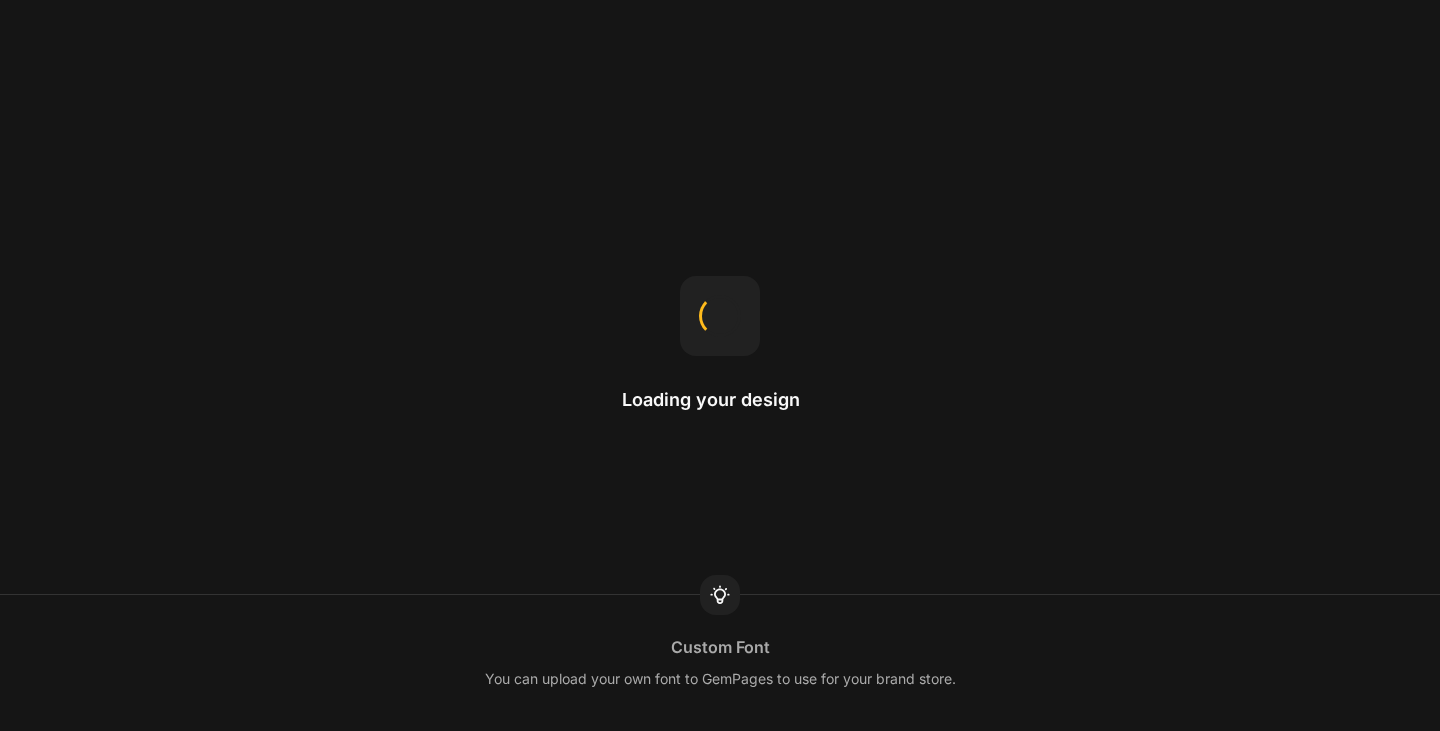 scroll, scrollTop: 0, scrollLeft: 0, axis: both 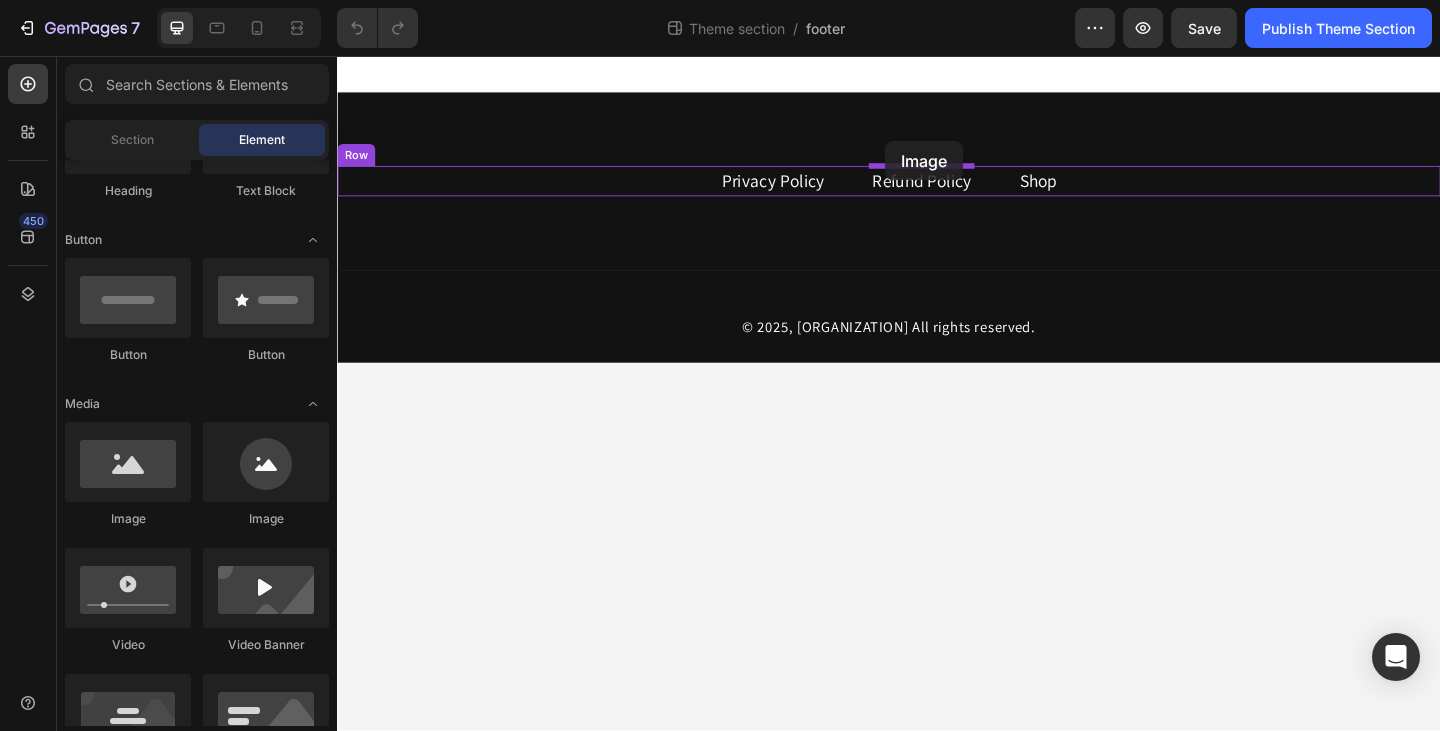 drag, startPoint x: 472, startPoint y: 526, endPoint x: 933, endPoint y: 149, distance: 595.52496 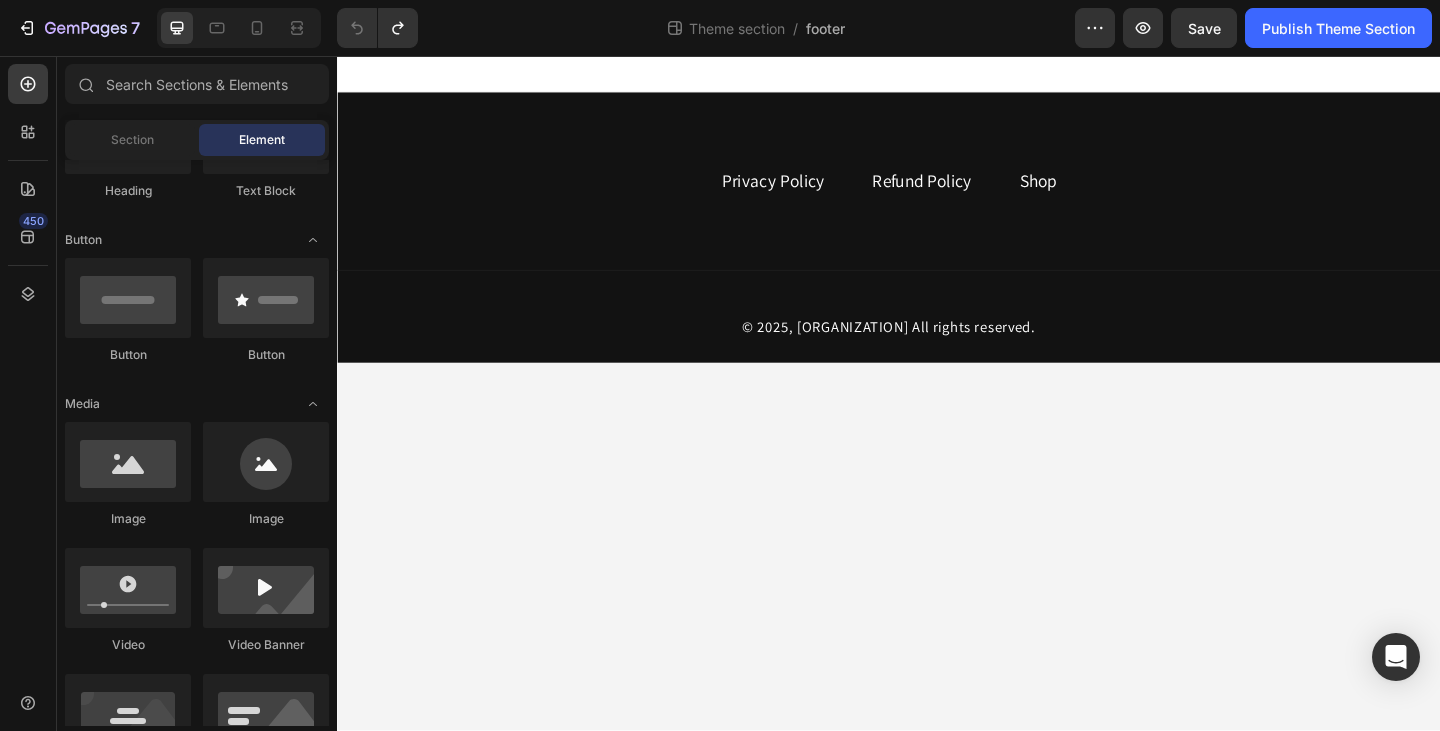 scroll, scrollTop: 0, scrollLeft: 0, axis: both 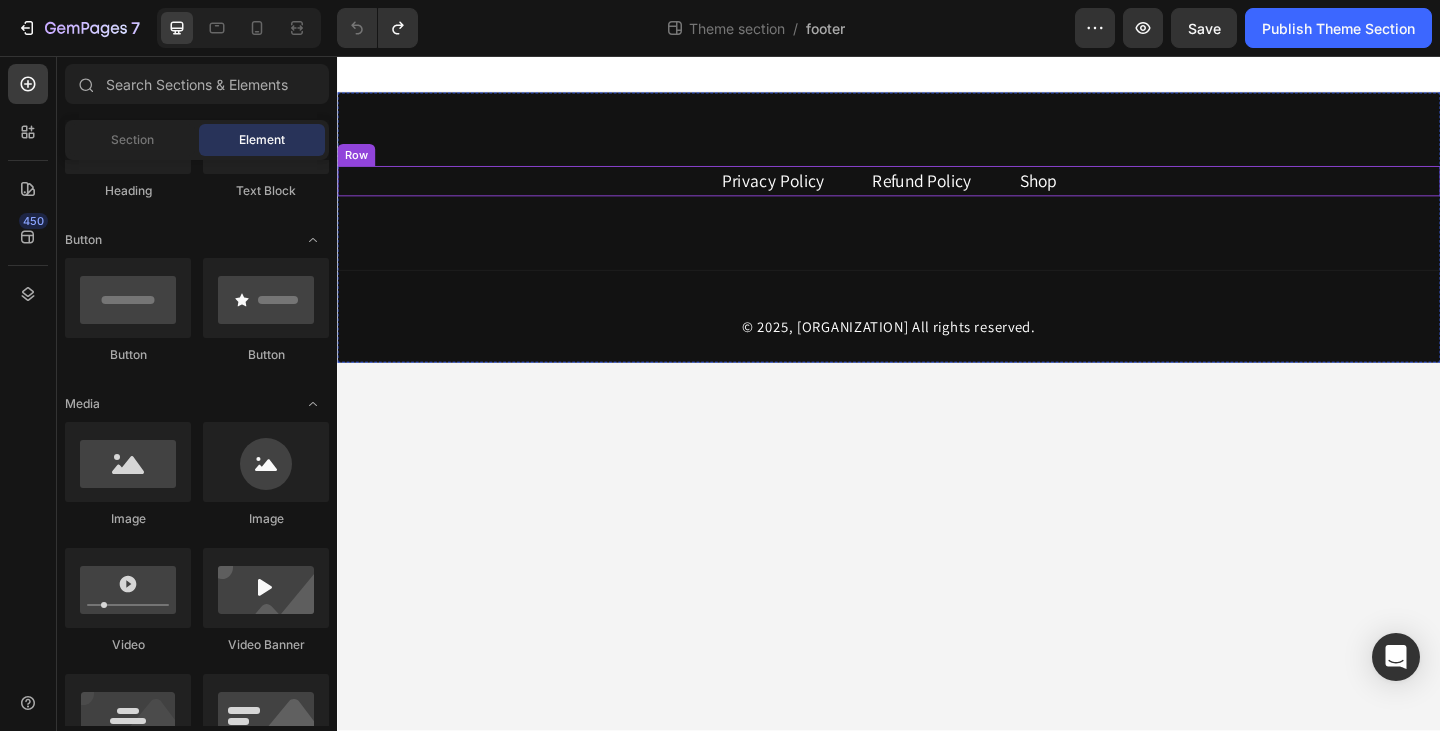click on "Privacy Policy  Text block Refund Policy  Text block Shop Text block Row" at bounding box center [937, 192] 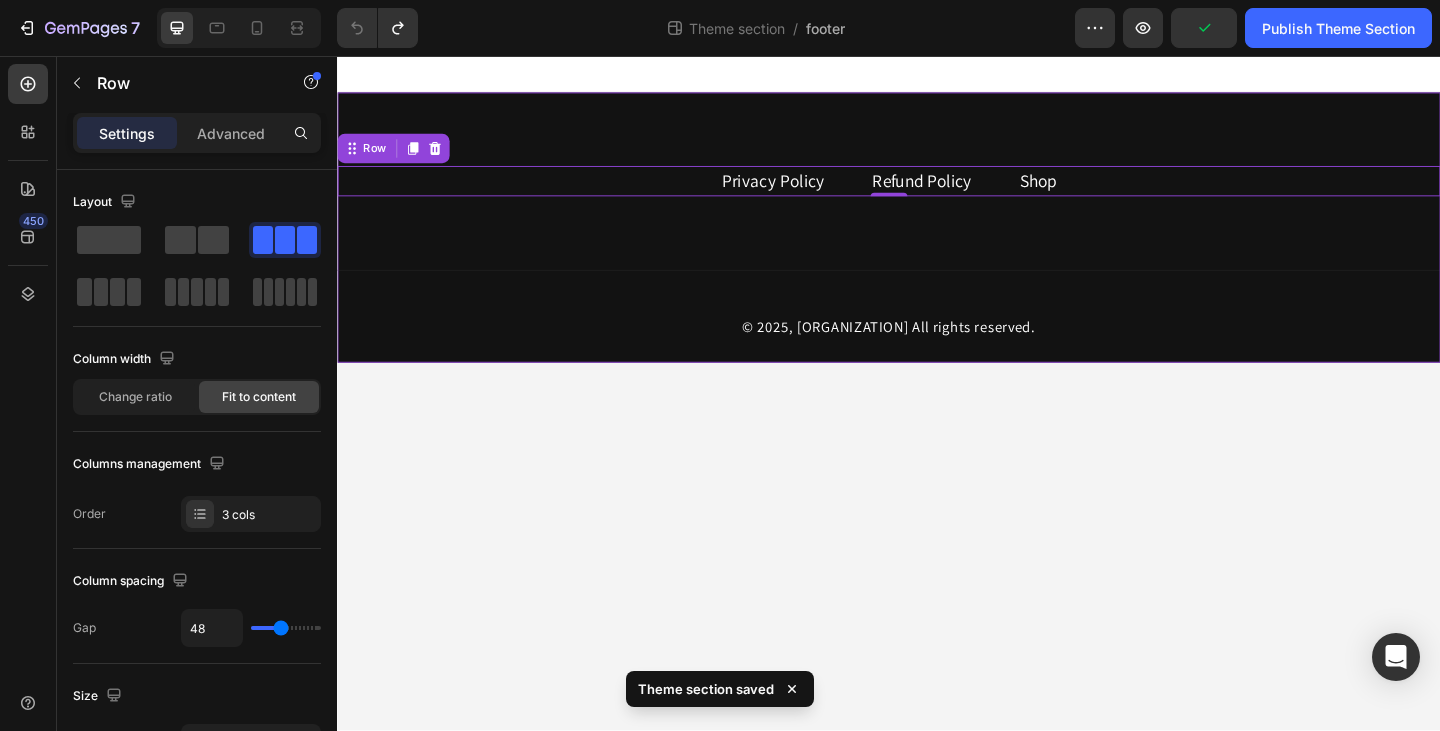 click on "Privacy Policy  Text block Refund Policy  Text block Shop Text block Row   0                Title Line © 2025, matador All rights reserved. Text block Row" at bounding box center [937, 243] 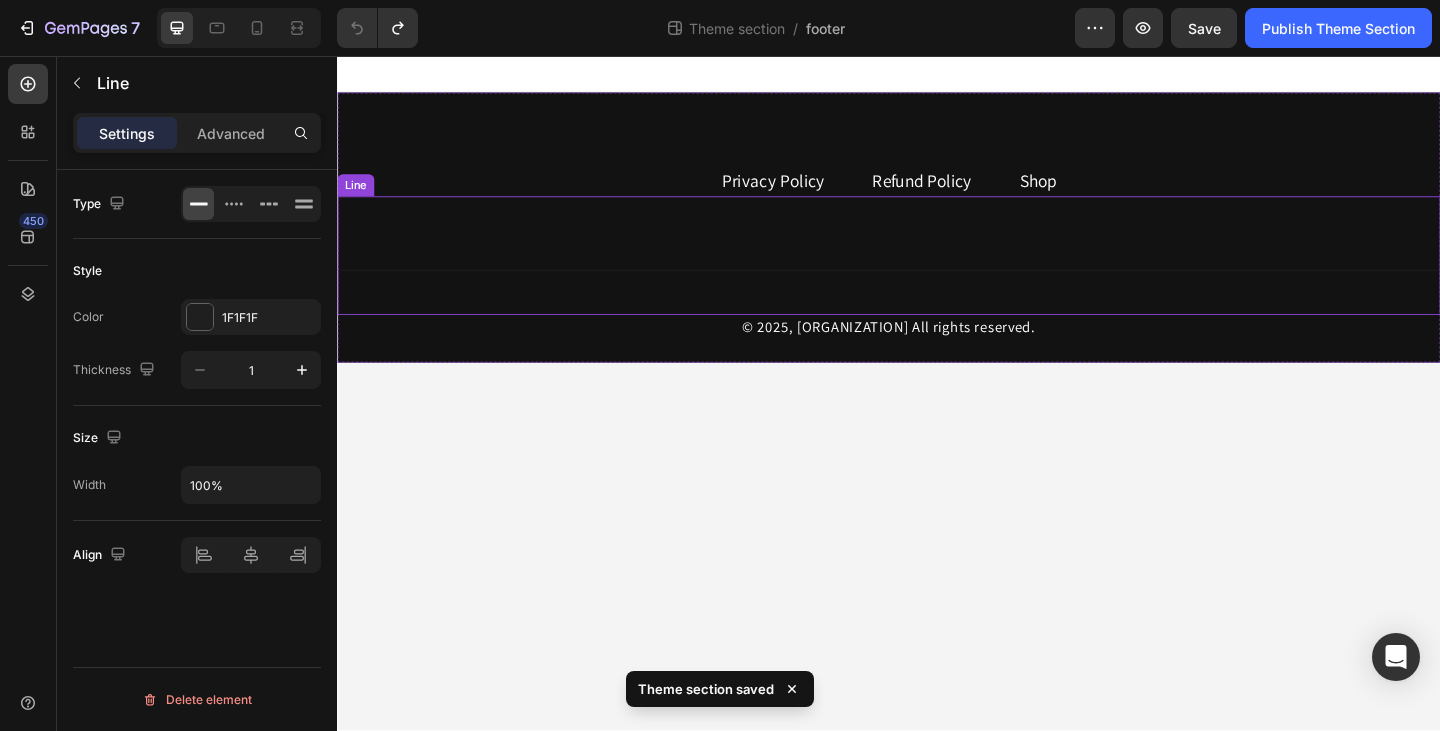 click on "Title Line" at bounding box center [937, 273] 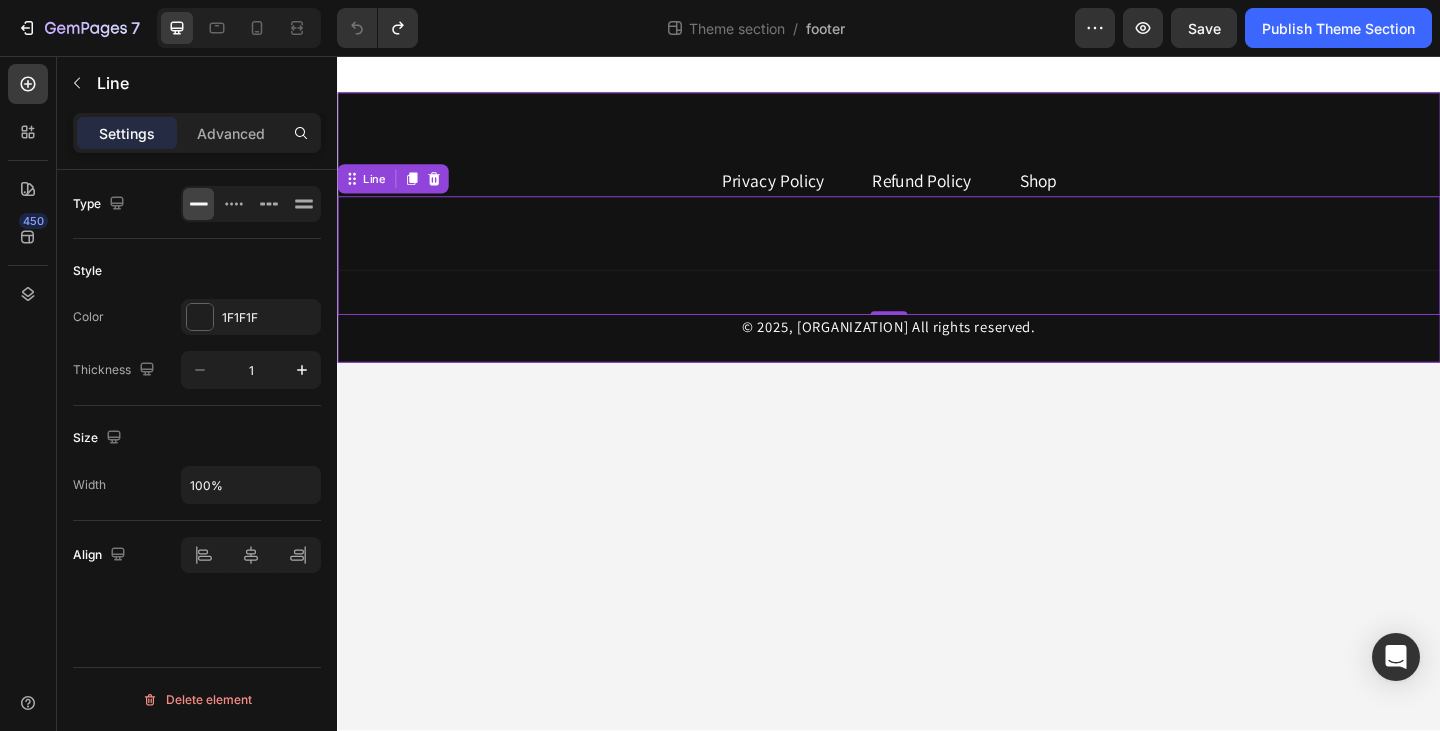 click on "Privacy Policy  Text block Refund Policy  Text block Shop Text block Row                Title Line   0 © 2025, matador All rights reserved. Text block Row" at bounding box center [937, 243] 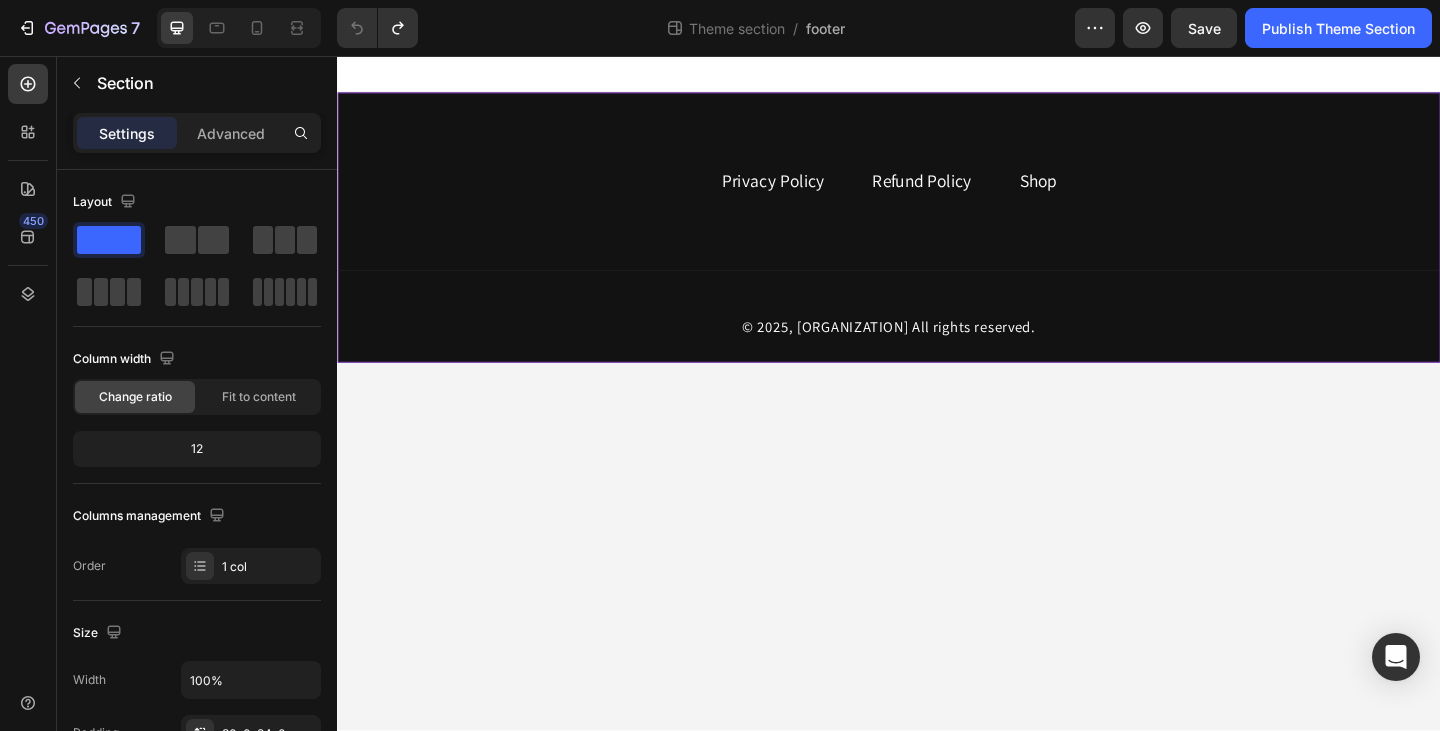 click on "Privacy Policy  Text block Refund Policy  Text block Shop Text block Row                Title Line © 2025, matador All rights reserved. Text block Row" at bounding box center [937, 243] 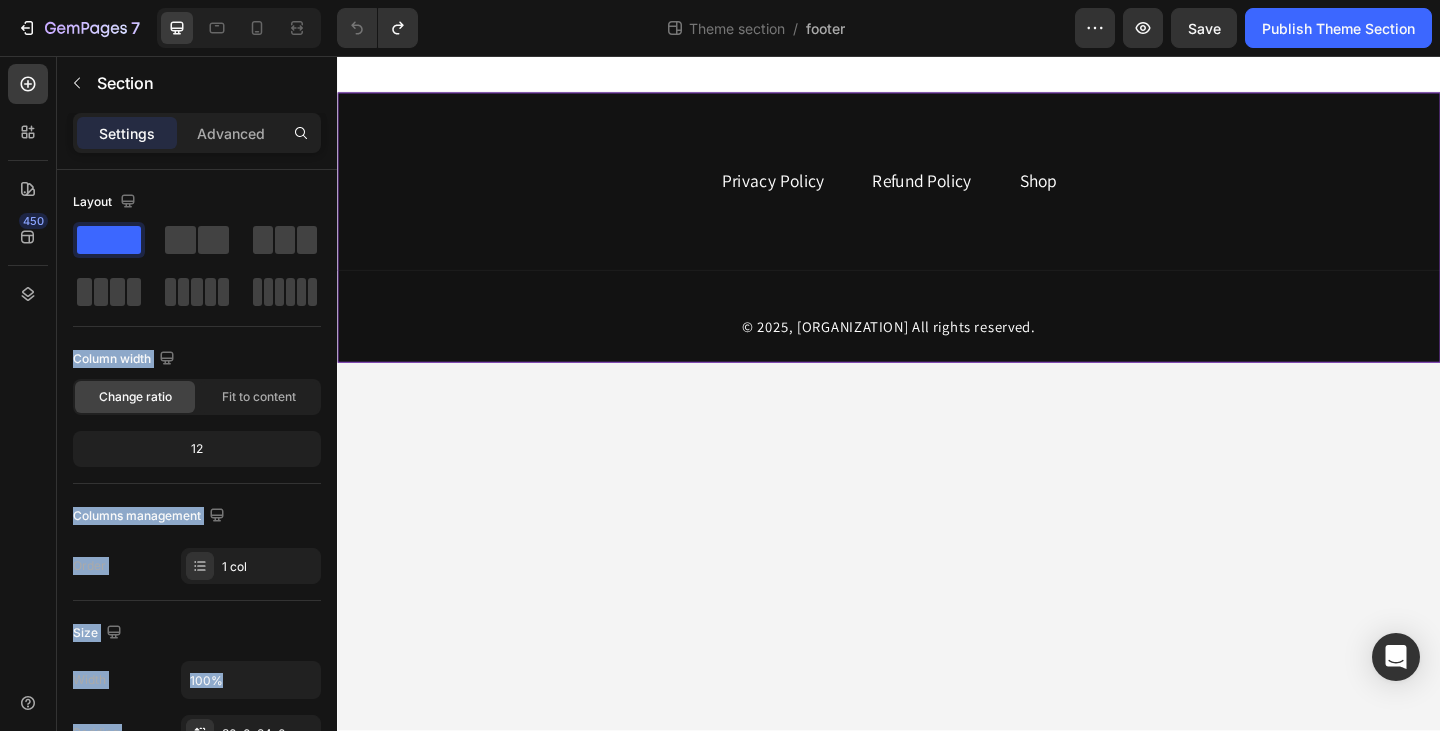 drag, startPoint x: 626, startPoint y: 289, endPoint x: 861, endPoint y: 158, distance: 269.04648 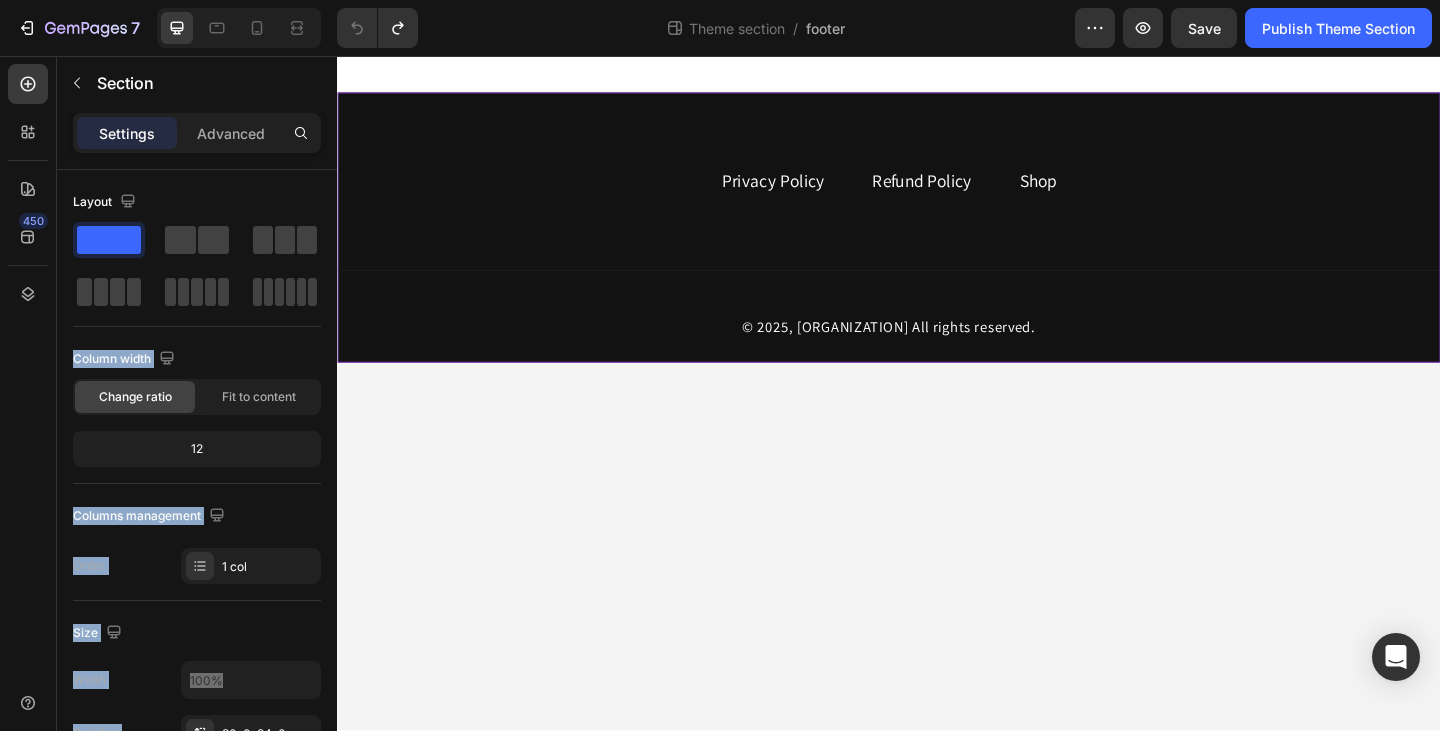 click on "Privacy Policy  Text block Refund Policy  Text block Shop Text block Row                Title Line © 2025, matador All rights reserved. Text block Row" at bounding box center [937, 243] 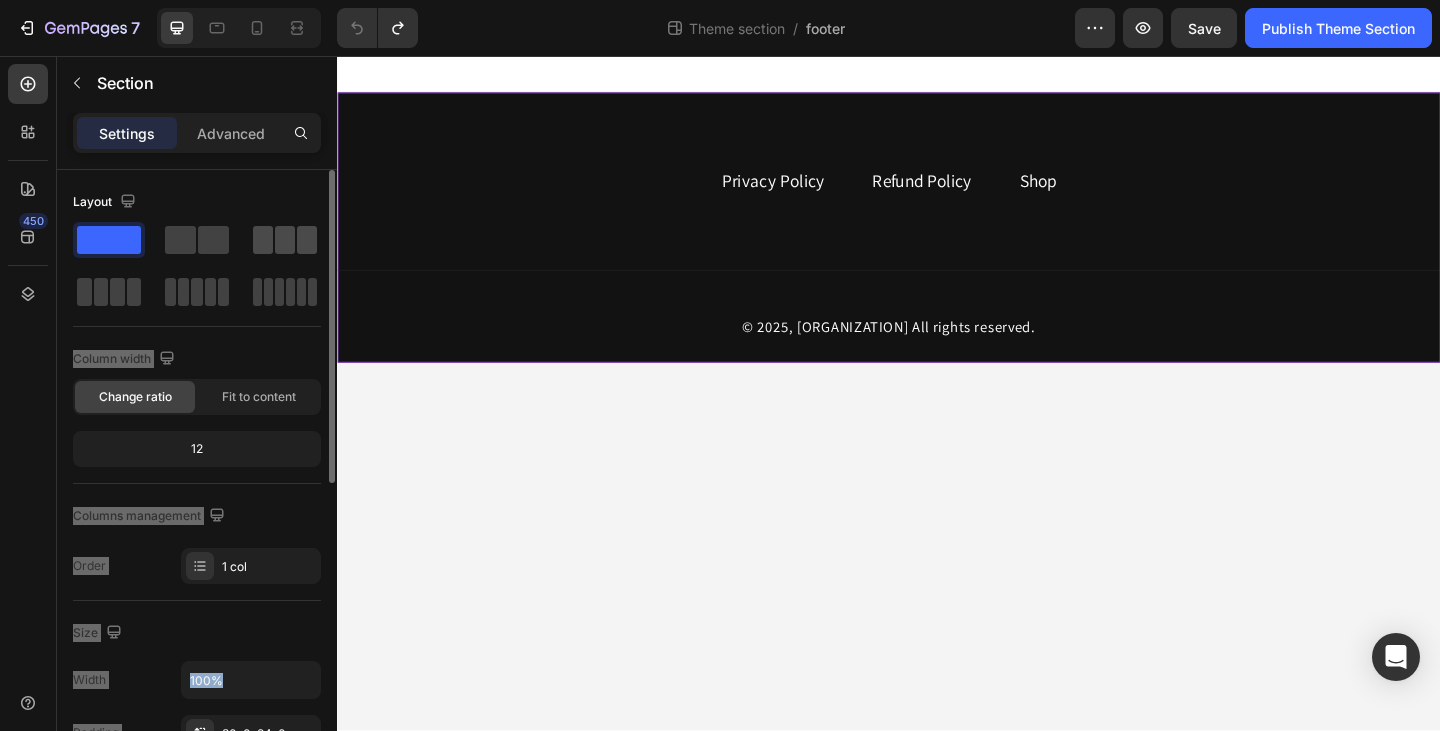 click 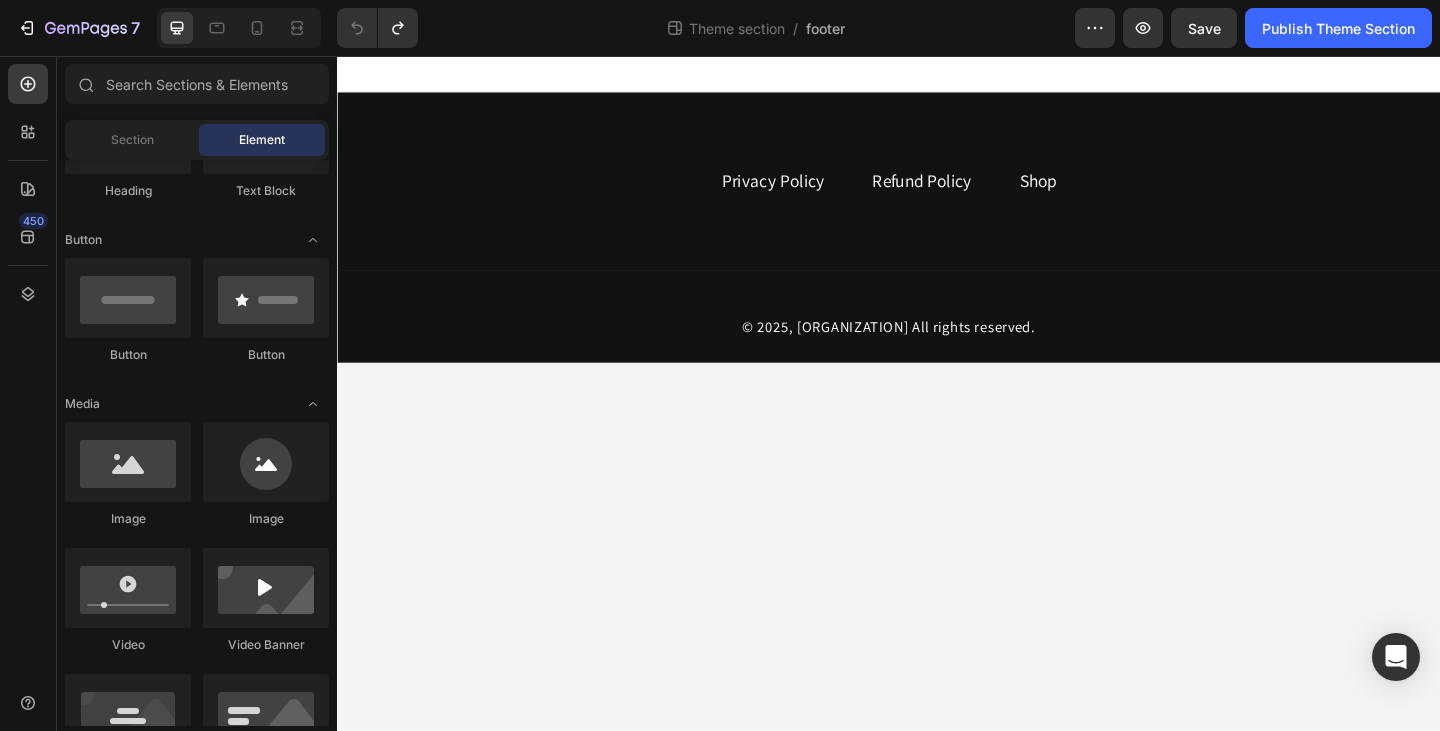 click on "Privacy Policy  Text block Refund Policy  Text block Shop Text block Row                Title Line © 2025, matador All rights reserved. Text block Row Root
Drag & drop element from sidebar or
Explore Library
Add section Choose templates inspired by CRO experts Generate layout from URL or image Add blank section then drag & drop elements" at bounding box center (937, 423) 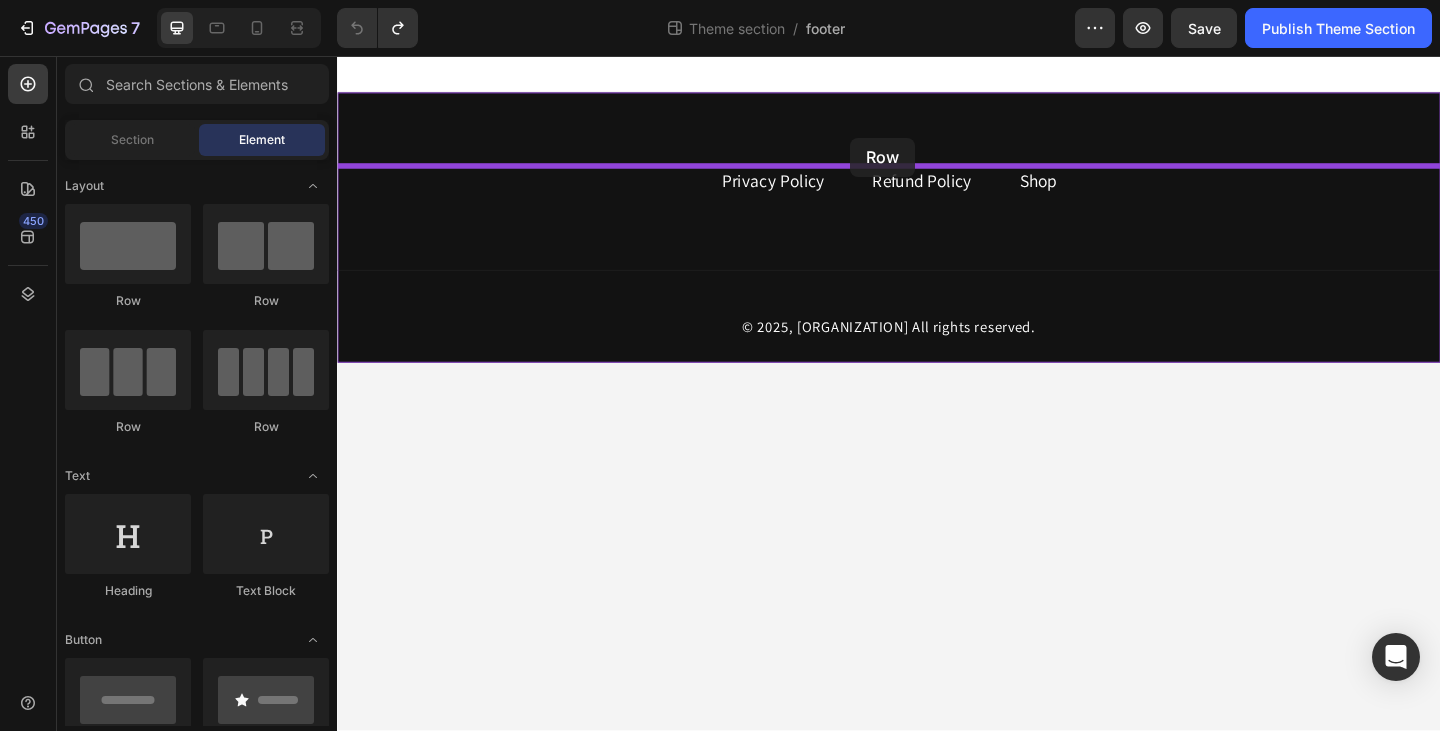 drag, startPoint x: 778, startPoint y: 272, endPoint x: 895, endPoint y: 145, distance: 172.6789 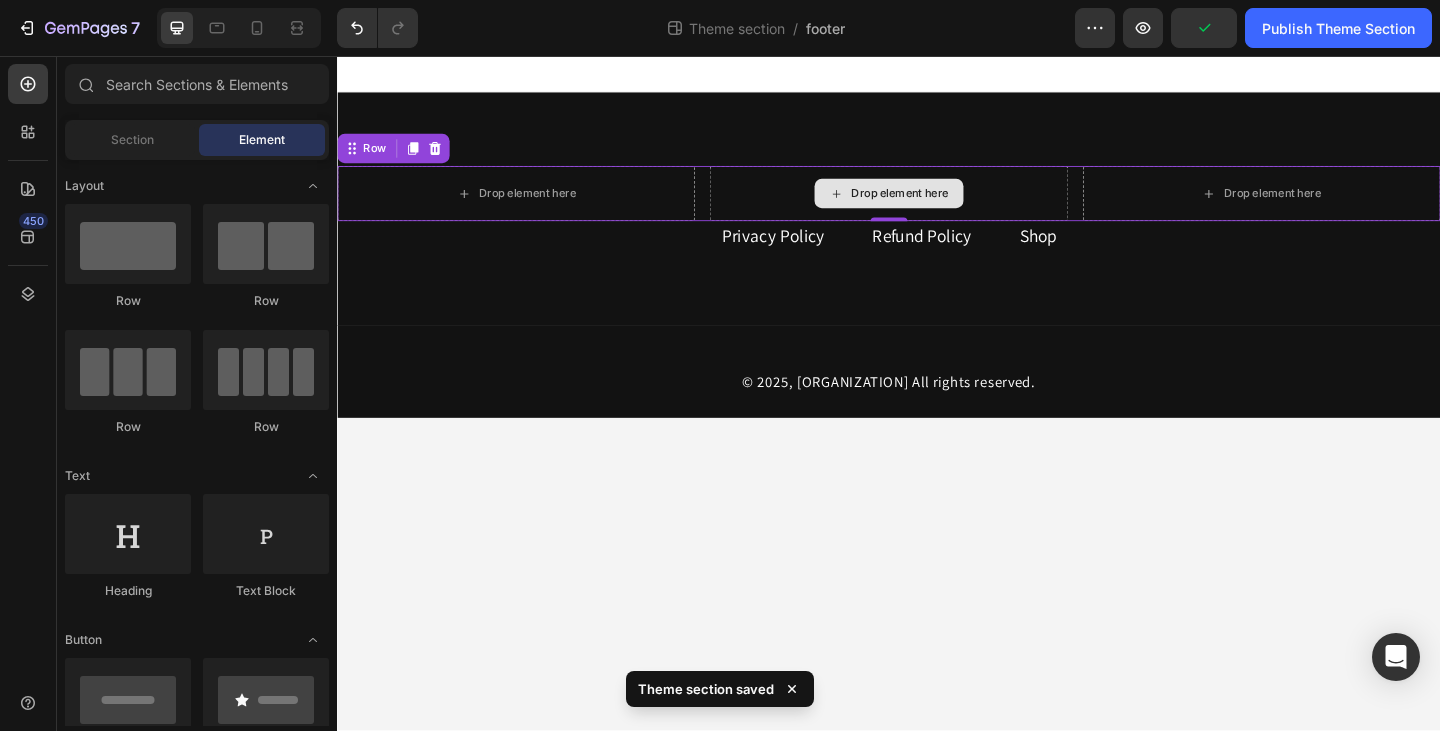 click on "Drop element here" at bounding box center (949, 206) 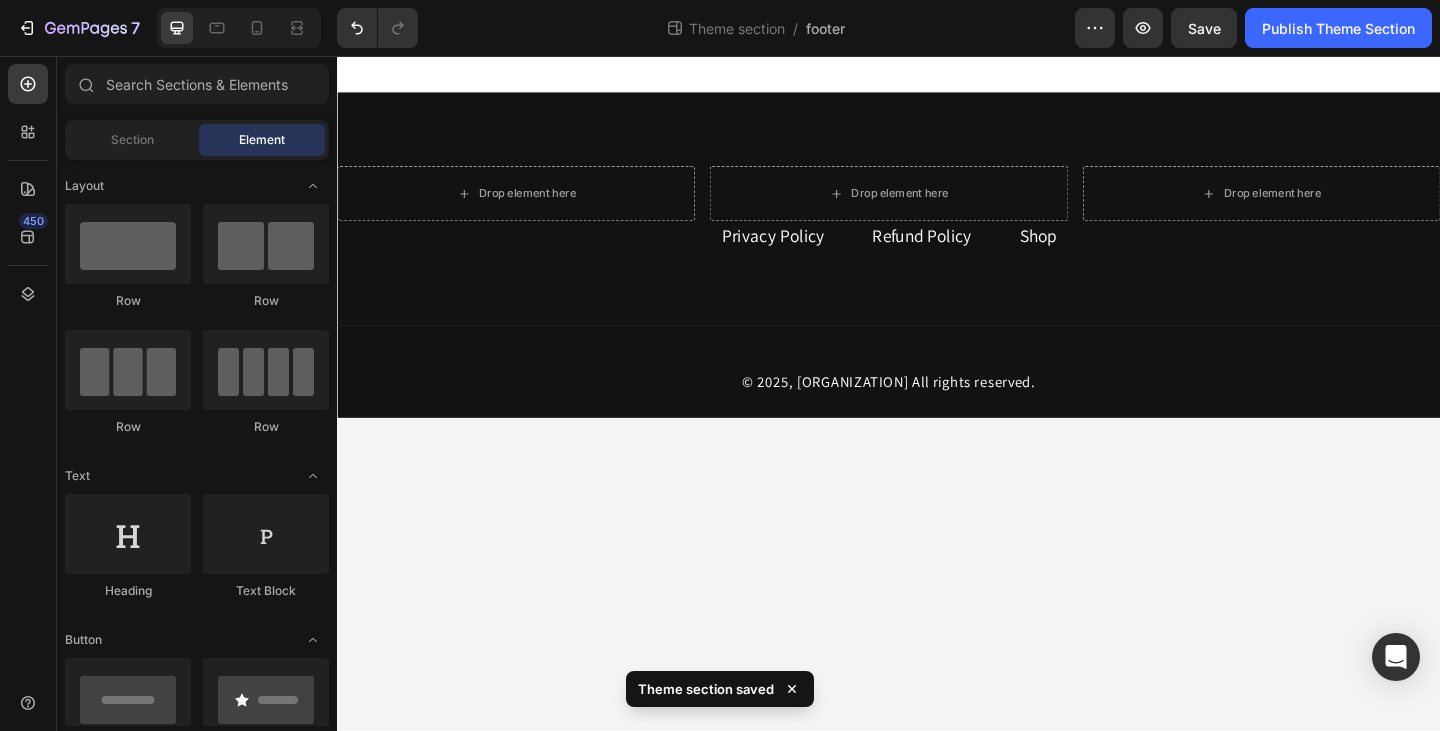 scroll, scrollTop: 200, scrollLeft: 0, axis: vertical 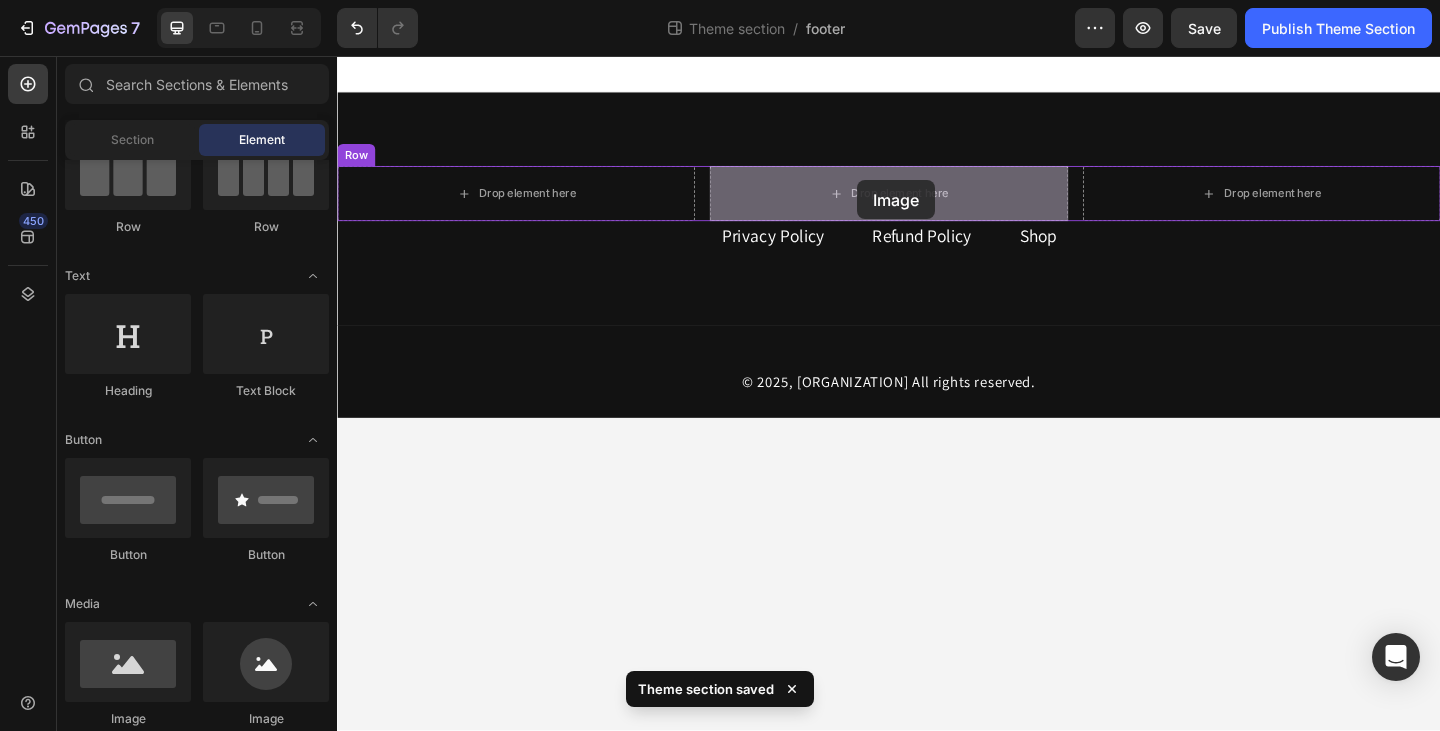 drag, startPoint x: 456, startPoint y: 707, endPoint x: 903, endPoint y: 191, distance: 682.6895 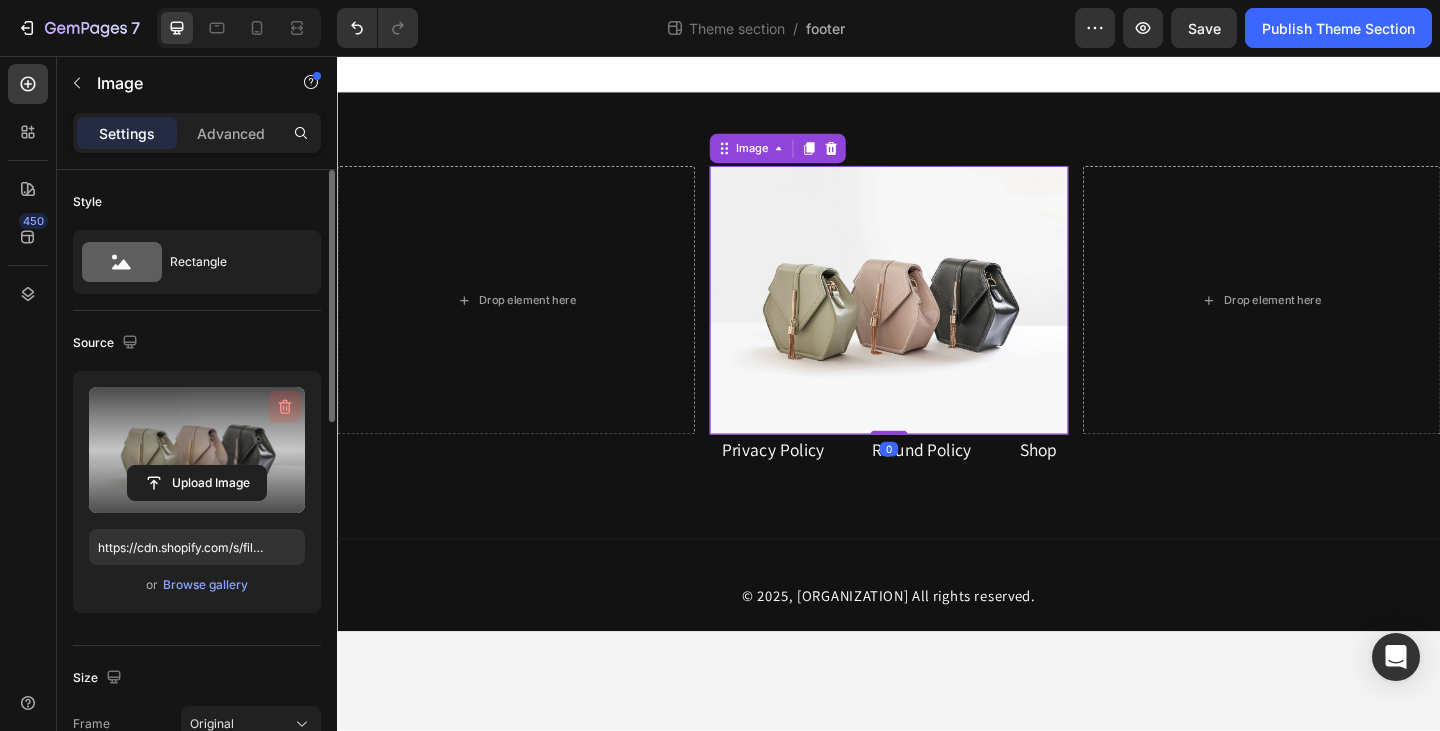 click 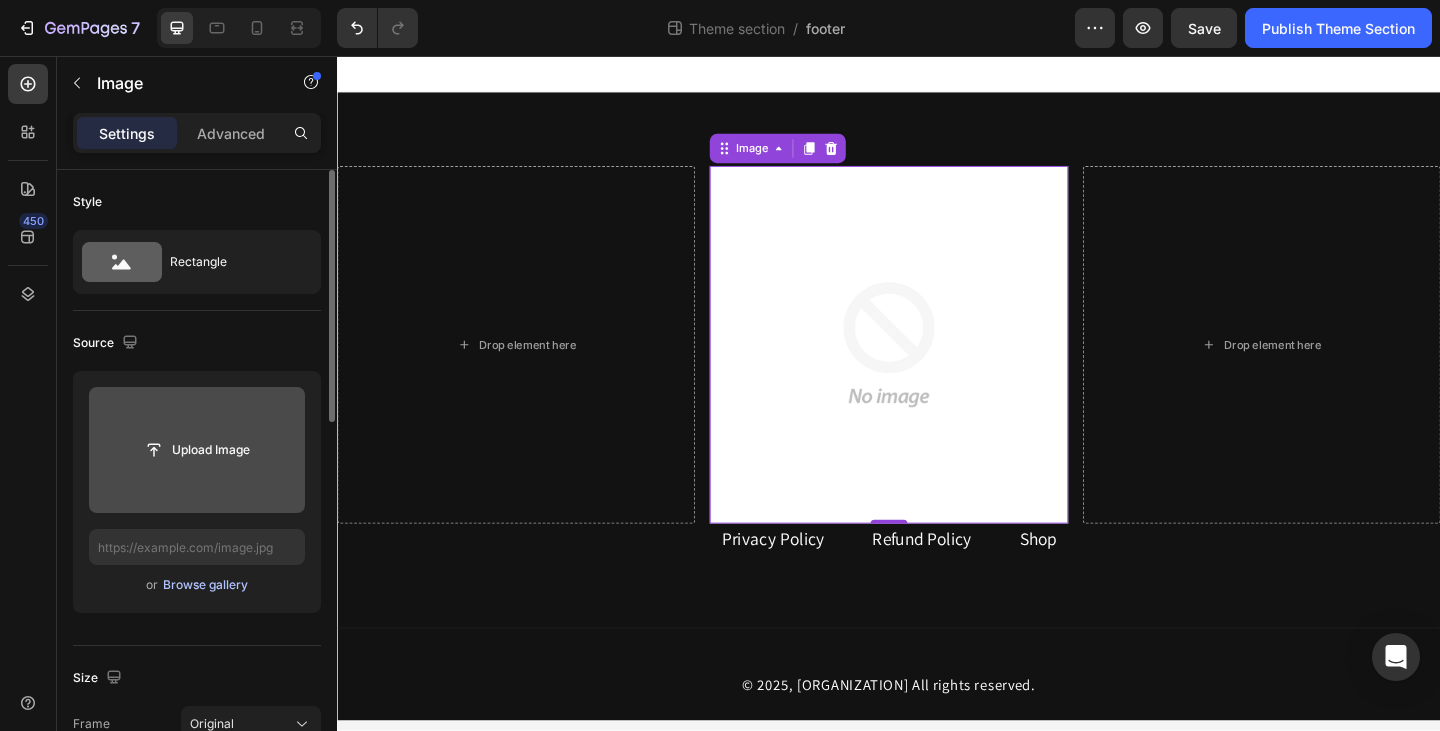 click on "Browse gallery" at bounding box center (205, 585) 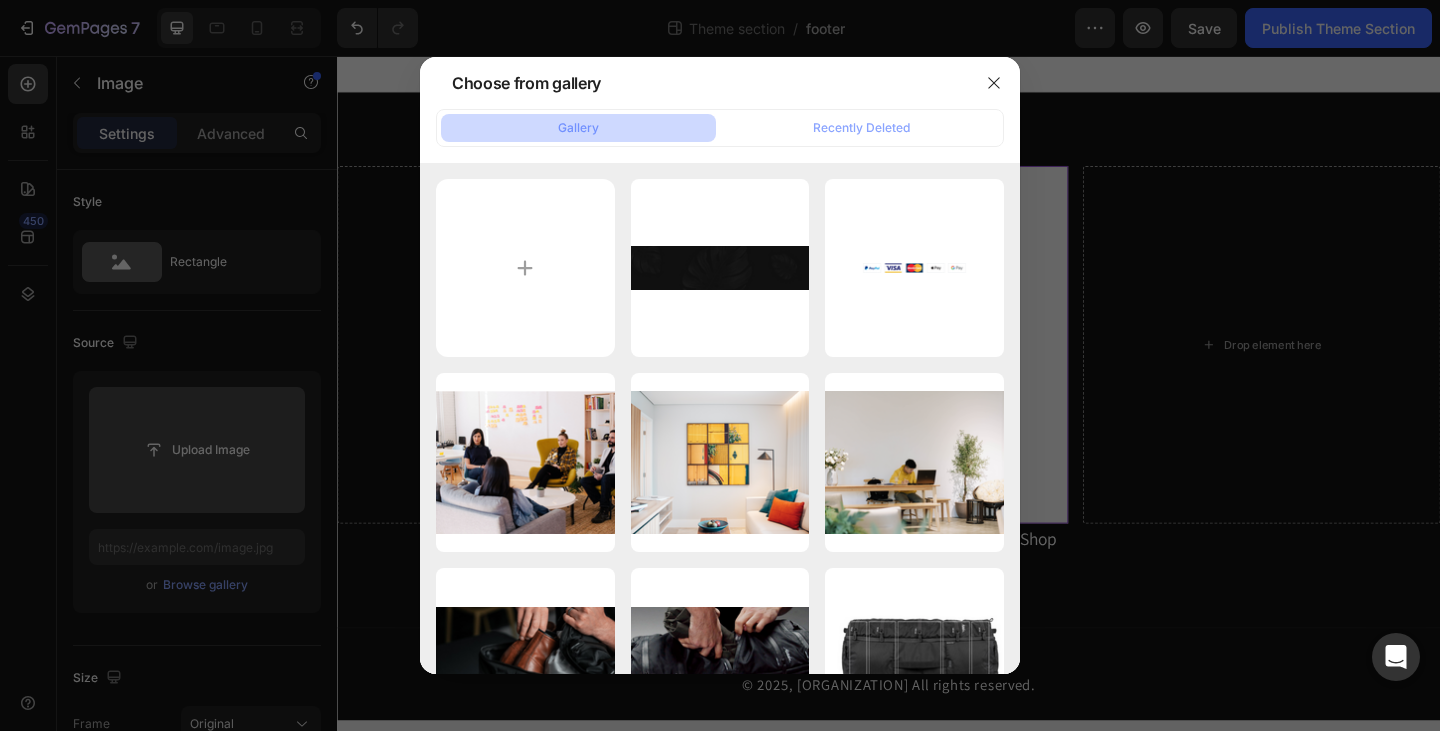 type on "C:\fakepath\logo (2).webp" 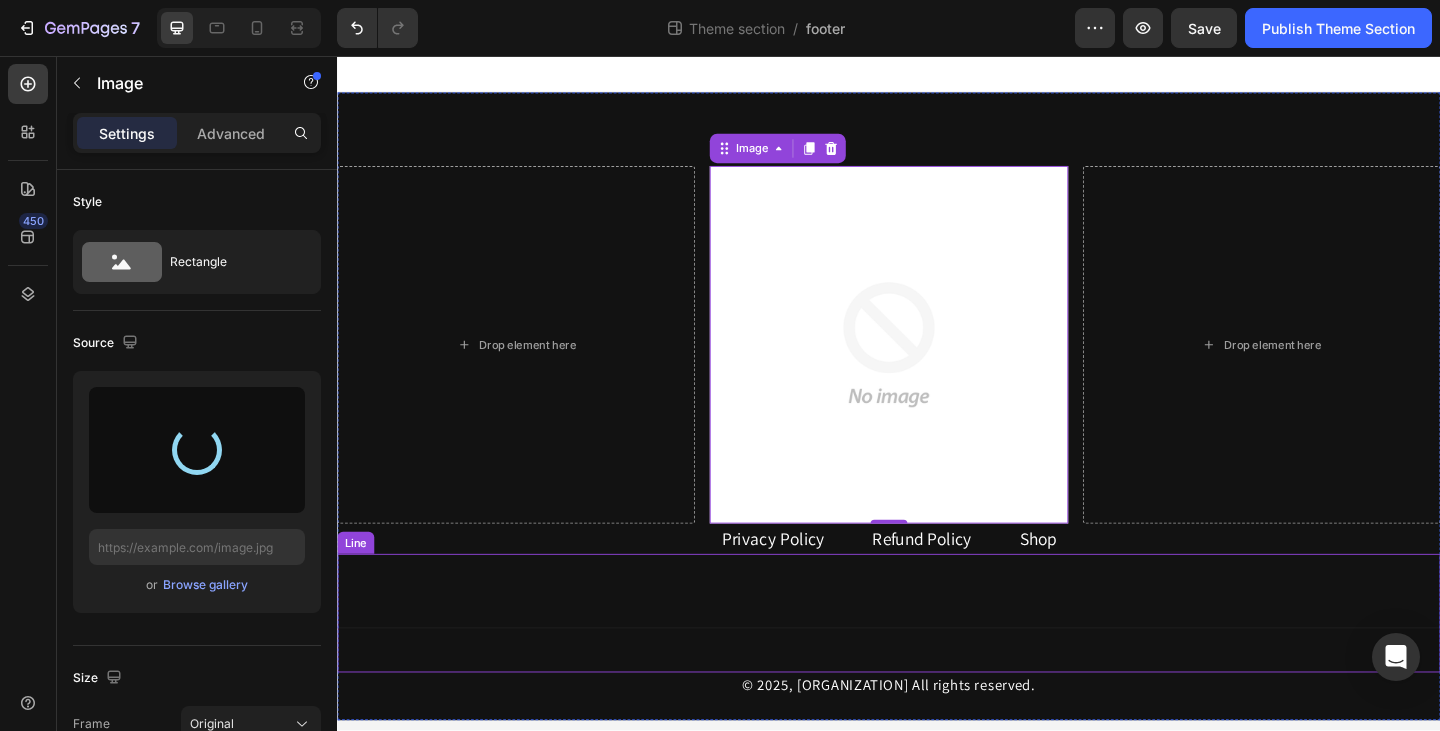 type on "https://cdn.shopify.com/s/files/1/0622/2233/6071/files/gempages_577974036265435664-5ad4fea4-57a5-409d-a9c2-6b6bbb006ba1.webp" 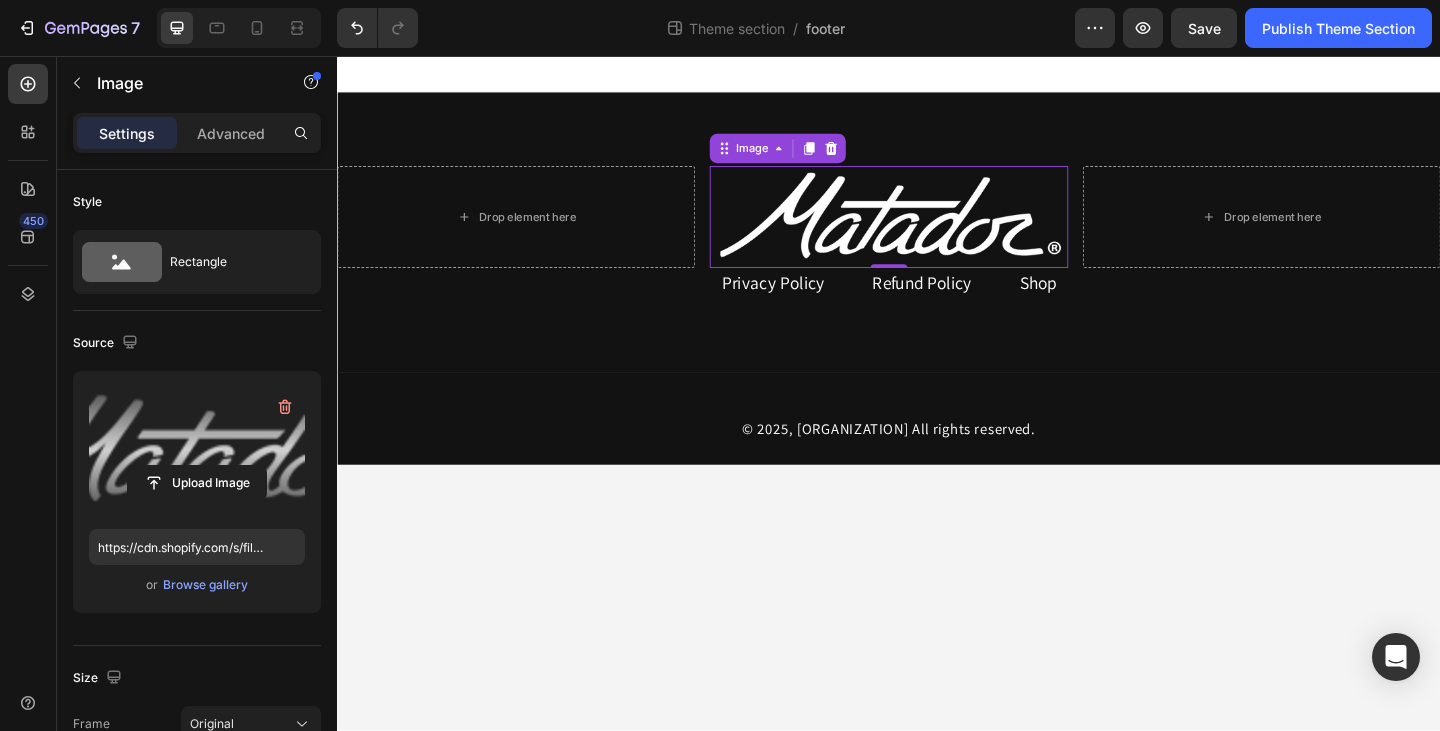 click at bounding box center [936, 231] 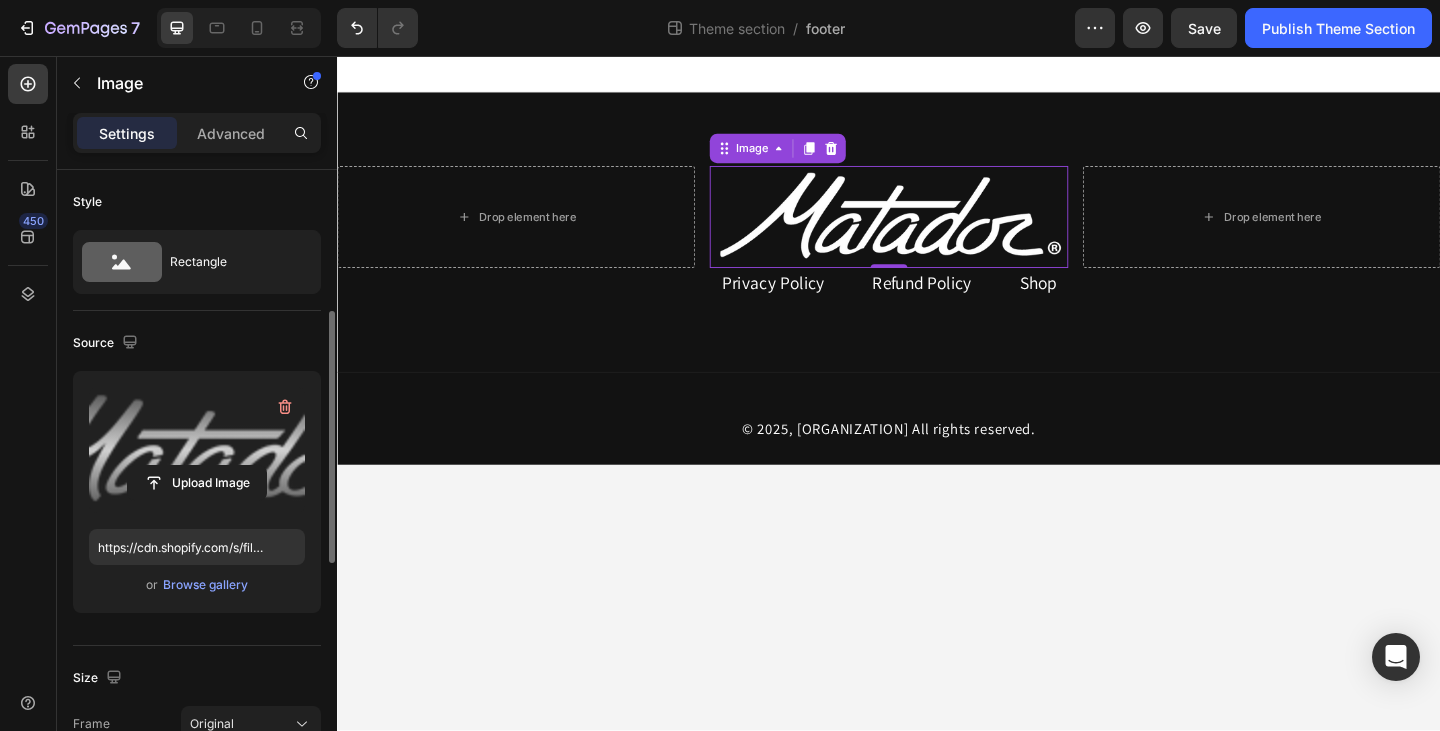 scroll, scrollTop: 300, scrollLeft: 0, axis: vertical 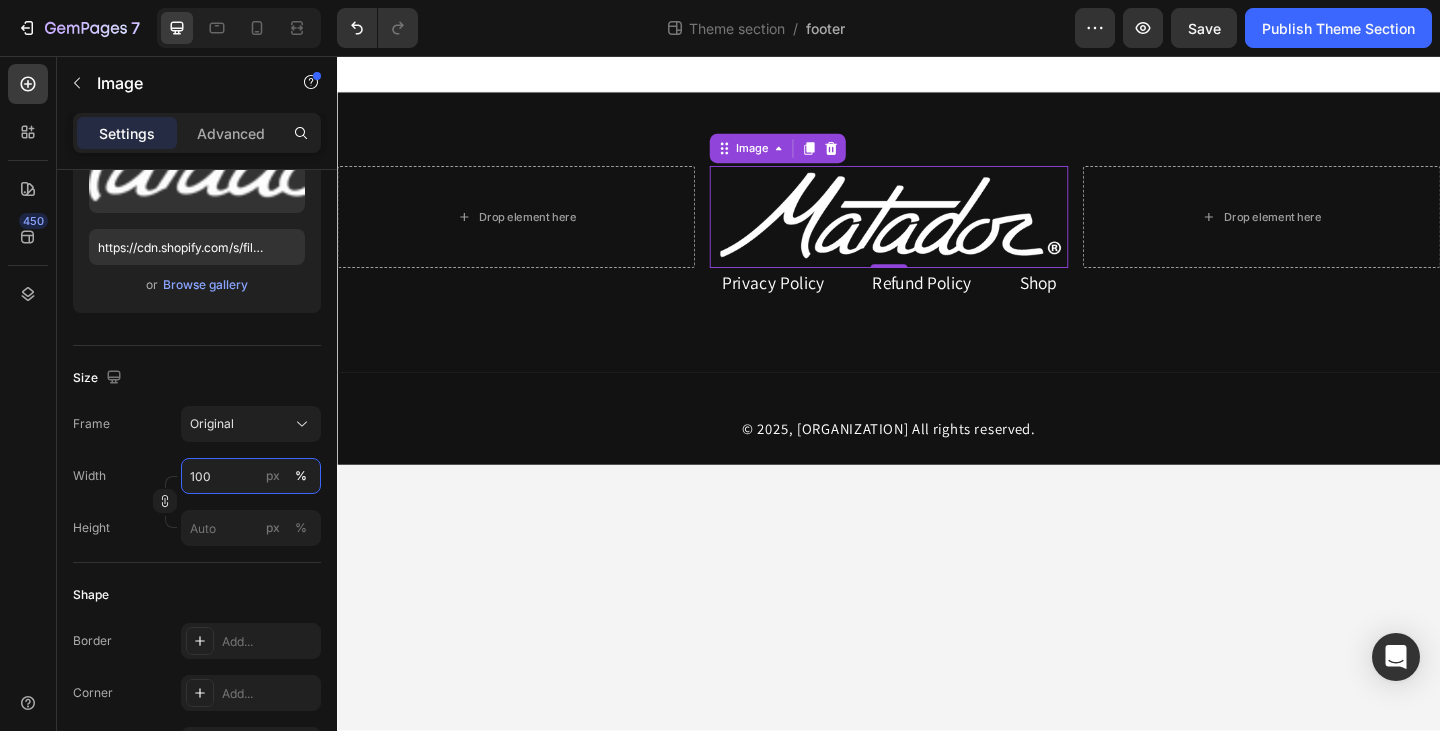 click on "100" at bounding box center (251, 476) 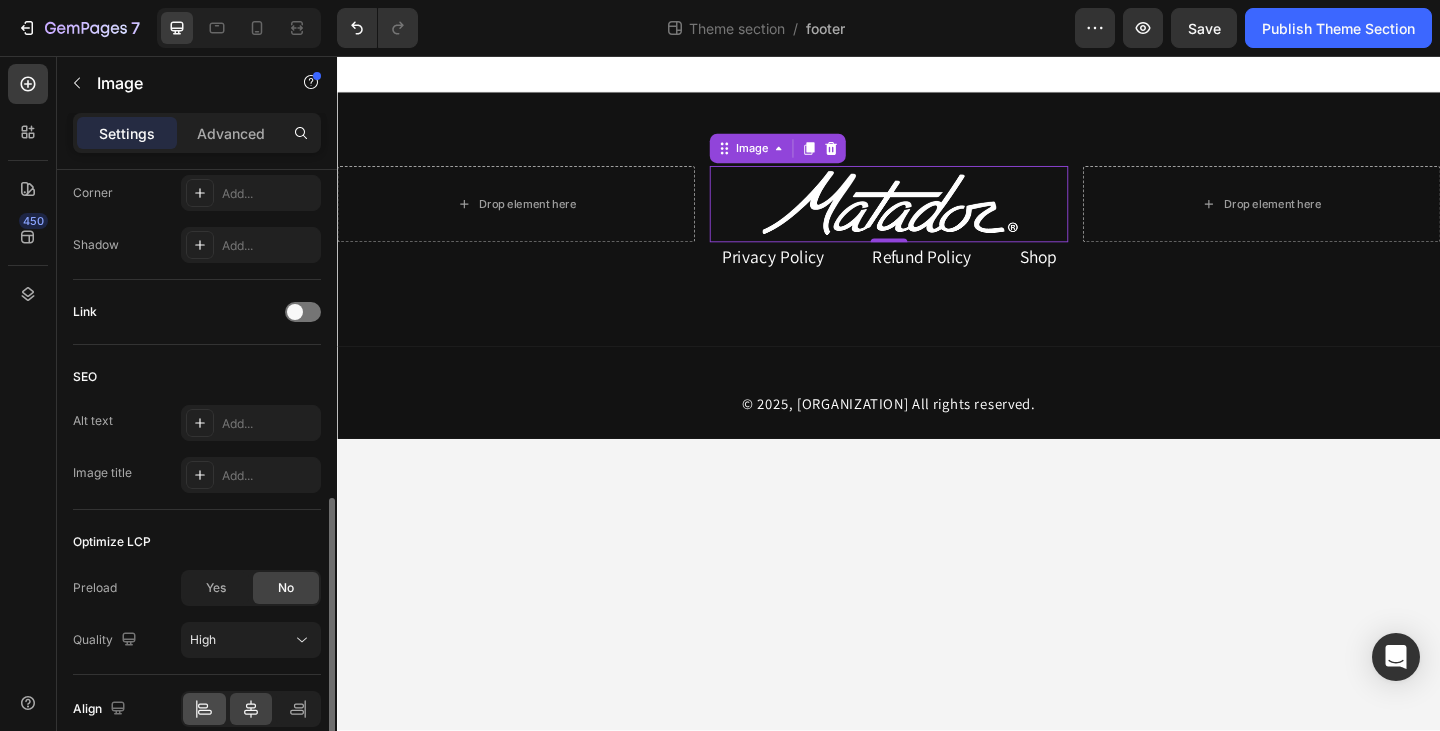 scroll, scrollTop: 892, scrollLeft: 0, axis: vertical 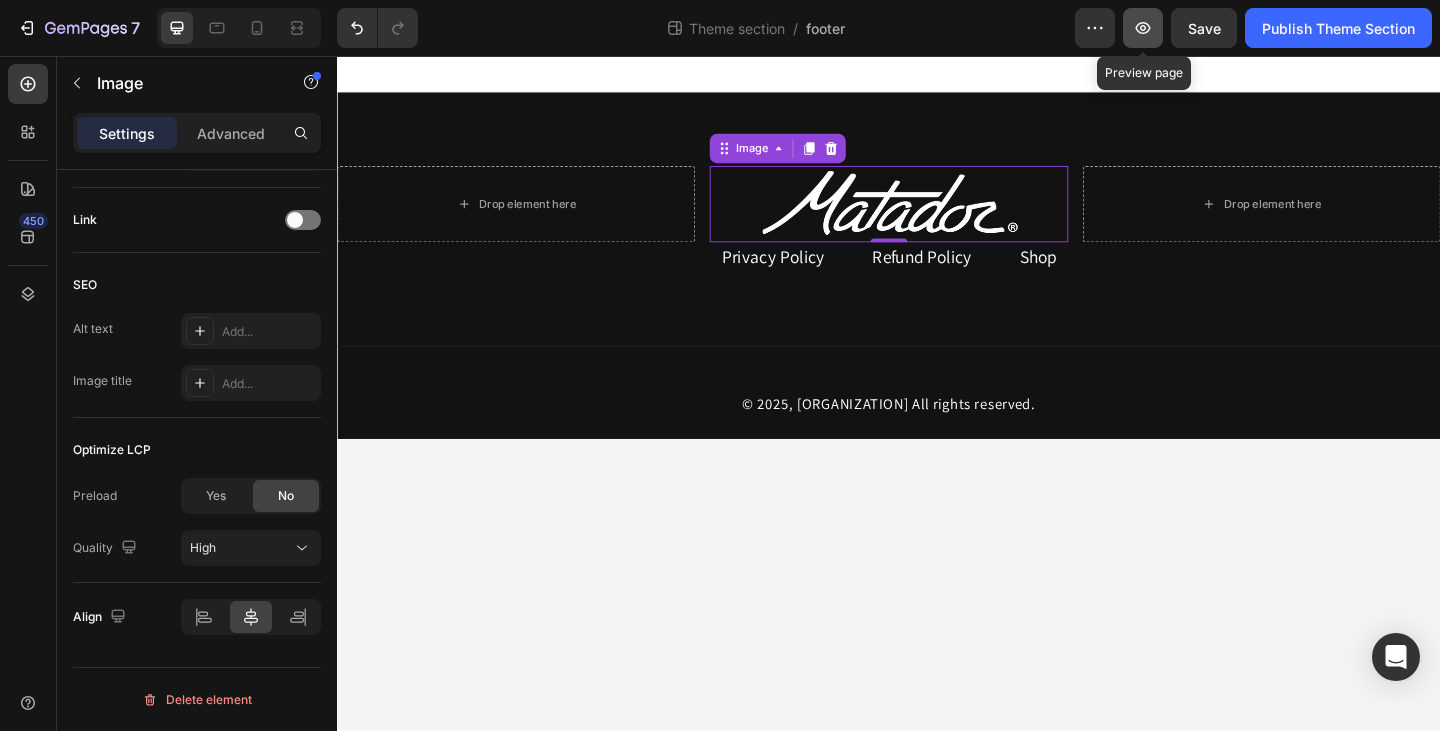 type on "75" 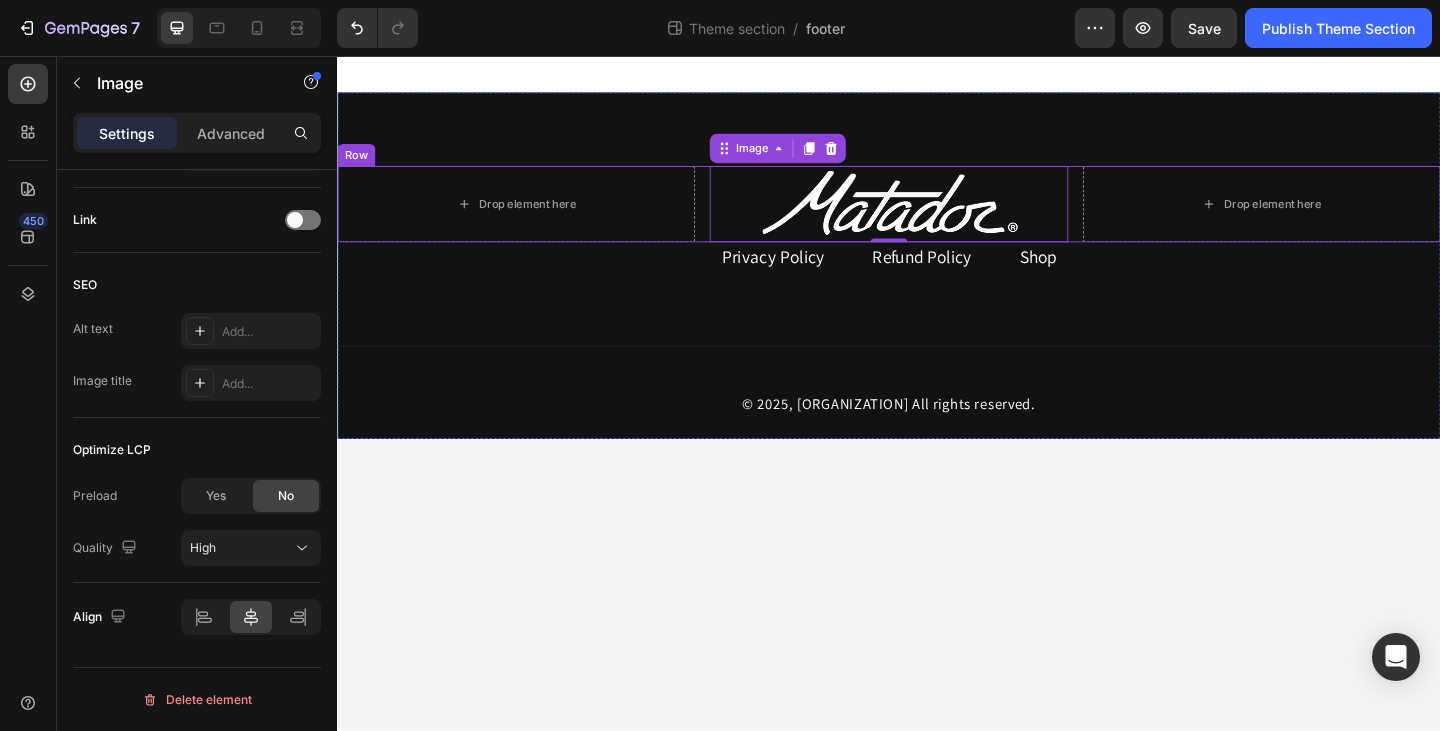 click on "Row" at bounding box center (357, 164) 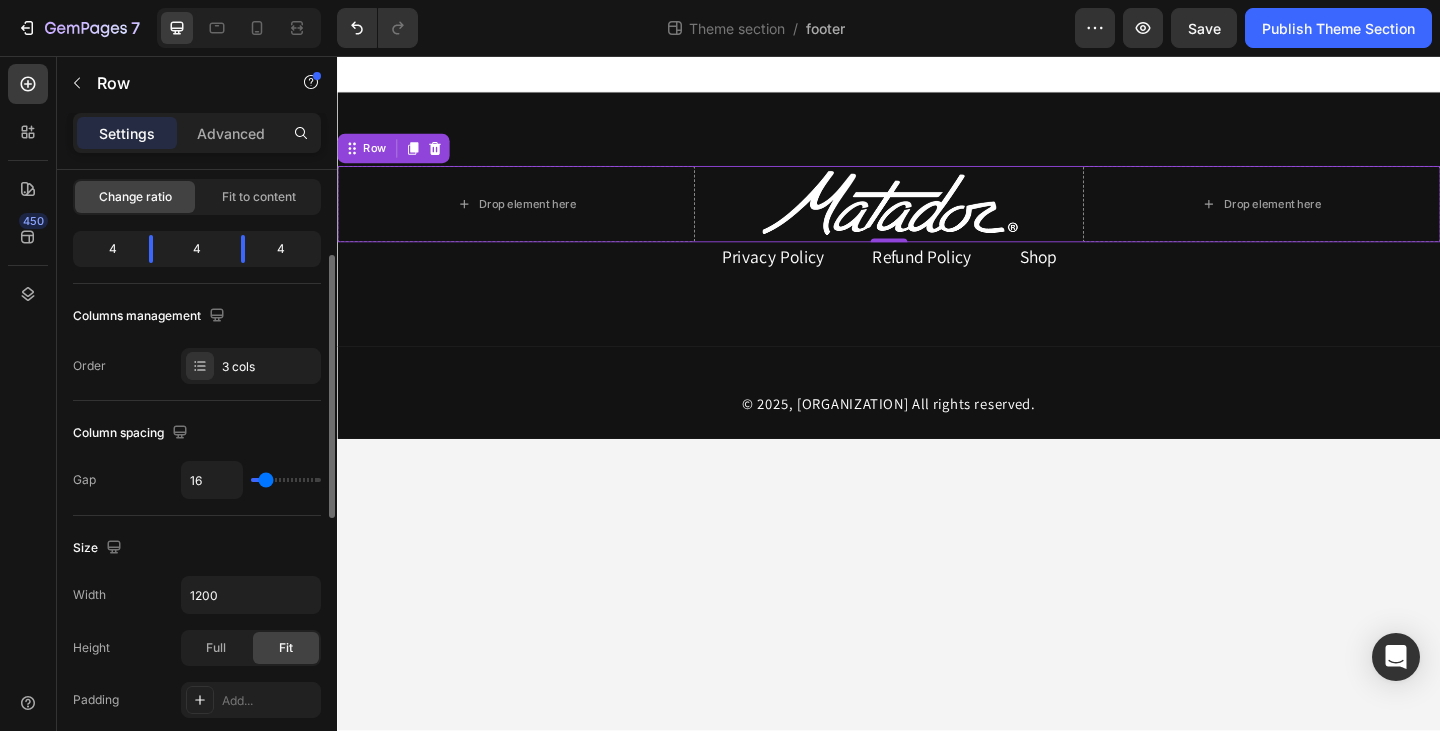 scroll, scrollTop: 300, scrollLeft: 0, axis: vertical 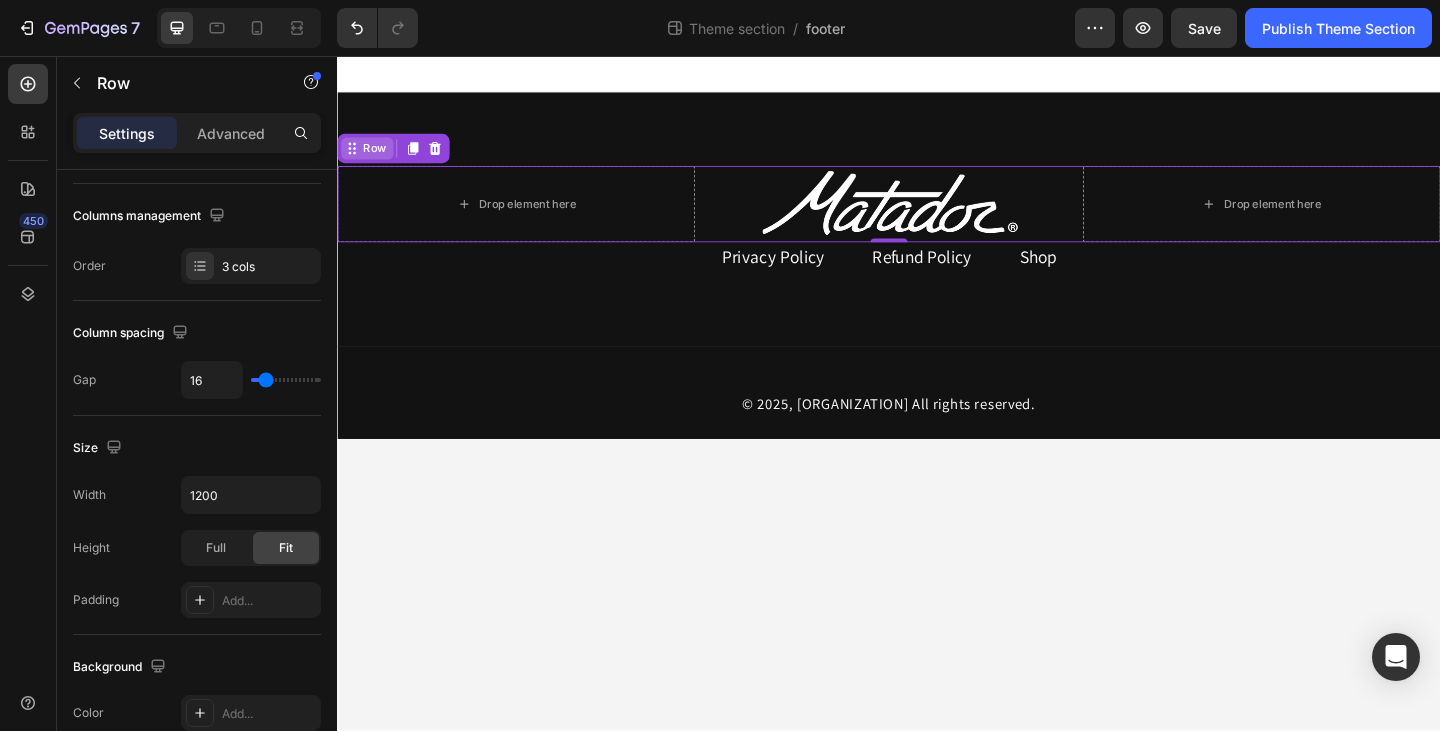 click on "Row" at bounding box center [377, 157] 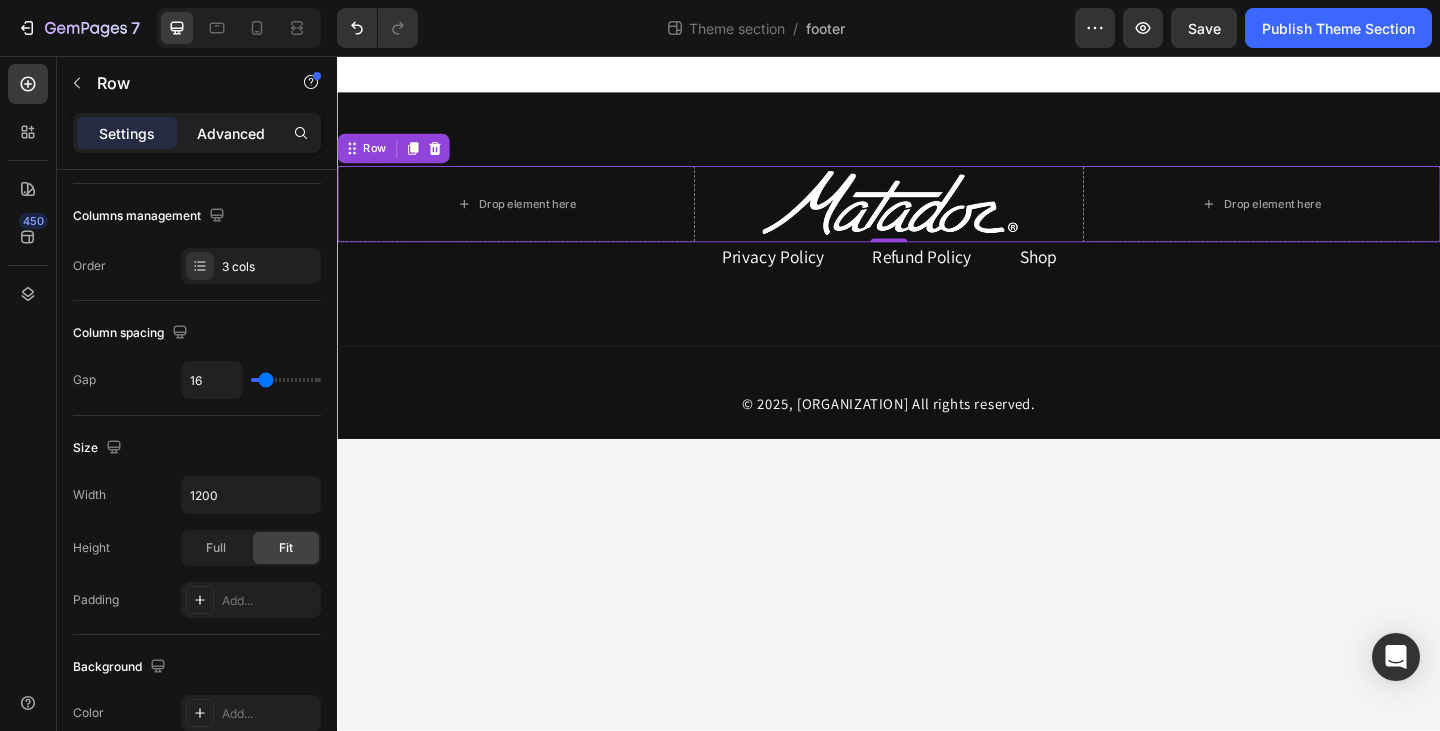 click on "Advanced" at bounding box center (231, 133) 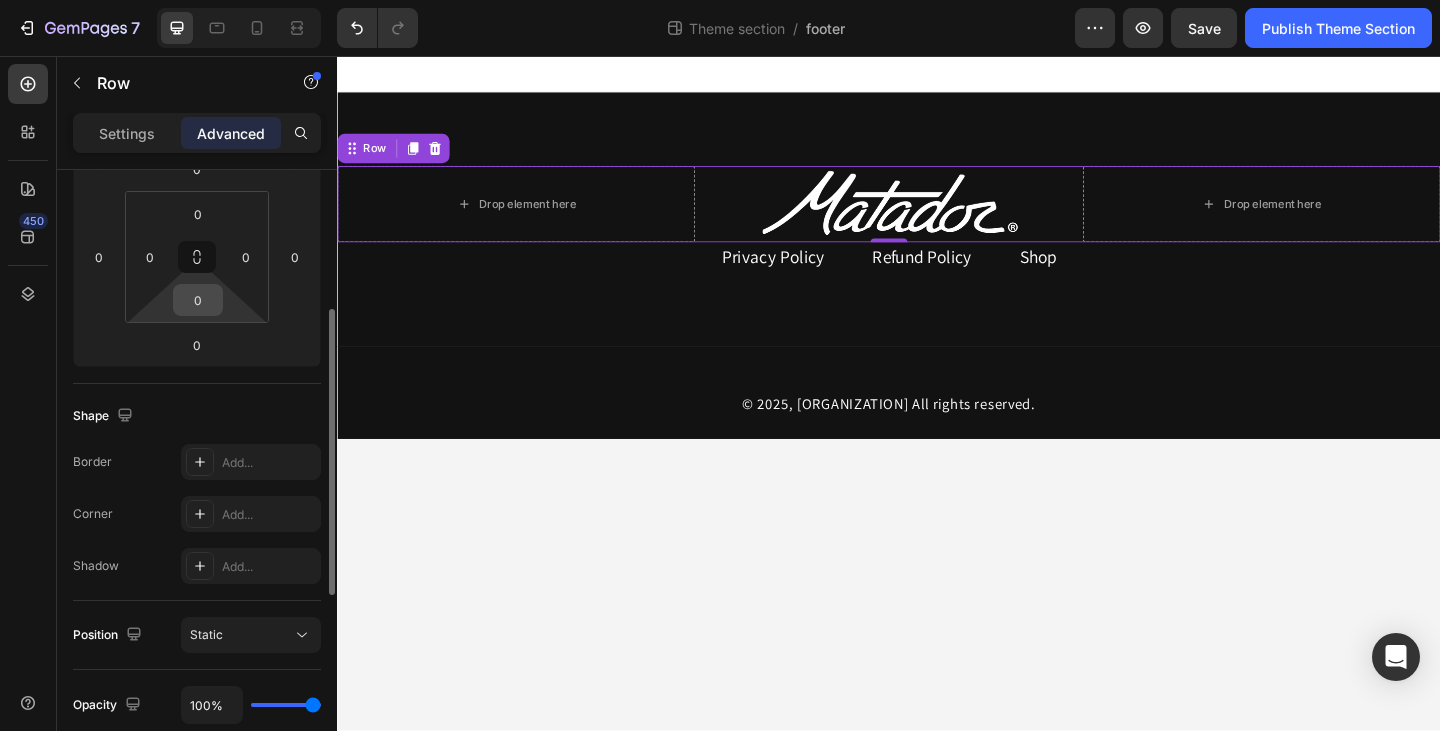 click on "0" at bounding box center [198, 300] 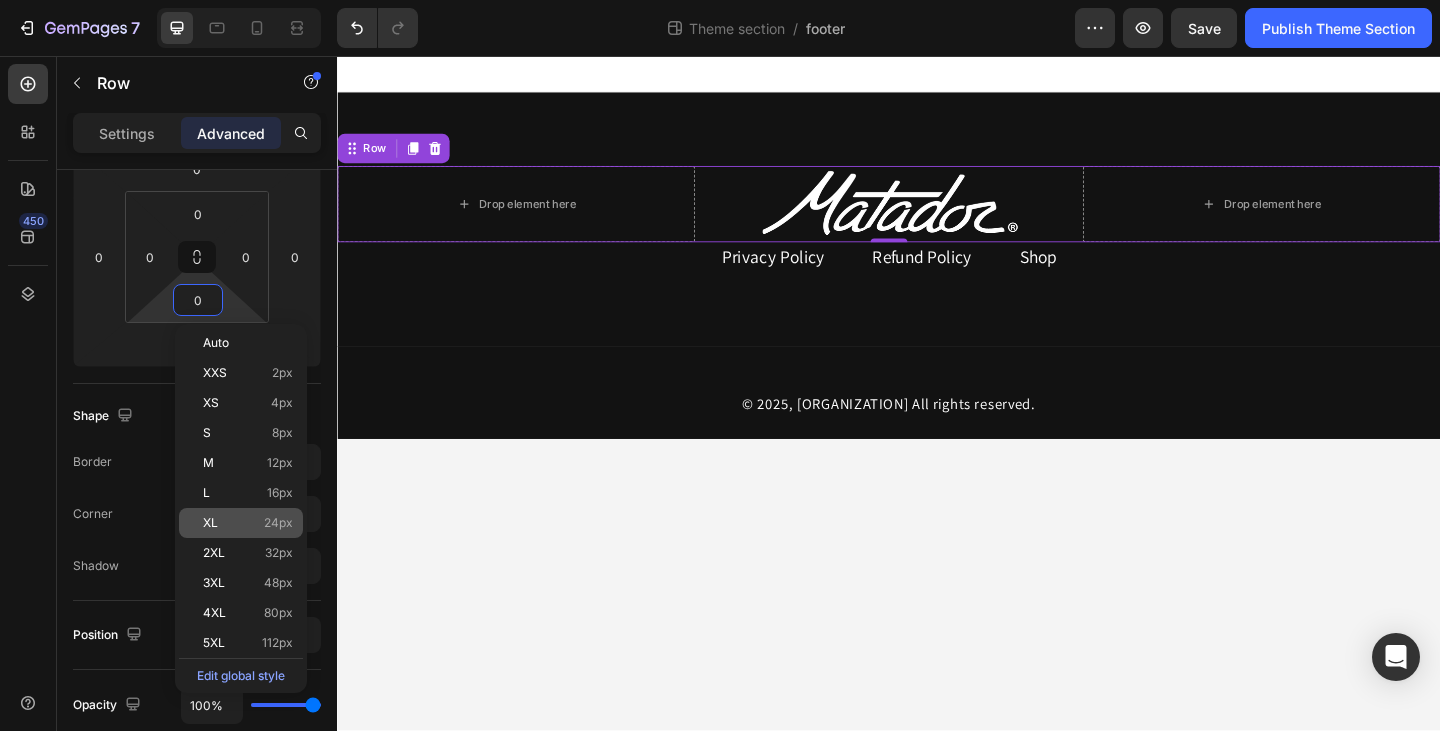 click on "XL 24px" at bounding box center [248, 523] 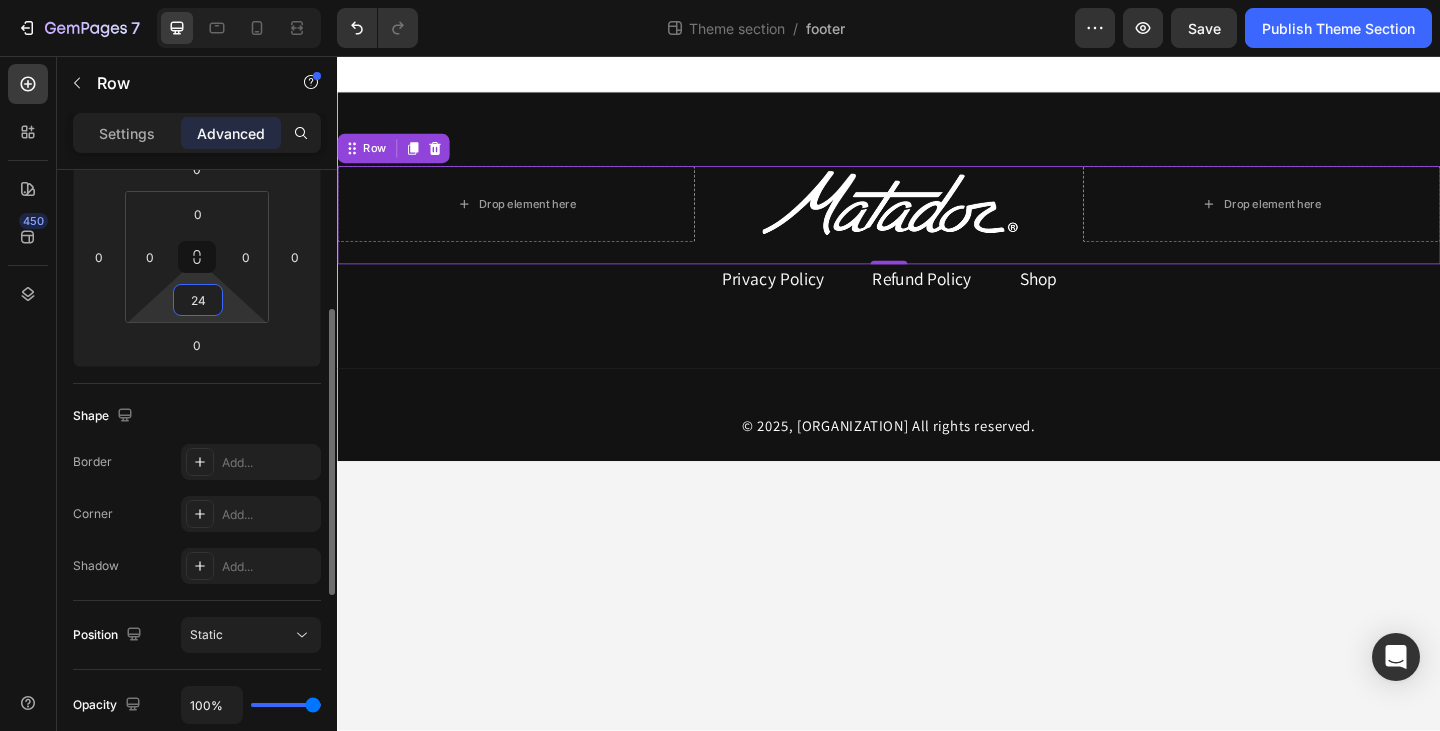 click on "24" at bounding box center (198, 300) 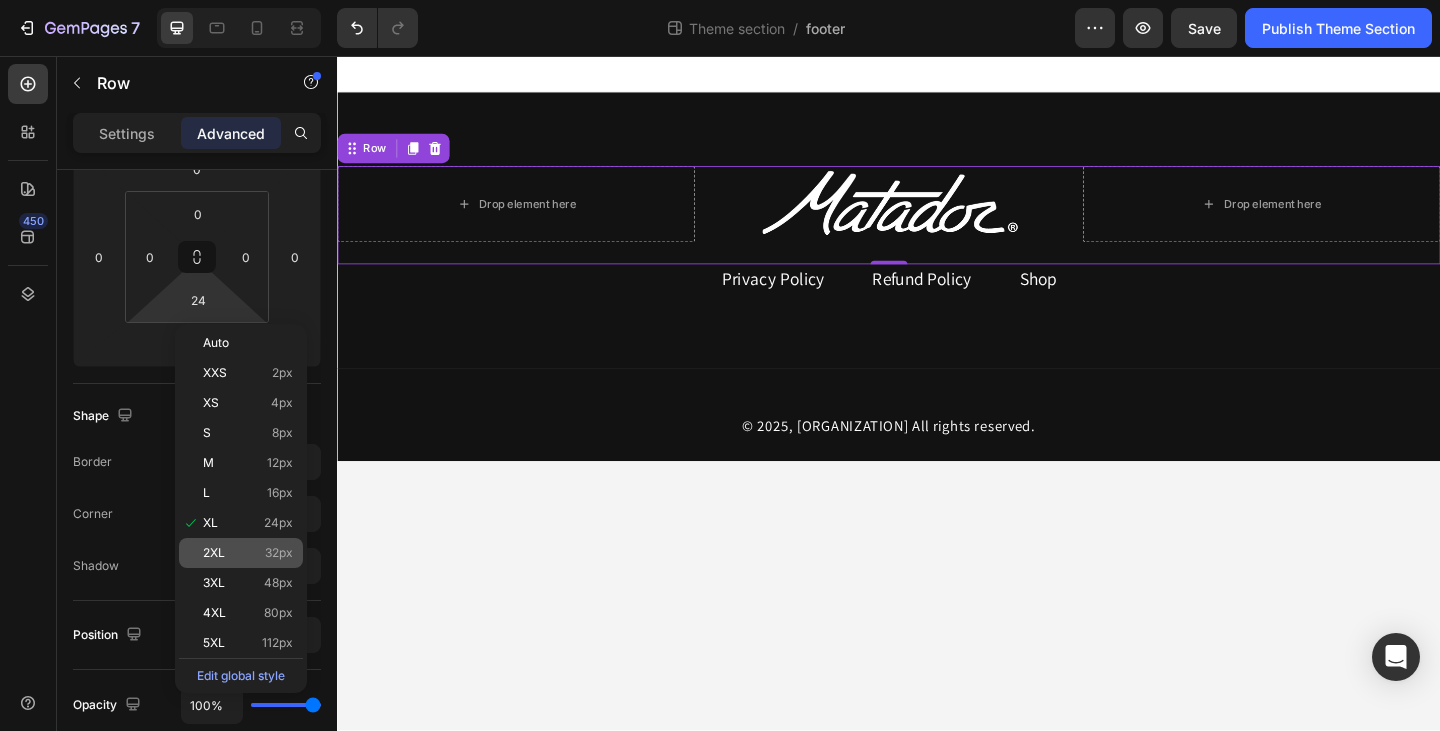 click on "2XL 32px" at bounding box center (248, 553) 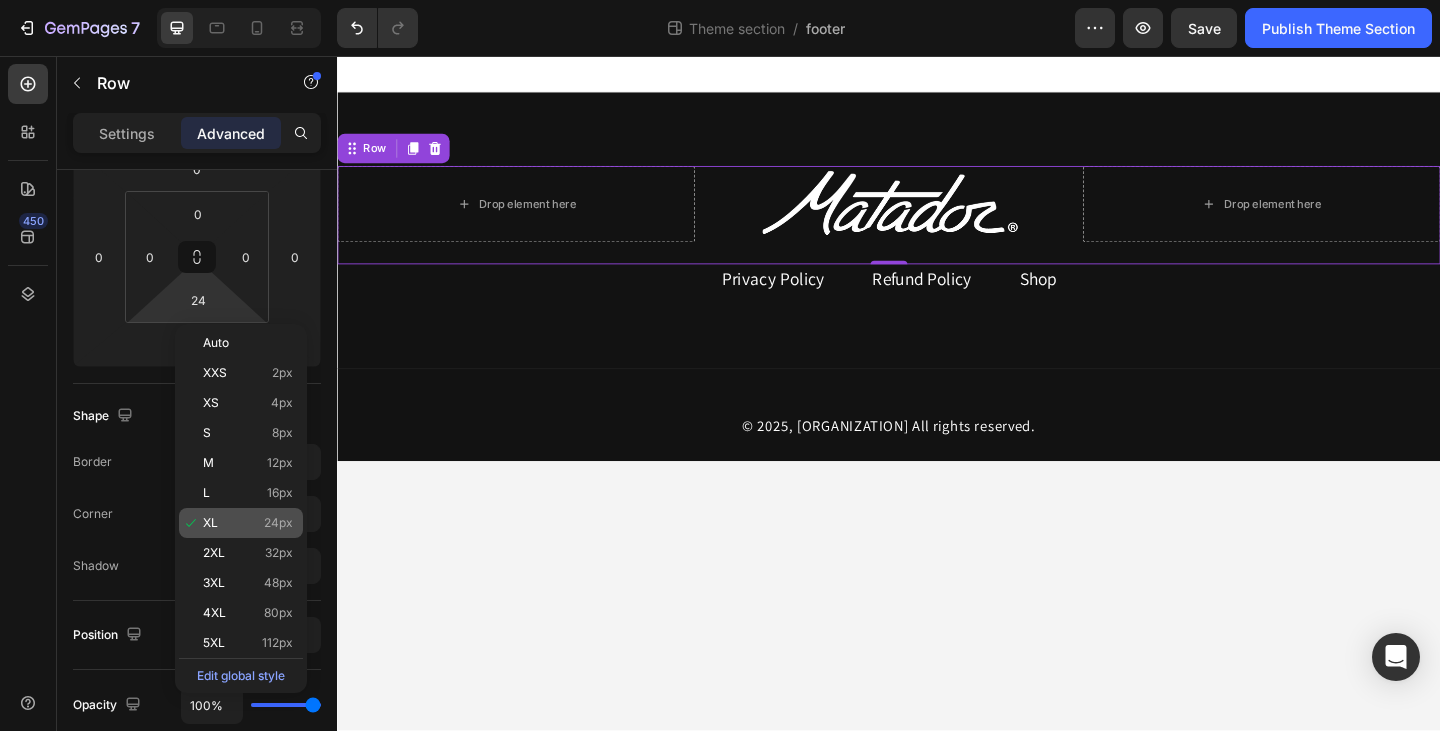 type on "32" 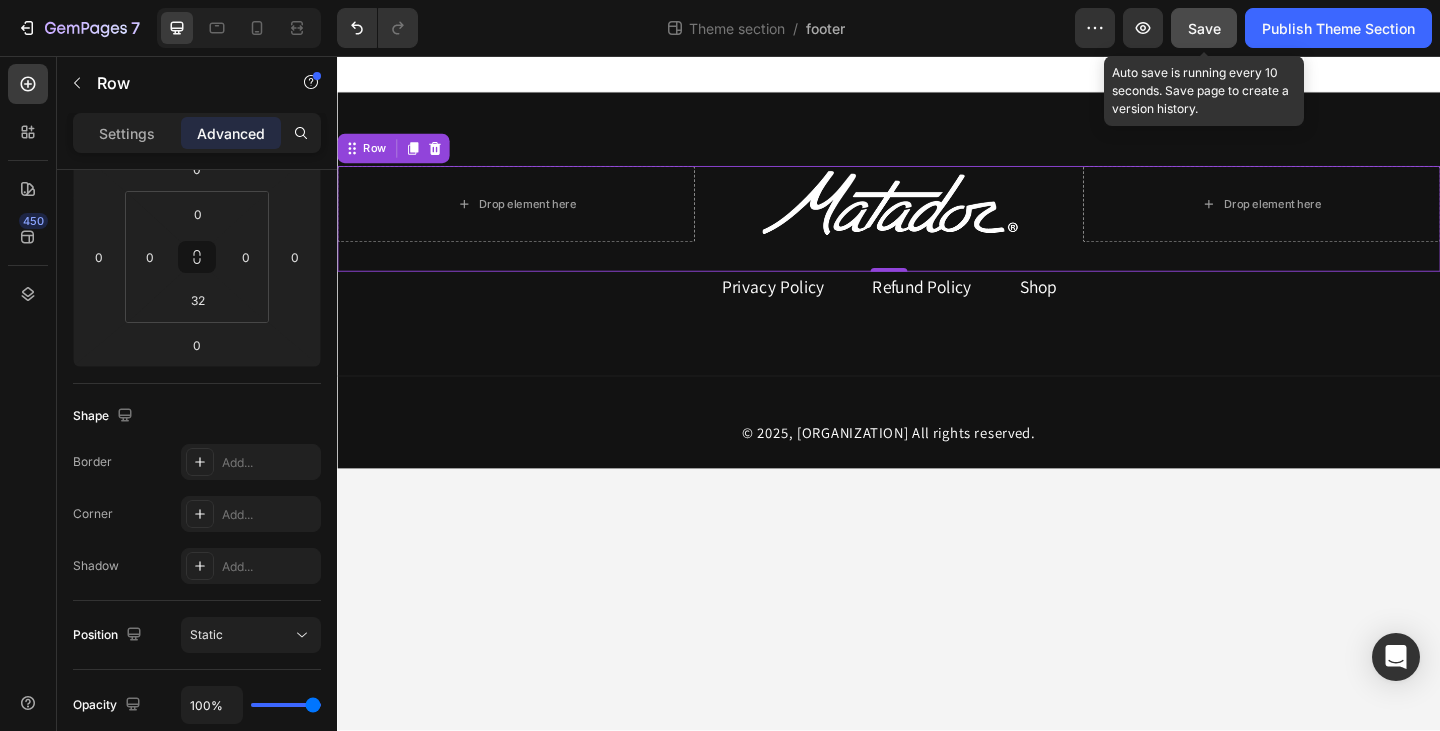 click on "Save" 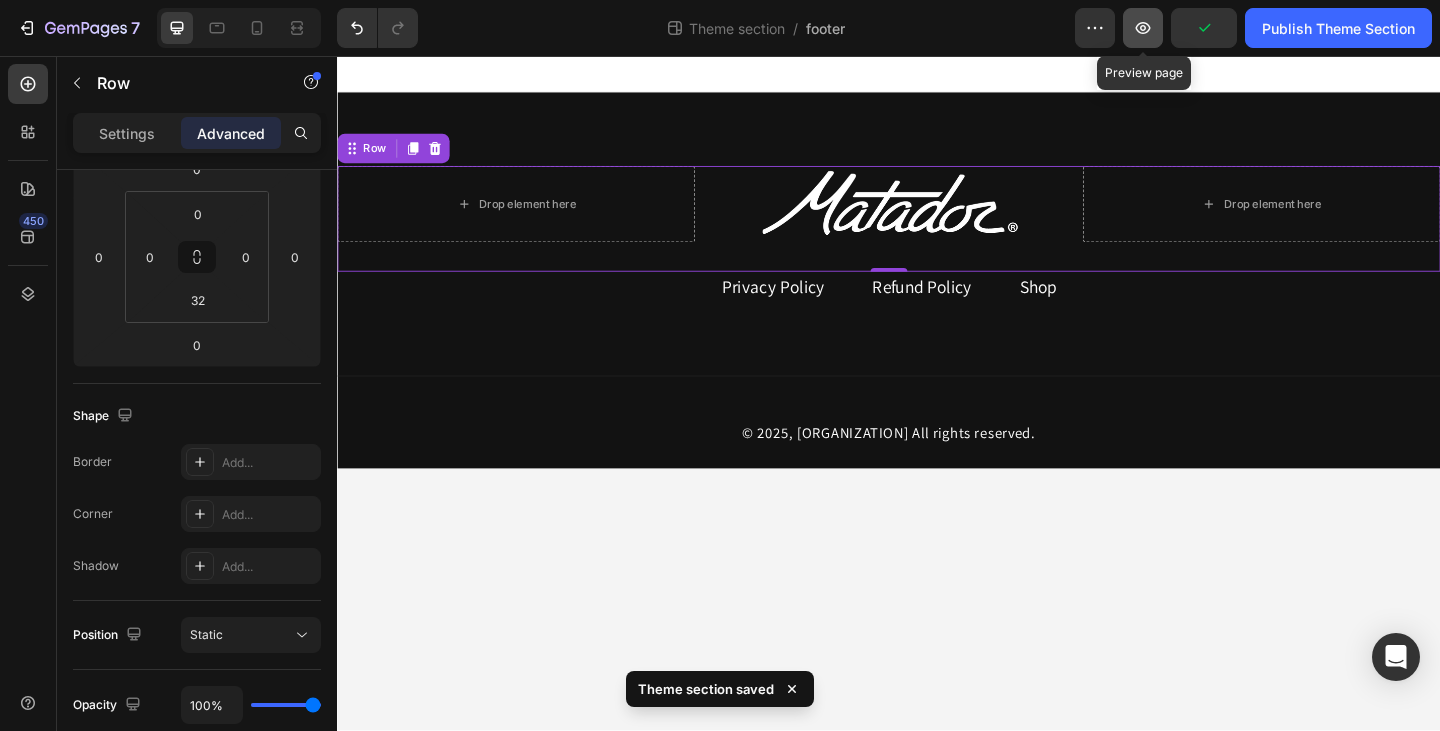 click 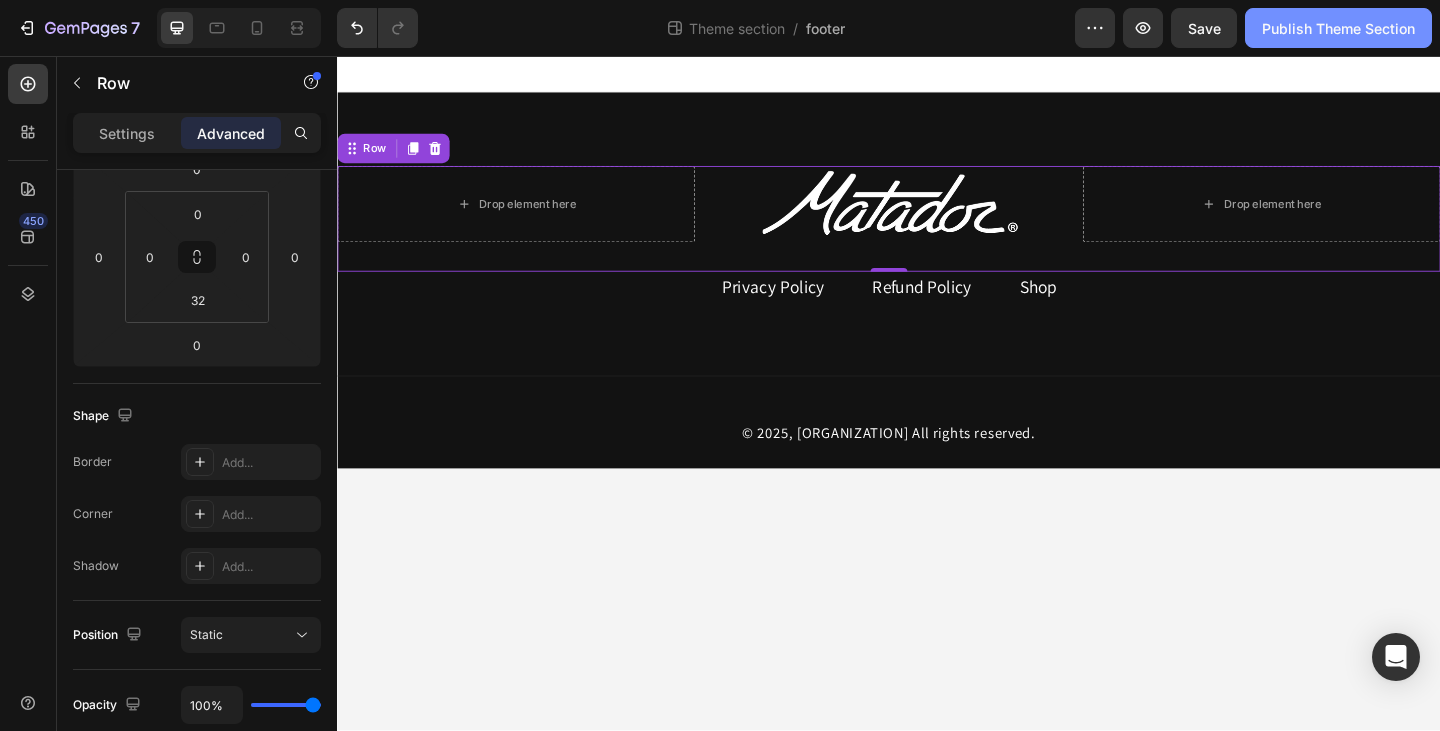 click on "Publish Theme Section" at bounding box center (1338, 28) 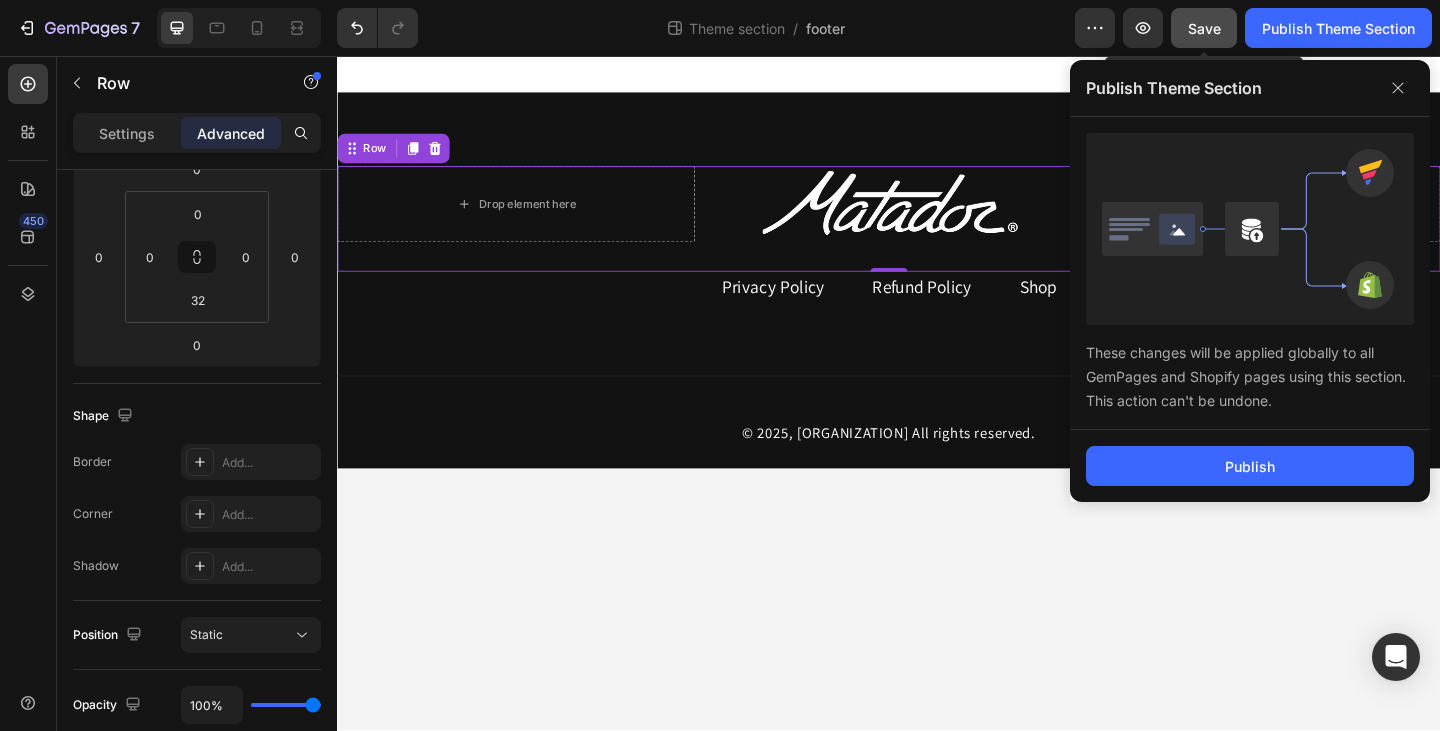 click on "Save" at bounding box center [1204, 28] 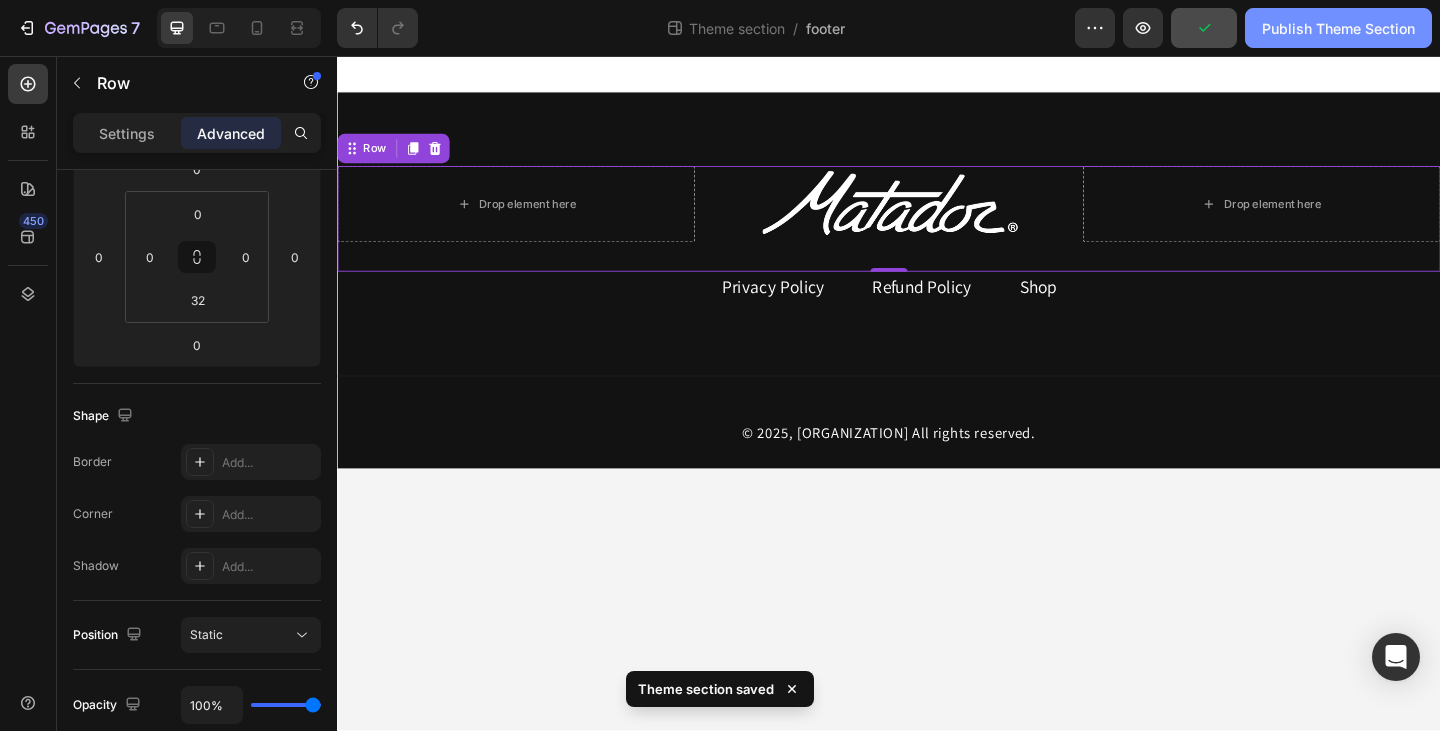 click on "Publish Theme Section" at bounding box center (1338, 28) 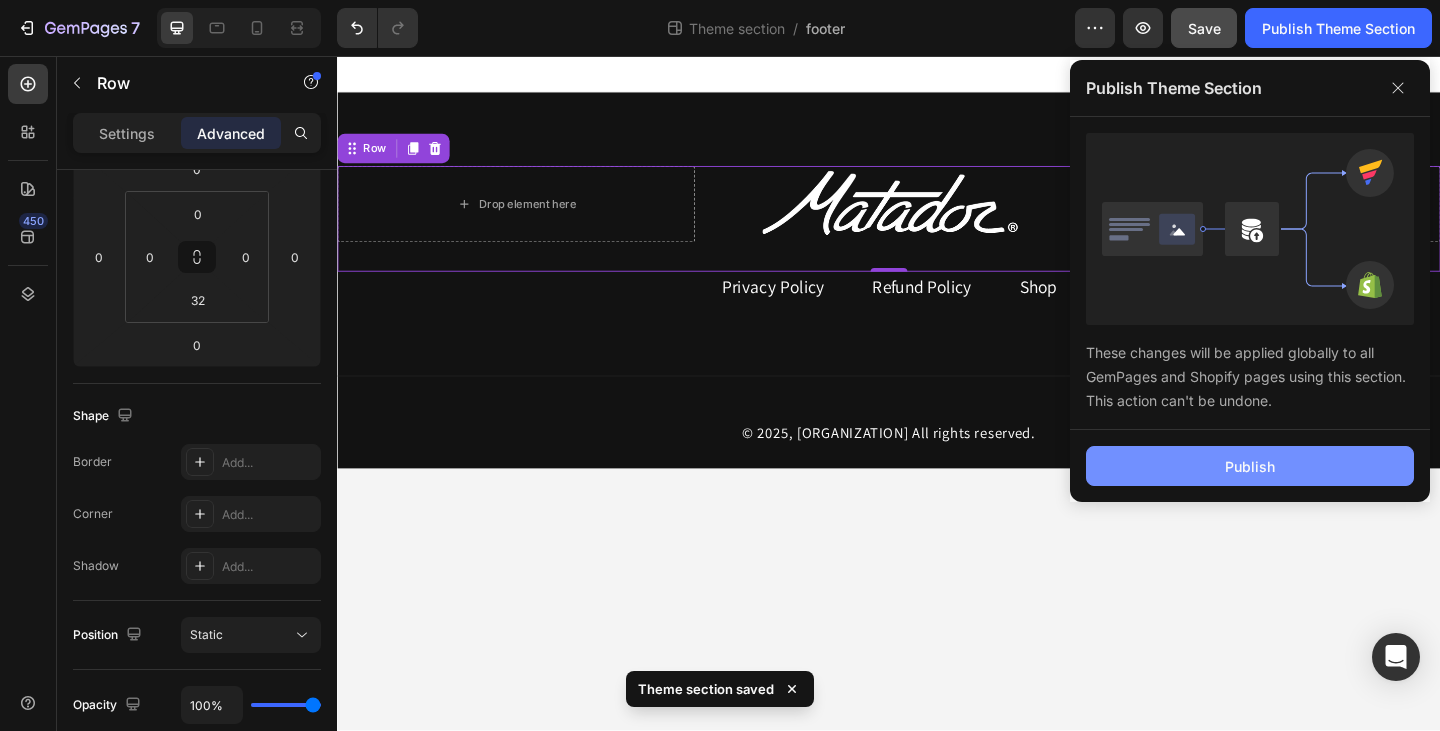 click on "Publish" at bounding box center [1250, 466] 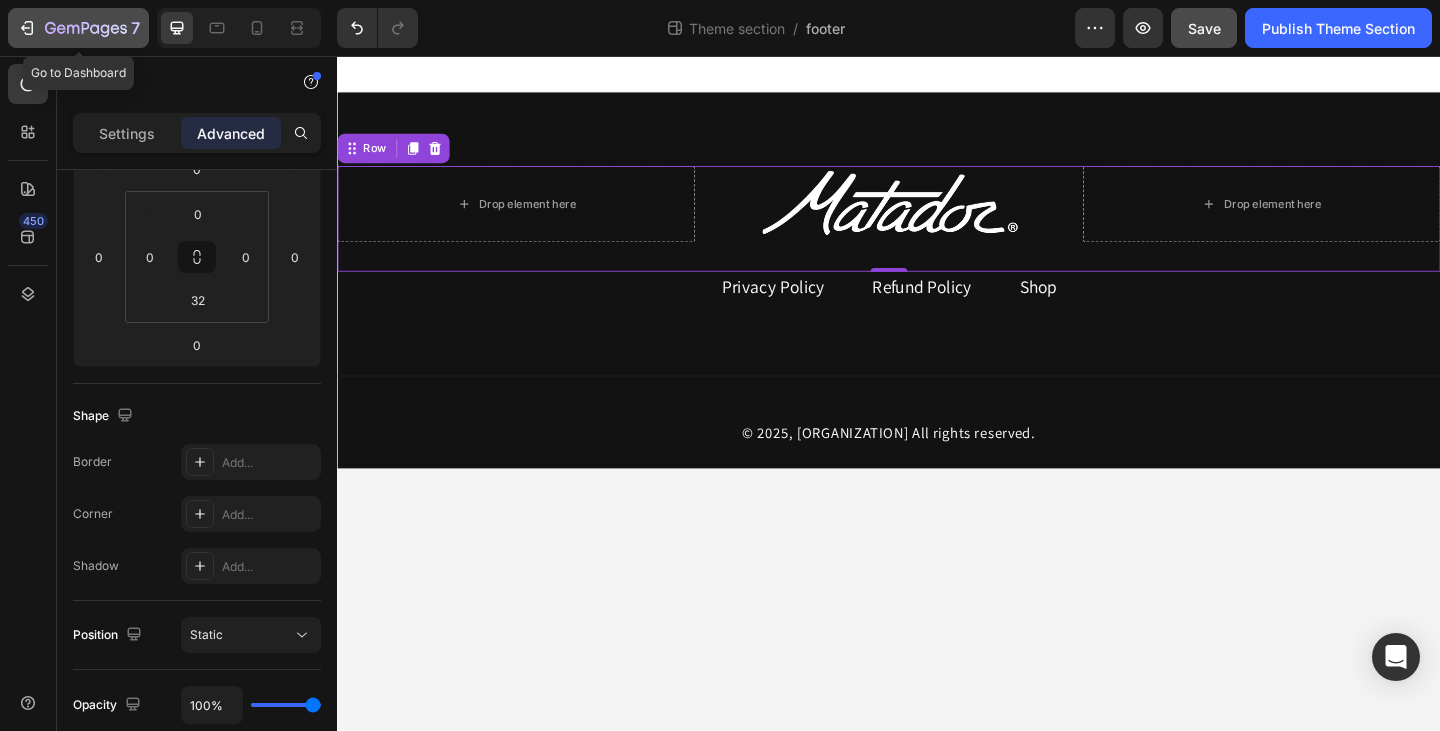 click 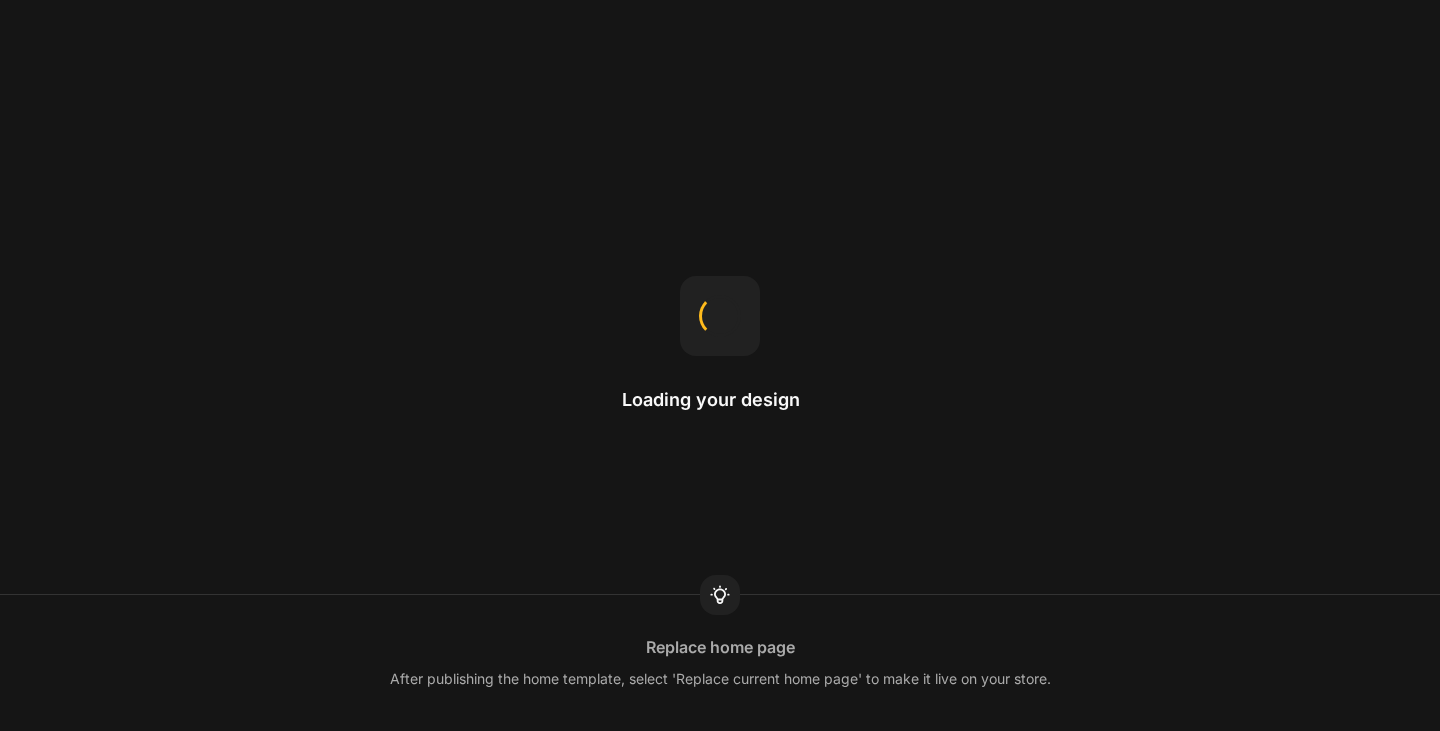 scroll, scrollTop: 0, scrollLeft: 0, axis: both 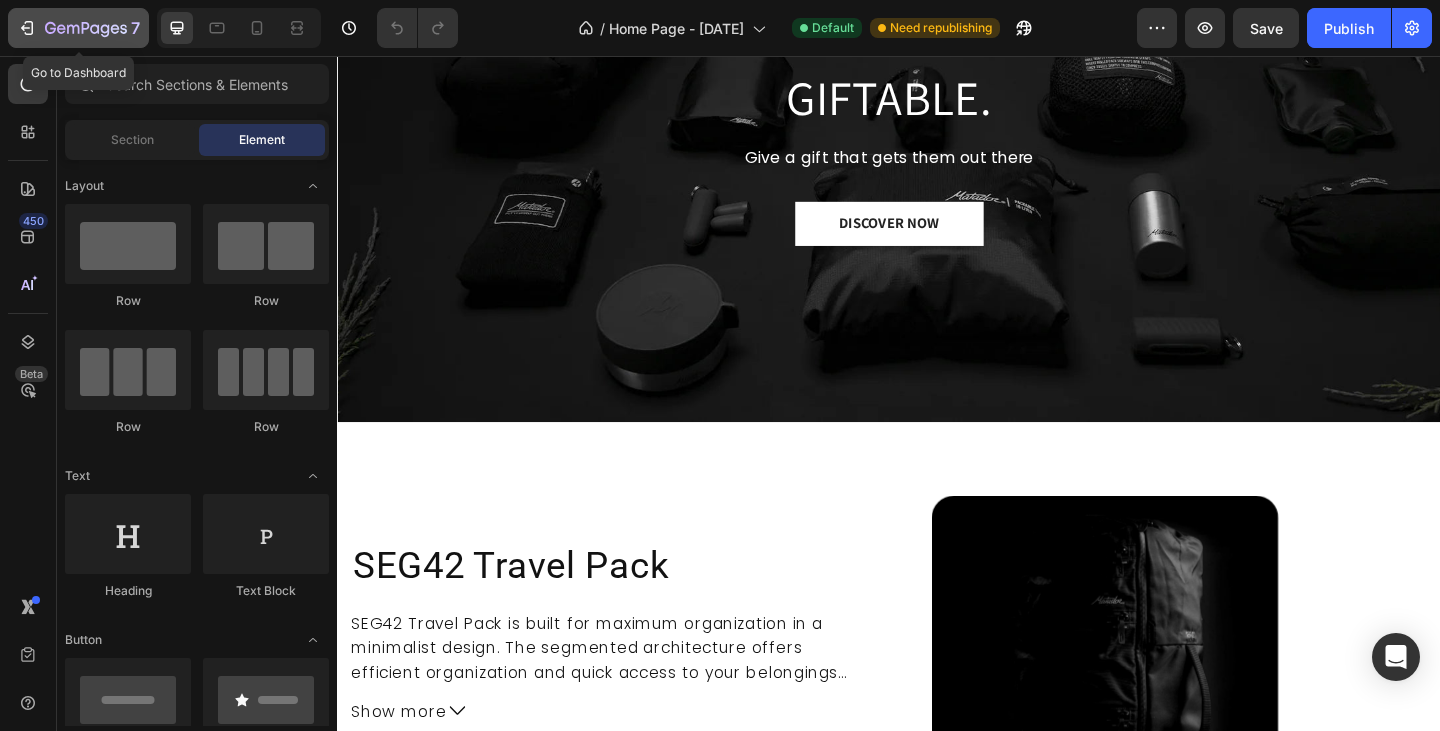 click 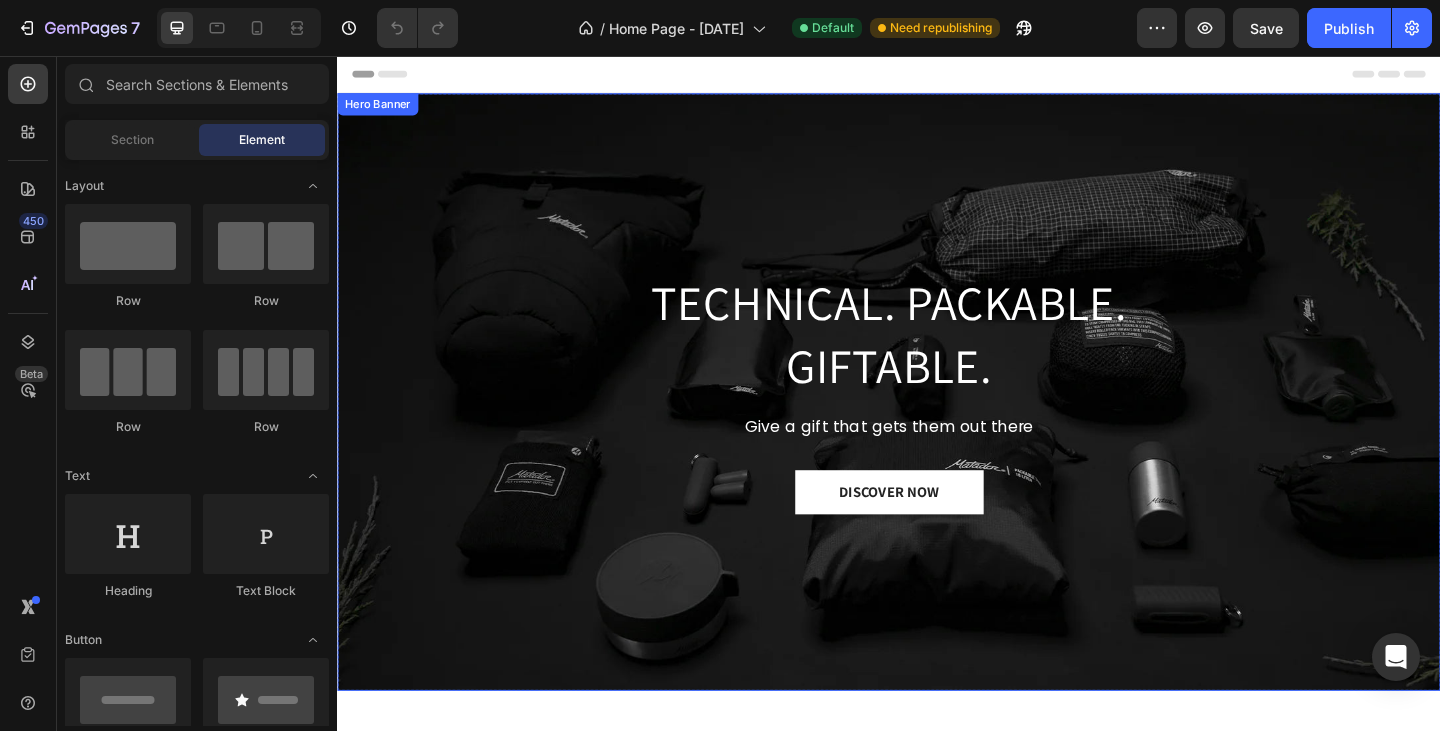scroll, scrollTop: 0, scrollLeft: 0, axis: both 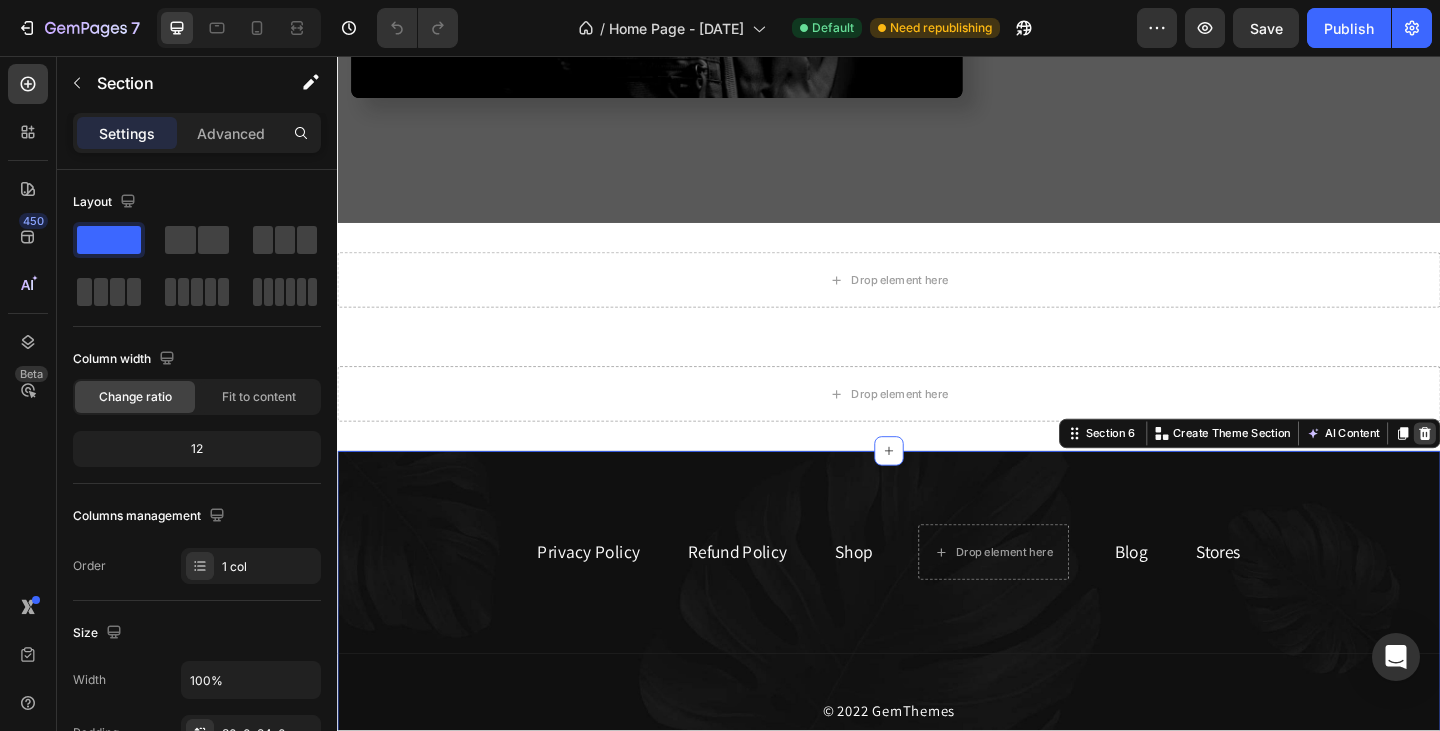 click 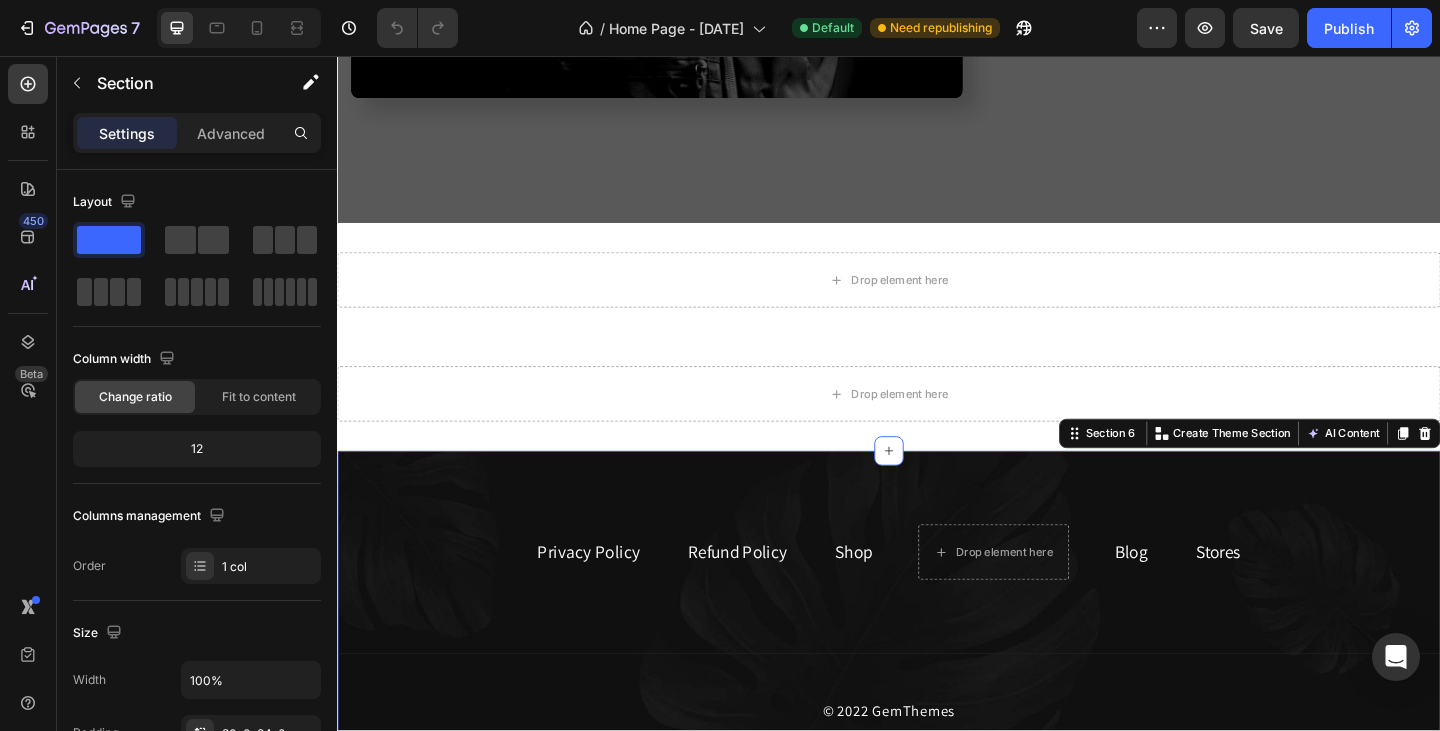 scroll, scrollTop: 1780, scrollLeft: 0, axis: vertical 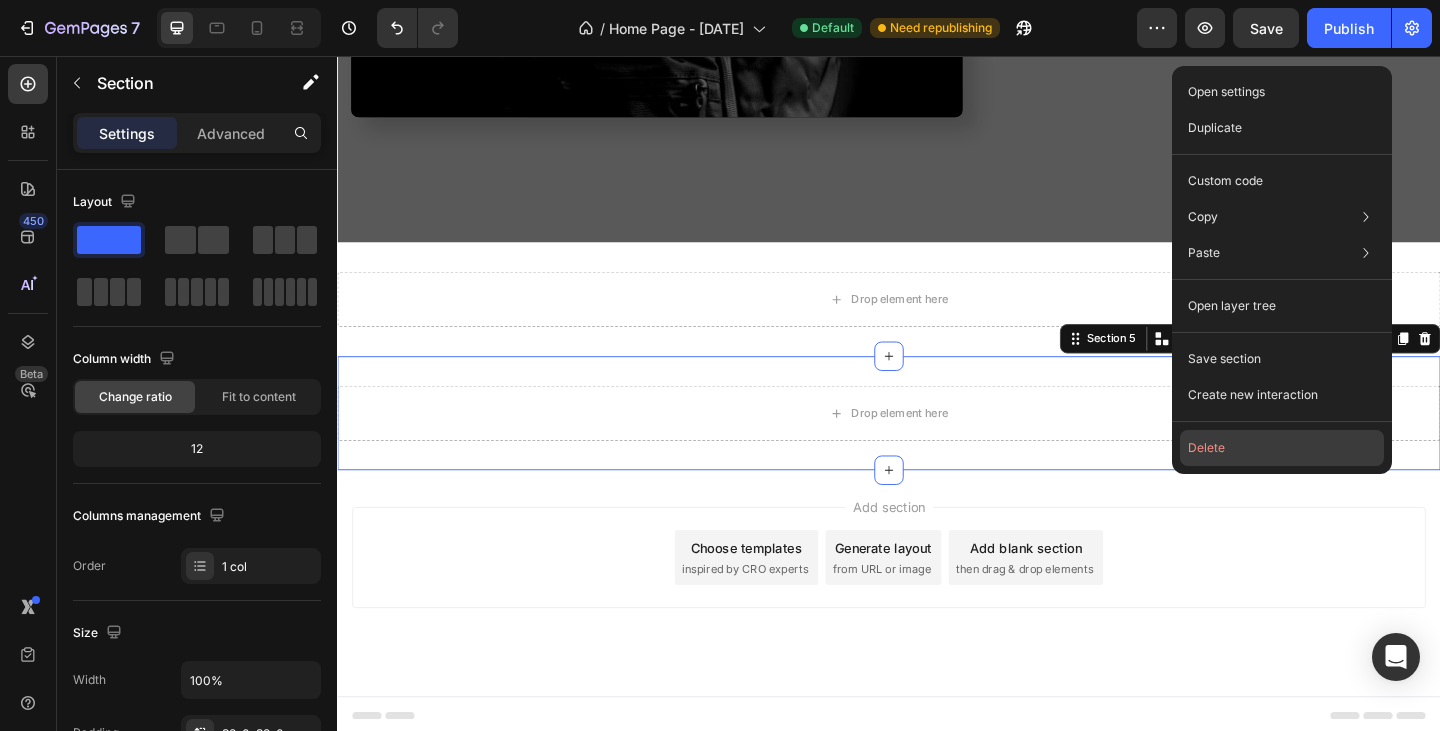 drag, startPoint x: 1294, startPoint y: 454, endPoint x: 1066, endPoint y: 387, distance: 237.64049 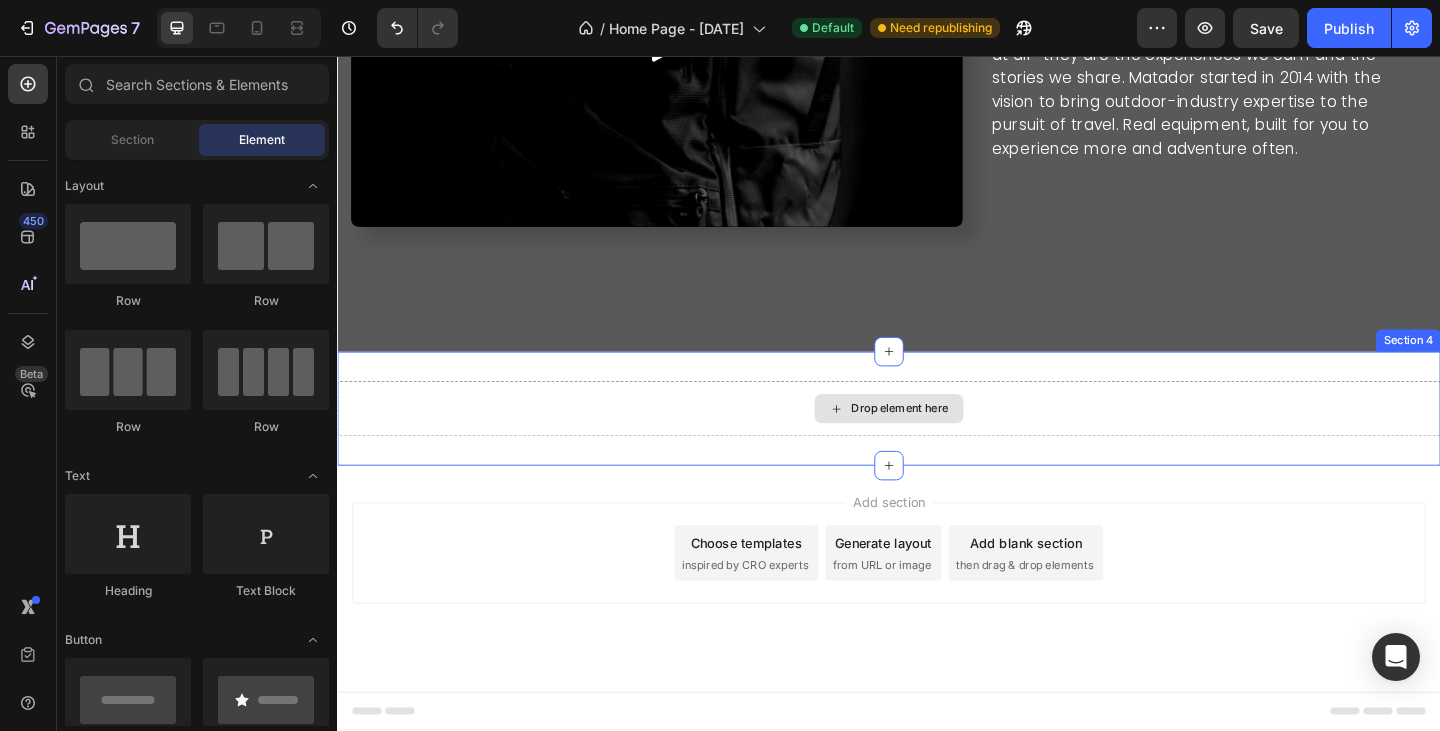 scroll, scrollTop: 1656, scrollLeft: 0, axis: vertical 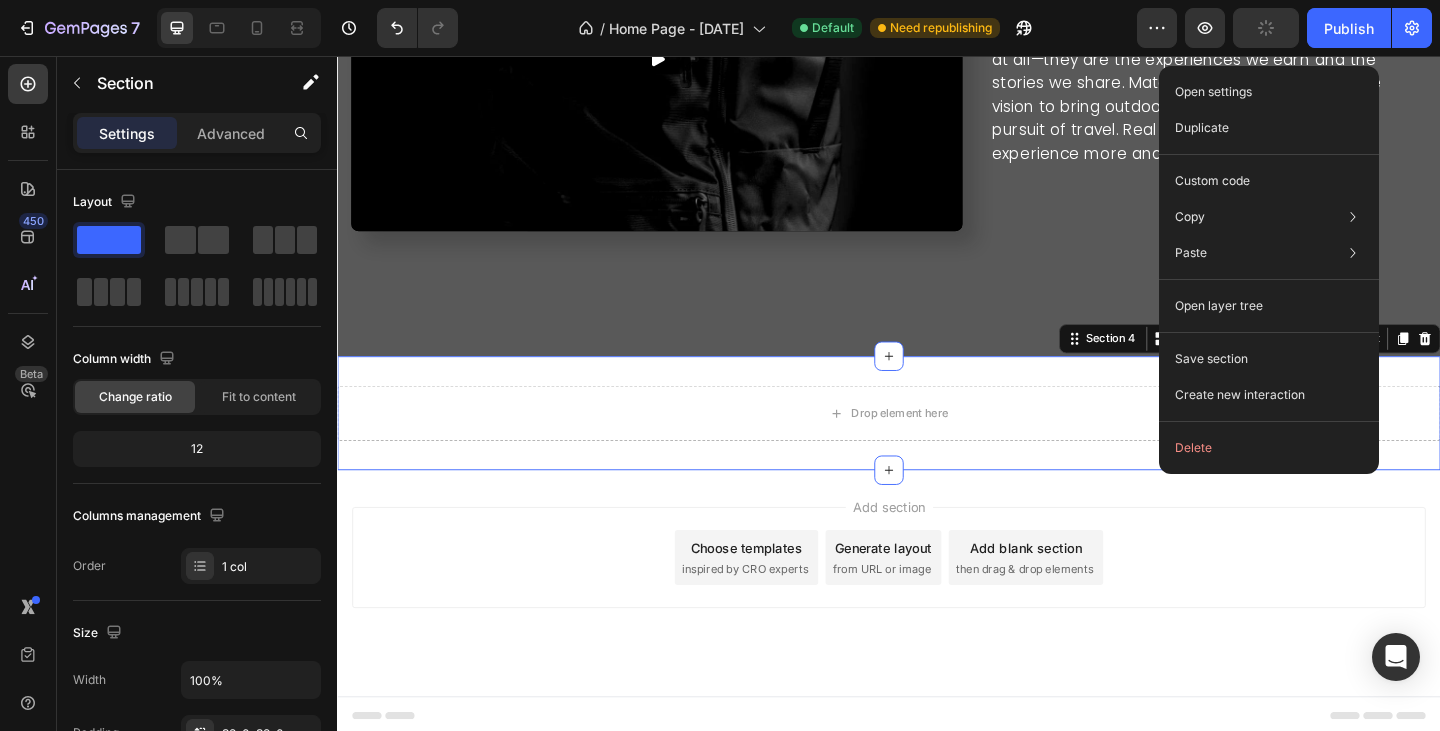 click 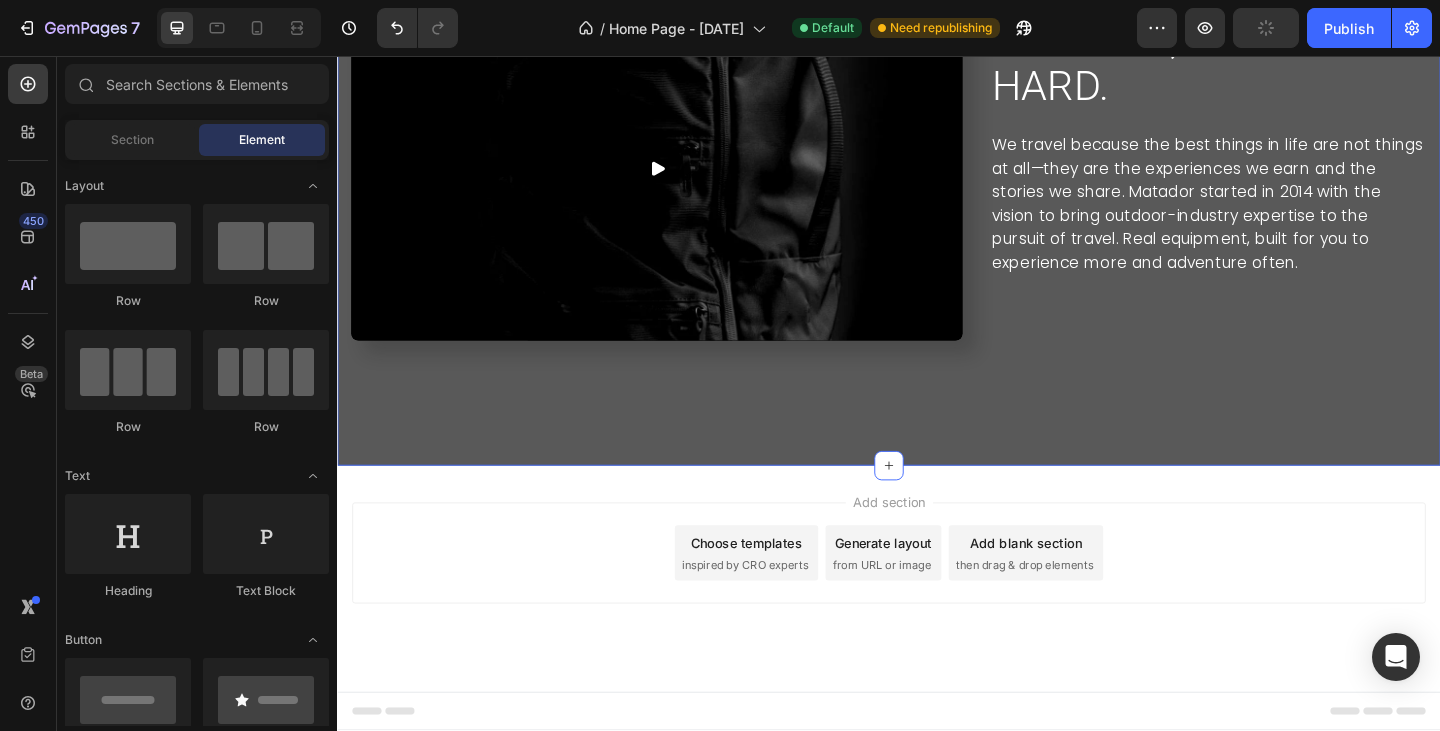 scroll, scrollTop: 1532, scrollLeft: 0, axis: vertical 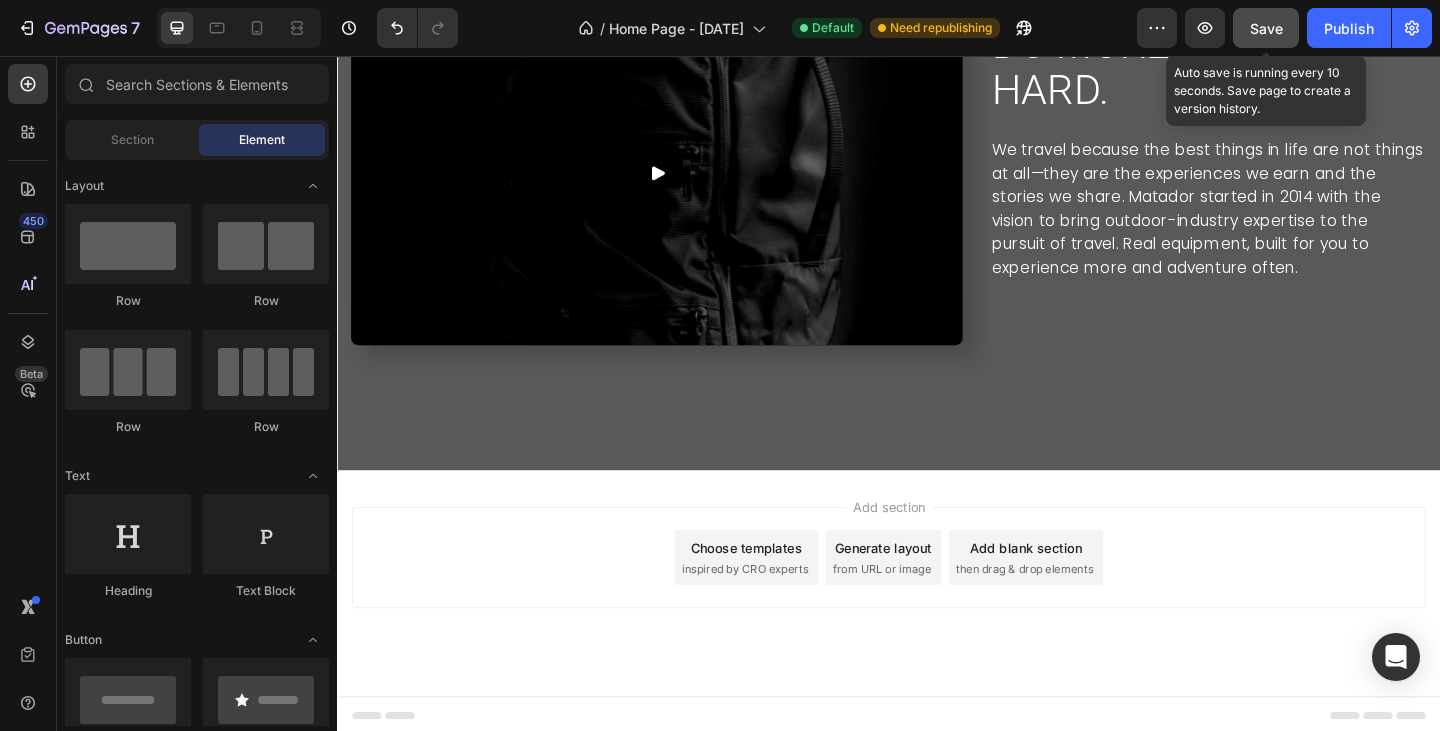 click on "Save" at bounding box center (1266, 28) 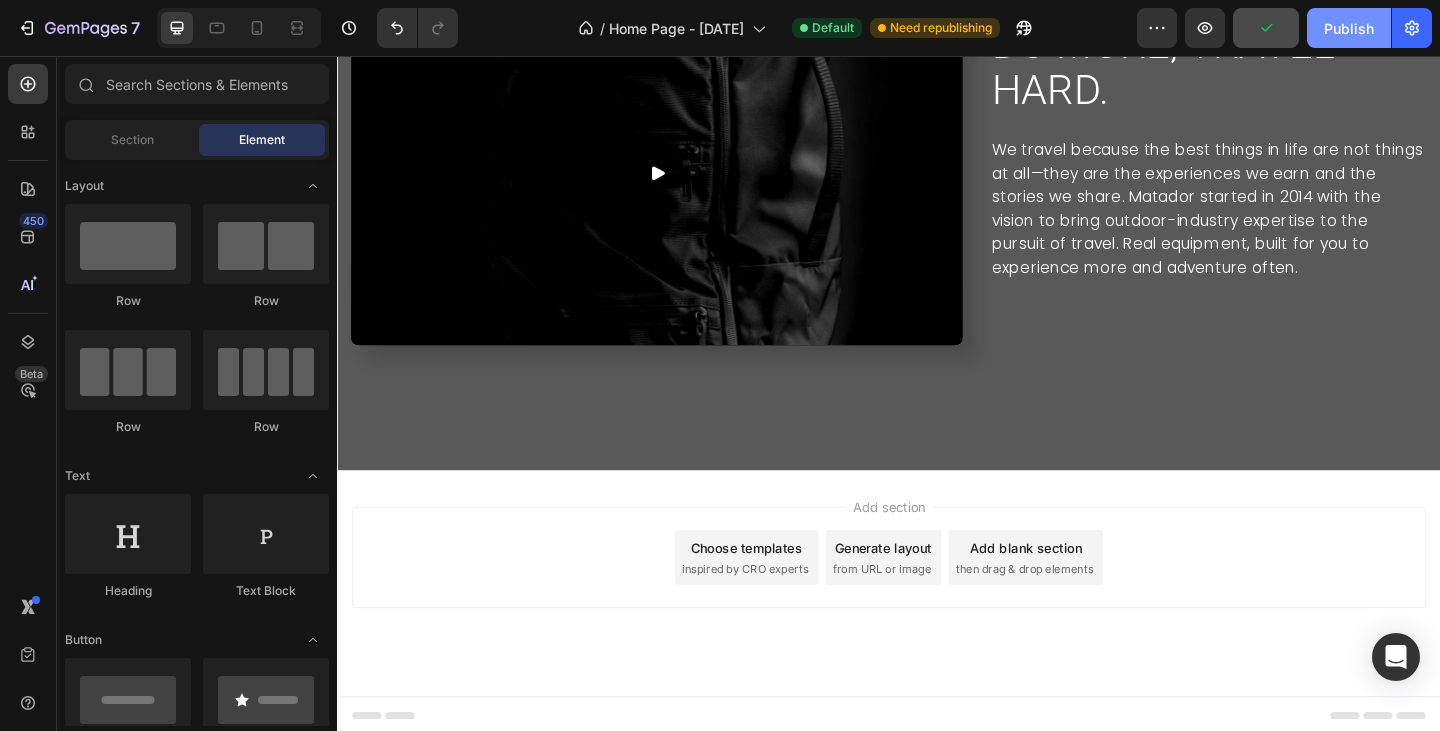 click on "Publish" at bounding box center [1349, 28] 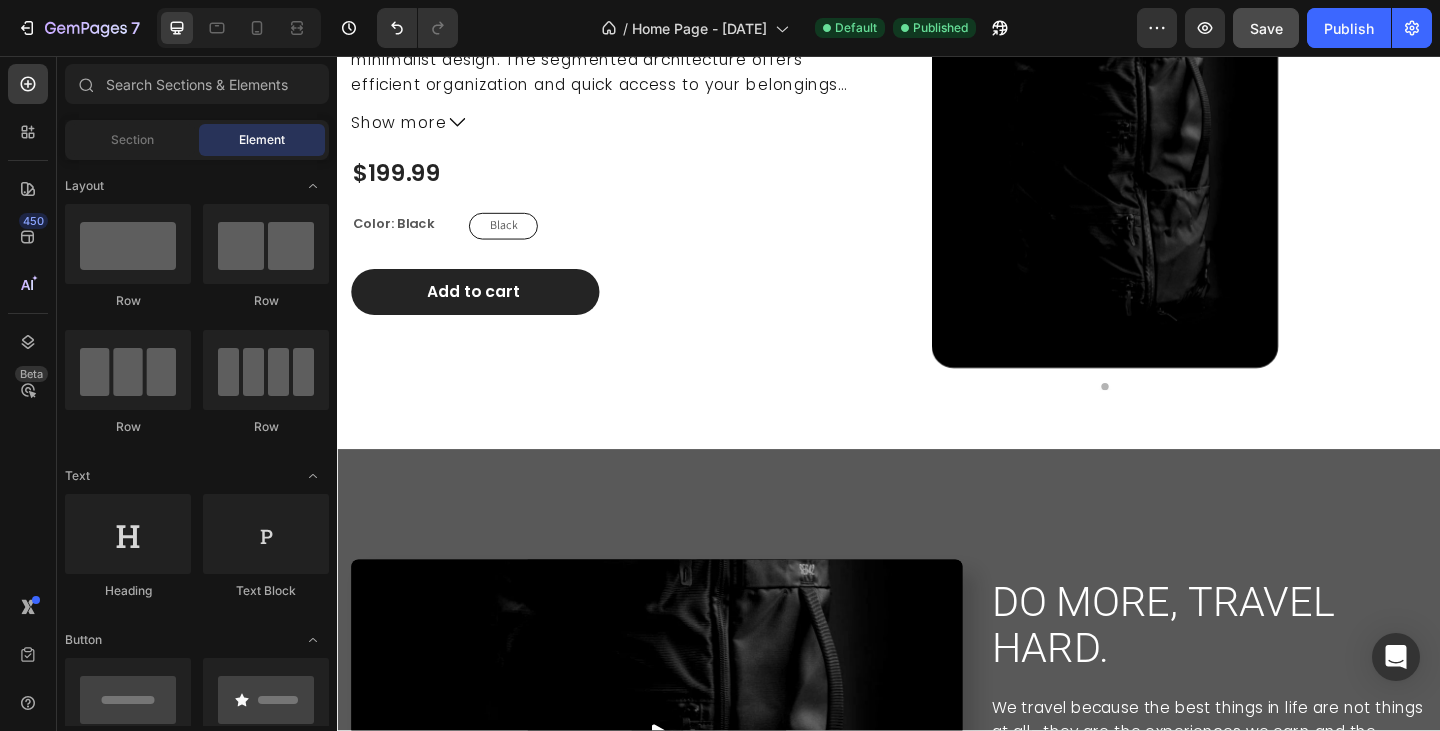 scroll, scrollTop: 654, scrollLeft: 0, axis: vertical 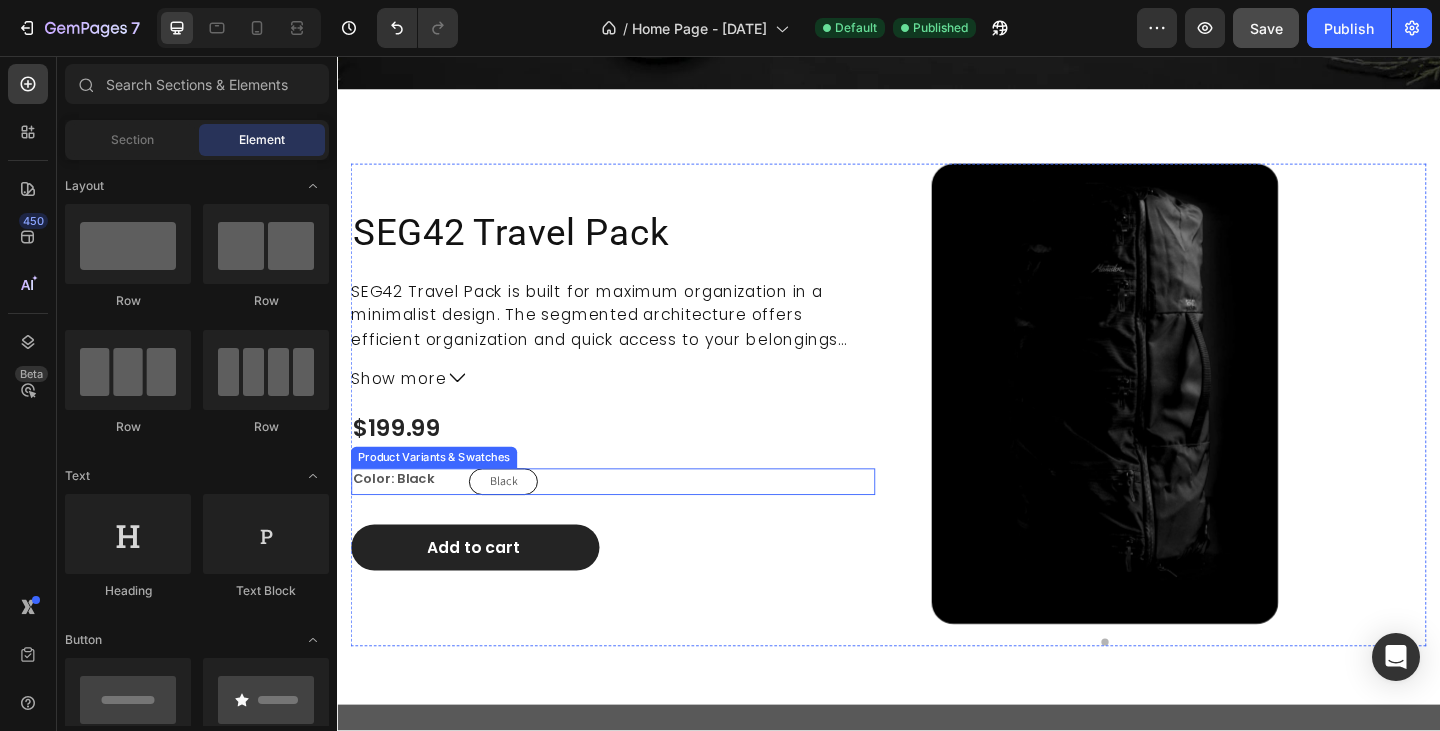 click on "Black Black     Black" at bounding box center [701, 519] 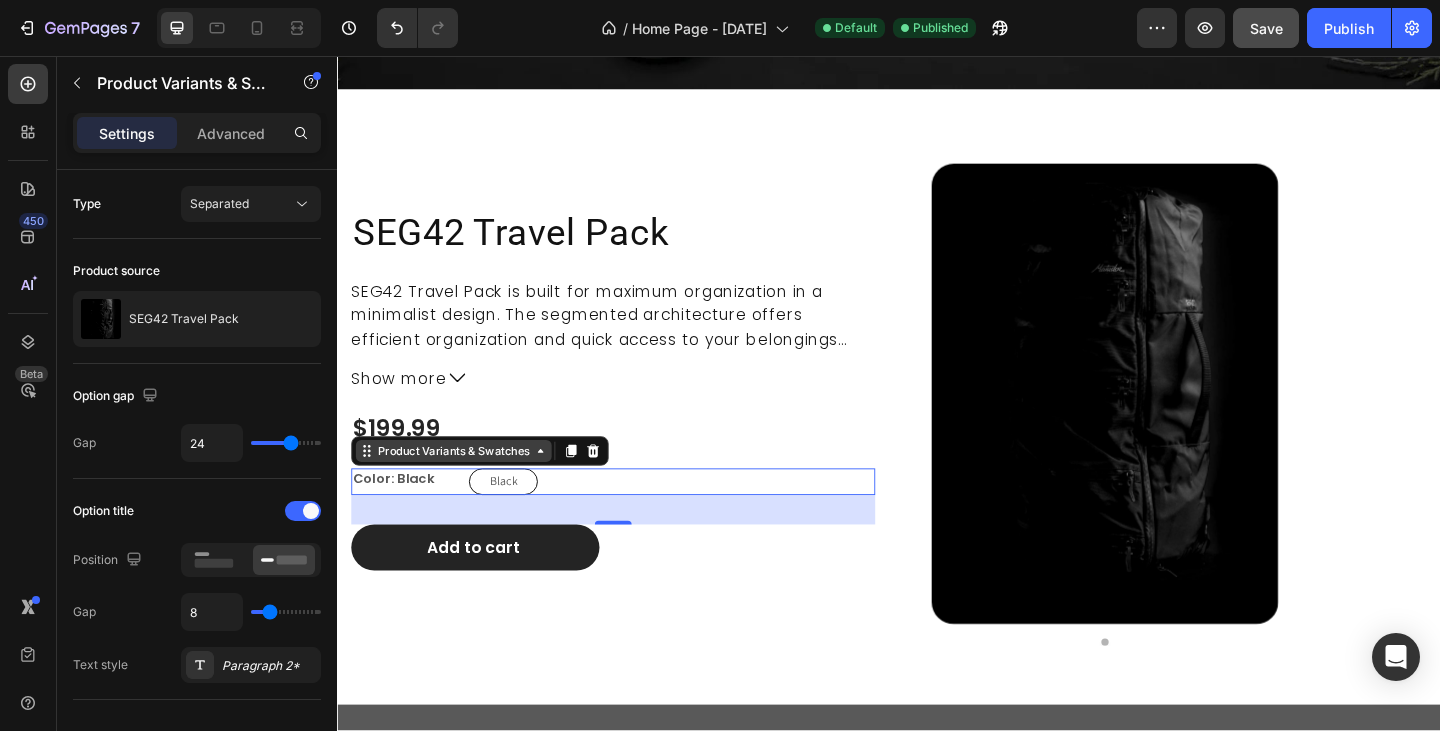 click on "Product Variants & Swatches" at bounding box center [463, 486] 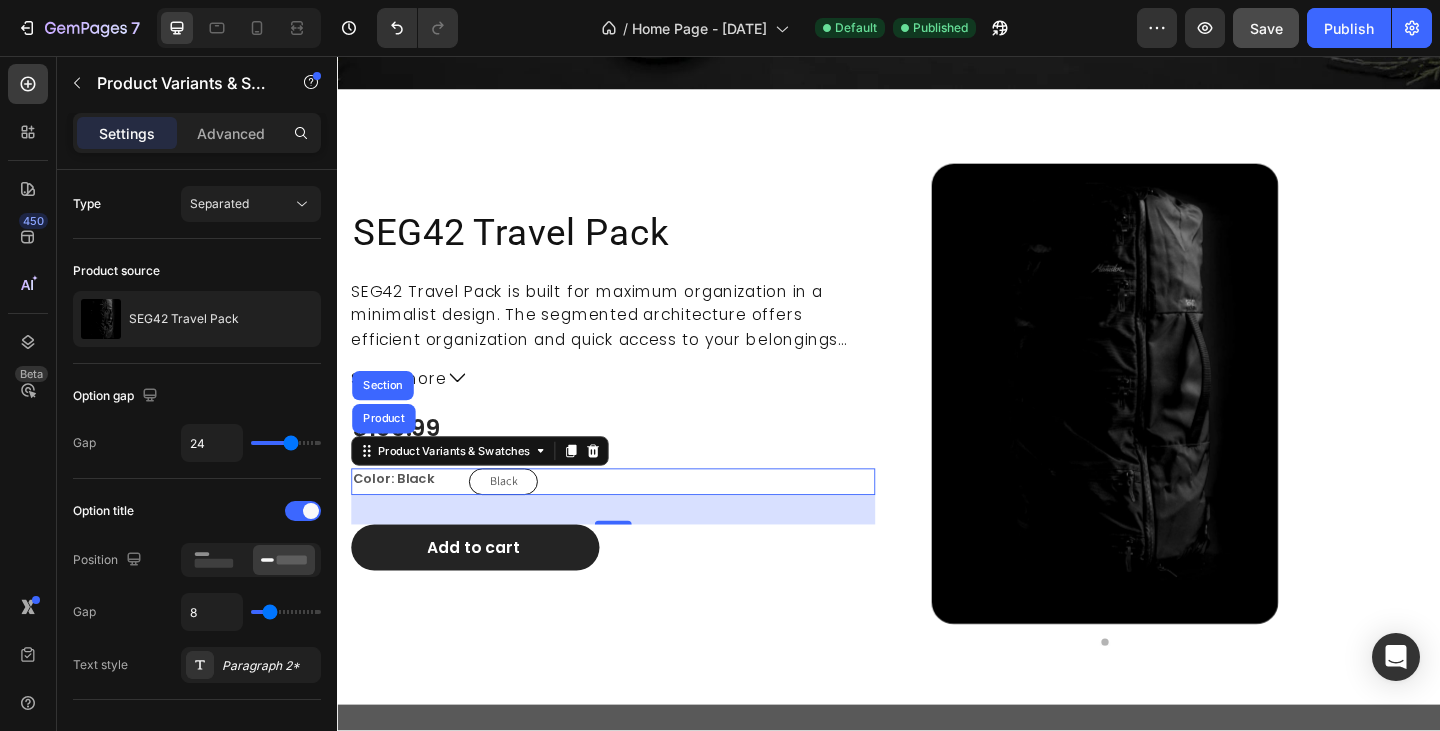 click on "Black Black     Black" at bounding box center [701, 519] 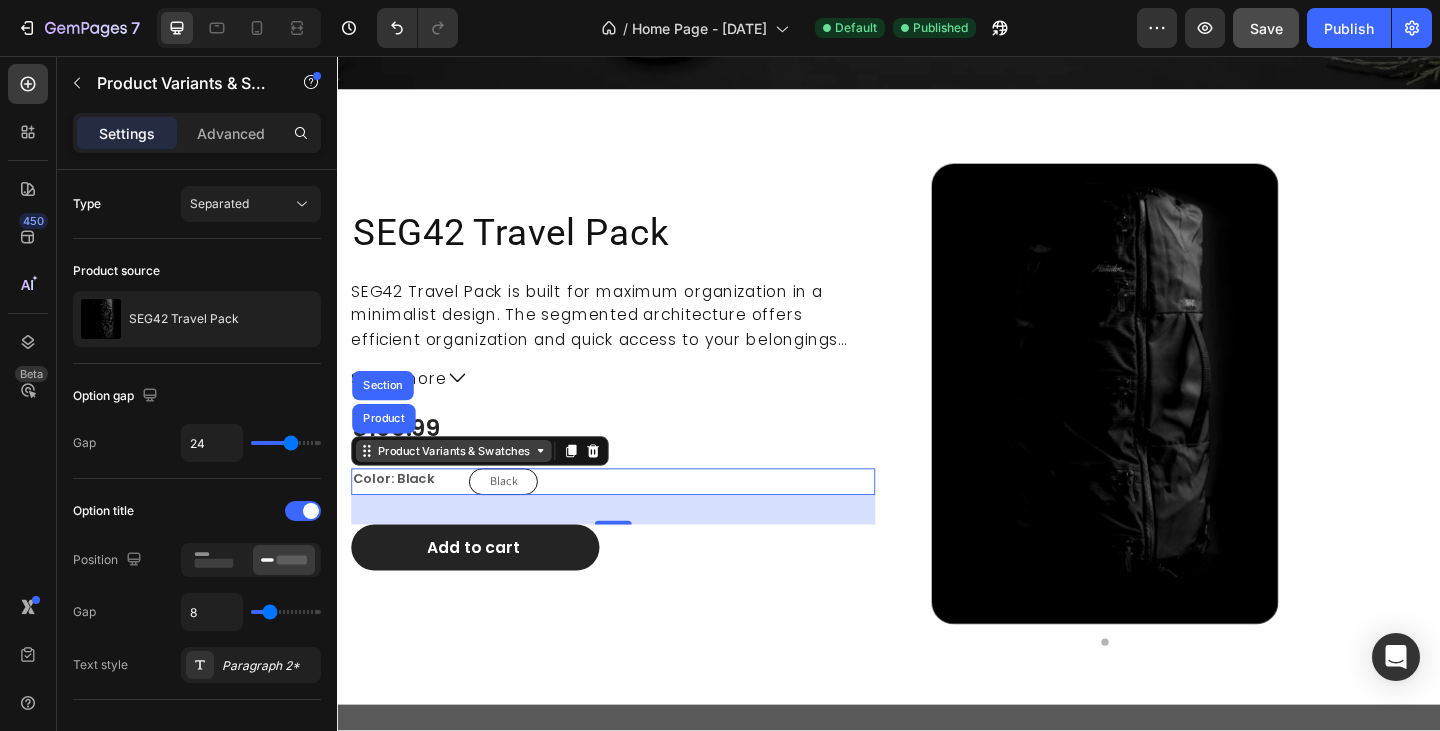 click on "Product Variants & Swatches" at bounding box center (463, 486) 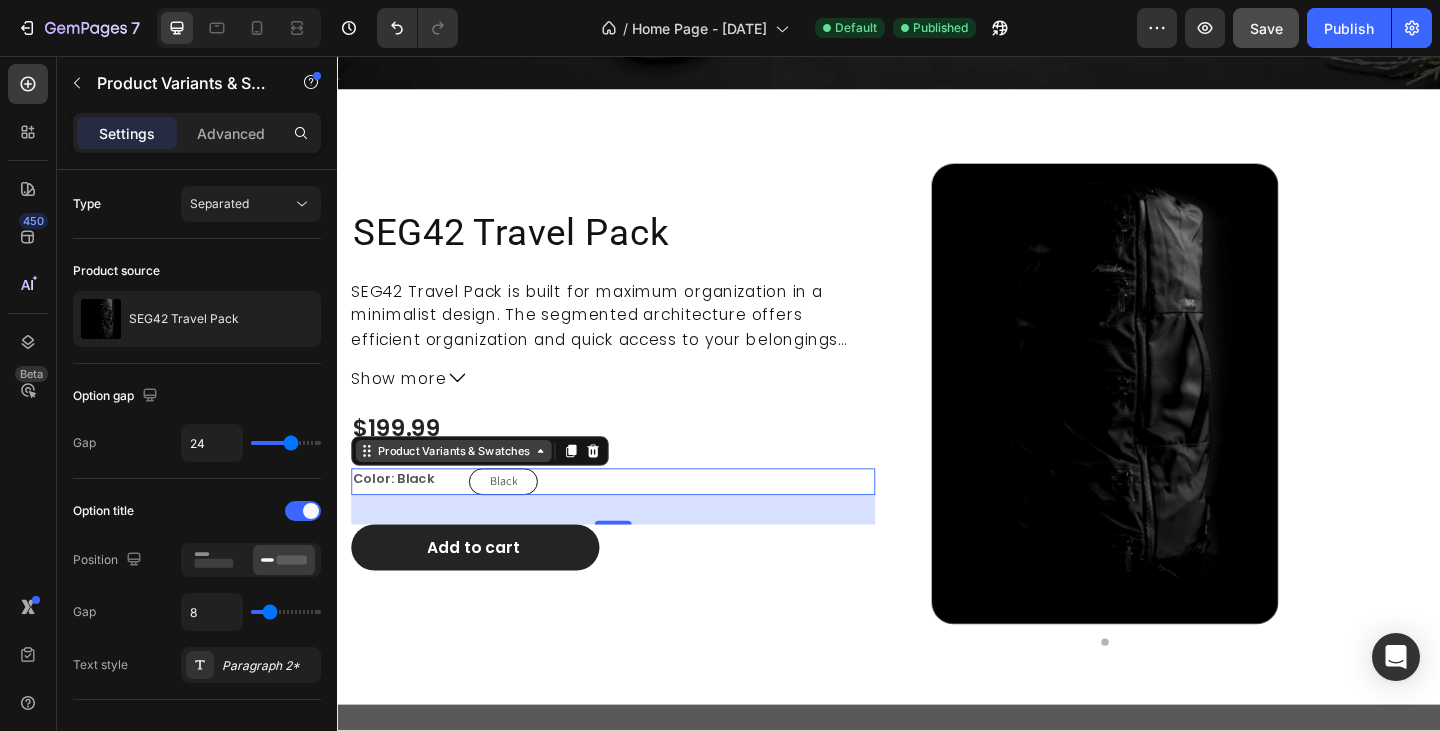 click on "Product Variants & Swatches" at bounding box center (463, 486) 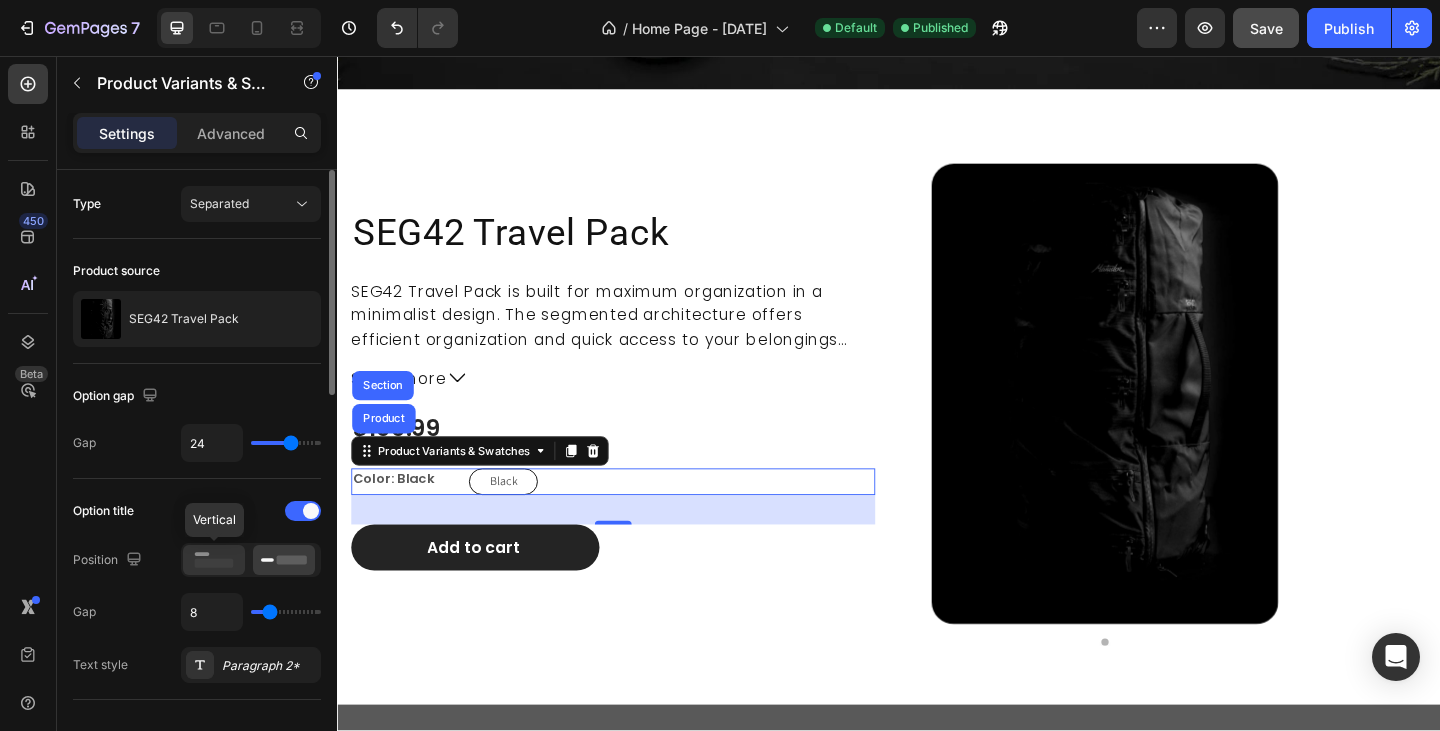 click 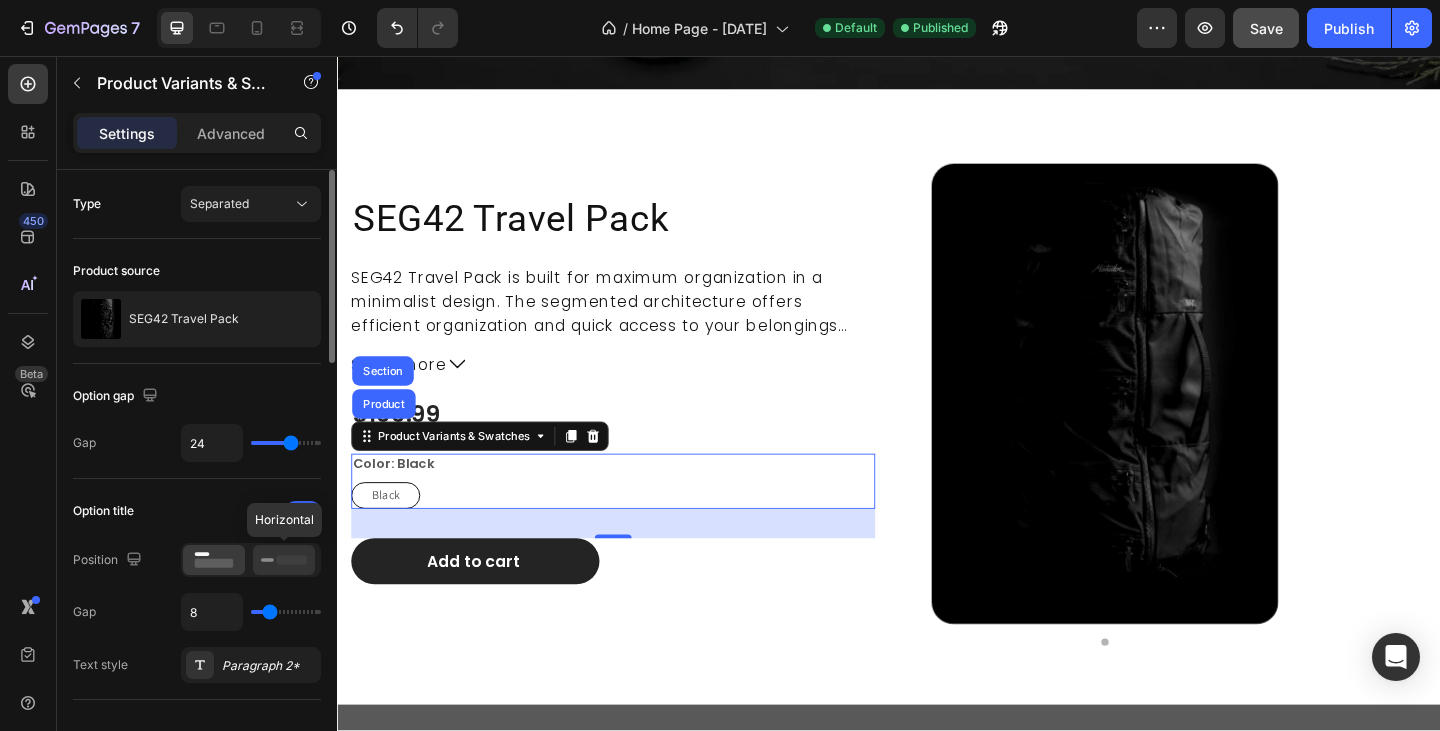 click 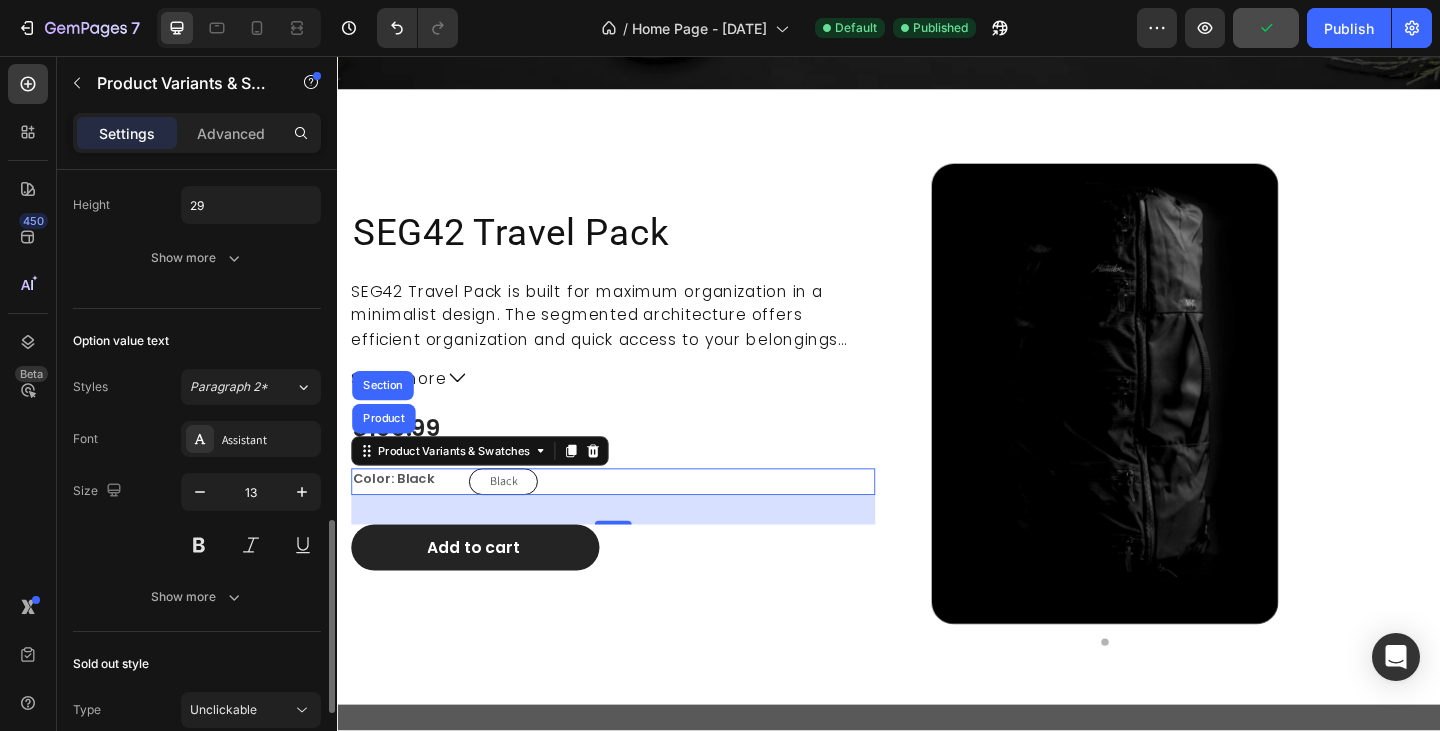scroll, scrollTop: 800, scrollLeft: 0, axis: vertical 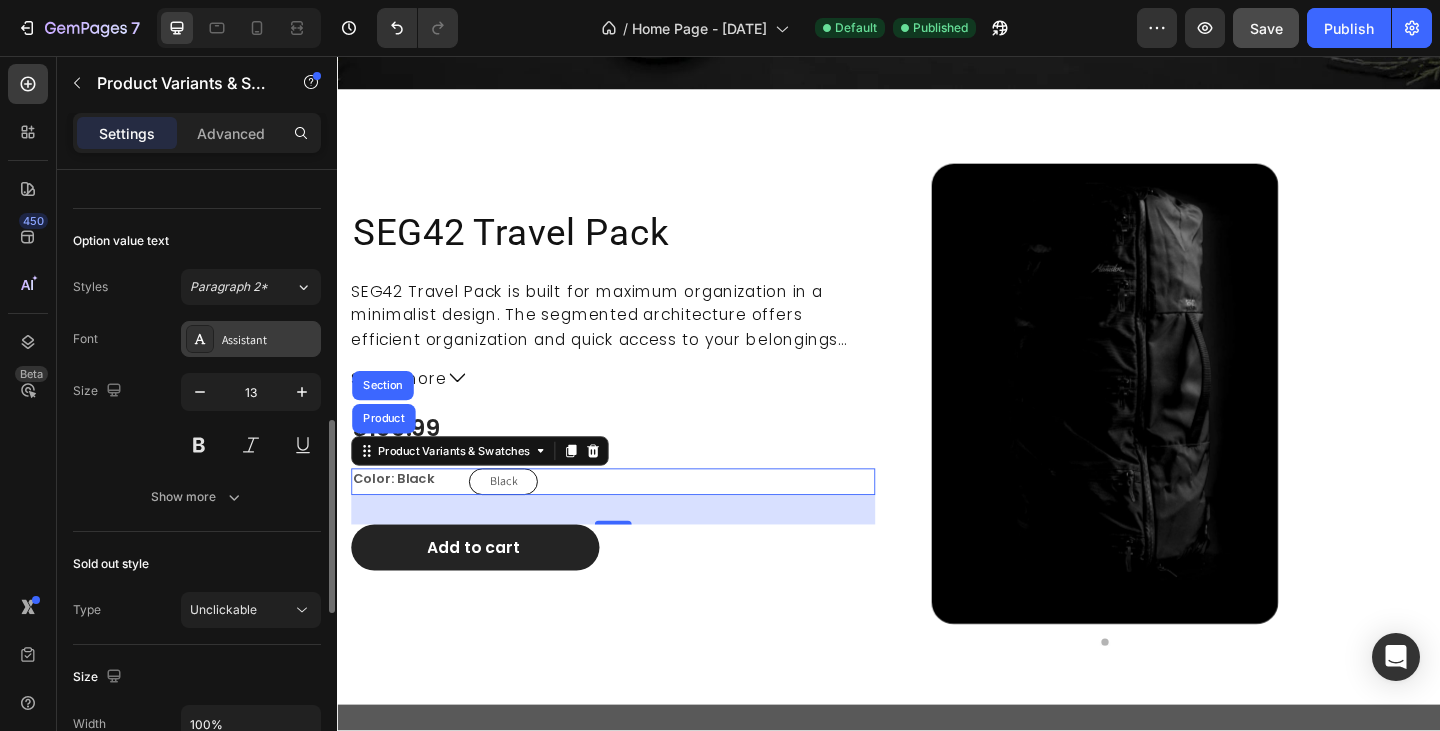 click on "Assistant" at bounding box center (269, 340) 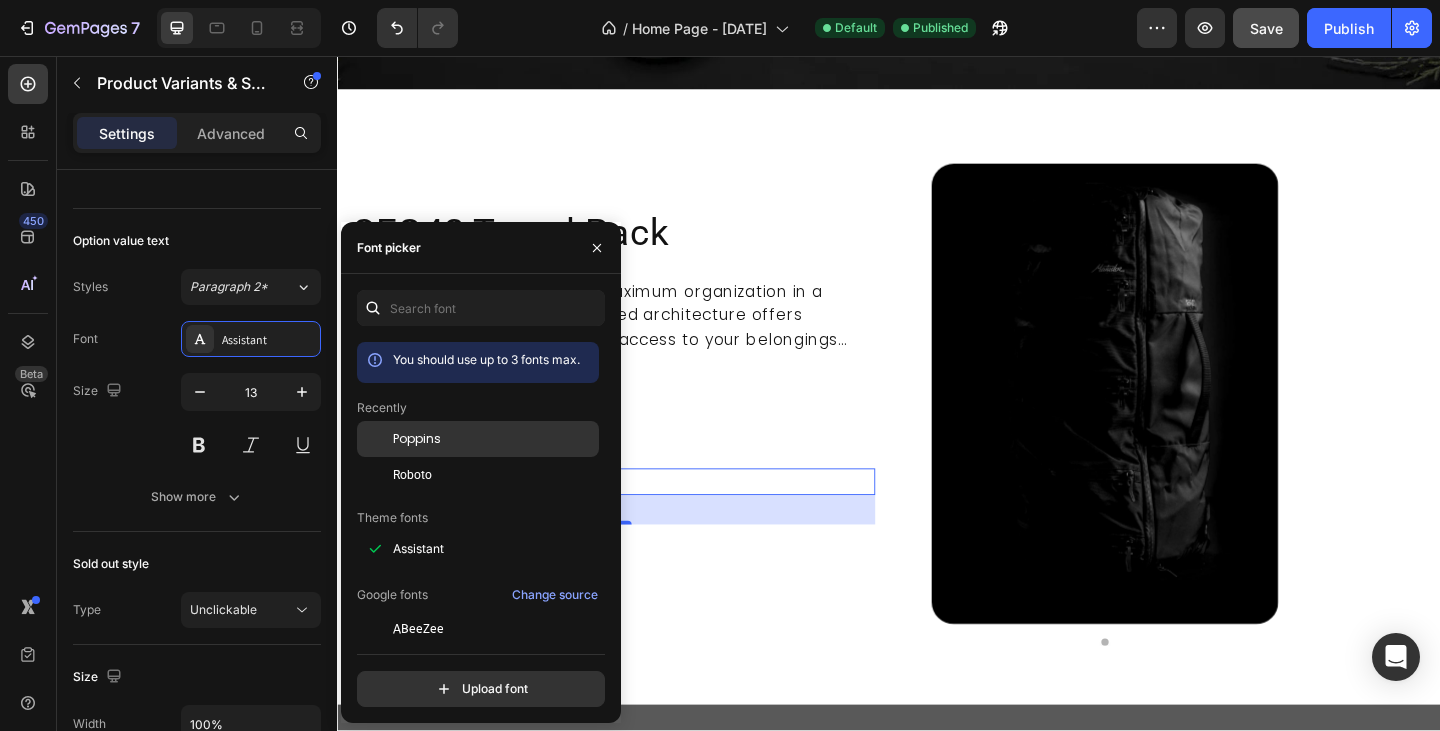 click on "Poppins" at bounding box center [417, 439] 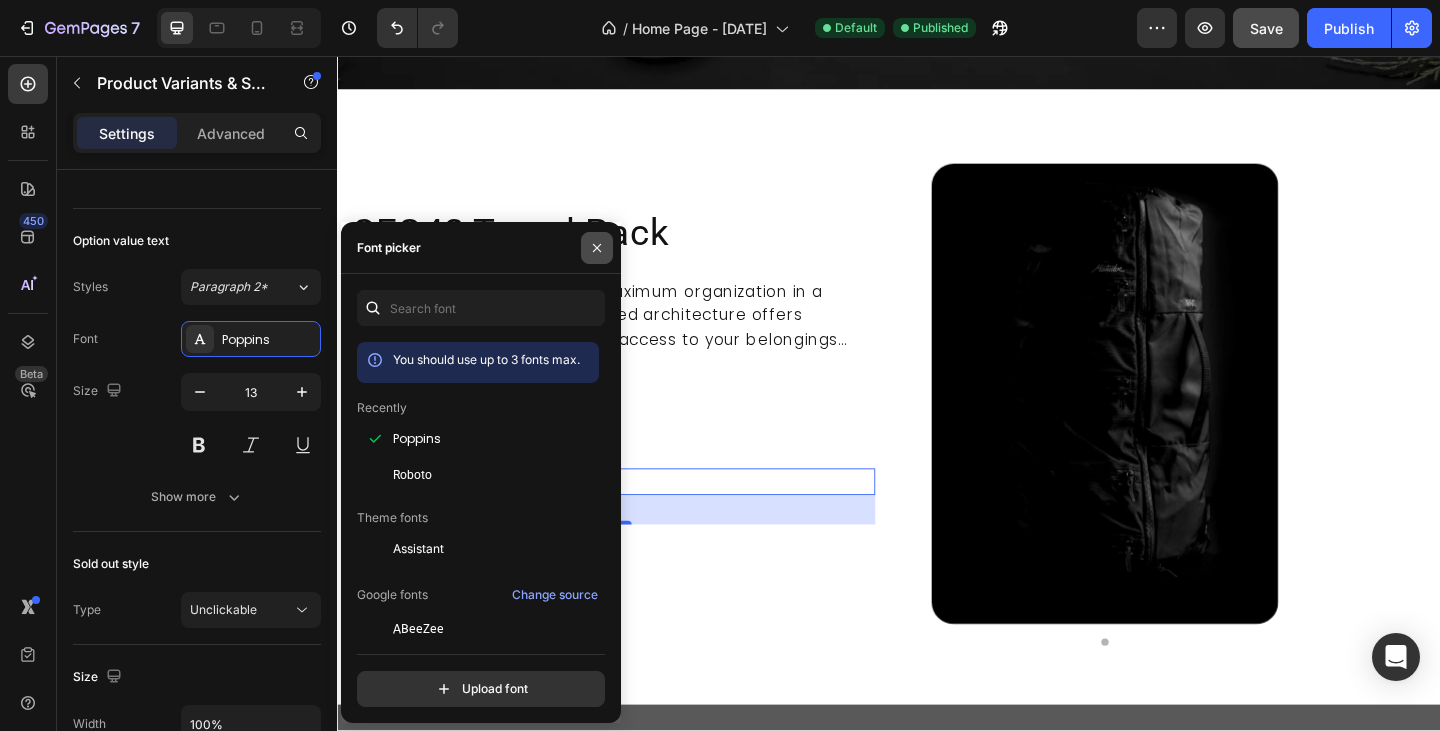 click 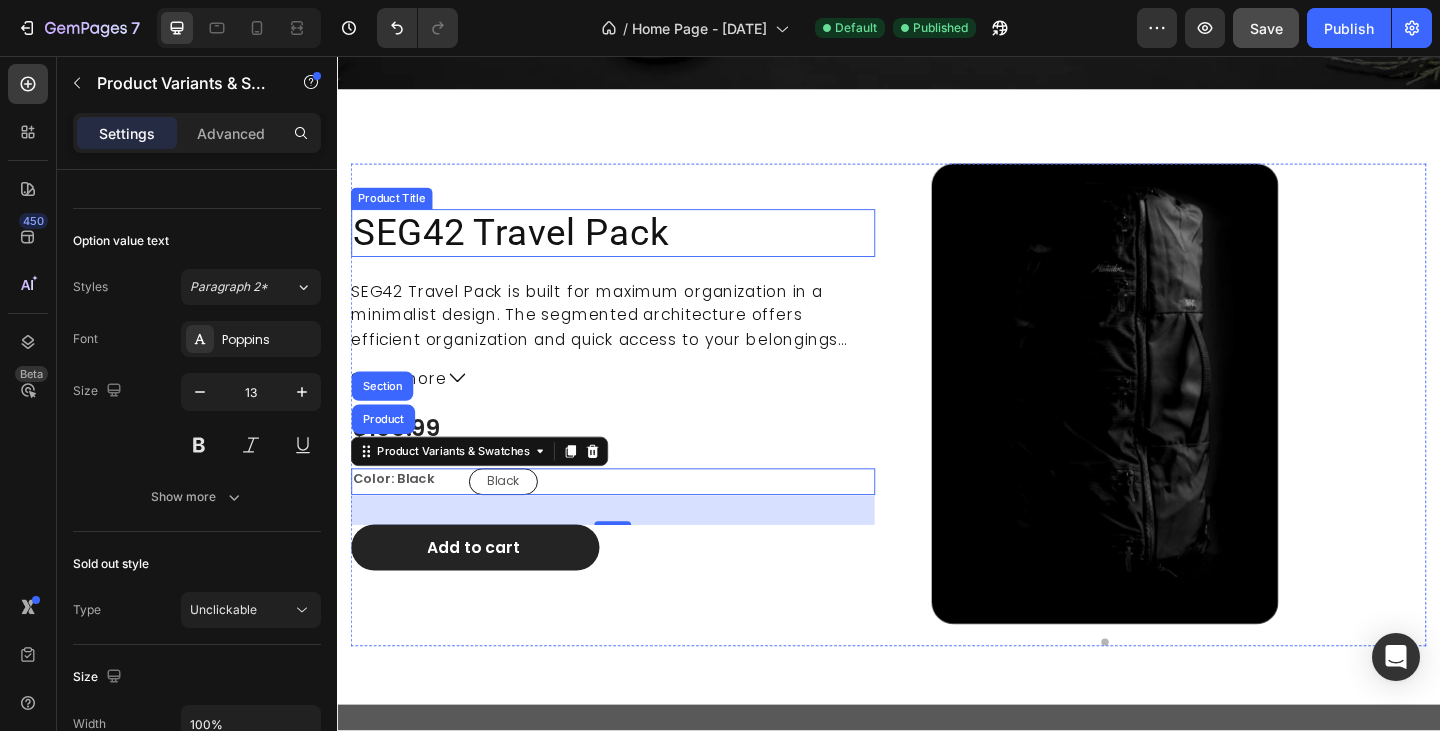 click on "SEG42 Travel Pack" at bounding box center [637, 249] 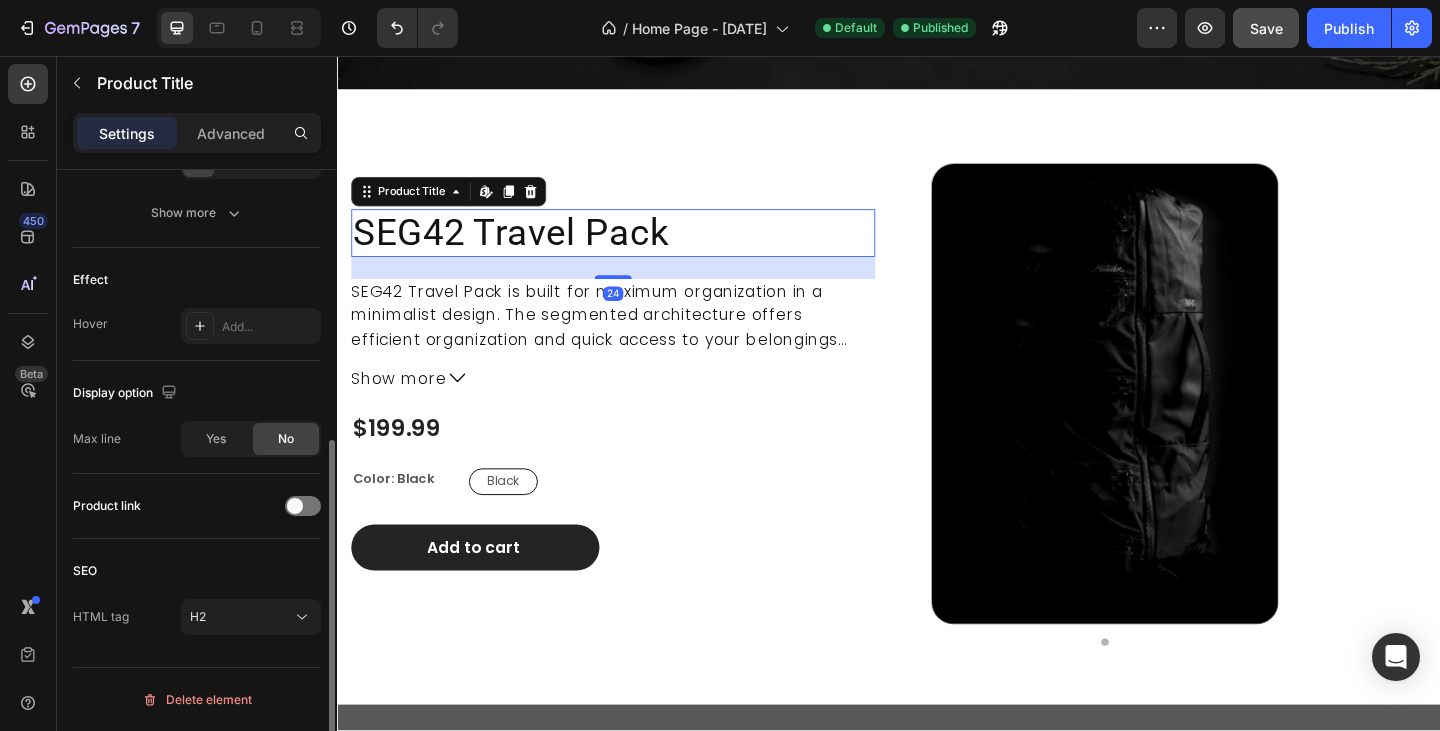 scroll, scrollTop: 0, scrollLeft: 0, axis: both 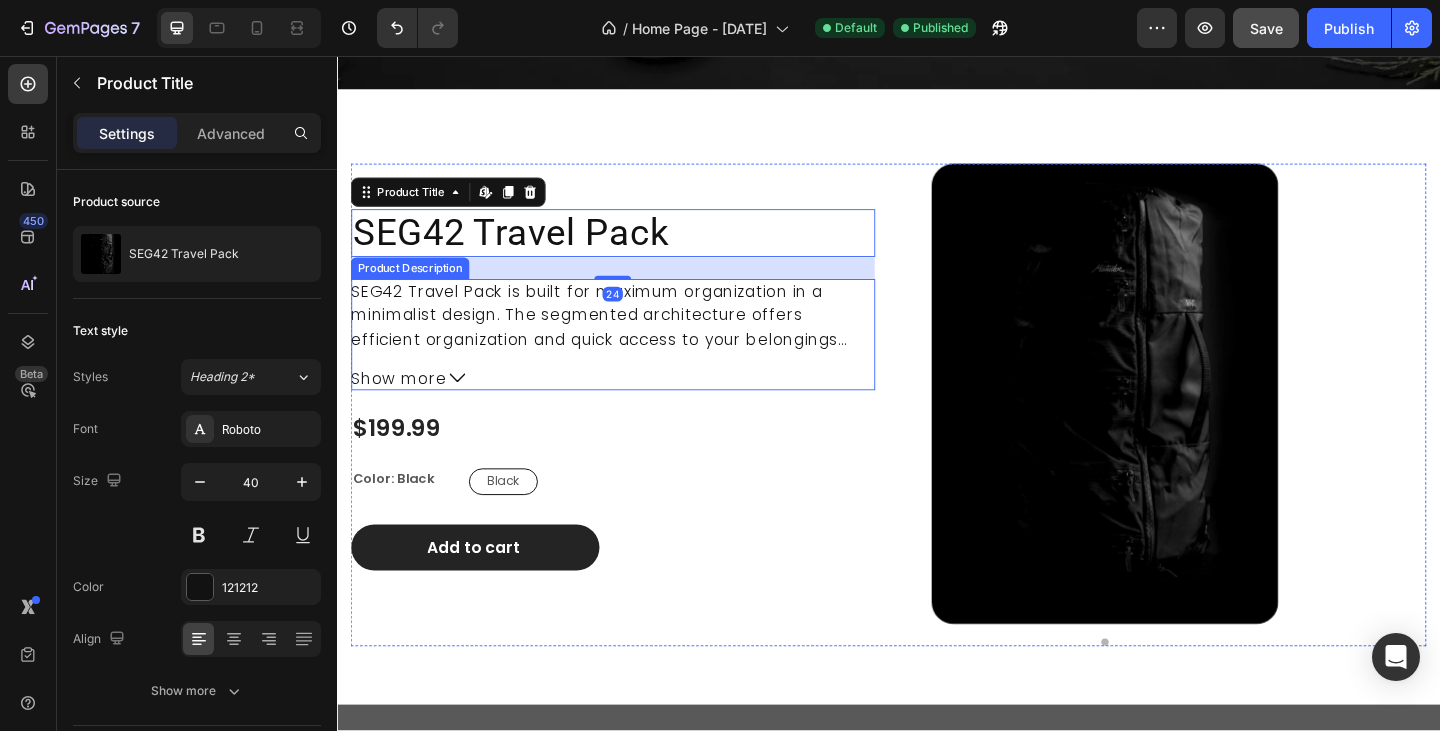 click on "SEG42 Travel Pack is built for maximum organization in a minimalist design. The segmented architecture offers efficient organization and quick access to your belongings during travel." at bounding box center [621, 351] 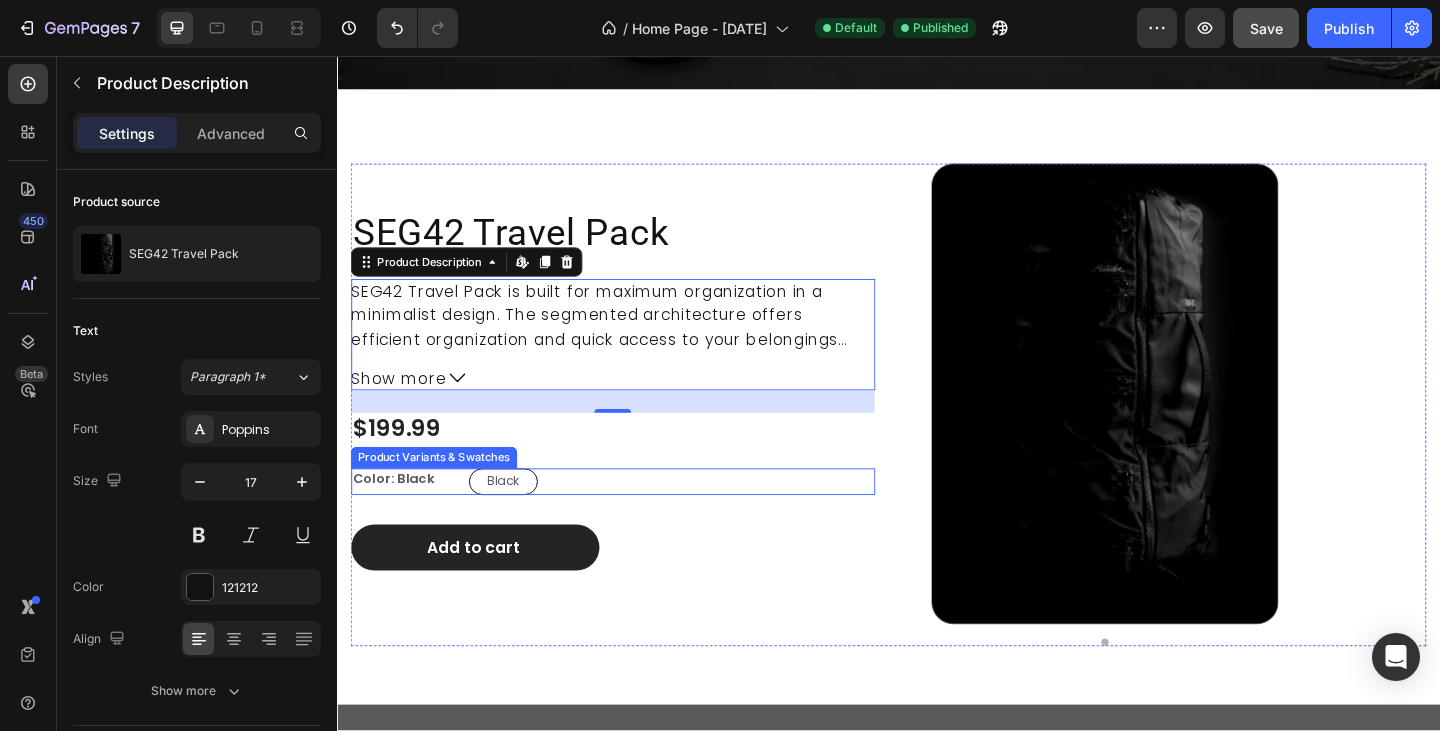 click on "Color: Black" at bounding box center (412, 516) 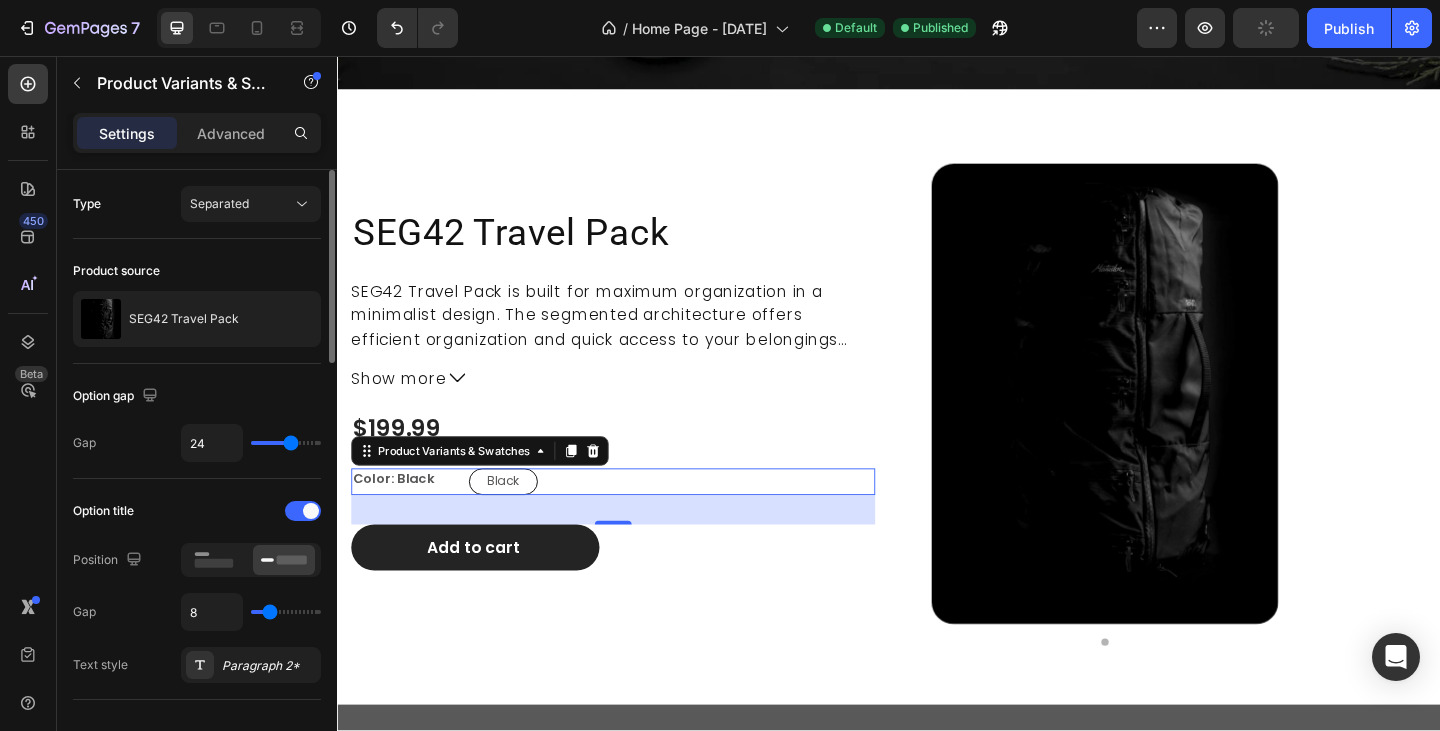 scroll, scrollTop: 300, scrollLeft: 0, axis: vertical 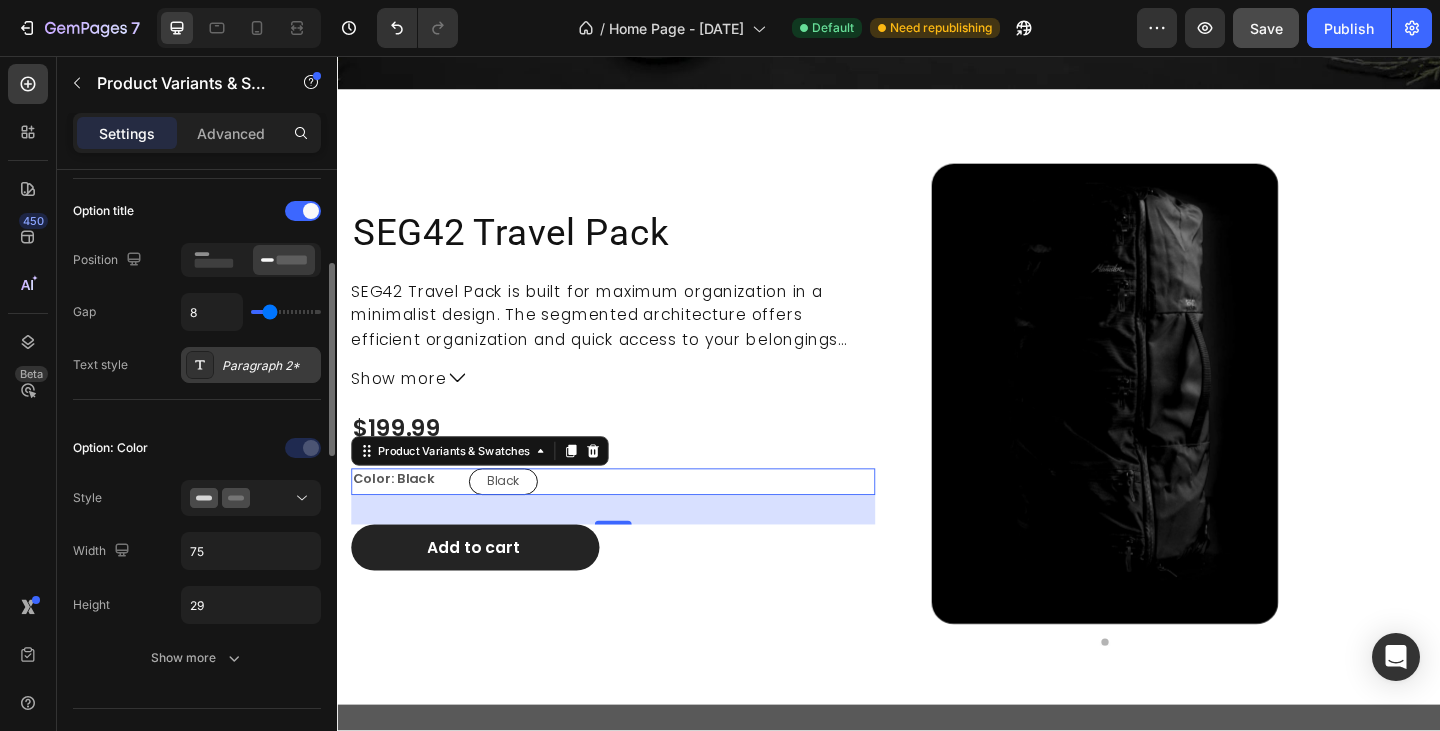 click on "Paragraph 2*" at bounding box center [269, 366] 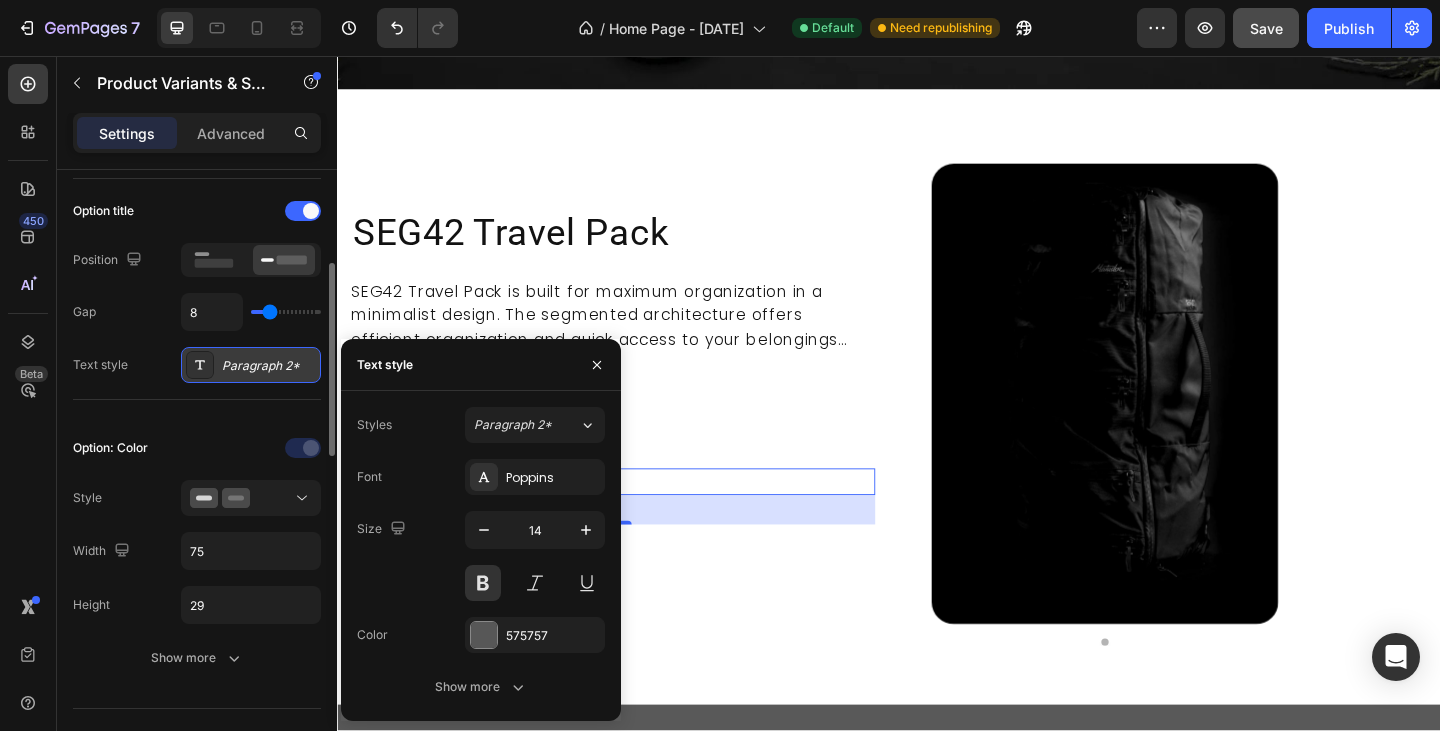 click on "Paragraph 2*" at bounding box center [269, 366] 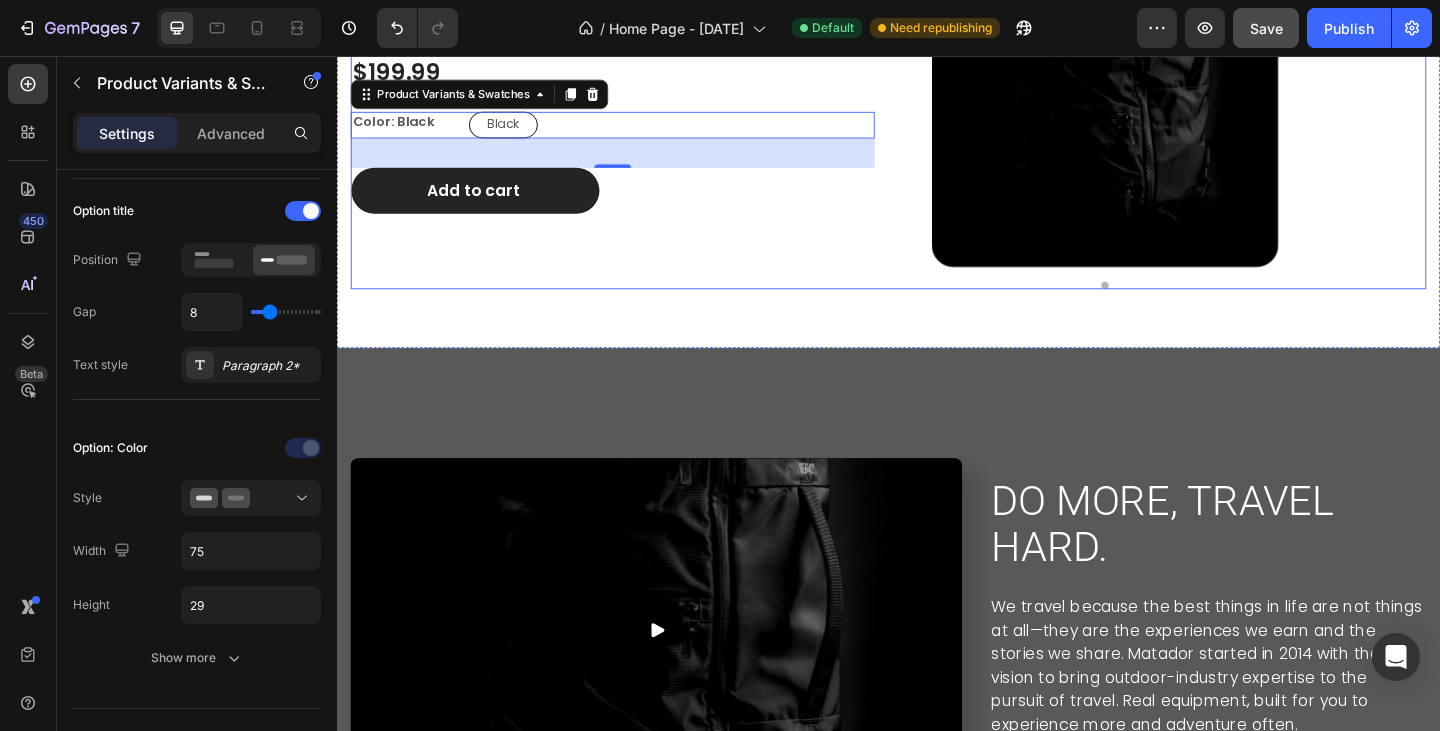 scroll, scrollTop: 1154, scrollLeft: 0, axis: vertical 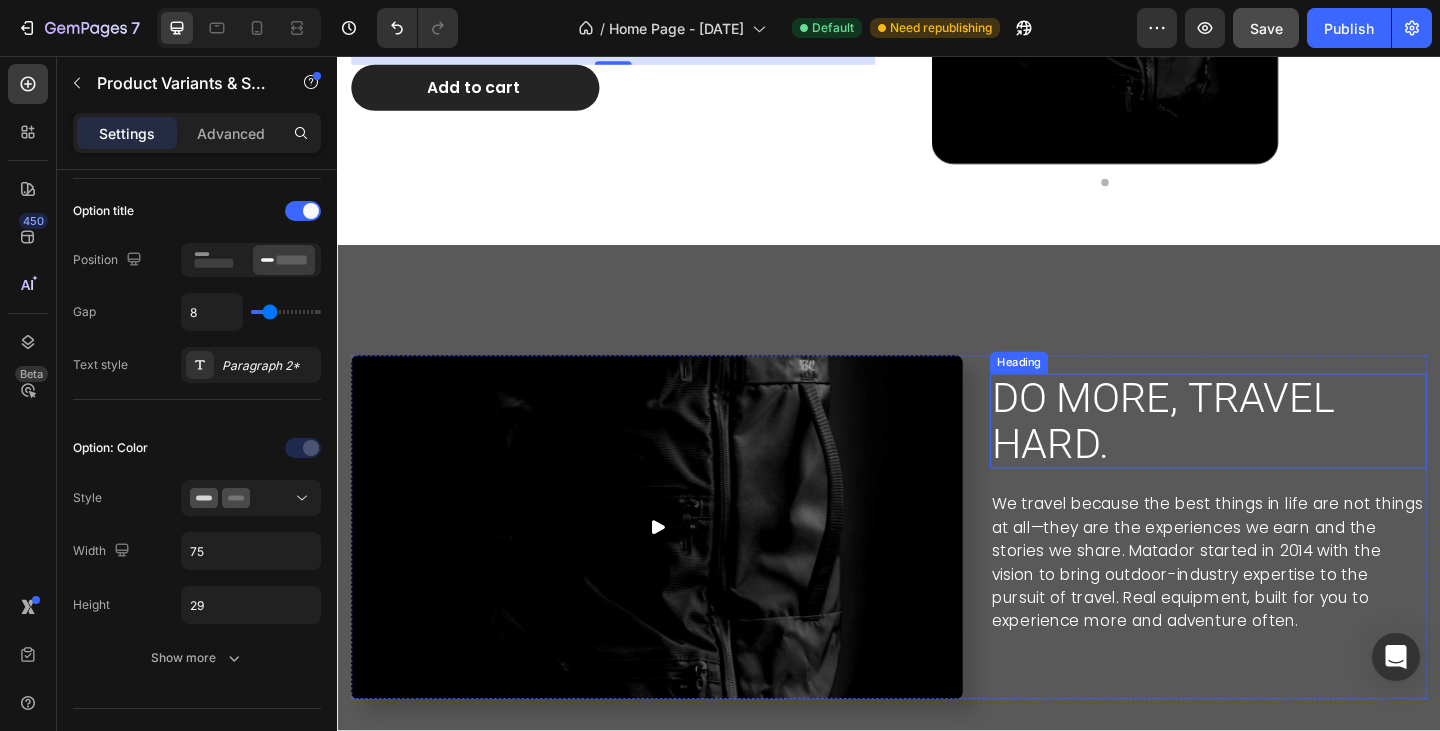 click on "DO MORE, TRAVEL HARD." at bounding box center (1284, 453) 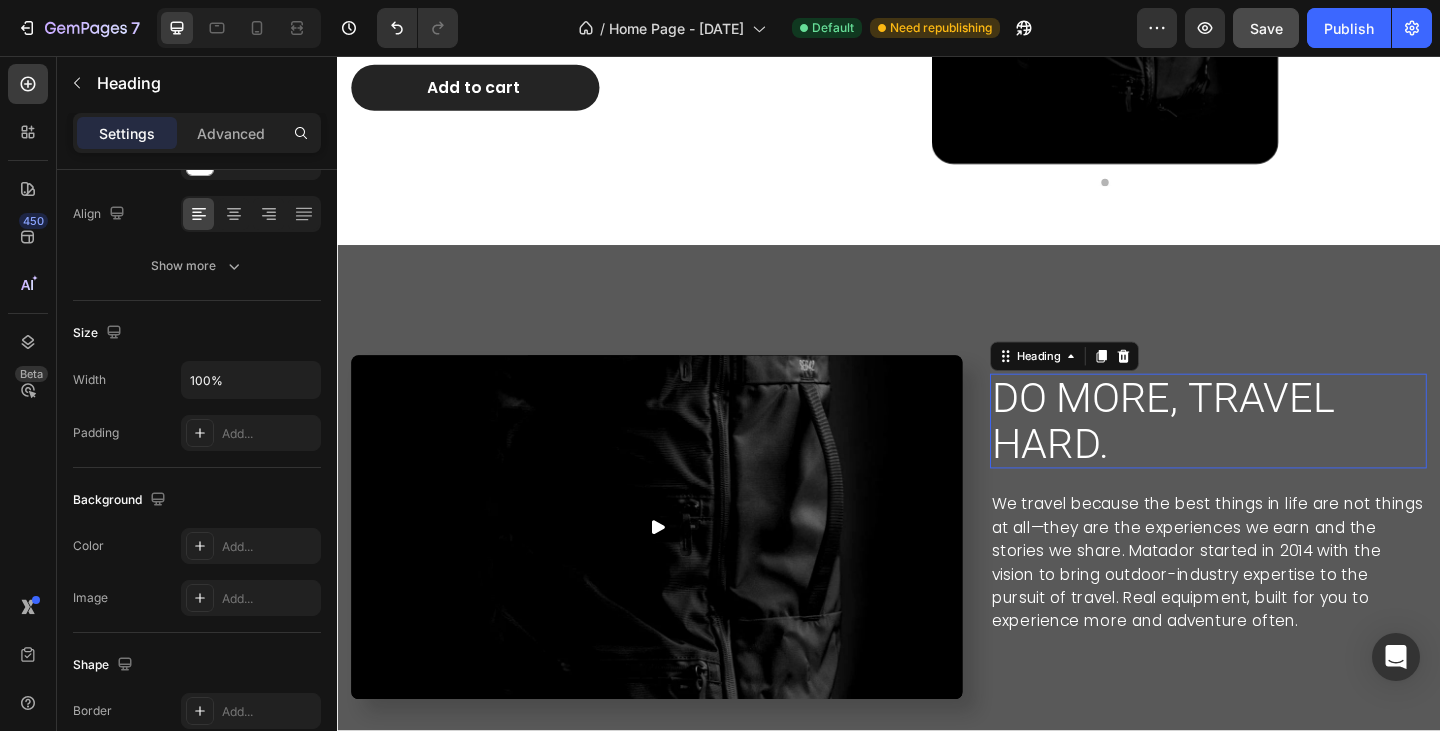scroll, scrollTop: 0, scrollLeft: 0, axis: both 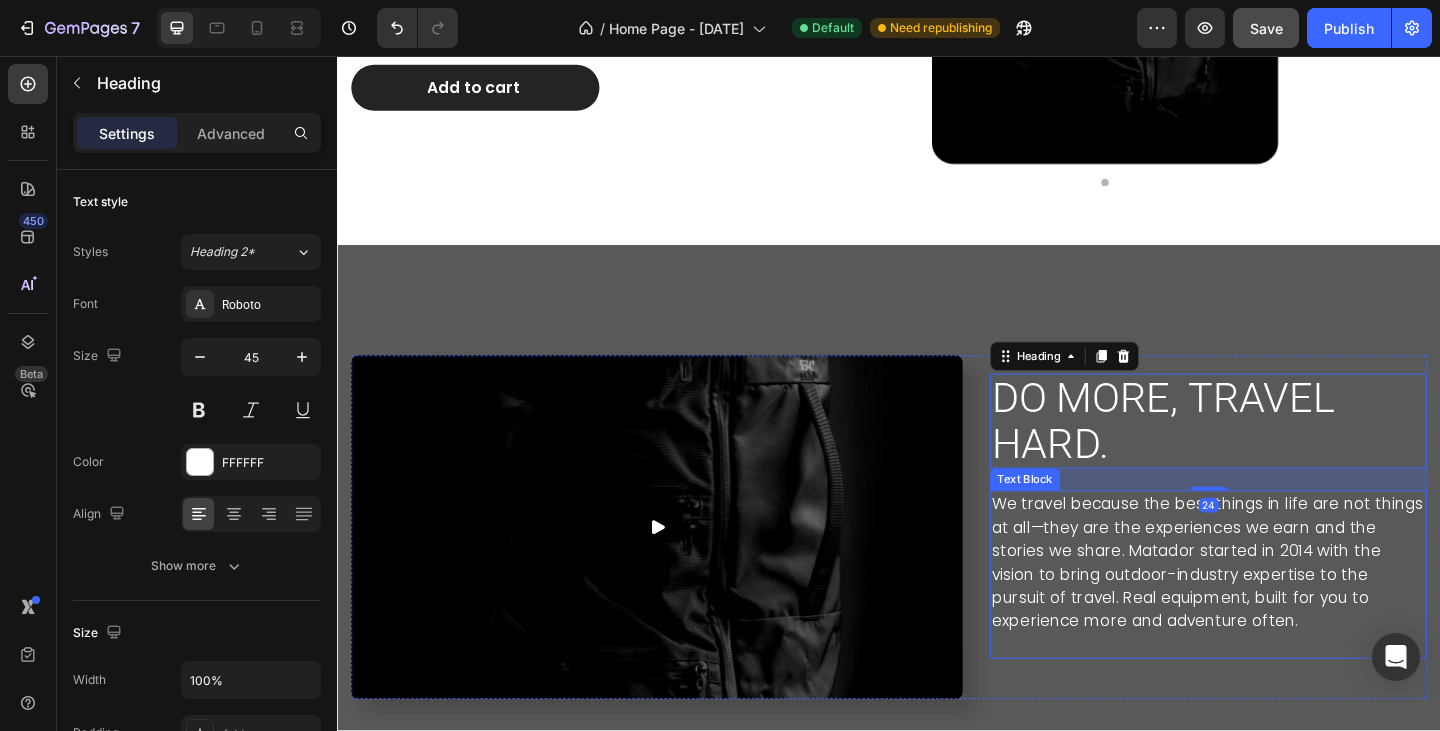 click on "We travel because the best things in life are not things at all—they are the experiences we earn and the stories we share. Matador started in 2014 with the vision to bring outdoor-industry expertise to the pursuit of travel. Real equipment, built for you to experience more and adventure often." at bounding box center [1284, 620] 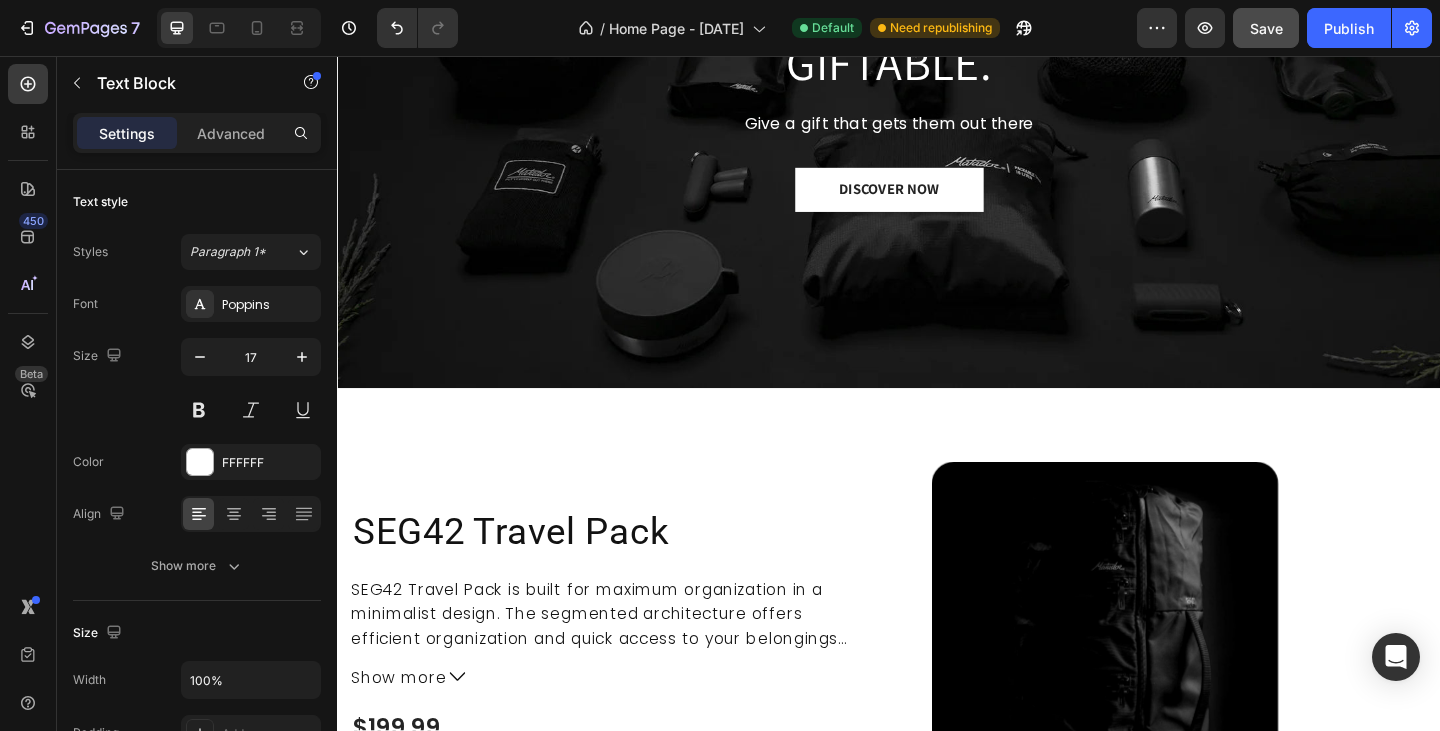 scroll, scrollTop: 0, scrollLeft: 0, axis: both 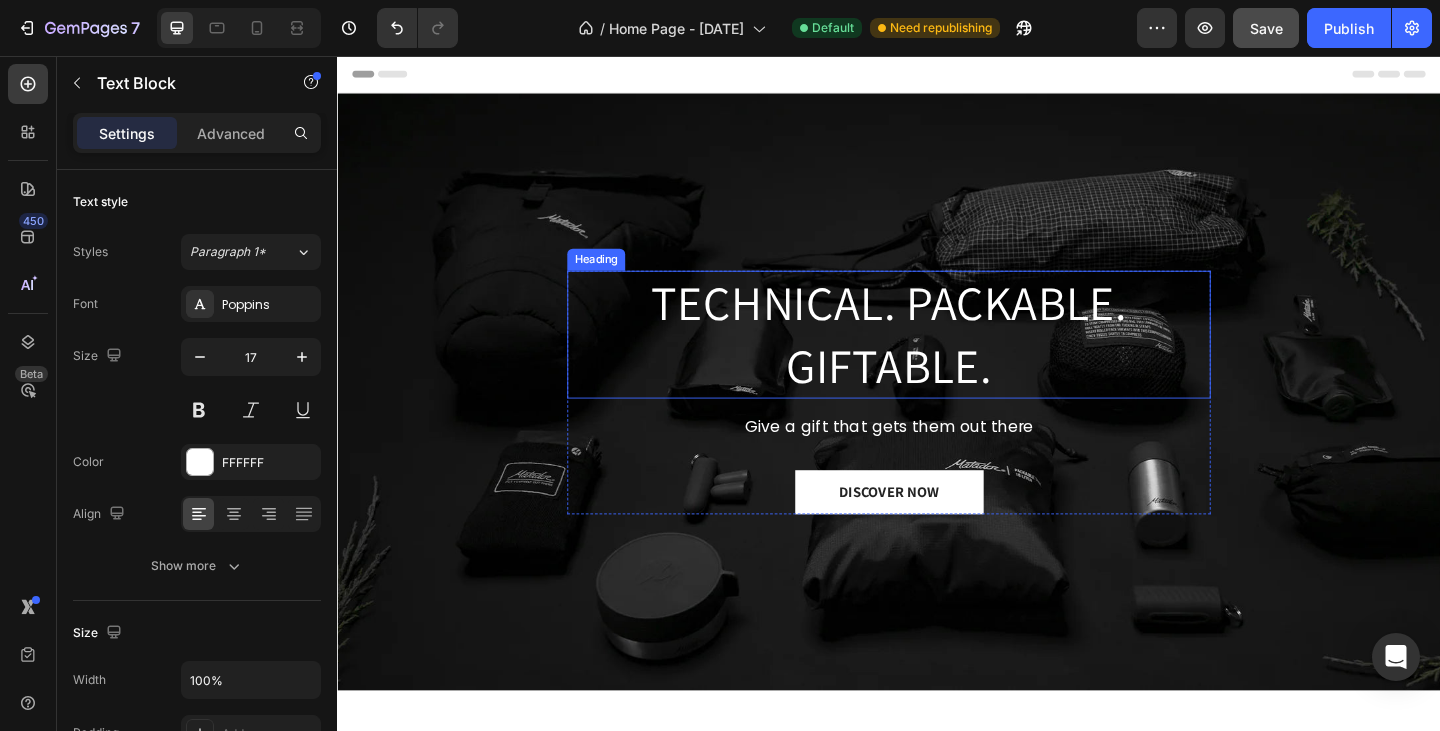 click on "TECHNICAL. PACKABLE. GIFTABLE." at bounding box center (937, 359) 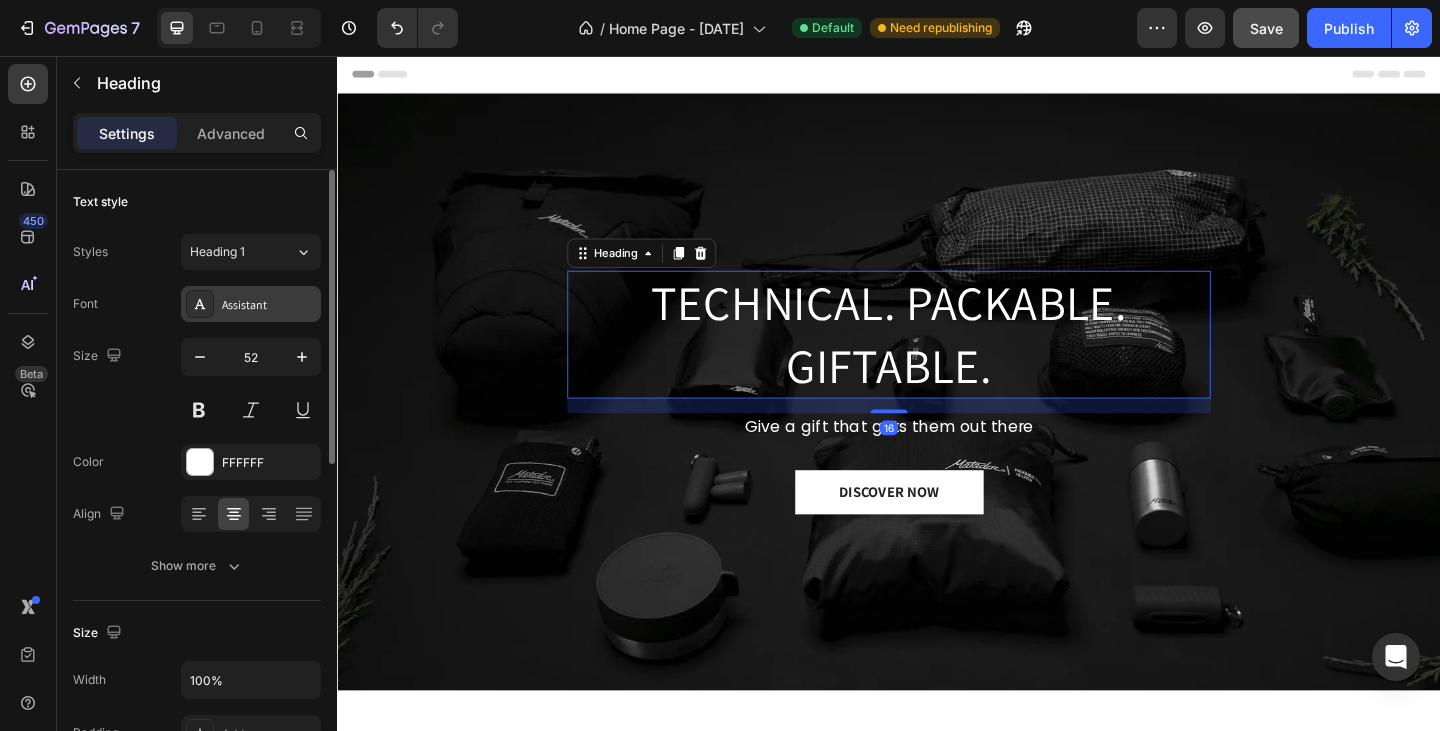 click on "Assistant" at bounding box center (269, 305) 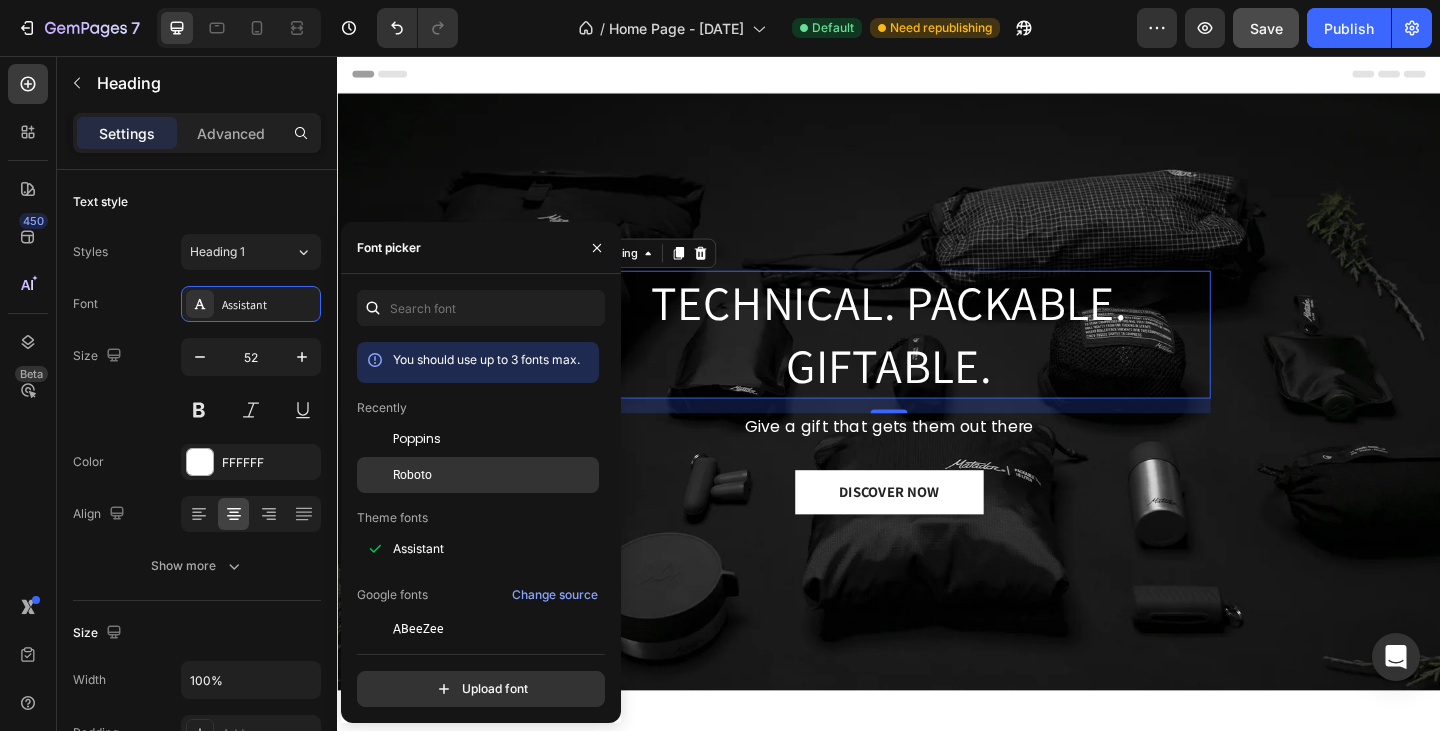 click on "Roboto" at bounding box center [494, 475] 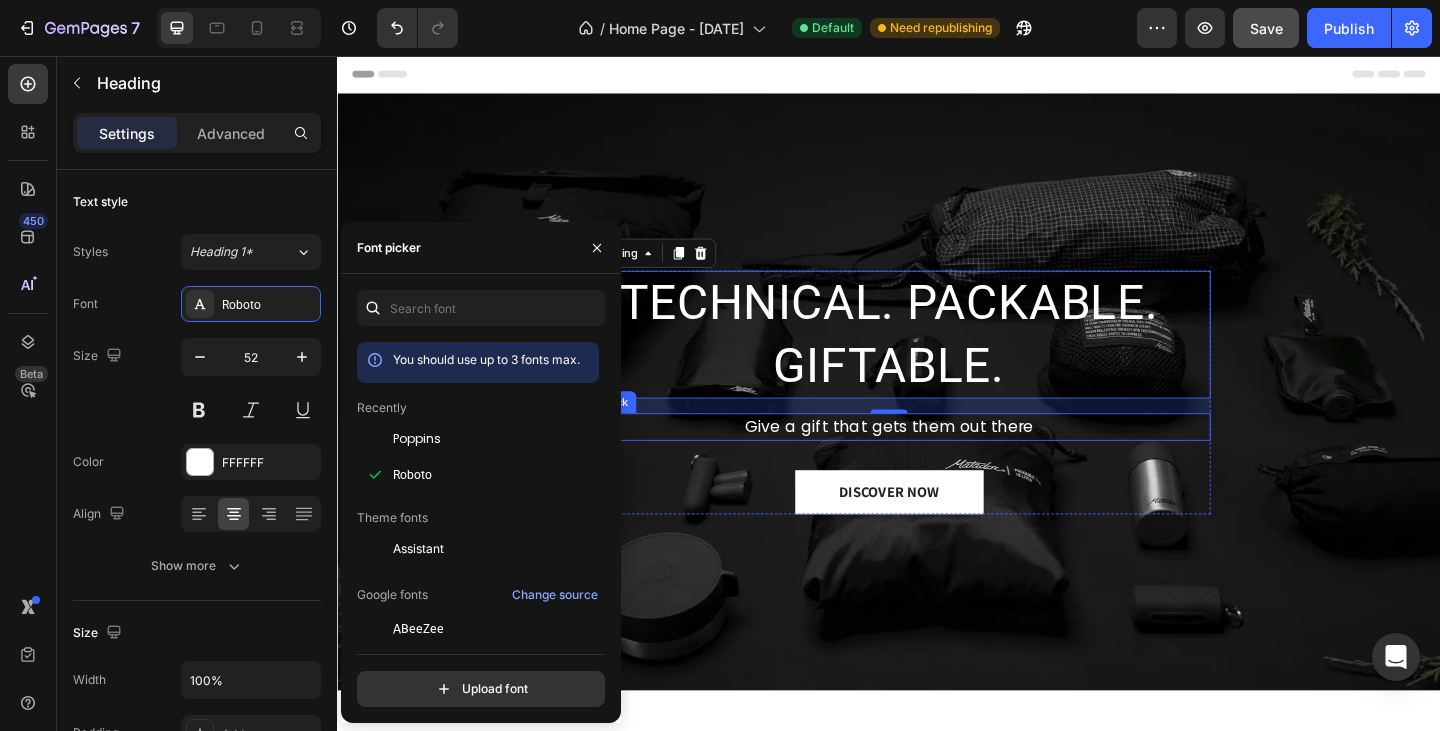 click on "Give a gift that gets them out there" at bounding box center (937, 460) 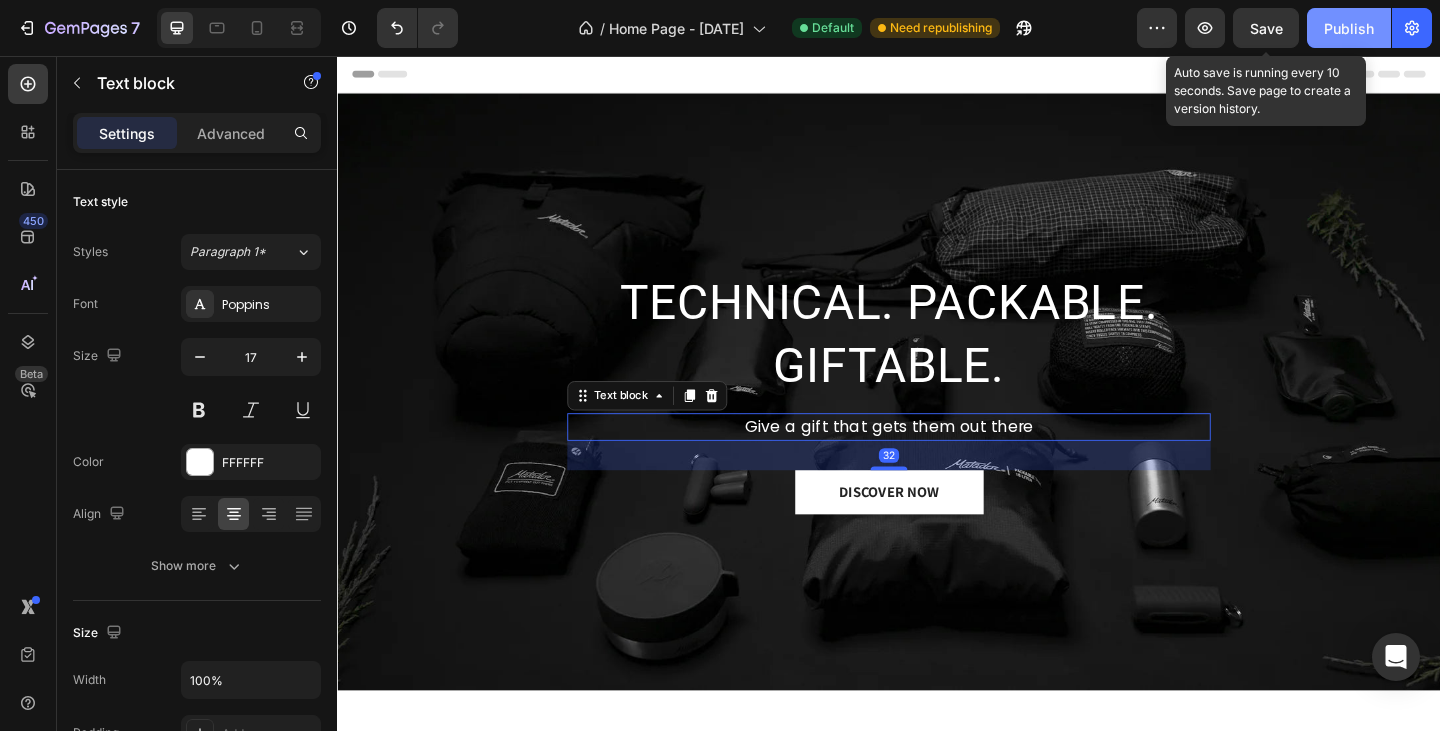drag, startPoint x: 1274, startPoint y: 34, endPoint x: 1328, endPoint y: 34, distance: 54 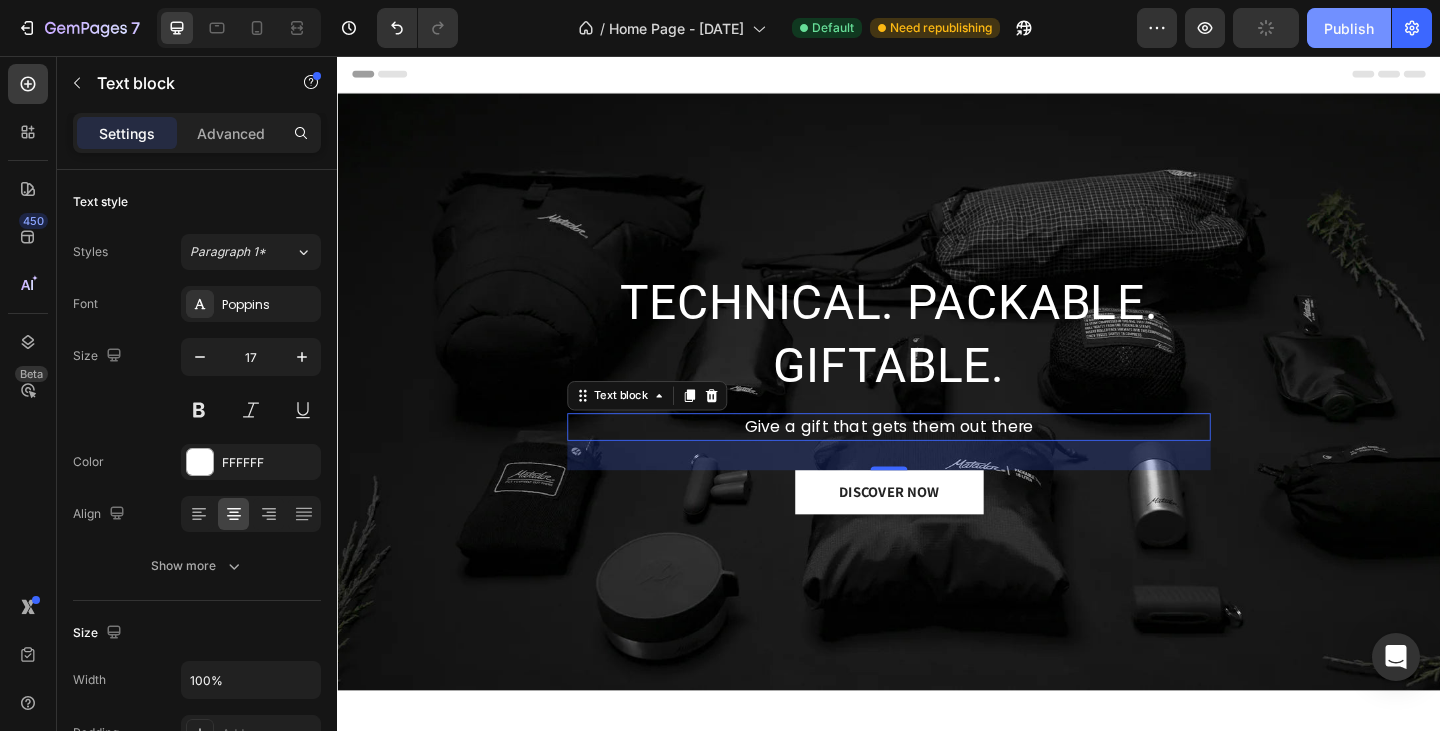 click on "Publish" at bounding box center [1349, 28] 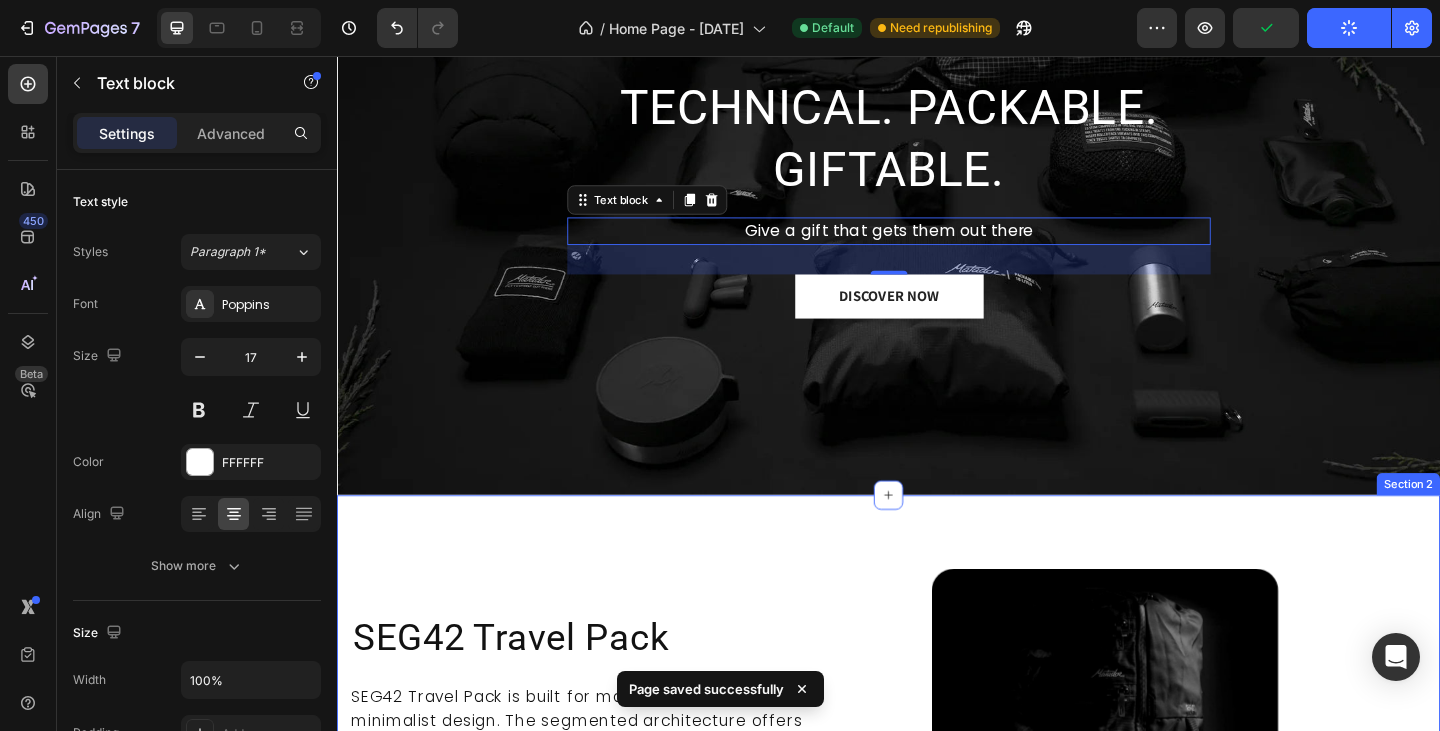 scroll, scrollTop: 100, scrollLeft: 0, axis: vertical 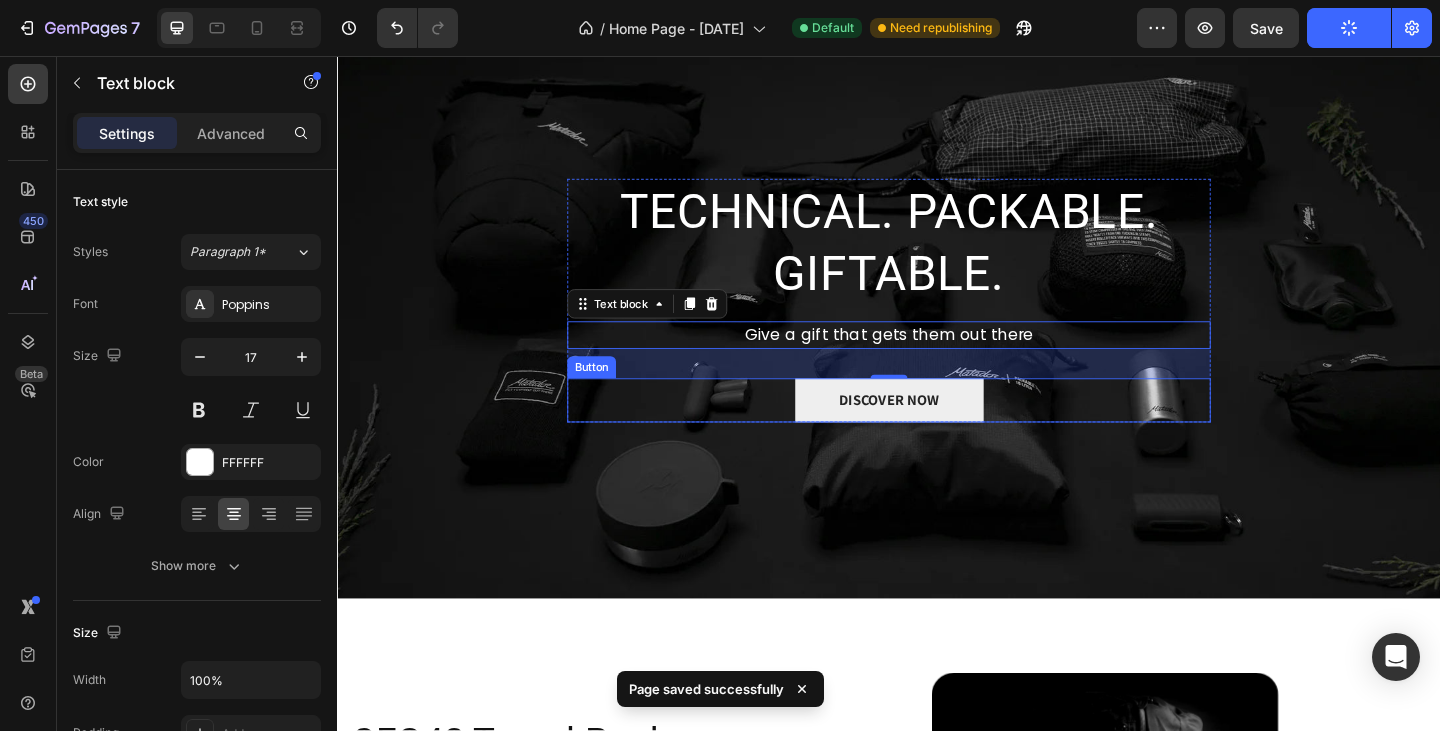 click on "DISCOVER NOW" at bounding box center [937, 431] 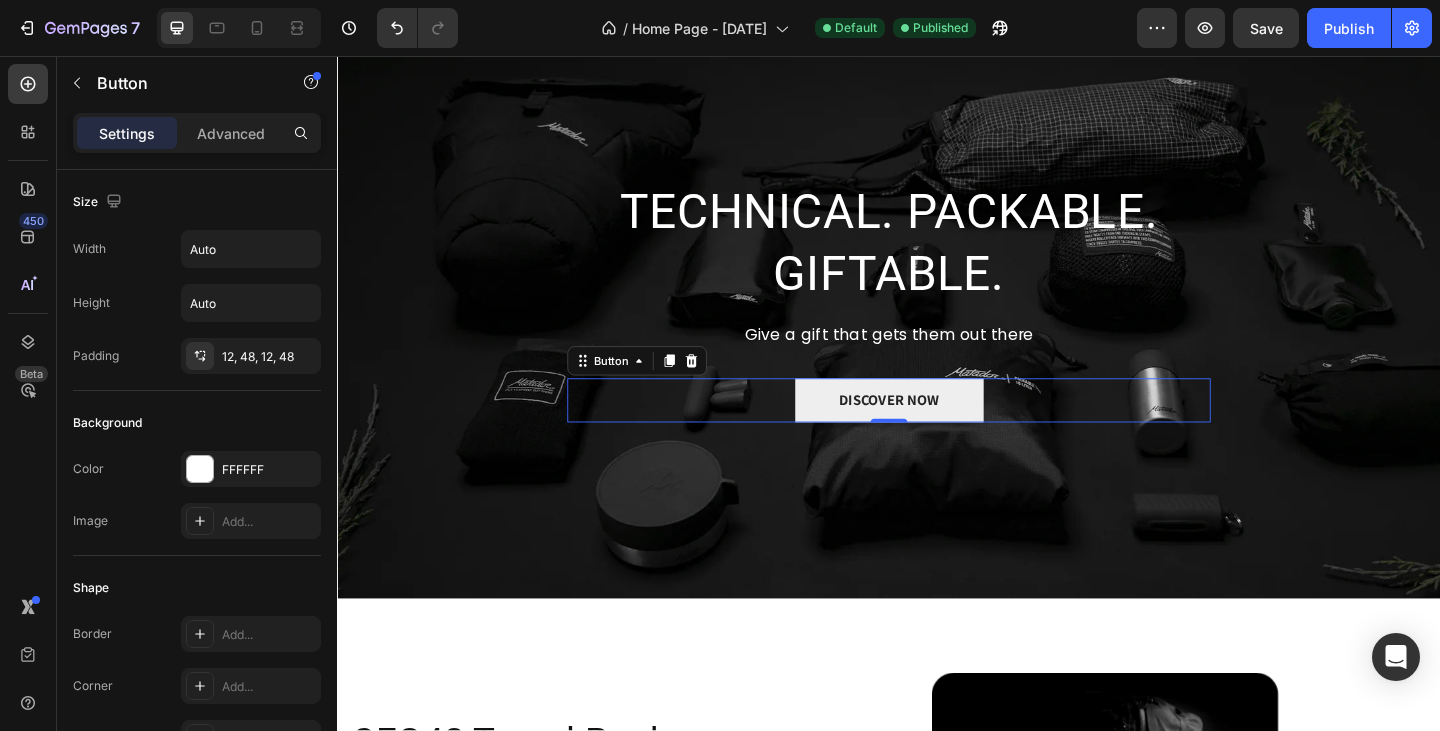 click on "DISCOVER NOW" at bounding box center (937, 431) 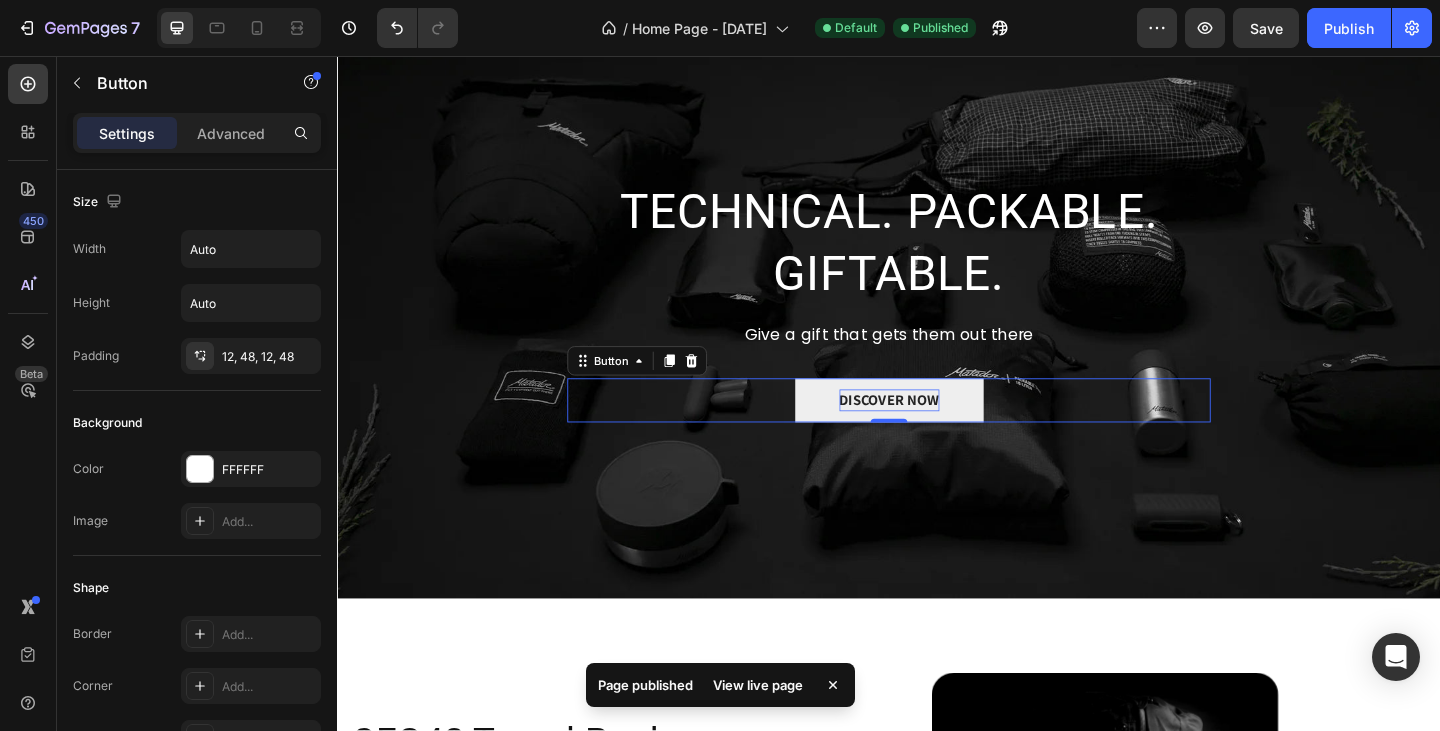 click on "DISCOVER NOW" at bounding box center [937, 431] 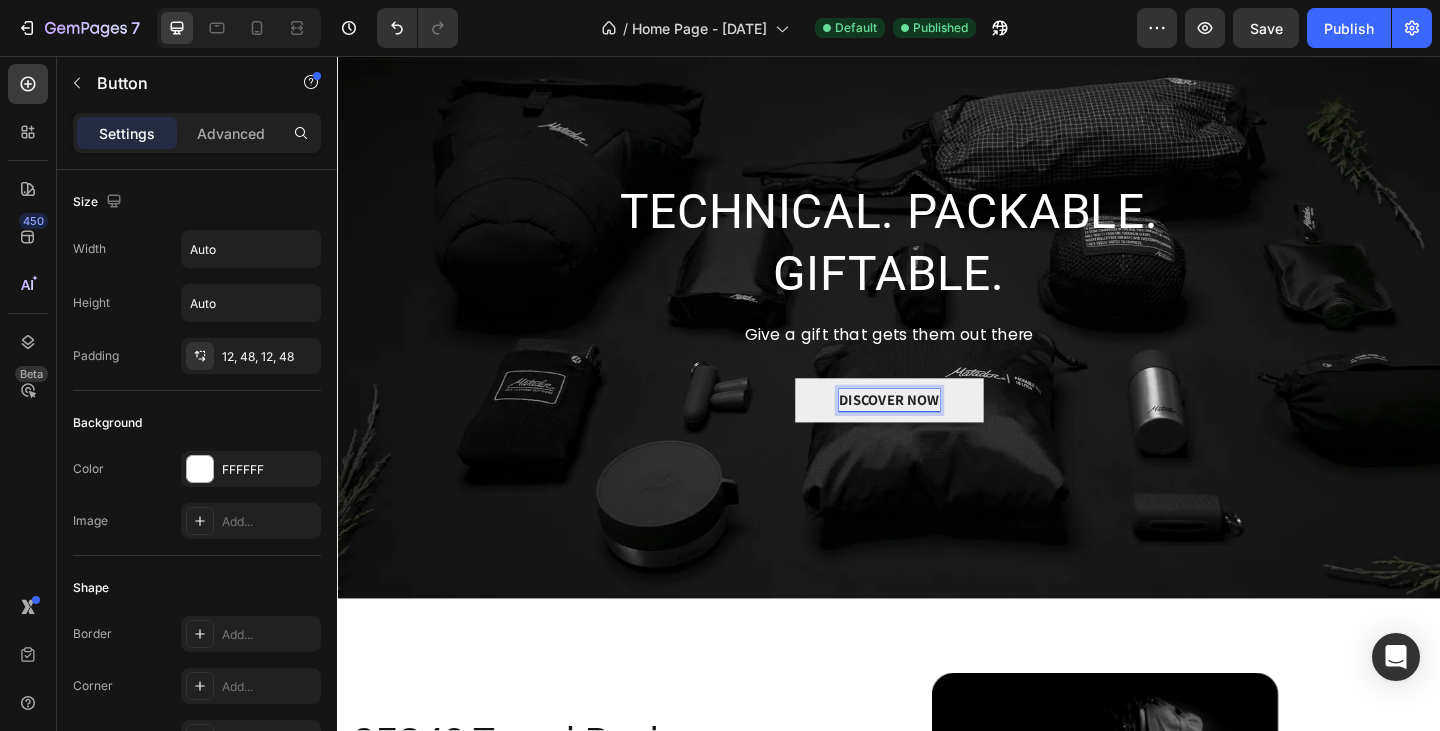 click on "DISCOVER NOW" at bounding box center (937, 431) 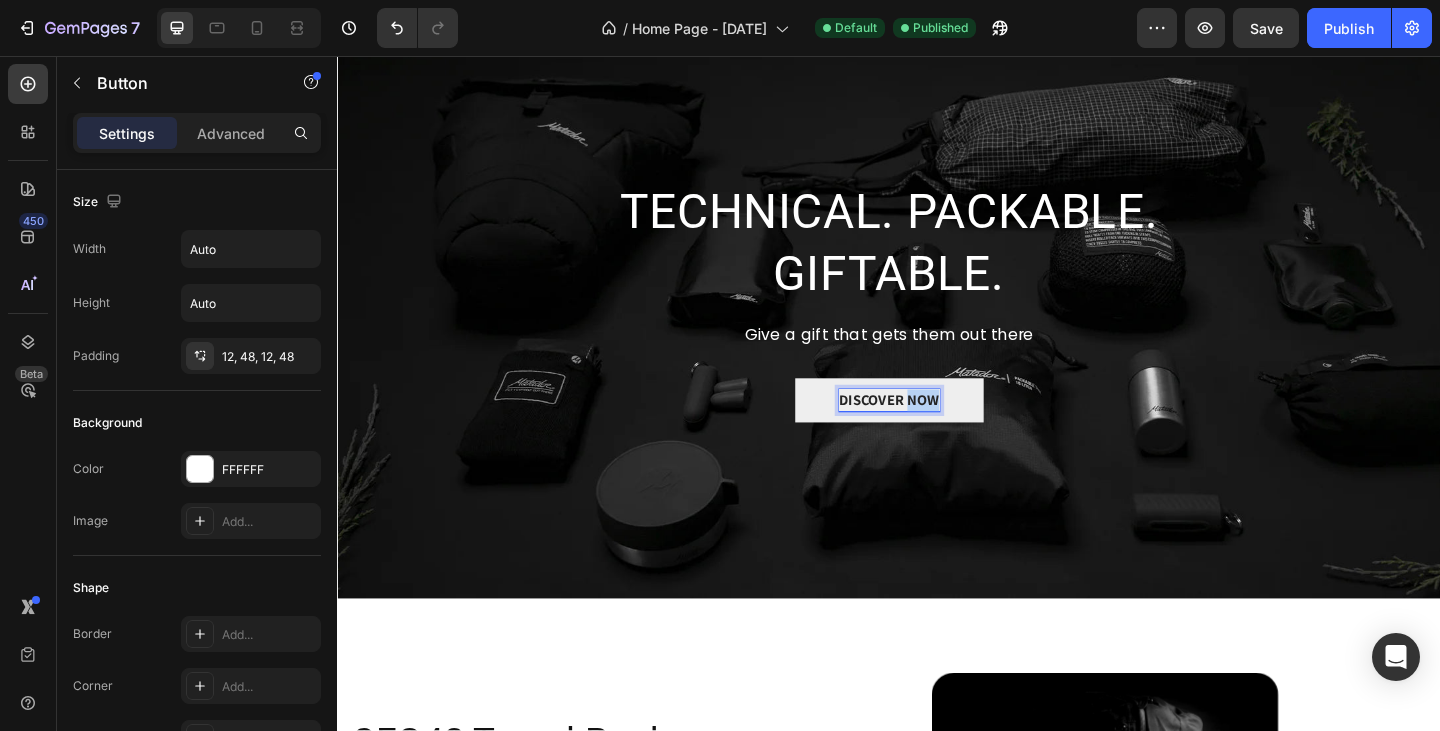 click on "DISCOVER NOW" at bounding box center [937, 431] 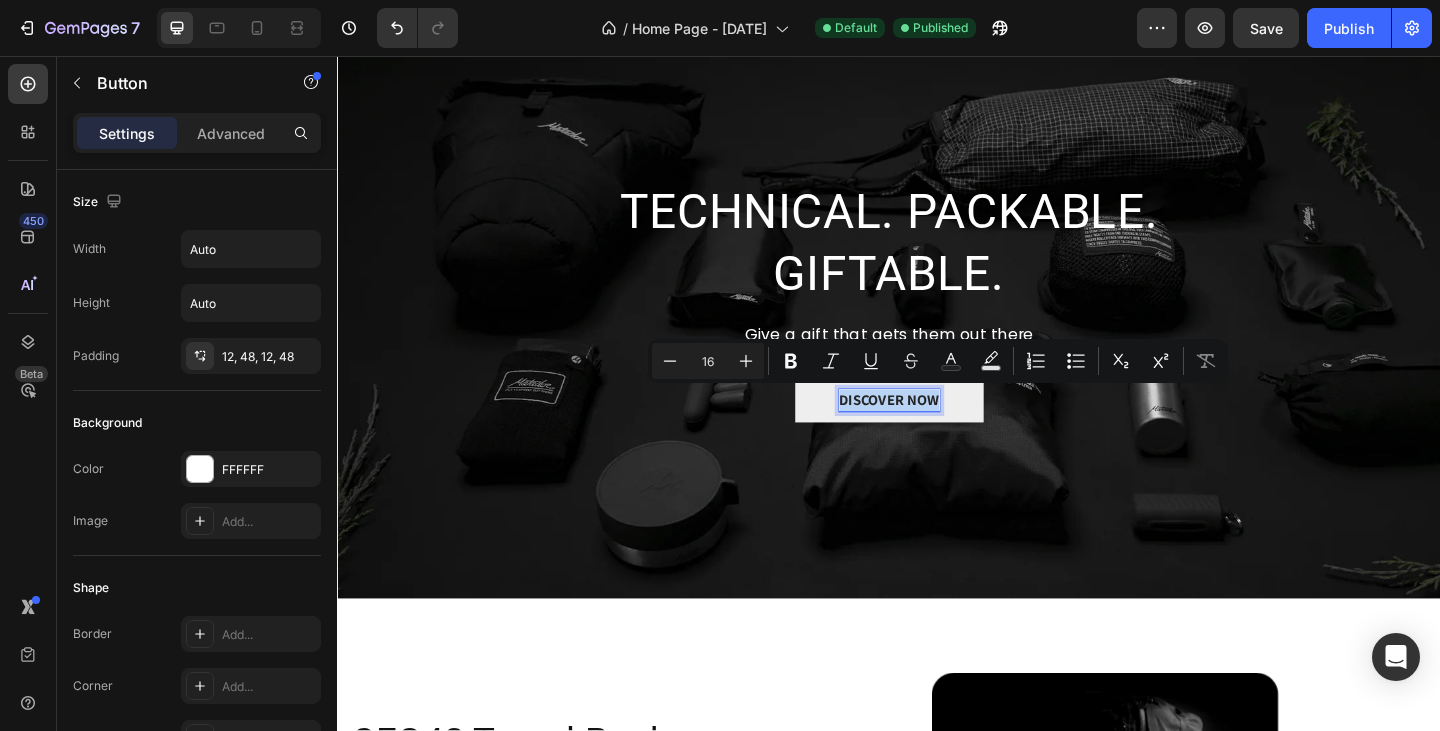 click on "DISCOVER NOW" at bounding box center [937, 431] 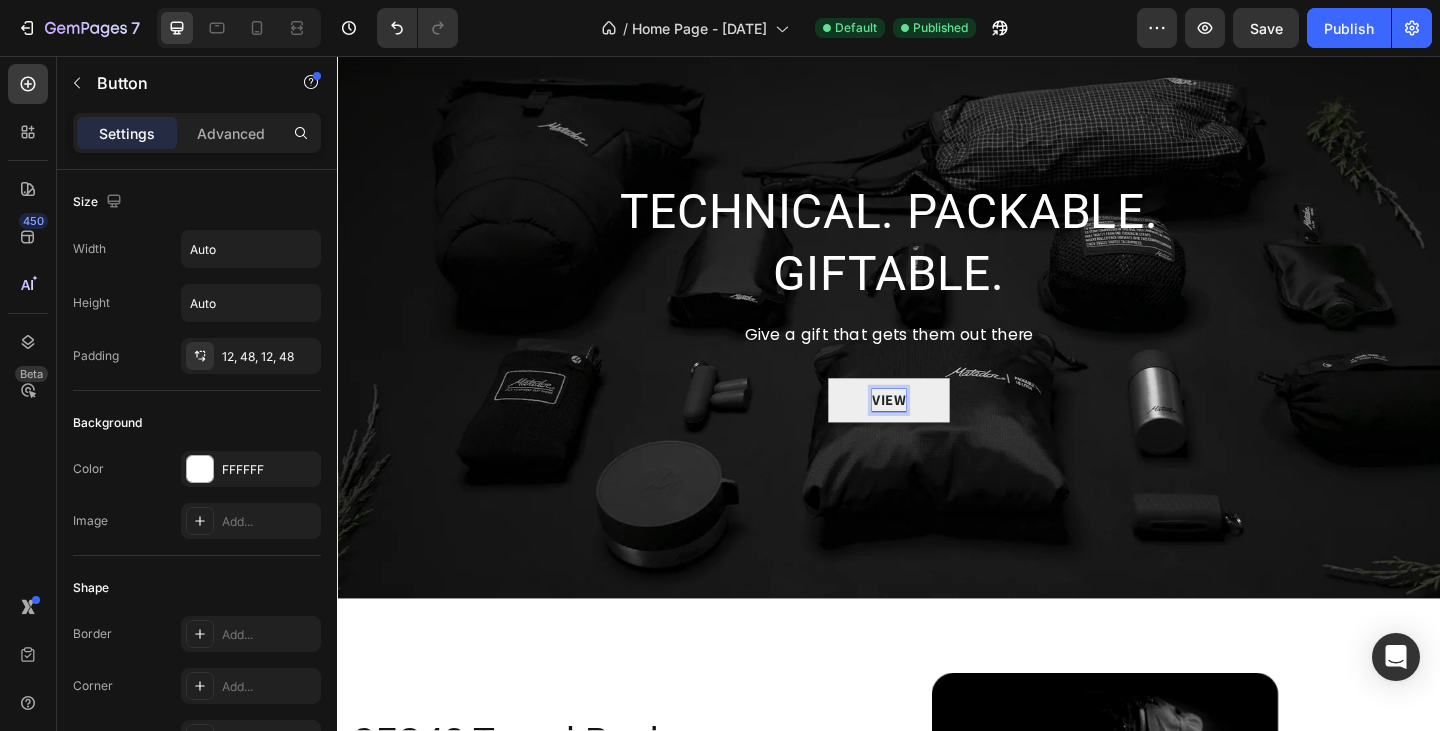 click on "VIEW" at bounding box center (937, 431) 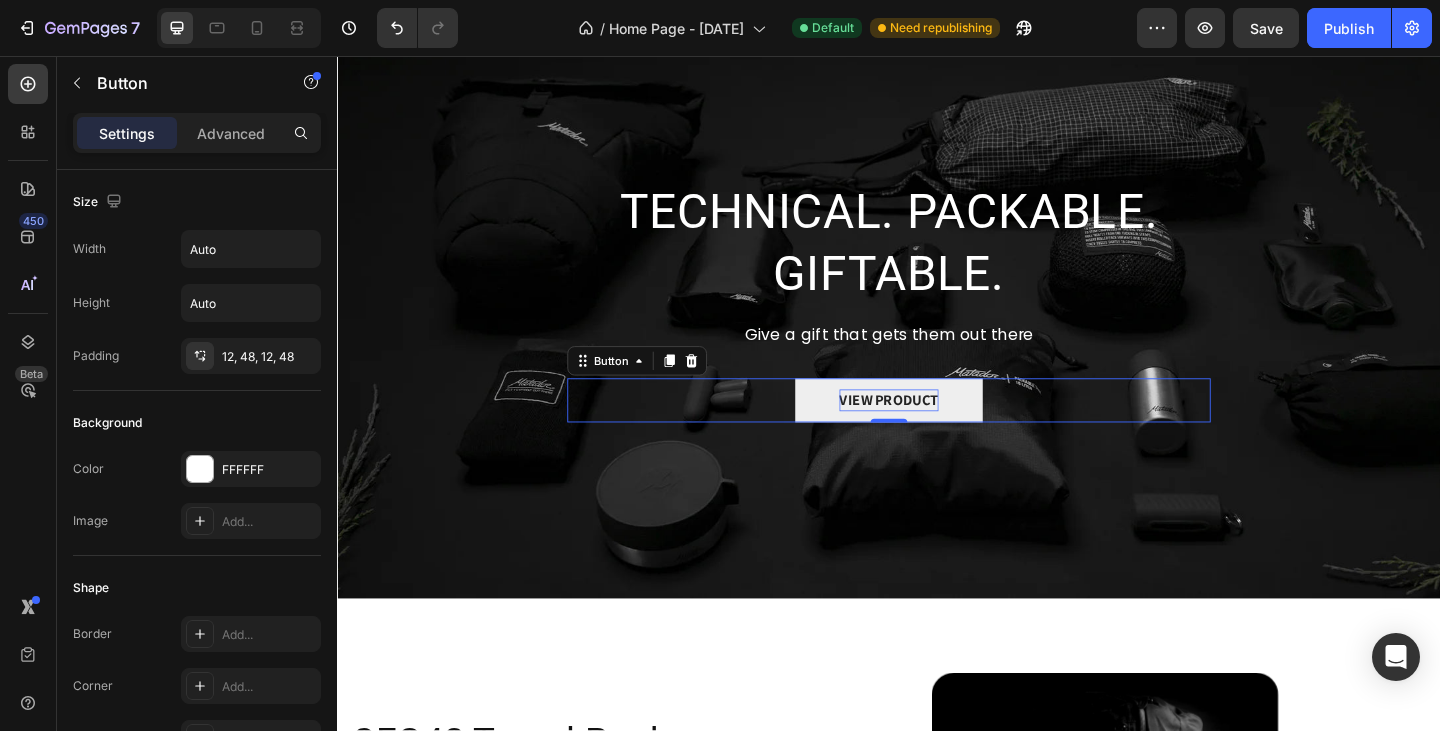 click on "VIEW PRODUCT" at bounding box center [937, 431] 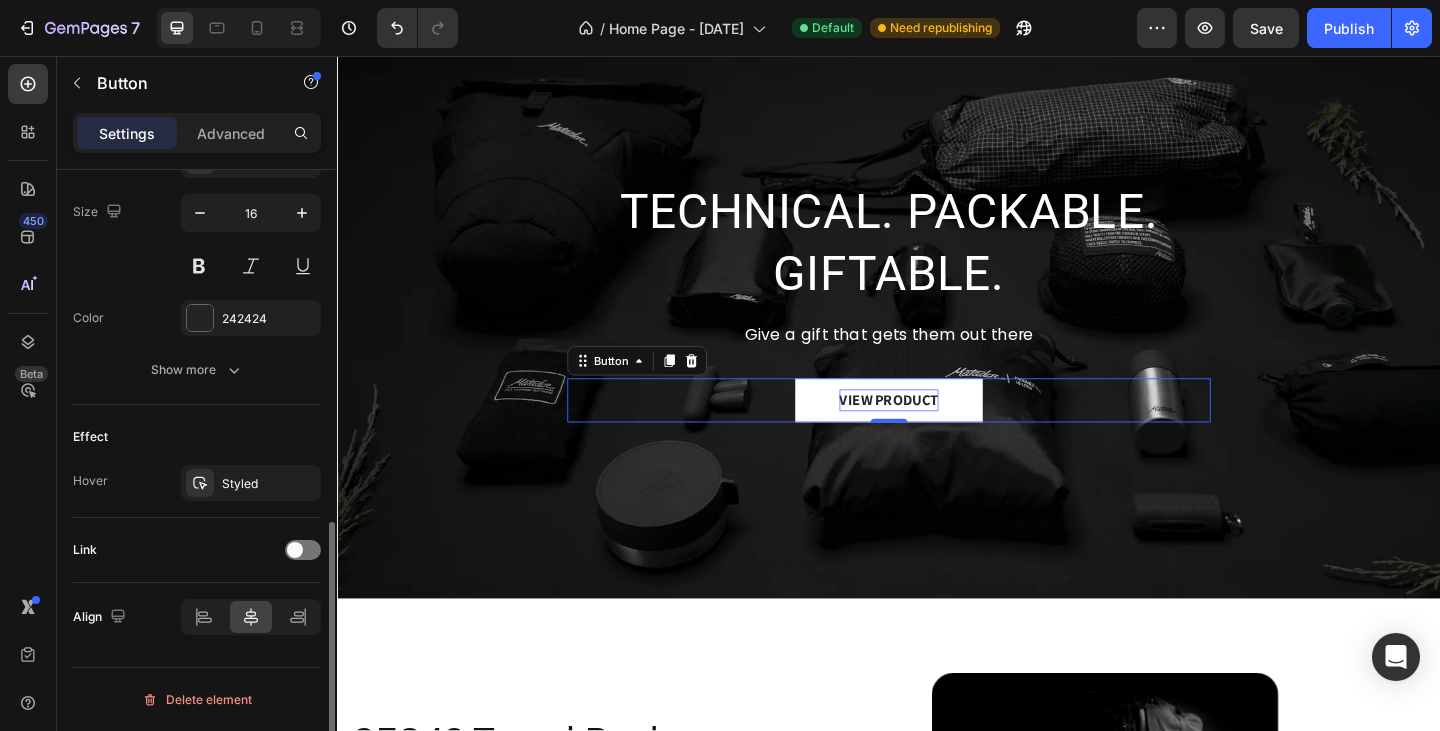 scroll, scrollTop: 716, scrollLeft: 0, axis: vertical 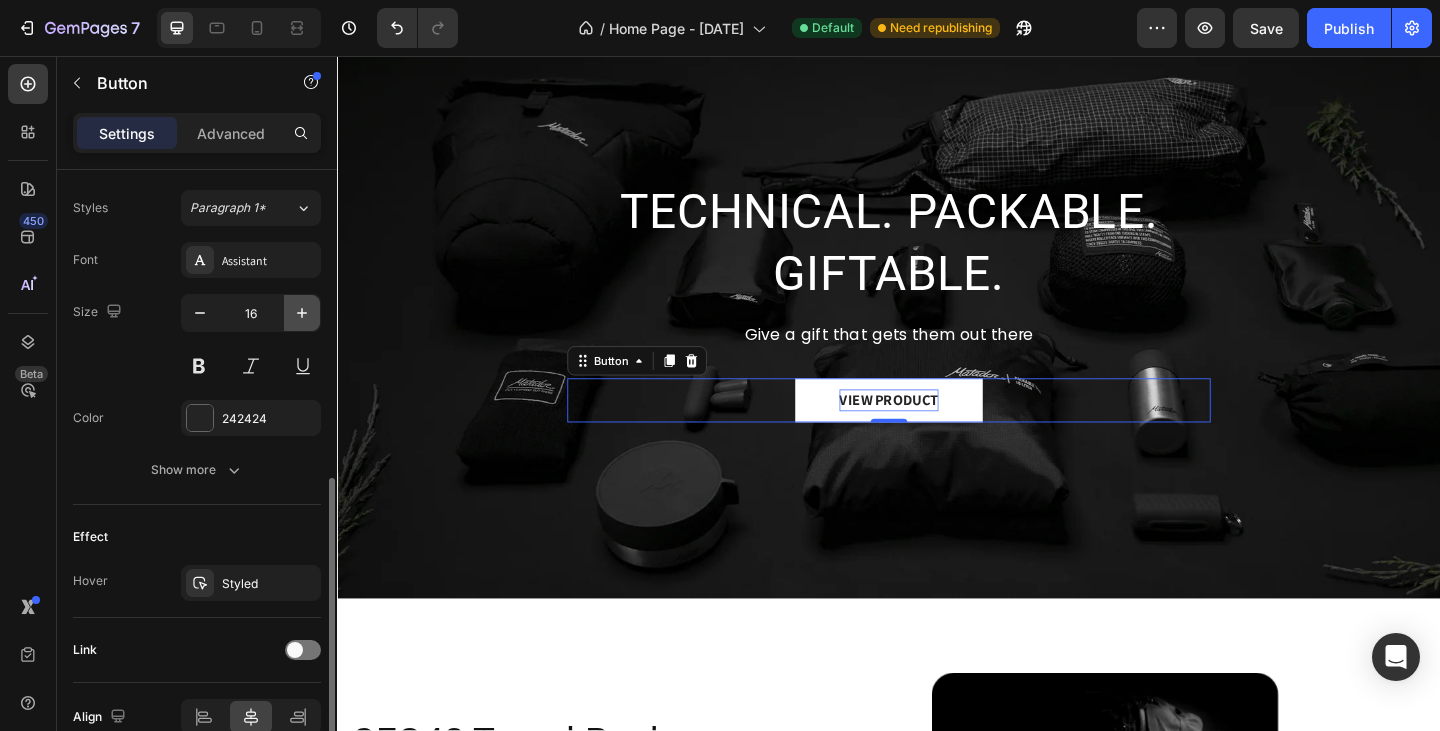 click 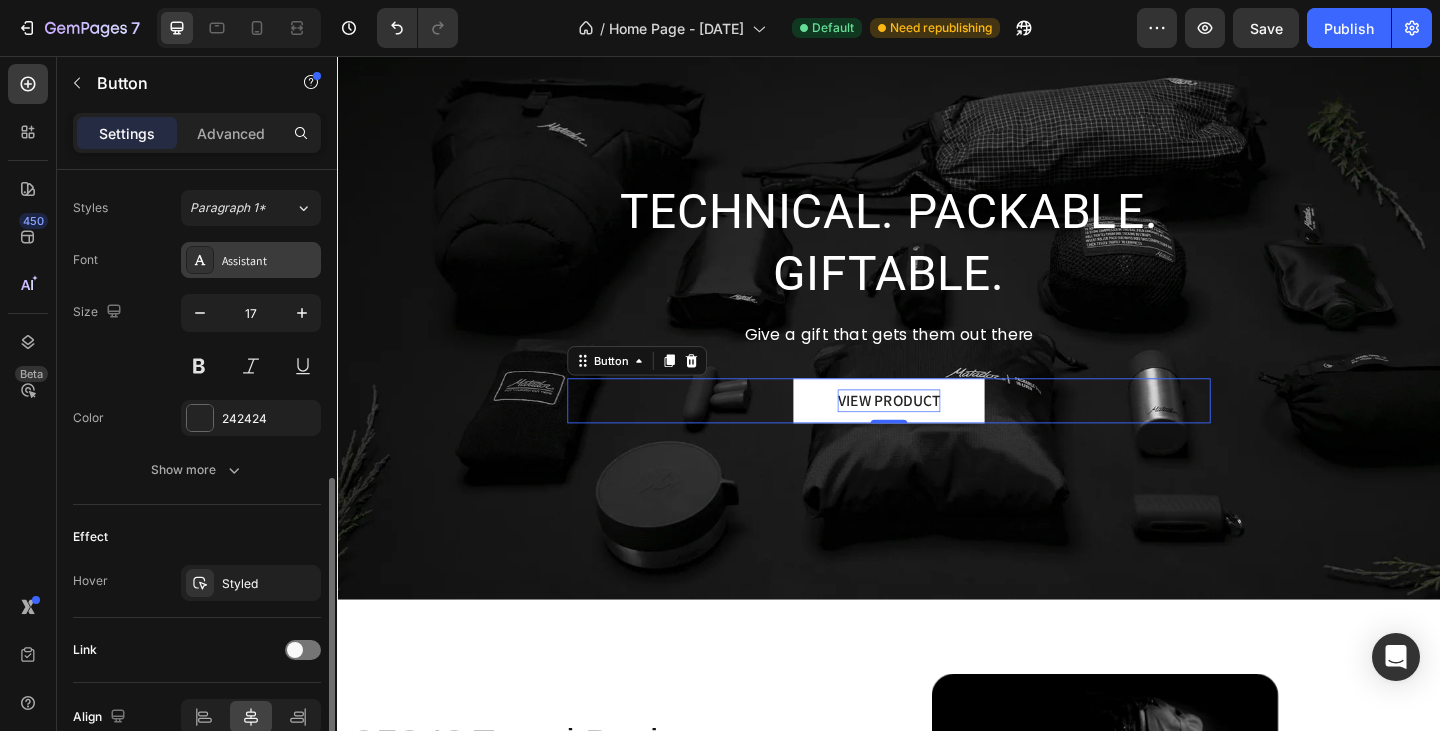 click on "Assistant" at bounding box center (251, 260) 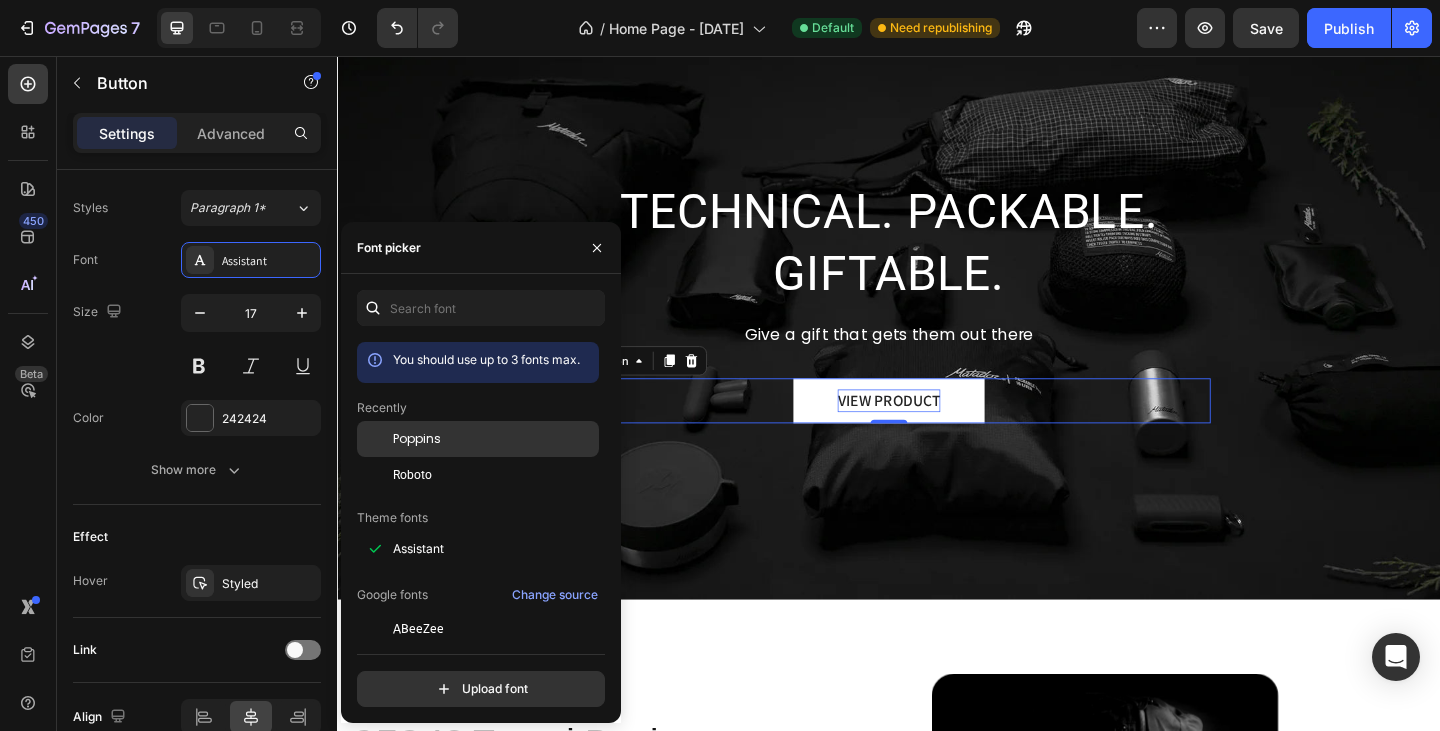 click on "Poppins" at bounding box center (417, 439) 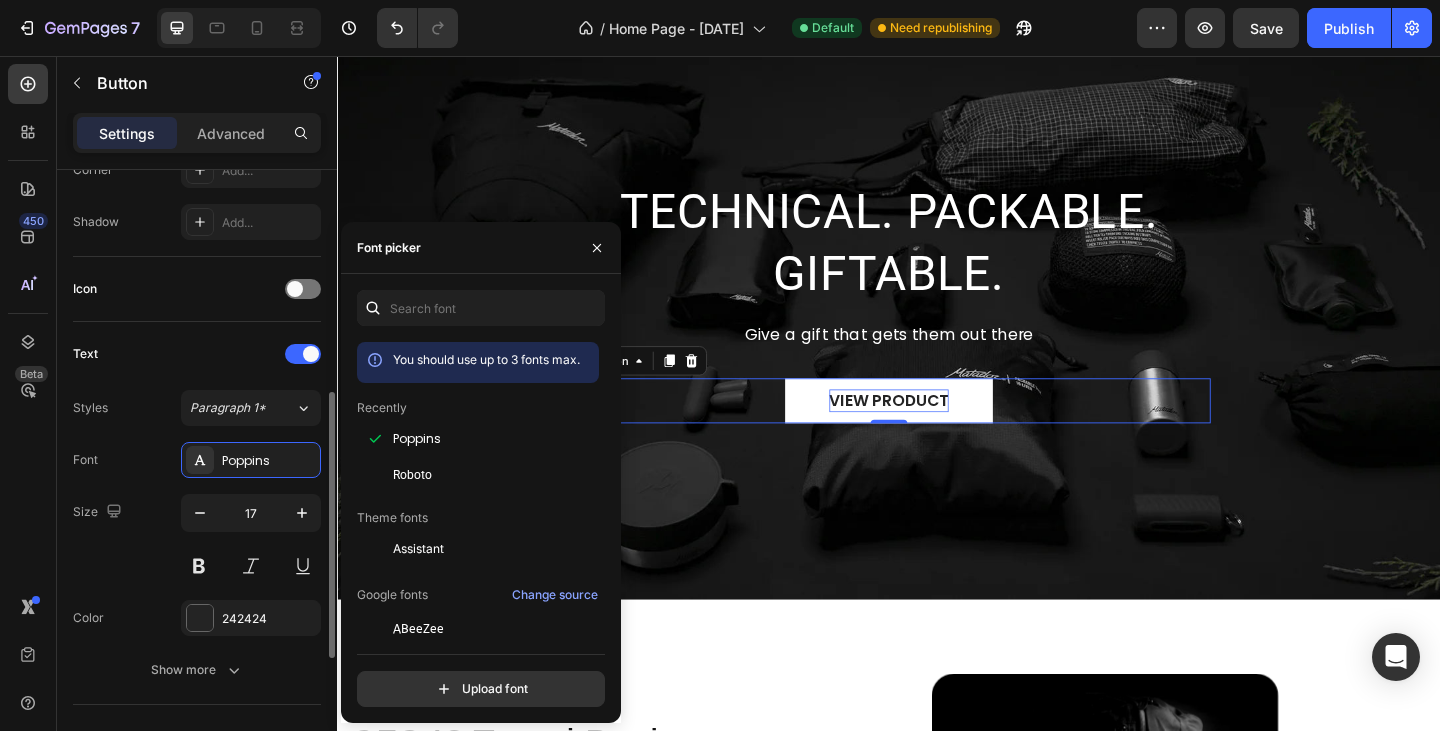 scroll, scrollTop: 816, scrollLeft: 0, axis: vertical 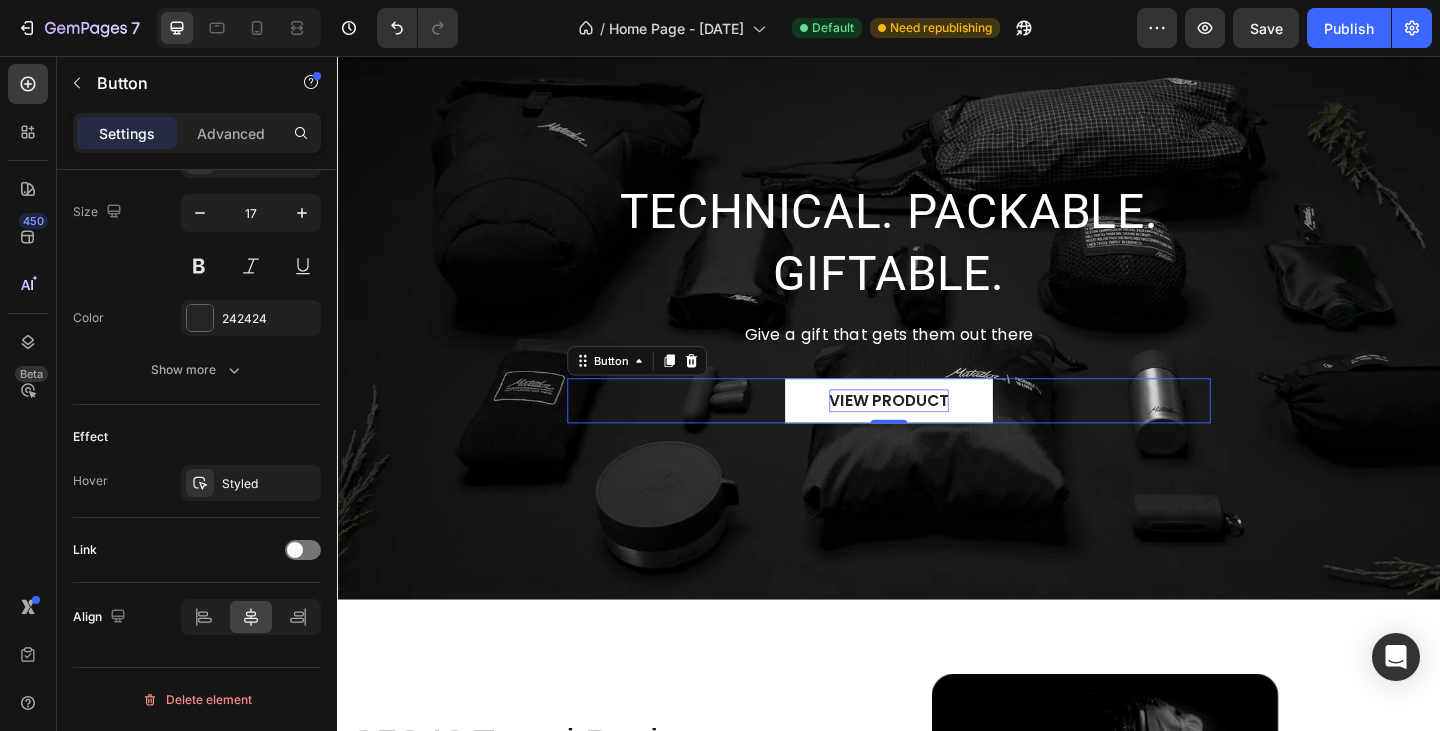 click on "VIEW PRODUCT Button   0" at bounding box center [937, 432] 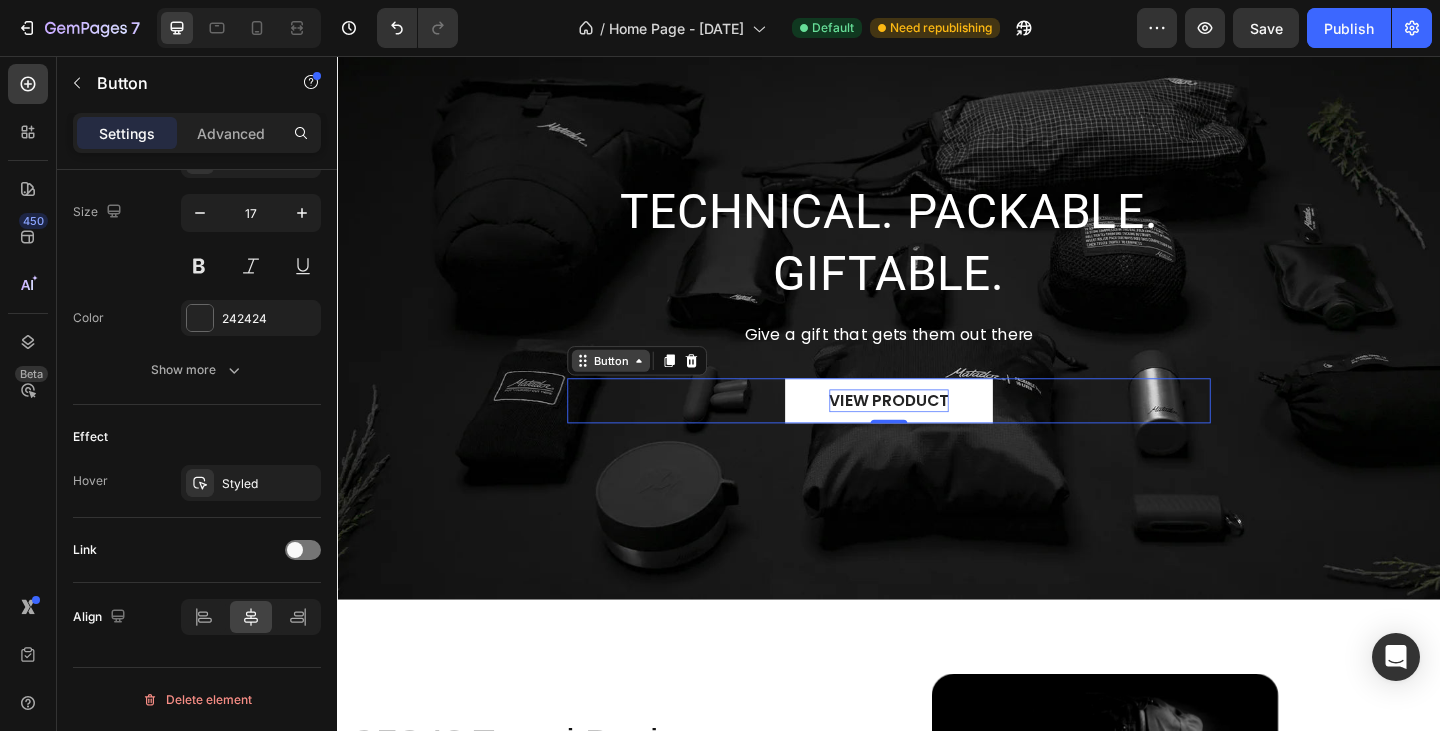 click on "Button" at bounding box center (634, 388) 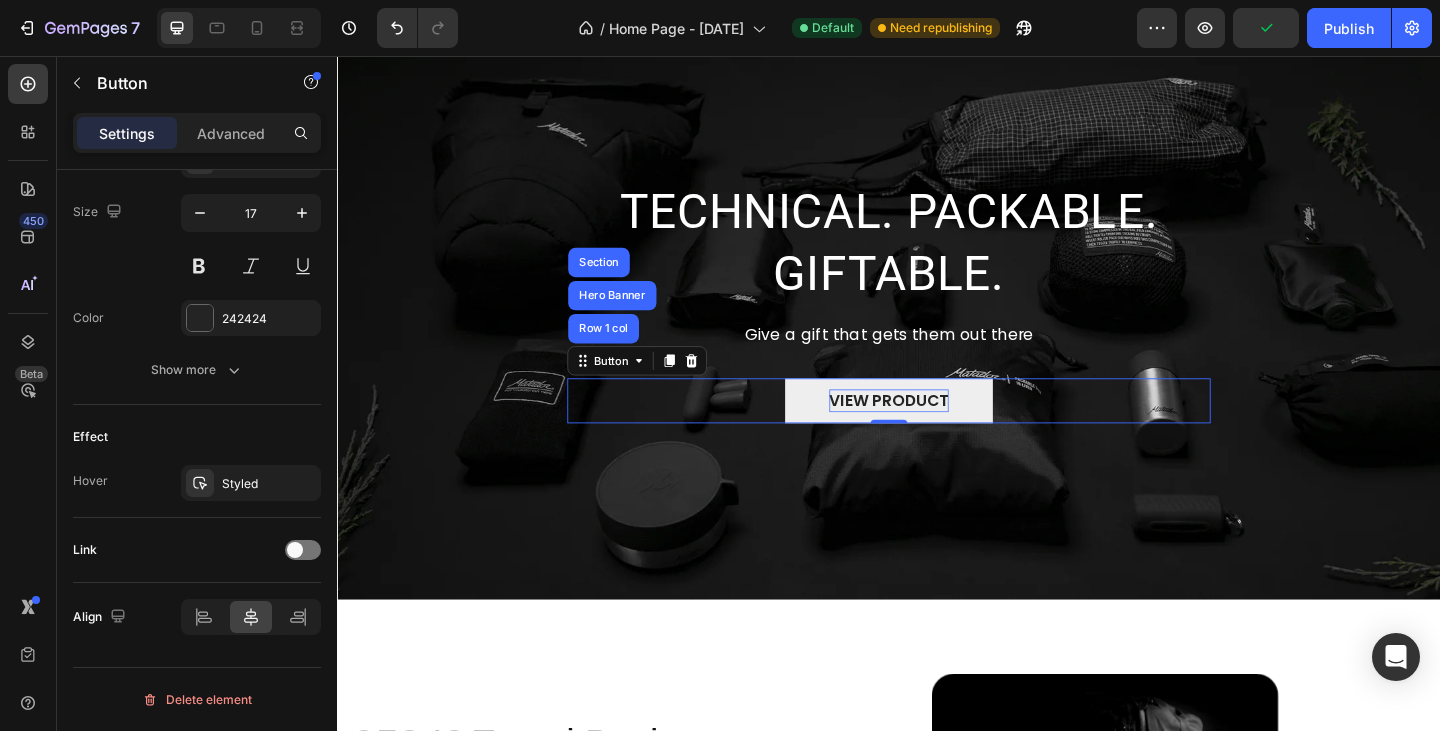 click on "VIEW PRODUCT" at bounding box center (937, 432) 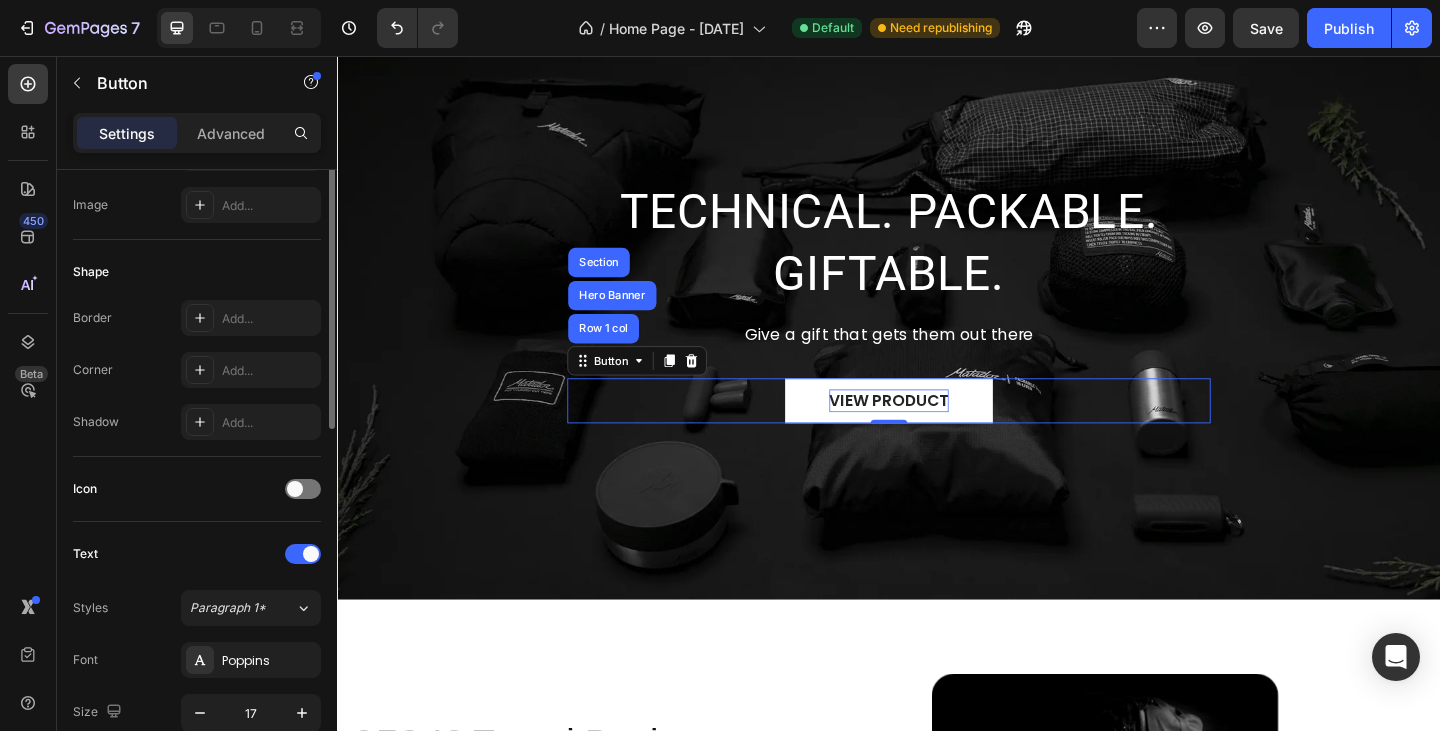scroll, scrollTop: 0, scrollLeft: 0, axis: both 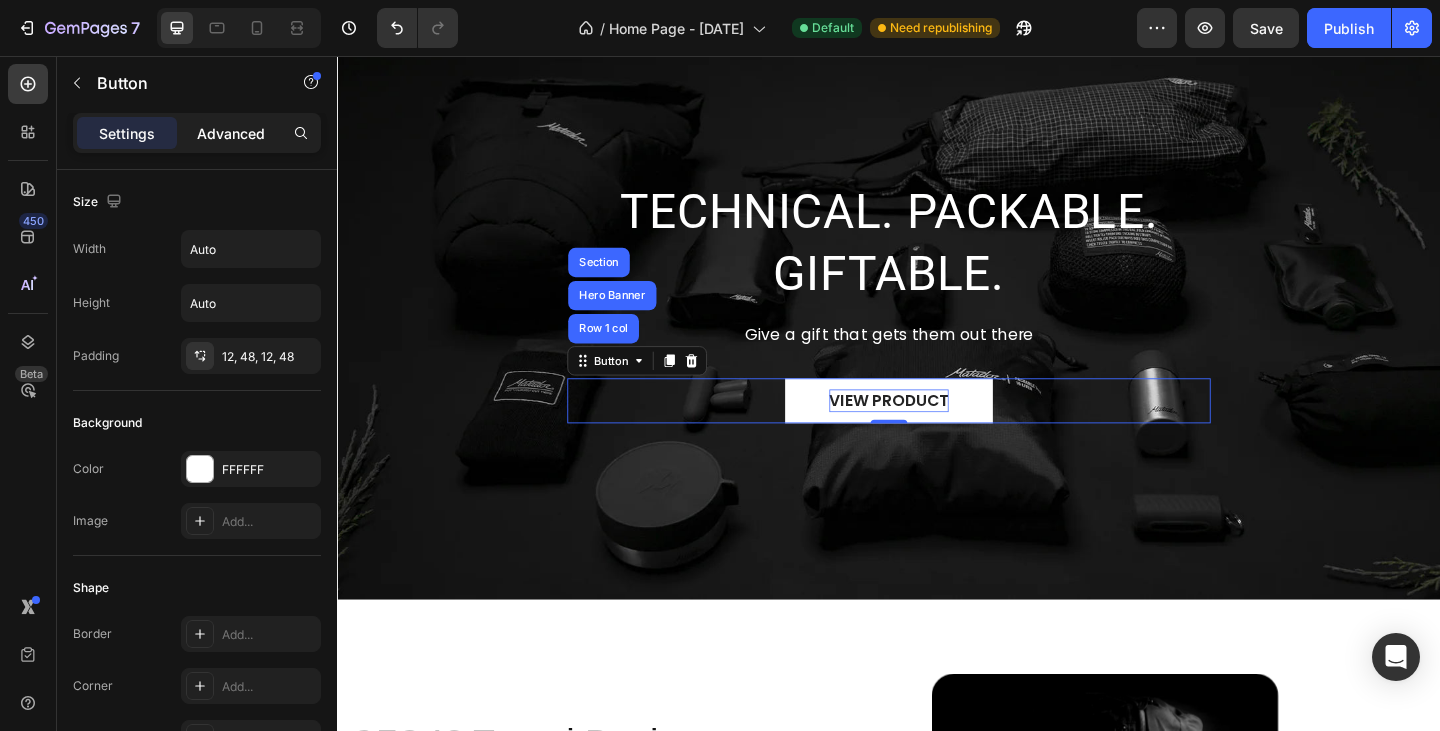 click on "Advanced" at bounding box center (231, 133) 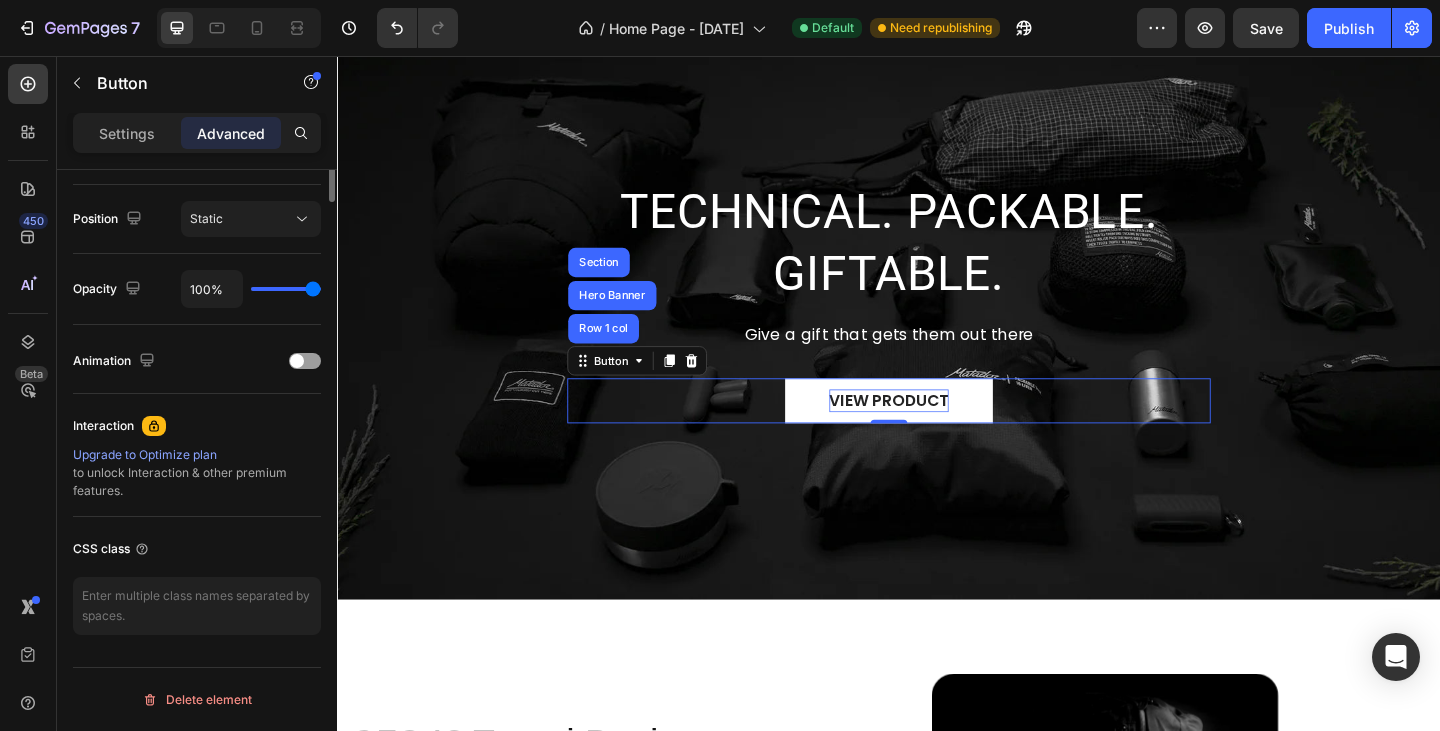 scroll, scrollTop: 316, scrollLeft: 0, axis: vertical 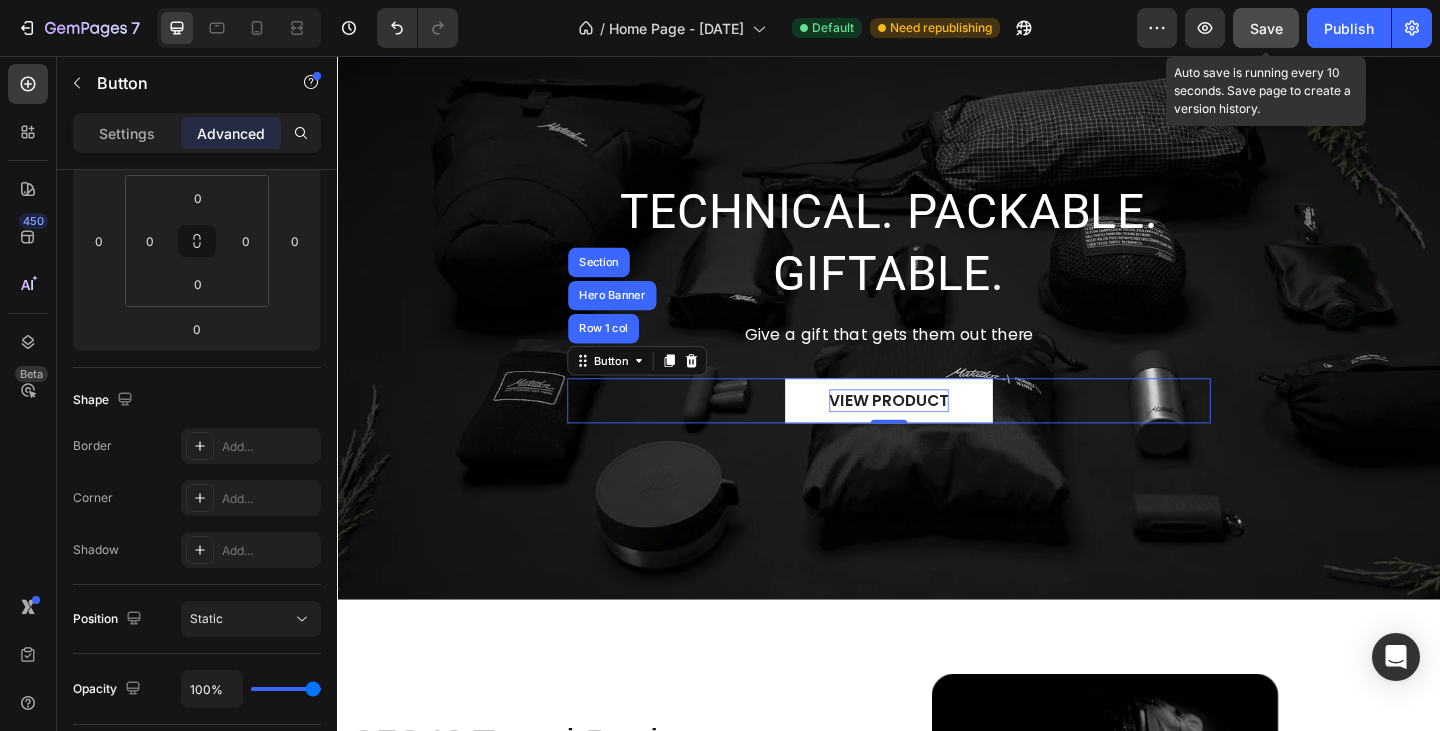 click on "Save" at bounding box center (1266, 28) 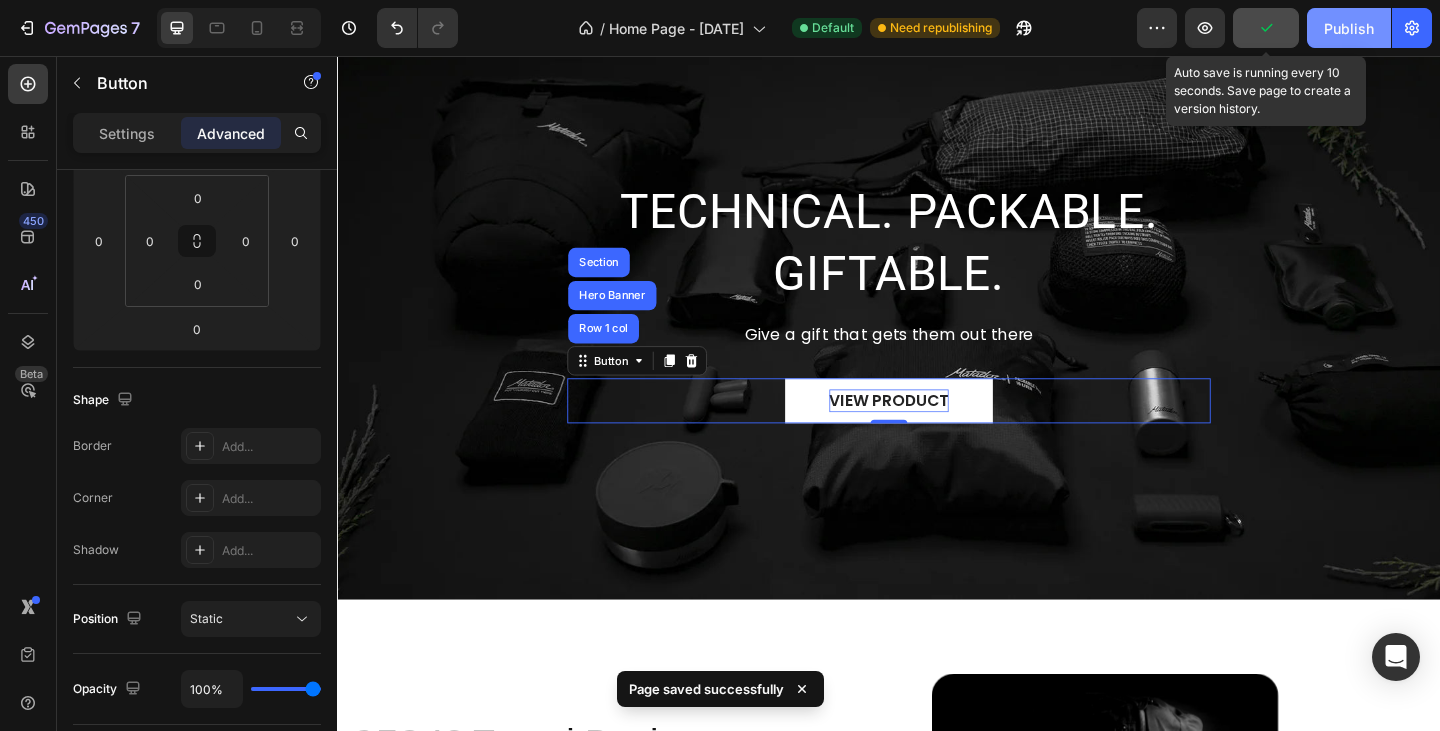 click on "Publish" at bounding box center [1349, 28] 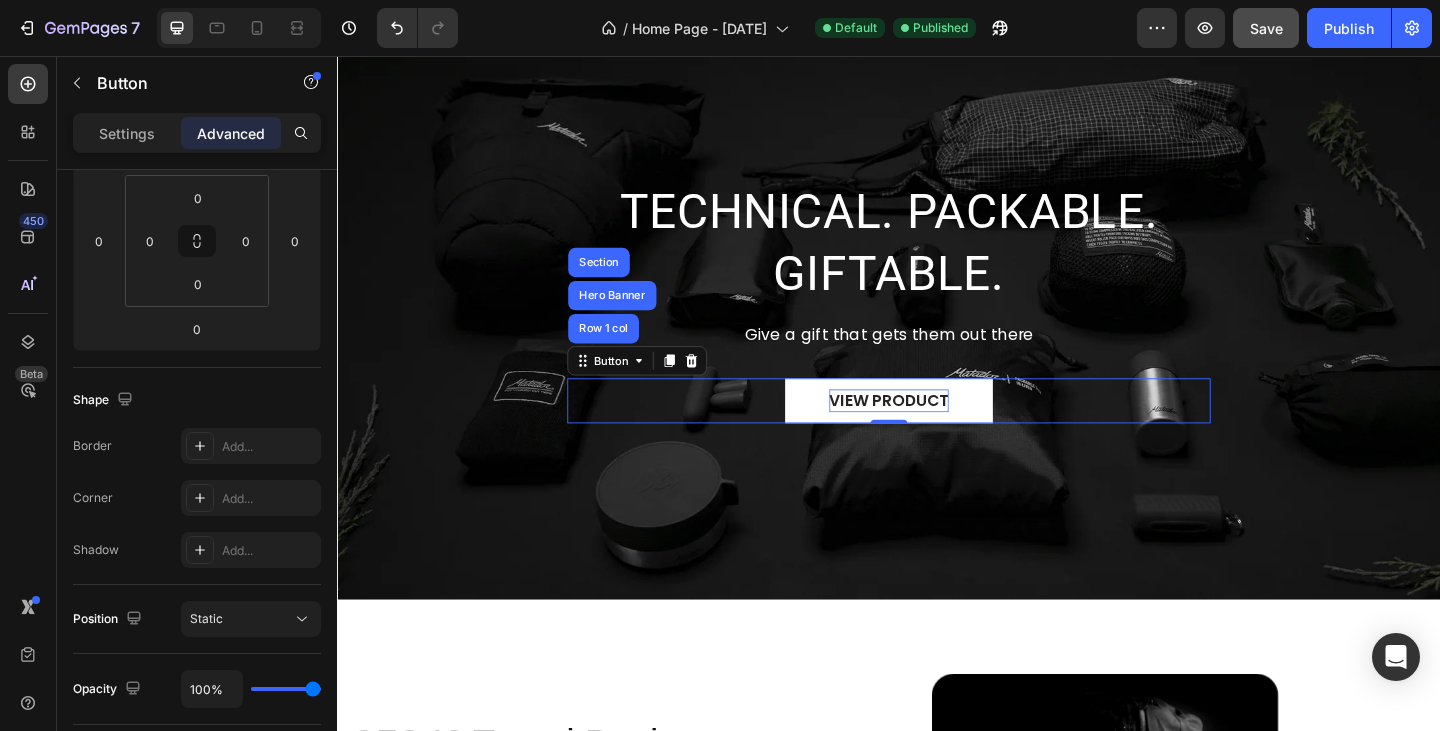 click on "VIEW PRODUCT Button Row 1 col Hero Banner Section   0" at bounding box center (937, 432) 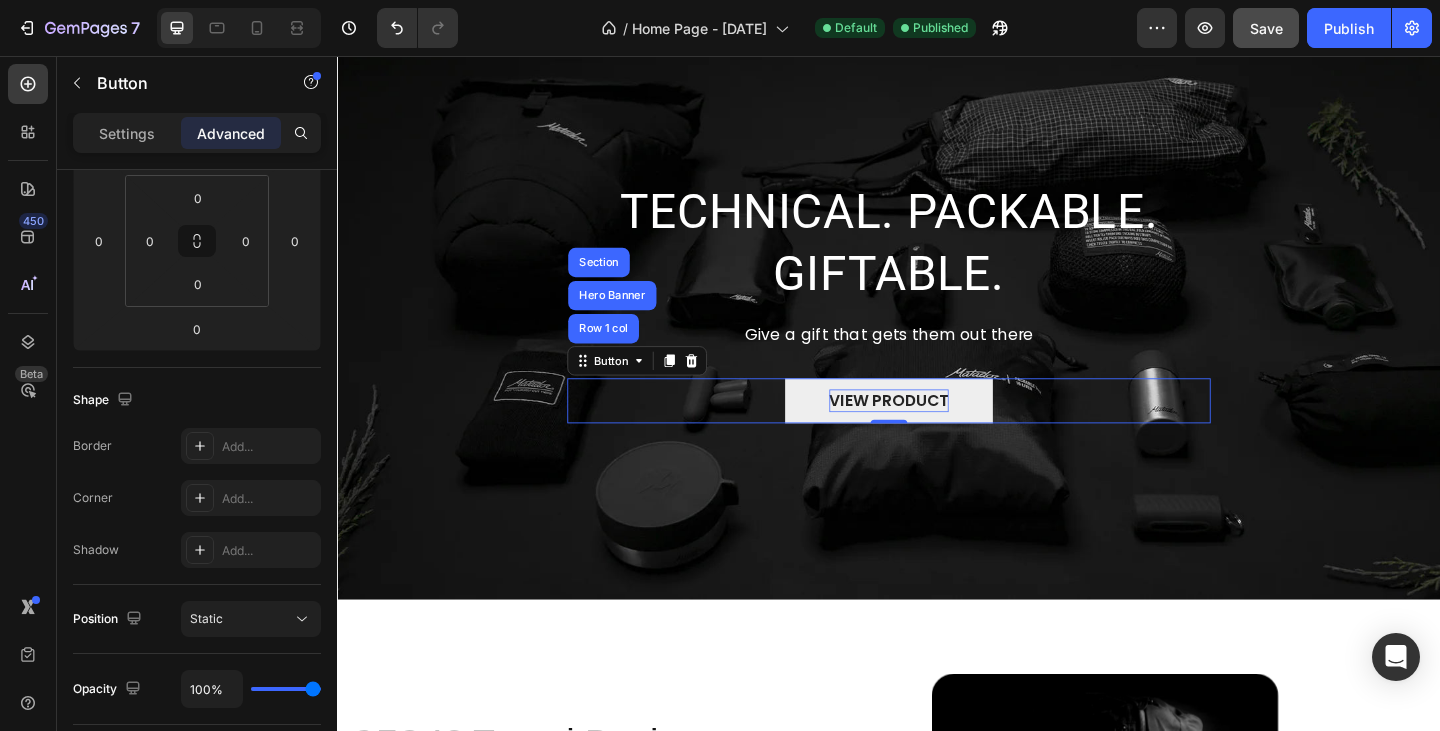 click on "VIEW PRODUCT" at bounding box center (937, 432) 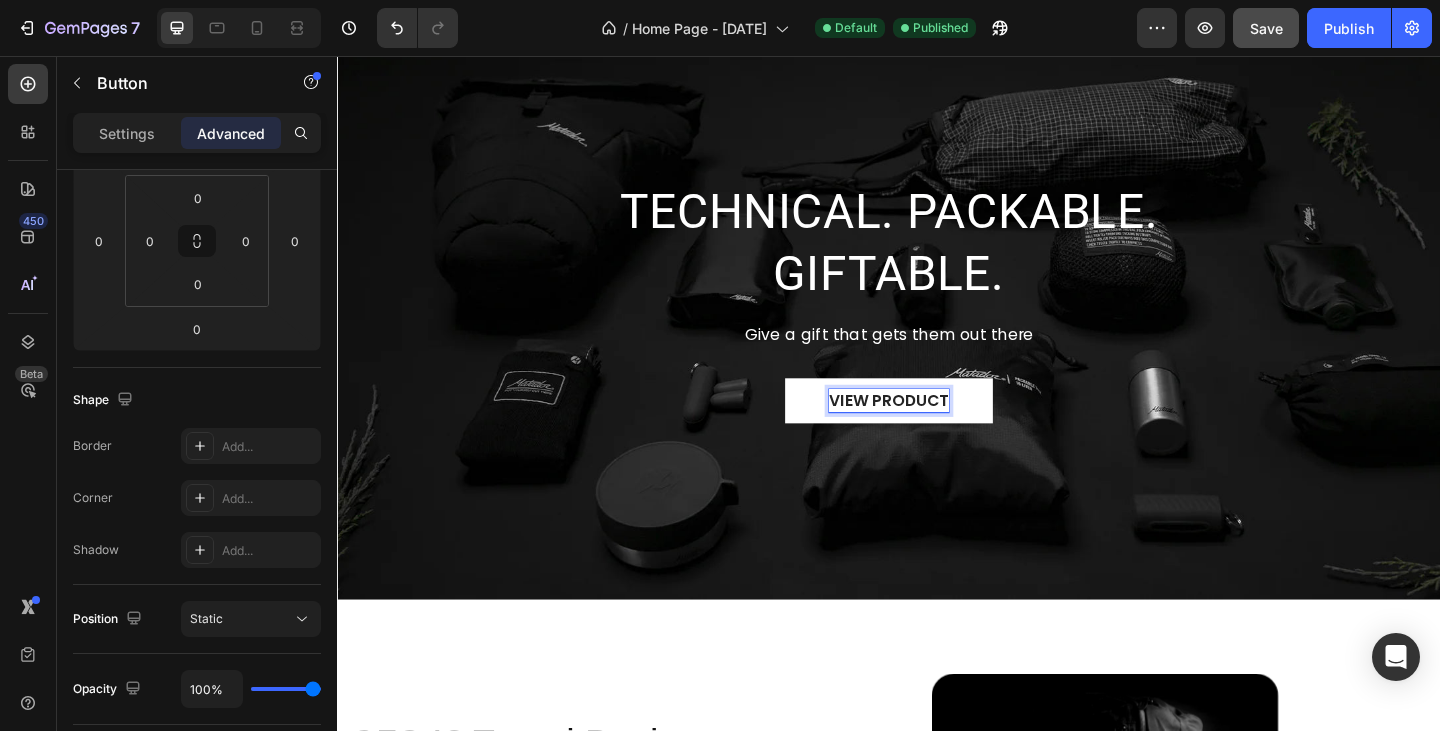 click on "VIEW PRODUCT" at bounding box center [937, 432] 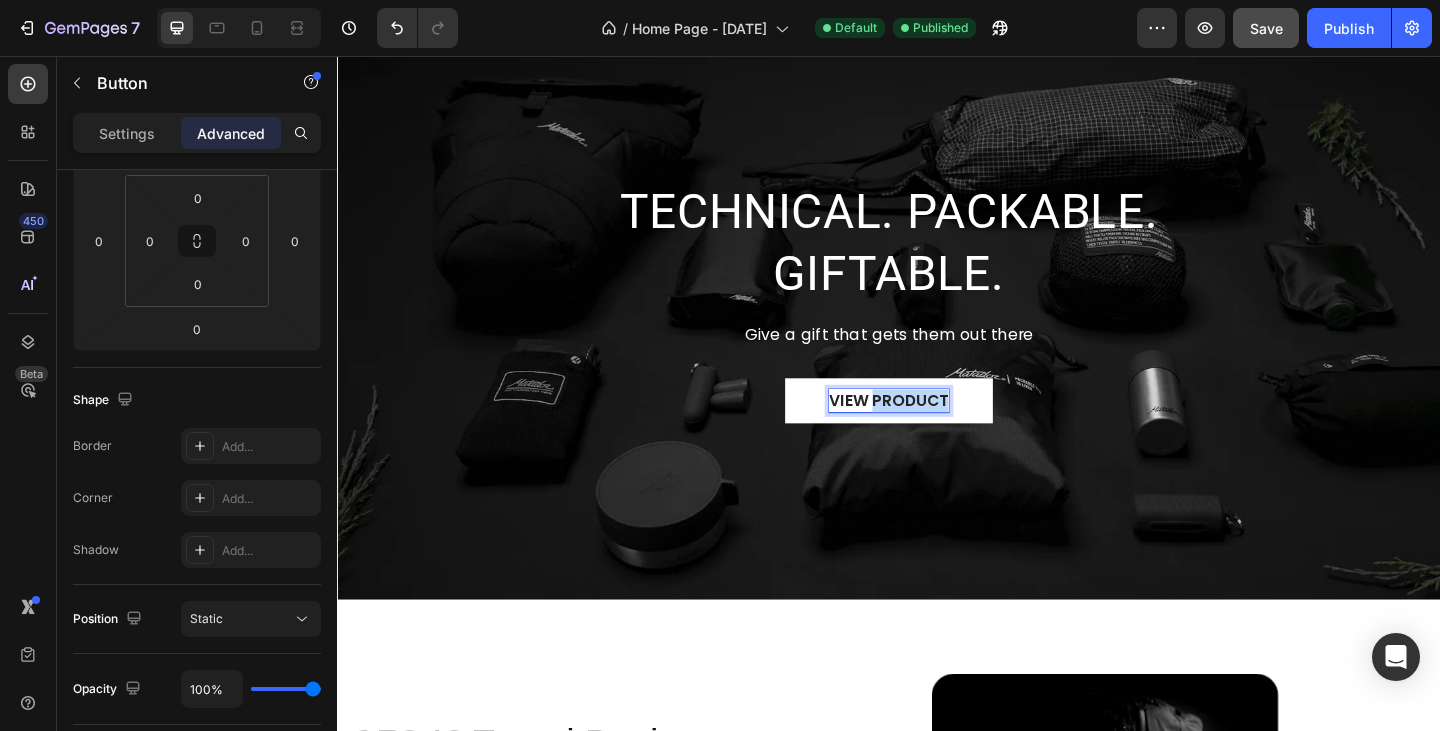 click on "VIEW PRODUCT" at bounding box center (937, 432) 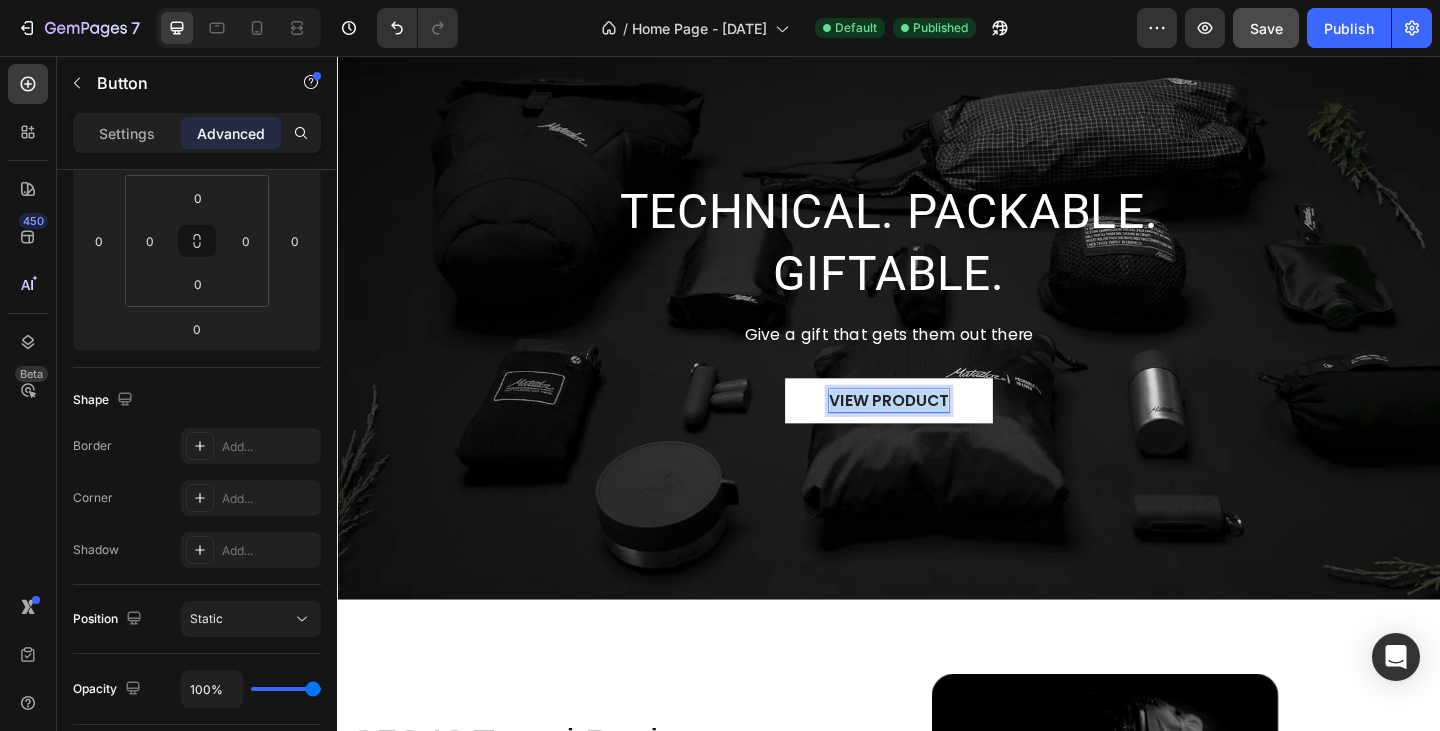 click on "VIEW PRODUCT" at bounding box center (937, 432) 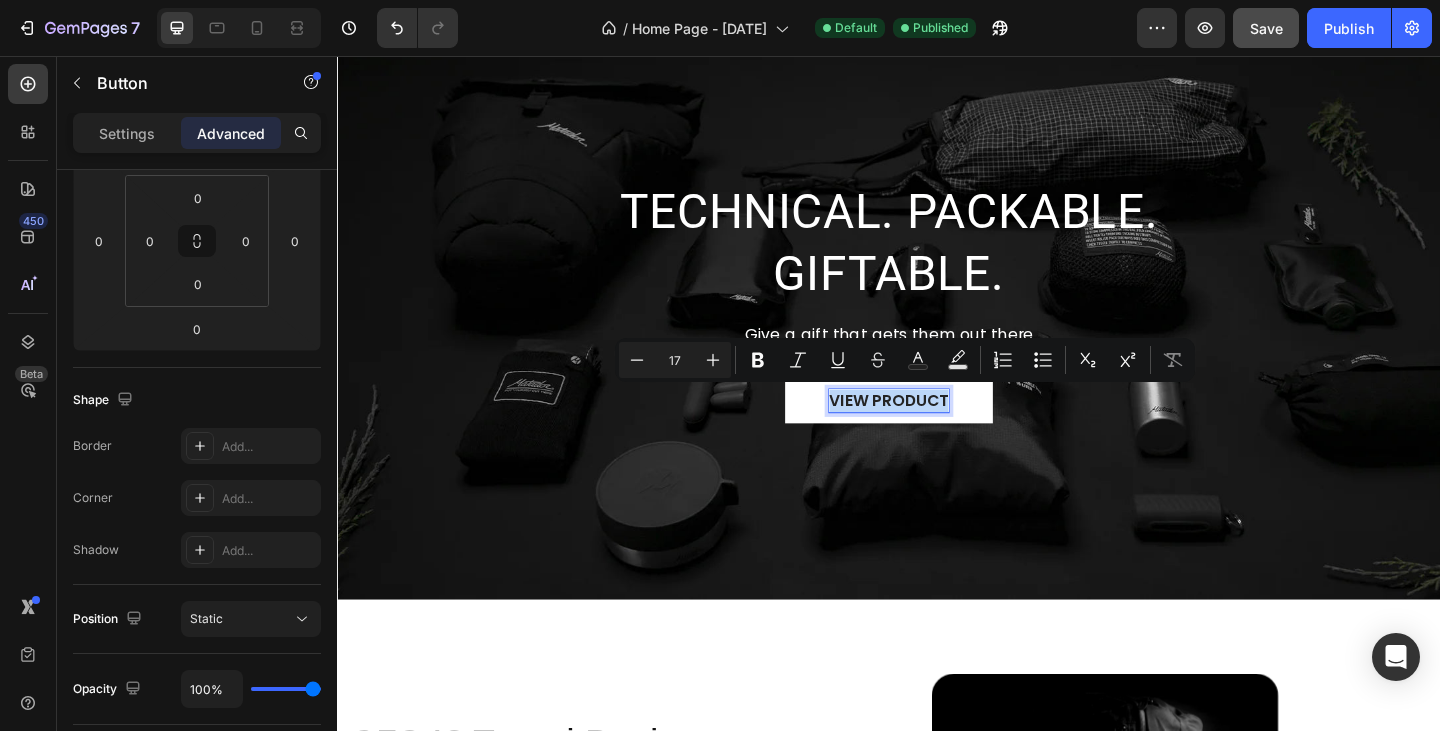 click on "VIEW PRODUCT" at bounding box center (937, 432) 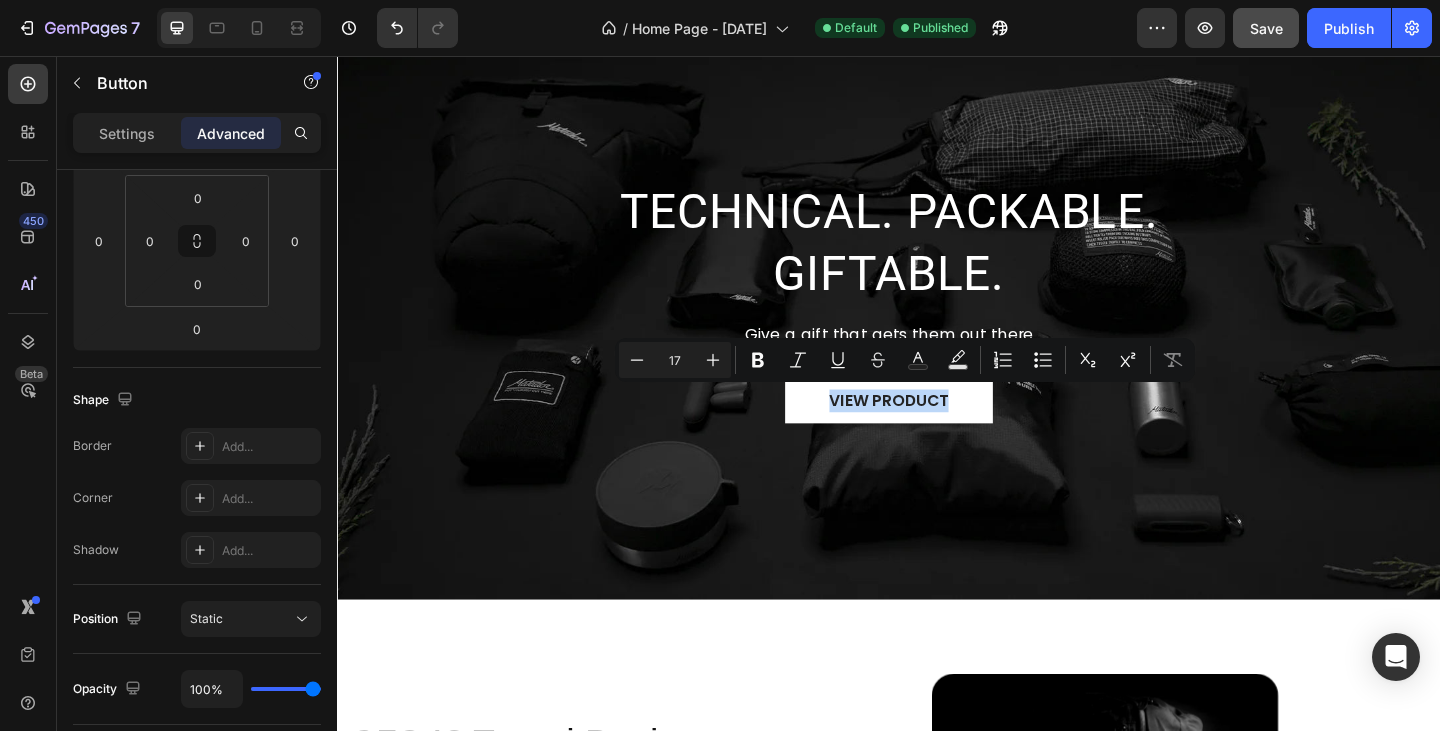 click on "VIEW PRODUCT" at bounding box center [937, 432] 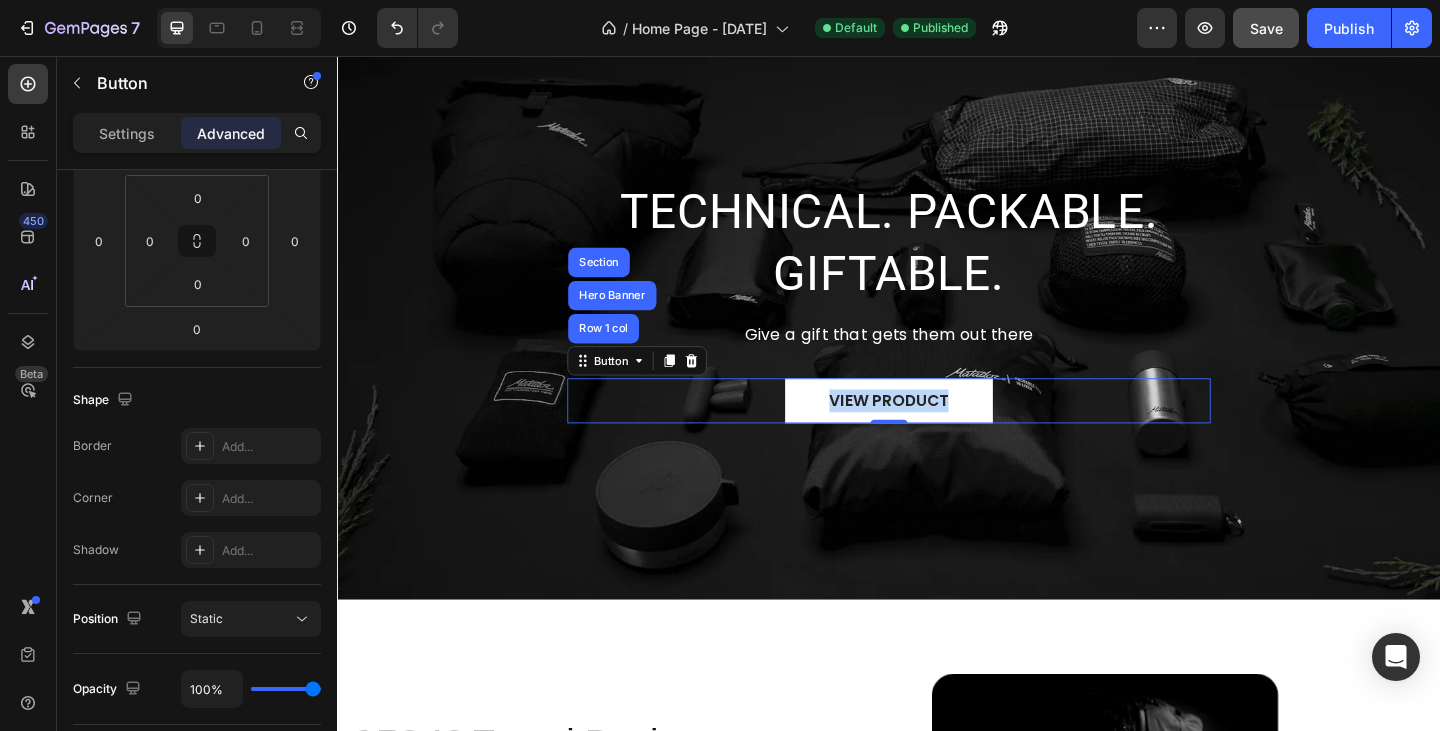 click on "VIEW PRODUCT" at bounding box center [937, 432] 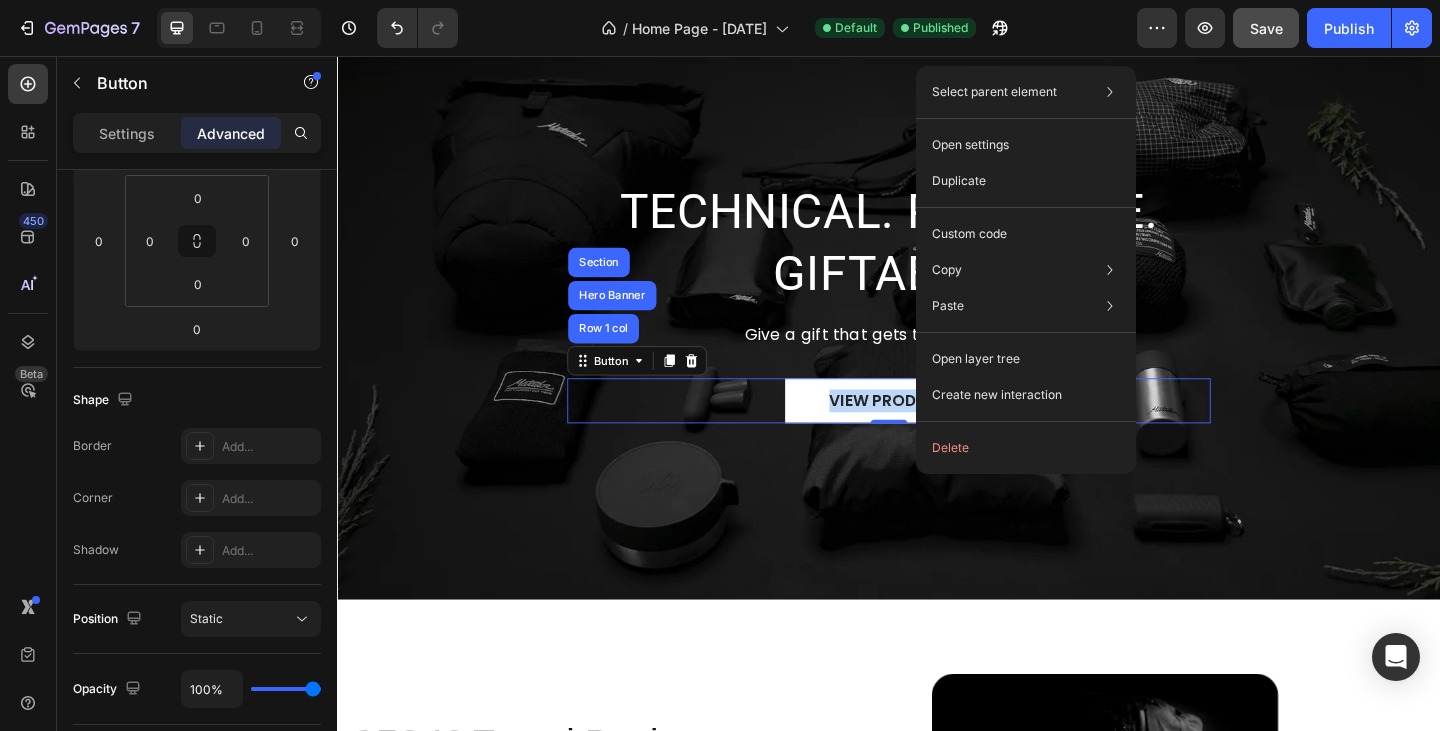 click on "VIEW PRODUCT" at bounding box center (937, 432) 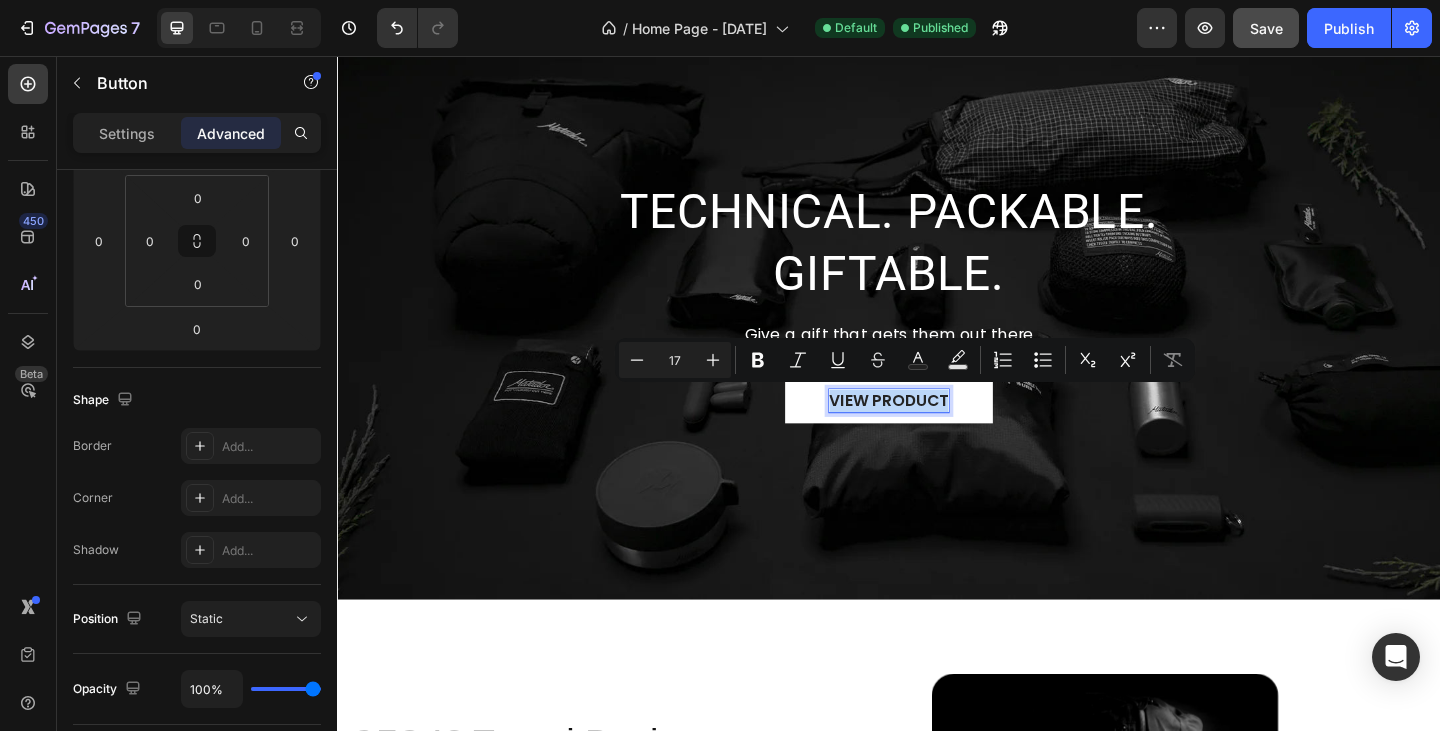 click on "VIEW PRODUCT" at bounding box center (937, 432) 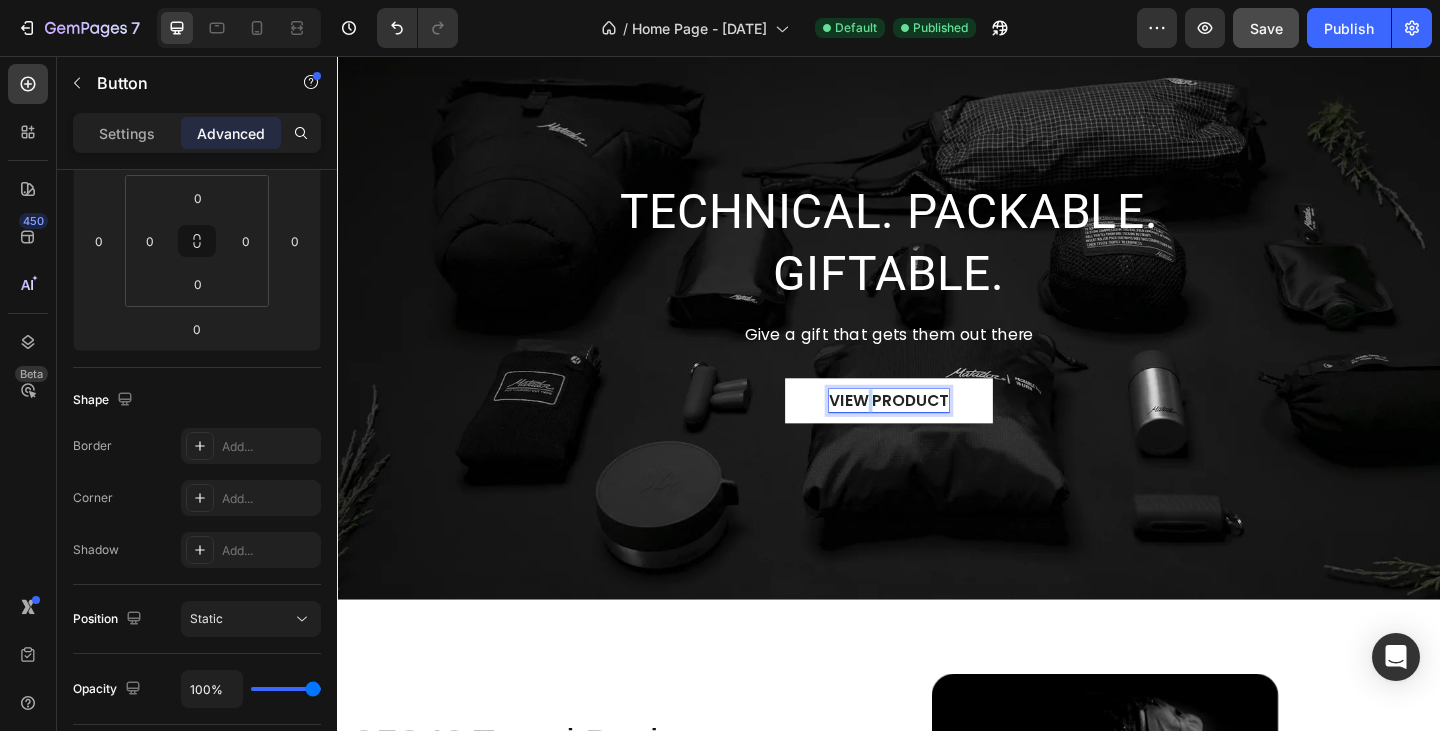 click on "VIEW PRODUCT" at bounding box center (937, 432) 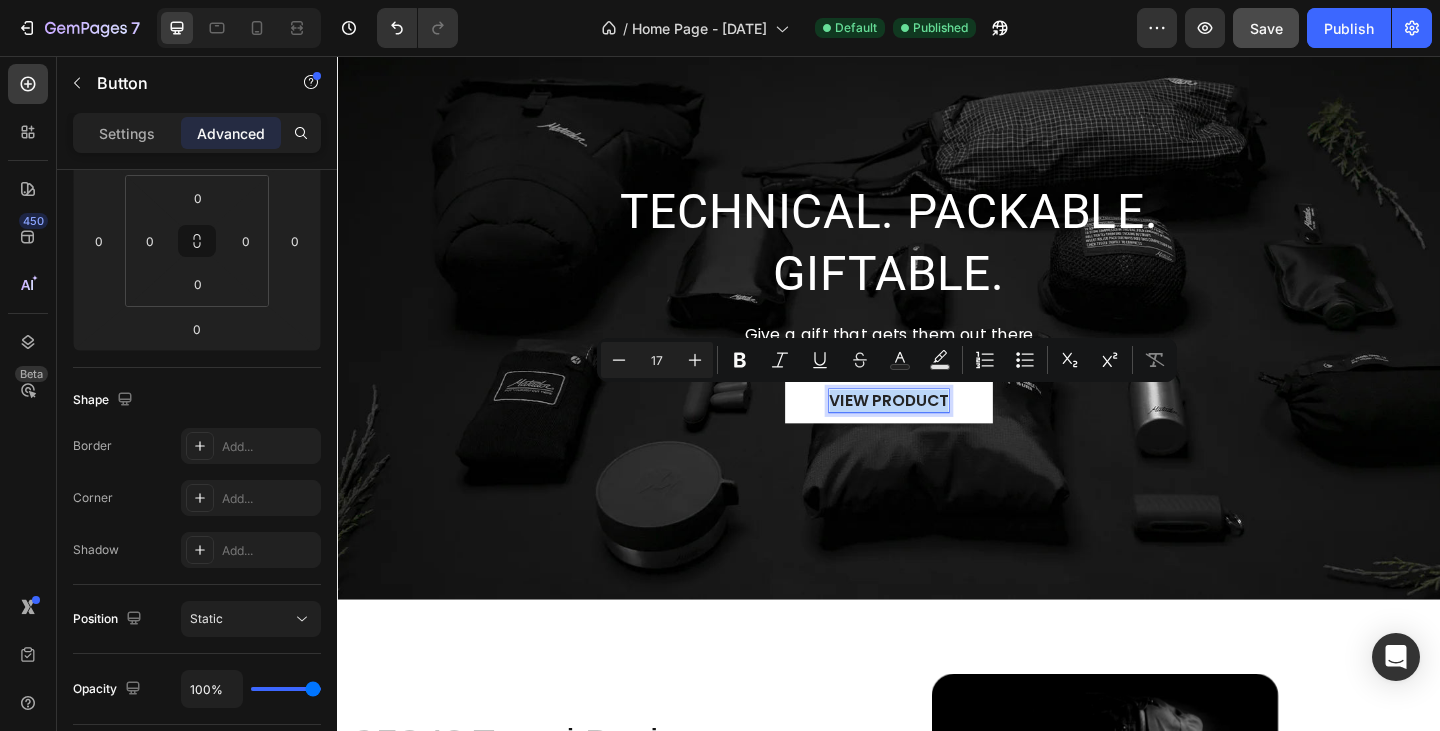click on "VIEW PRODUCT" at bounding box center [937, 432] 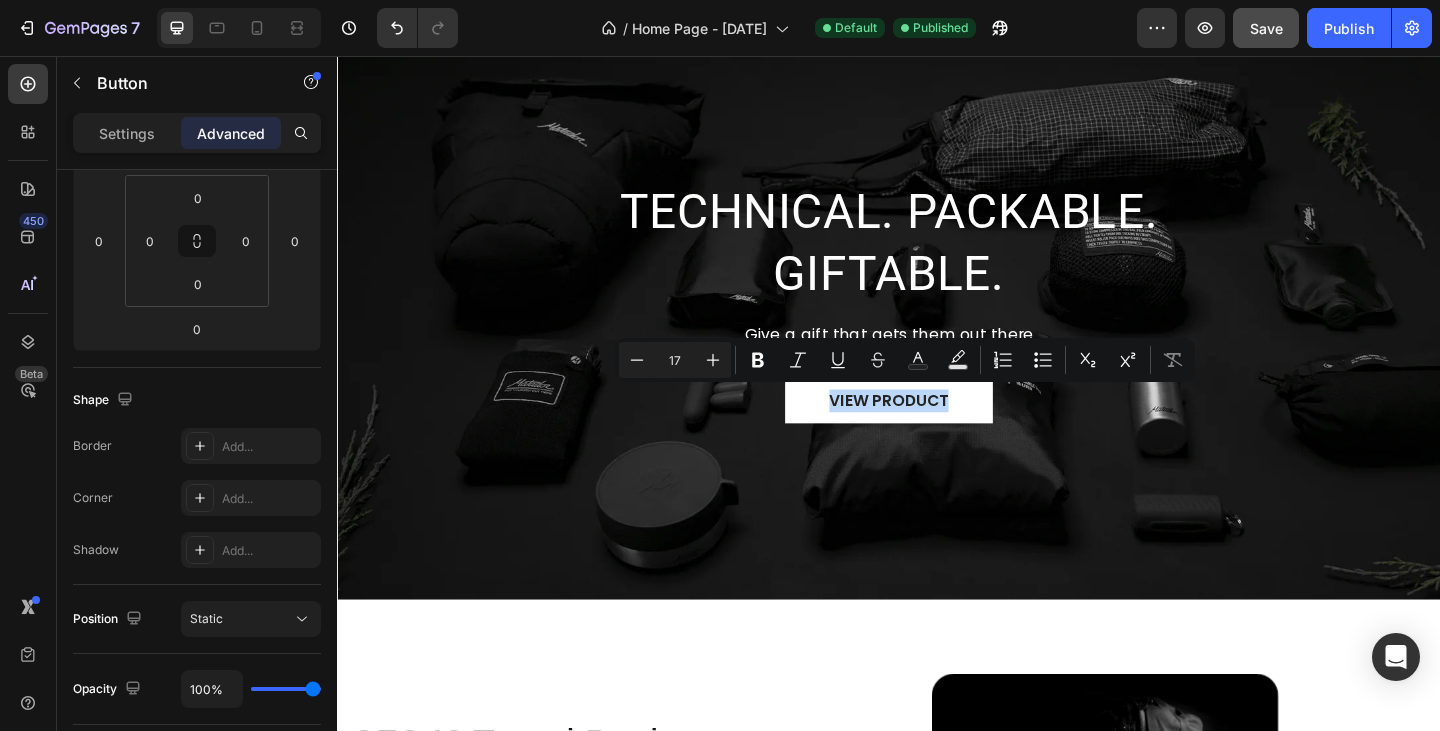 click on "VIEW PRODUCT" at bounding box center (937, 432) 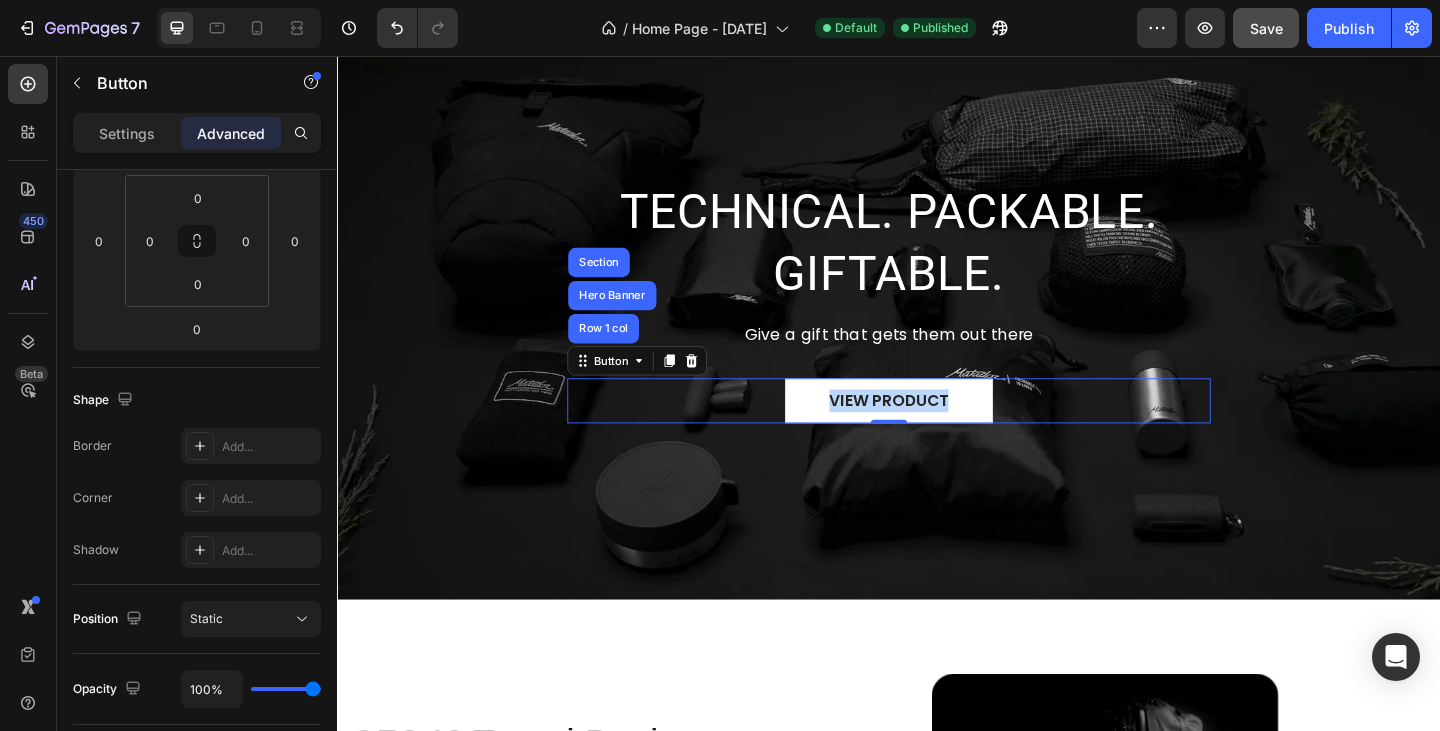 click on "VIEW PRODUCT" at bounding box center [937, 432] 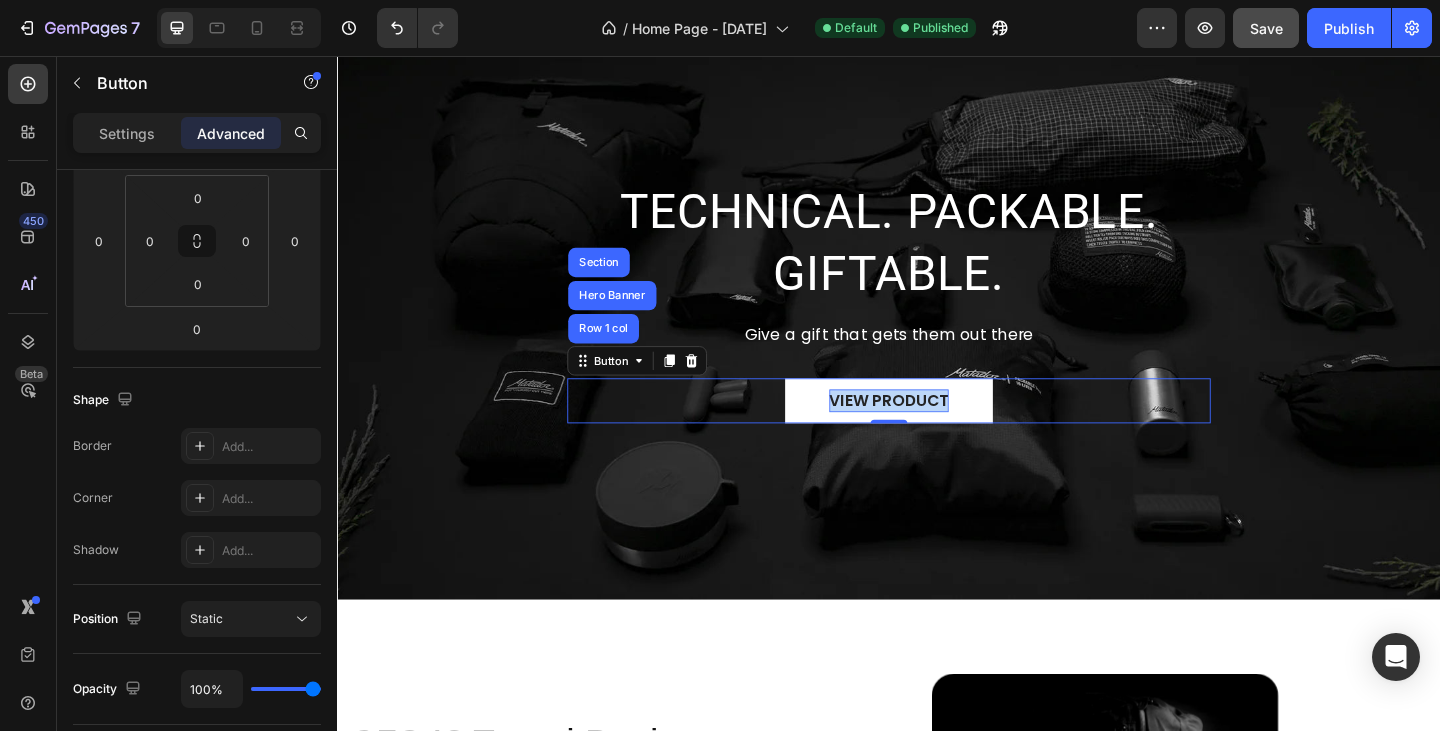 click on "VIEW PRODUCT" at bounding box center (937, 432) 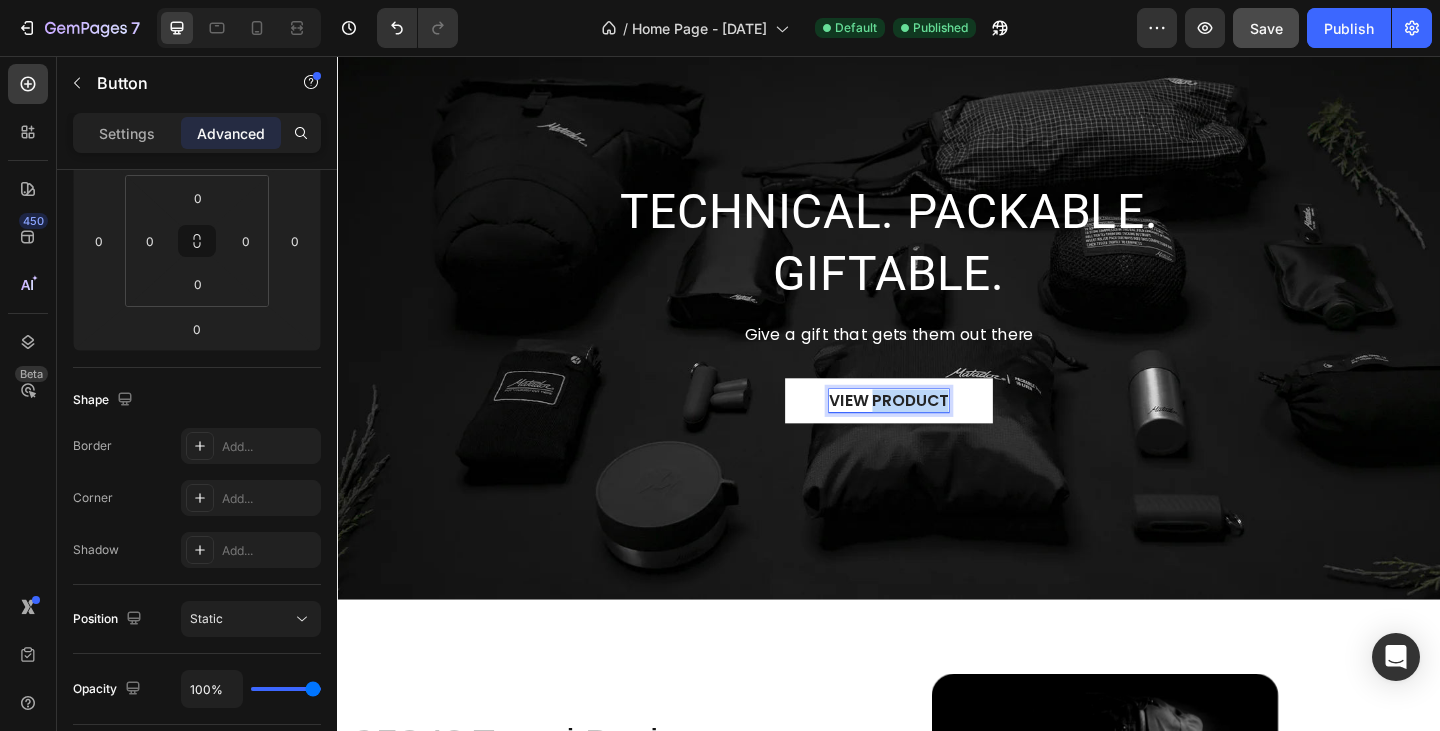 click on "VIEW PRODUCT" at bounding box center (937, 432) 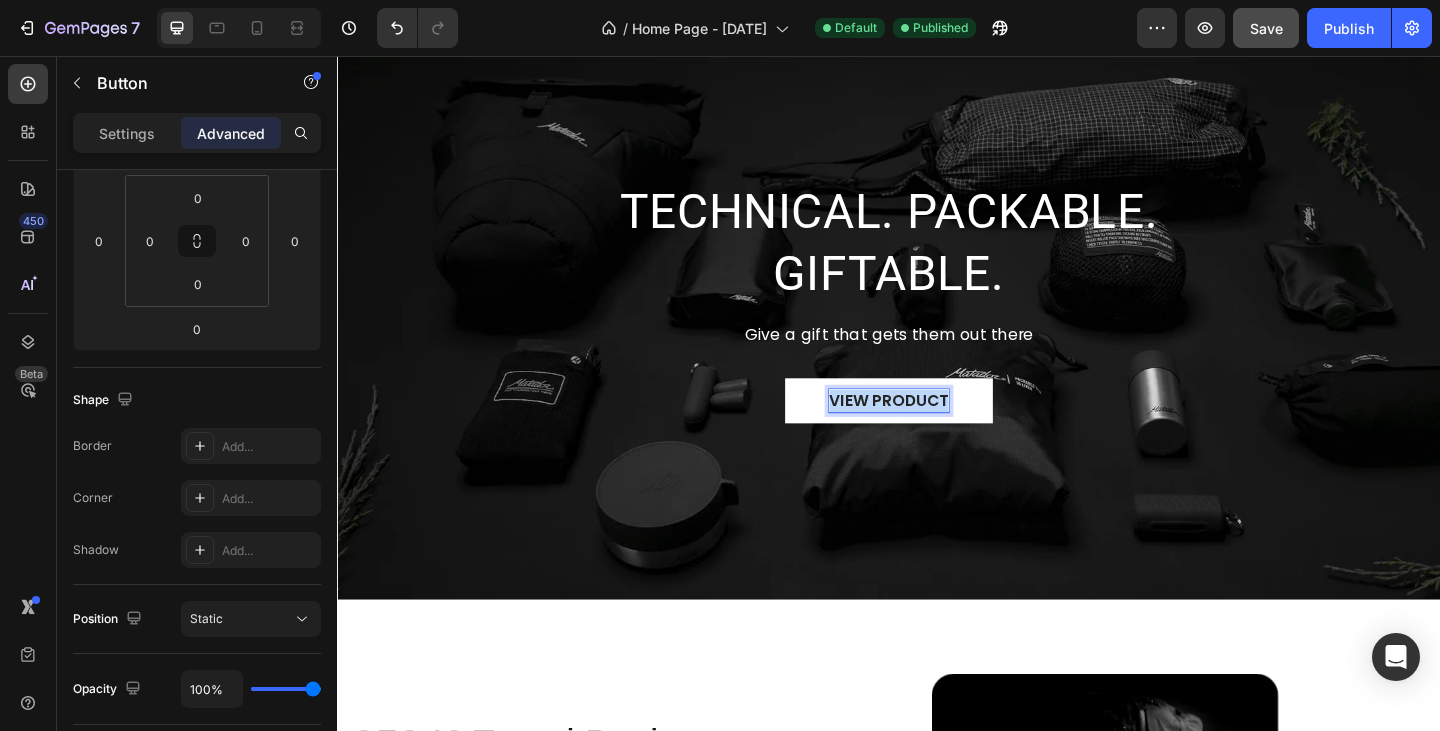 click on "VIEW PRODUCT" at bounding box center (937, 432) 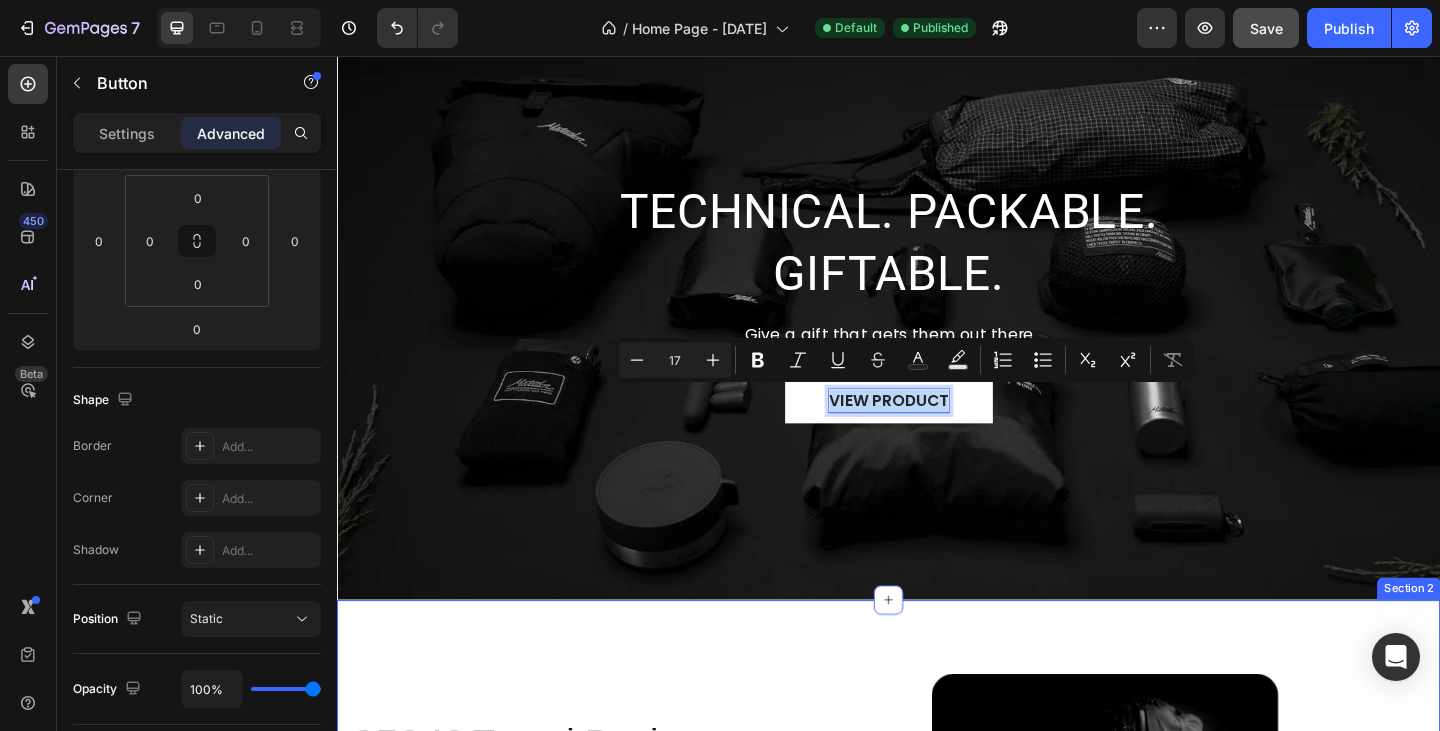 click on "SEG42 Travel Pack Product Title SEG42 Travel Pack is built for maximum organization in a minimalist design. The segmented architecture offers efficient organization and quick access to your belongings during travel. Show more
Product Description $199.99 Product Price Product Price Color: Black Black Black     Black Product Variants & Swatches Add to cart Add to Cart Product Images Product Section 2" at bounding box center (937, 983) 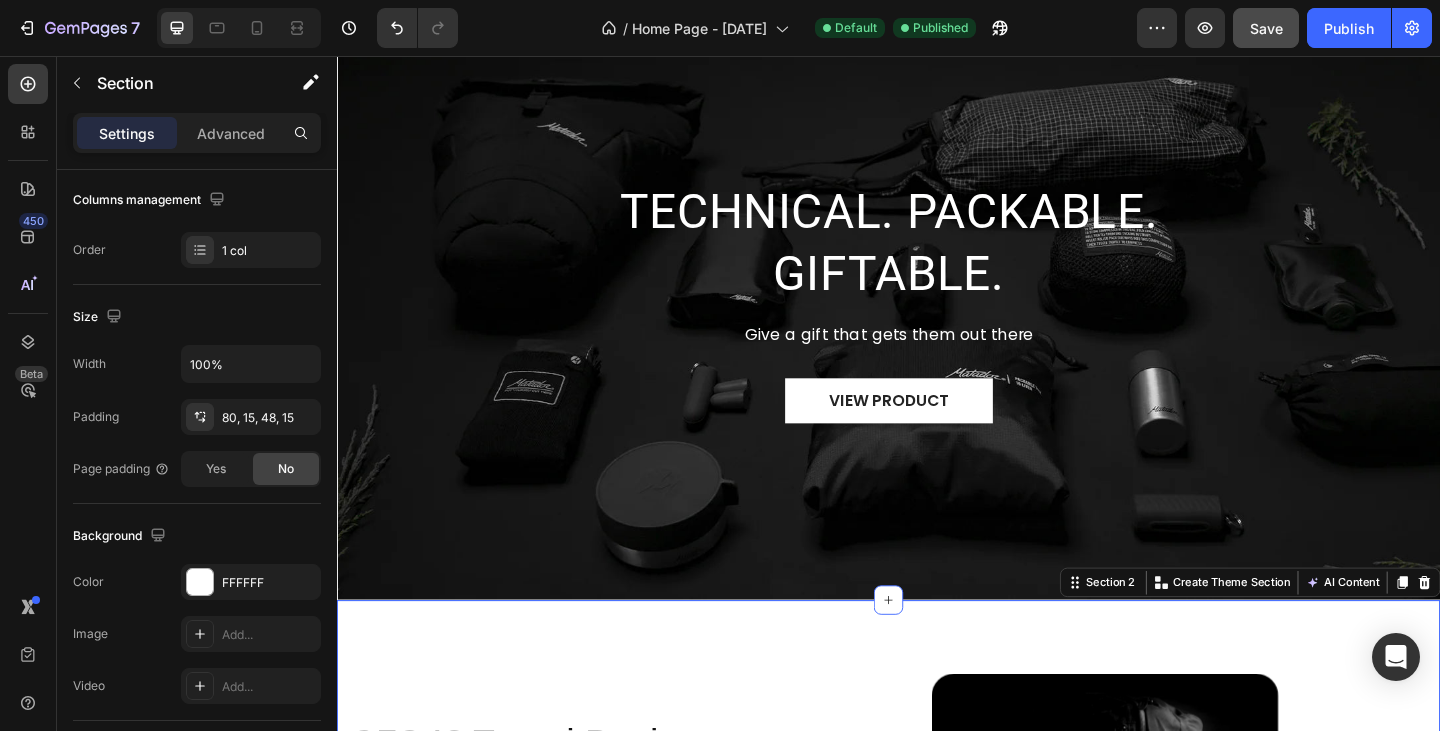 scroll, scrollTop: 0, scrollLeft: 0, axis: both 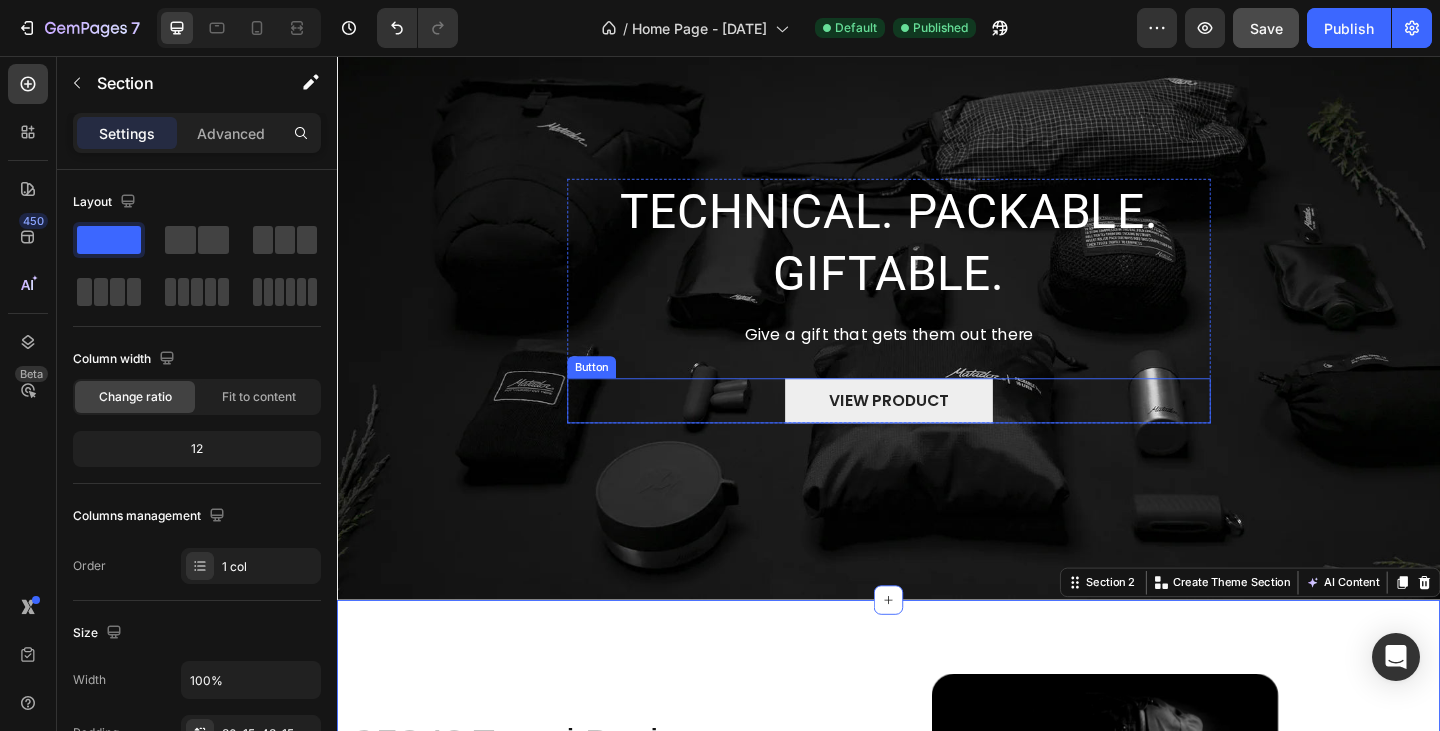 click on "VIEW PRODUCT" at bounding box center [937, 432] 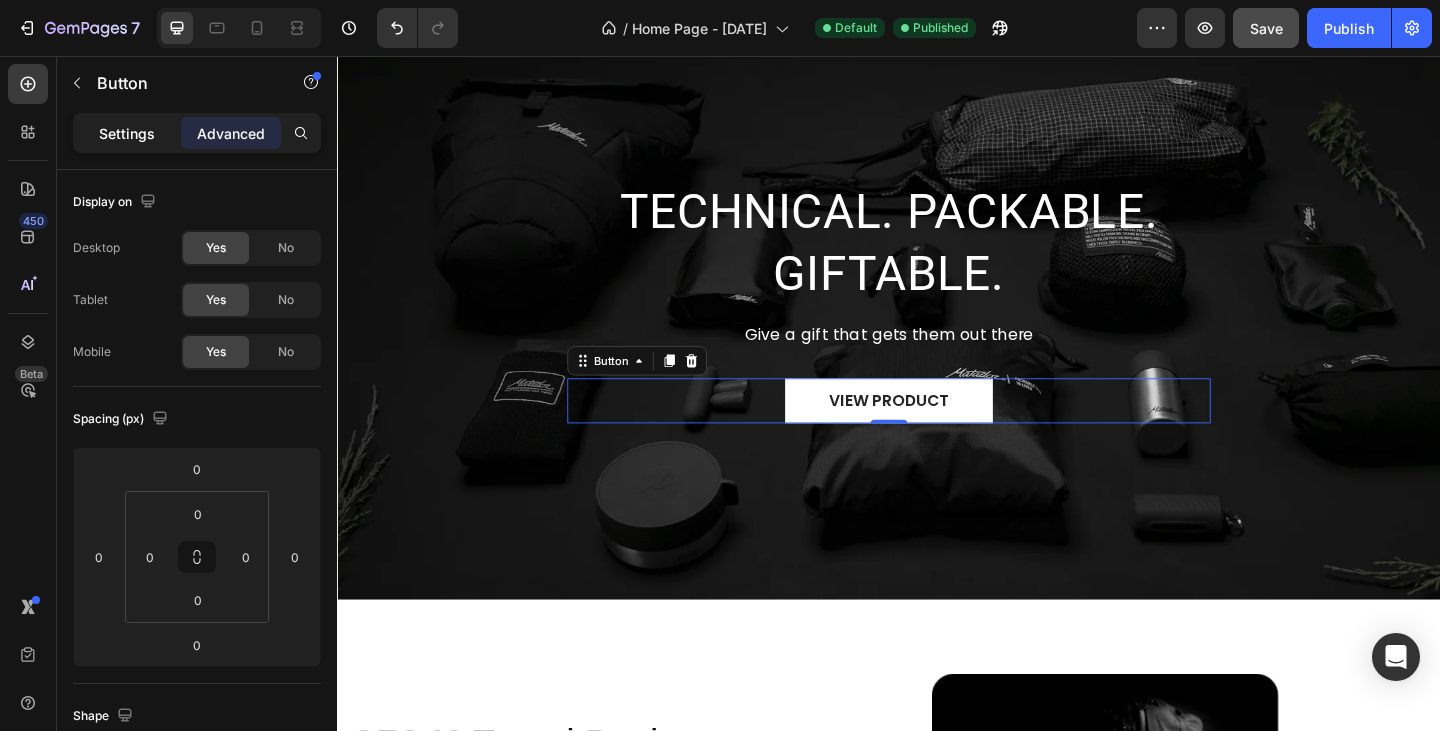 click on "Settings" at bounding box center (127, 133) 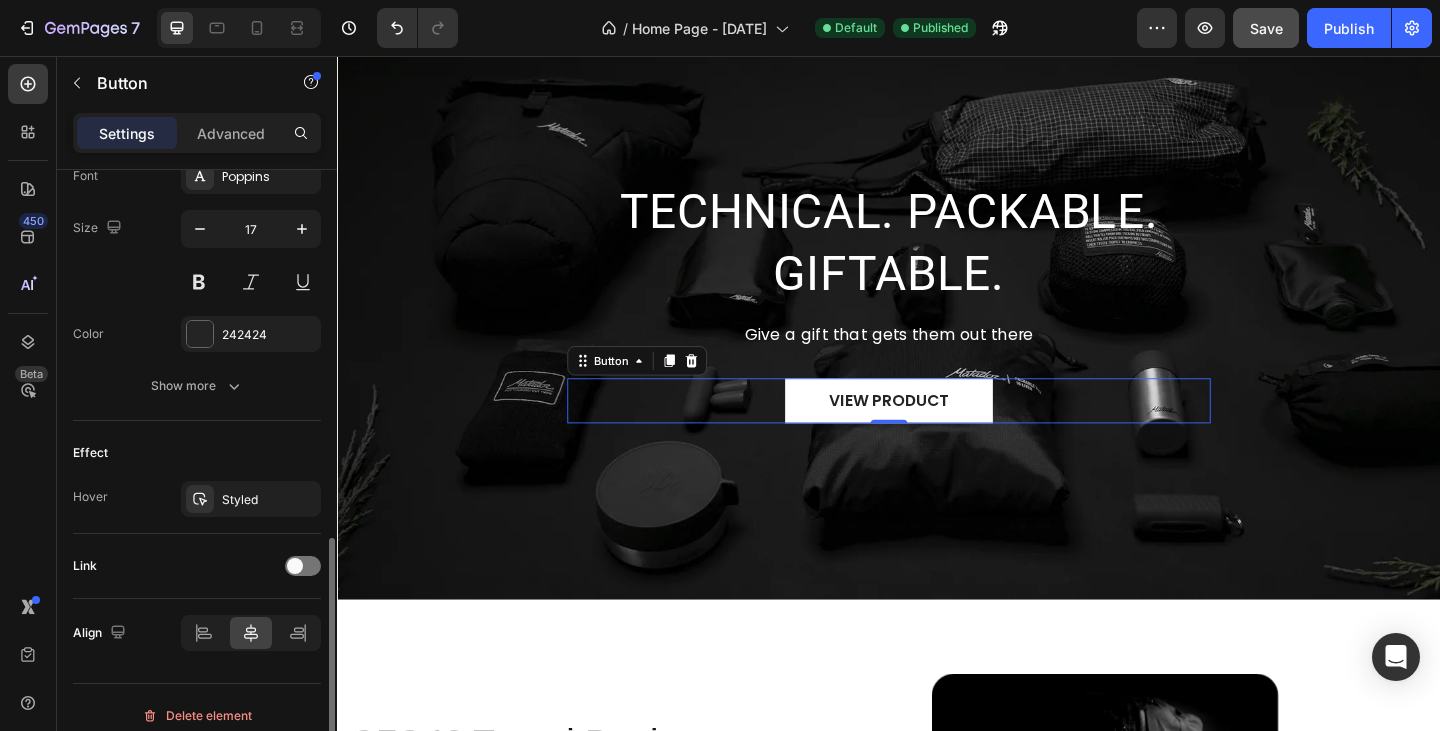 scroll, scrollTop: 816, scrollLeft: 0, axis: vertical 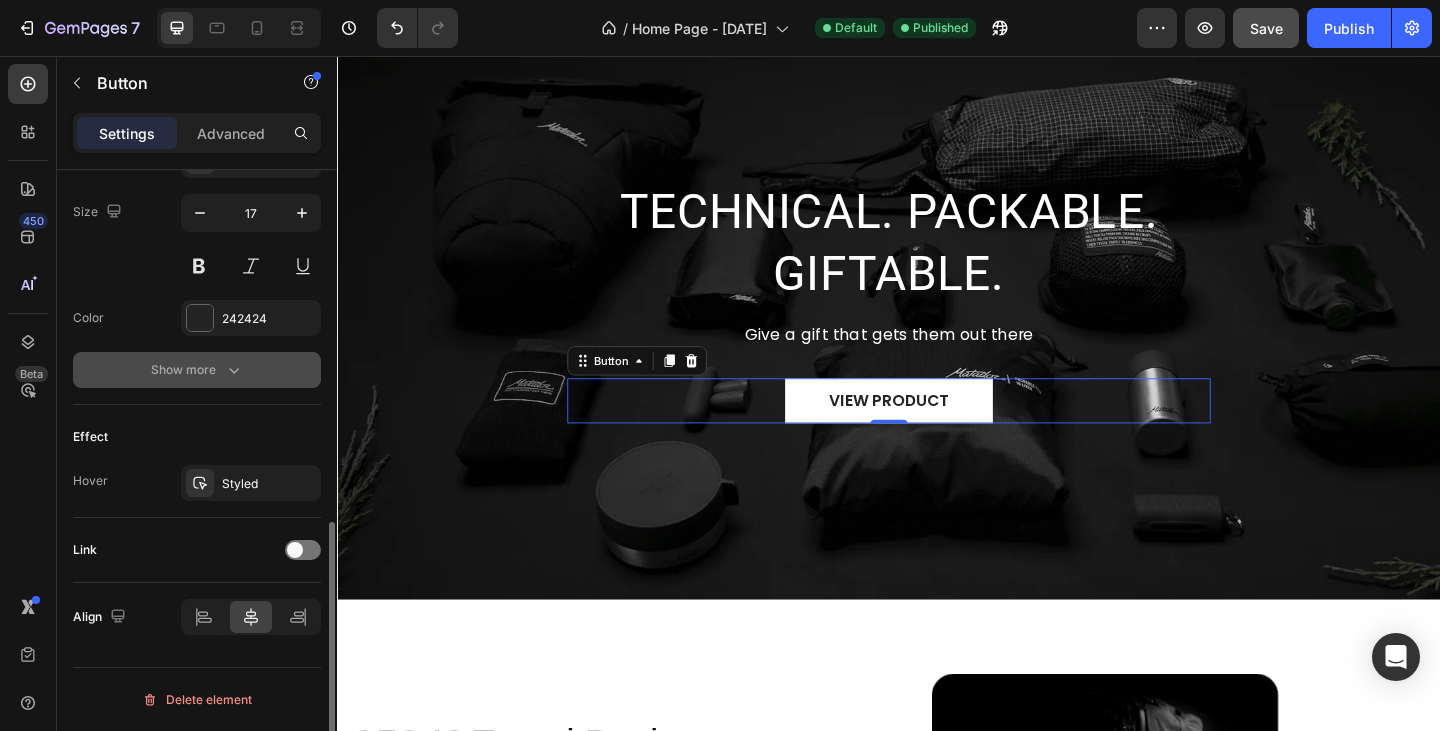 click on "Show more" at bounding box center [197, 370] 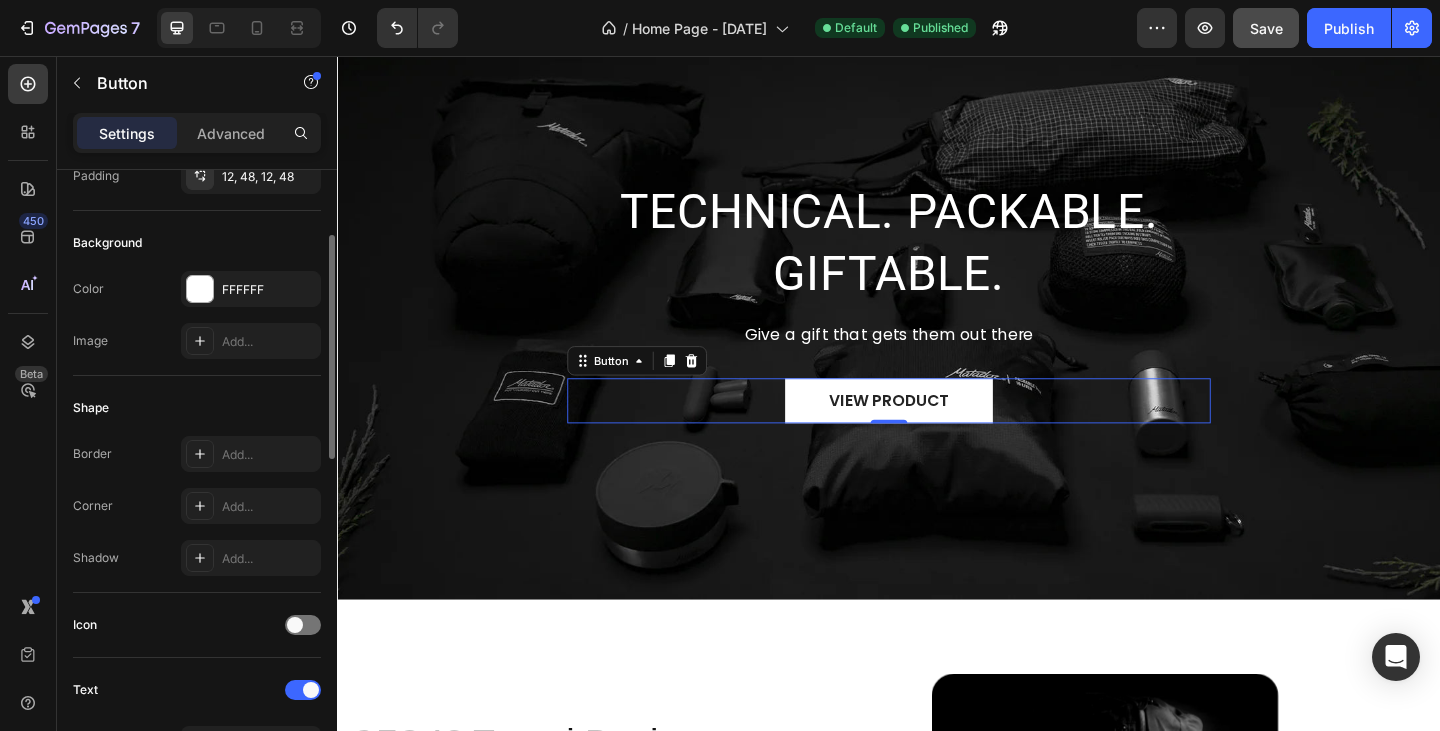 scroll, scrollTop: 0, scrollLeft: 0, axis: both 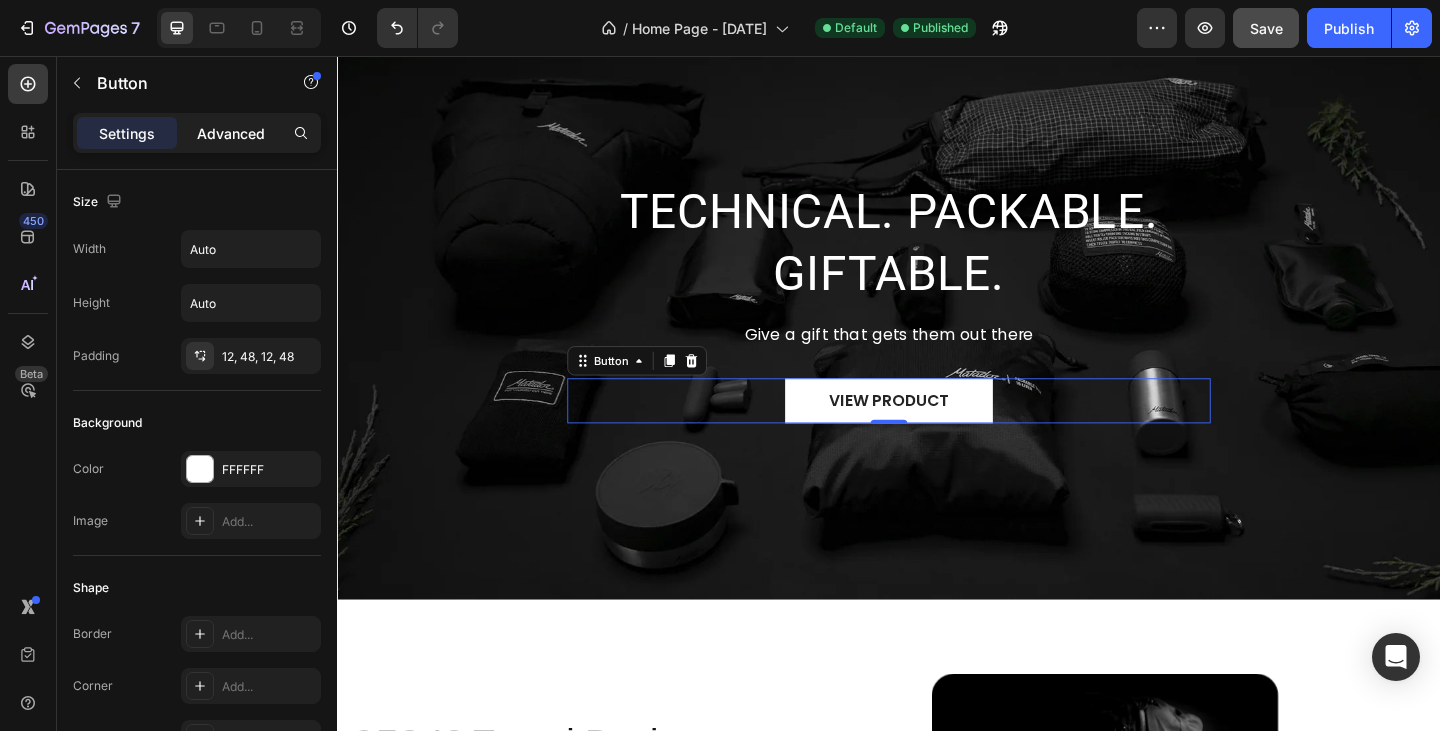 click on "Advanced" at bounding box center (231, 133) 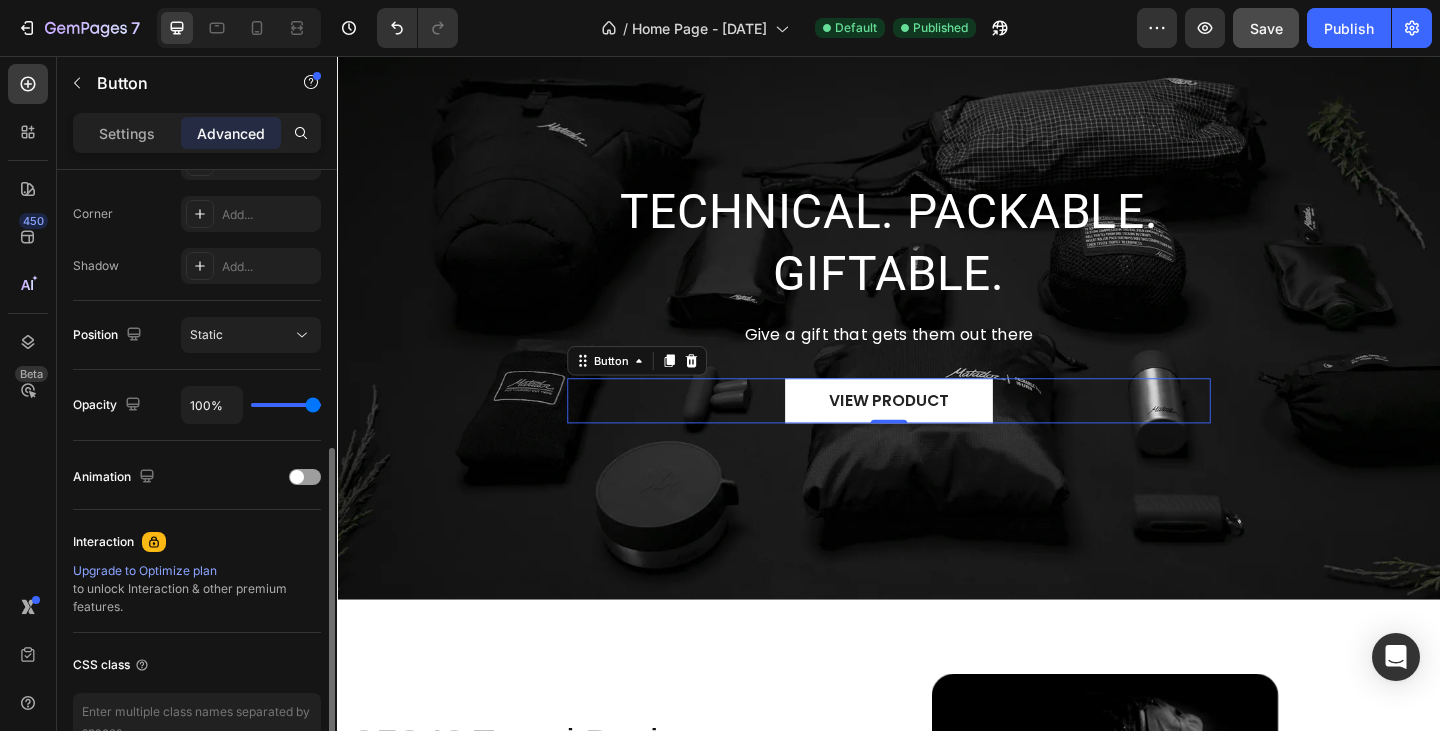 scroll, scrollTop: 716, scrollLeft: 0, axis: vertical 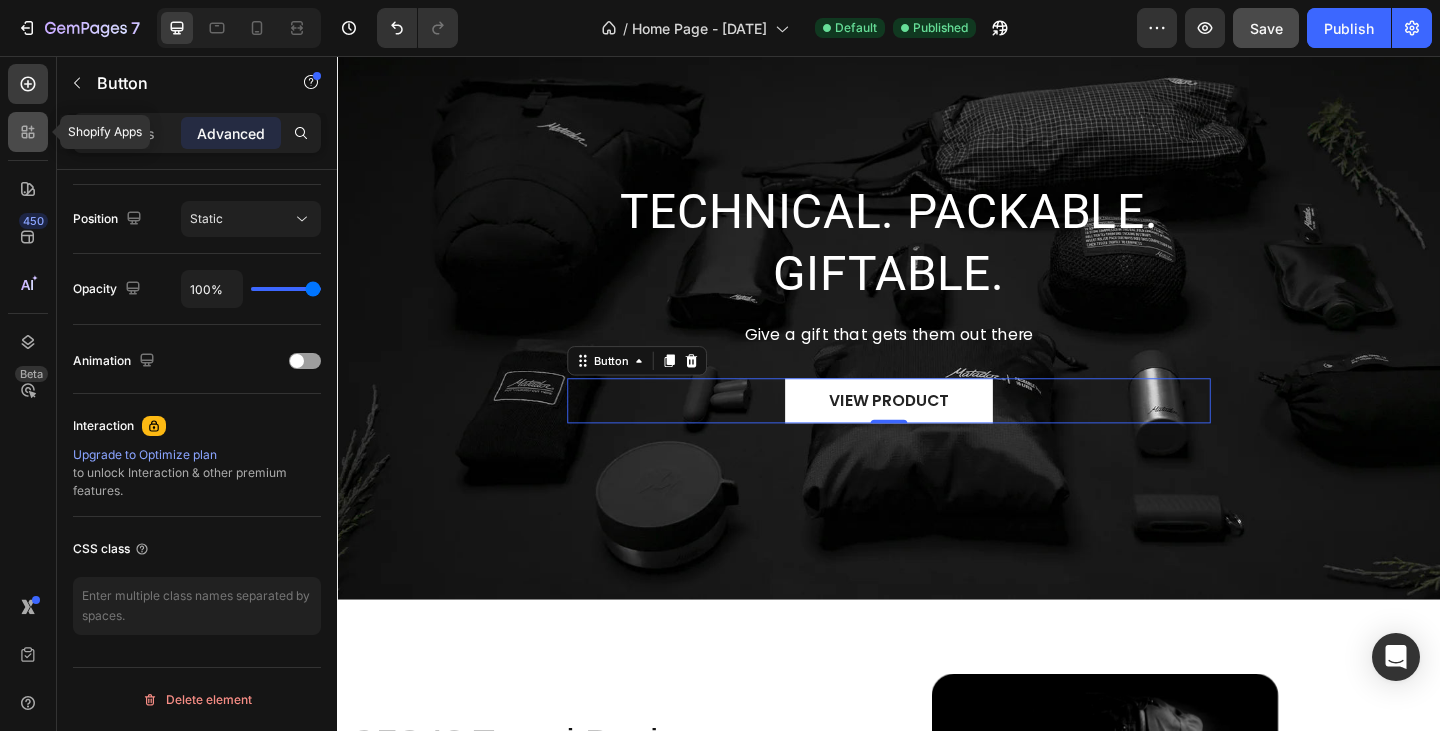 click 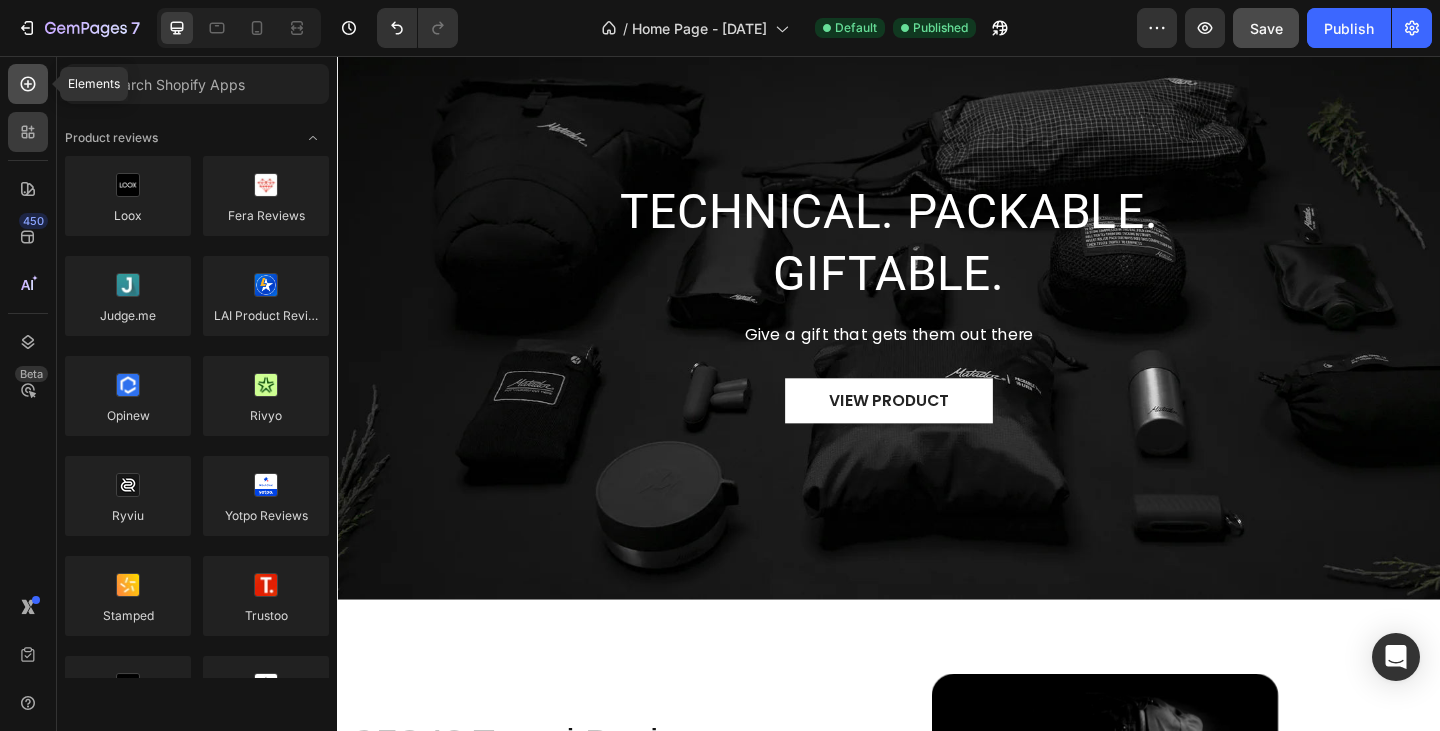 click 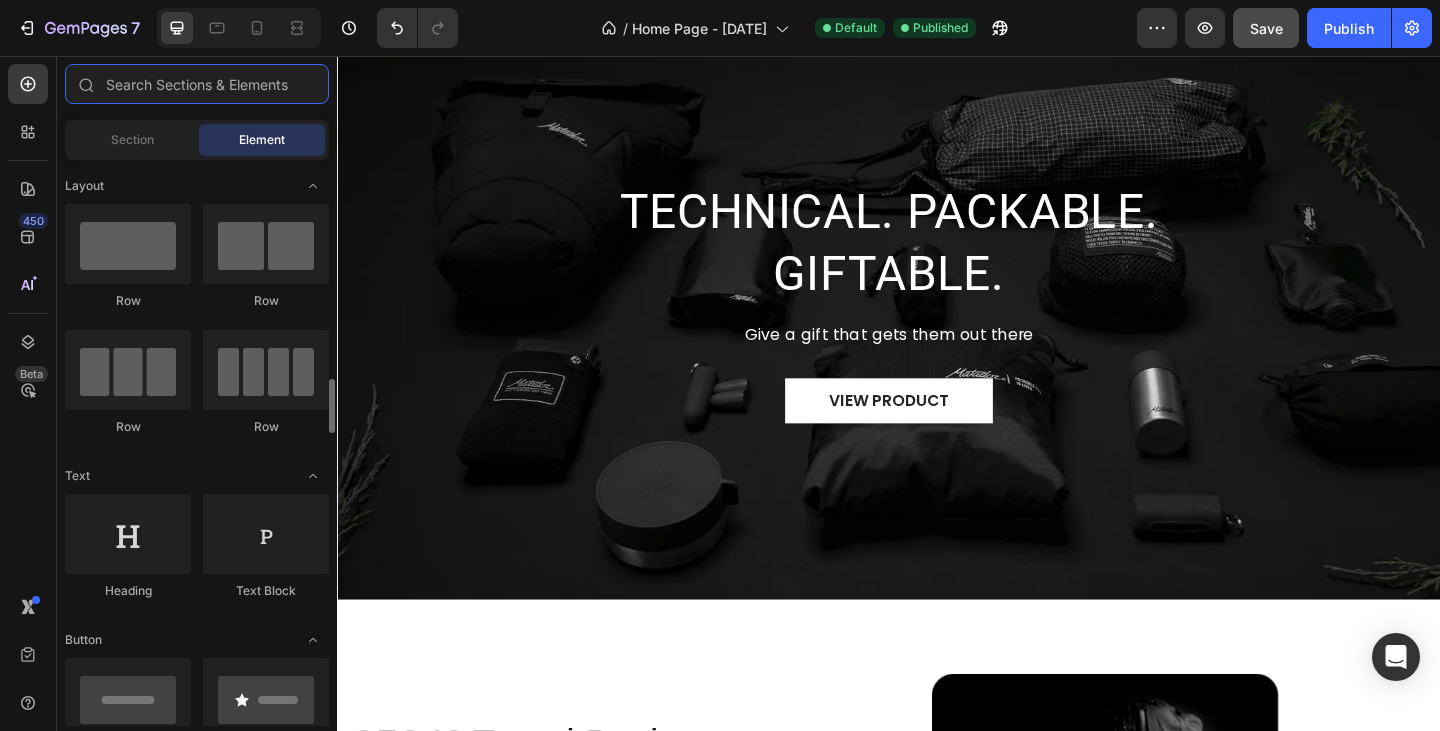 scroll, scrollTop: 200, scrollLeft: 0, axis: vertical 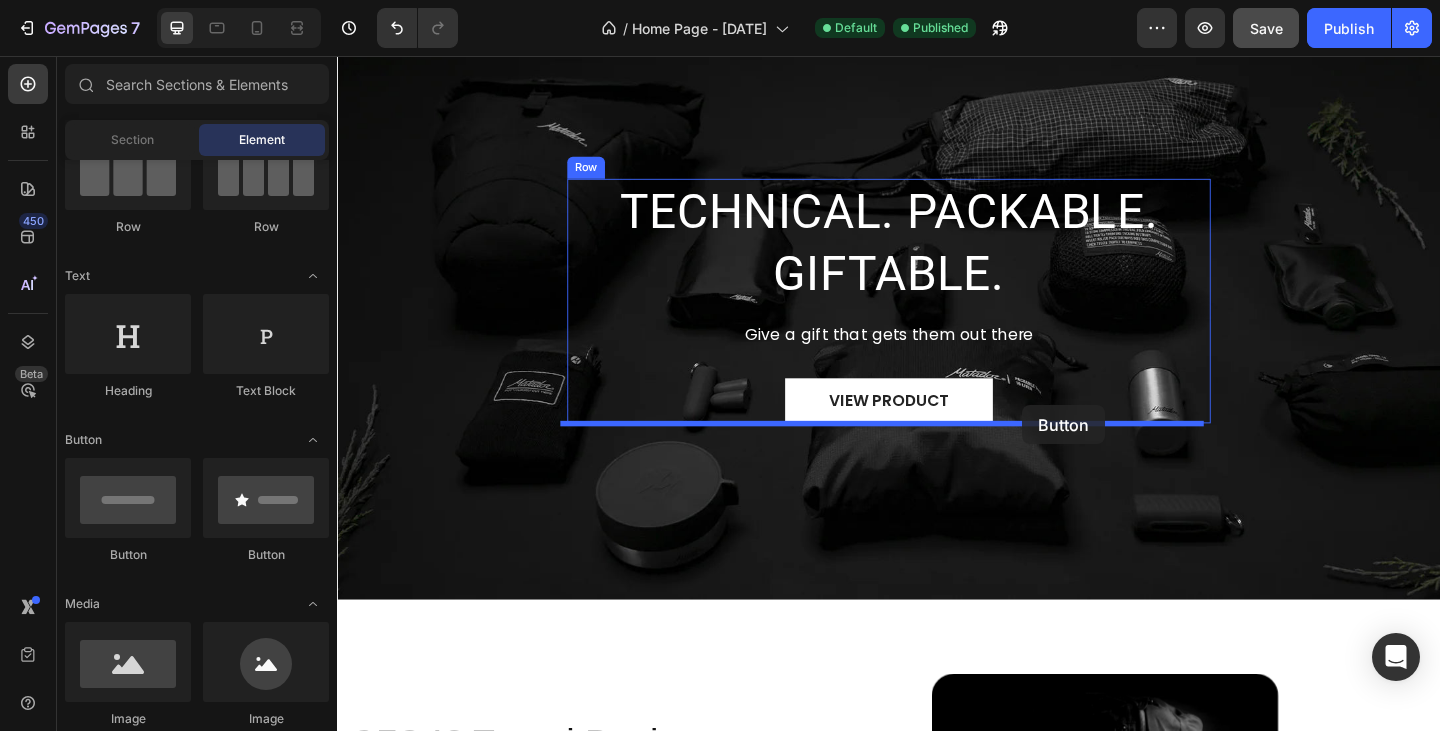 drag, startPoint x: 909, startPoint y: 558, endPoint x: 1082, endPoint y: 436, distance: 211.69081 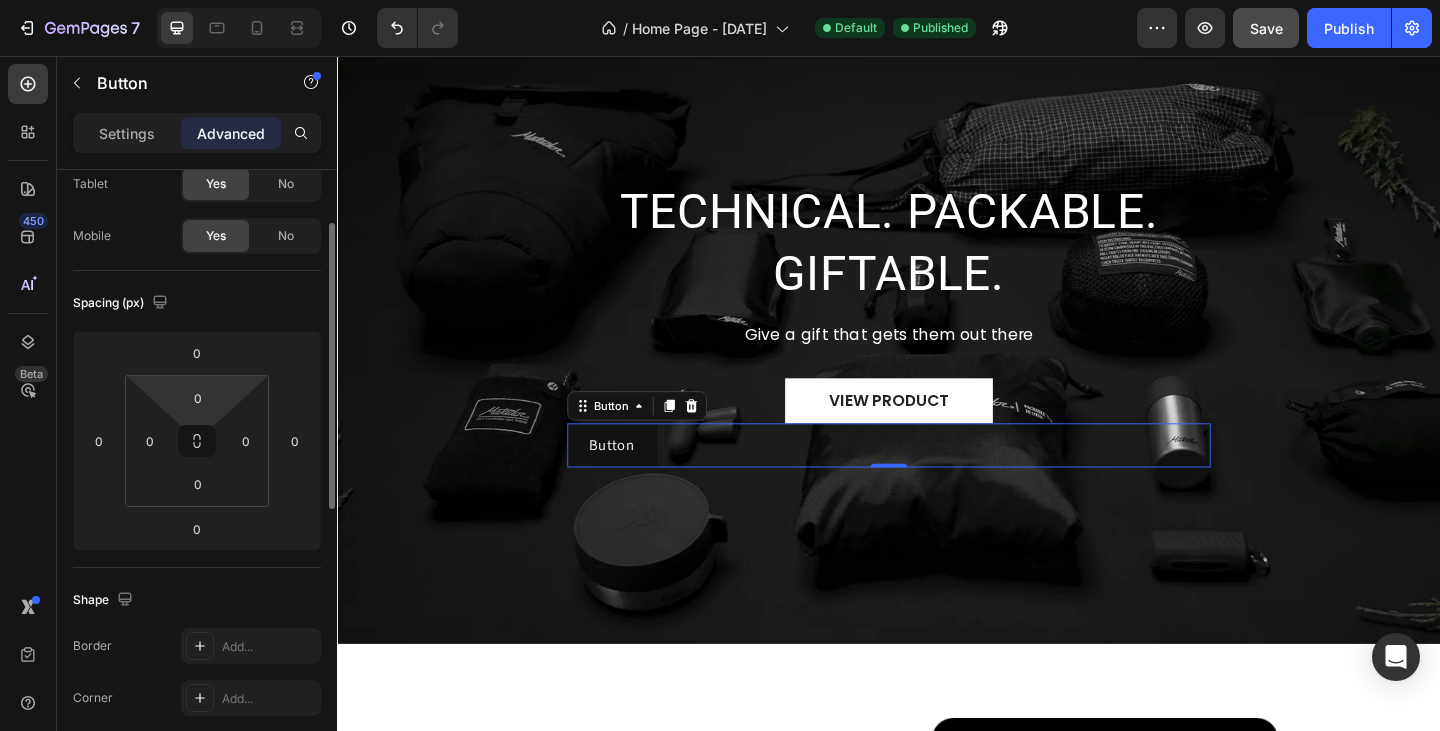 scroll, scrollTop: 0, scrollLeft: 0, axis: both 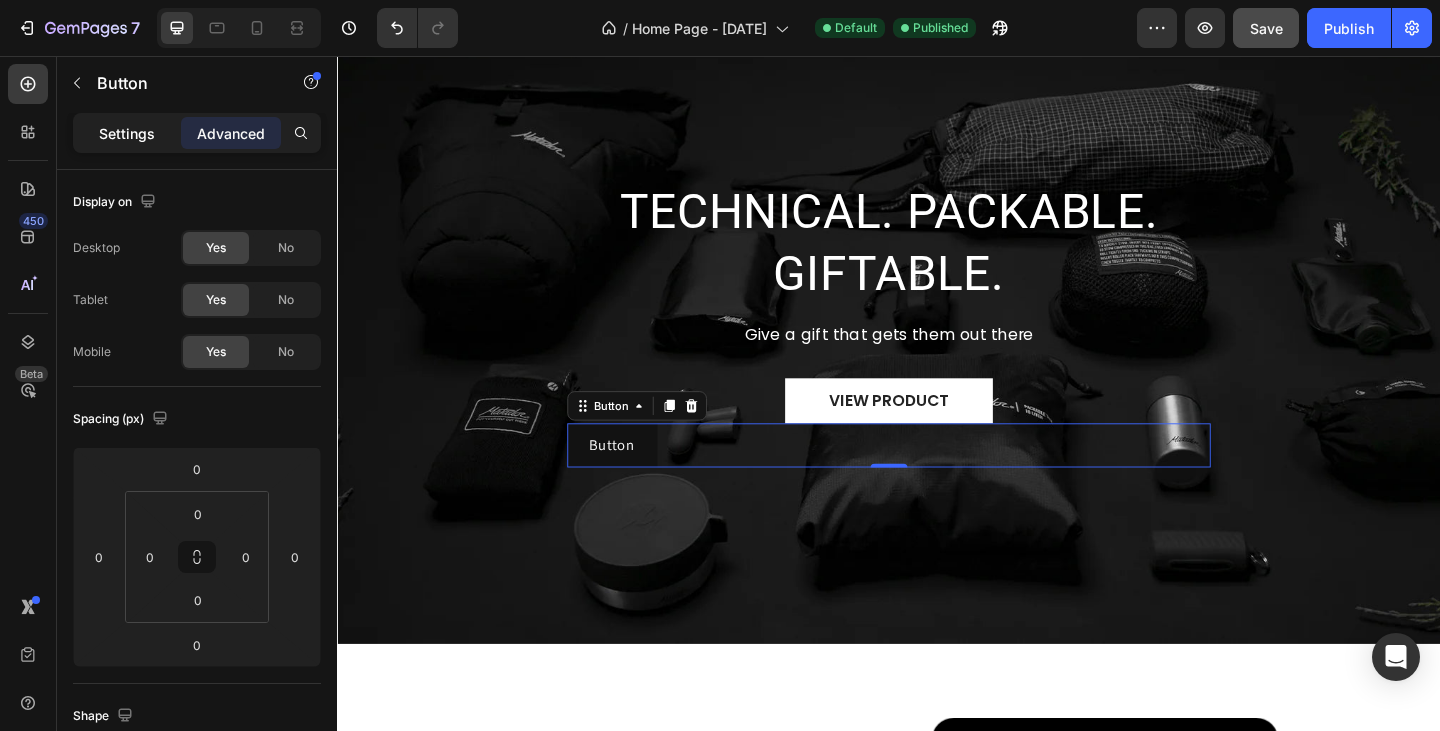 click on "Settings" 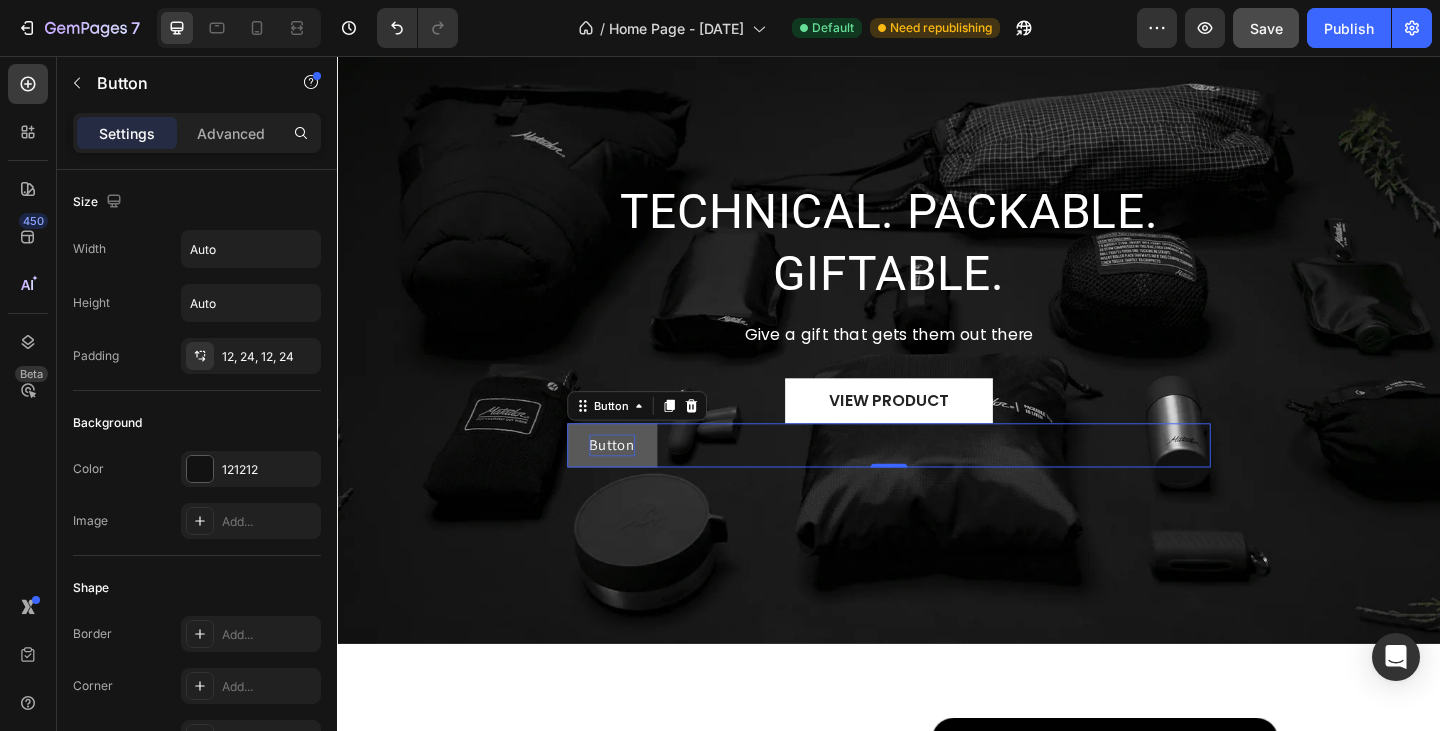 click on "Button" at bounding box center [636, 480] 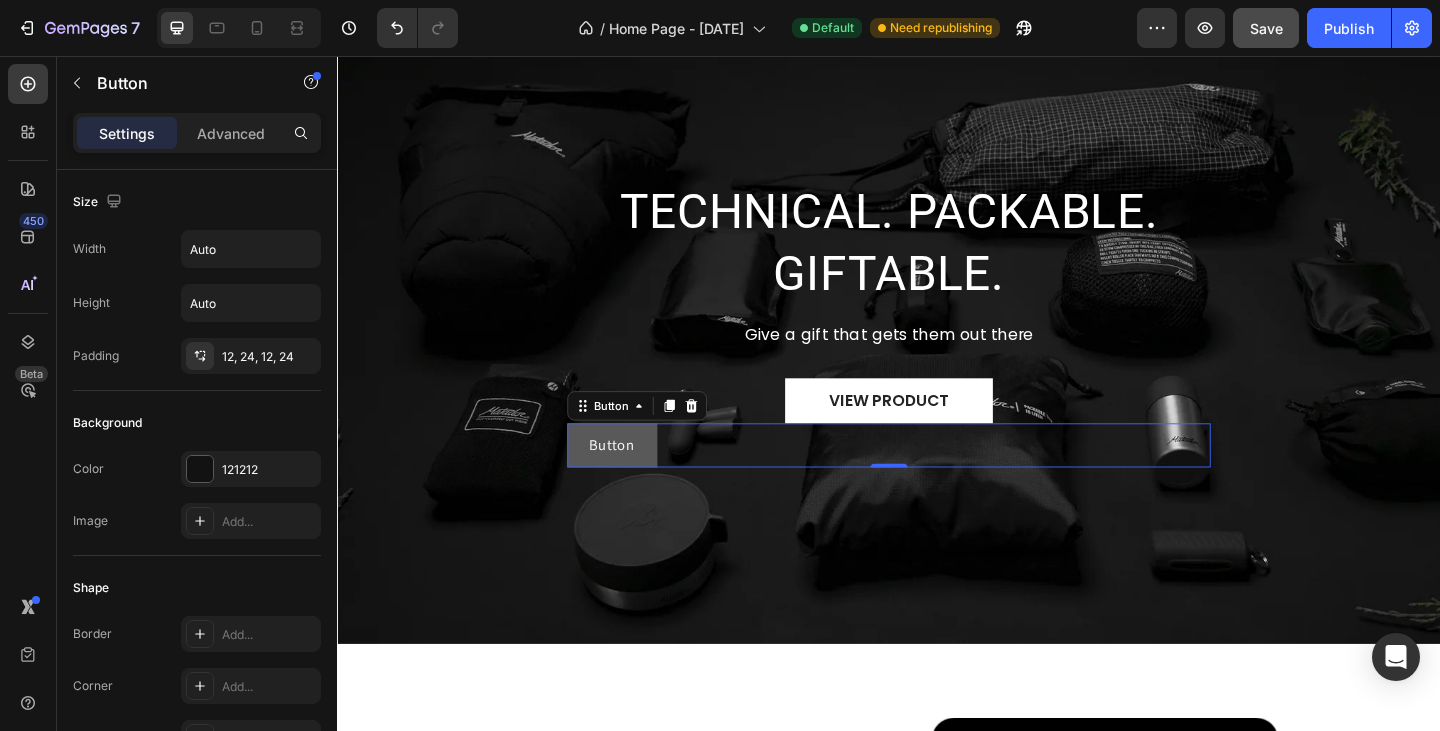click on "Button" at bounding box center [636, 480] 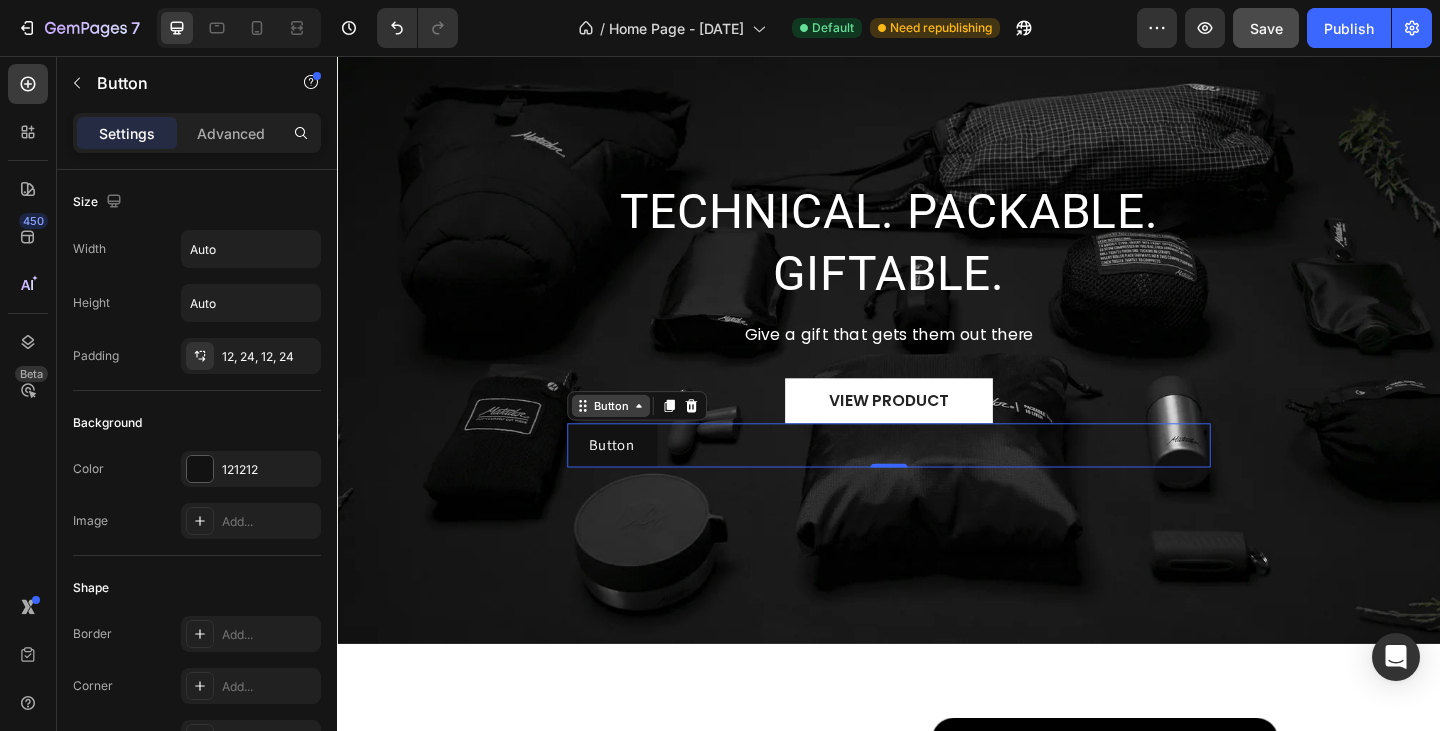 click 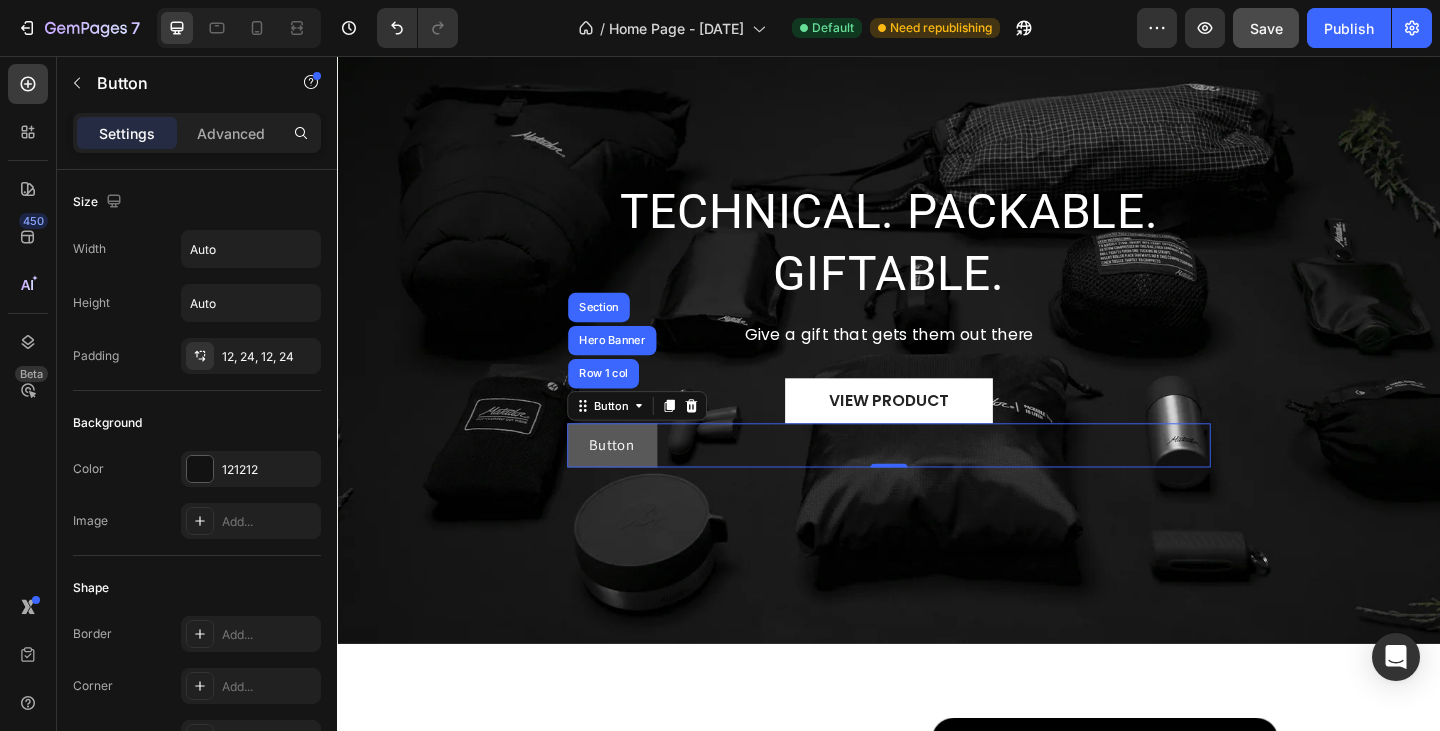 click on "Button" at bounding box center (636, 480) 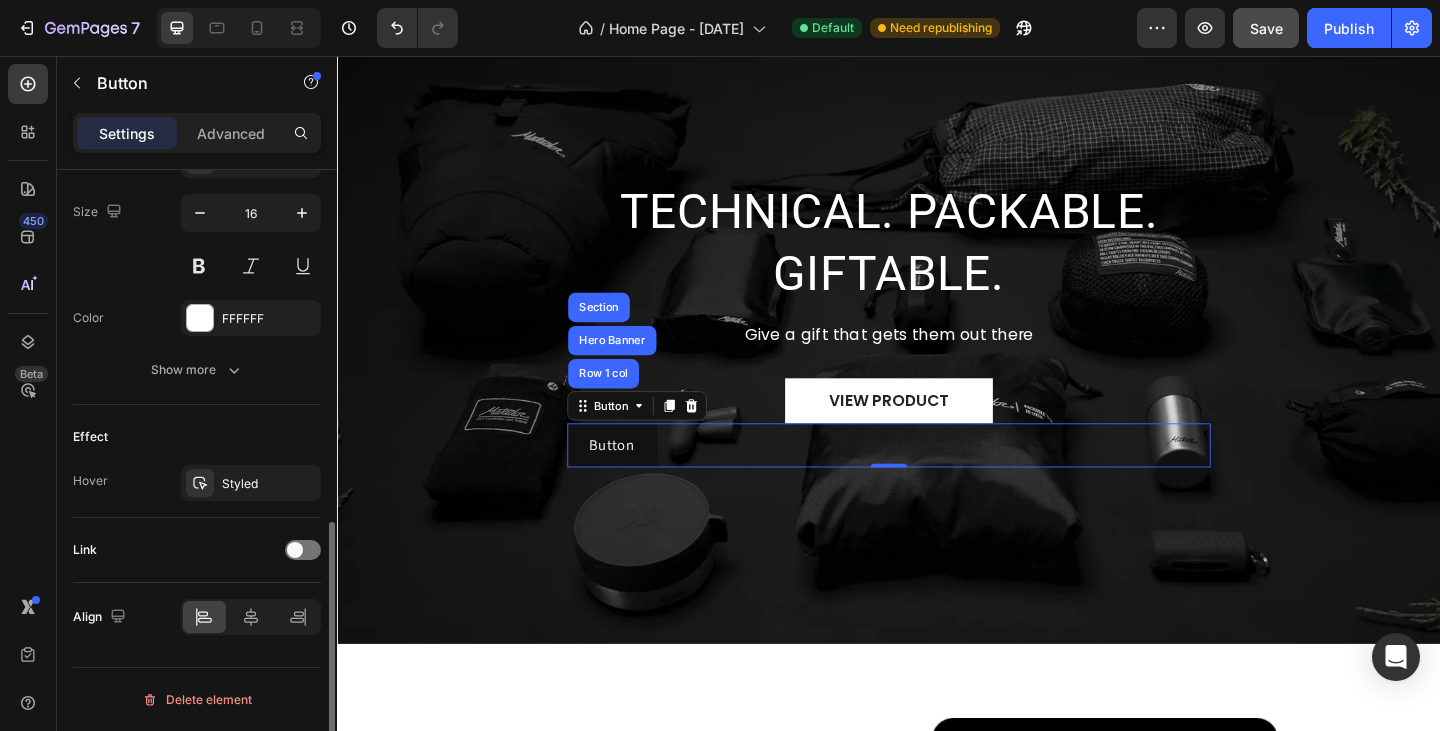 scroll, scrollTop: 316, scrollLeft: 0, axis: vertical 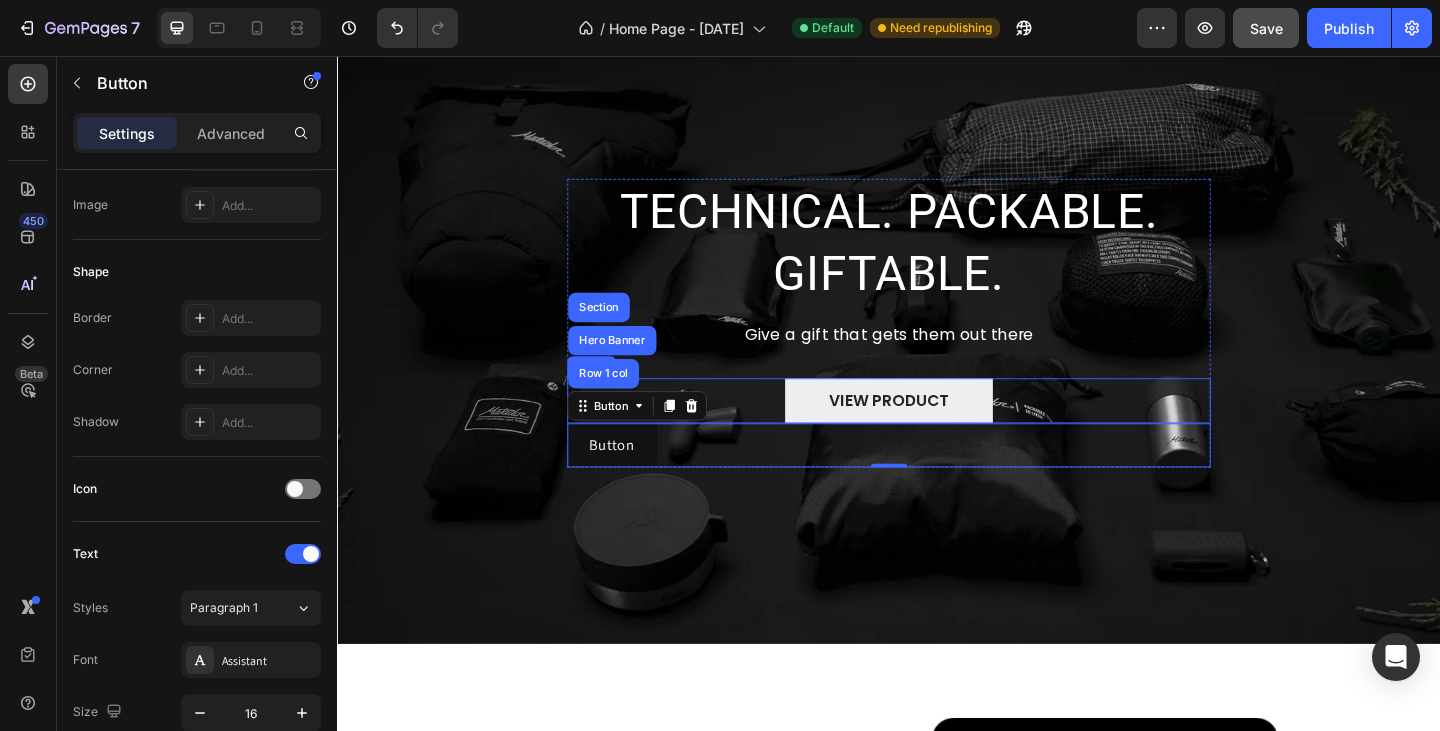 click on "VIEW PRODUCT" at bounding box center (937, 432) 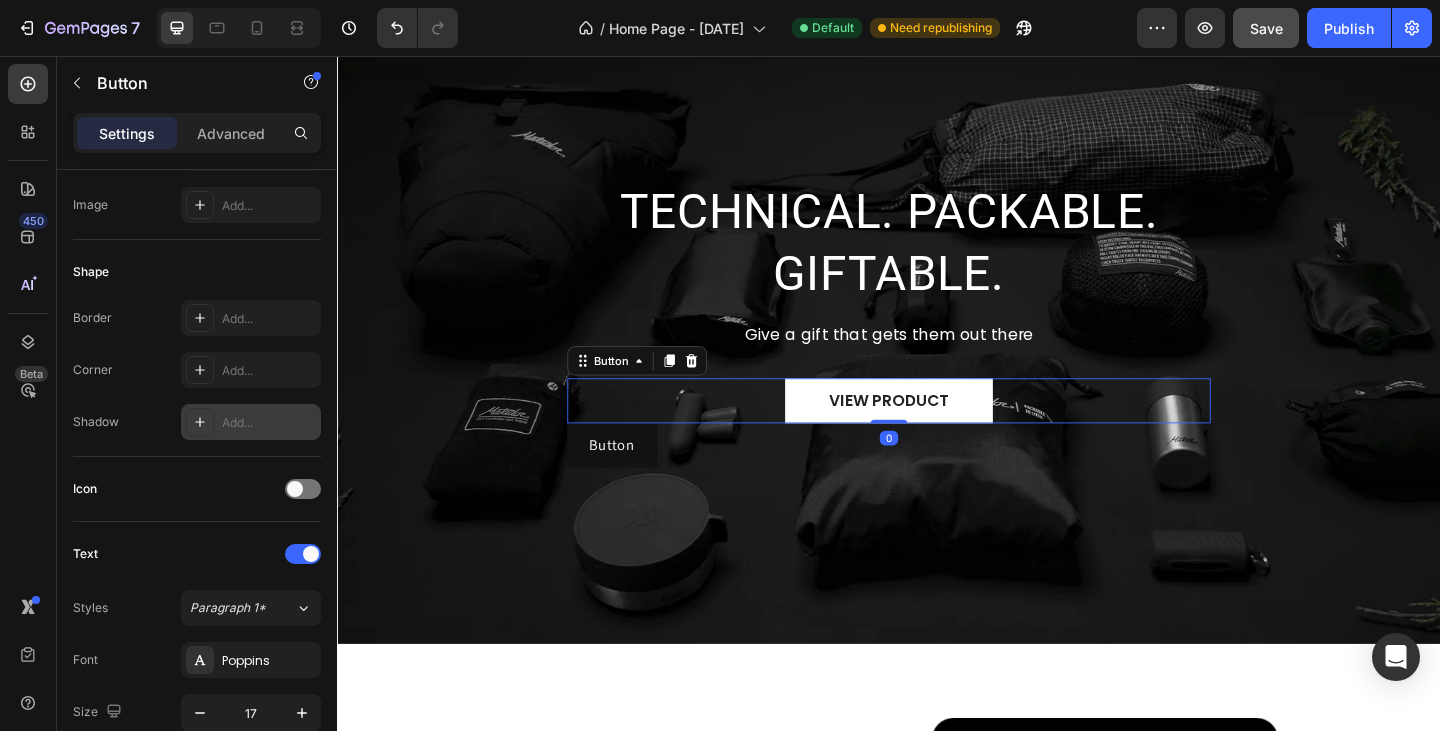 scroll, scrollTop: 816, scrollLeft: 0, axis: vertical 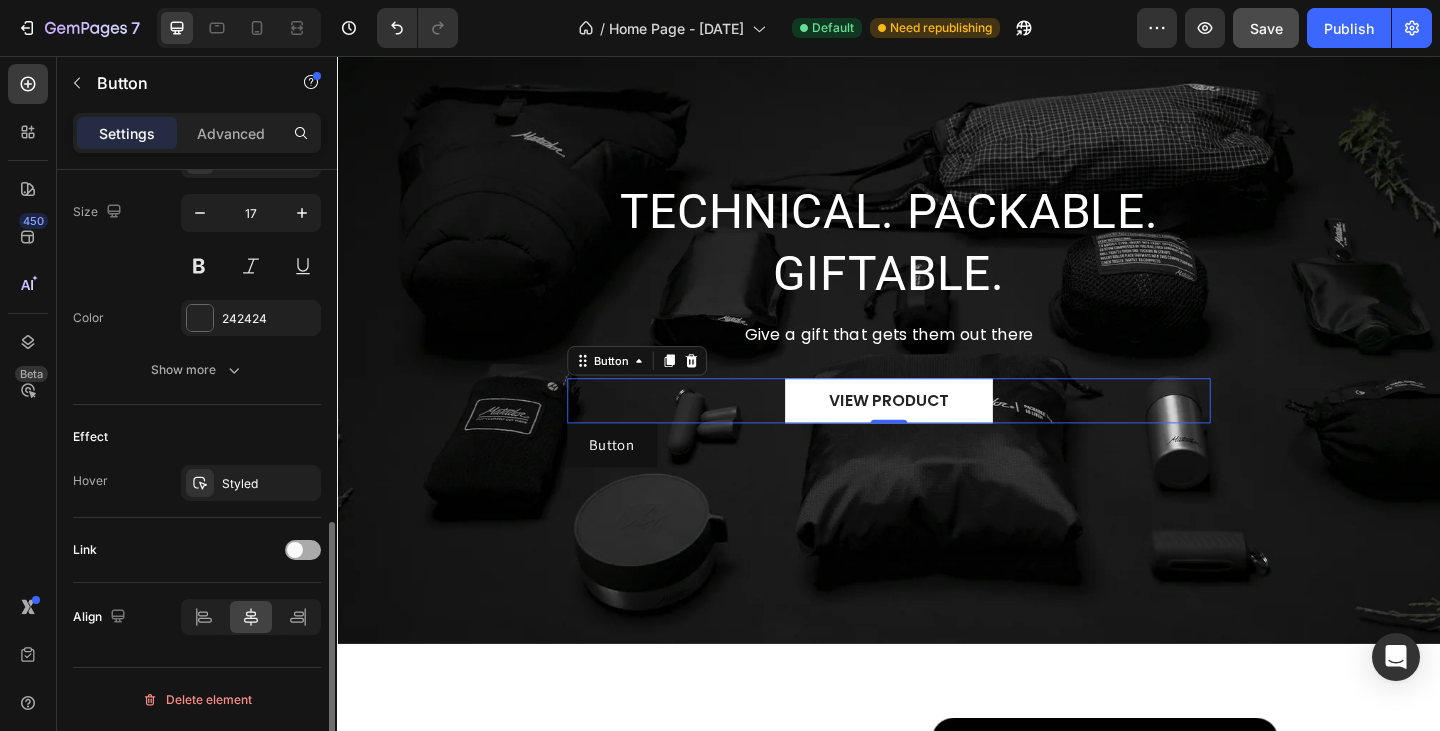 click at bounding box center [303, 550] 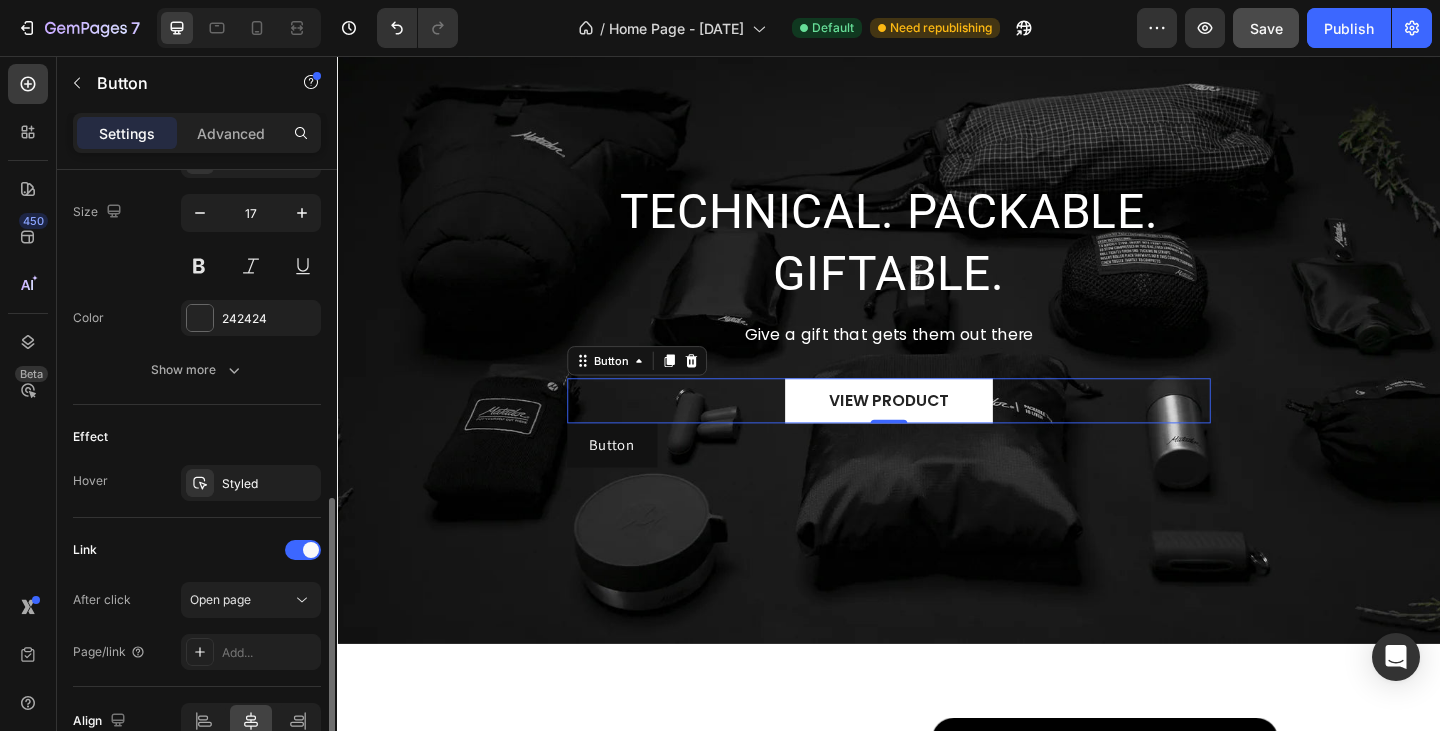scroll, scrollTop: 920, scrollLeft: 0, axis: vertical 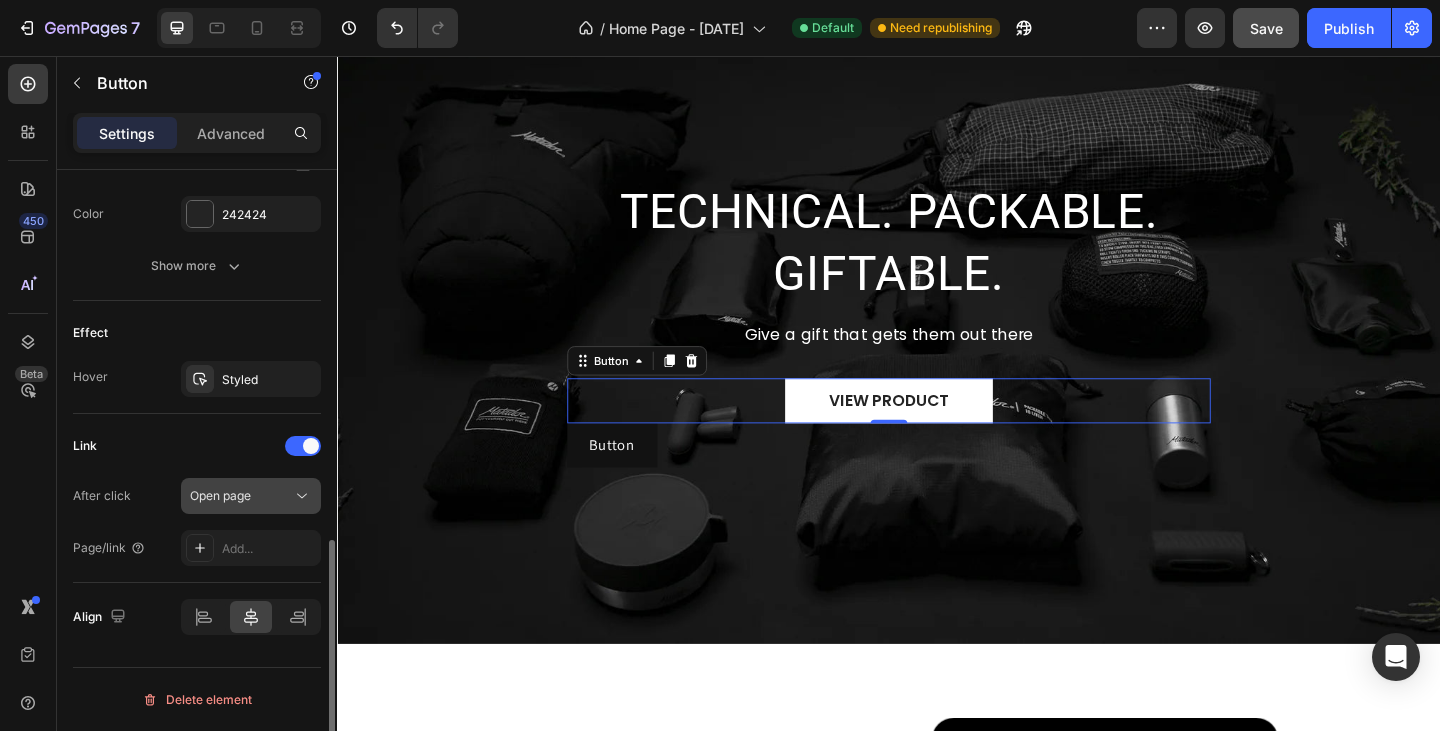 click on "Open page" 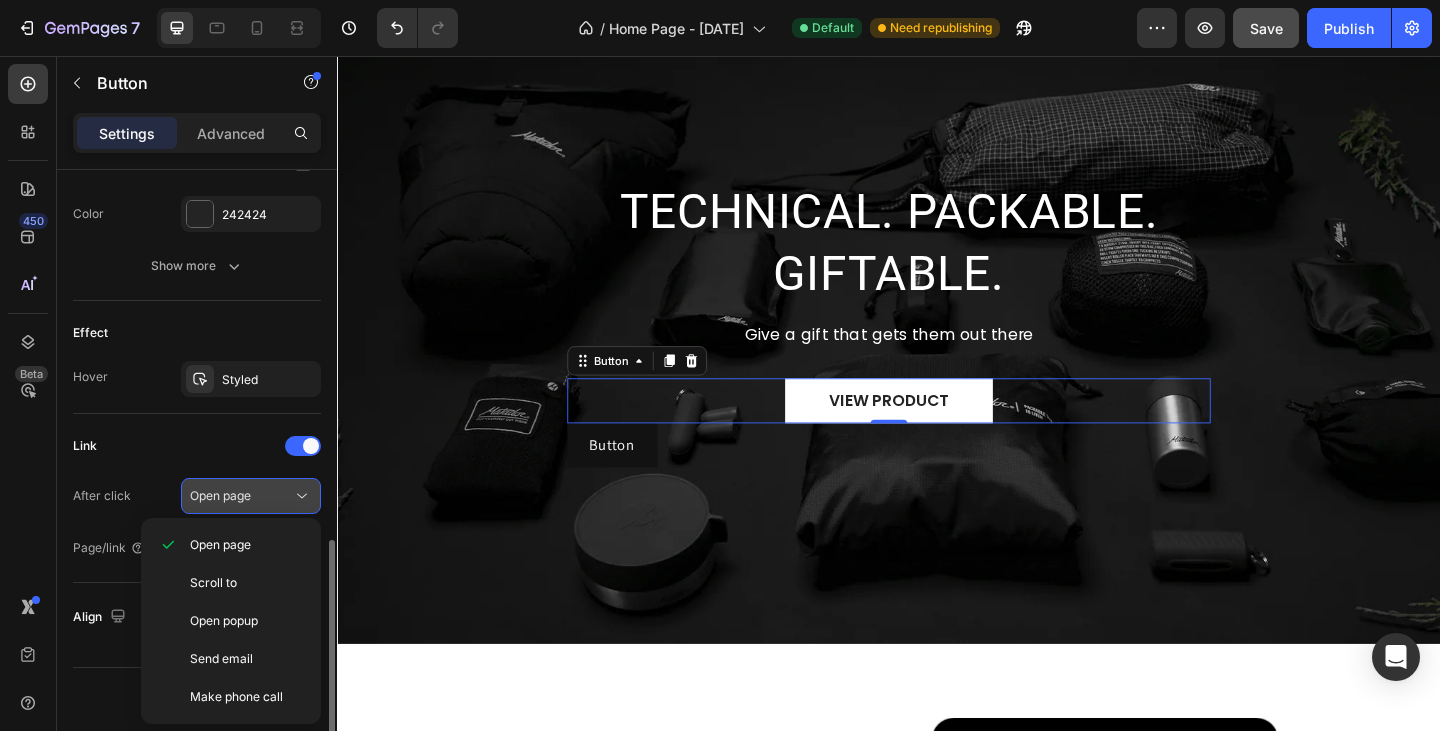 click on "Open page" at bounding box center (241, 496) 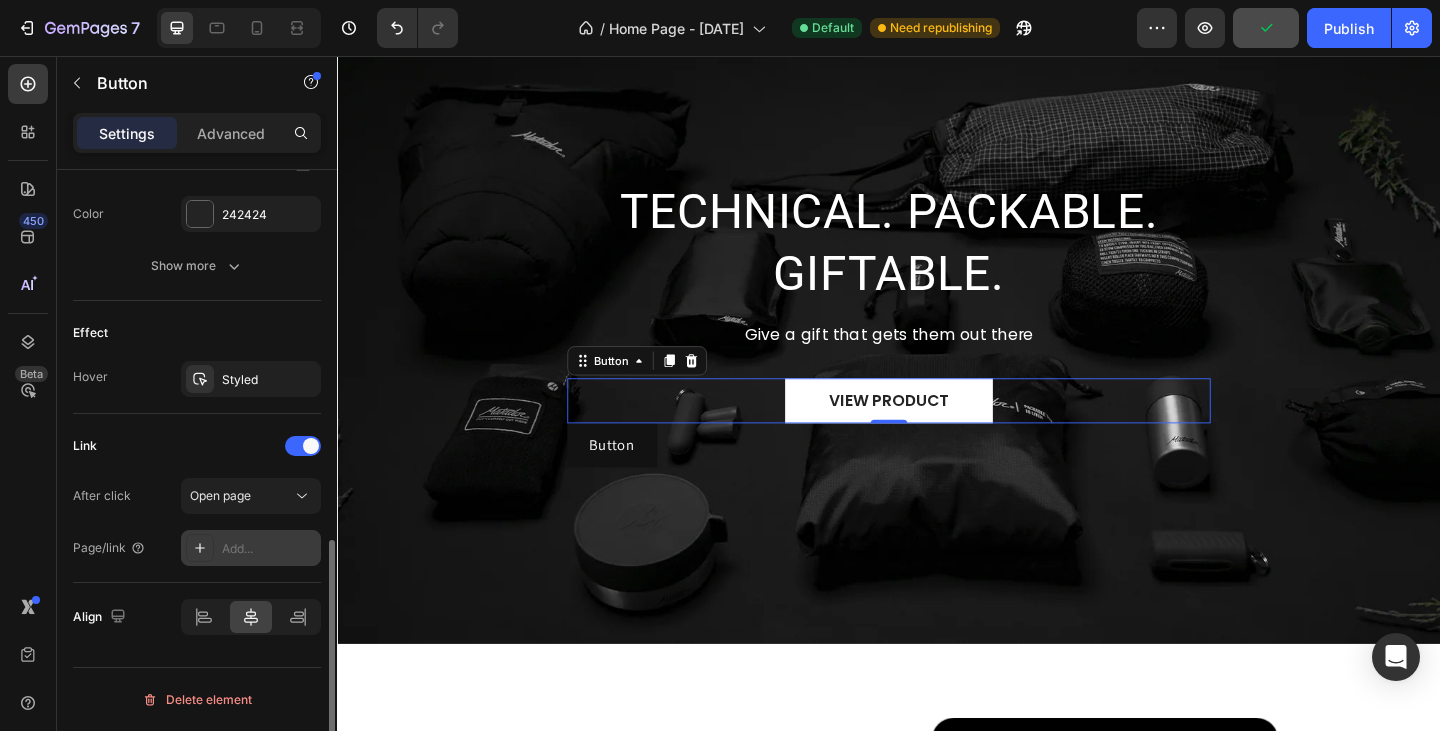 click on "Add..." at bounding box center [269, 549] 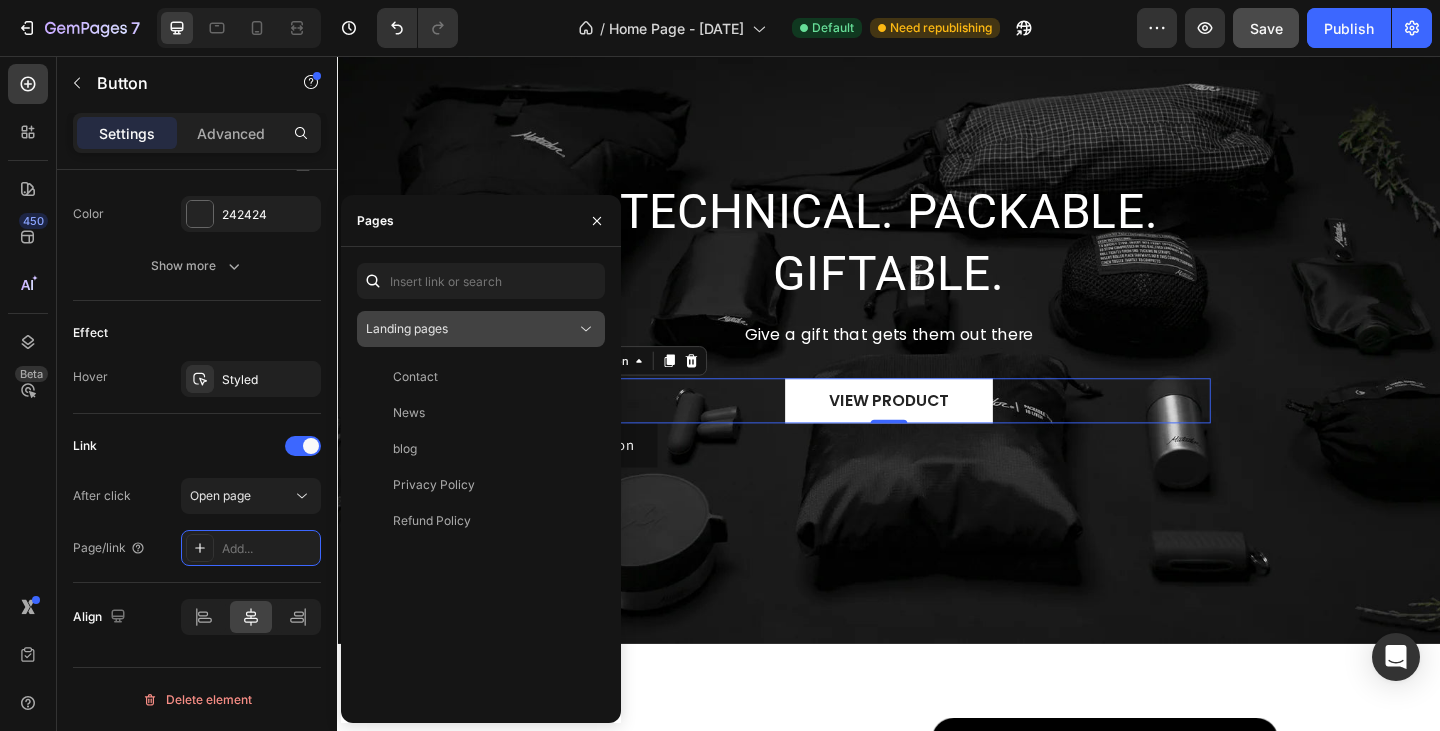 click on "Landing pages" at bounding box center [471, 329] 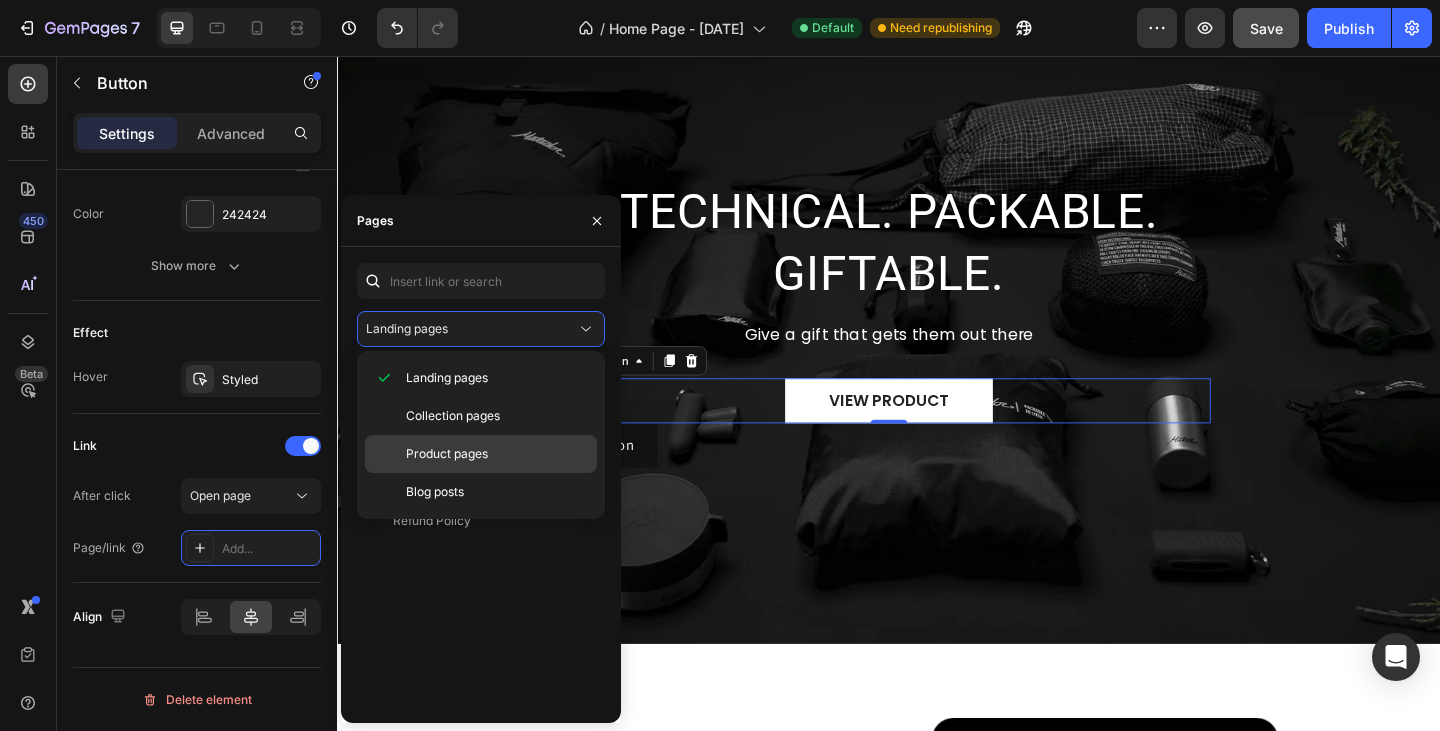 click on "Product pages" at bounding box center (447, 454) 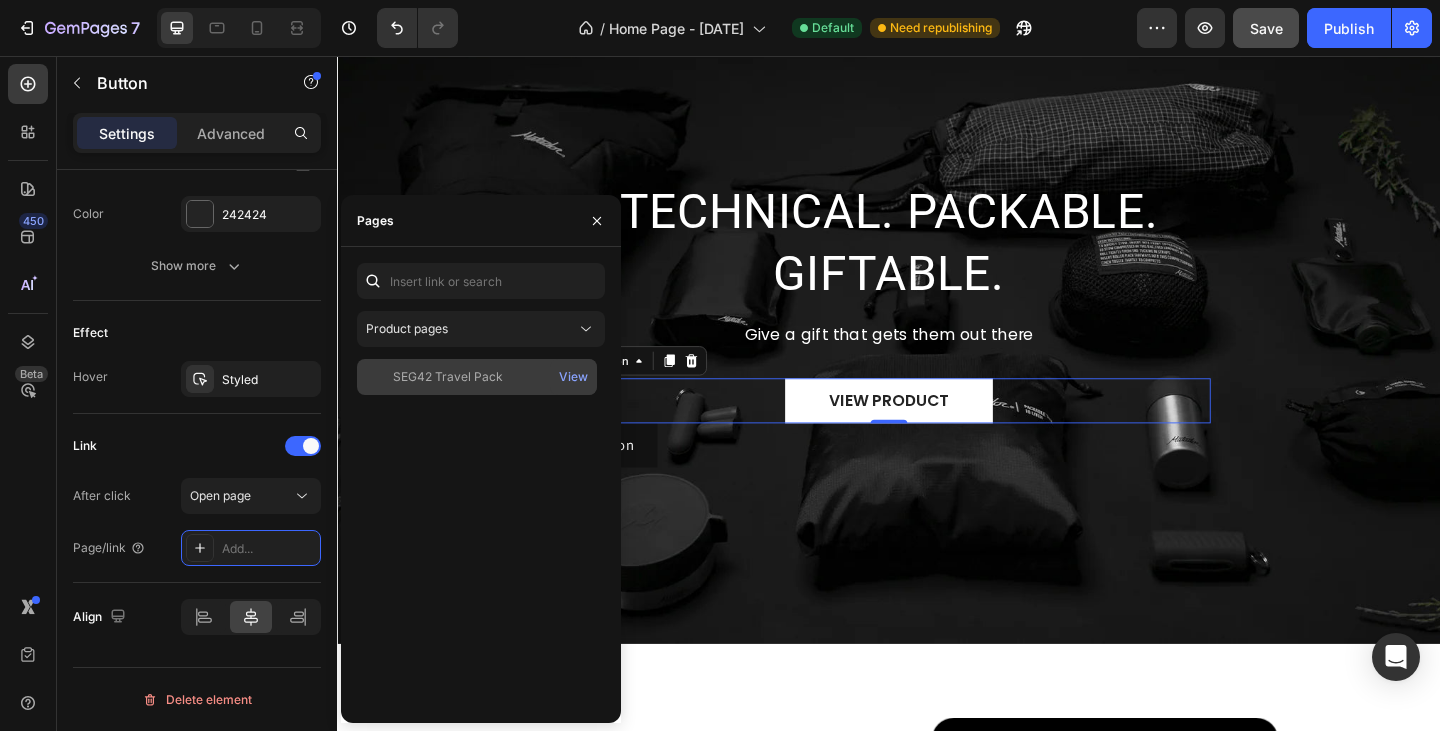 click on "SEG42 Travel Pack" 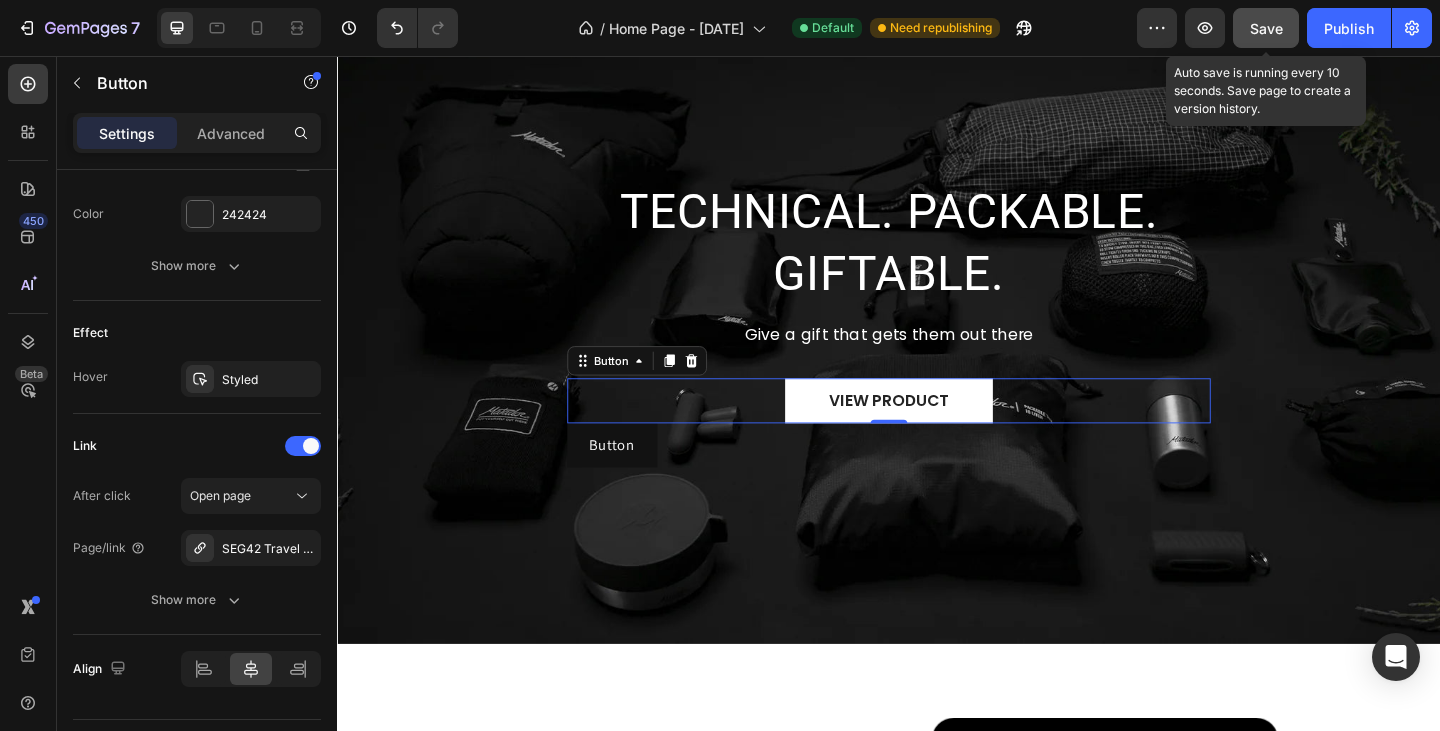click on "Save" at bounding box center [1266, 28] 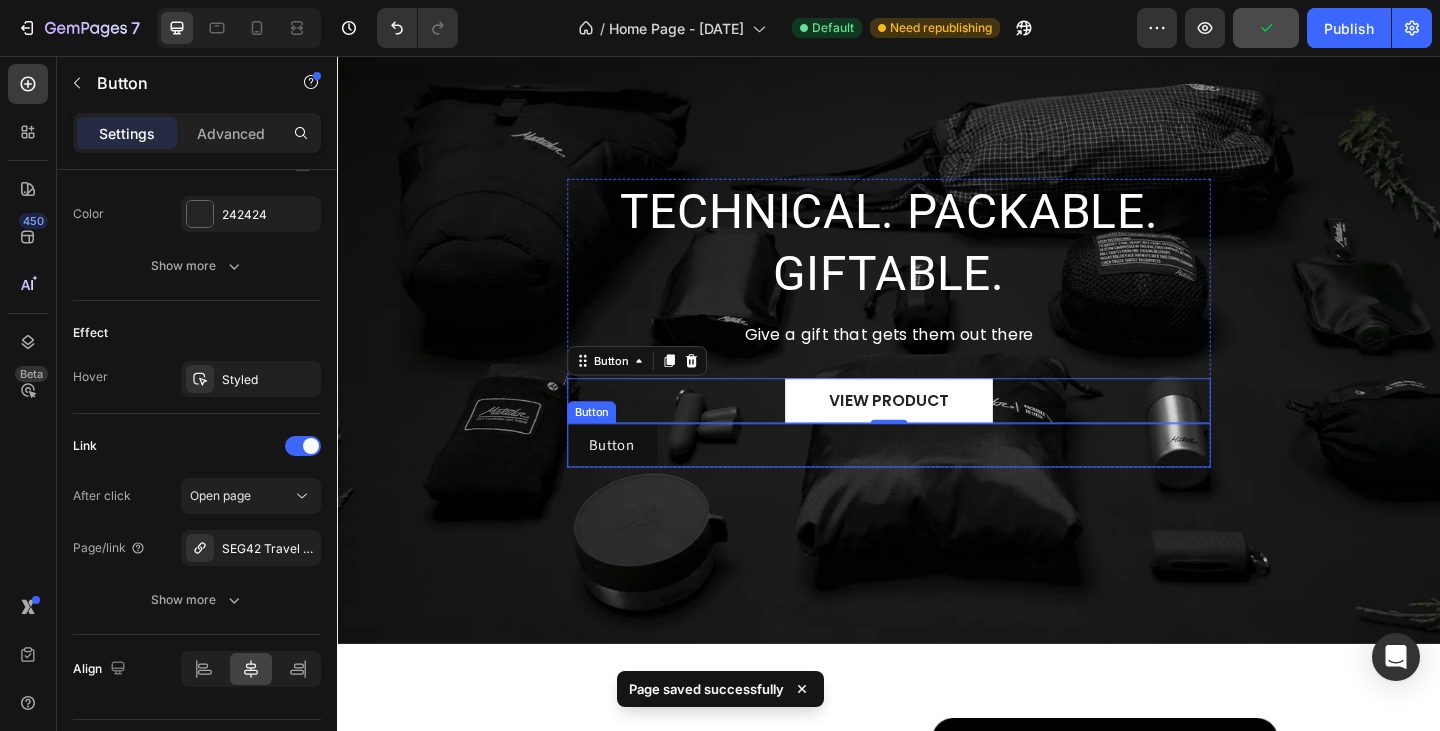 click on "Button Button" at bounding box center (937, 480) 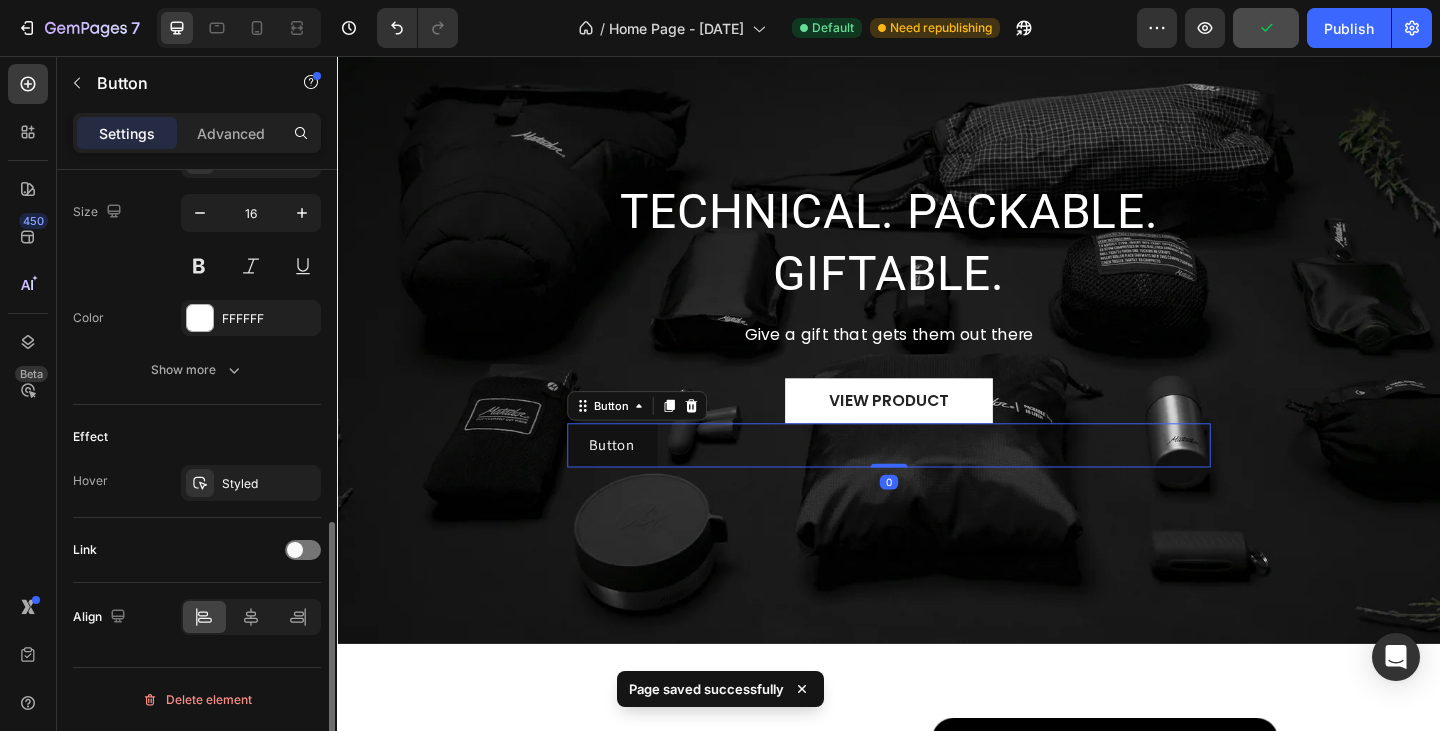 scroll, scrollTop: 816, scrollLeft: 0, axis: vertical 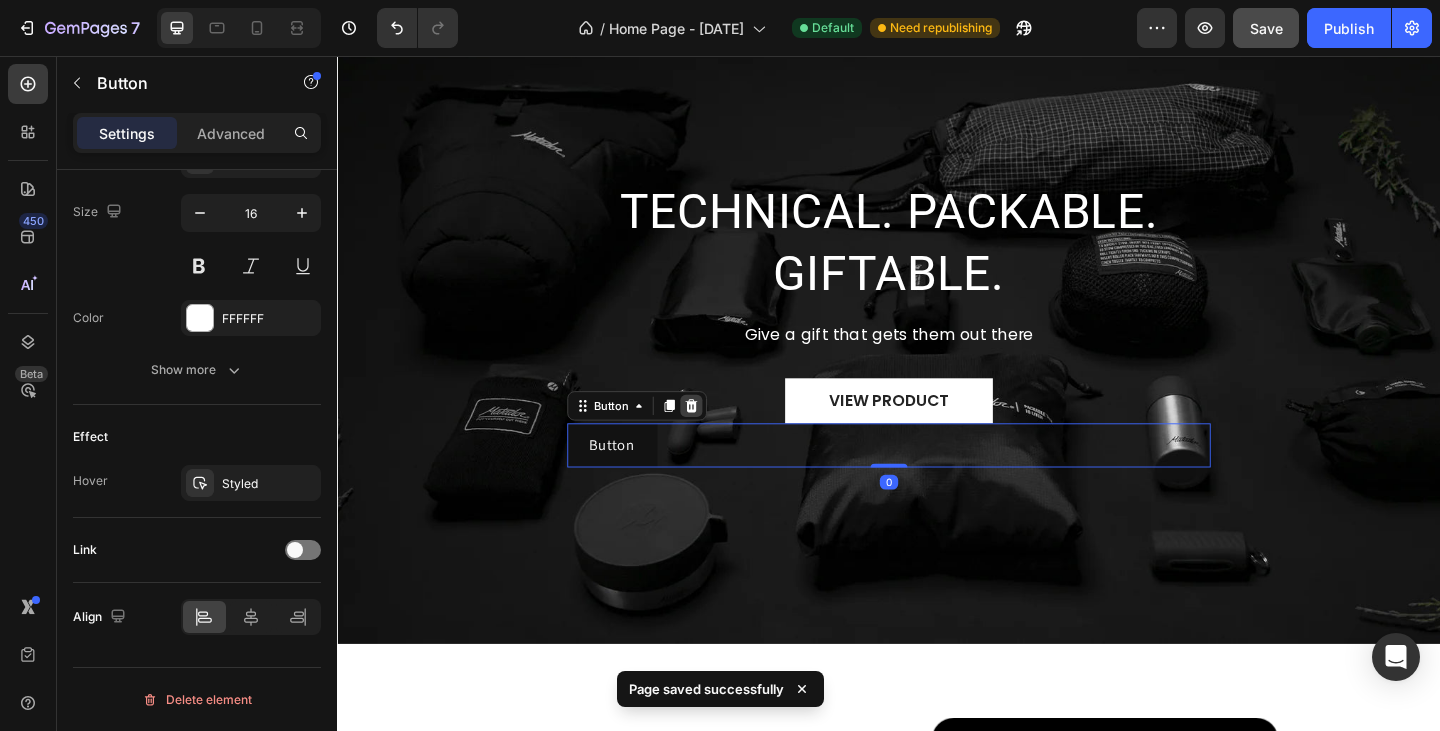 click 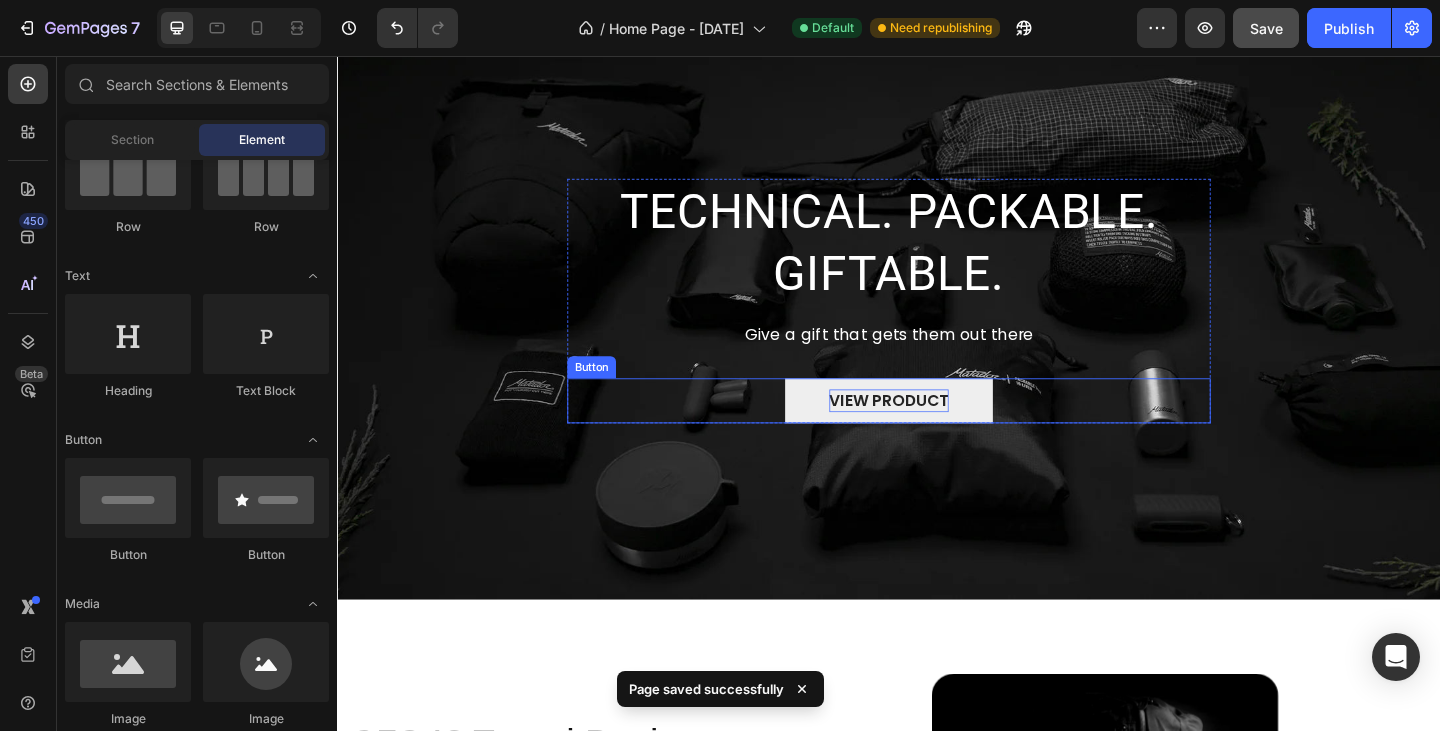 click on "VIEW PRODUCT" at bounding box center (937, 432) 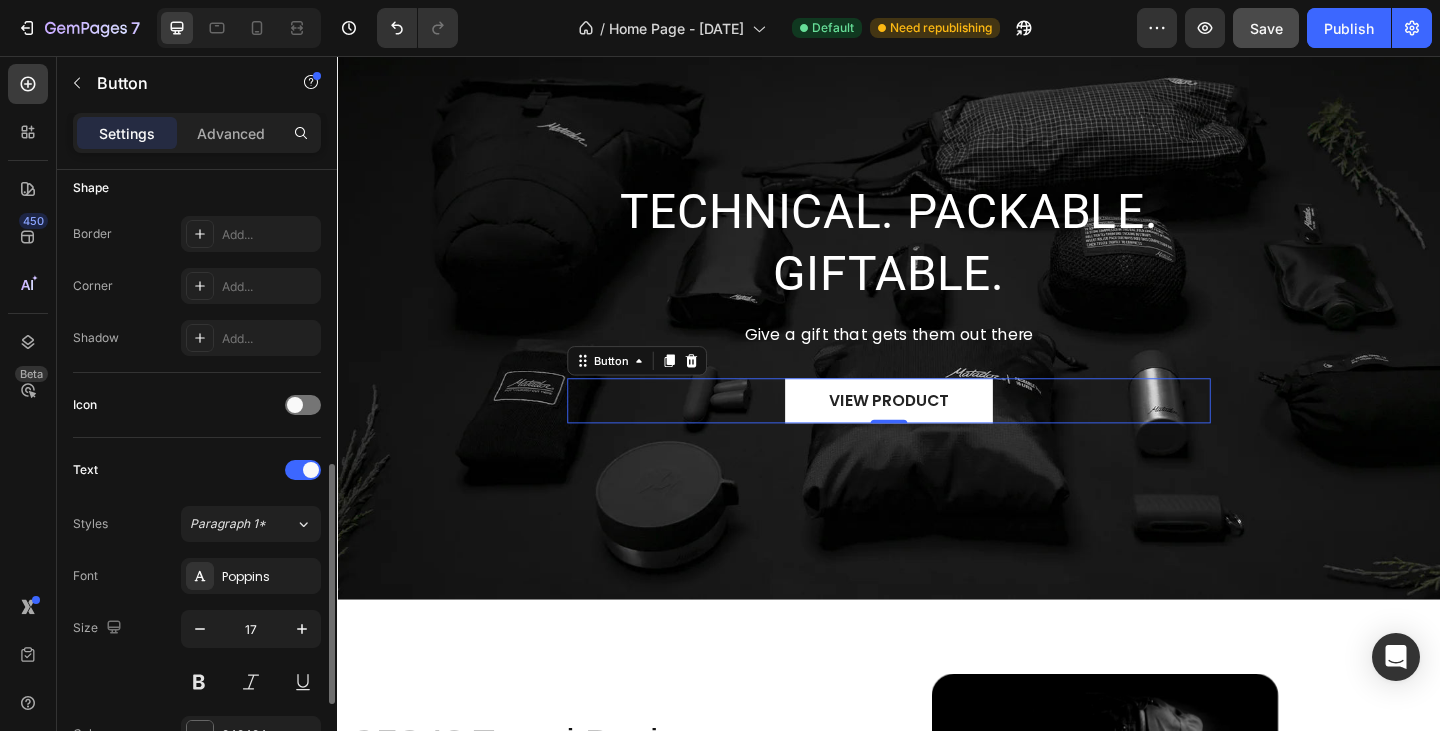 scroll, scrollTop: 500, scrollLeft: 0, axis: vertical 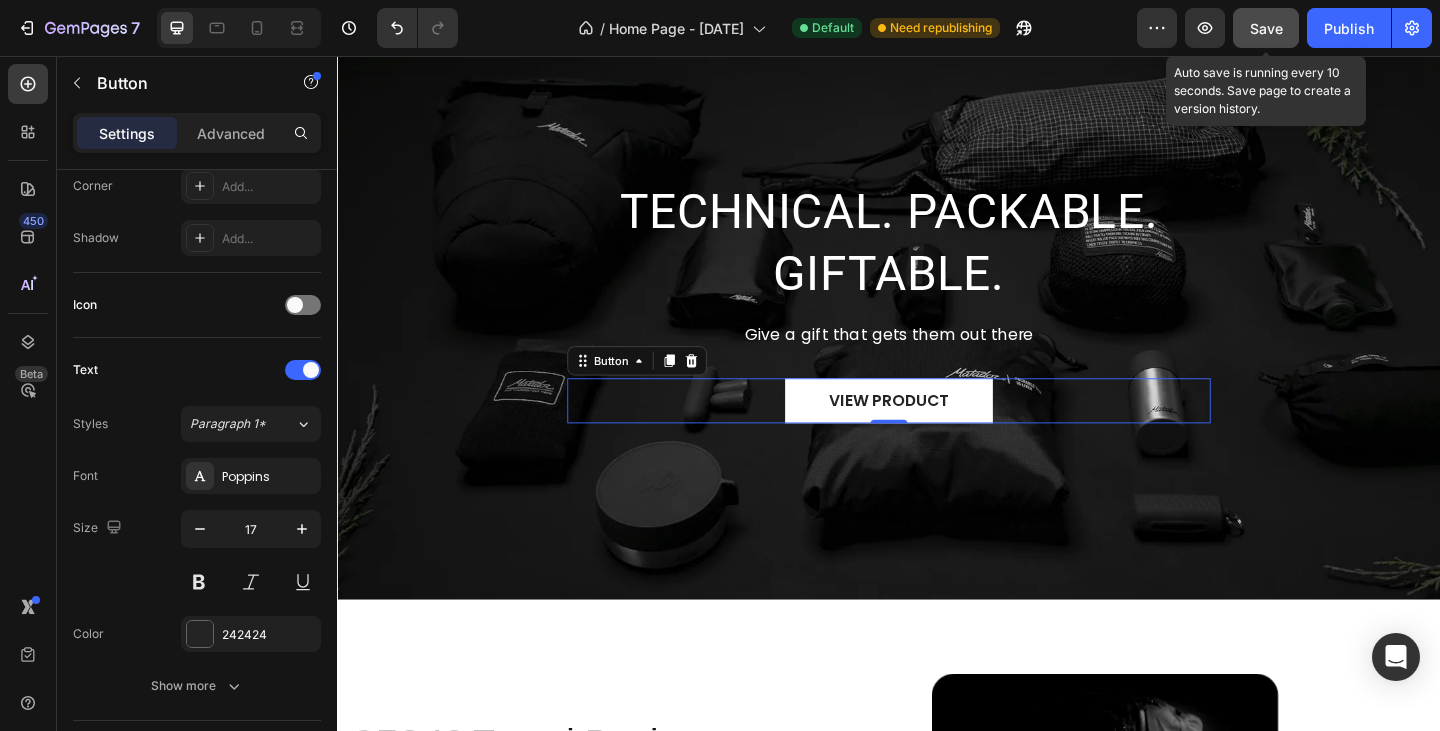 click on "Save" at bounding box center (1266, 28) 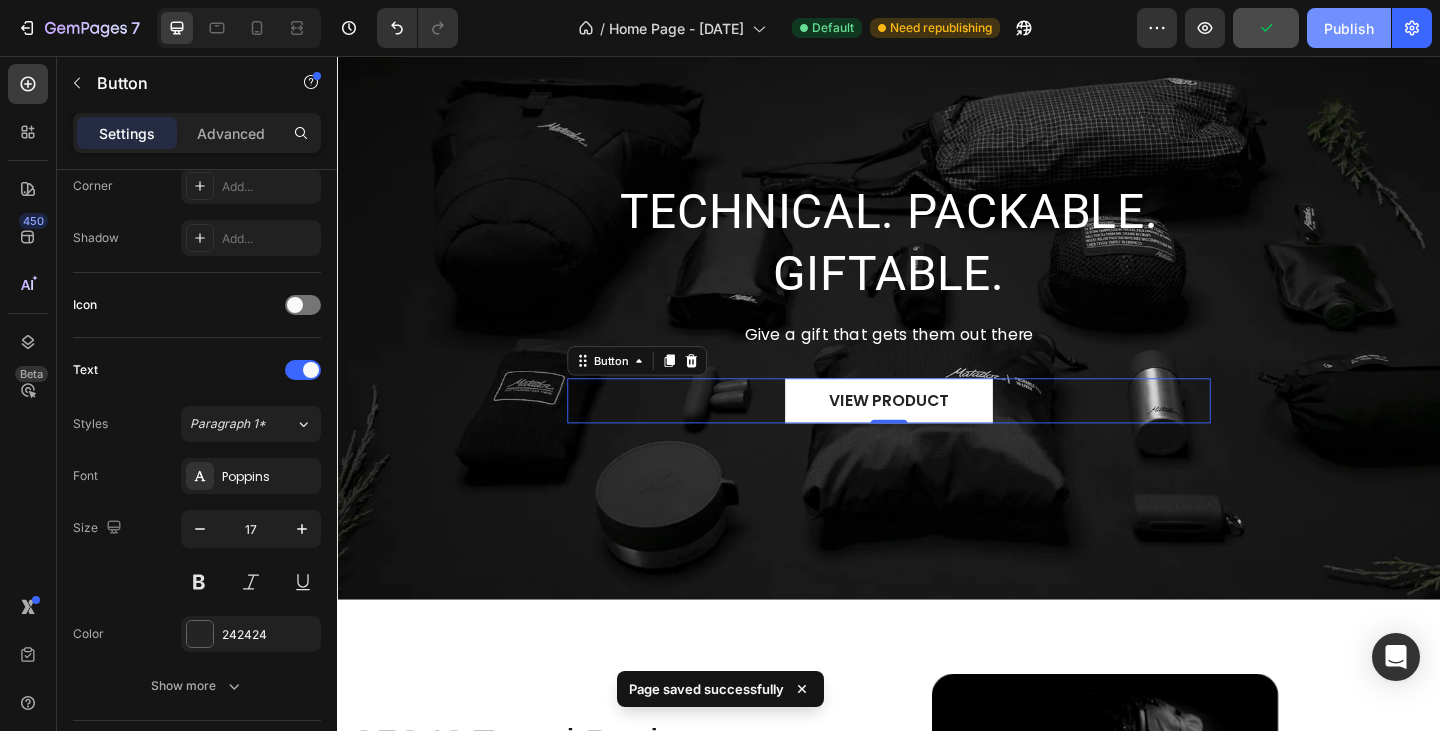 click on "Publish" at bounding box center (1349, 28) 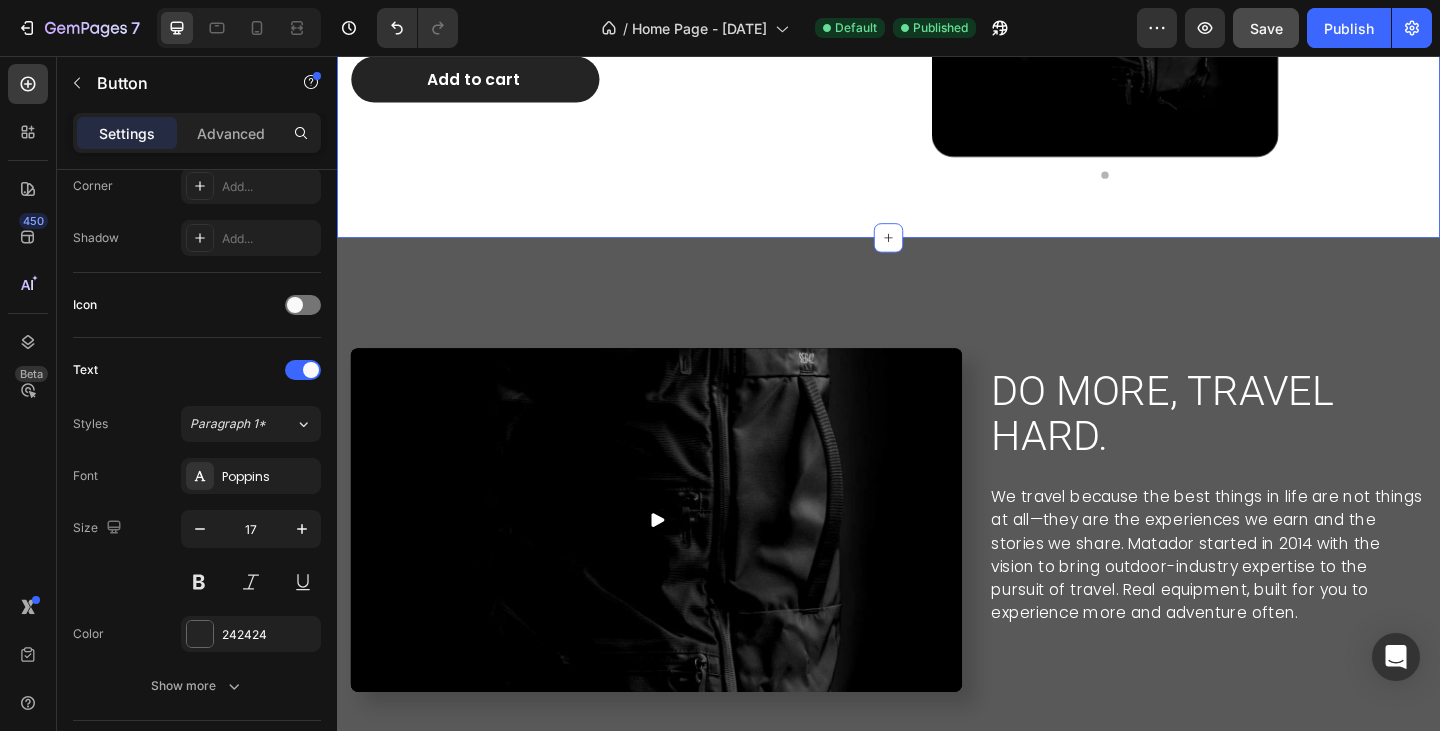 scroll, scrollTop: 1400, scrollLeft: 0, axis: vertical 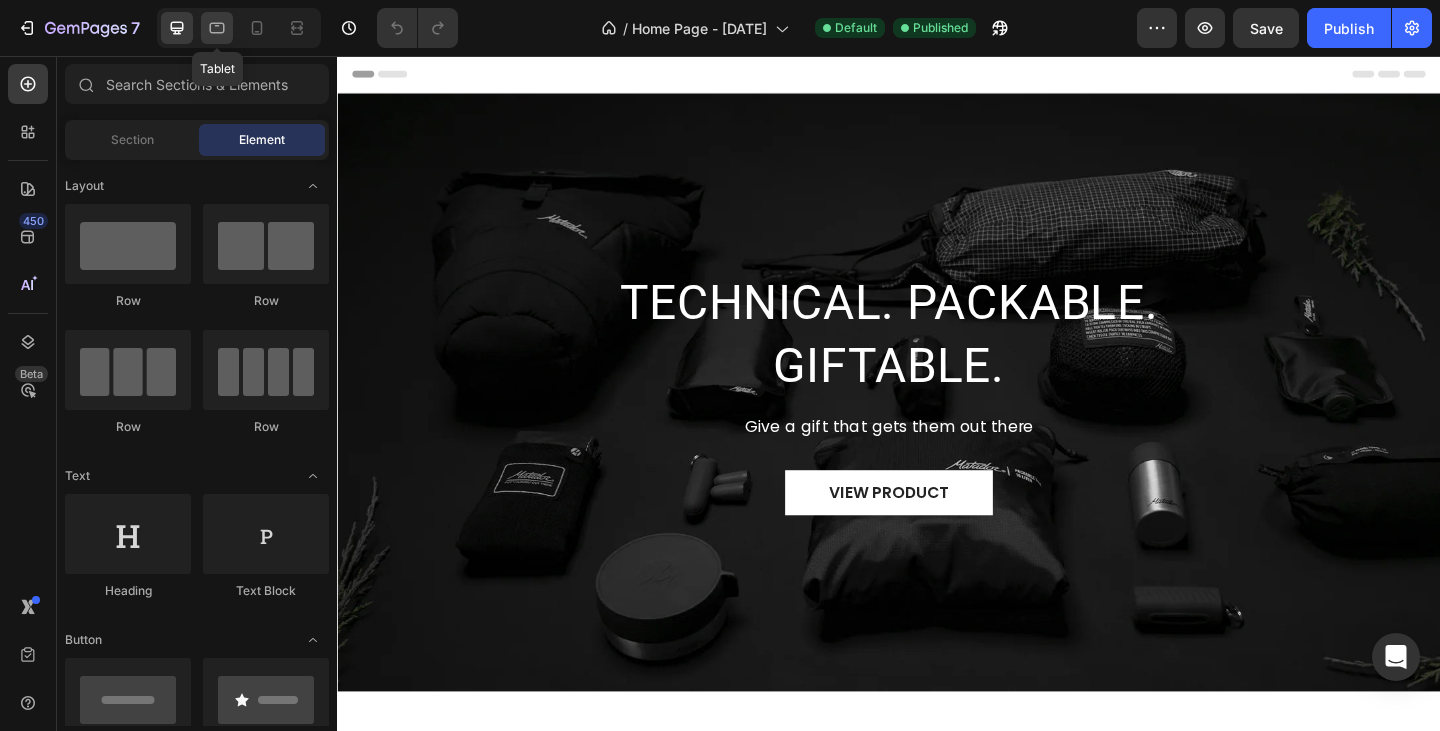 click 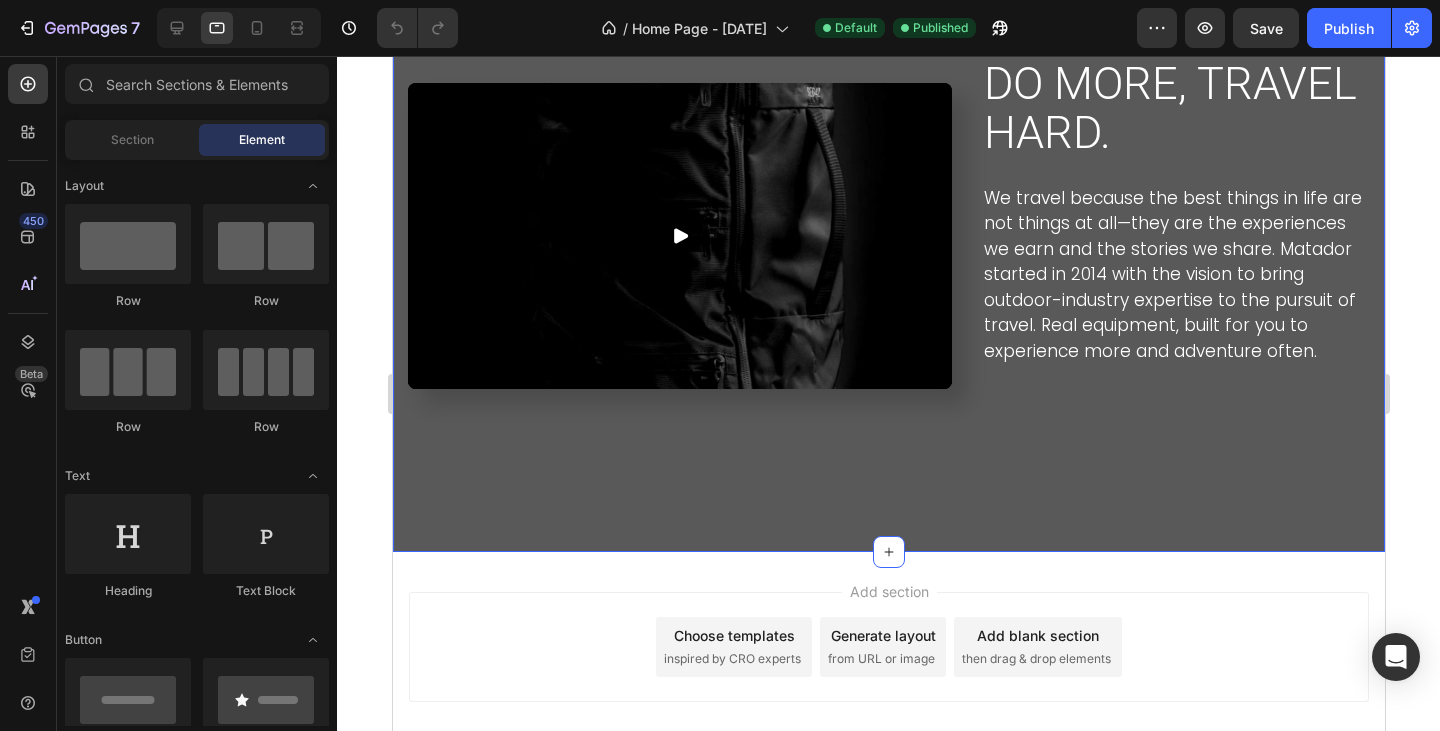 scroll, scrollTop: 1042, scrollLeft: 0, axis: vertical 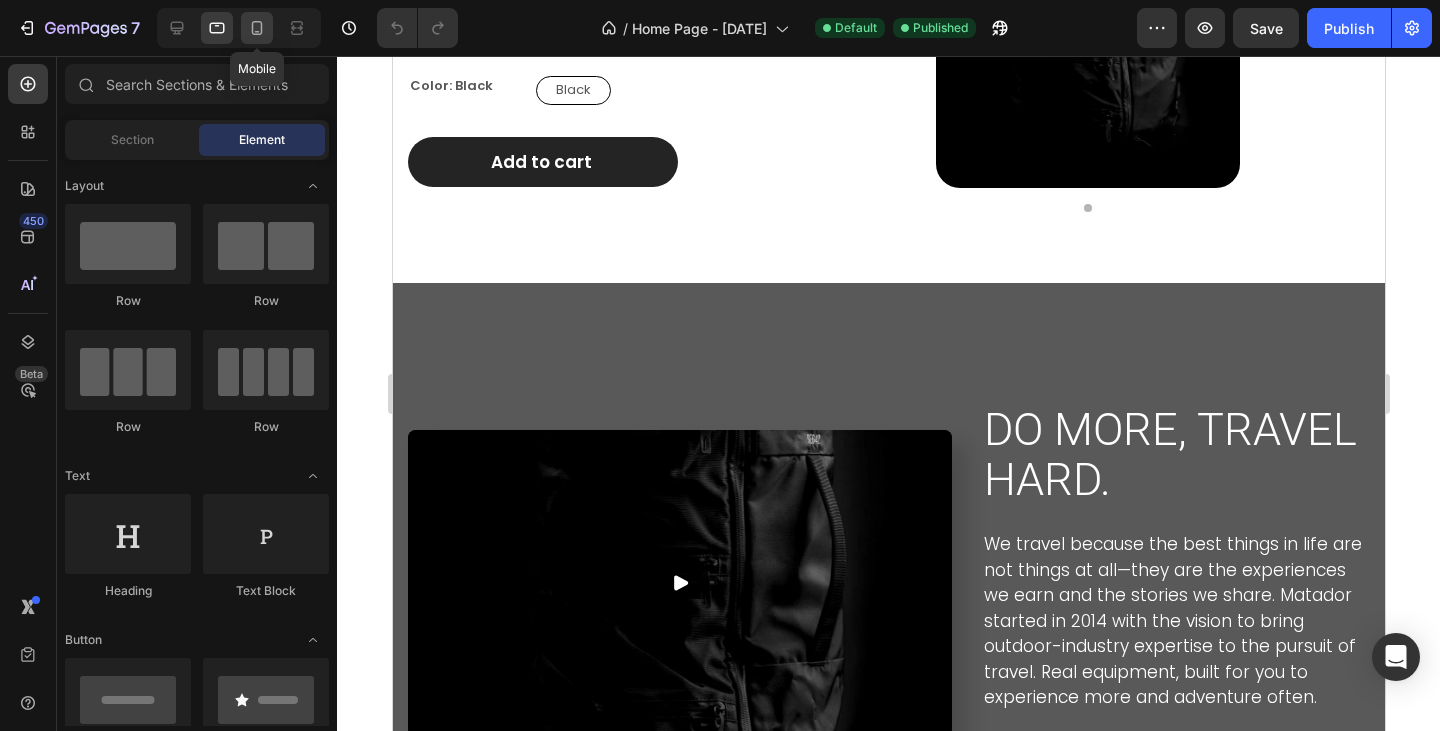 click 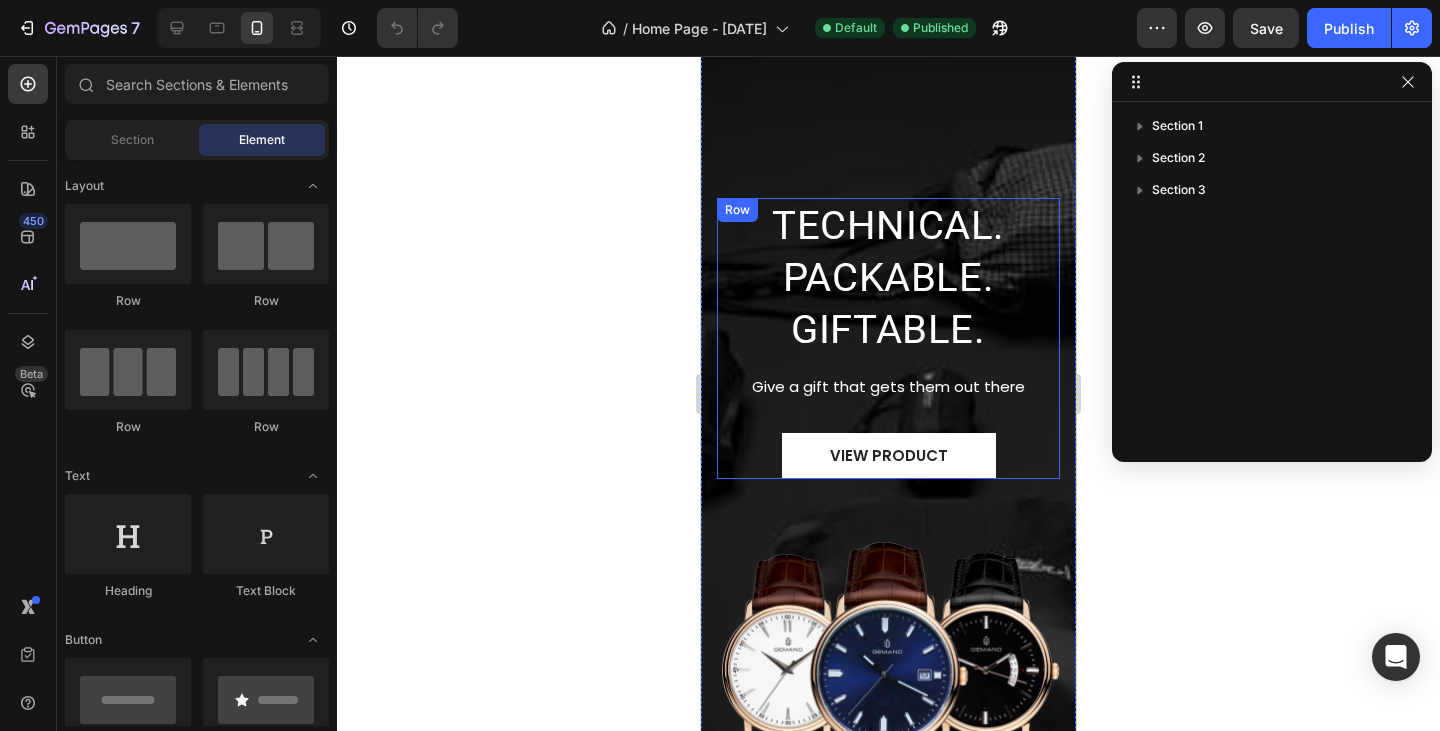 scroll, scrollTop: 400, scrollLeft: 0, axis: vertical 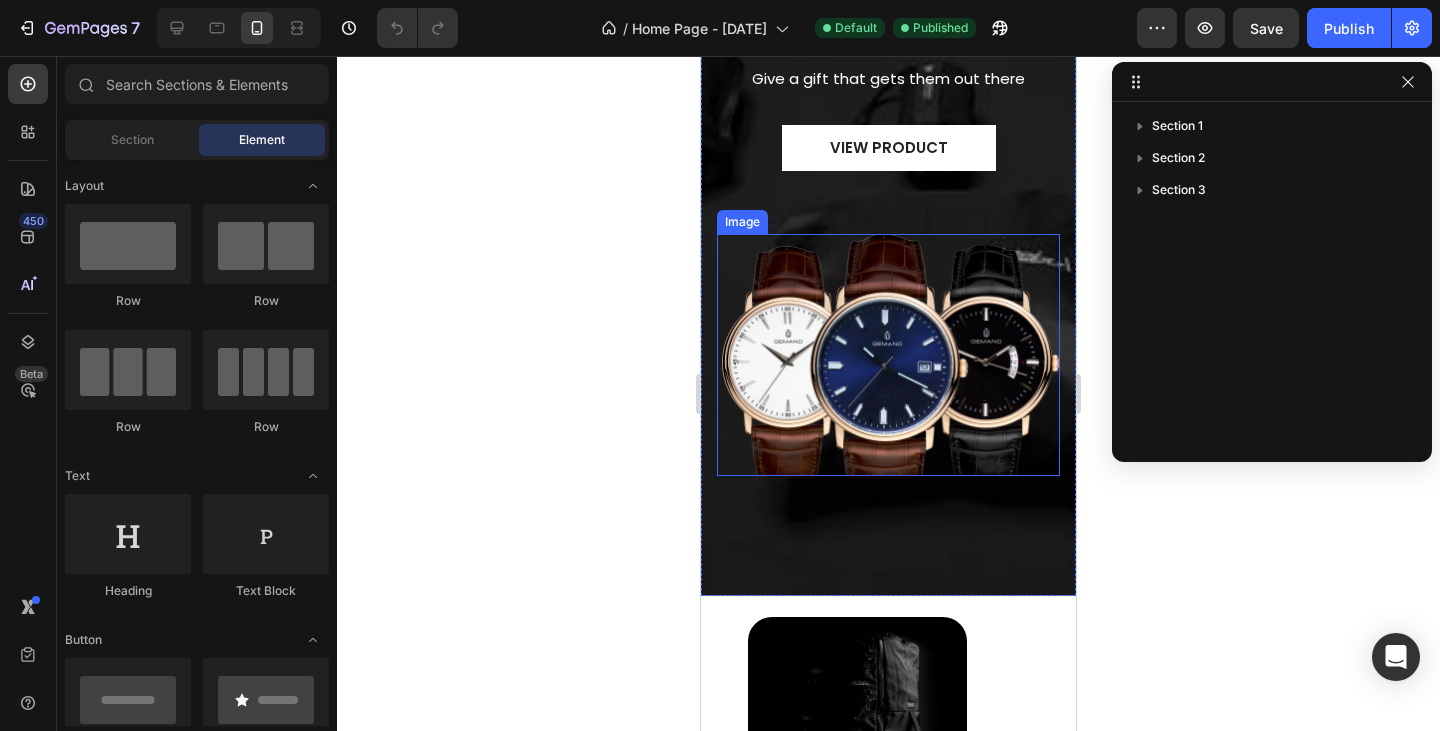 click at bounding box center [888, 355] 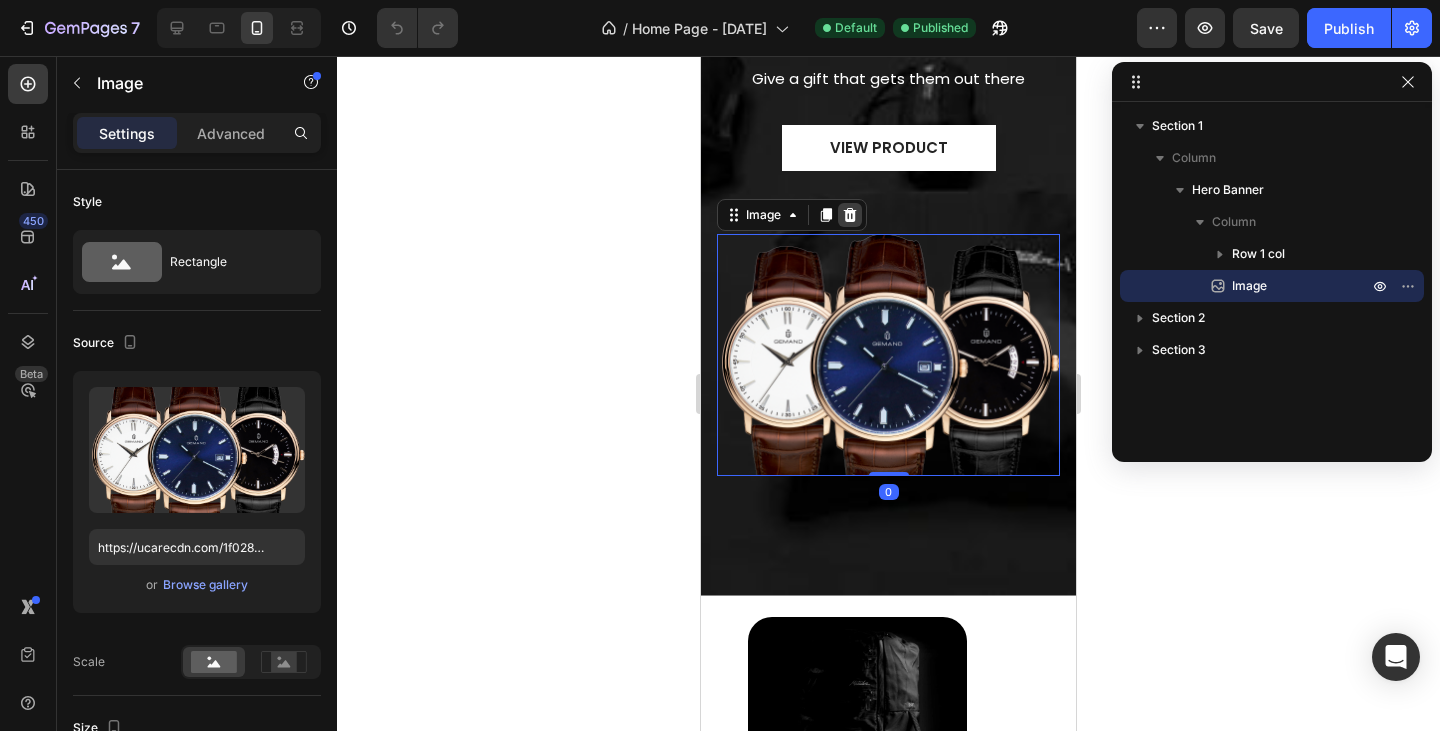 click 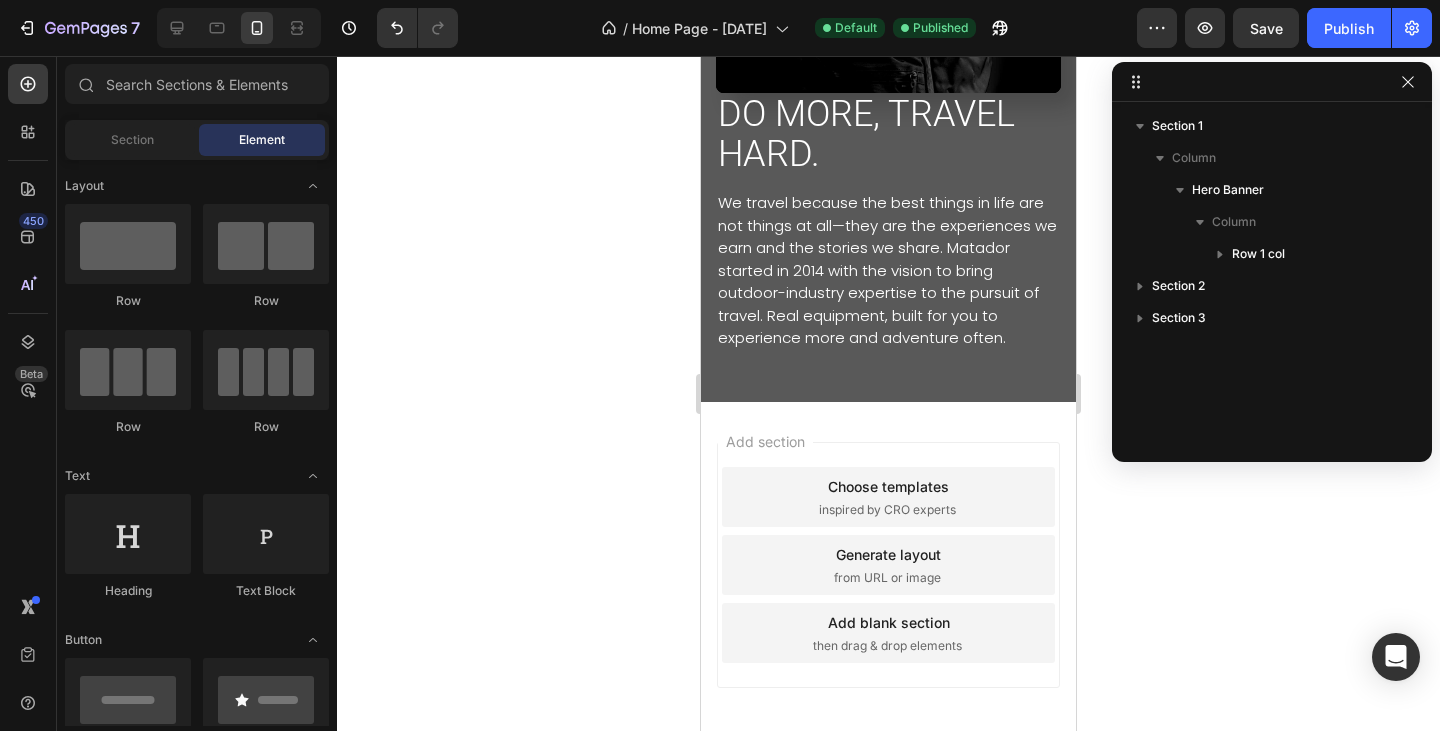 scroll, scrollTop: 1324, scrollLeft: 0, axis: vertical 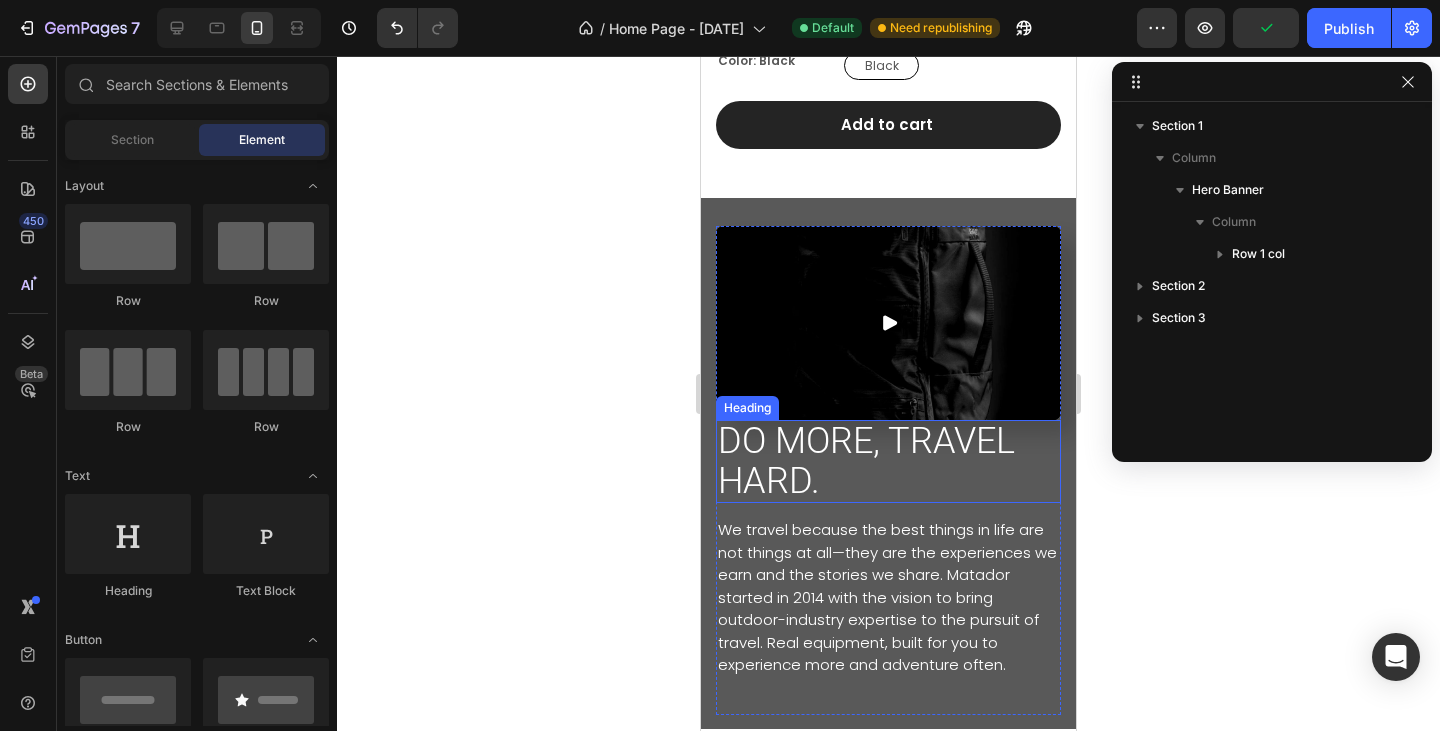 click on "DO MORE, TRAVEL HARD." at bounding box center [888, 461] 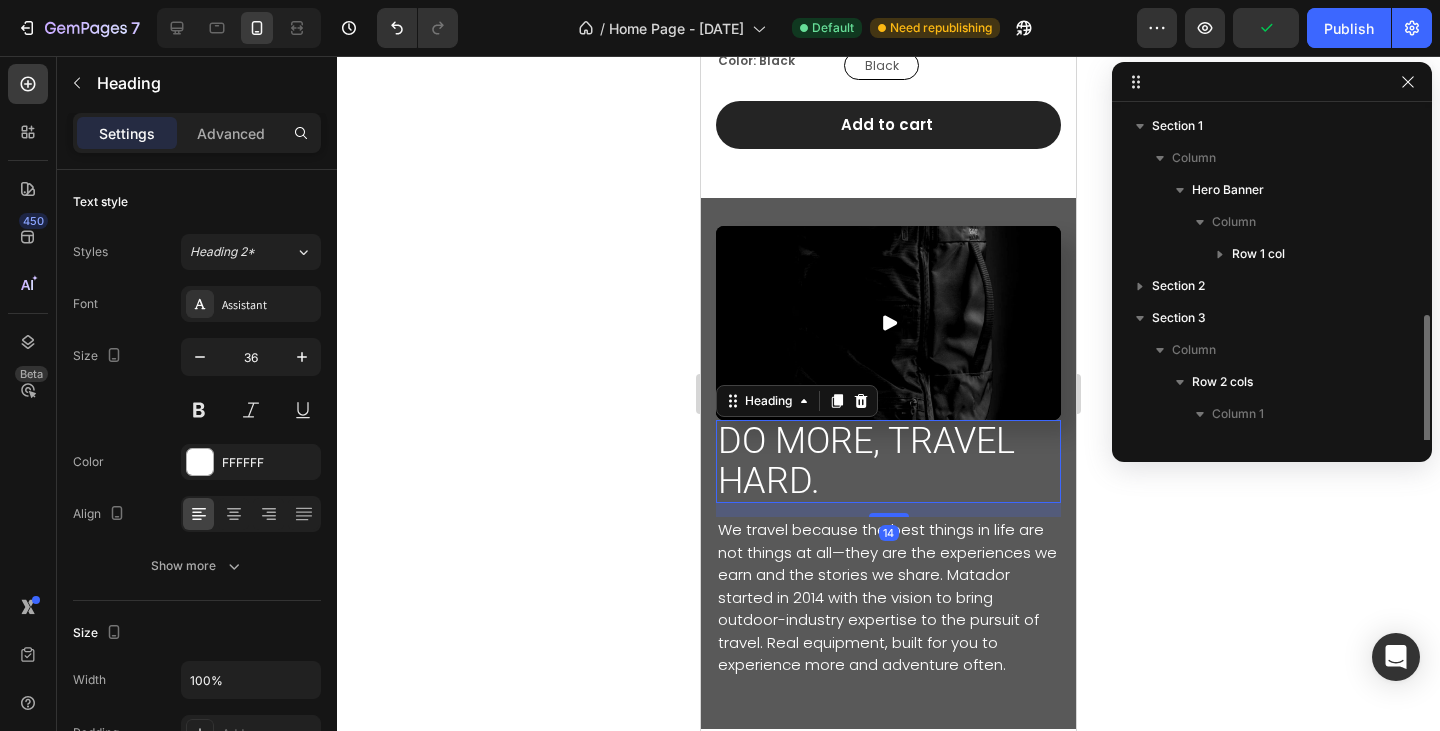 scroll, scrollTop: 118, scrollLeft: 0, axis: vertical 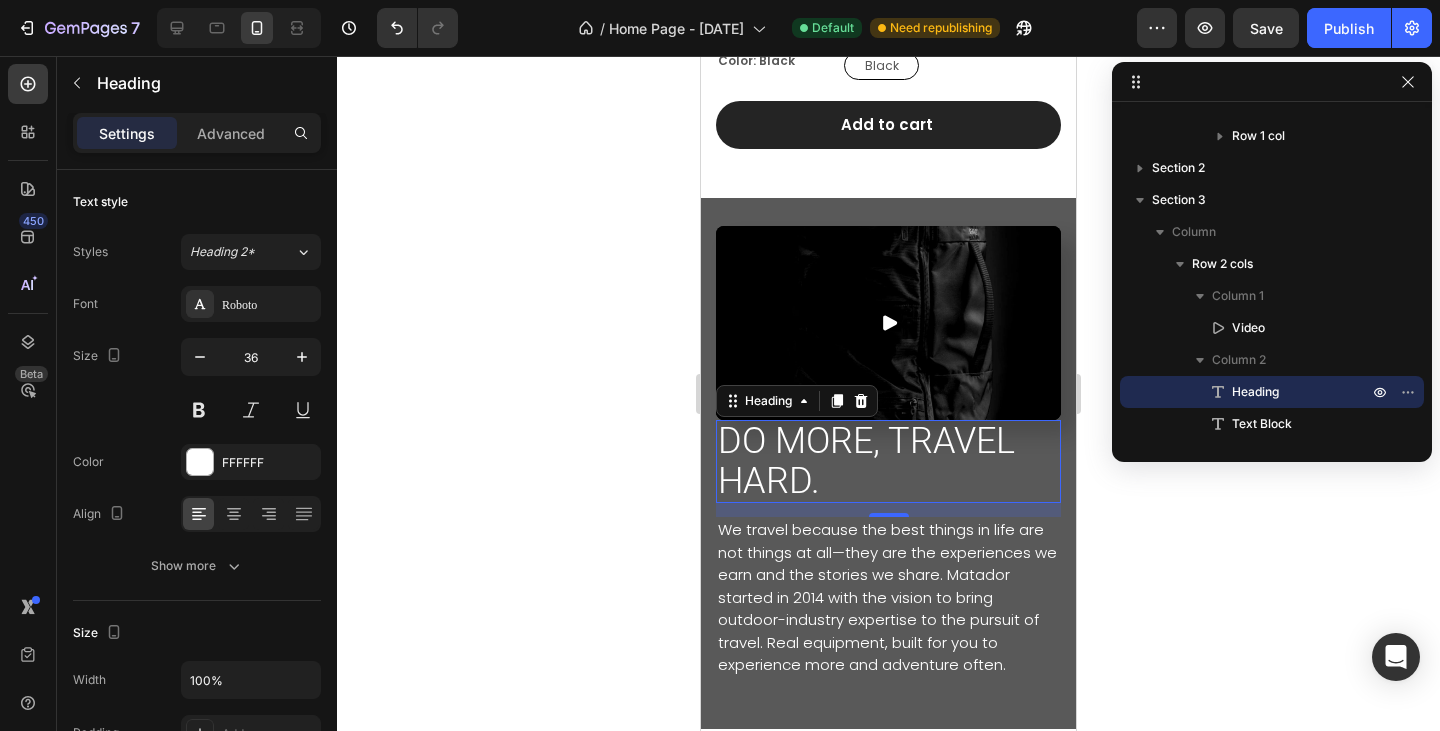 click on "DO MORE, TRAVEL HARD." at bounding box center [888, 461] 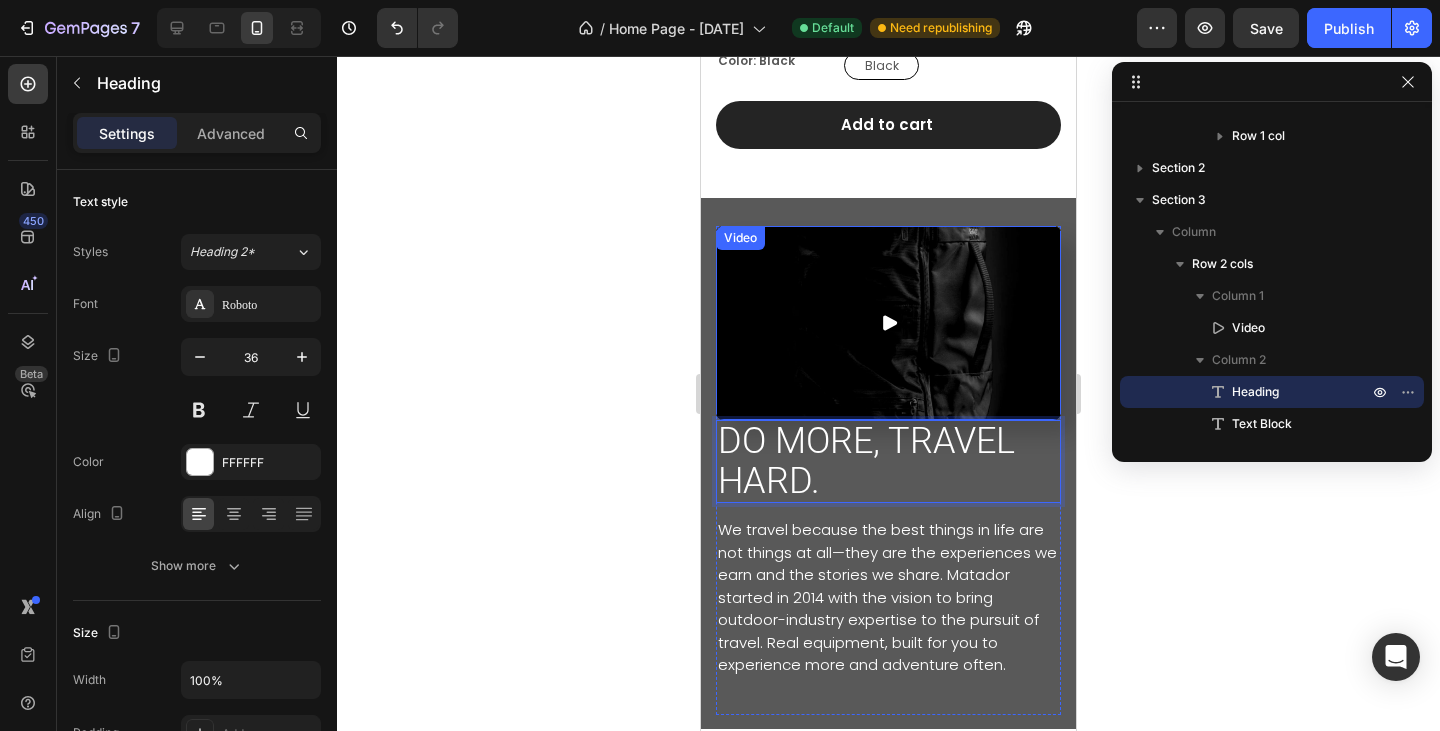 click at bounding box center [888, 323] 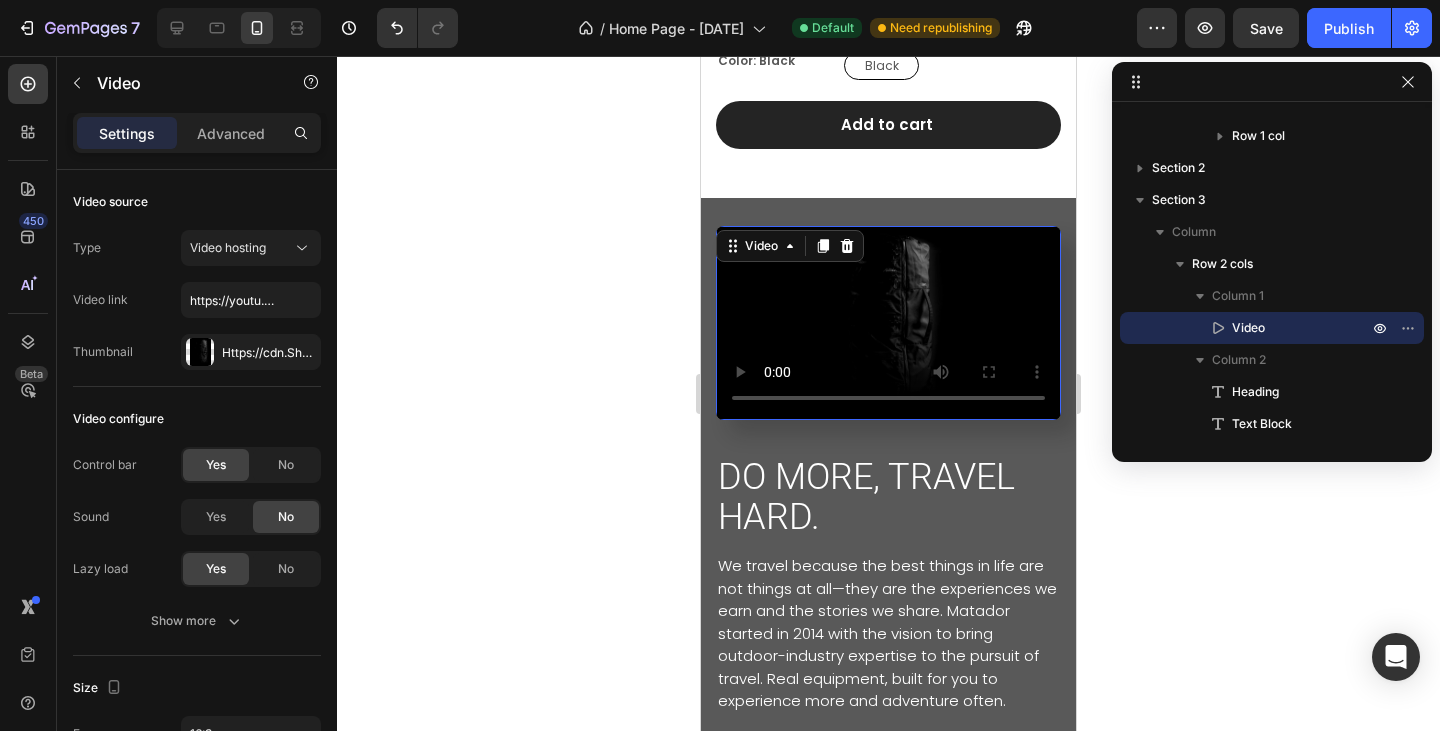 drag, startPoint x: 875, startPoint y: 396, endPoint x: 868, endPoint y: 432, distance: 36.67424 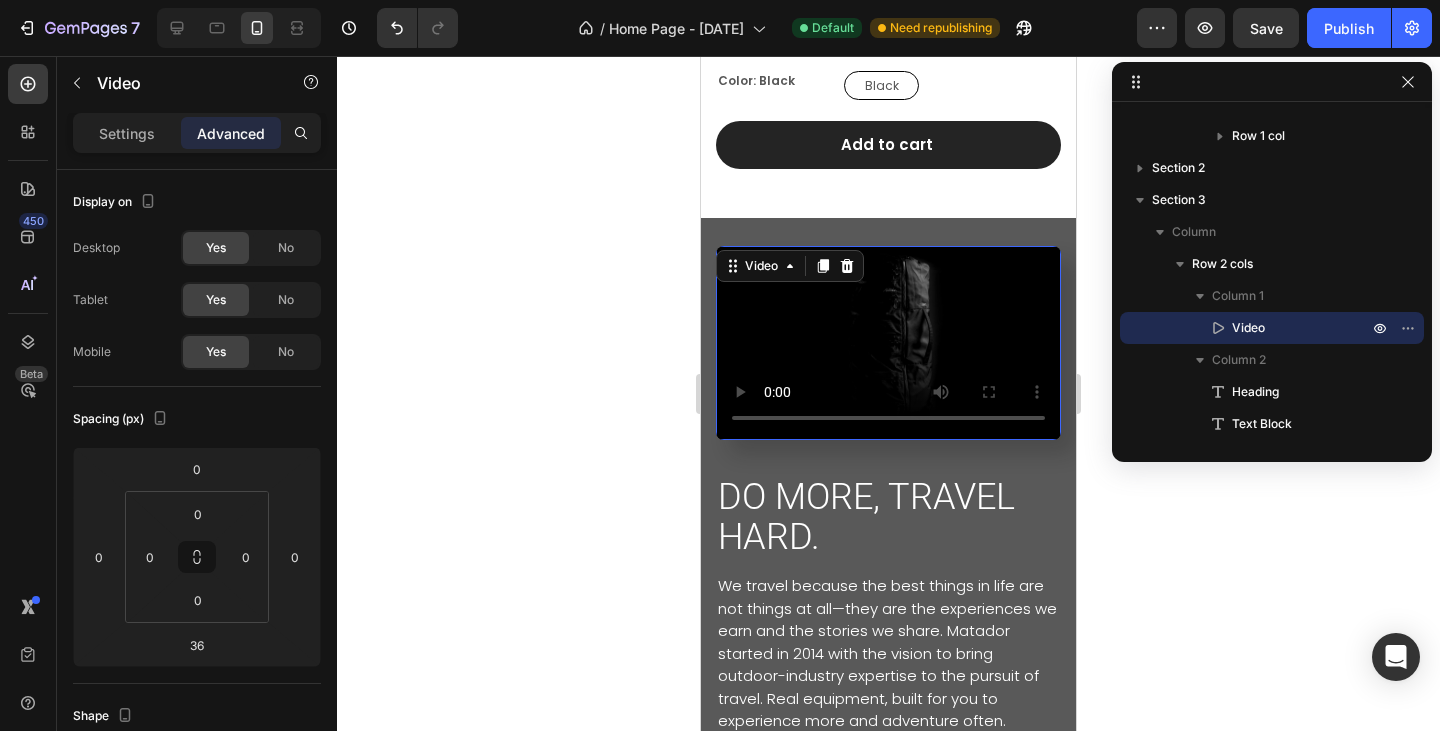 scroll, scrollTop: 1124, scrollLeft: 0, axis: vertical 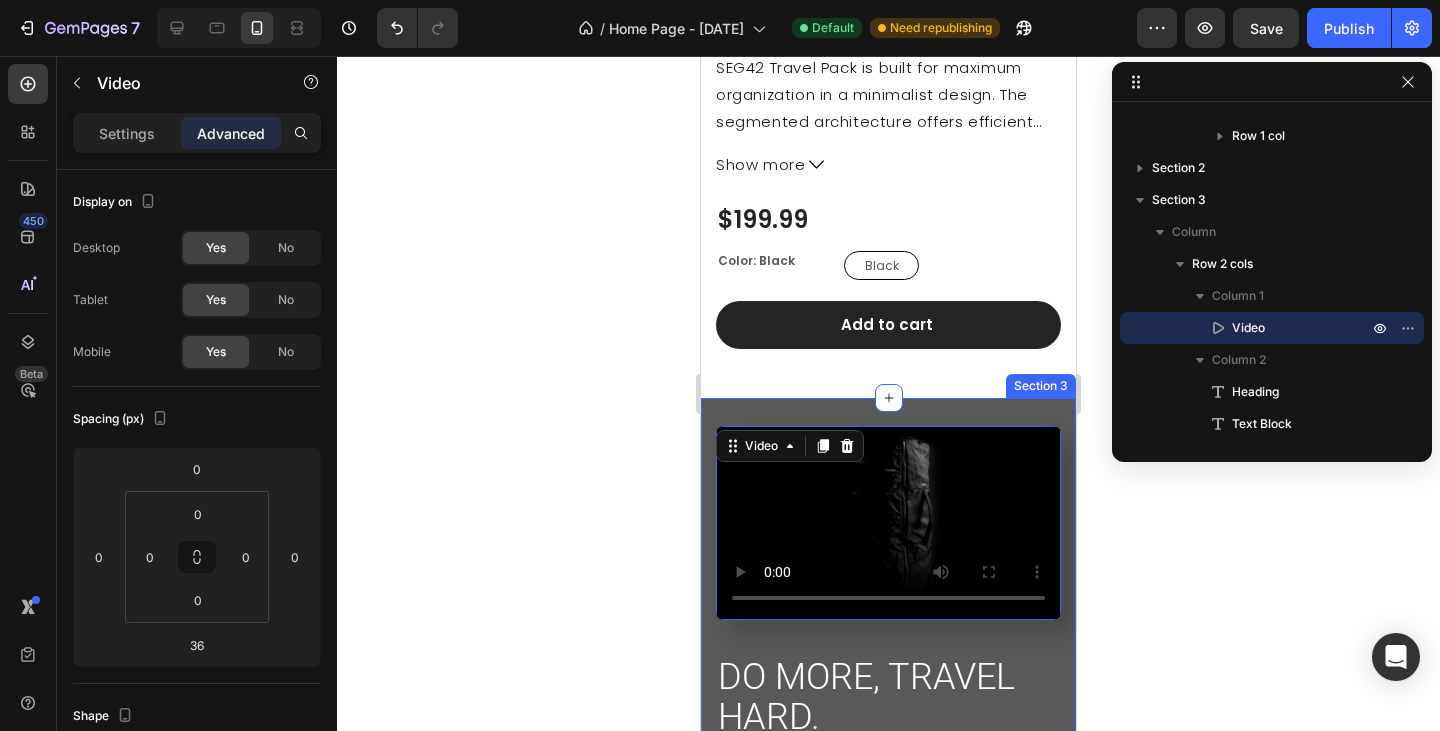 click on "Video   36 DO MORE, TRAVEL HARD. Heading We travel because the best things in life are not things at all—they are the experiences we earn and the stories we share. Matador started in 2014 with the vision to bring outdoor-industry expertise to the pursuit of travel. Real equipment, built for you to experience more and adventure often.   Text Block Row Section 3" at bounding box center (888, 681) 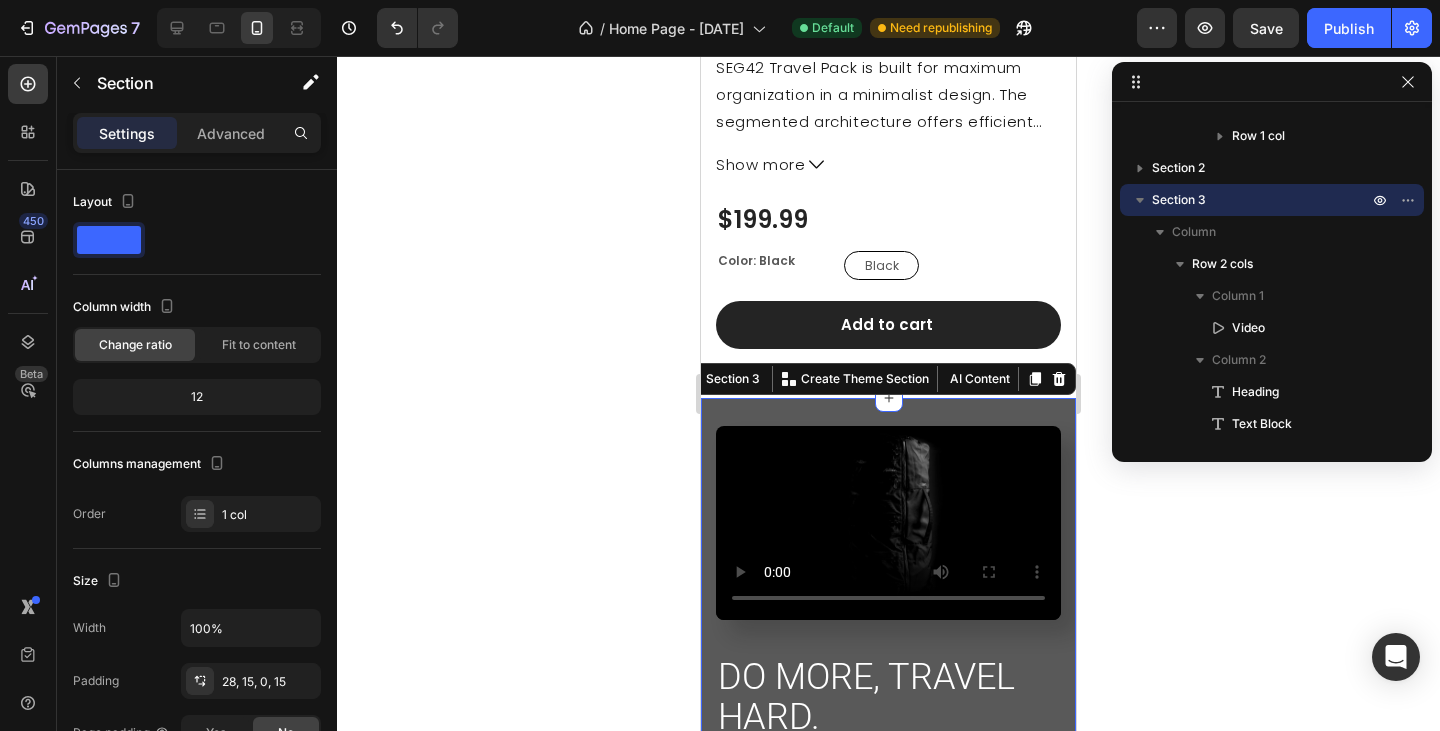 click on "Video DO MORE, TRAVEL HARD. Heading We travel because the best things in life are not things at all—they are the experiences we earn and the stories we share. Matador started in 2014 with the vision to bring outdoor-industry expertise to the pursuit of travel. Real equipment, built for you to experience more and adventure often.   Text Block Row Section 3   Create Theme Section AI Content Write with GemAI What would you like to describe here? Tone and Voice Persuasive Product SEG42 Travel Pack Show more Generate" at bounding box center [888, 681] 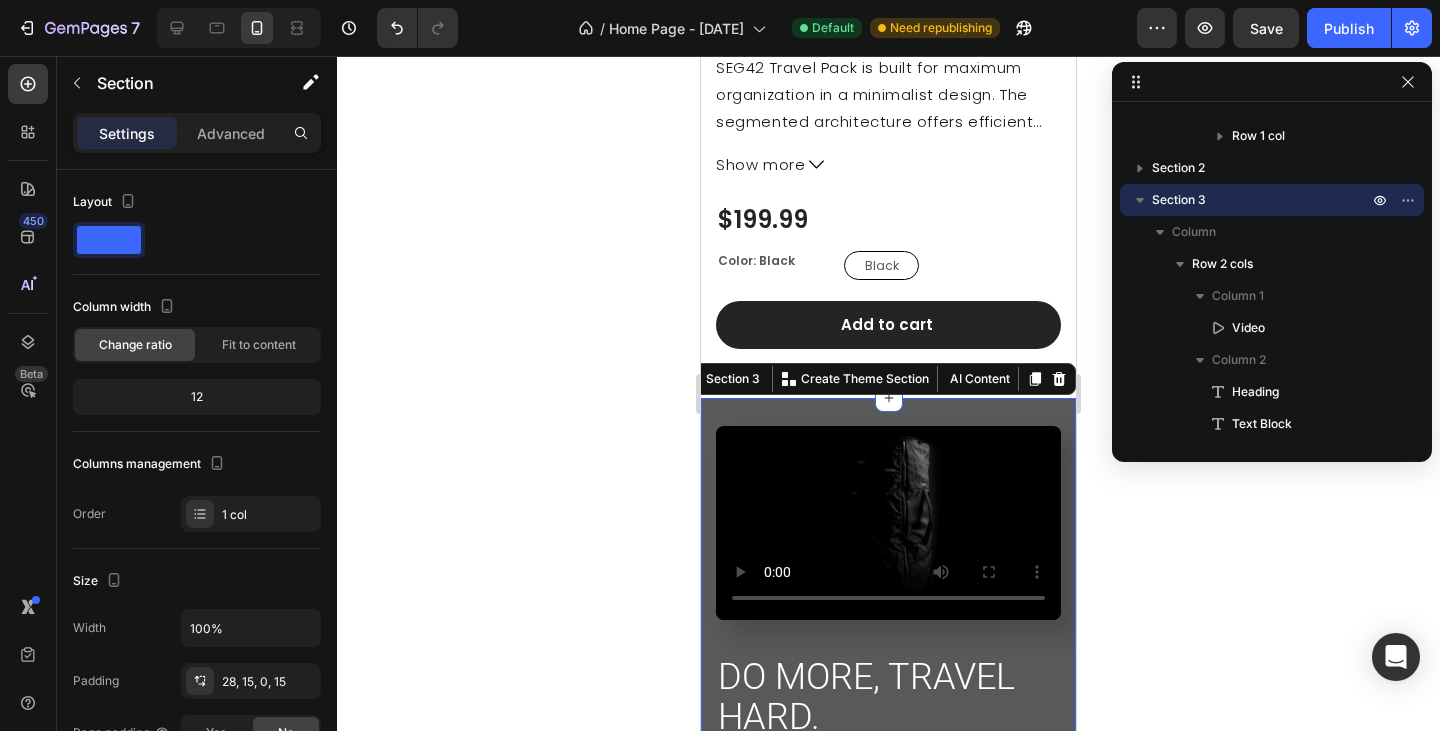 click on "Video DO MORE, TRAVEL HARD. Heading We travel because the best things in life are not things at all—they are the experiences we earn and the stories we share. Matador started in 2014 with the vision to bring outdoor-industry expertise to the pursuit of travel. Real equipment, built for you to experience more and adventure often.   Text Block Row Section 3   Create Theme Section AI Content Write with GemAI What would you like to describe here? Tone and Voice Persuasive Product SEG42 Travel Pack Show more Generate" at bounding box center [888, 681] 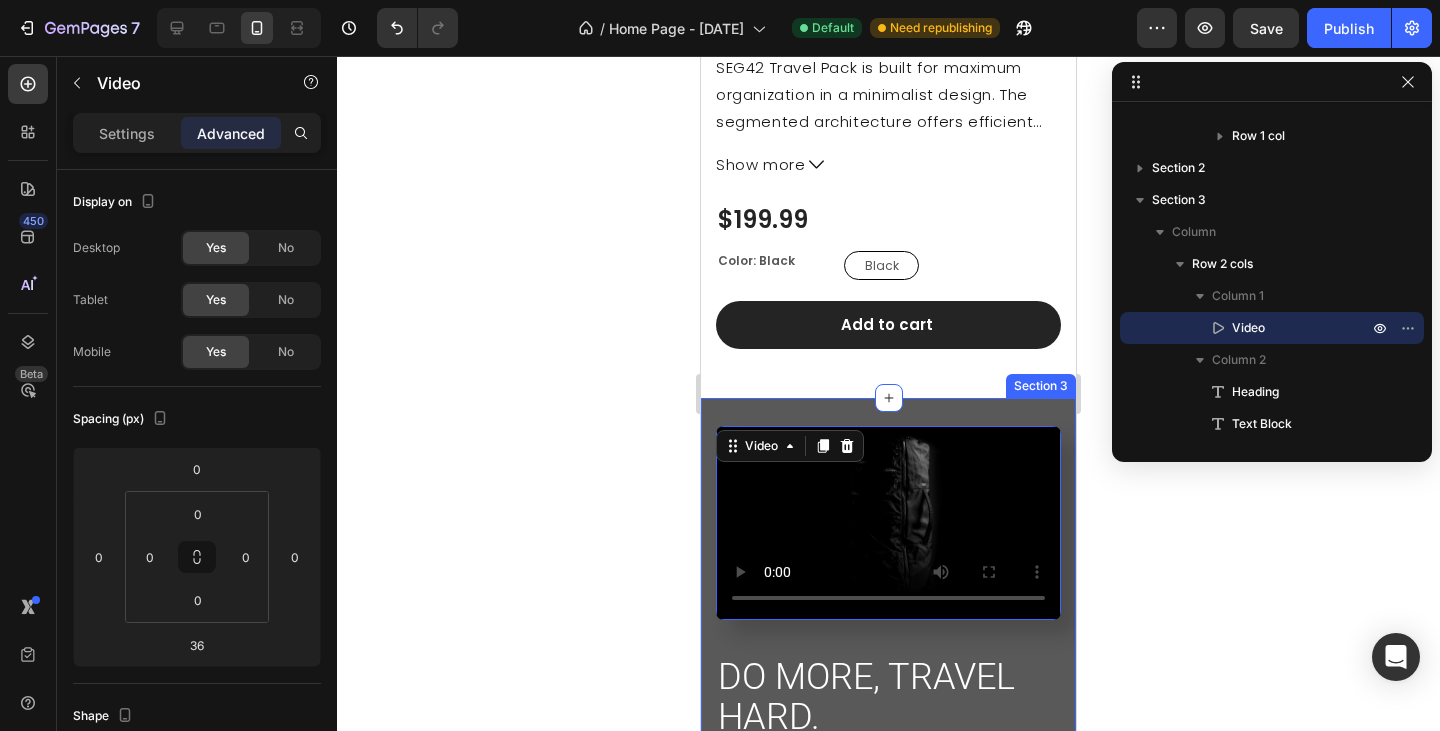 click on "Video   36 DO MORE, TRAVEL HARD. Heading We travel because the best things in life are not things at all—they are the experiences we earn and the stories we share. Matador started in 2014 with the vision to bring outdoor-industry expertise to the pursuit of travel. Real equipment, built for you to experience more and adventure often.   Text Block Row Section 3" at bounding box center [888, 681] 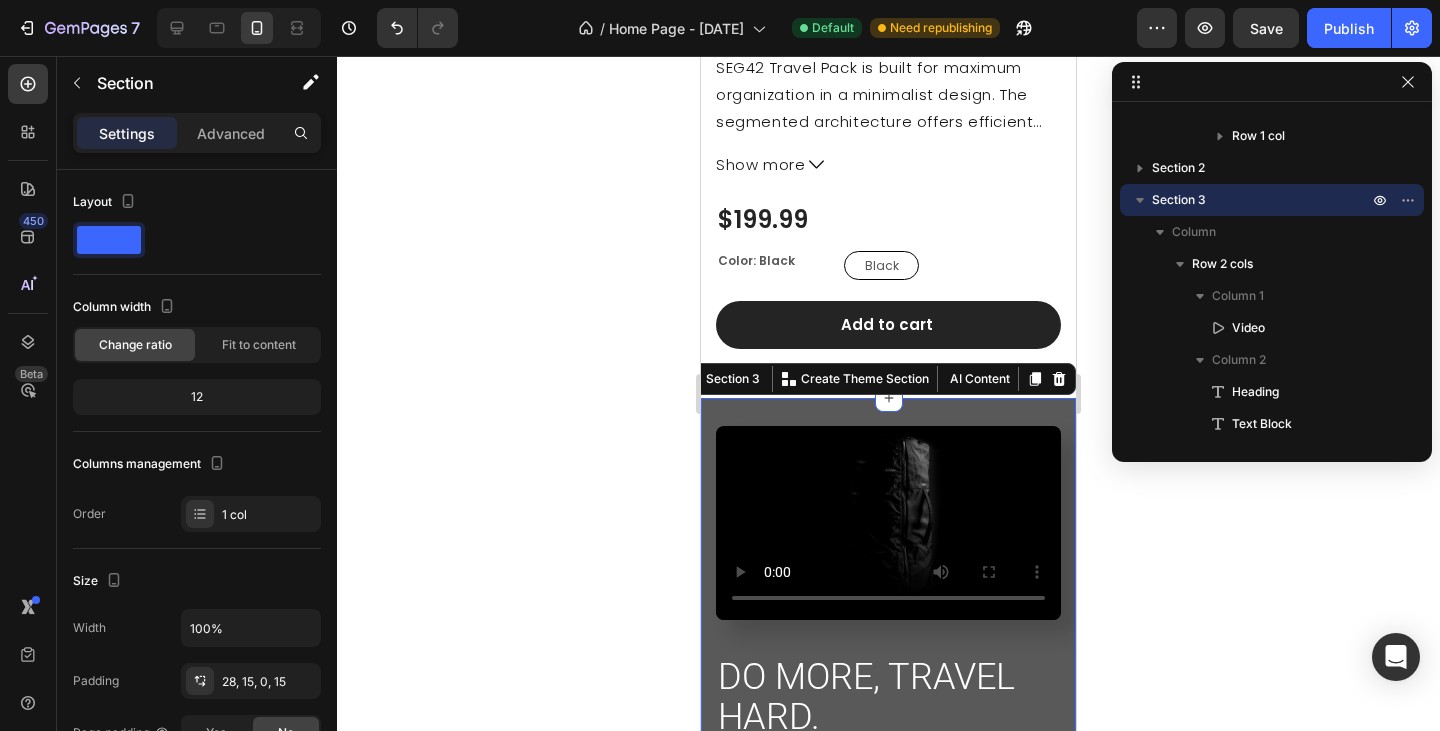 click on "Video DO MORE, TRAVEL HARD. Heading We travel because the best things in life are not things at all—they are the experiences we earn and the stories we share. Matador started in 2014 with the vision to bring outdoor-industry expertise to the pursuit of travel. Real equipment, built for you to experience more and adventure often.   Text Block Row Section 3   Create Theme Section AI Content Write with GemAI What would you like to describe here? Tone and Voice Persuasive Product SEG42 Travel Pack Show more Generate" at bounding box center (888, 681) 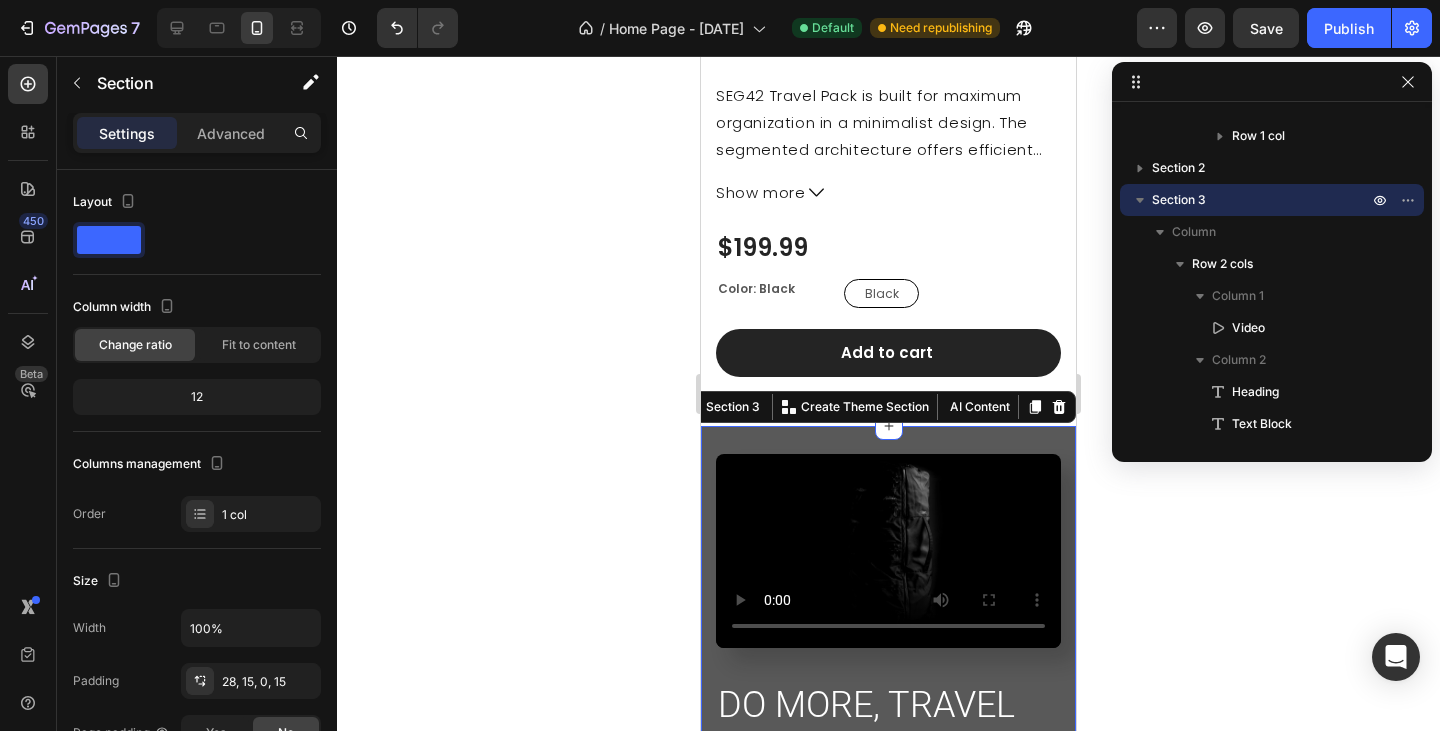 scroll, scrollTop: 1091, scrollLeft: 0, axis: vertical 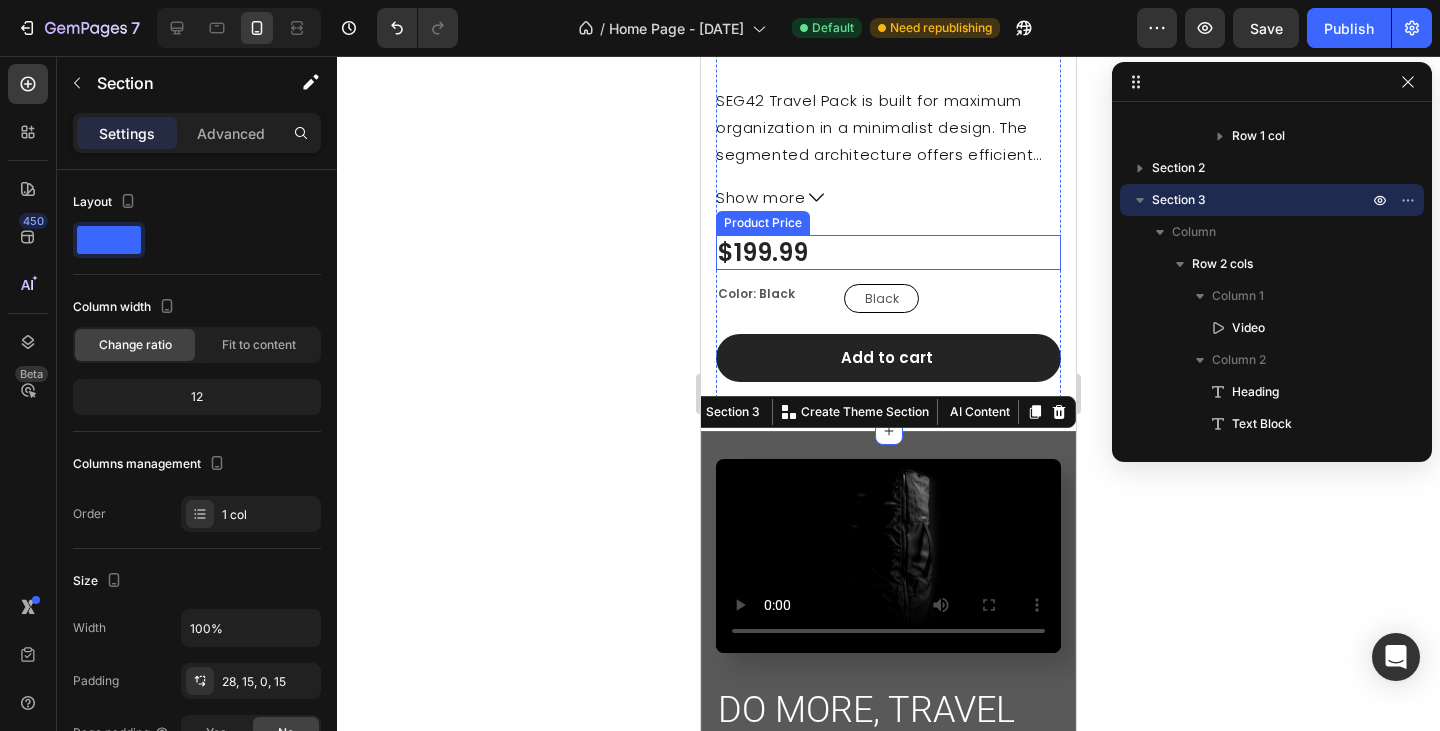 click on "$199.99" at bounding box center [888, 252] 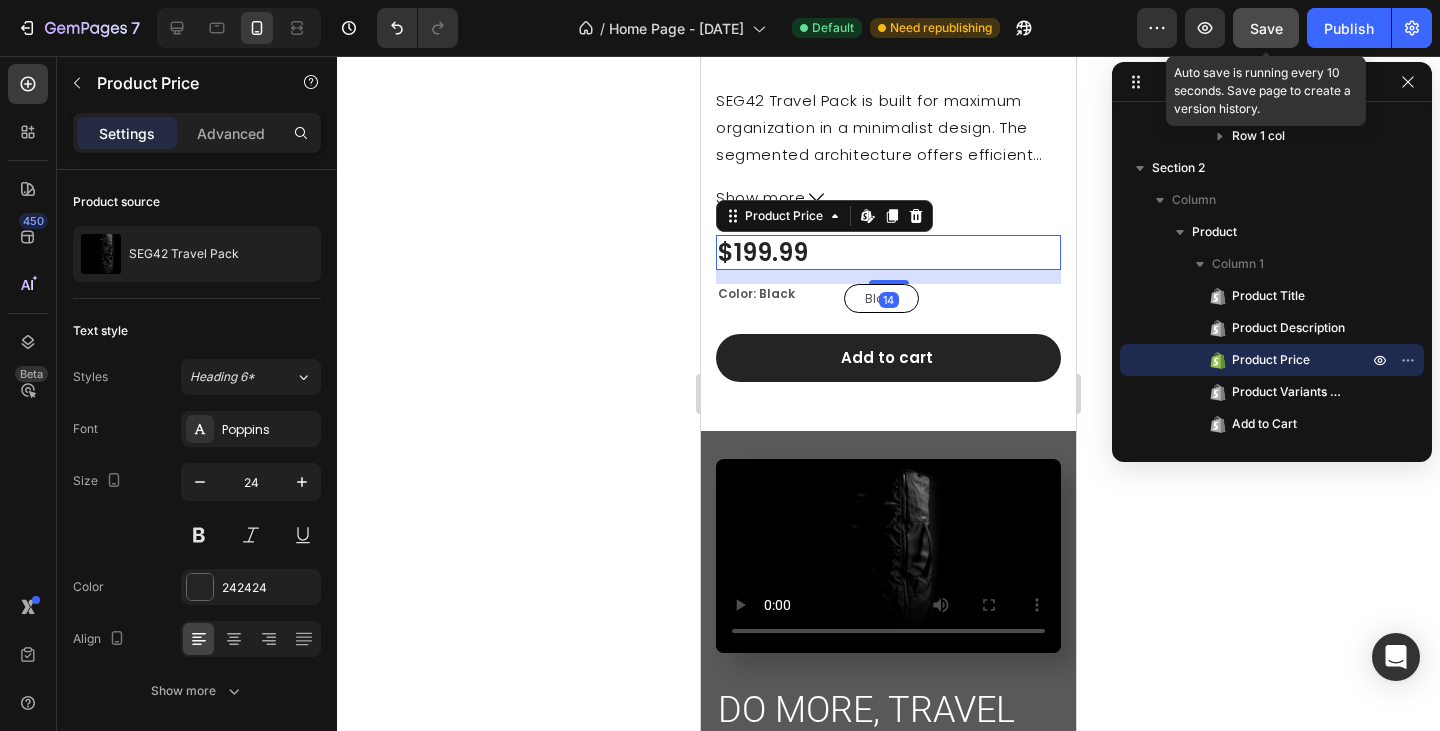 click on "Save" 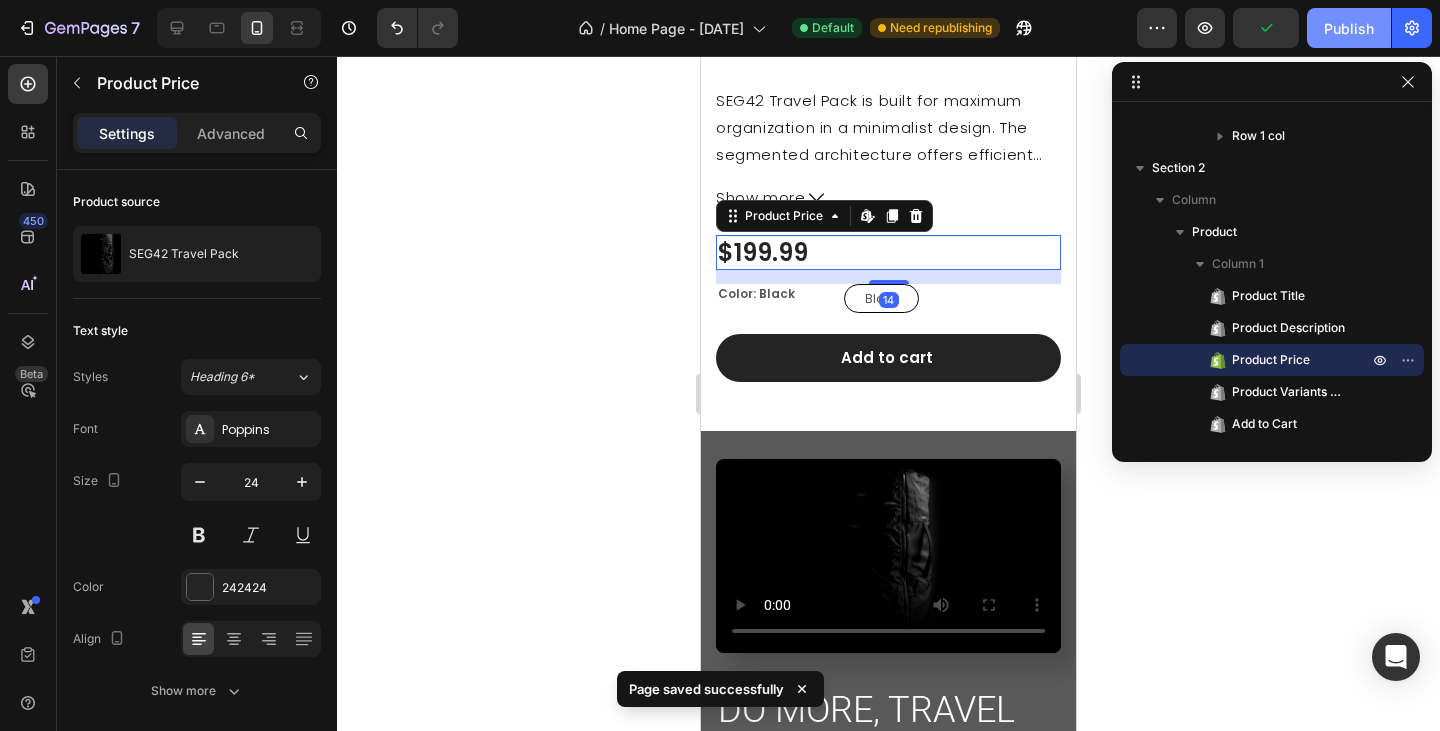 click on "Publish" at bounding box center [1349, 28] 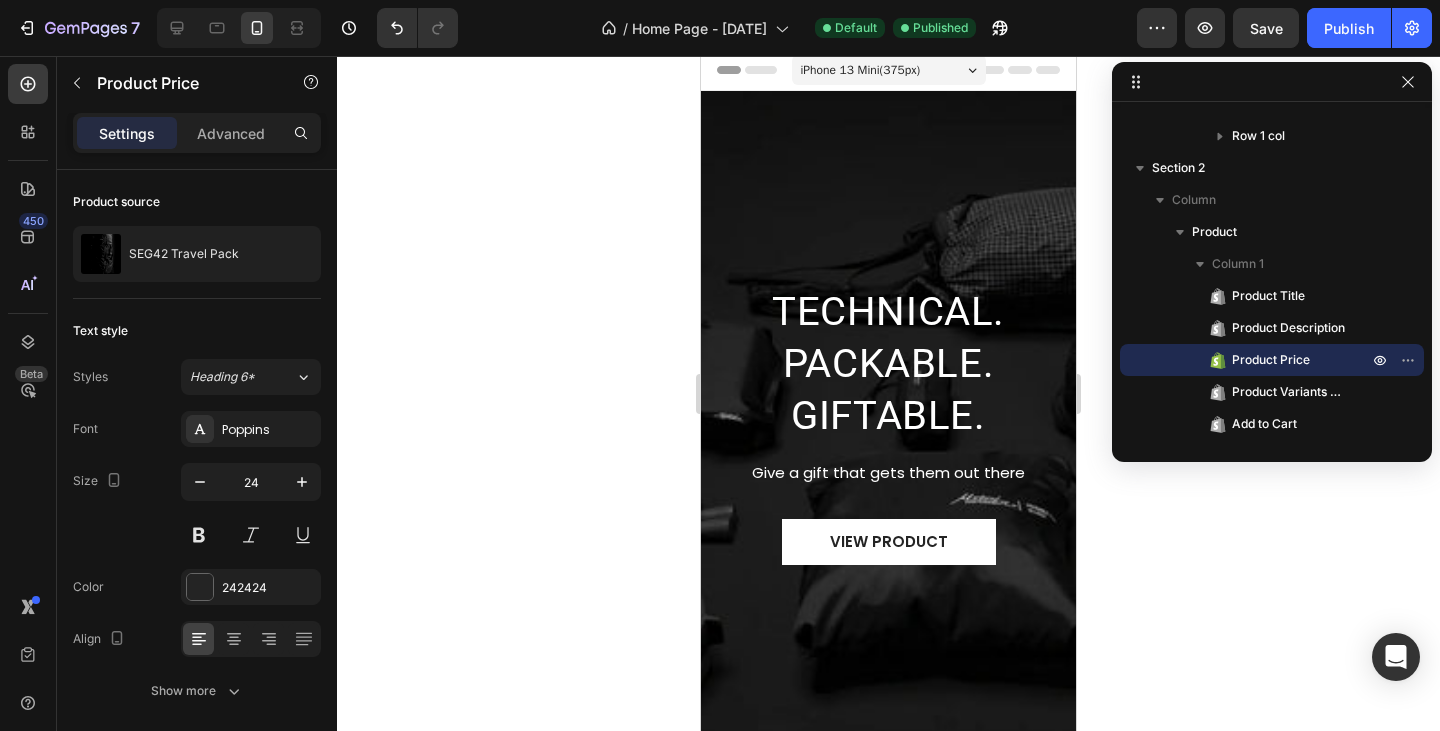 scroll, scrollTop: 0, scrollLeft: 0, axis: both 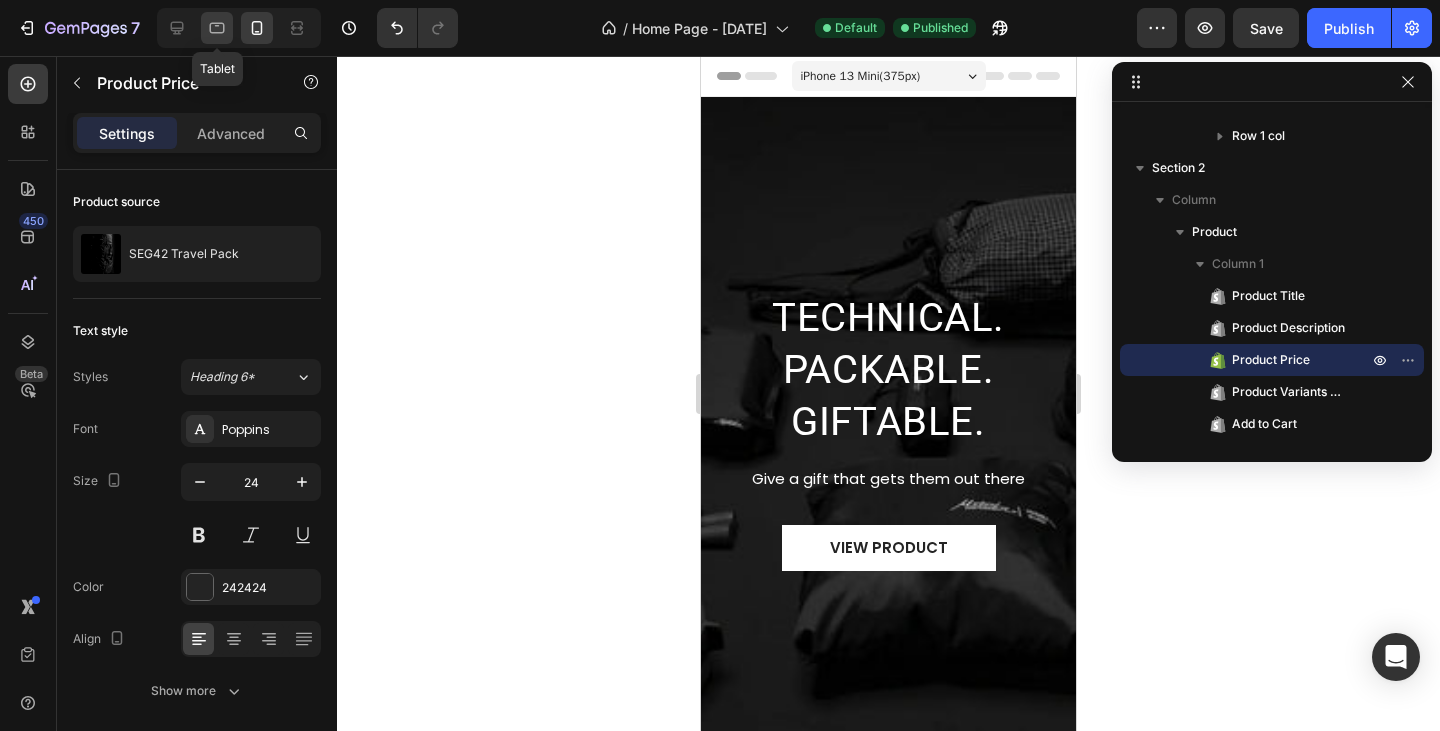 click 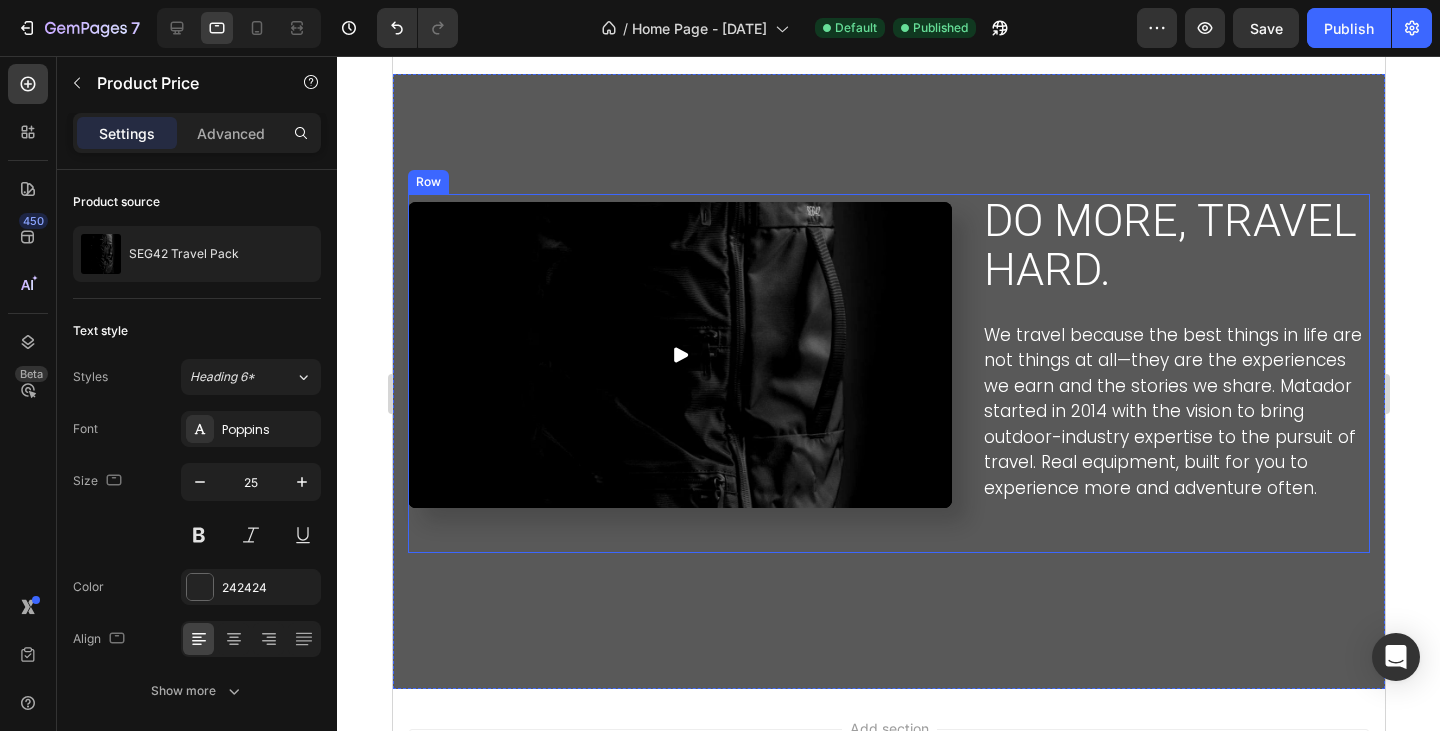 scroll, scrollTop: 796, scrollLeft: 0, axis: vertical 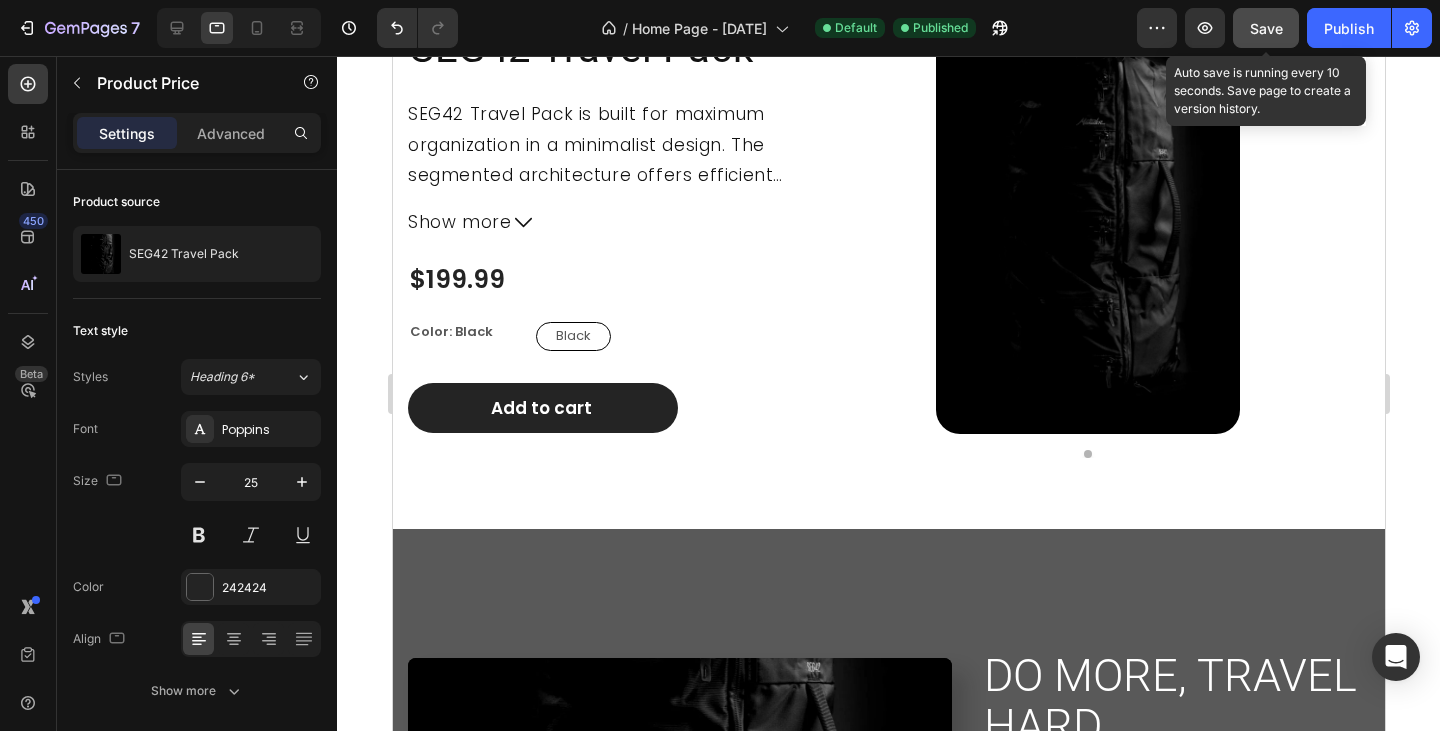 click on "Save" at bounding box center (1266, 28) 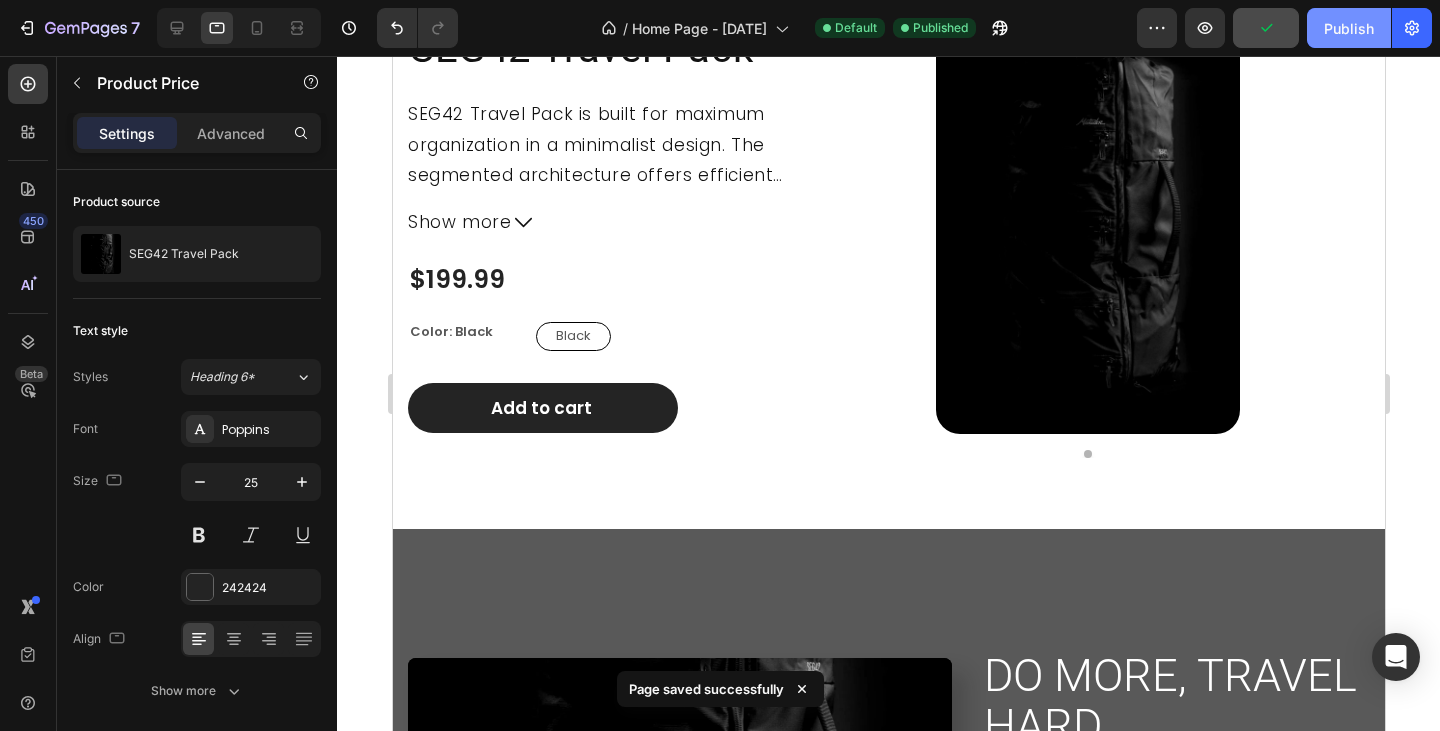 click on "Publish" at bounding box center (1349, 28) 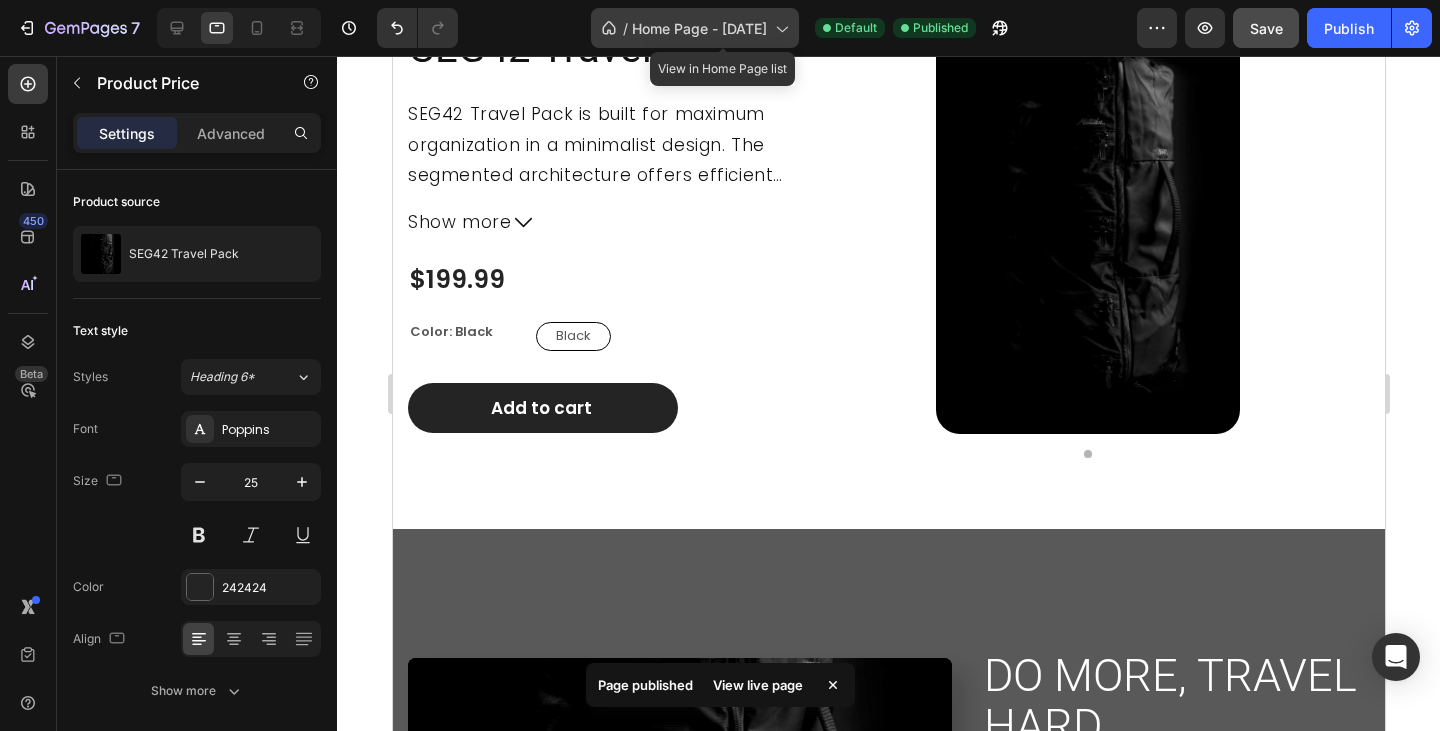 click 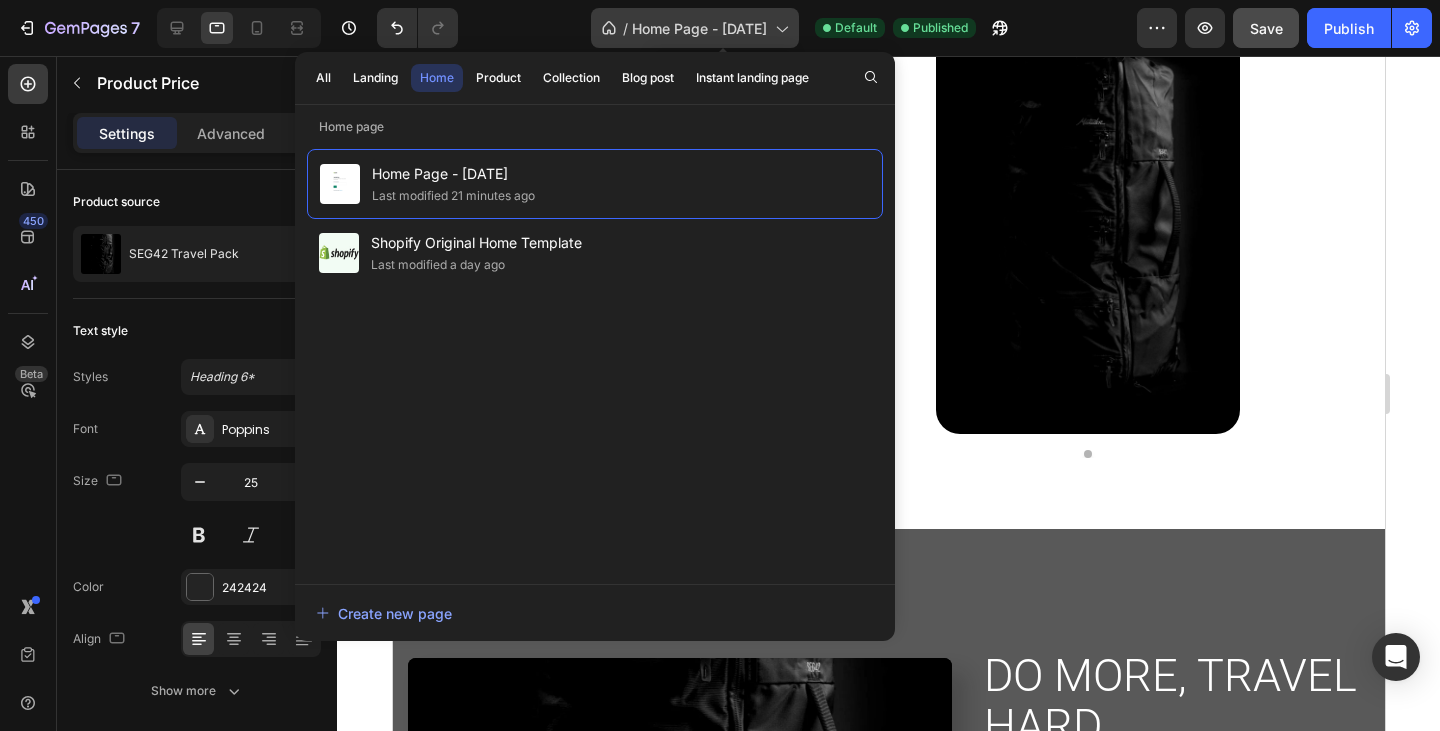 click 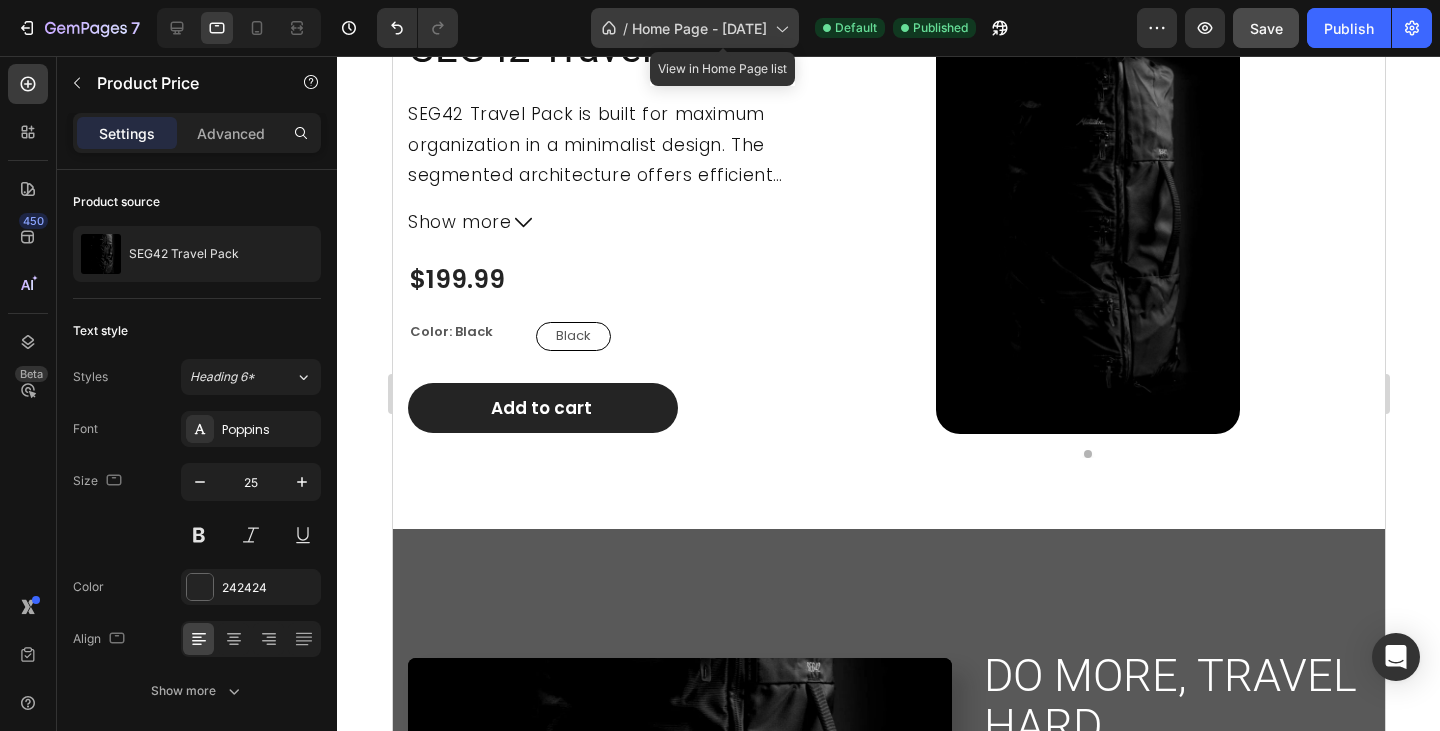 click 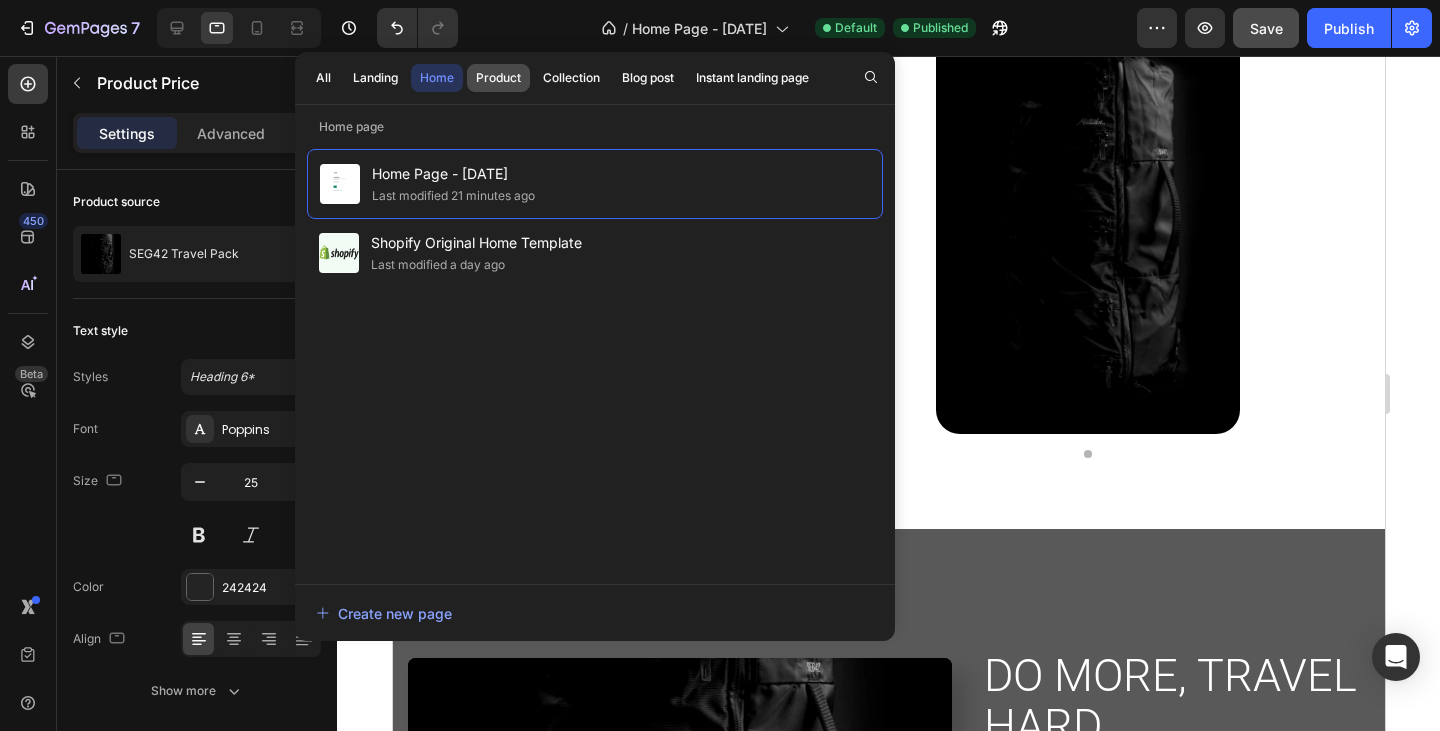 click on "Product" 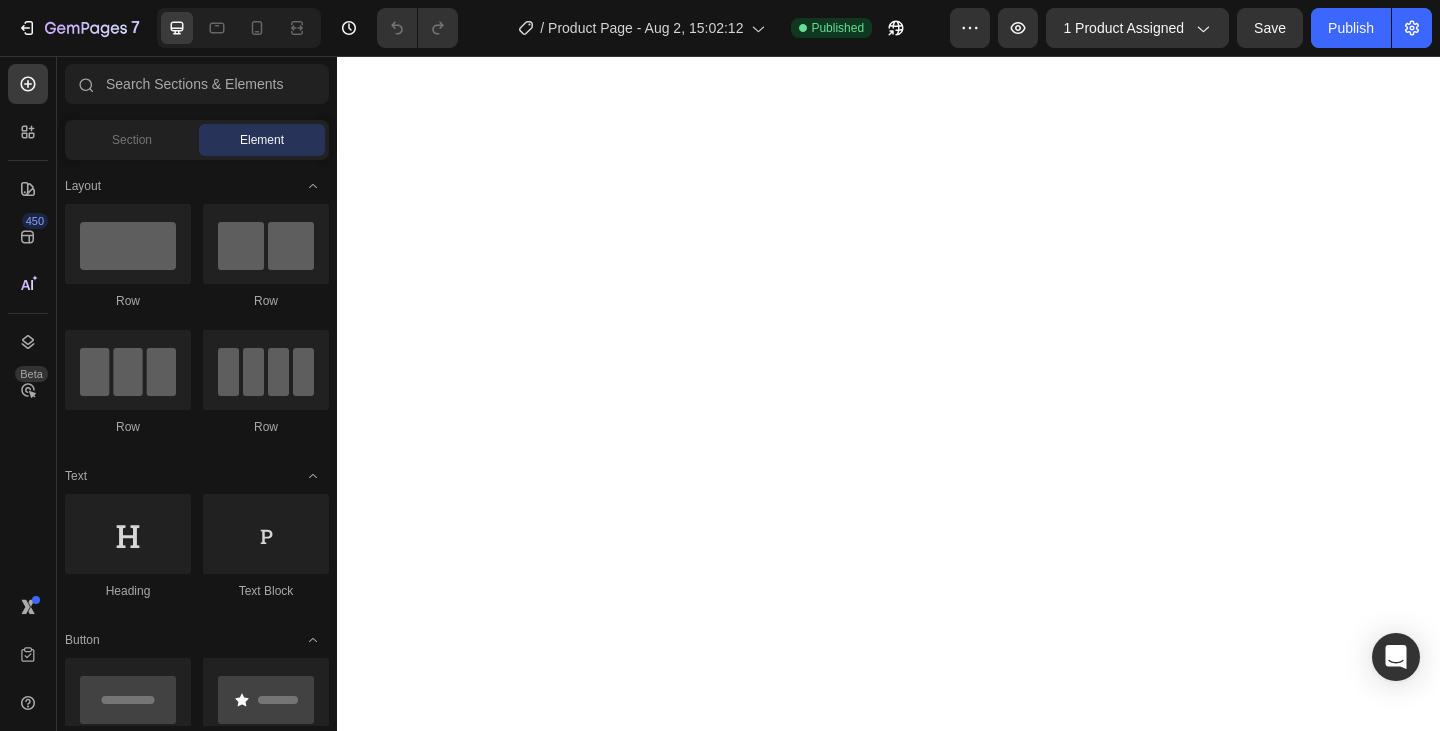 scroll, scrollTop: 0, scrollLeft: 0, axis: both 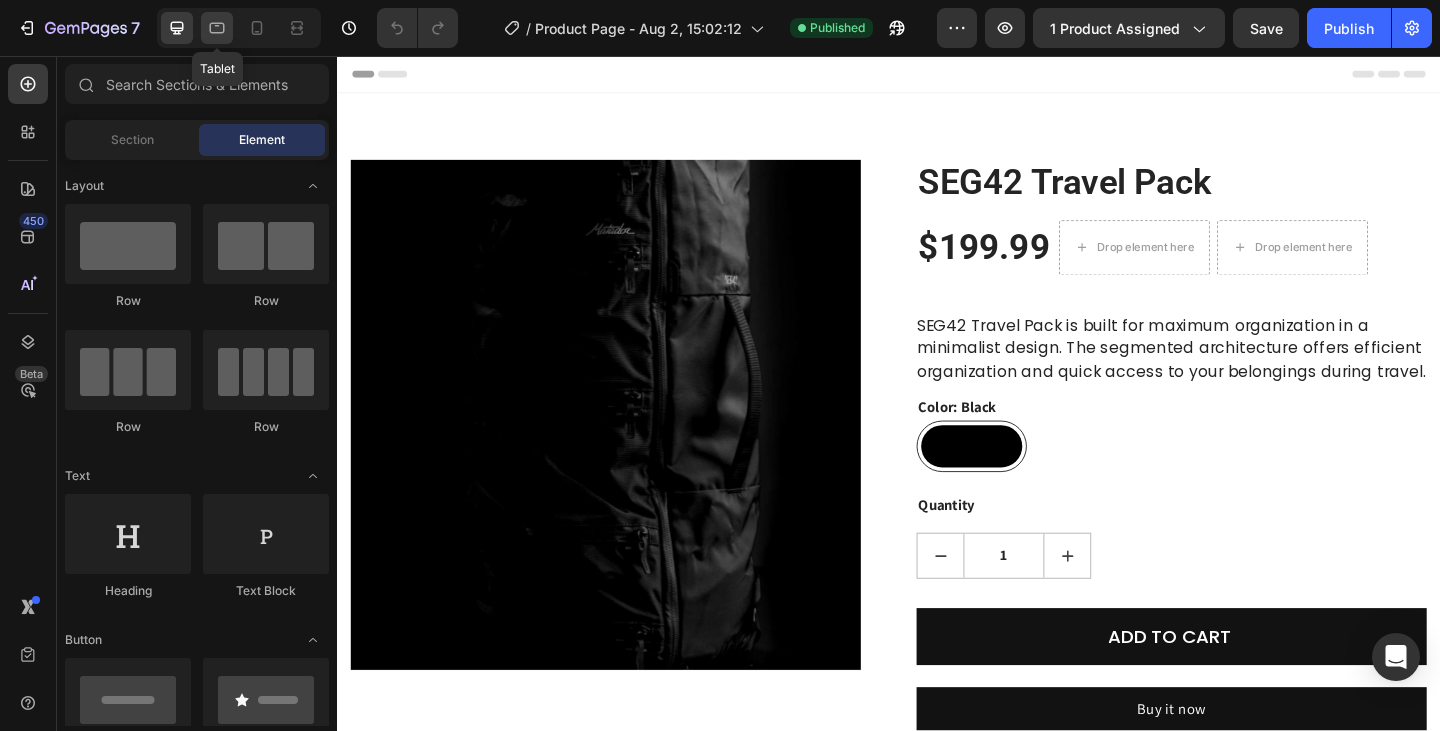 click 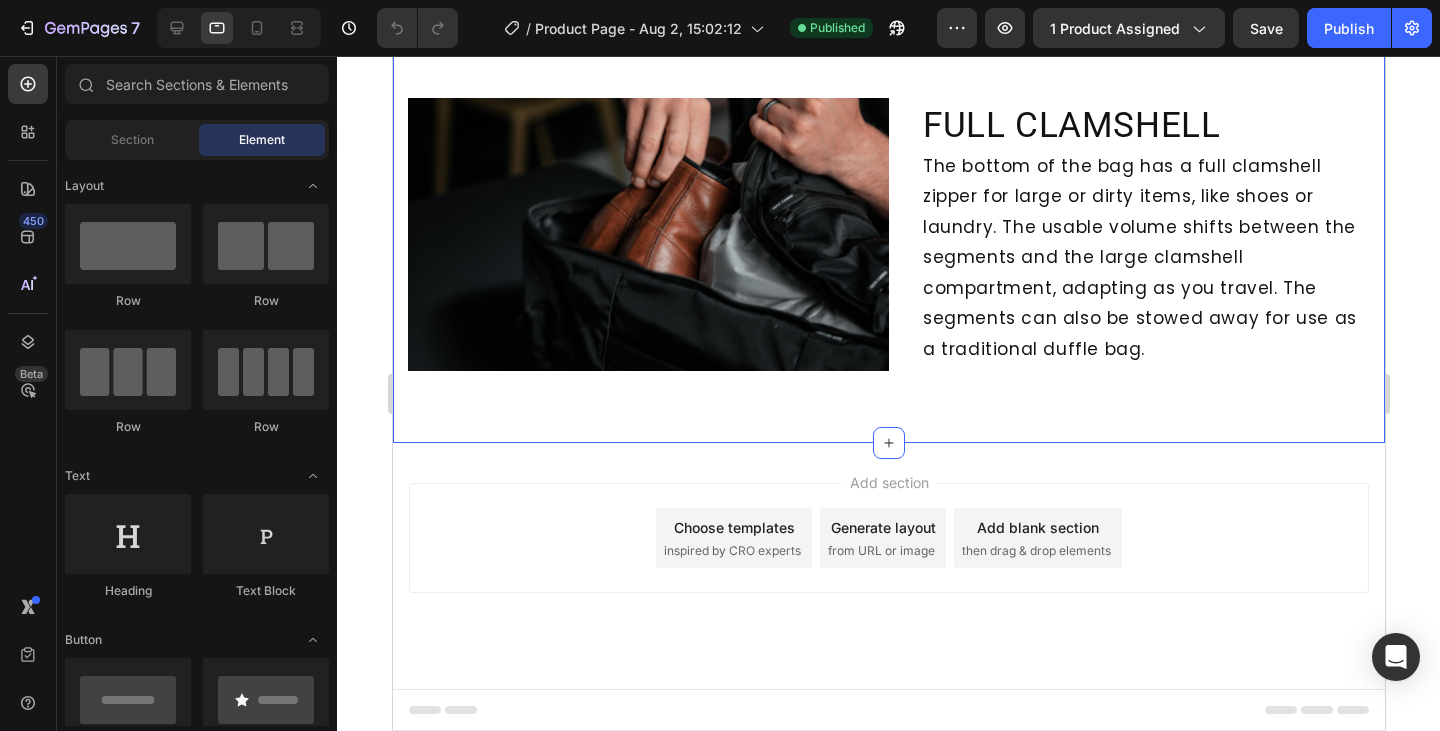 scroll, scrollTop: 2641, scrollLeft: 0, axis: vertical 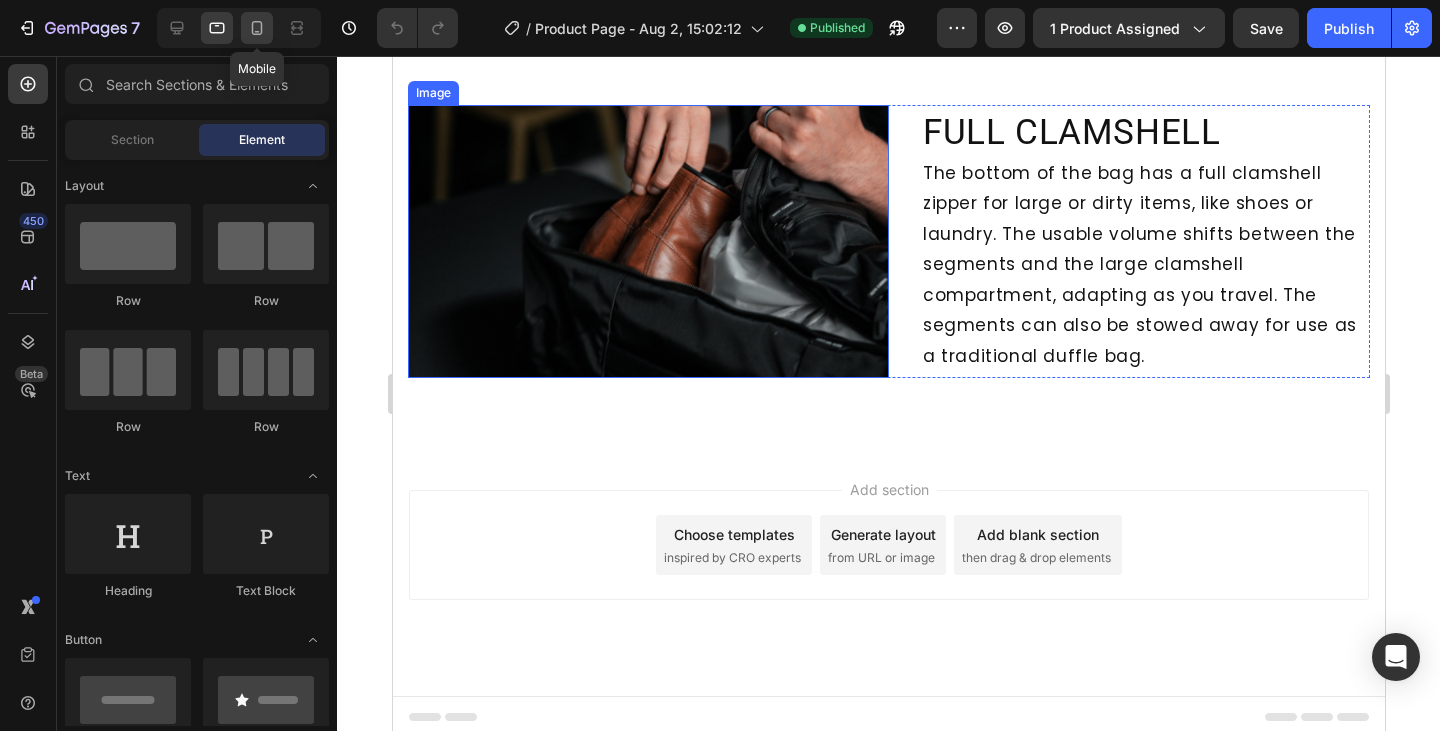 click 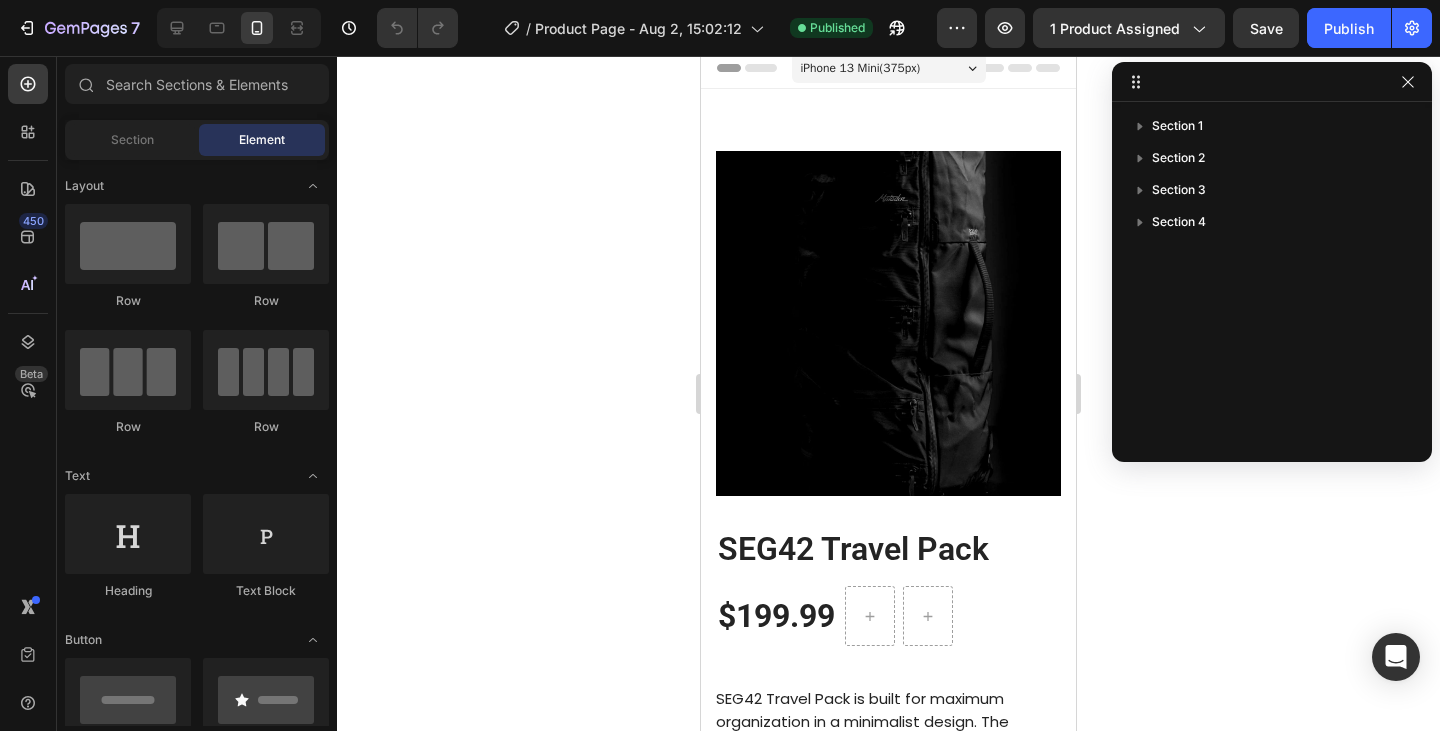 scroll, scrollTop: 0, scrollLeft: 0, axis: both 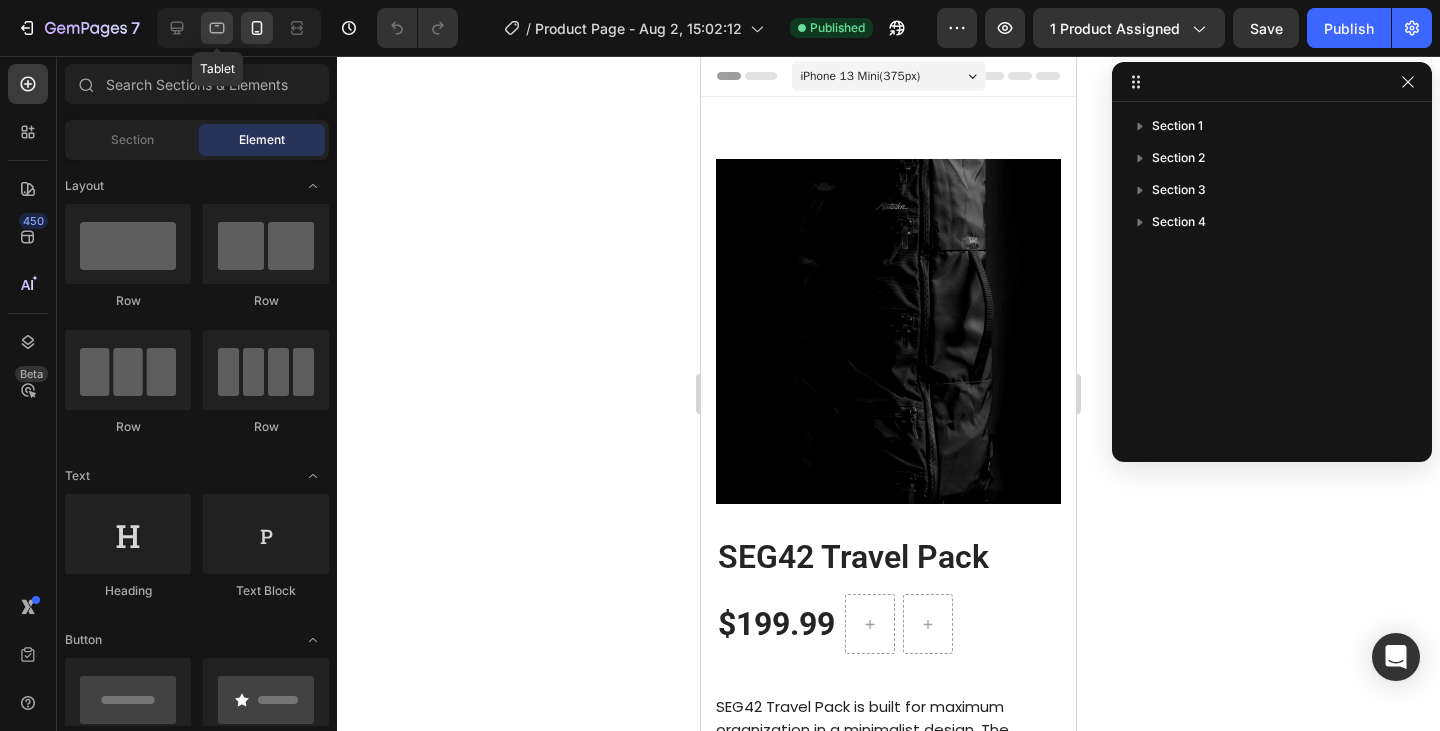 click 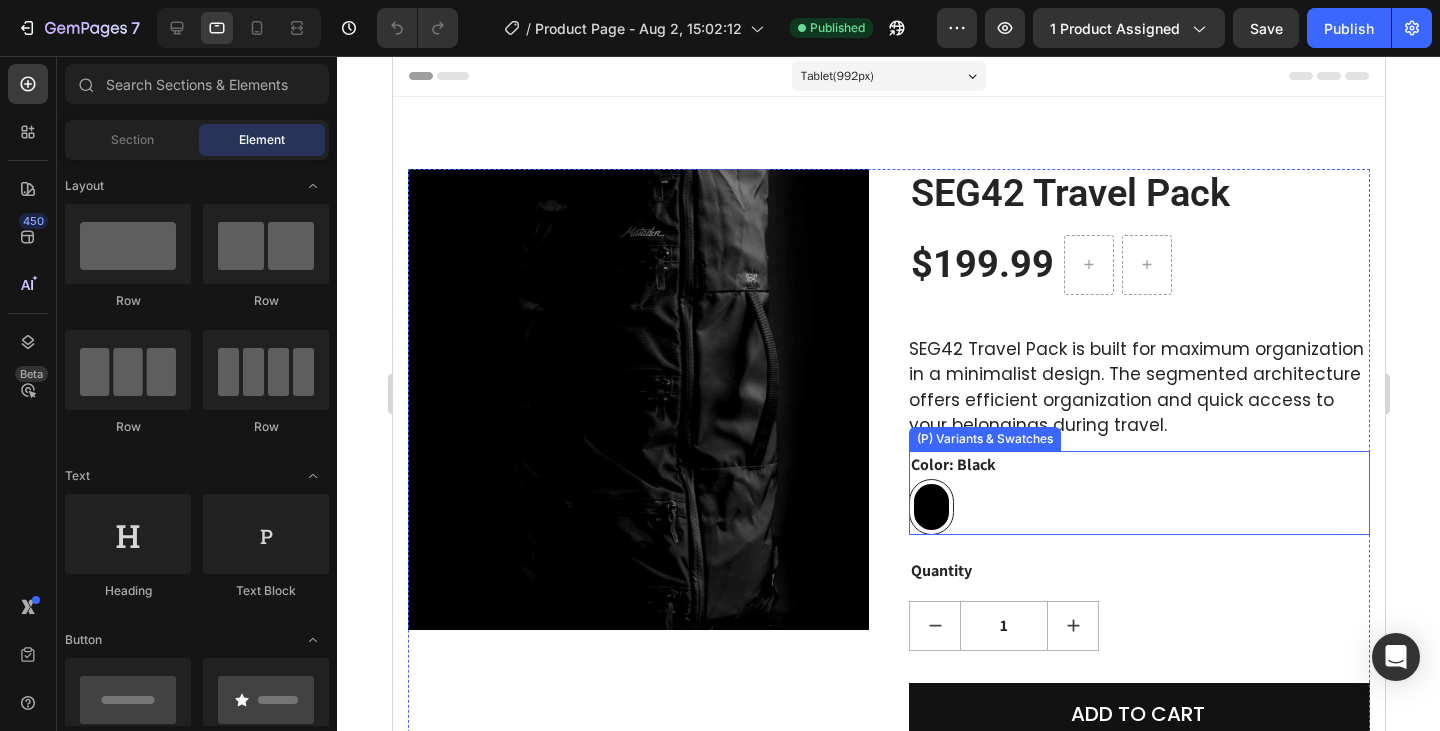 click on "Black Black" at bounding box center (1138, 507) 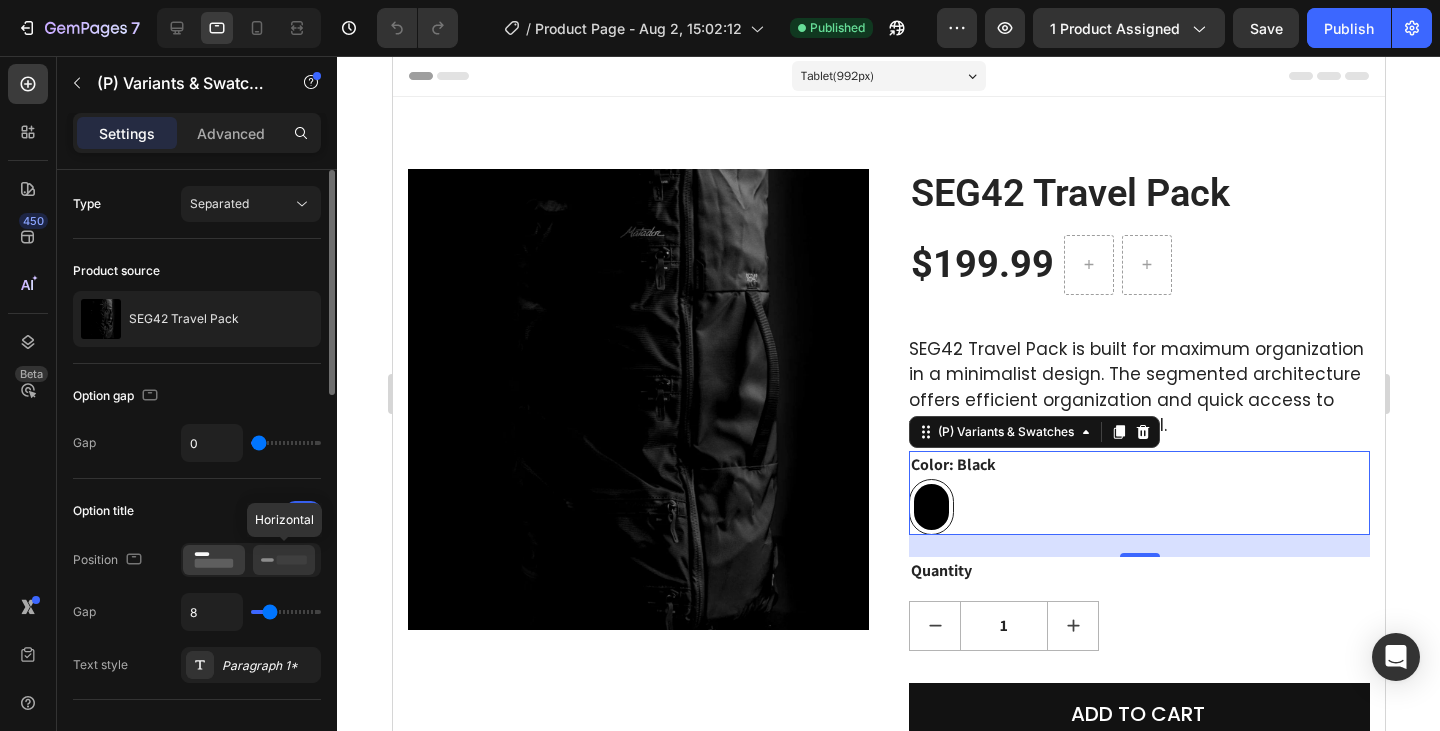 click 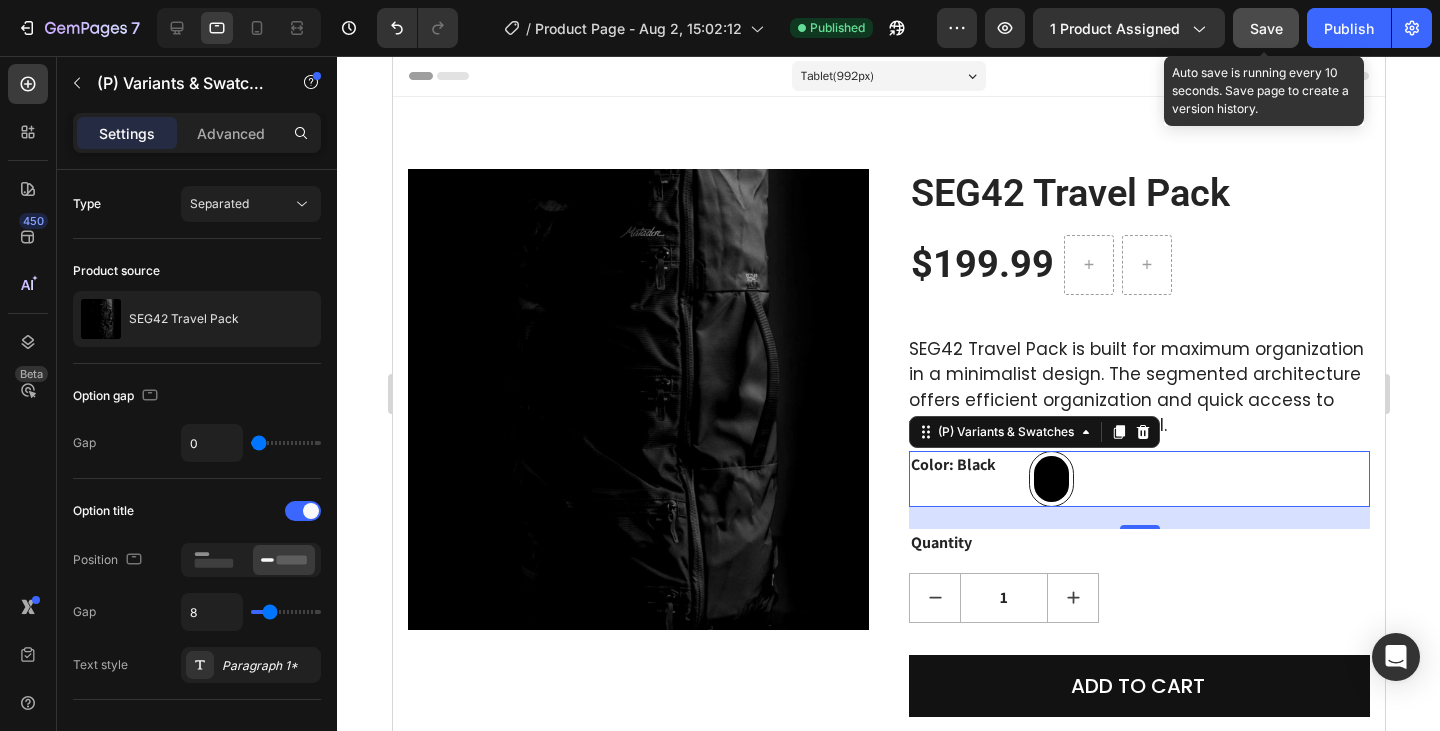 click on "Save" at bounding box center [1266, 28] 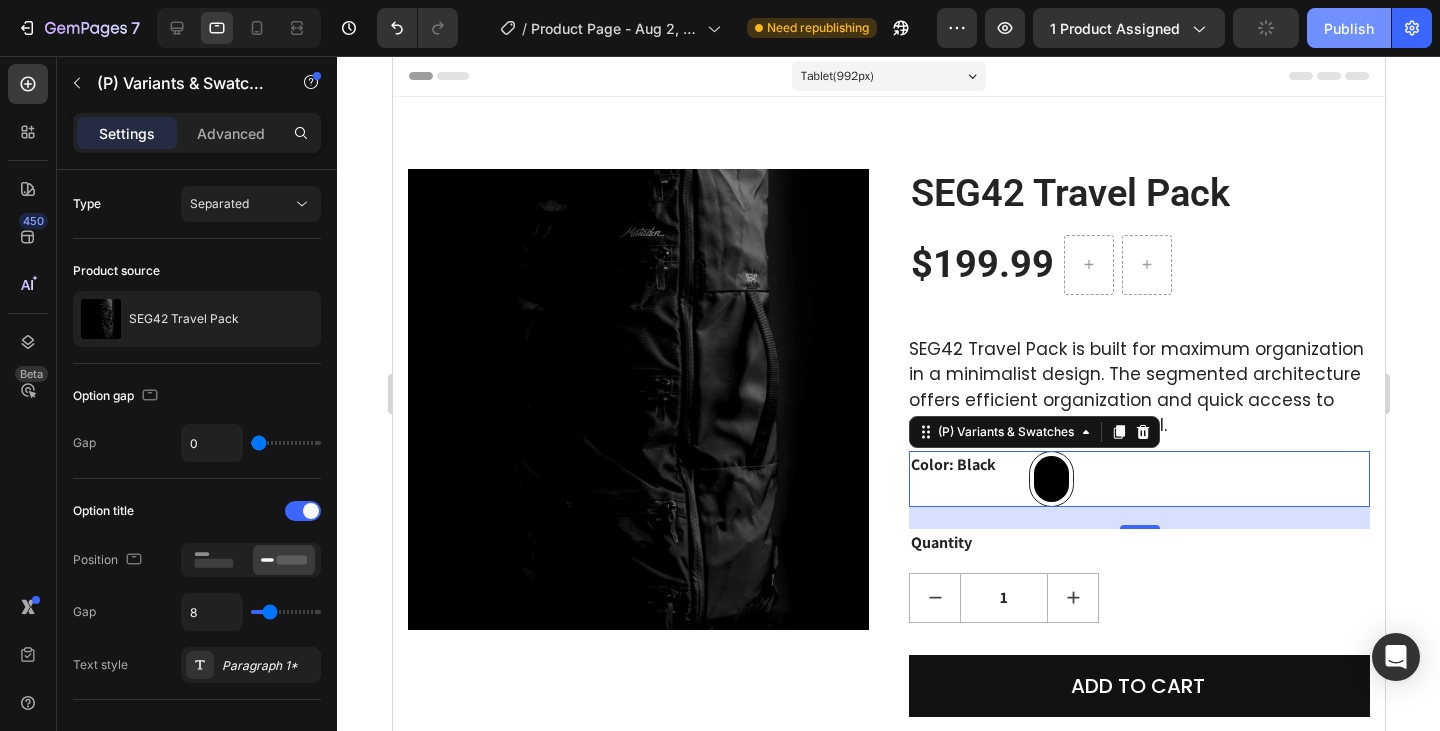click on "Publish" at bounding box center [1349, 28] 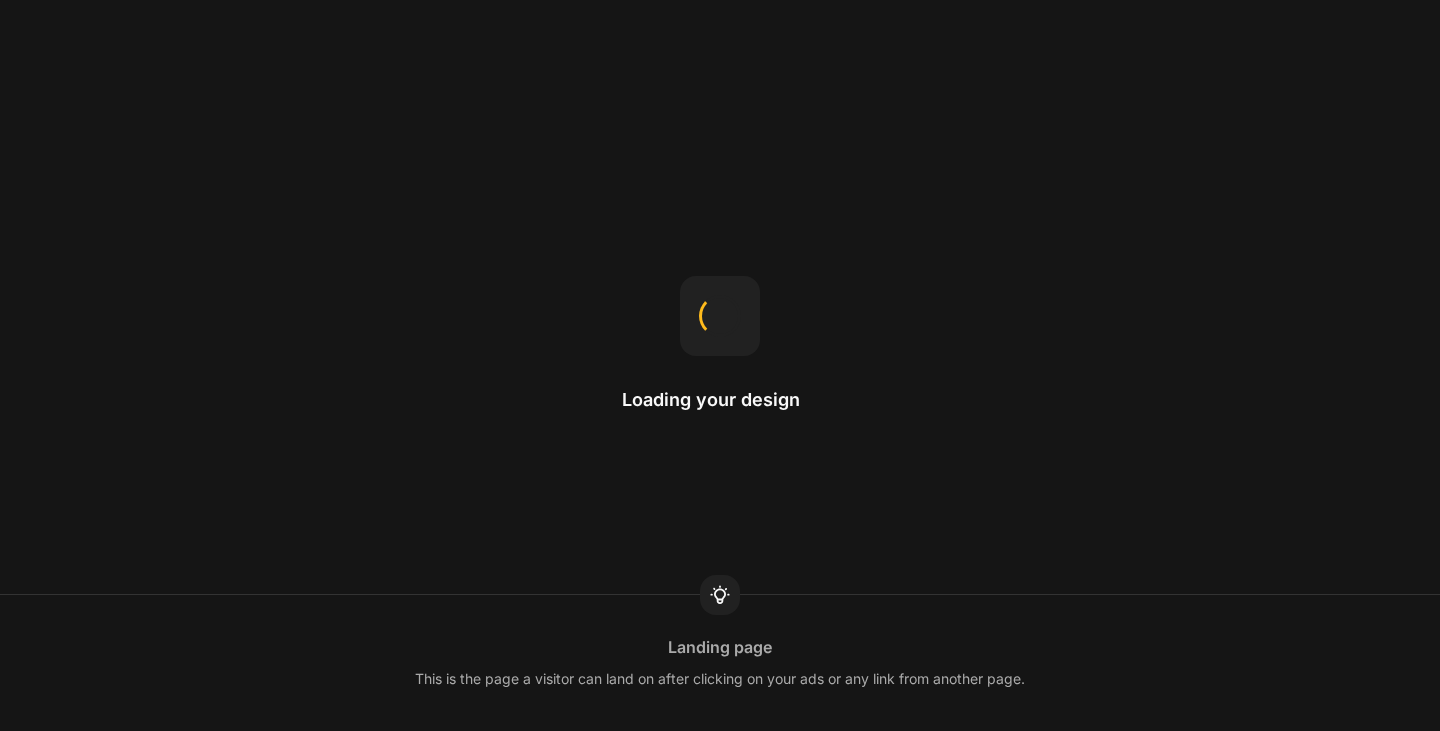 scroll, scrollTop: 0, scrollLeft: 0, axis: both 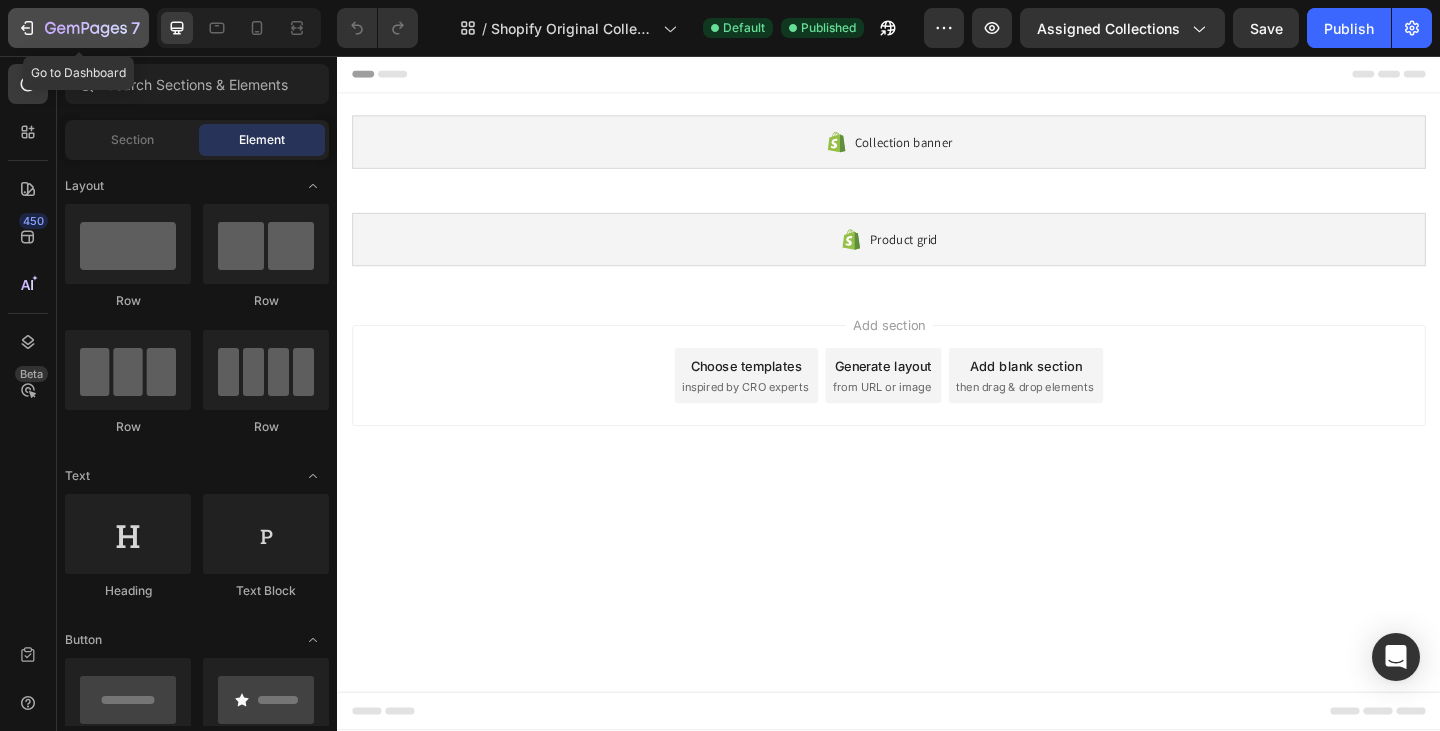 click 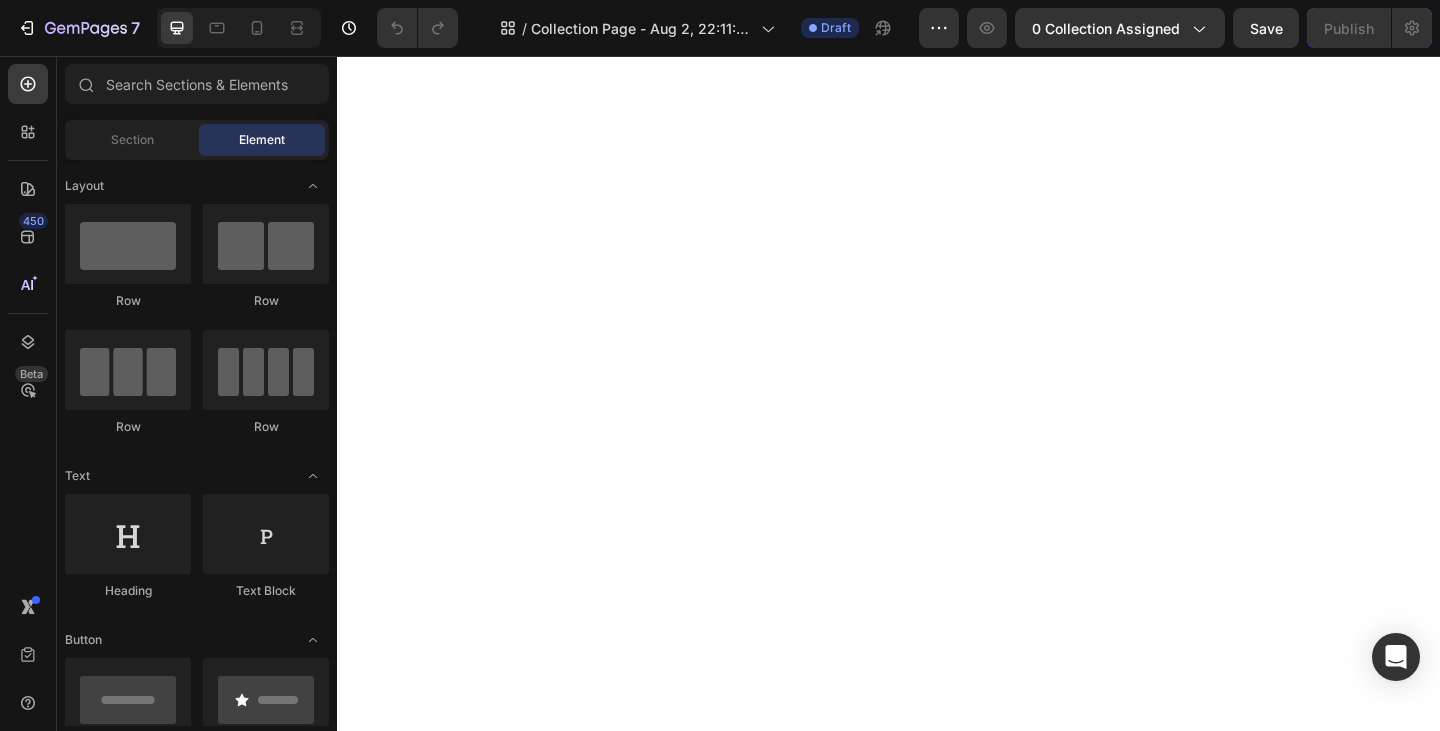 scroll, scrollTop: 0, scrollLeft: 0, axis: both 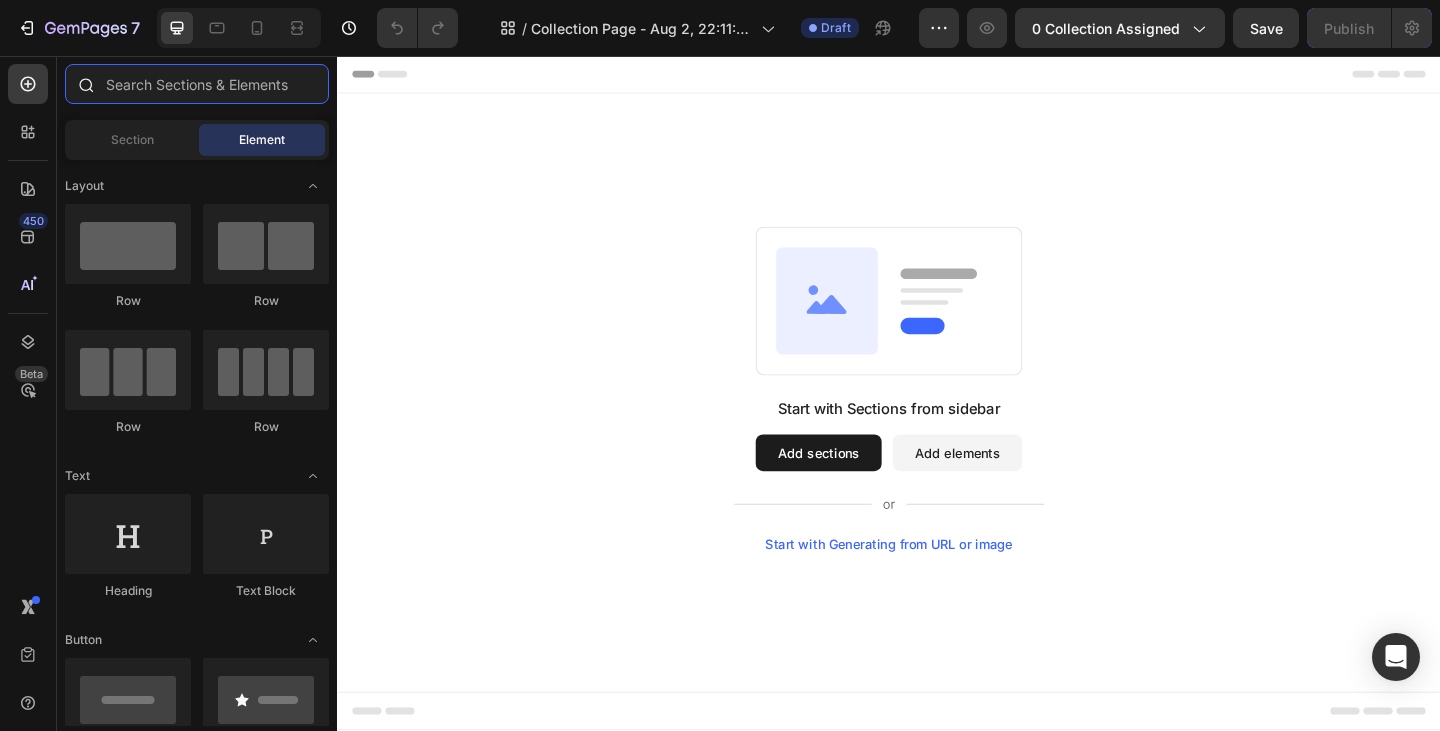 click at bounding box center [197, 84] 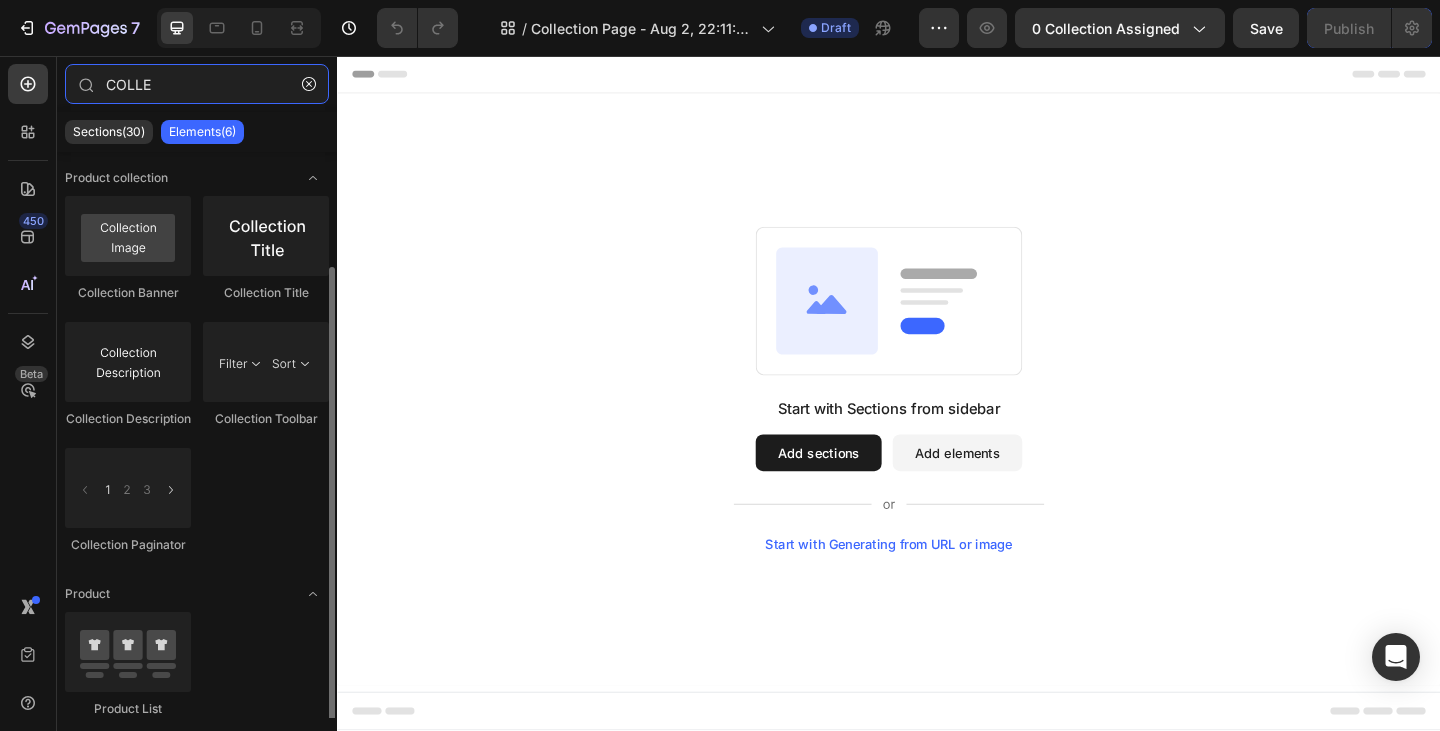 scroll, scrollTop: 60, scrollLeft: 0, axis: vertical 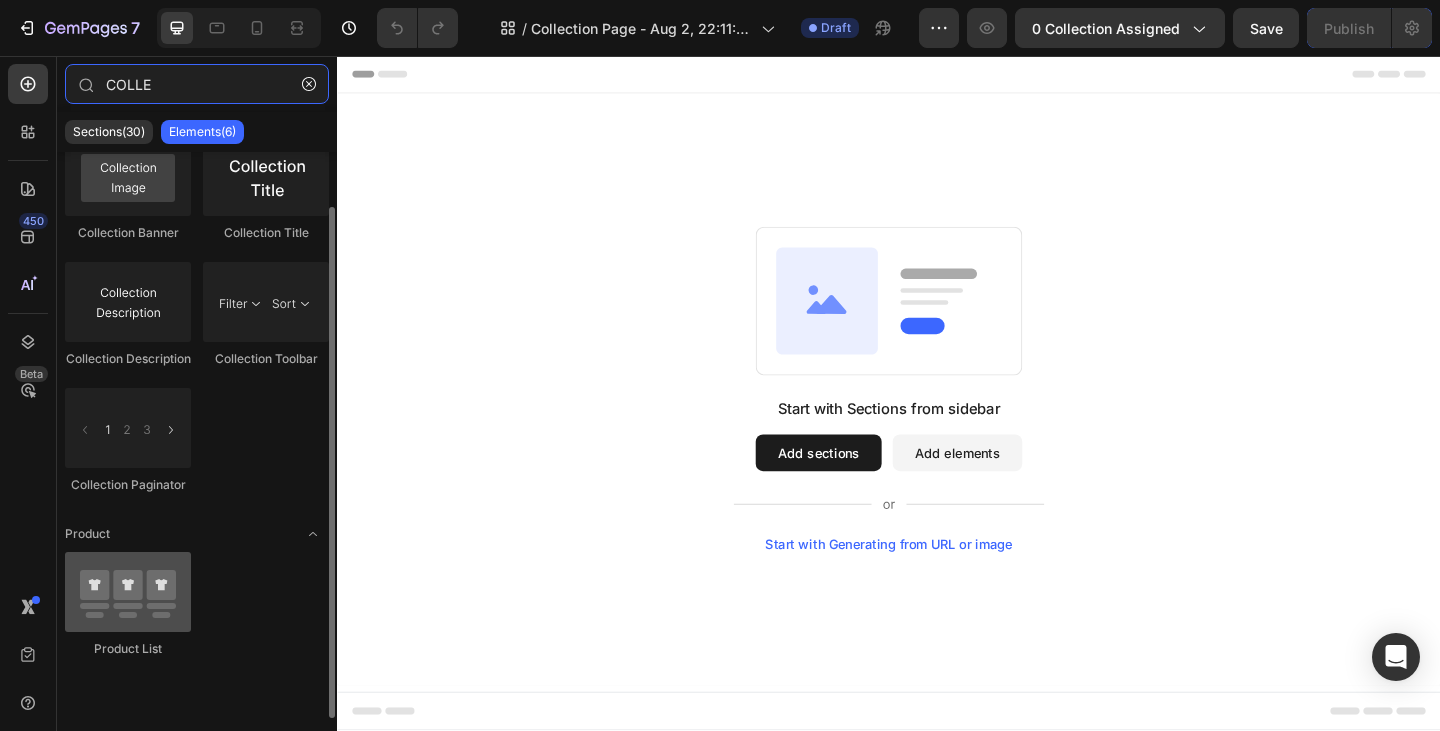 type on "COLLE" 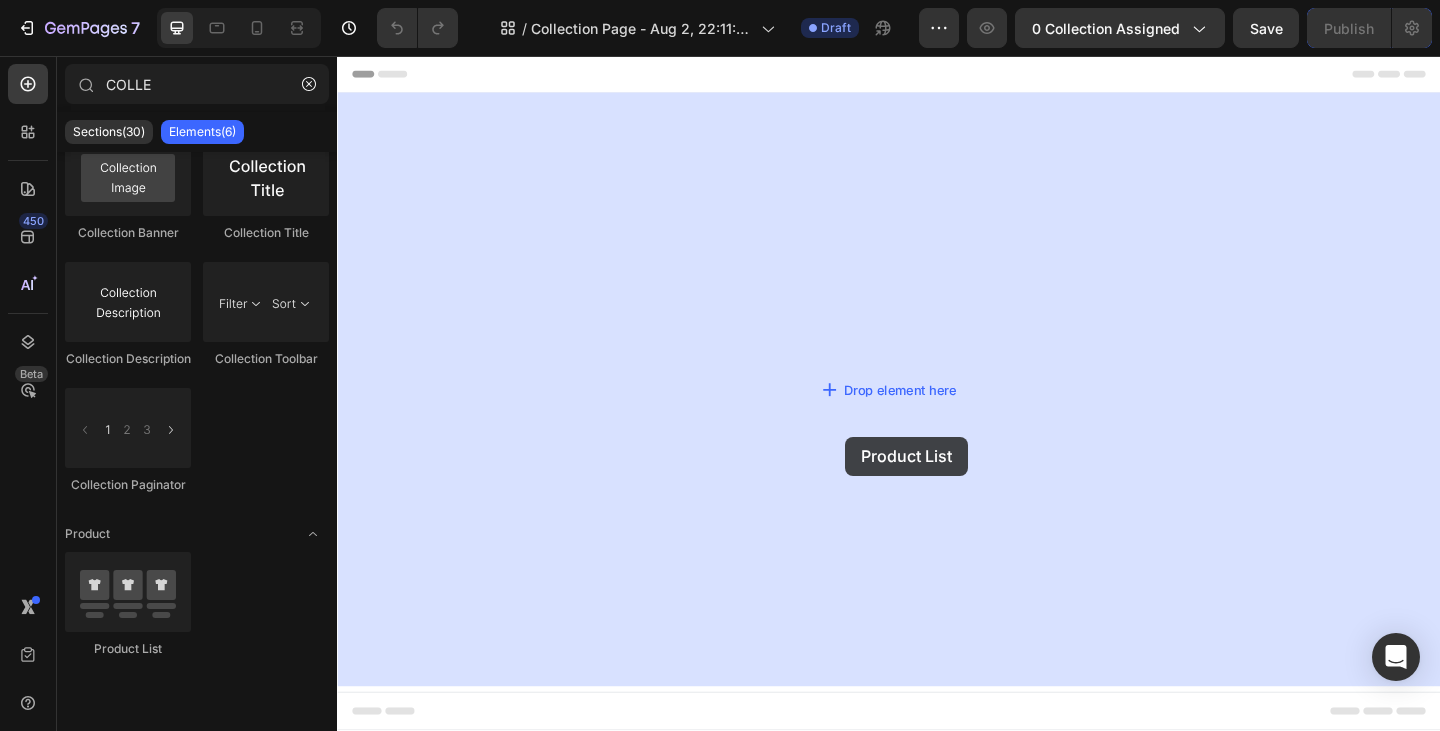 drag, startPoint x: 450, startPoint y: 672, endPoint x: 1179, endPoint y: 488, distance: 751.86237 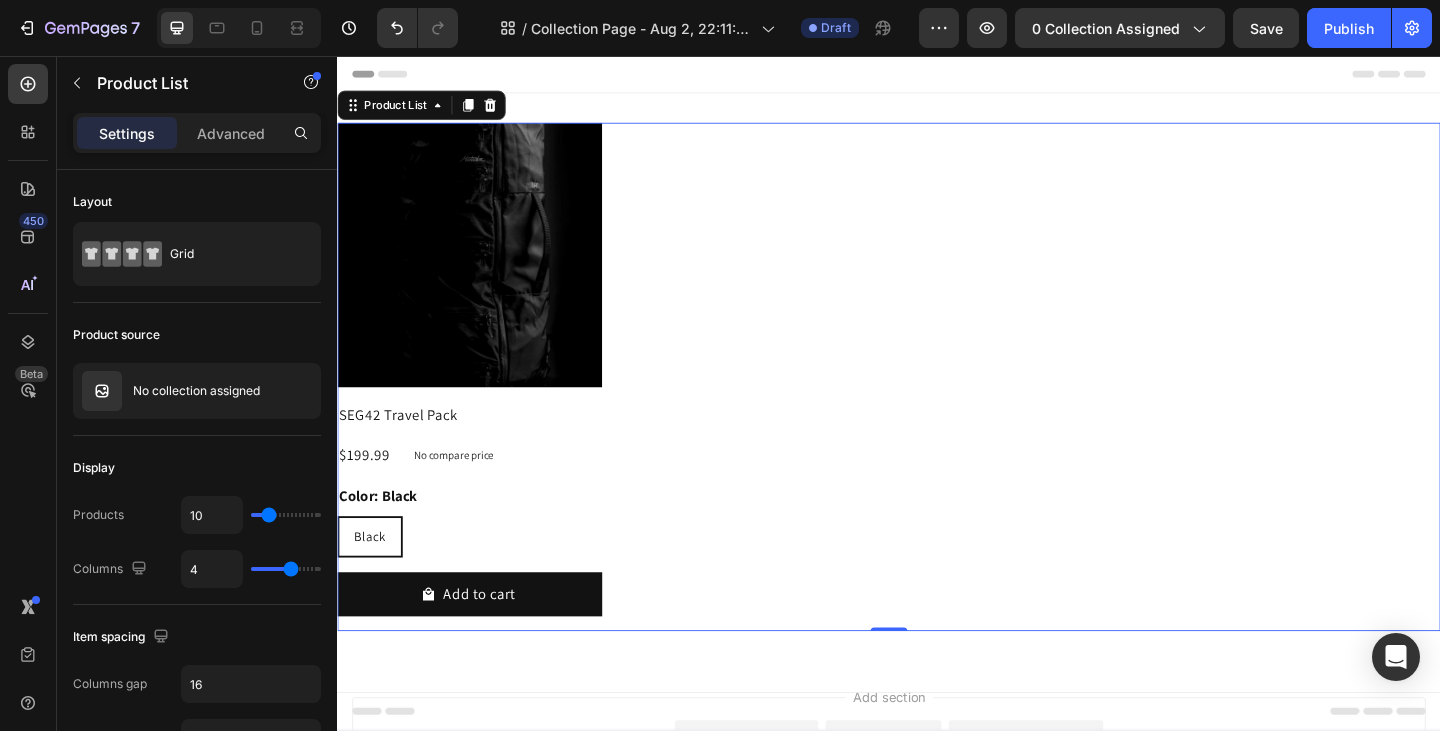 click on "7  Version history  /  Collection Page - Aug 2, 22:11:49 Draft Preview 0 collection assigned  Save   Publish" 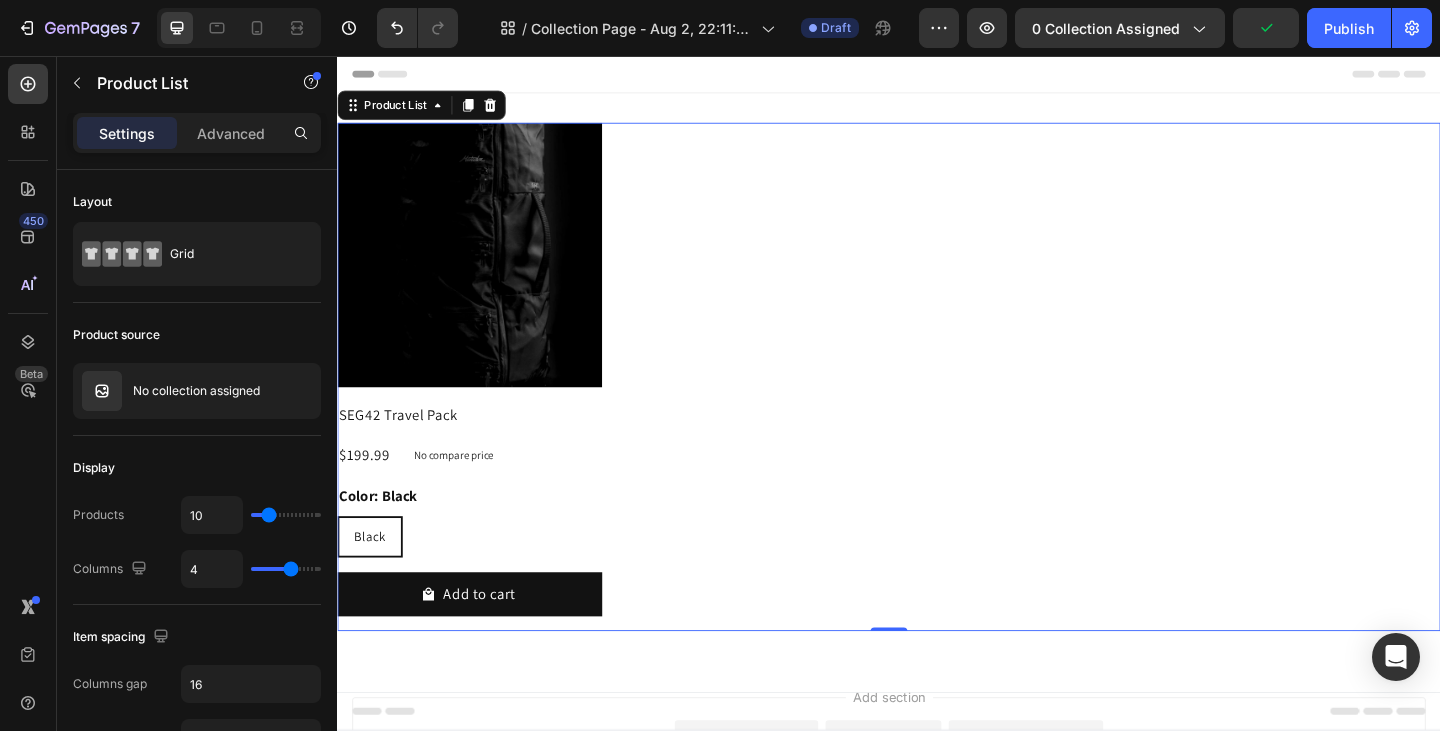 click on "7  Version history  /  Collection Page - Aug 2, 22:11:49 Draft Preview 0 collection assigned  Publish" 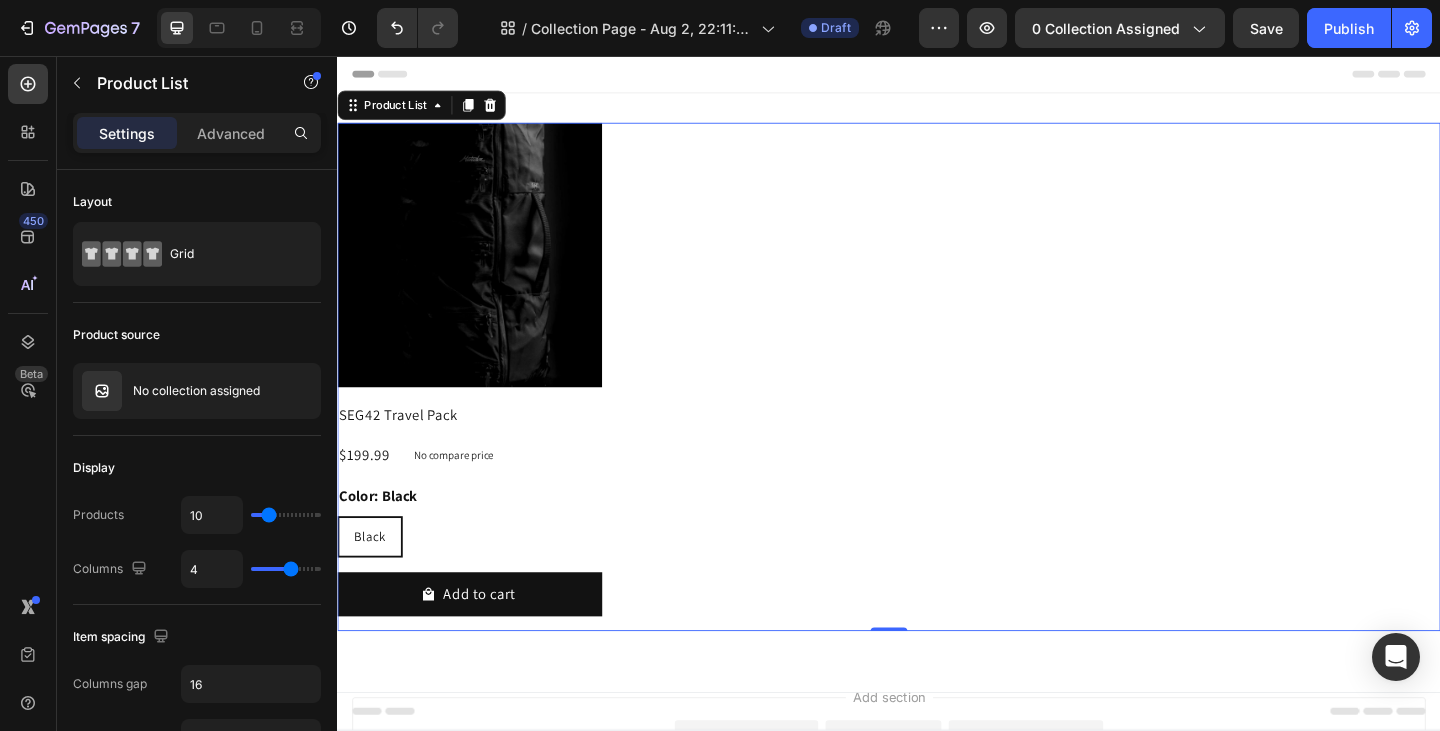 click on "7  Version history  /  Collection Page - Aug 2, 22:11:49 Draft Preview 0 collection assigned  Save   Publish" 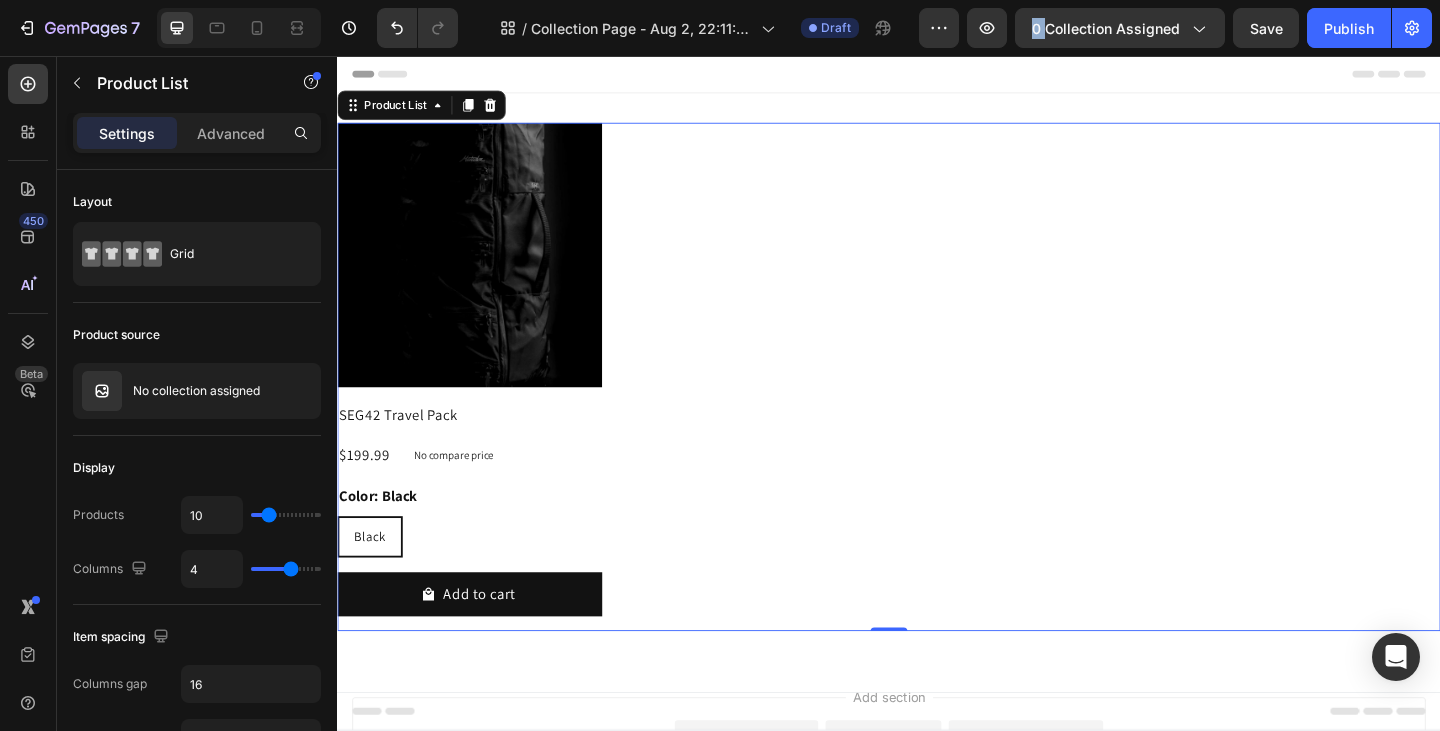 click on "7  Version history  /  Collection Page - Aug 2, 22:11:49 Draft Preview 0 collection assigned  Save   Publish" 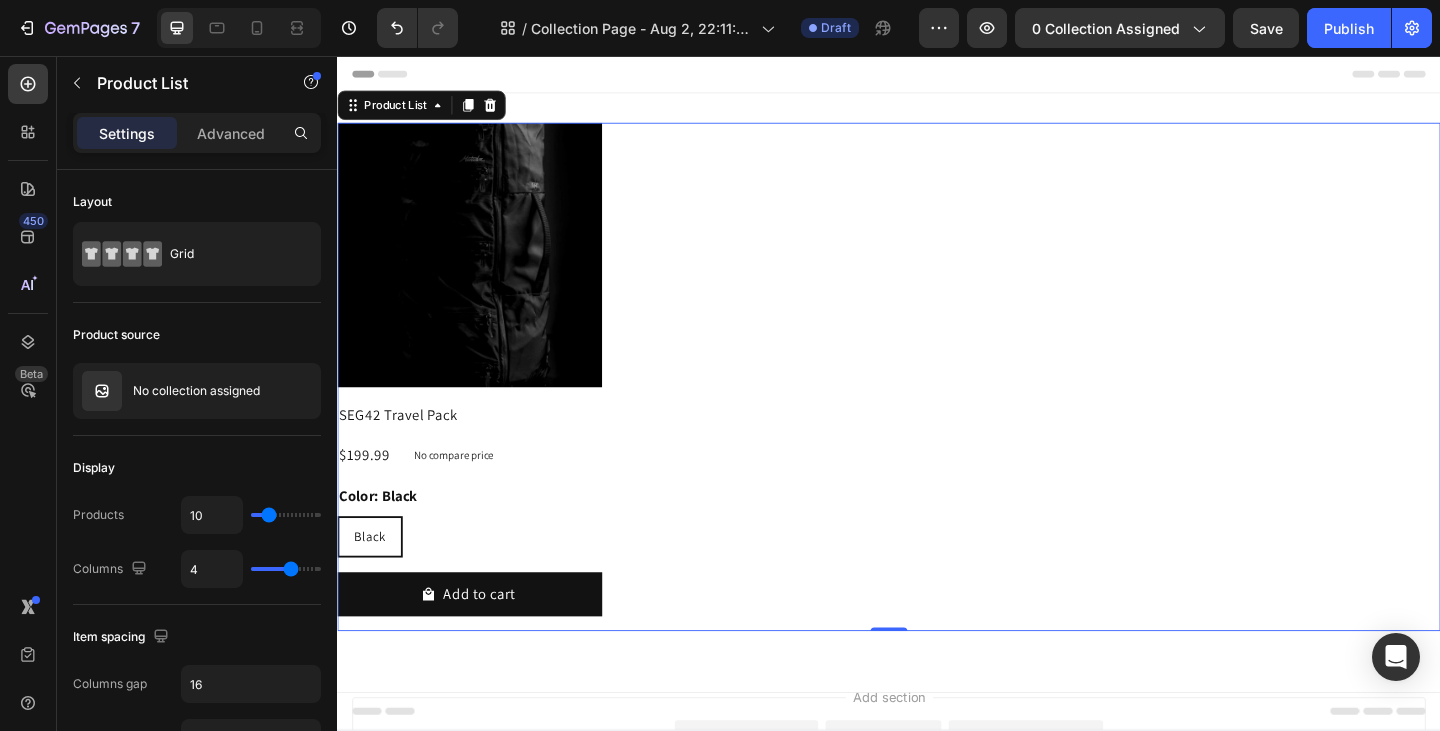click on "7  Version history  /  Collection Page - Aug 2, 22:11:49 Draft Preview 0 collection assigned  Save   Publish" 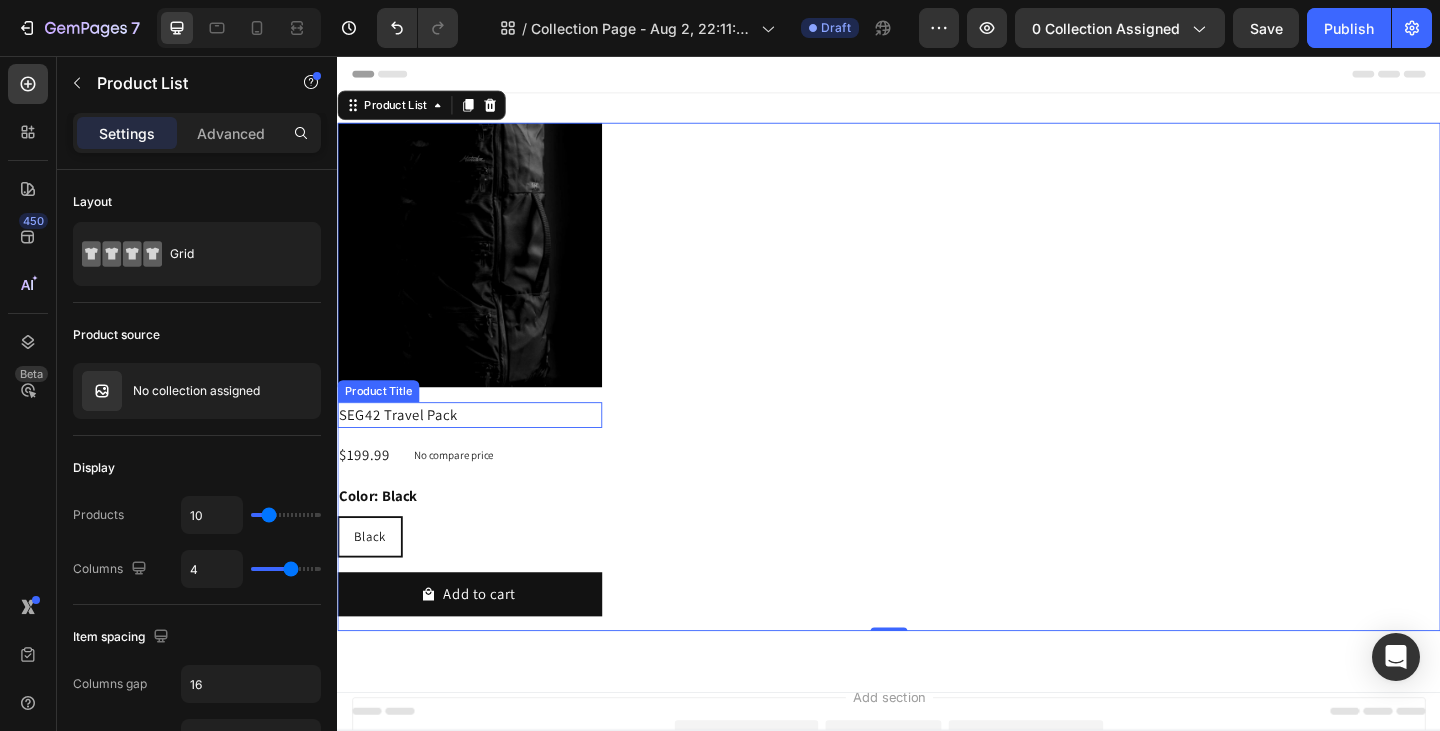 click on "SEG42 Travel Pack" at bounding box center [481, 447] 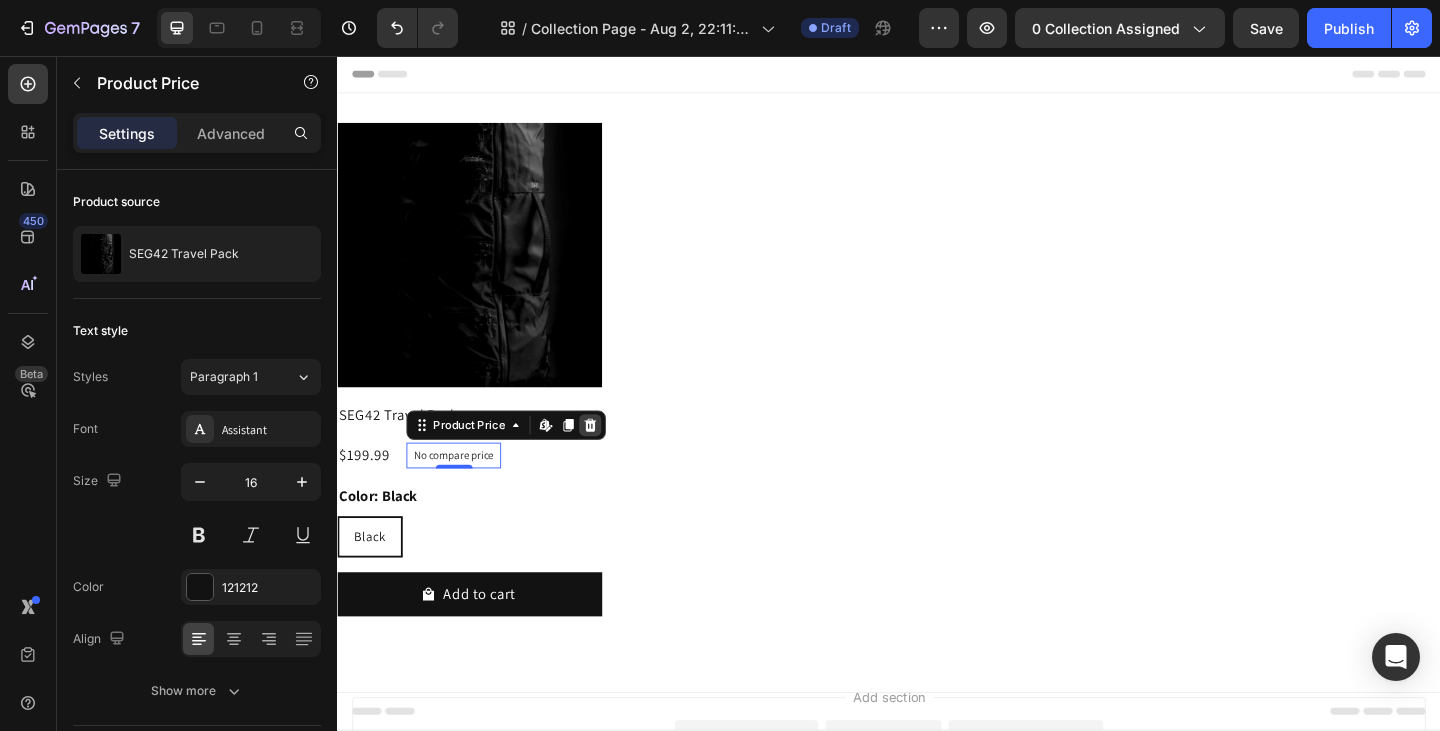 click 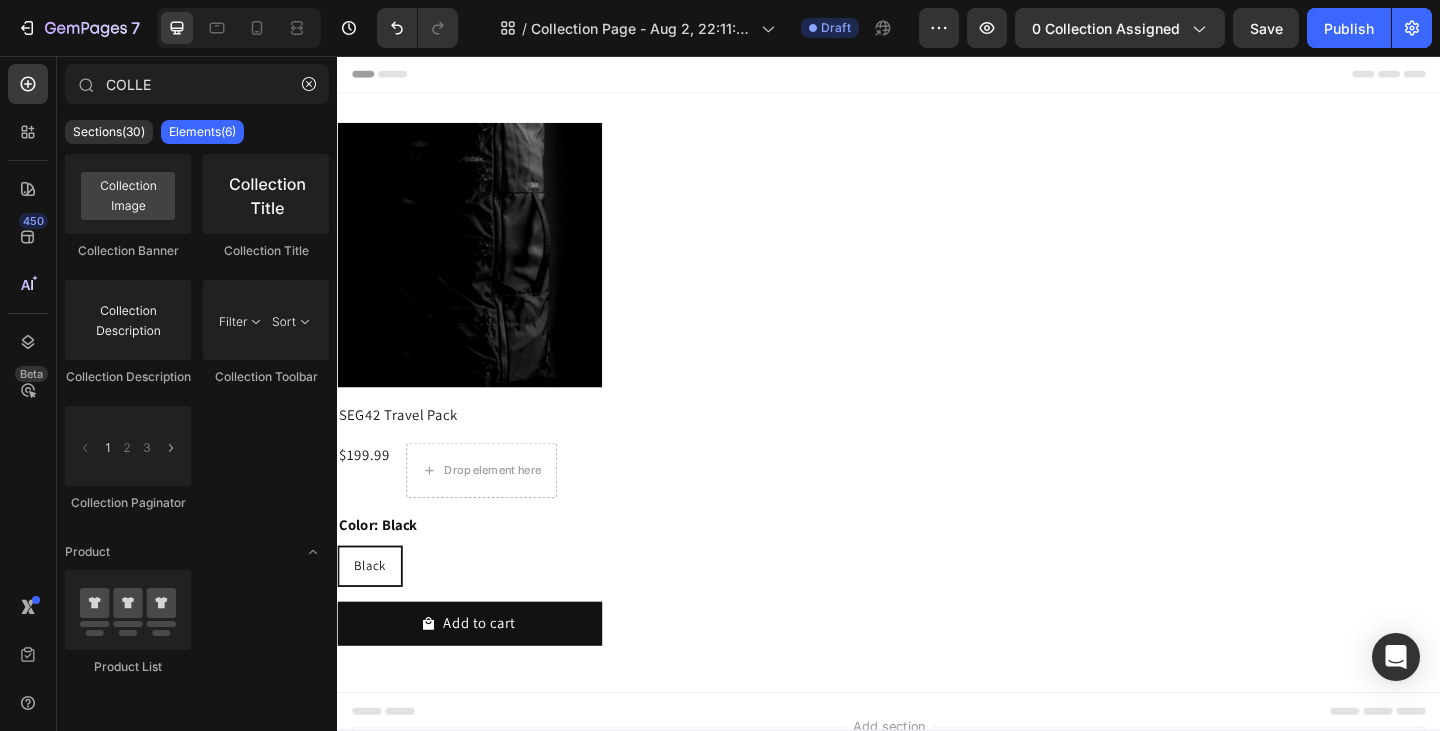 scroll, scrollTop: 0, scrollLeft: 0, axis: both 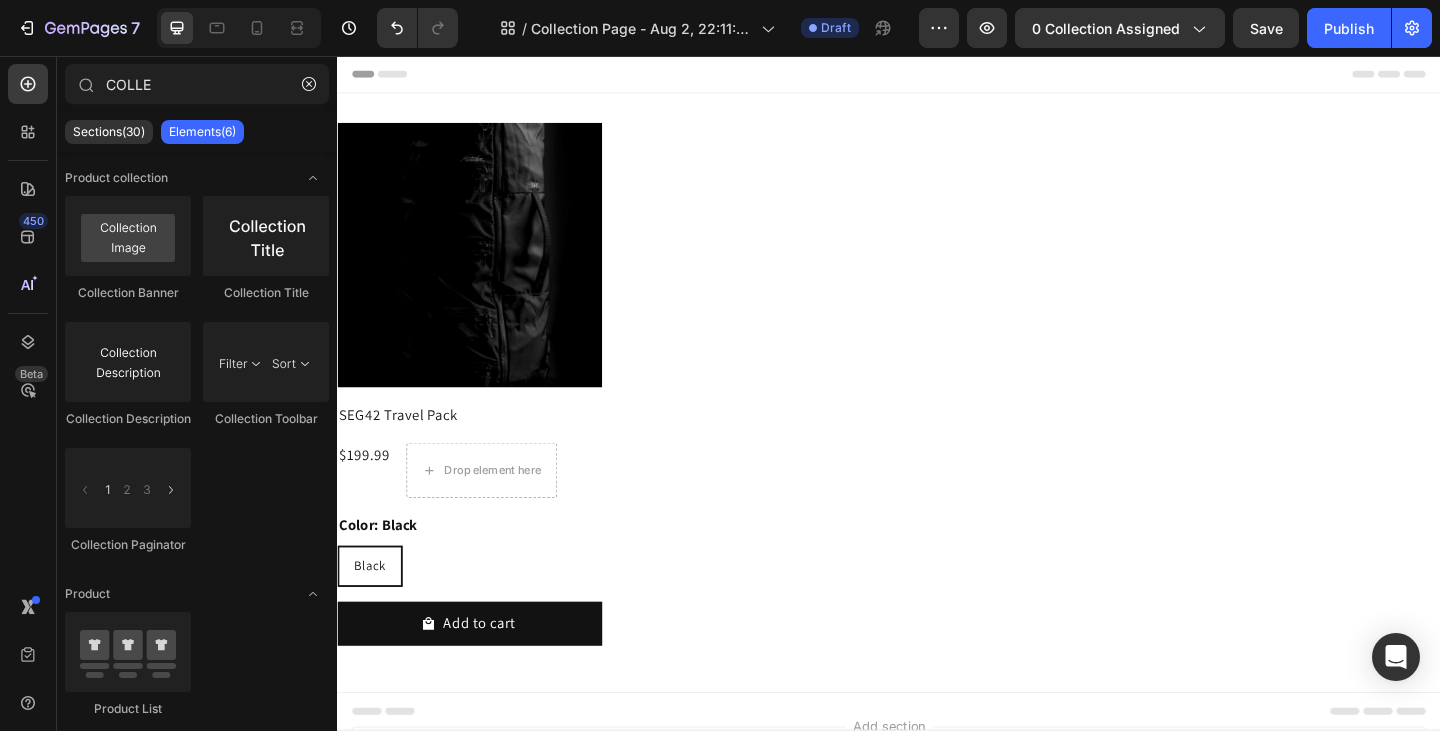 click on "7  Version history  /  Collection Page - Aug 2, 22:11:49 Draft Preview 0 collection assigned  Save   Publish" 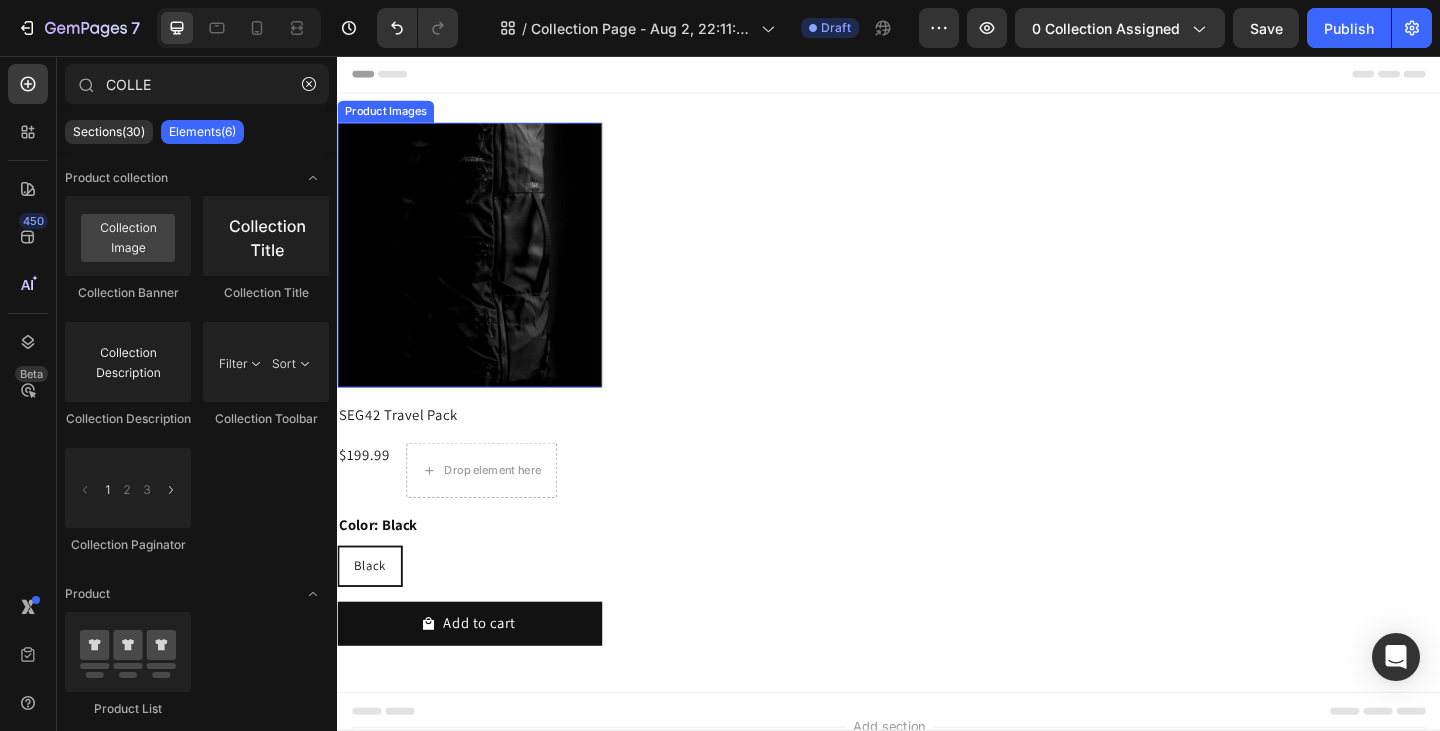click at bounding box center [481, 273] 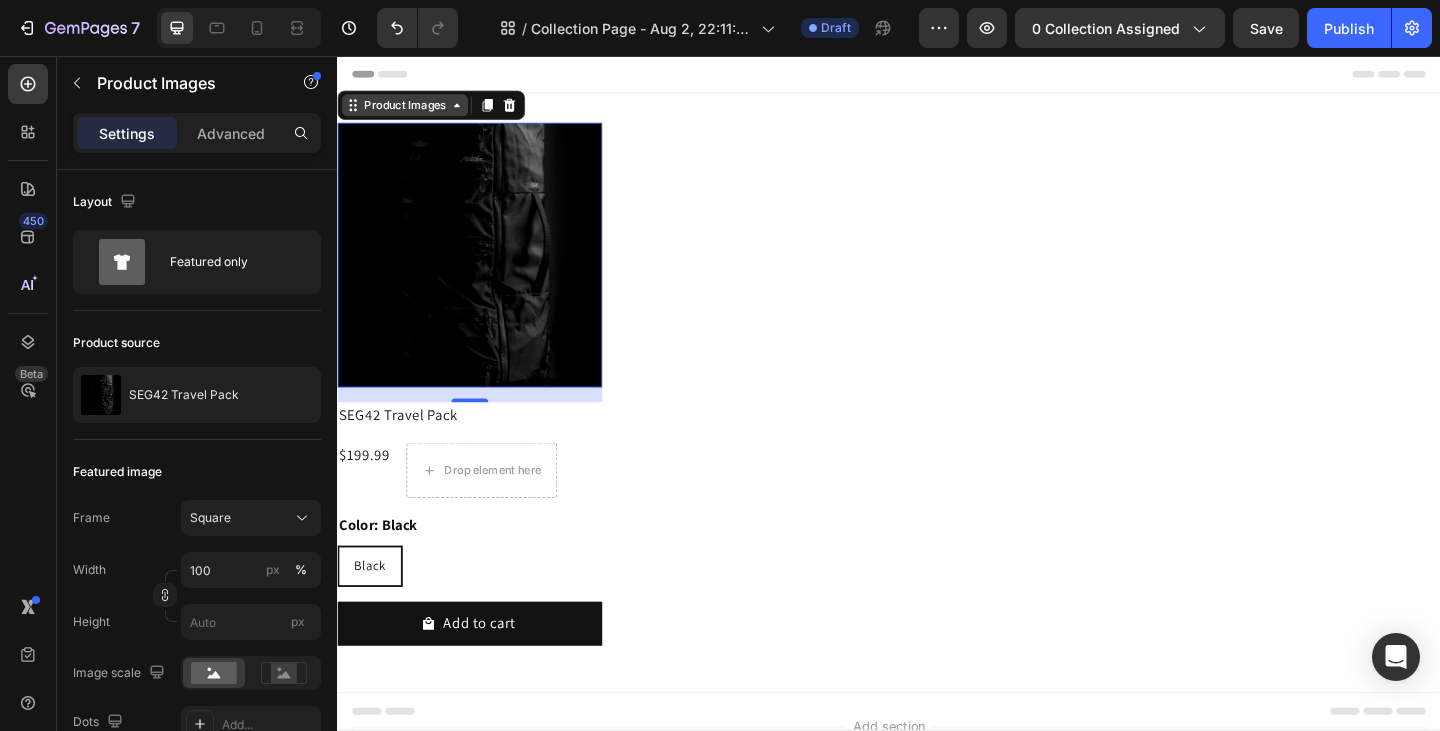 click on "Product Images" at bounding box center [410, 110] 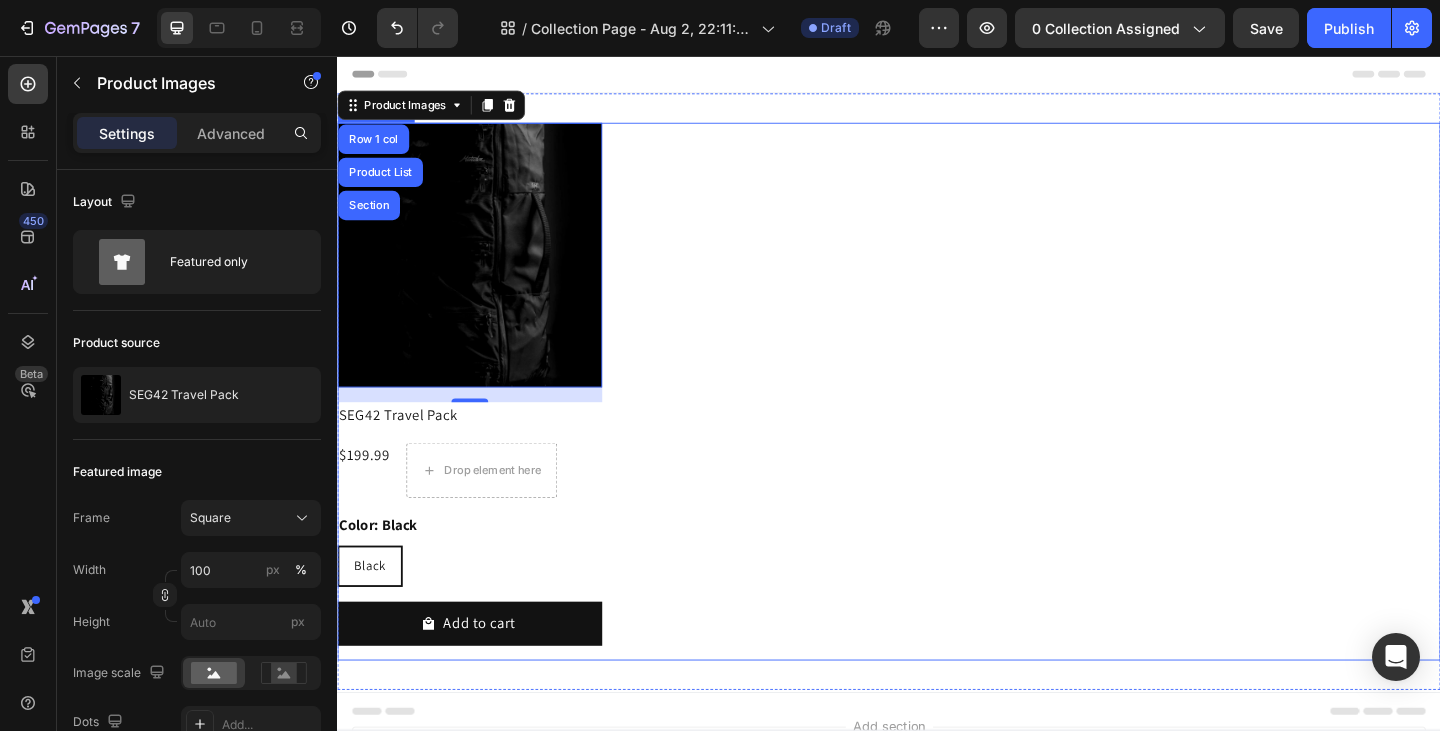 click on "Product Images Row 1 col Product List Section   16 SEG42 Travel Pack Product Title $199.99 Product Price Product Price
Drop element here Row Color: Black Black Black Black Product Variants & Swatches Add to cart Add to Cart Row Product List" at bounding box center [937, 421] 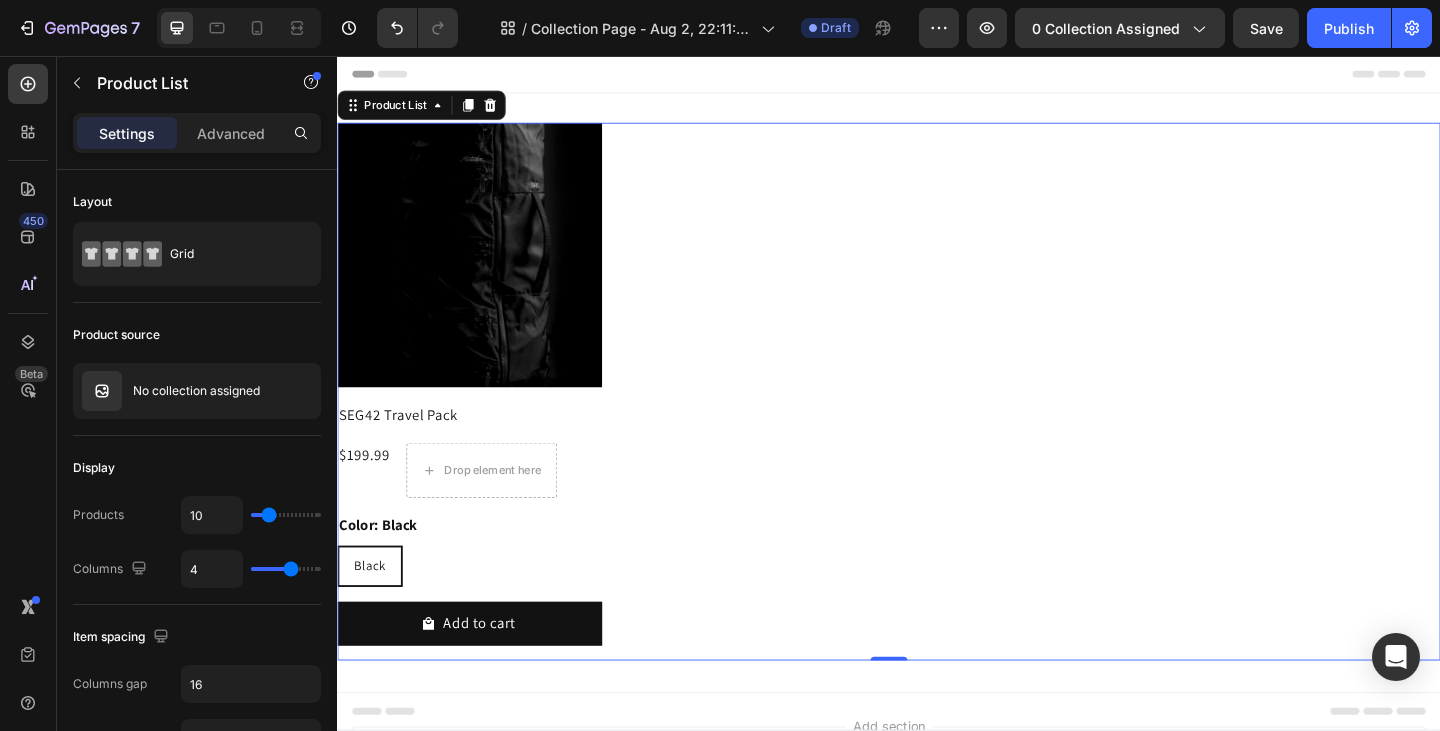 click on "7  Version history  /  Collection Page - Aug 2, 22:11:49 Draft Preview 0 collection assigned  Save   Publish" 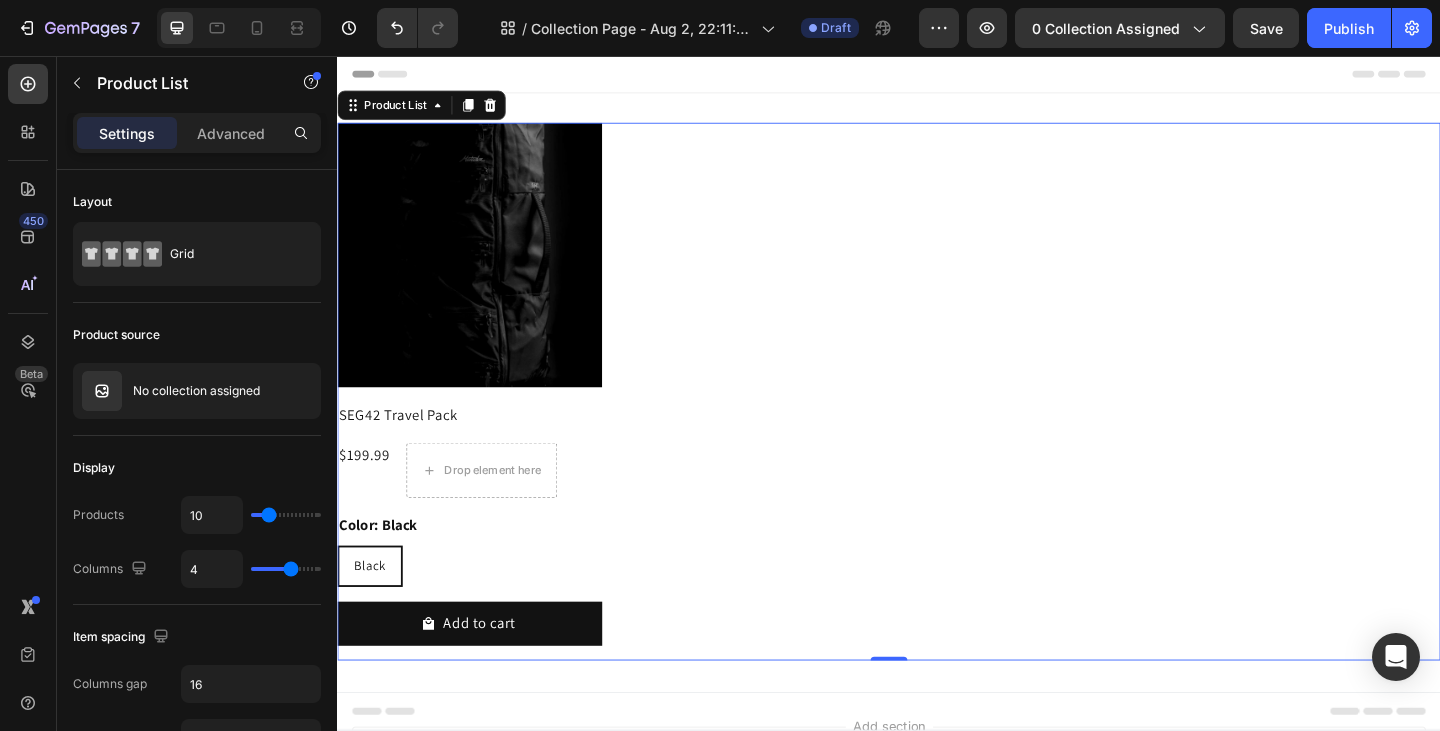 click on "7  Version history  /  Collection Page - Aug 2, 22:11:49 Draft Preview 0 collection assigned  Save   Publish" 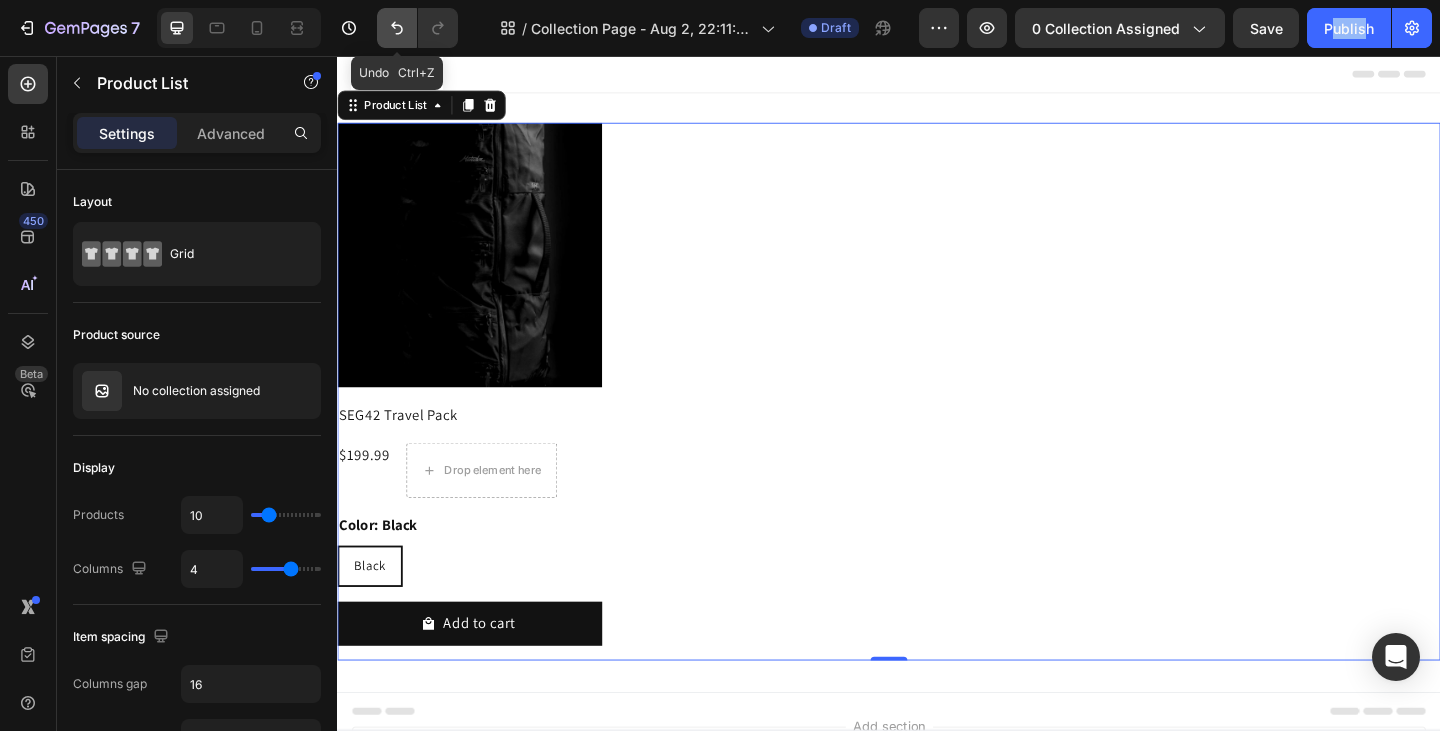 click 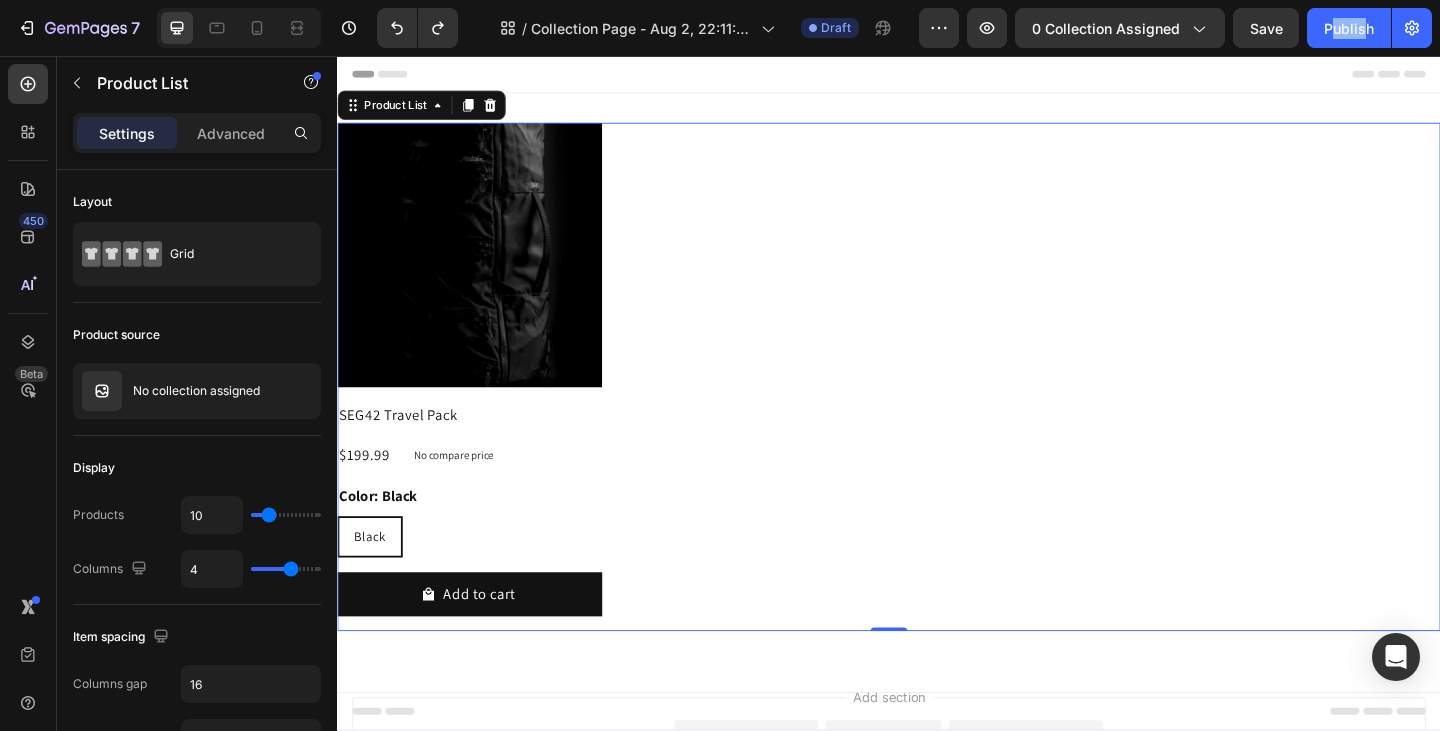click on "7  Version history  /  Collection Page - Aug 2, 22:11:49 Draft Preview 0 collection assigned  Save   Publish  450 Beta COLLE Sections(30) Elements(6) Product collection
Collection Banner
Collection Title
Collection Description
Collection Toolbar
Collection Paginator Product
Product List Product List Settings Advanced Layout Grid Product source No collection assigned Display Products 10 Columns 4 Item spacing Columns gap 16 Rows gap 16 Item style Height Same height Size Width 1200 Padding Add... Color" at bounding box center (720, 86) 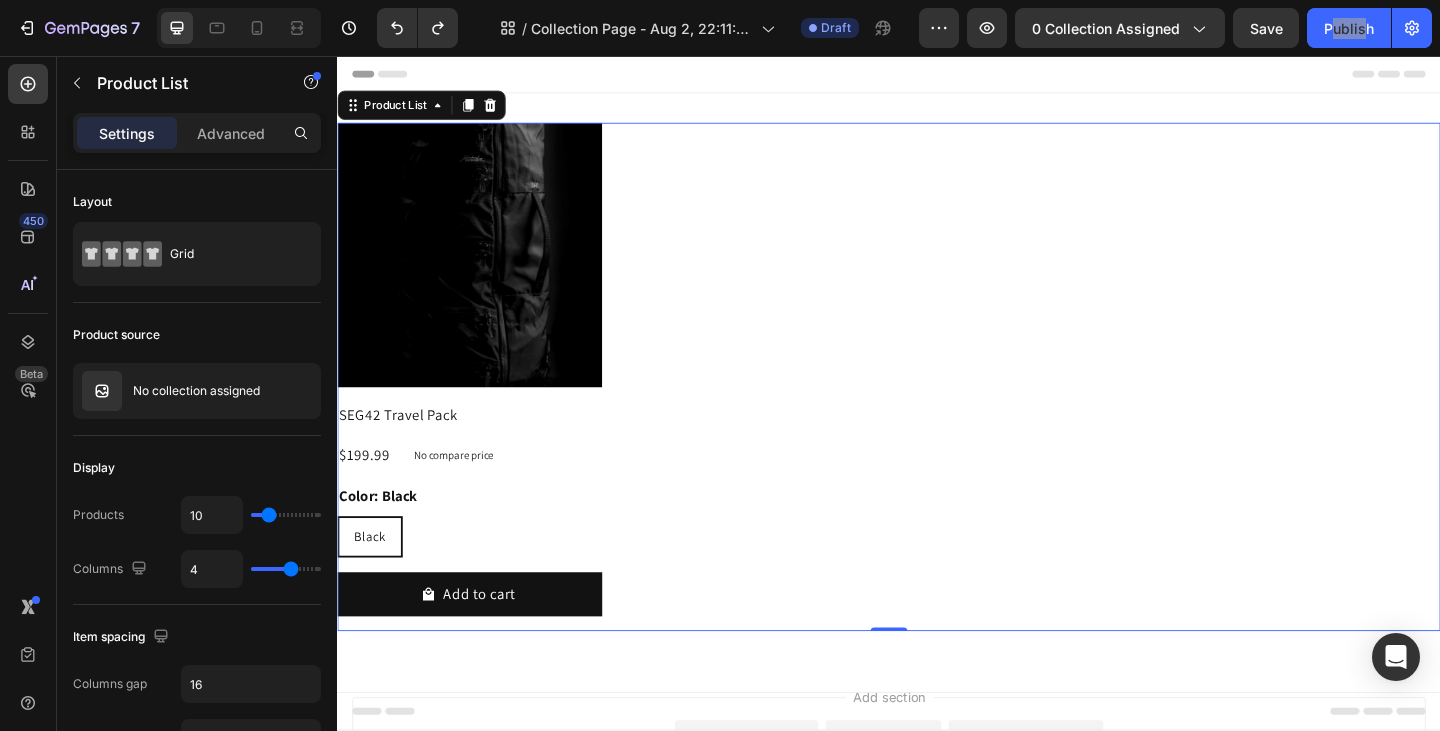 click on "Product Images SEG42 Travel Pack Product Title $199.99 Product Price Product Price No compare price Product Price Row Color: Black Black Black Black Product Variants & Swatches Add to cart Add to Cart Row Product List   0" at bounding box center [937, 405] 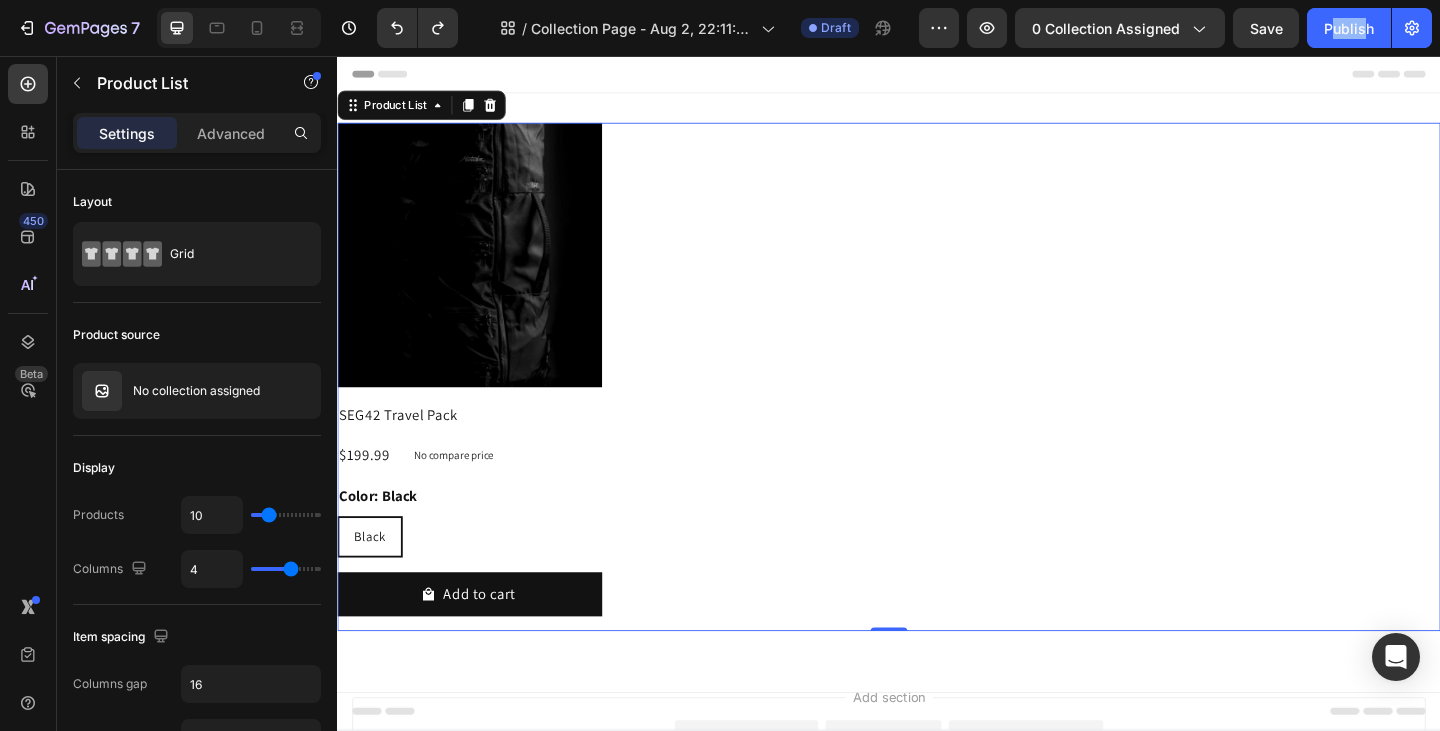 click on "Close" at bounding box center [444, 198] 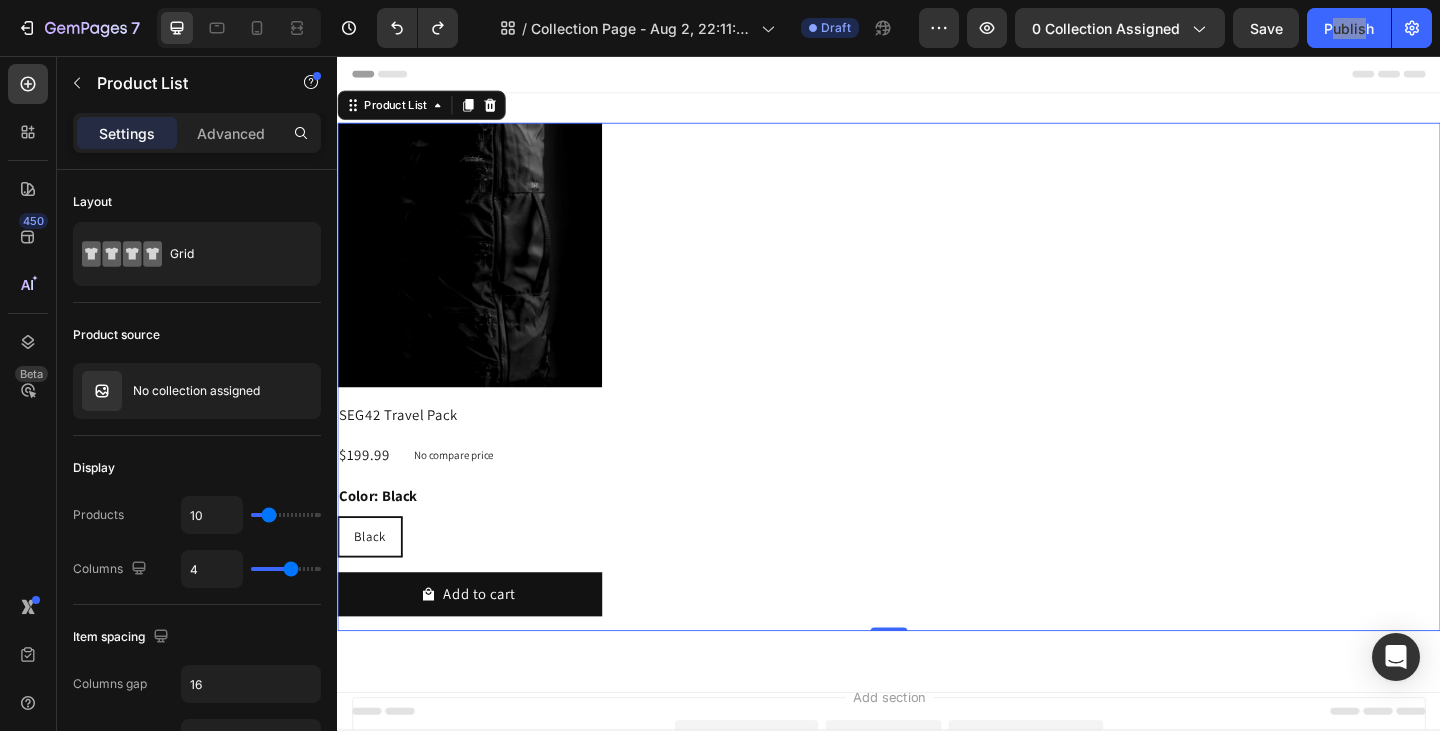 click on "Product Images SEG42 Travel Pack Product Title $199.99 Product Price Product Price No compare price Product Price Row Color: Black Black Black Black Product Variants & Swatches Add to cart Add to Cart Row Product List   0" at bounding box center (937, 405) 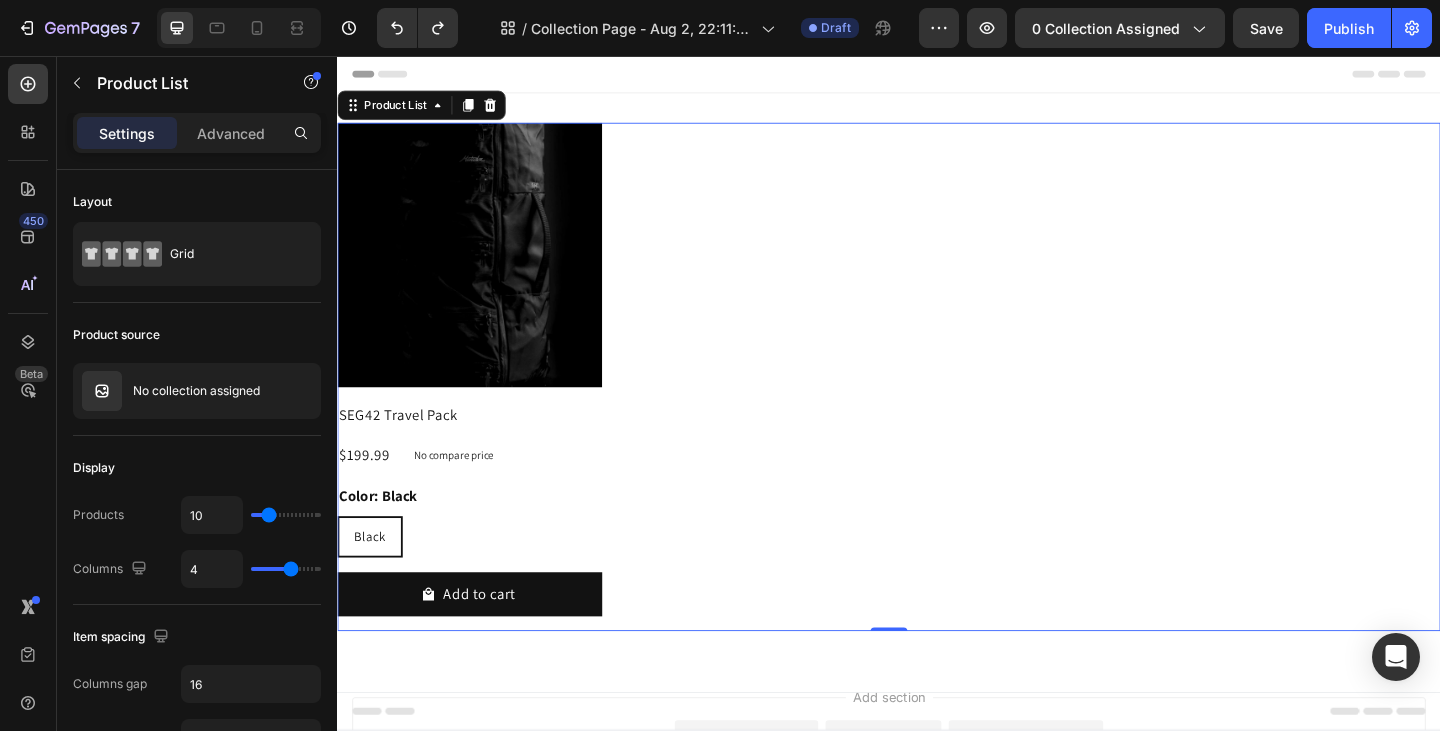 click on "7  Version history  /  Collection Page - Aug 2, 22:11:49 Draft Preview 0 collection assigned  Save   Publish" 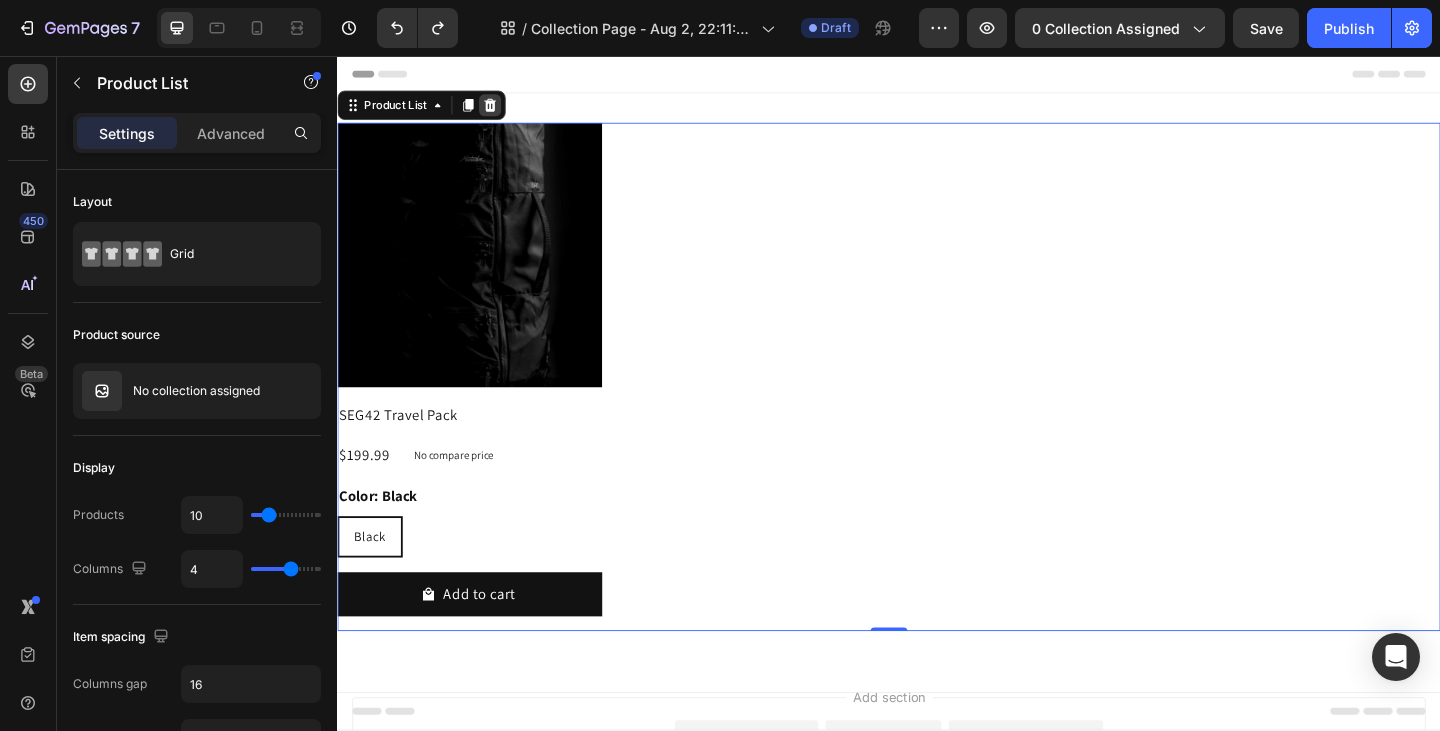 click at bounding box center [503, 110] 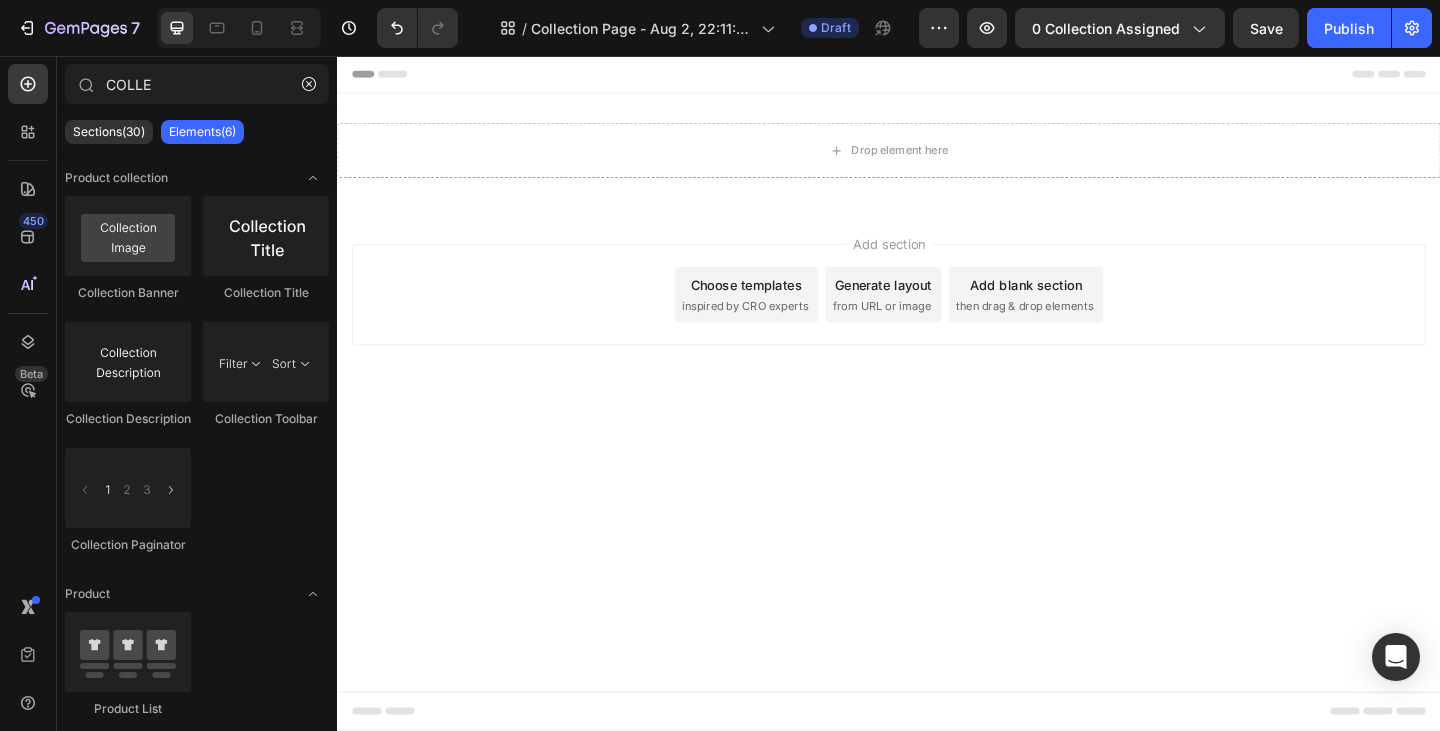 drag, startPoint x: 1275, startPoint y: 34, endPoint x: 896, endPoint y: 18, distance: 379.3376 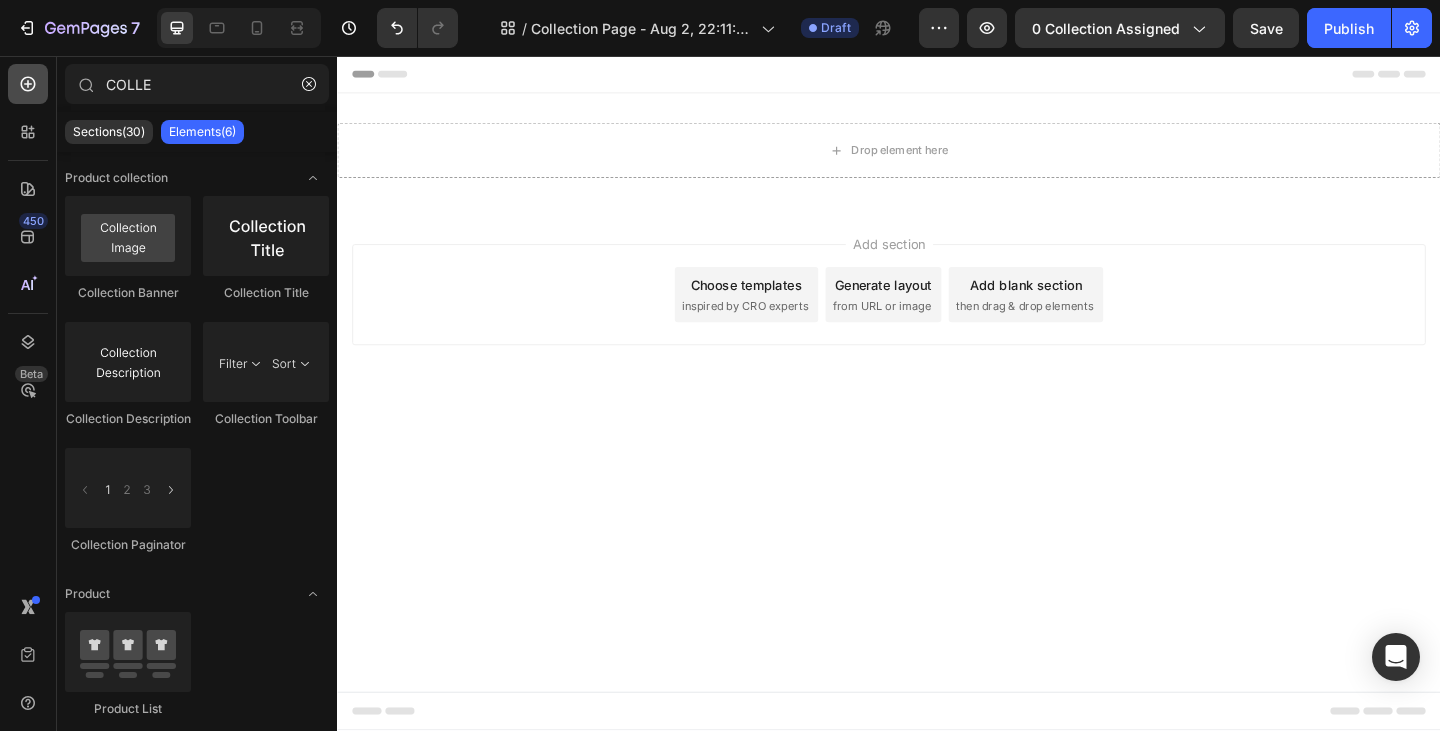 click 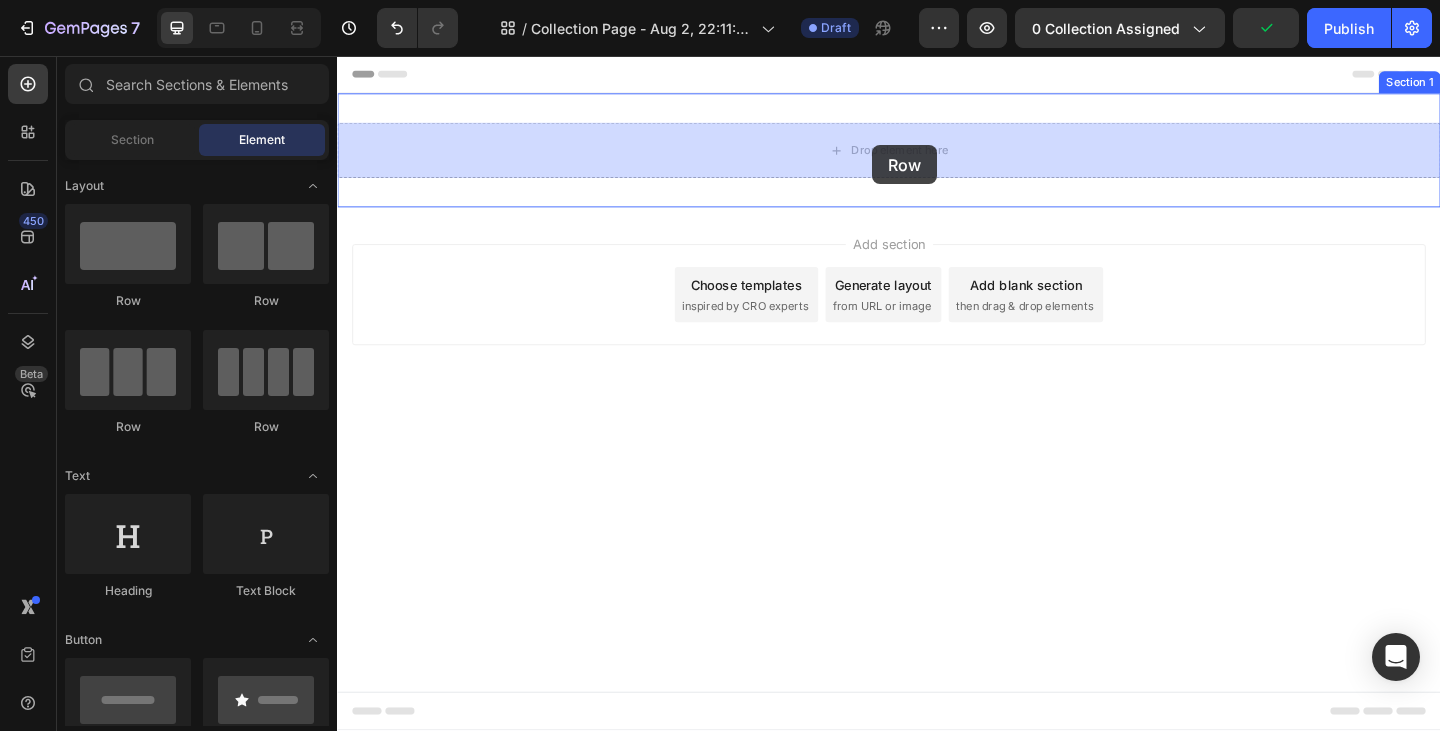 drag, startPoint x: 470, startPoint y: 314, endPoint x: 919, endPoint y: 153, distance: 476.99268 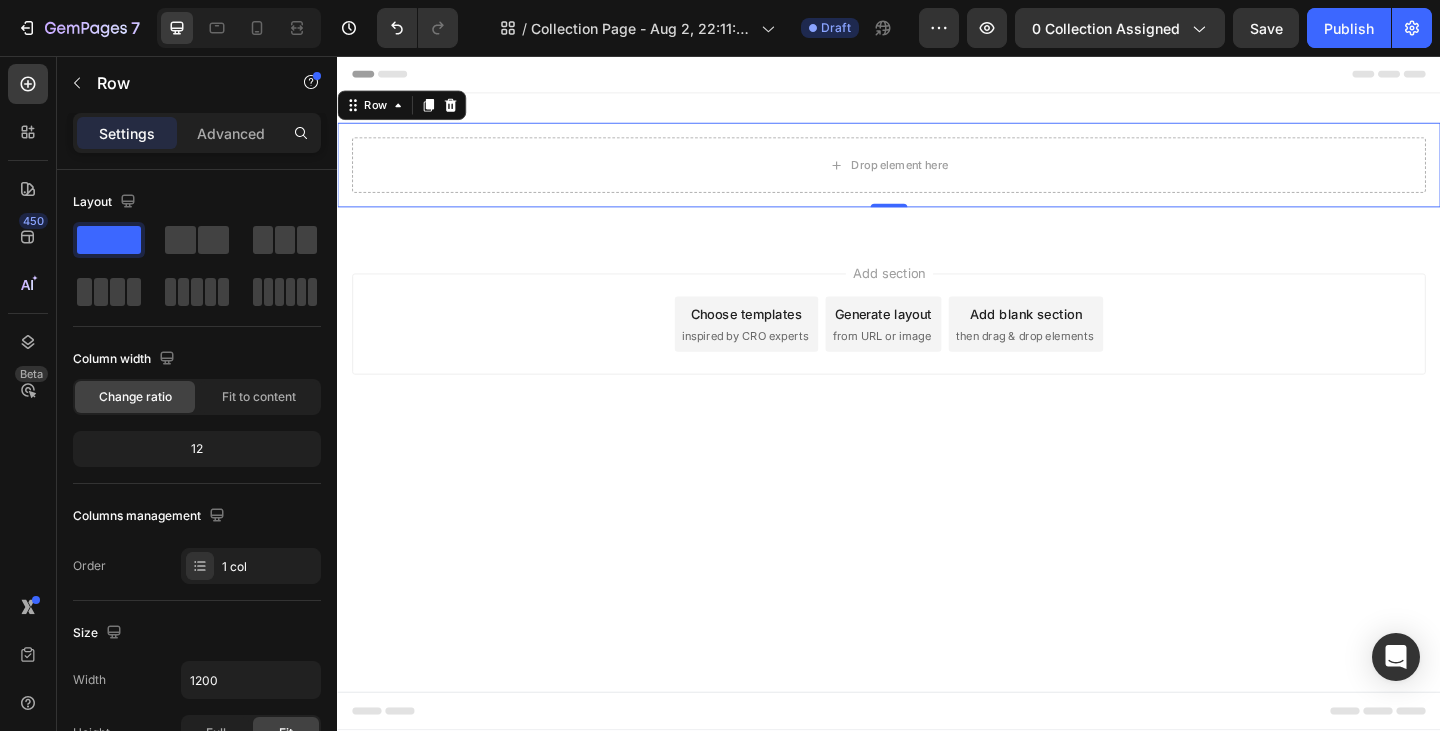 click on "7  Version history  /  Collection Page - Aug 2, 22:11:49 Draft Preview 0 collection assigned  Save   Publish" 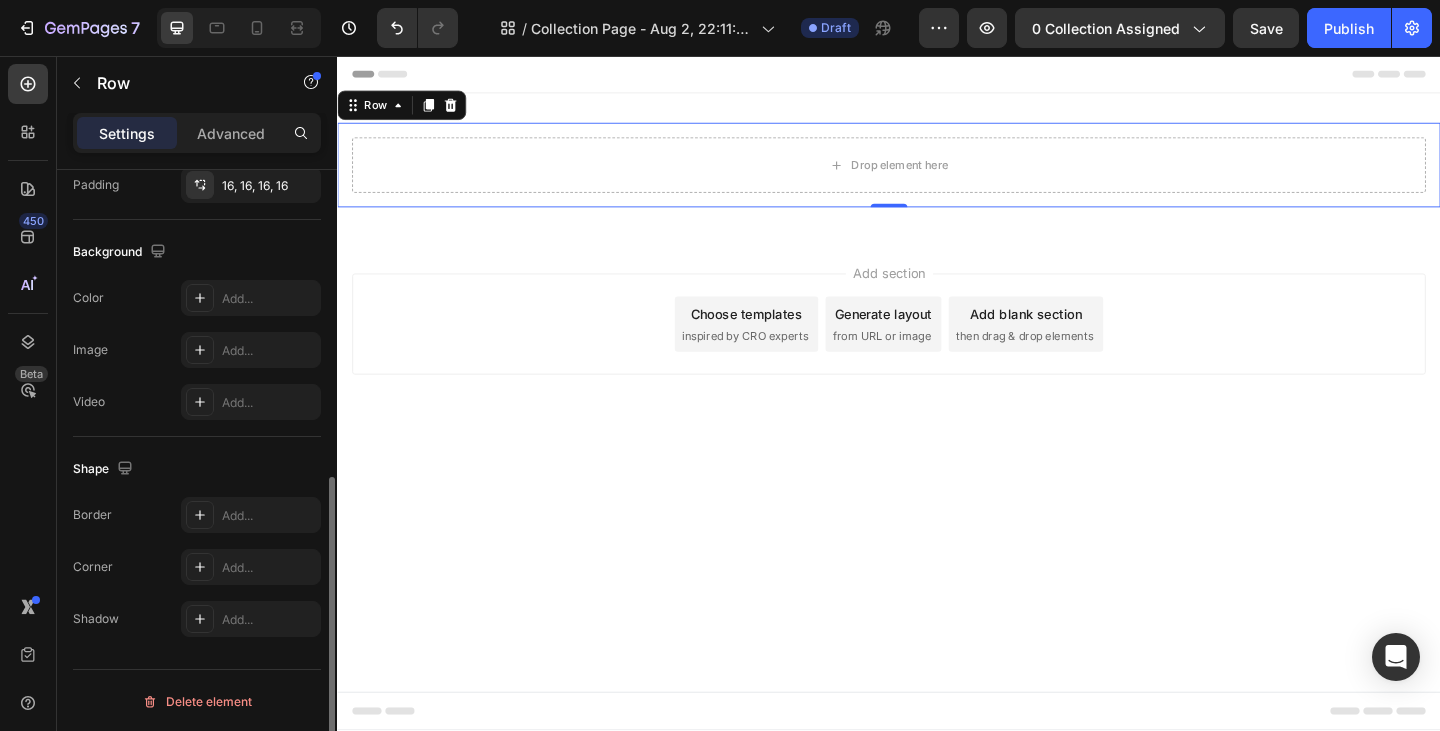 scroll, scrollTop: 602, scrollLeft: 0, axis: vertical 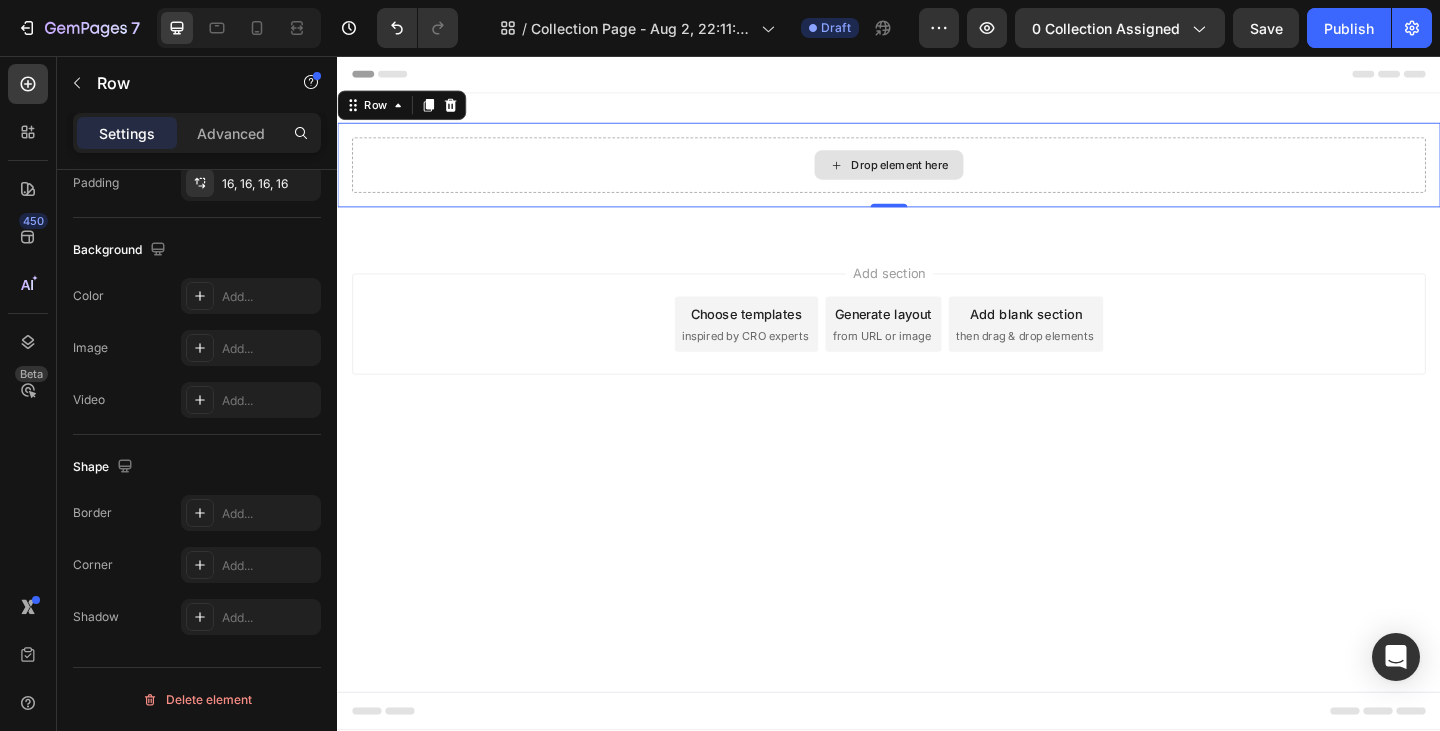 click on "Drop element here" at bounding box center [949, 175] 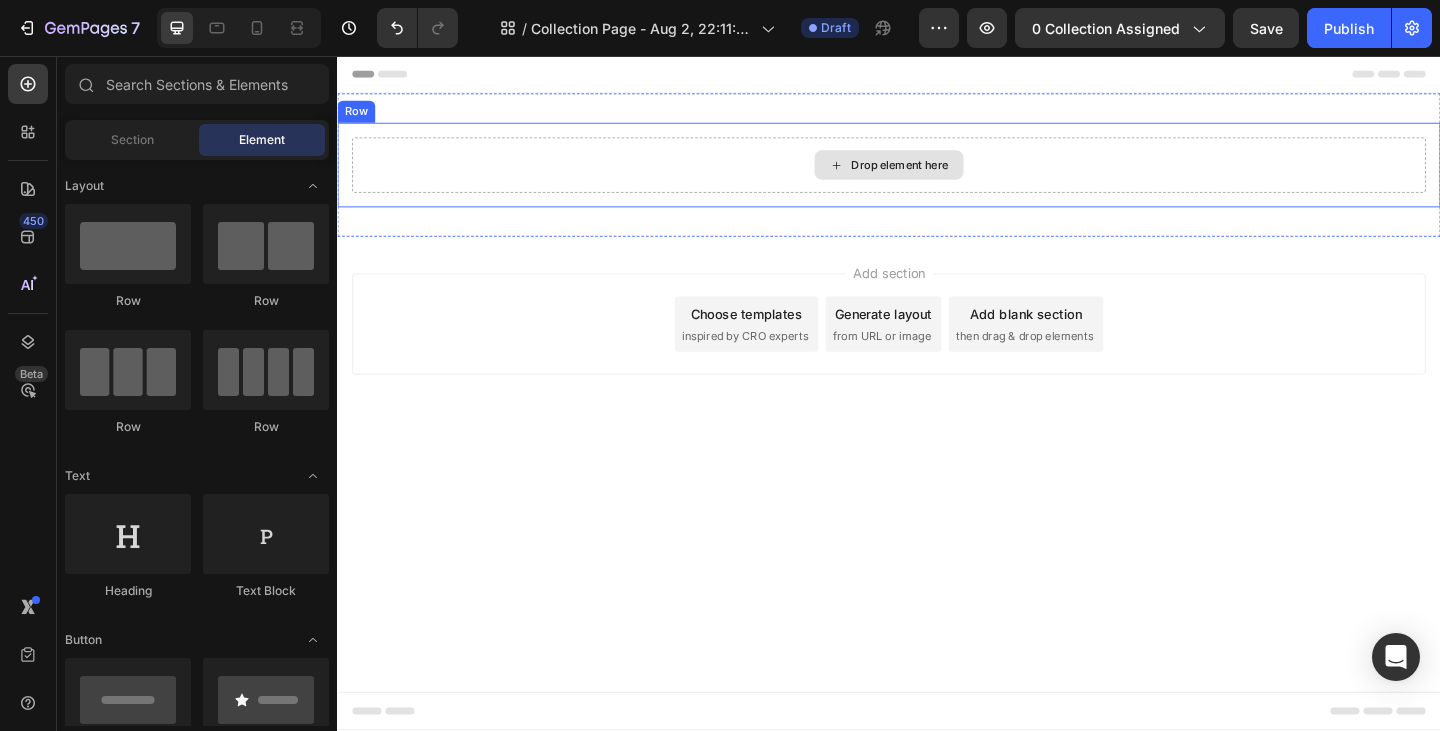 click on "Drop element here" at bounding box center [937, 175] 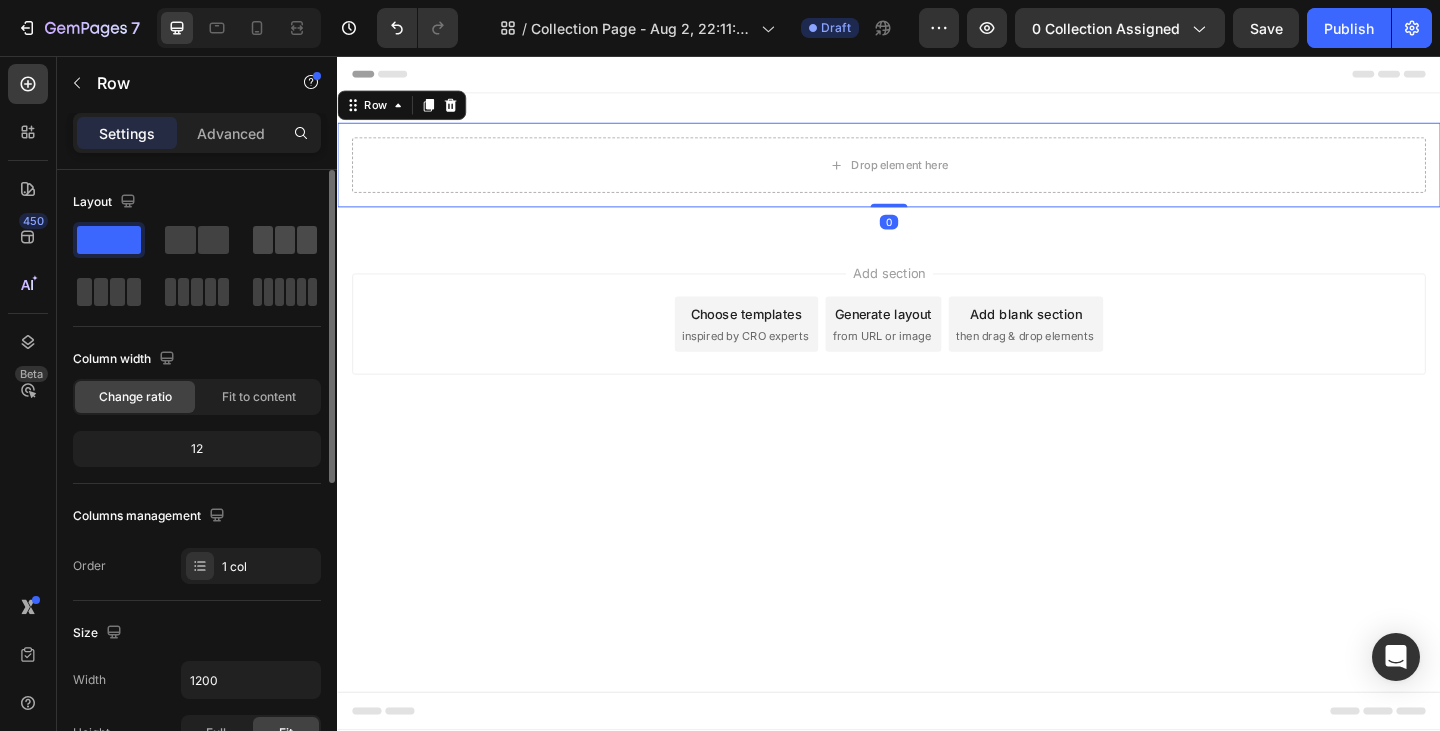 click 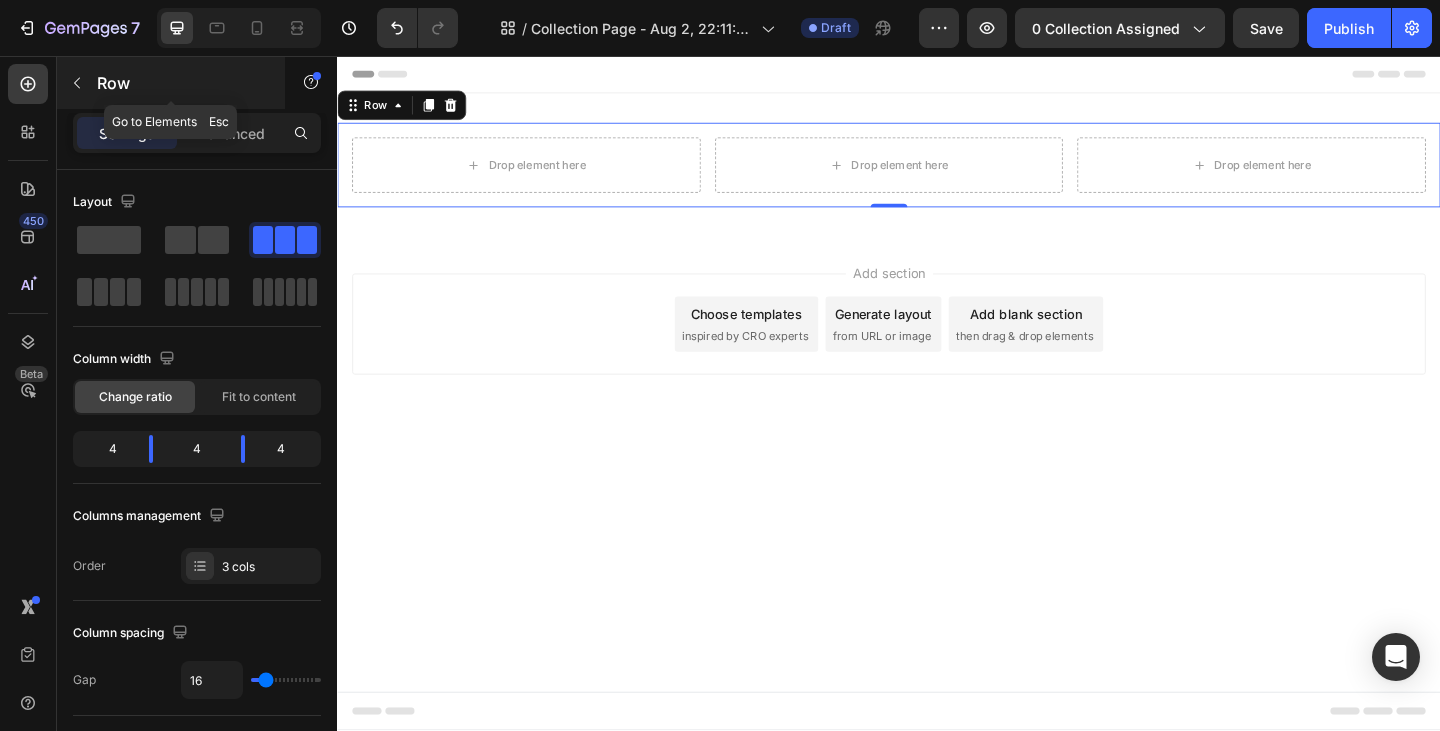 click on "Row" at bounding box center (171, 83) 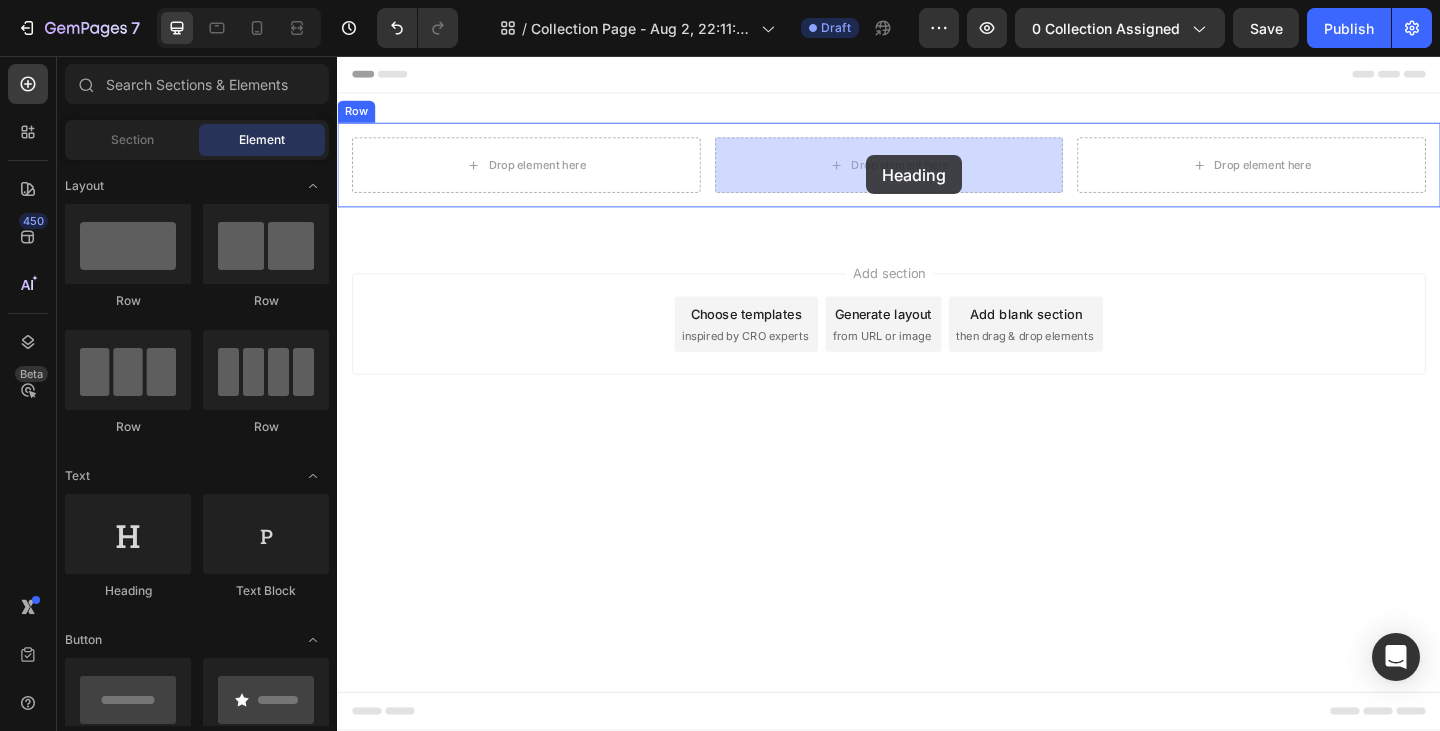 drag, startPoint x: 462, startPoint y: 580, endPoint x: 912, endPoint y: 164, distance: 612.82623 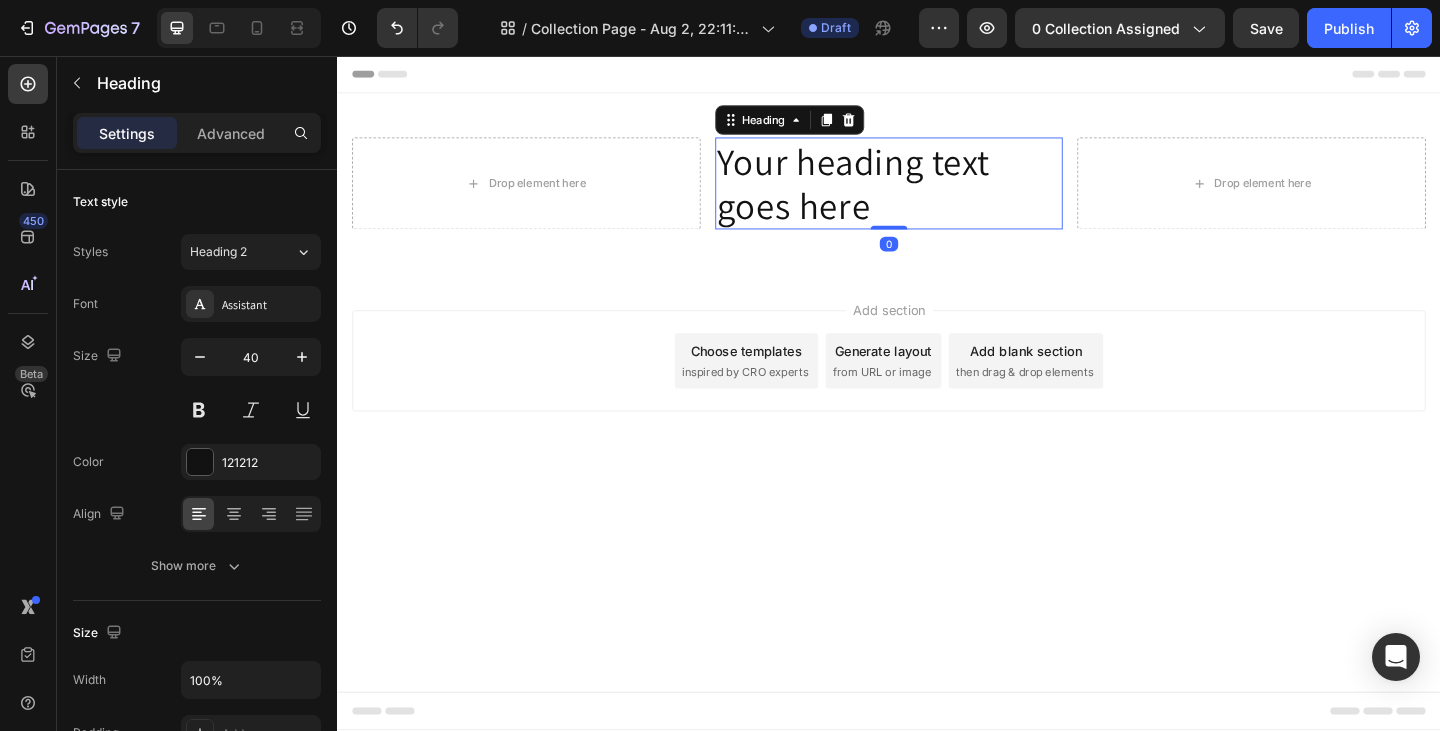click on "Your heading text goes here" at bounding box center (937, 195) 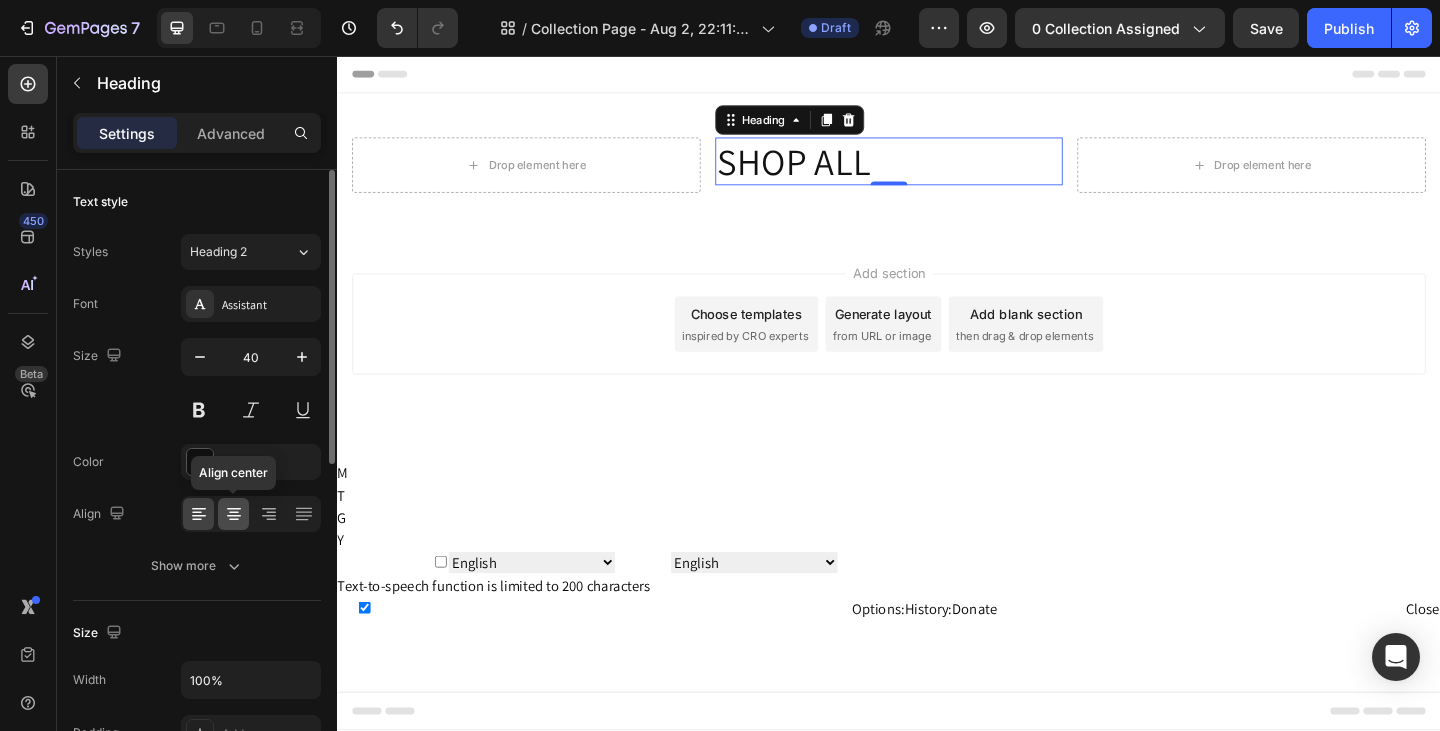 click 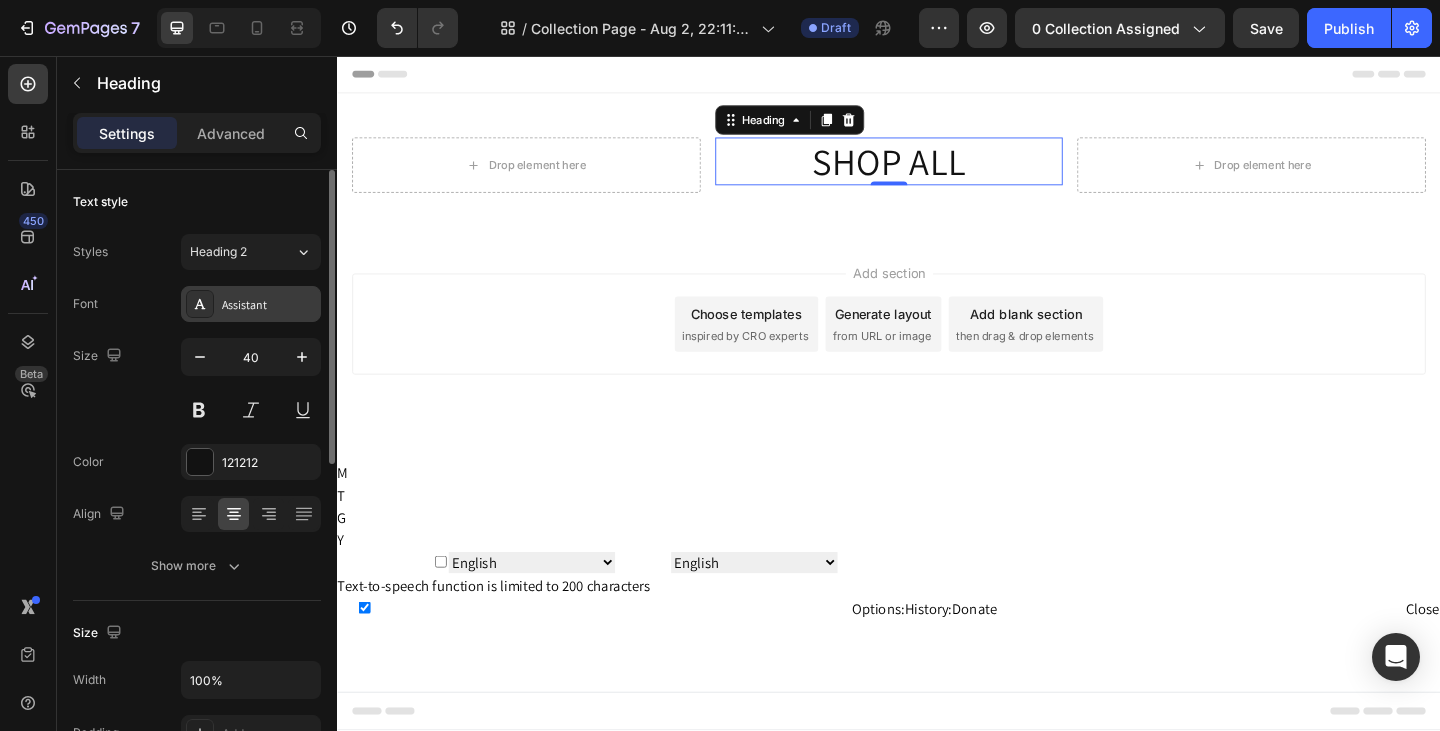 click on "Assistant" at bounding box center [269, 305] 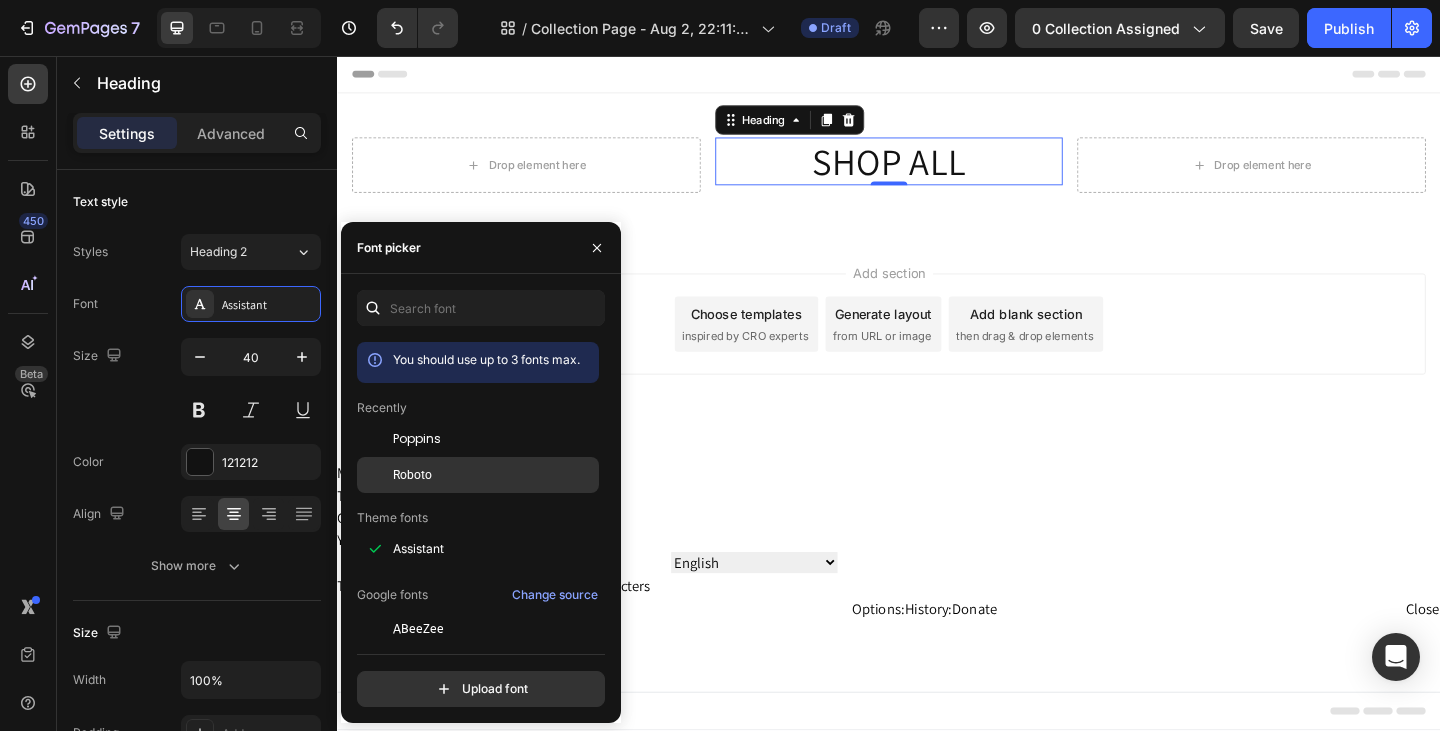 drag, startPoint x: 429, startPoint y: 473, endPoint x: 314, endPoint y: 455, distance: 116.40017 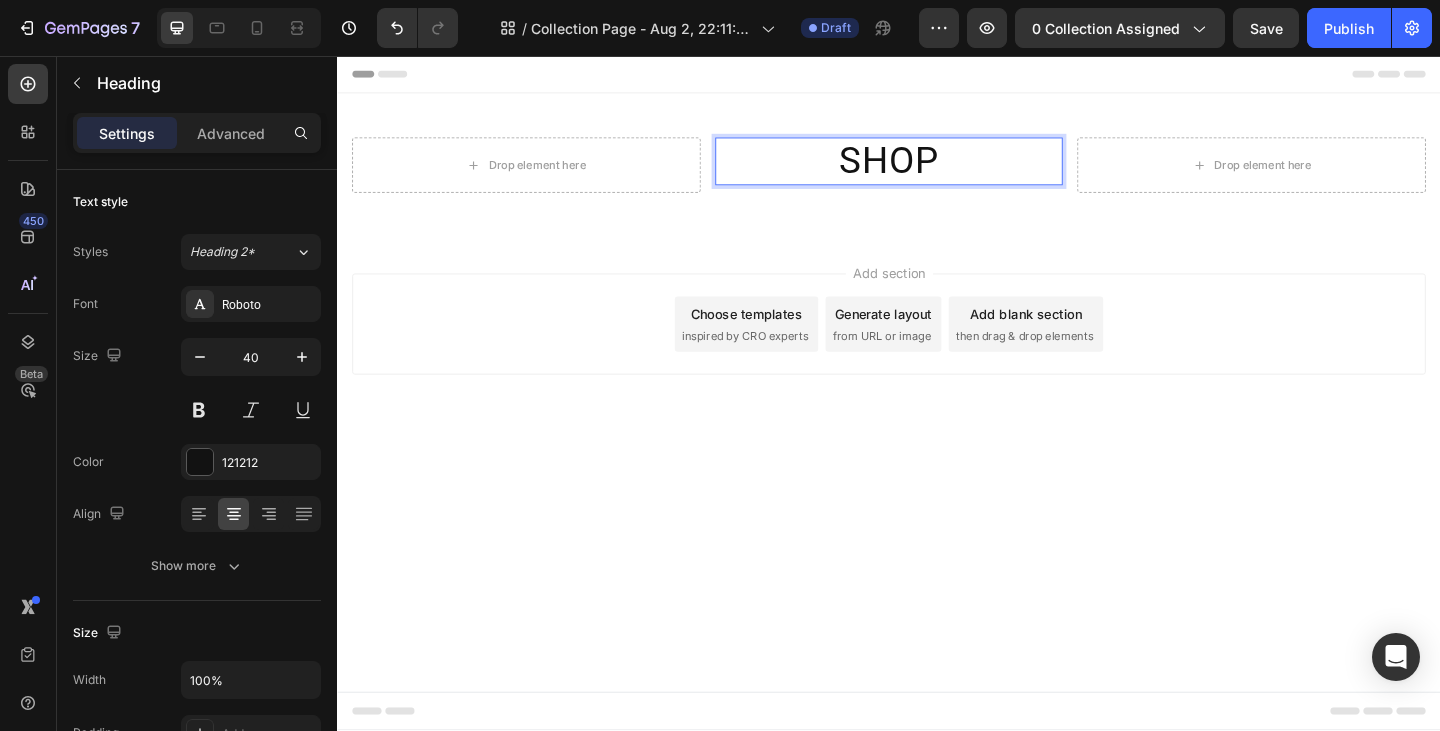 click on "Header
Drop element here SHOP  Heading   0
Drop element here Row Section 1 Root Start with Sections from sidebar Add sections Add elements Start with Generating from URL or image Add section Choose templates inspired by CRO experts Generate layout from URL or image Add blank section then drag & drop elements Footer" at bounding box center [937, 423] 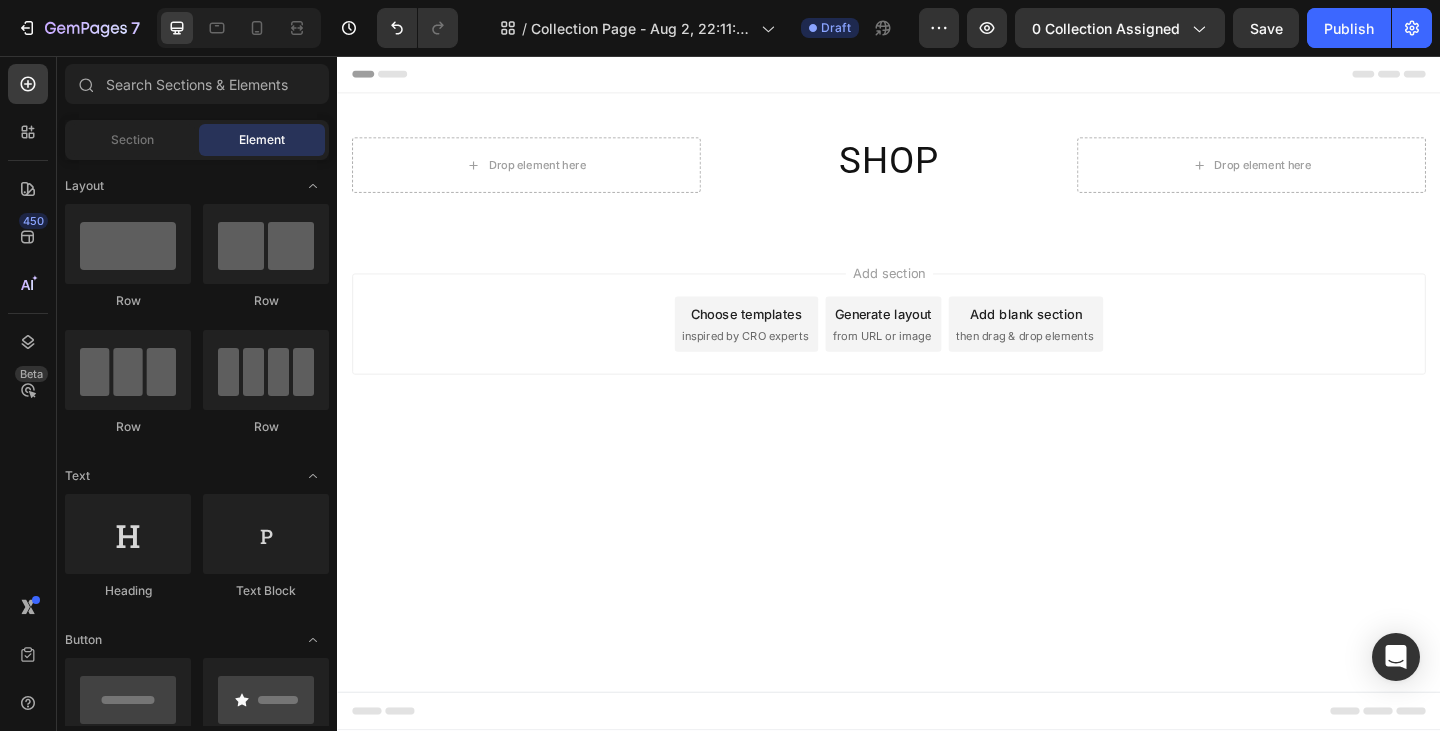 click on "Add blank section" at bounding box center (1086, 337) 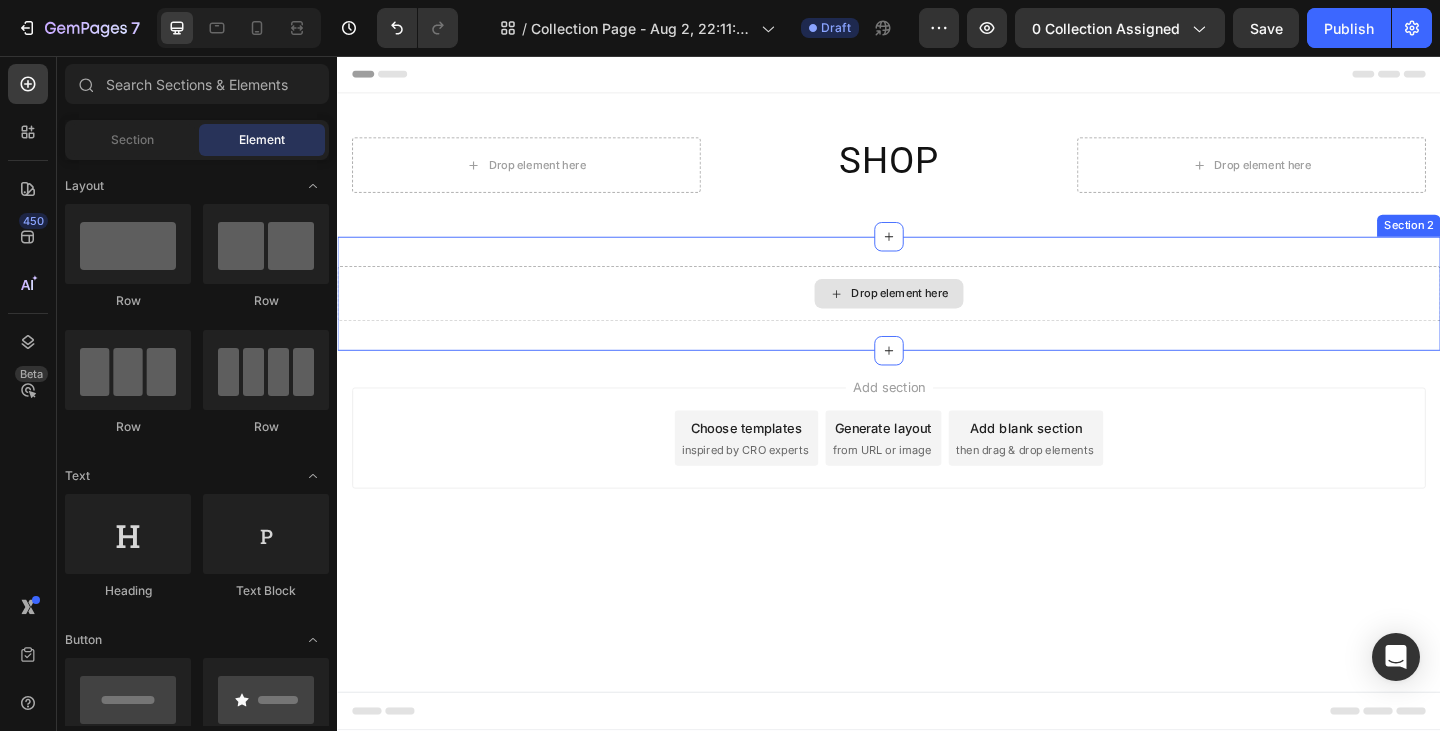 click on "Drop element here" at bounding box center [949, 315] 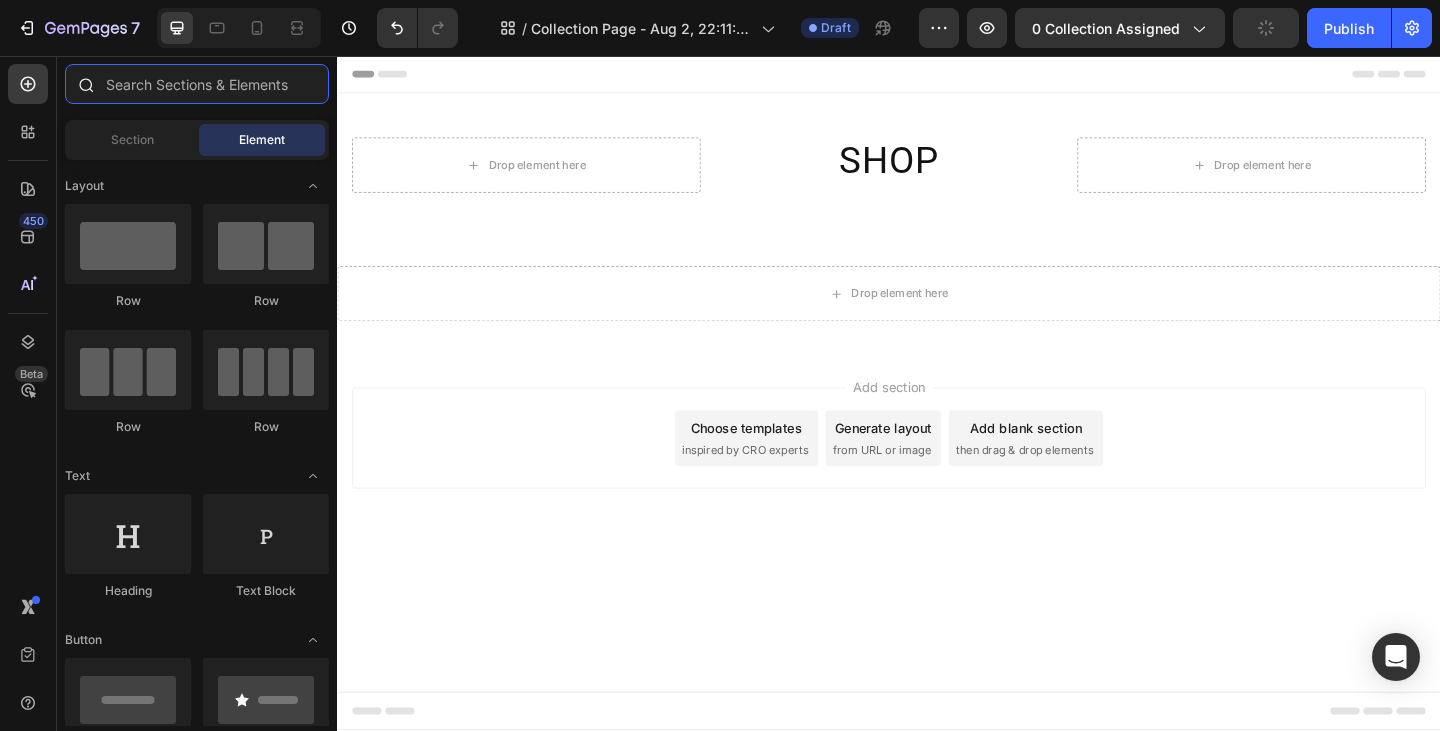 click at bounding box center (197, 84) 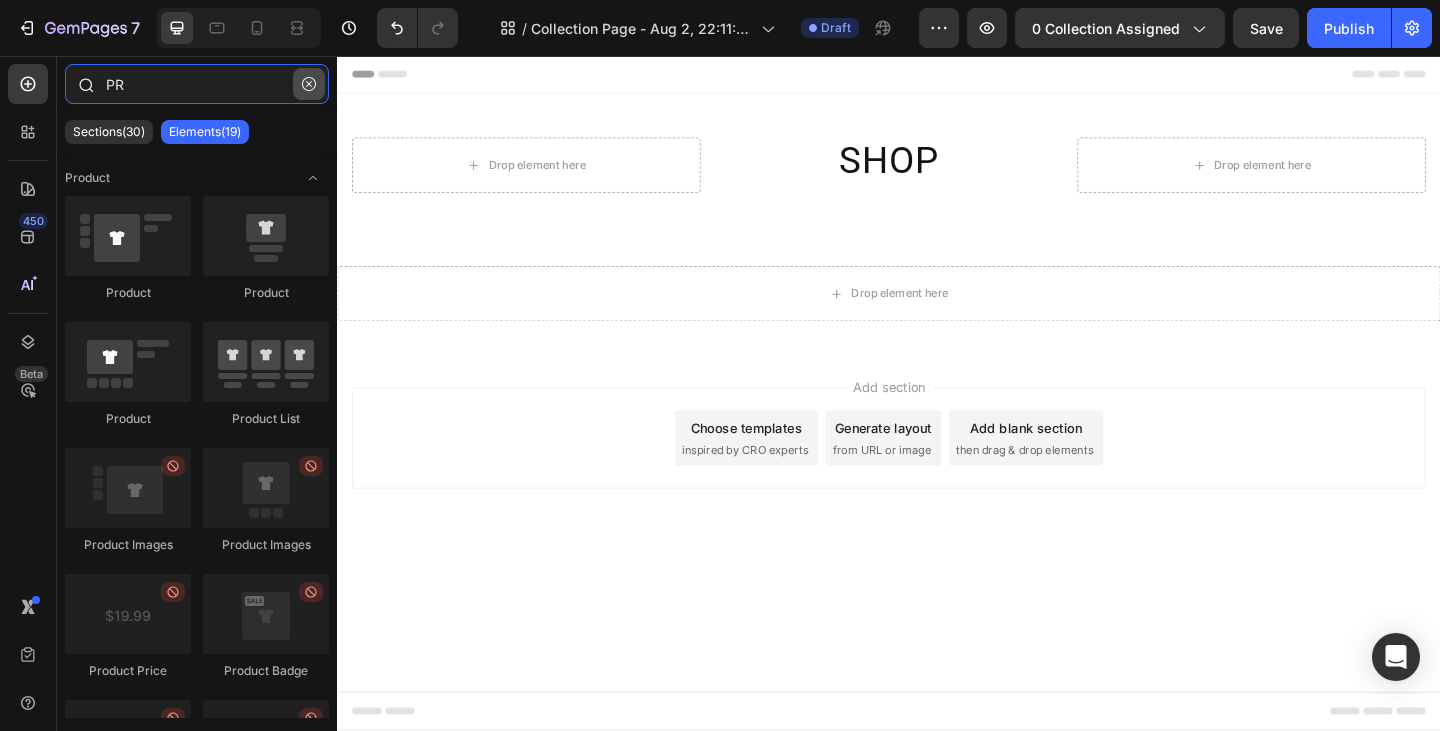 type on "PR" 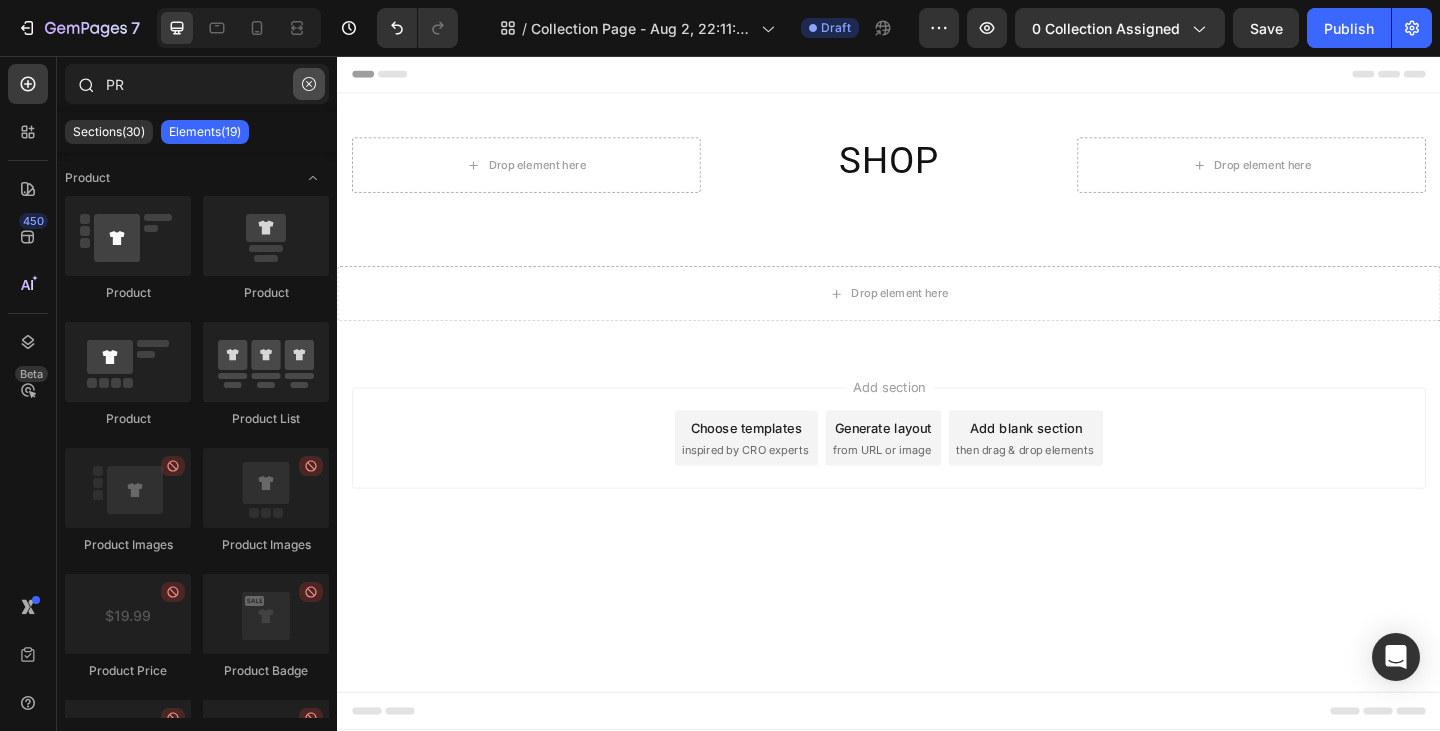 click 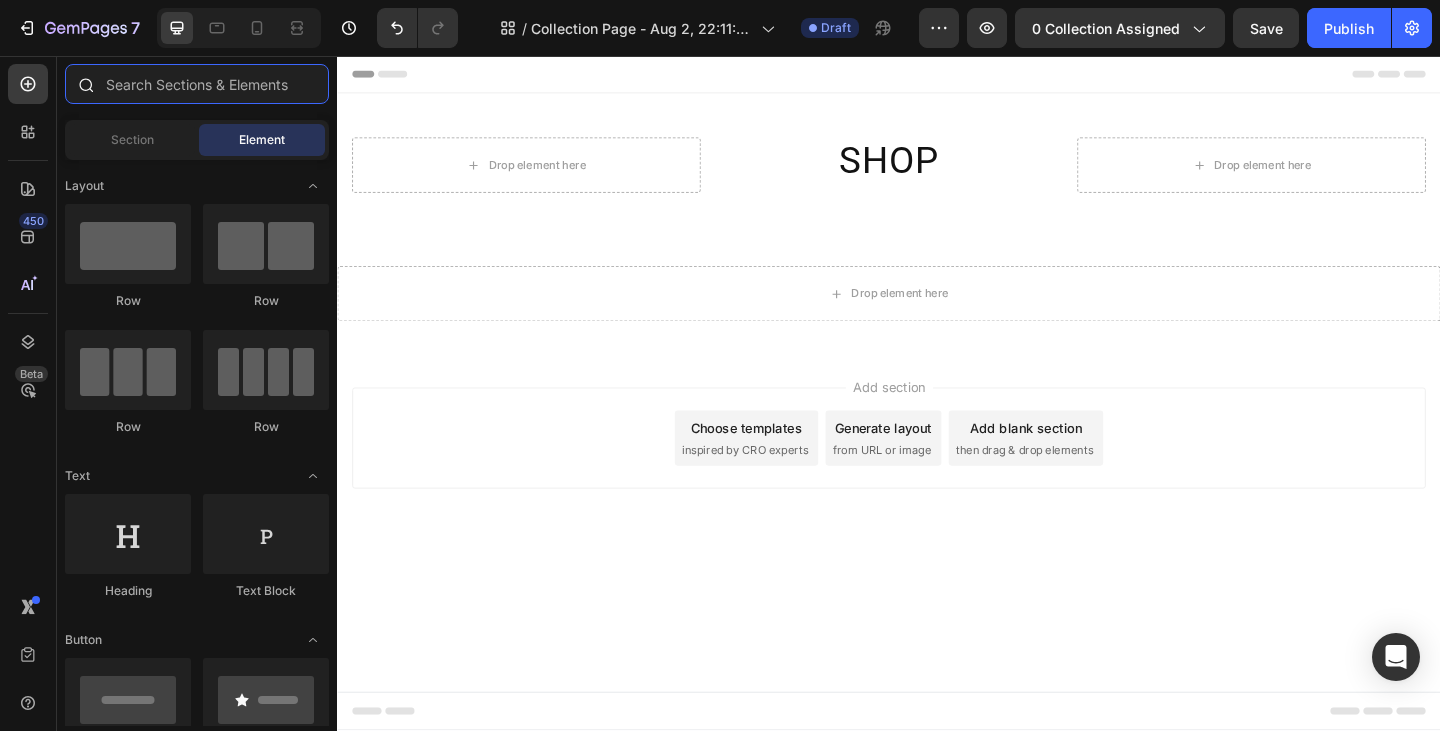 click at bounding box center [197, 84] 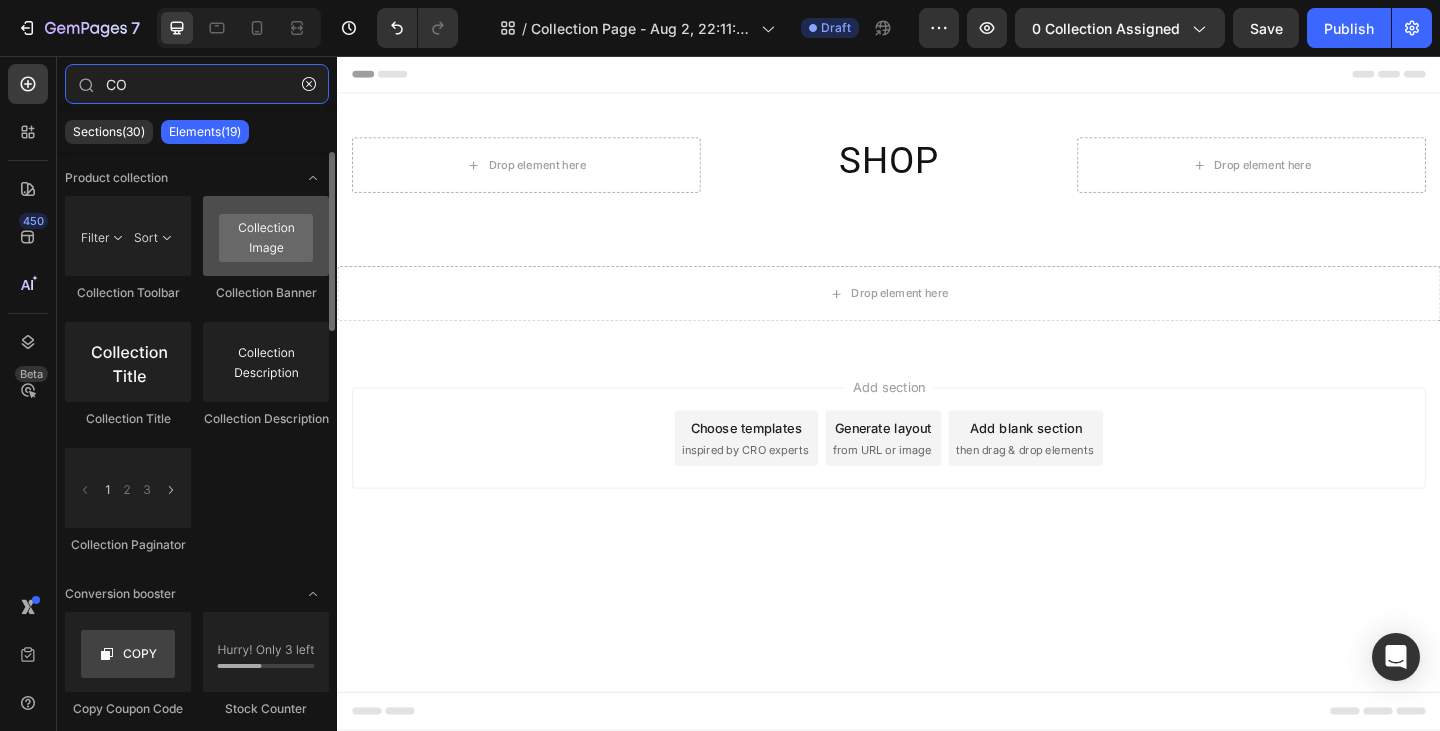type on "CO" 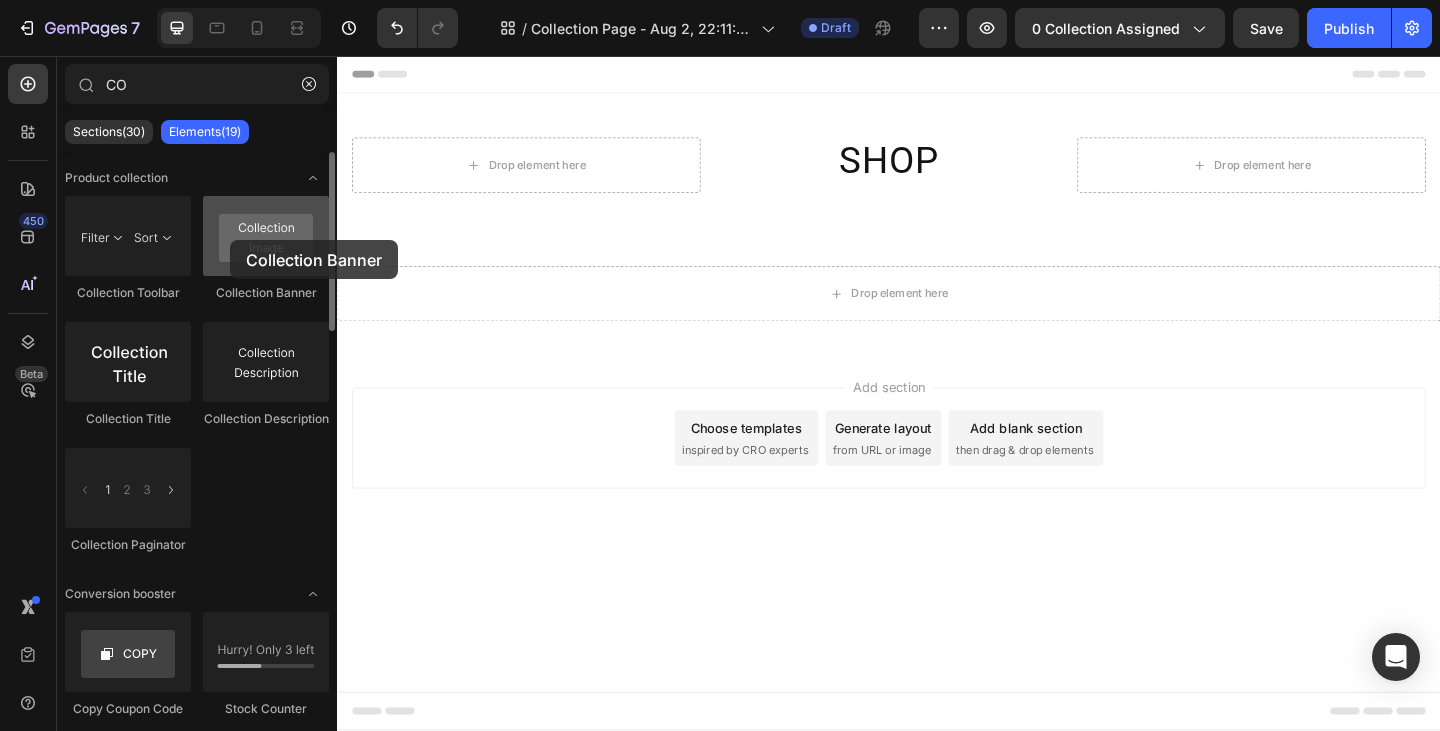 drag, startPoint x: 268, startPoint y: 243, endPoint x: 230, endPoint y: 240, distance: 38.118237 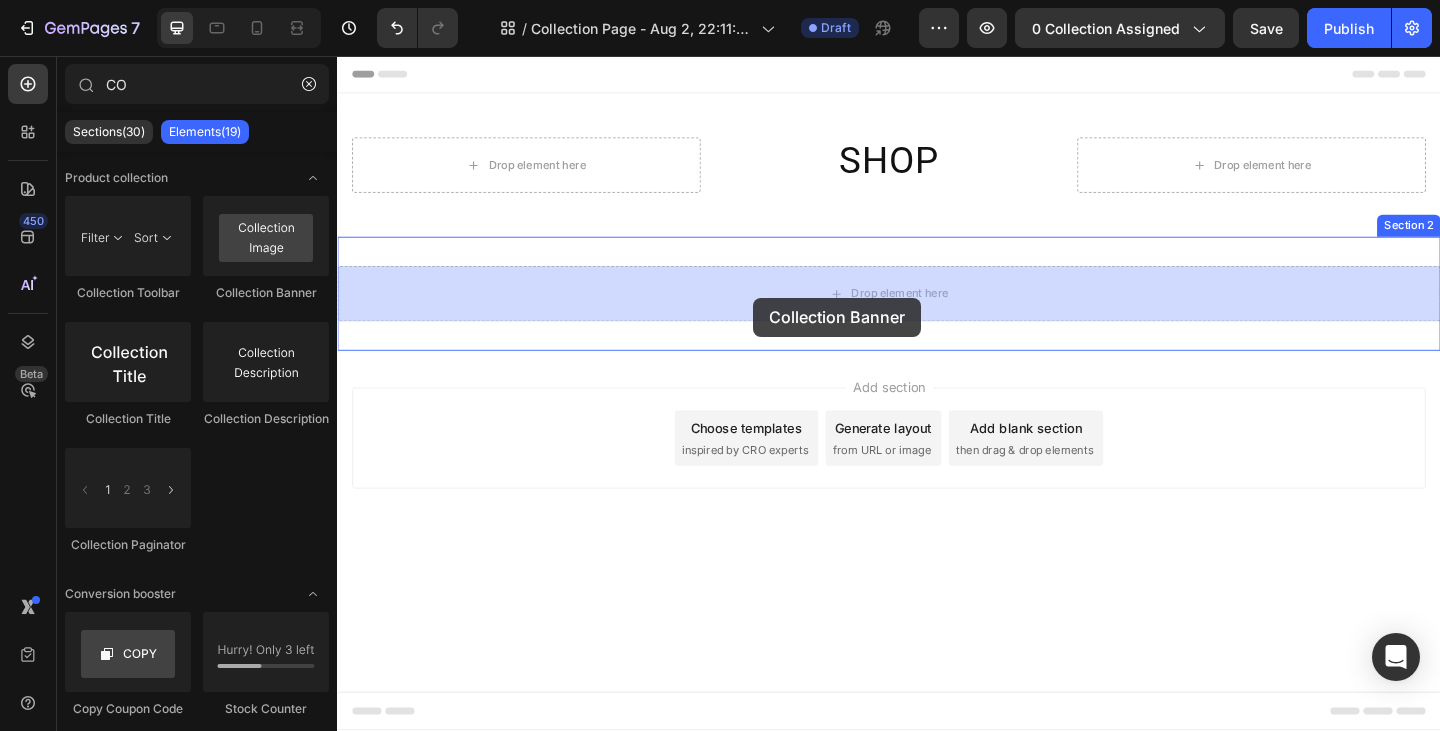 drag, startPoint x: 443, startPoint y: 300, endPoint x: 790, endPoint y: 319, distance: 347.51978 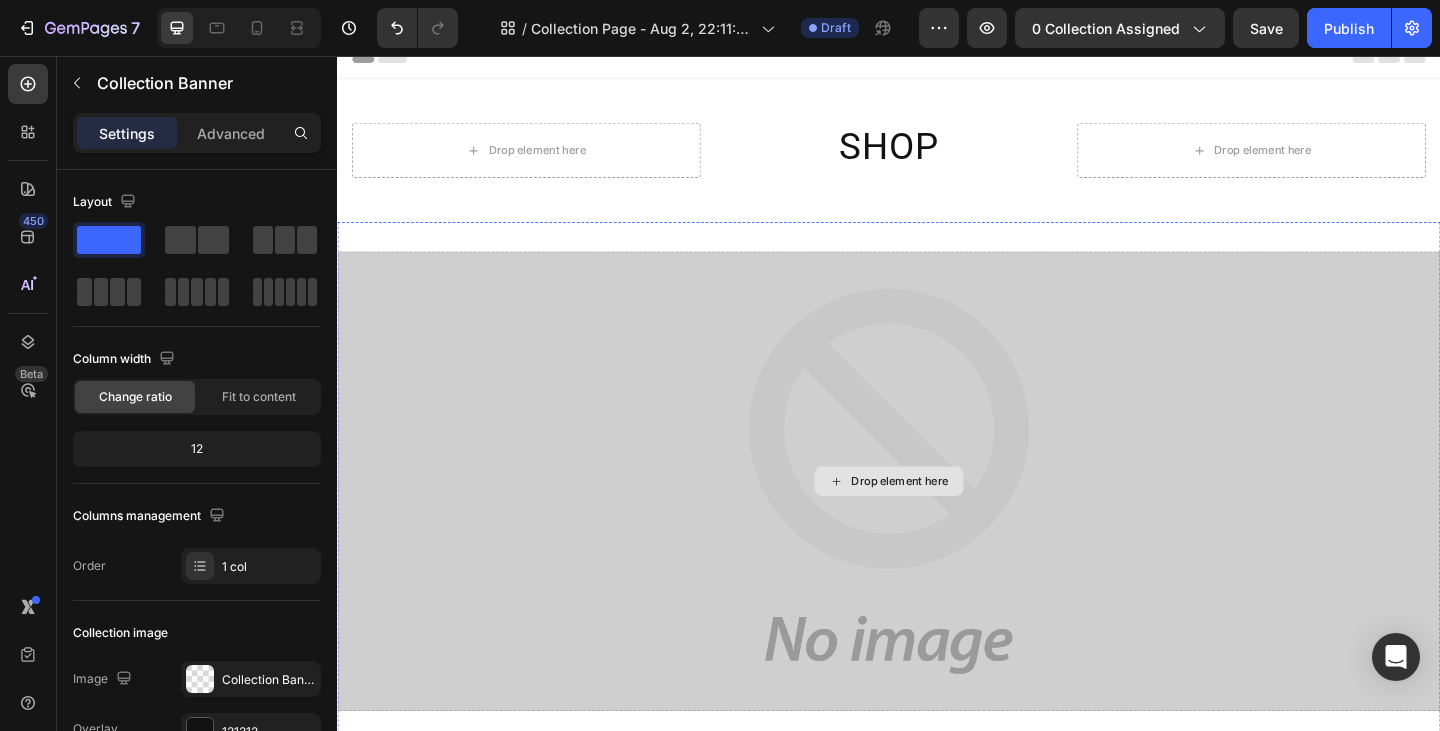 scroll, scrollTop: 0, scrollLeft: 0, axis: both 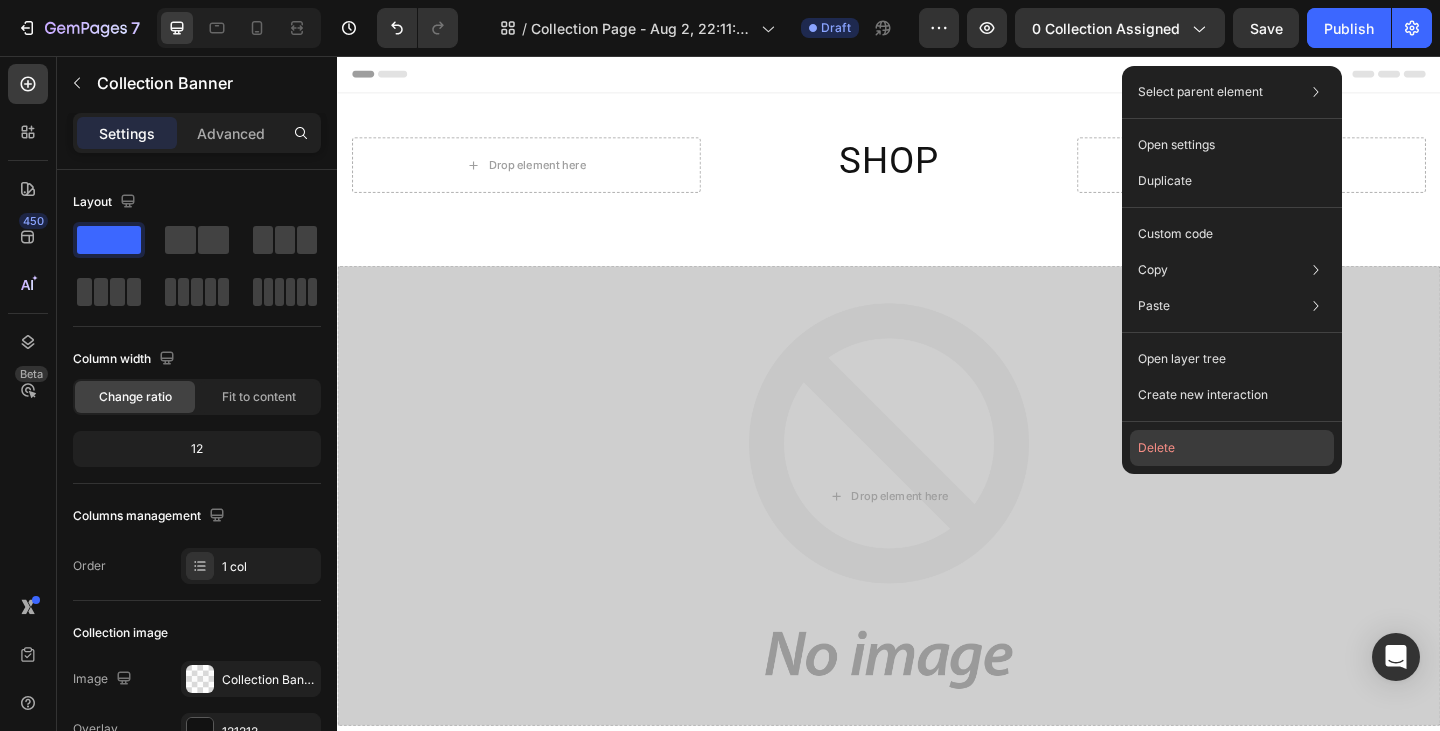 click on "Delete" 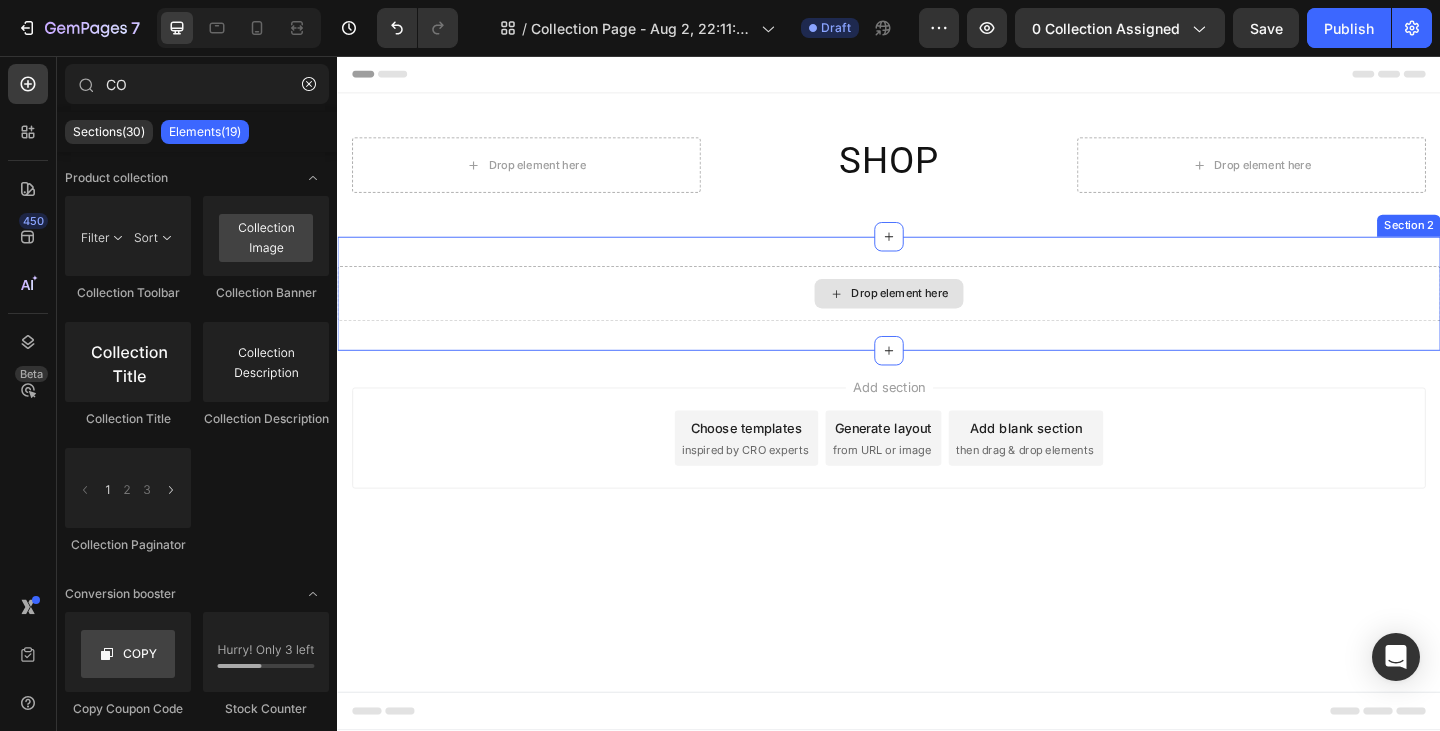 click on "Drop element here" at bounding box center (949, 315) 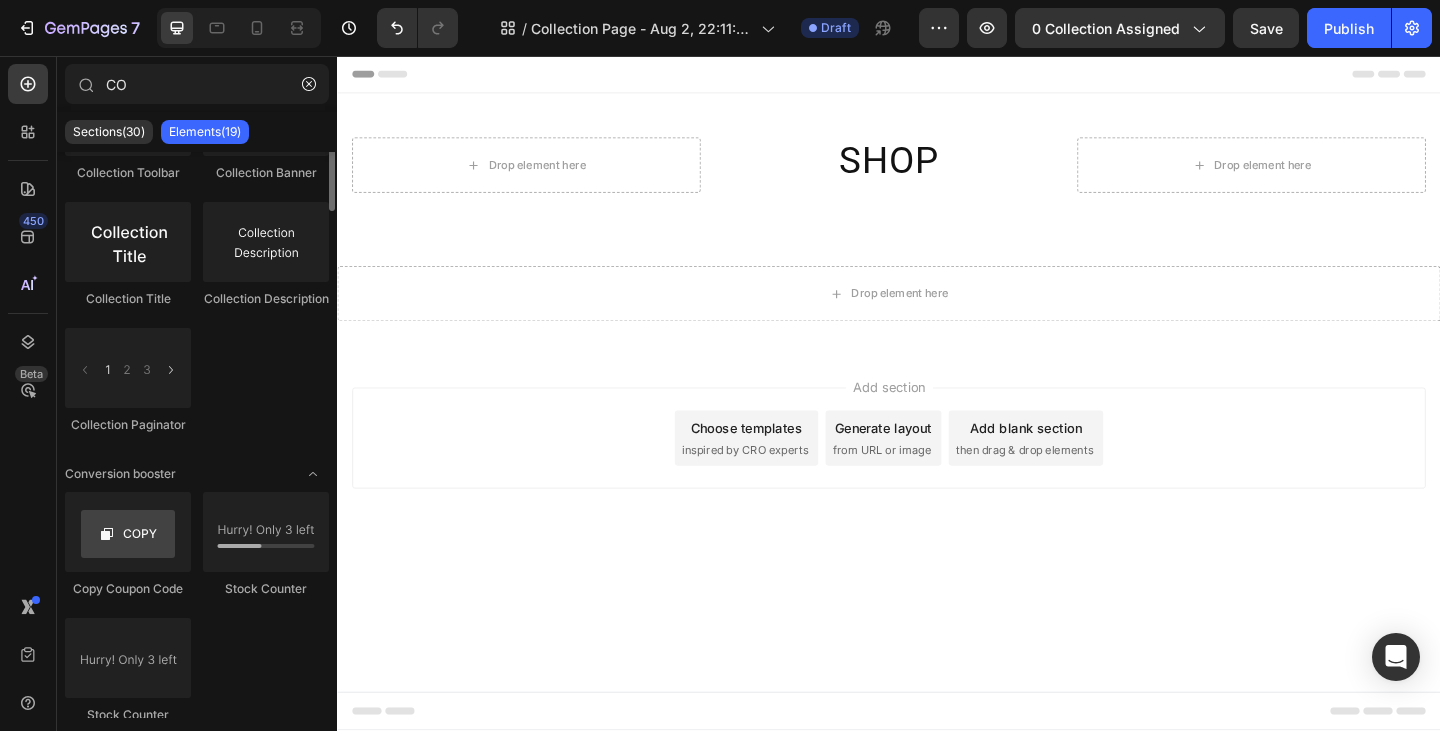 scroll, scrollTop: 0, scrollLeft: 0, axis: both 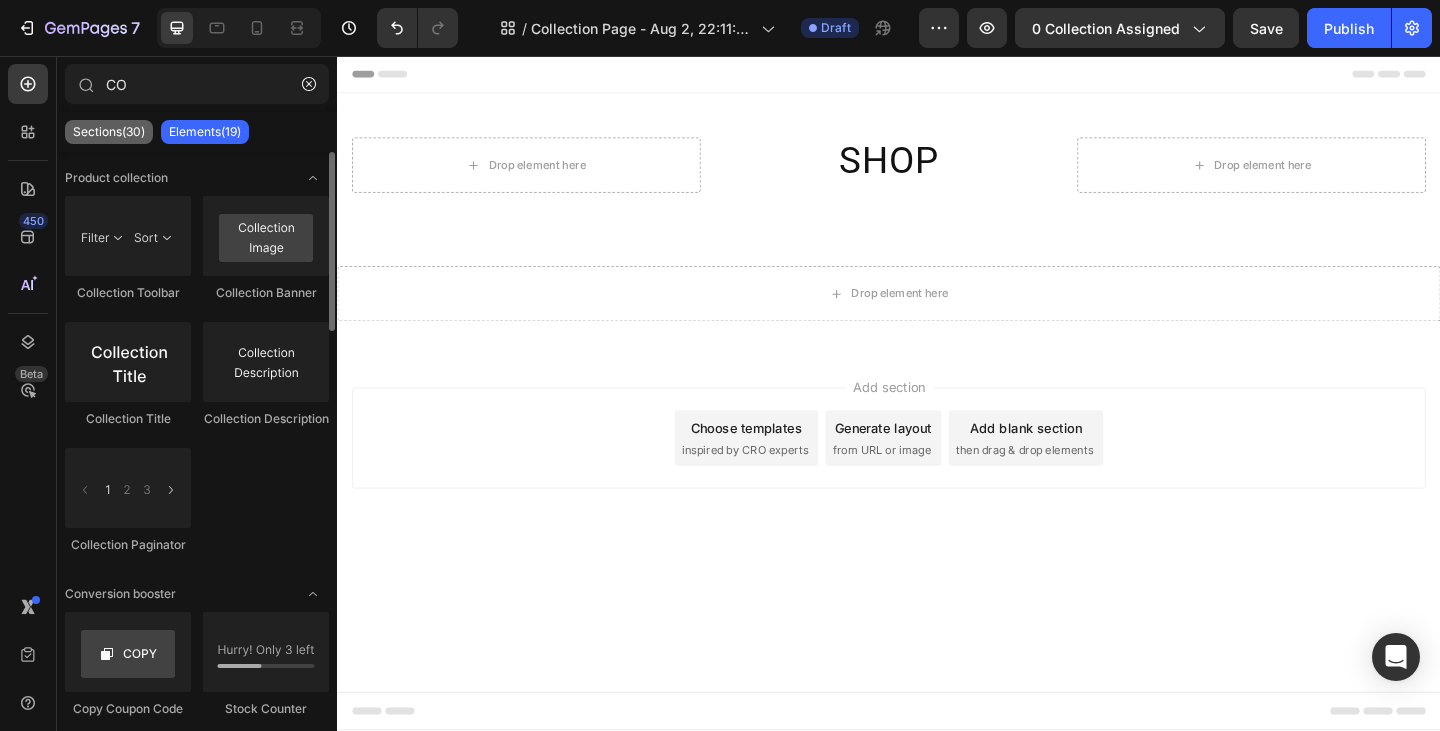 click on "Sections(30)" at bounding box center [109, 132] 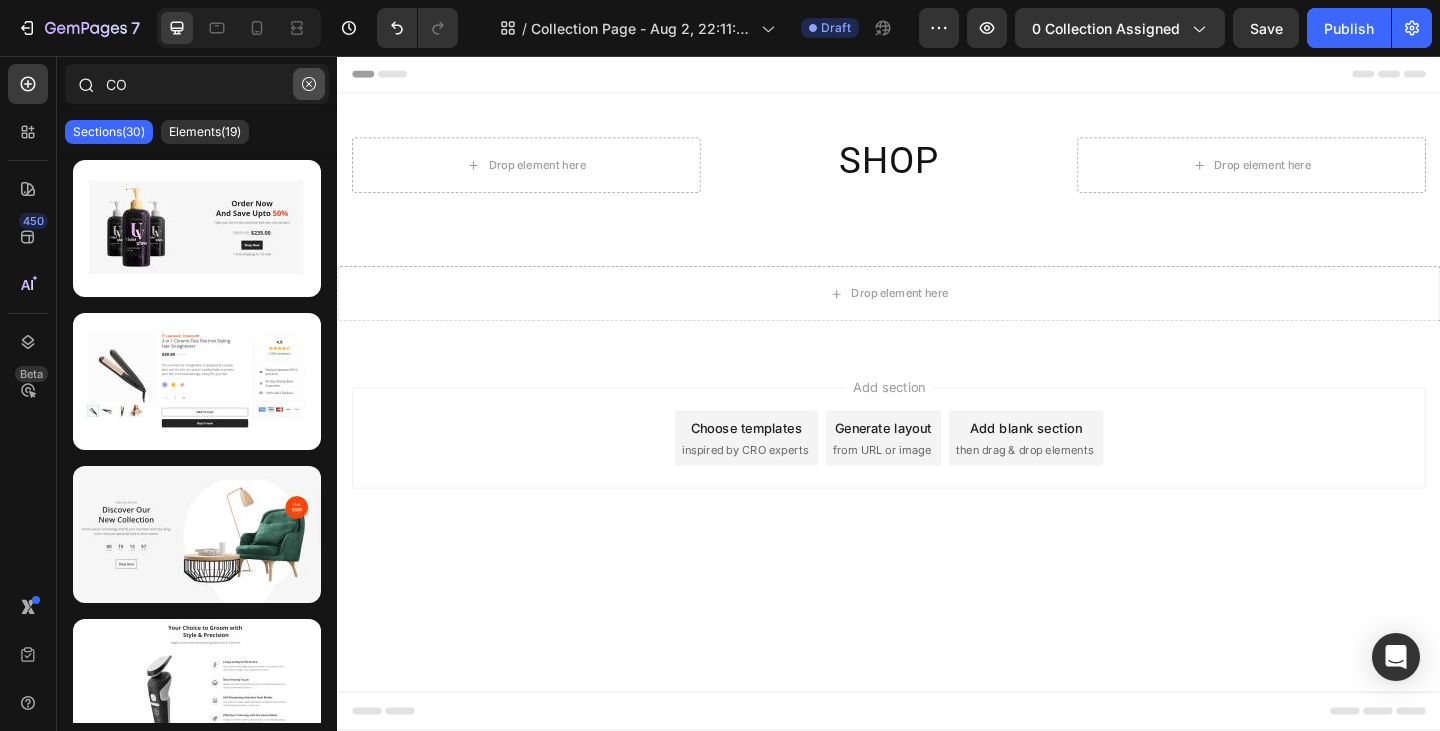 click 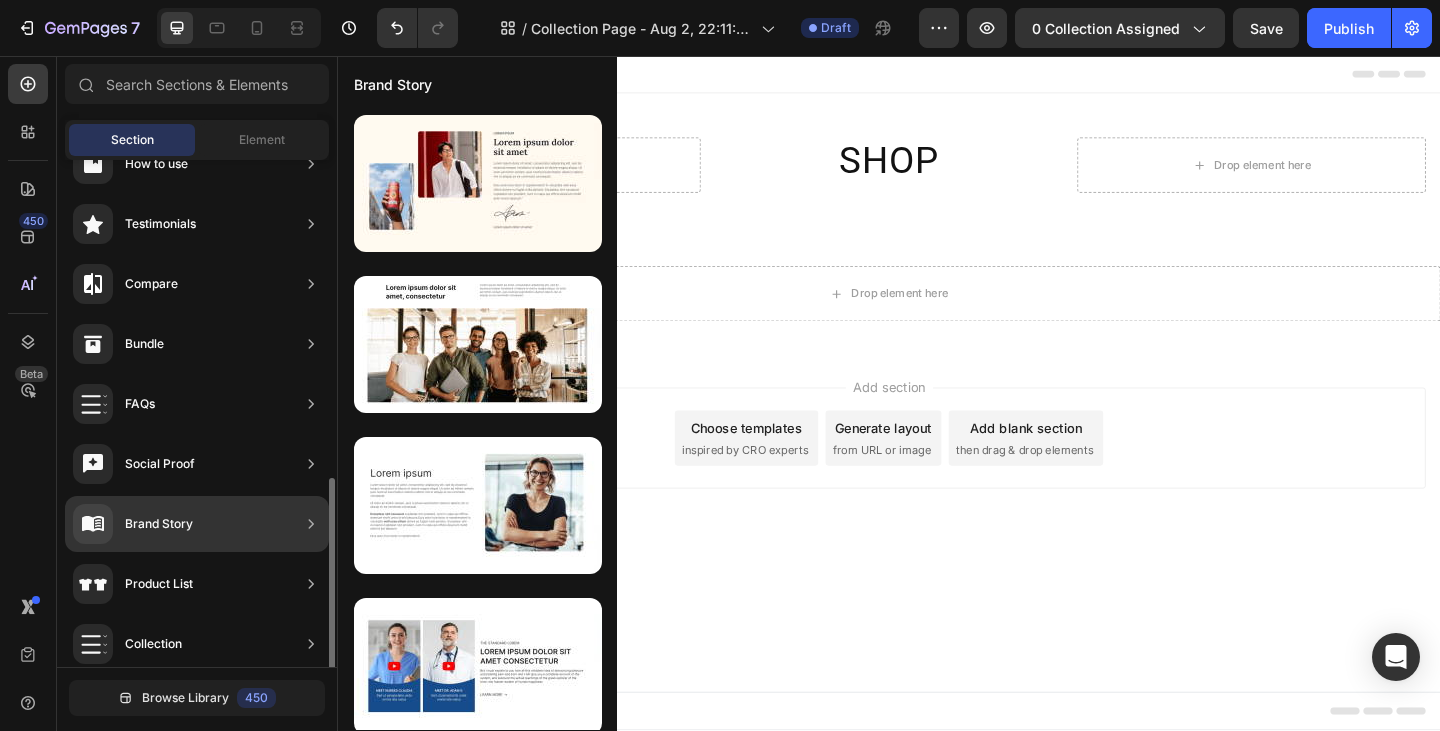 scroll, scrollTop: 500, scrollLeft: 0, axis: vertical 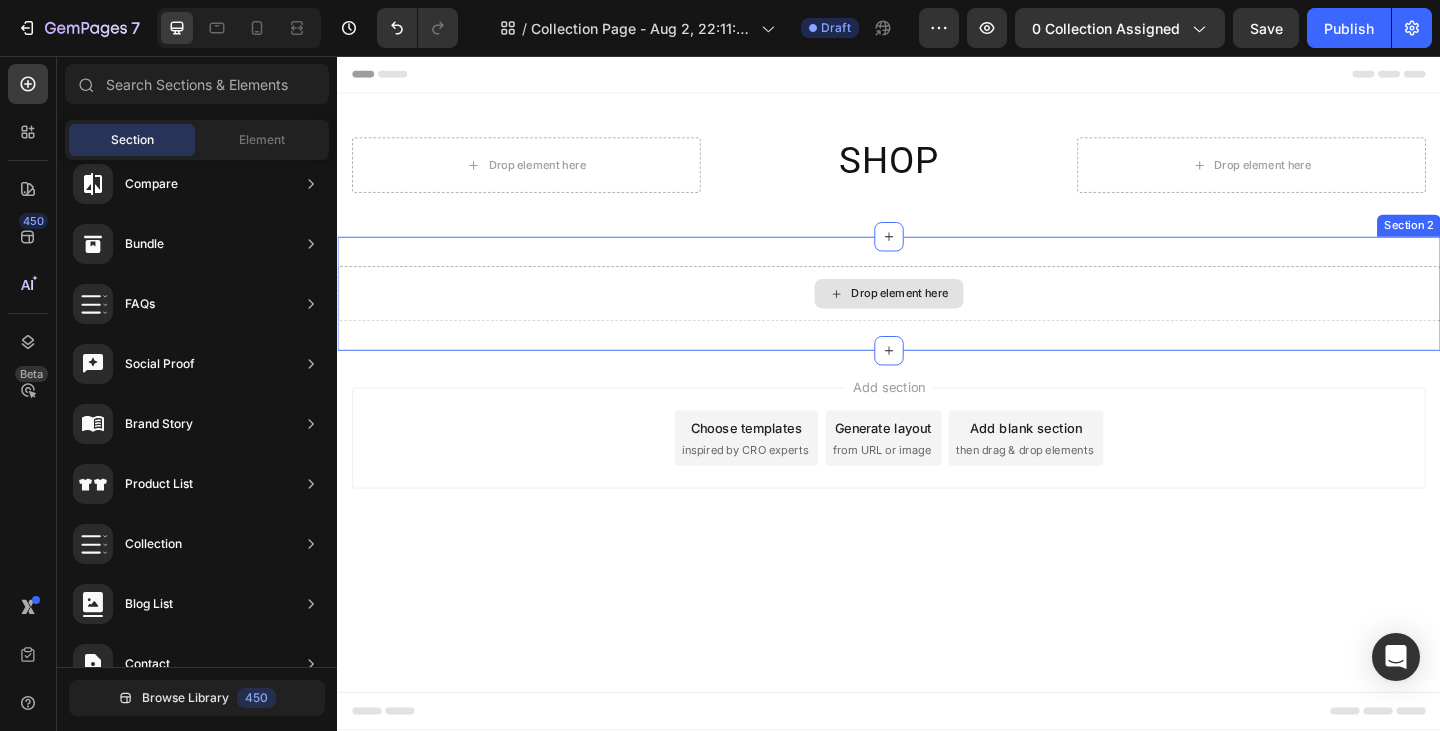 click on "Drop element here" at bounding box center (937, 315) 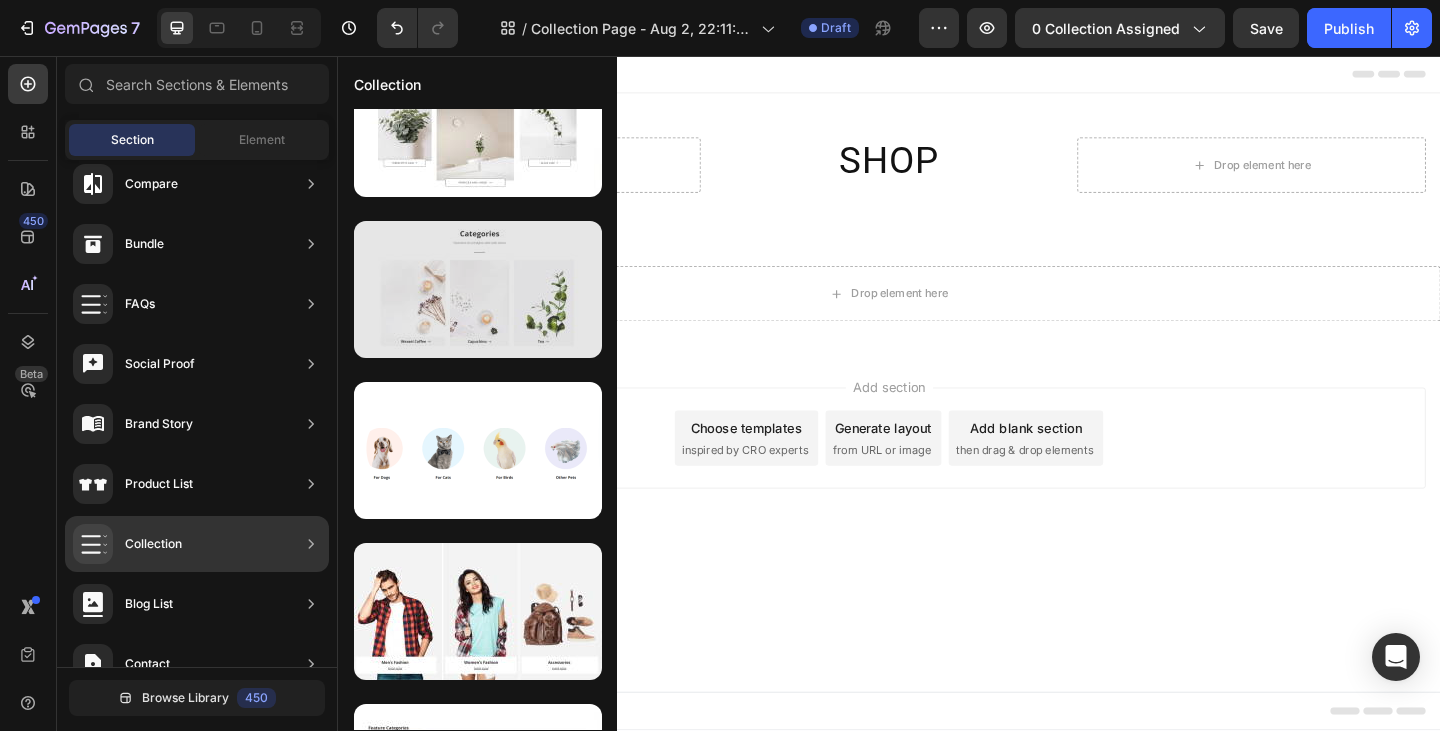 scroll, scrollTop: 0, scrollLeft: 0, axis: both 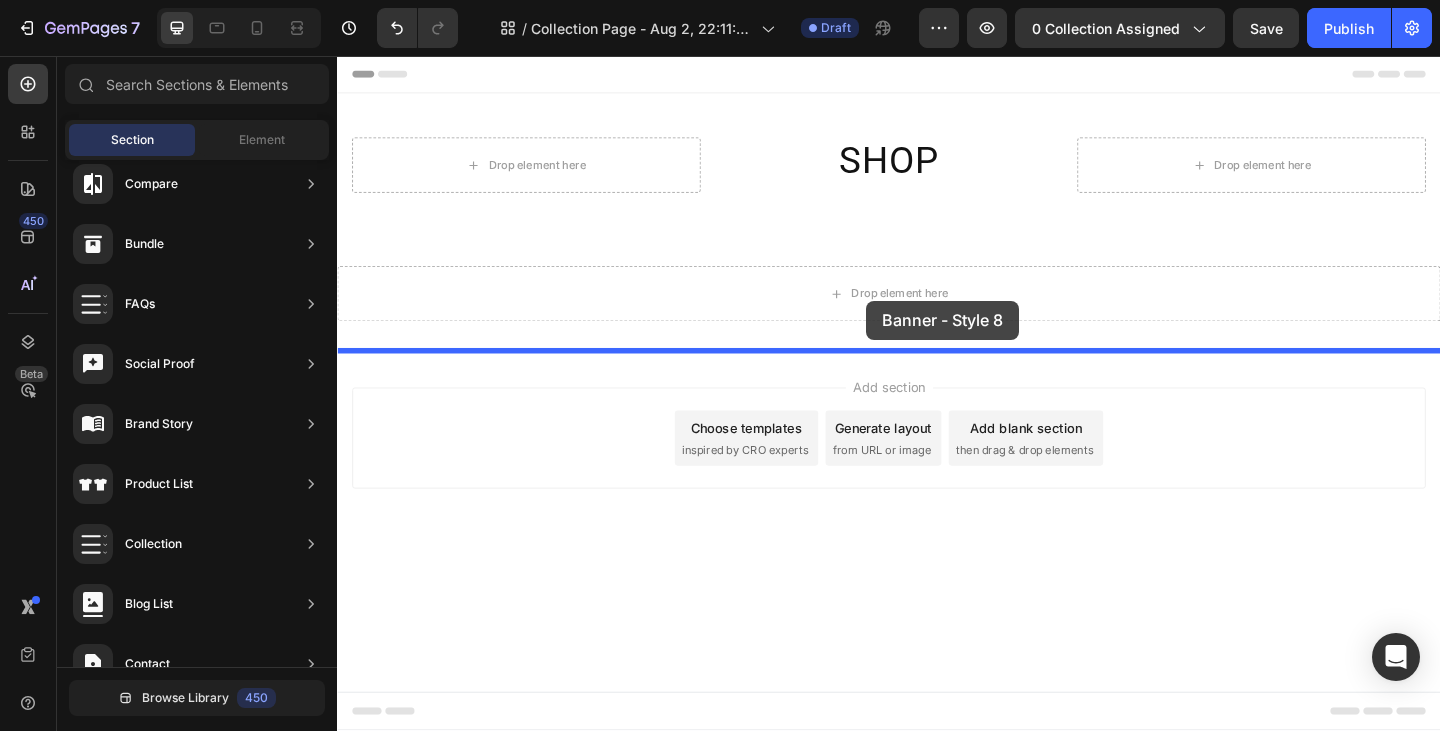 drag, startPoint x: 839, startPoint y: 266, endPoint x: 912, endPoint y: 322, distance: 92.00543 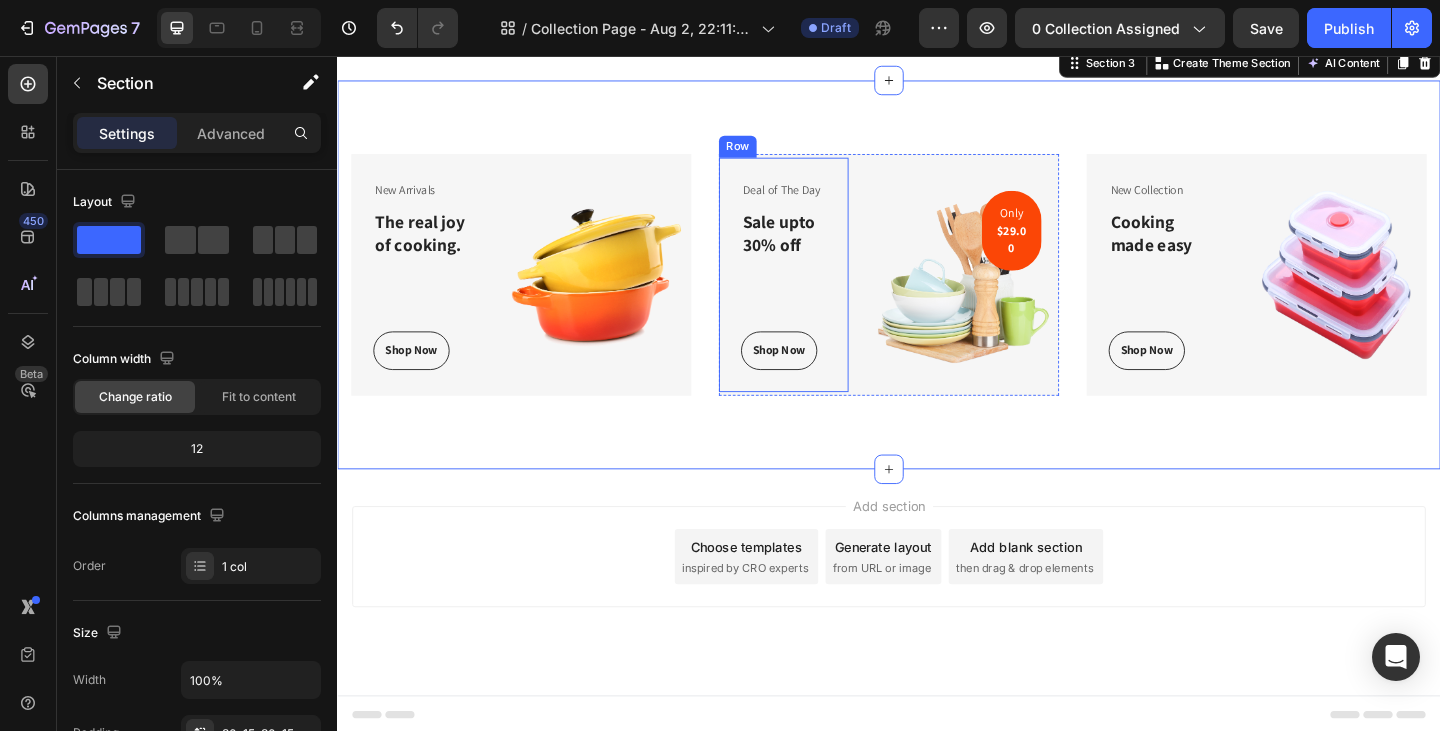 scroll, scrollTop: 194, scrollLeft: 0, axis: vertical 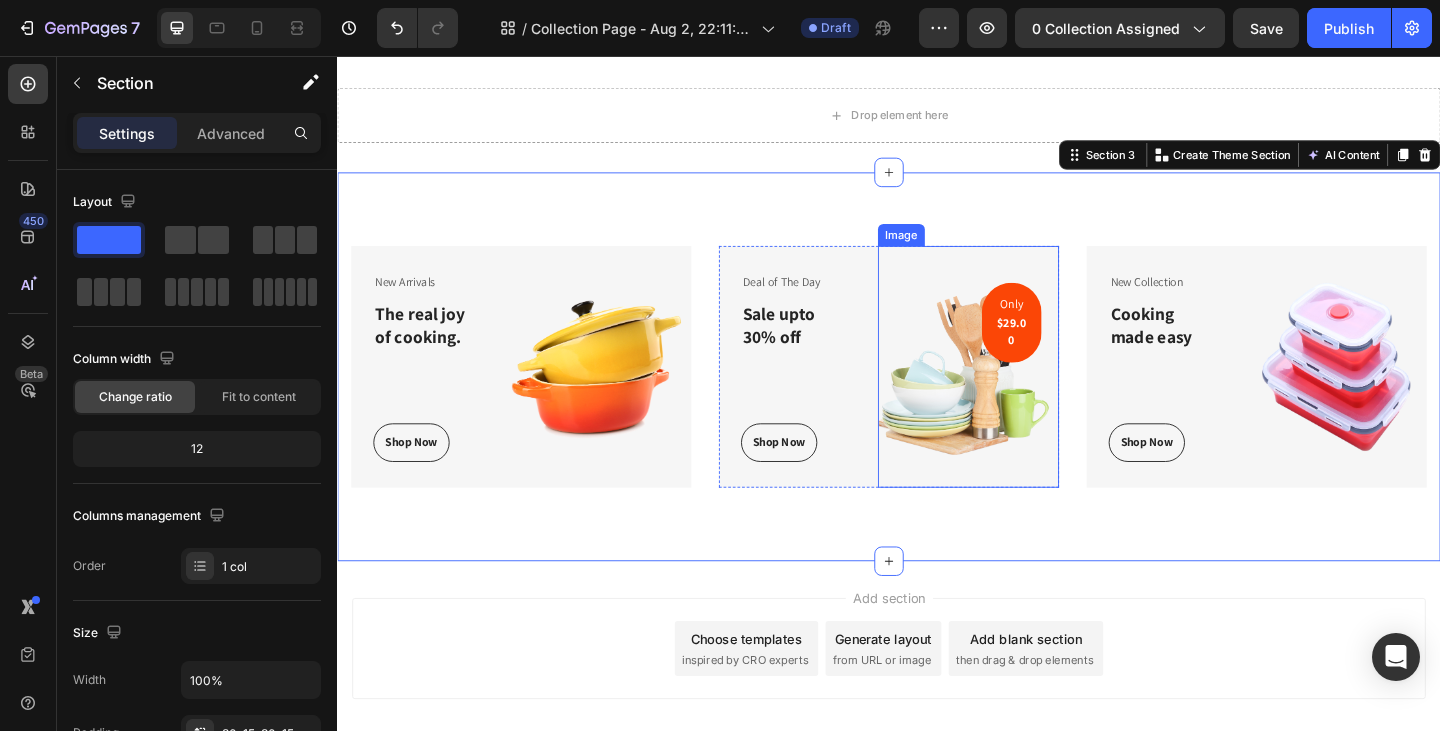 click at bounding box center (1023, 394) 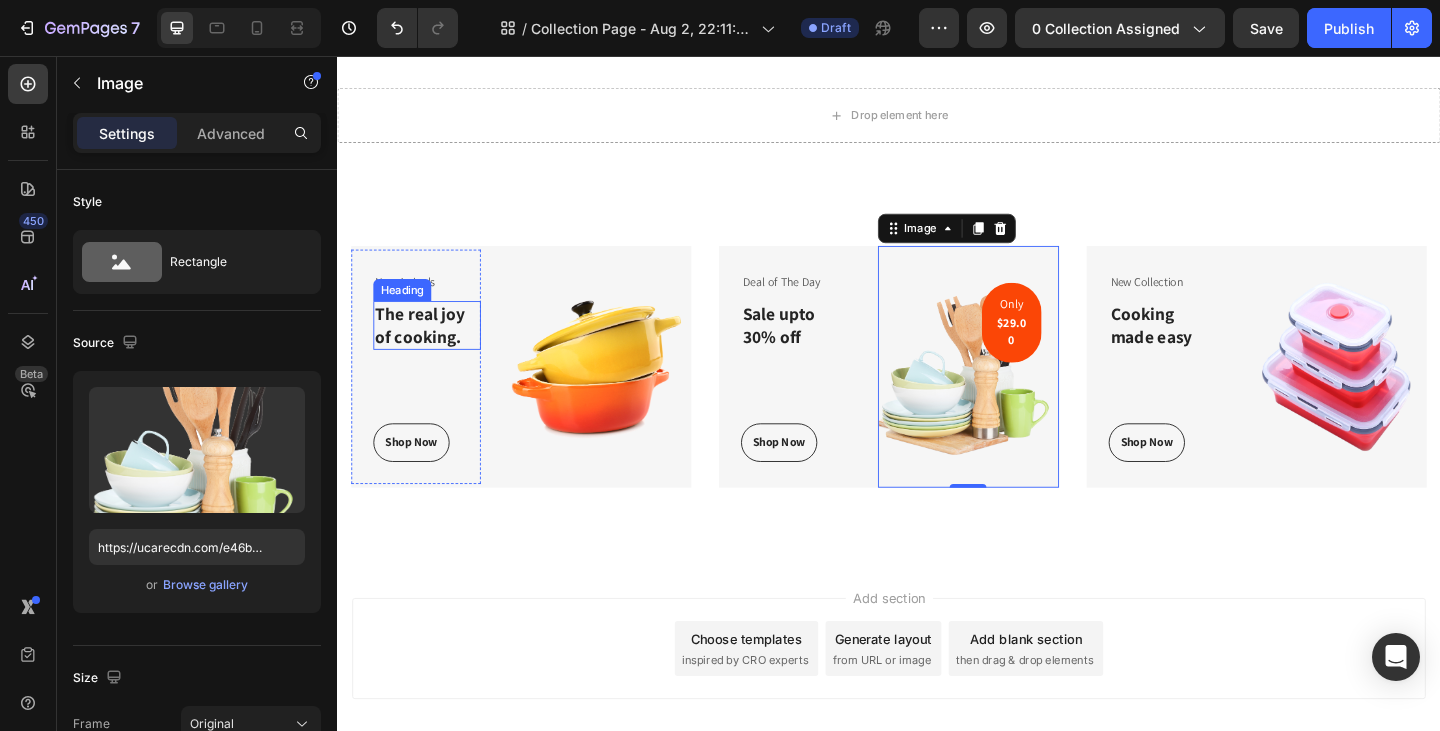 click on "The real joy of cooking." at bounding box center [434, 349] 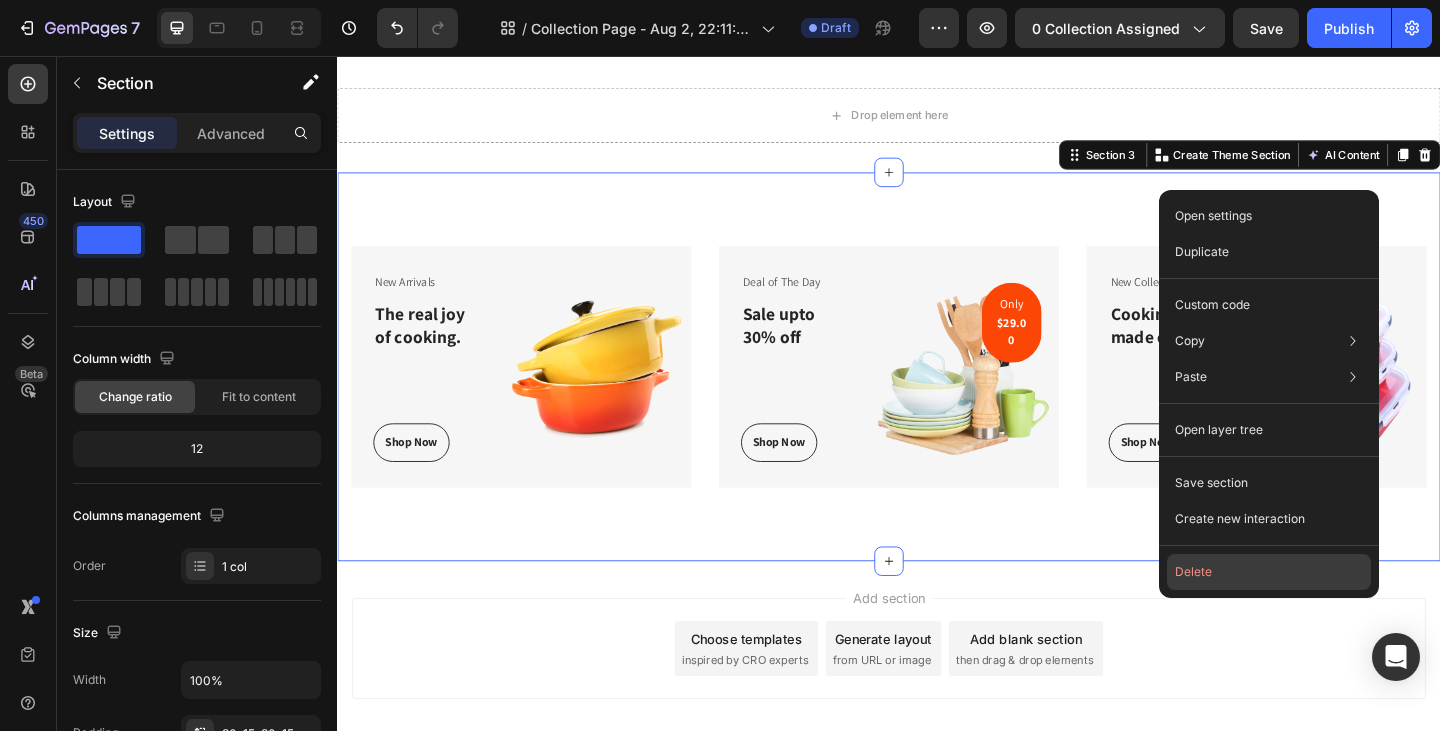 click on "Delete" 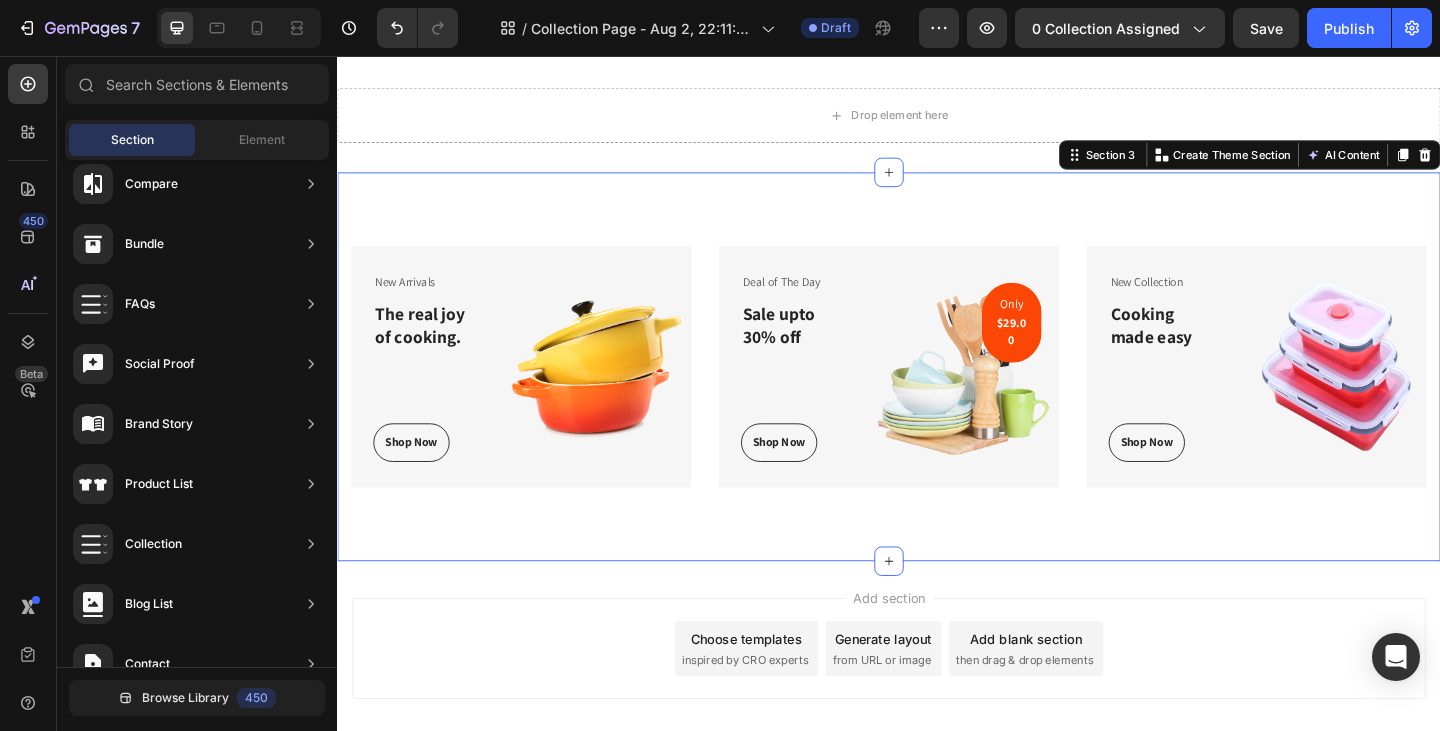 scroll, scrollTop: 0, scrollLeft: 0, axis: both 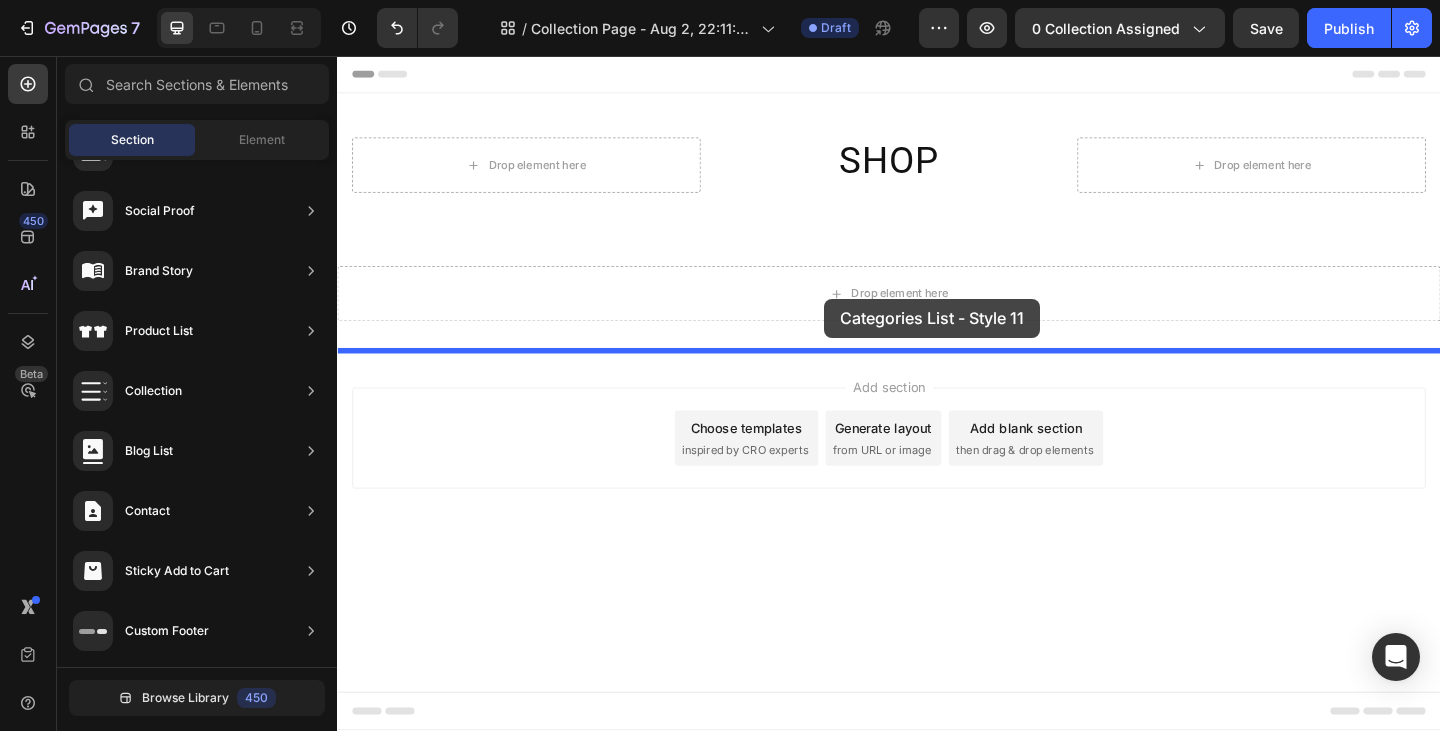 drag, startPoint x: 783, startPoint y: 366, endPoint x: 867, endPoint y: 320, distance: 95.77056 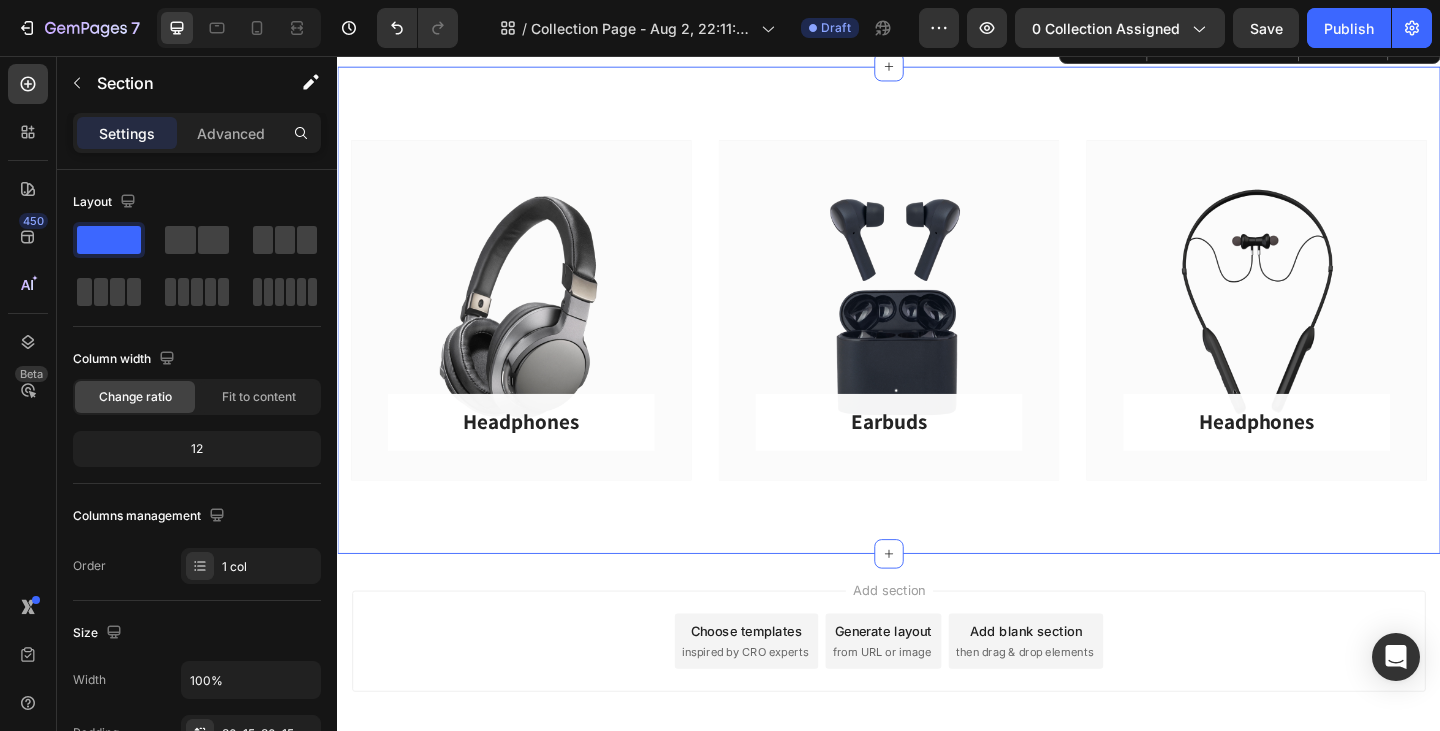 scroll, scrollTop: 200, scrollLeft: 0, axis: vertical 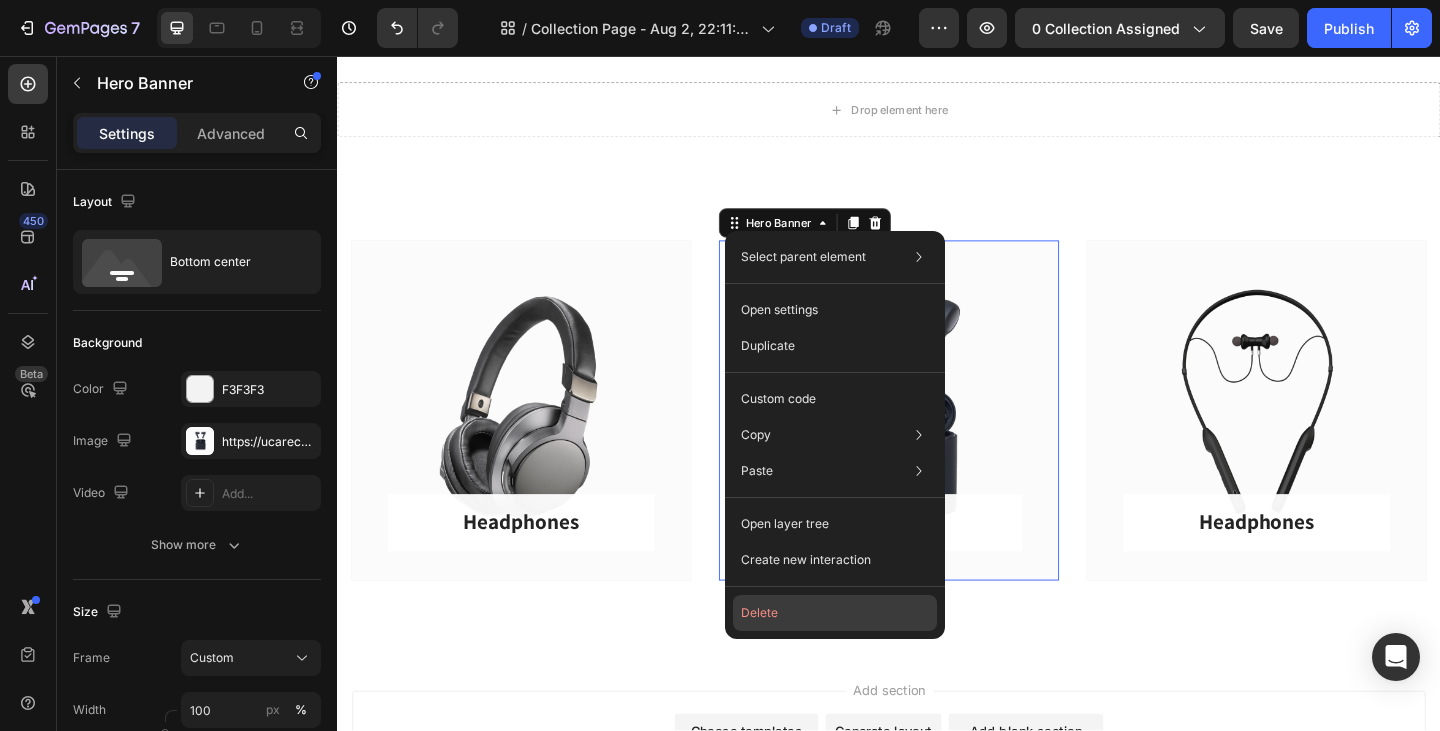 drag, startPoint x: 801, startPoint y: 612, endPoint x: 504, endPoint y: 595, distance: 297.48615 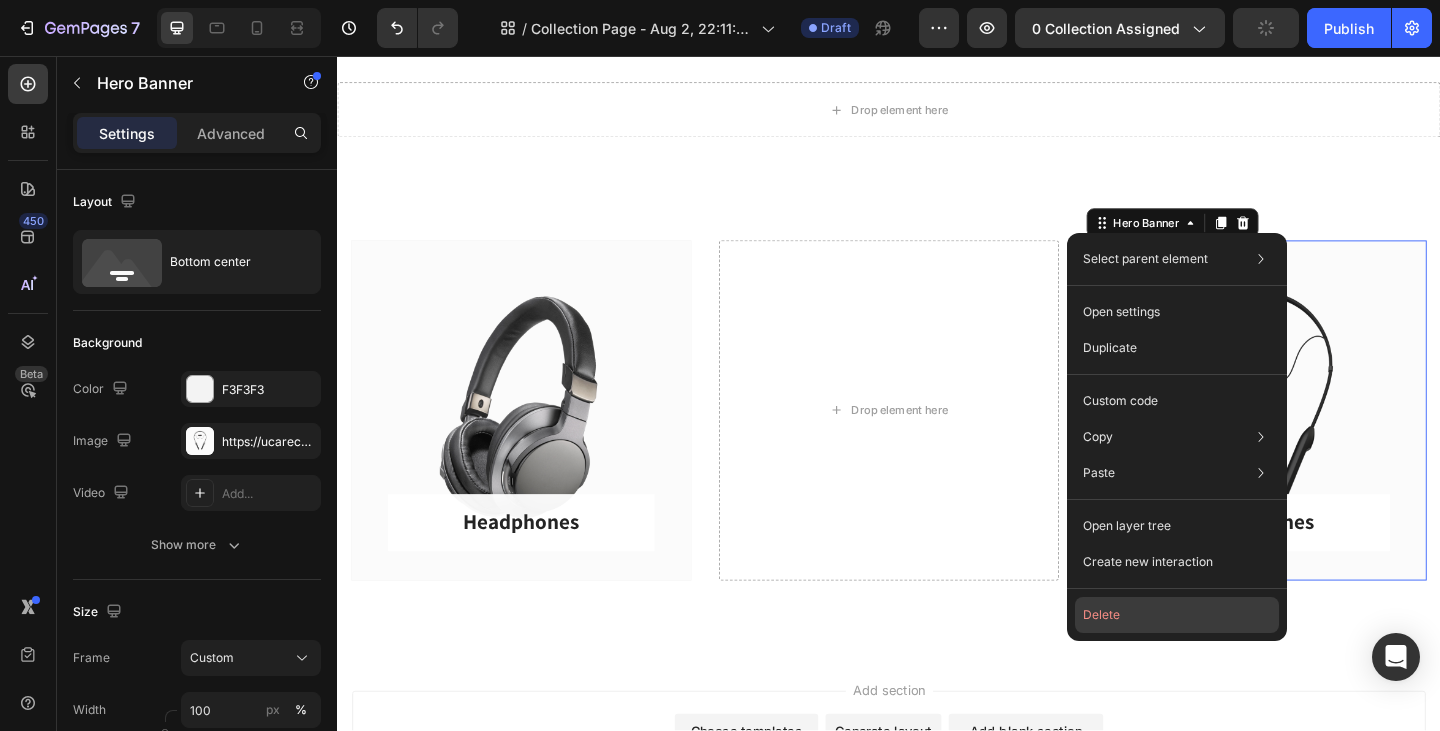 click on "Delete" 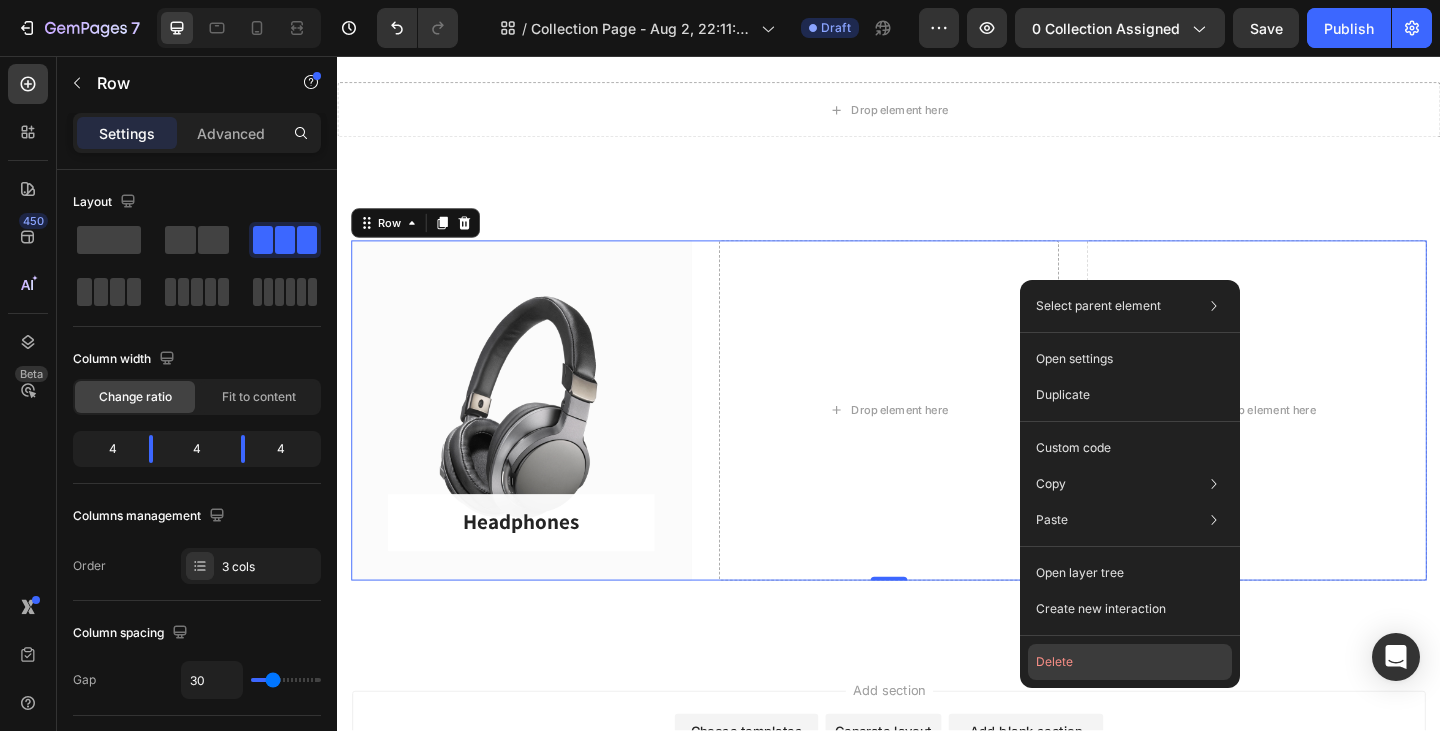 click on "Delete" 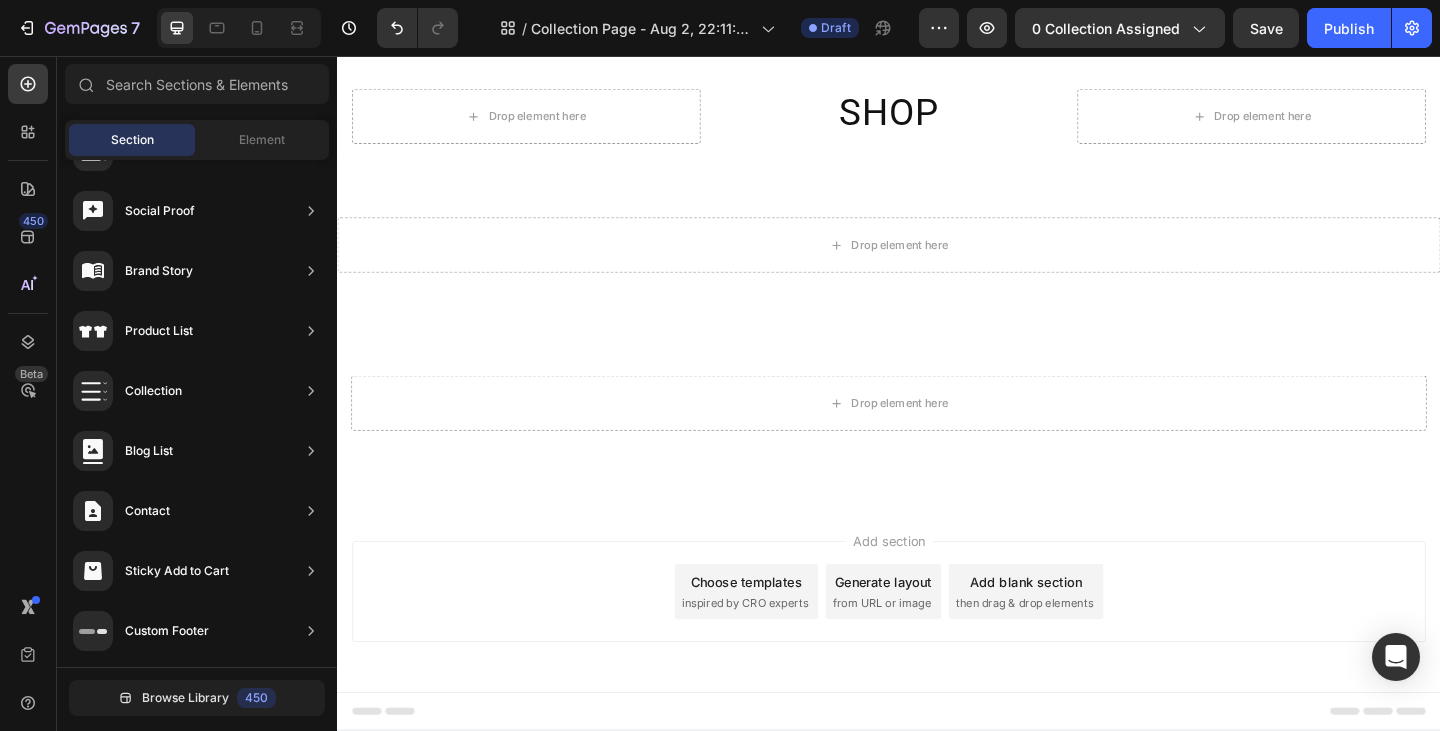 scroll, scrollTop: 53, scrollLeft: 0, axis: vertical 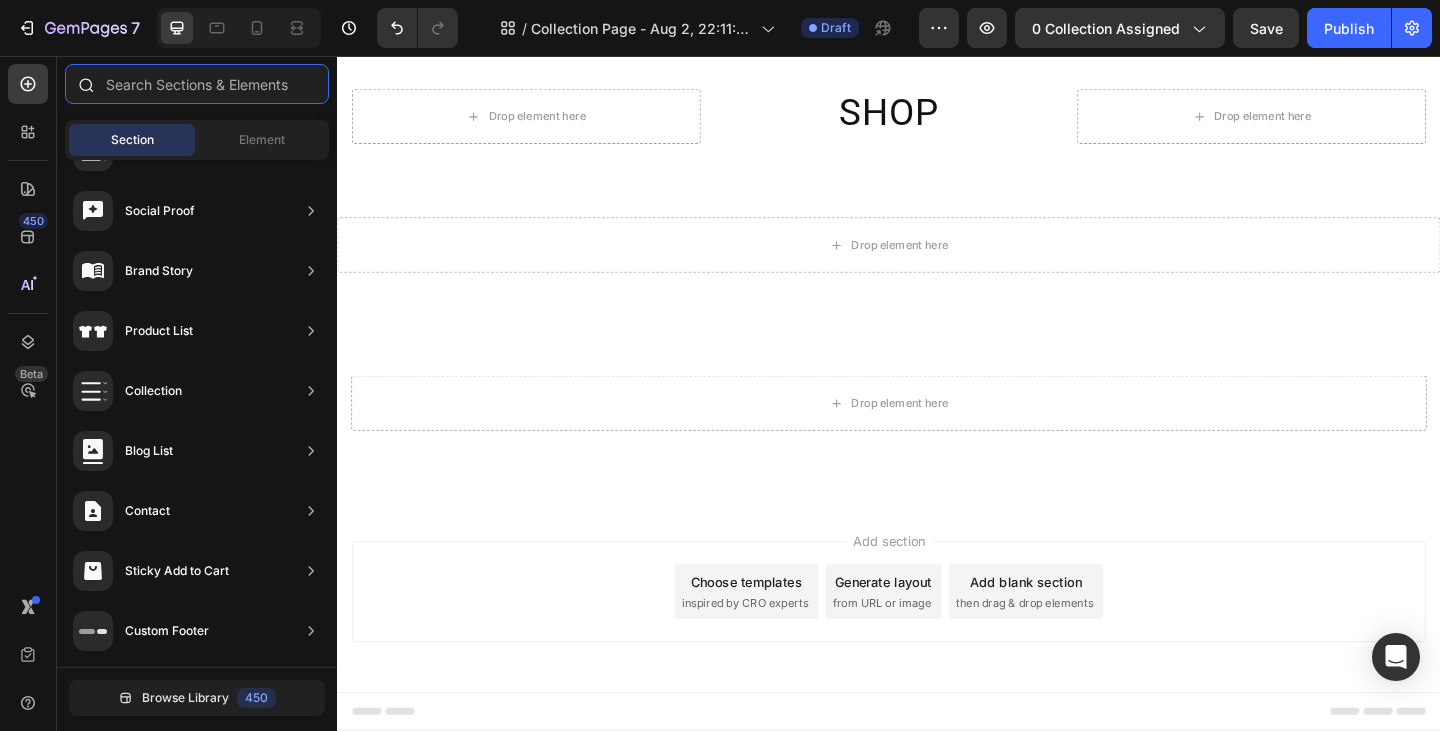 click at bounding box center (197, 84) 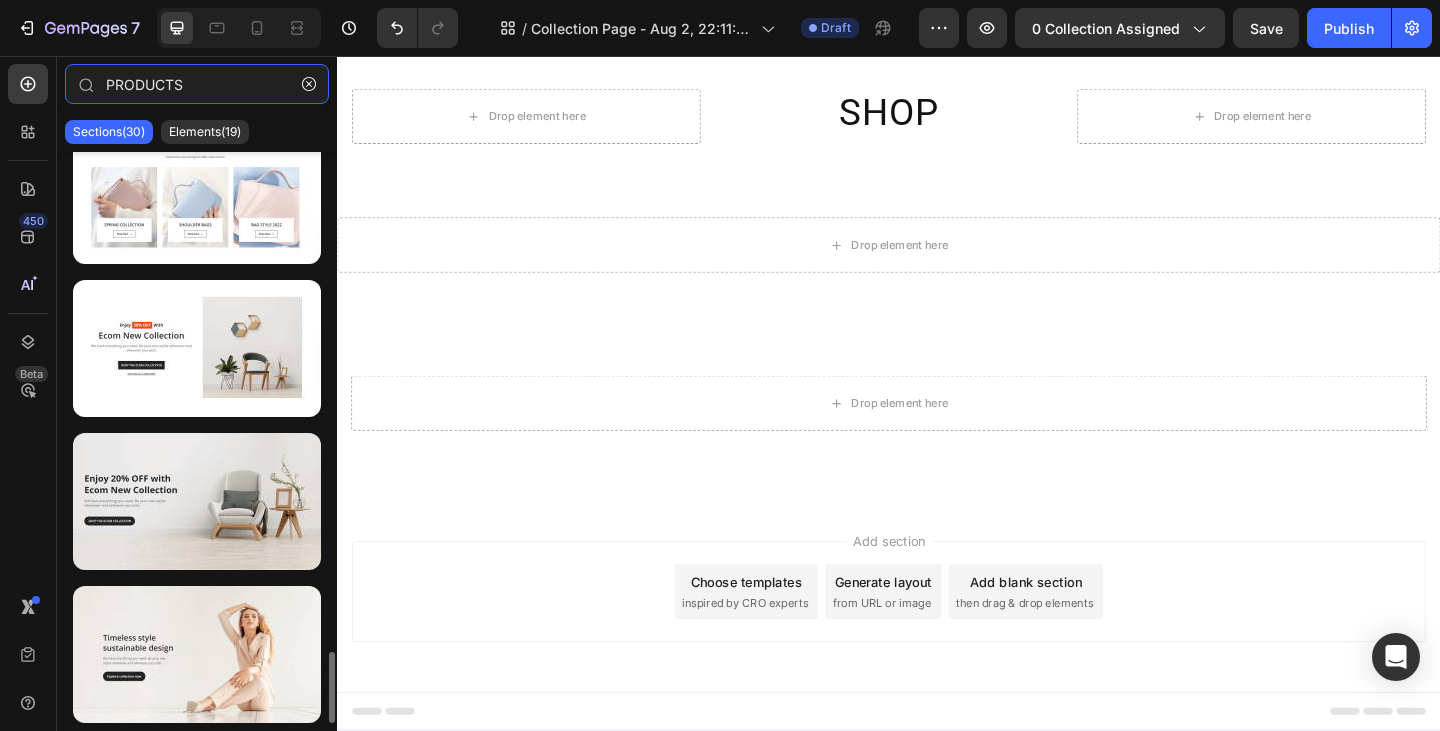 scroll, scrollTop: 4011, scrollLeft: 0, axis: vertical 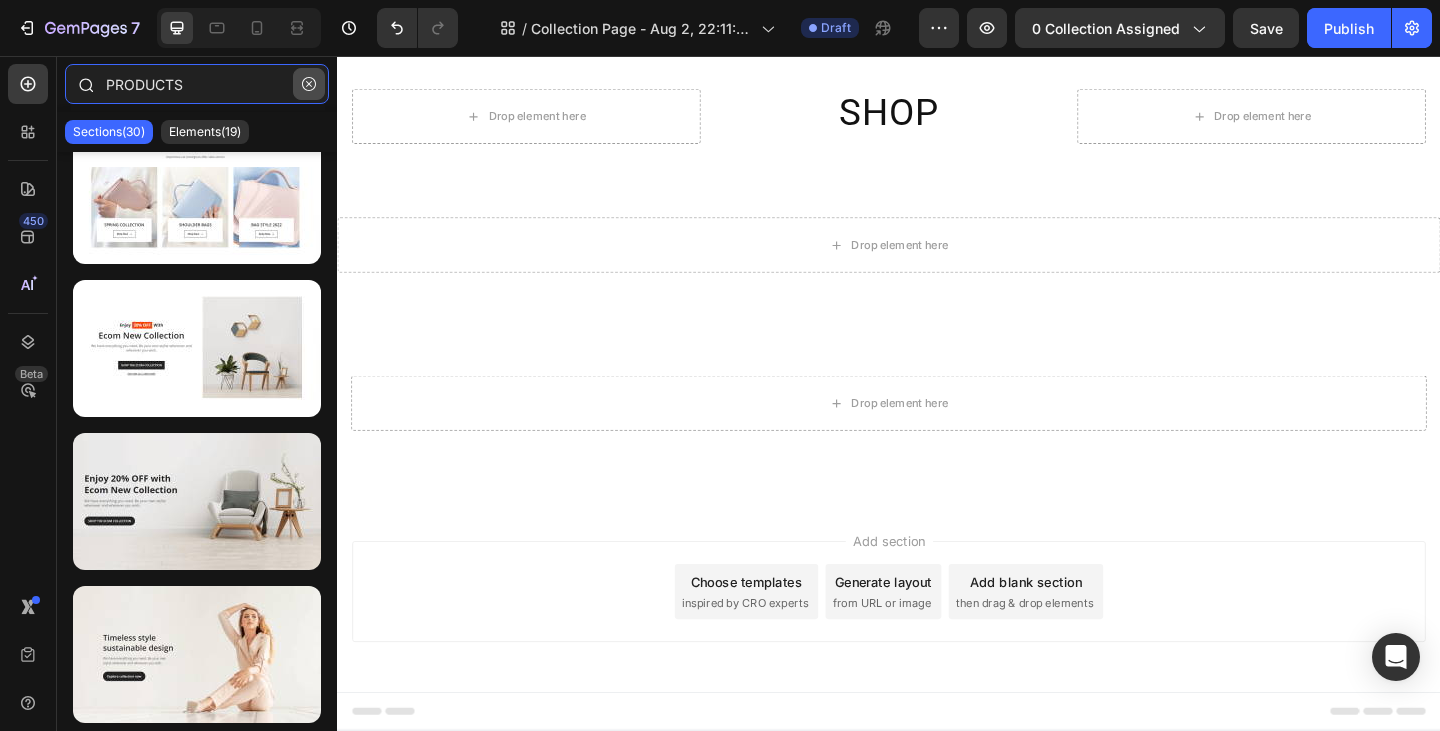 type on "PRODUCTS" 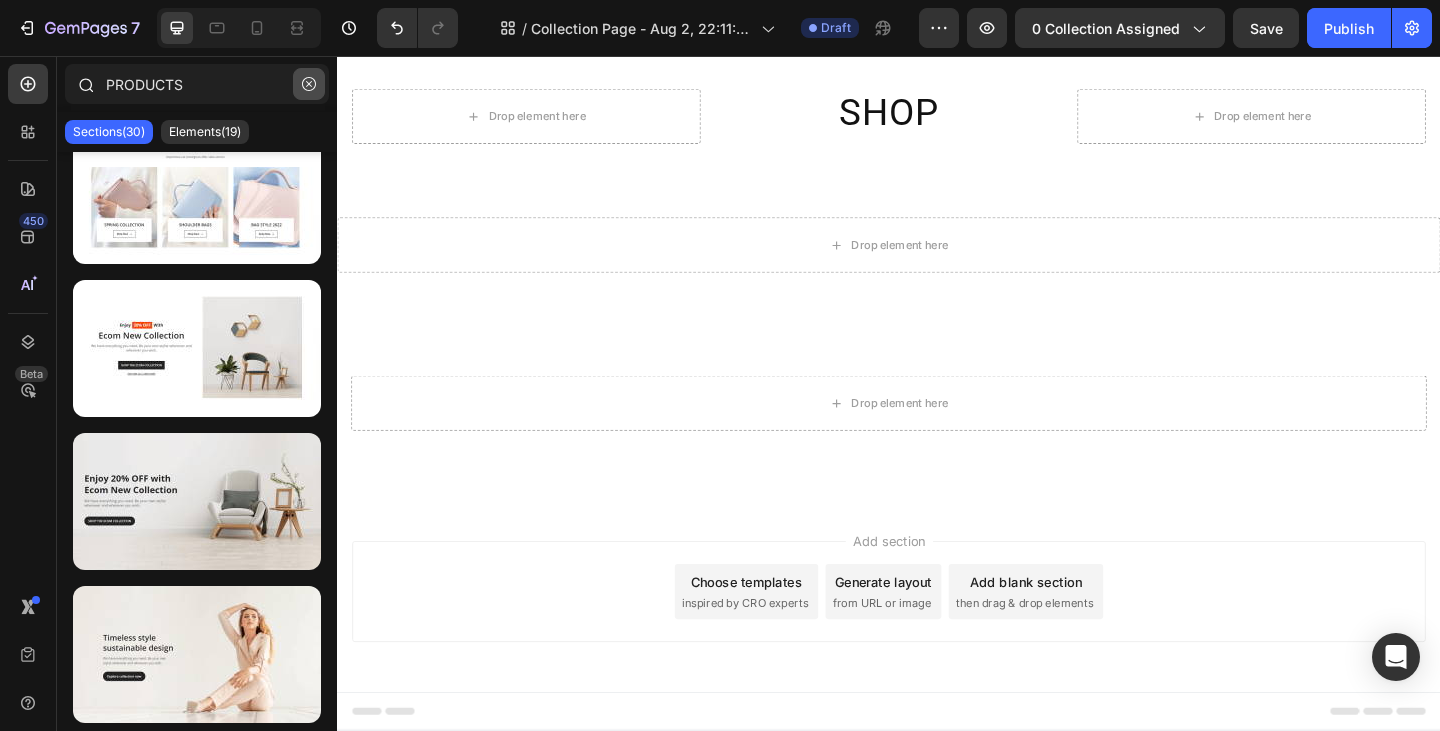 click 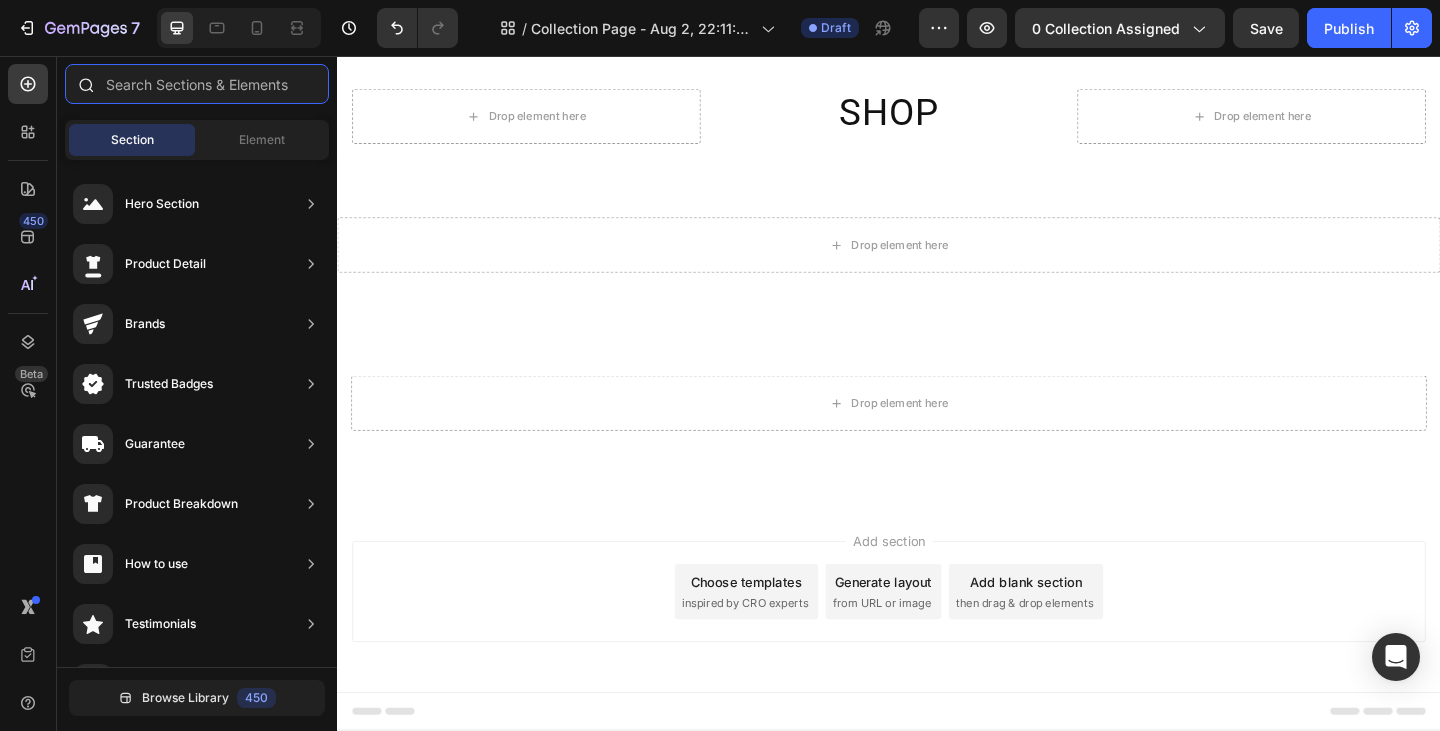 click at bounding box center (197, 84) 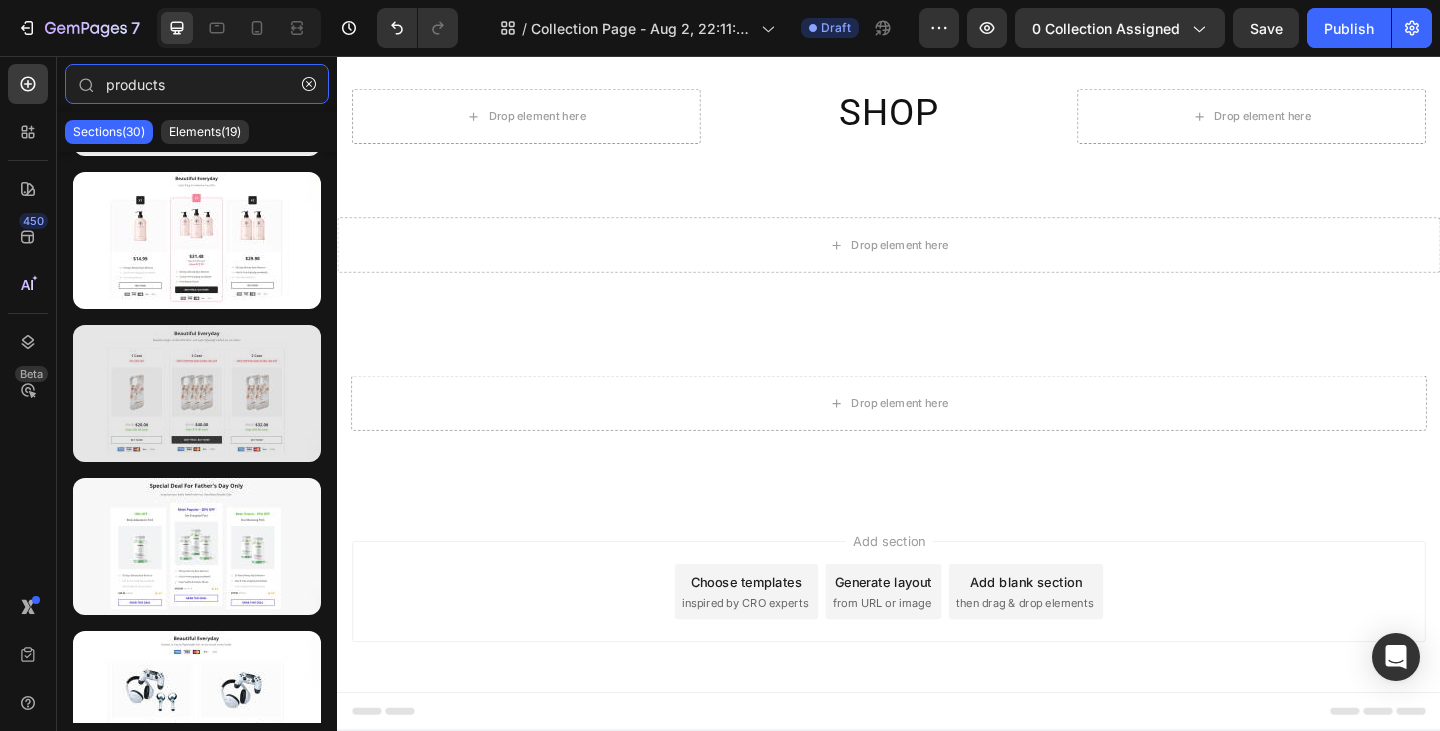 scroll, scrollTop: 300, scrollLeft: 0, axis: vertical 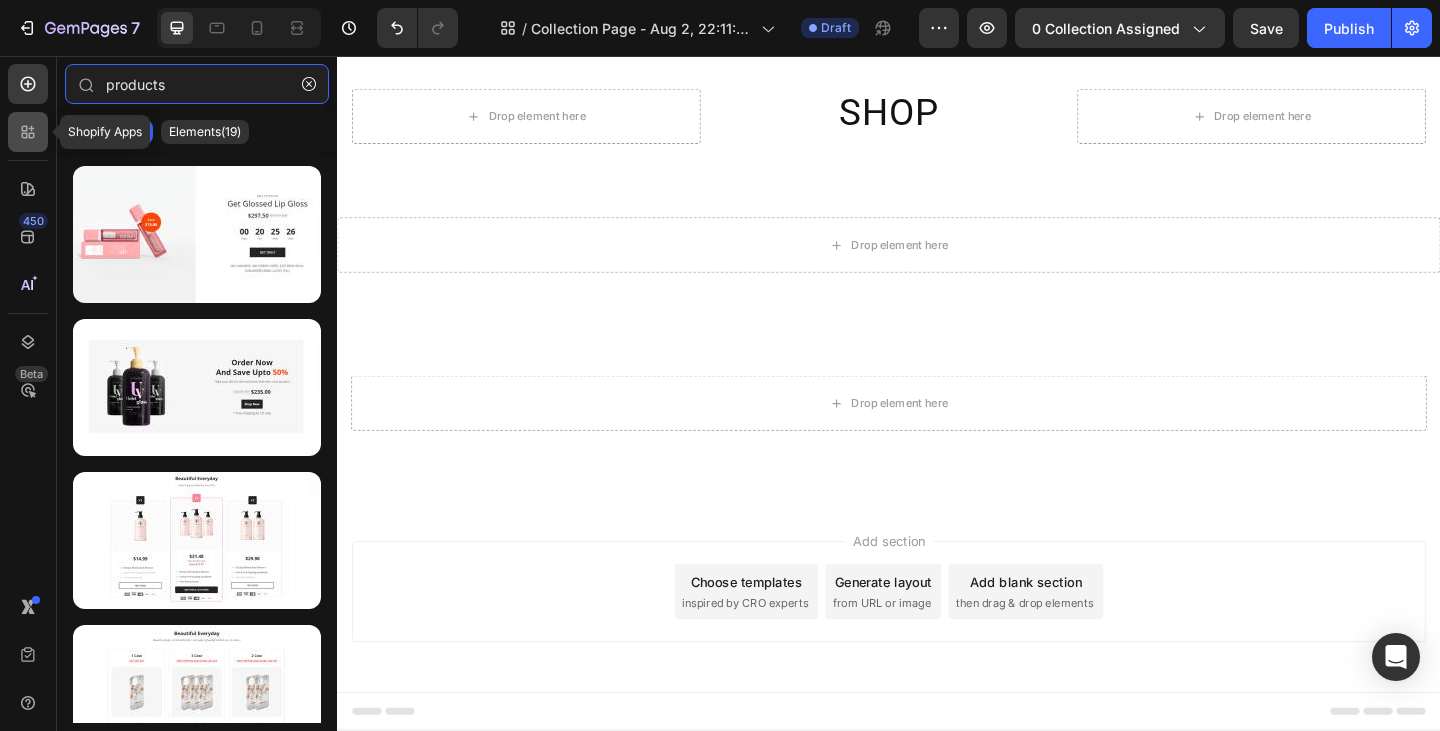 type on "products" 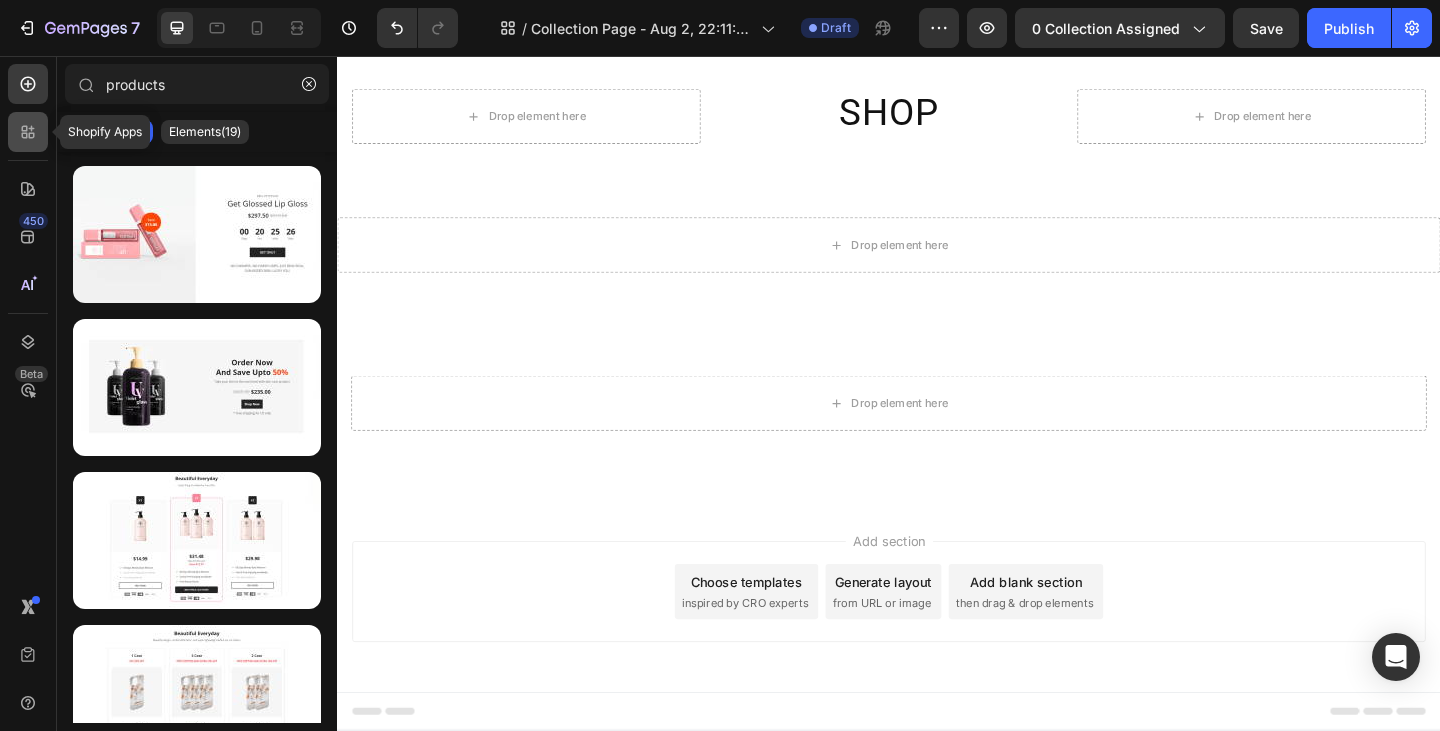click 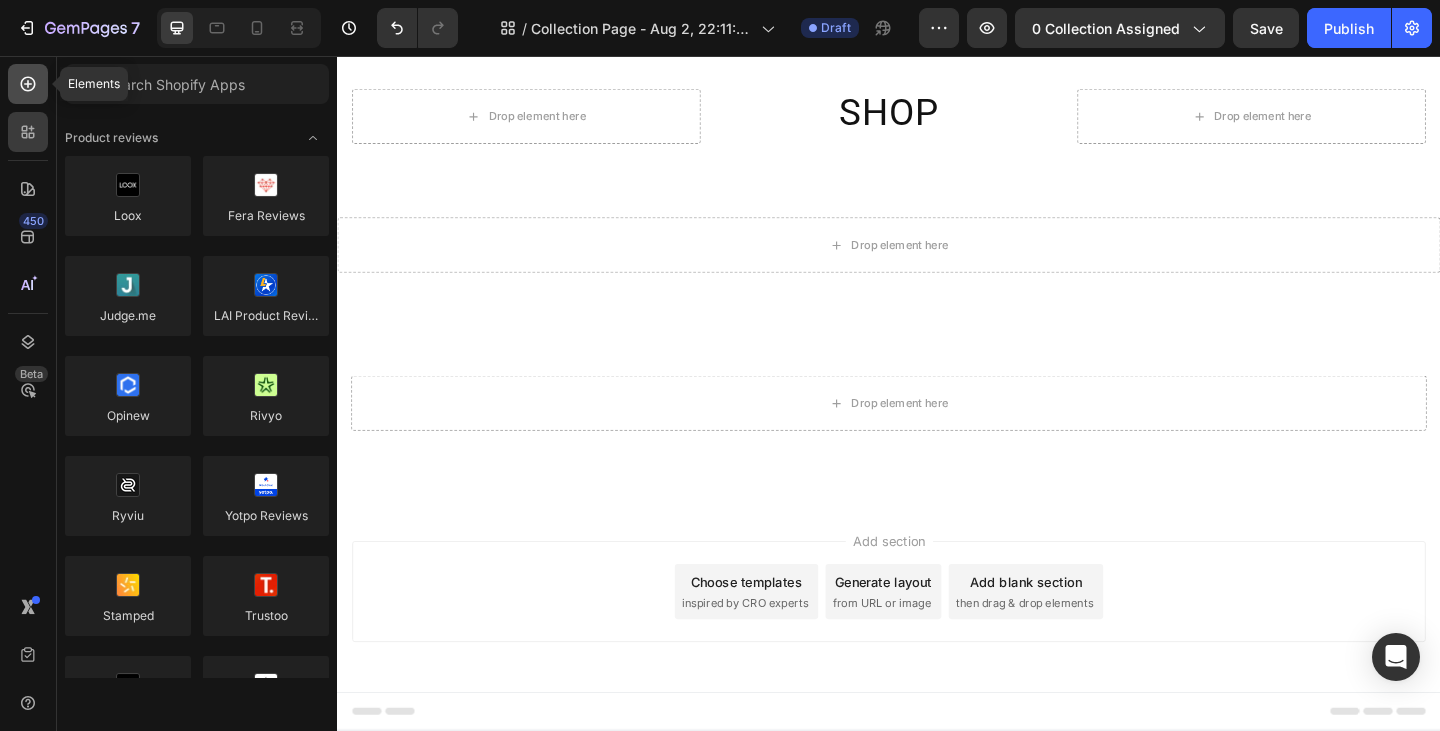 click 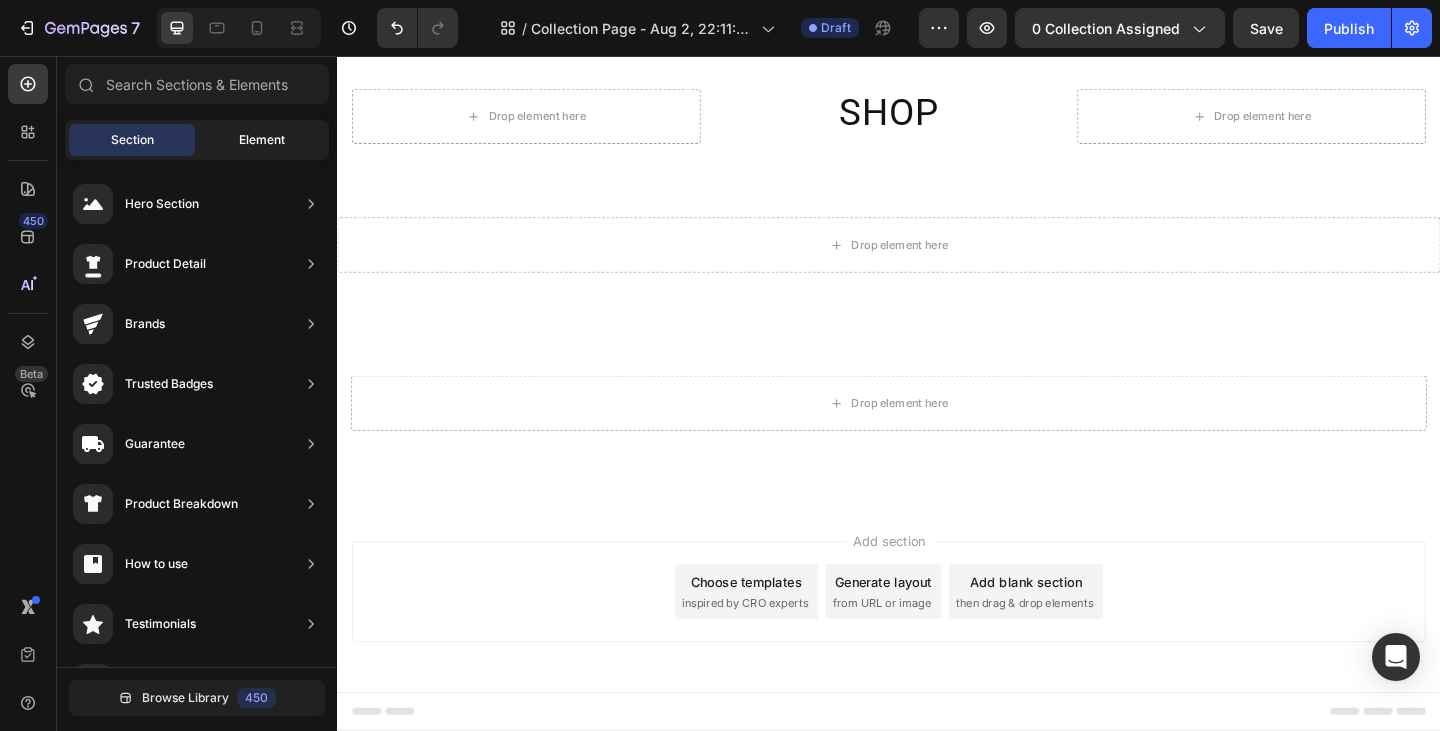 click on "Element" 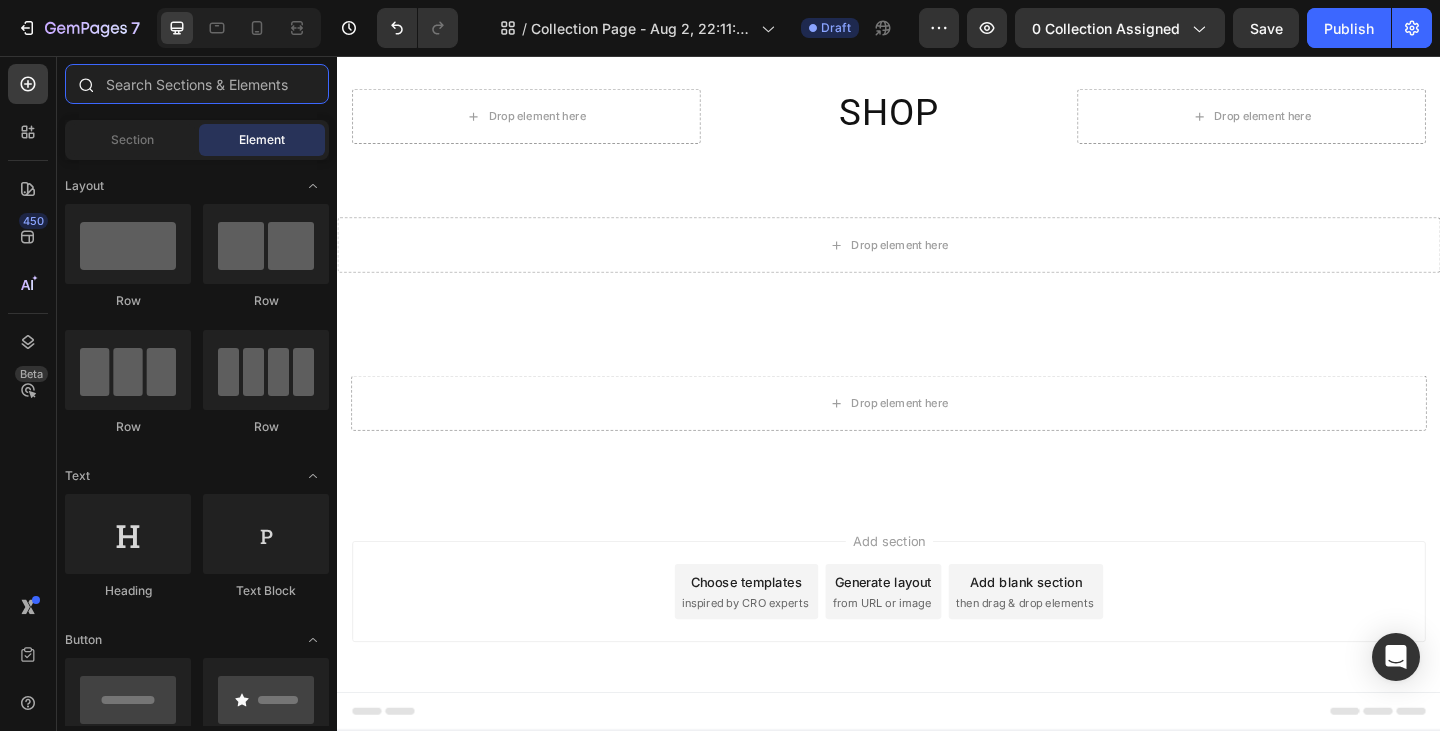 click at bounding box center (197, 84) 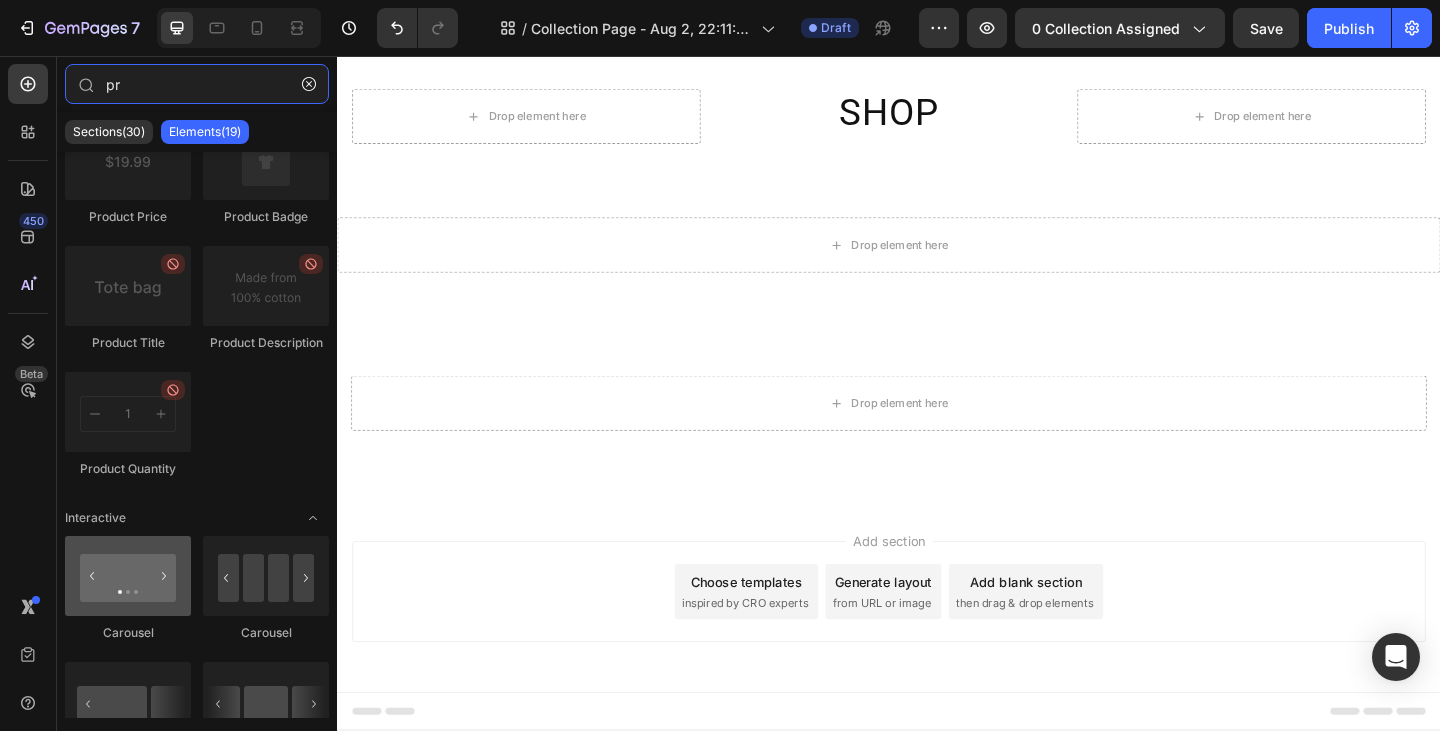 scroll, scrollTop: 0, scrollLeft: 0, axis: both 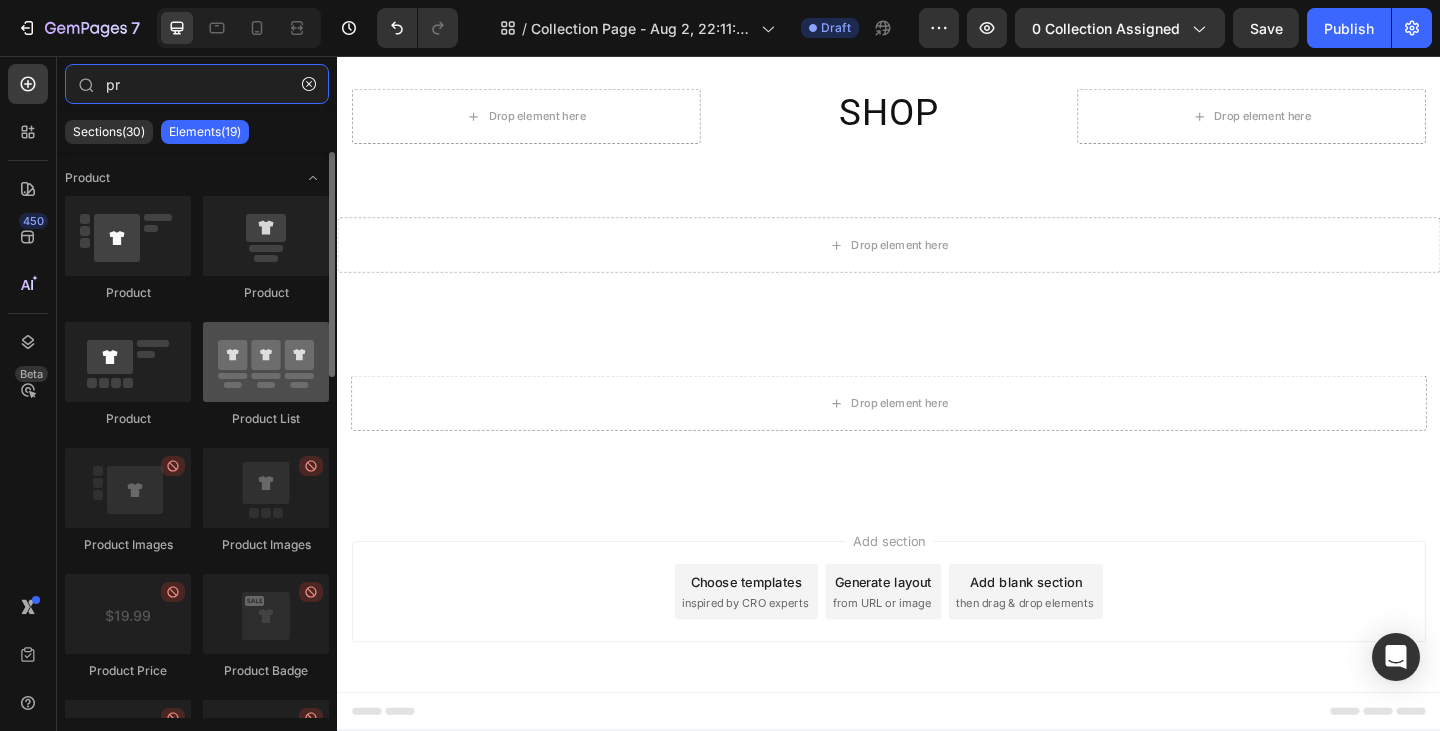type on "pr" 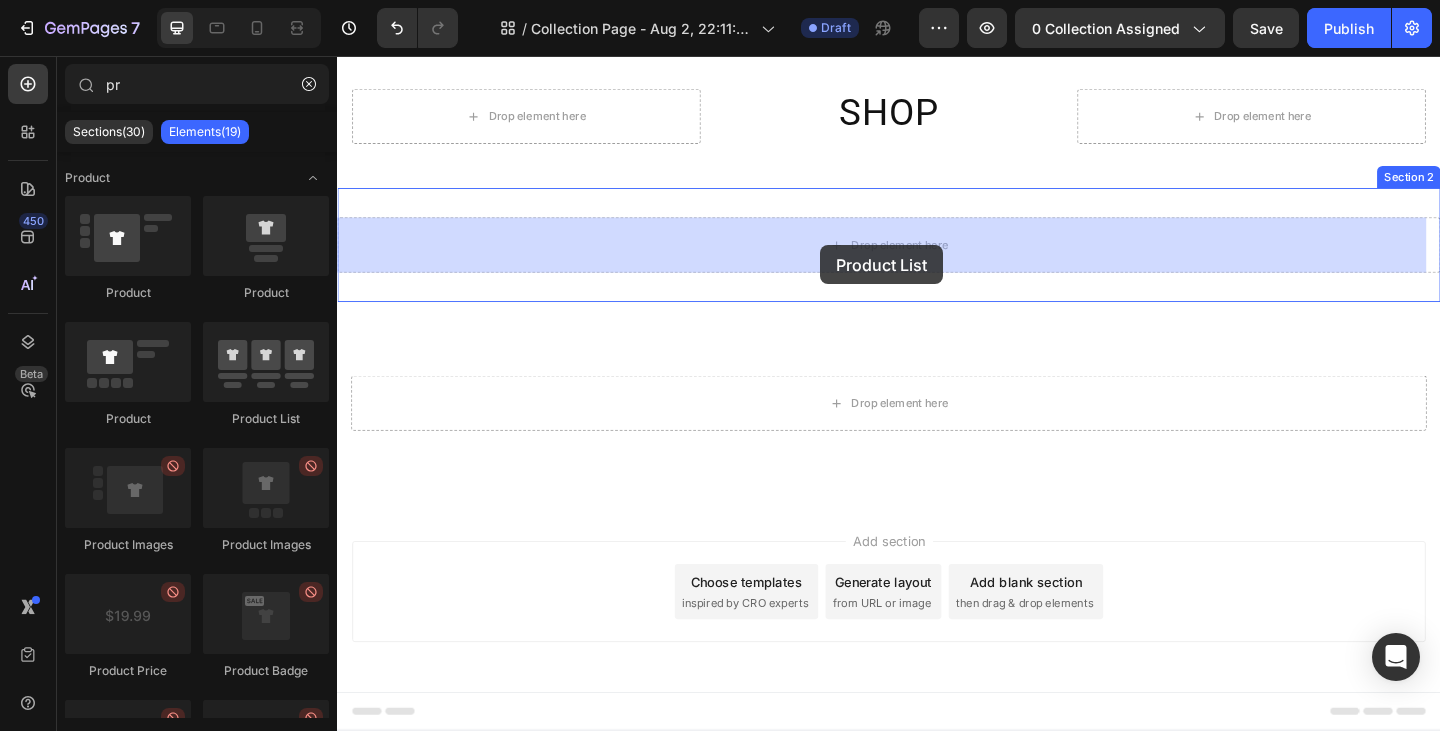 drag, startPoint x: 611, startPoint y: 425, endPoint x: 862, endPoint y: 262, distance: 299.28247 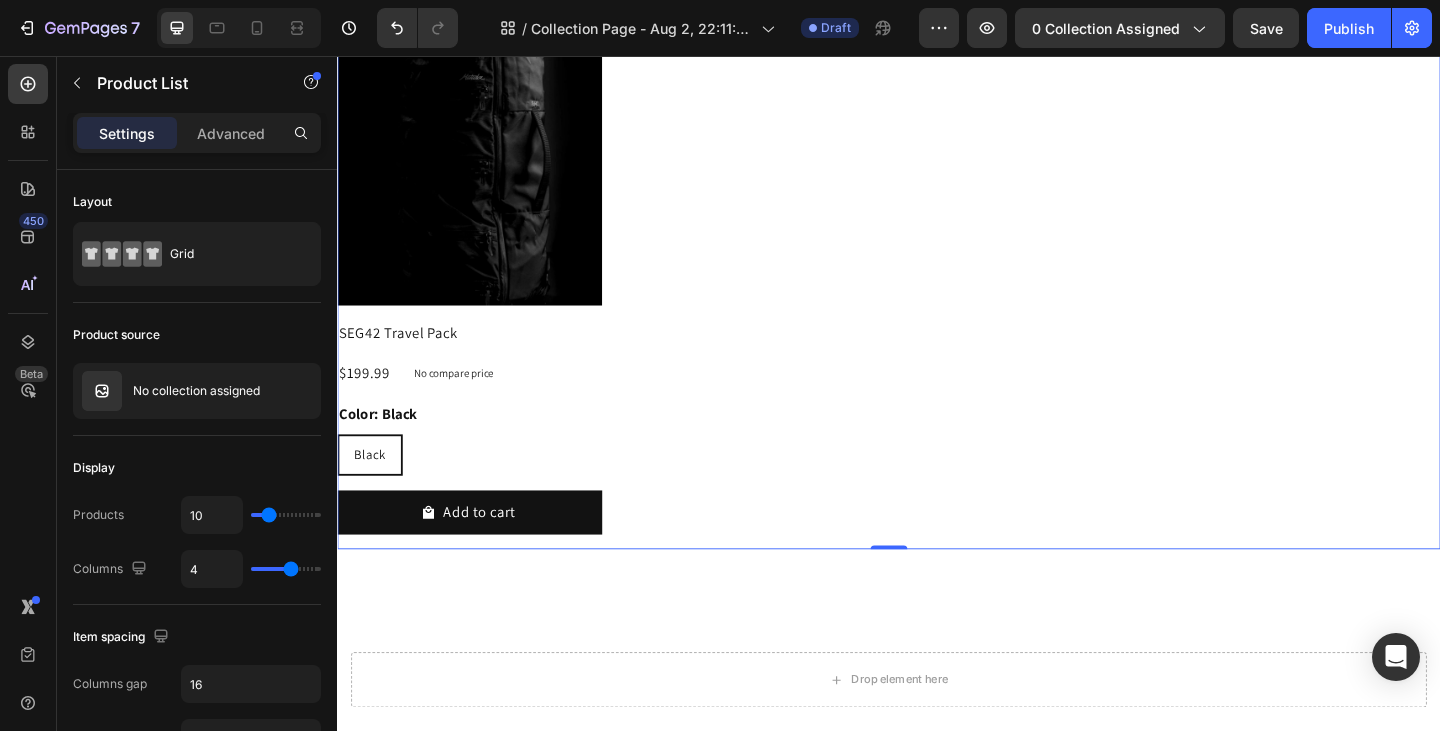 scroll, scrollTop: 253, scrollLeft: 0, axis: vertical 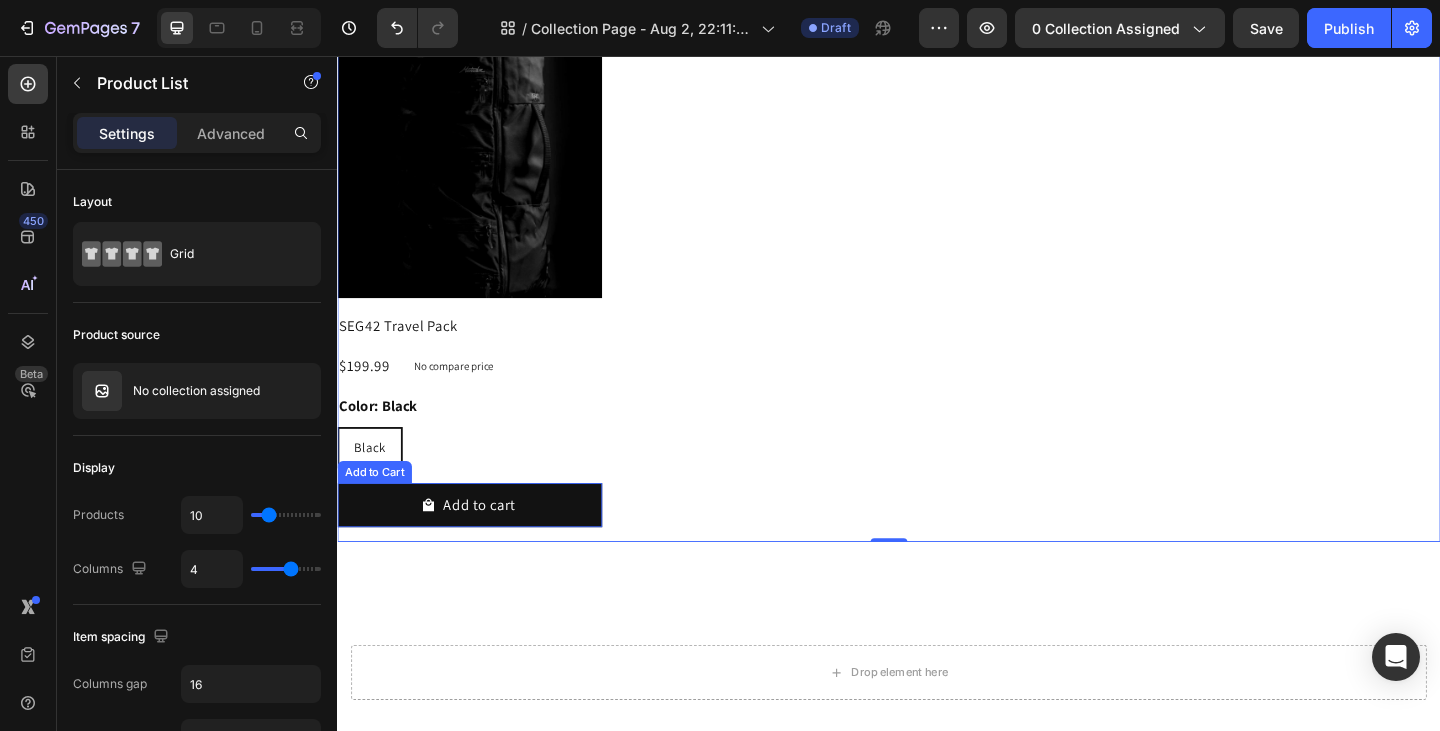click on "Product Images SEG42 Travel Pack Product Title $199.99 Product Price Product Price No compare price Product Price Row Color: Black Black Black Black Product Variants & Swatches Add to cart Add to Cart Row" at bounding box center (481, 308) 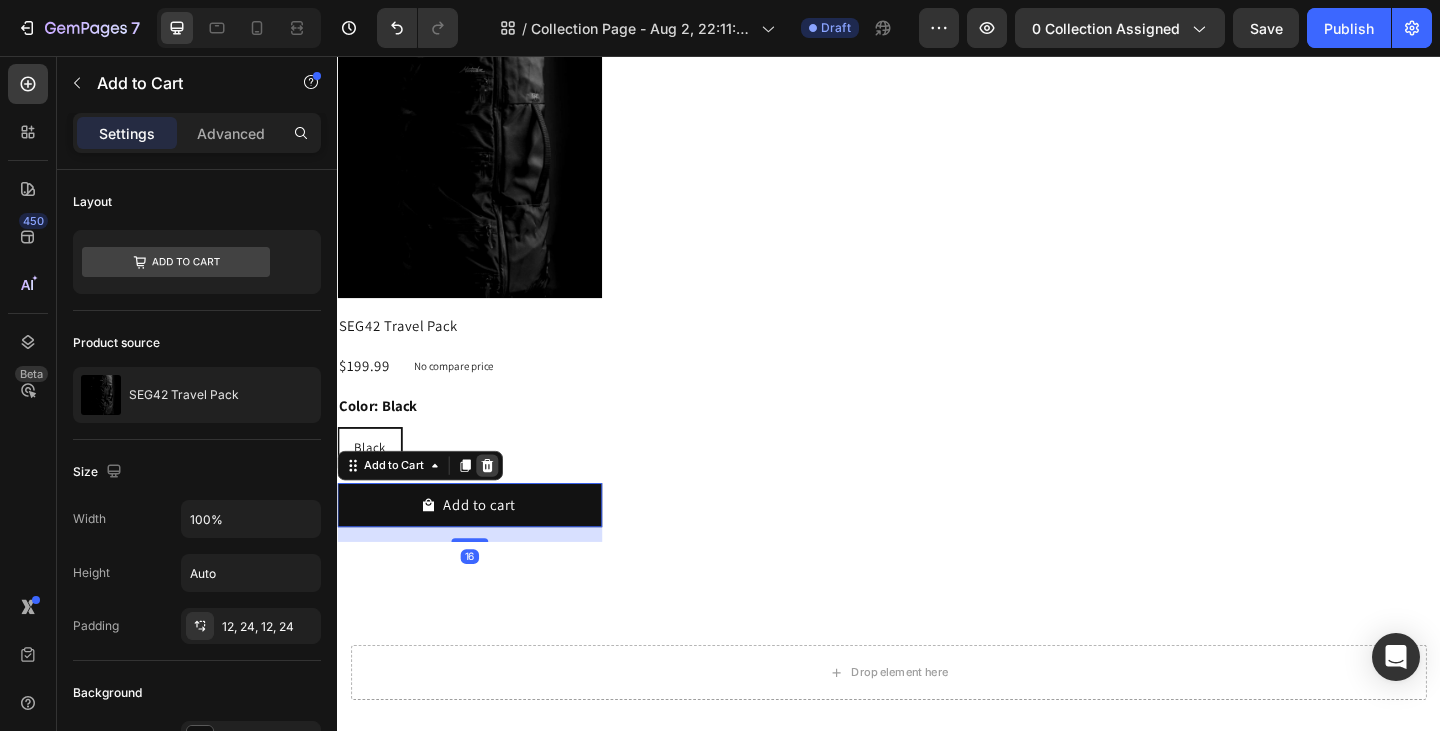 click 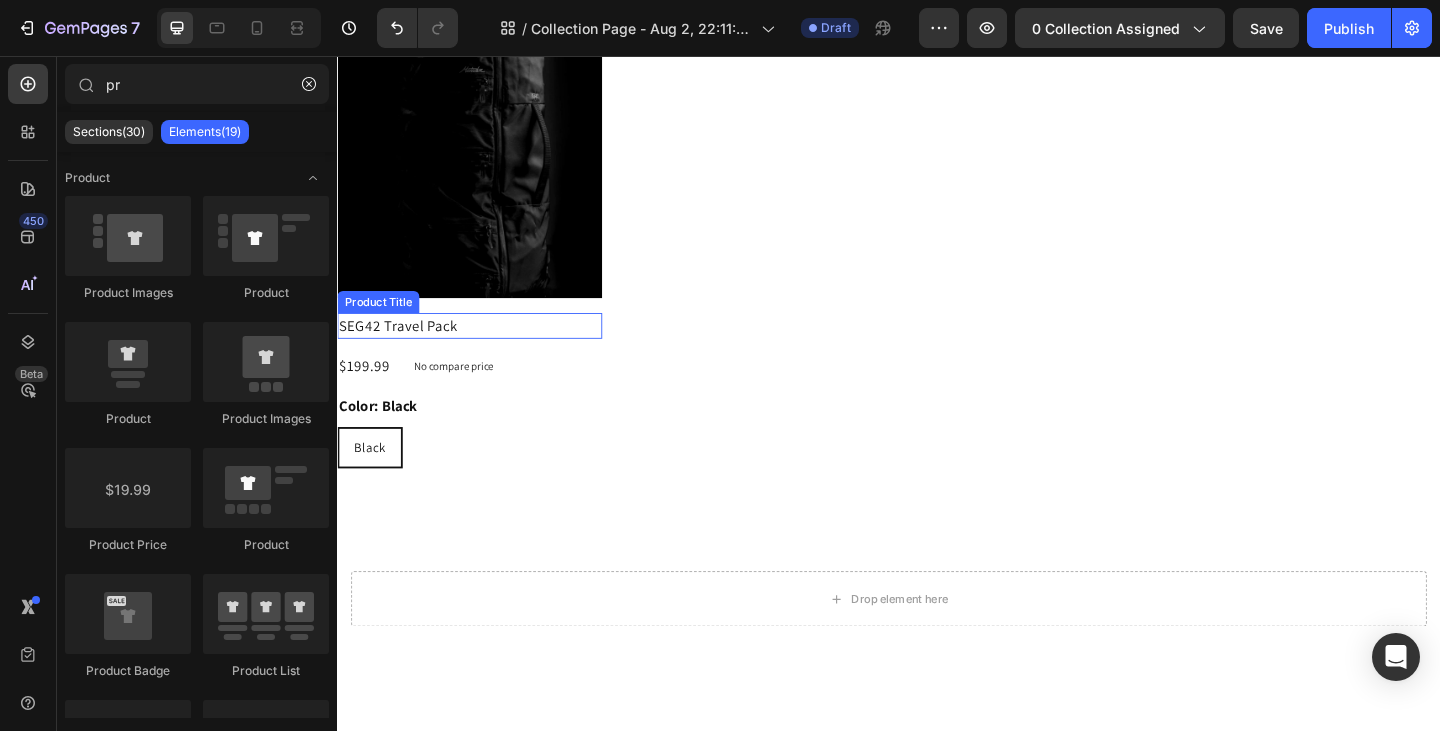 click on "SEG42 Travel Pack" at bounding box center (481, 350) 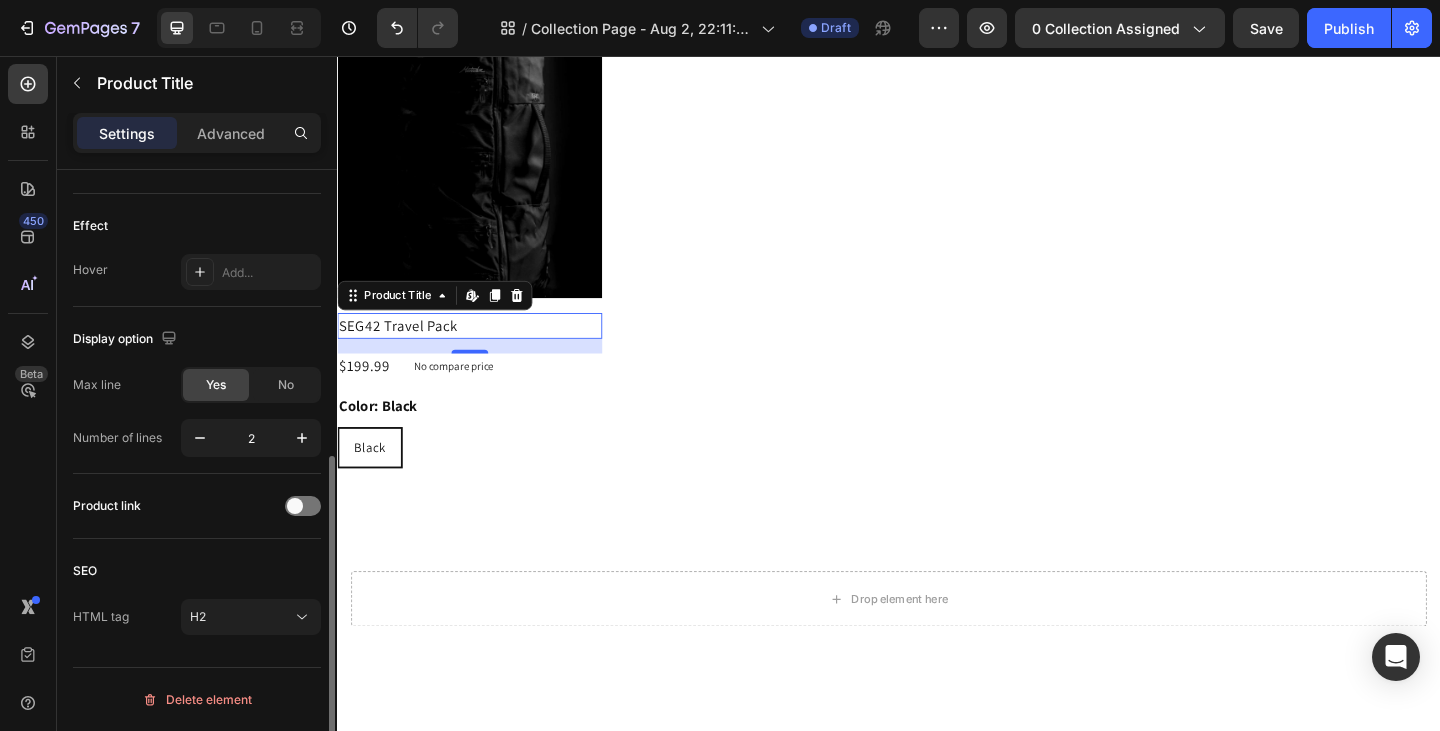 scroll, scrollTop: 0, scrollLeft: 0, axis: both 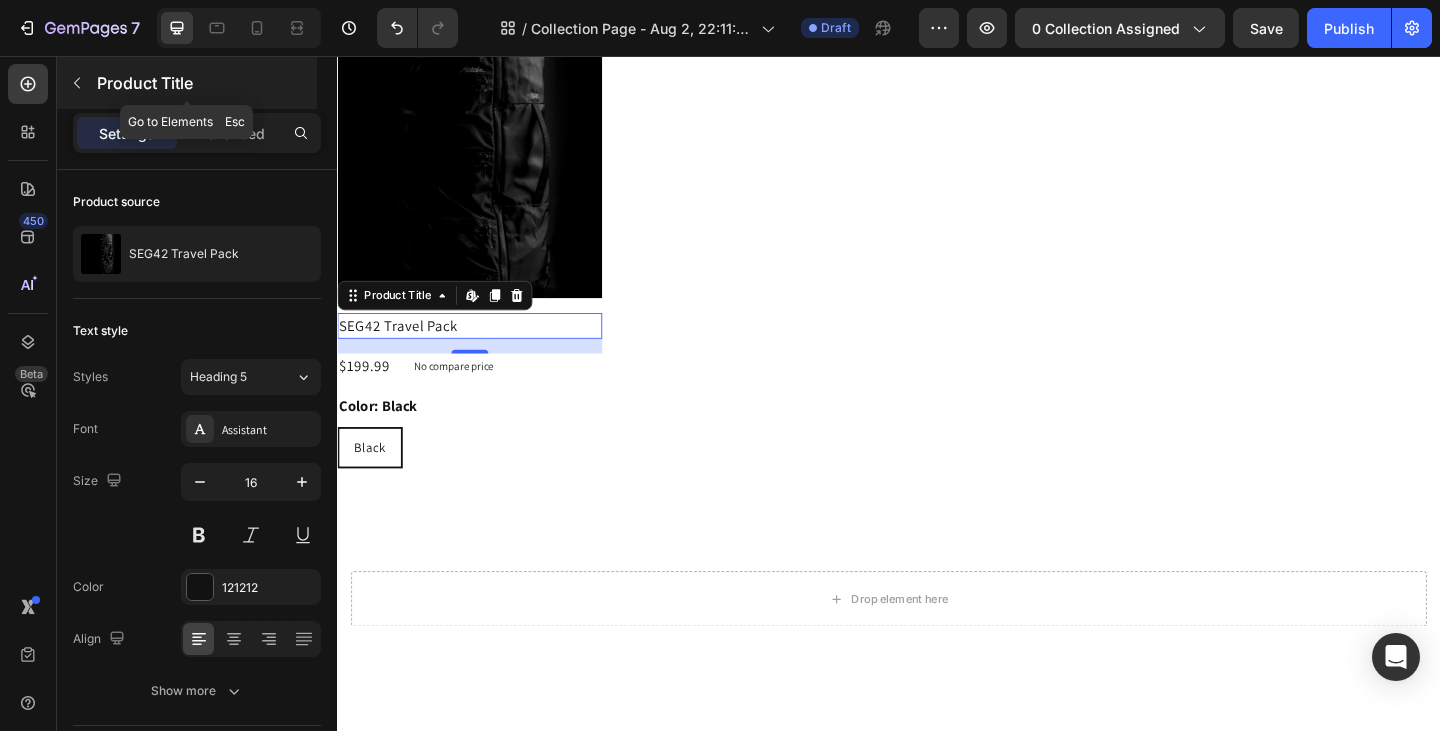click 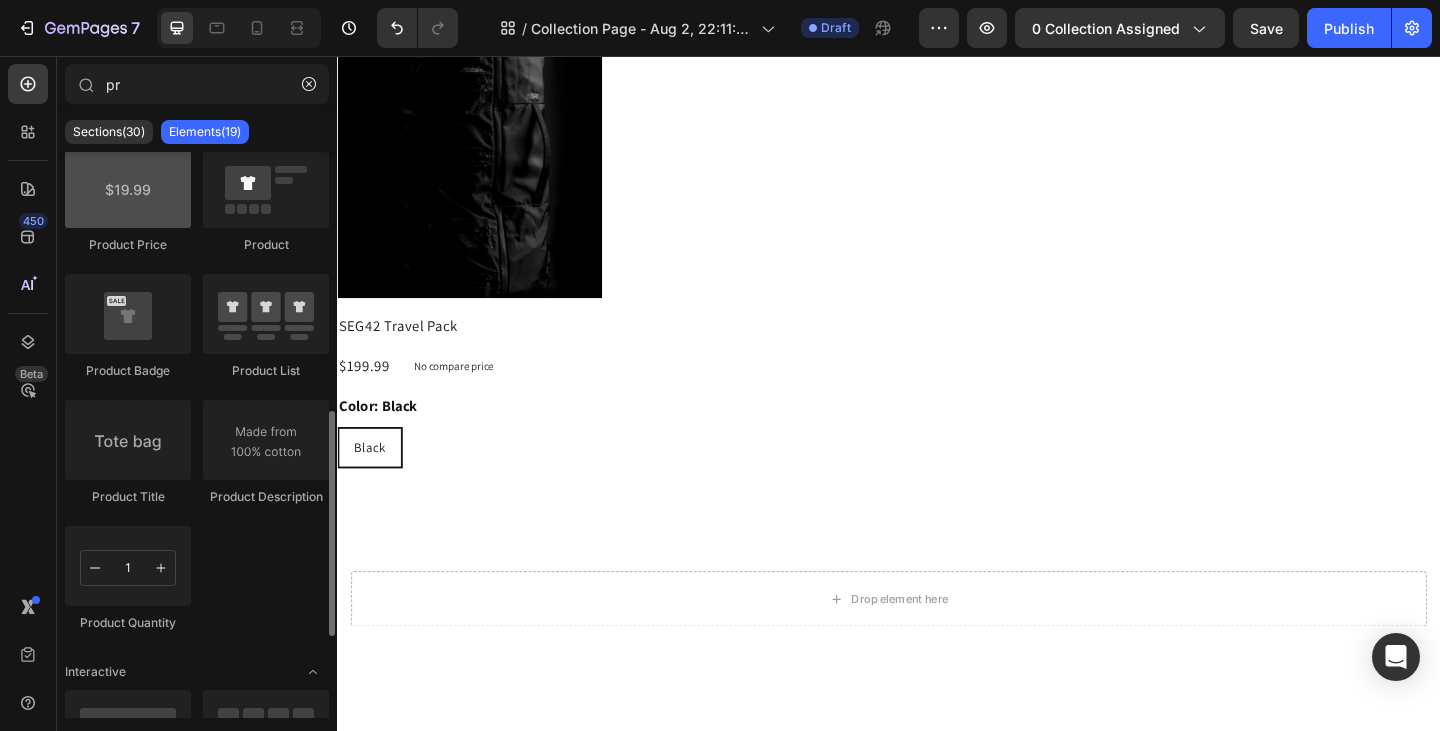 scroll, scrollTop: 400, scrollLeft: 0, axis: vertical 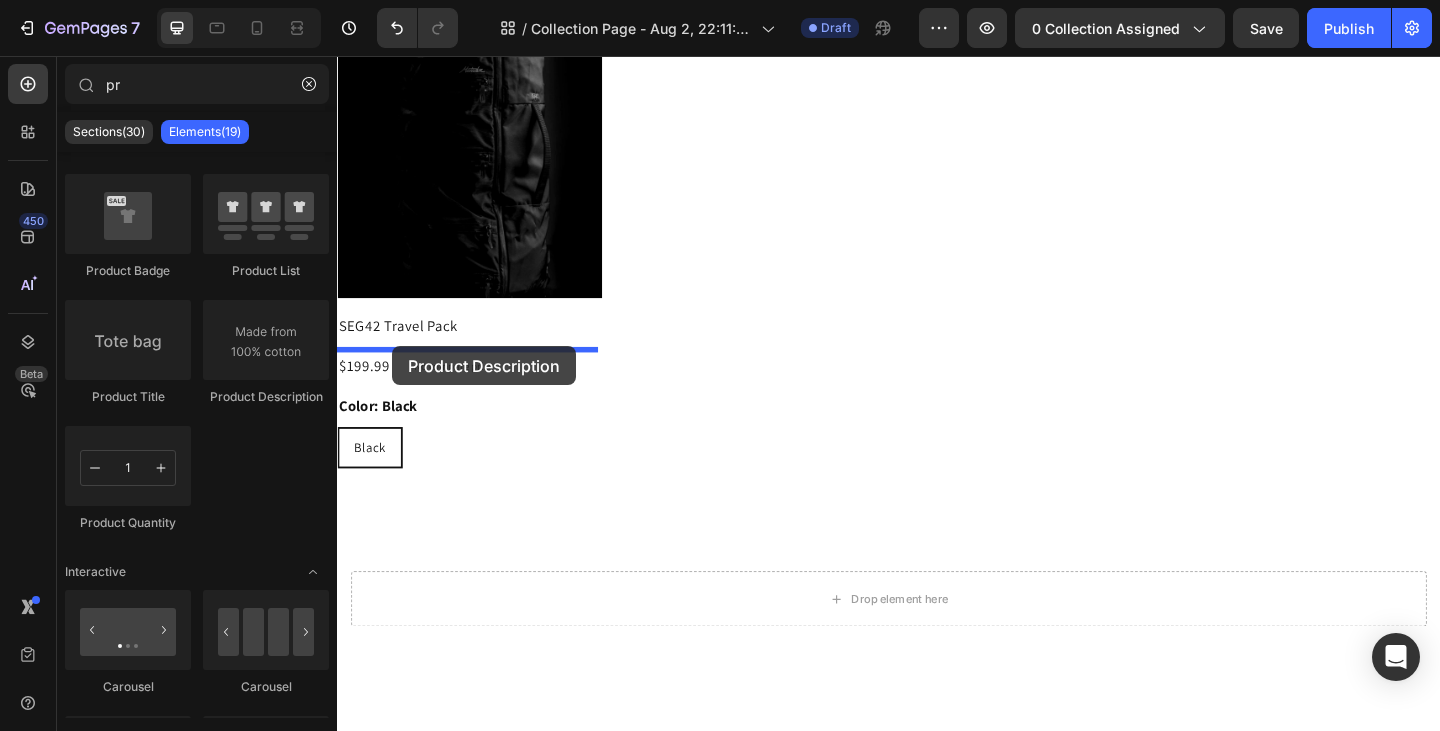 drag, startPoint x: 623, startPoint y: 395, endPoint x: 397, endPoint y: 372, distance: 227.16734 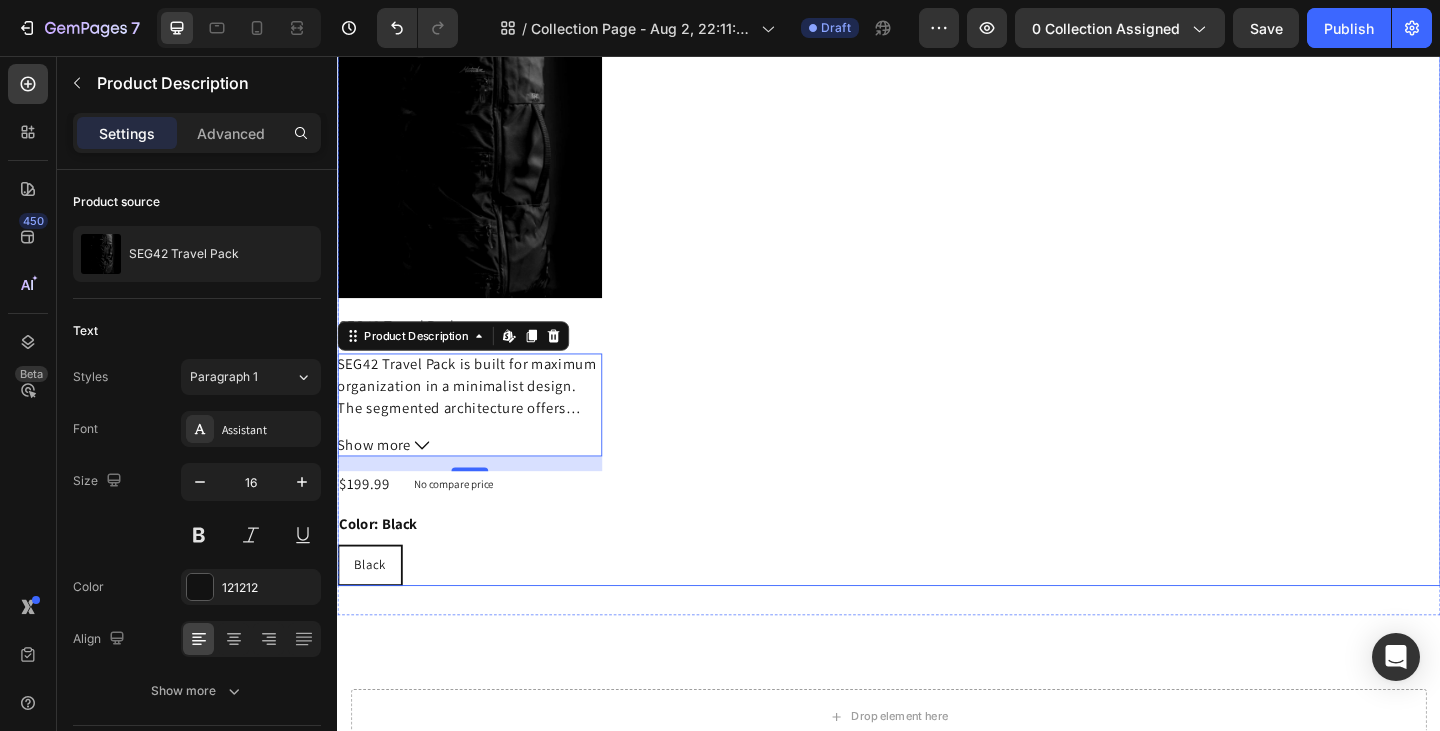 click on "Product Images SEG42 Travel Pack Product Title SEG42 Travel Pack is built for maximum organization in a minimalist design. The segmented architecture offers efficient organization and quick access to your belongings during travel. Show more
Product Description   Edit content in Shopify 16 $199.99 Product Price Product Price No compare price Product Price Row Color: Black Black Black Black Product Variants & Swatches Row Product List" at bounding box center [937, 332] 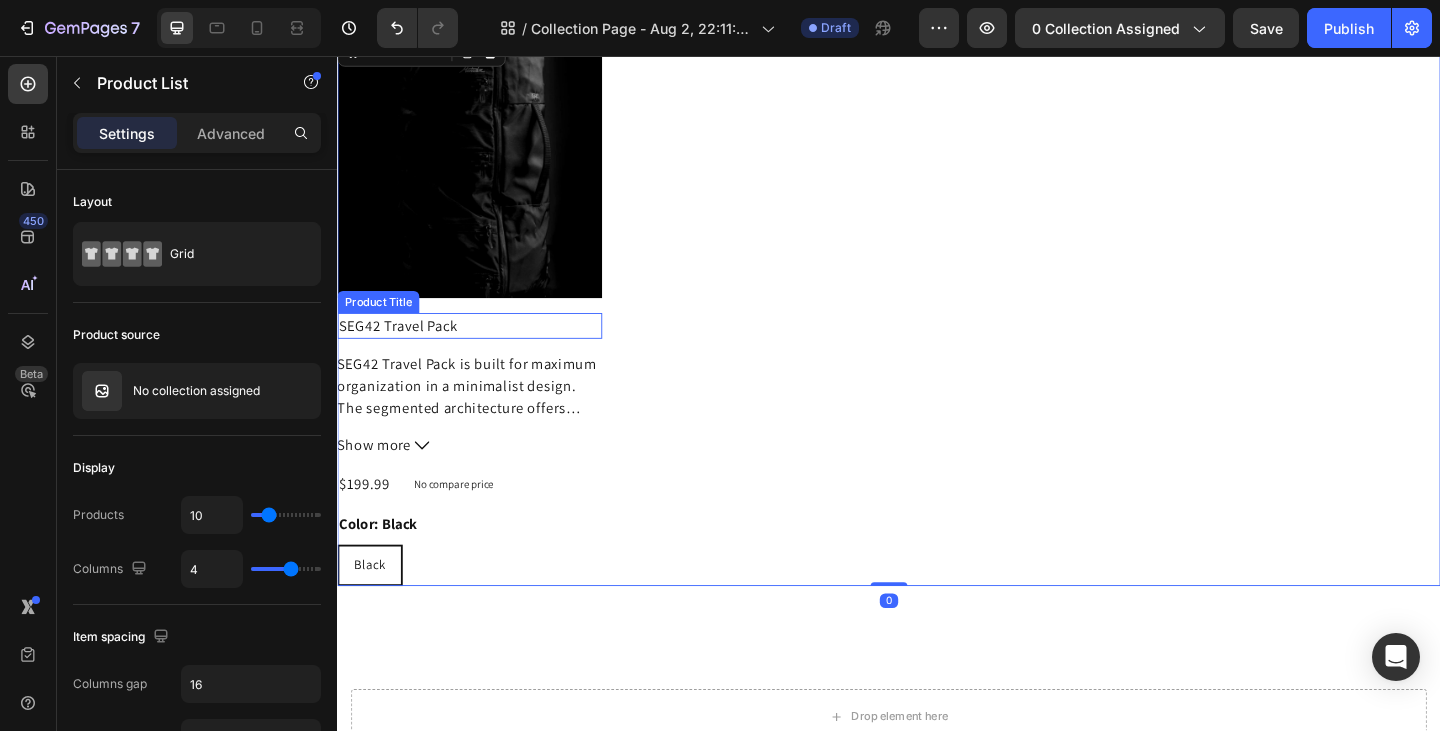 click on "SEG42 Travel Pack" at bounding box center (481, 350) 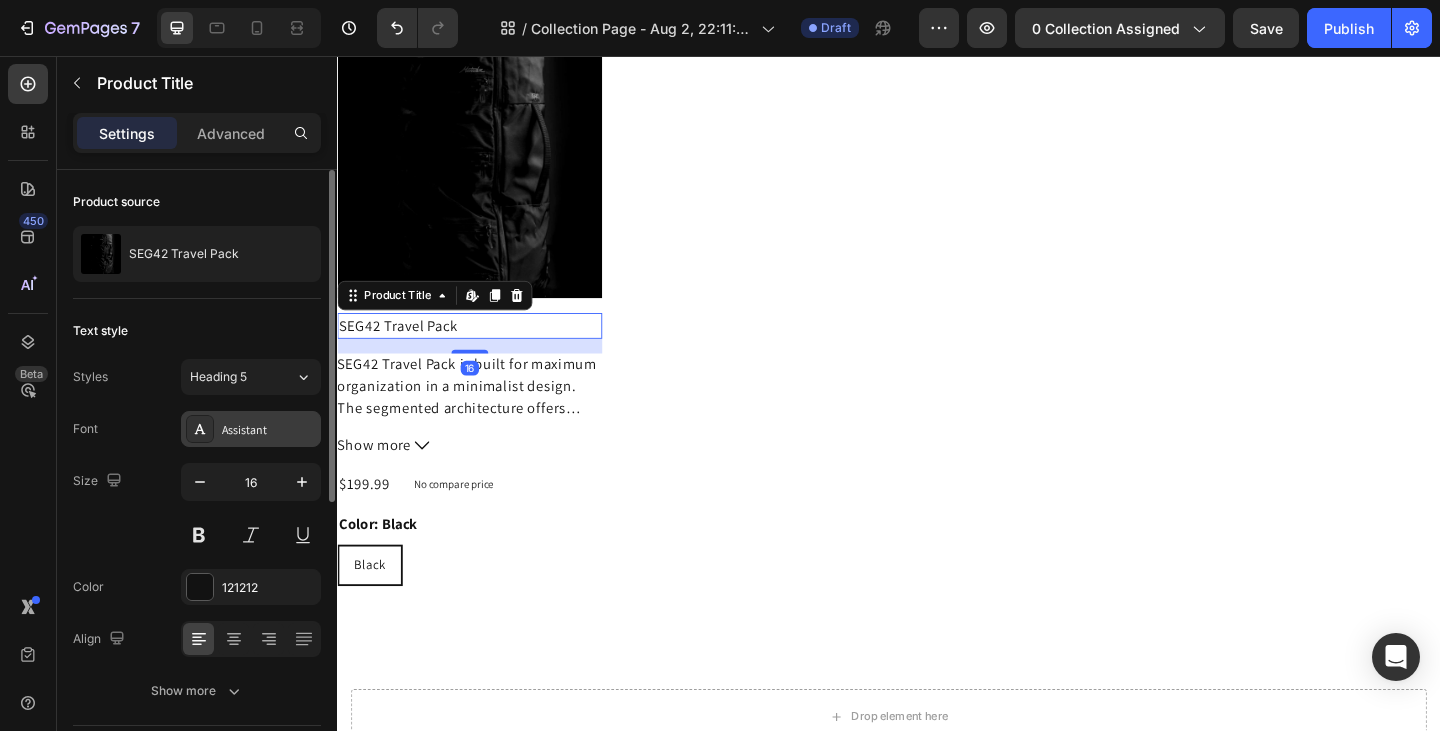 click on "Assistant" at bounding box center (269, 430) 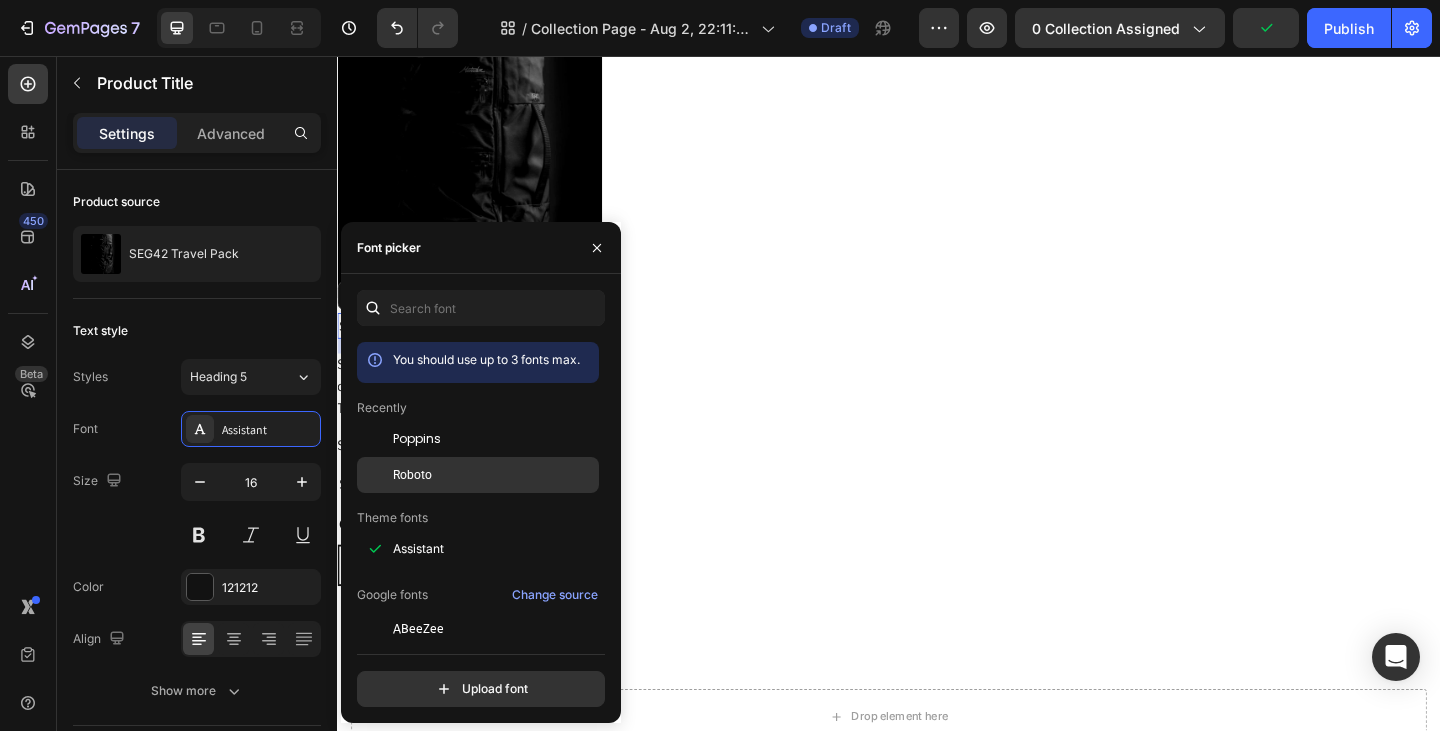 drag, startPoint x: 408, startPoint y: 473, endPoint x: 394, endPoint y: 402, distance: 72.36712 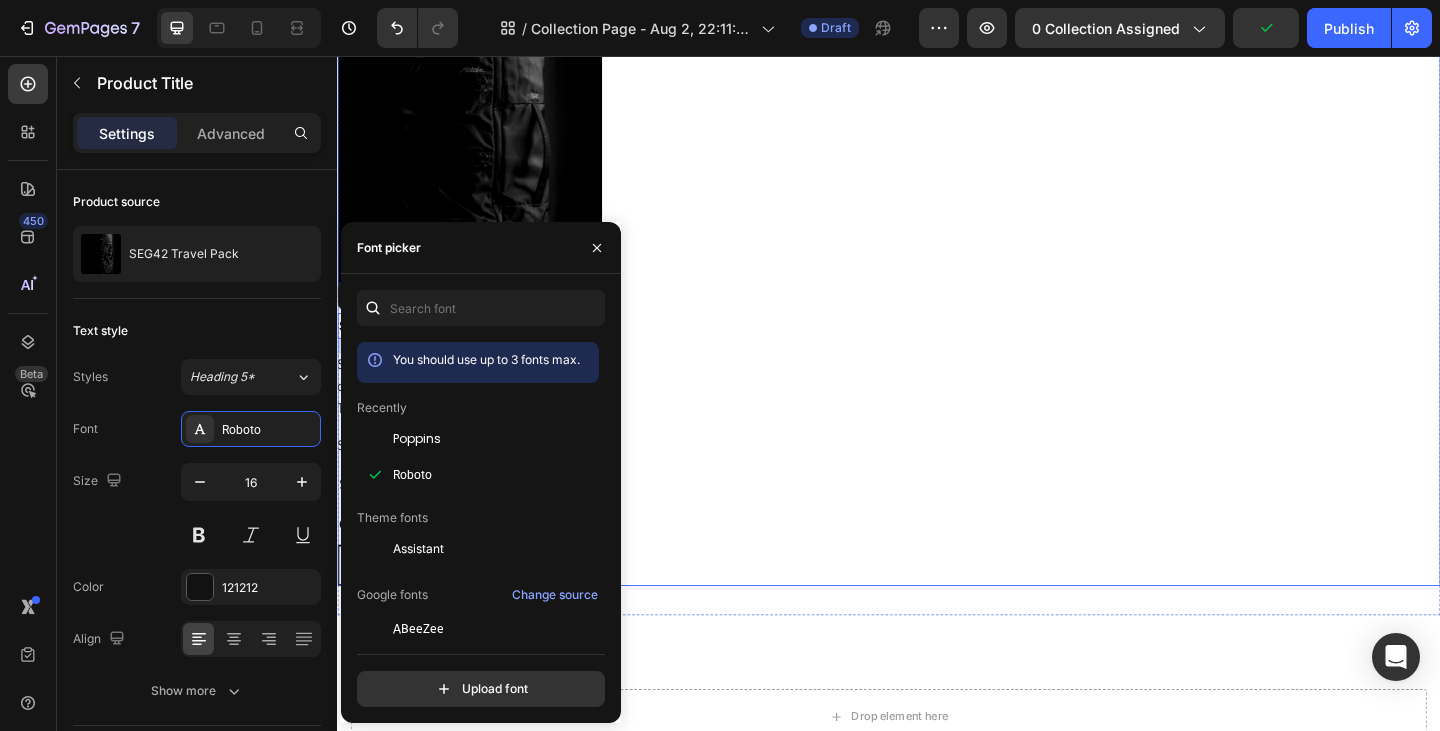 click on "Product Images SEG42 Travel Pack Product Title   Edit content in Shopify 16 SEG42 Travel Pack is built for maximum organization in a minimalist design. The segmented architecture offers efficient organization and quick access to your belongings during travel. Show more
Product Description $199.99 Product Price Product Price No compare price Product Price Row Color: Black Black Black Black Product Variants & Swatches Row Product List" at bounding box center (937, 332) 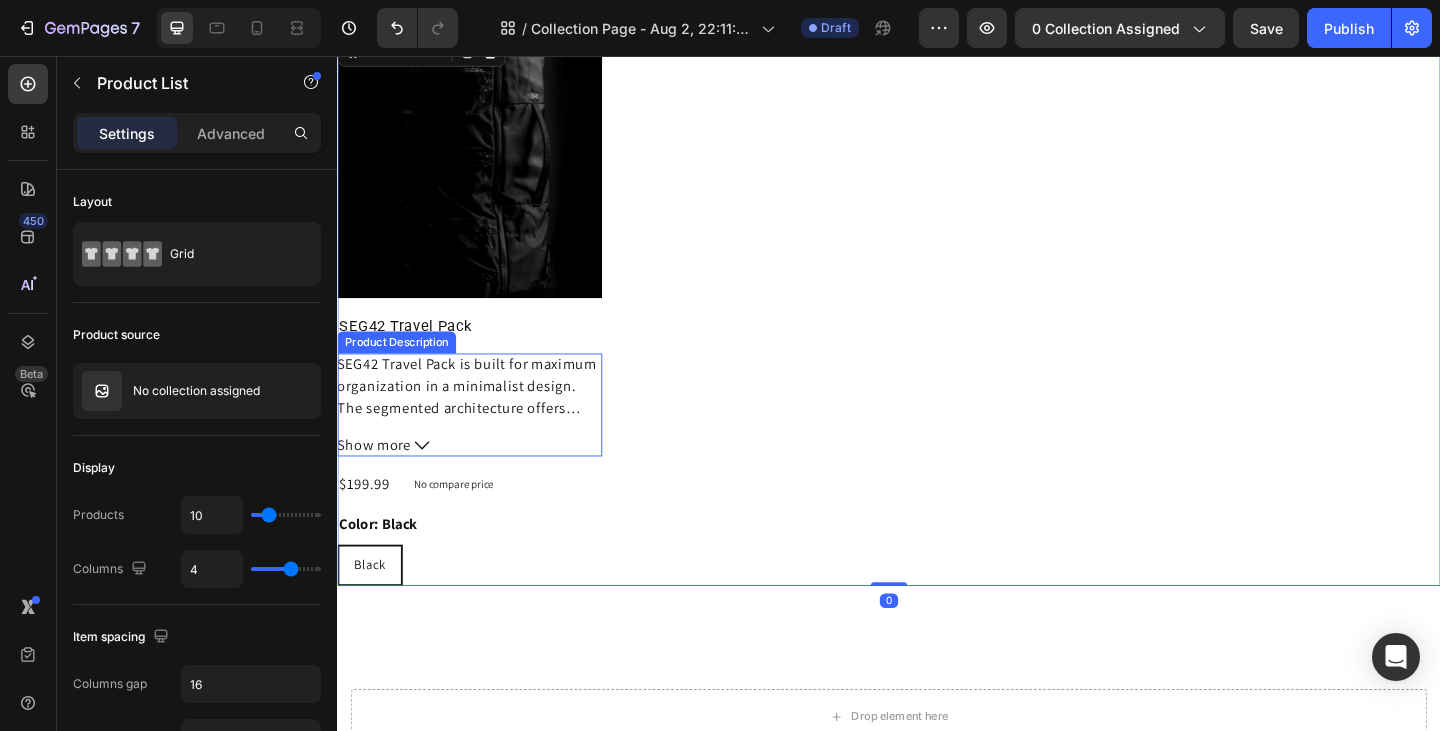 click on "SEG42 Travel Pack is built for maximum organization in a minimalist design. The segmented architecture offers efficient organization and quick access to your belongings during travel." at bounding box center (478, 439) 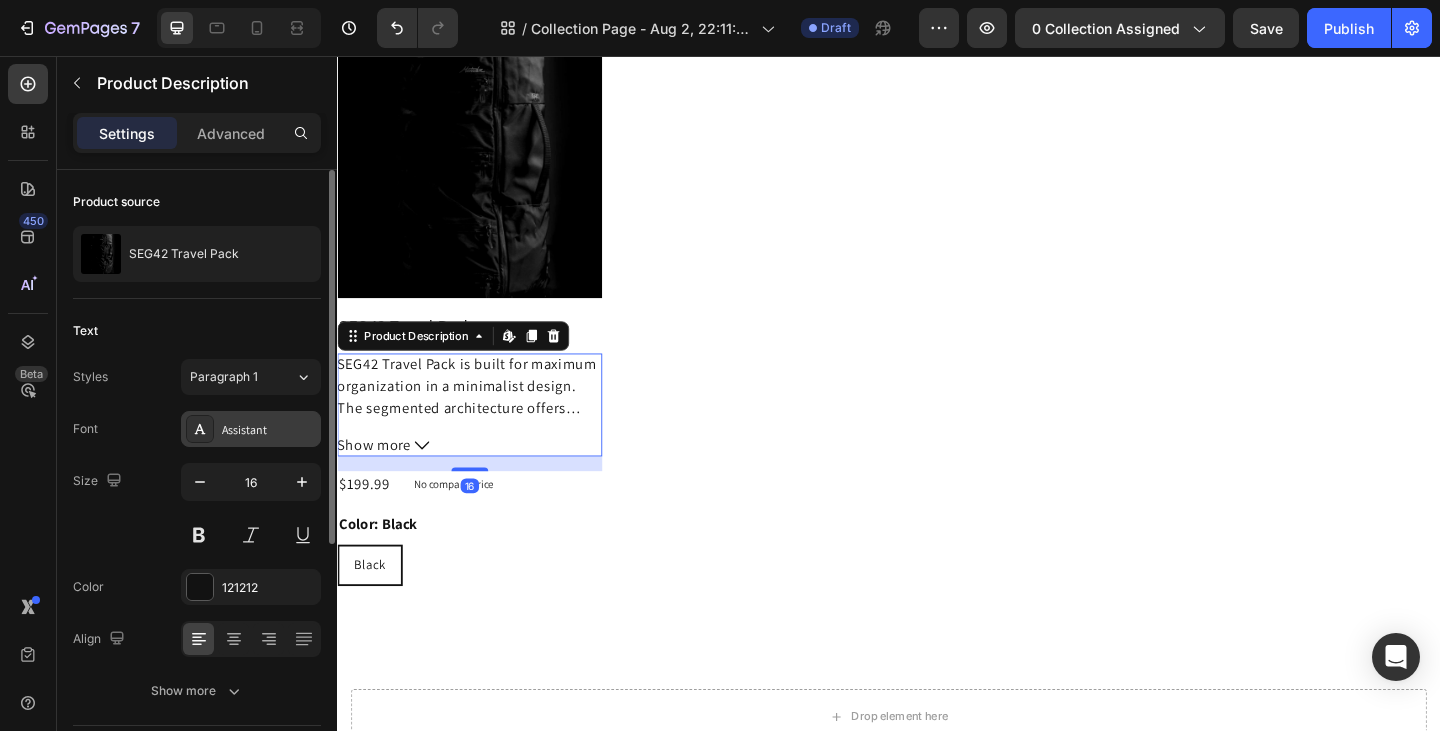 click on "Assistant" at bounding box center [251, 429] 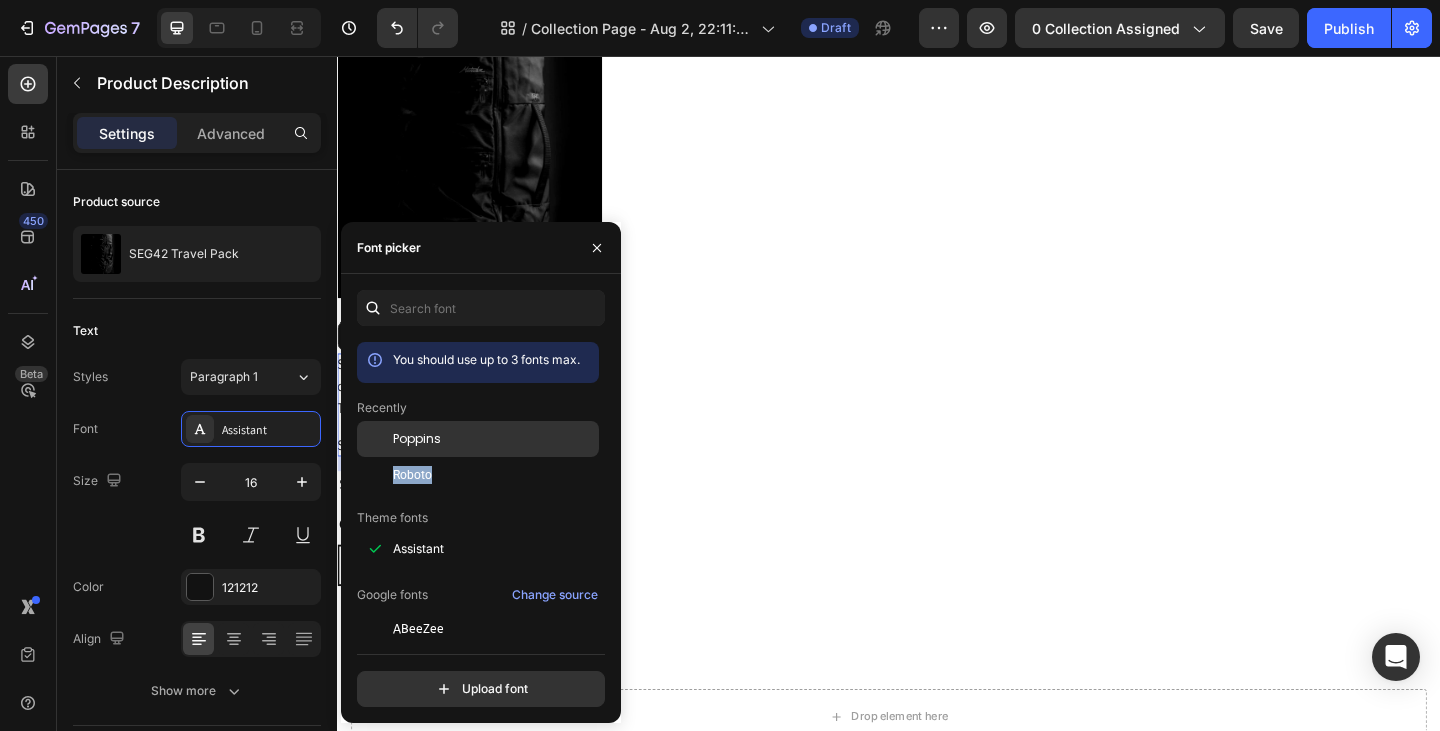 drag, startPoint x: 437, startPoint y: 471, endPoint x: 438, endPoint y: 428, distance: 43.011627 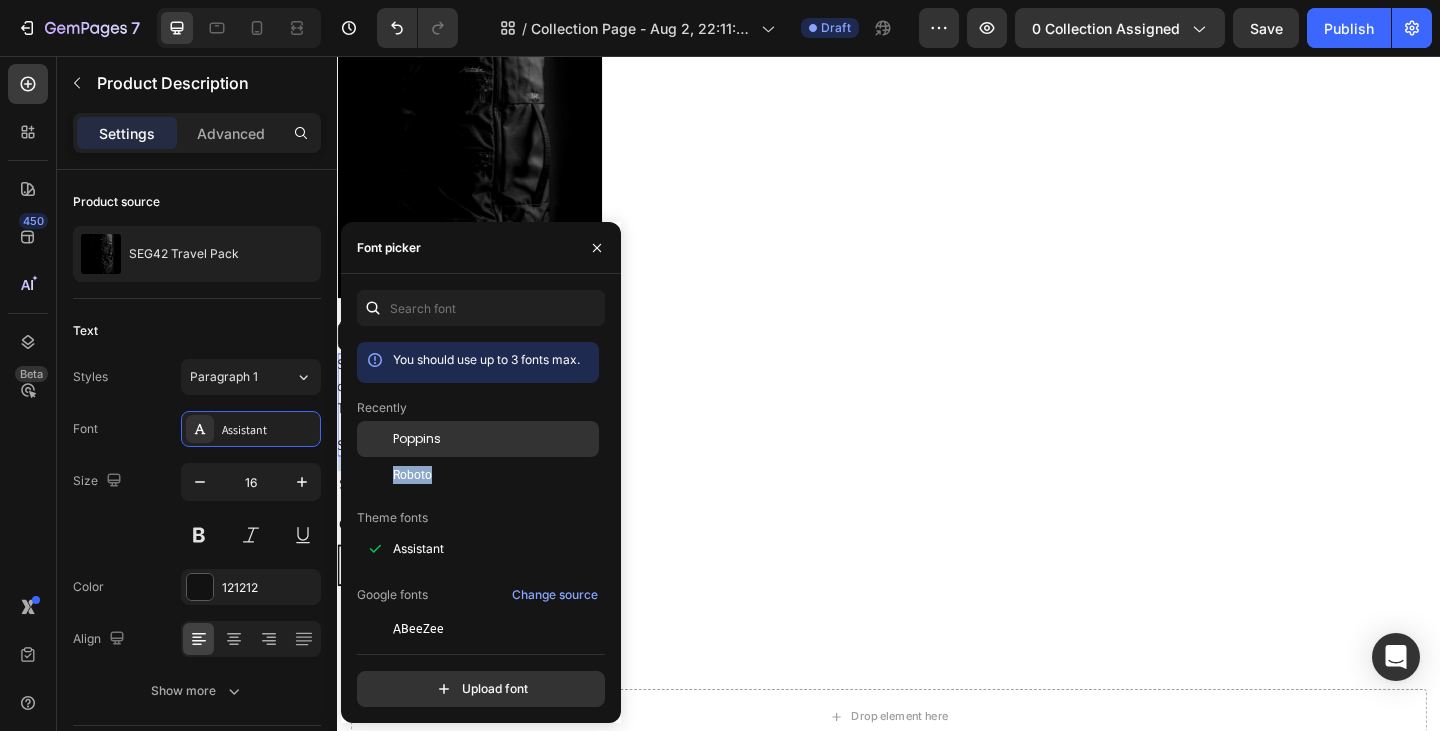 click on "You should use up to 3 fonts max. Recently Poppins Roboto Theme fonts Assistant Google fonts Change source ABeeZee ADLaM Display AR One Sans Abel Abhaya Libre Aboreto Abril Fatface Abyssinica SIL Aclonica Acme Actor Adamina Advent Pro Afacad Afacad Flux Agbalumo" at bounding box center [478, 34128] 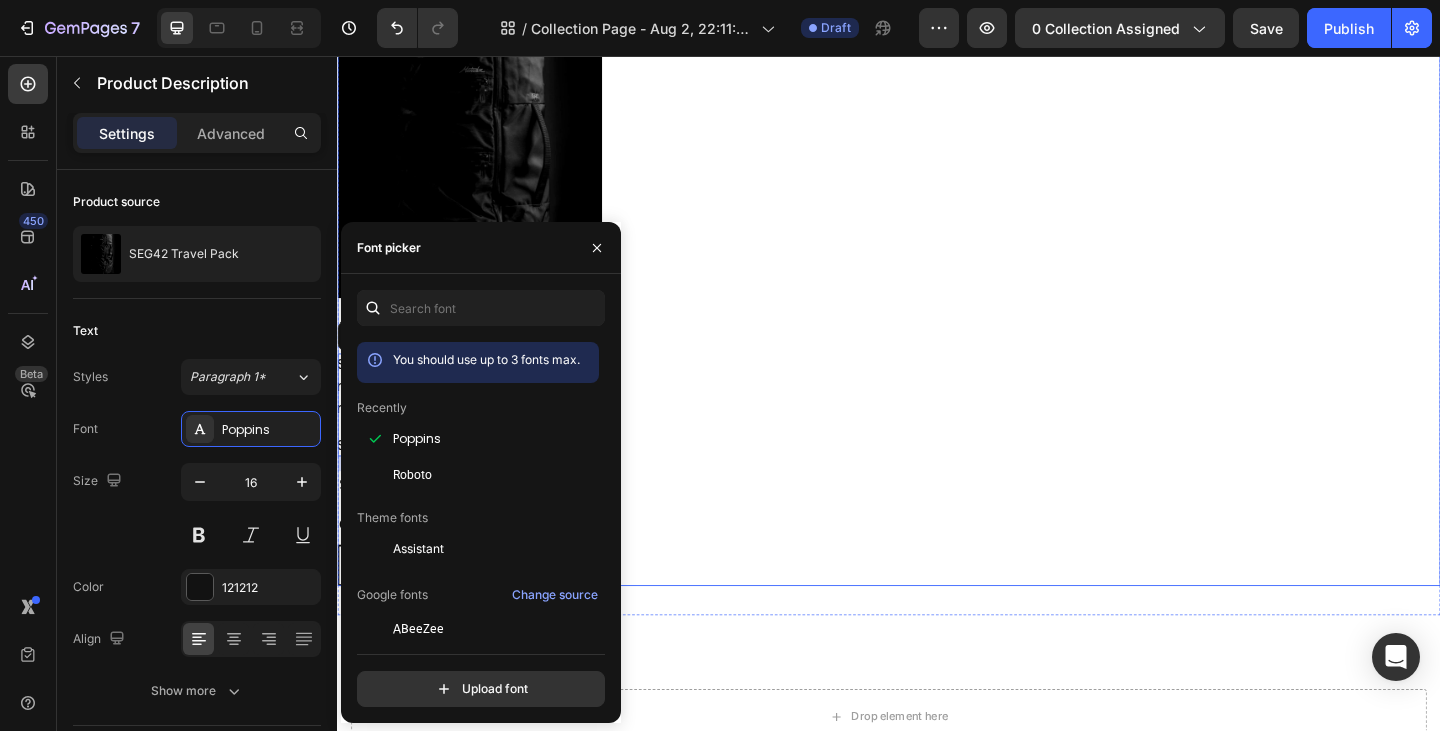 click on "Product Images SEG42 Travel Pack Product Title SEG42 Travel Pack is built for maximum organization in a minimalist design. The segmented architecture offers efficient organization and quick access to your belongings during travel. Show more
Product Description   Edit content in Shopify 16 $199.99 Product Price Product Price No compare price Product Price Row Color: Black Black Black Black Product Variants & Swatches Row Product List" at bounding box center (937, 332) 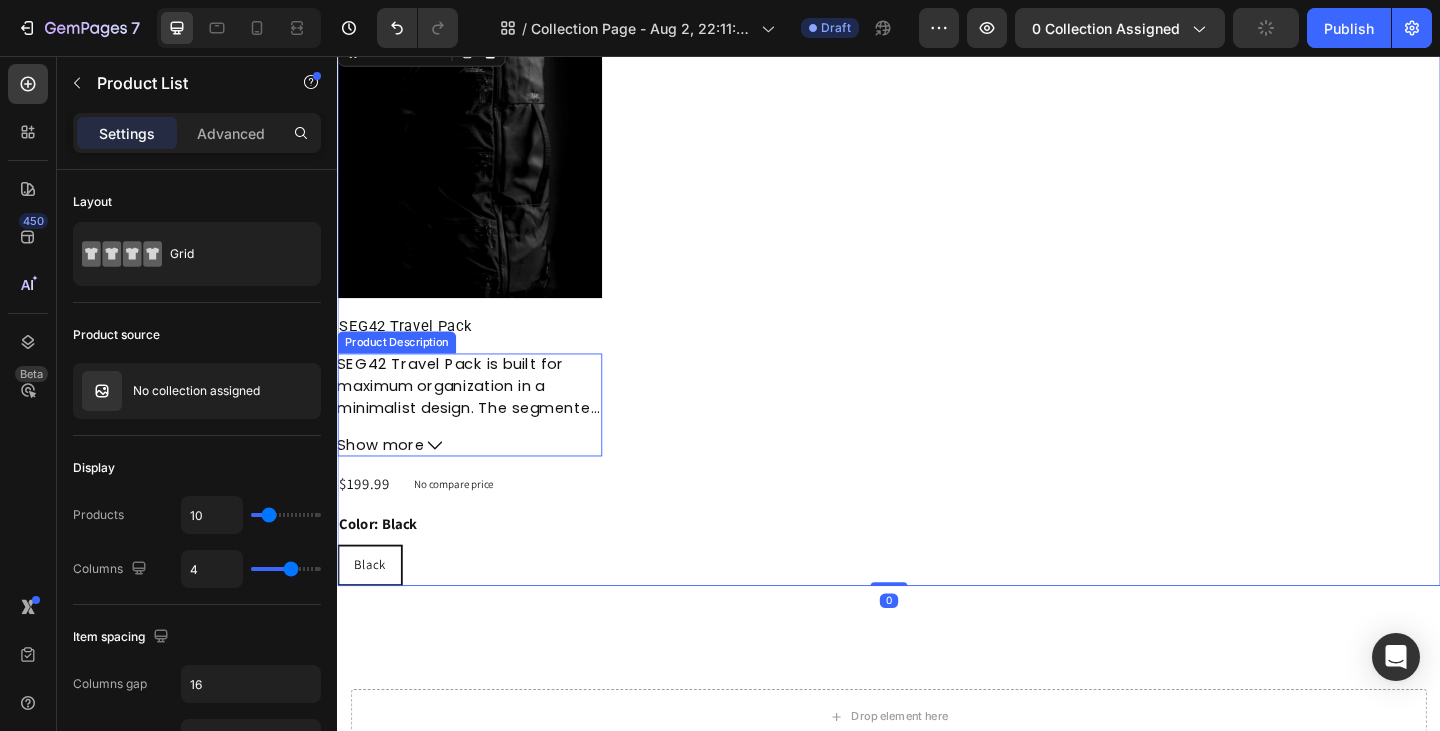 click on "Show more" at bounding box center [384, 480] 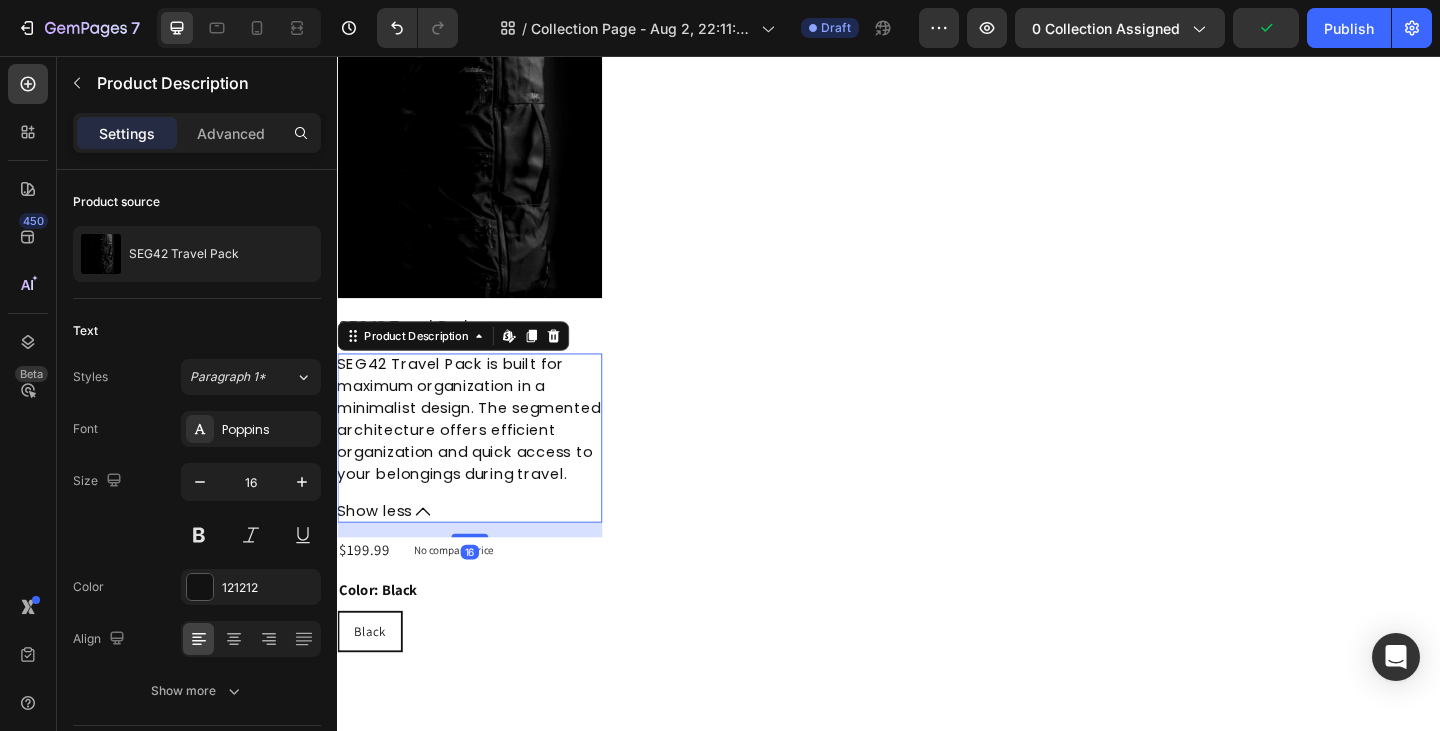 click 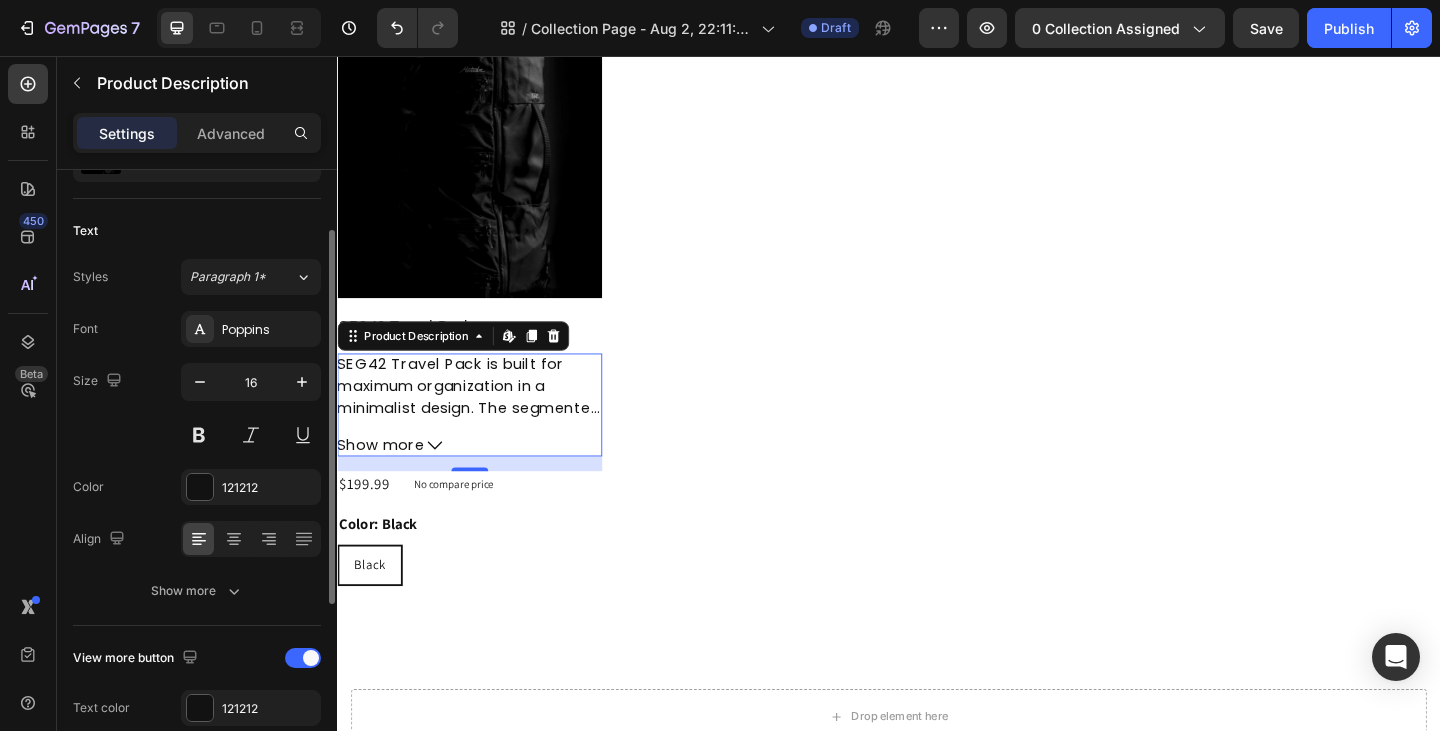 scroll, scrollTop: 200, scrollLeft: 0, axis: vertical 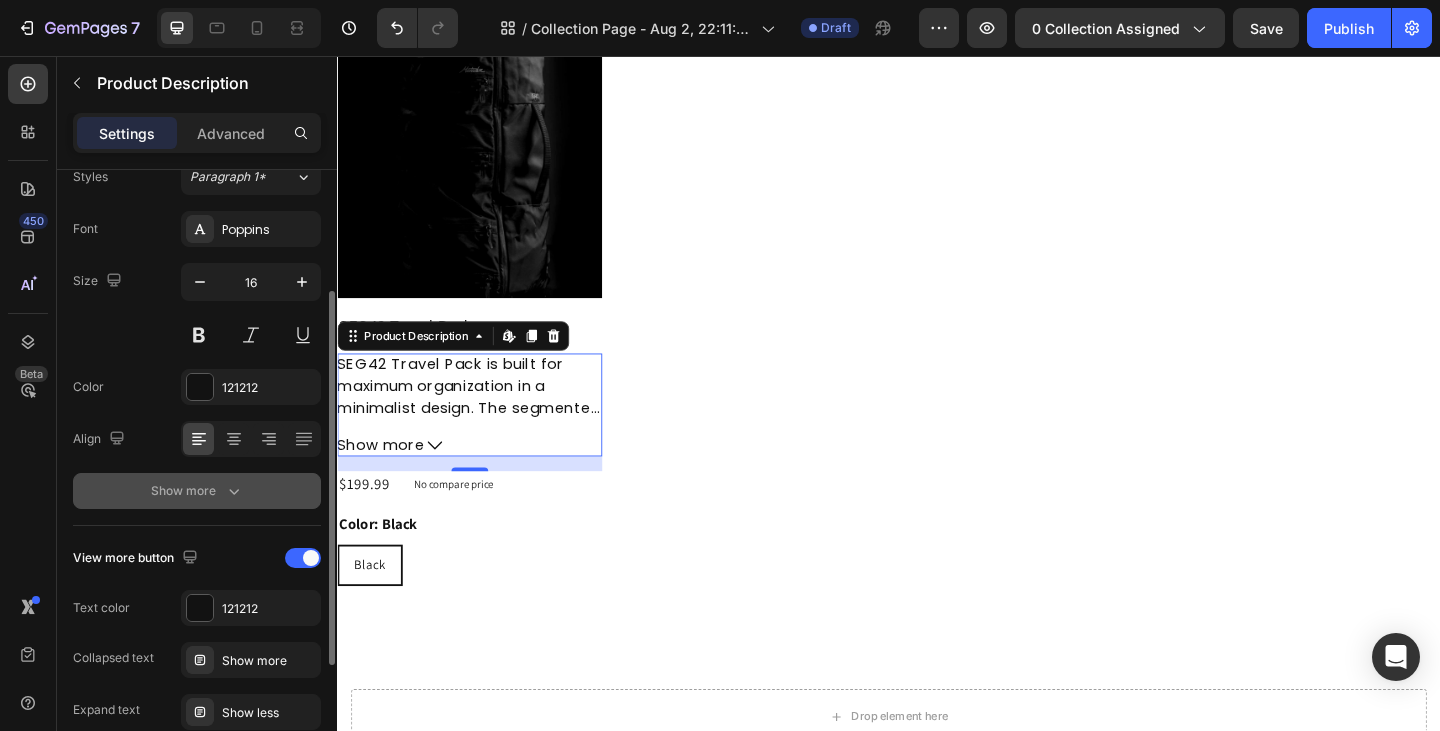 click on "Show more" at bounding box center (197, 491) 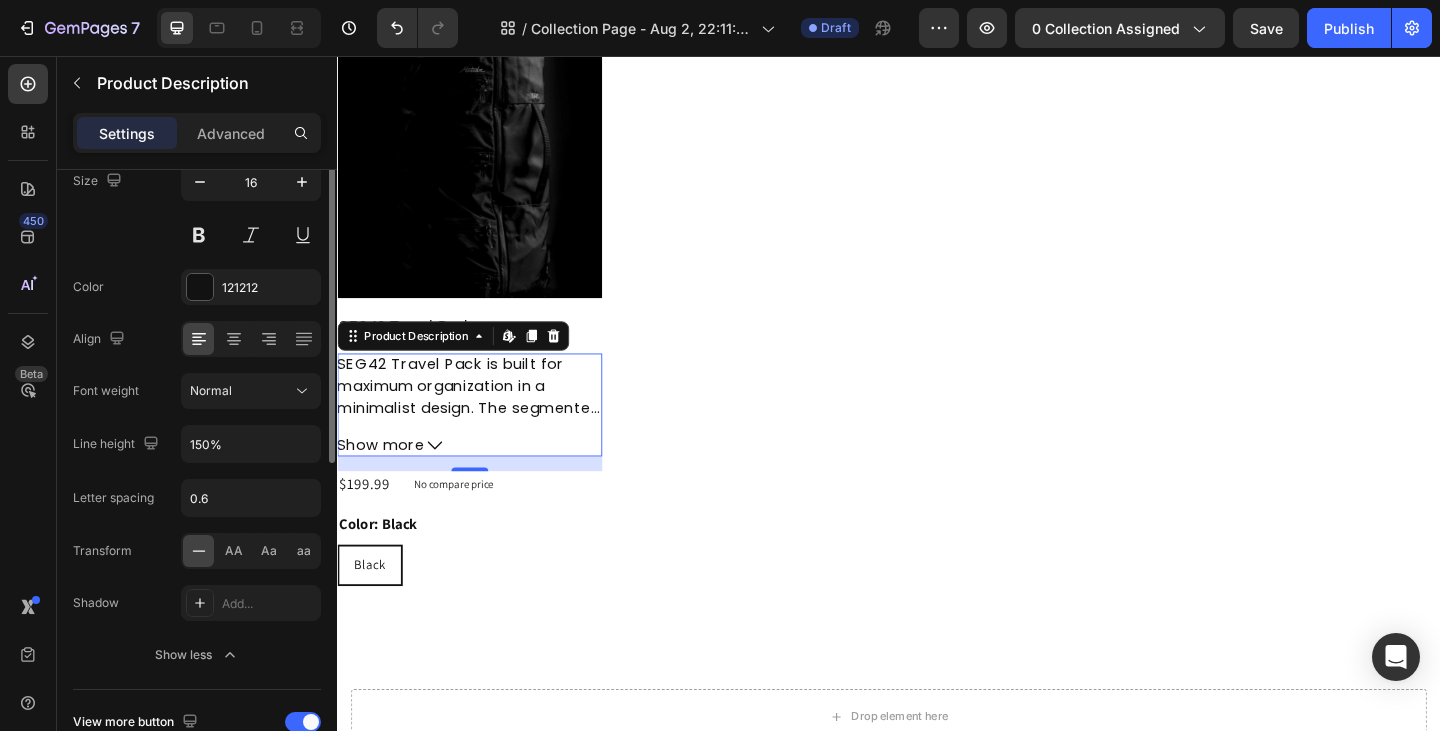 scroll, scrollTop: 200, scrollLeft: 0, axis: vertical 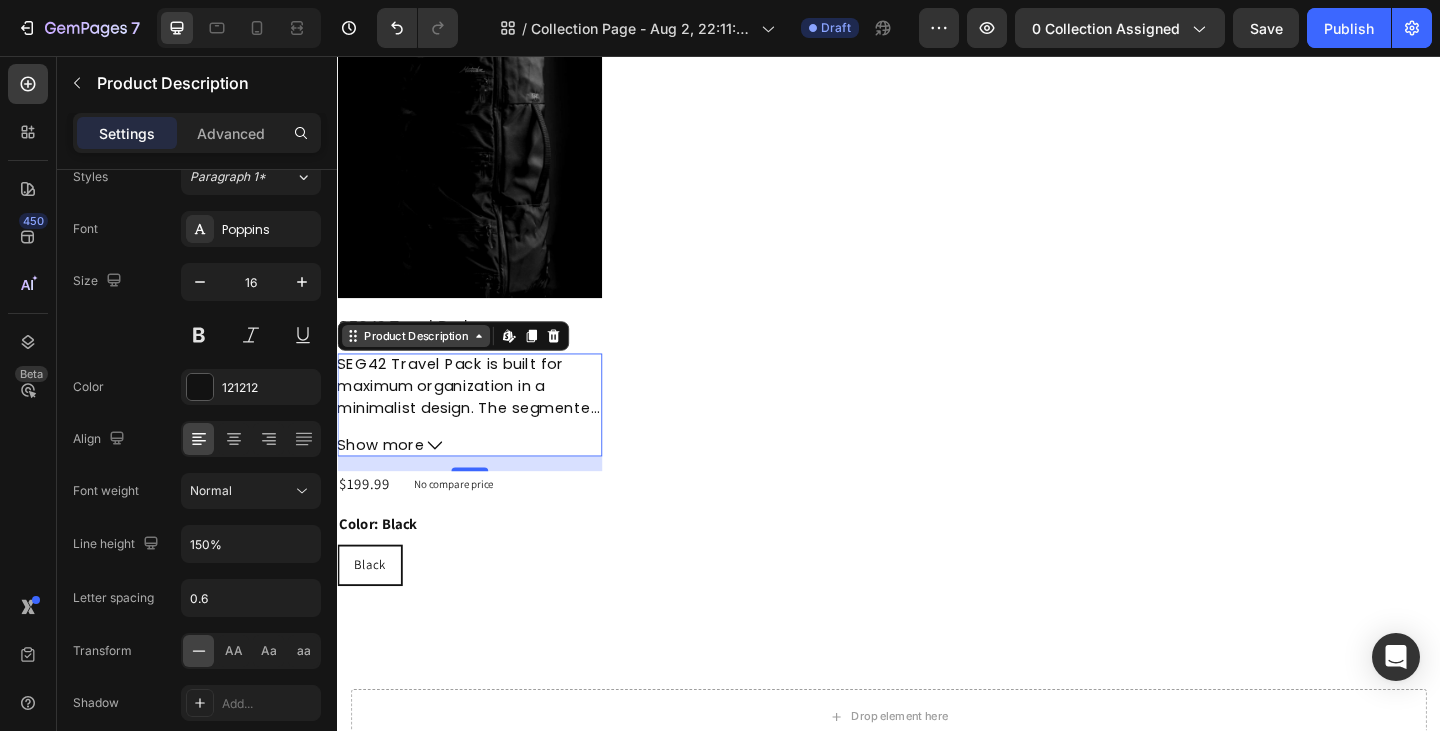 click 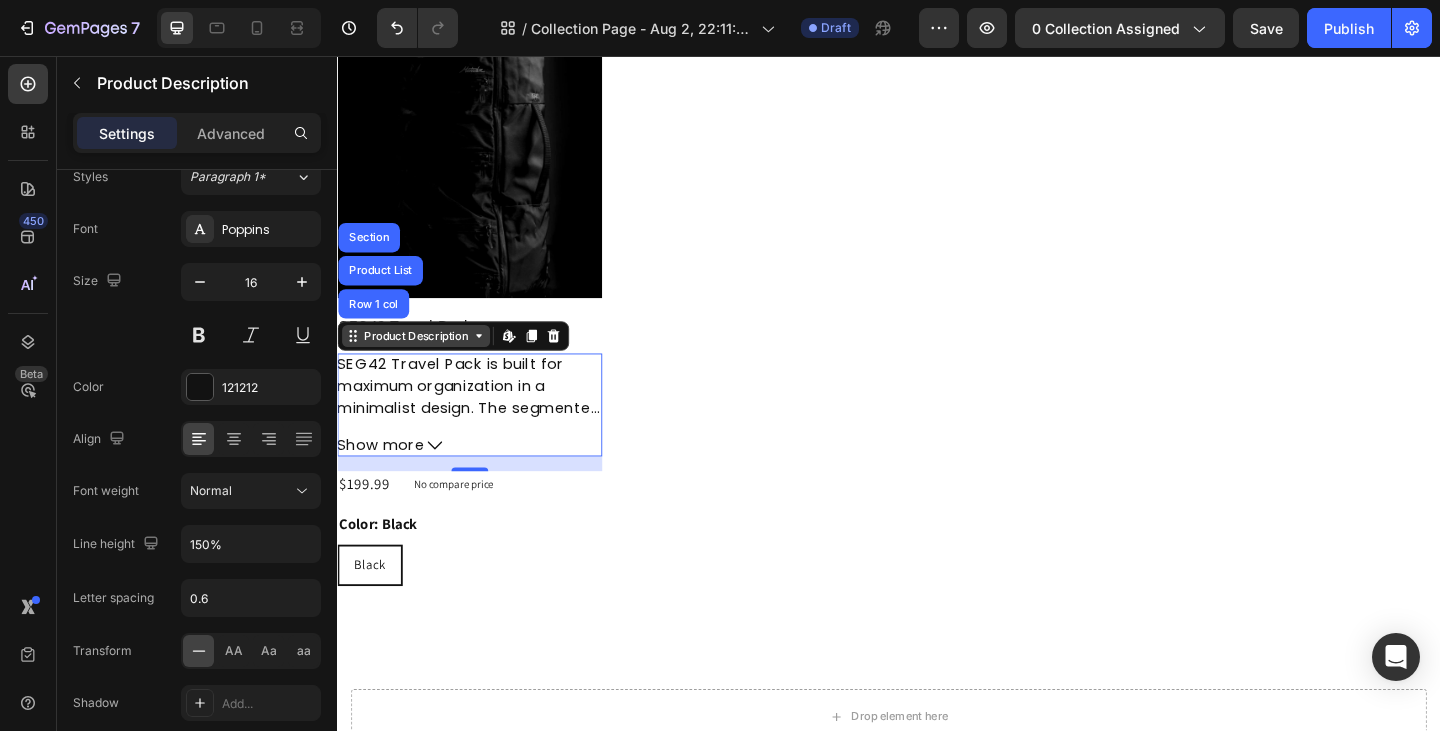 click 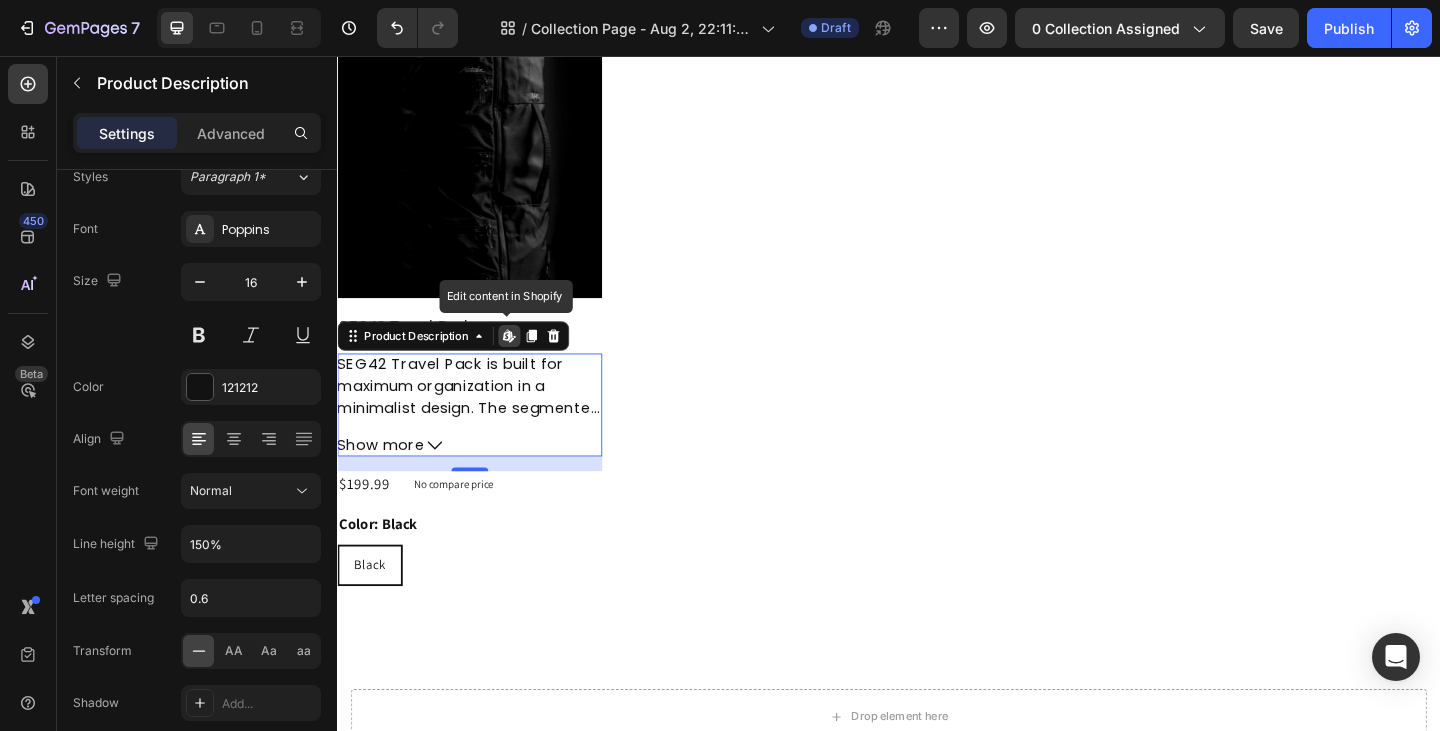 click 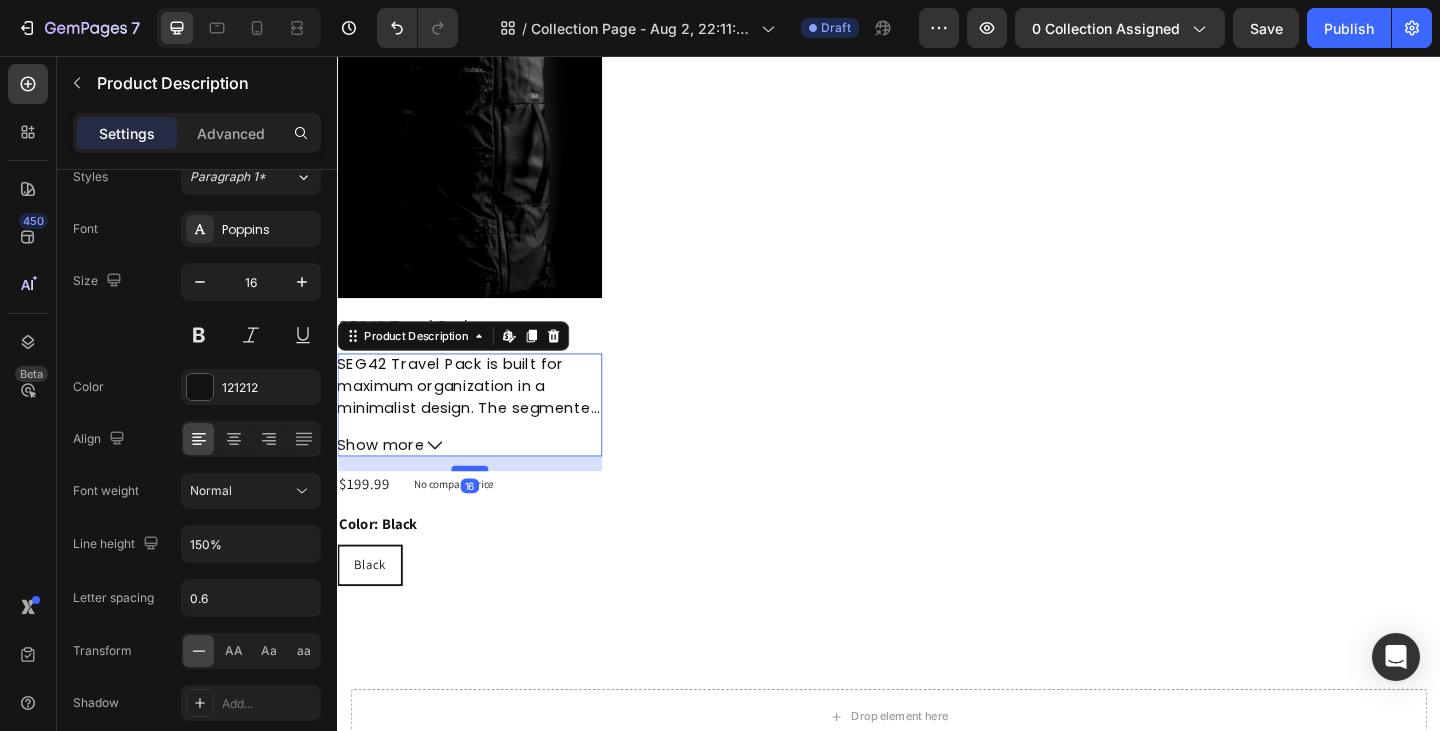 click at bounding box center (481, 505) 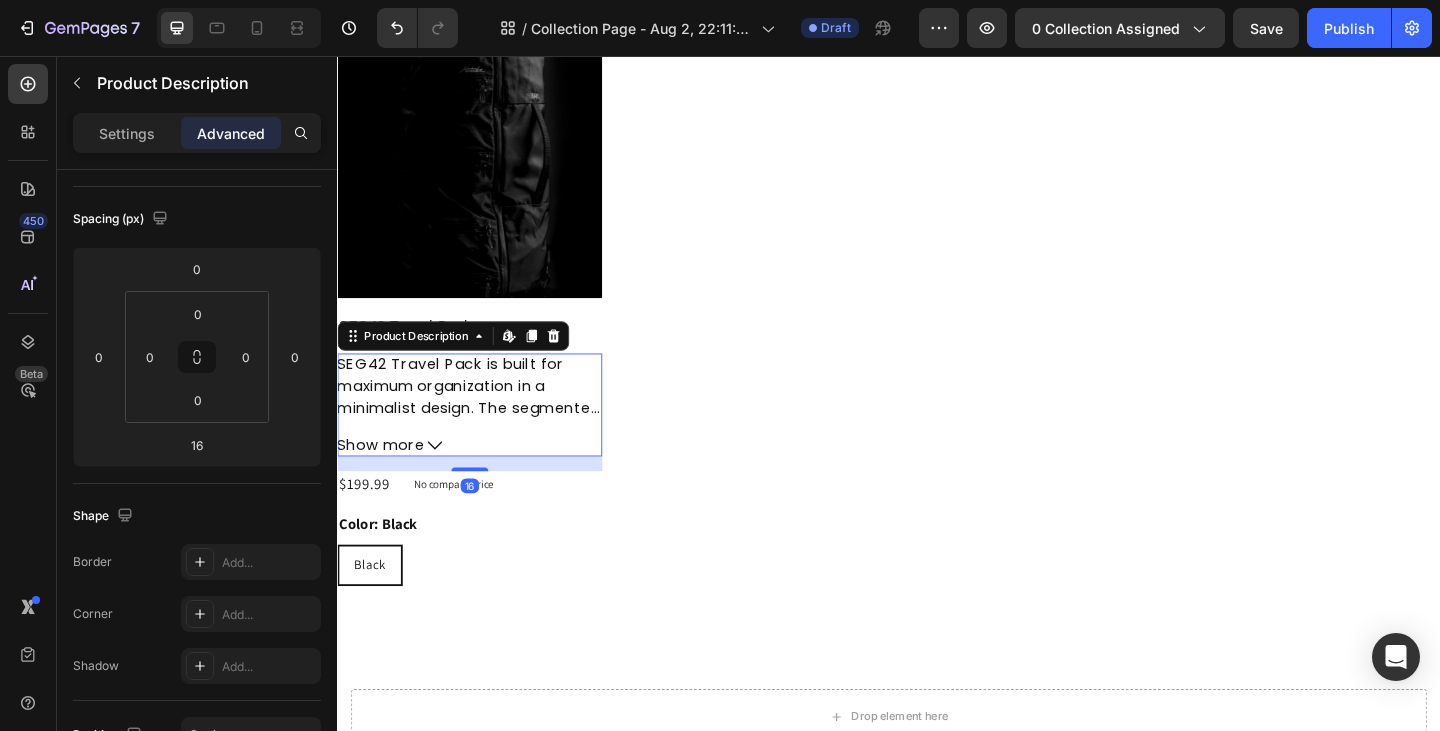 click on "SEG42 Travel Pack is built for maximum organization in a minimalist design. The segmented architecture offers efficient organization and quick access to your belongings during travel." at bounding box center [480, 451] 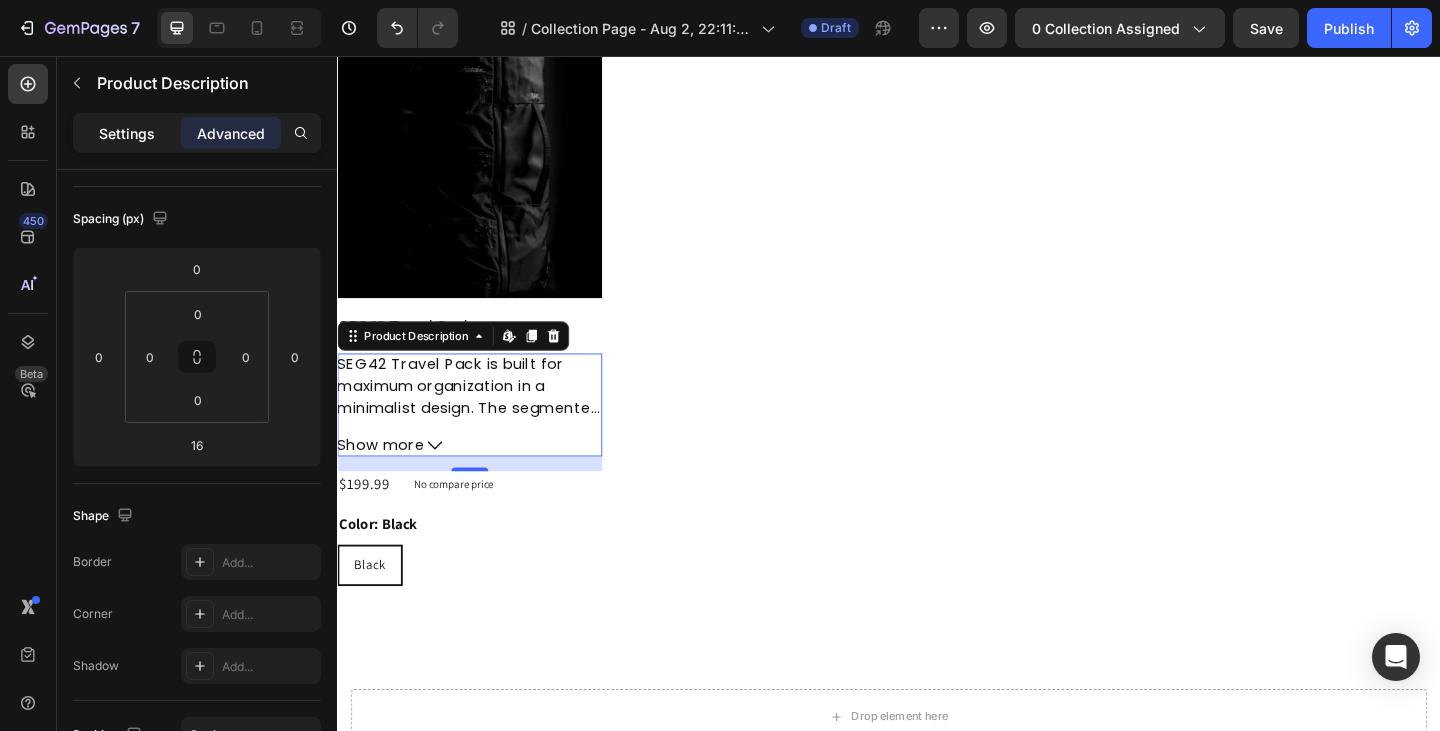 click on "Settings" at bounding box center [127, 133] 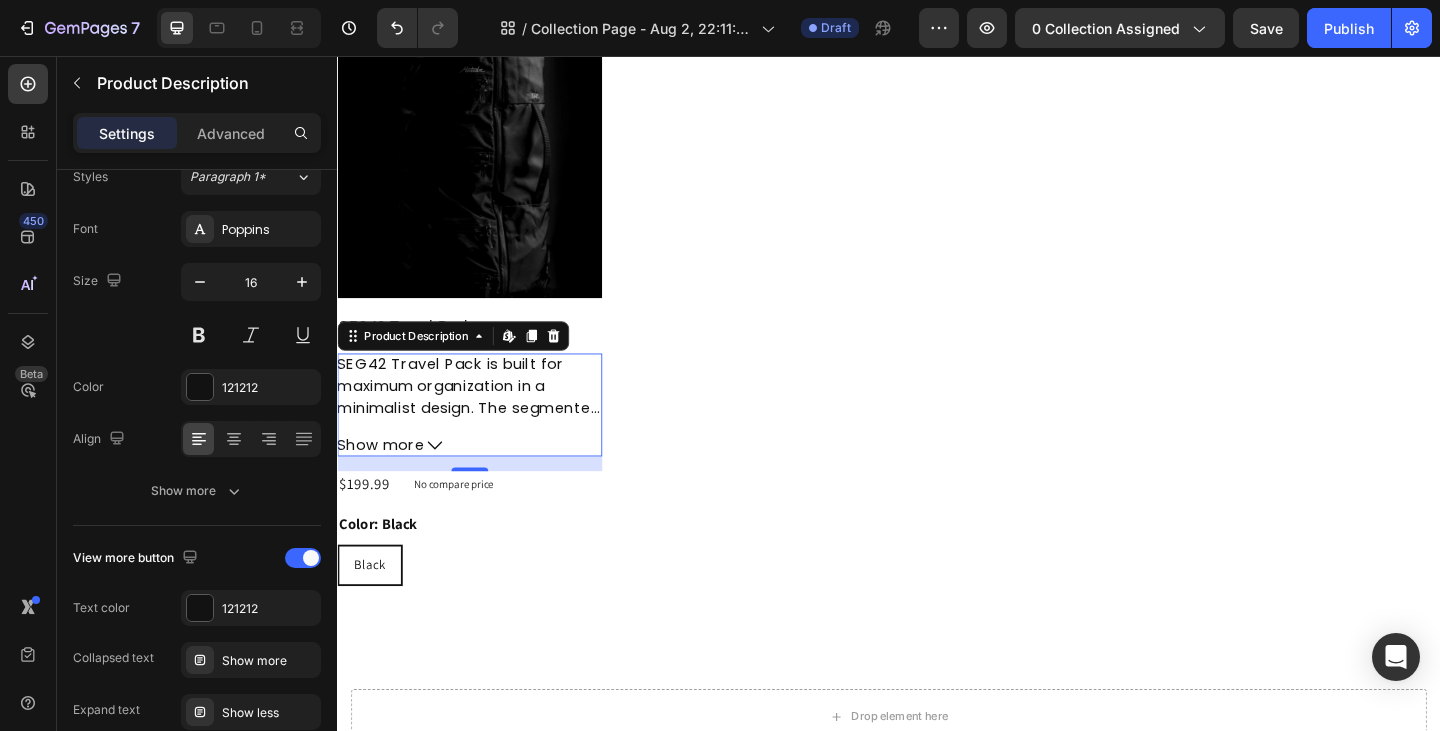 click on "SEG42 Travel Pack is built for maximum organization in a minimalist design. The segmented architecture offers efficient organization and quick access to your belongings during travel." at bounding box center (480, 451) 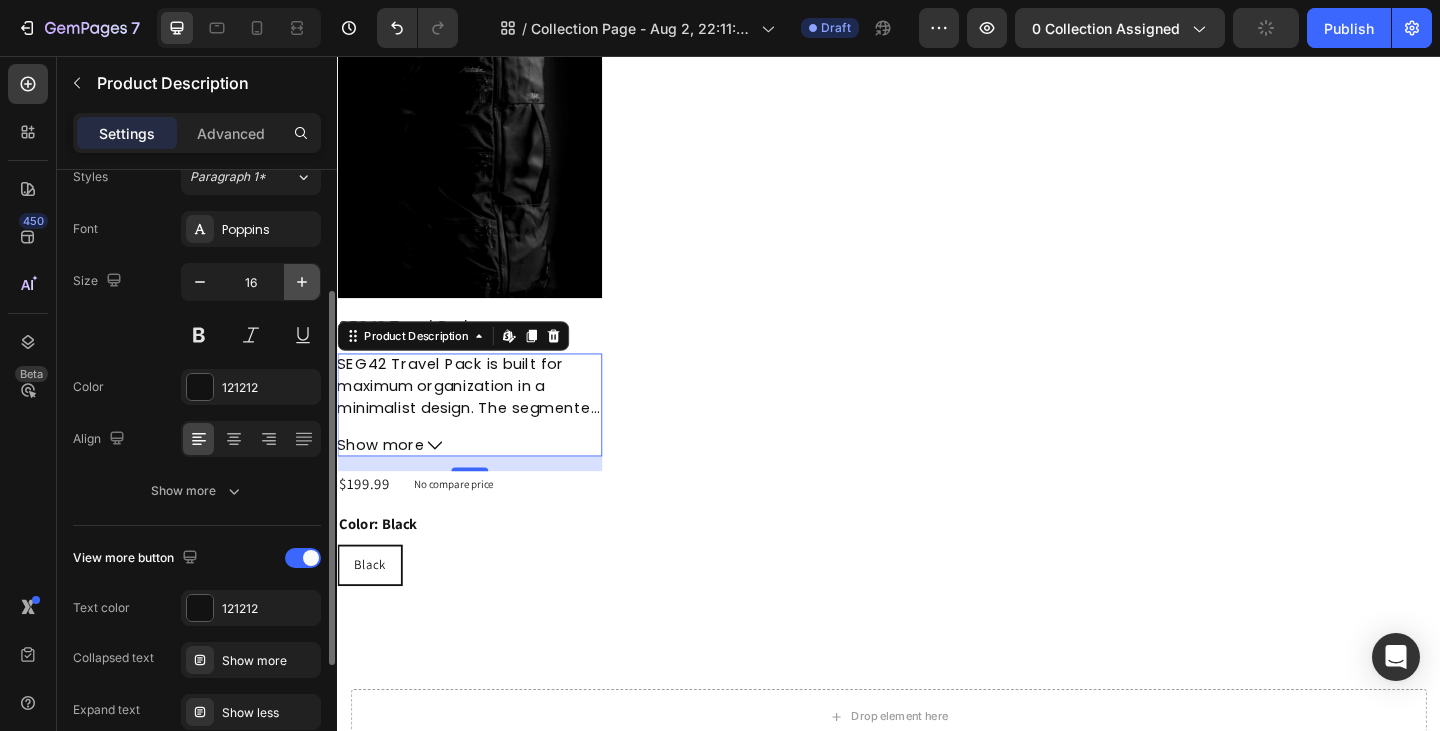 click at bounding box center (302, 282) 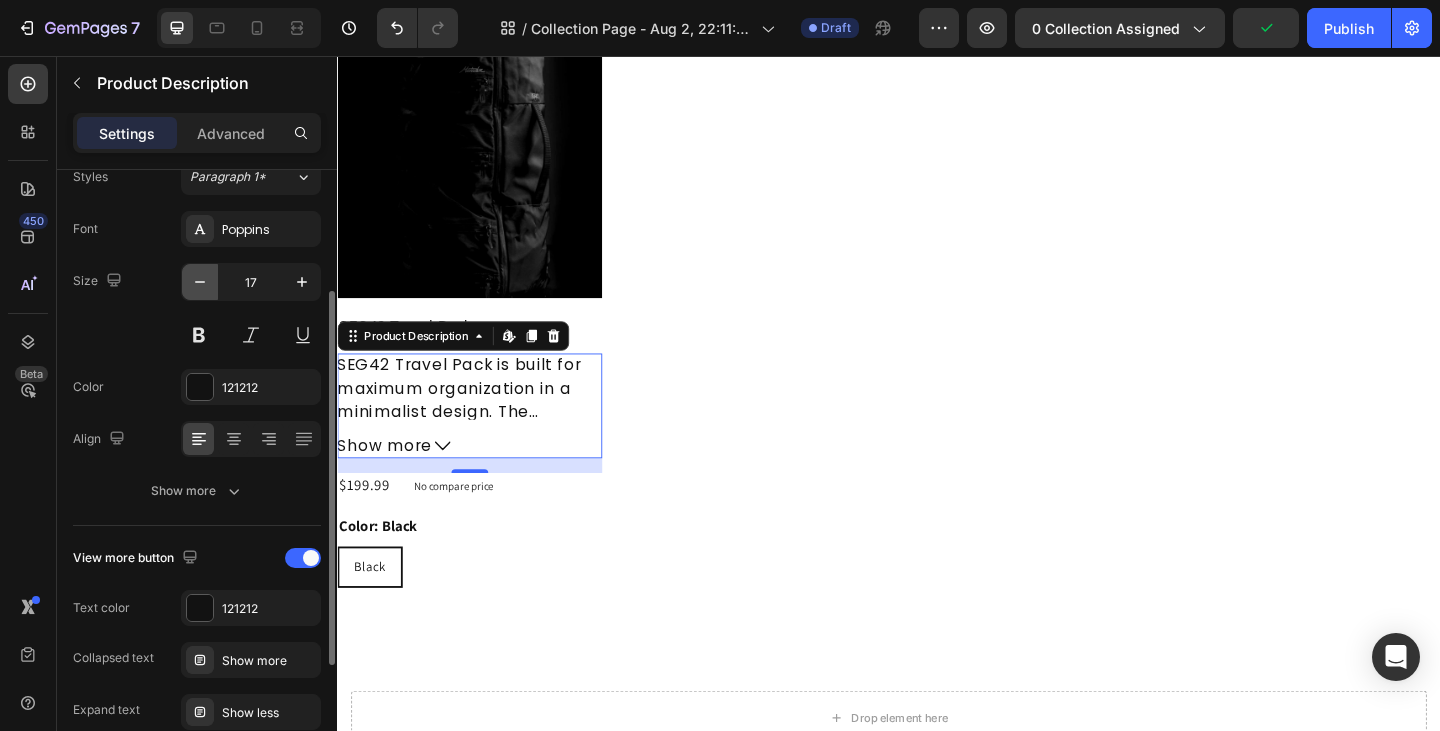 click 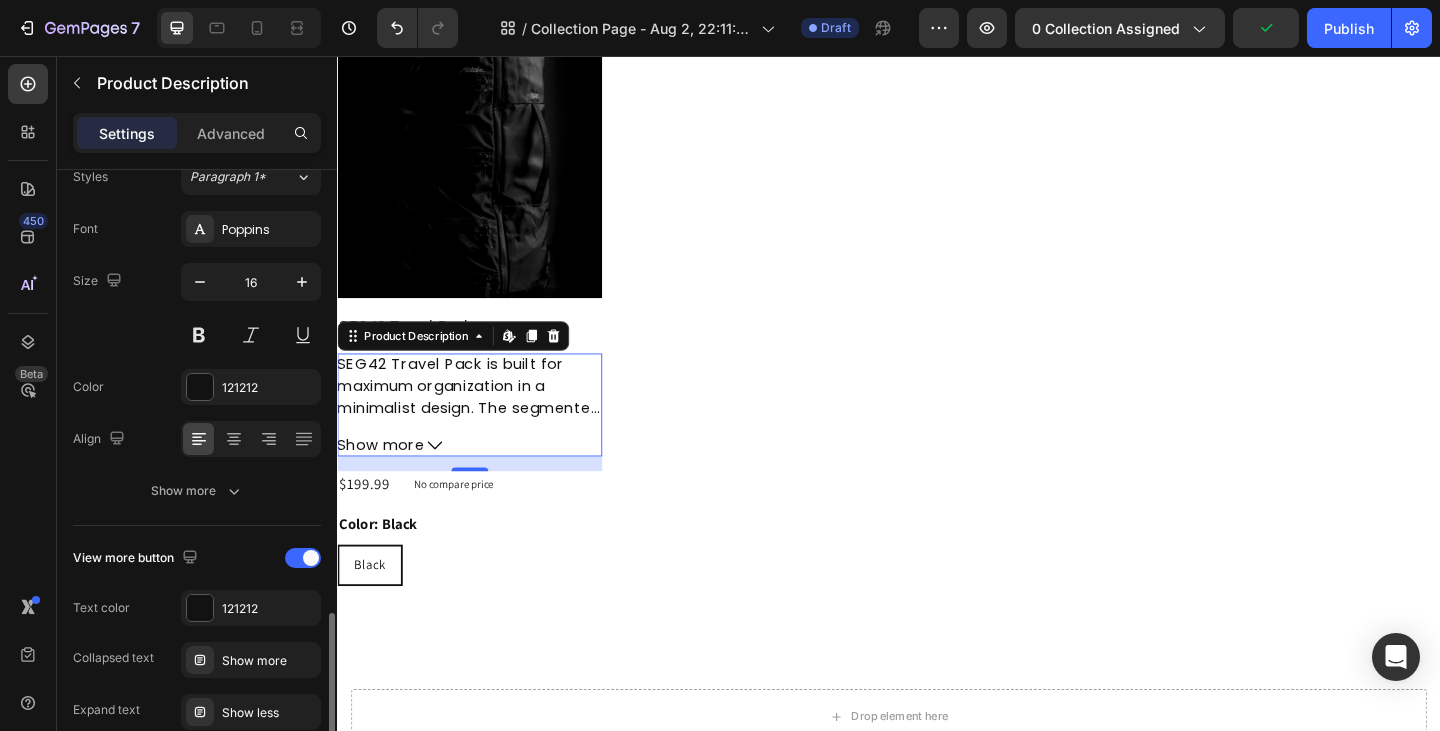 scroll, scrollTop: 400, scrollLeft: 0, axis: vertical 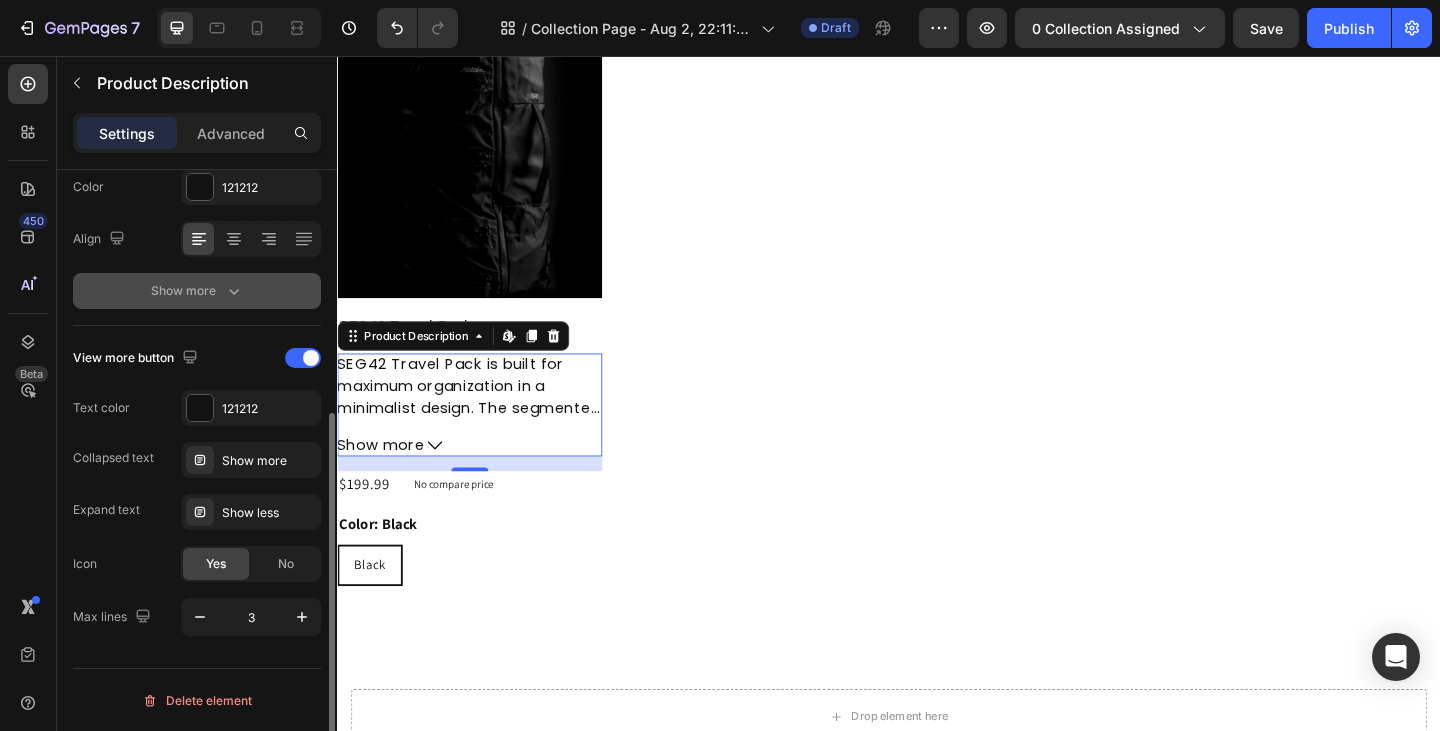 click on "Show more" at bounding box center (197, 291) 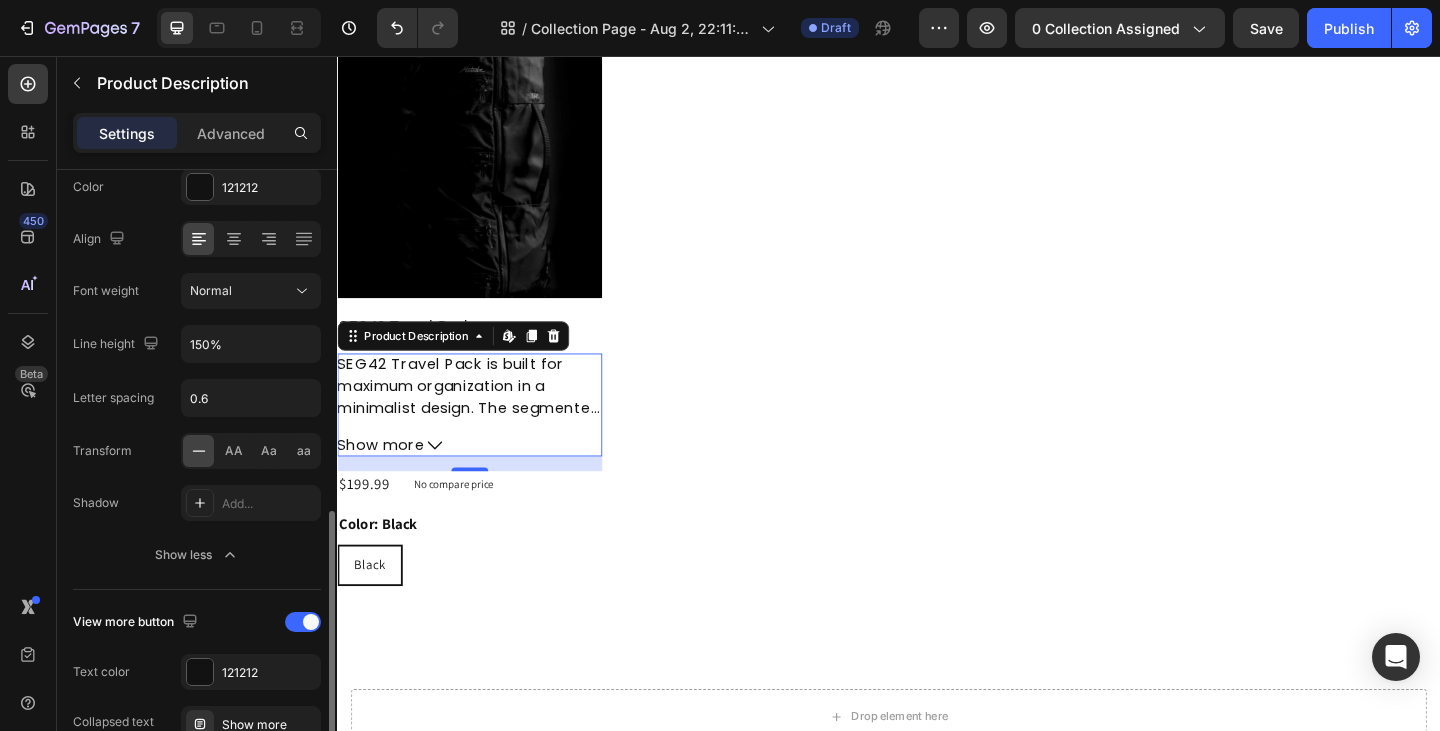 scroll, scrollTop: 665, scrollLeft: 0, axis: vertical 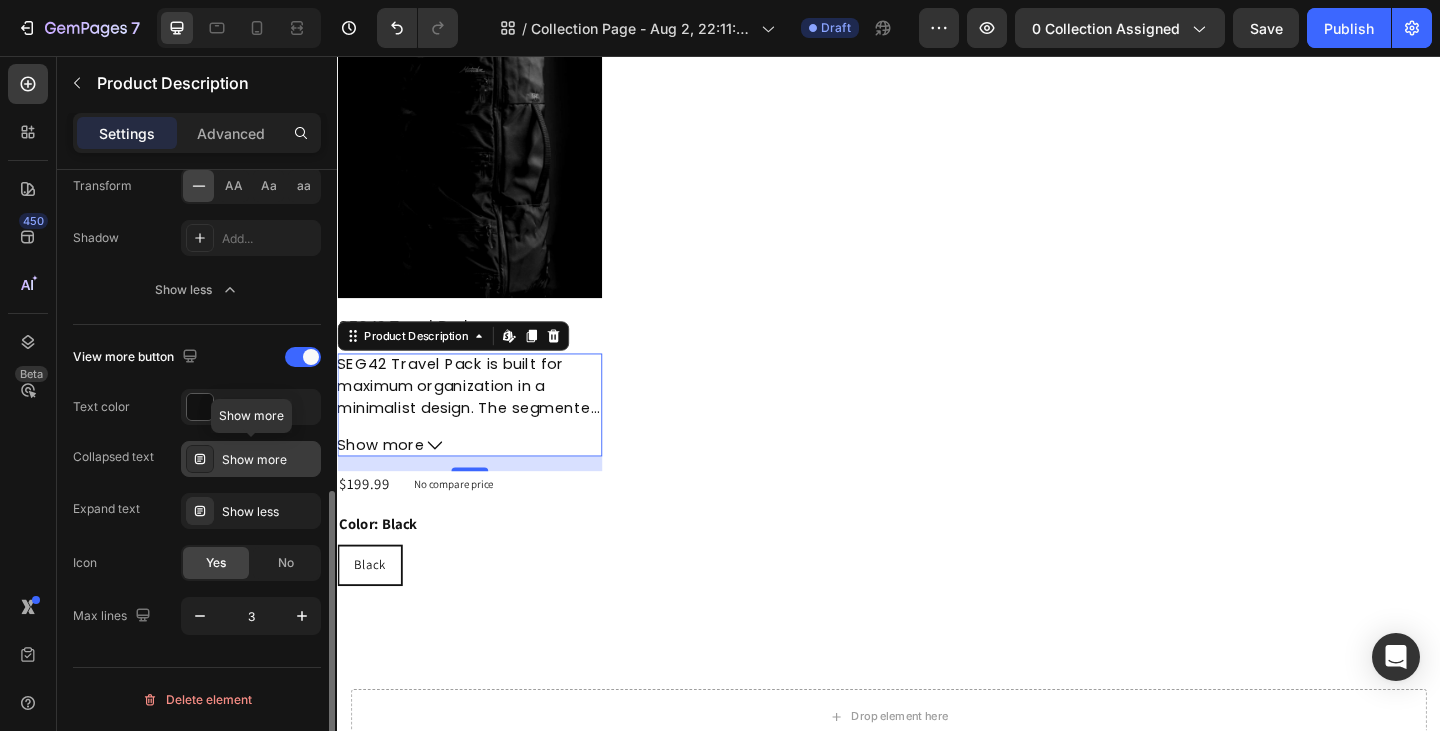 click on "Show more" at bounding box center (269, 460) 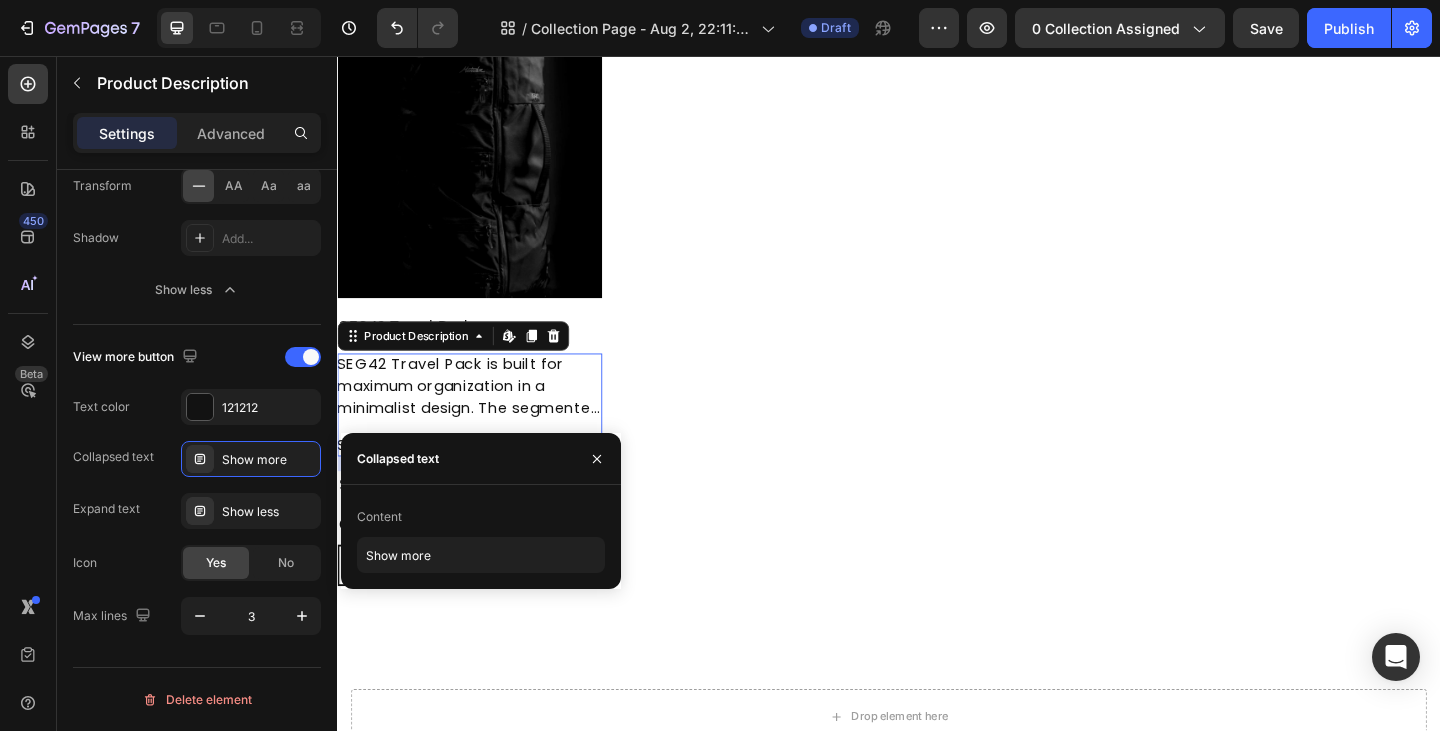 click on "Content" at bounding box center (481, 517) 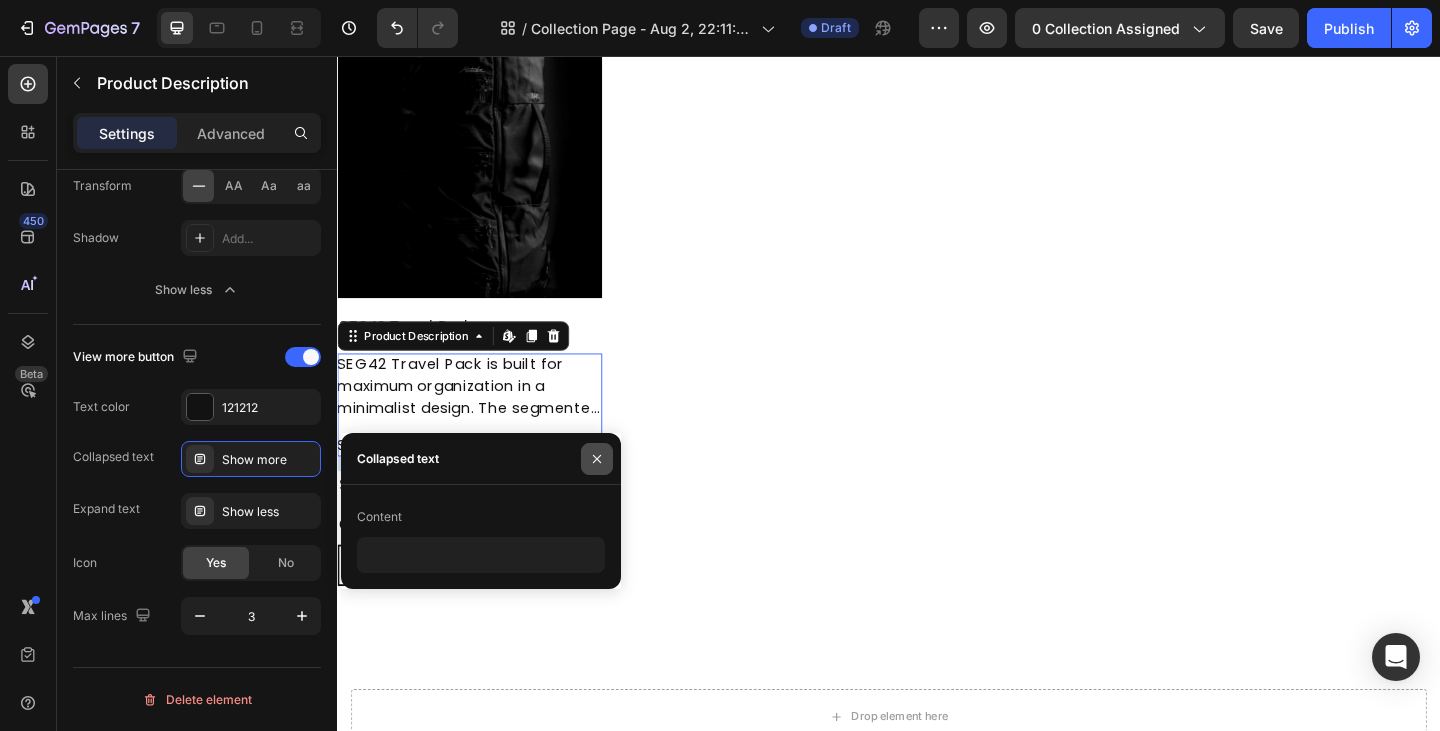 click 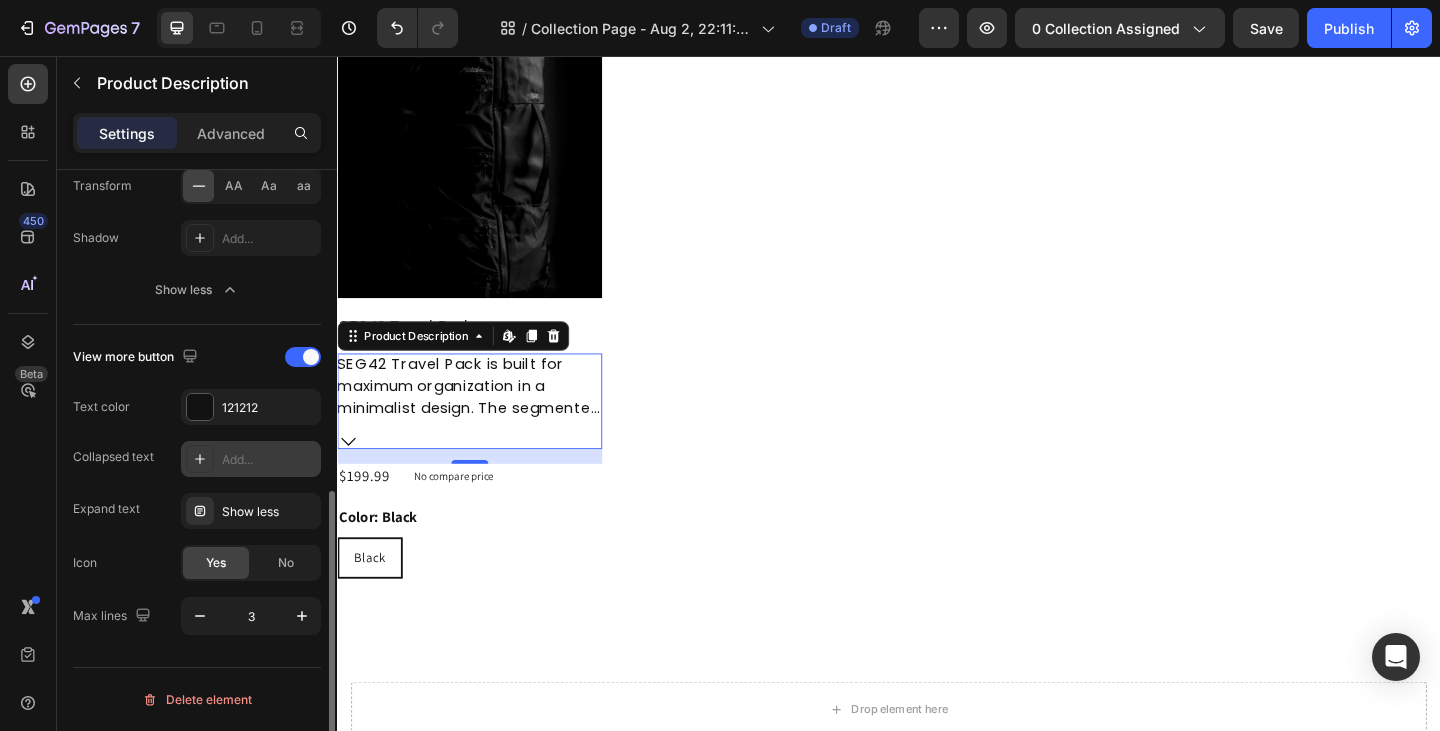 click on "Add..." at bounding box center [269, 460] 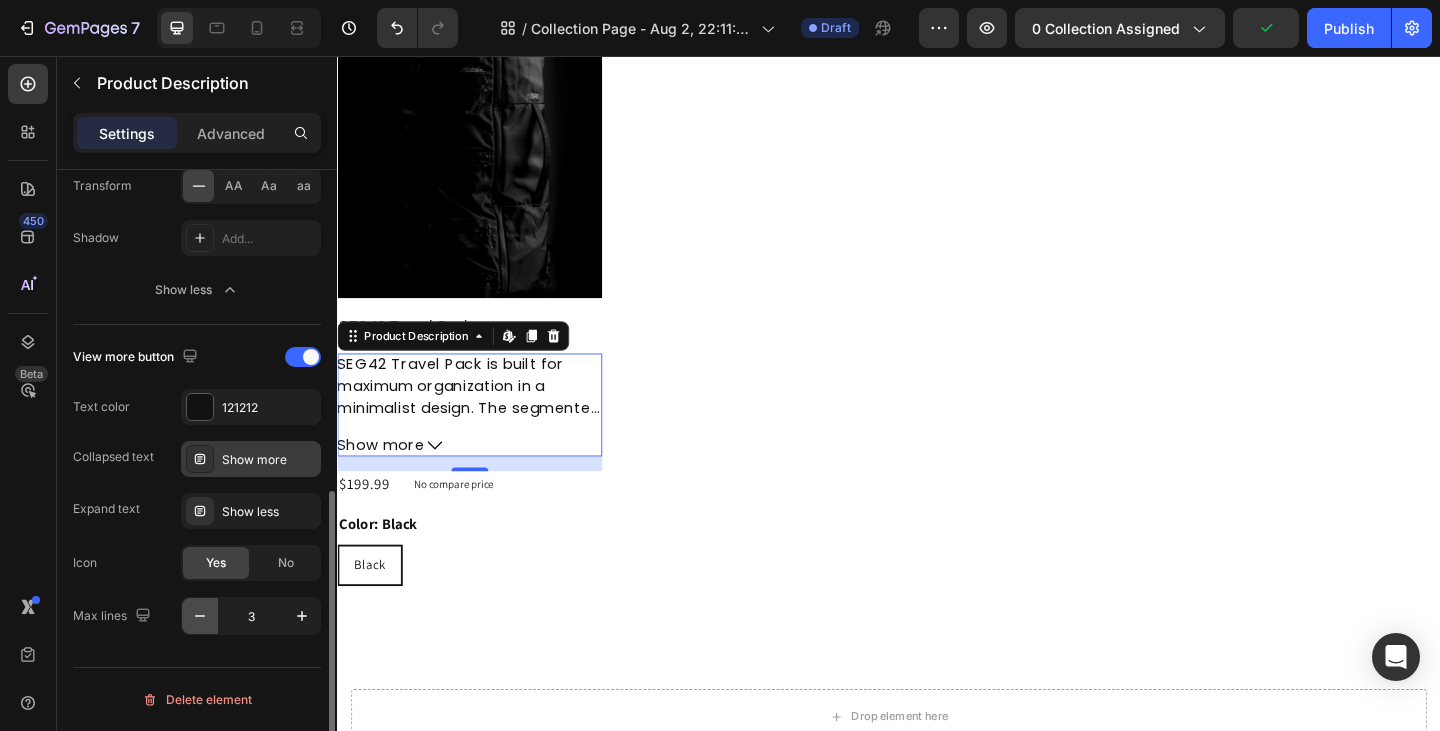 click 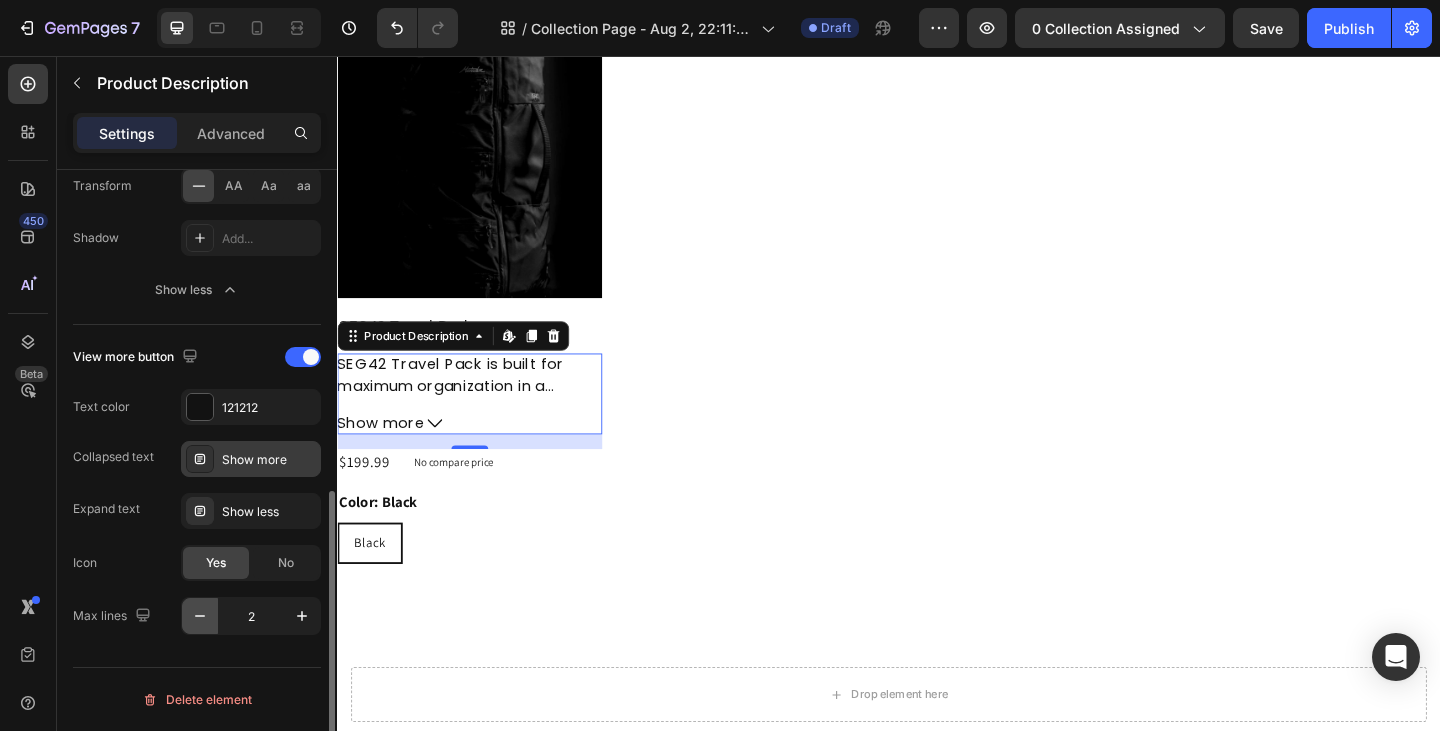 click 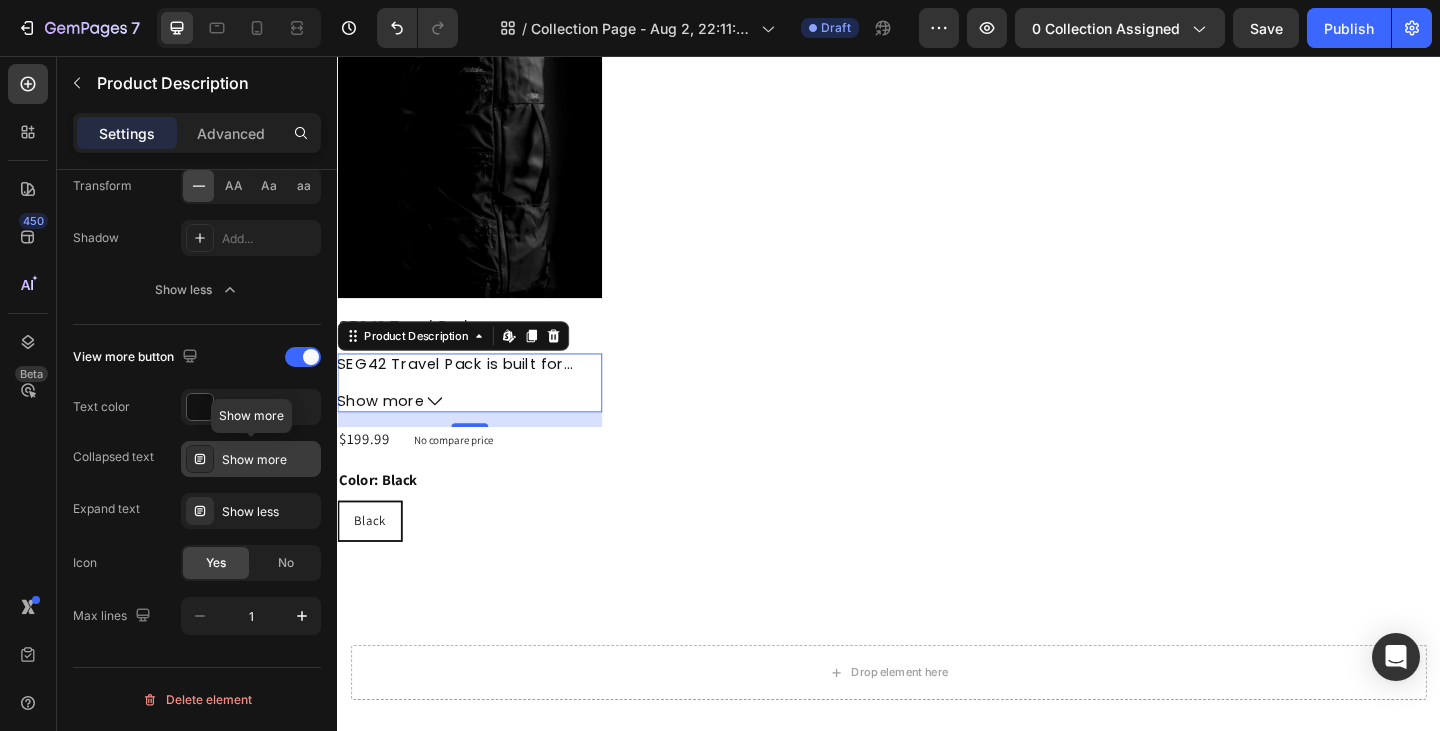 click on "Show more" at bounding box center (269, 460) 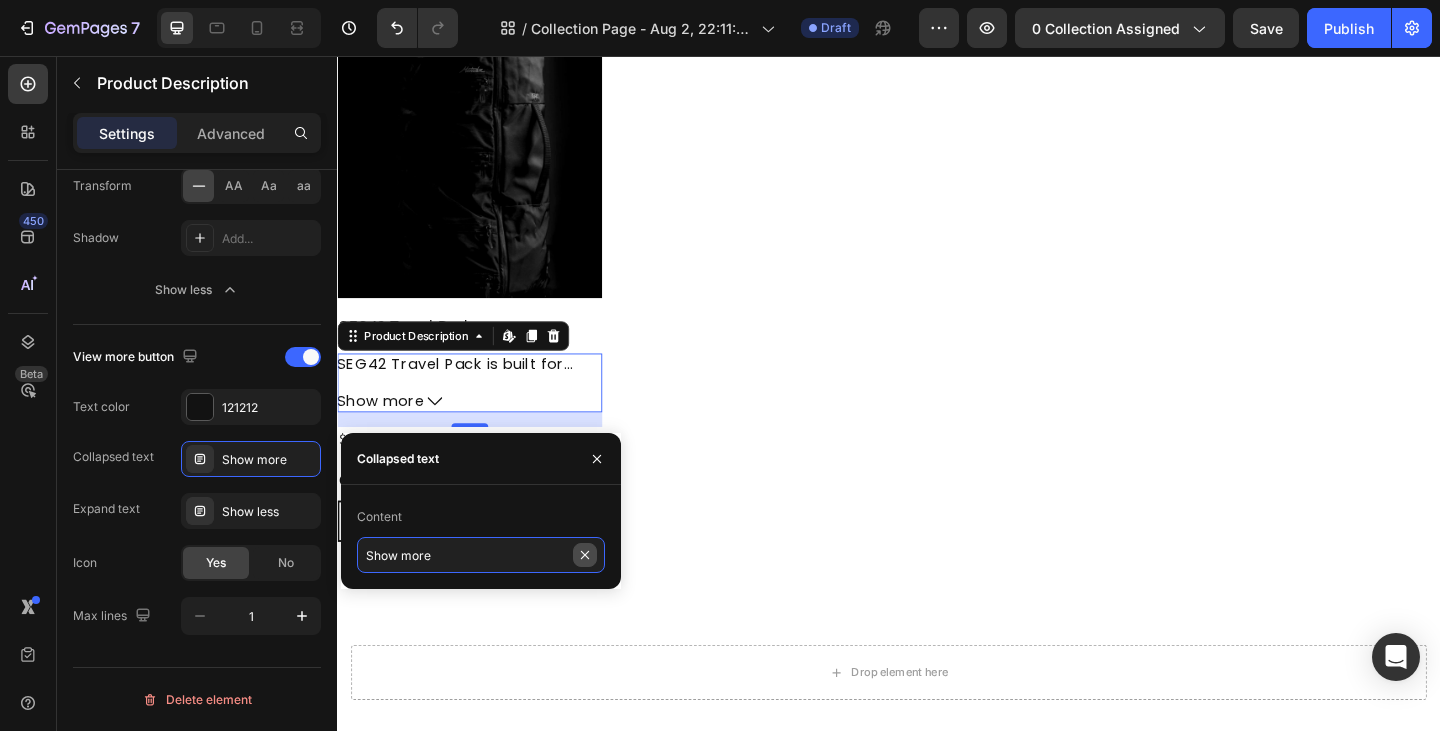type 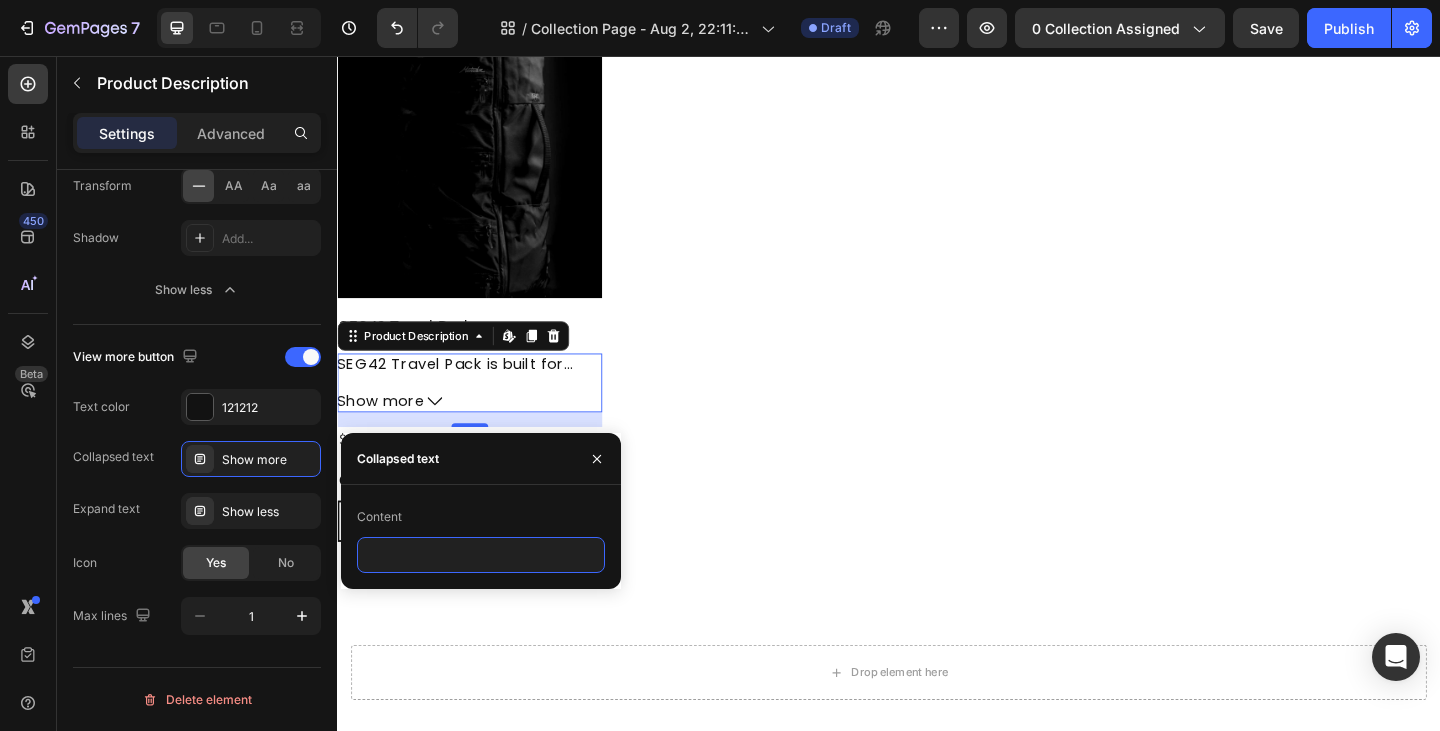 drag, startPoint x: 585, startPoint y: 555, endPoint x: 435, endPoint y: 534, distance: 151.46286 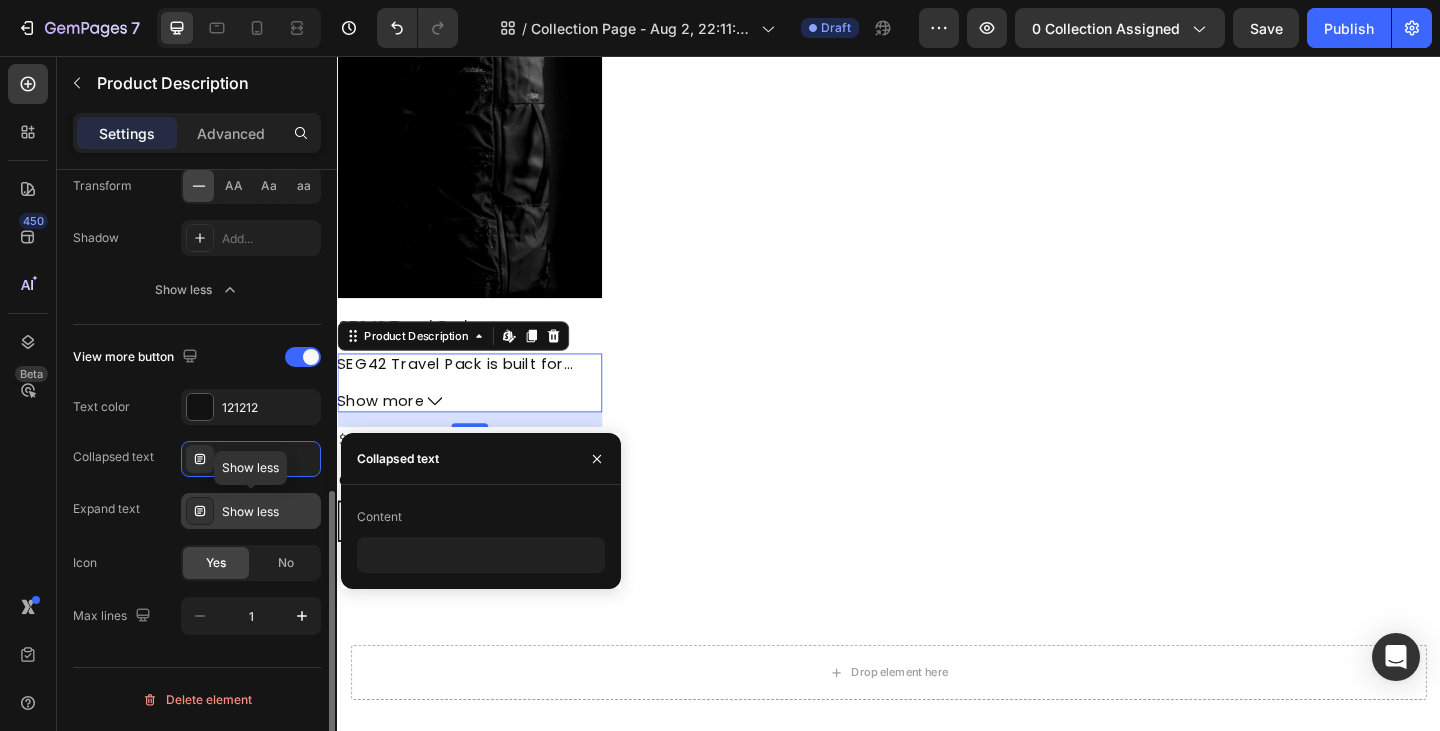 click on "Show less" at bounding box center [269, 512] 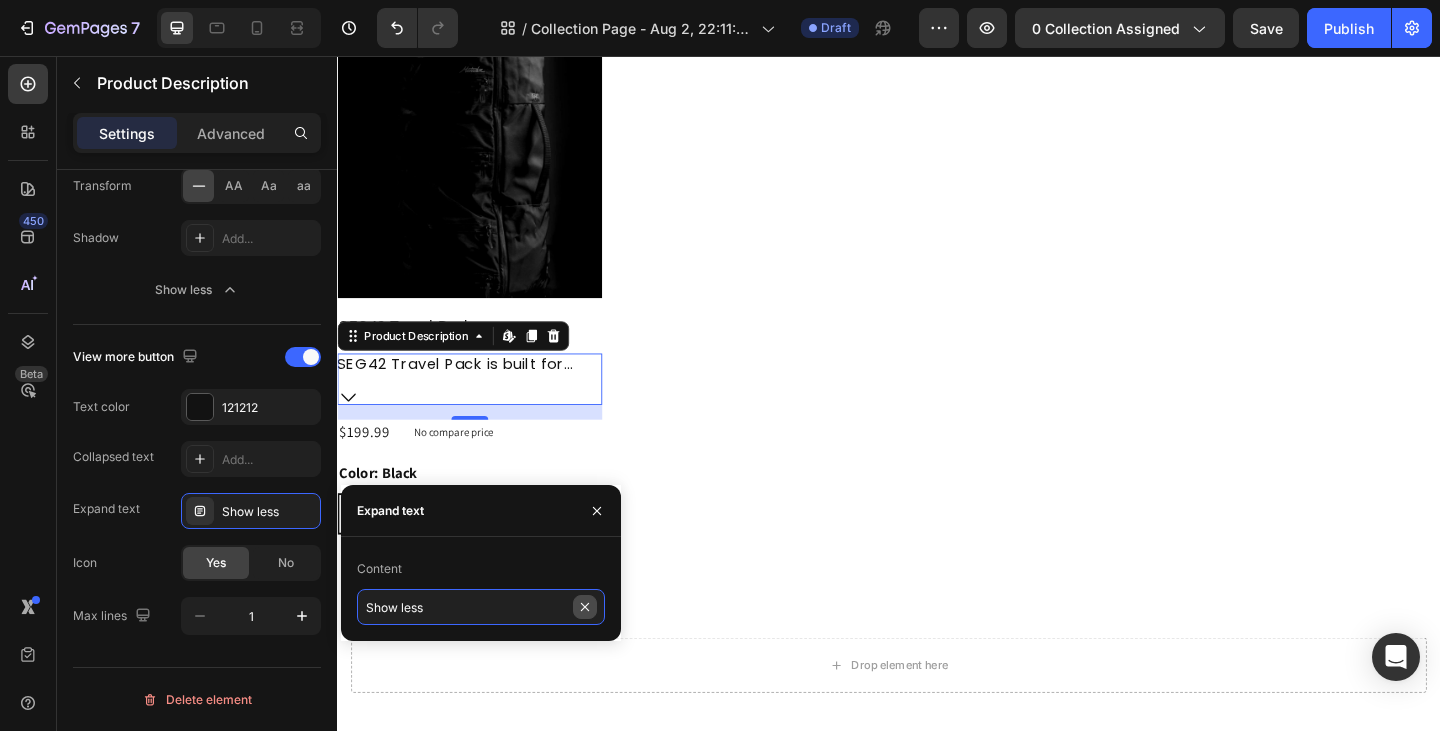 type 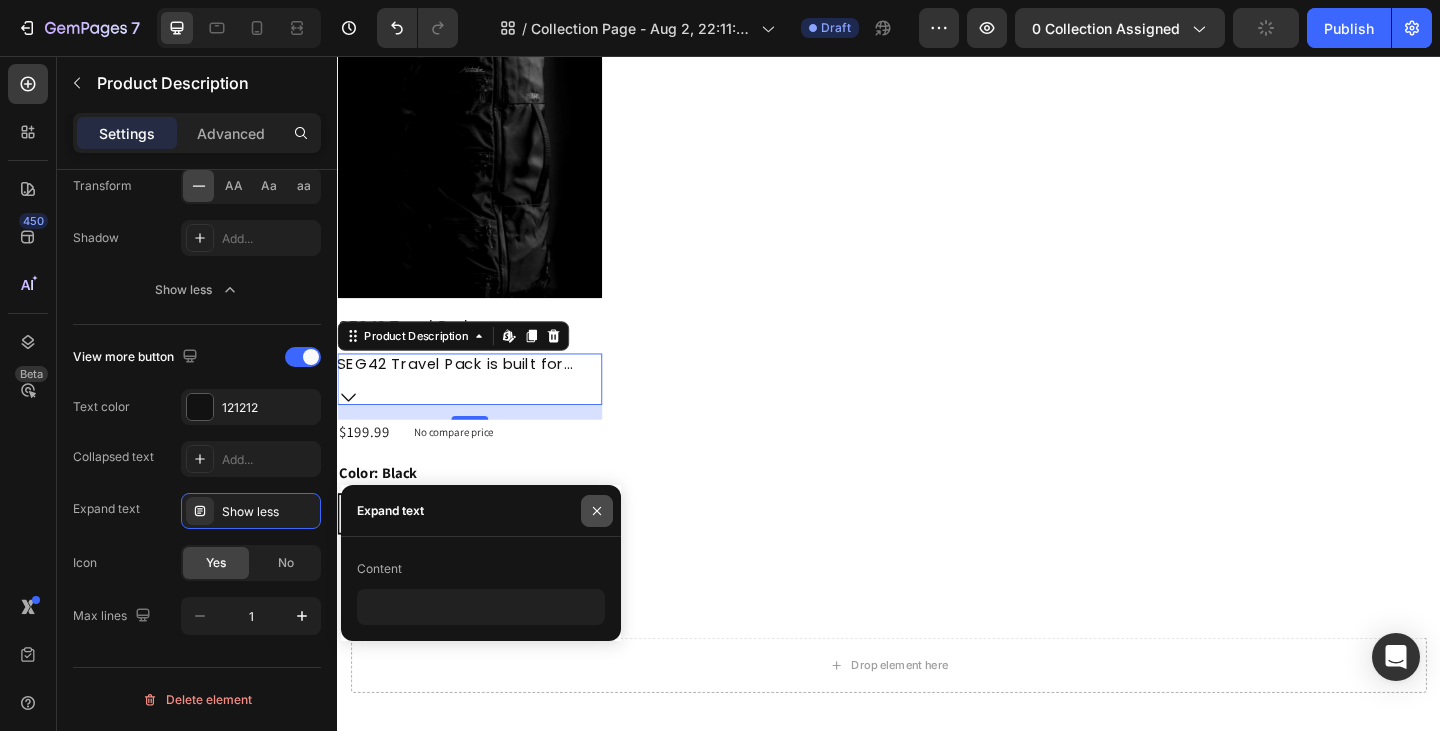 click 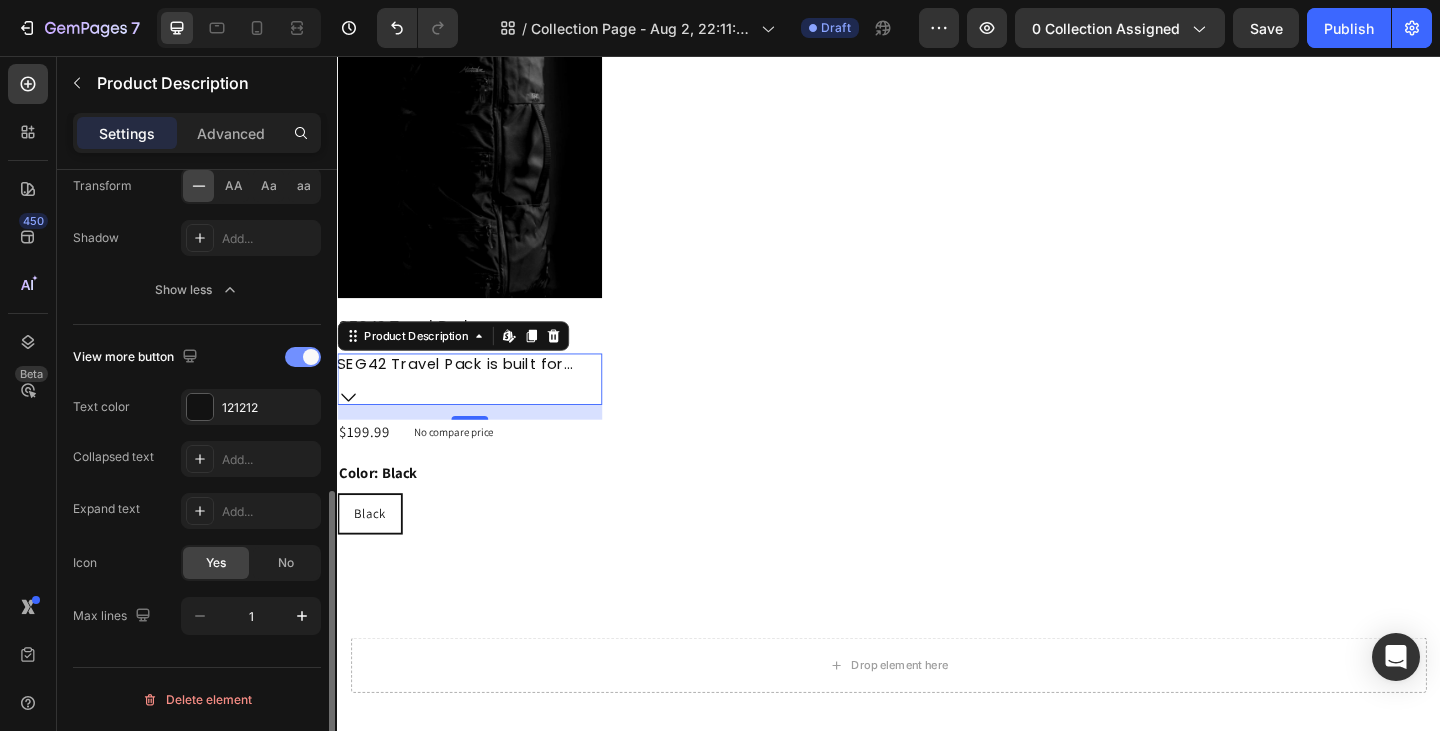 click at bounding box center [303, 357] 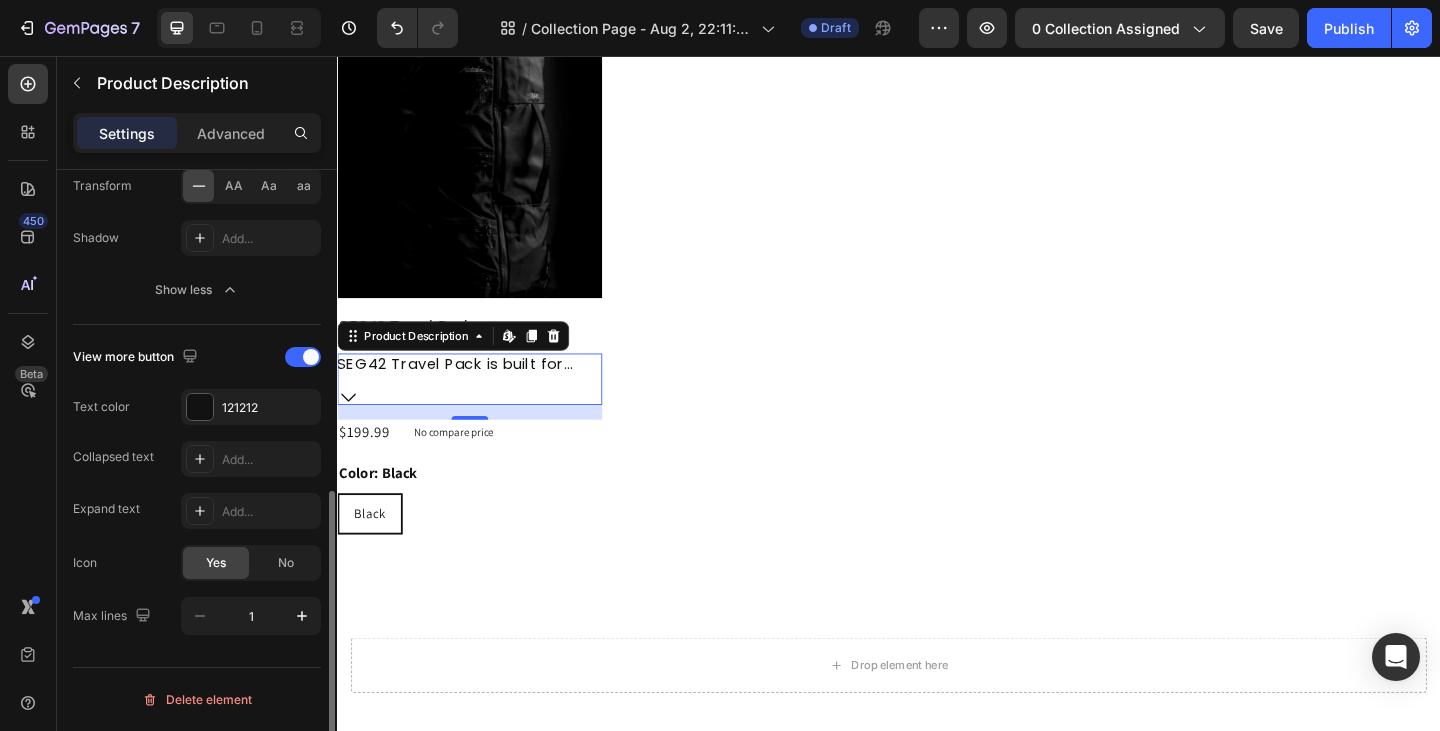 scroll, scrollTop: 403, scrollLeft: 0, axis: vertical 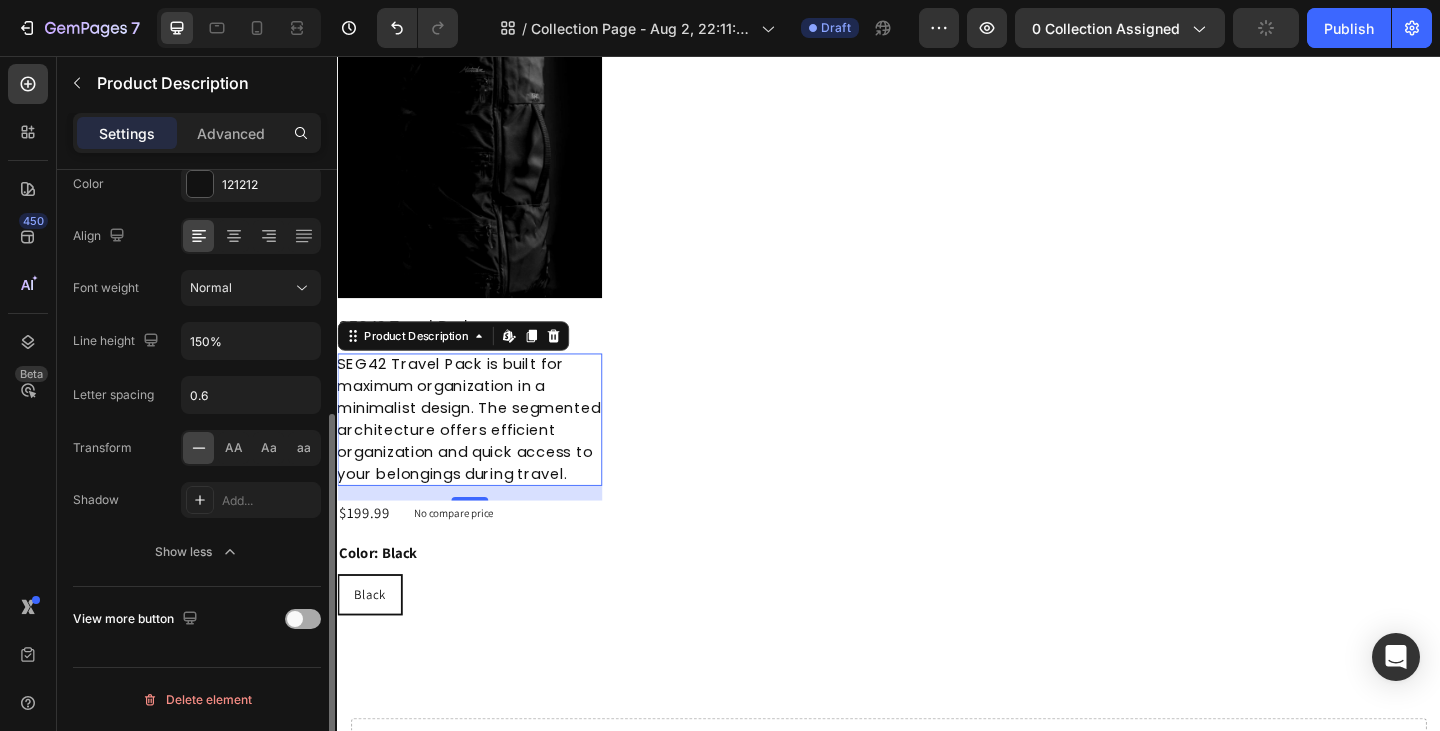 click at bounding box center [295, 619] 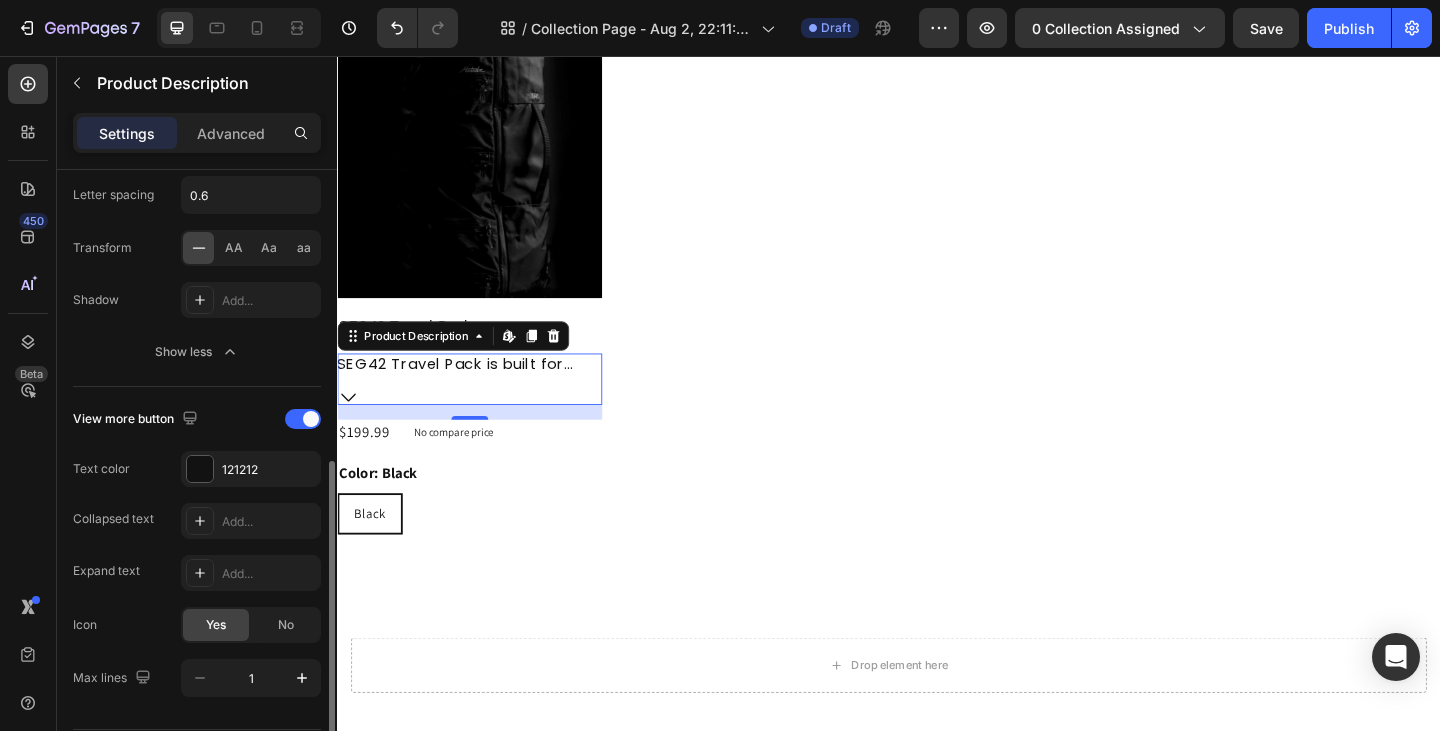 scroll, scrollTop: 665, scrollLeft: 0, axis: vertical 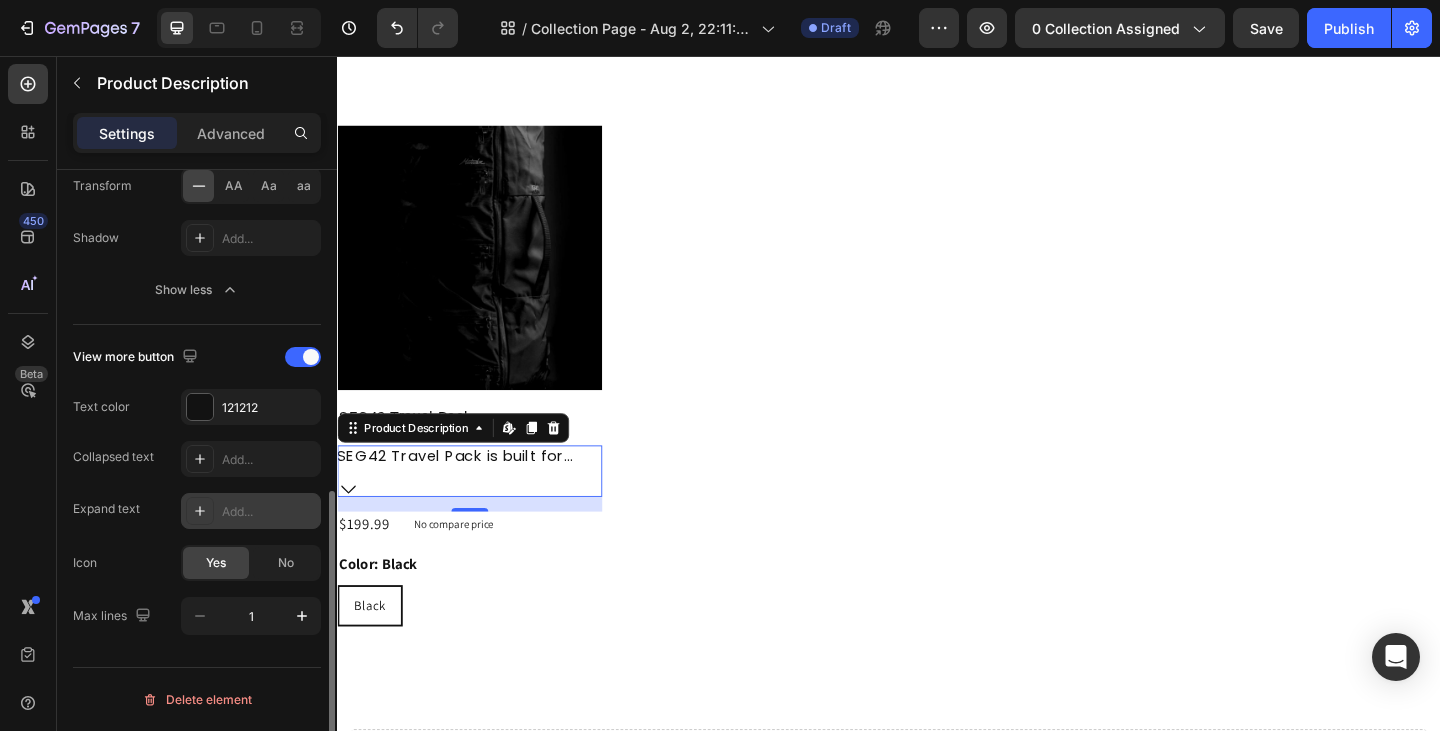 click at bounding box center [200, 511] 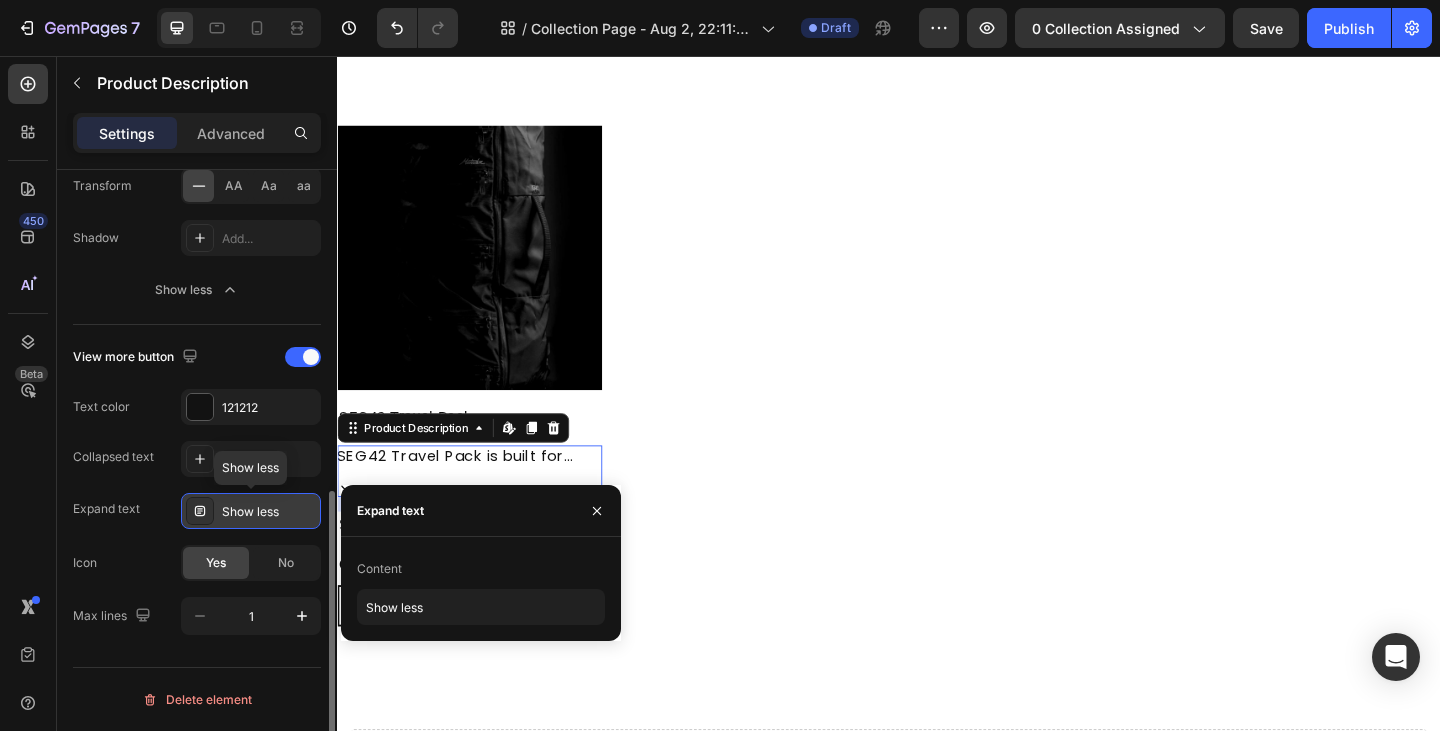 click at bounding box center (200, 511) 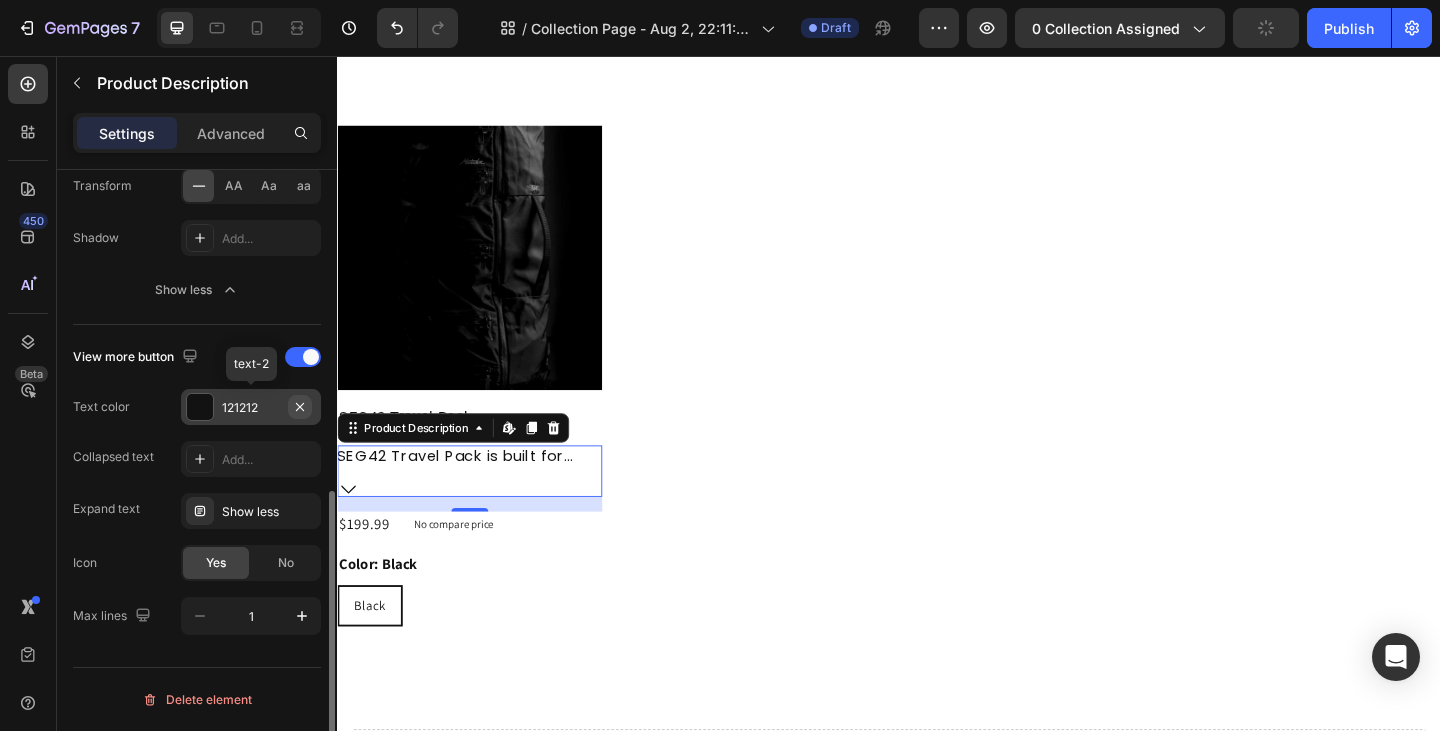 click 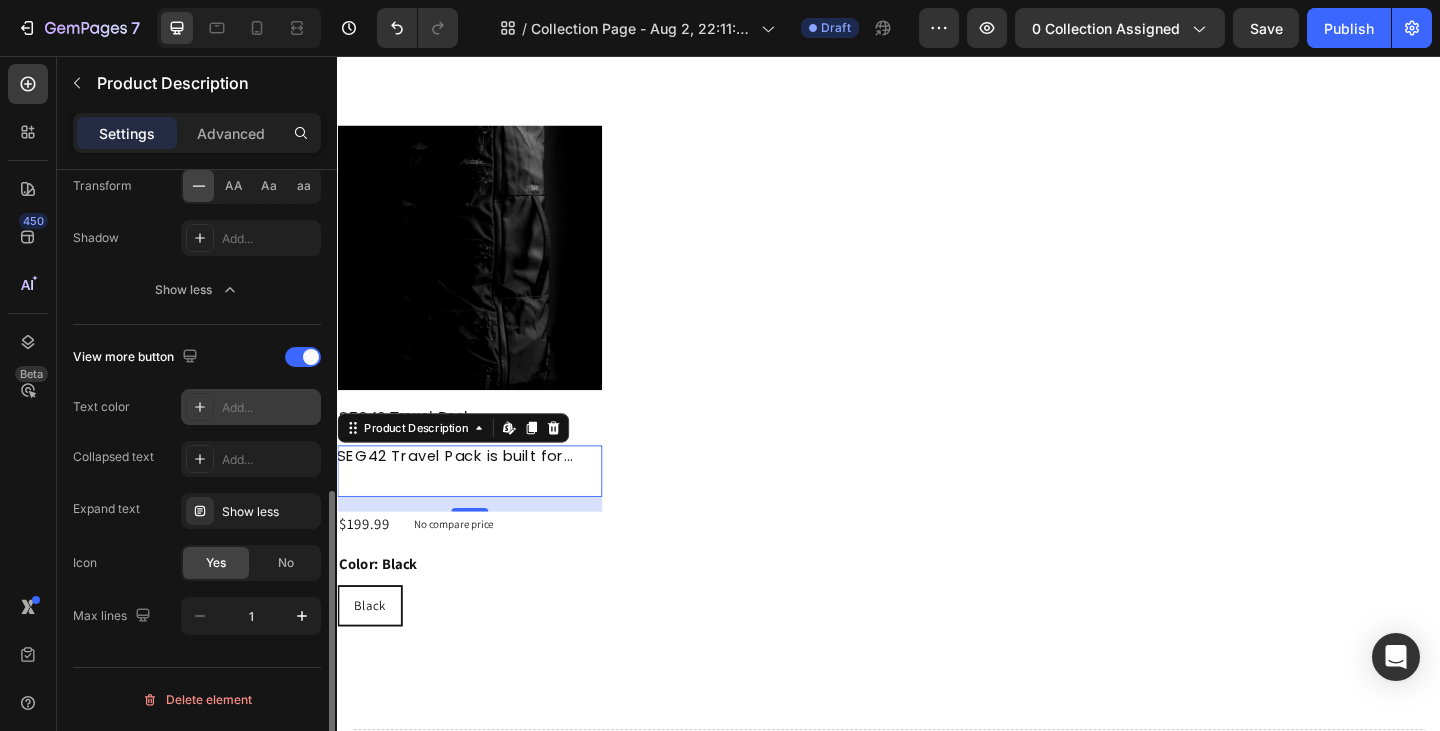 drag, startPoint x: 484, startPoint y: 539, endPoint x: 486, endPoint y: 522, distance: 17.117243 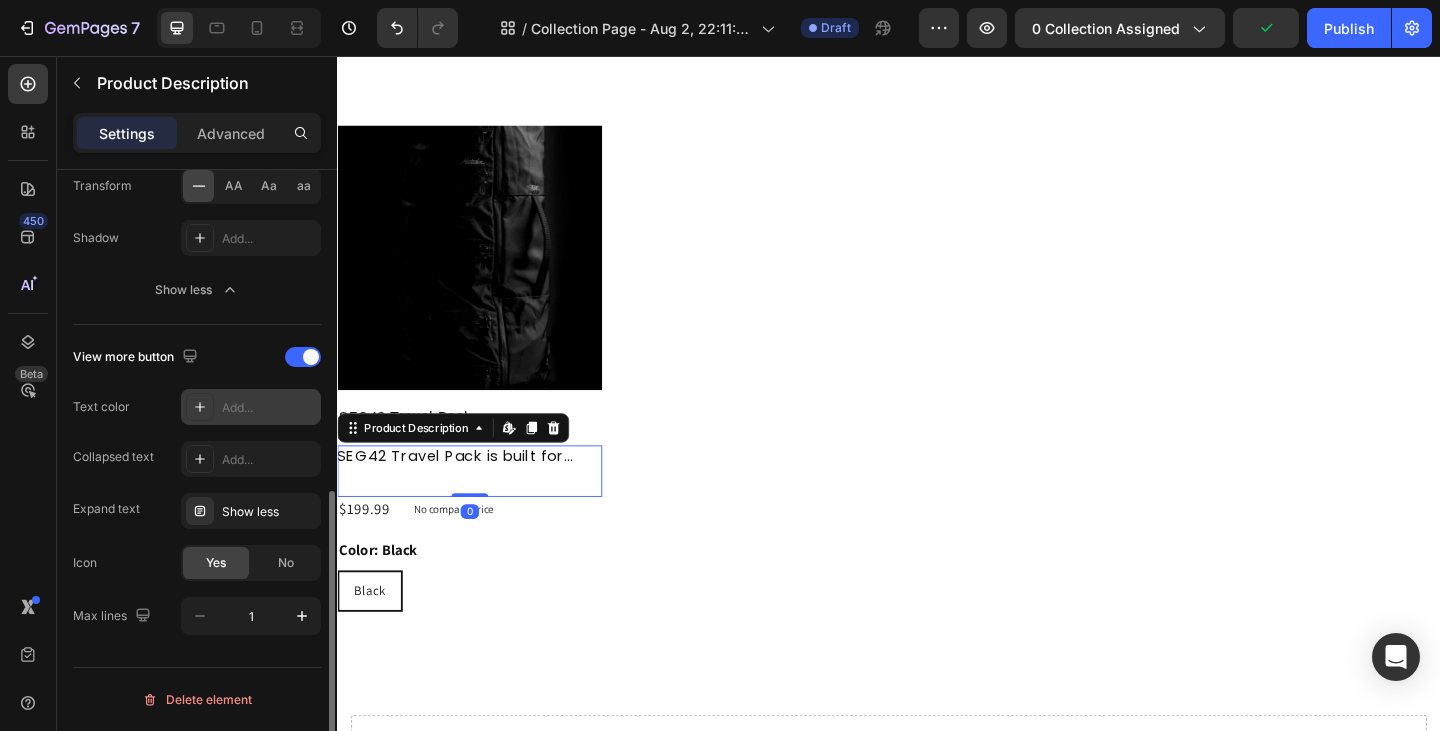 drag, startPoint x: 482, startPoint y: 545, endPoint x: 482, endPoint y: 507, distance: 38 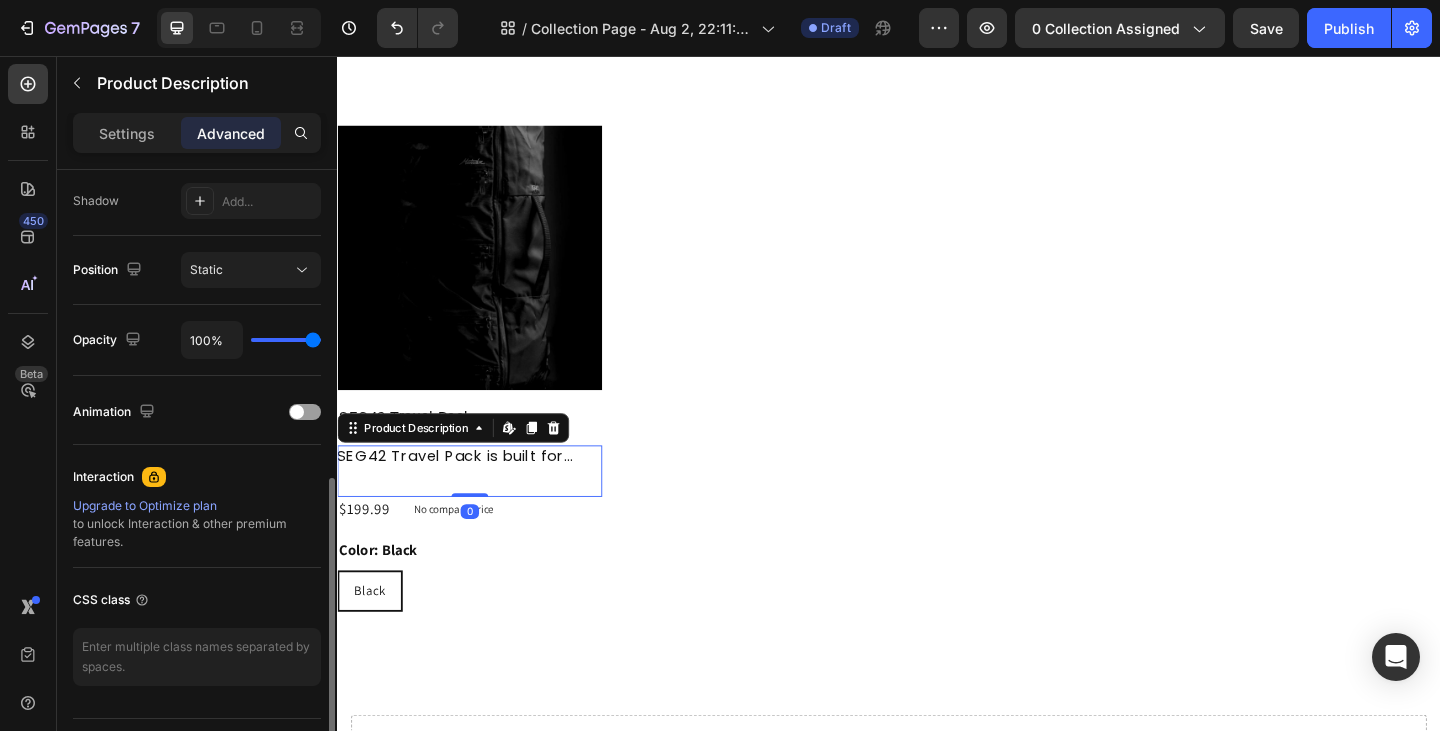drag, startPoint x: 482, startPoint y: 528, endPoint x: 486, endPoint y: 508, distance: 20.396078 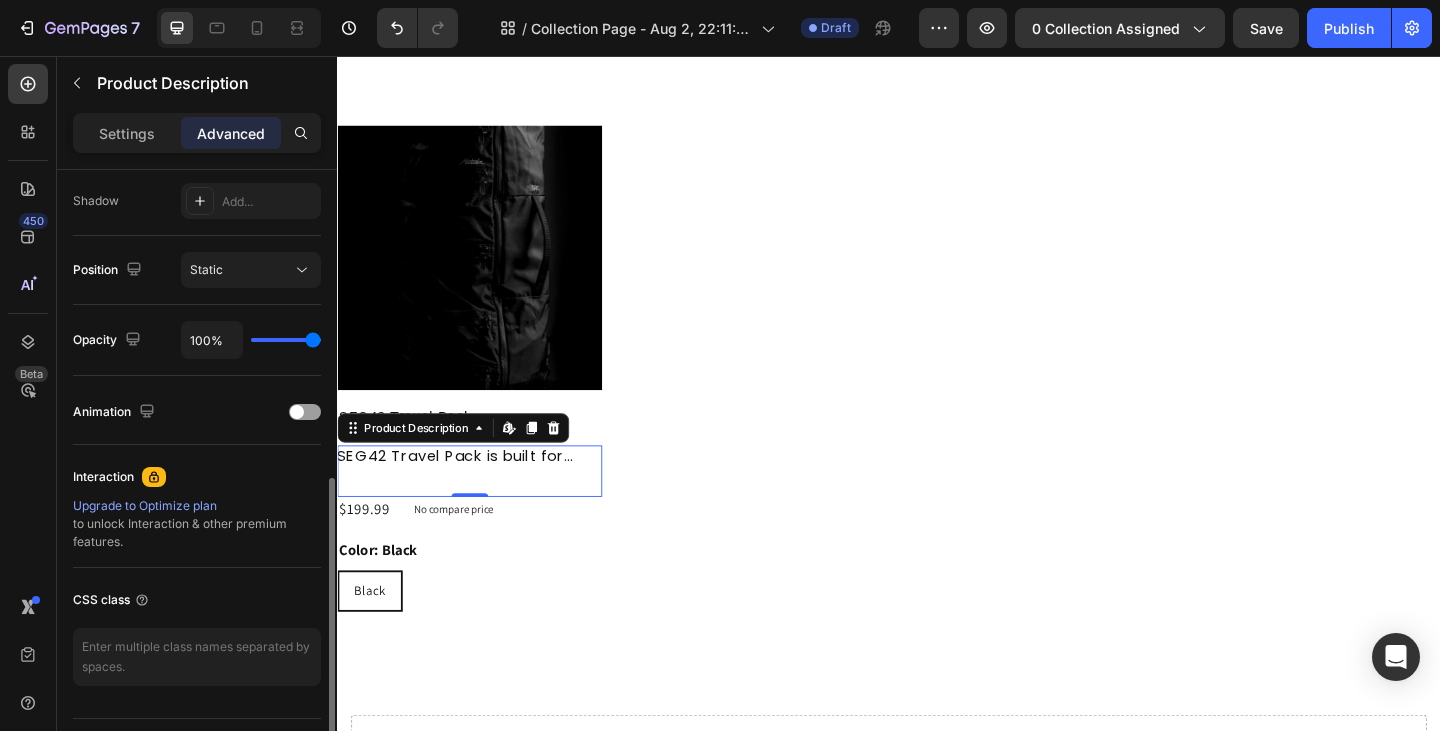 drag, startPoint x: 1260, startPoint y: 27, endPoint x: 1258, endPoint y: 54, distance: 27.073973 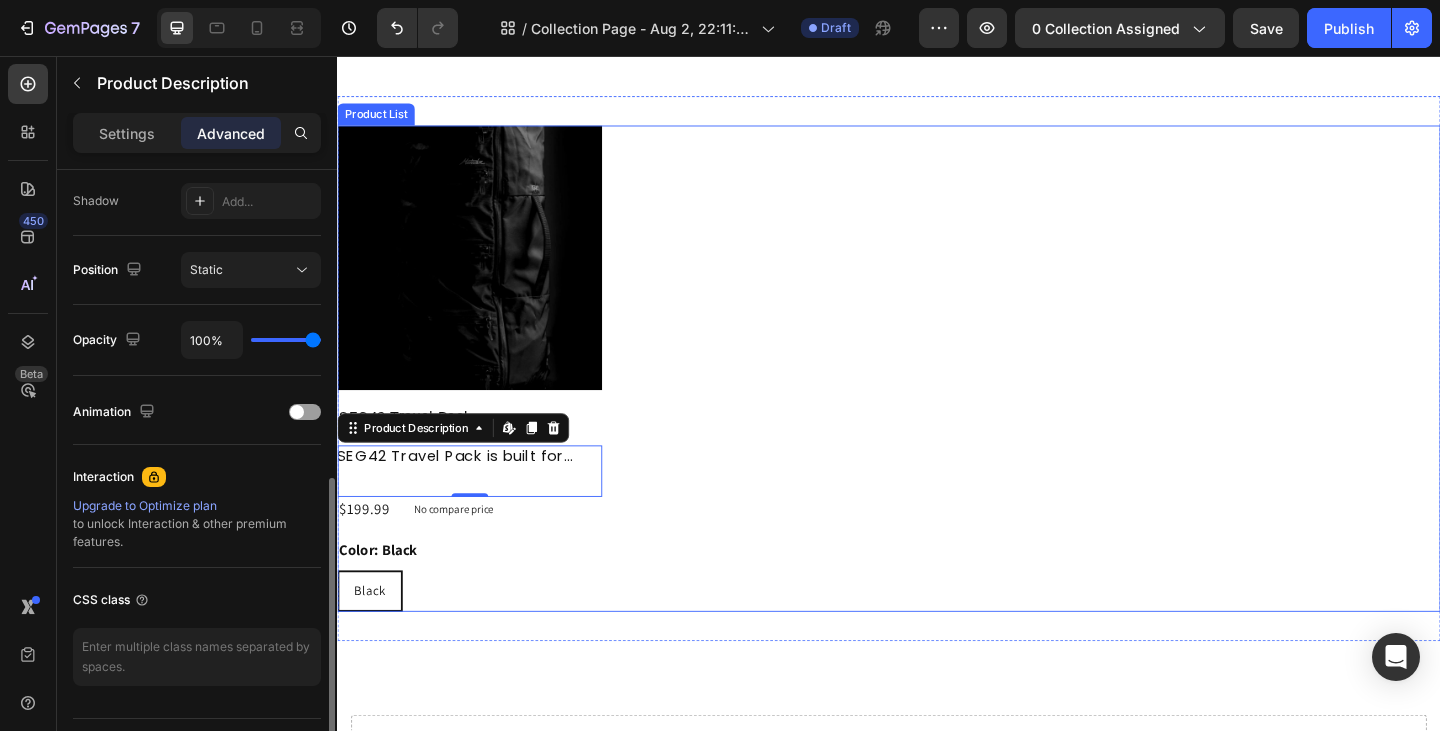 click on "Product Images SEG42 Travel Pack Product Title SEG42 Travel Pack is built for maximum organization in a minimalist design. The segmented architecture offers efficient organization and quick access to your belongings during travel.
Product Description   Edit content in Shopify 0 $199.99 Product Price Product Price No compare price Product Price Row Color: Black Black Black Black Product Variants & Swatches Row Product List" at bounding box center (937, 396) 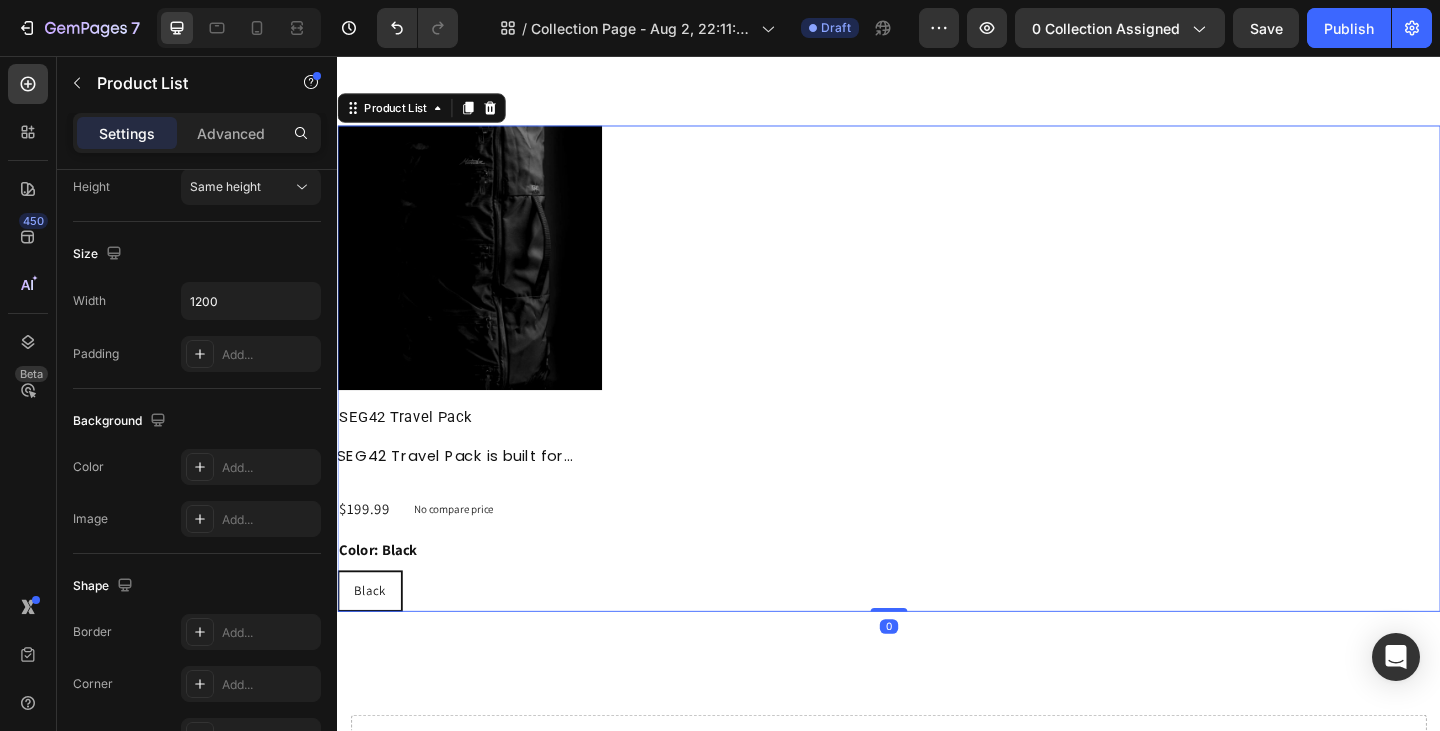 scroll, scrollTop: 0, scrollLeft: 0, axis: both 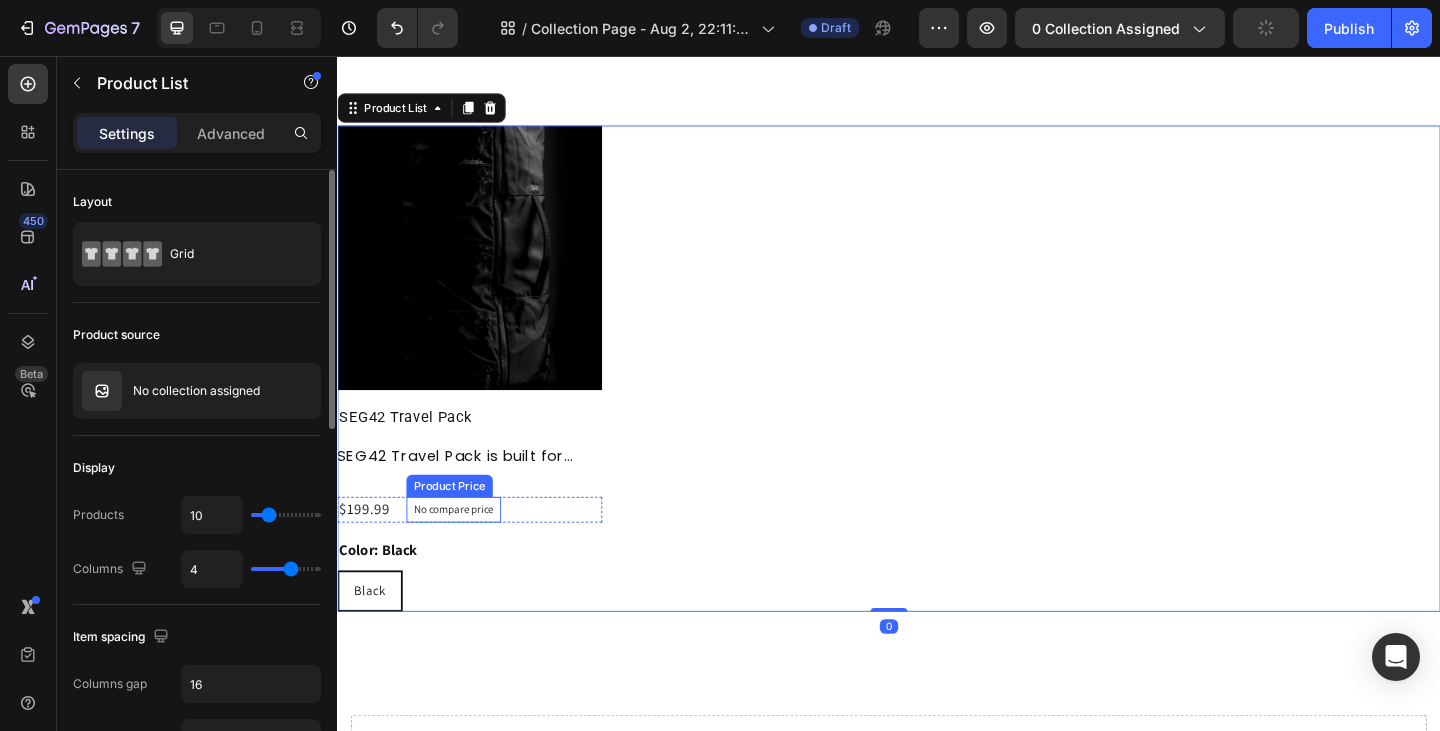 click on "No compare price" at bounding box center [463, 550] 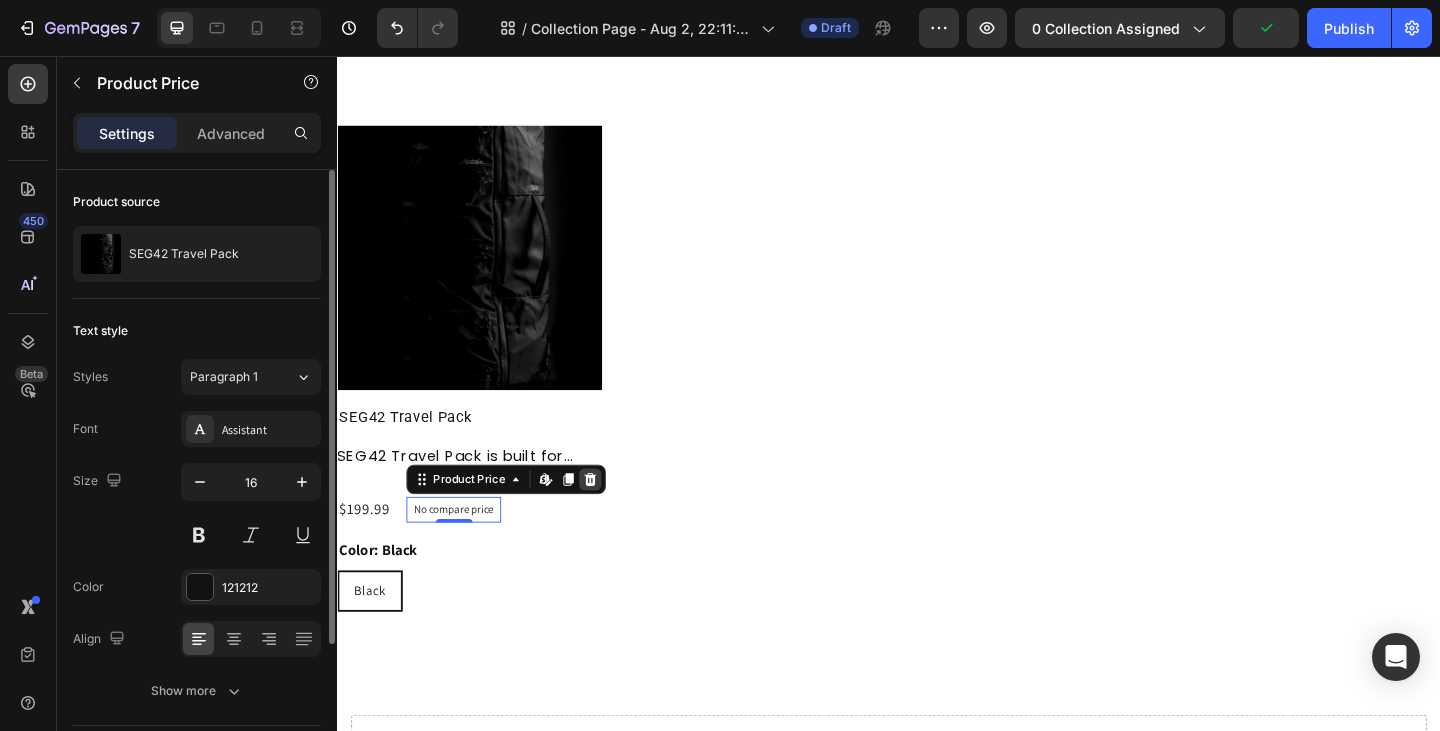click 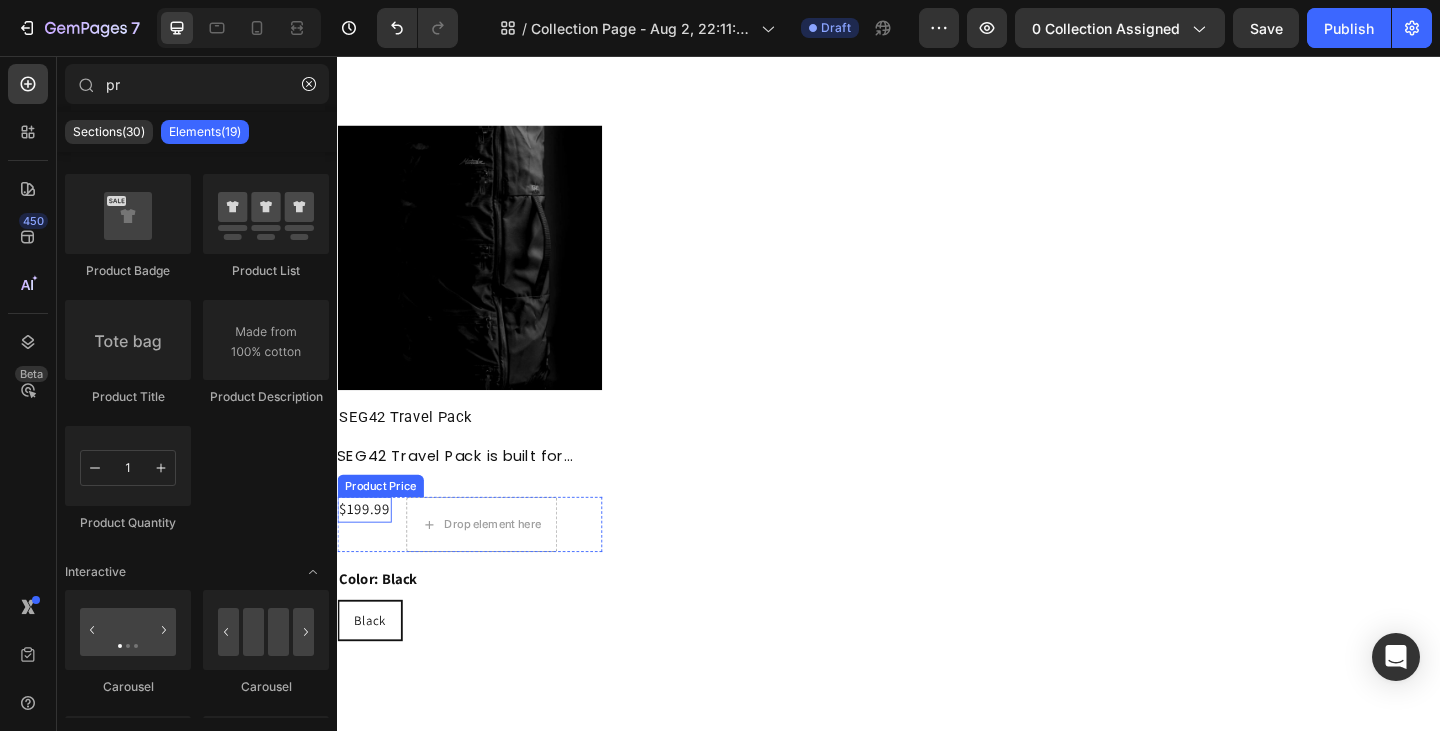 click on "$199.99" at bounding box center (366, 550) 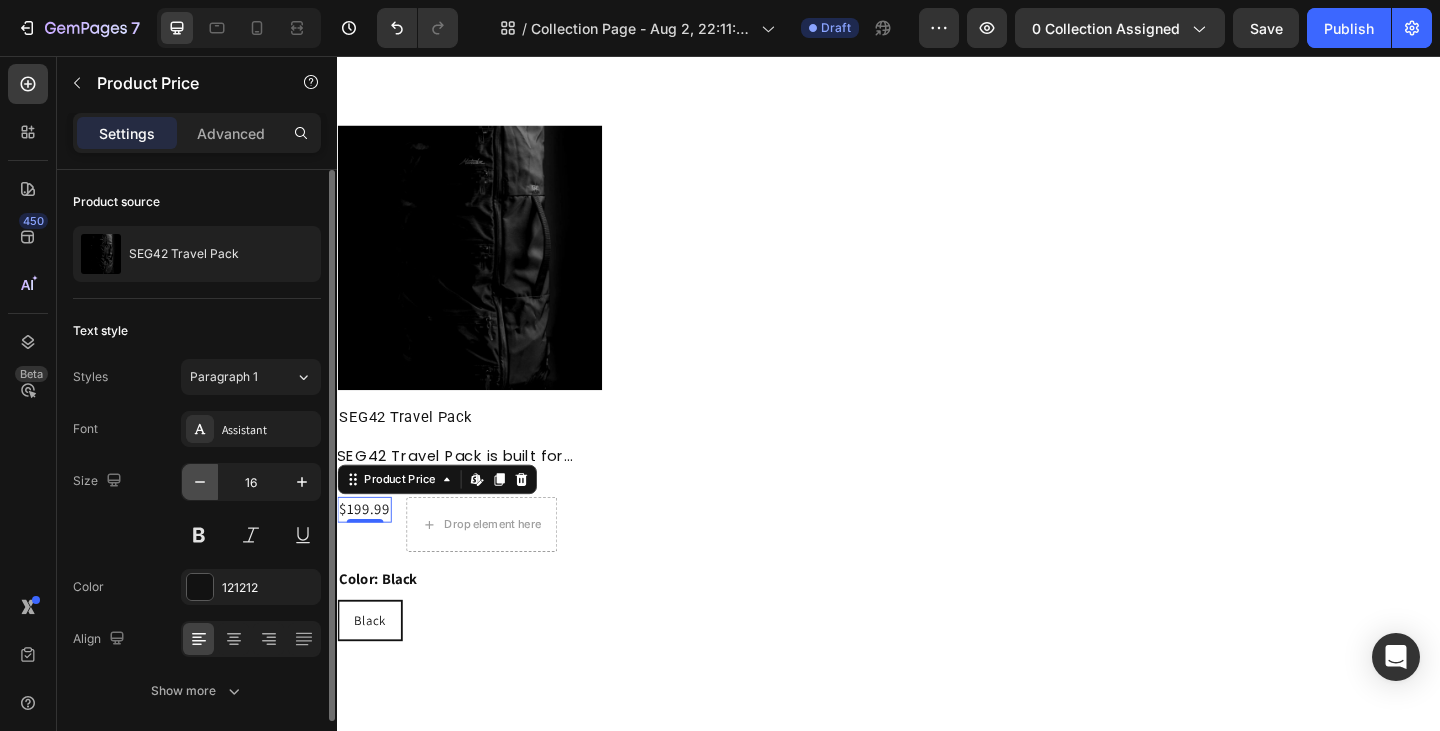 click 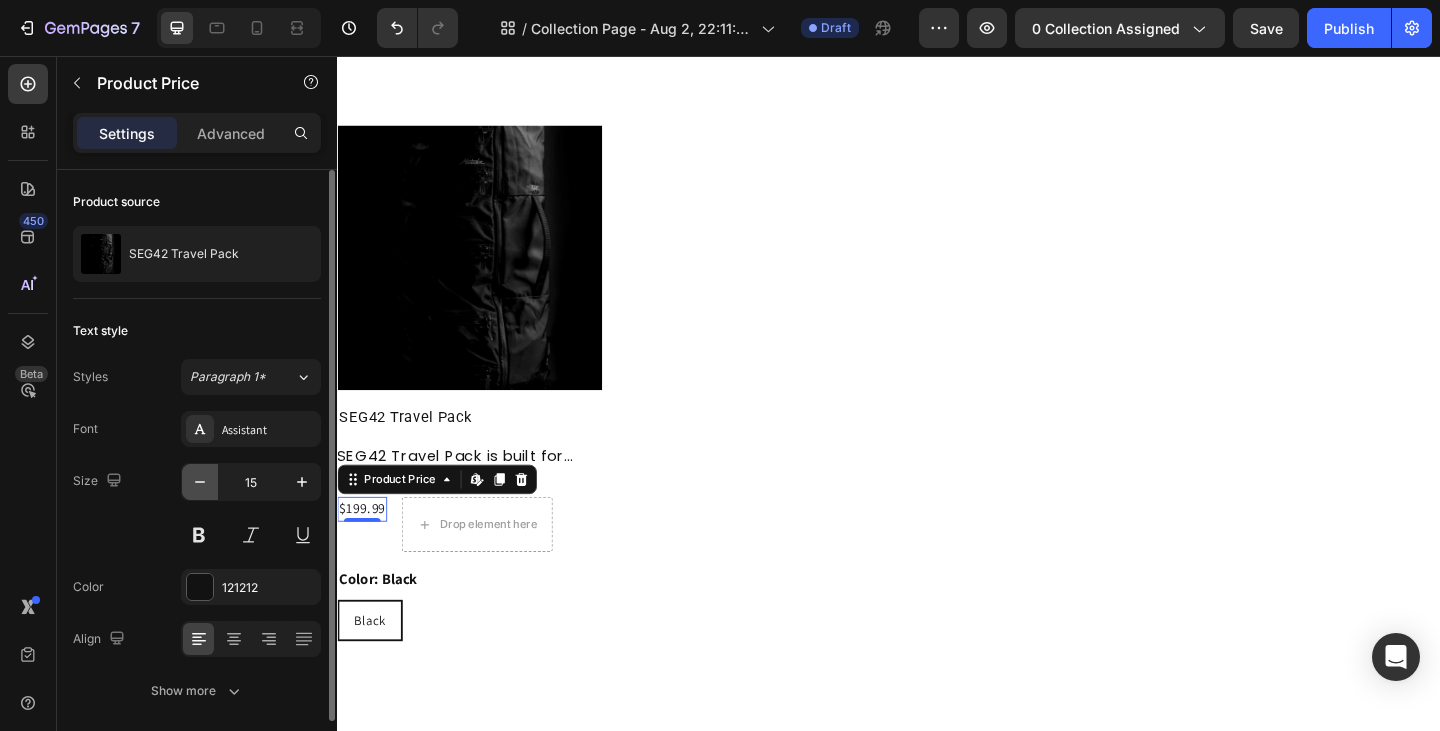 click 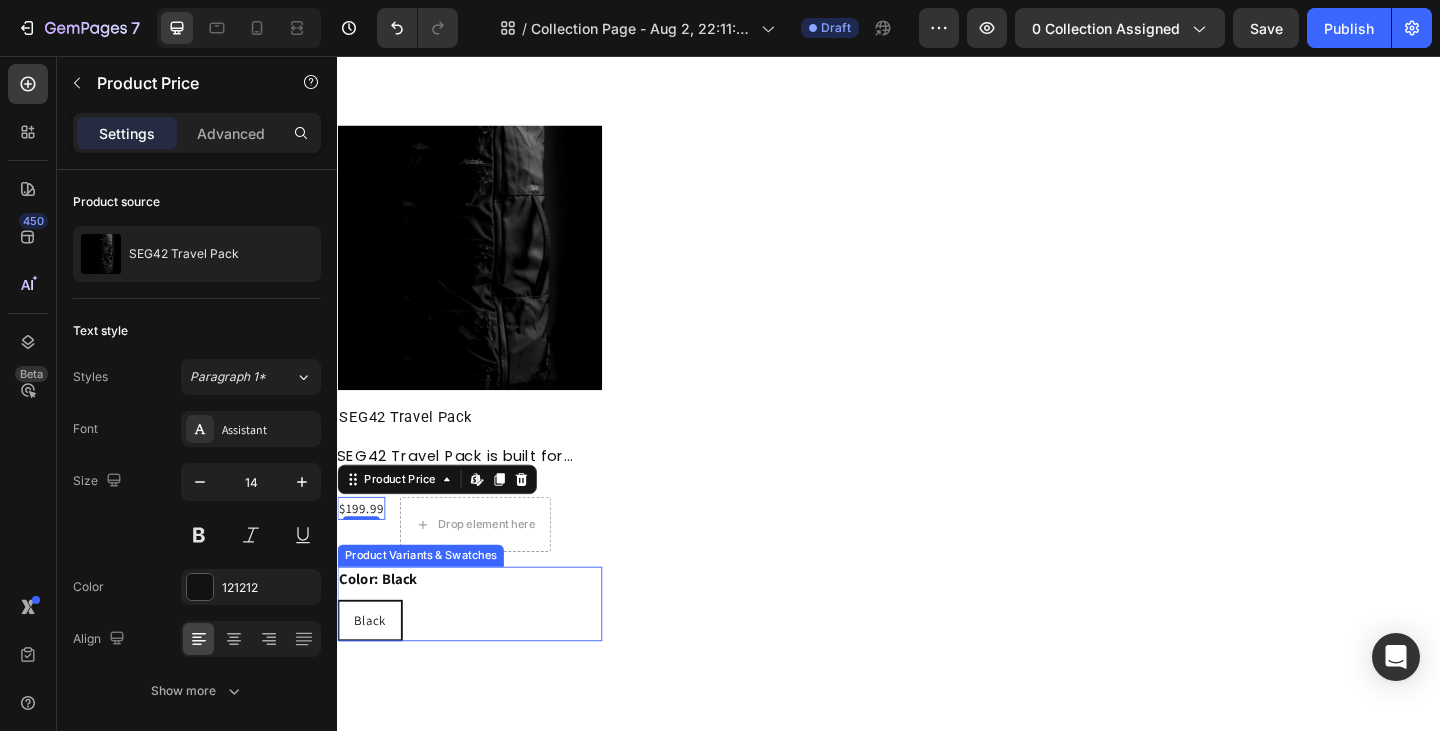 click on "Color: Black" at bounding box center (381, 626) 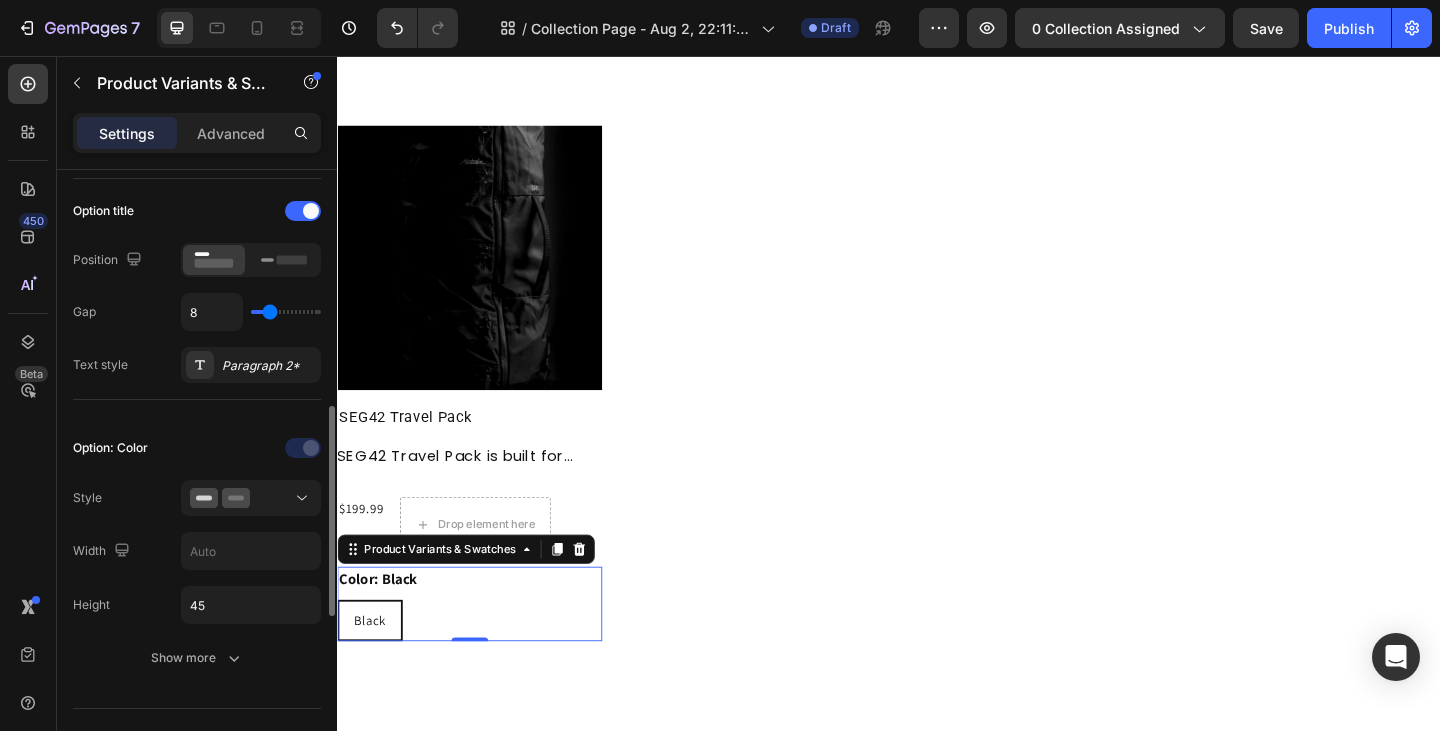 scroll, scrollTop: 600, scrollLeft: 0, axis: vertical 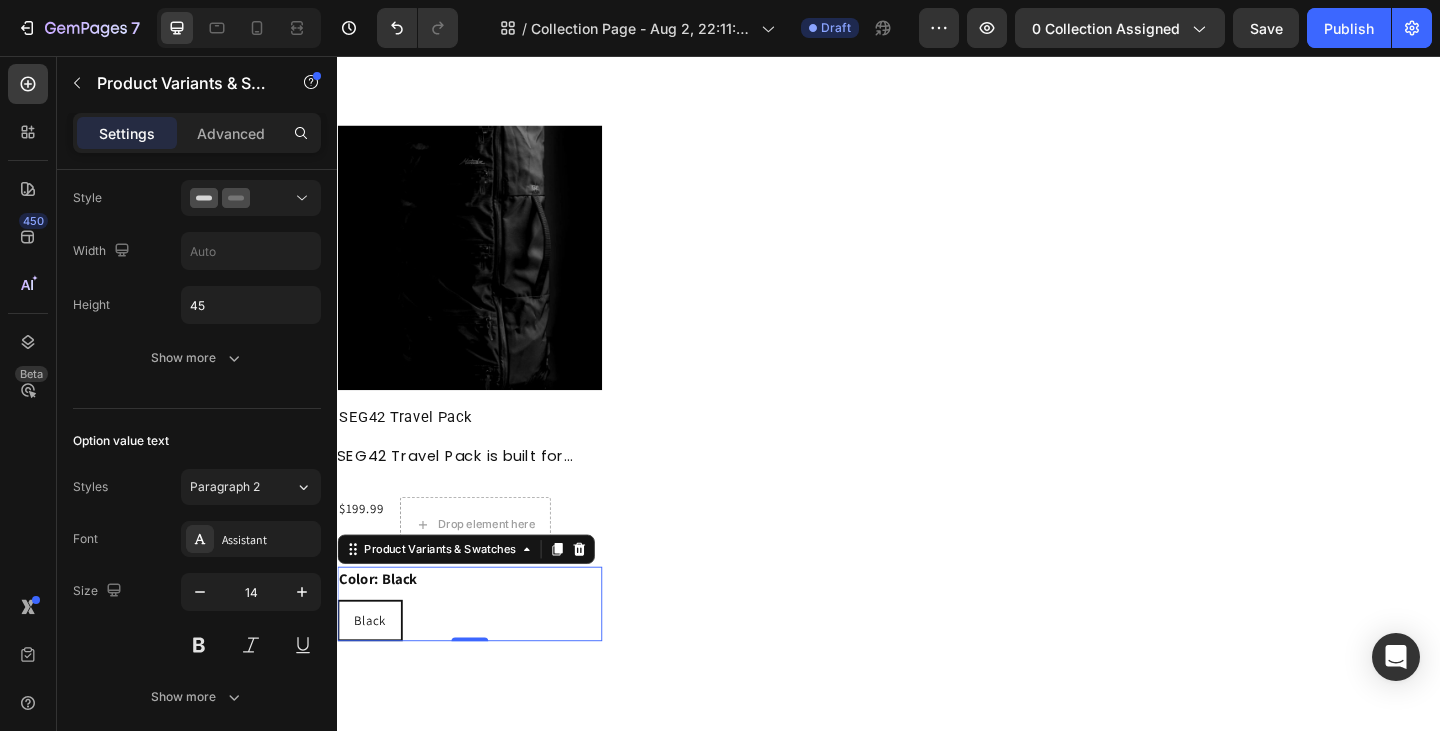 click on "7  Version history  /  Collection Page - Aug 2, 22:11:49 Draft Preview 0 collection assigned  Save   Publish" 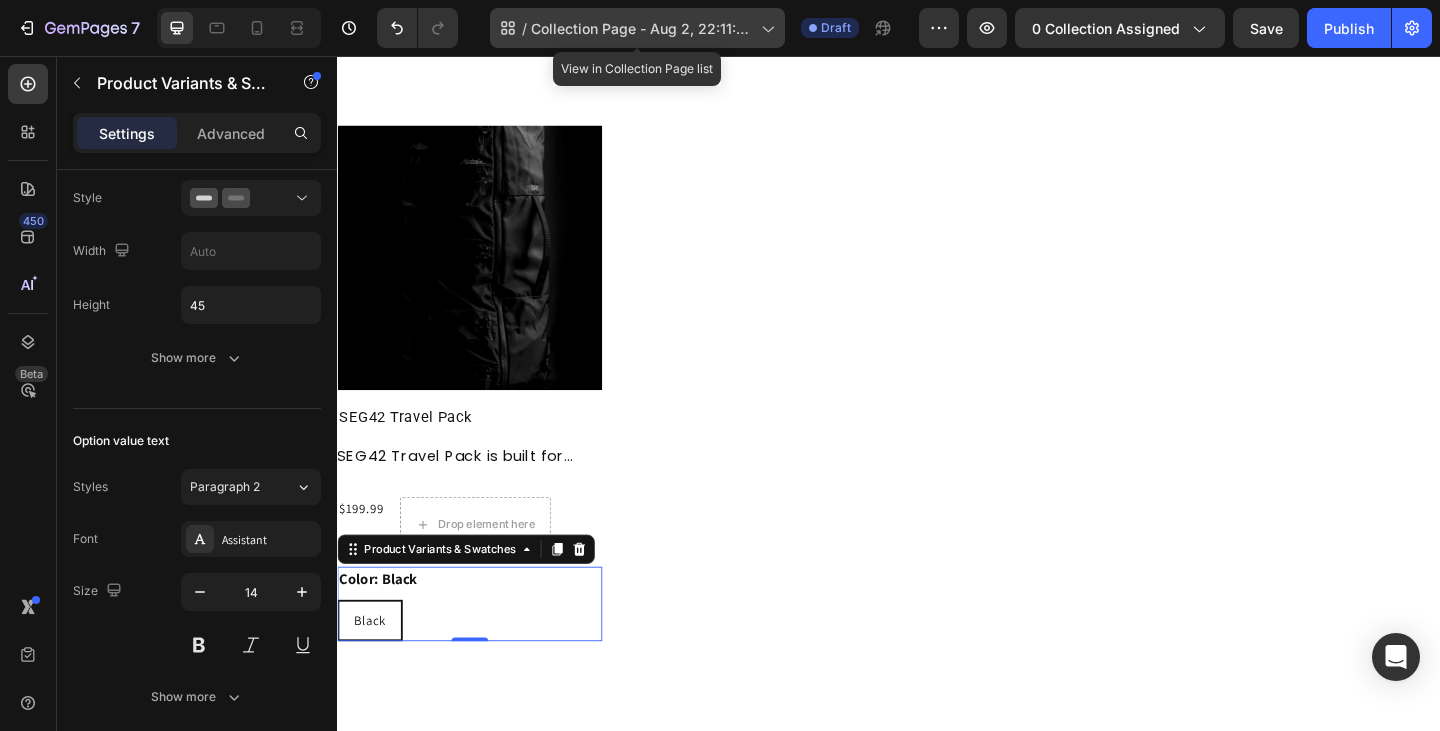 click 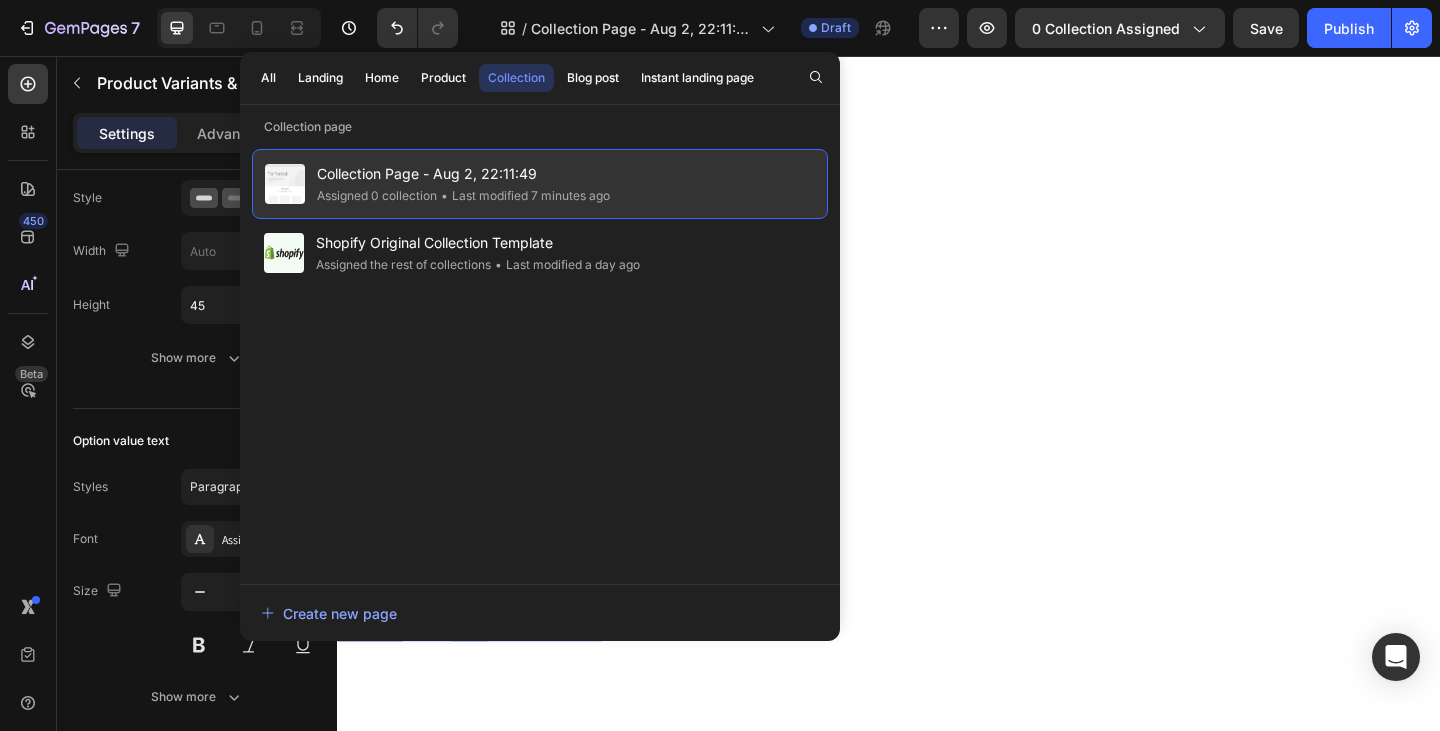 click on "Collection Page - Aug 2, 22:11:49 Assigned 0 collection • Last modified 7 minutes ago" 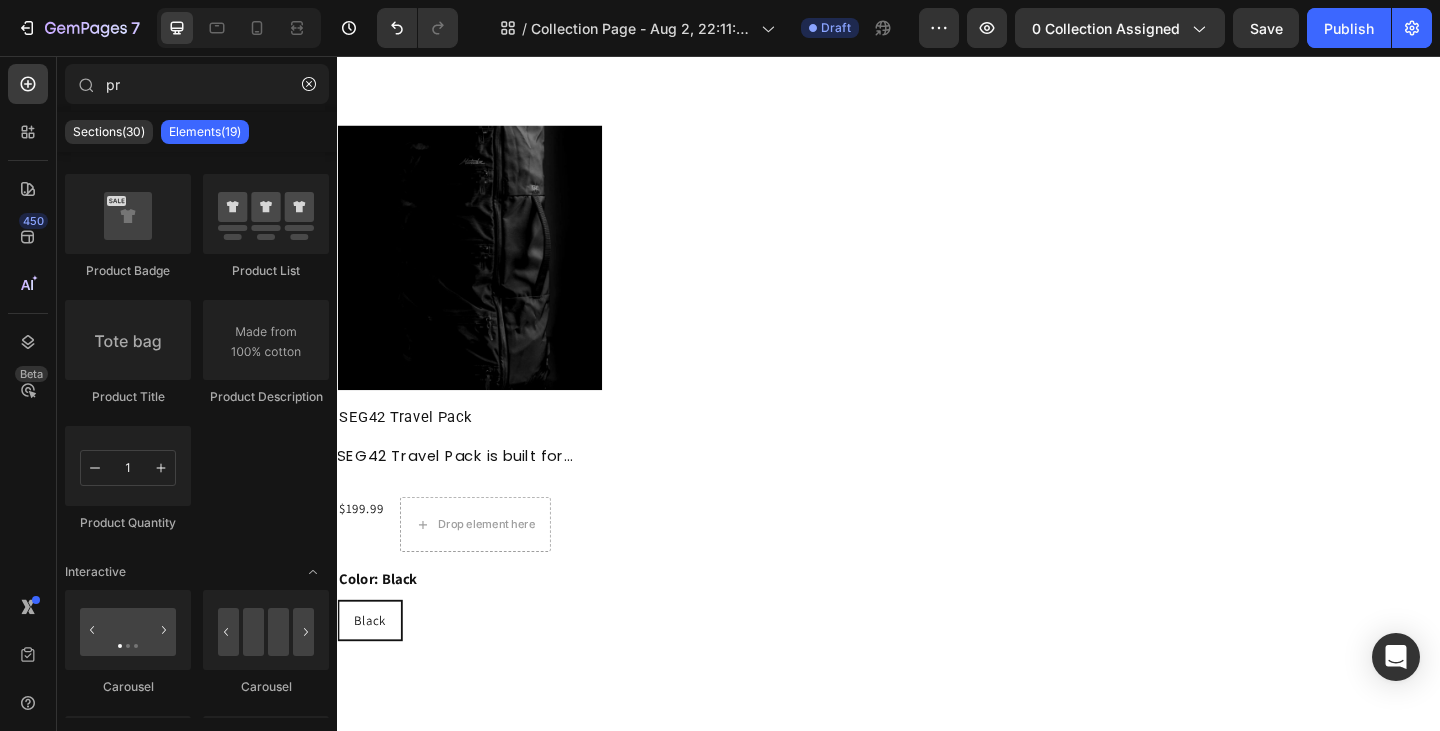 click on "7  Version history  /  Collection Page - Aug 2, 22:11:49 Draft Preview 0 collection assigned  Save   Publish" 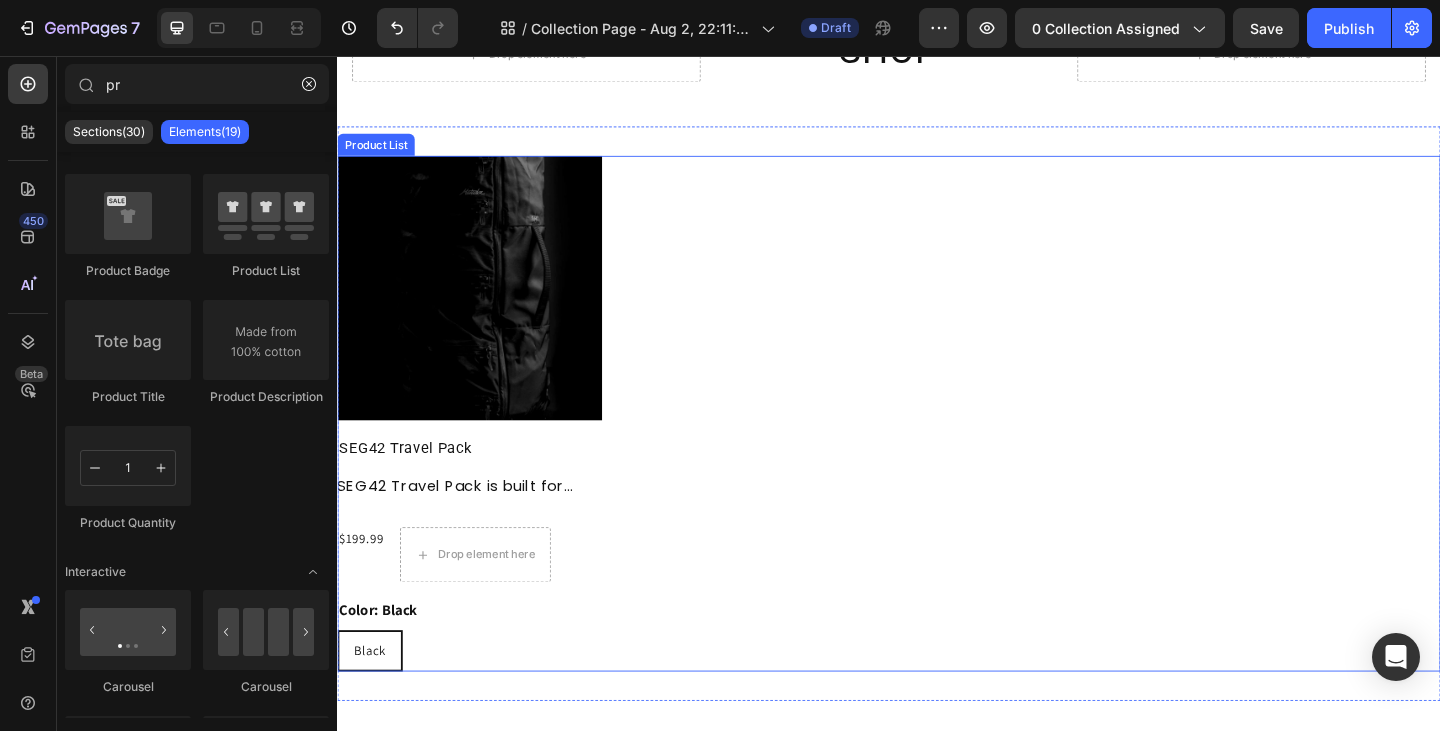 scroll, scrollTop: 200, scrollLeft: 0, axis: vertical 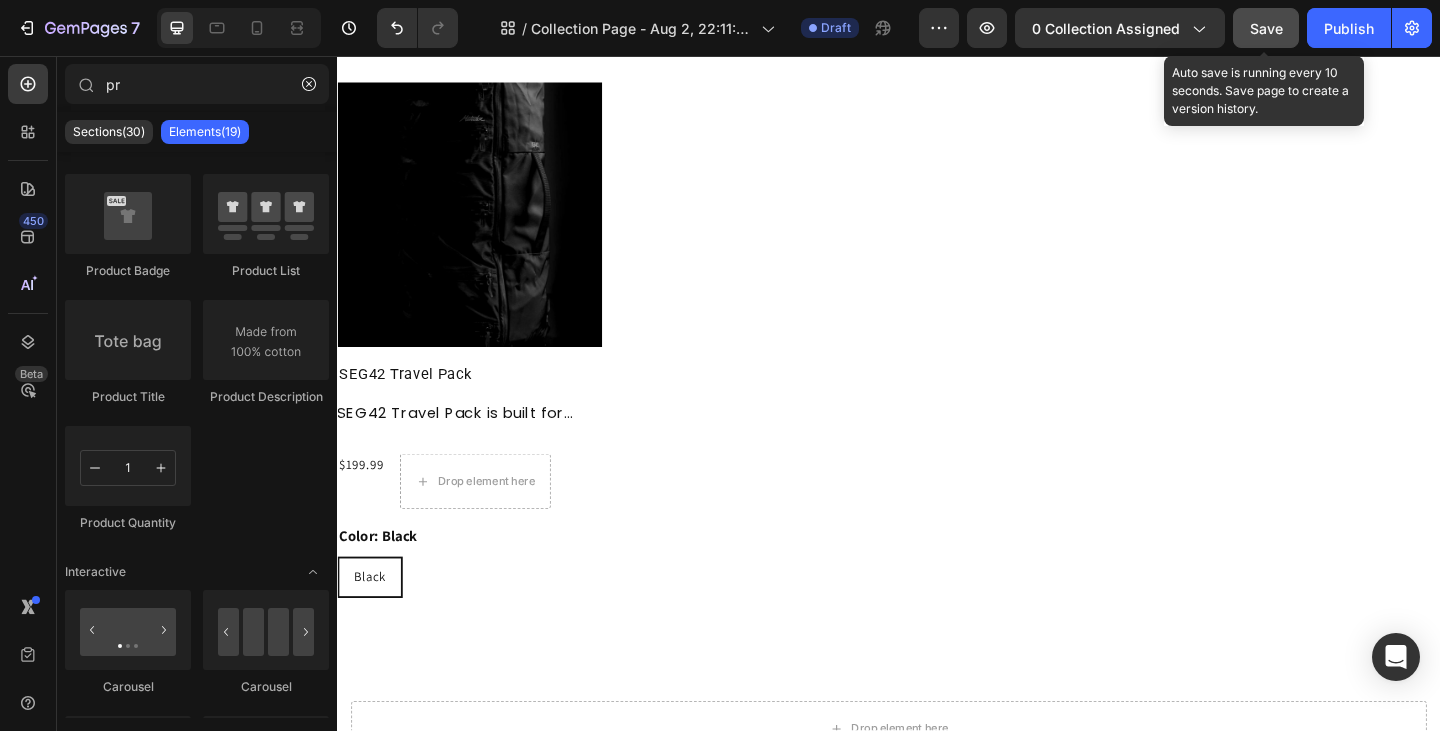 click on "Save" 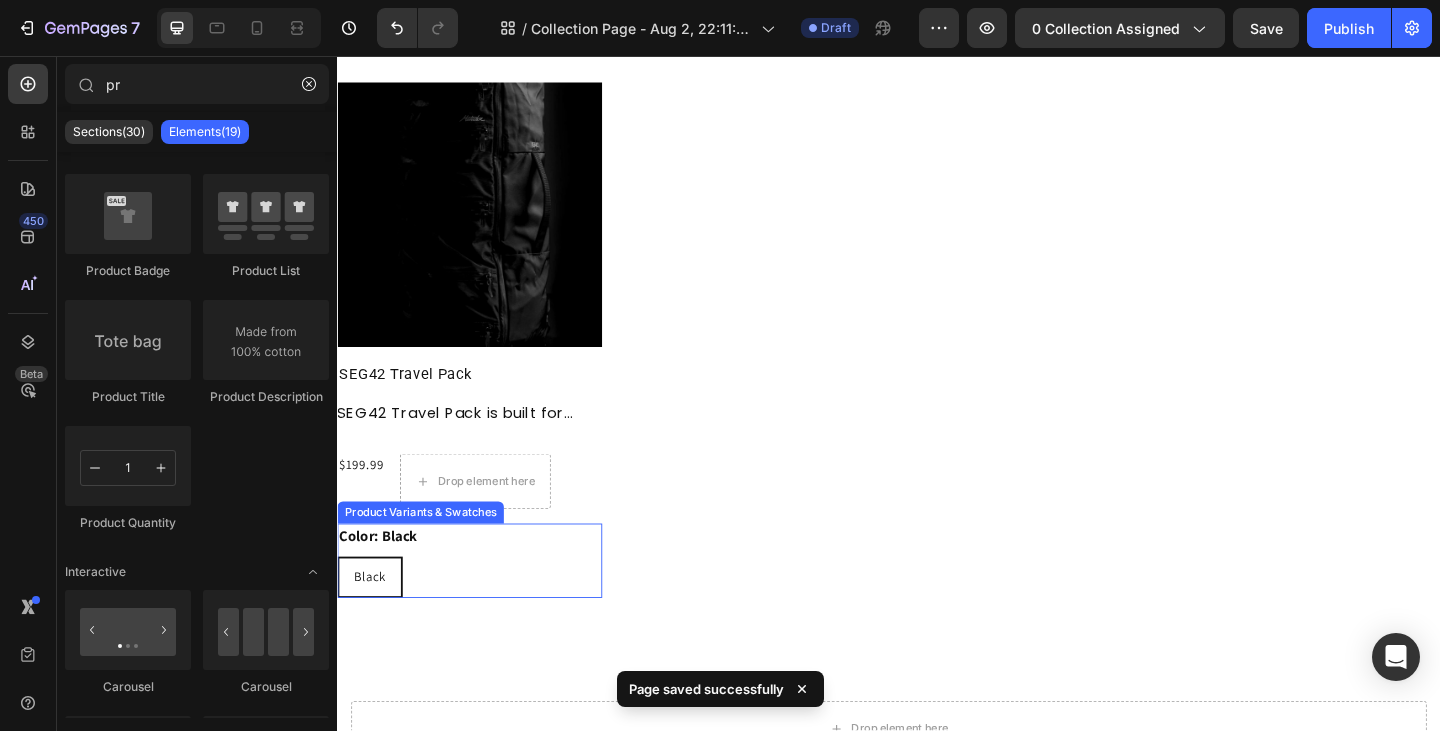 click on "Black" at bounding box center (372, 623) 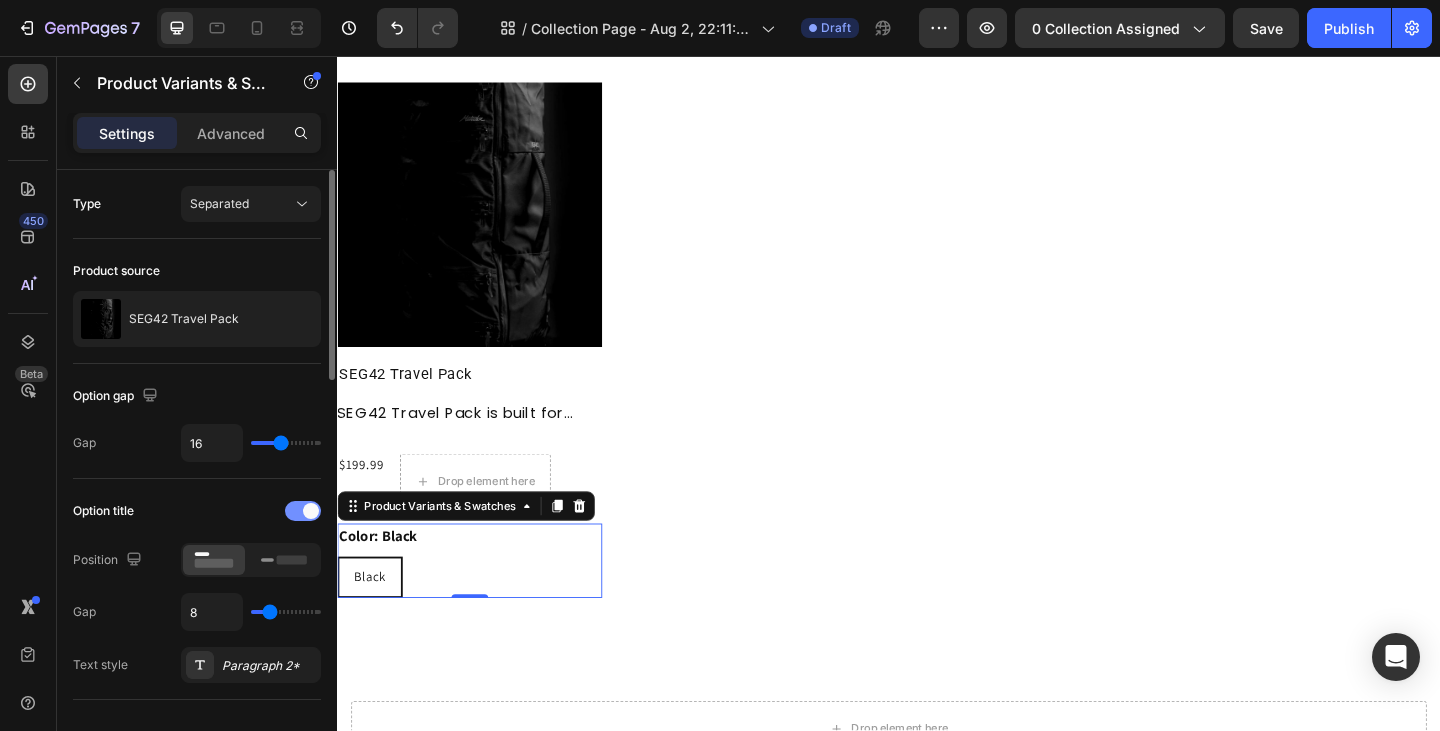 click at bounding box center (303, 511) 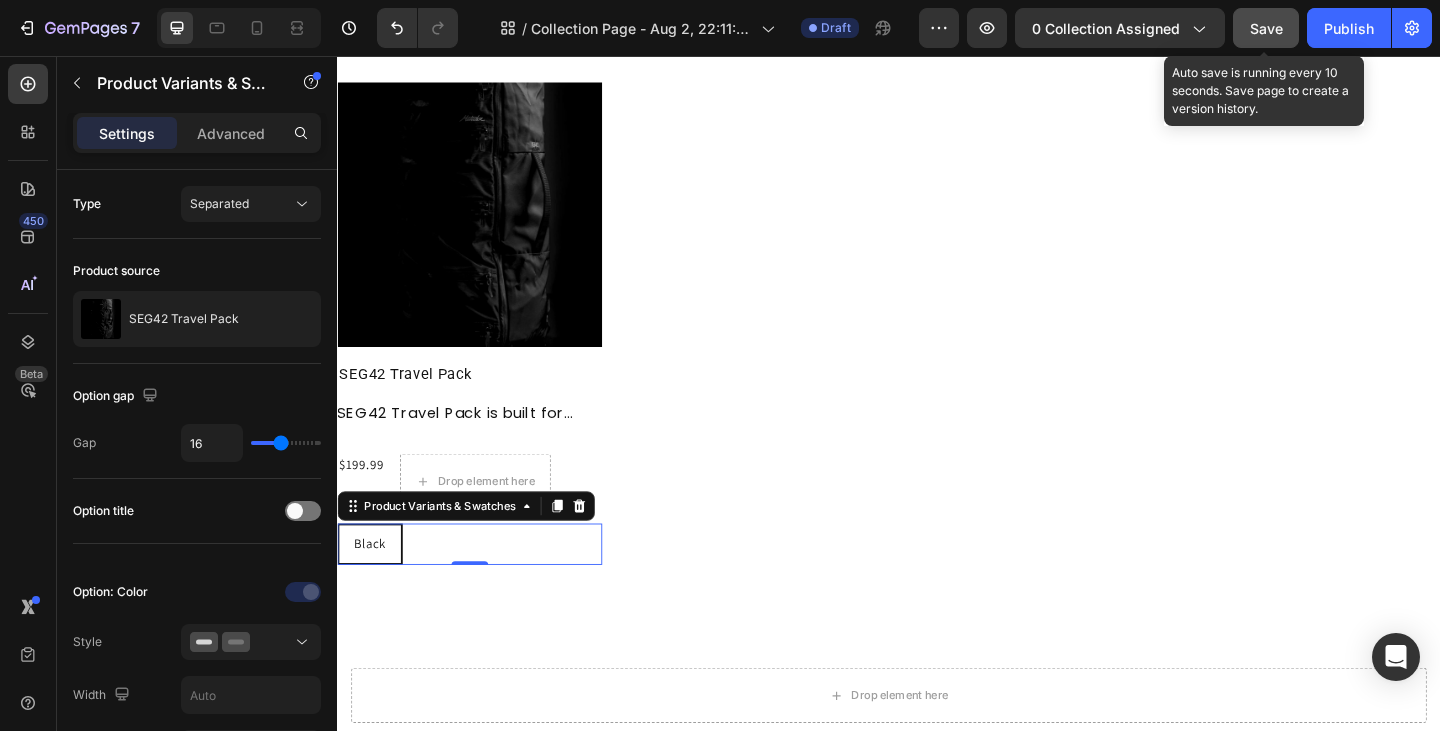 click on "Save" at bounding box center [1266, 28] 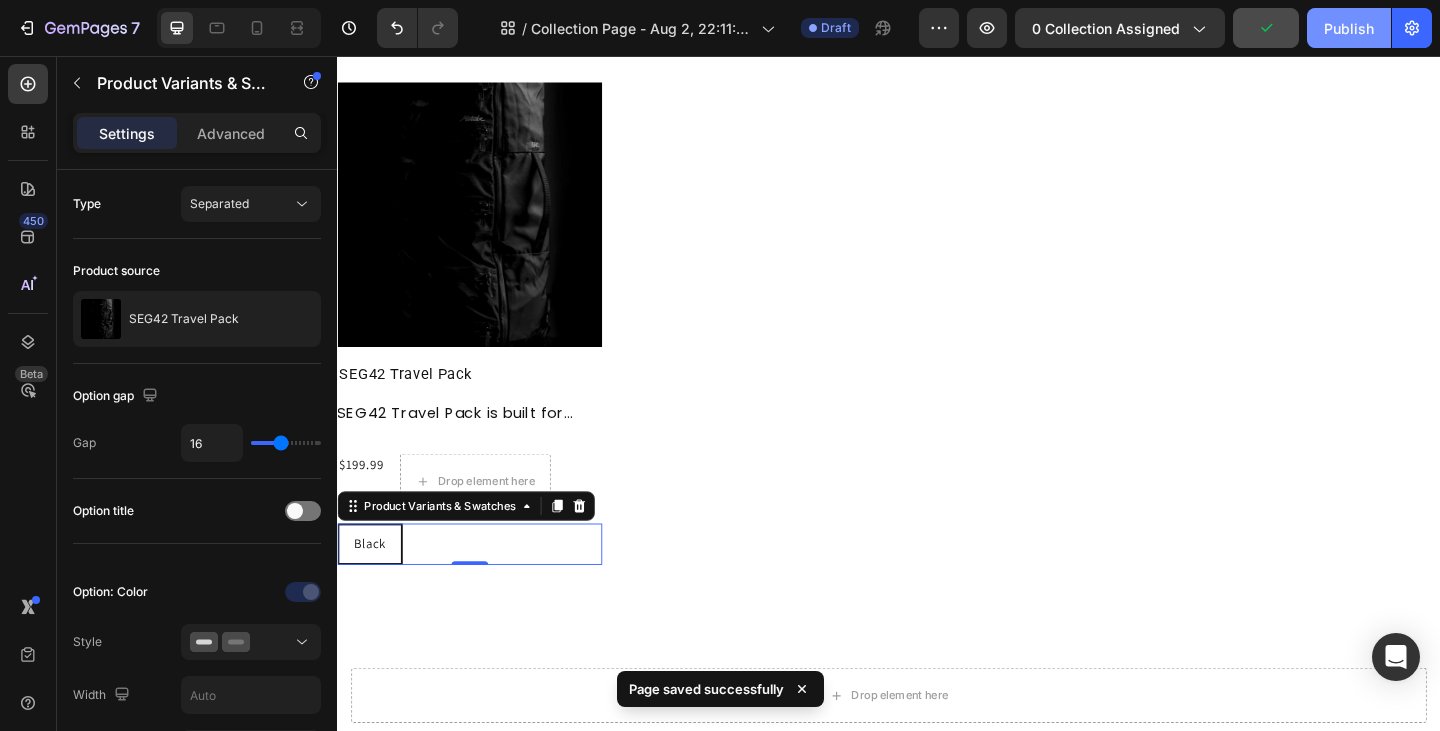 click on "Publish" at bounding box center [1349, 28] 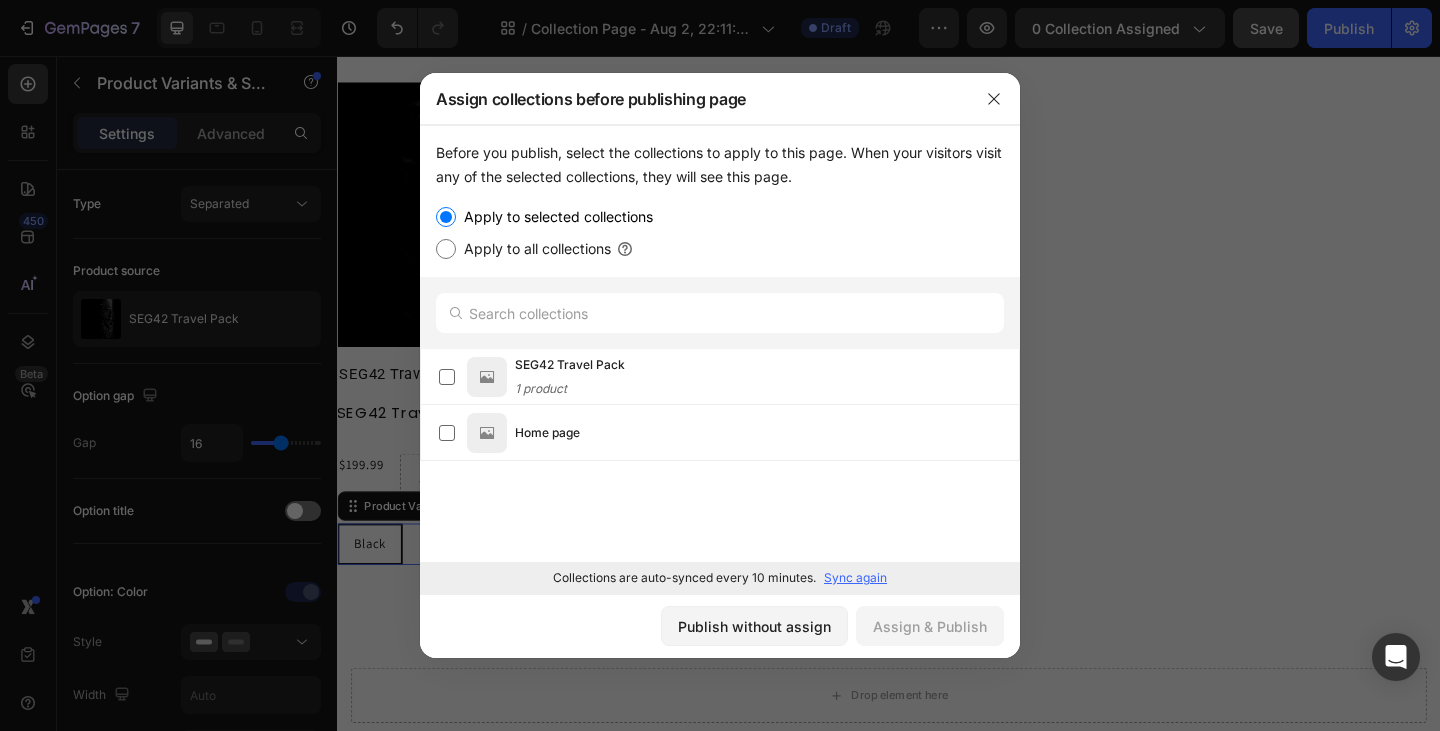 click on "Apply to all collections" at bounding box center (533, 249) 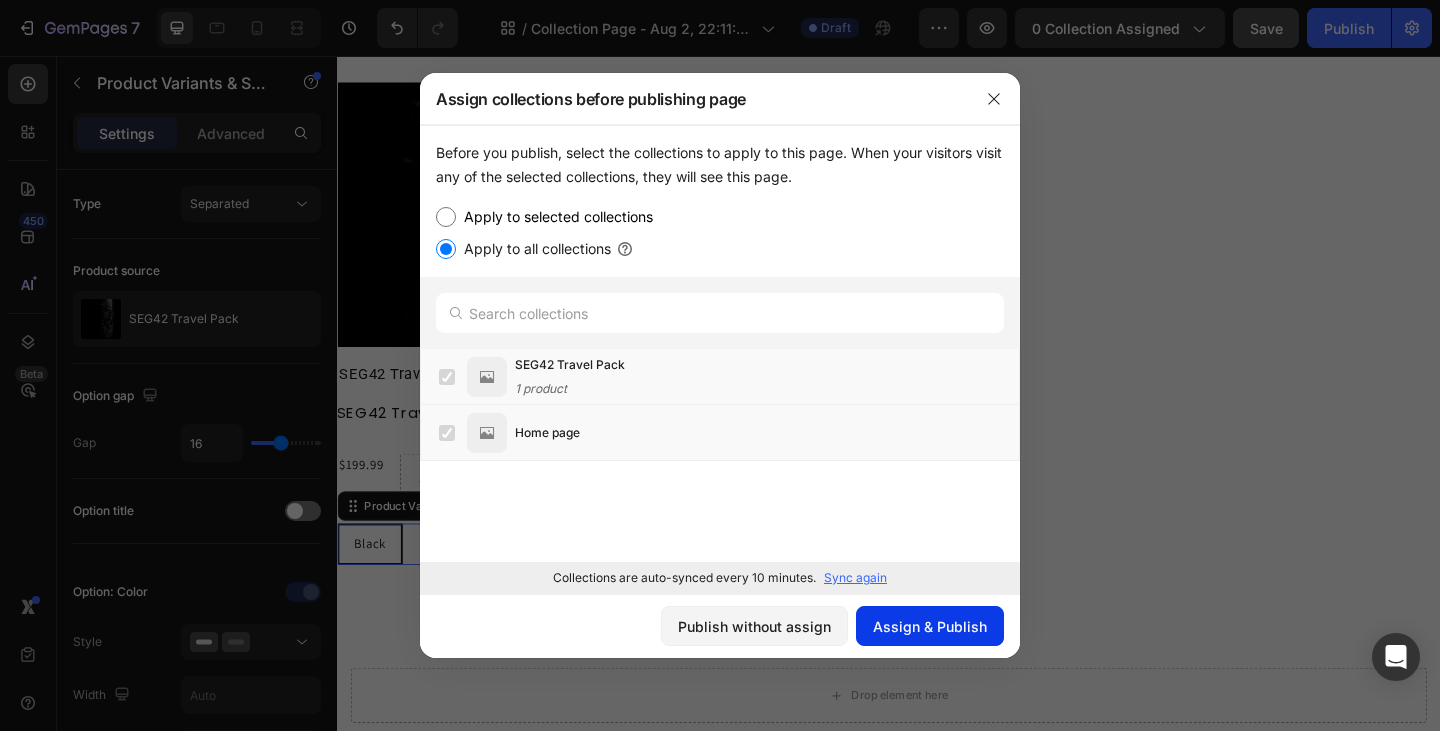 click on "Assign & Publish" at bounding box center [930, 626] 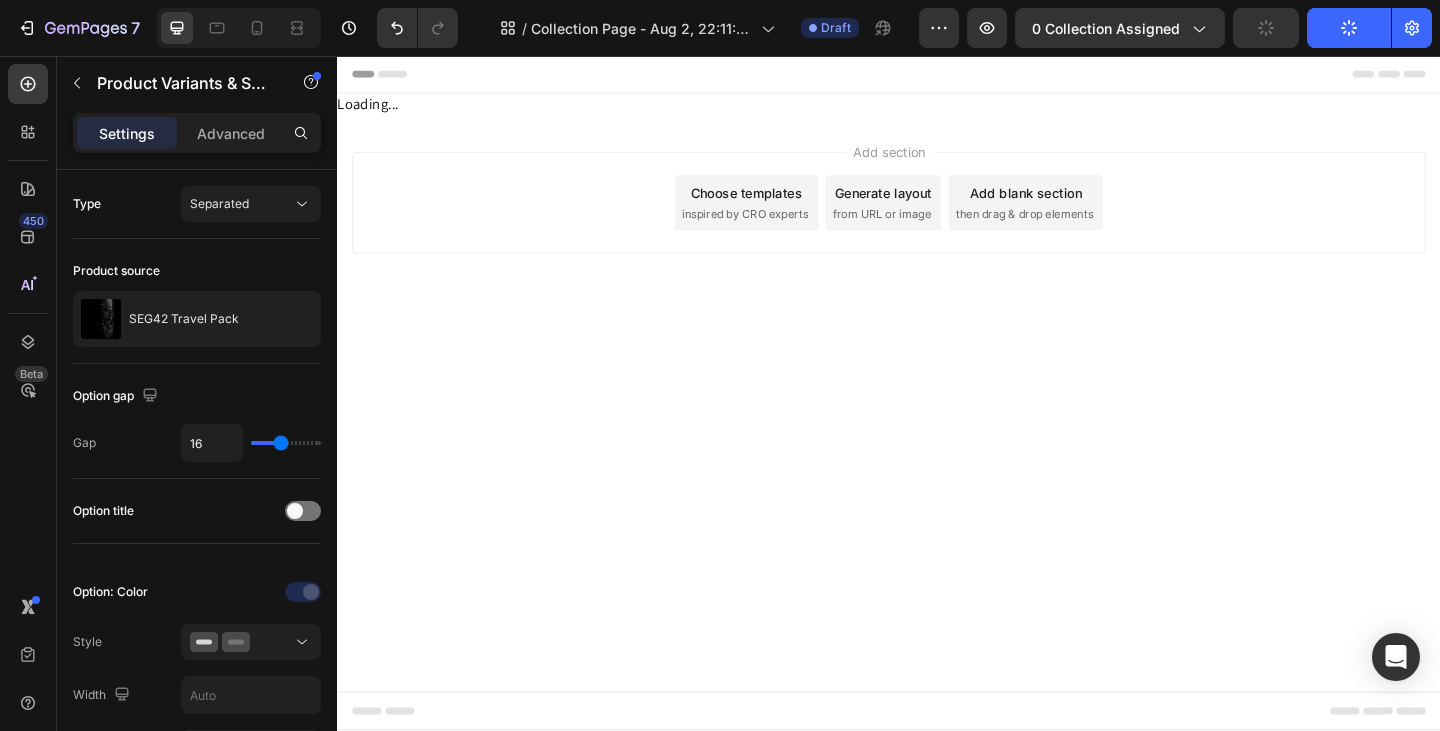 scroll, scrollTop: 0, scrollLeft: 0, axis: both 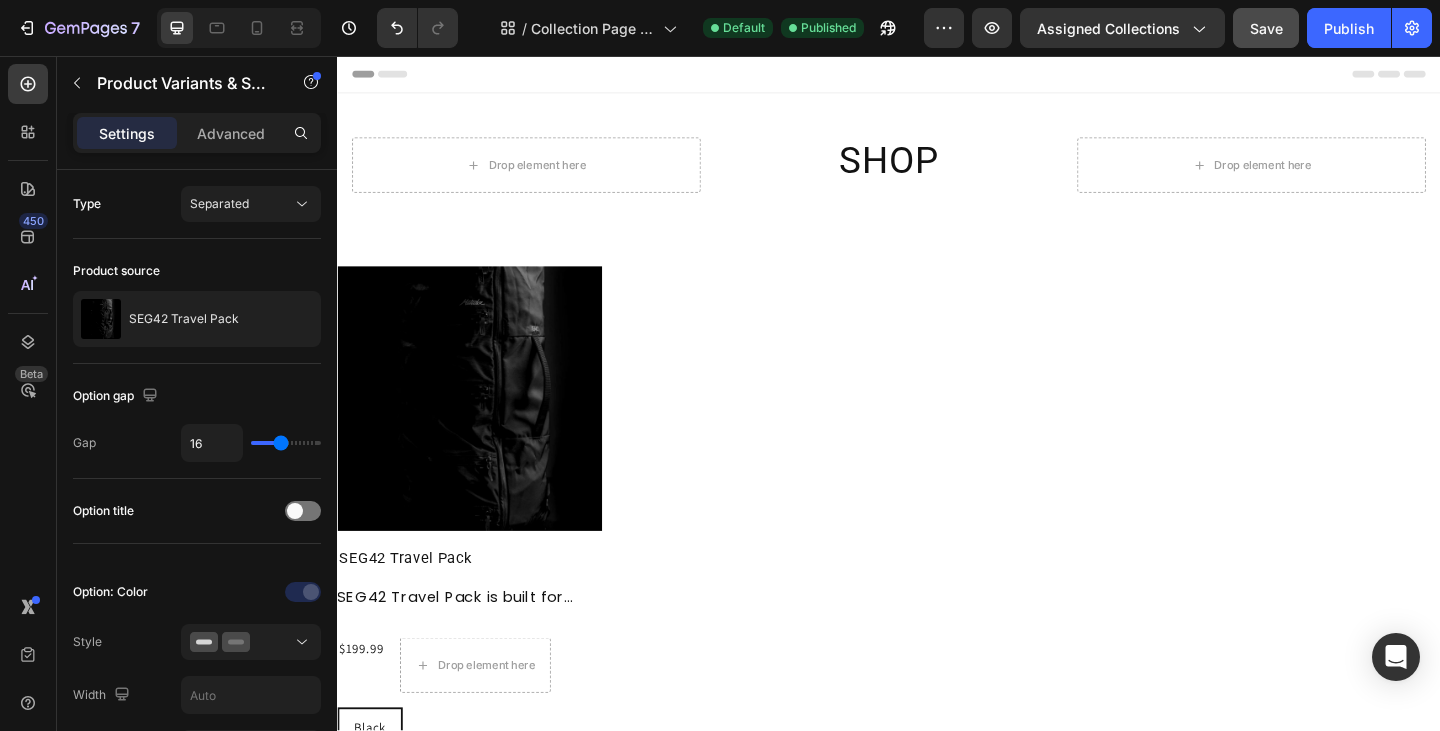 click on "Black" at bounding box center [372, 787] 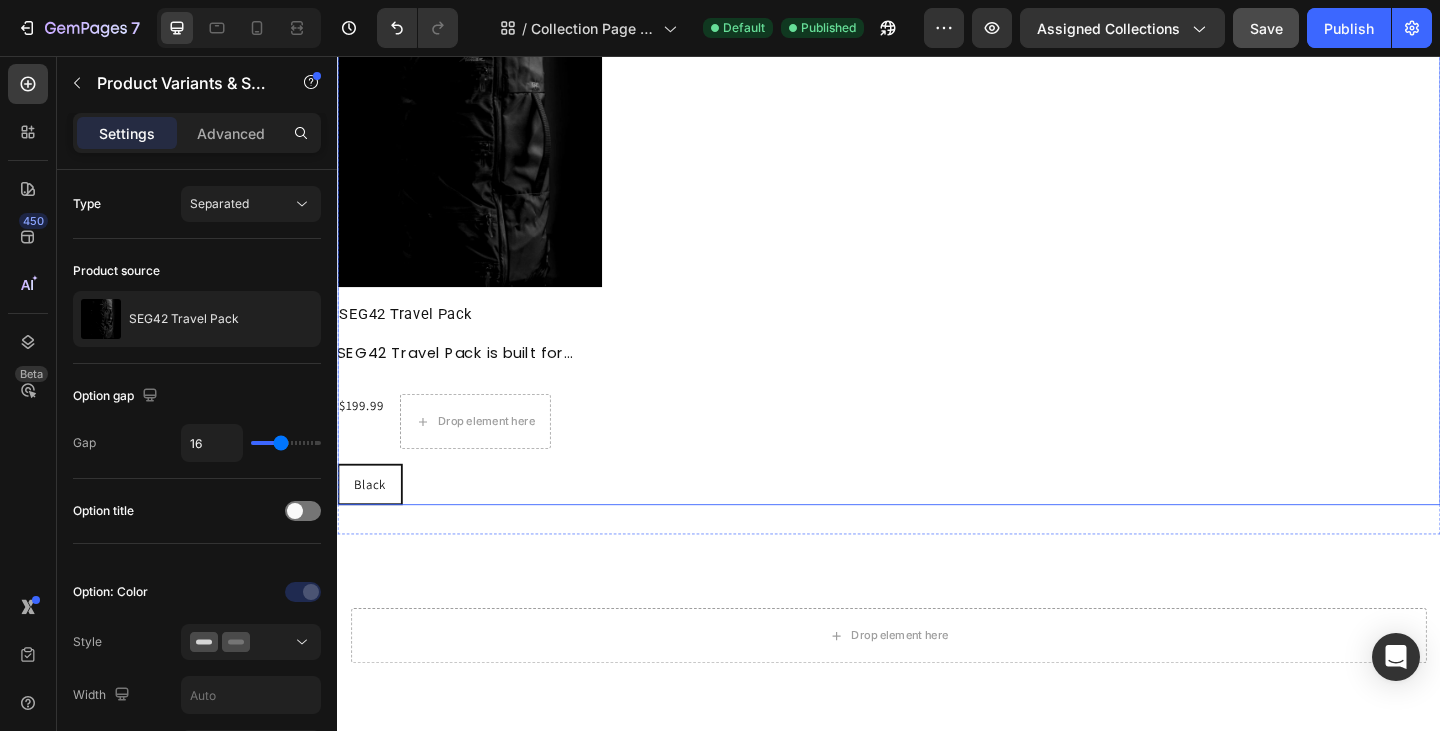 scroll, scrollTop: 300, scrollLeft: 0, axis: vertical 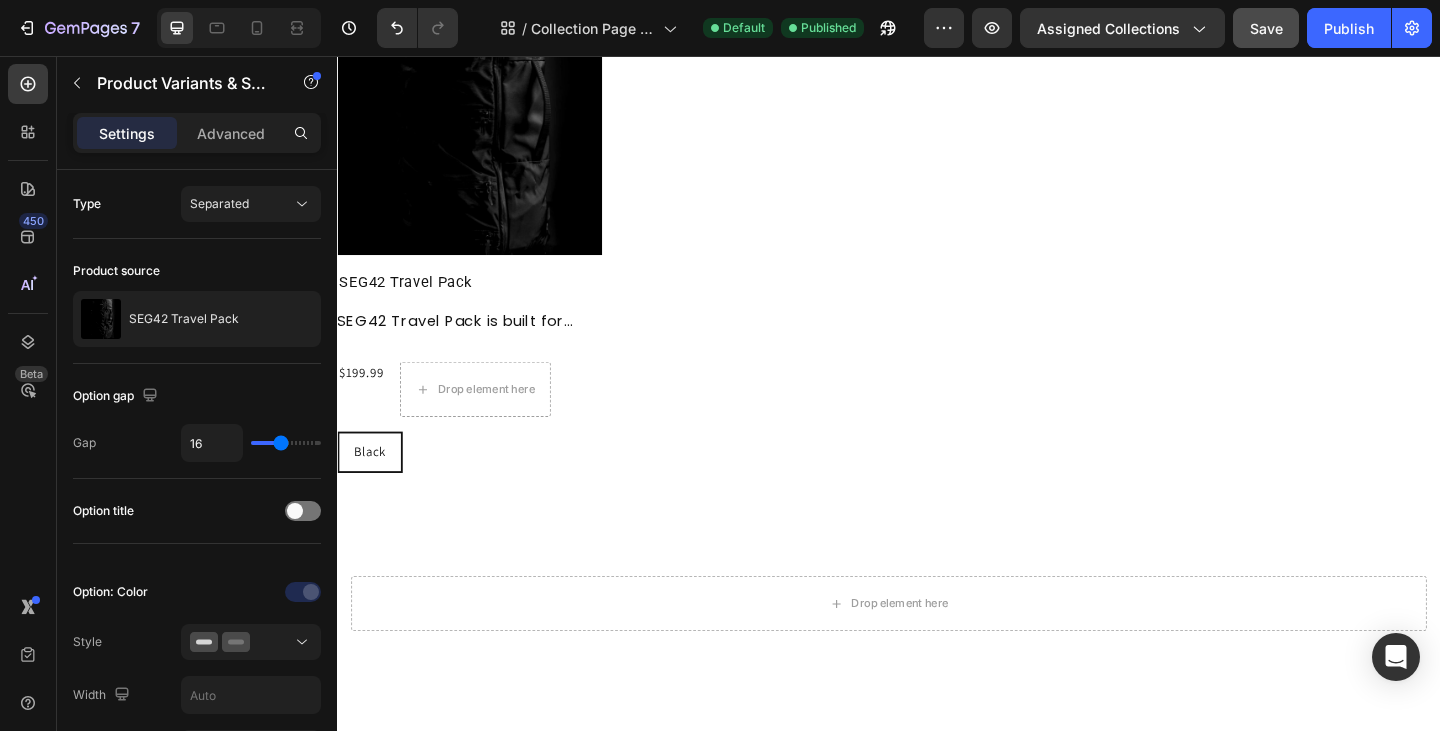 click on "Black" at bounding box center (372, 487) 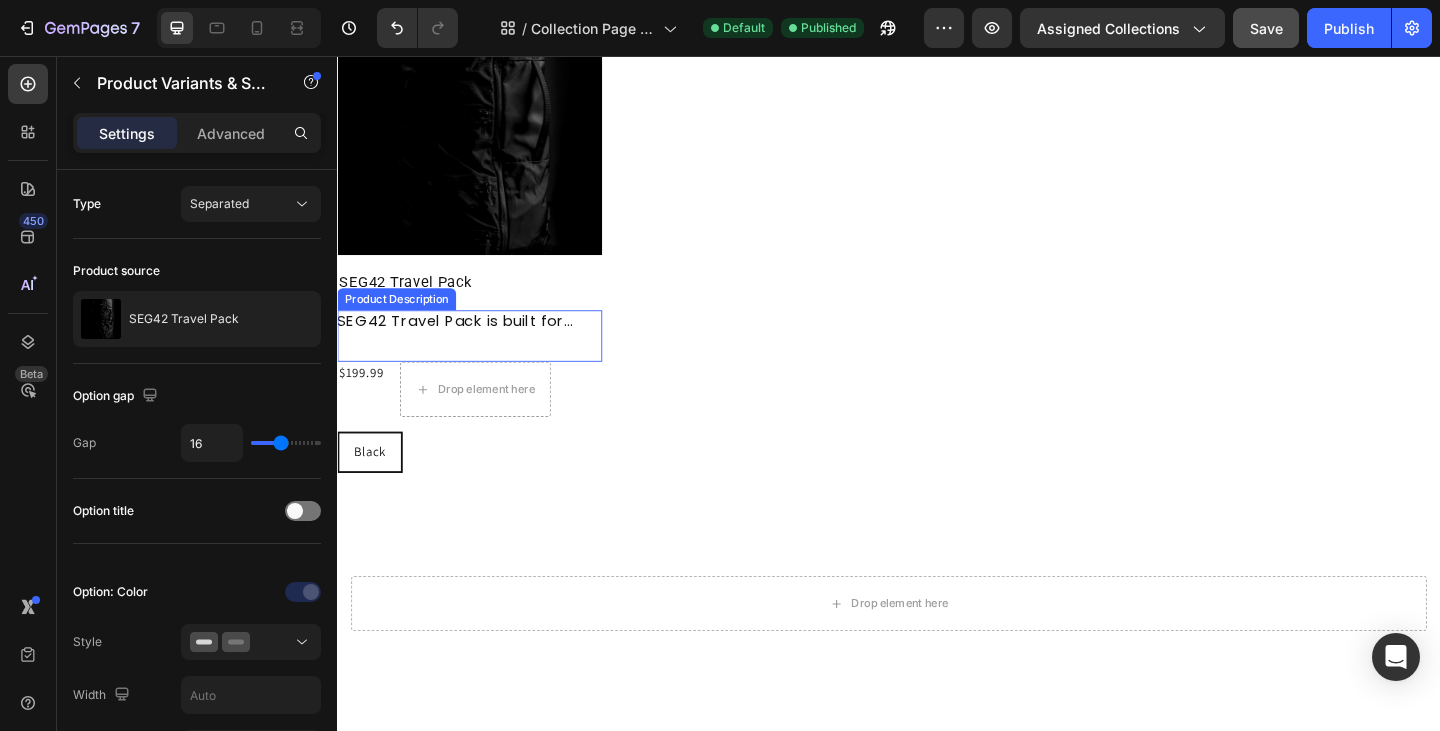 click on "SEG42 Travel Pack is built for maximum organization in a minimalist design. The segmented architecture offers efficient organization and quick access to your belongings during travel." at bounding box center [480, 404] 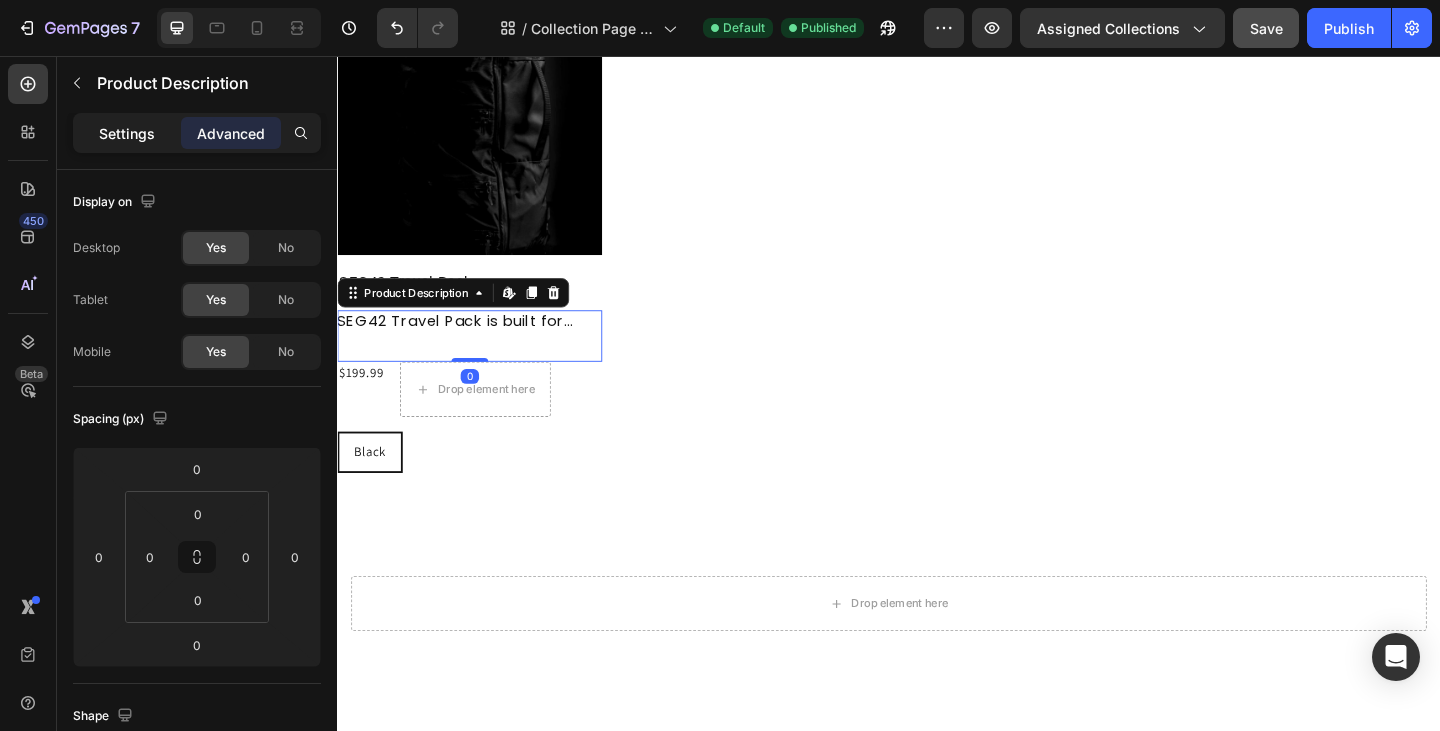 click on "Settings" 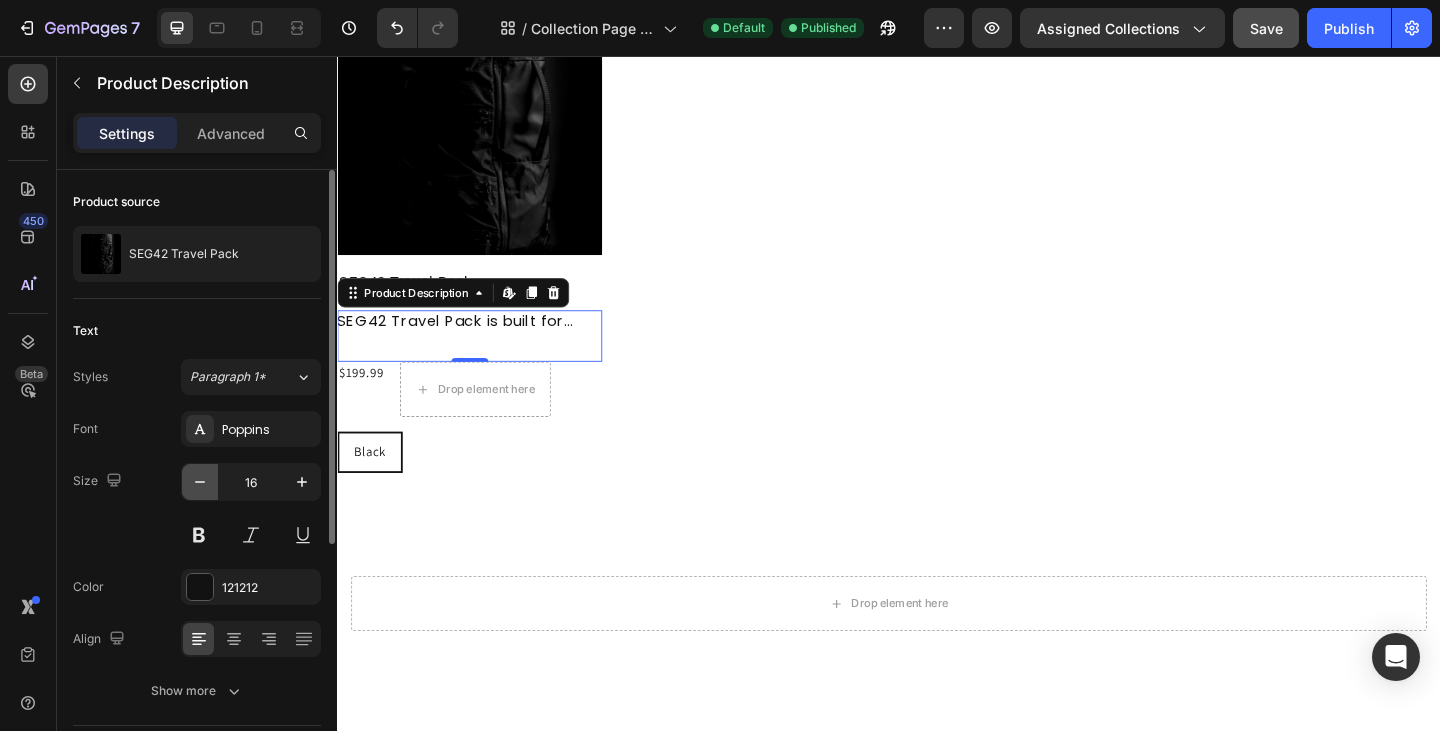 click 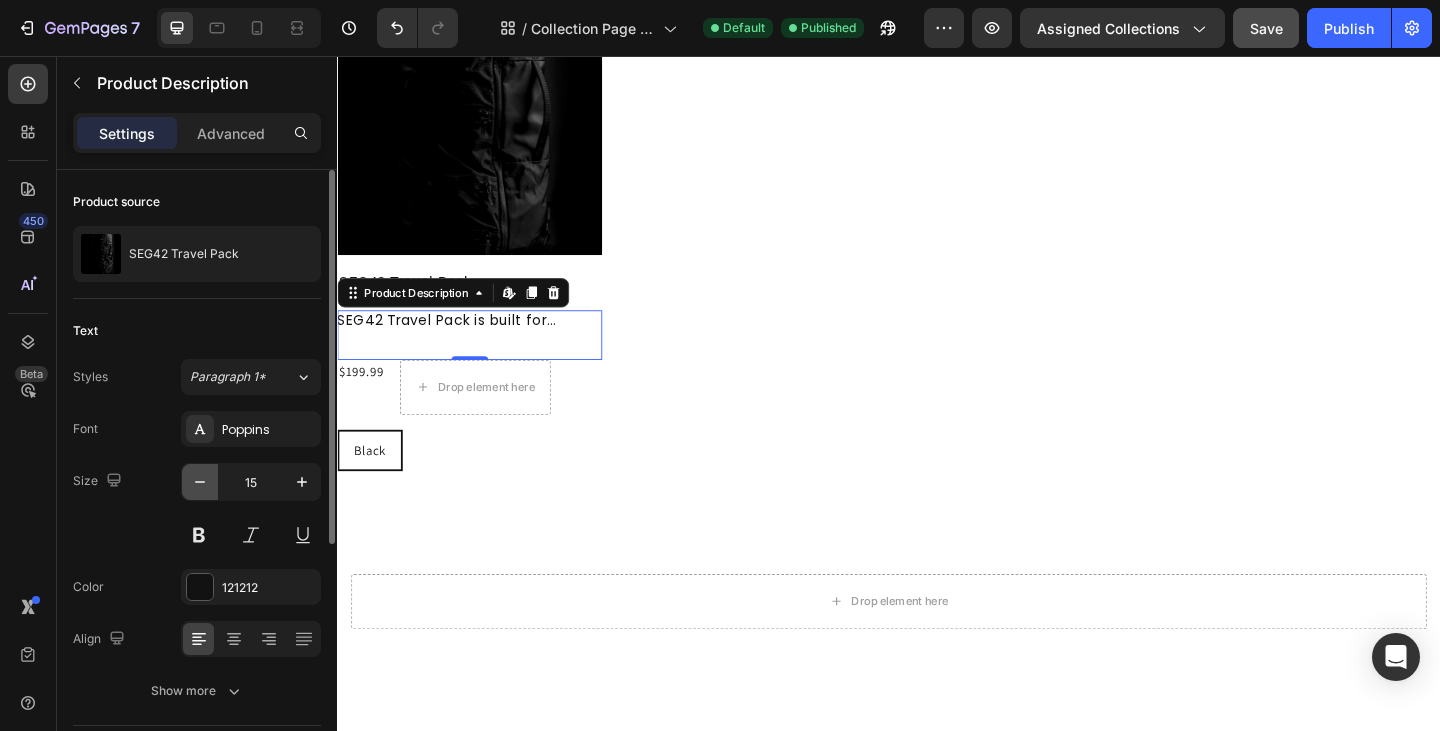 click 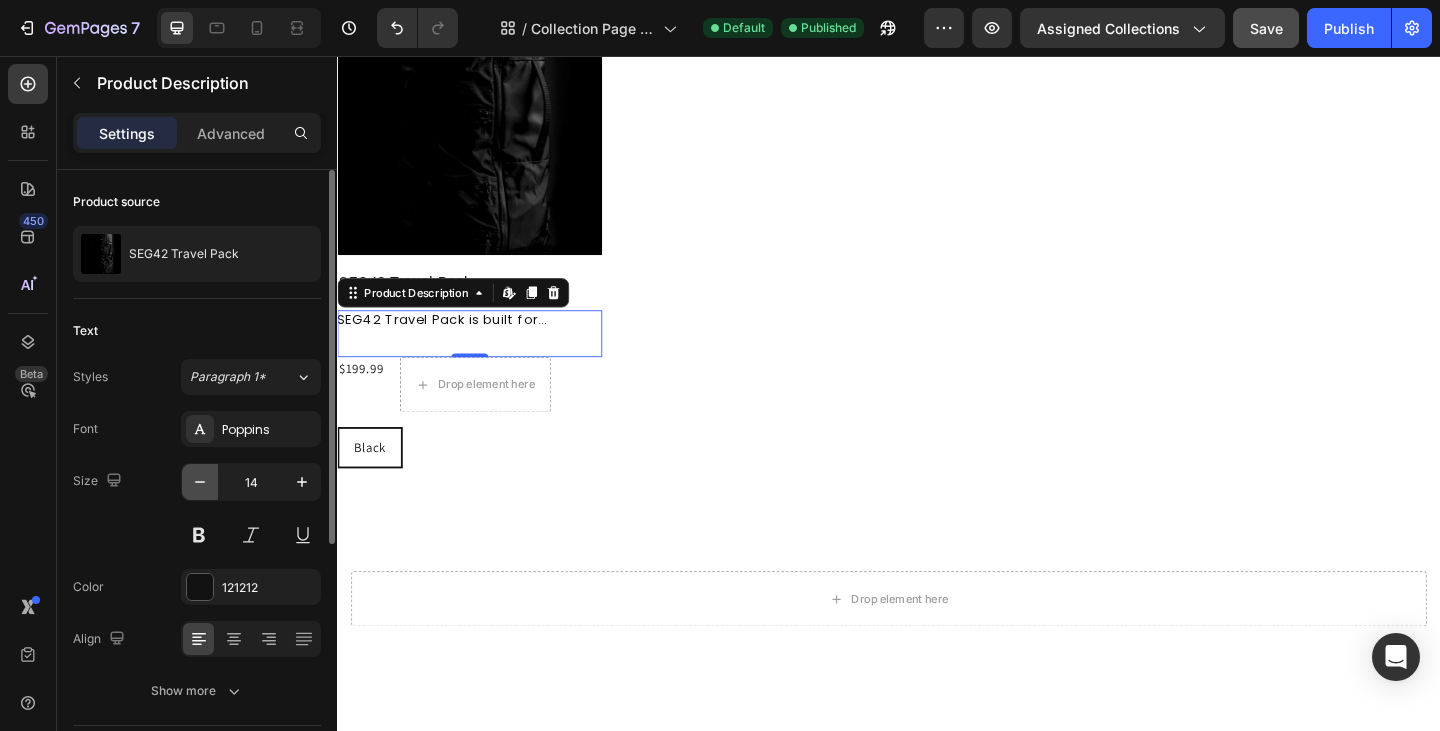 click 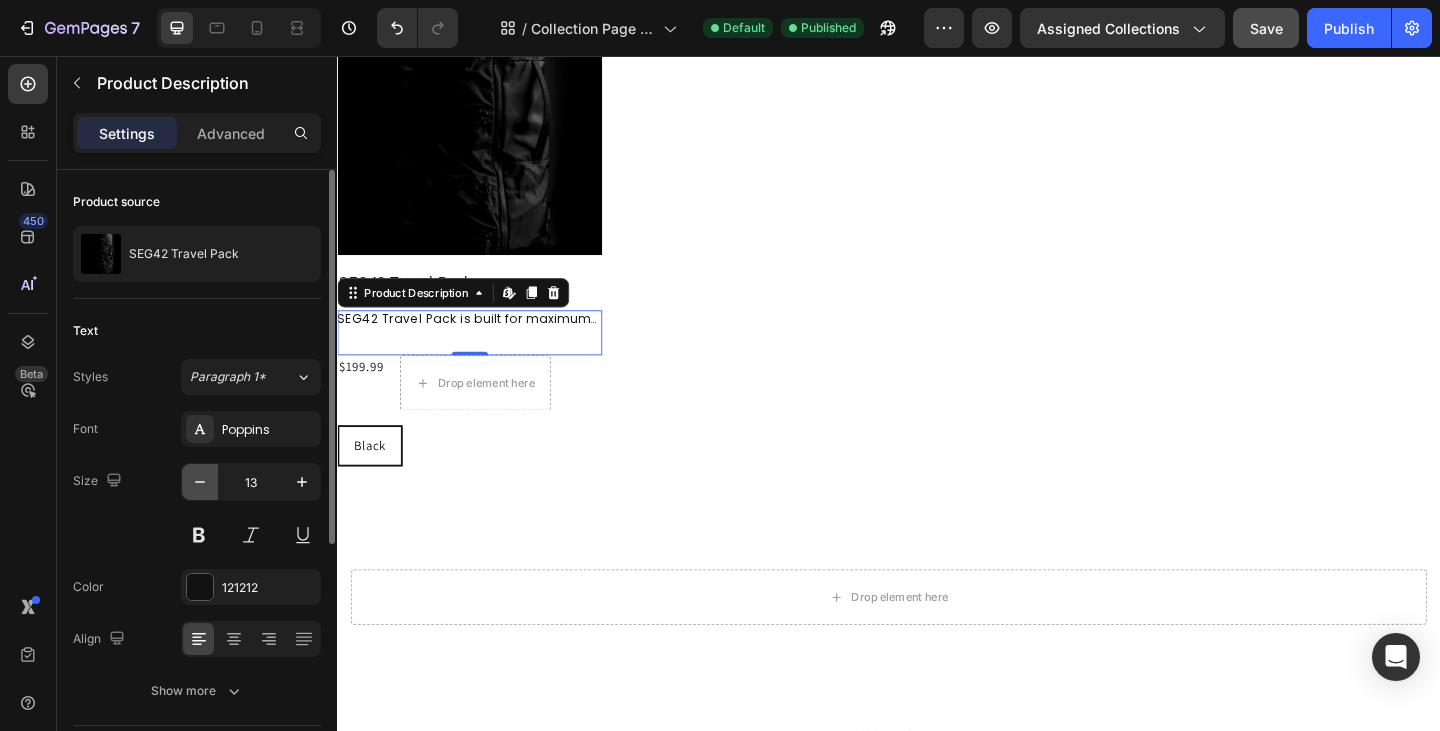 click 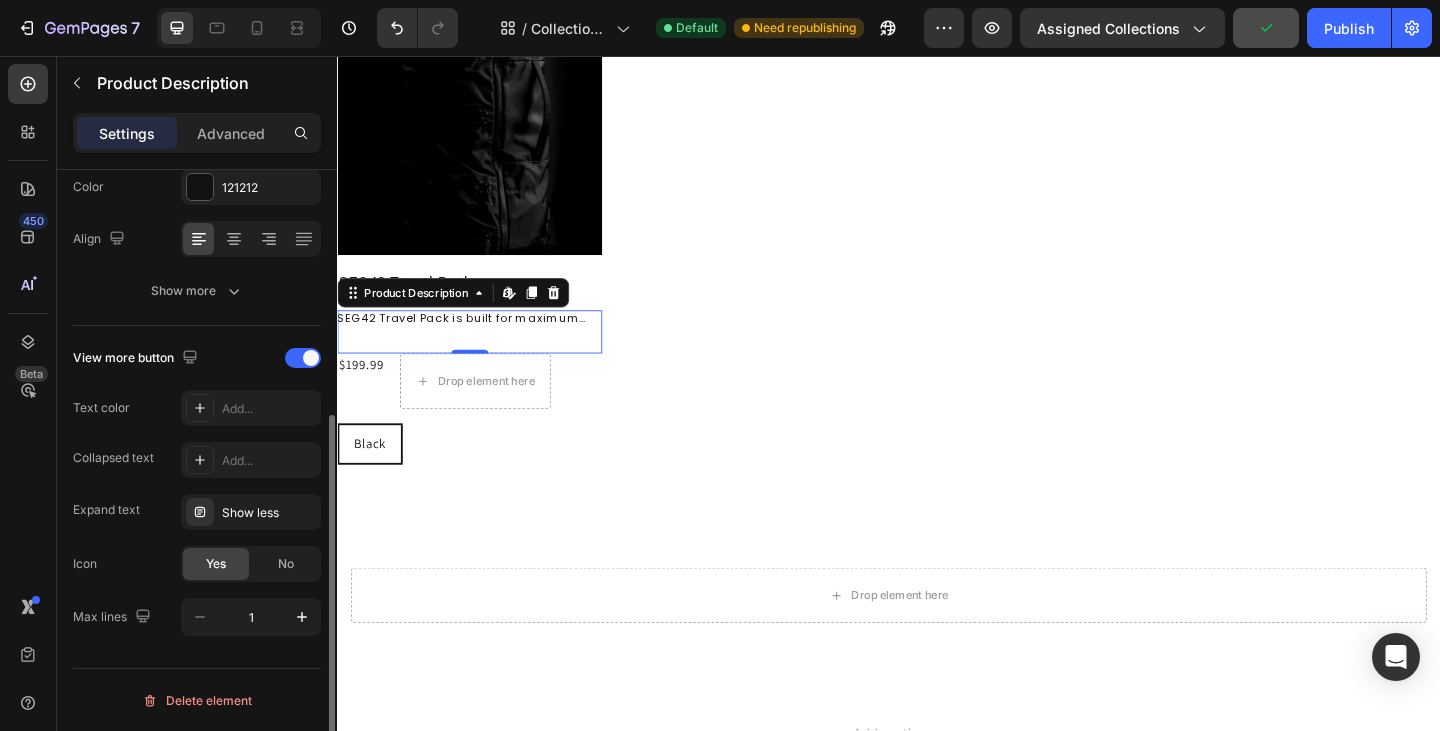 scroll, scrollTop: 401, scrollLeft: 0, axis: vertical 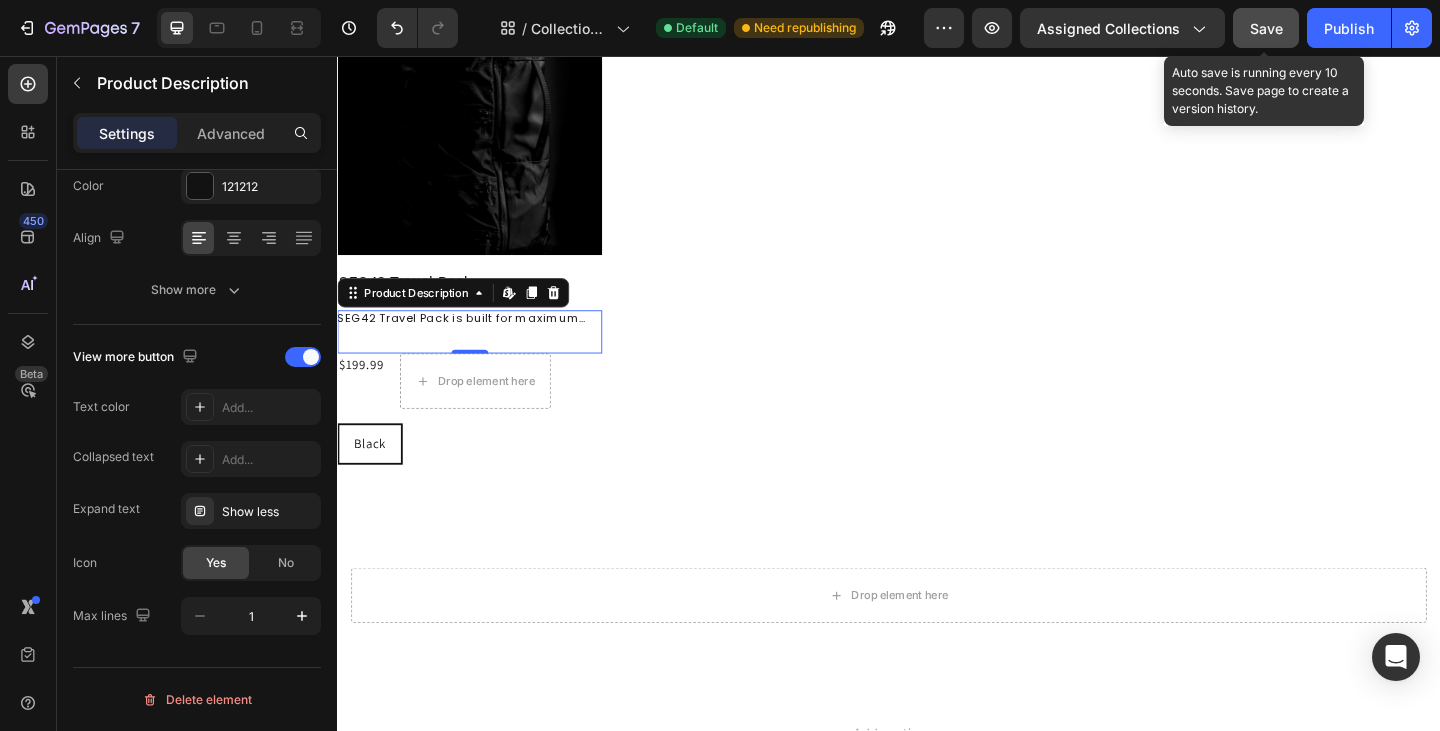 click on "Save" 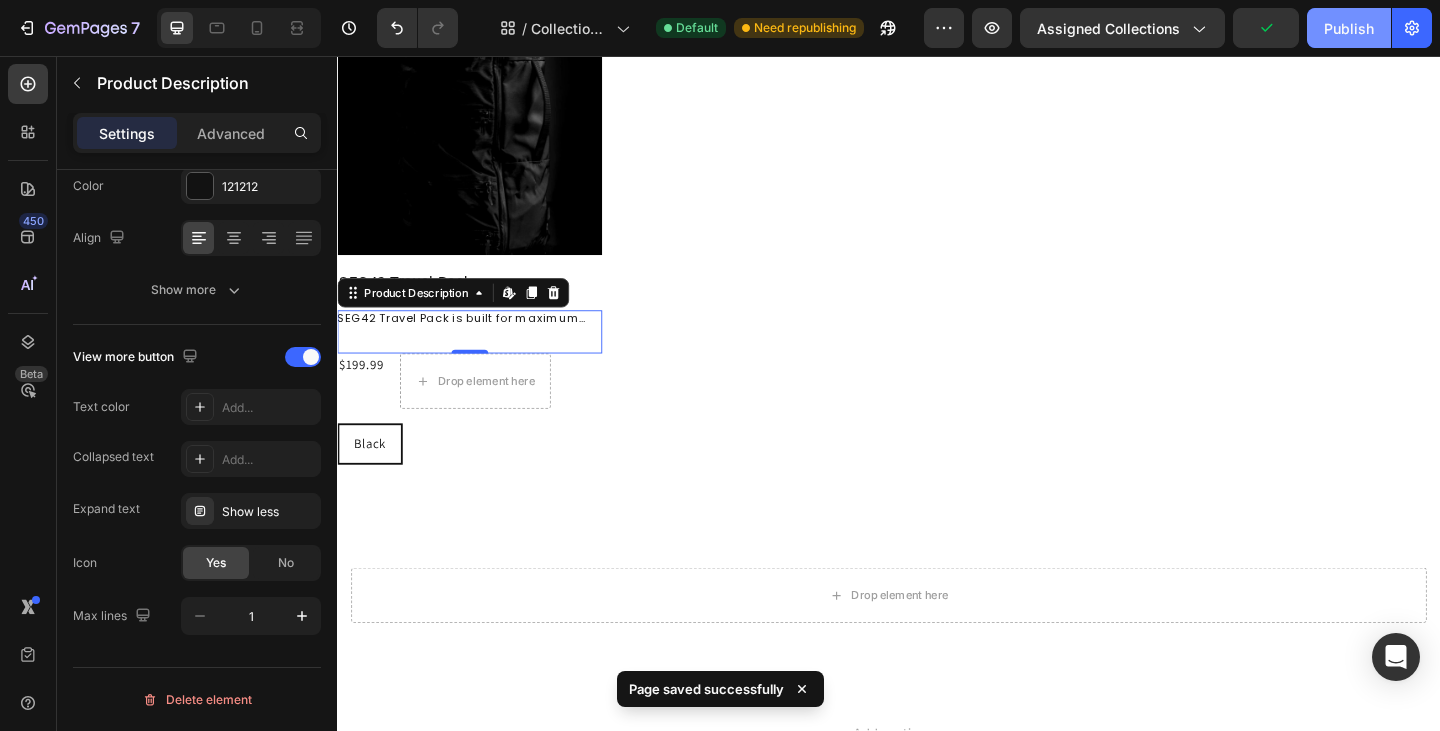 click on "Publish" at bounding box center [1349, 28] 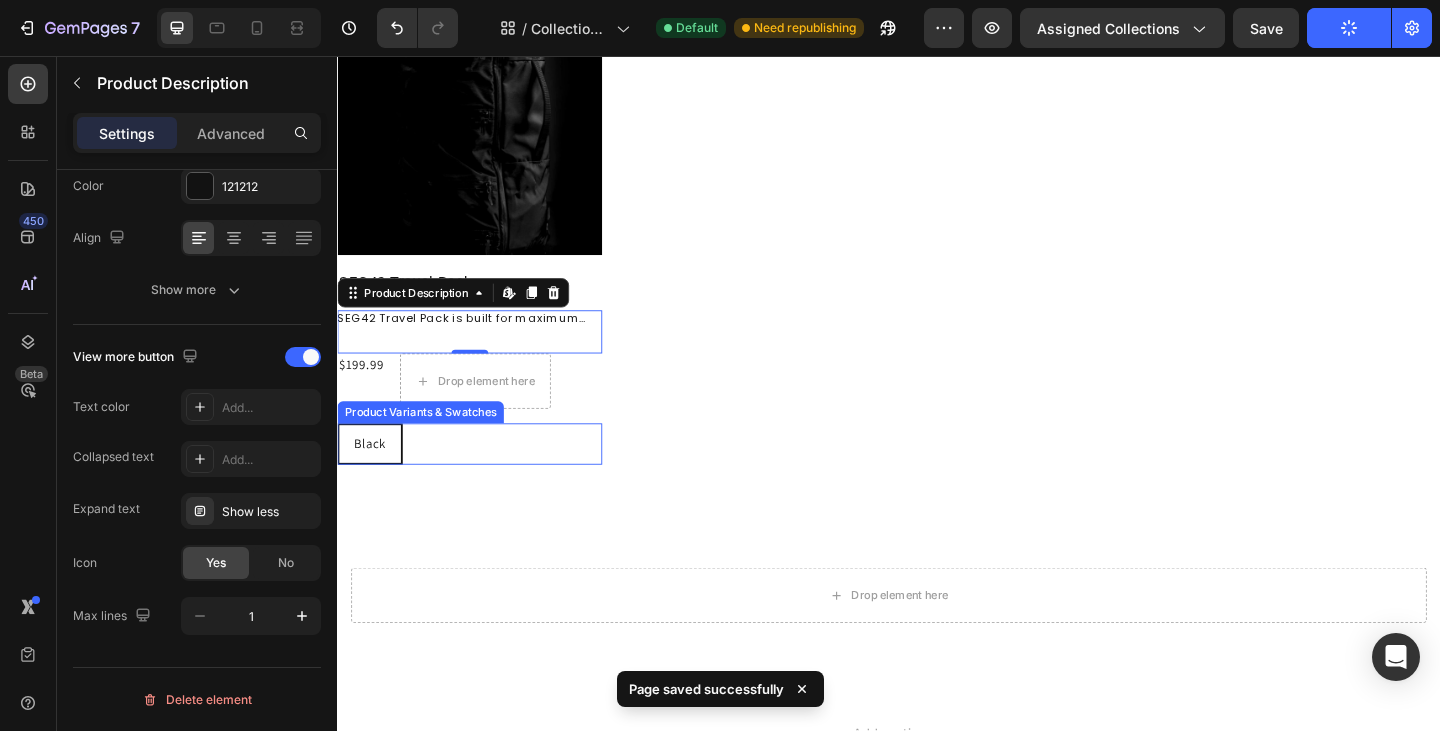 click on "Black Black Black" at bounding box center (481, 478) 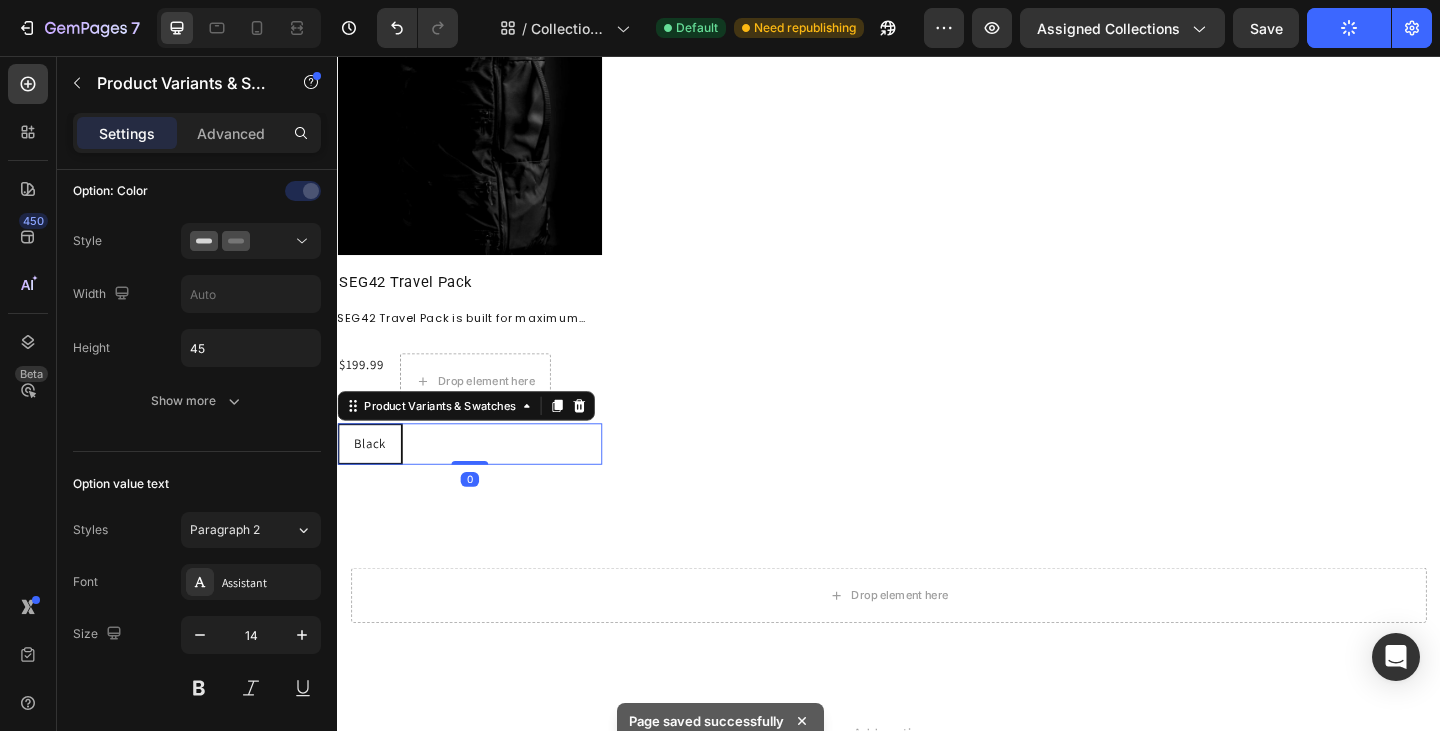 scroll, scrollTop: 0, scrollLeft: 0, axis: both 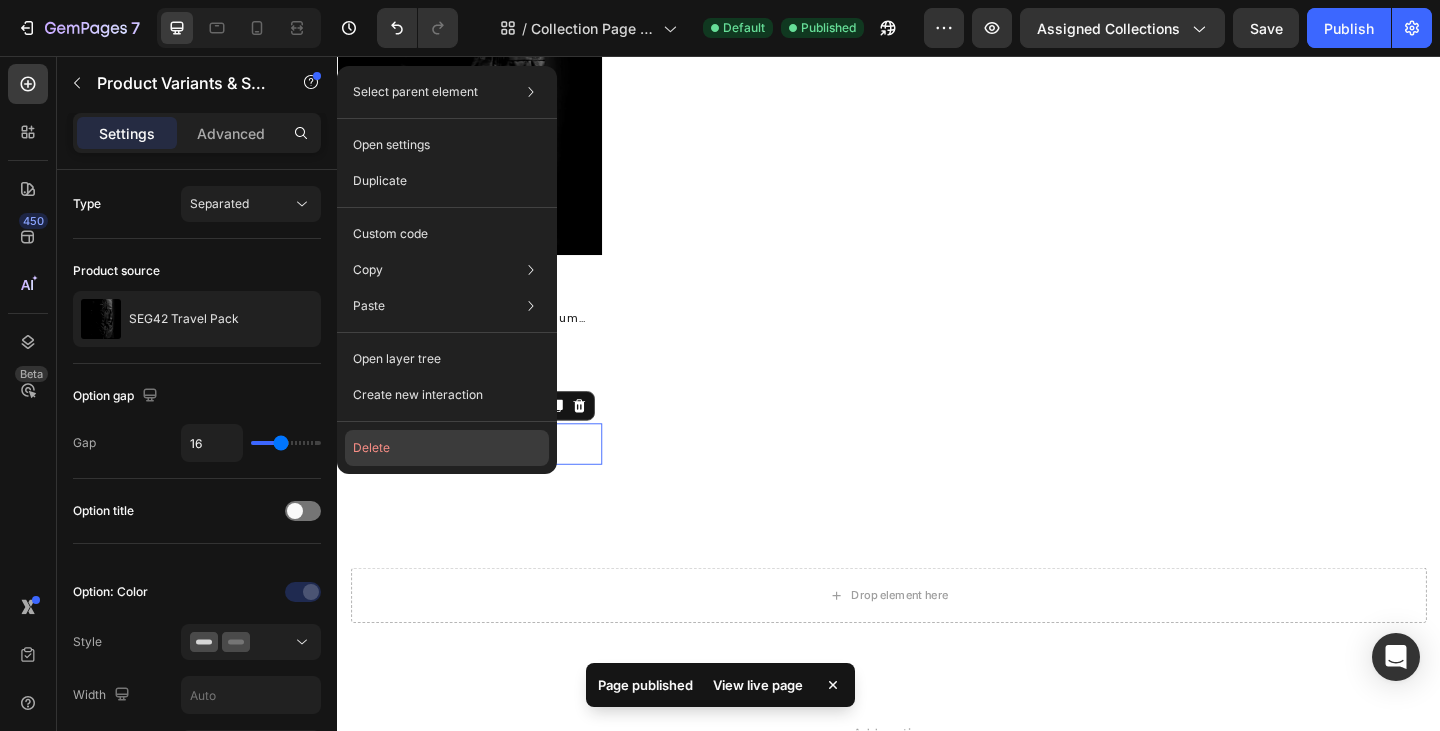 drag, startPoint x: 385, startPoint y: 443, endPoint x: 113, endPoint y: 423, distance: 272.7343 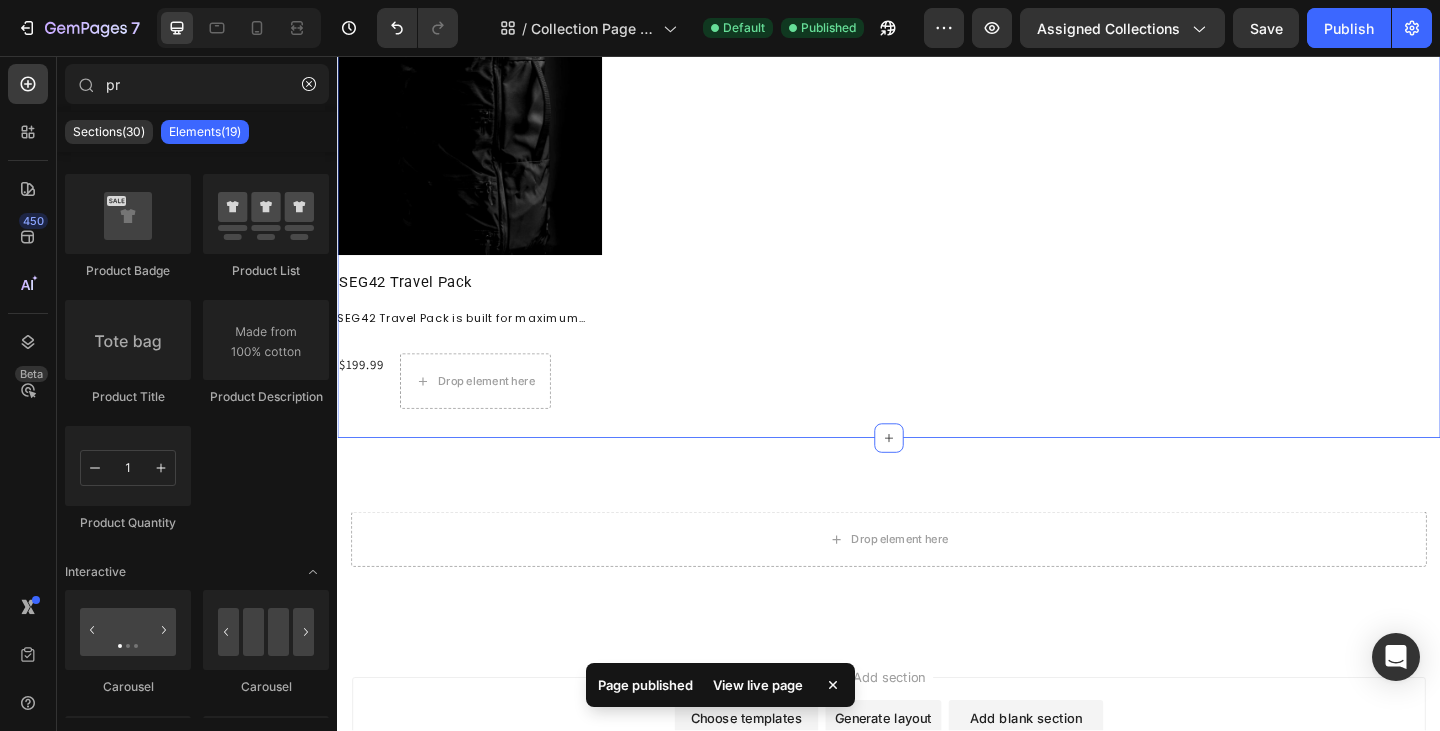 click on "Product Images SEG42 Travel Pack Product Title SEG42 Travel Pack is built for maximum organization in a minimalist design. The segmented architecture offers efficient organization and quick access to your belongings during travel.
Product Description $199.99 Product Price Product Price
Drop element here Row Row Product List Product List Section 2" at bounding box center (937, 212) 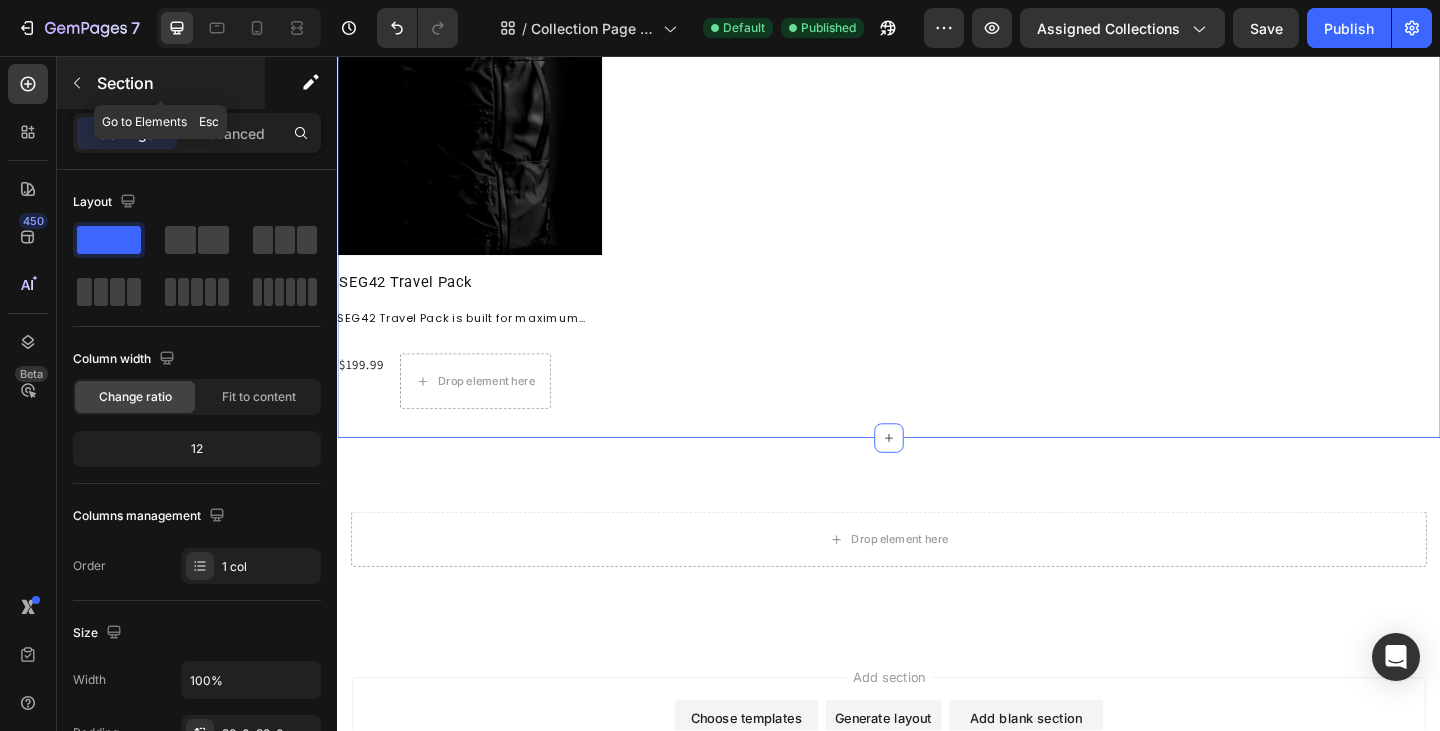 click 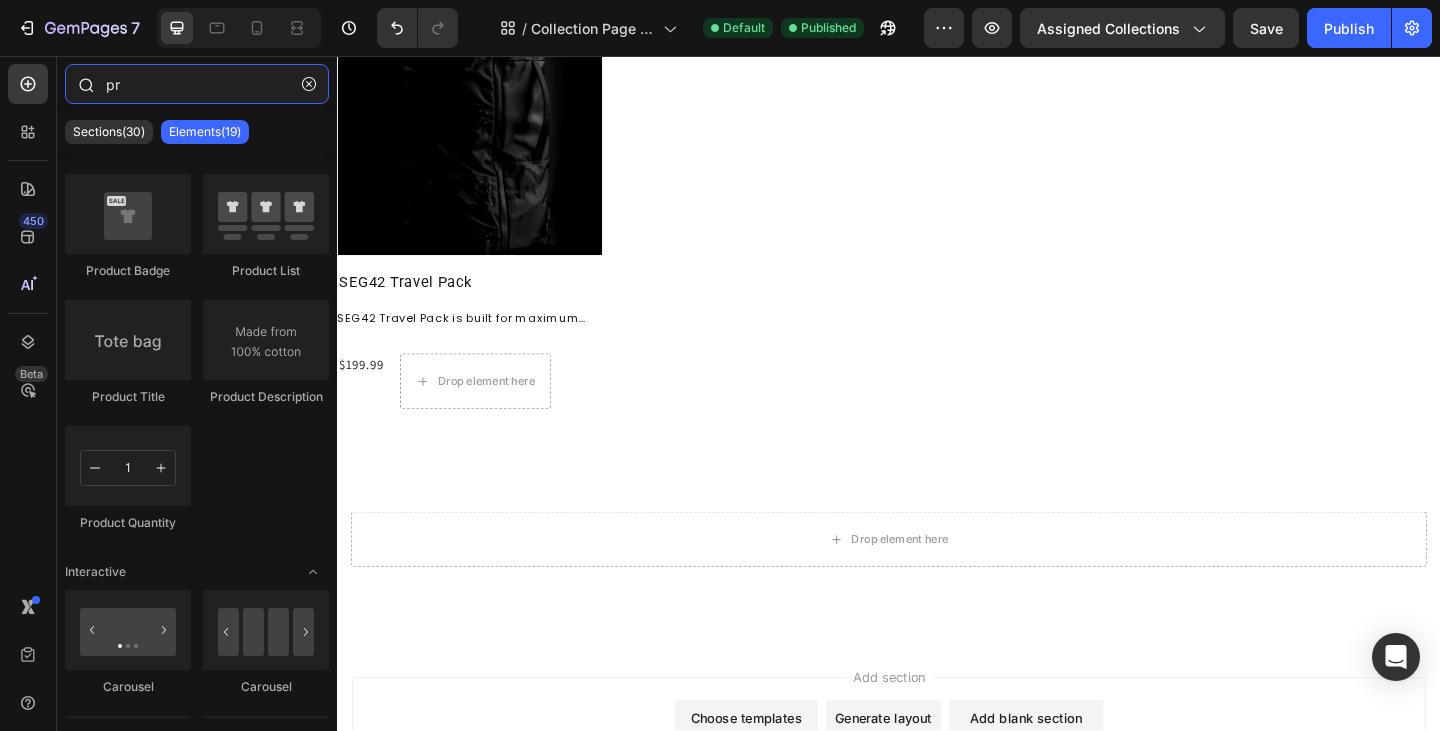click on "pr" at bounding box center [197, 84] 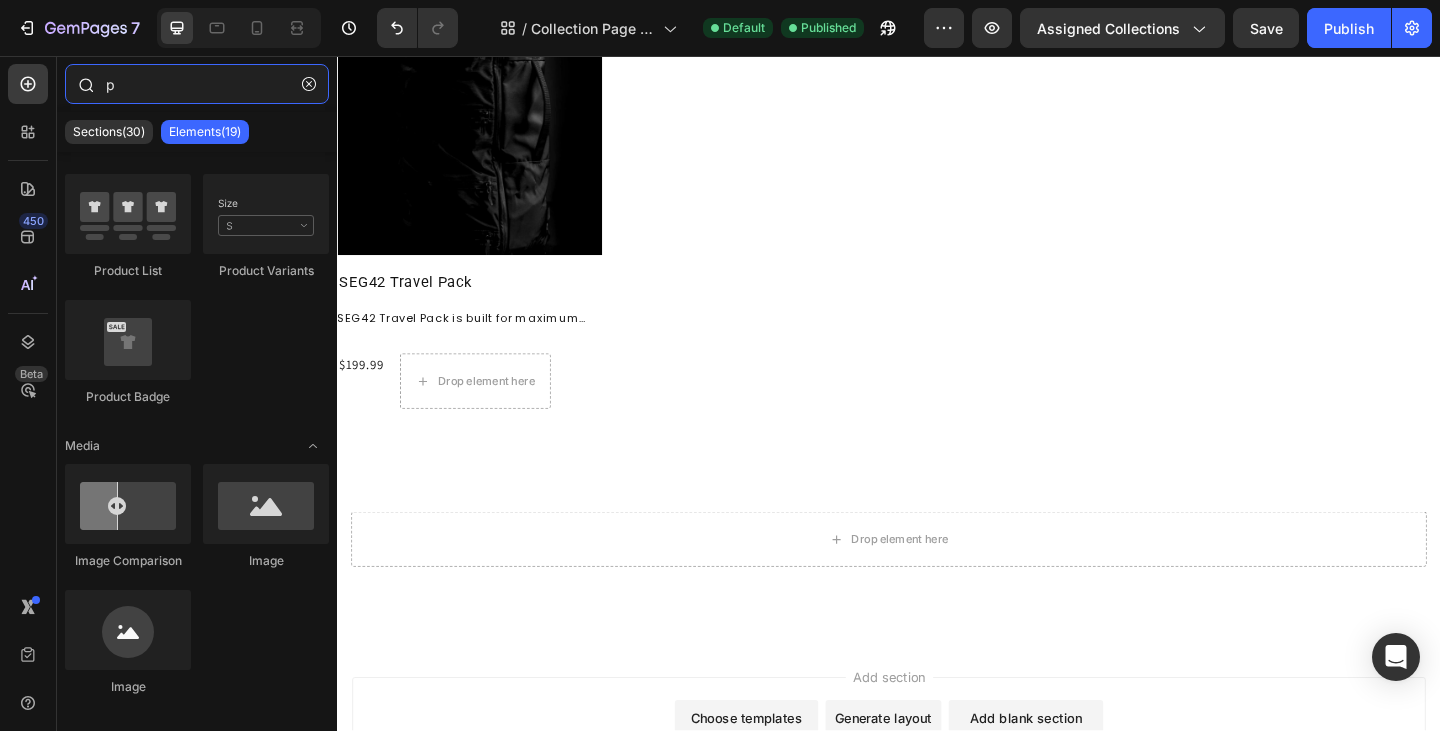 scroll, scrollTop: 0, scrollLeft: 0, axis: both 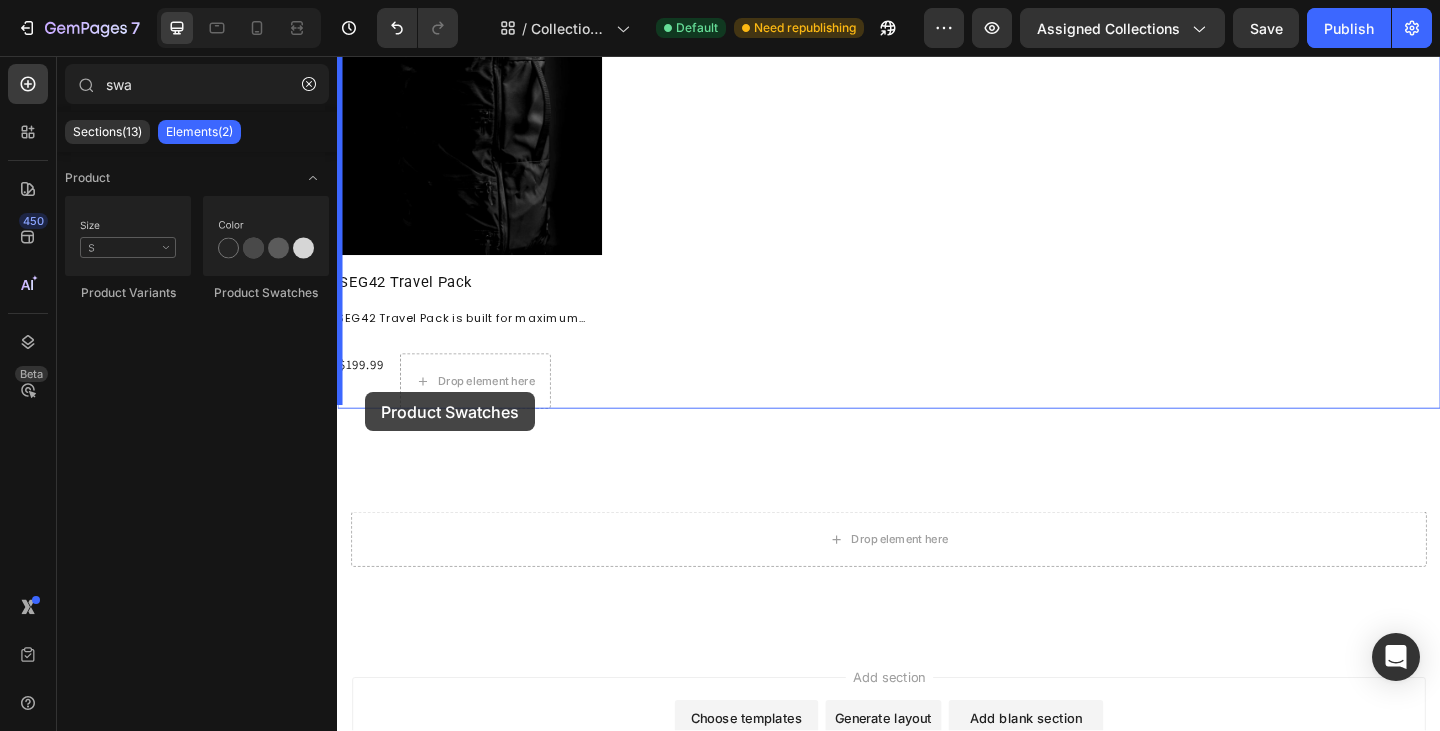 drag, startPoint x: 579, startPoint y: 320, endPoint x: 368, endPoint y: 422, distance: 234.36084 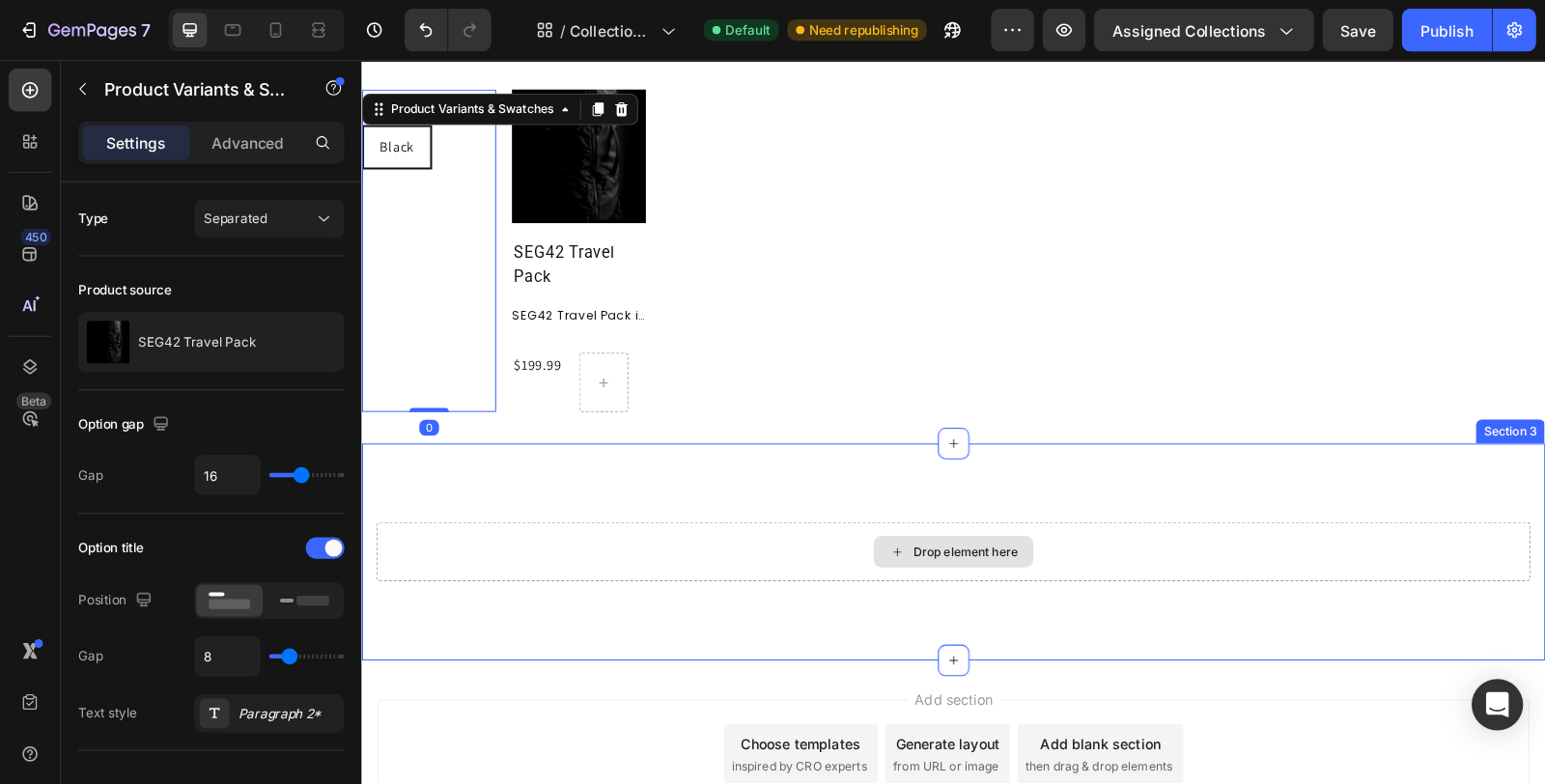 scroll, scrollTop: 0, scrollLeft: 0, axis: both 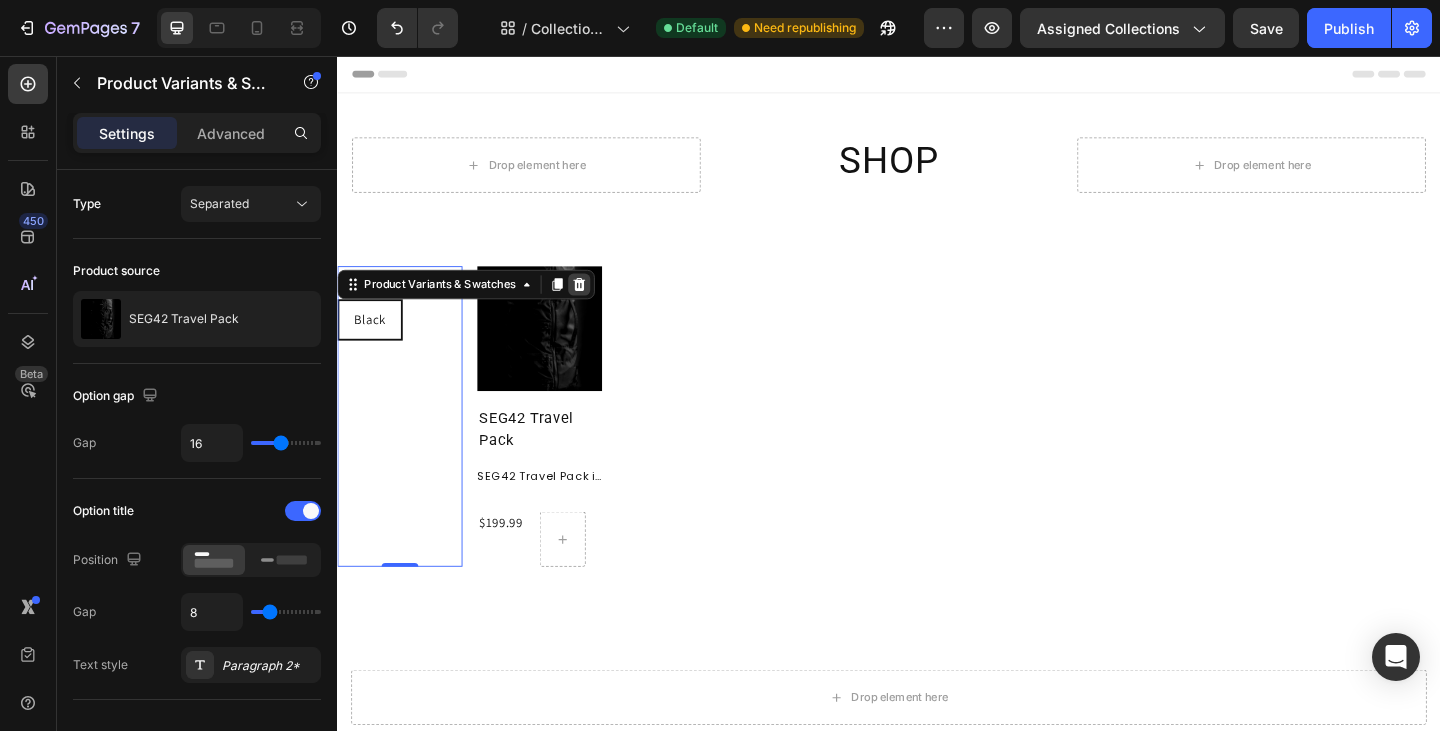 click 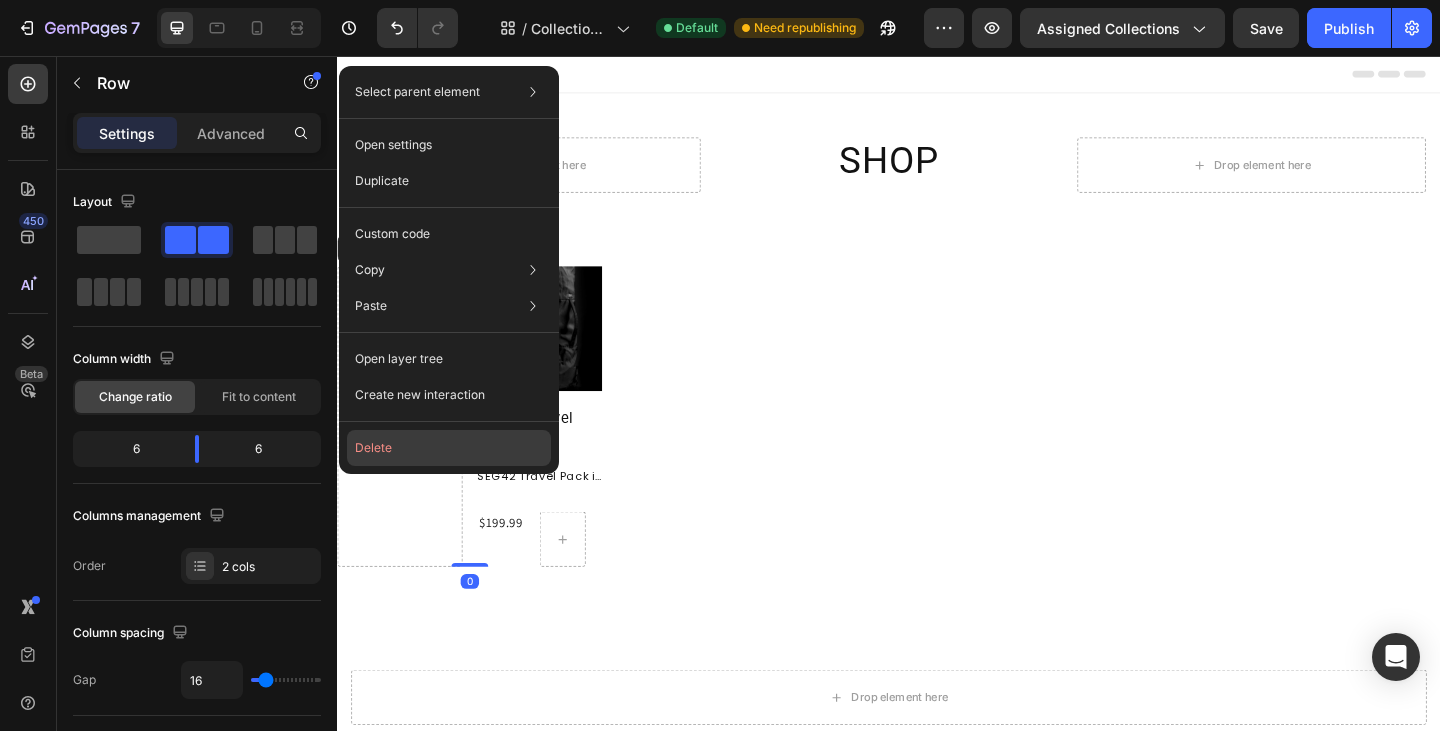 drag, startPoint x: 381, startPoint y: 453, endPoint x: 50, endPoint y: 434, distance: 331.54486 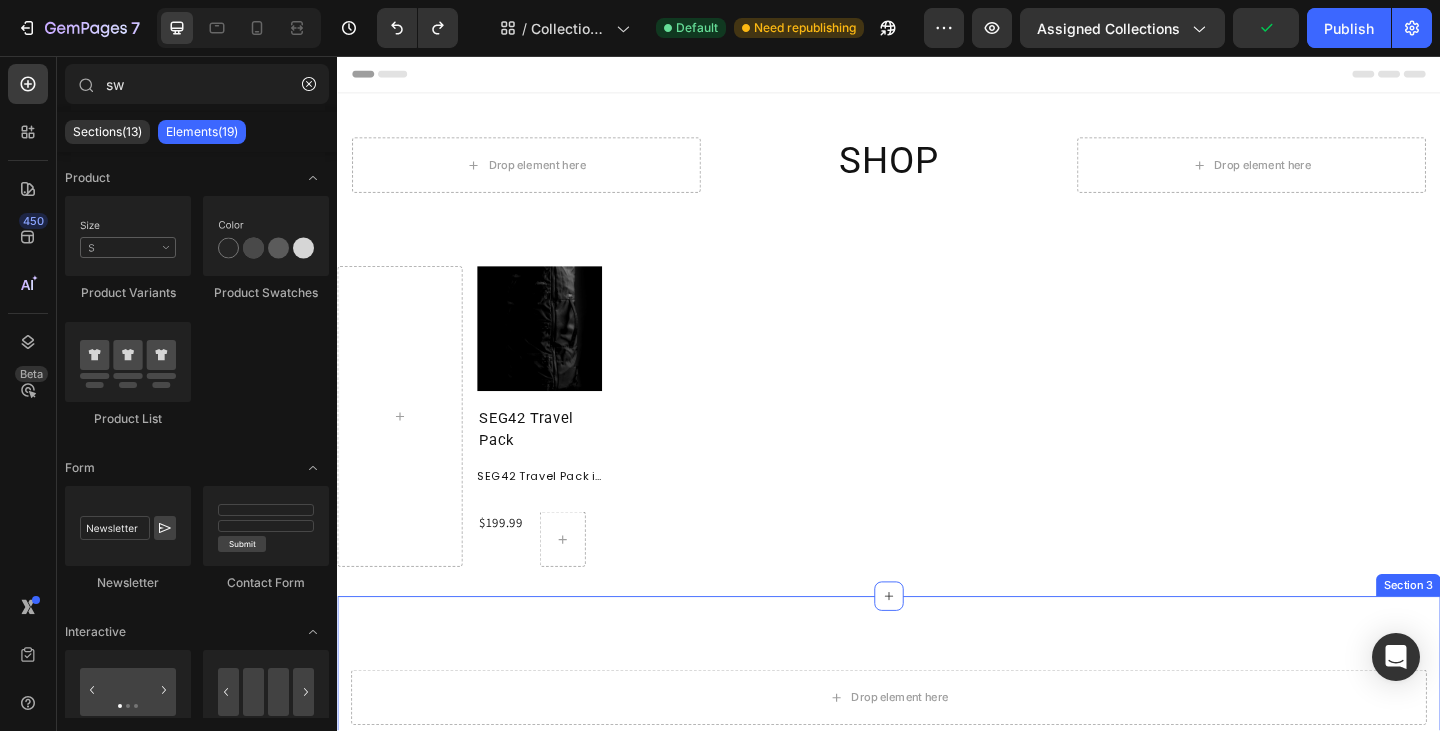 type on "s" 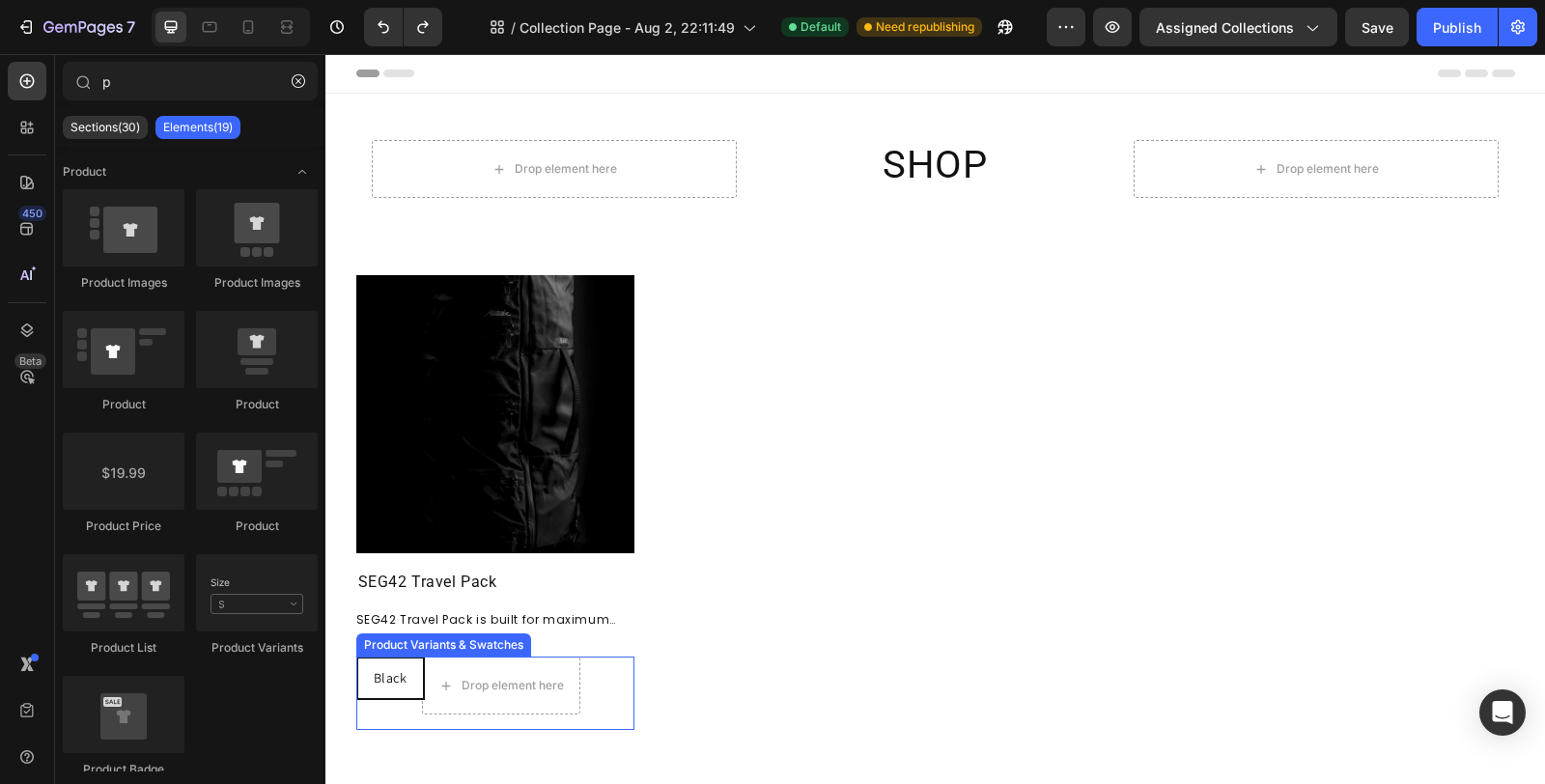 click on "Black Black Black" at bounding box center [495, 678] 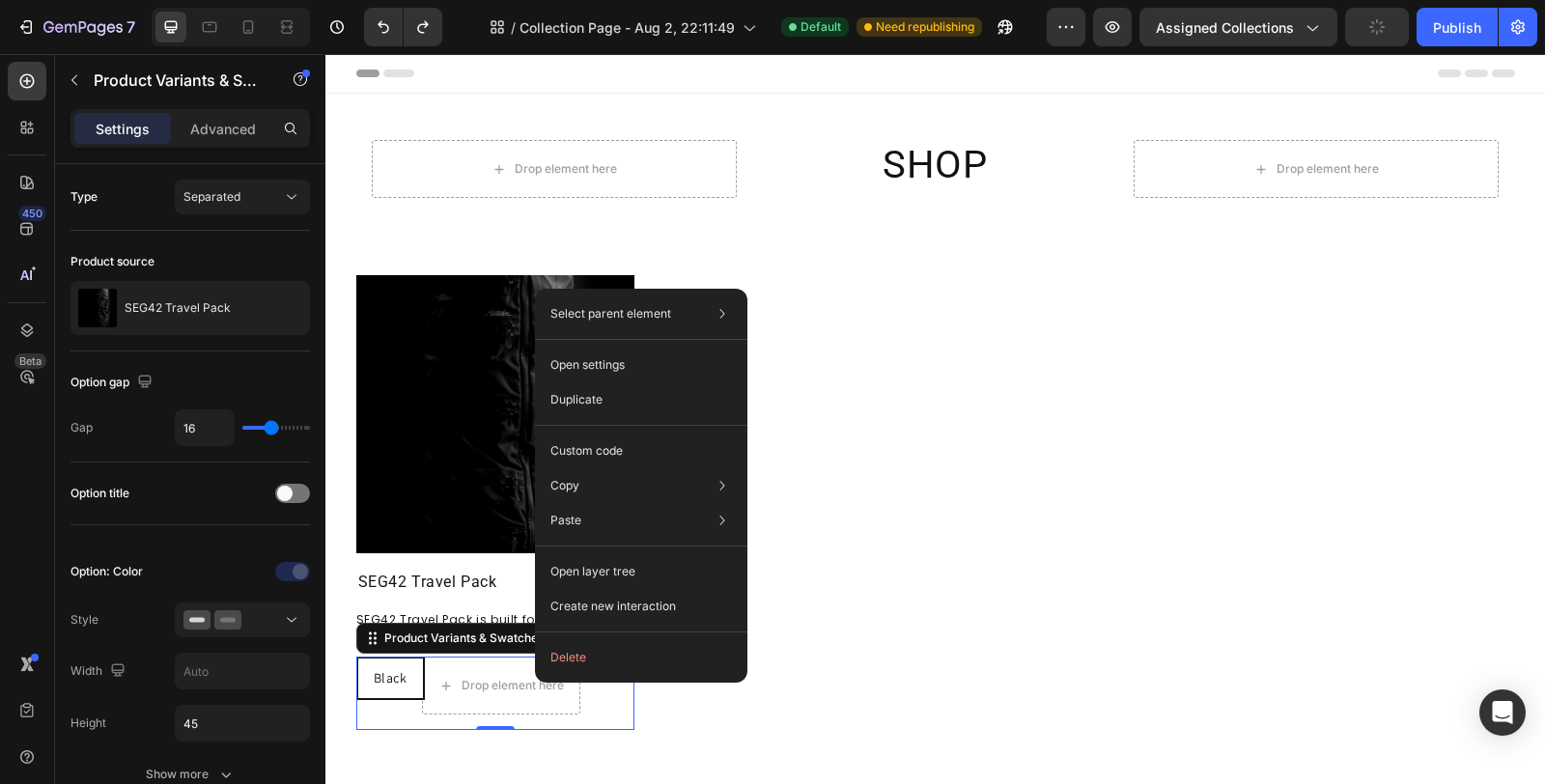 click on "Black Black Black" at bounding box center (495, 678) 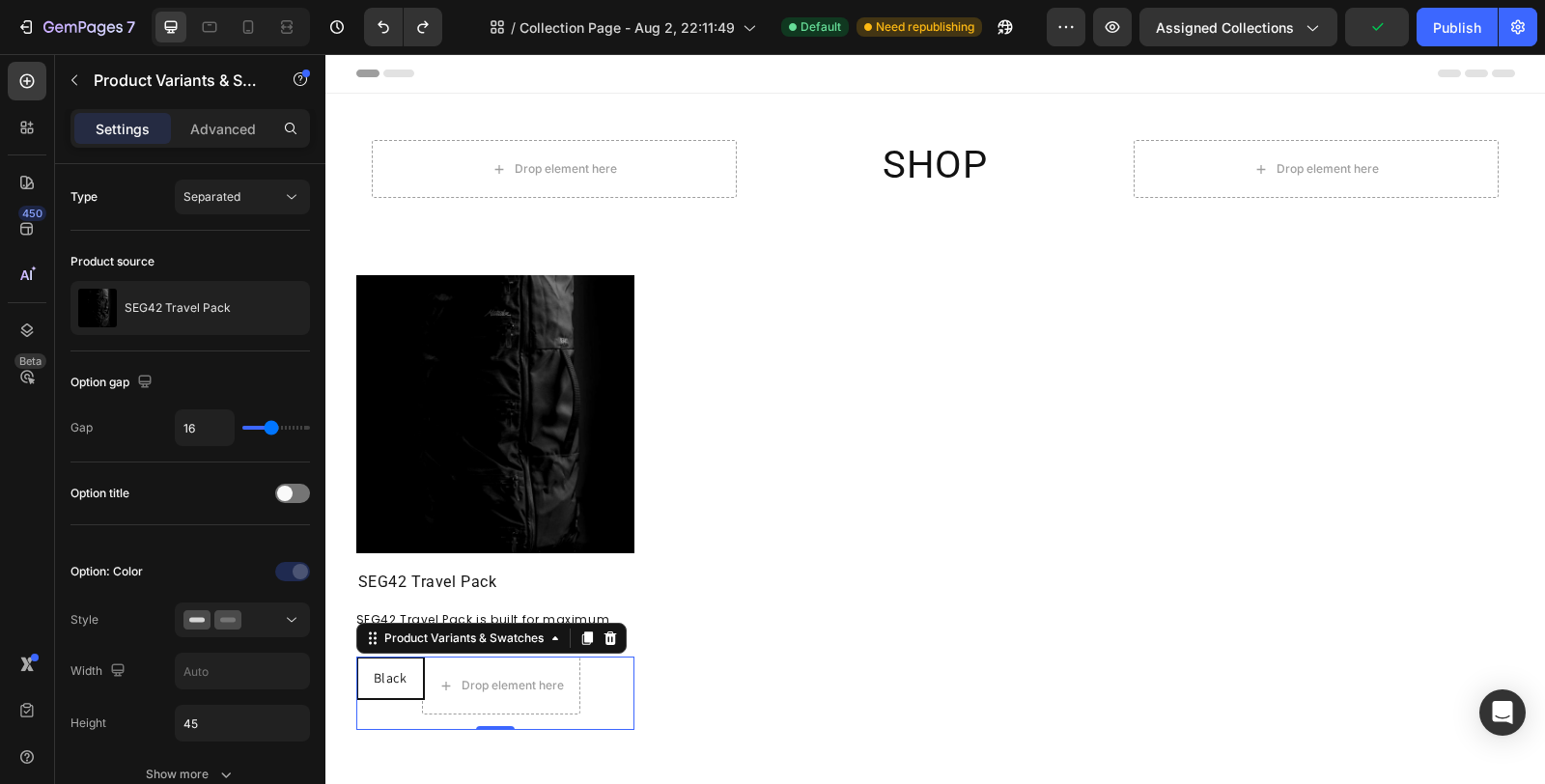 click on "Black Black Black" at bounding box center (495, 678) 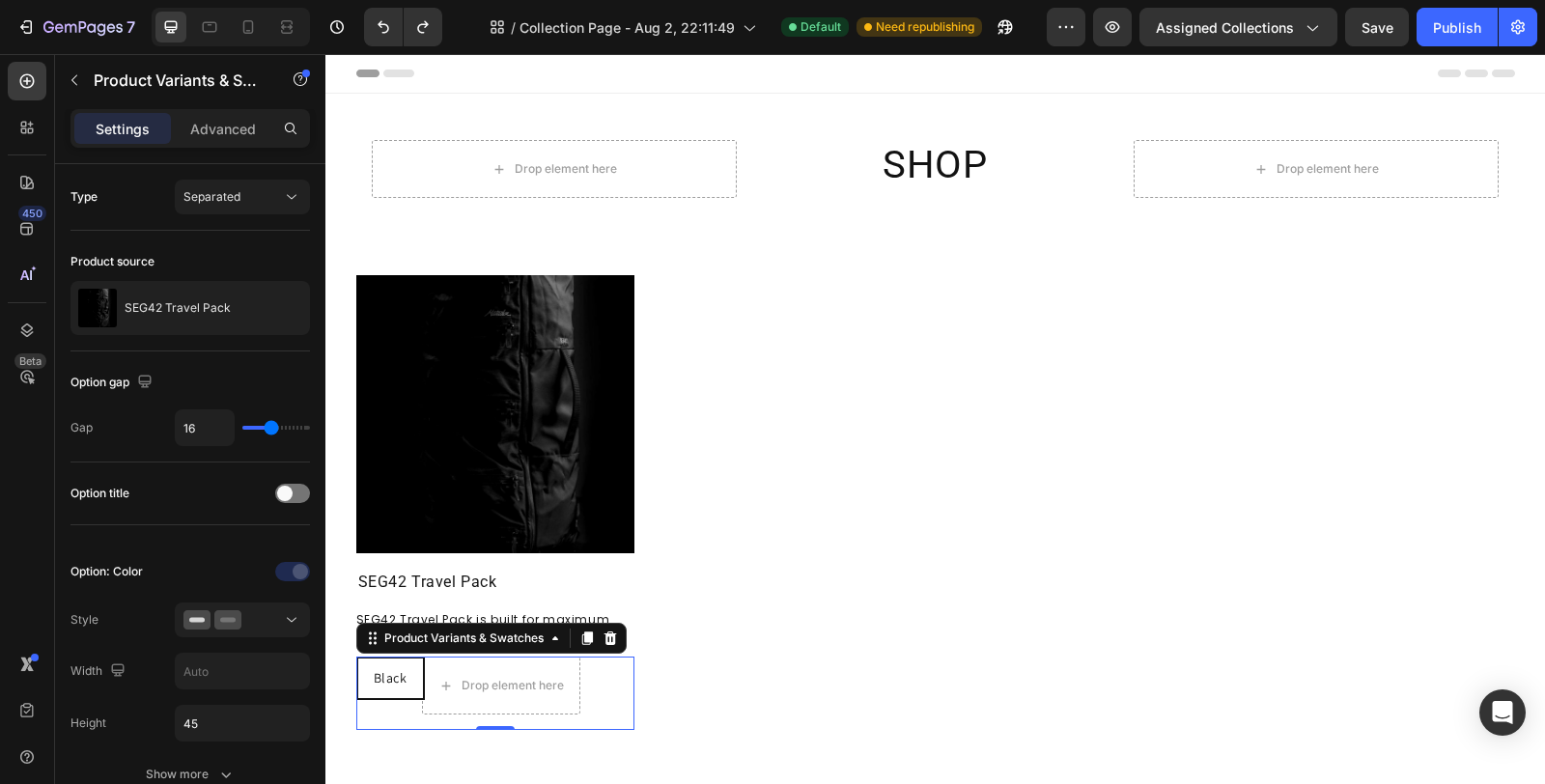 click on "Black" at bounding box center [390, 678] 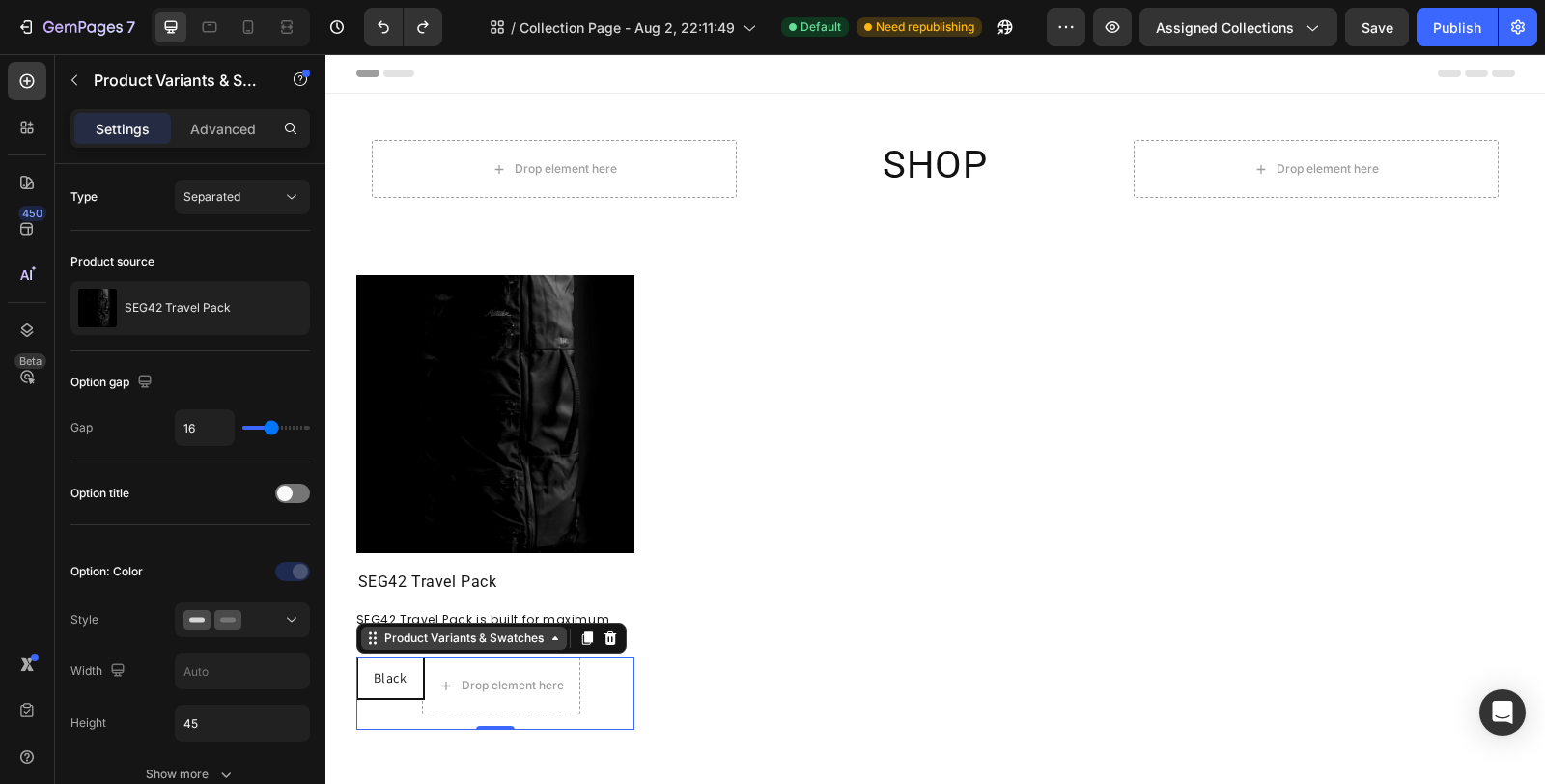 click on "Product Variants & Swatches" at bounding box center [464, 638] 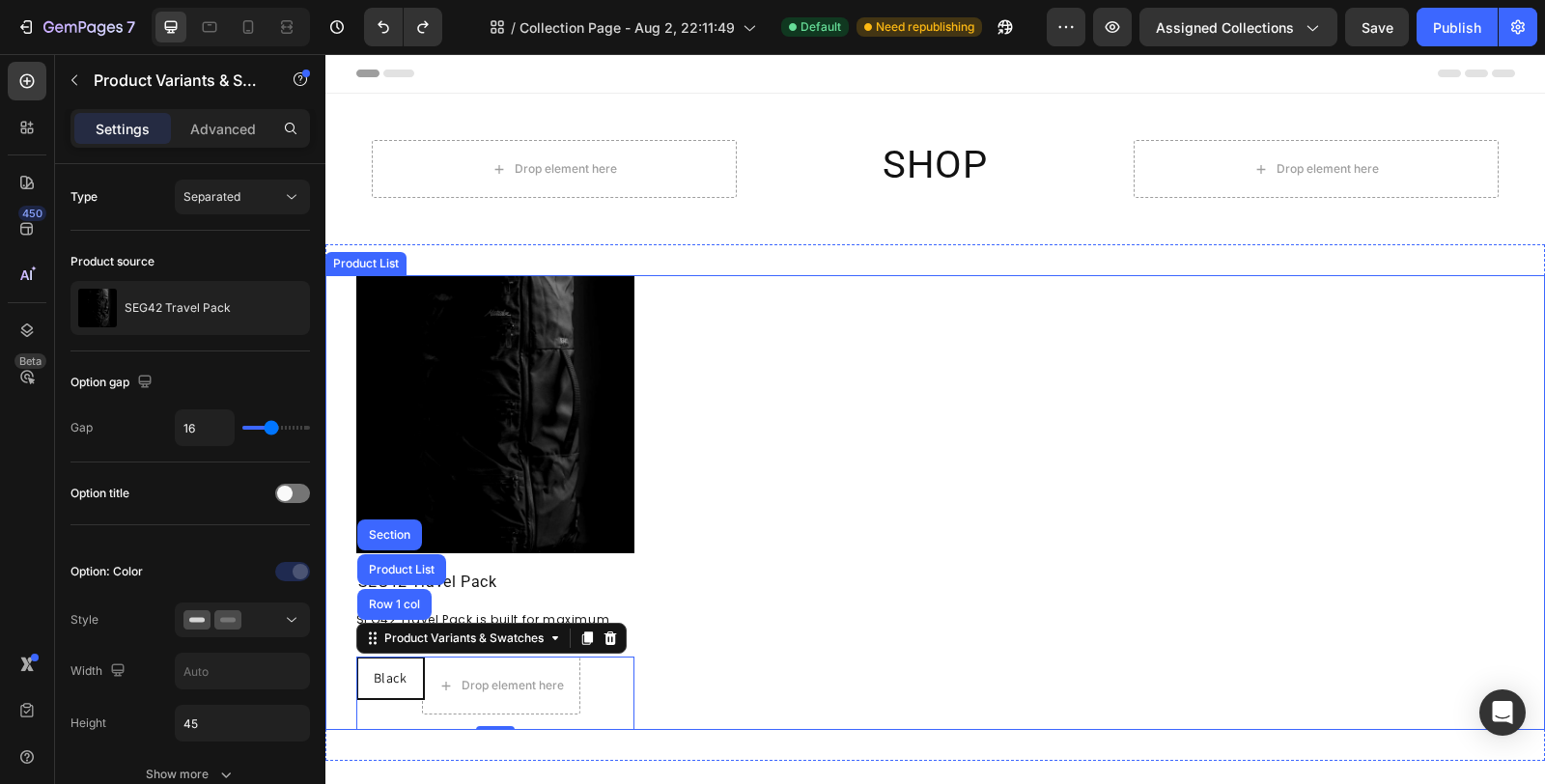 click on "Product Images SEG42 Travel Pack Product Title SEG42 Travel Pack is built for maximum organization in a minimalist design. The segmented architecture offers efficient organization and quick access to your belongings during travel.
Product Description $199.99 Product Price Product Price
Drop element here Row Black Black Black Product Variants & Swatches Row 1 col Product List Section   0 Row Product List" at bounding box center [936, 502] 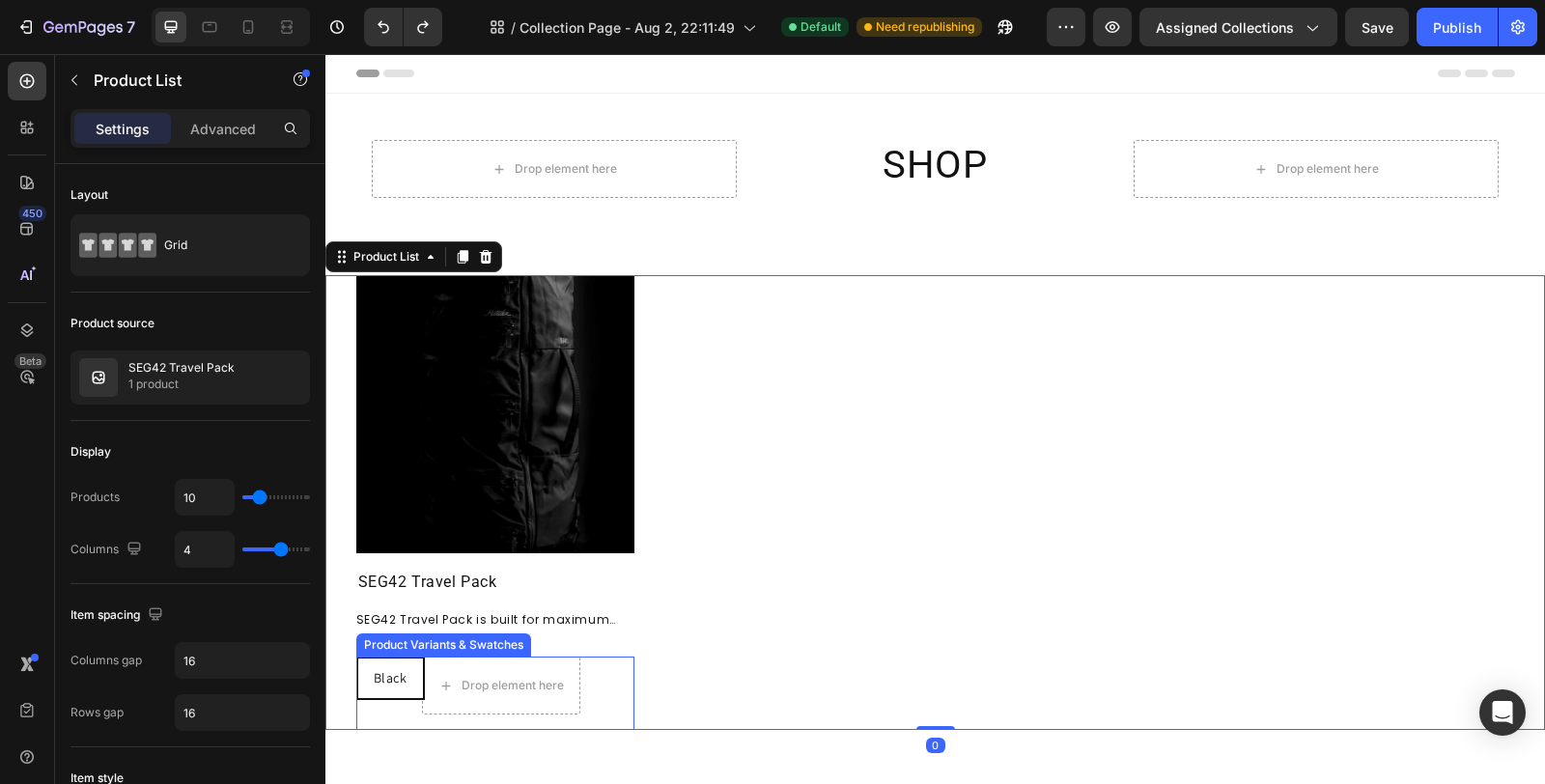 click on "Black" at bounding box center (390, 678) 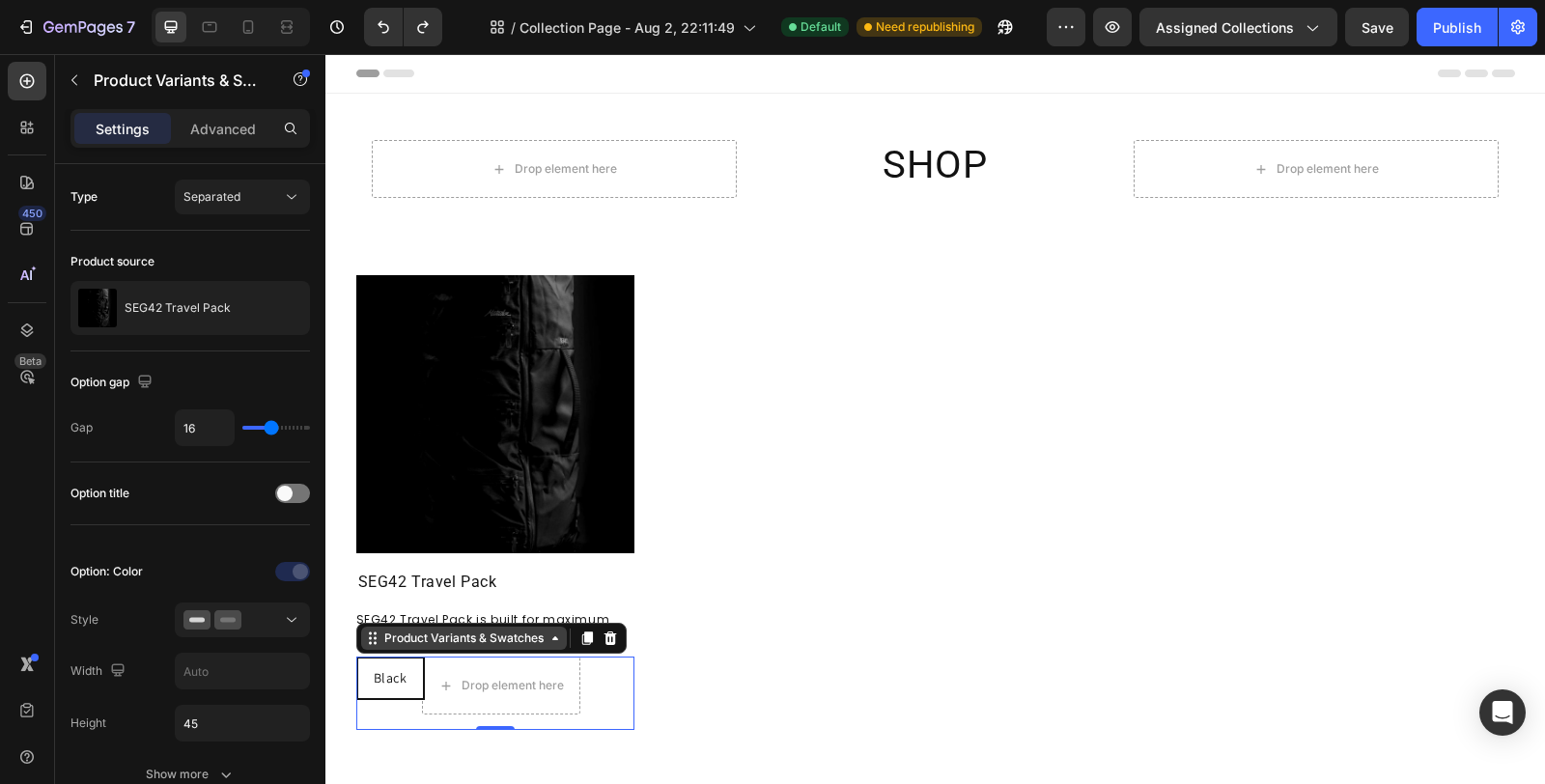click on "Product Variants & Swatches" at bounding box center (464, 638) 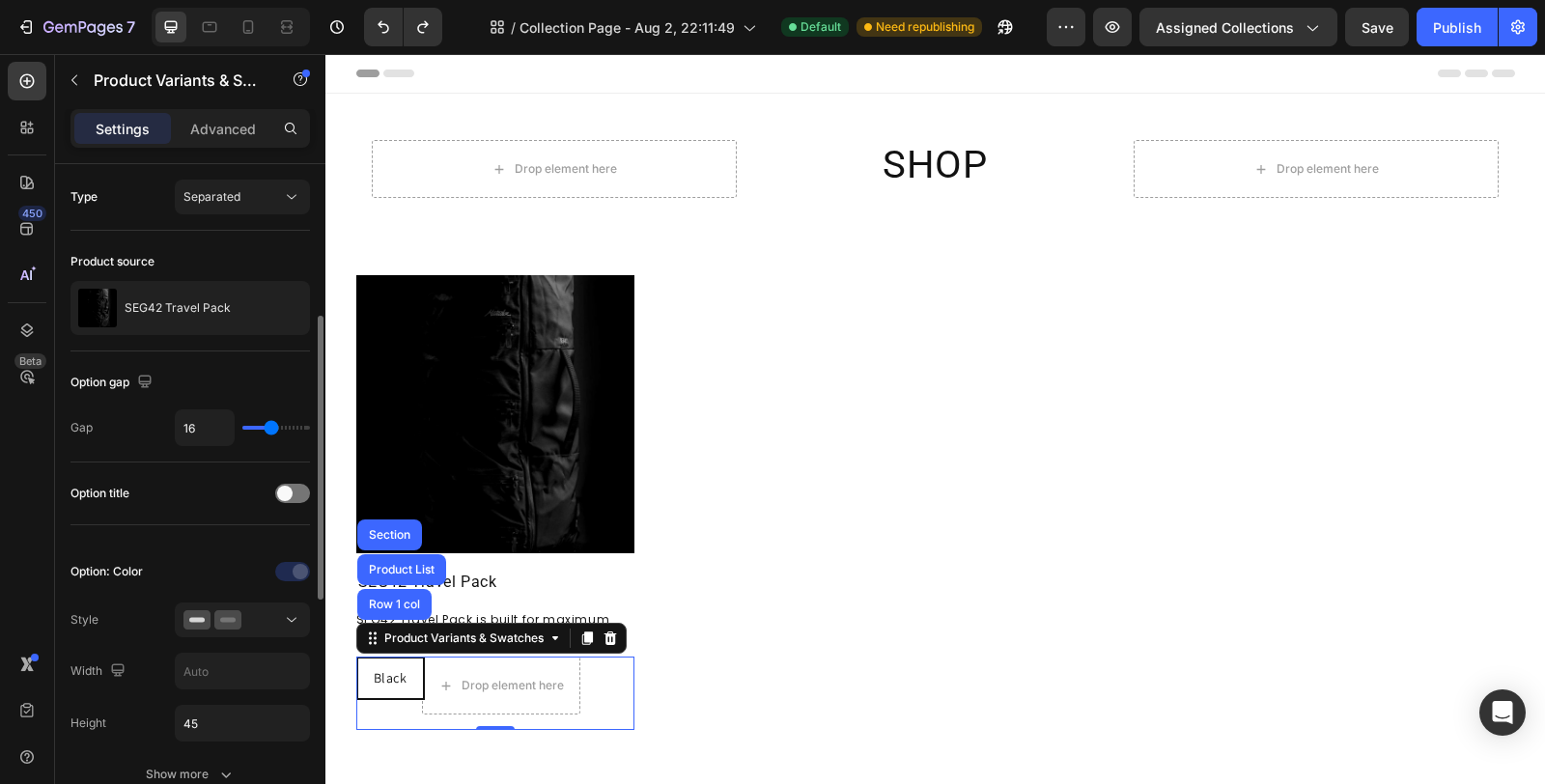 scroll, scrollTop: 214, scrollLeft: 0, axis: vertical 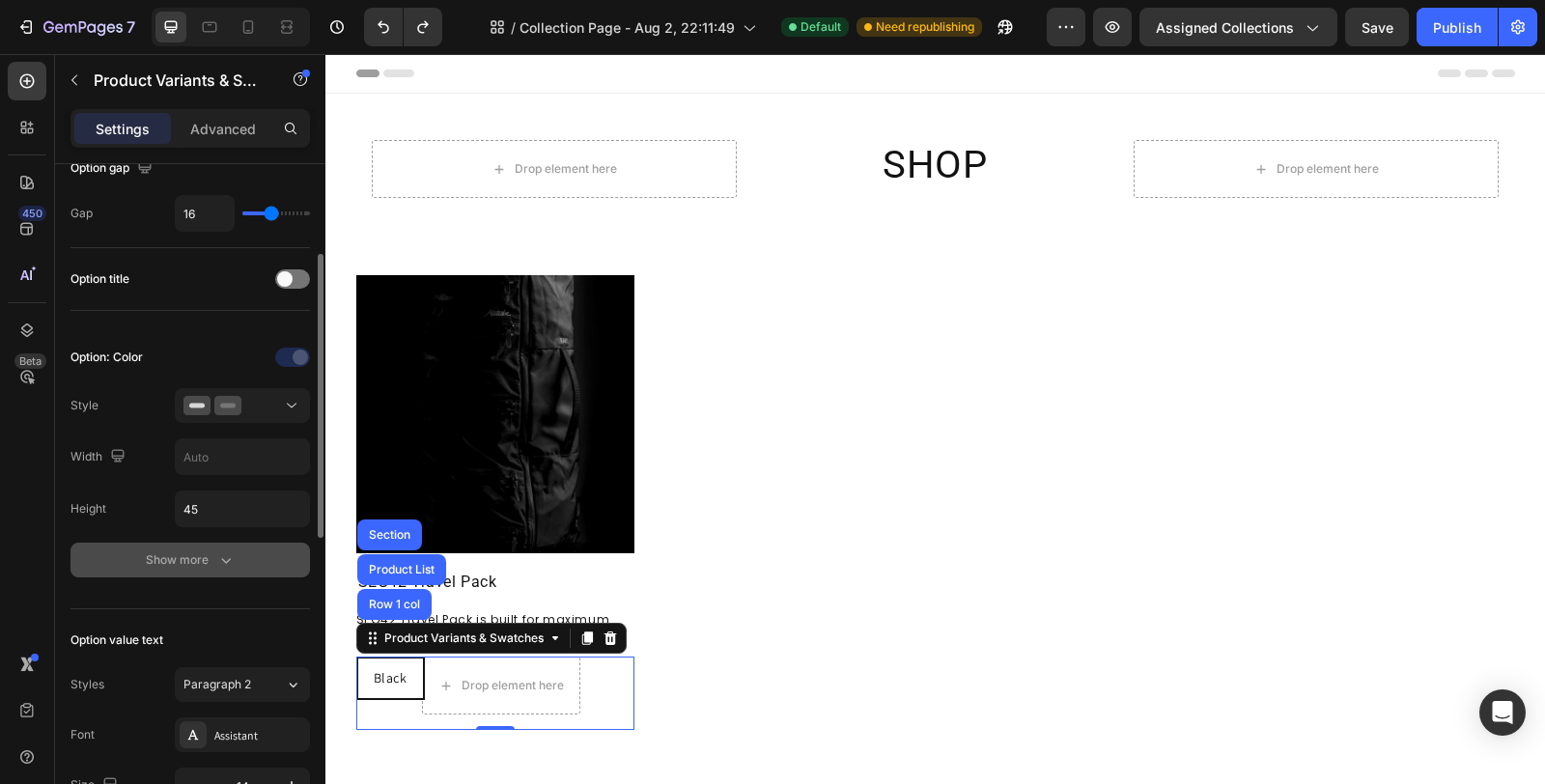 click on "Show more" at bounding box center [190, 560] 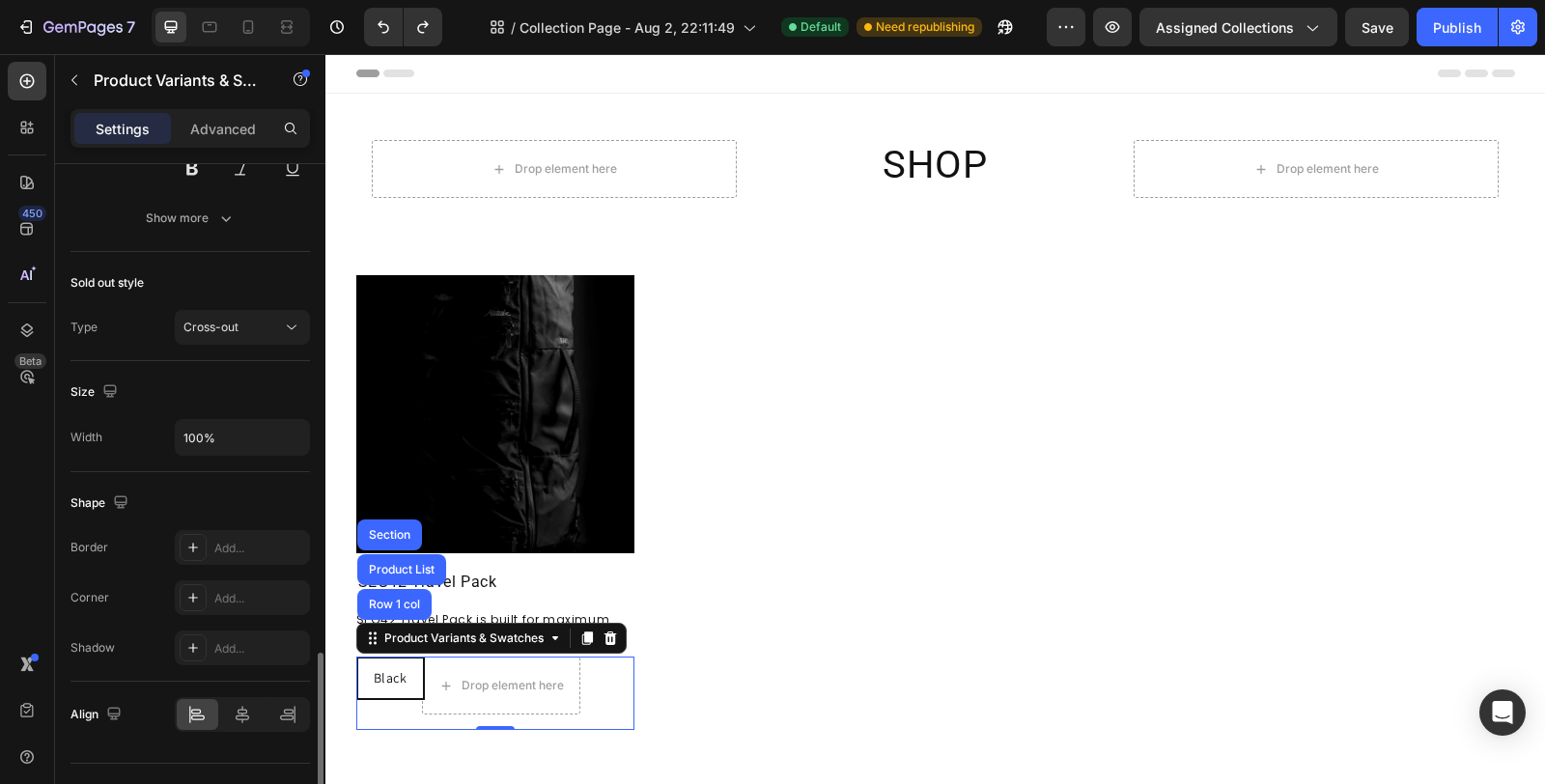 scroll, scrollTop: 1329, scrollLeft: 0, axis: vertical 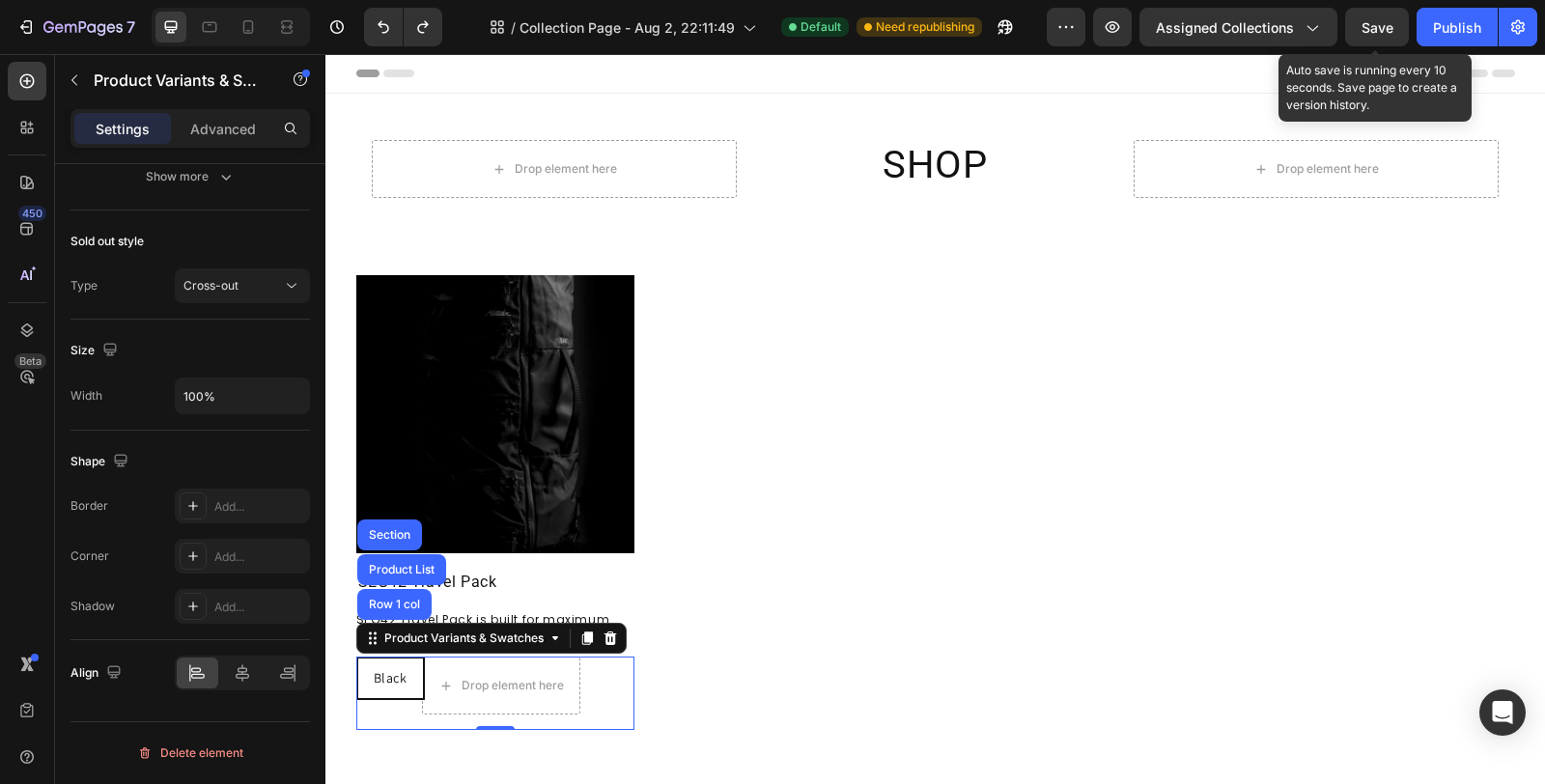 click on "Save" at bounding box center [1377, 27] 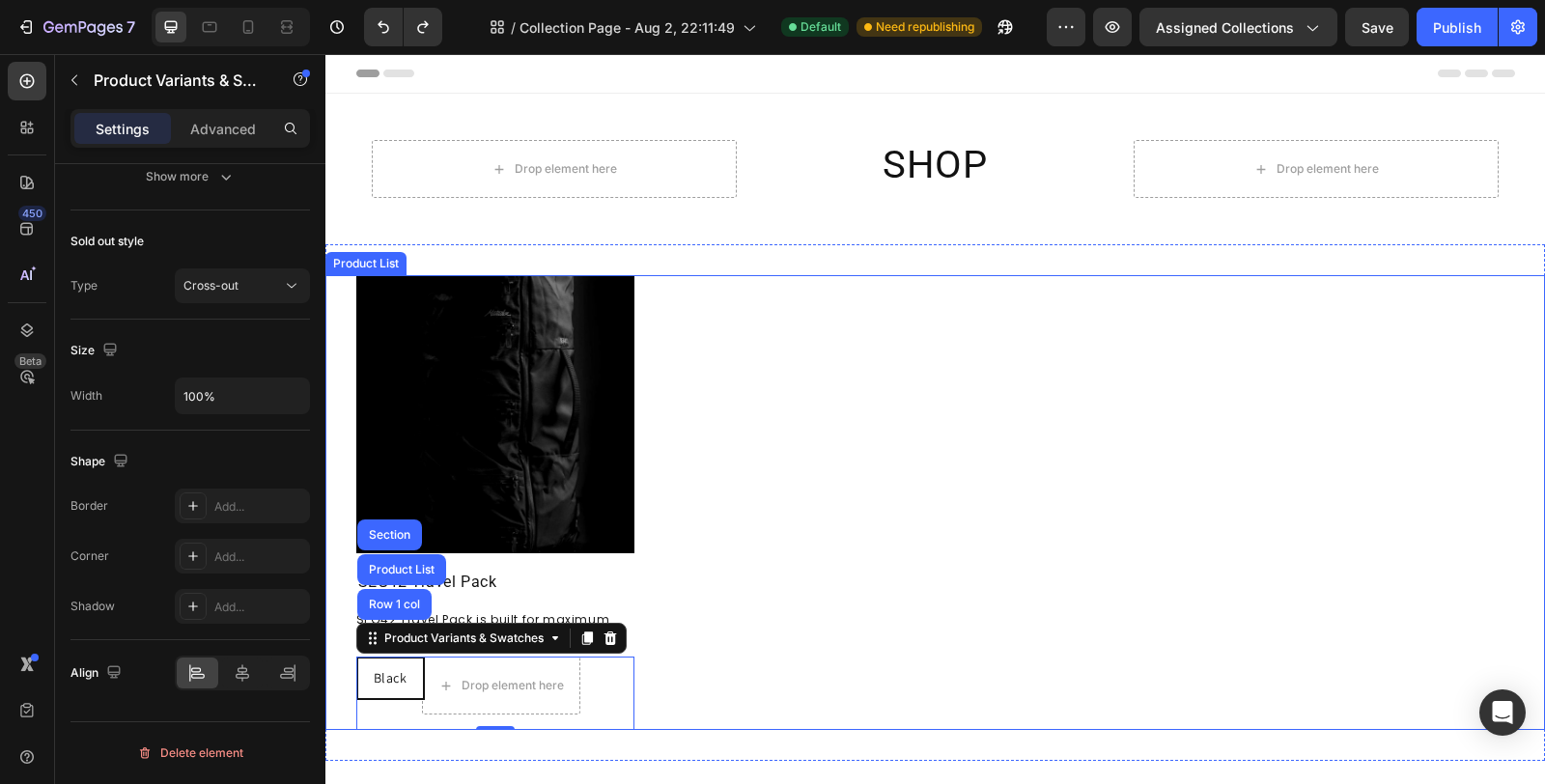 click on "Product Images SEG42 Travel Pack Product Title SEG42 Travel Pack is built for maximum organization in a minimalist design. The segmented architecture offers efficient organization and quick access to your belongings during travel.
Product Description $199.99 Product Price Product Price
Drop element here Row Black Black Black Product Variants & Swatches Row 1 col Product List Section   0 Row Product List" at bounding box center [936, 502] 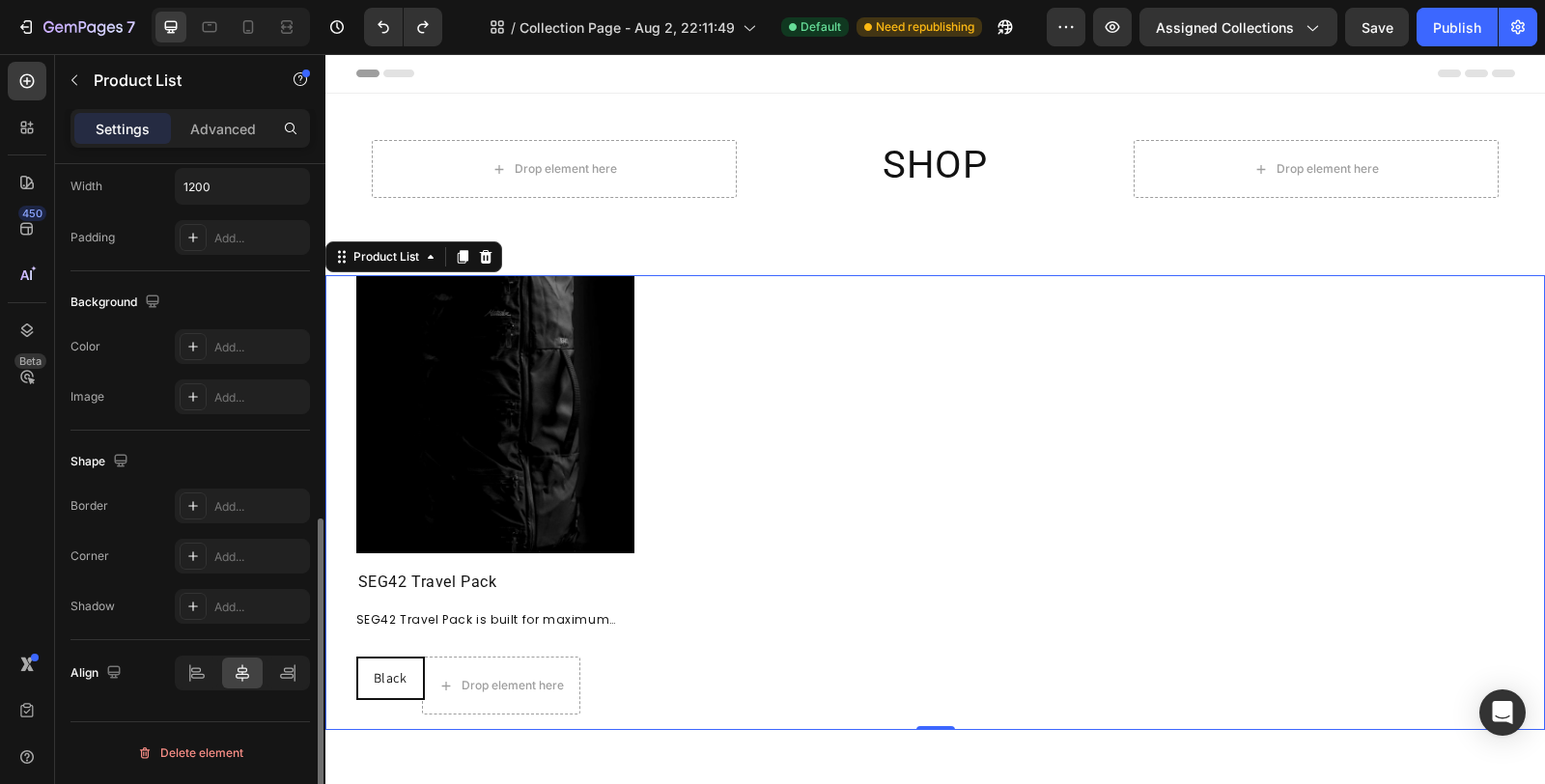 scroll, scrollTop: 0, scrollLeft: 0, axis: both 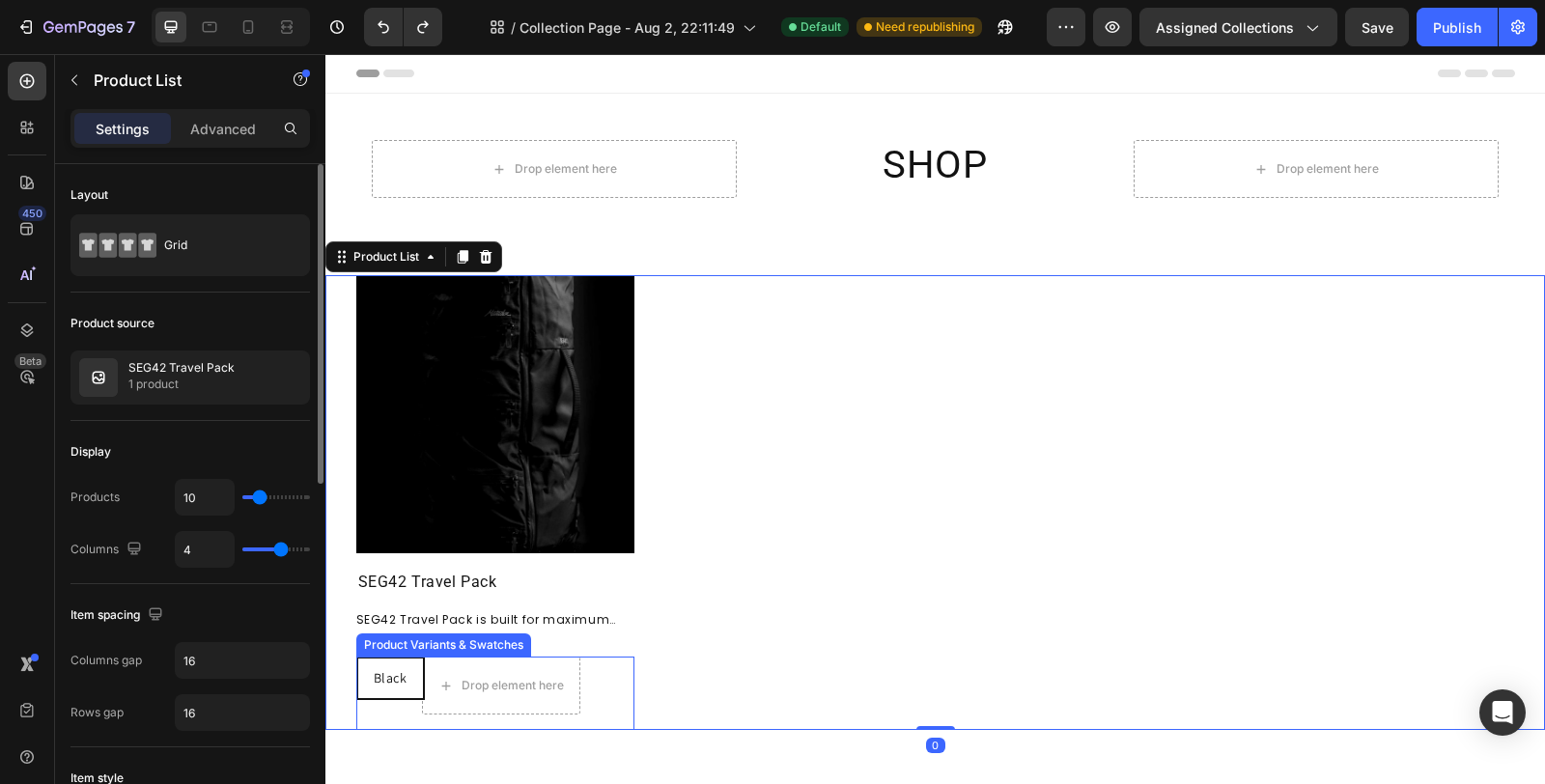 click on "Black" at bounding box center (390, 678) 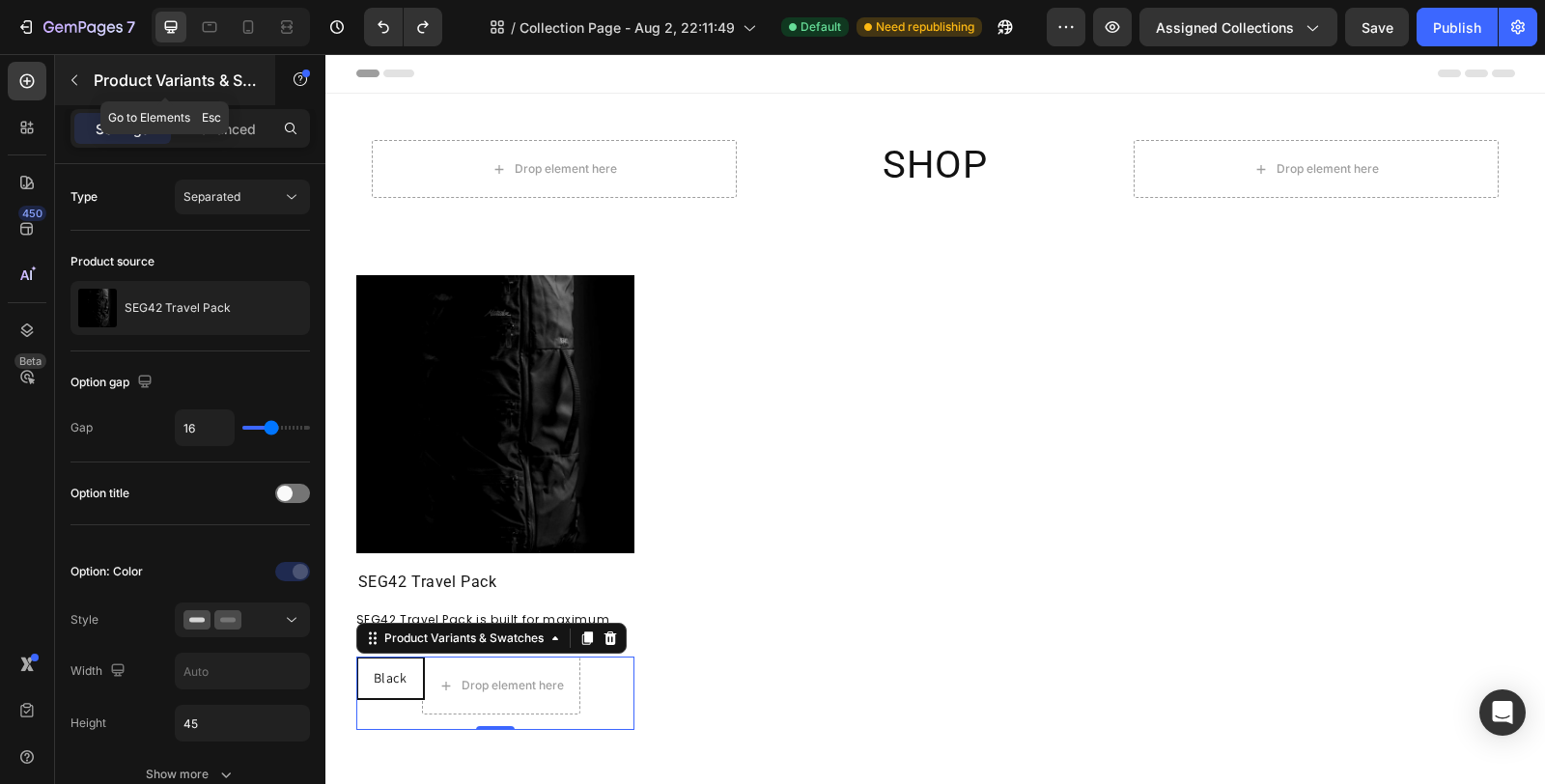 click 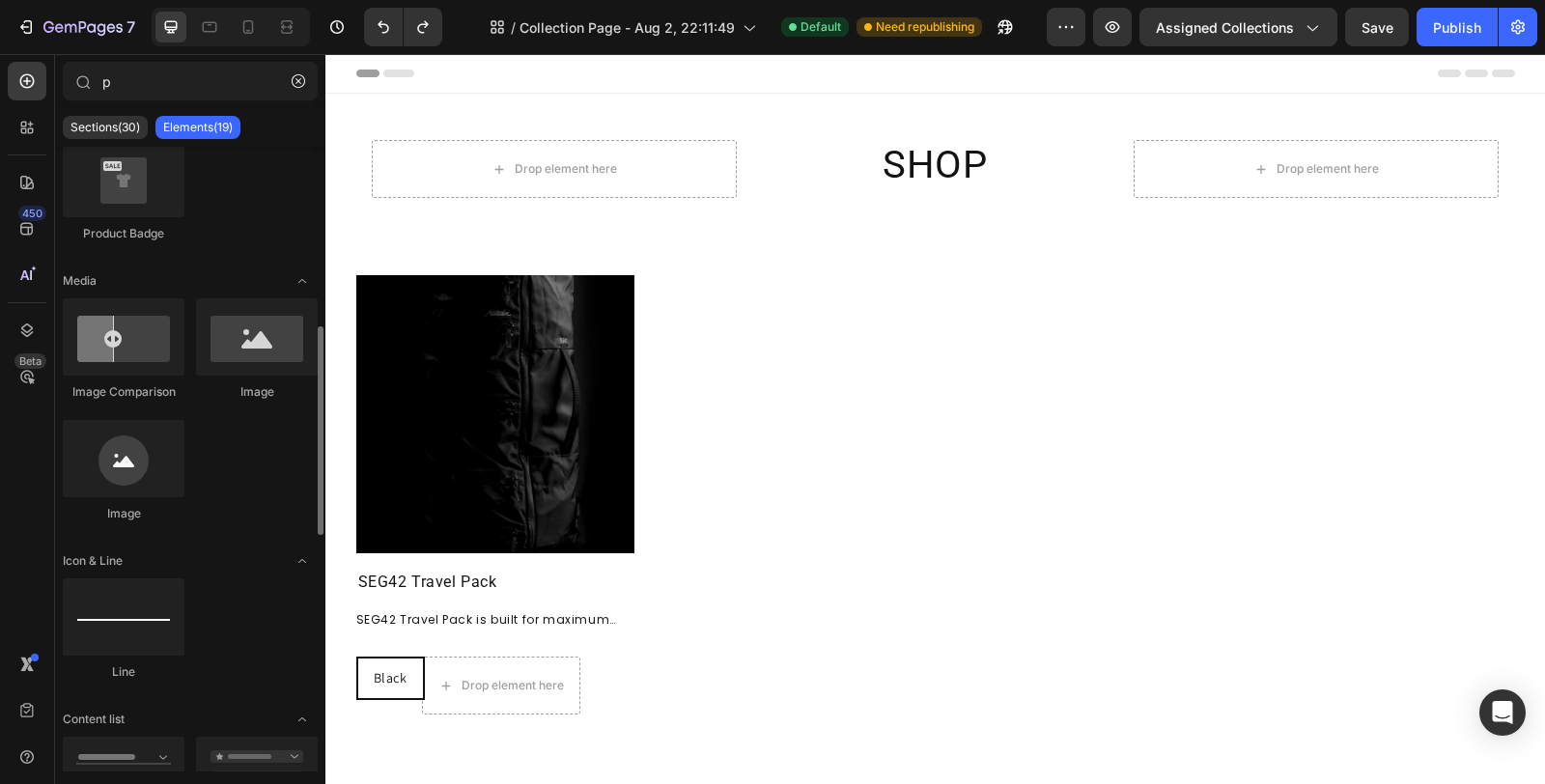scroll, scrollTop: 0, scrollLeft: 0, axis: both 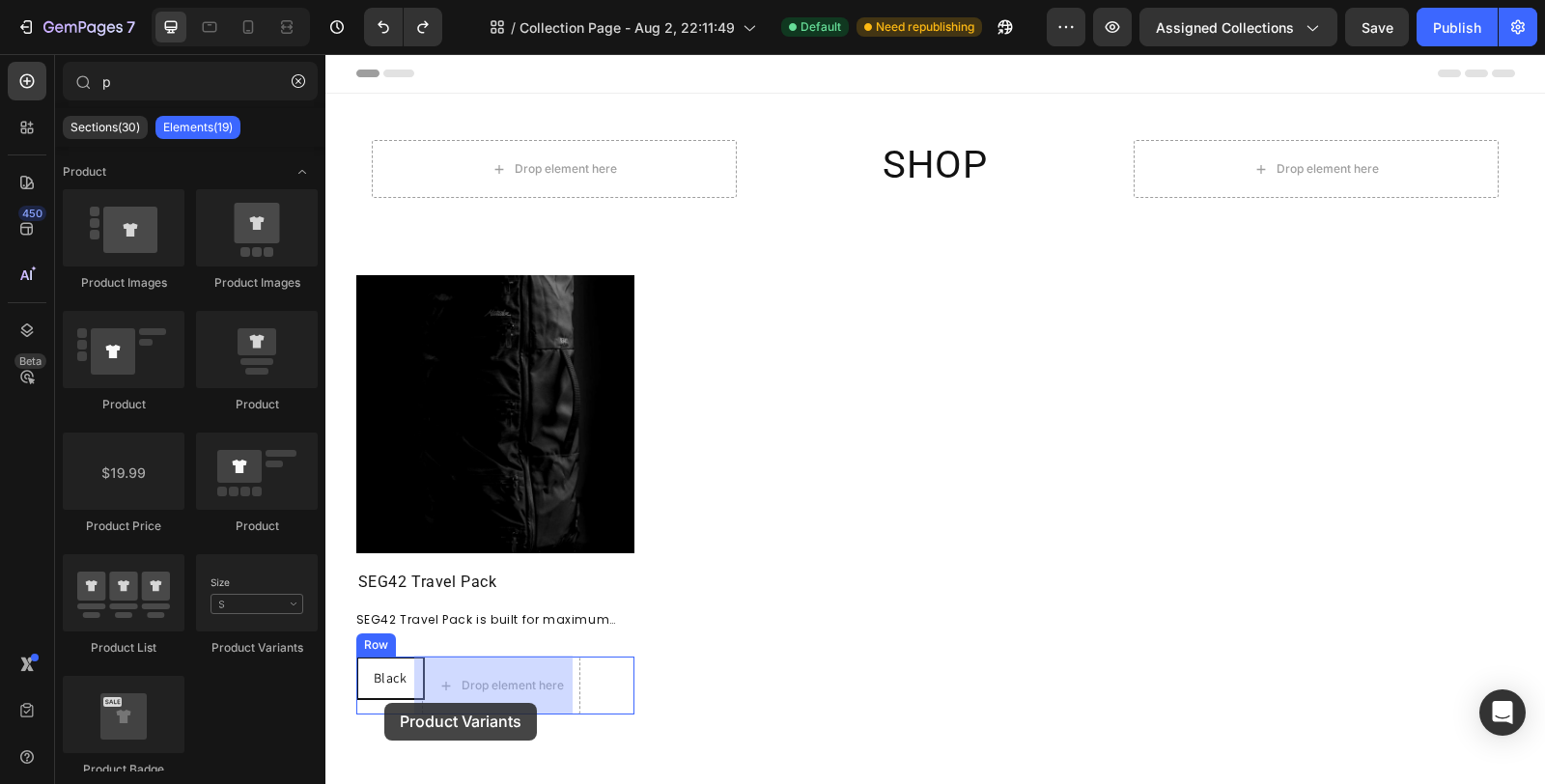 drag, startPoint x: 577, startPoint y: 667, endPoint x: 384, endPoint y: 703, distance: 196.3288 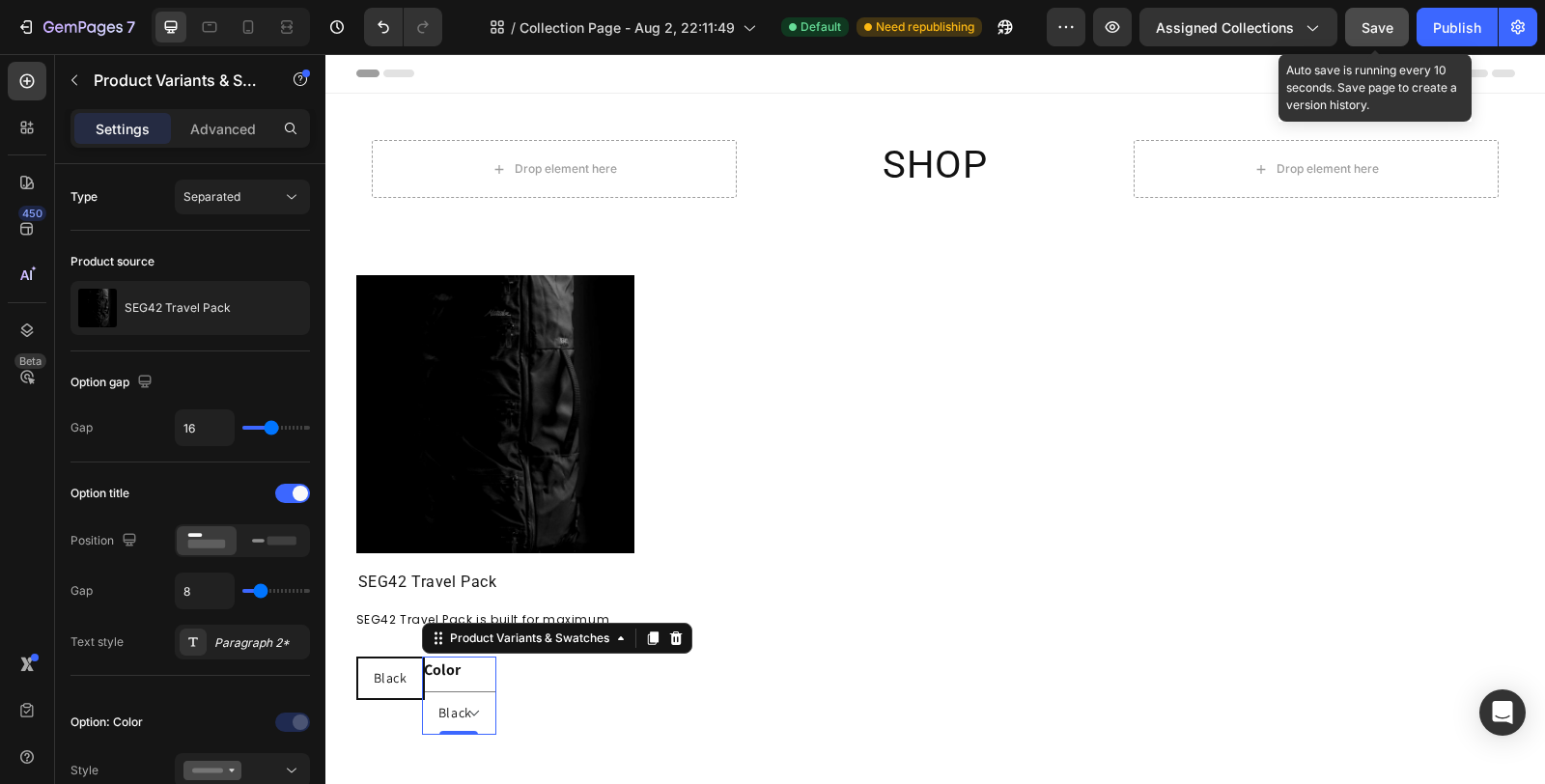 click on "Save" 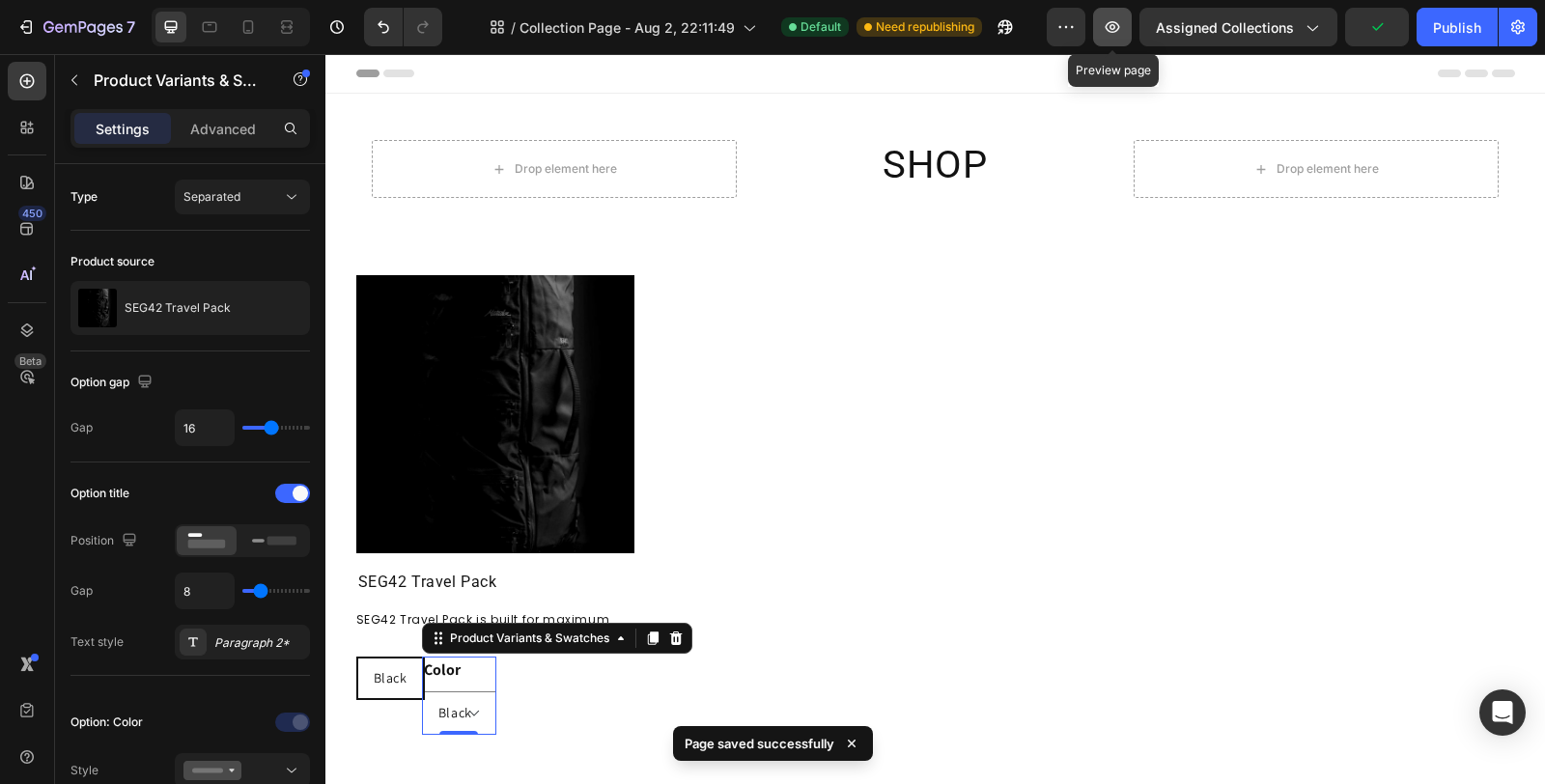 click 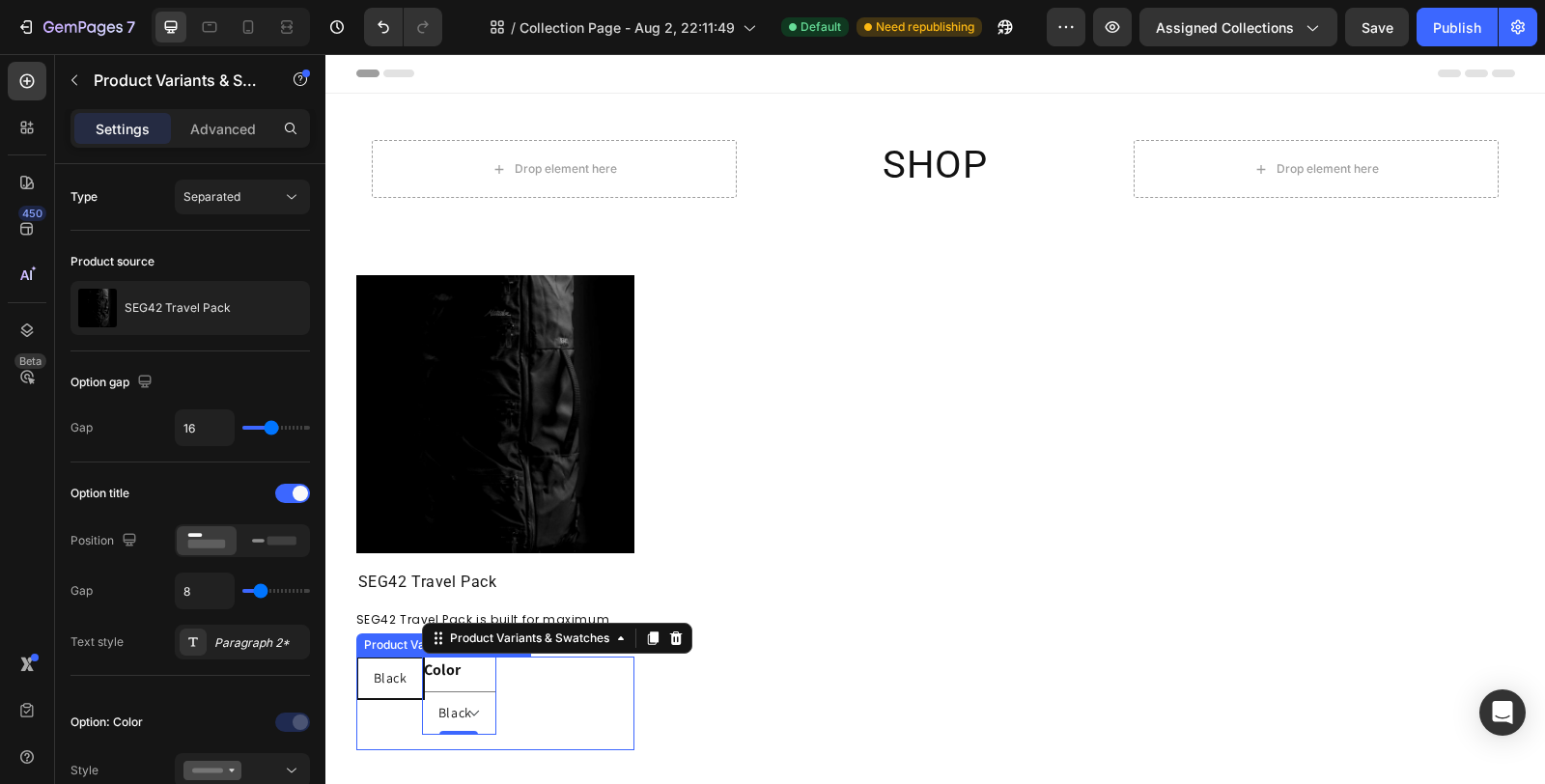click on "Black Black Black Product Variants & Swatches" at bounding box center (495, 703) 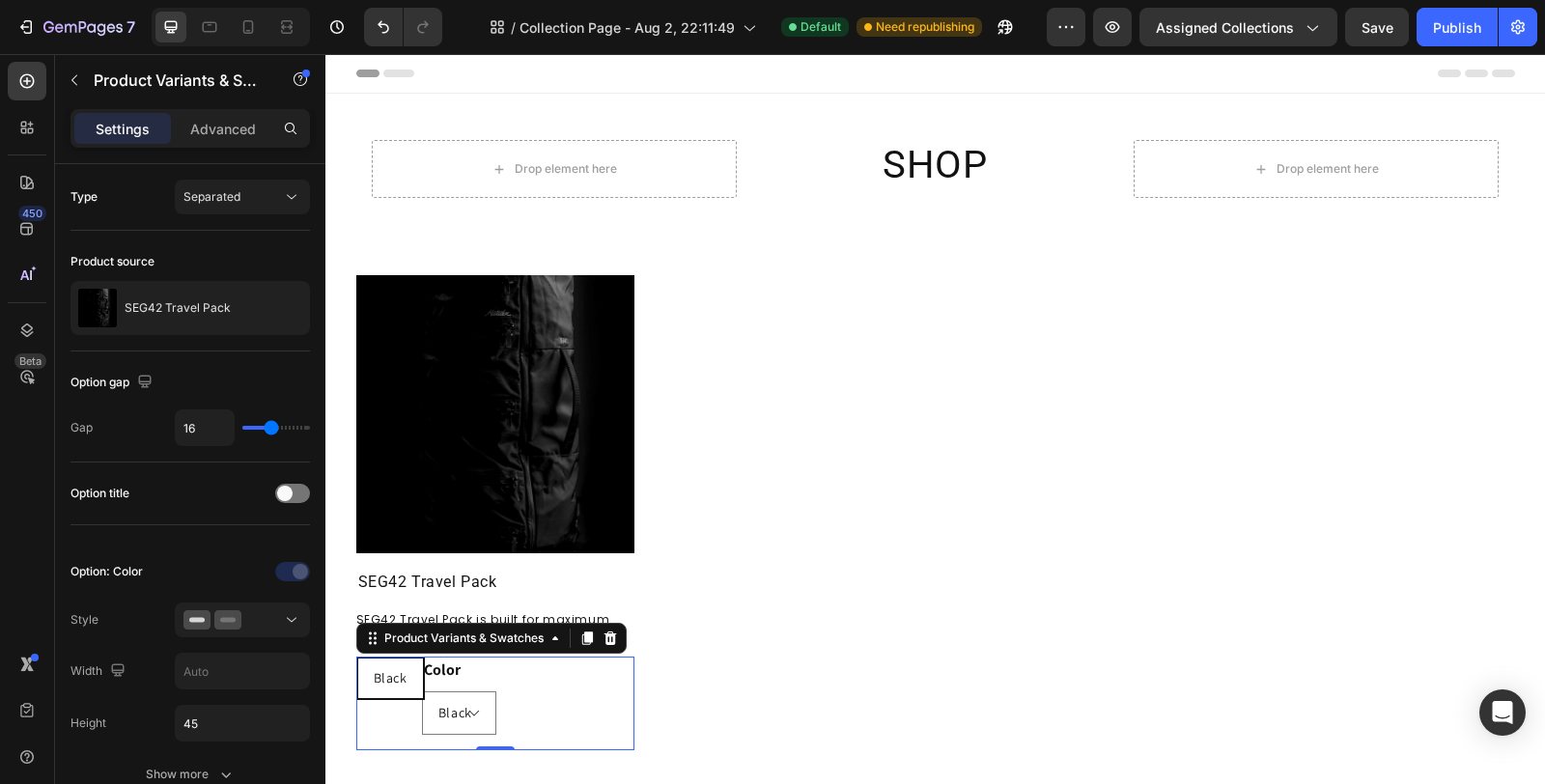 click on "Black Black Black Product Variants & Swatches   0" at bounding box center [495, 703] 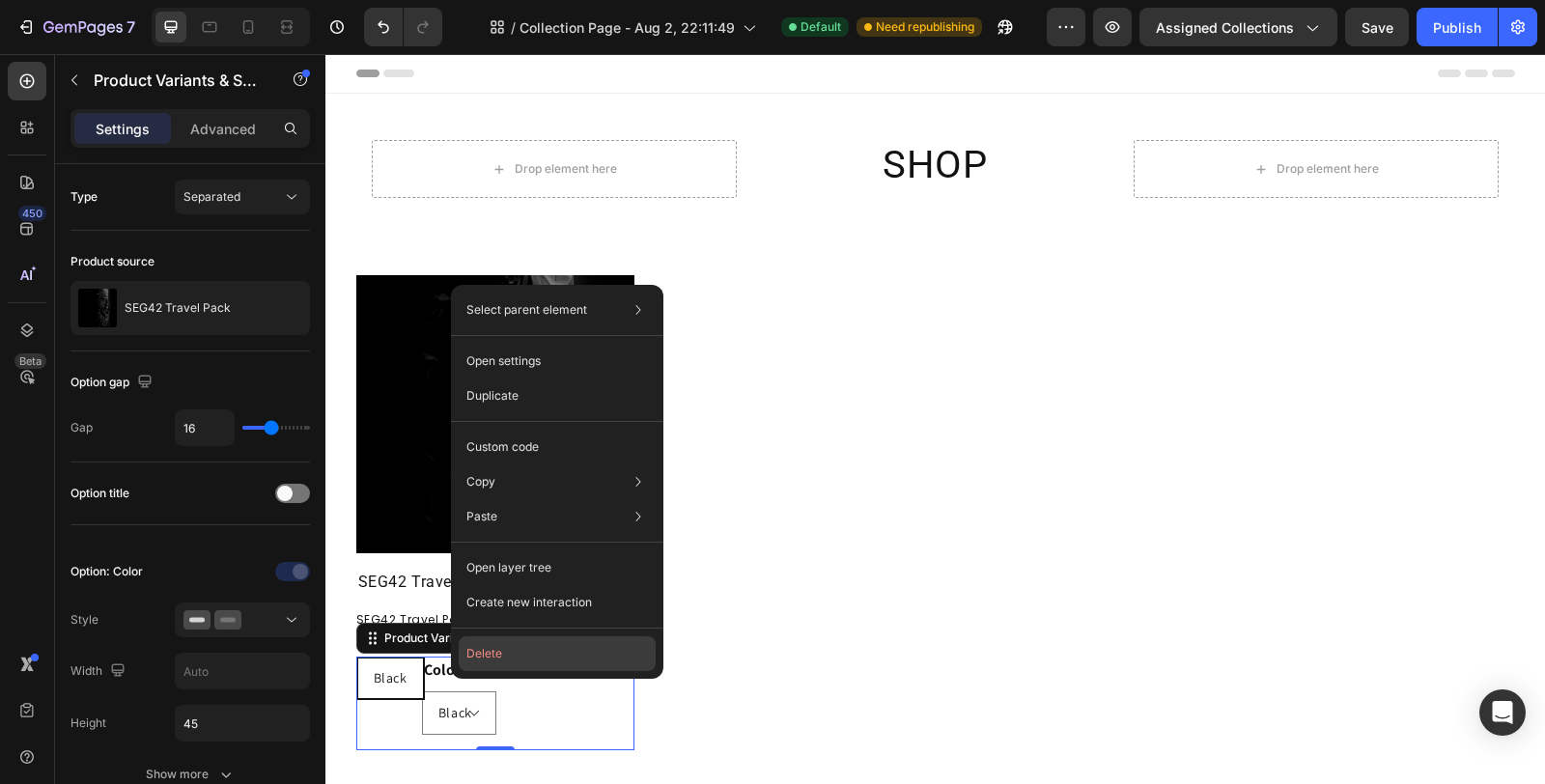 drag, startPoint x: 478, startPoint y: 660, endPoint x: 162, endPoint y: 617, distance: 318.91221 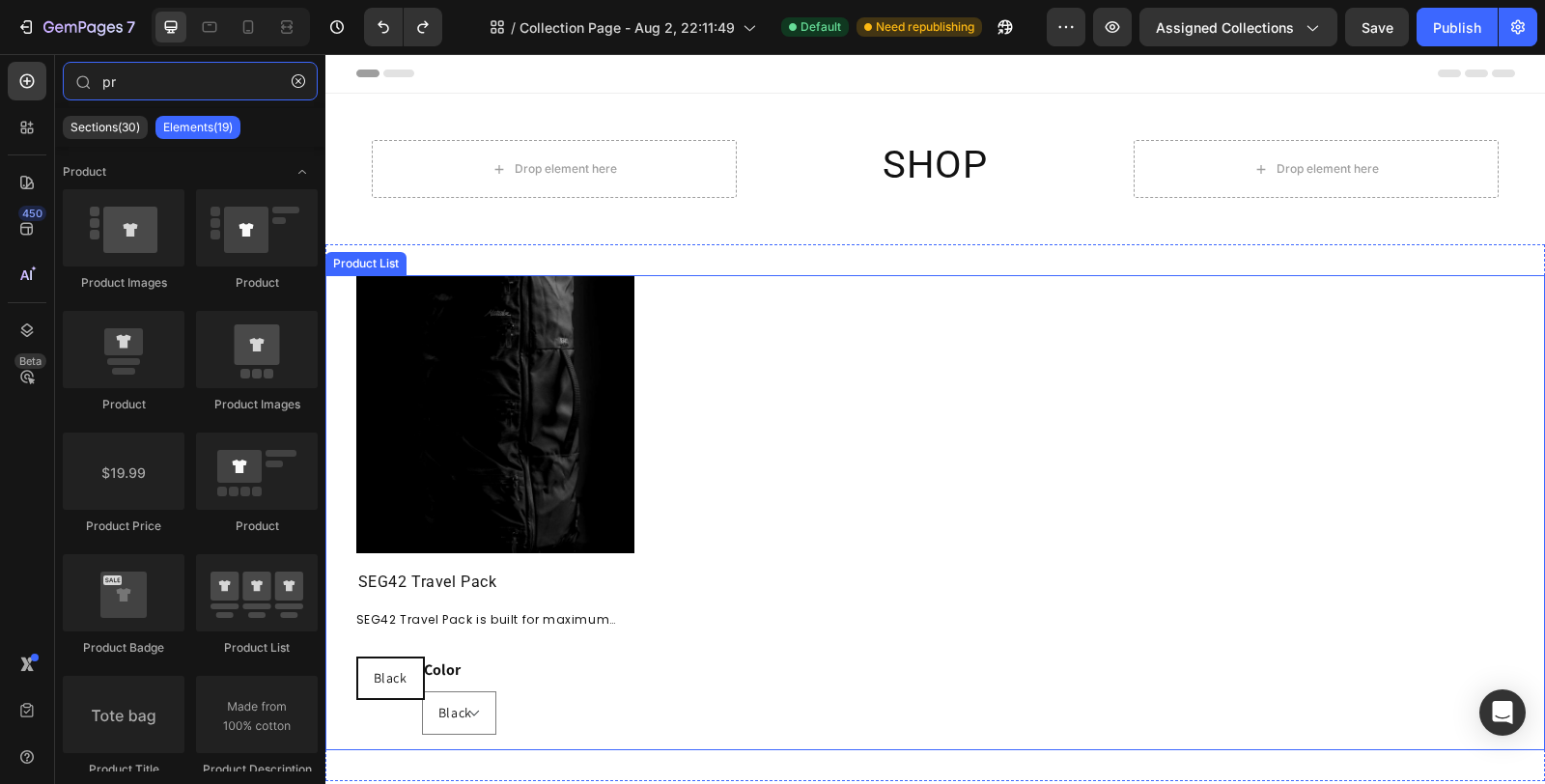 type on "p" 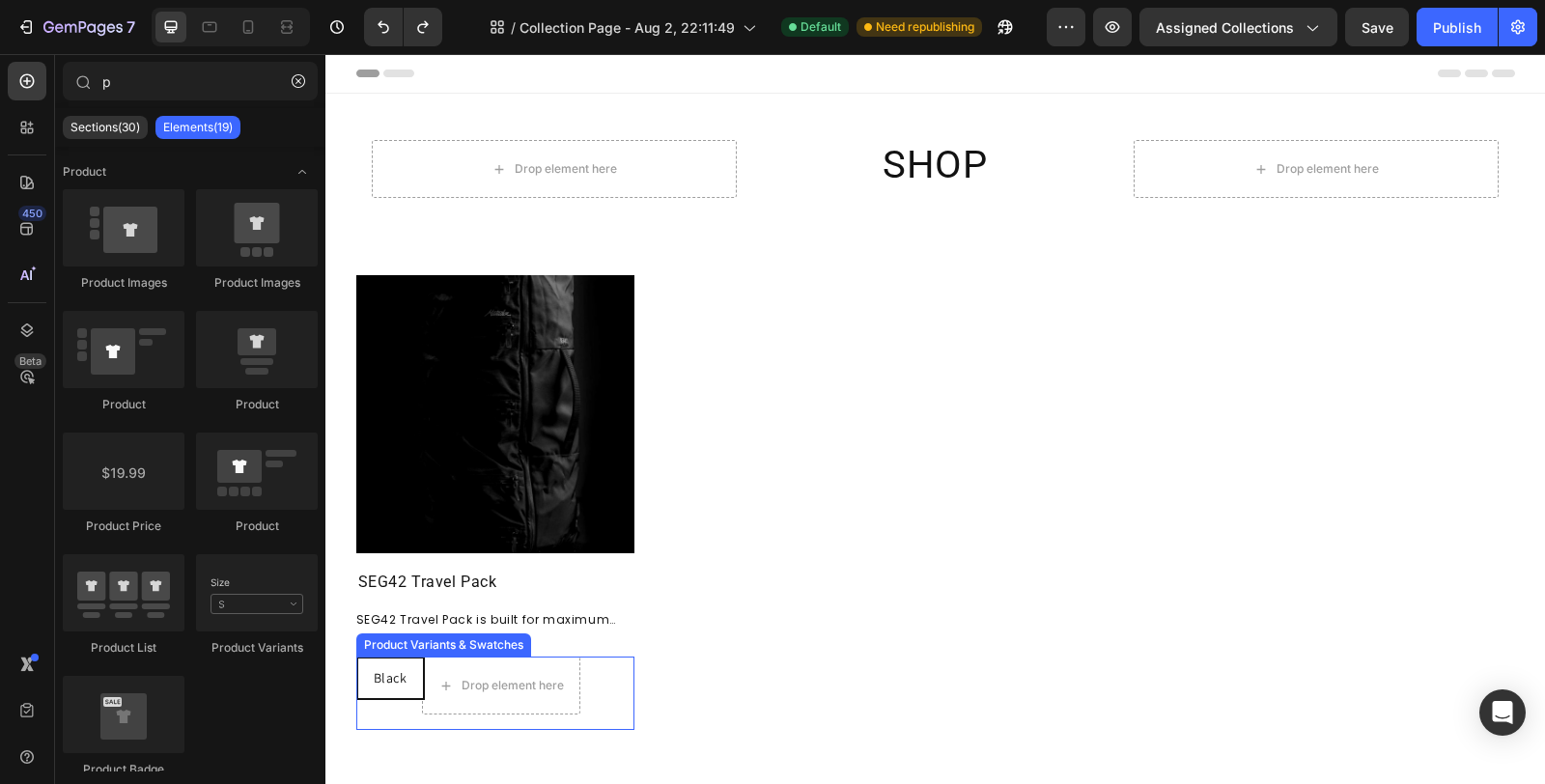 click on "Black" at bounding box center (390, 678) 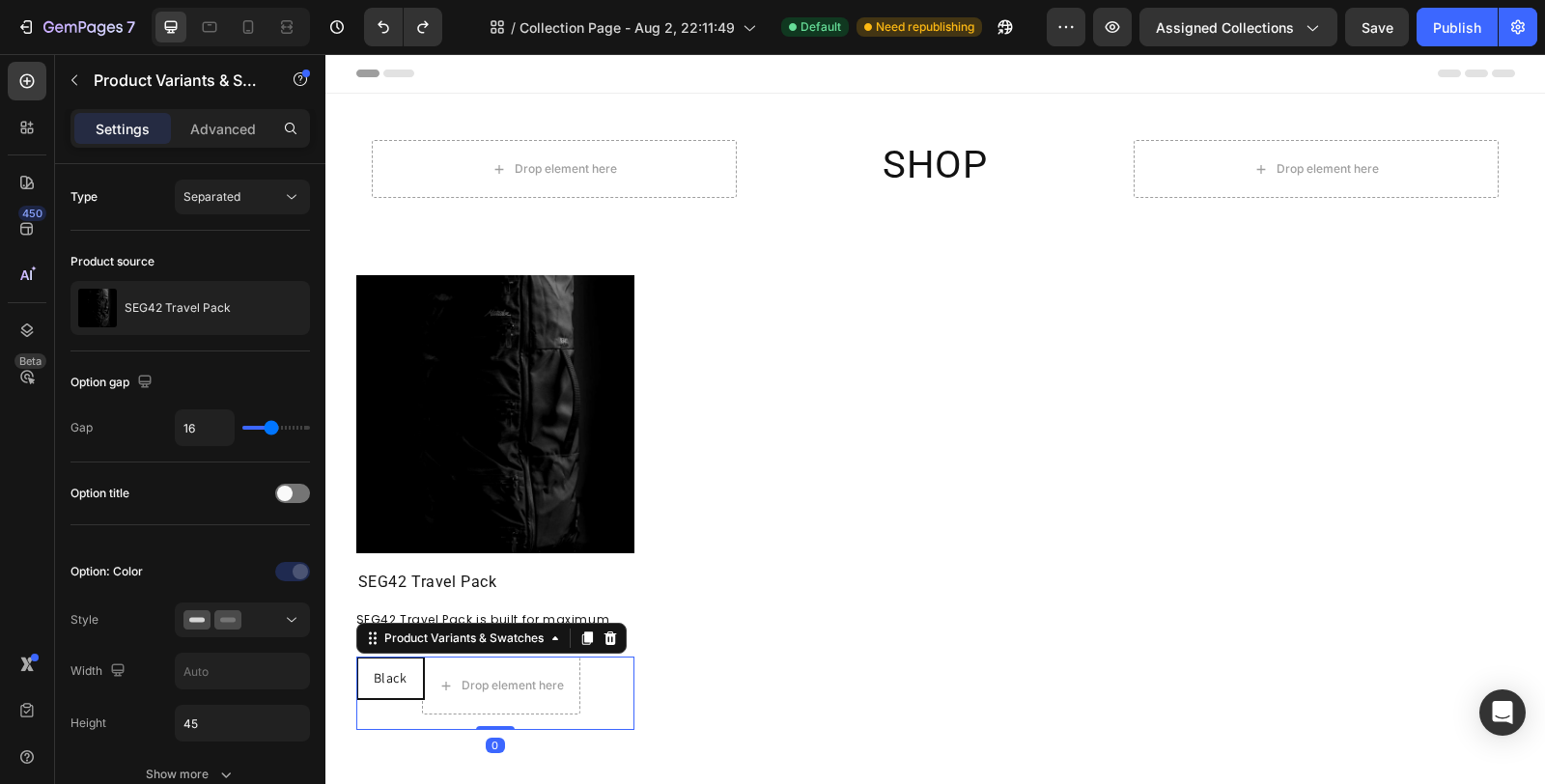 click on "Black" at bounding box center [390, 678] 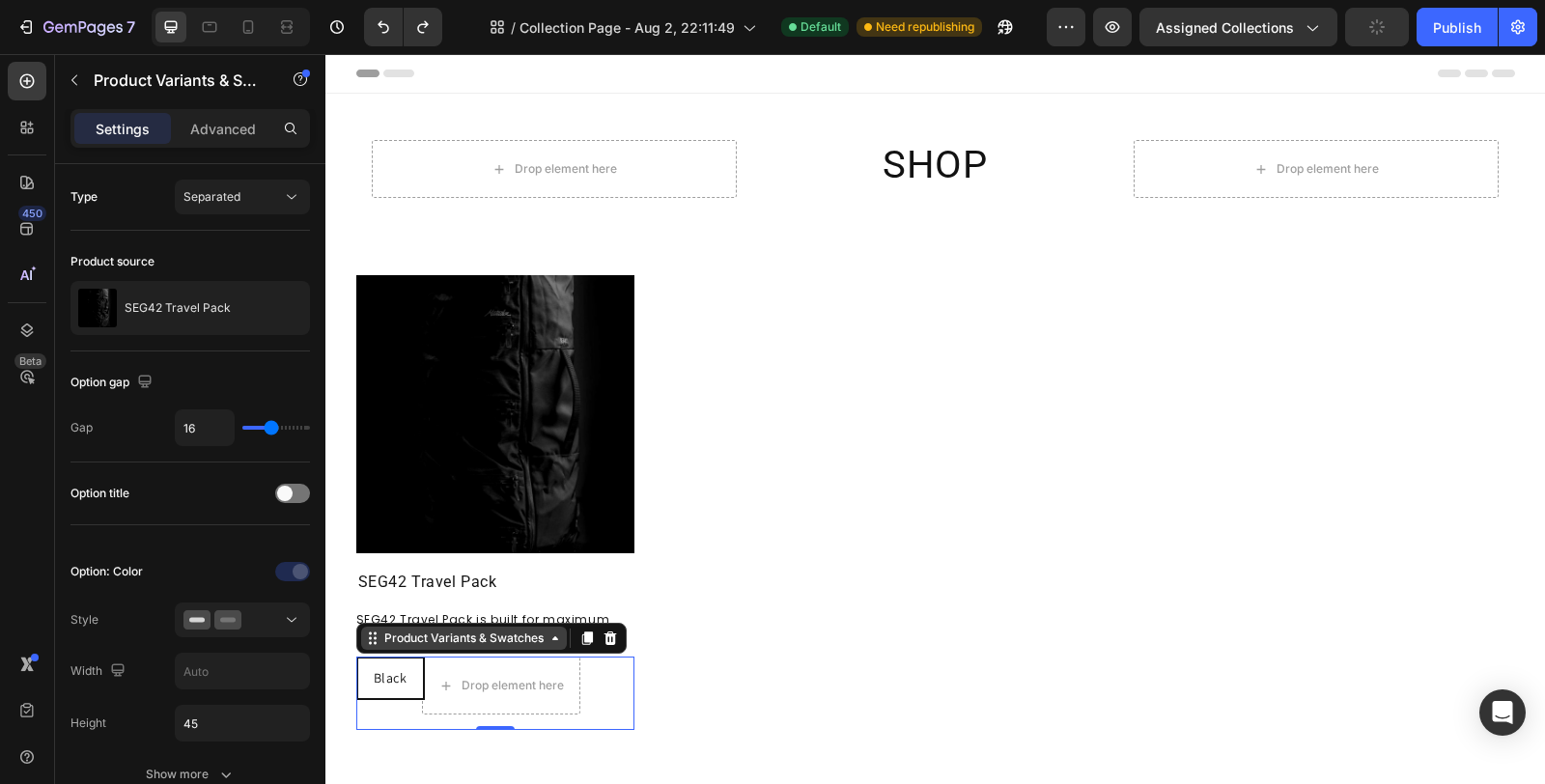 click on "Product Variants & Swatches" at bounding box center (464, 638) 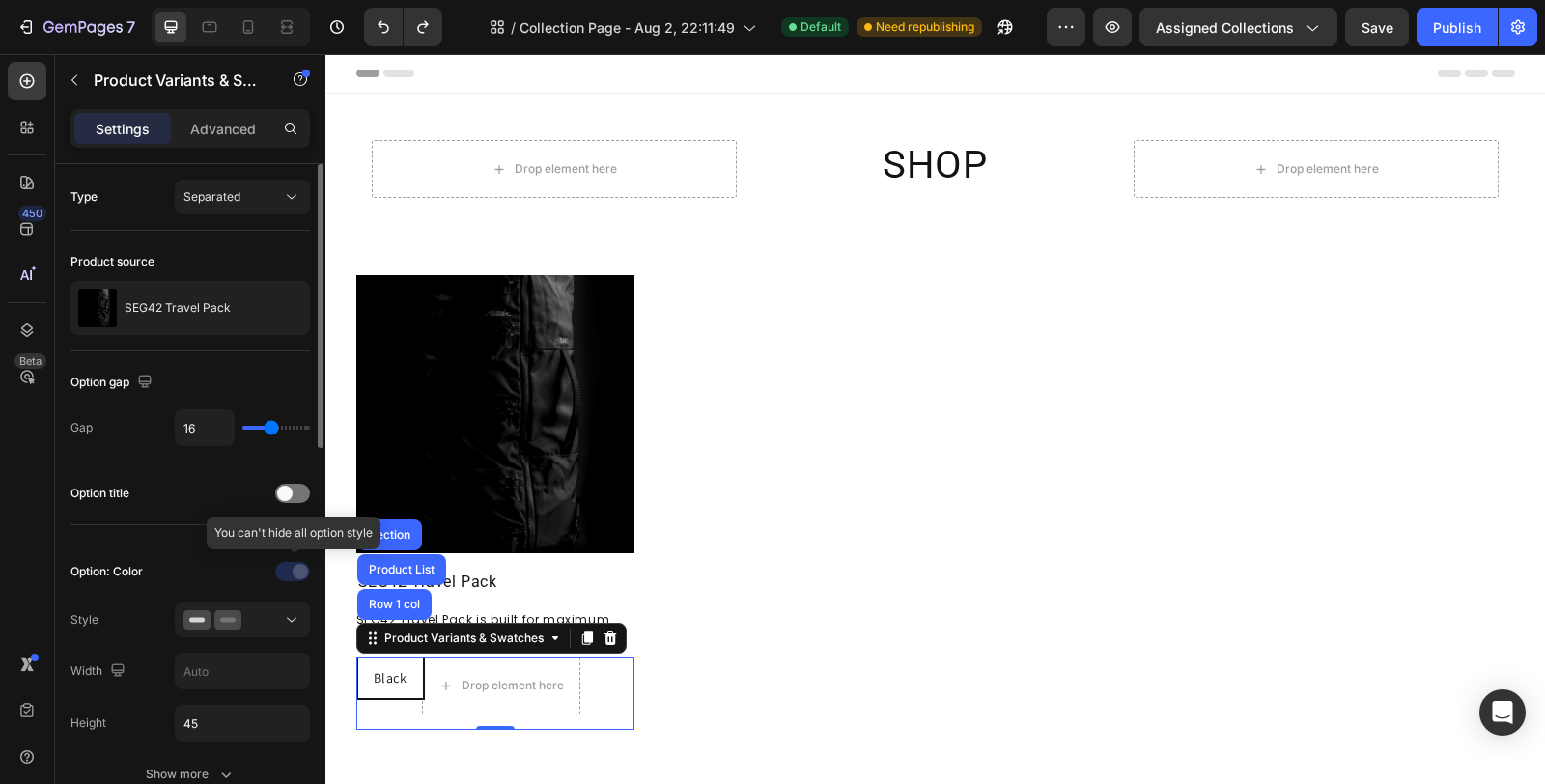 click 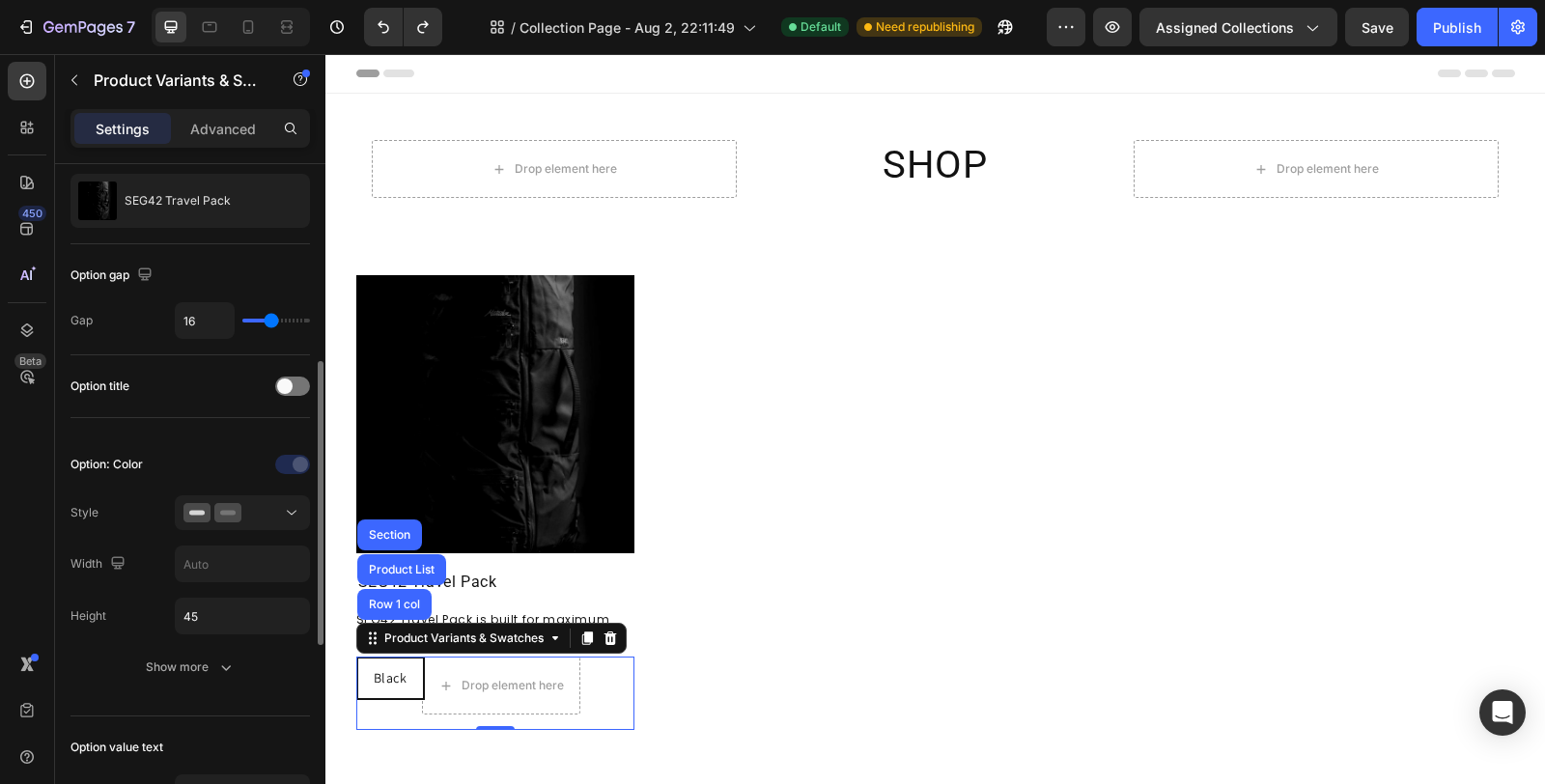 scroll, scrollTop: 214, scrollLeft: 0, axis: vertical 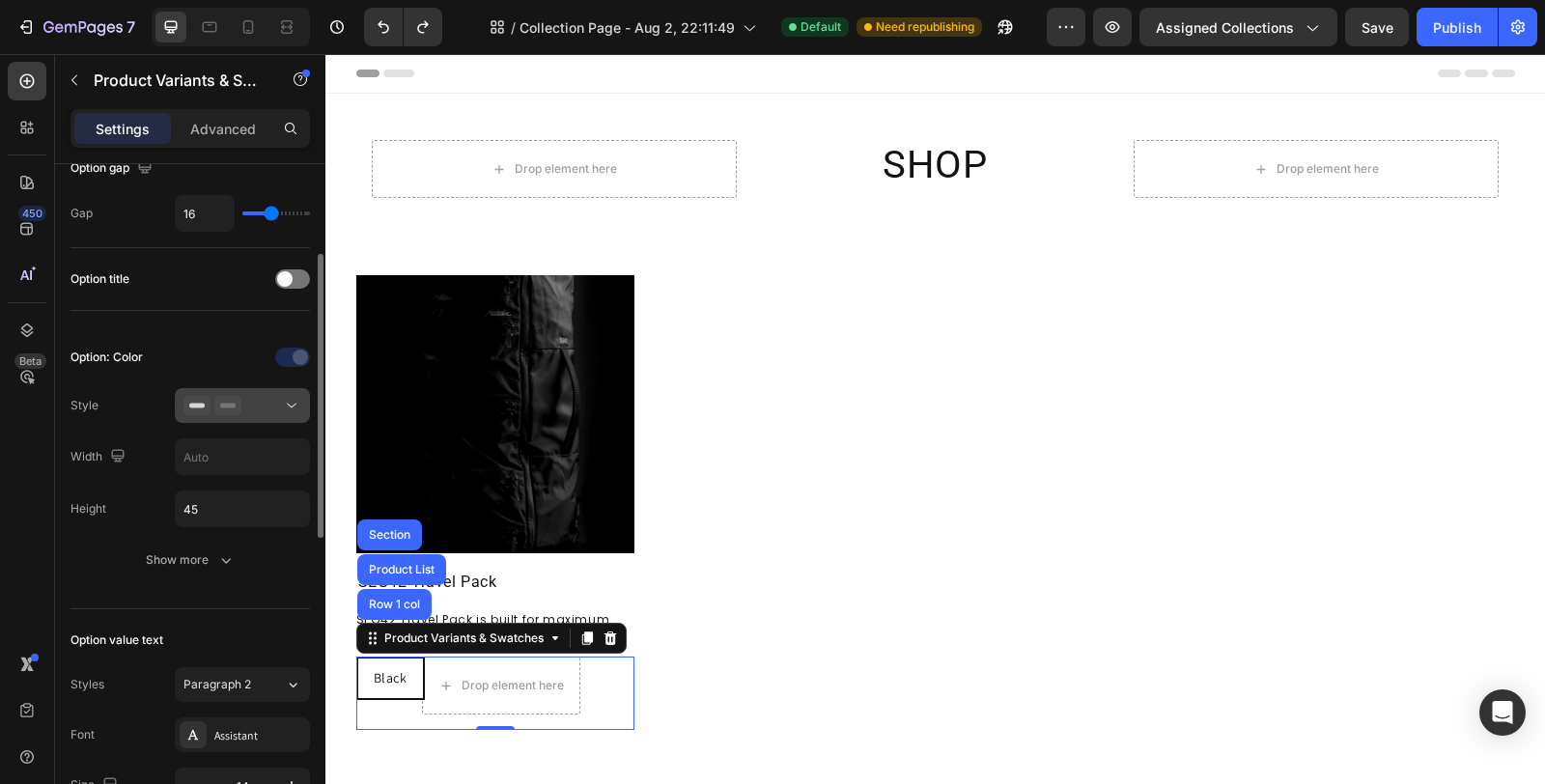 click at bounding box center (242, 406) 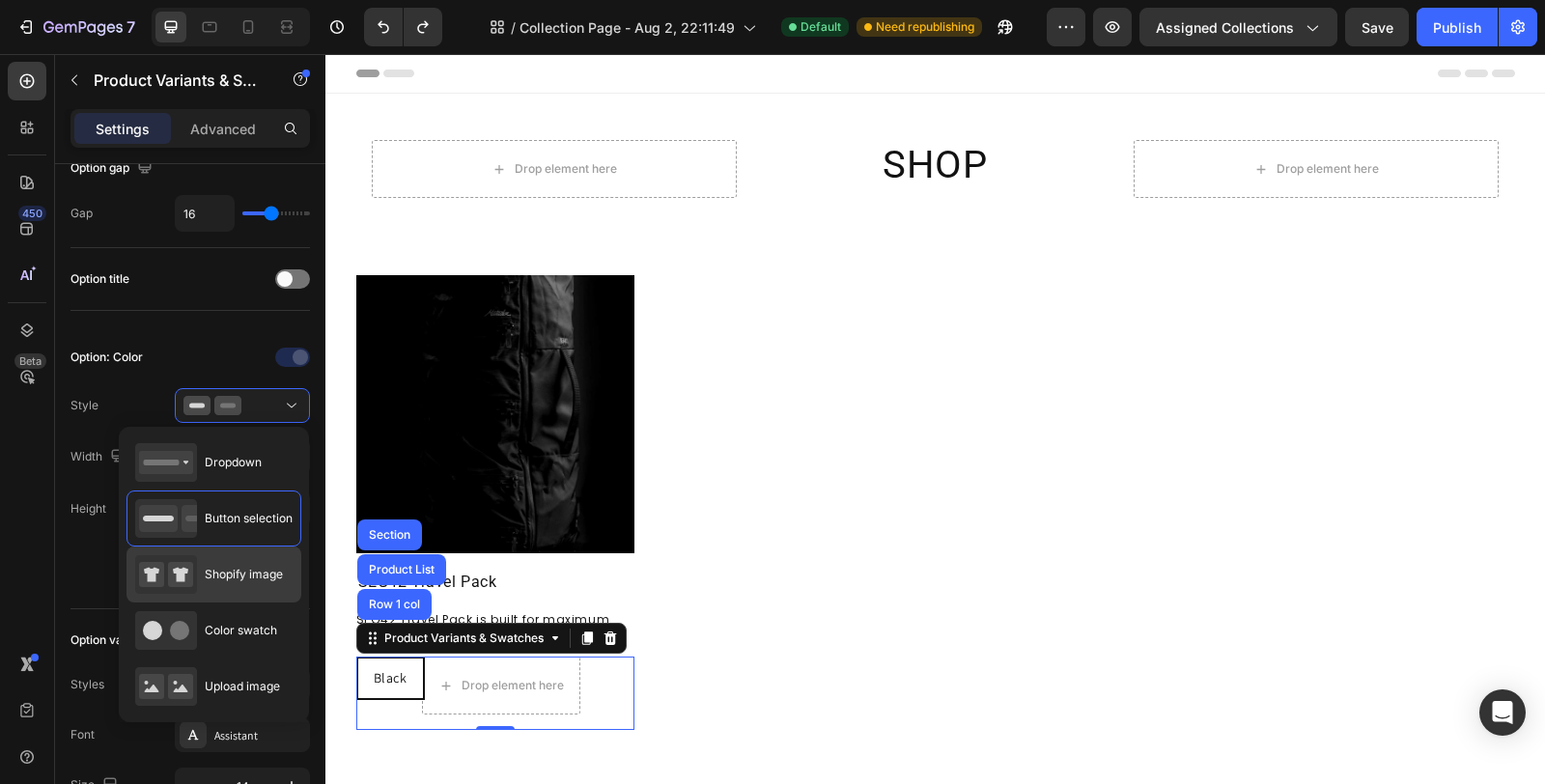 click on "Shopify image" at bounding box center (209, 574) 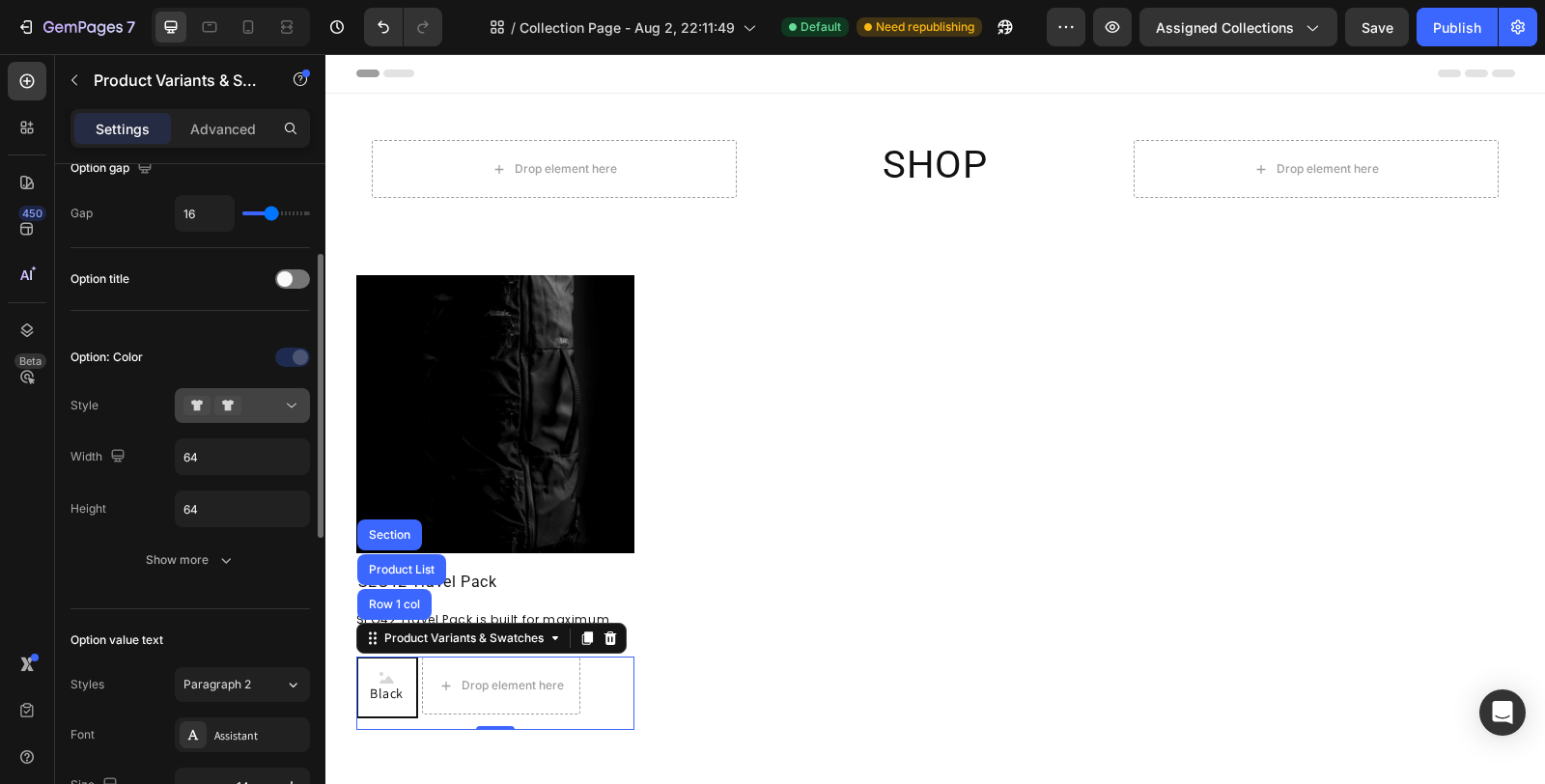 click 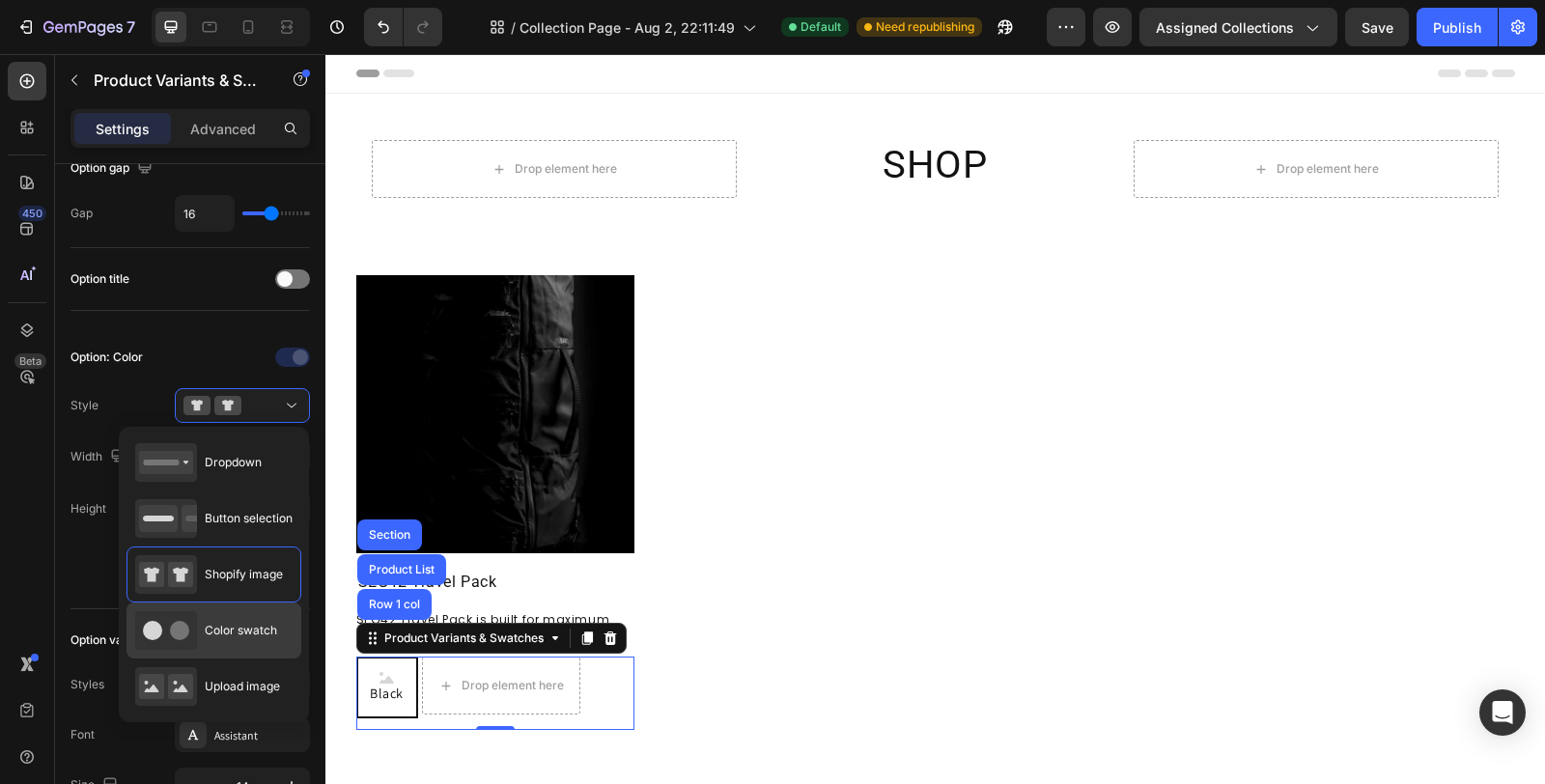click on "Color swatch" at bounding box center (240, 630) 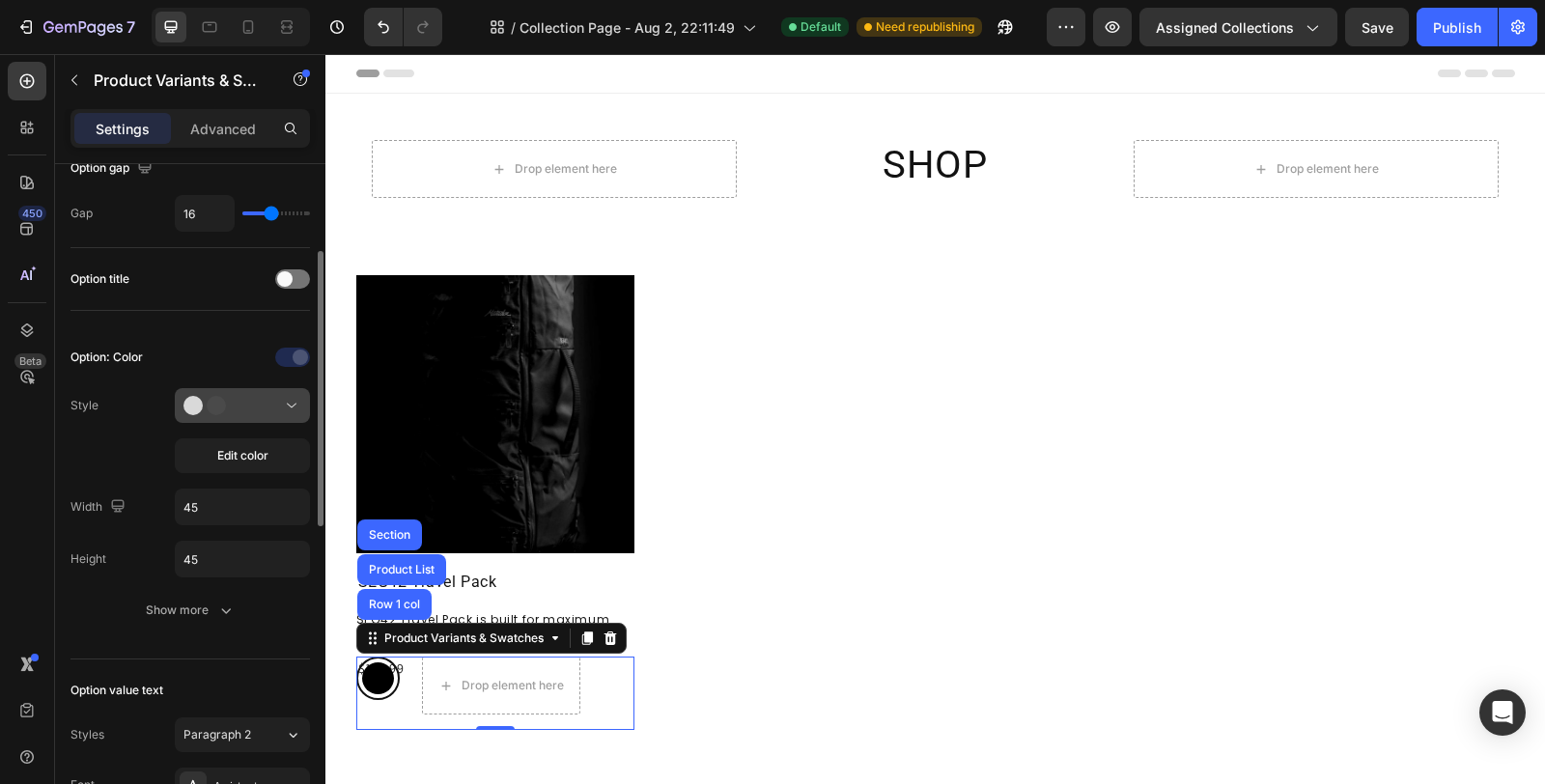 click at bounding box center (242, 406) 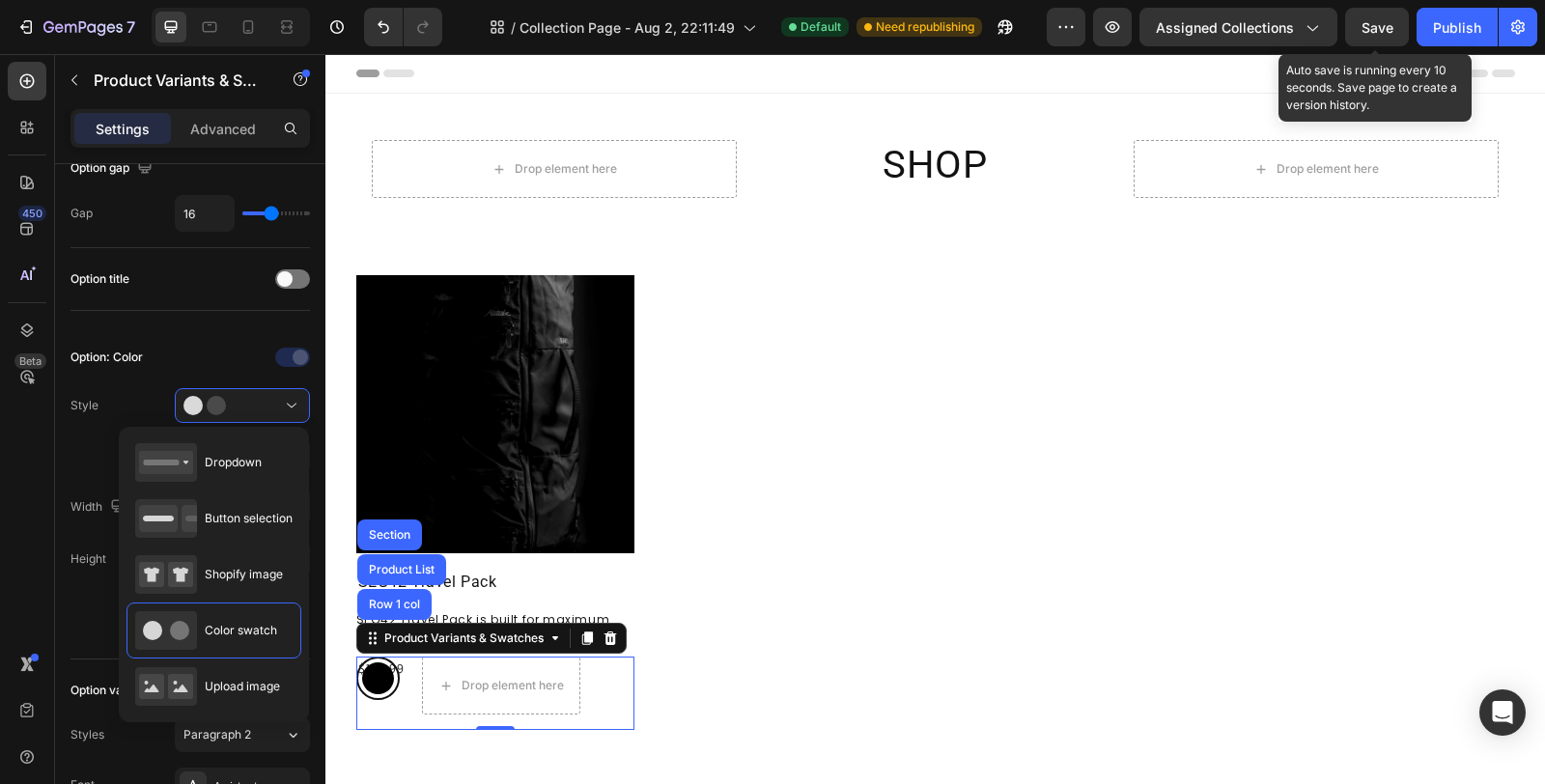 click on "Save" at bounding box center (1377, 27) 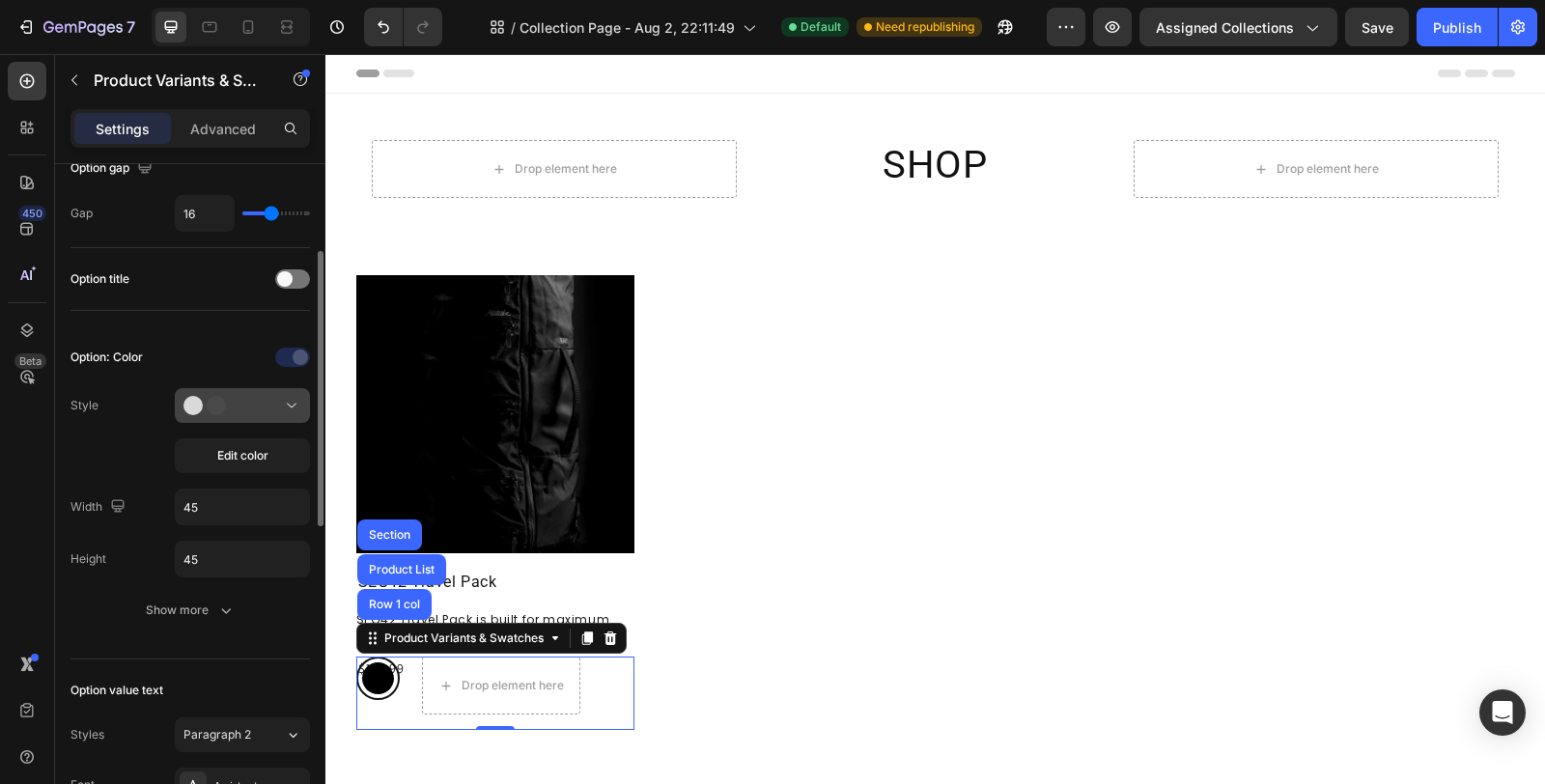 click at bounding box center [242, 406] 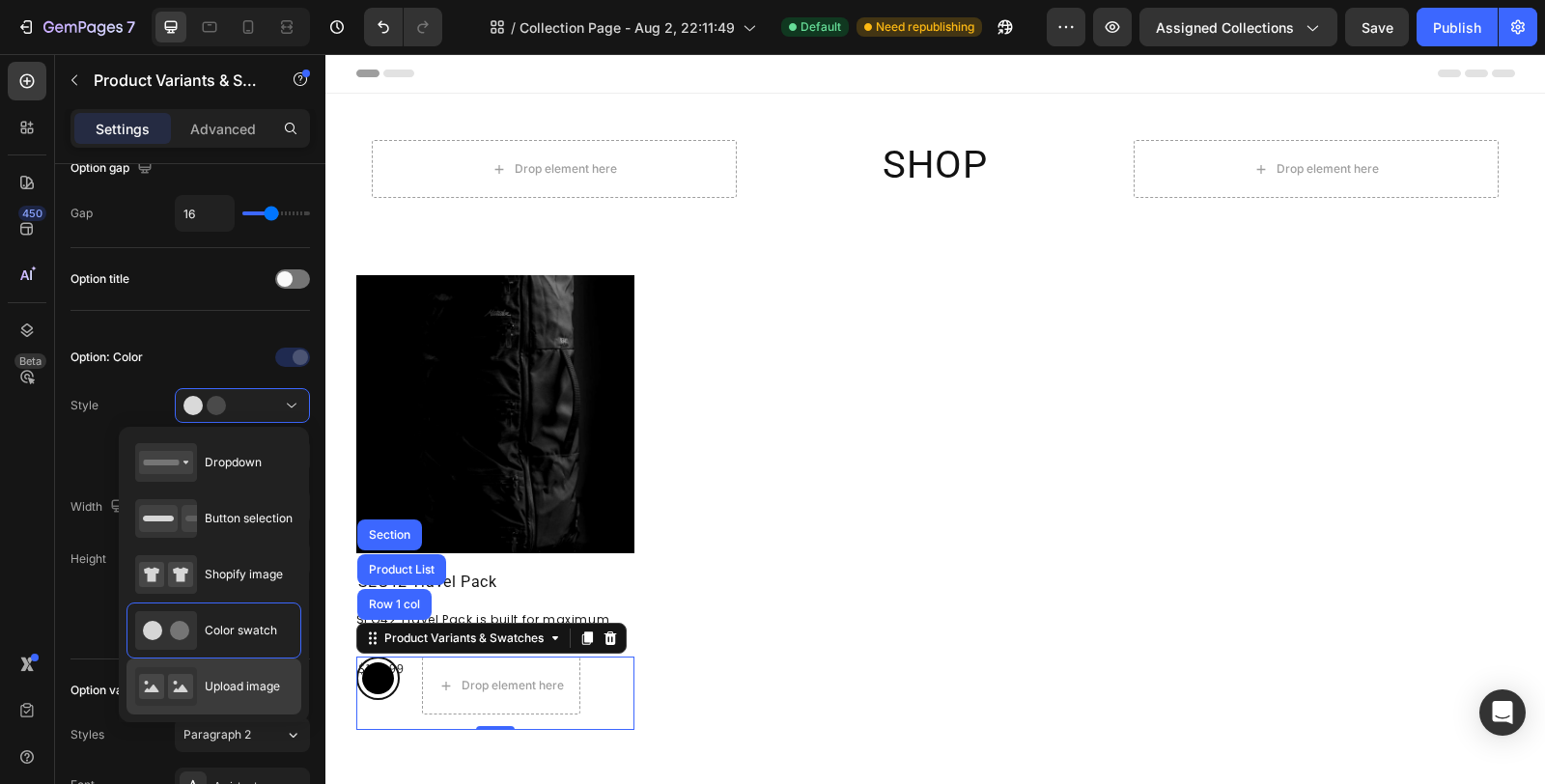 click on "Upload image" at bounding box center [208, 686] 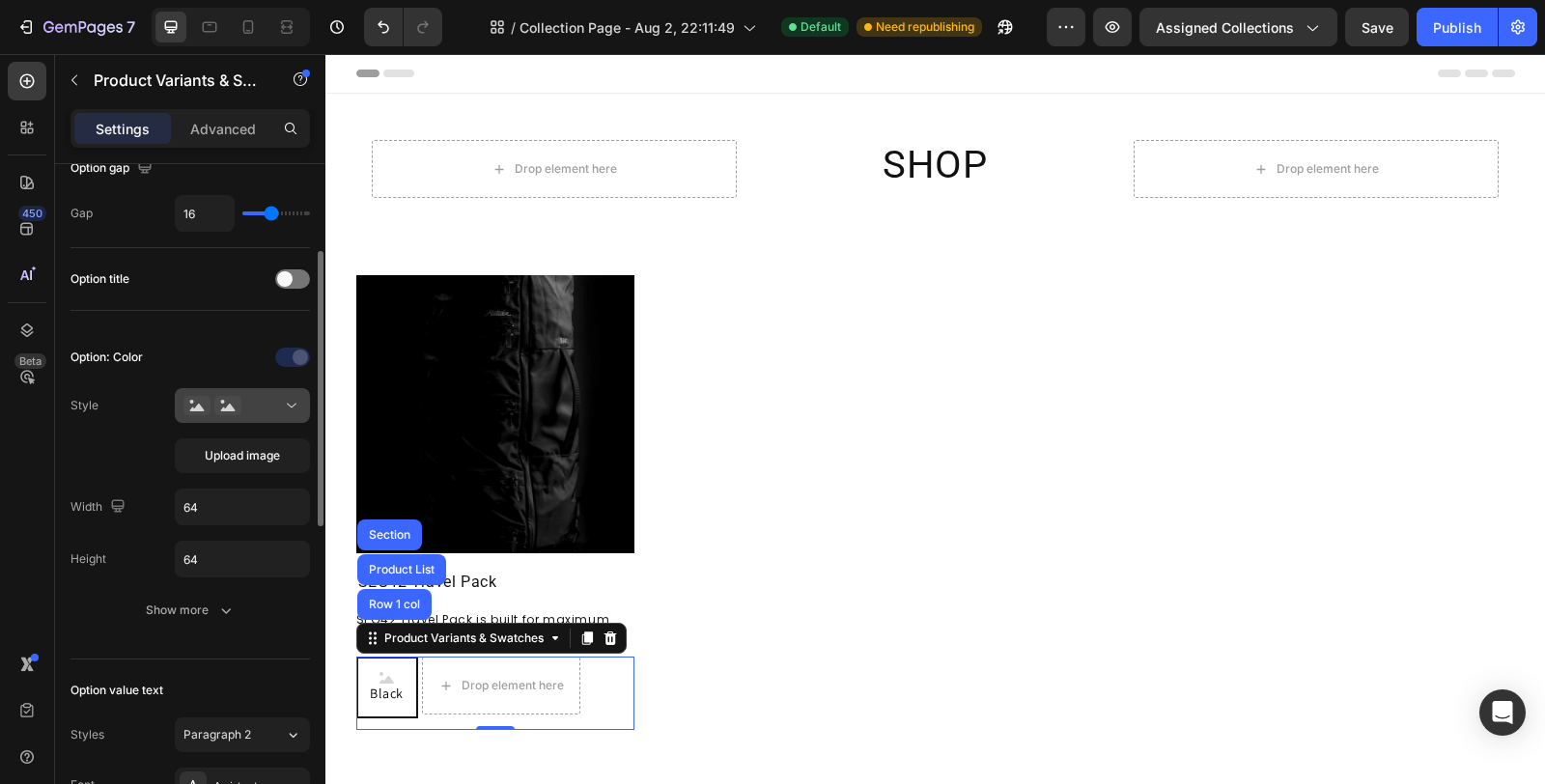 click at bounding box center (242, 406) 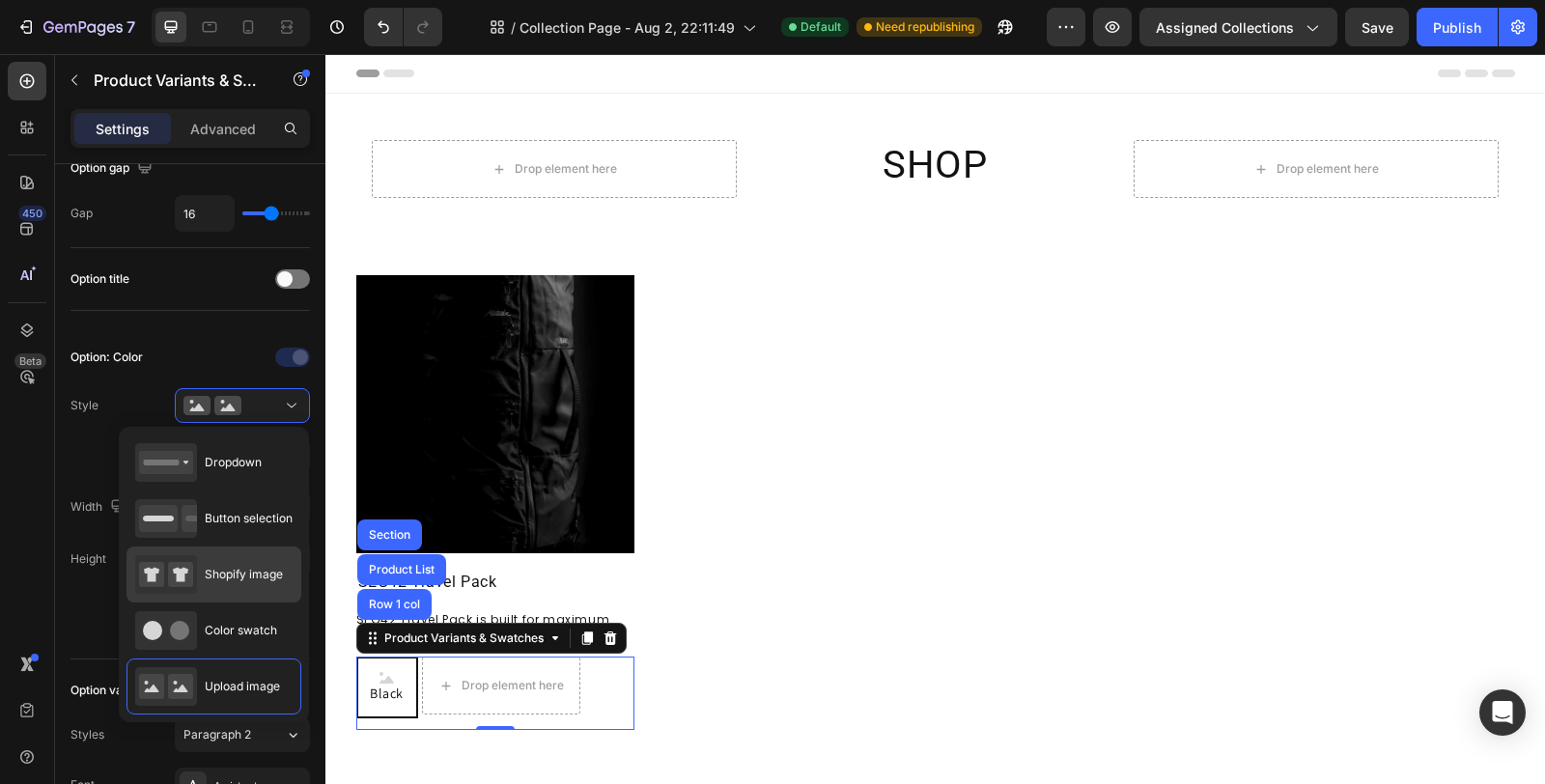 click on "Shopify image" at bounding box center [243, 574] 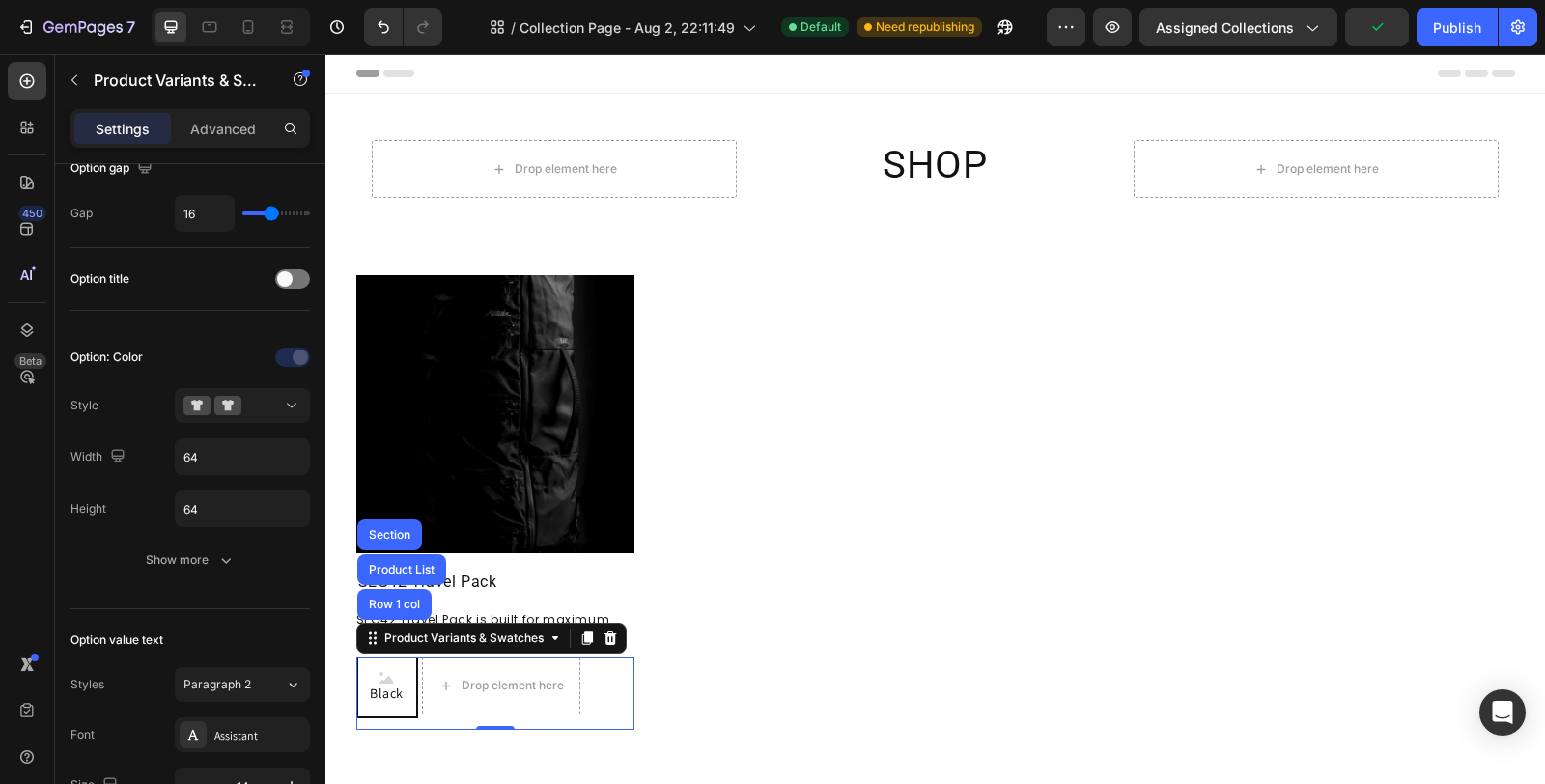 click on "Black" at bounding box center (386, 693) 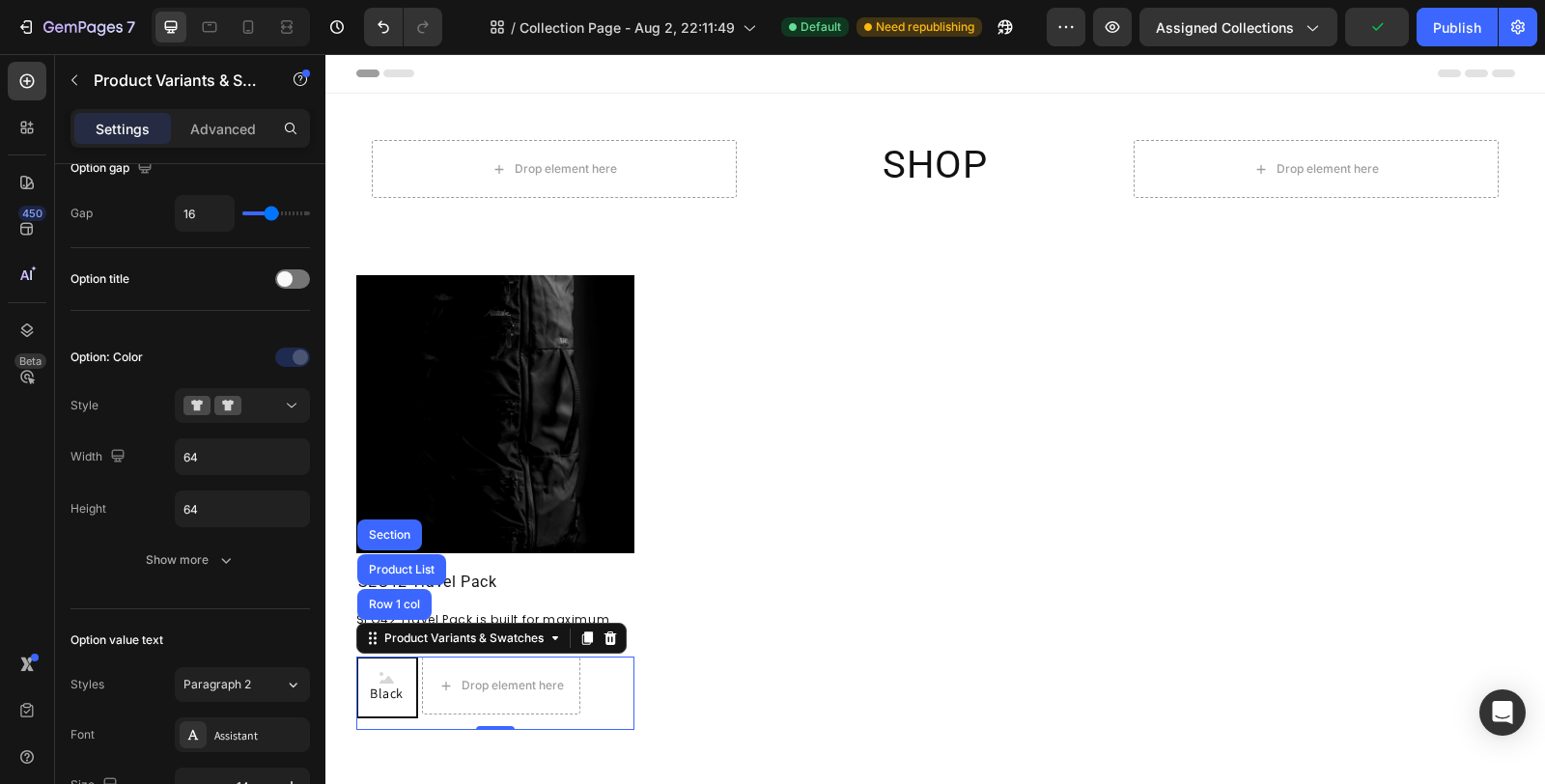 click on "Black Black Black" at bounding box center [355, 656] 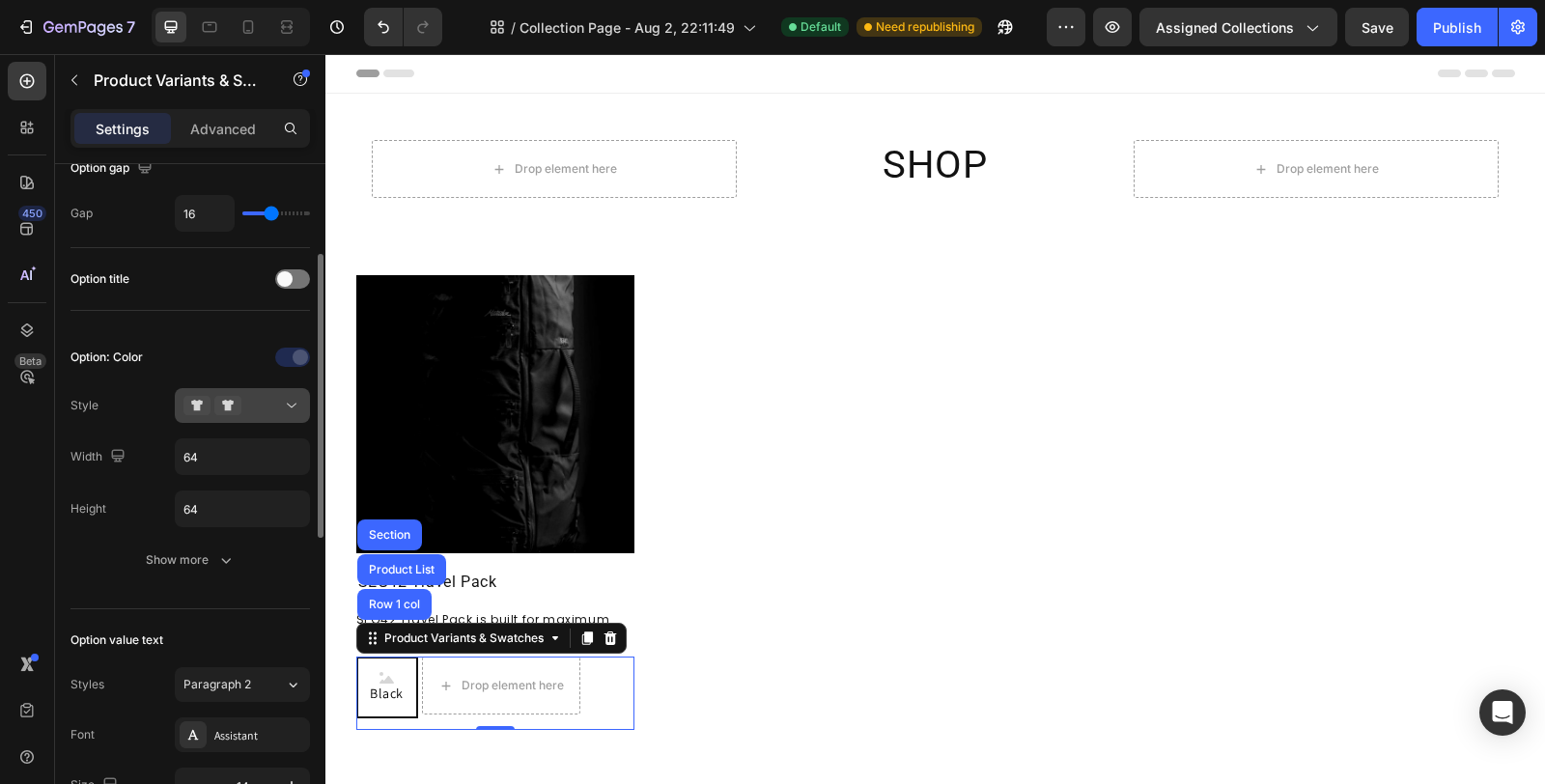 click at bounding box center [242, 406] 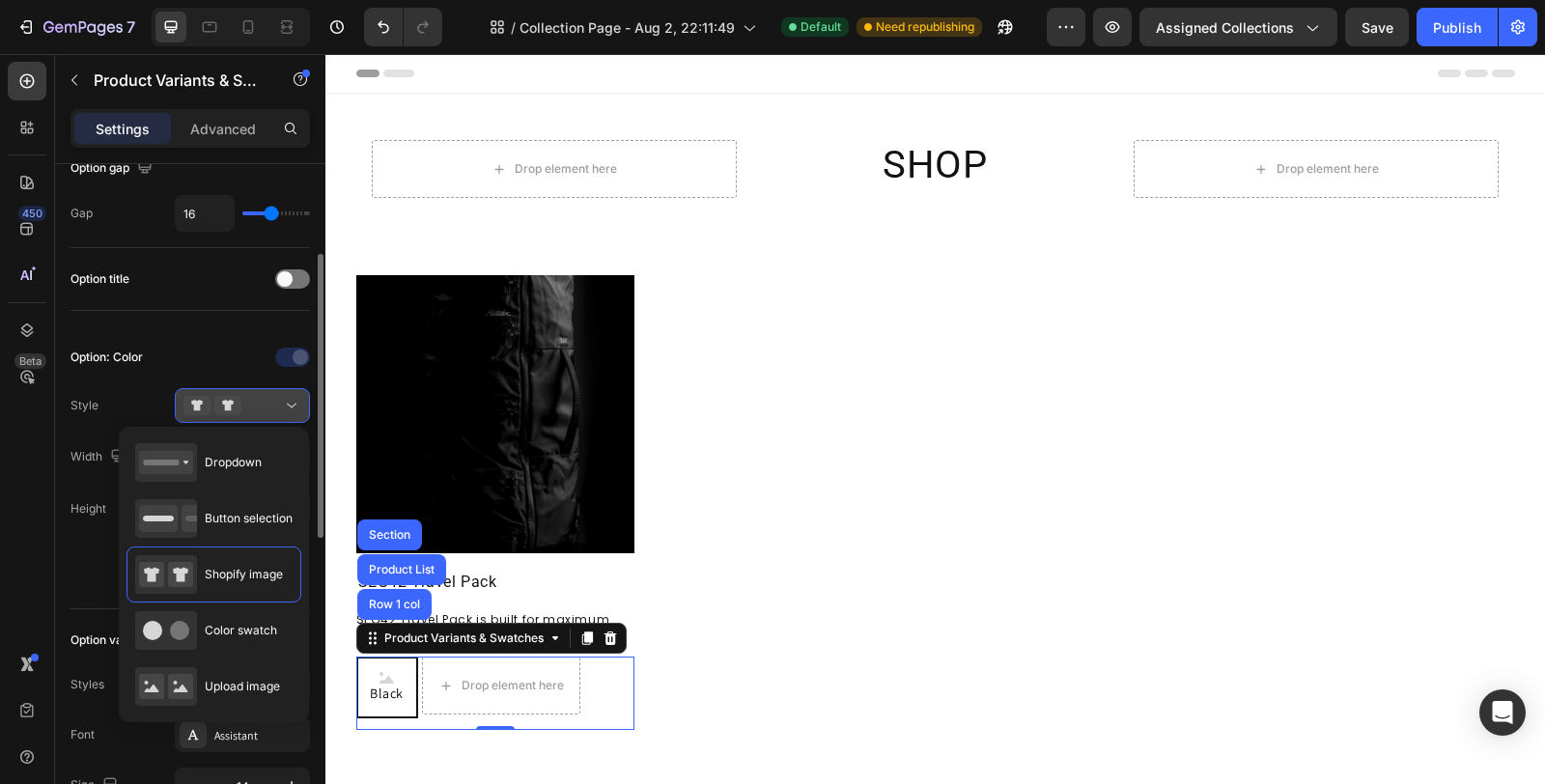 click at bounding box center [242, 406] 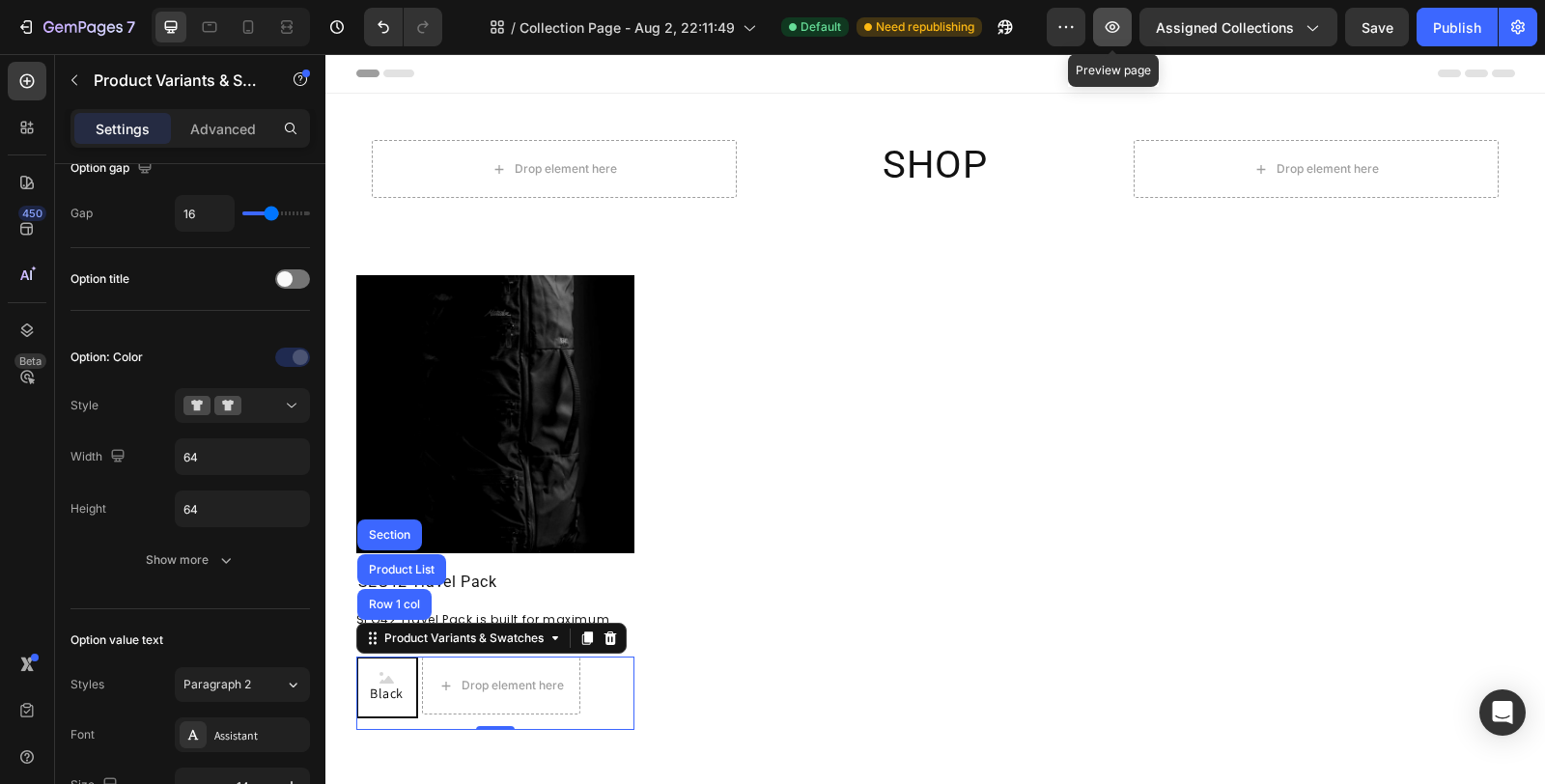 click 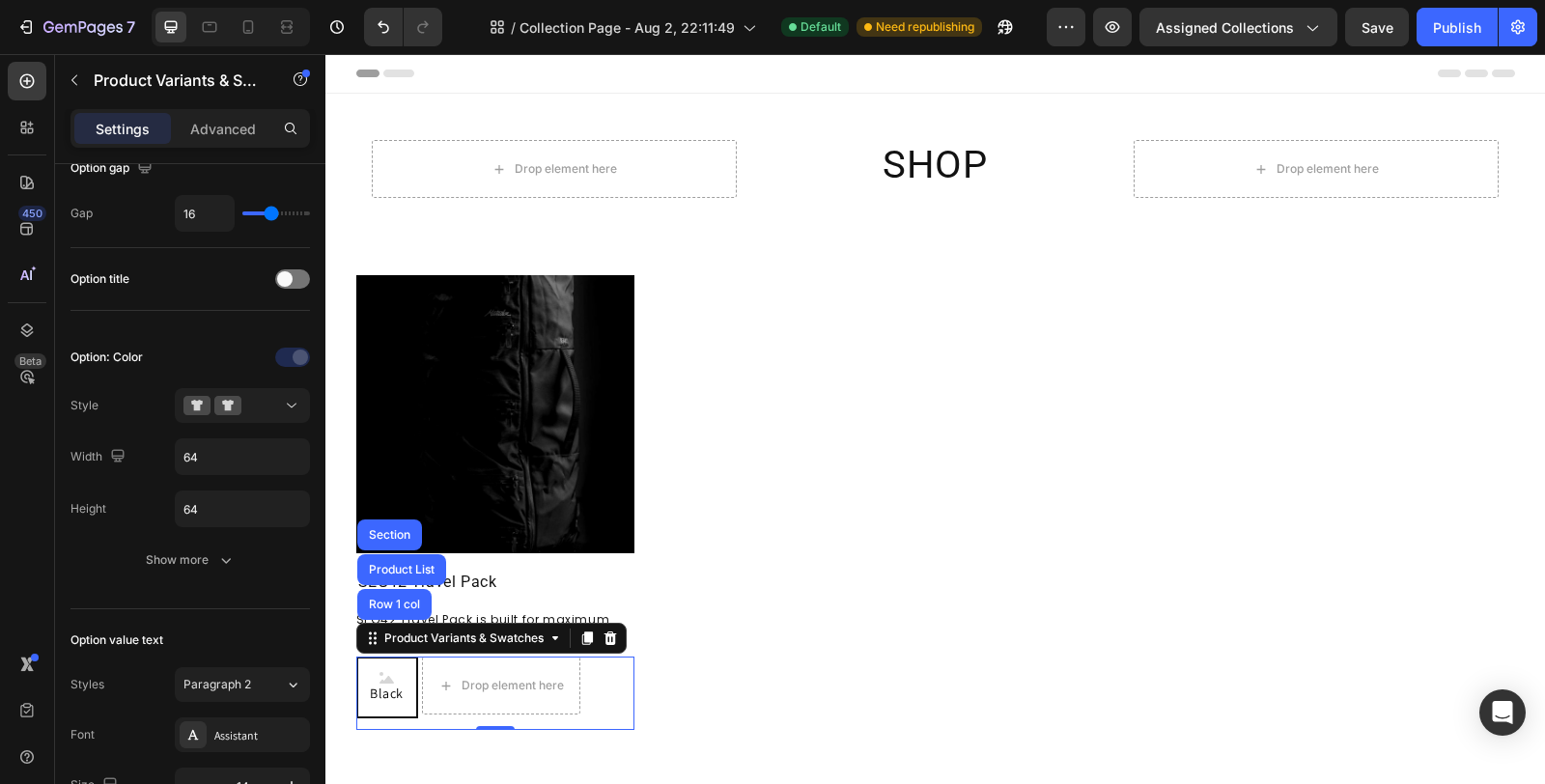 click on "Black" at bounding box center (386, 687) 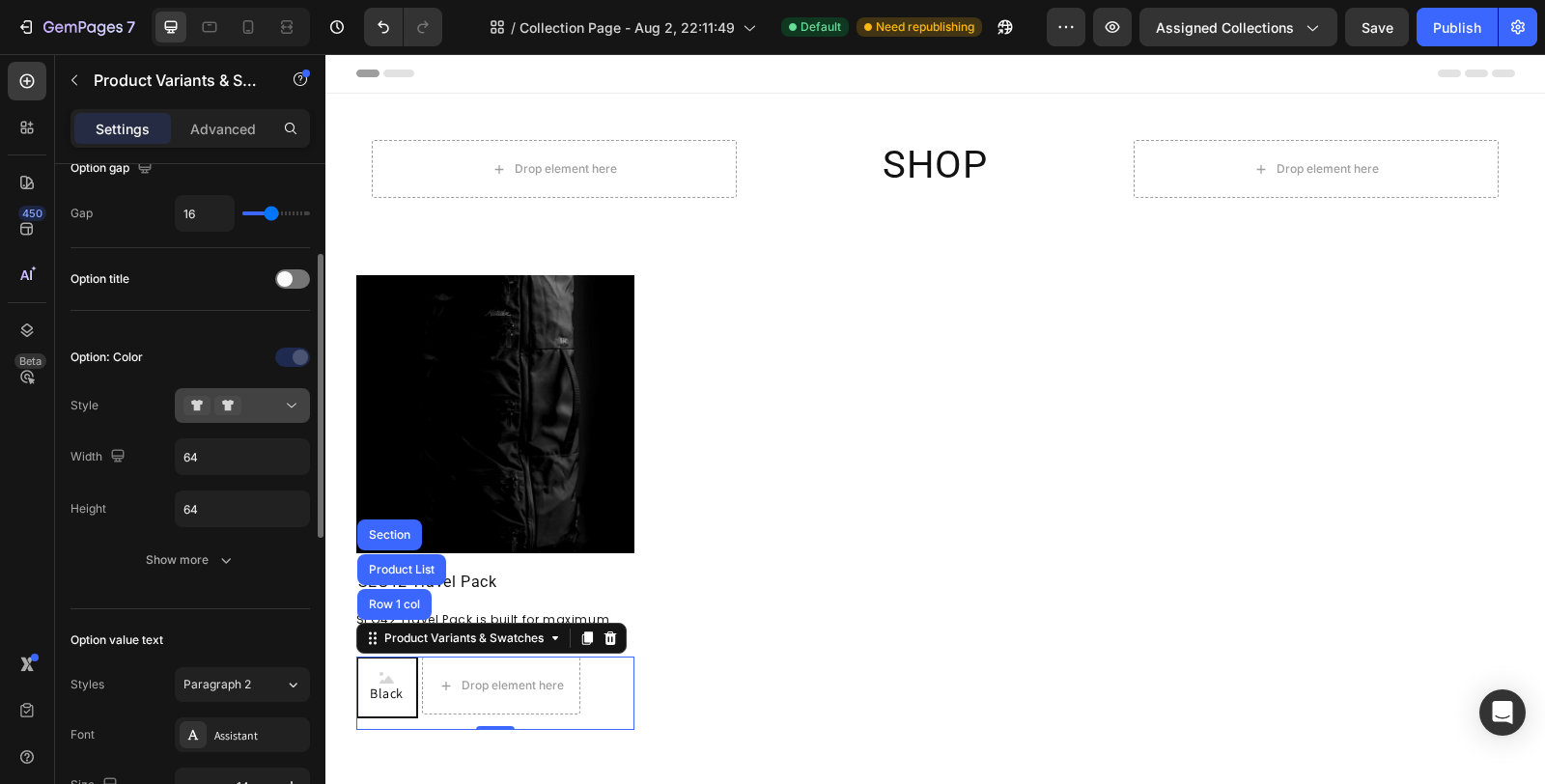 click at bounding box center [242, 406] 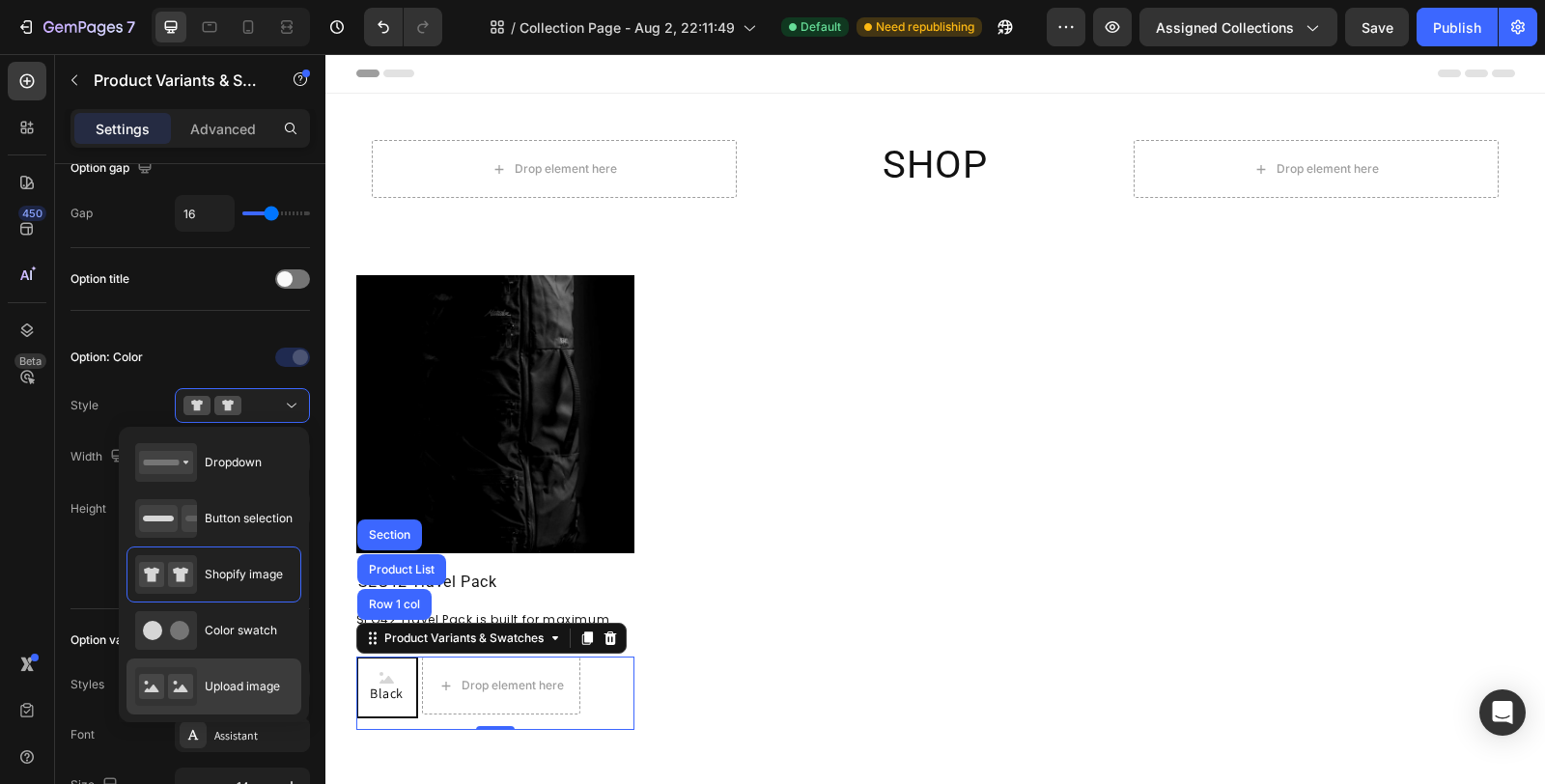 click on "Upload image" at bounding box center (242, 686) 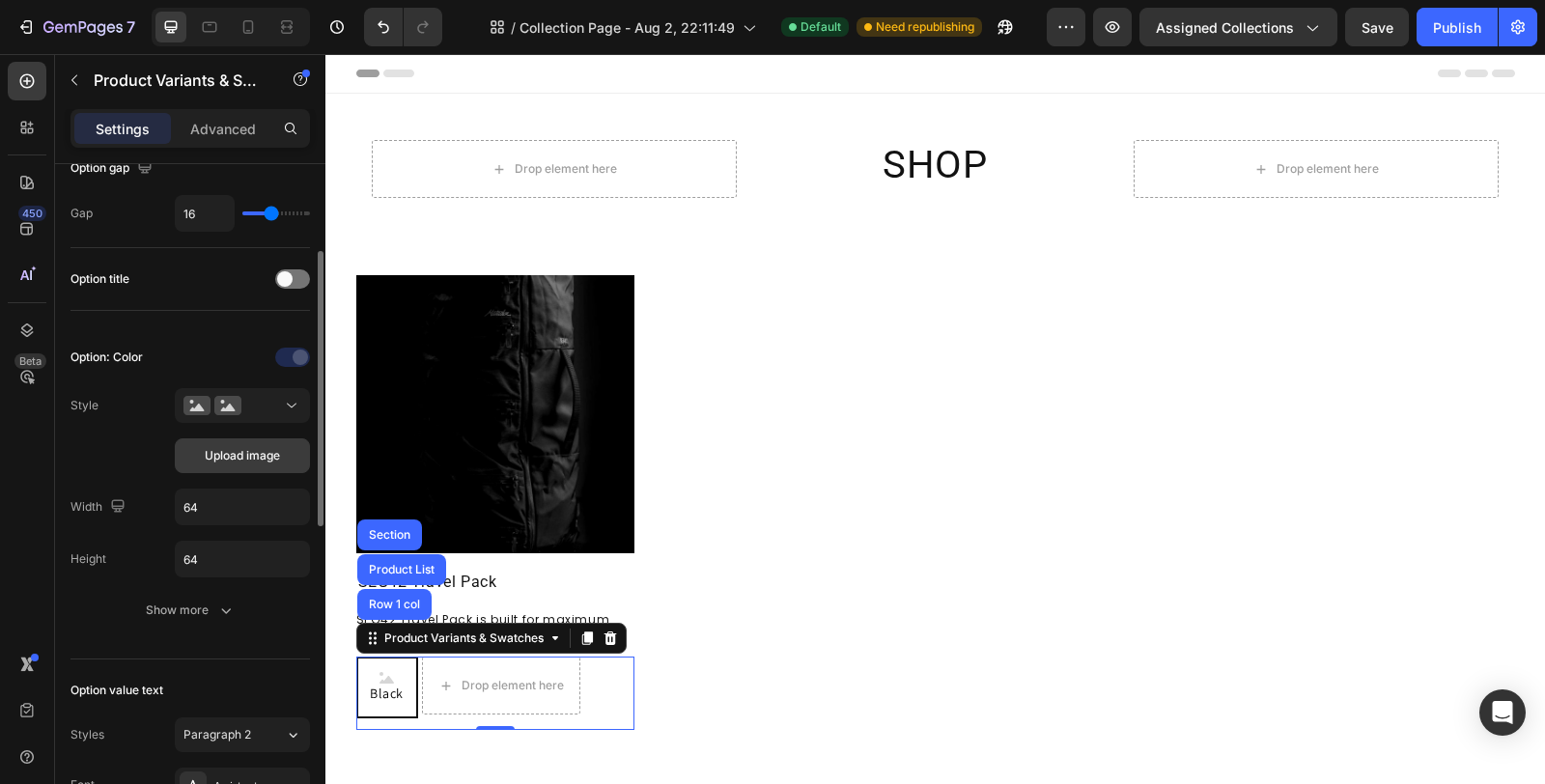 click on "Upload image" 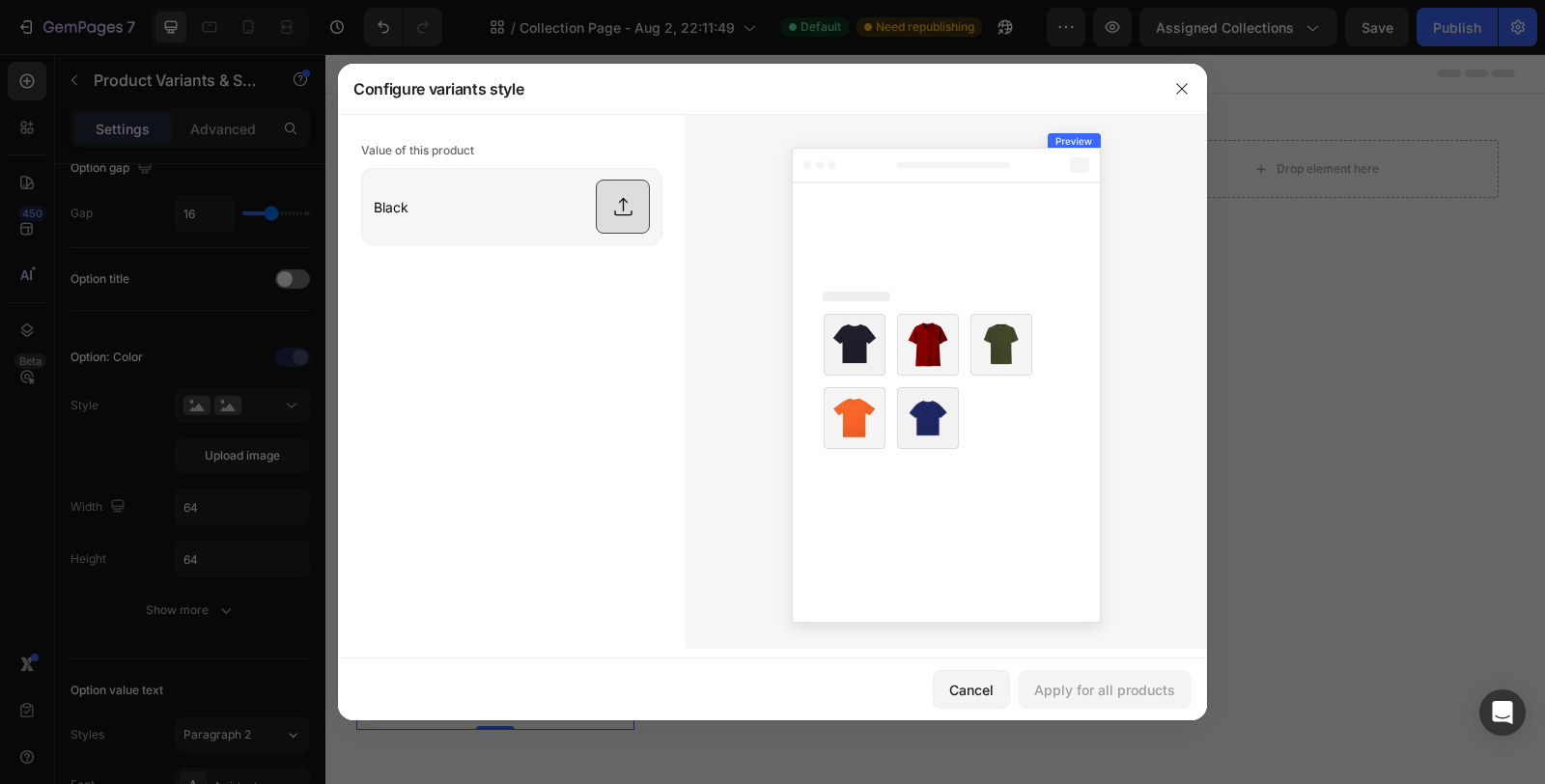 click at bounding box center [512, 207] 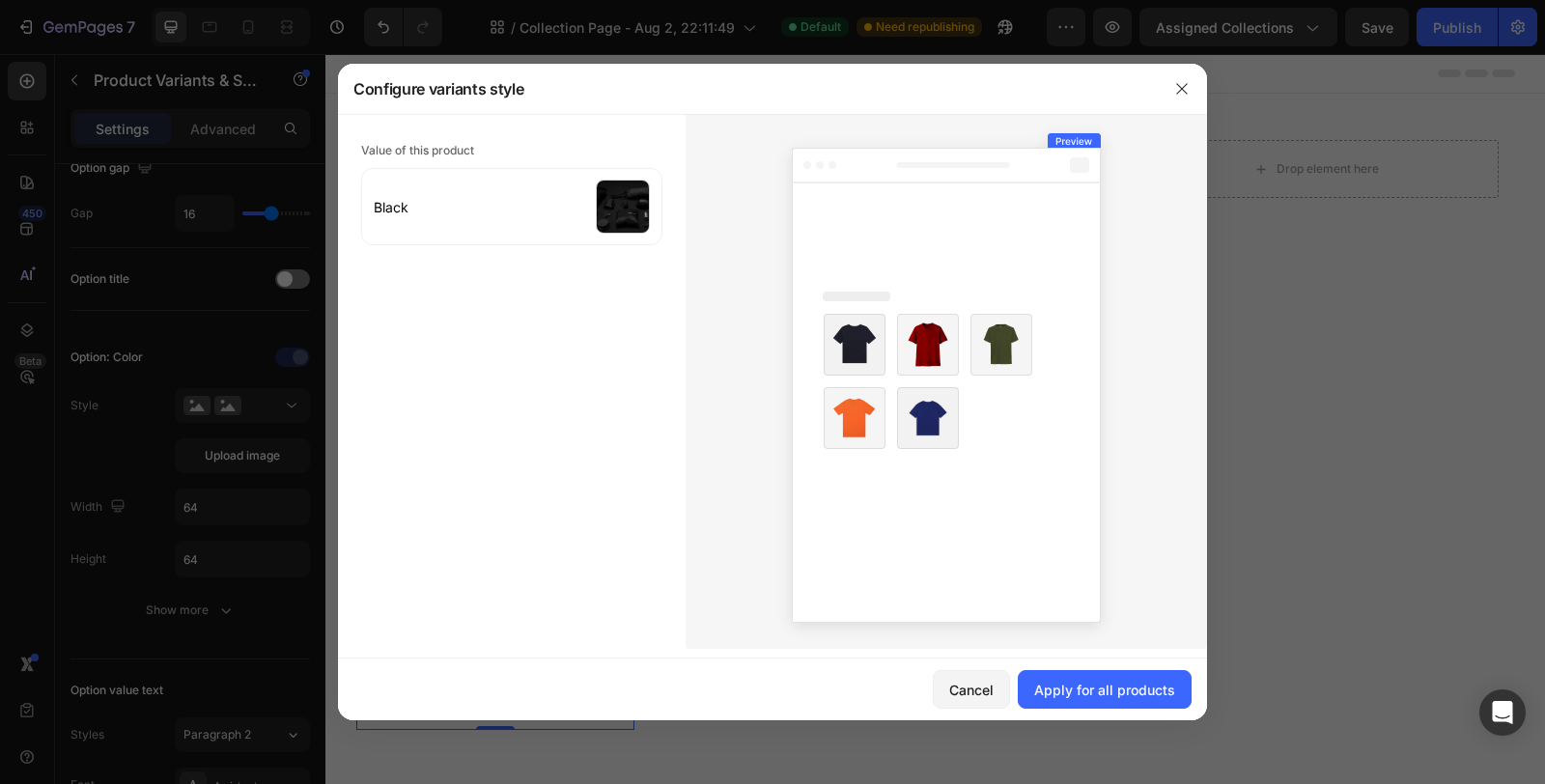 drag, startPoint x: 1102, startPoint y: 689, endPoint x: 987, endPoint y: 714, distance: 117.68602 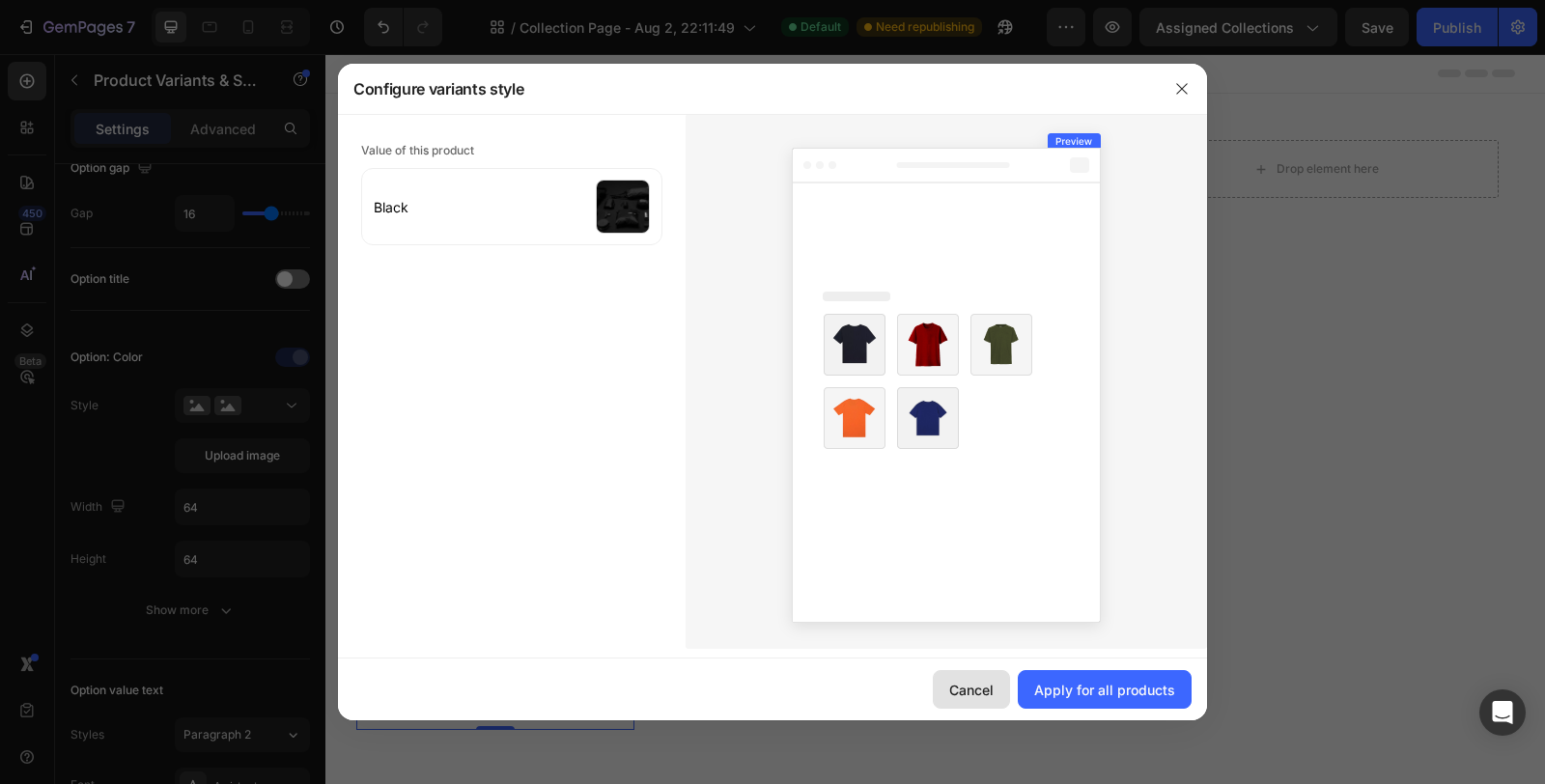 click on "Cancel" at bounding box center [971, 689] 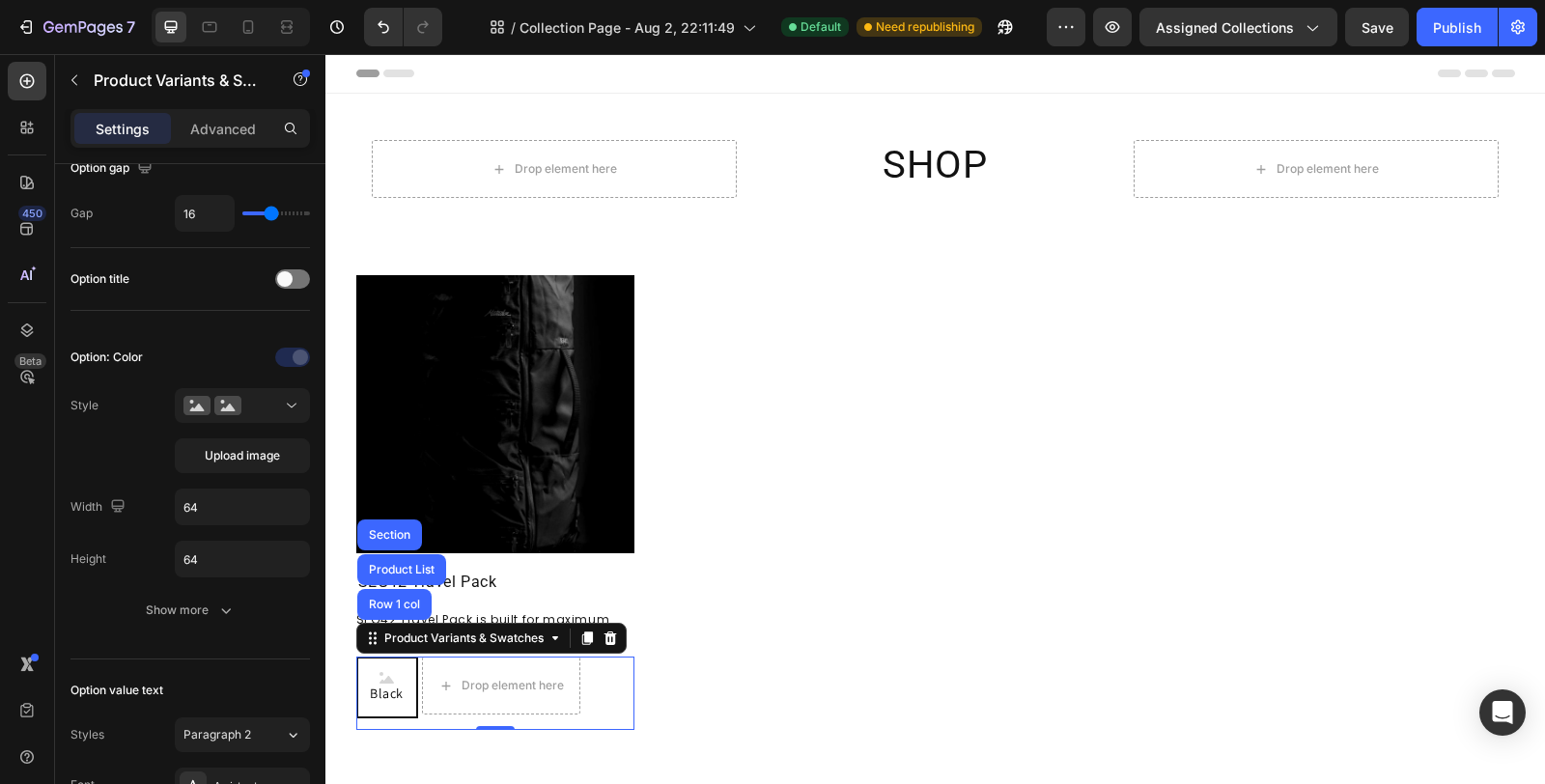 click on "Black" at bounding box center (386, 693) 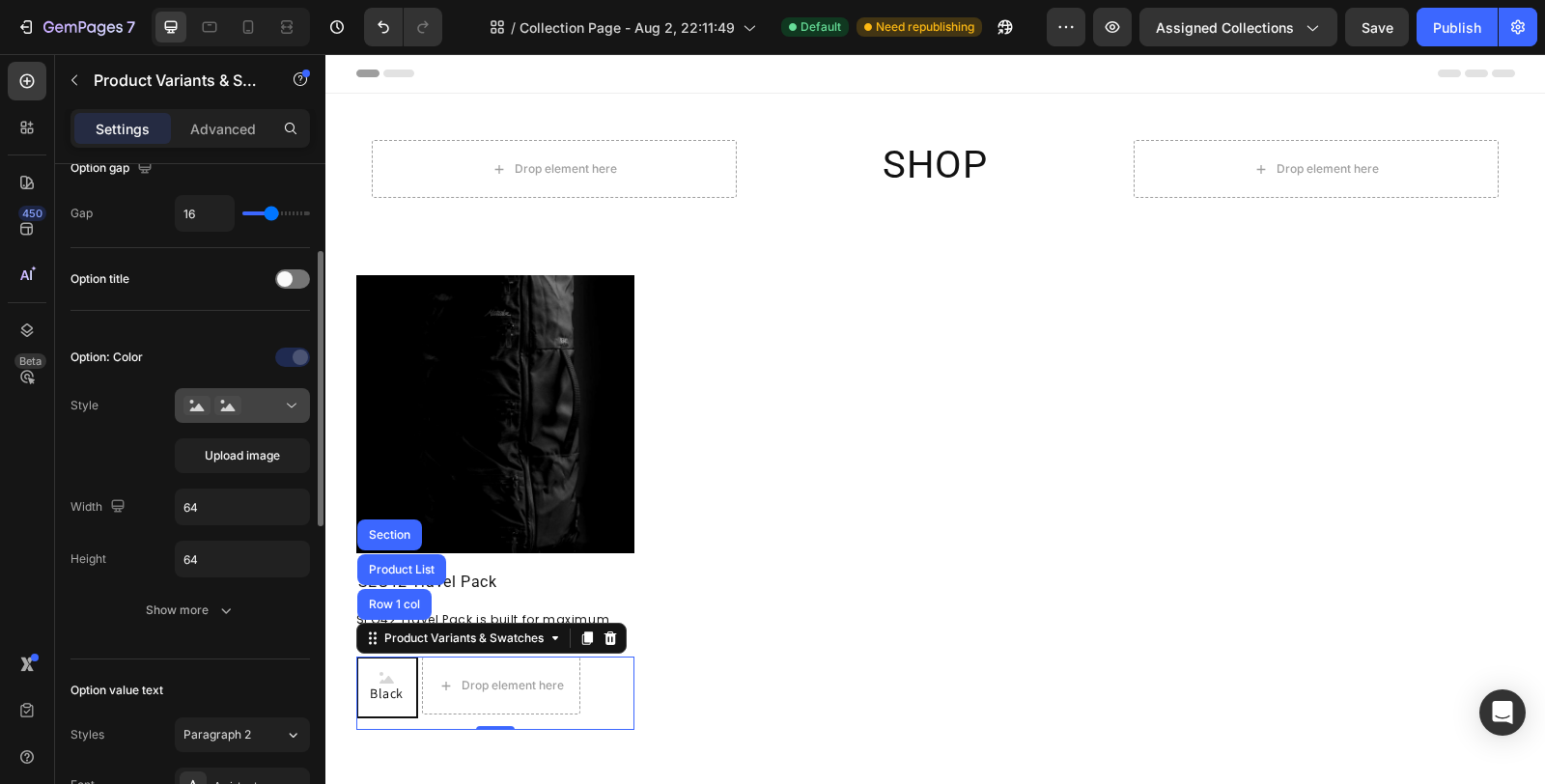 click at bounding box center (242, 406) 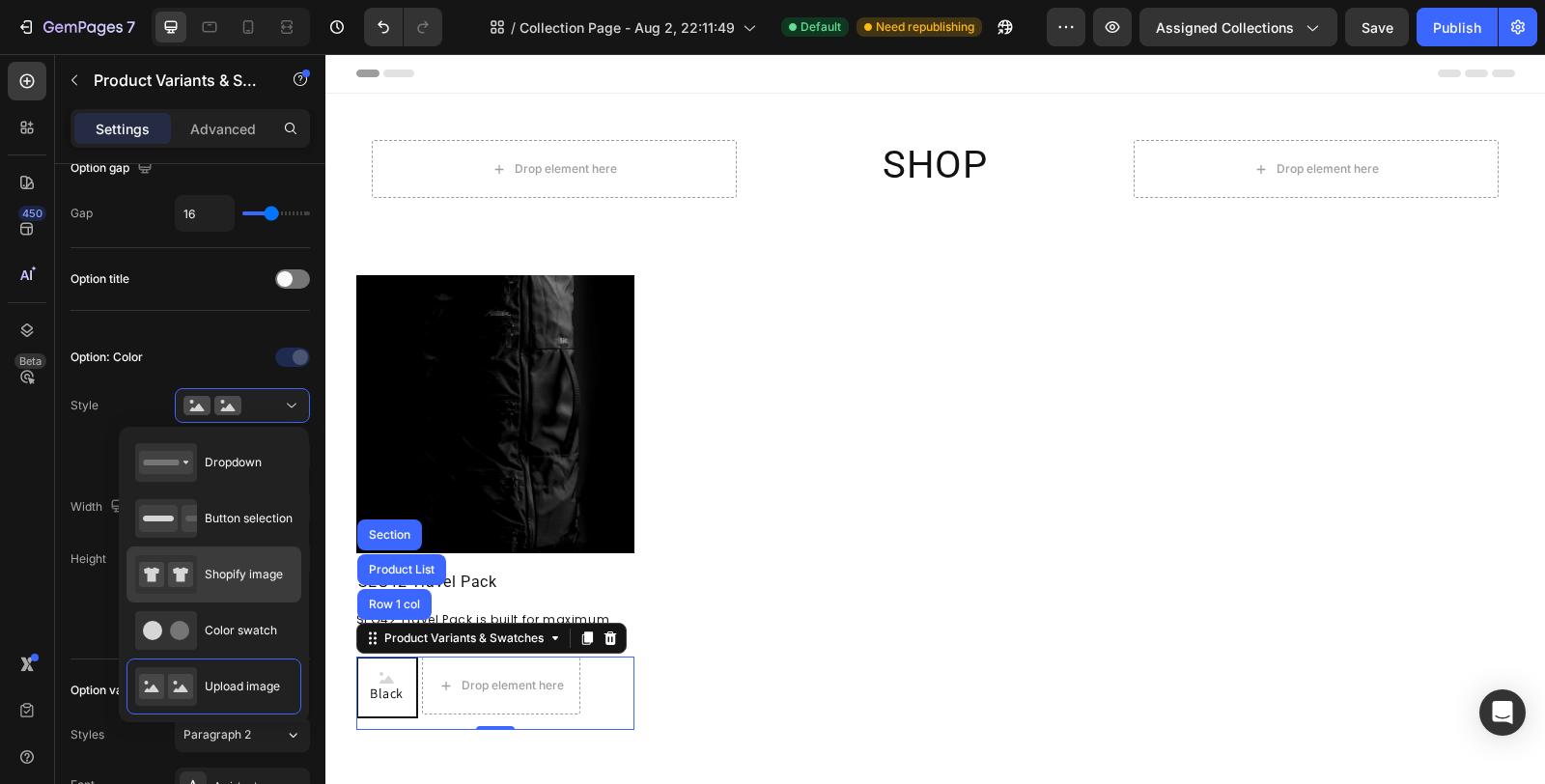 click on "Shopify image" at bounding box center [243, 574] 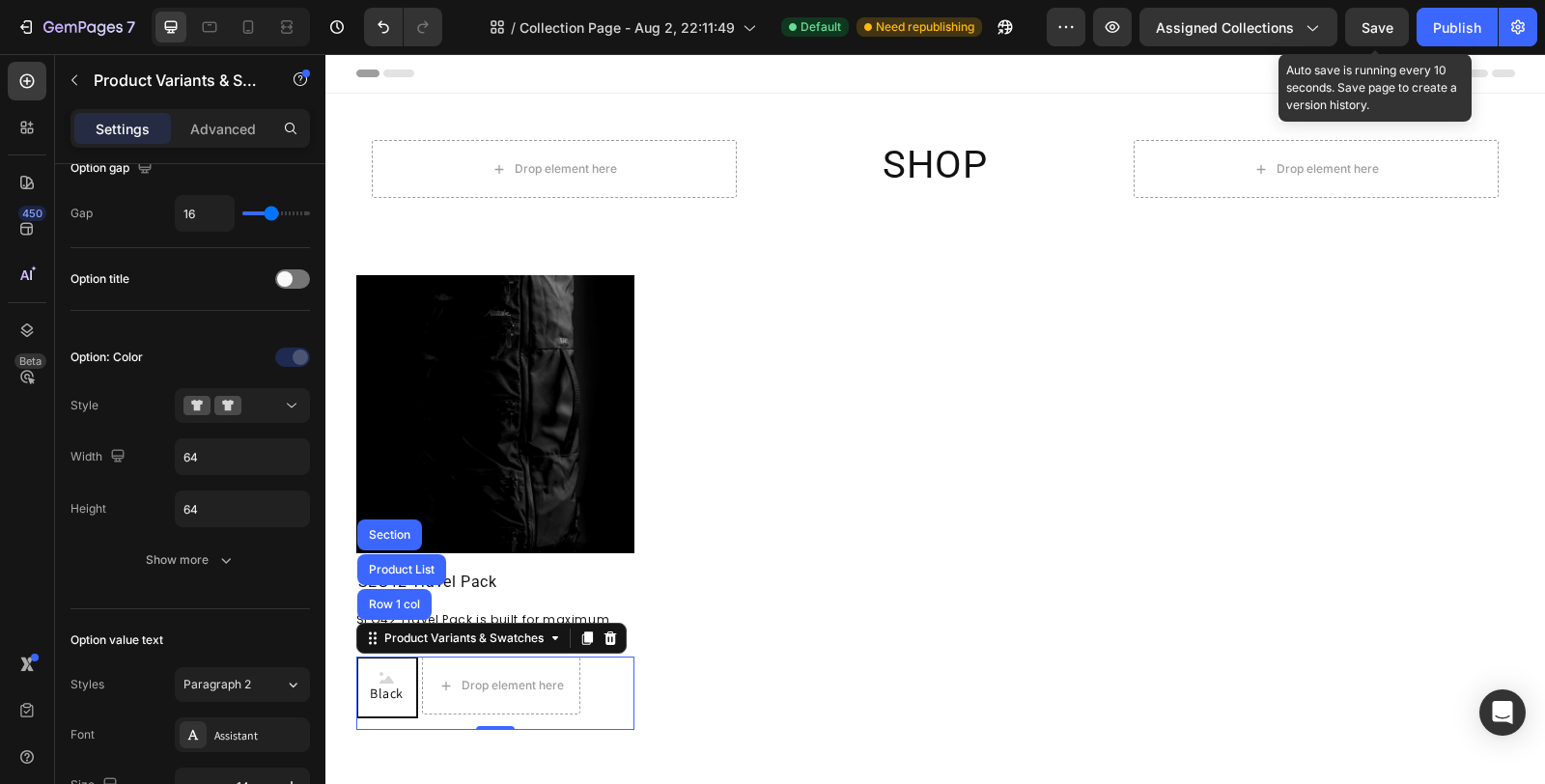 click on "Save" at bounding box center (1377, 27) 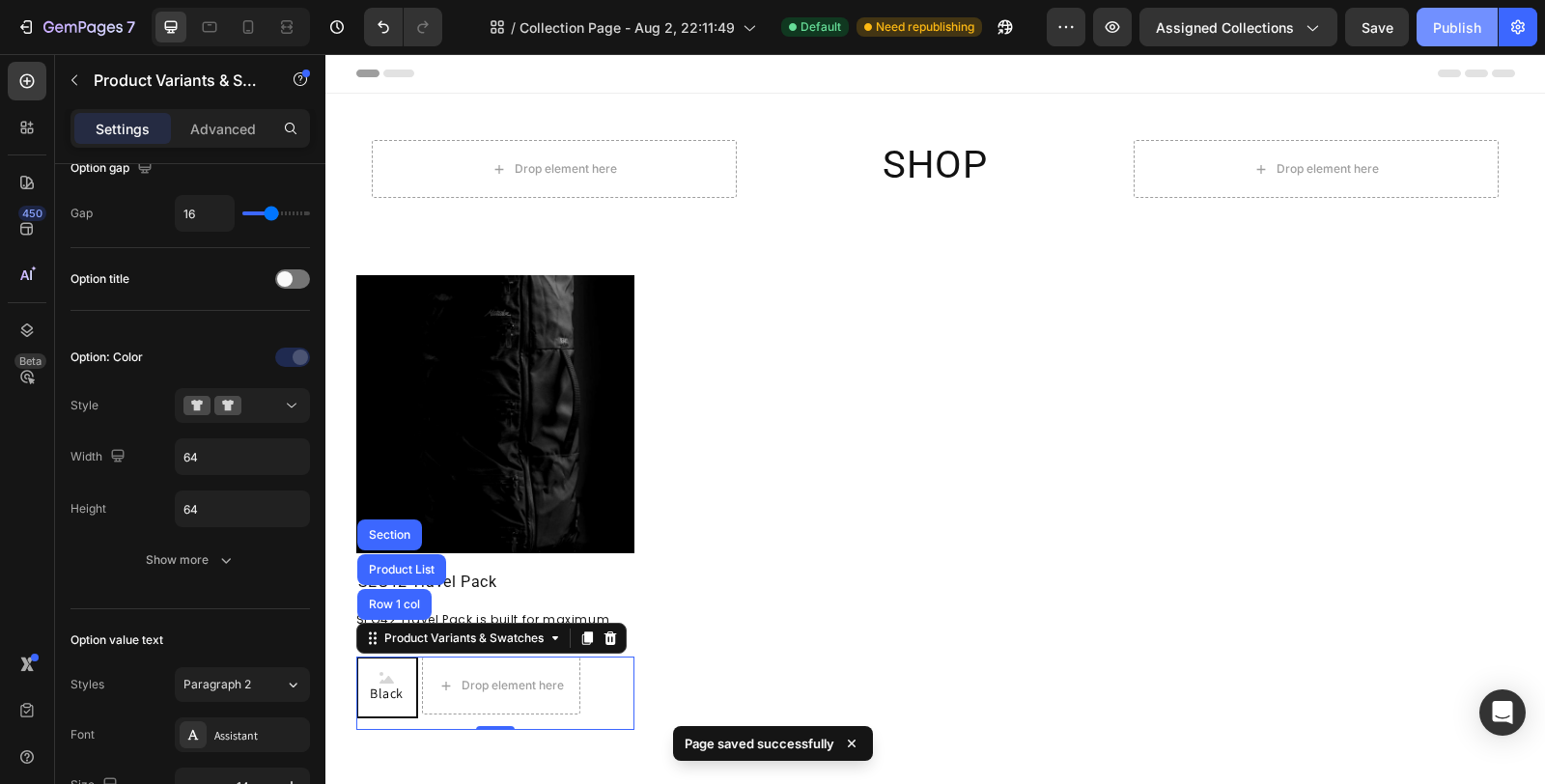 click on "Publish" at bounding box center [1457, 27] 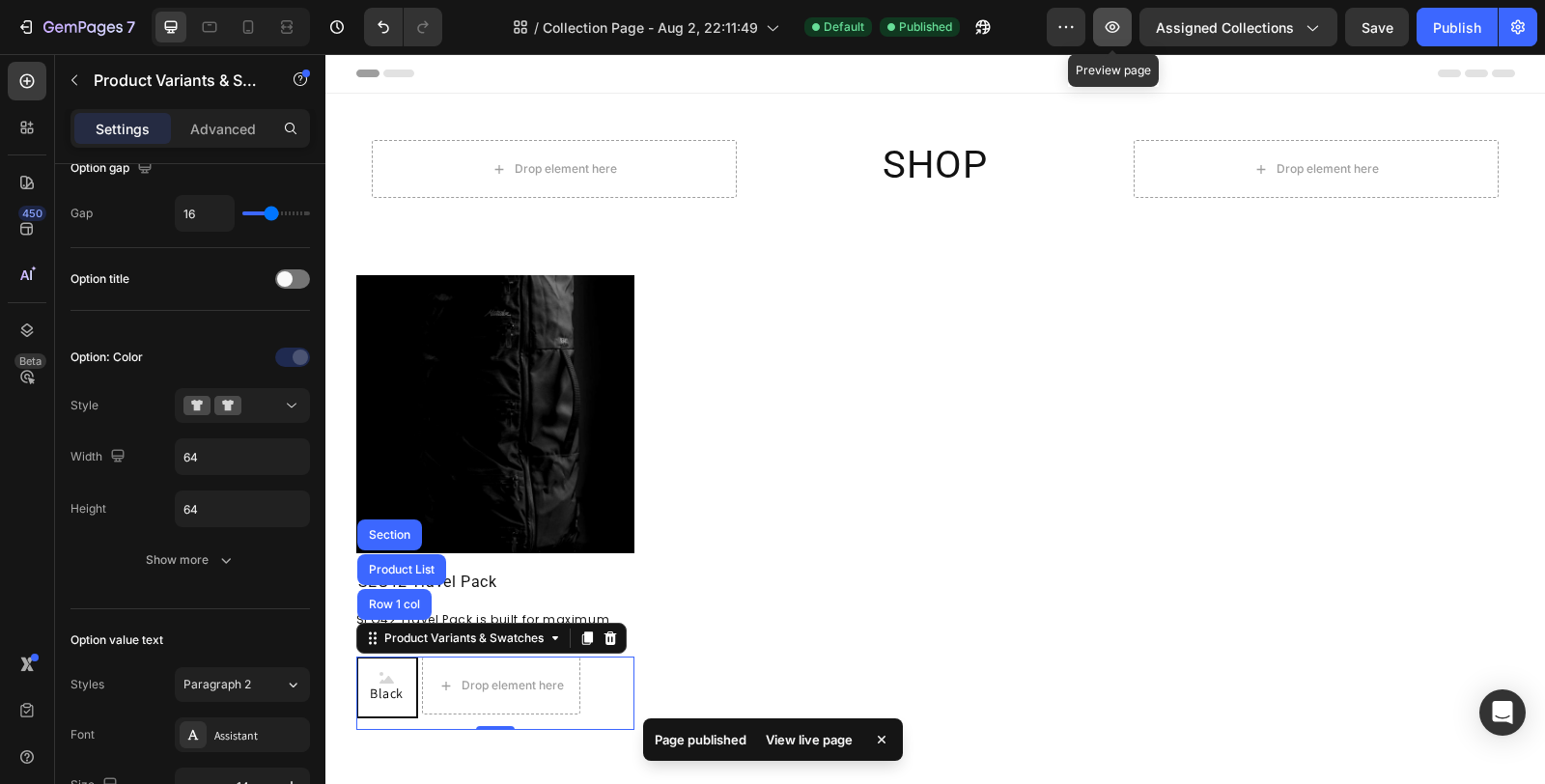 click 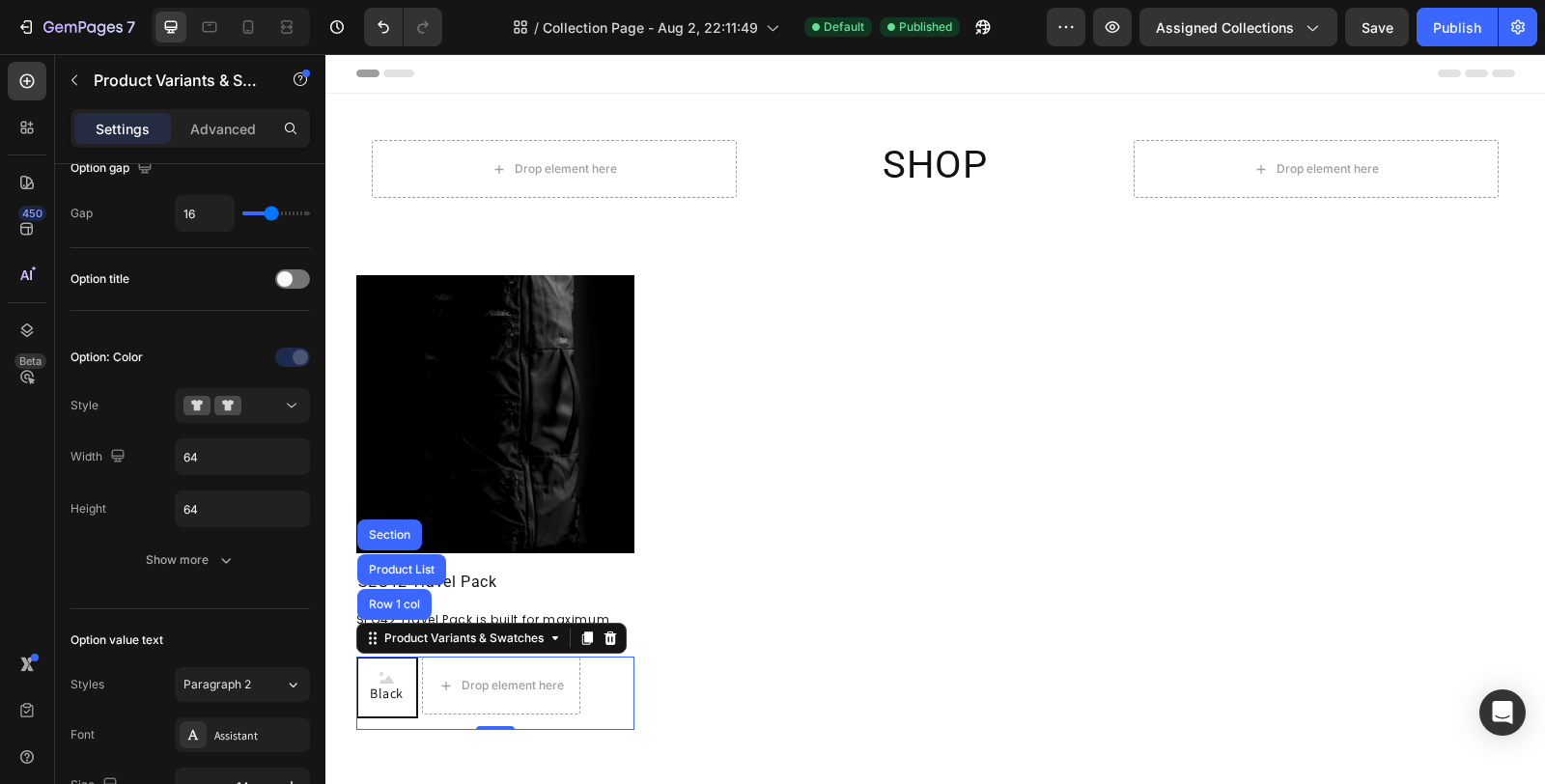 click on "Black" at bounding box center [386, 693] 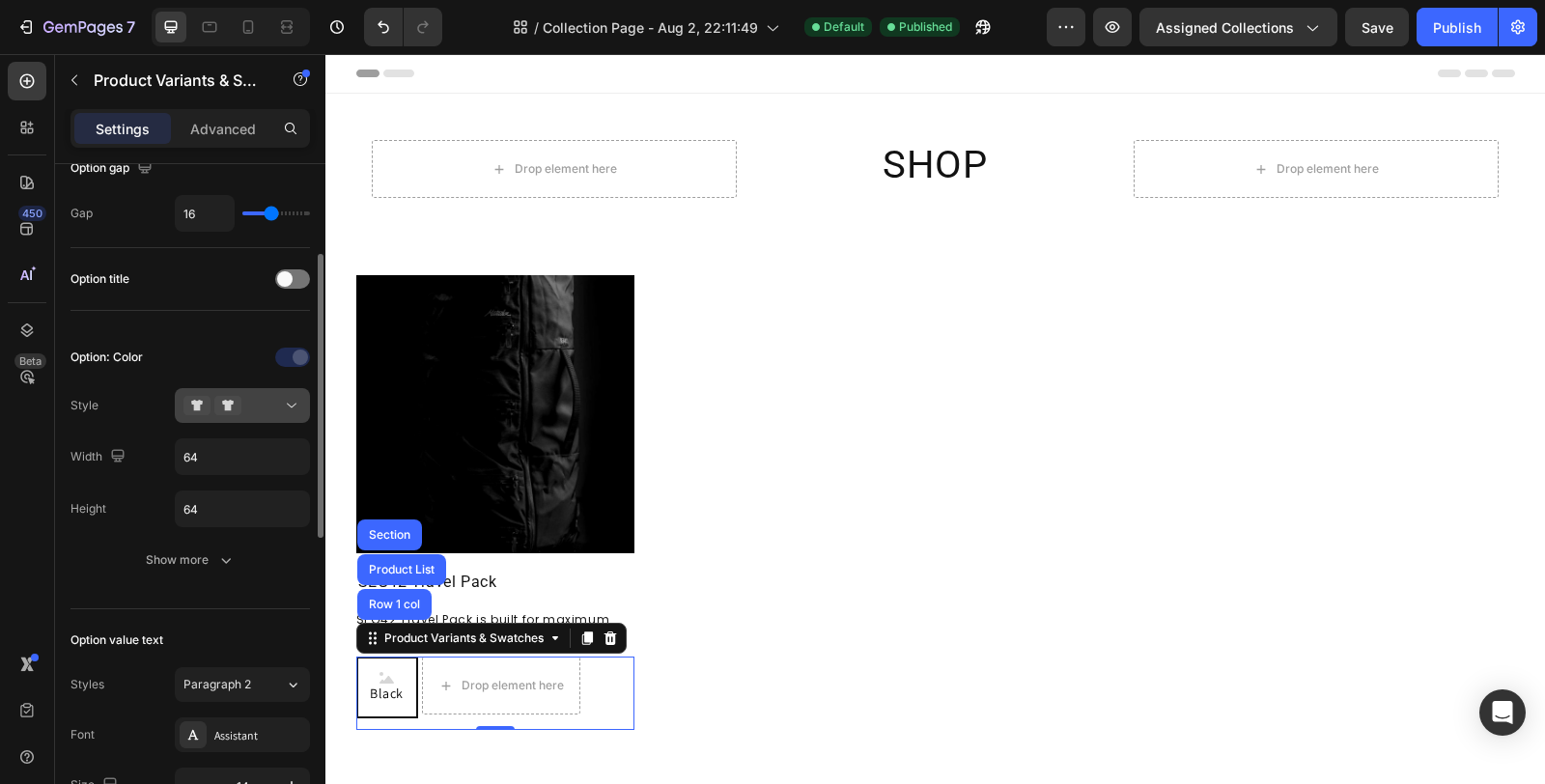 click at bounding box center [242, 406] 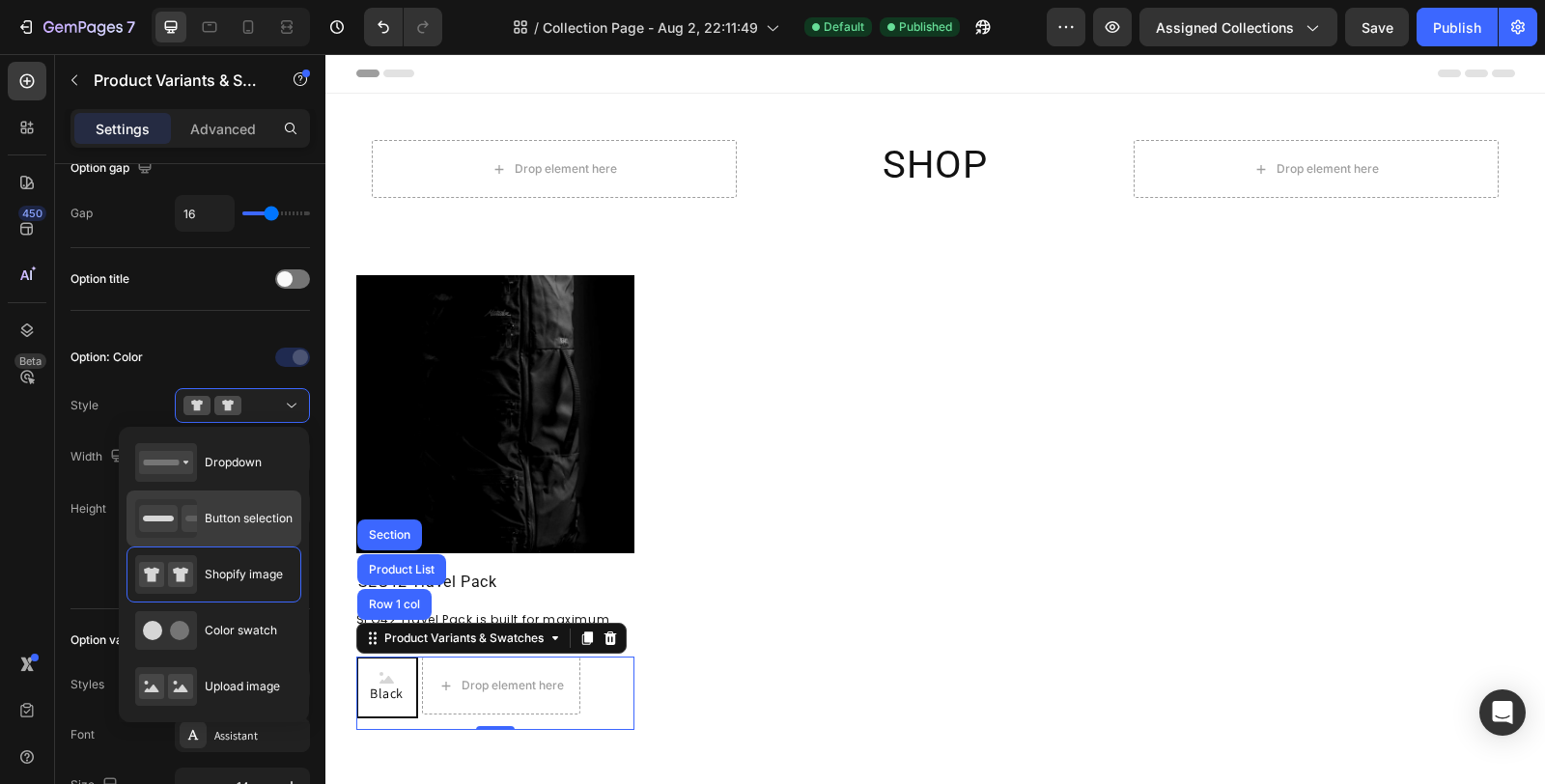 click on "Button selection" at bounding box center [248, 518] 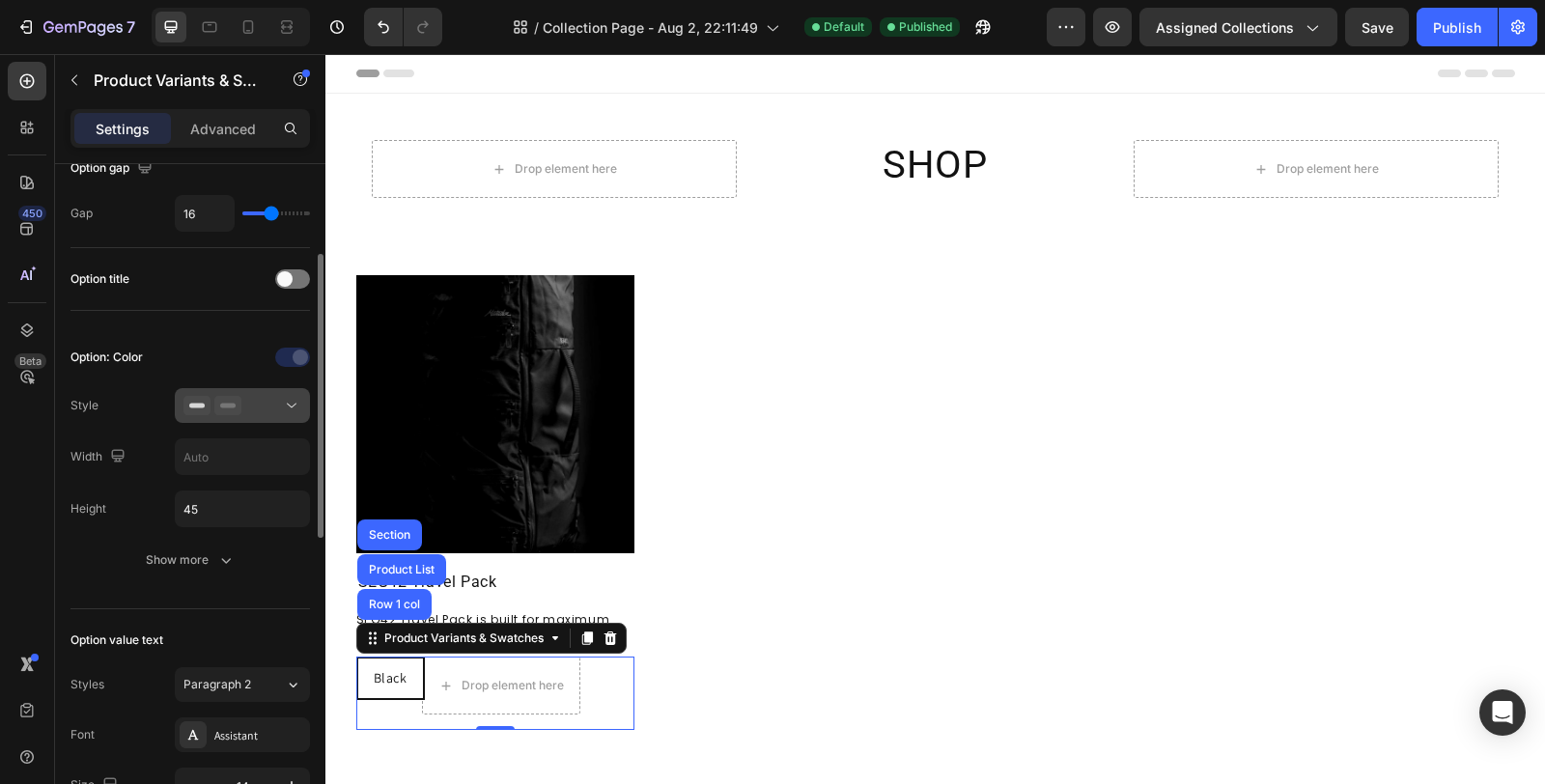 click at bounding box center (242, 406) 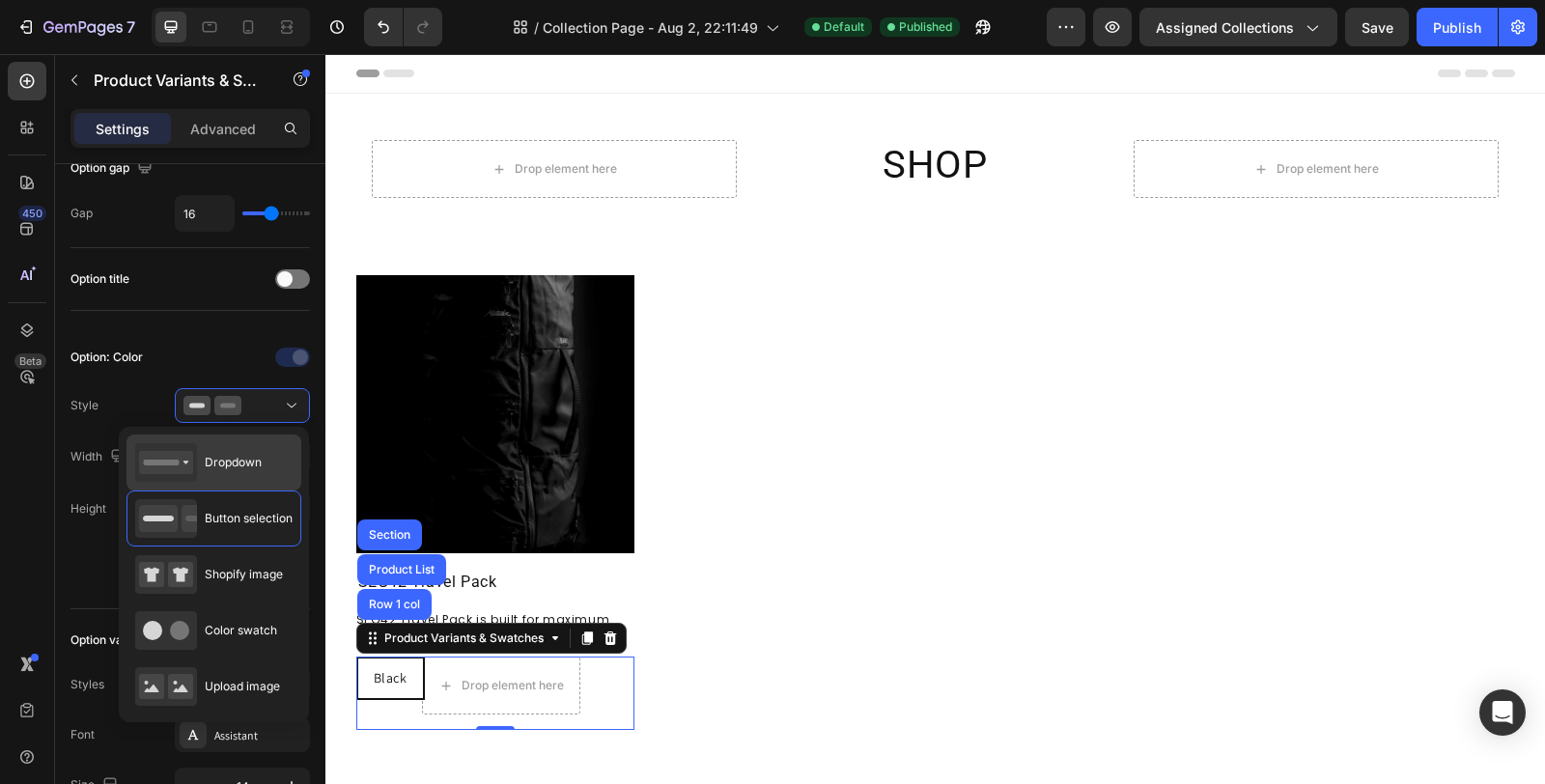 click on "Dropdown" at bounding box center [233, 462] 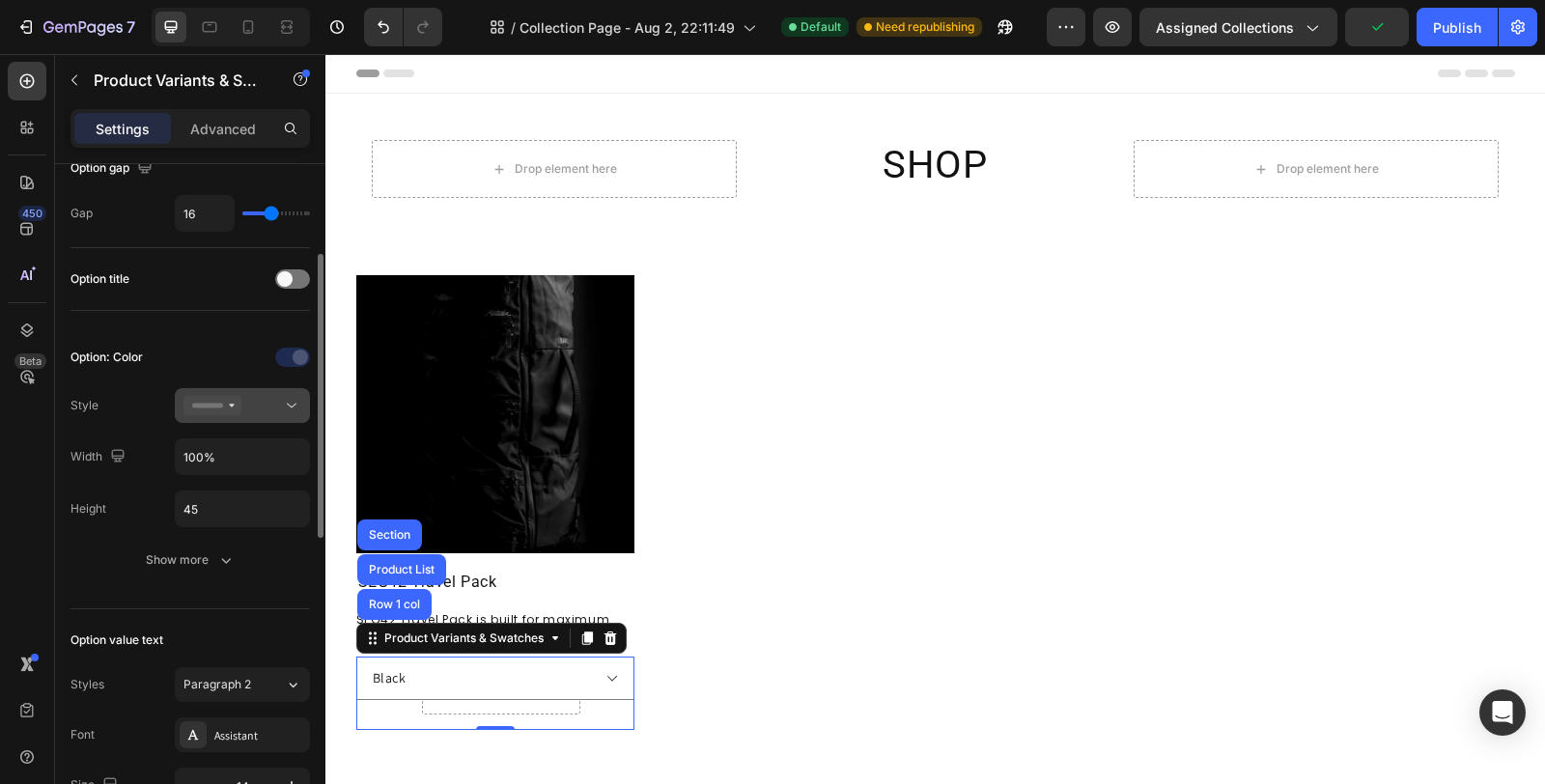 click at bounding box center (242, 406) 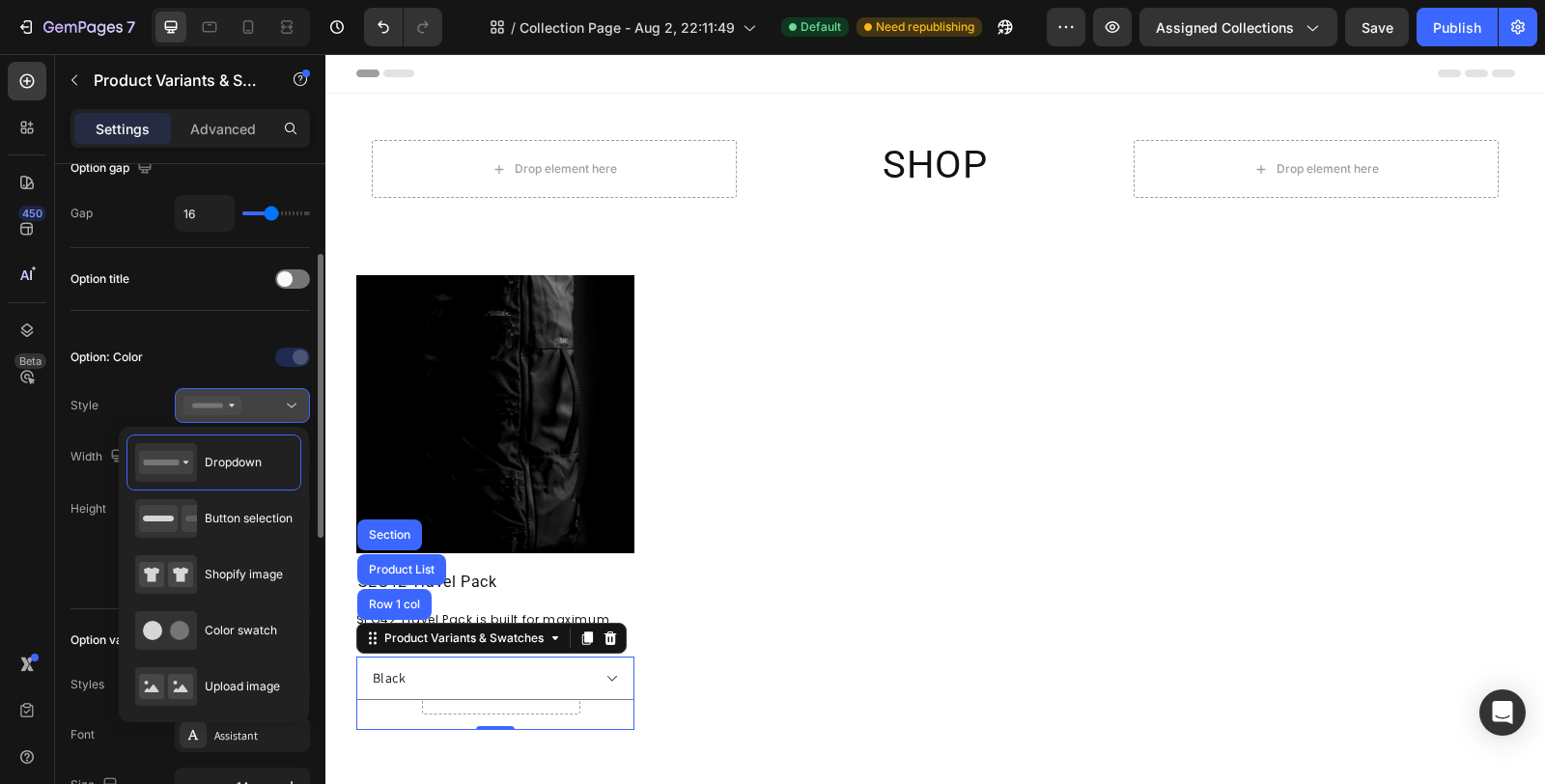 click at bounding box center [242, 406] 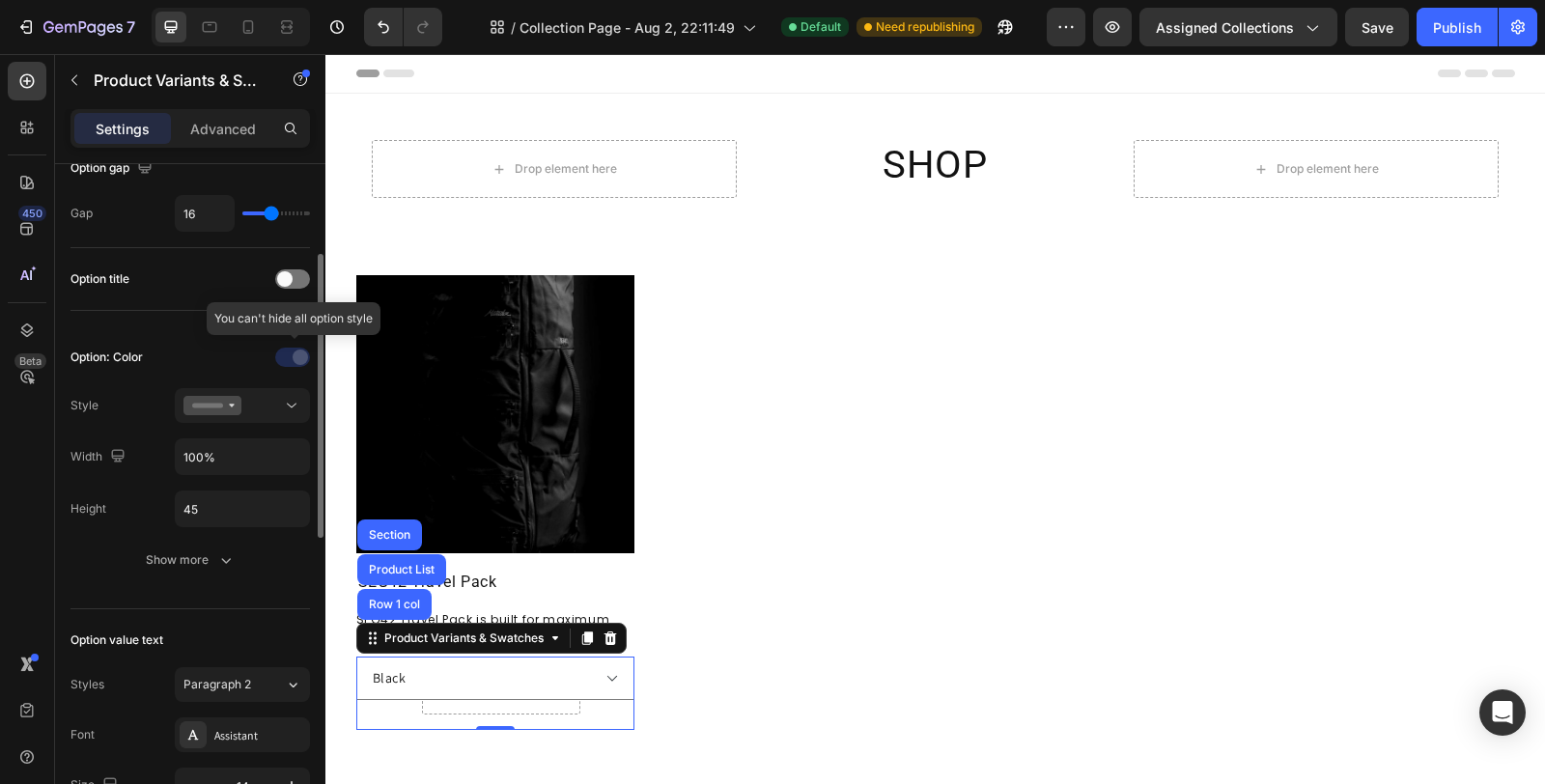 click 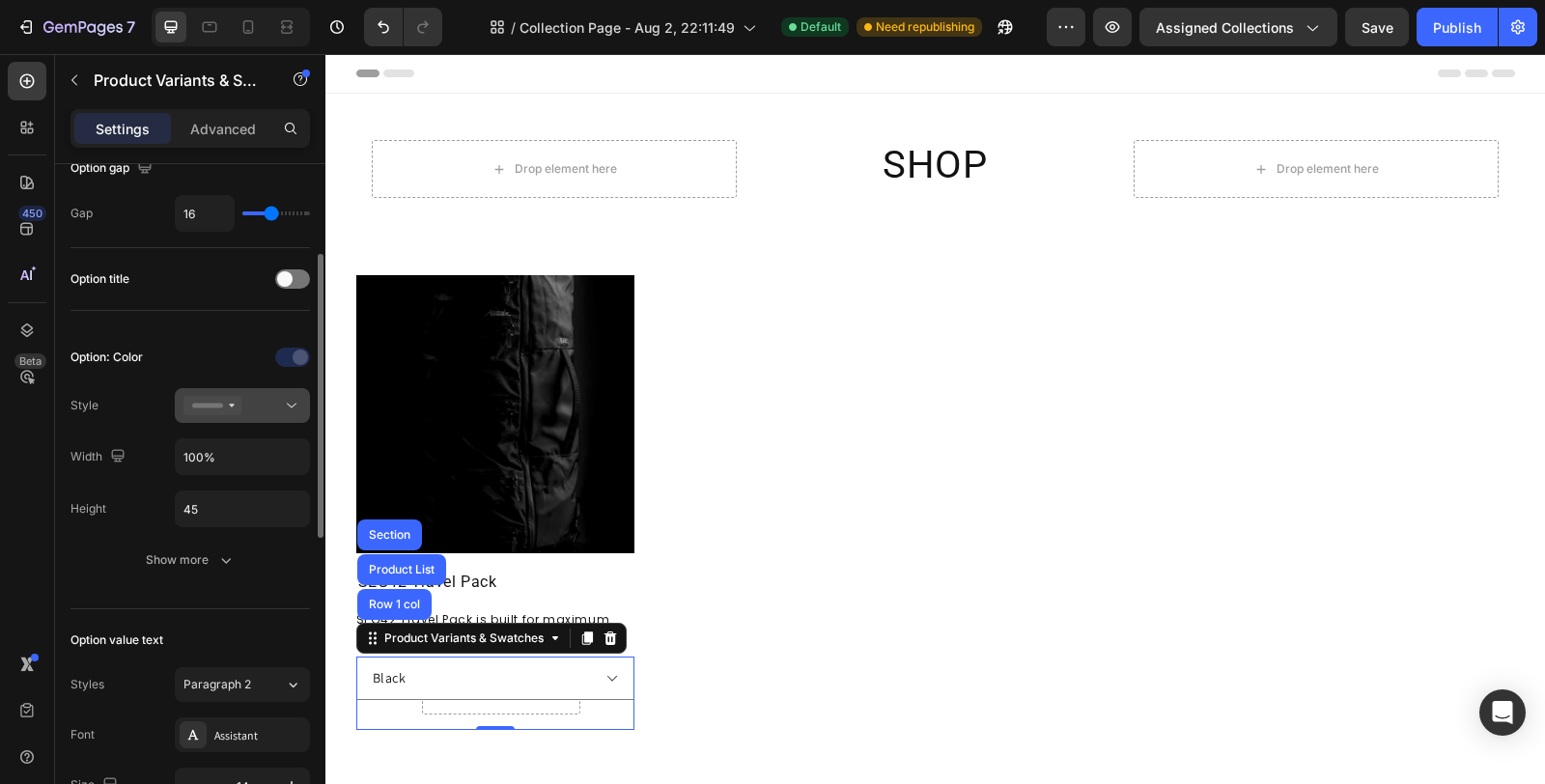 click at bounding box center [242, 406] 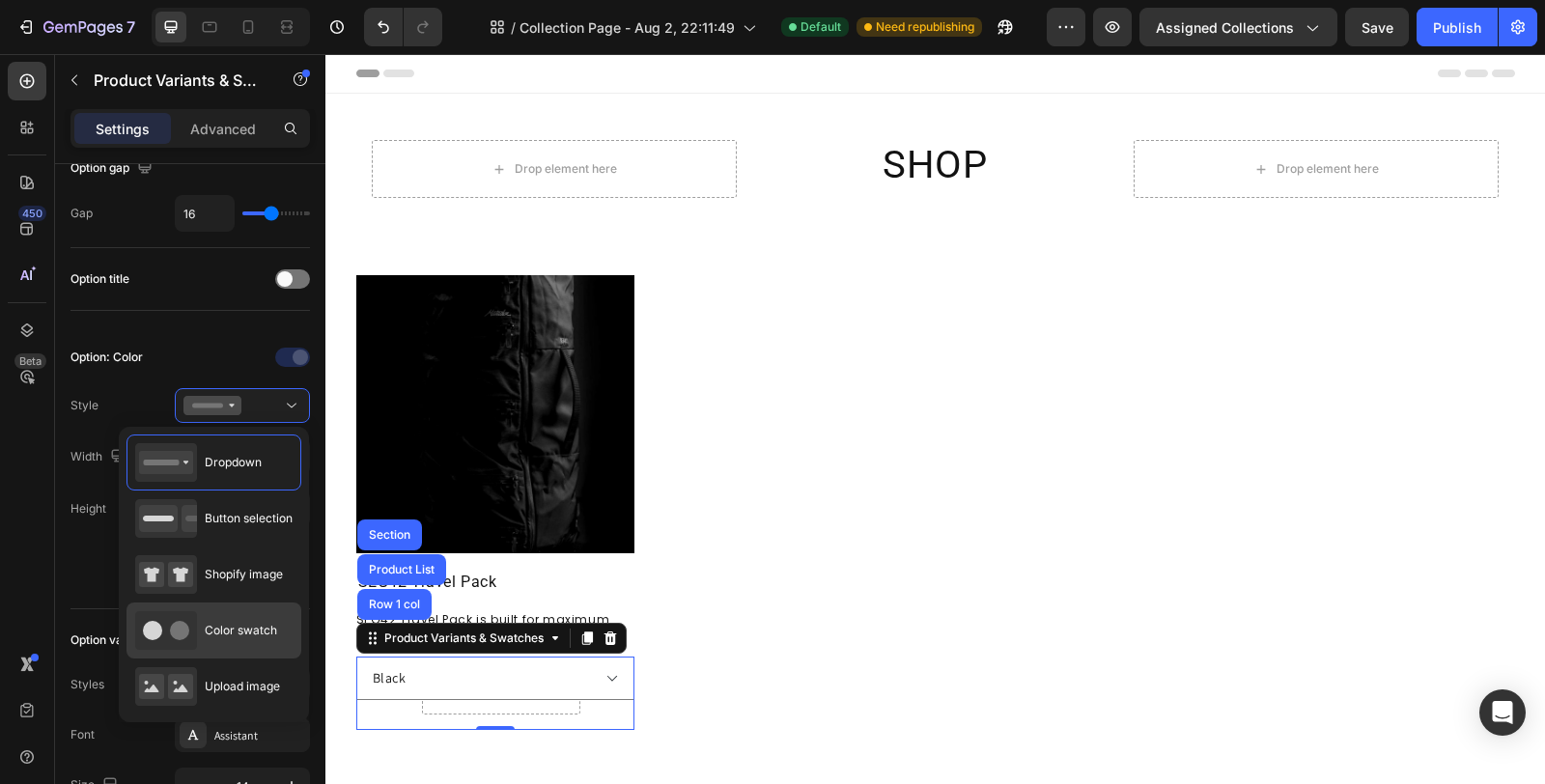 click on "Color swatch" at bounding box center (240, 630) 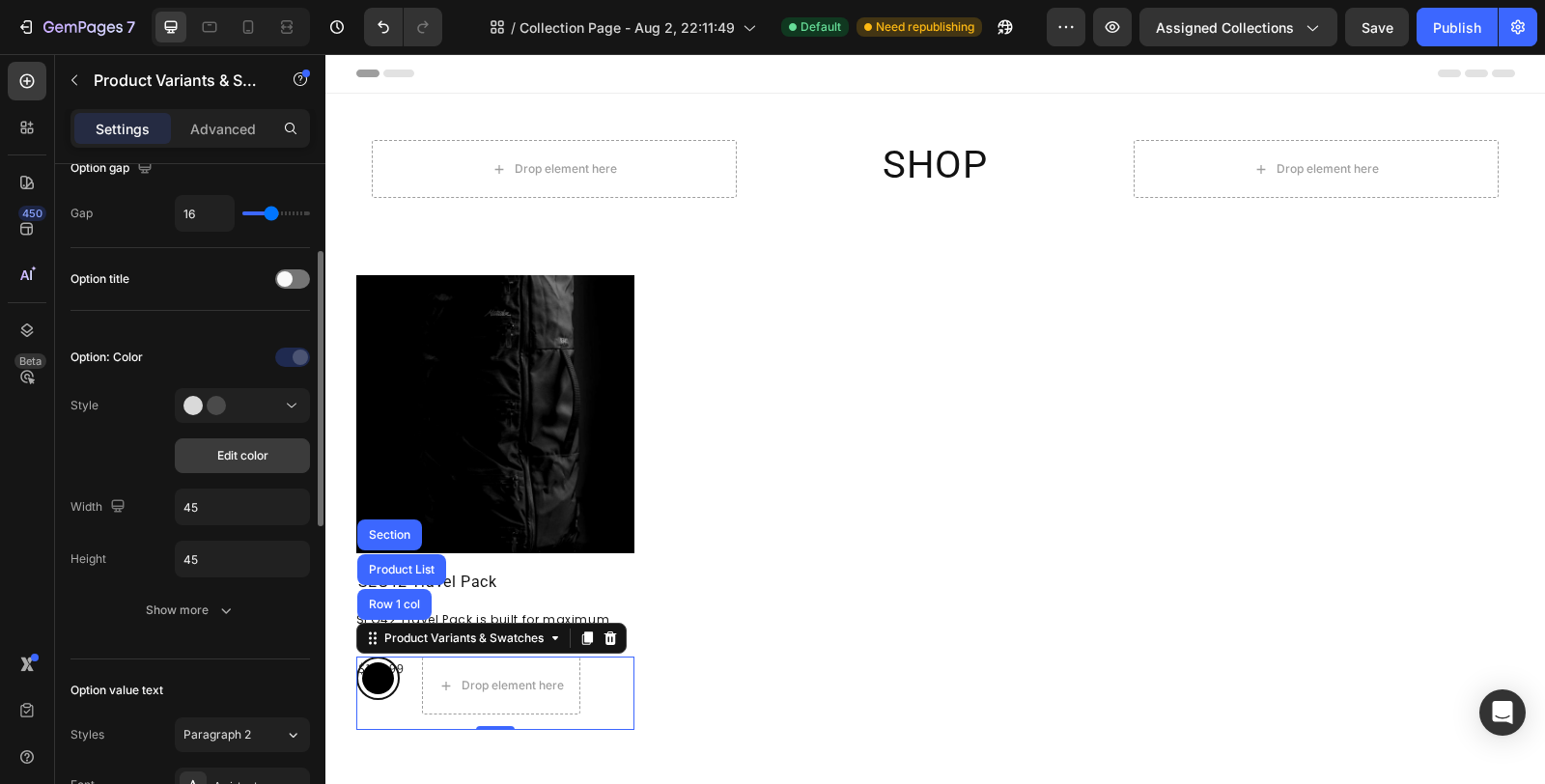click on "Edit color" 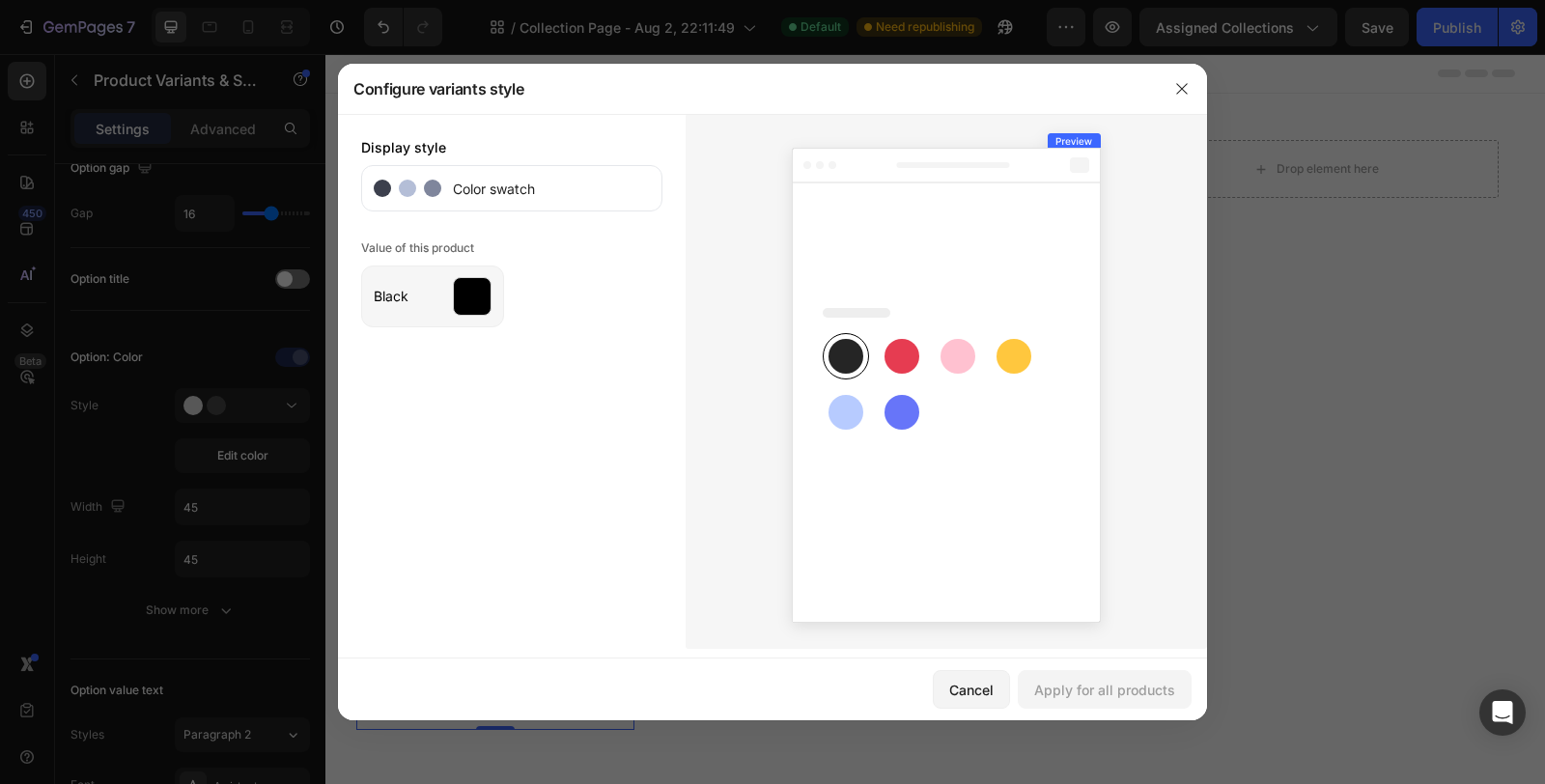 click at bounding box center [472, 296] 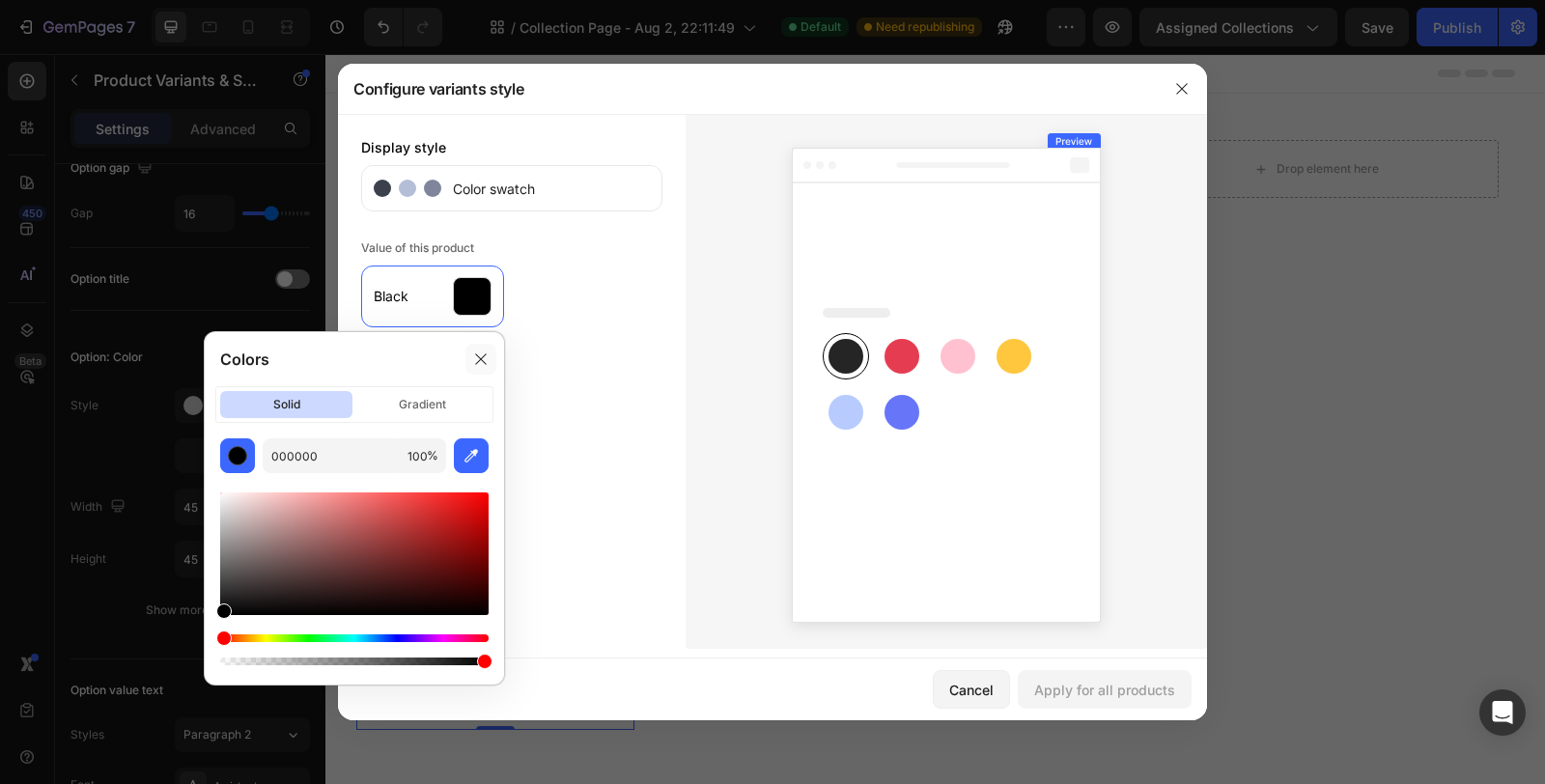 click 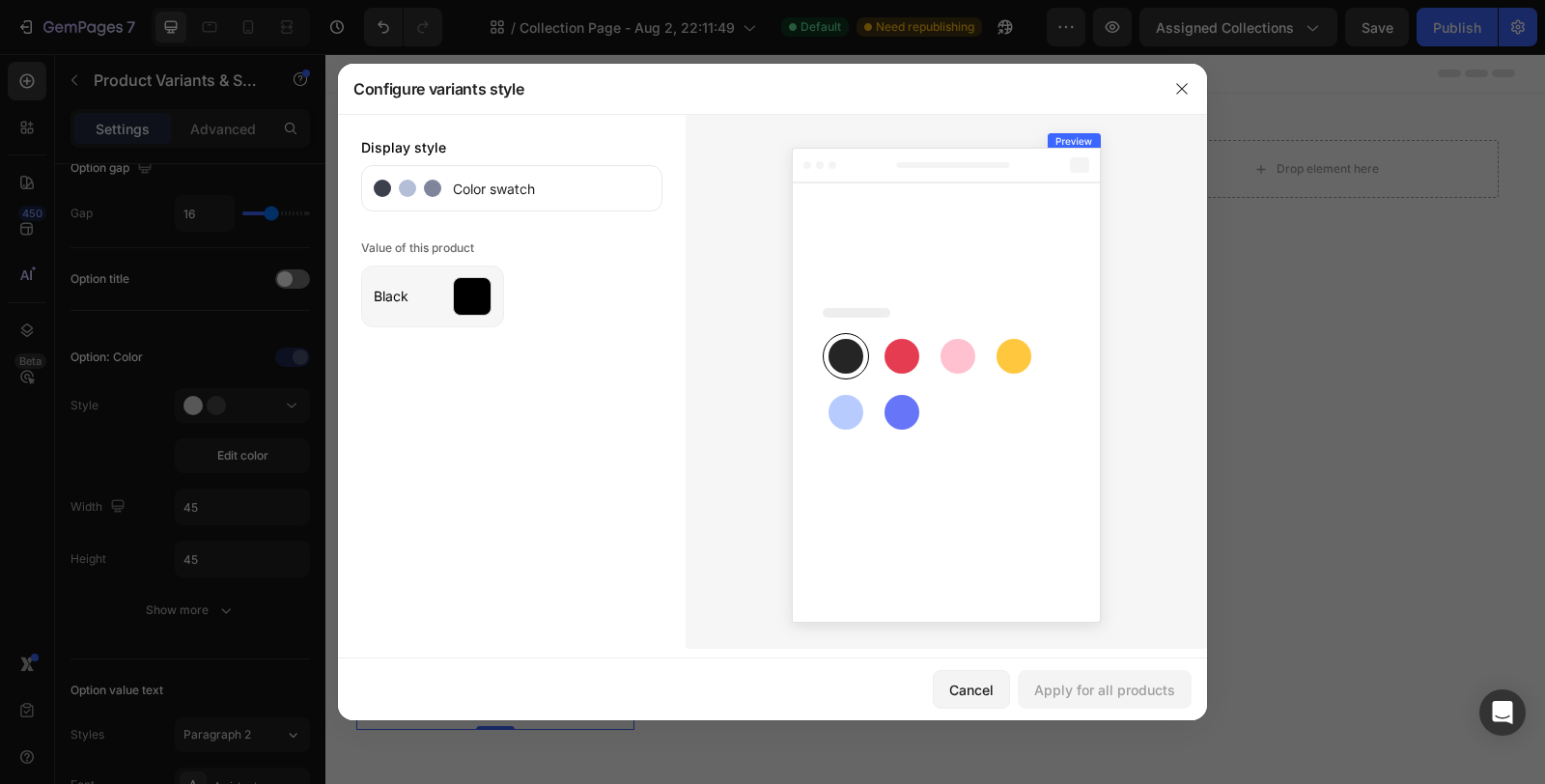 click at bounding box center (472, 296) 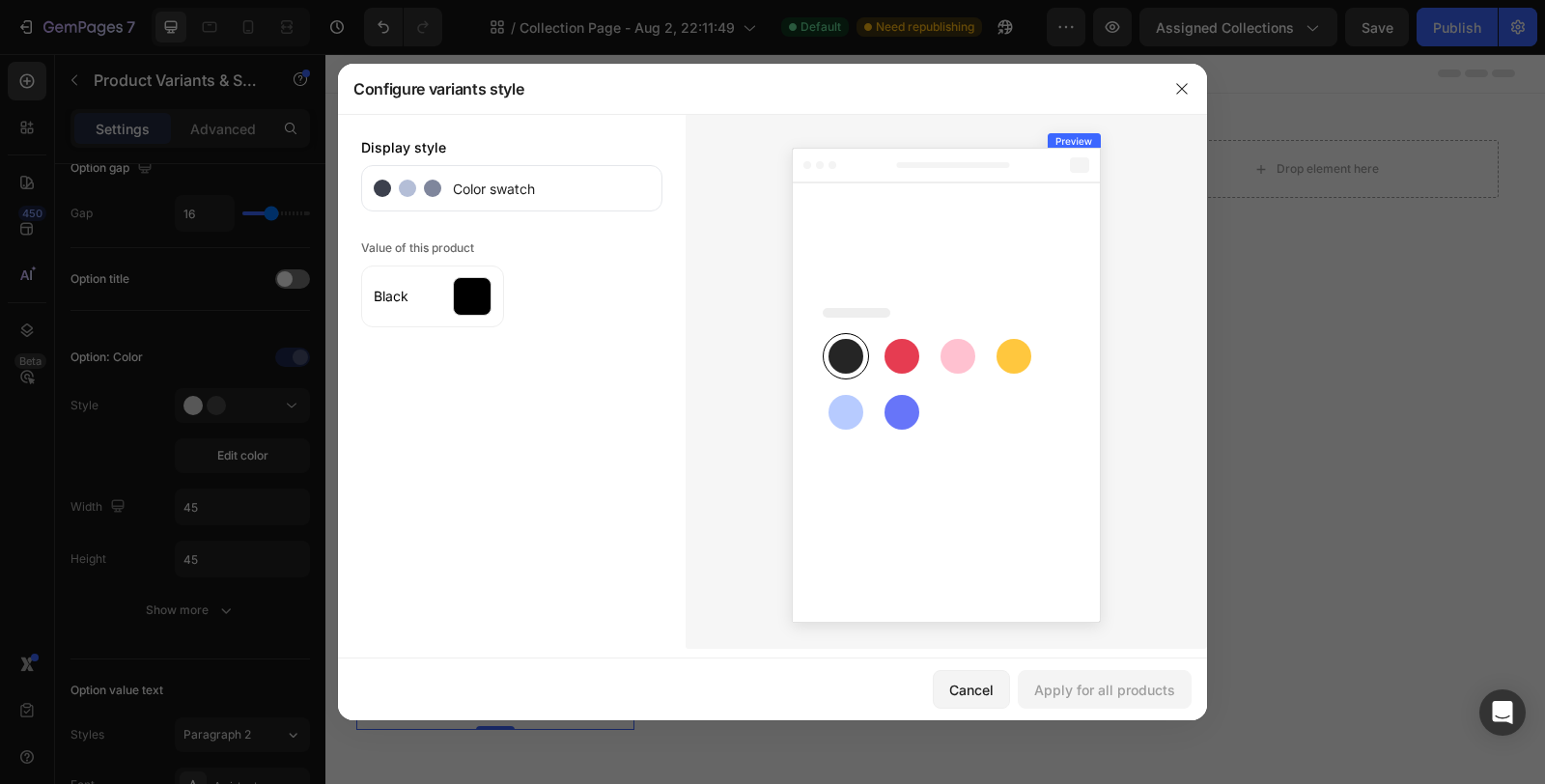 click on "Color swatch" at bounding box center [488, 188] 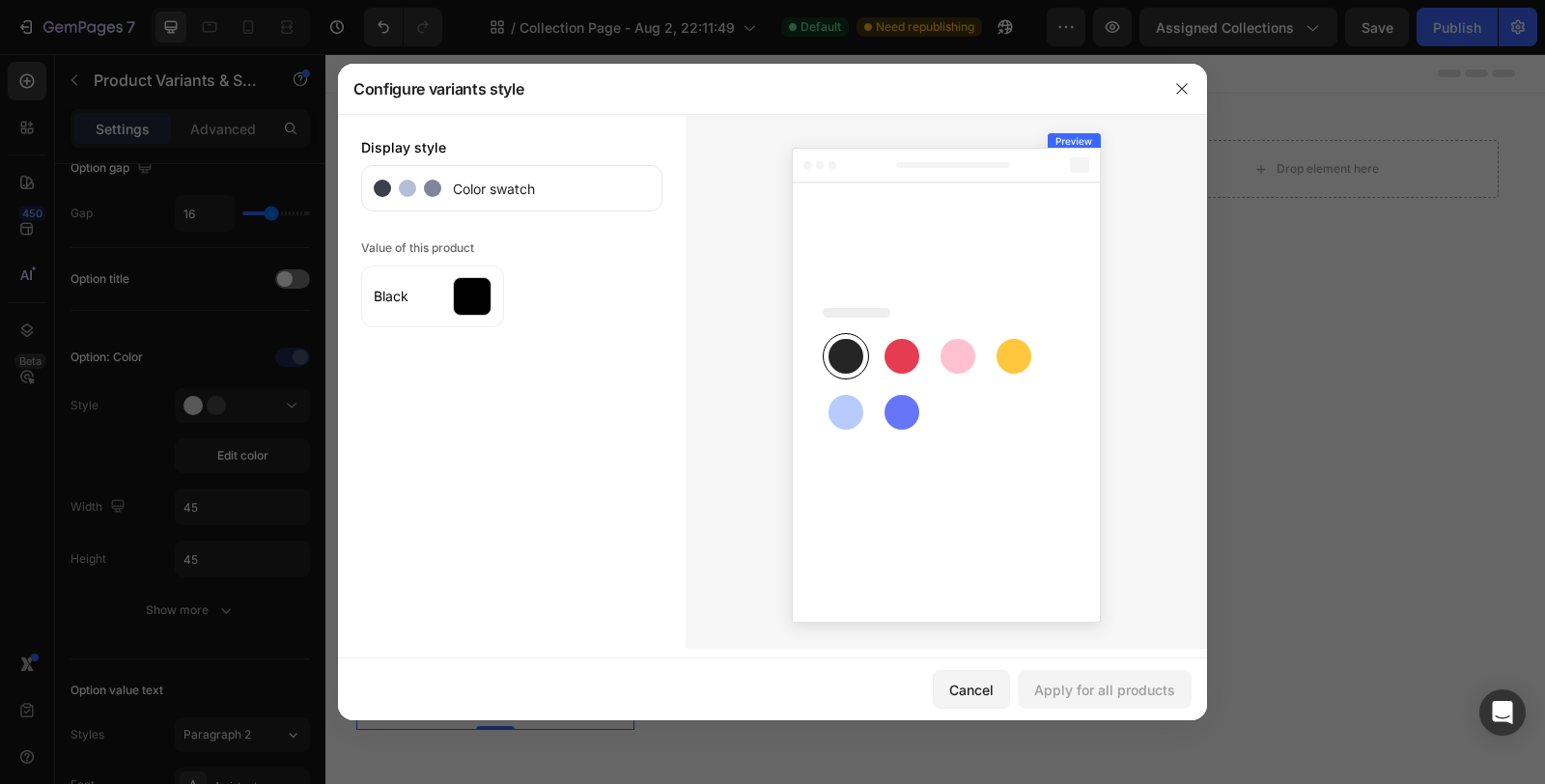click on "Color swatch" at bounding box center (512, 188) 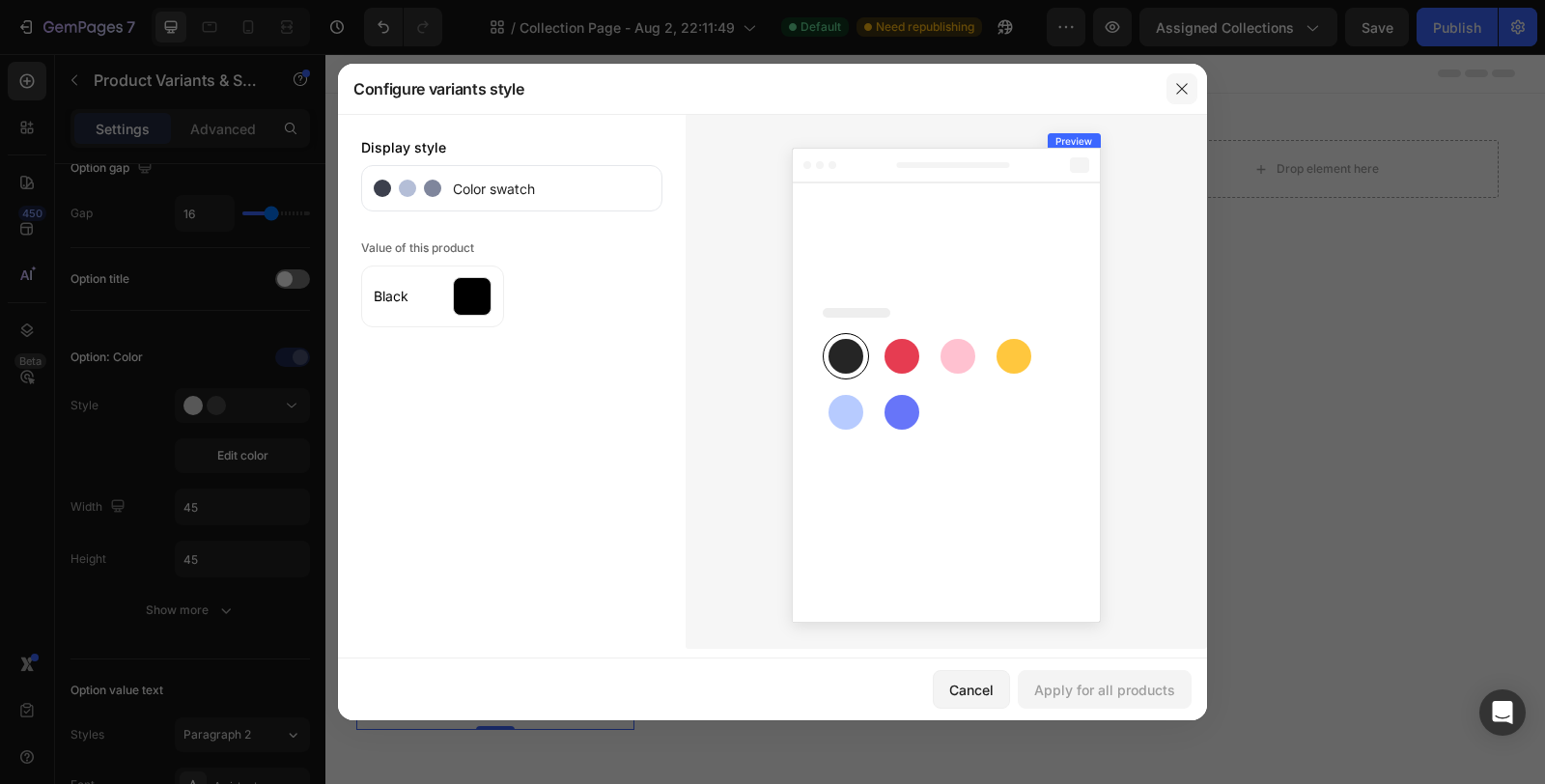 click 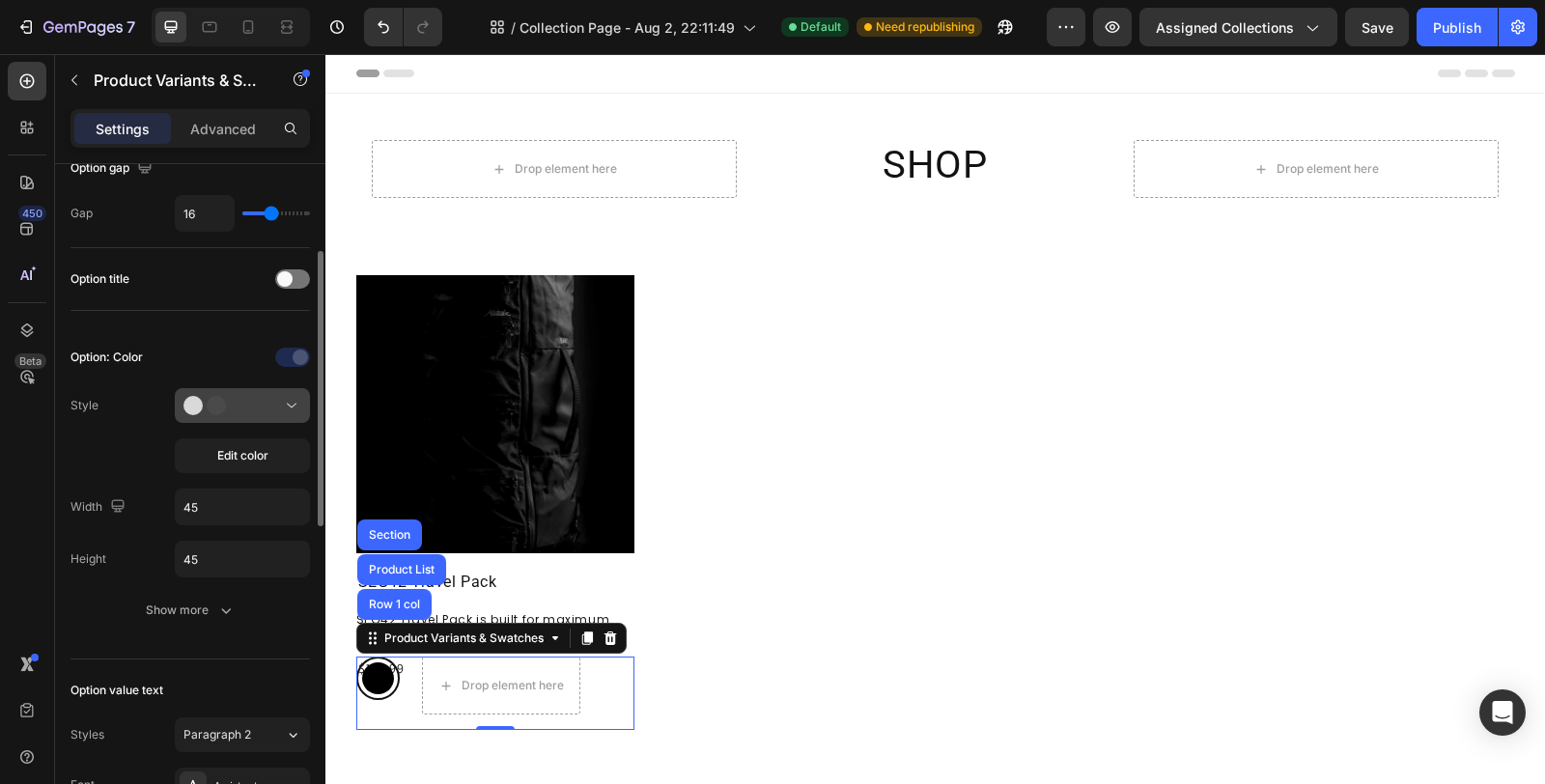 click 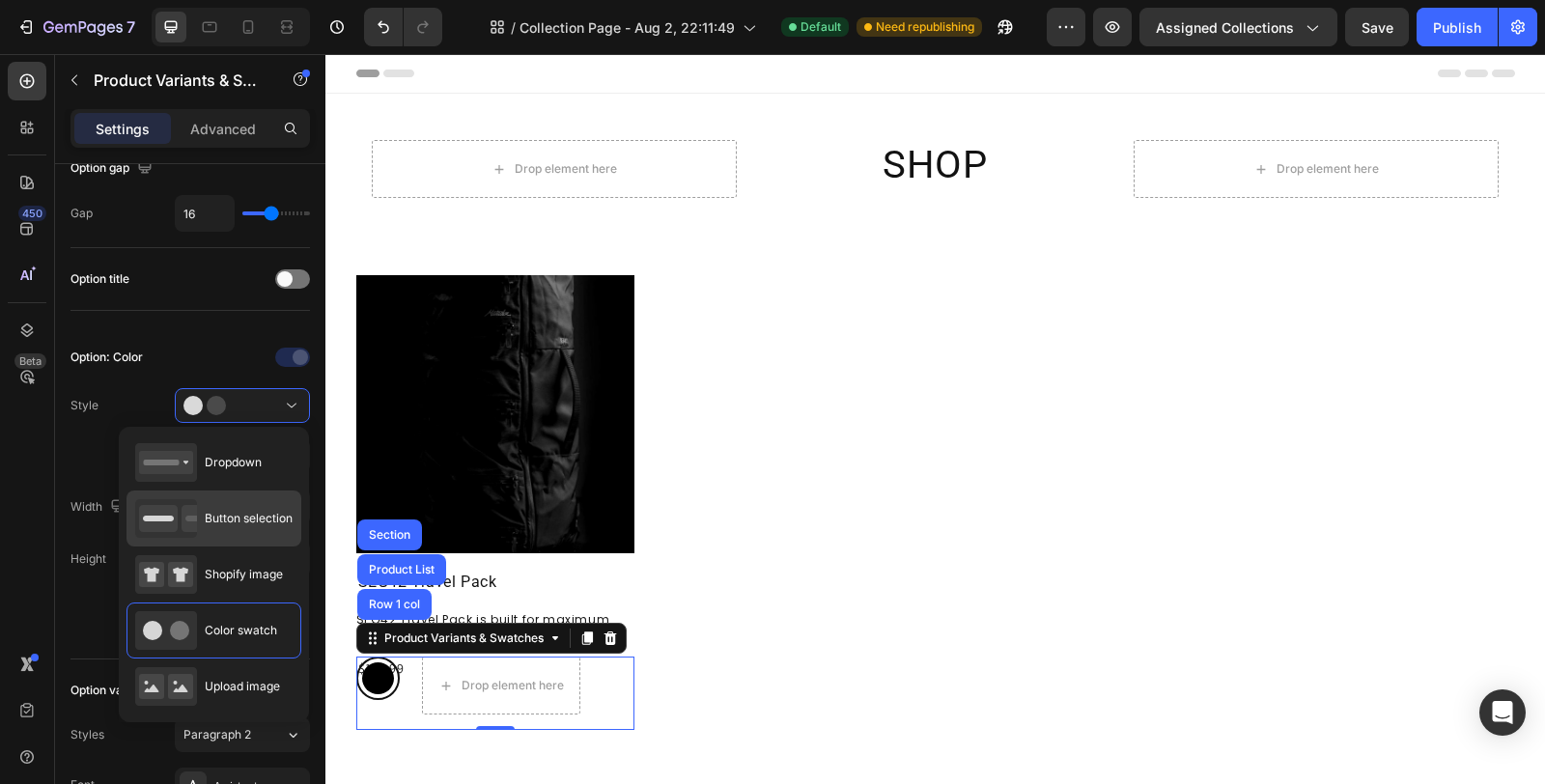 click on "Button selection" at bounding box center (213, 518) 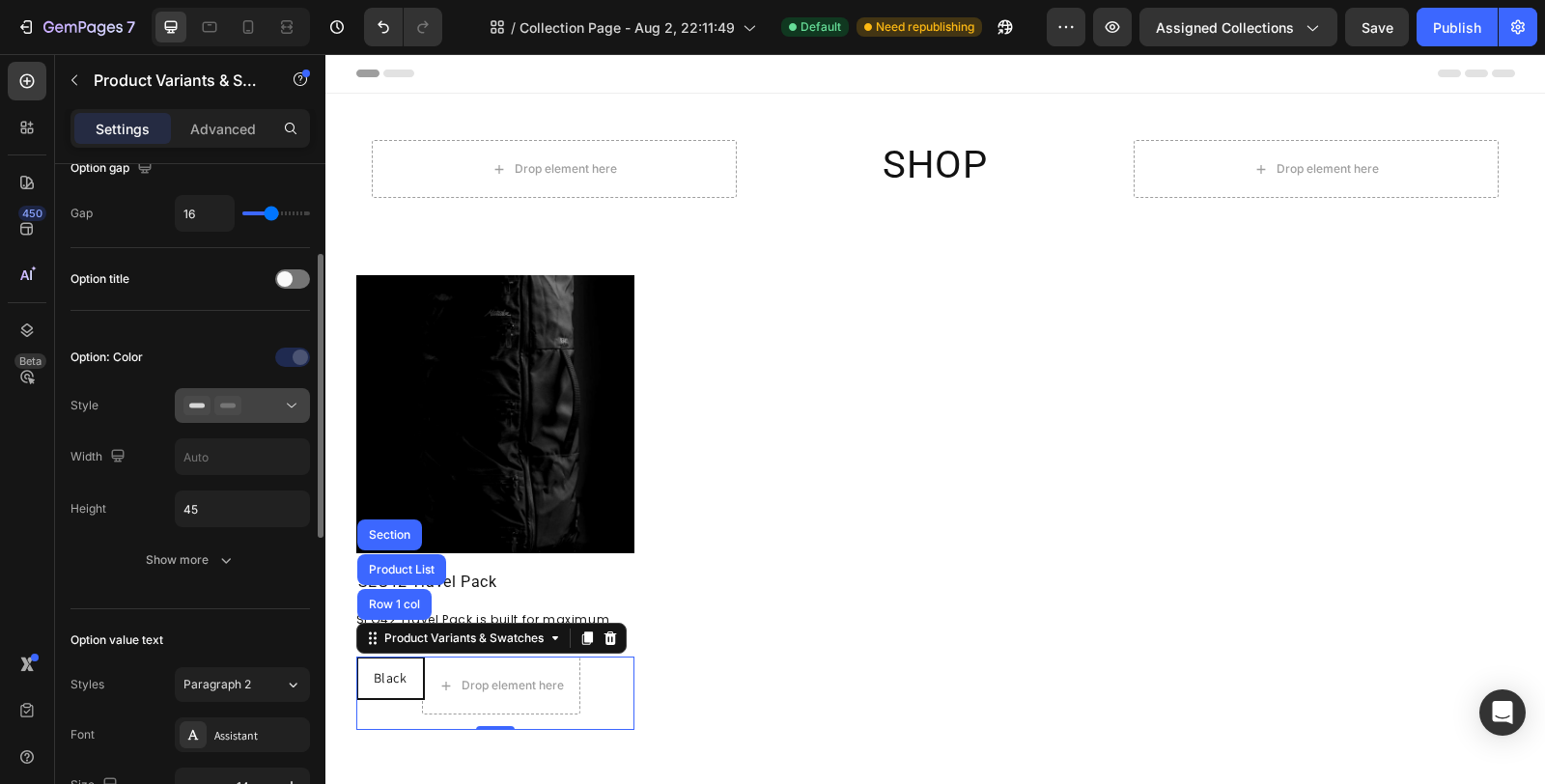 click at bounding box center (242, 406) 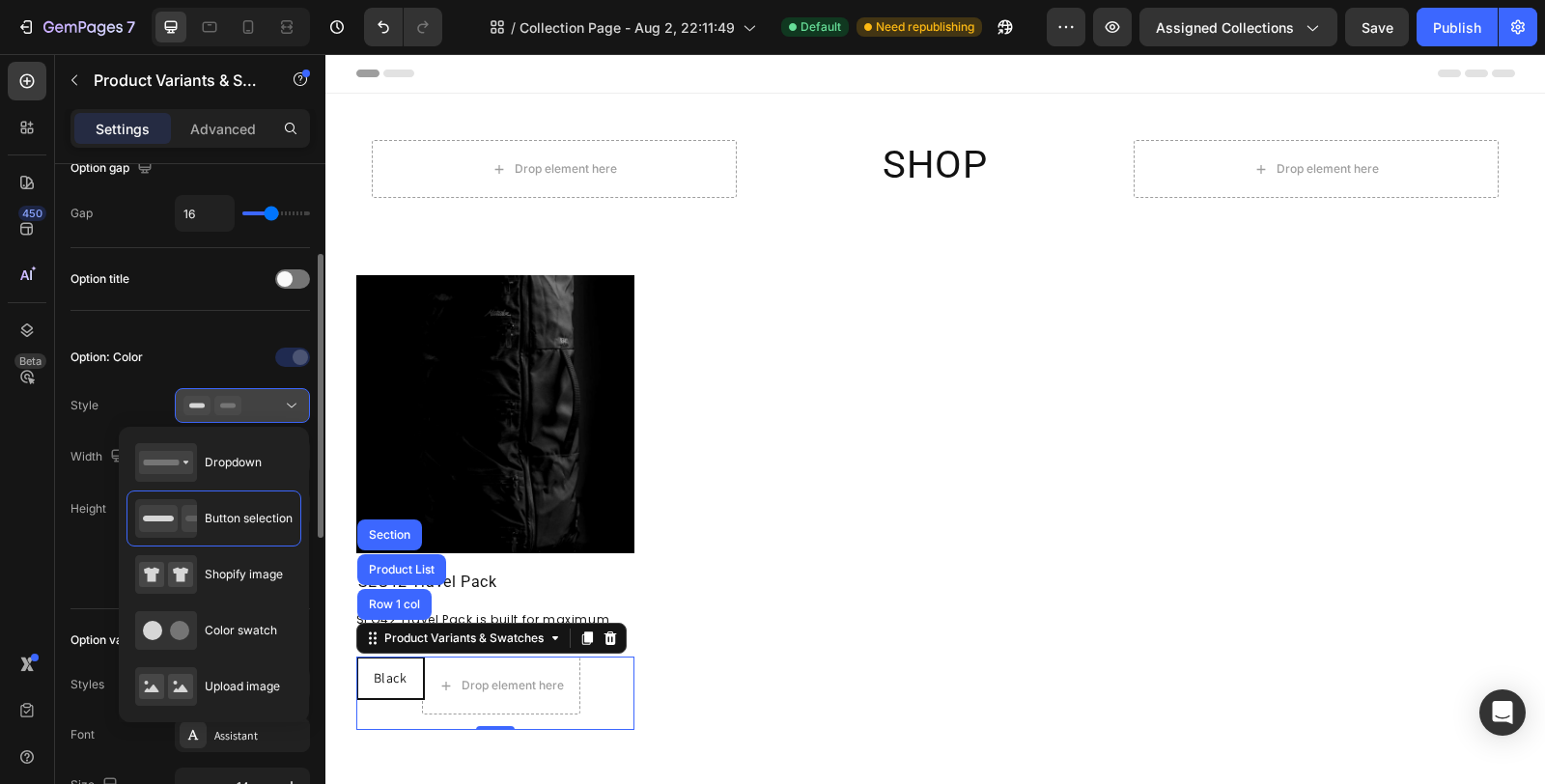 click at bounding box center (242, 406) 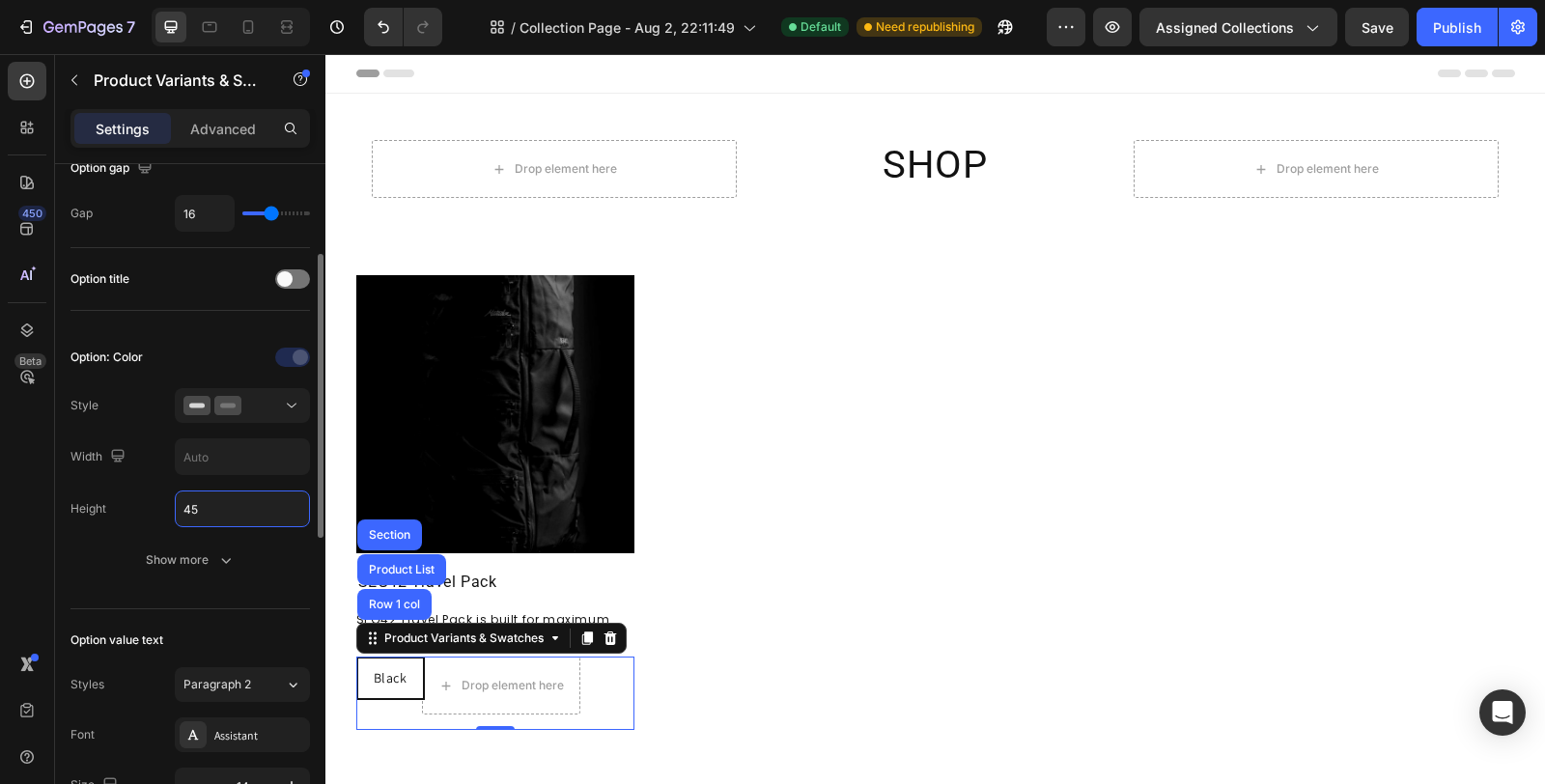 click on "45" at bounding box center [242, 509] 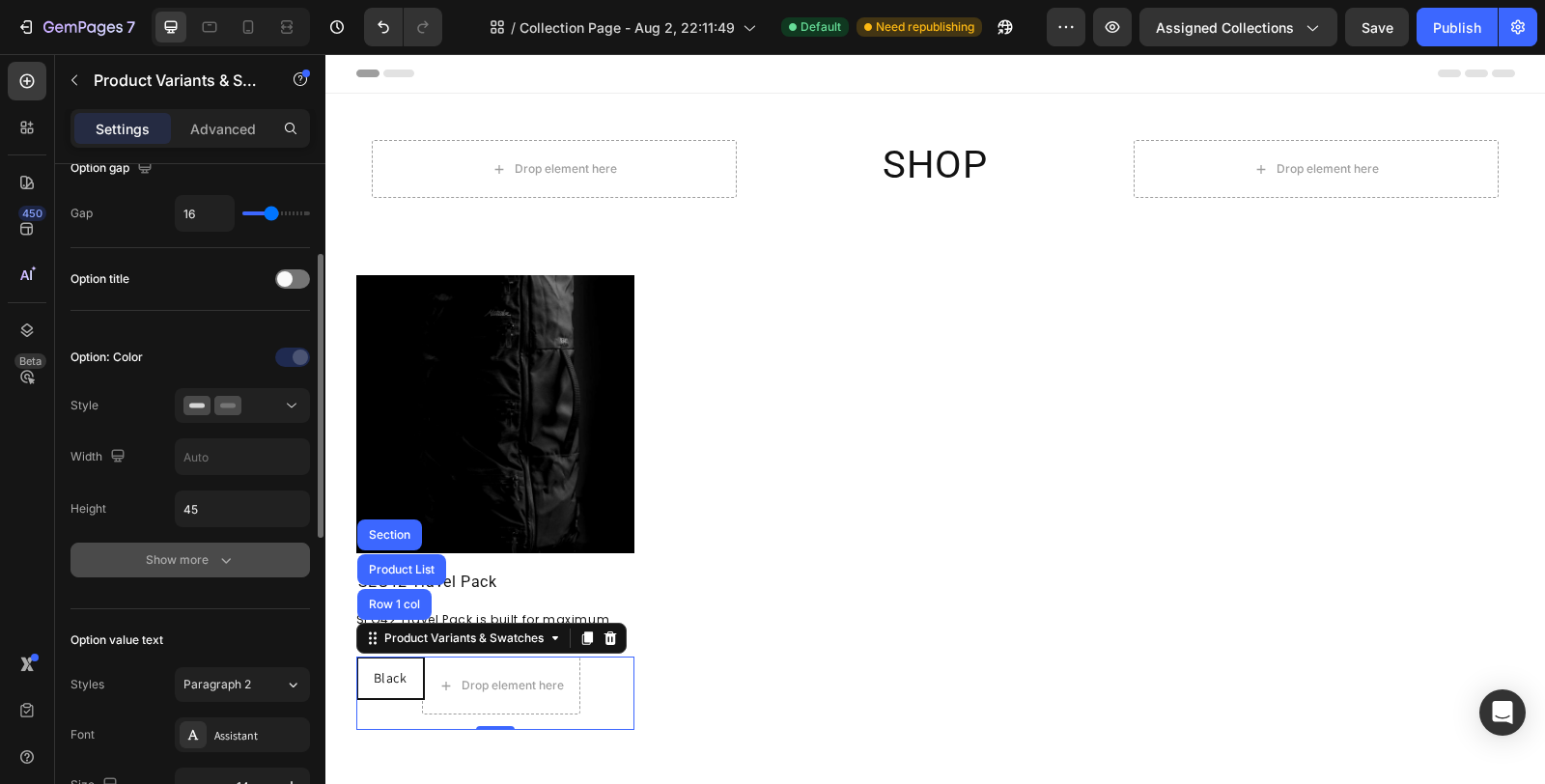 click on "Show more" at bounding box center (190, 560) 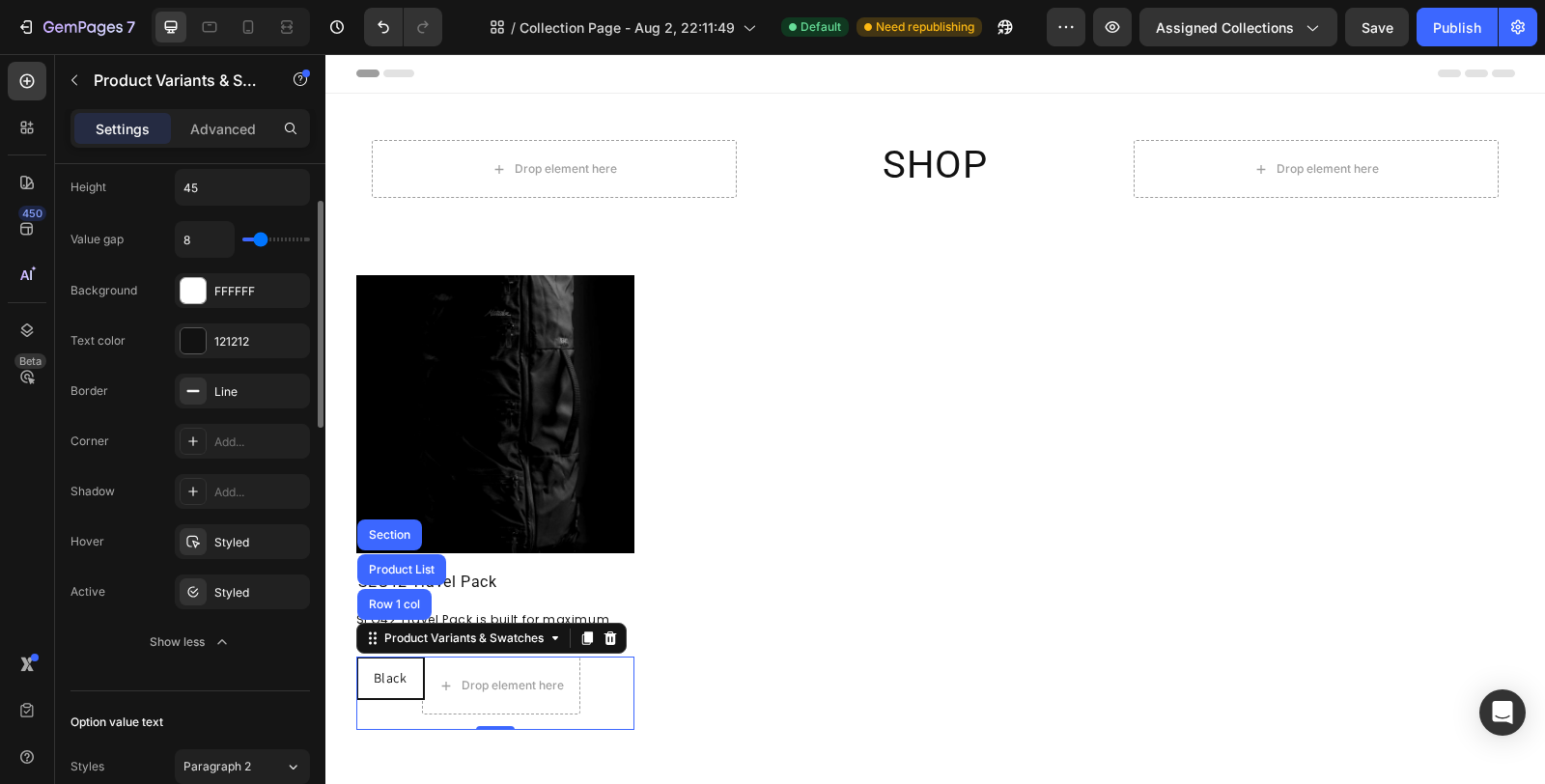 scroll, scrollTop: 429, scrollLeft: 0, axis: vertical 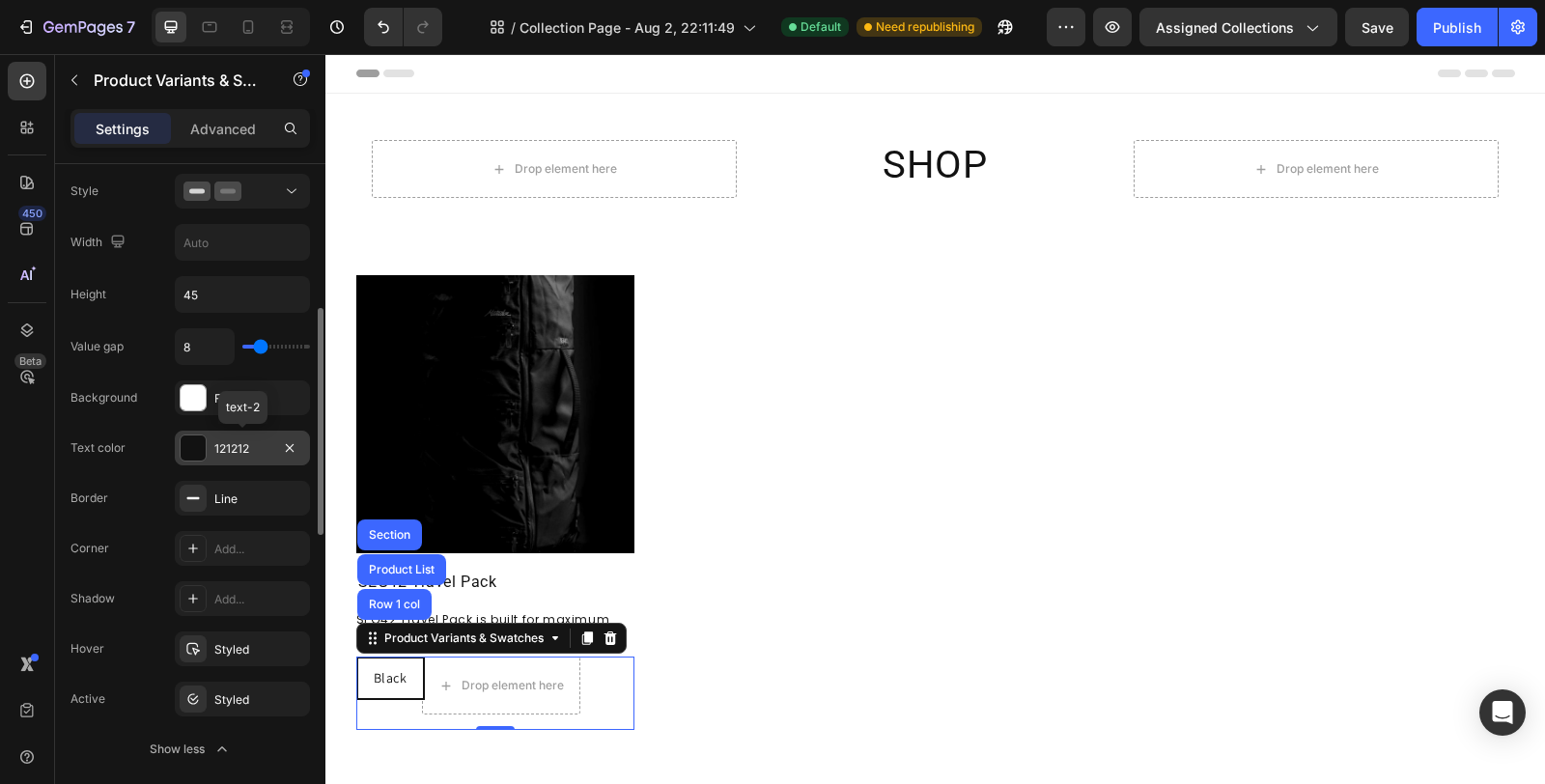 click at bounding box center (193, 448) 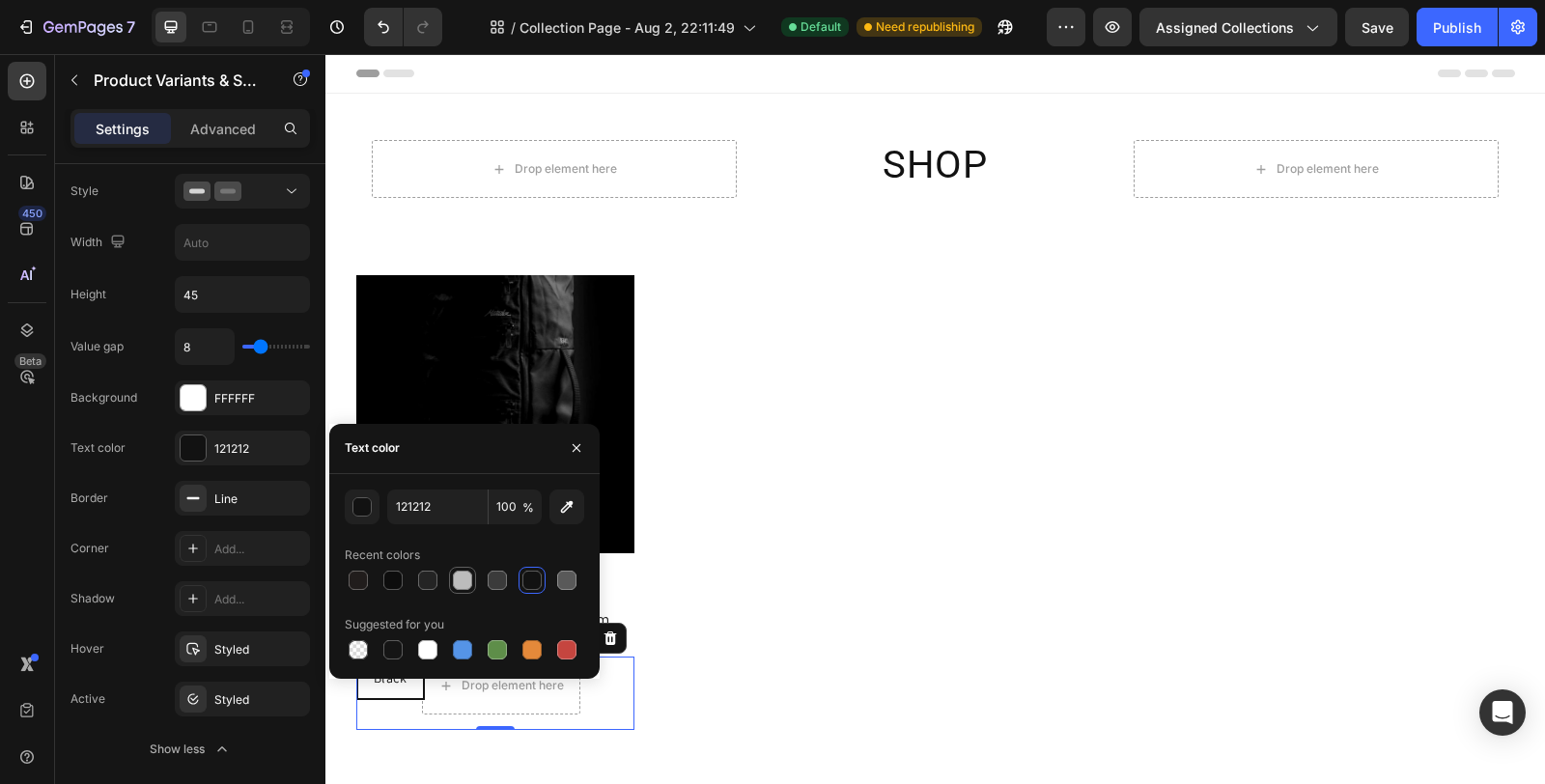 click at bounding box center (463, 580) 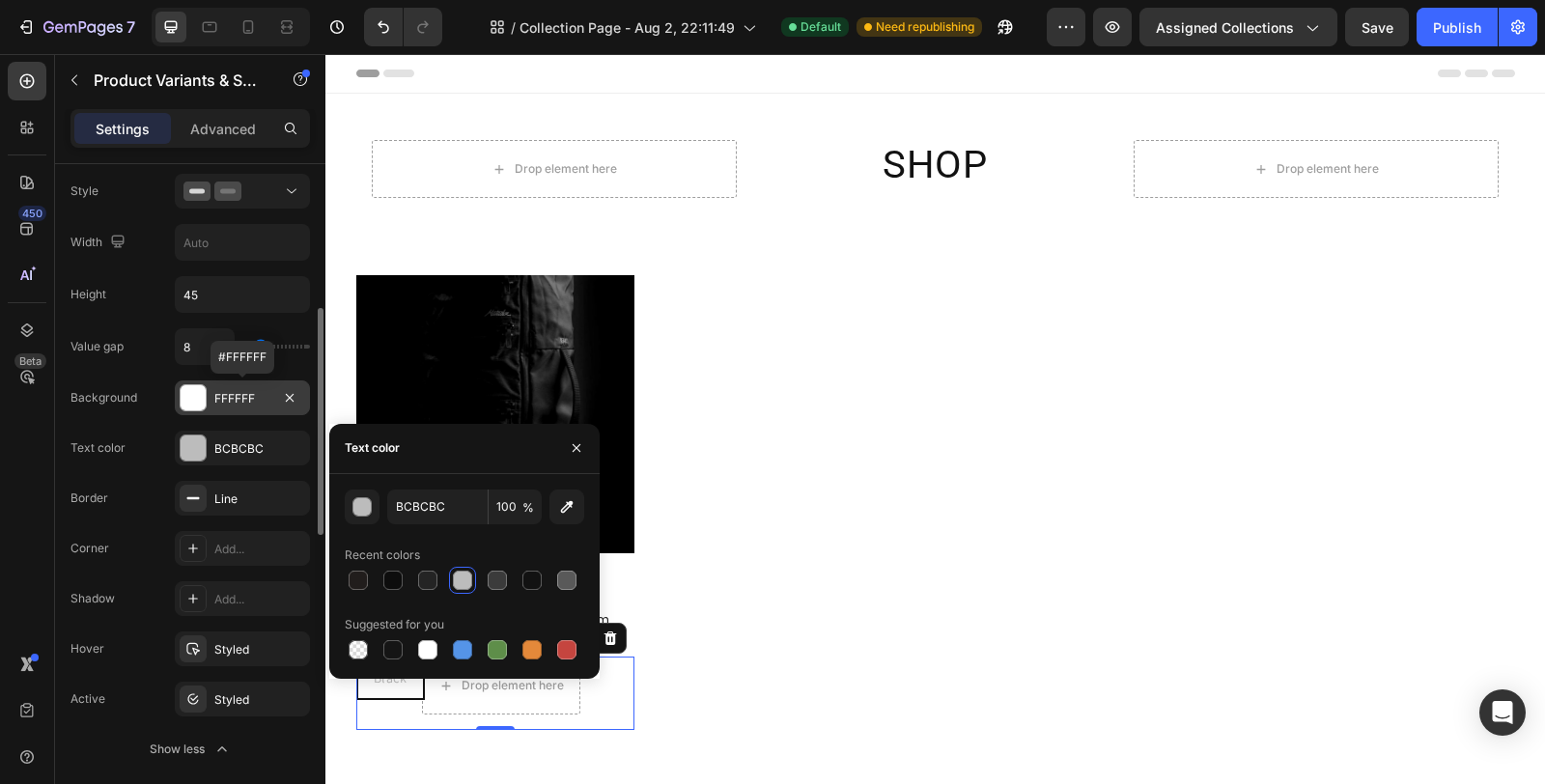 click at bounding box center (193, 398) 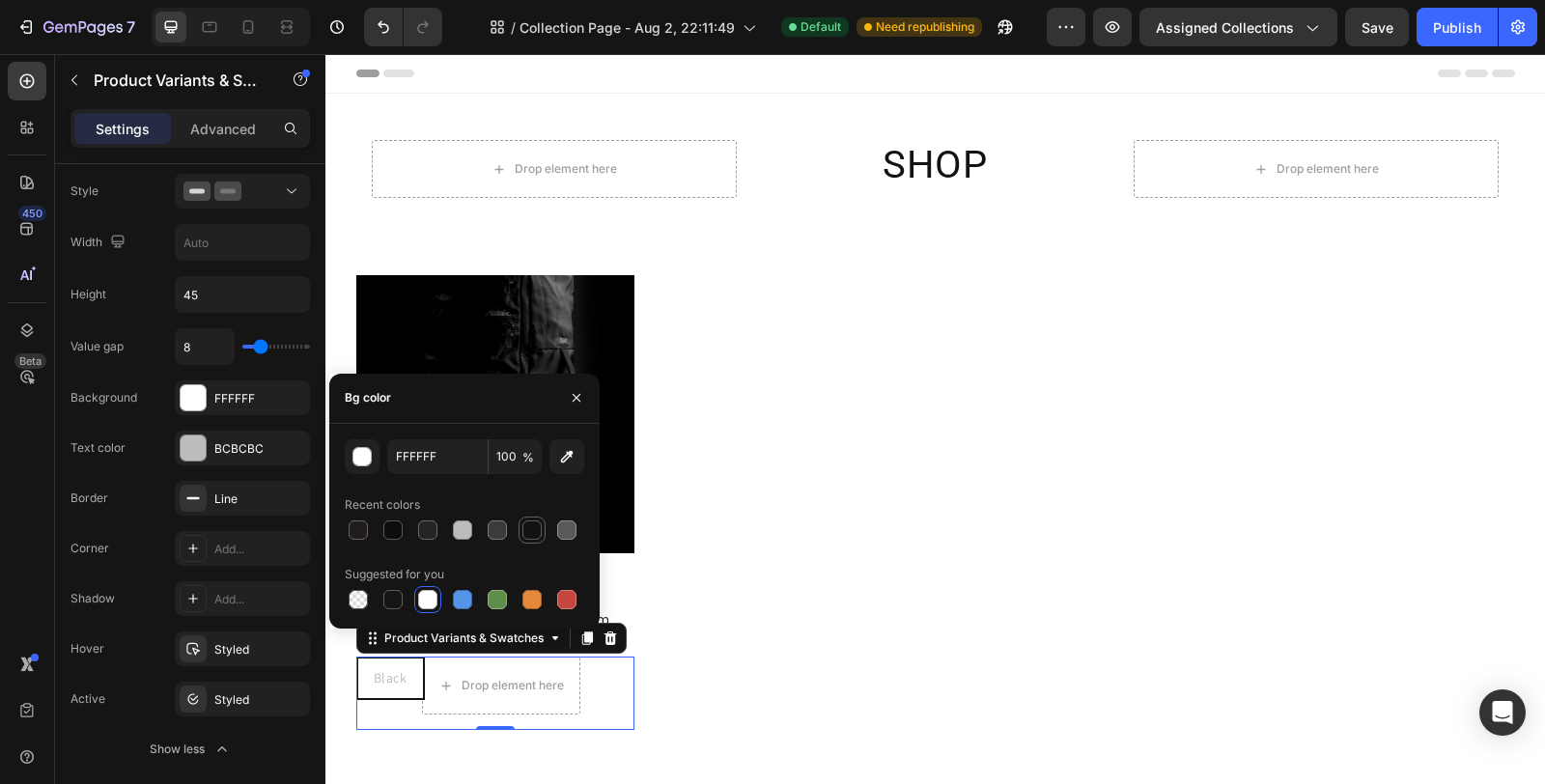 click at bounding box center [532, 530] 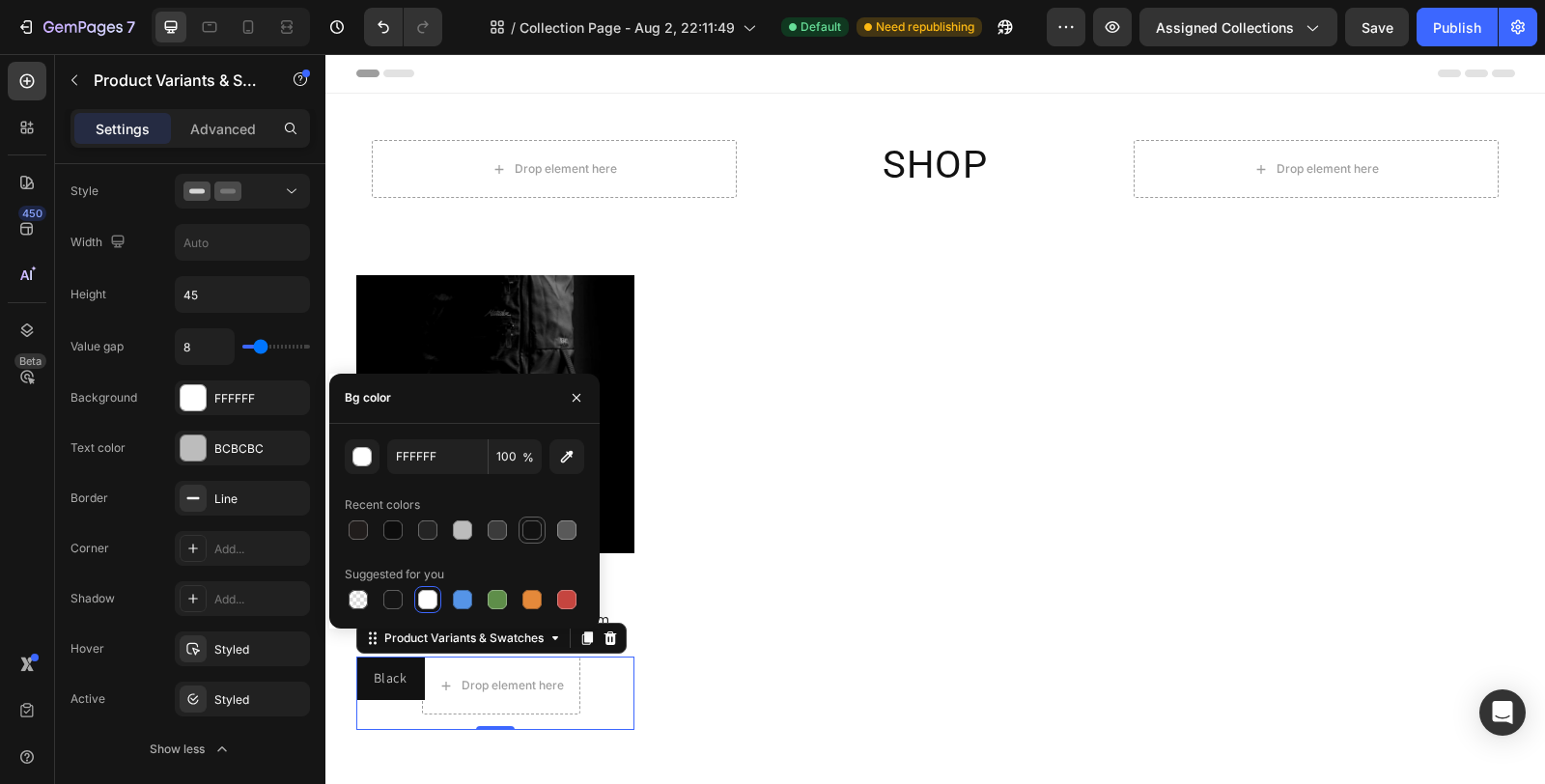 type on "121212" 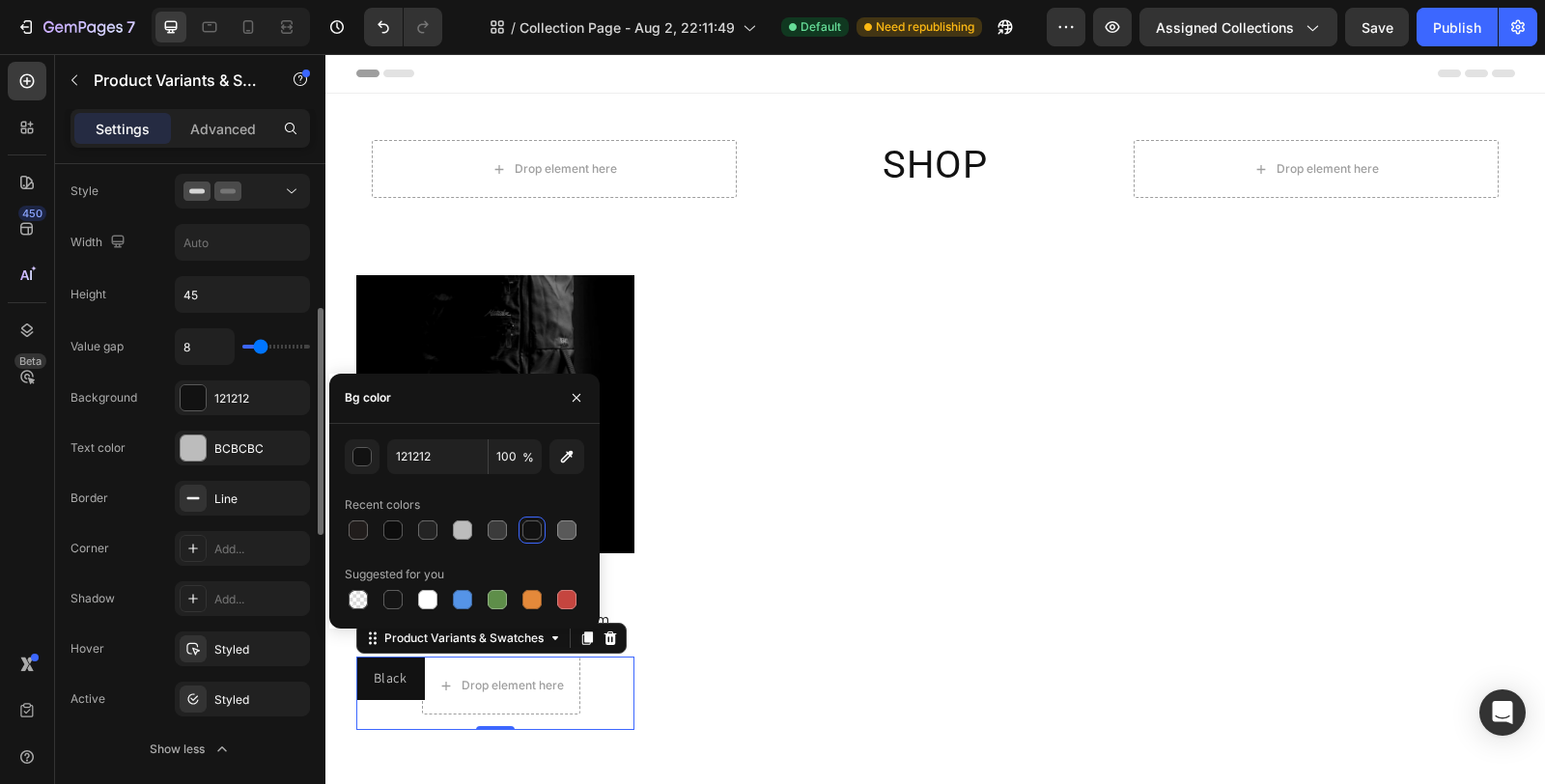 type on "1" 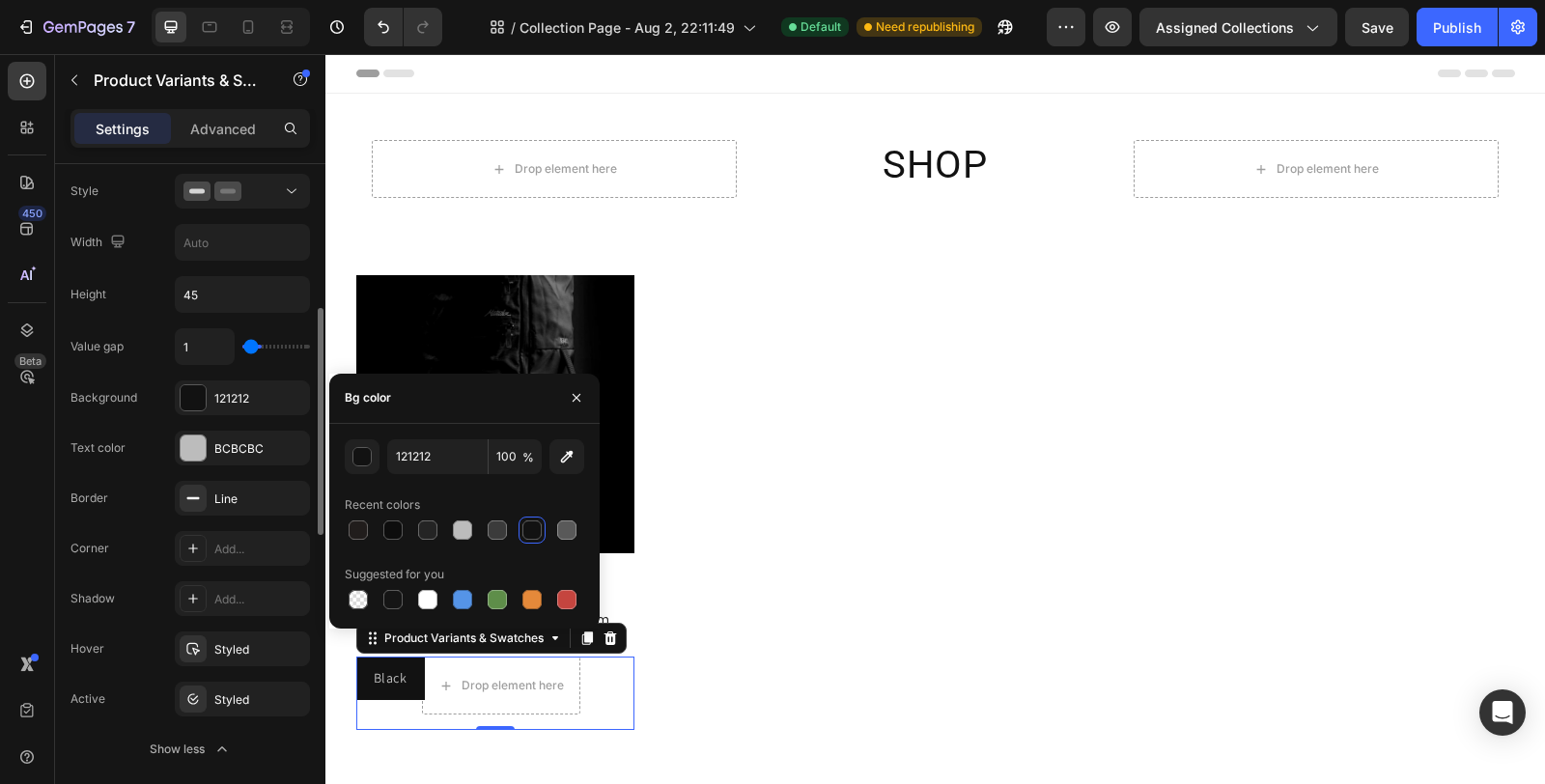type on "0" 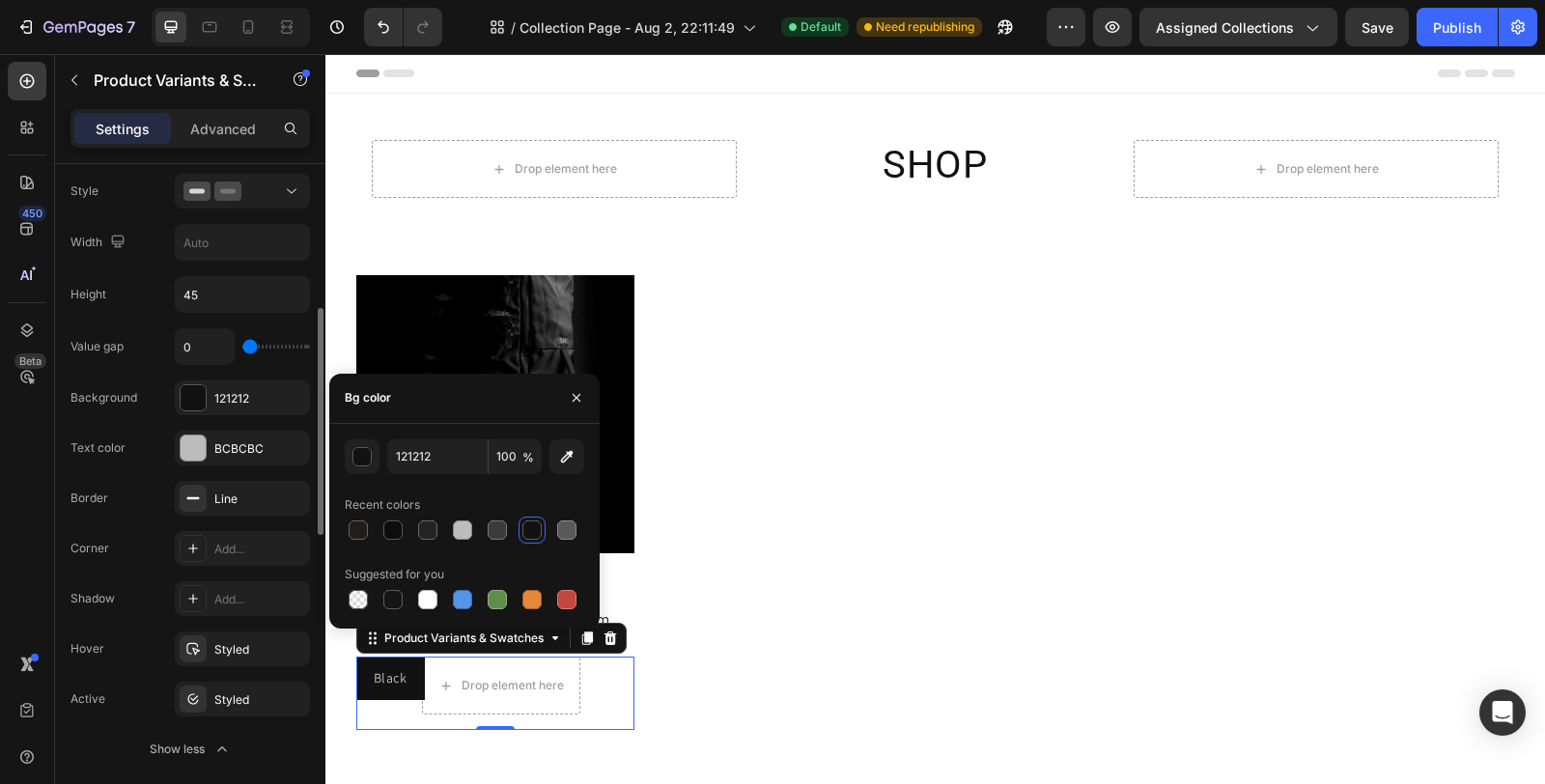type on "1" 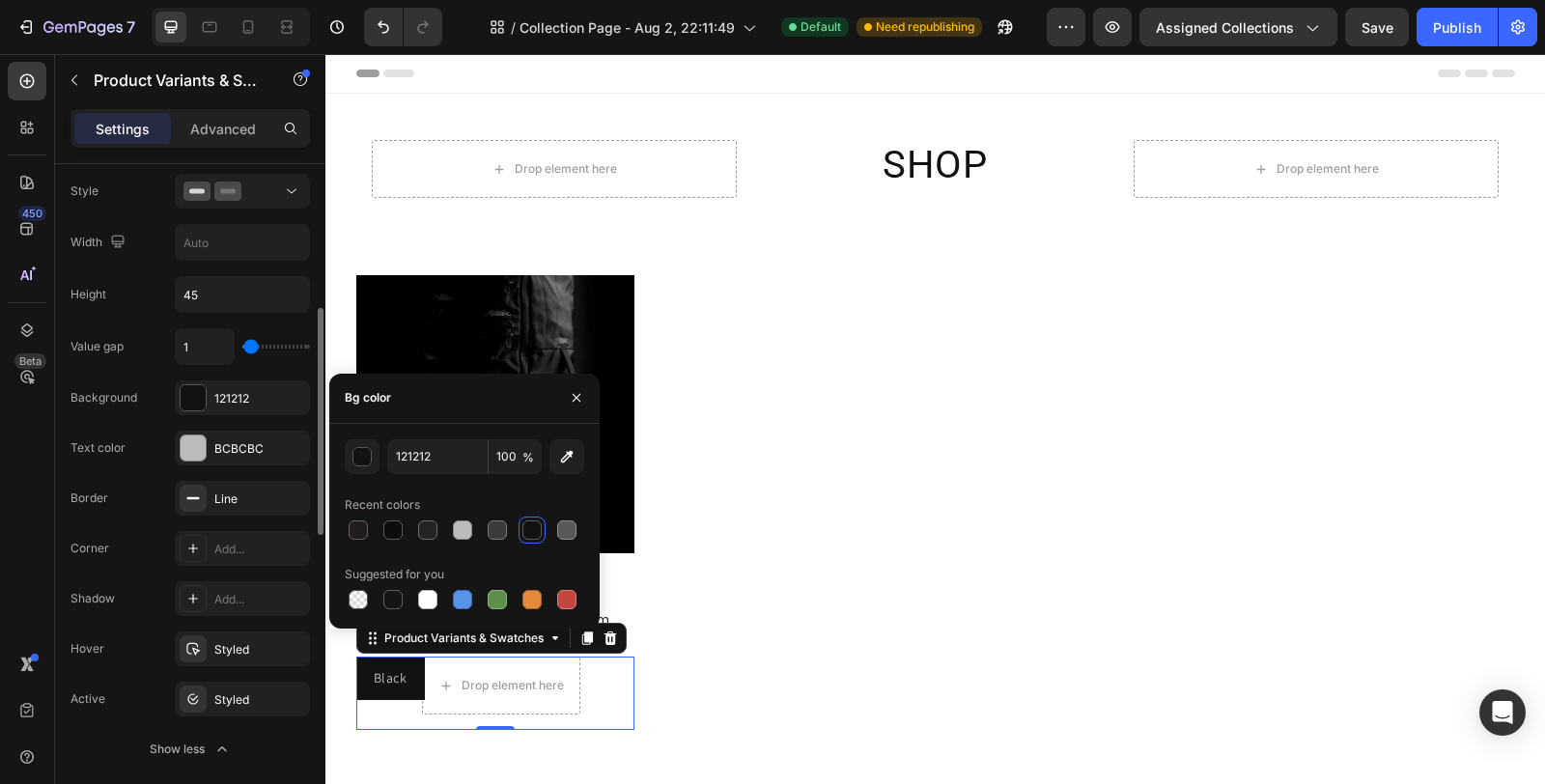 type on "3" 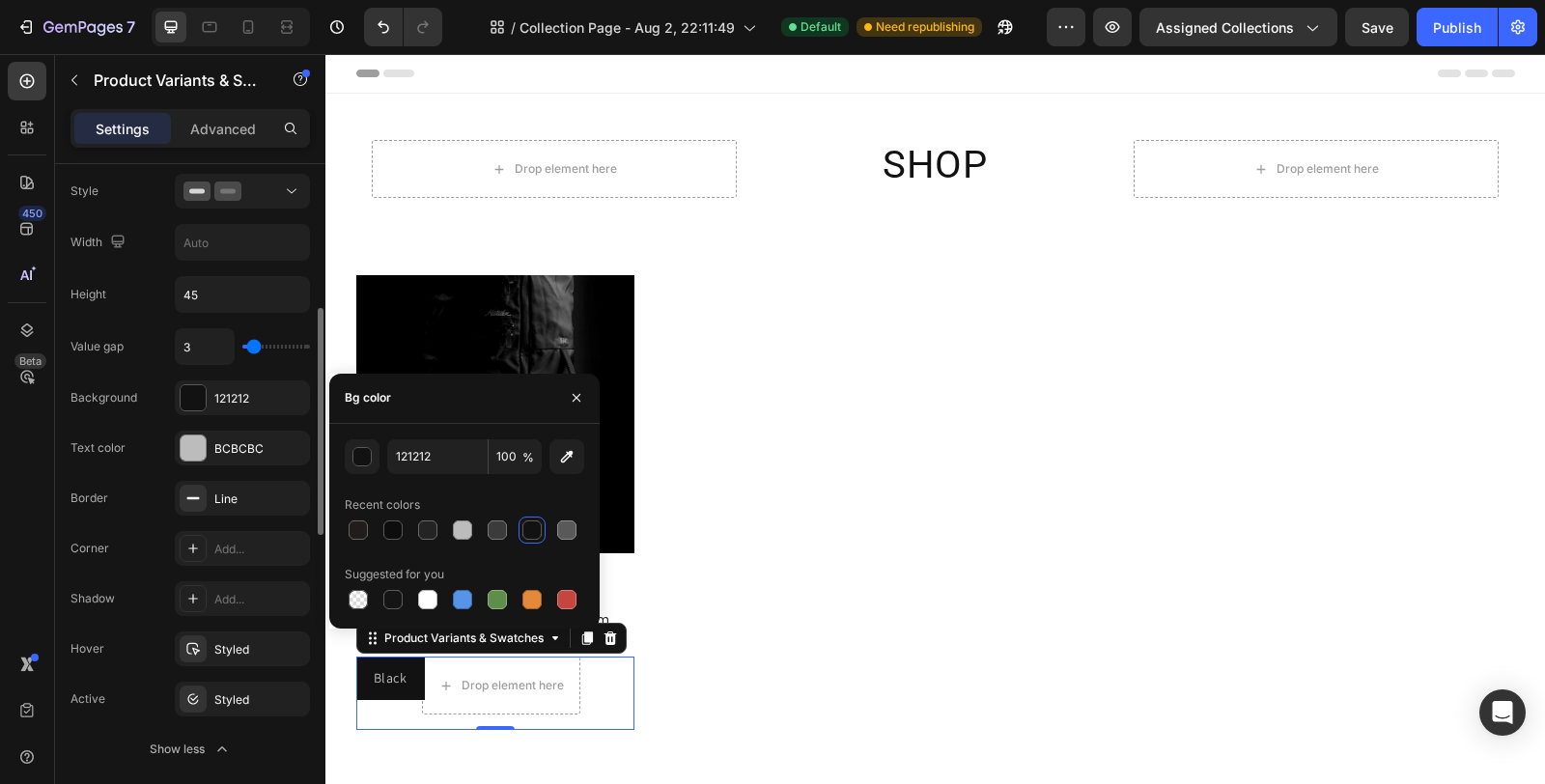 type on "5" 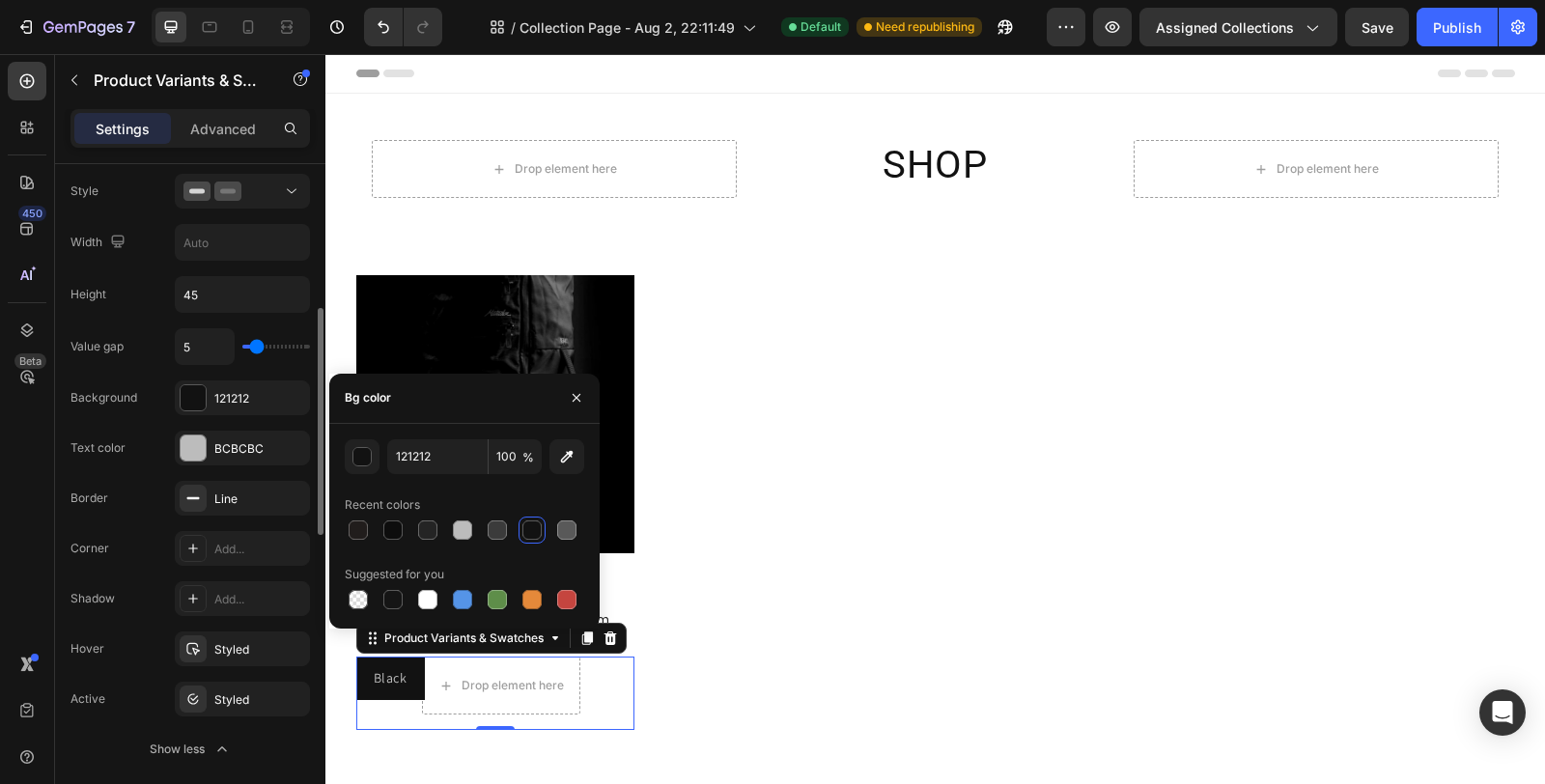 type on "6" 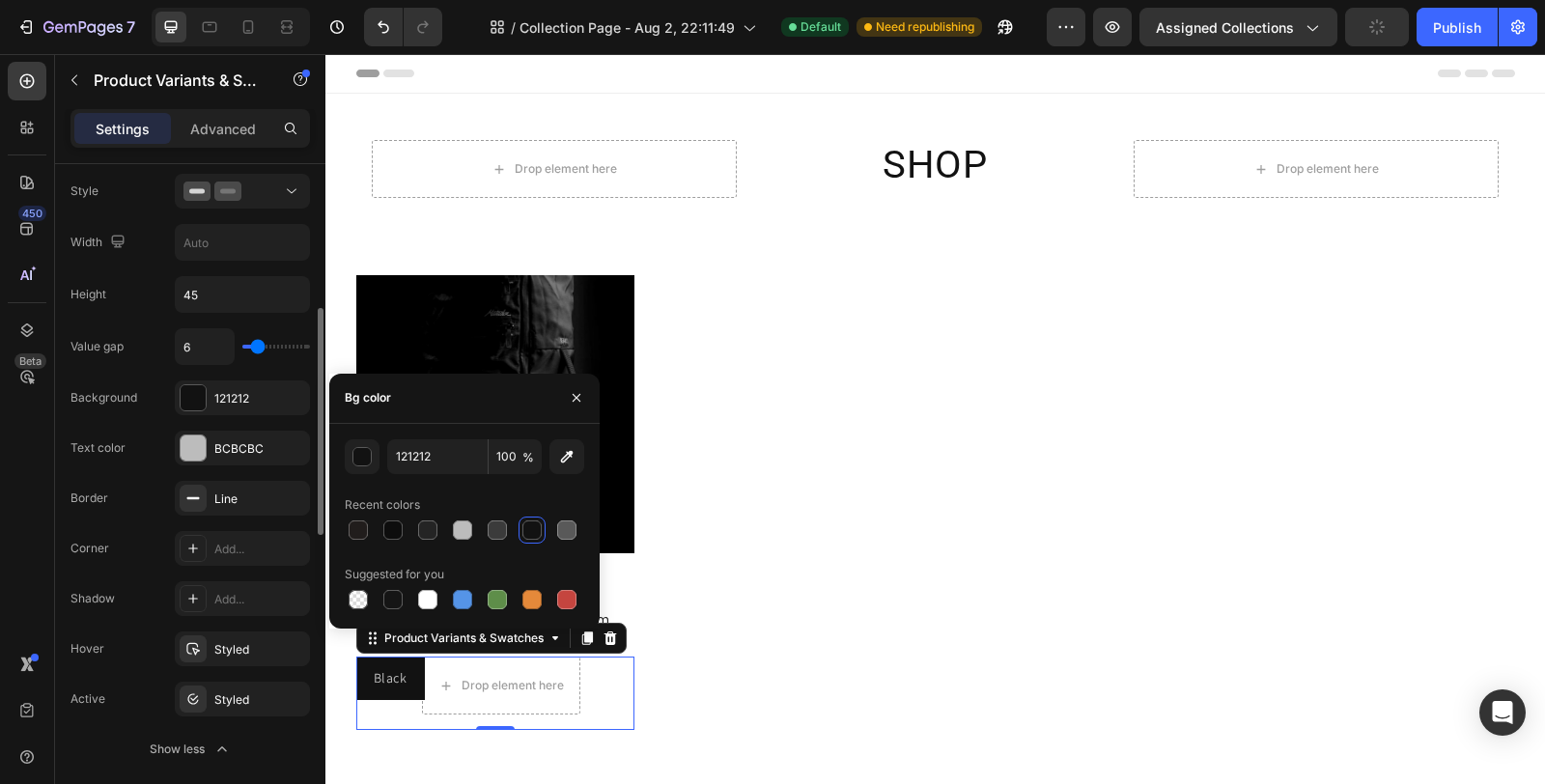 type on "7" 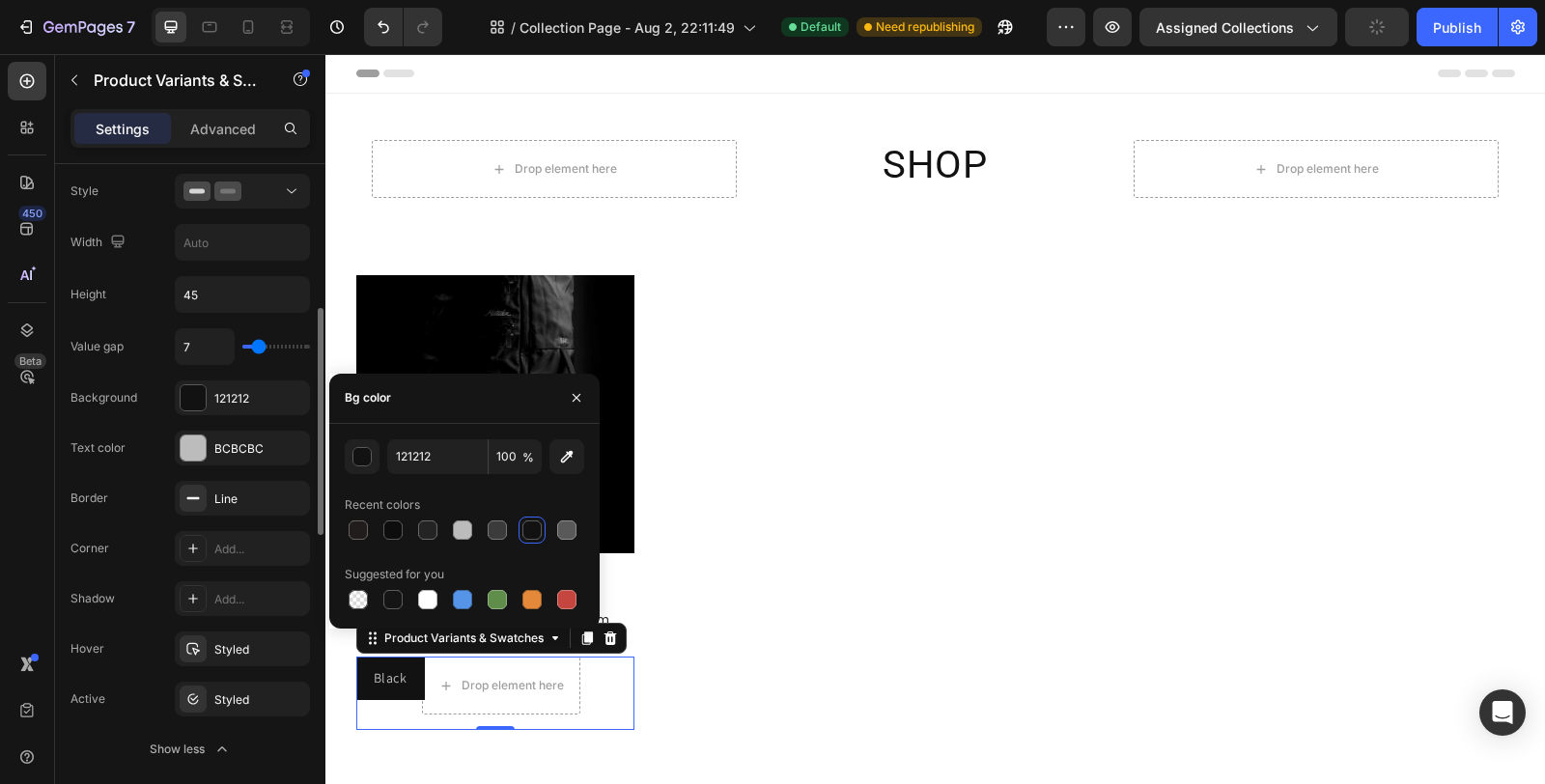 type on "8" 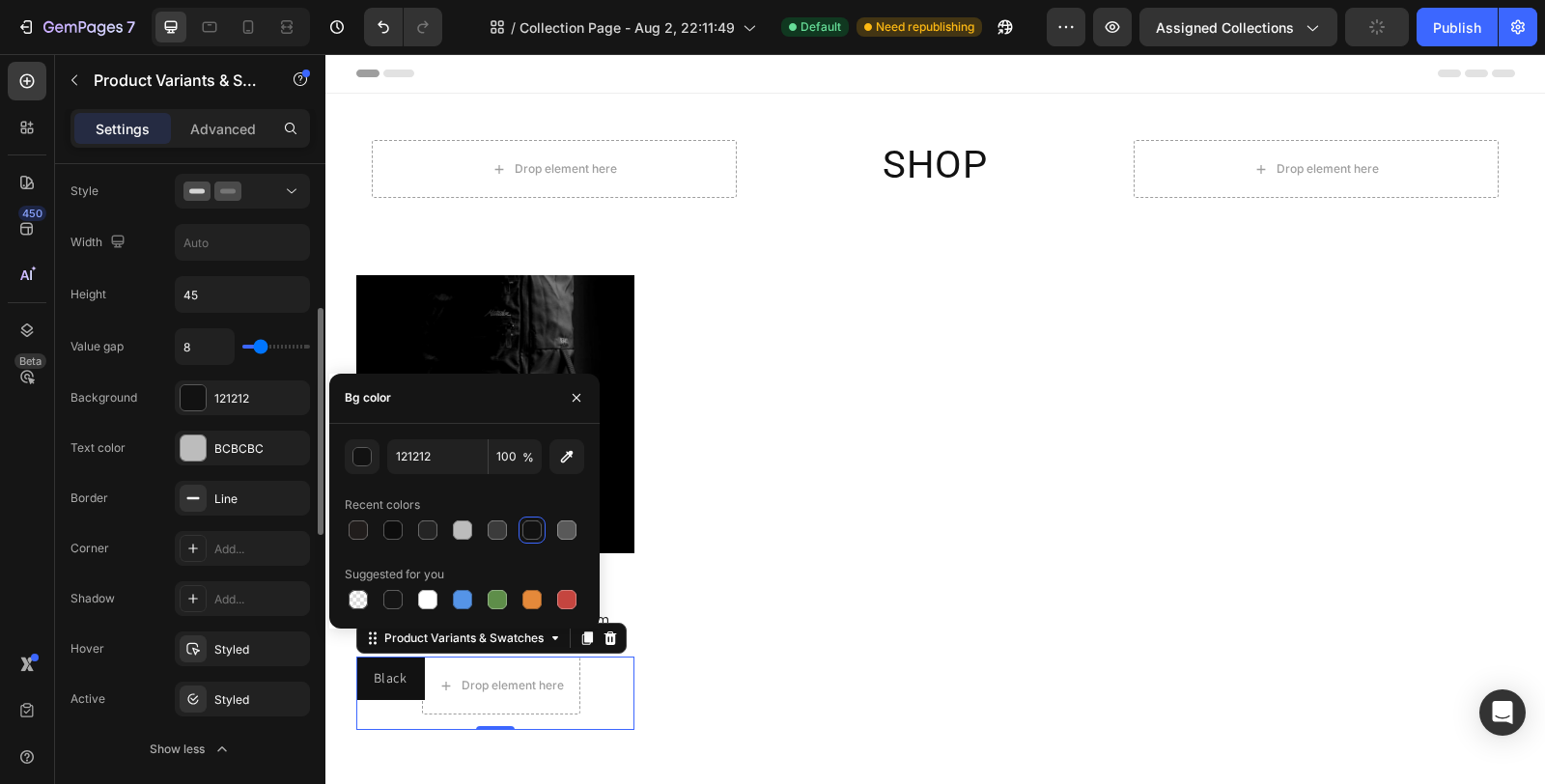 type on "9" 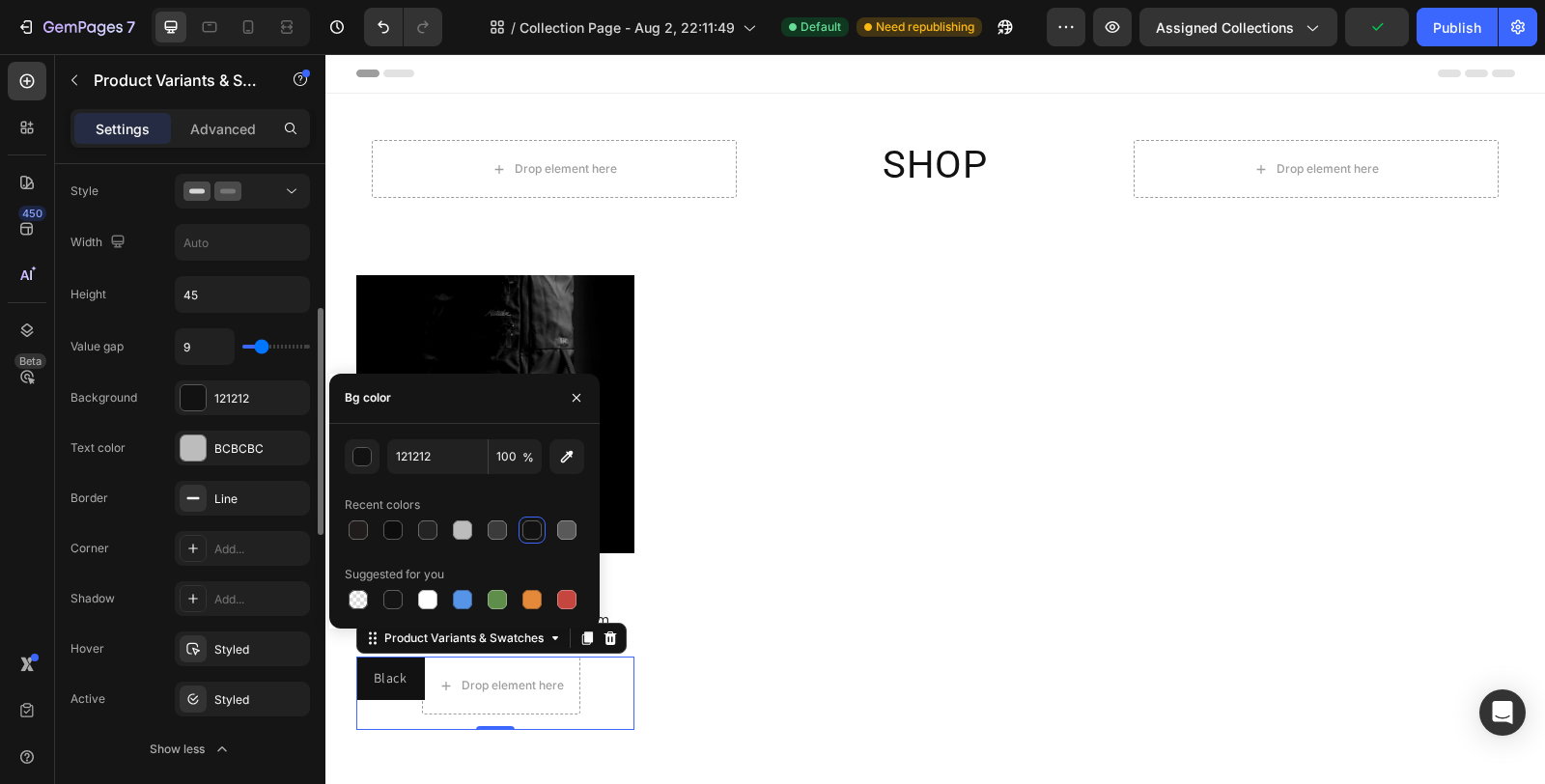 drag, startPoint x: 253, startPoint y: 348, endPoint x: 262, endPoint y: 354, distance: 10.816654 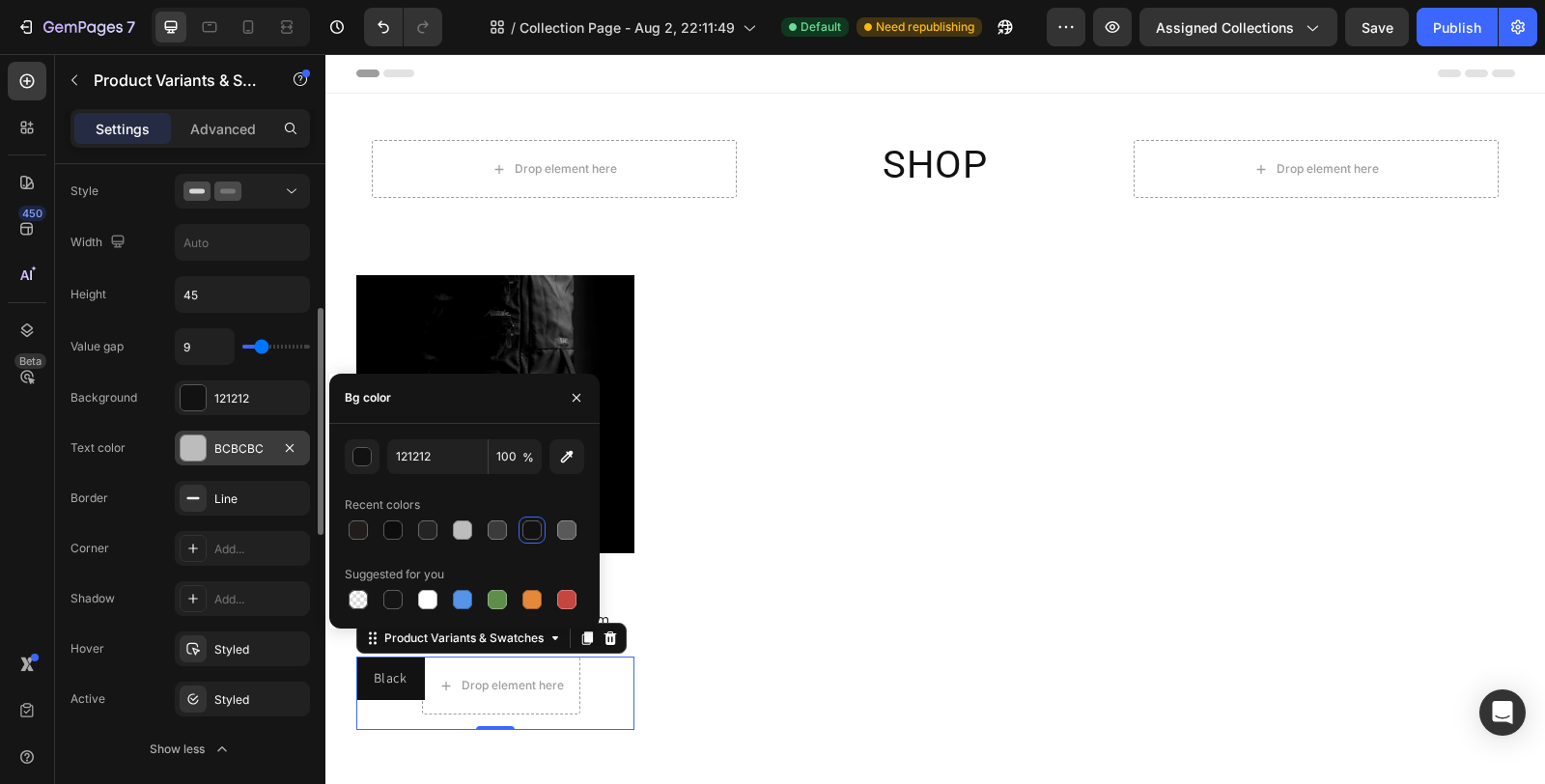 click at bounding box center [193, 448] 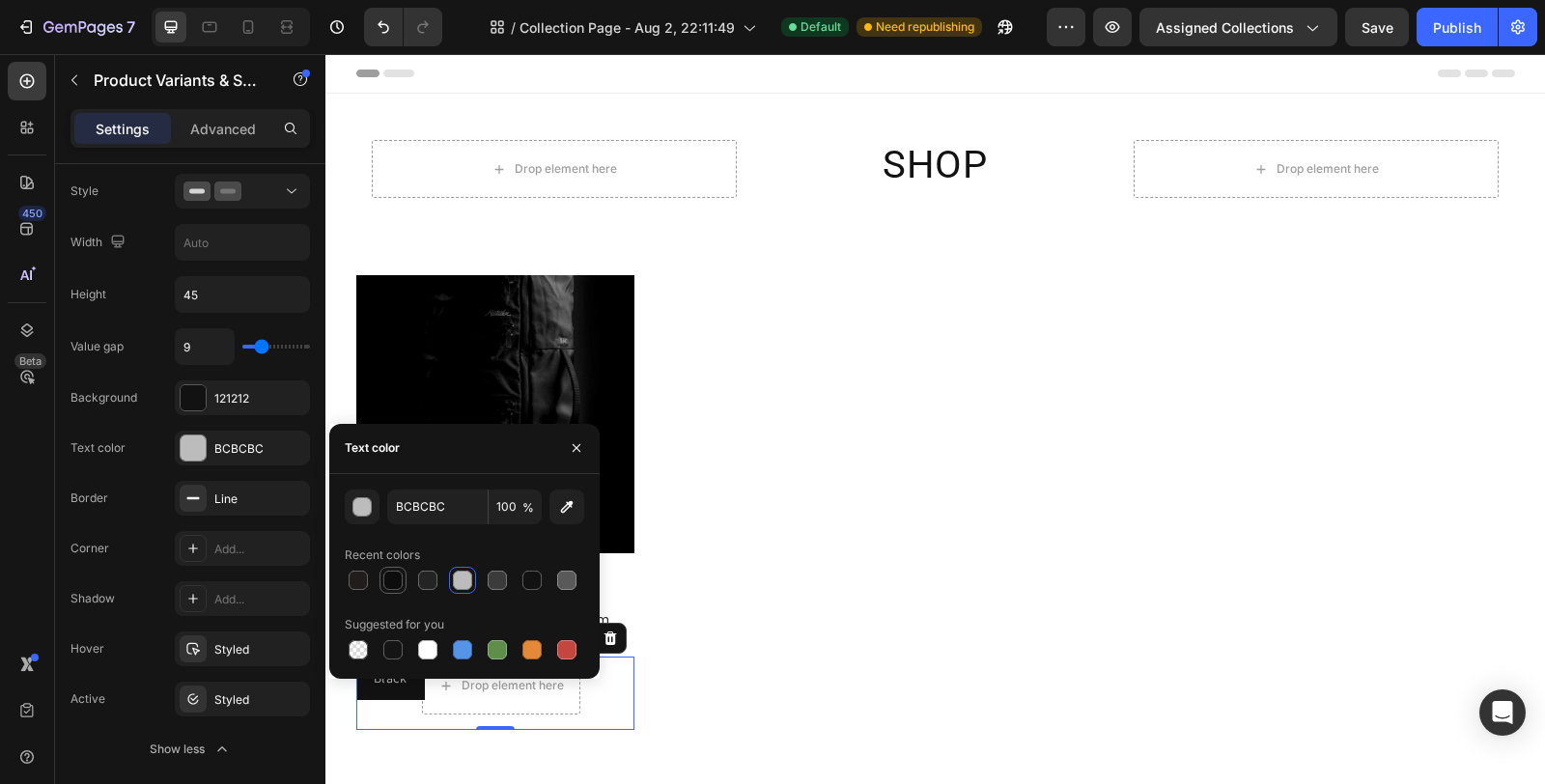 click at bounding box center (393, 580) 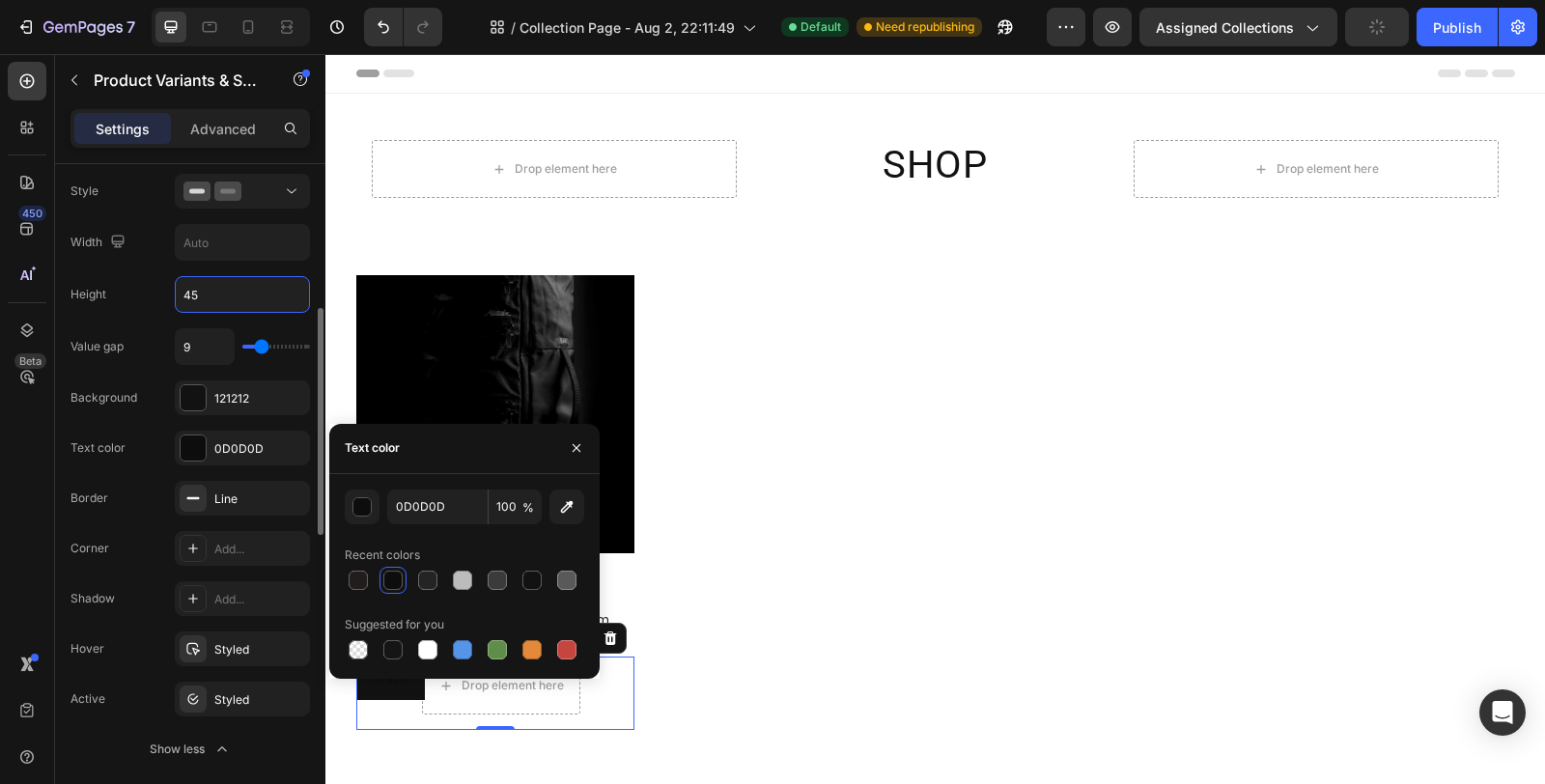 click on "45" at bounding box center (242, 294) 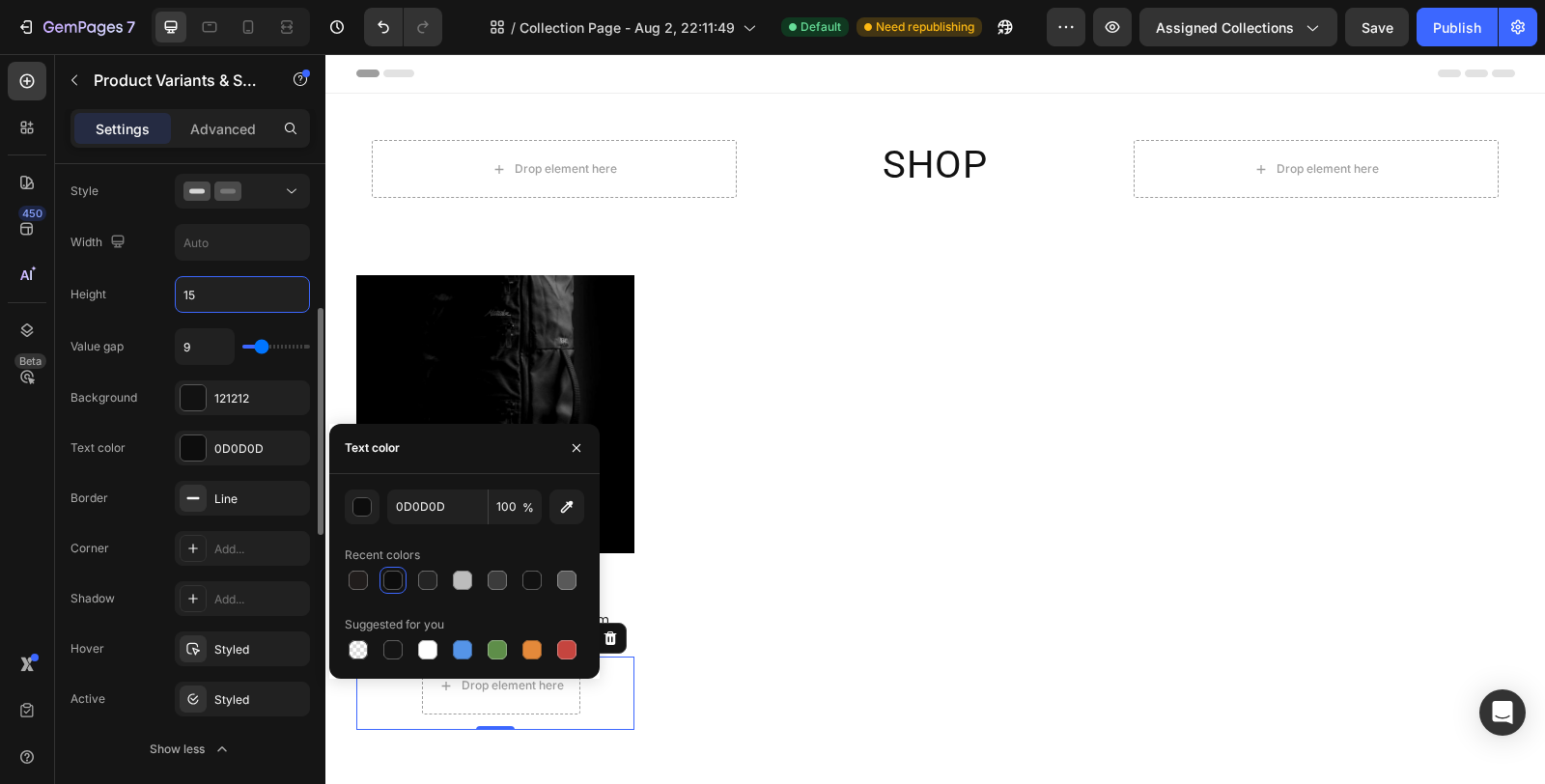 click on "15" at bounding box center (242, 294) 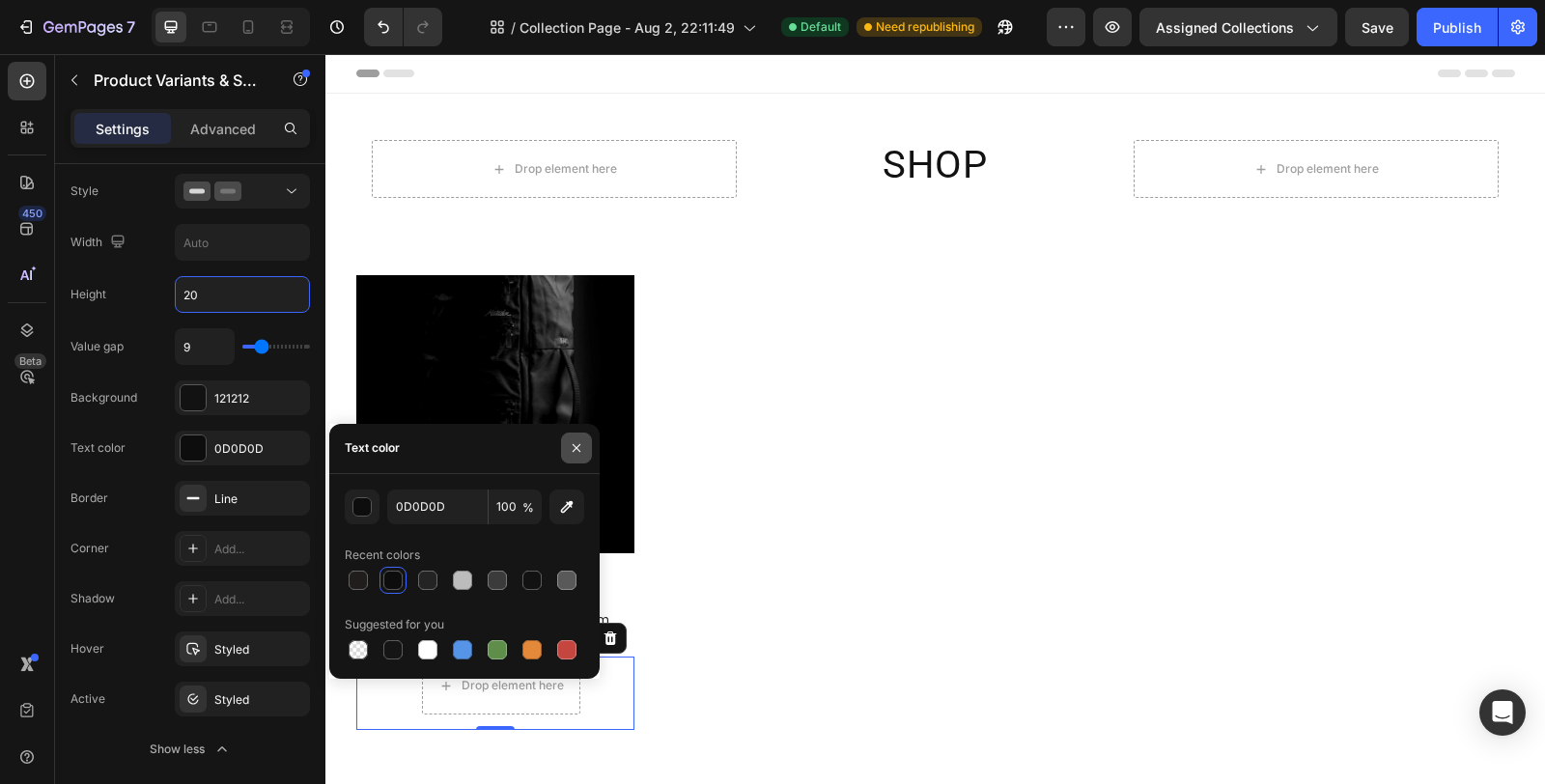 type on "20" 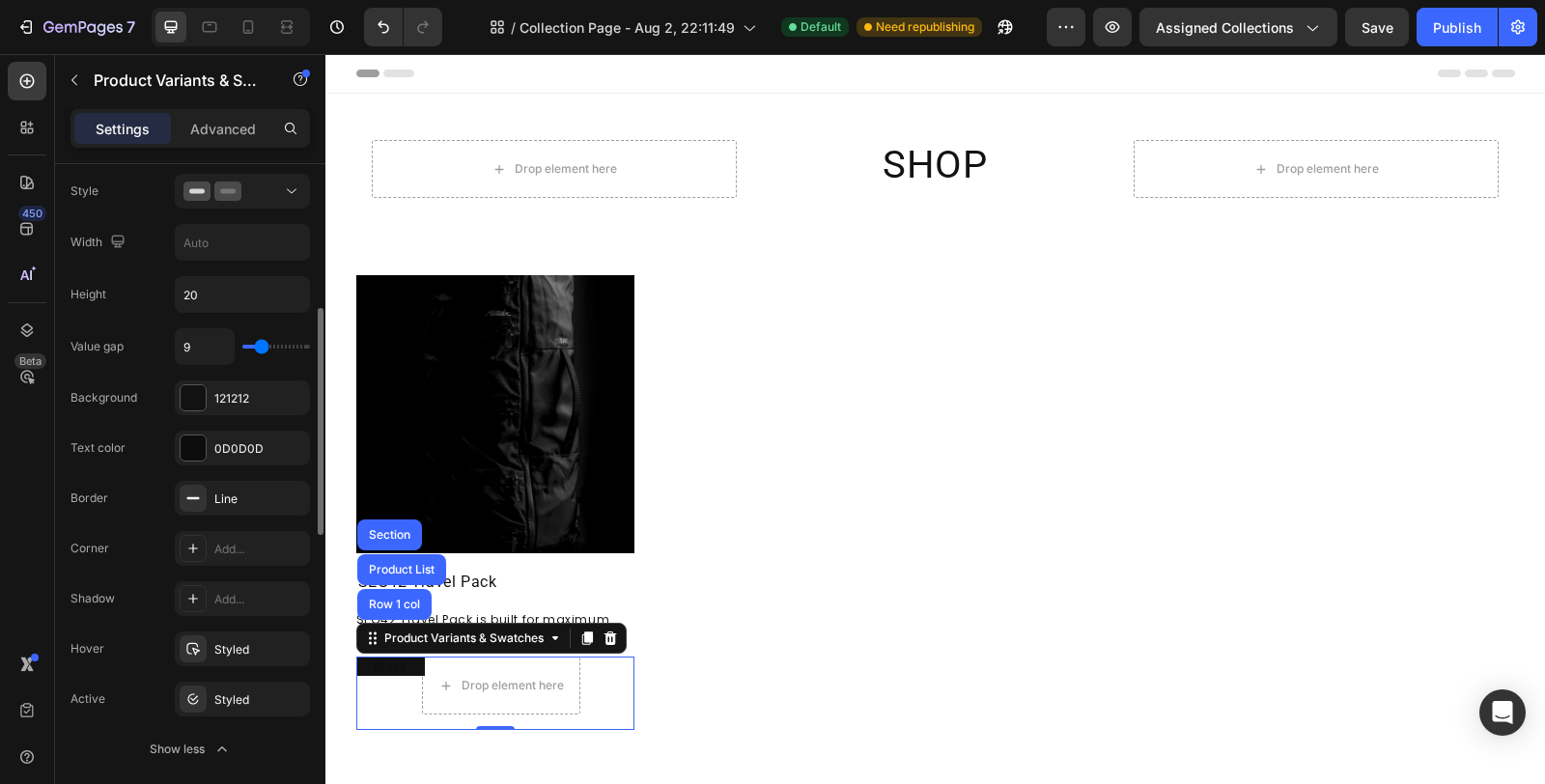 type on "10" 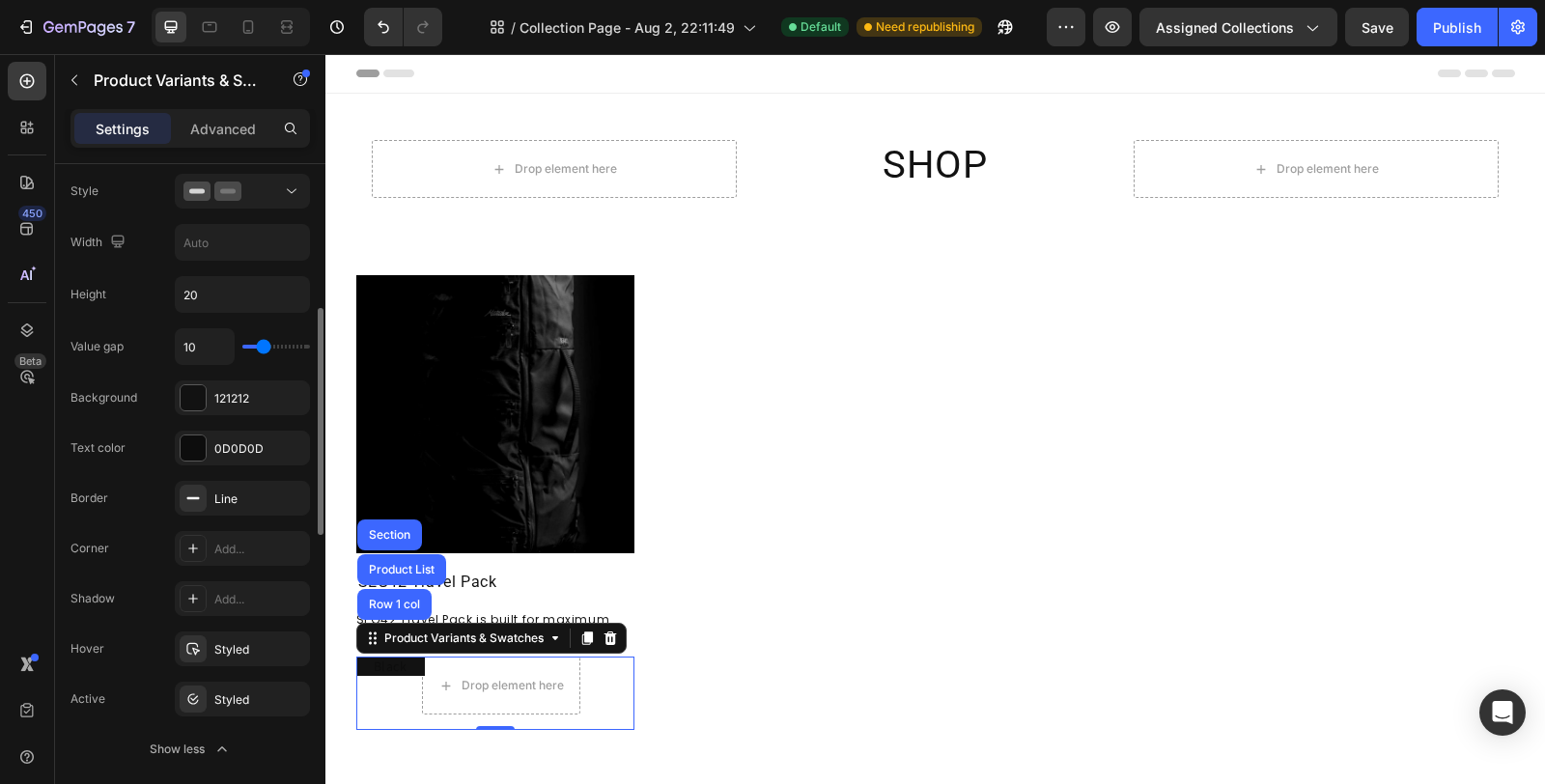 type on "7" 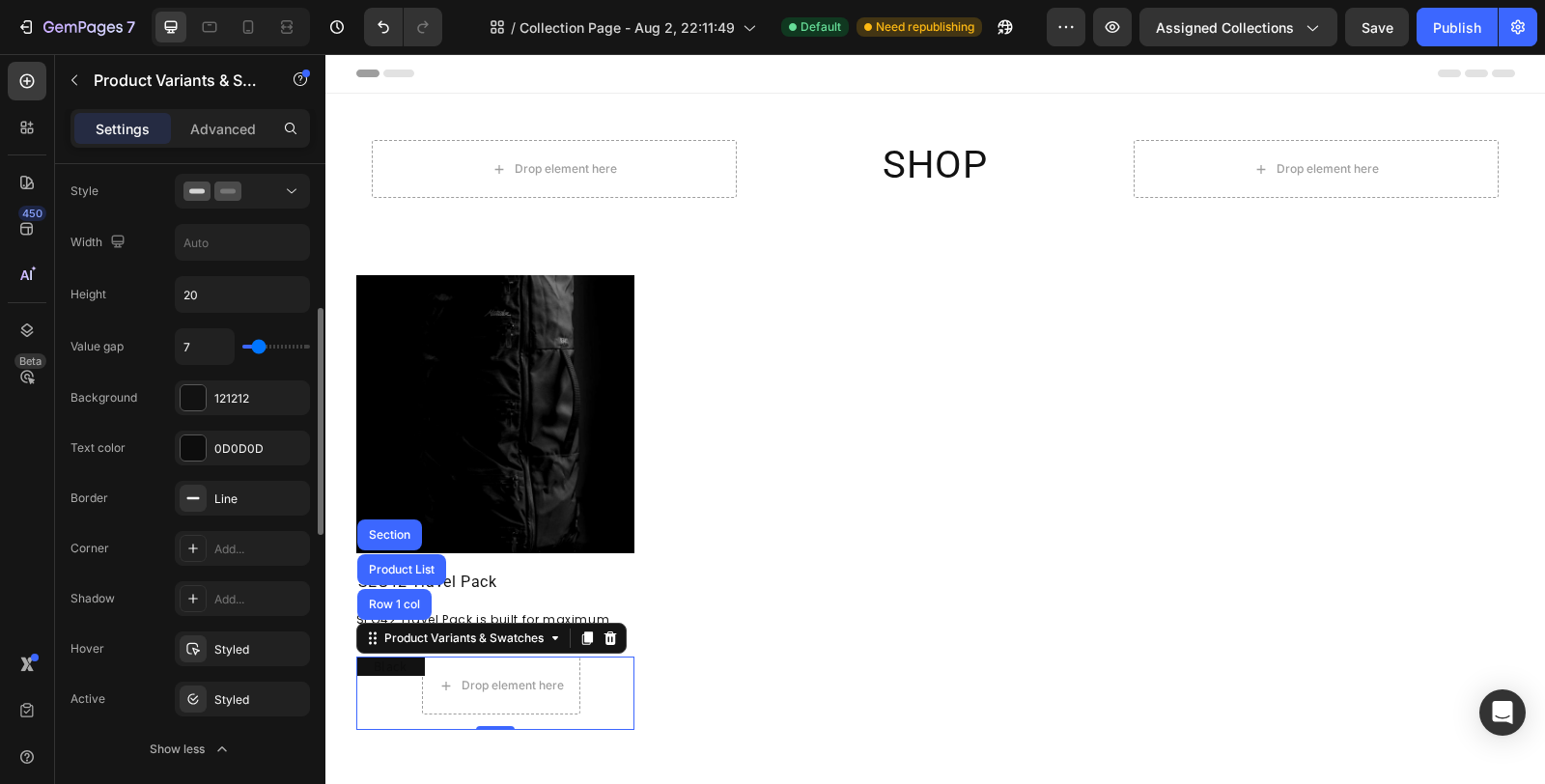 type on "3" 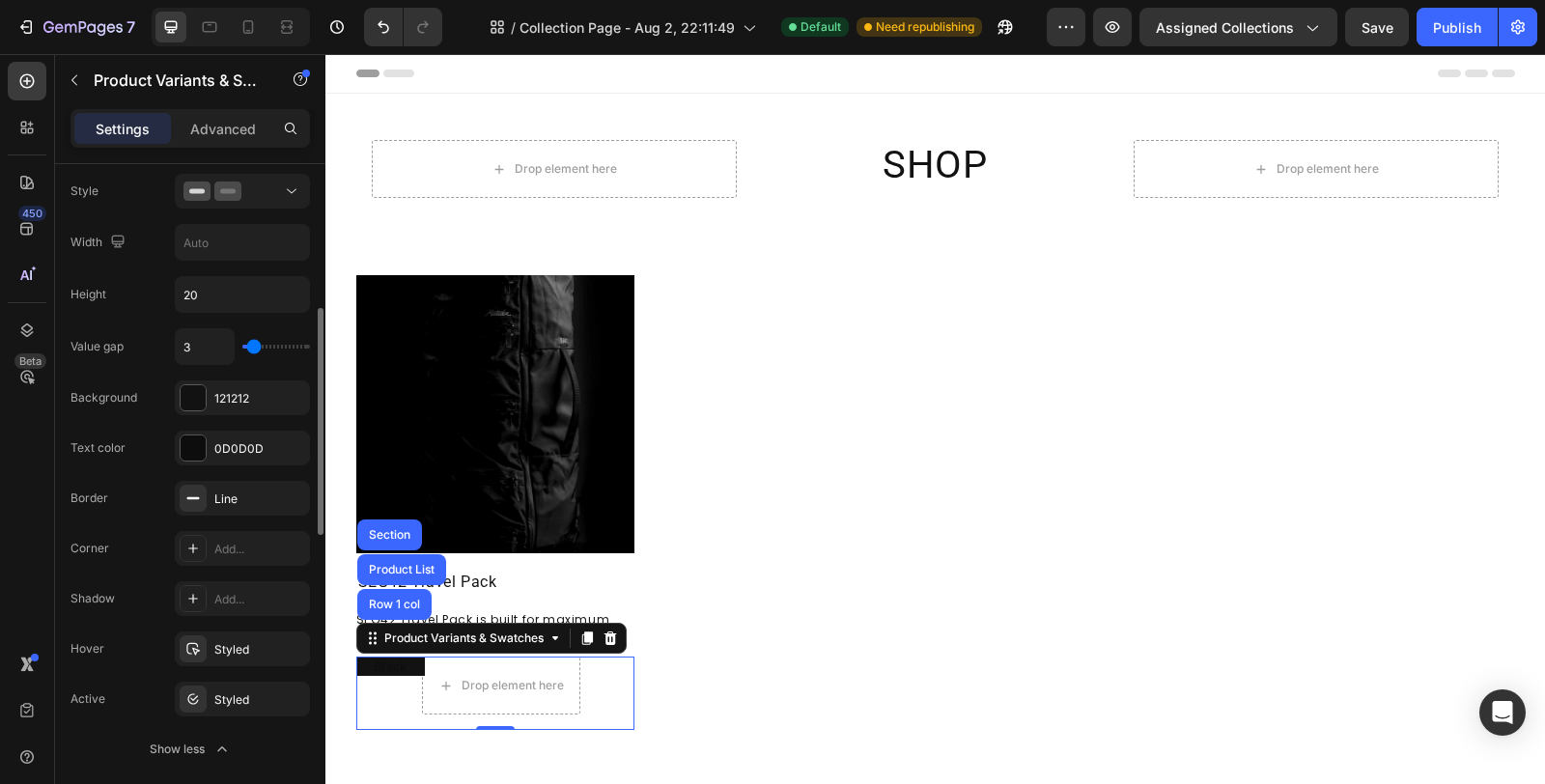 type on "5" 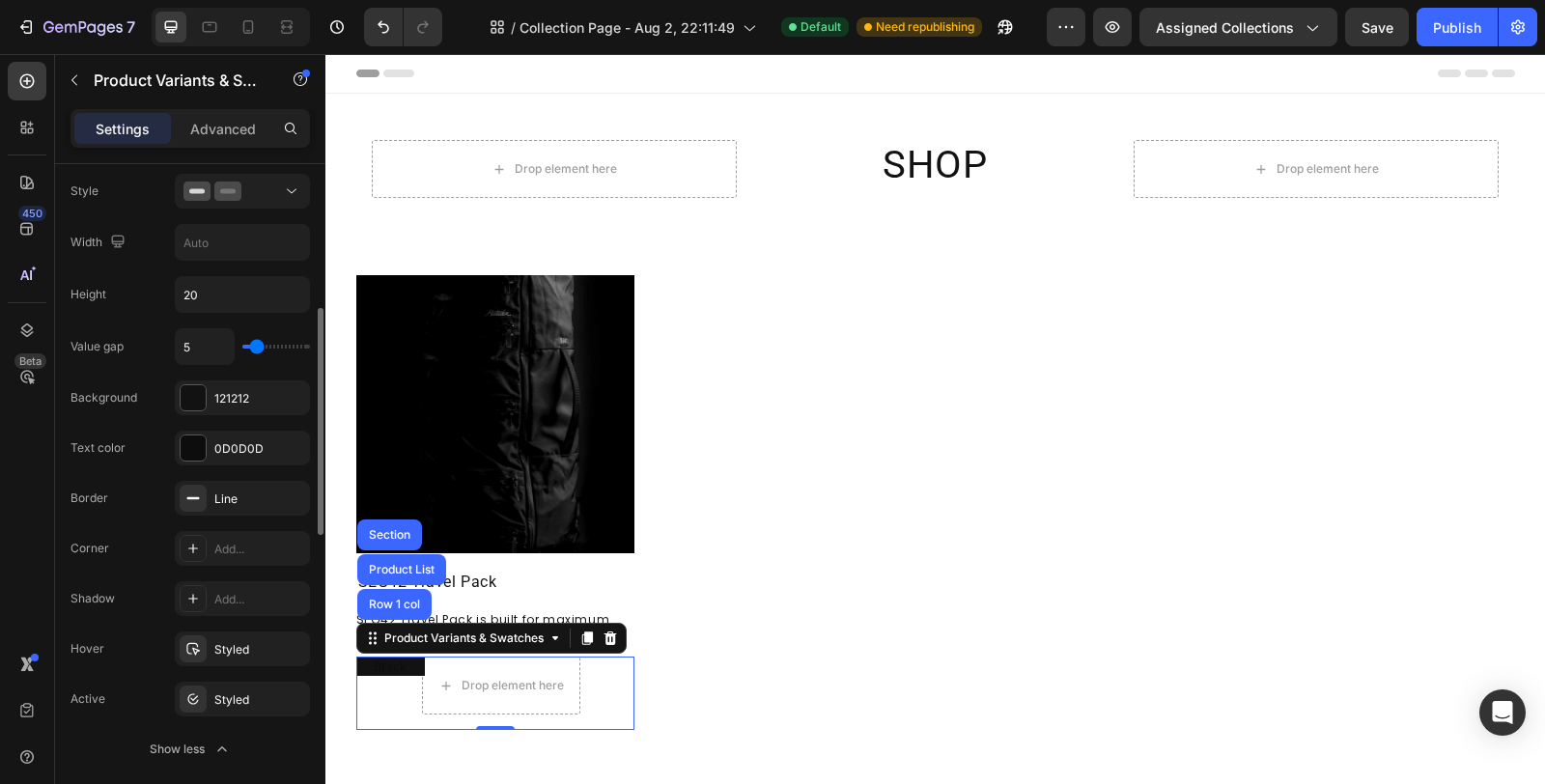 type on "7" 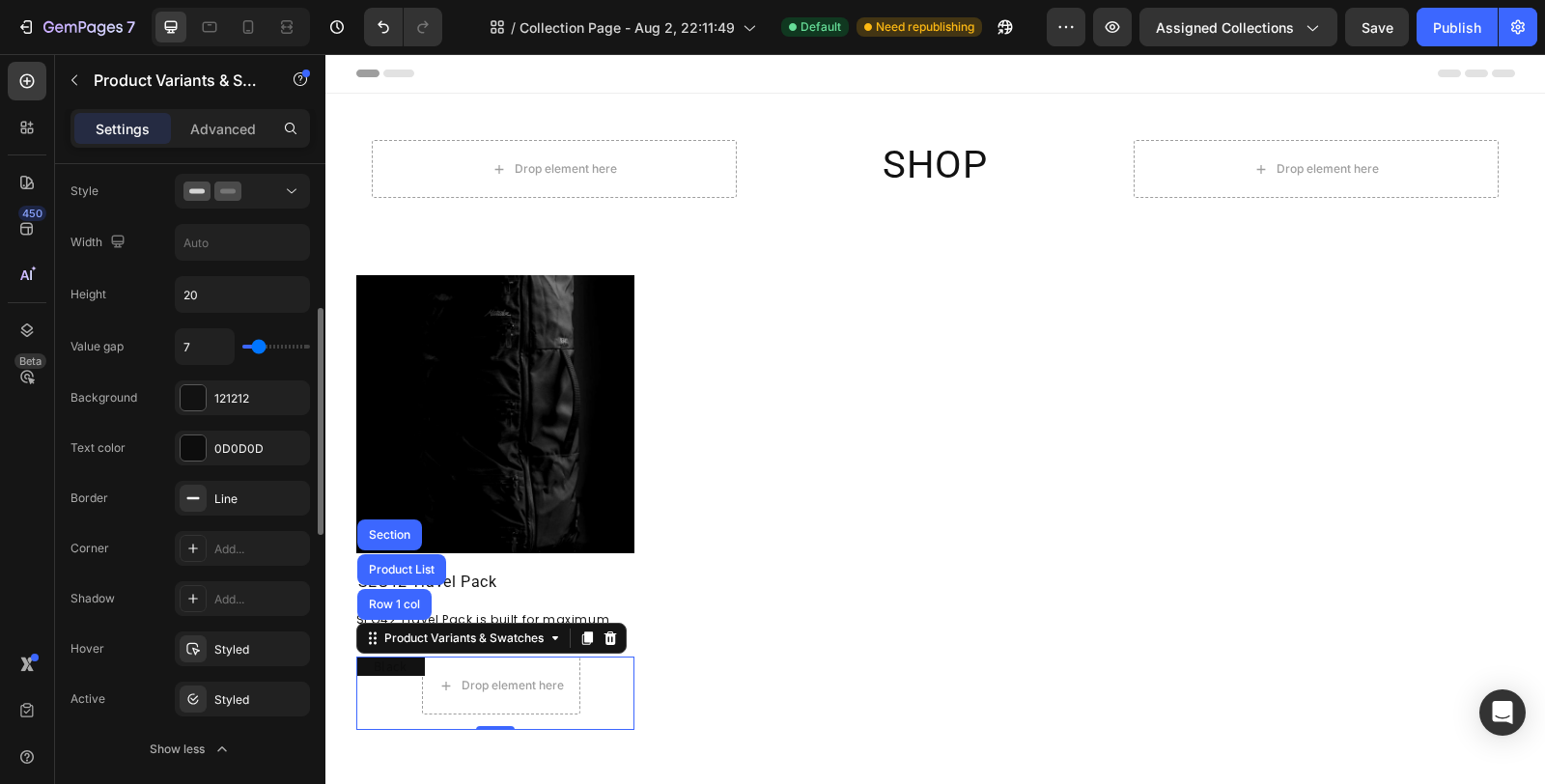 type on "9" 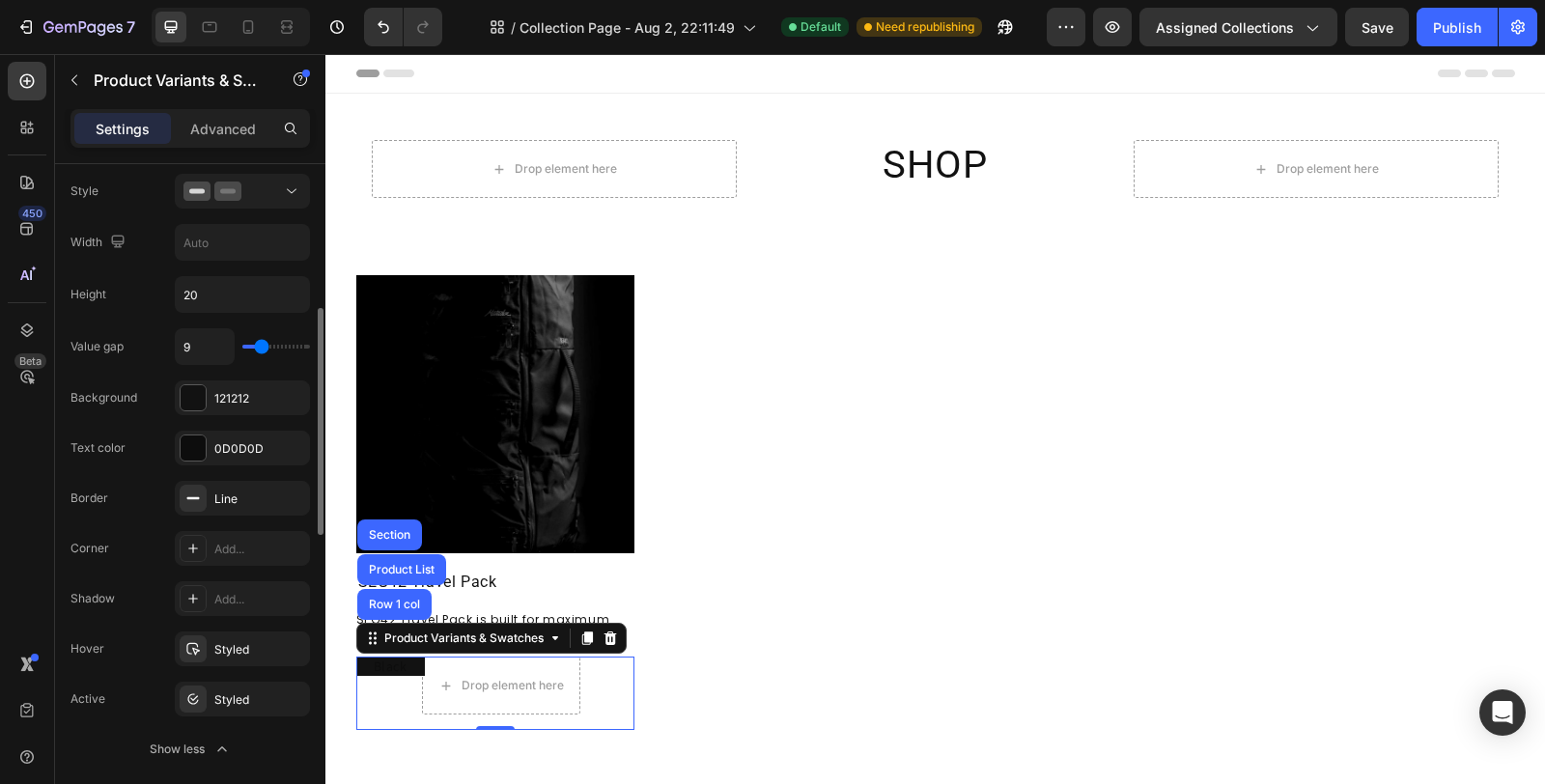 type on "7" 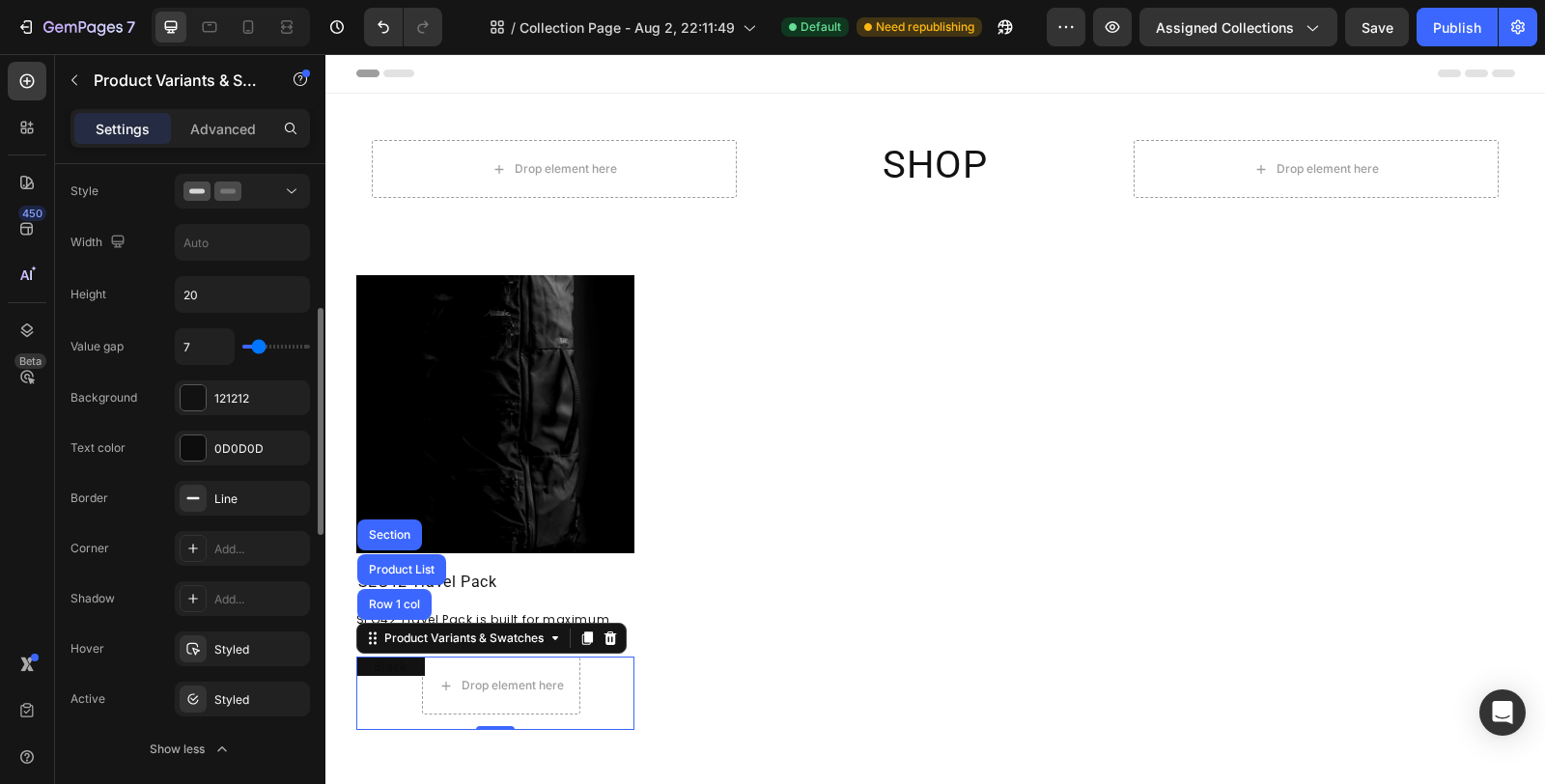type on "6" 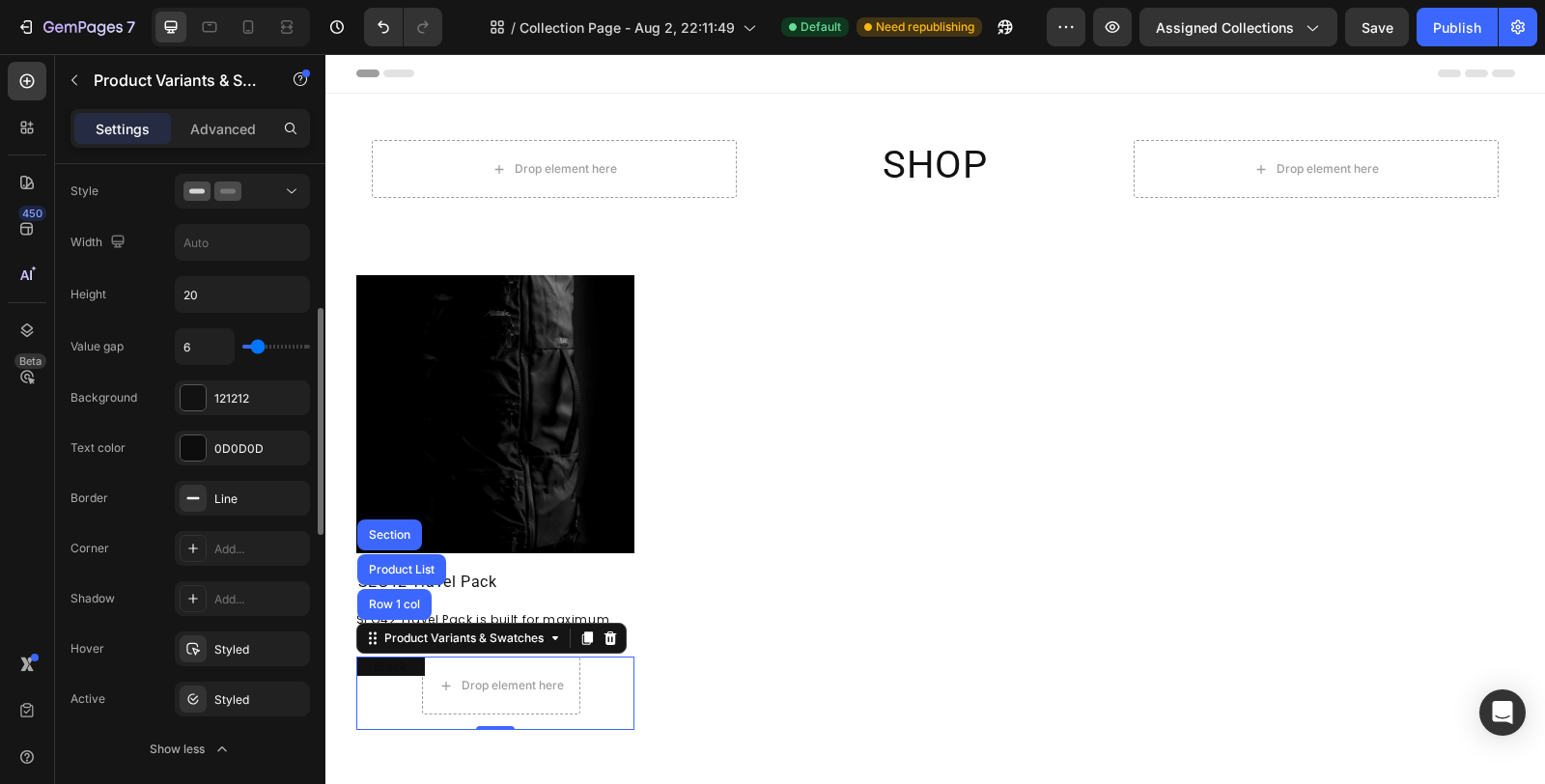type on "5" 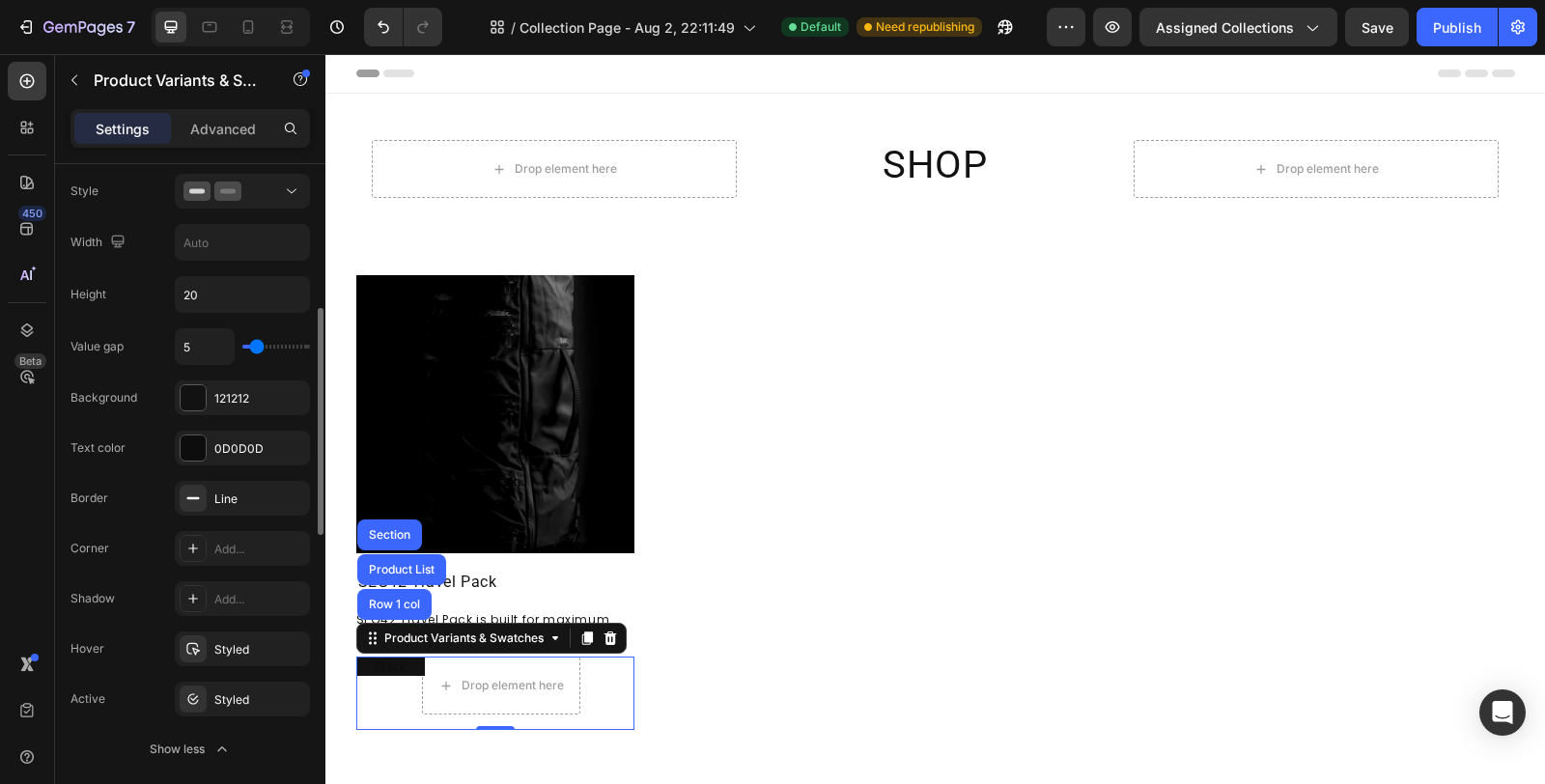 type on "4" 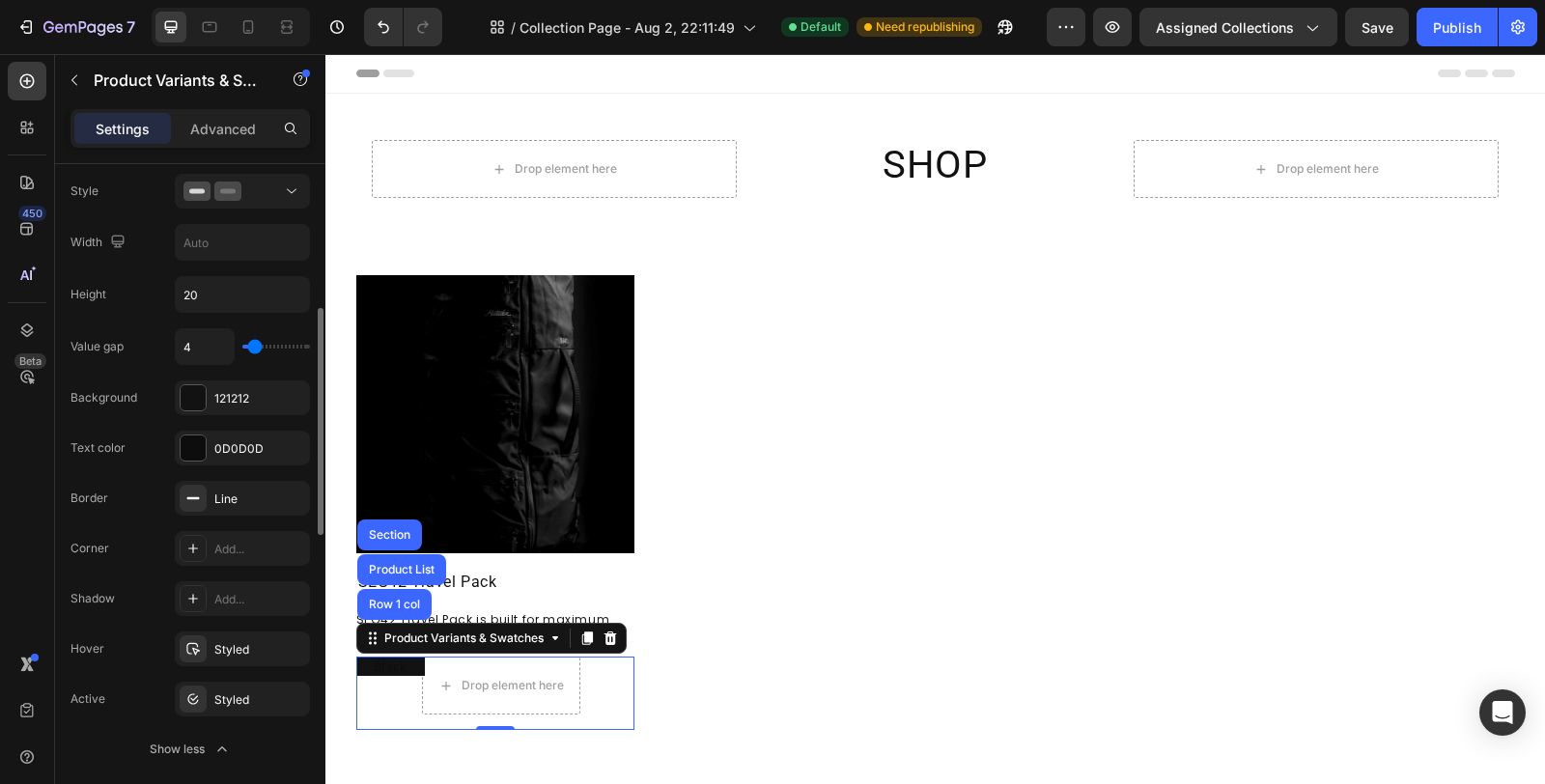 type on "6" 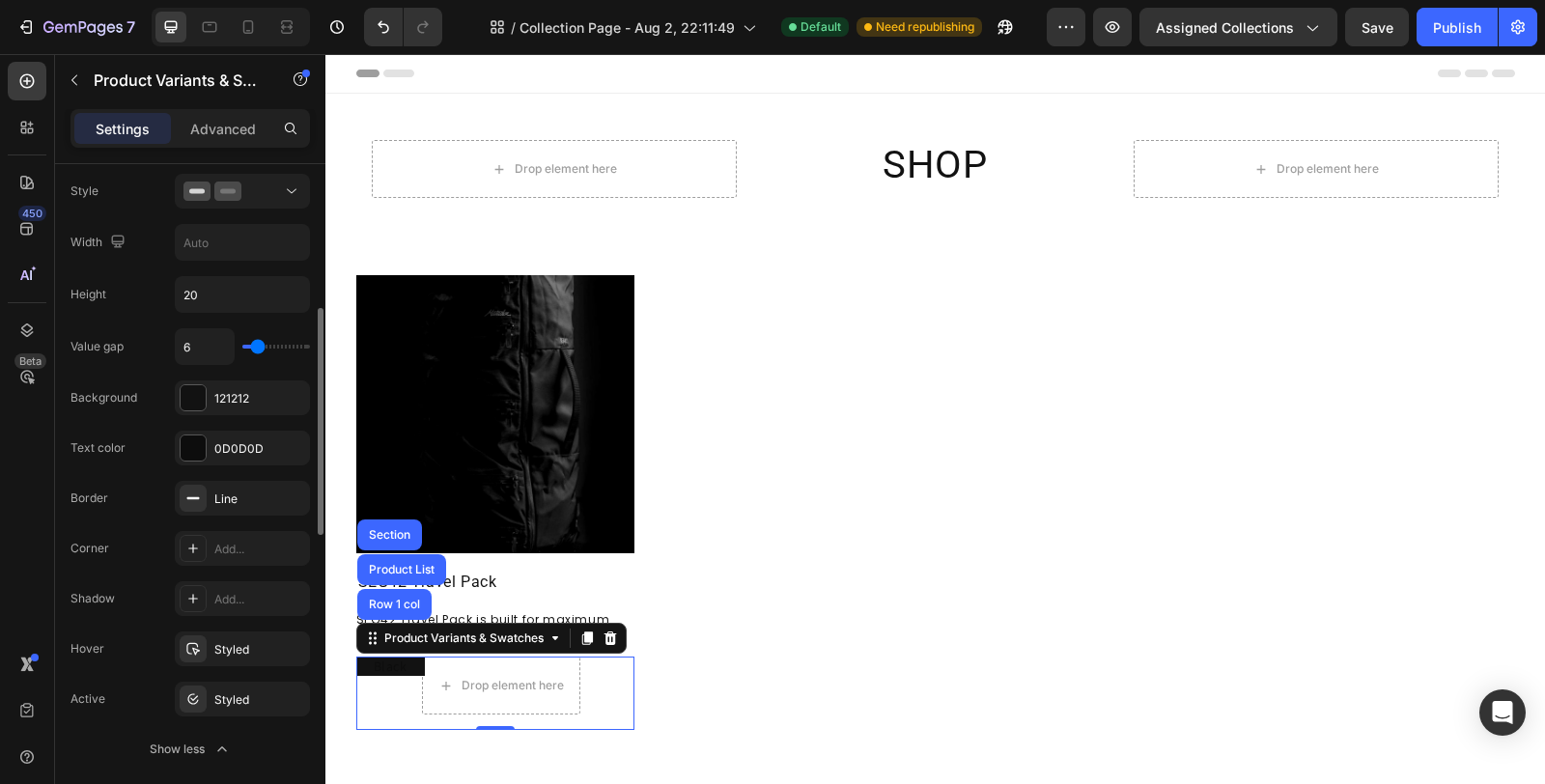 type on "7" 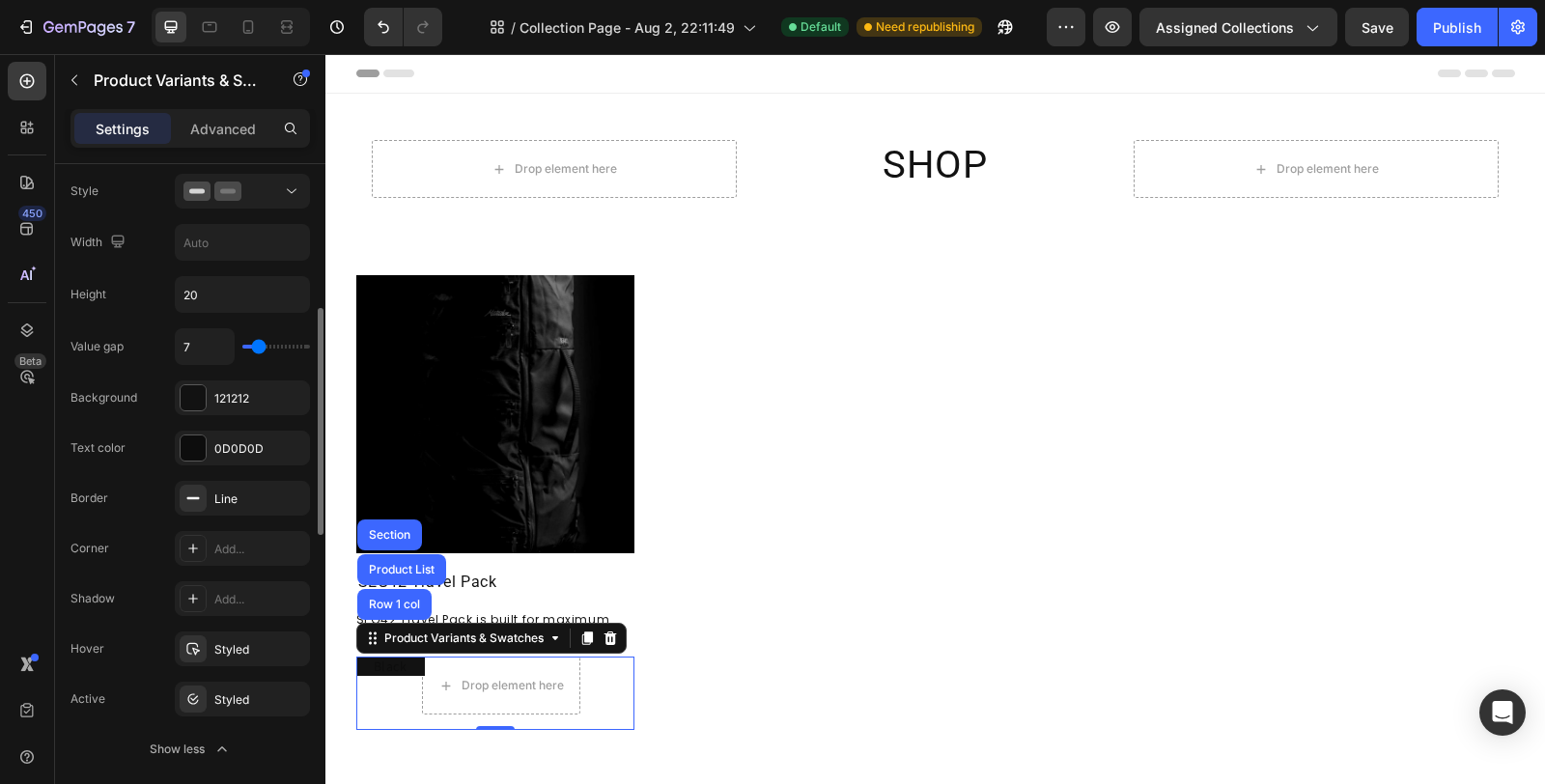 type on "7" 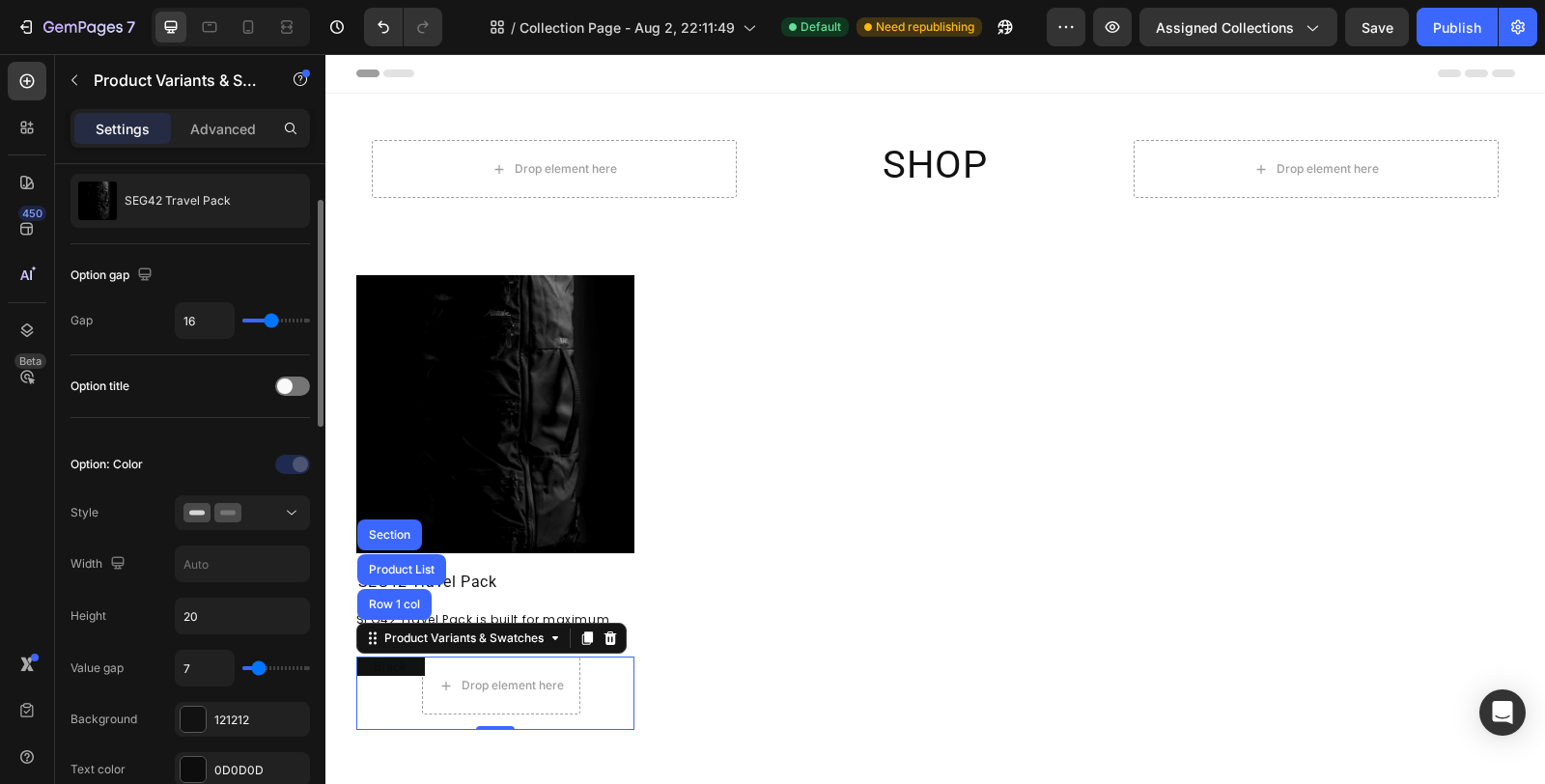 scroll, scrollTop: 0, scrollLeft: 0, axis: both 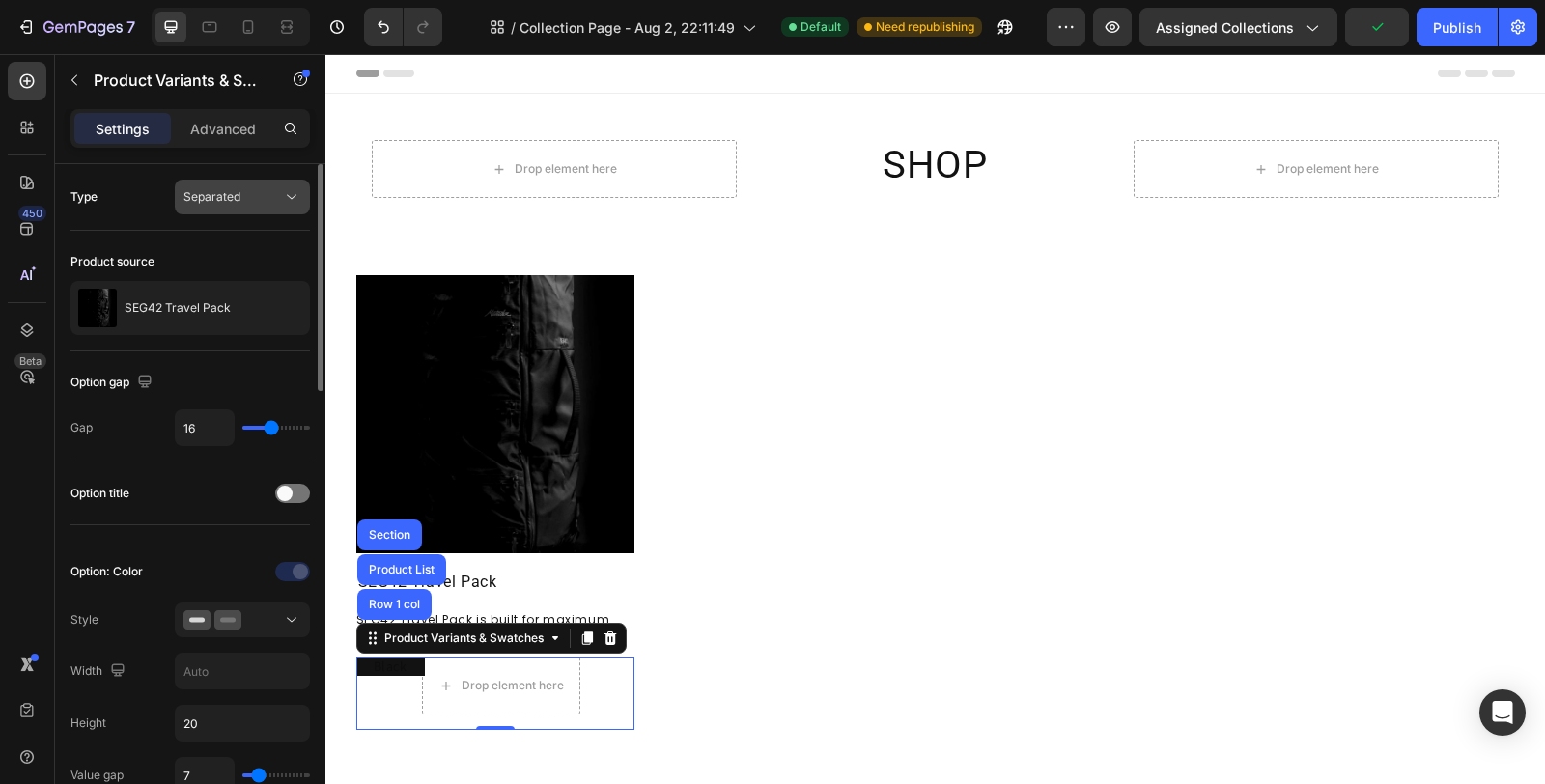 click on "Separated" 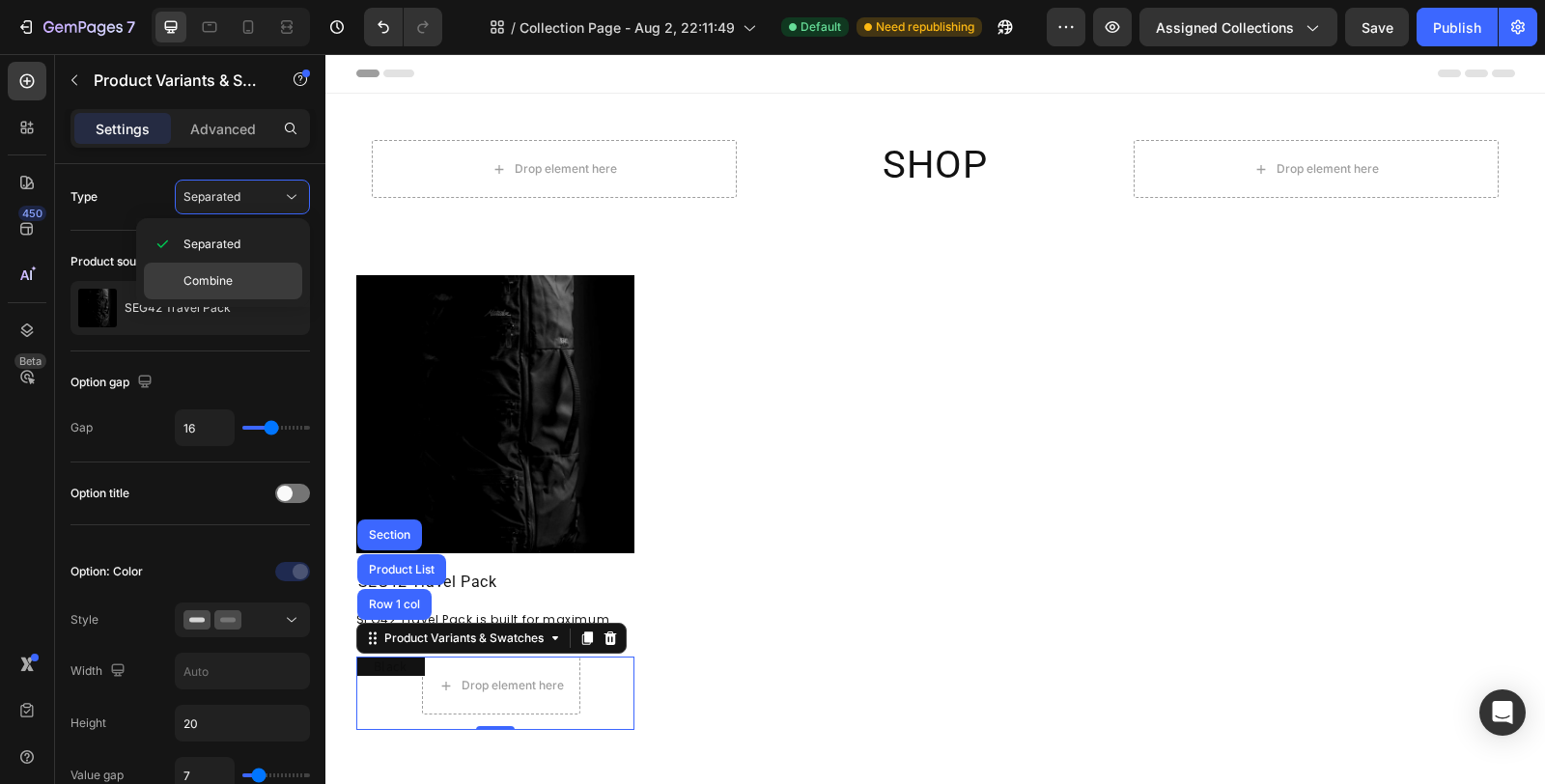click on "Combine" at bounding box center [208, 281] 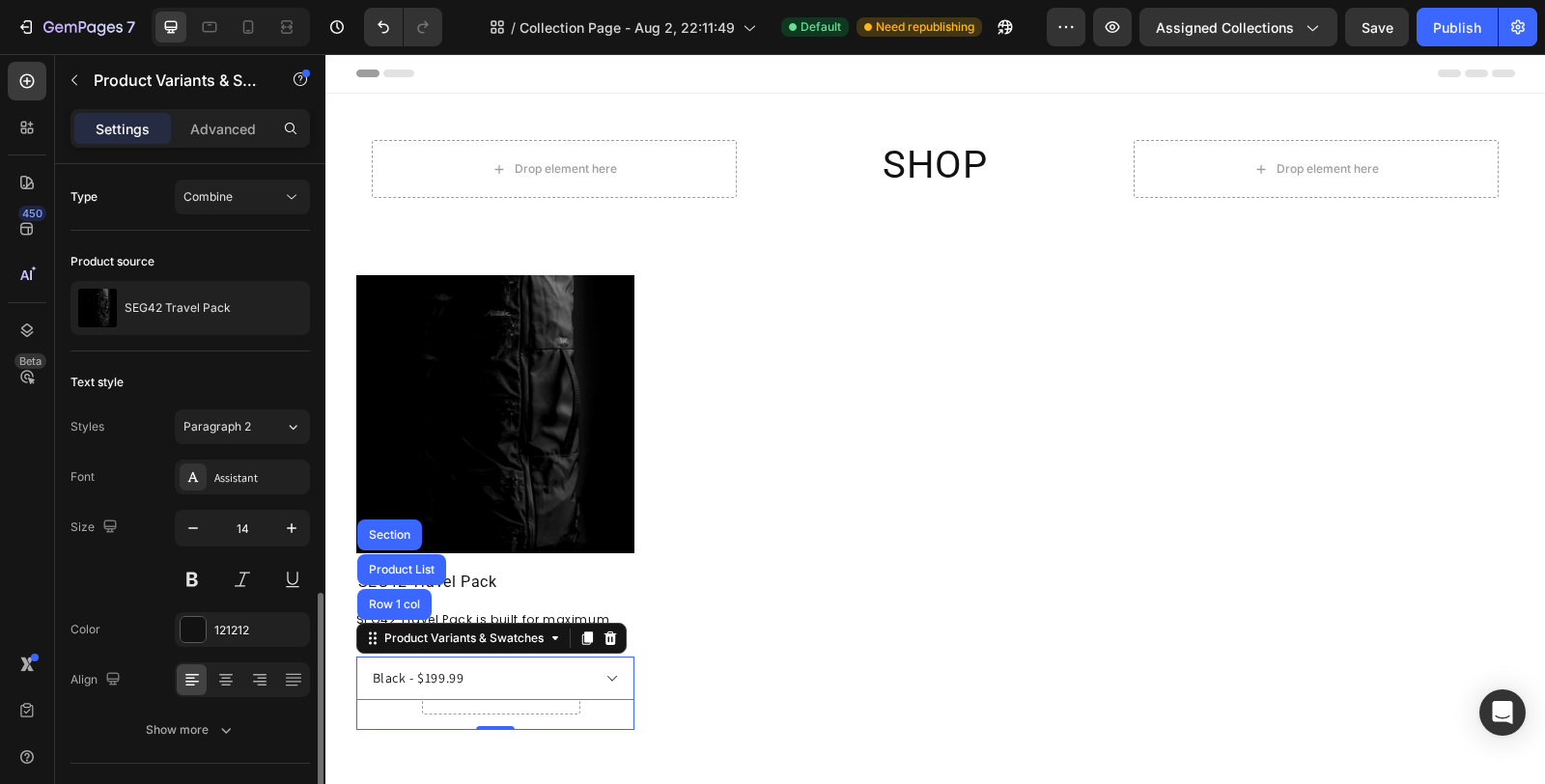 scroll, scrollTop: 322, scrollLeft: 0, axis: vertical 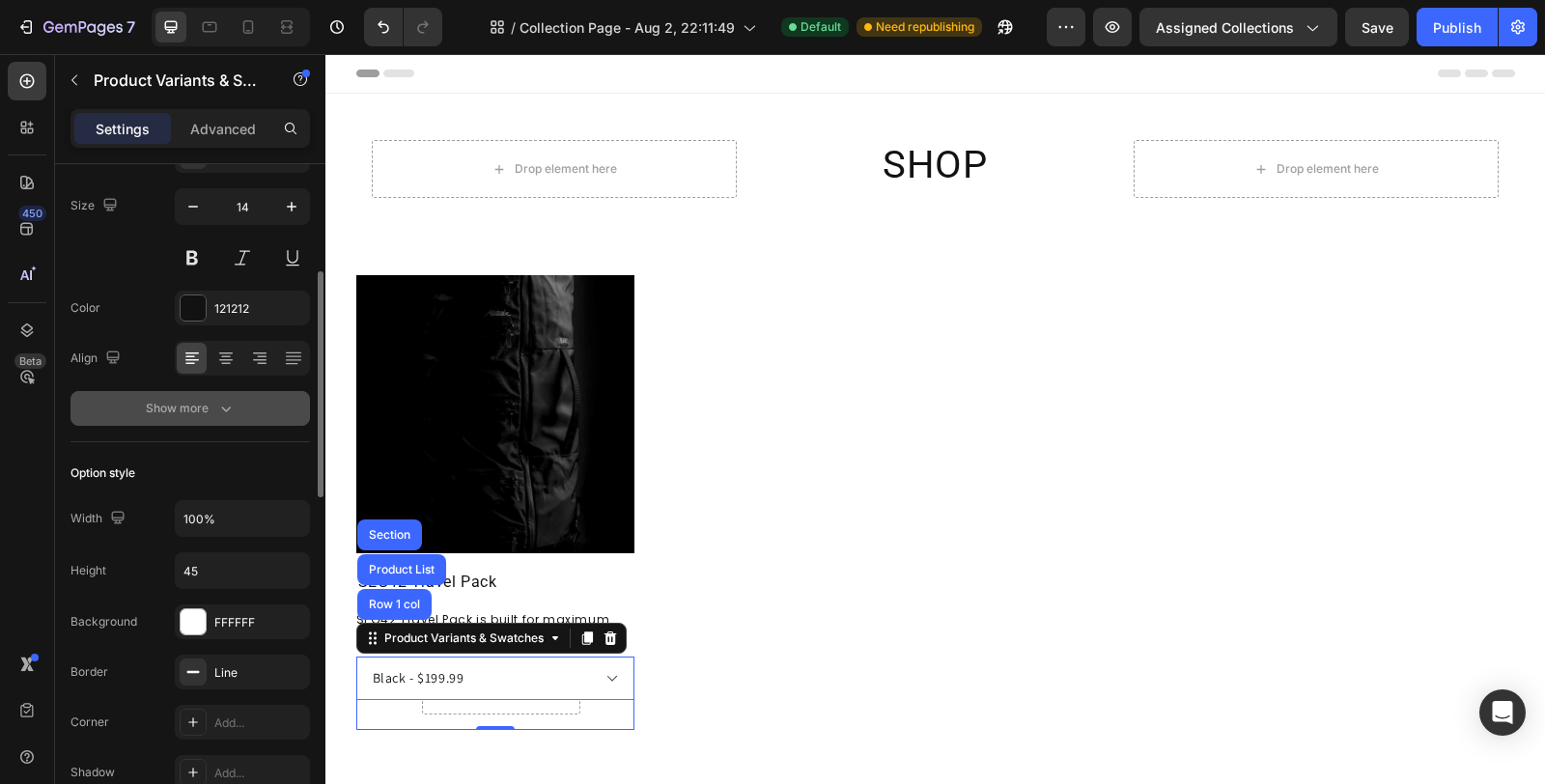 click on "Show more" at bounding box center [190, 408] 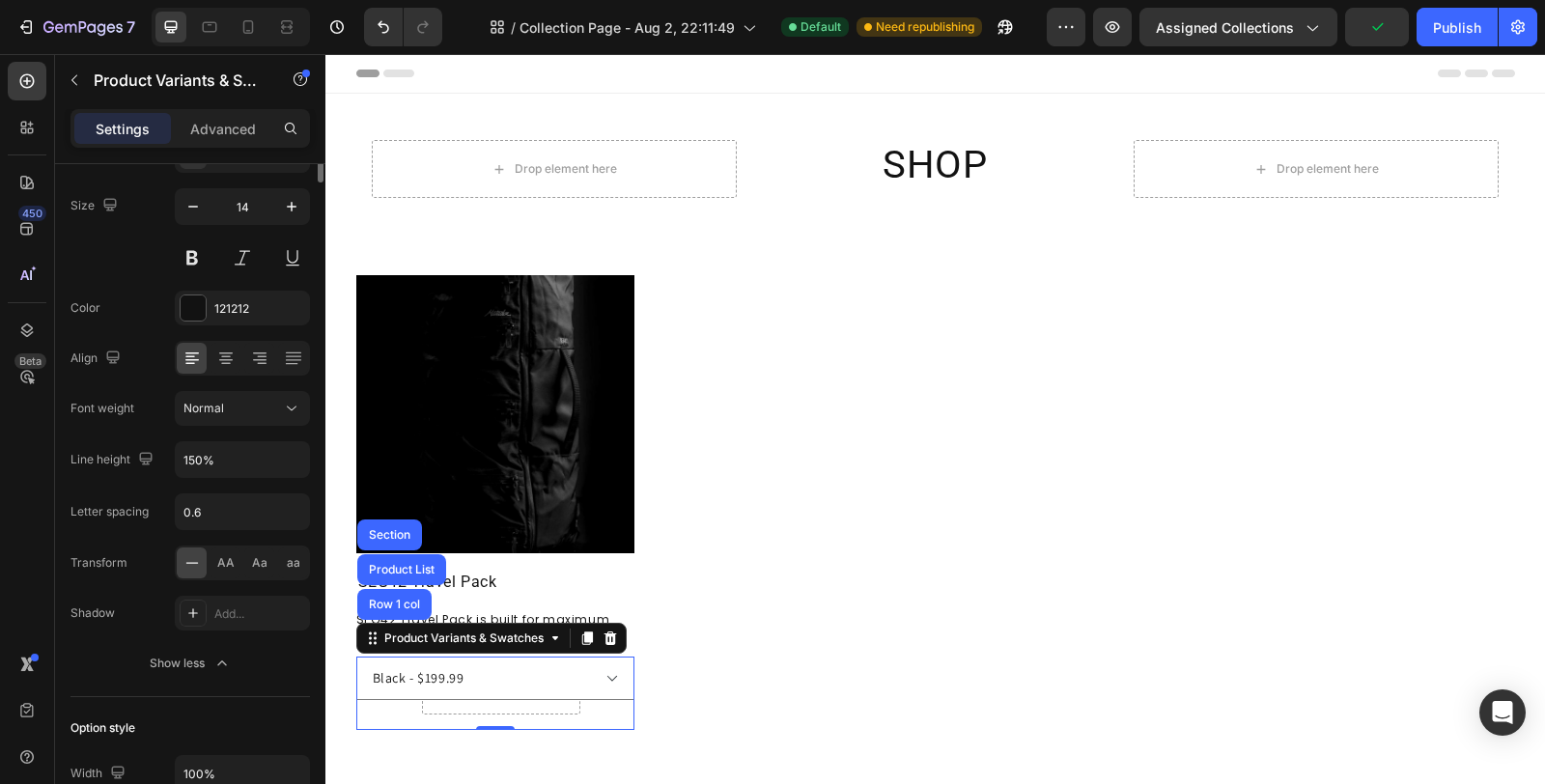 scroll, scrollTop: 0, scrollLeft: 0, axis: both 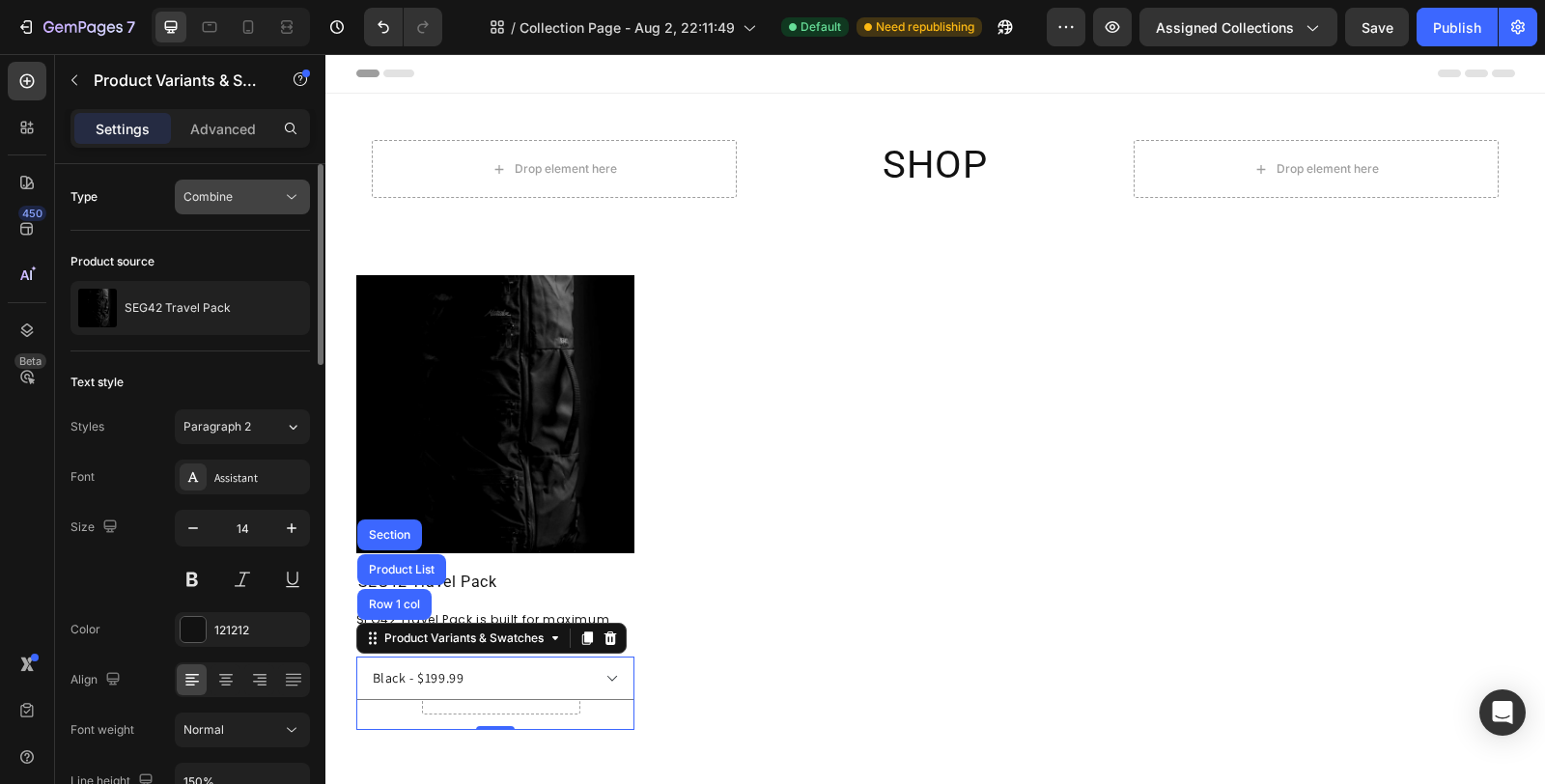 click on "Combine" at bounding box center (233, 197) 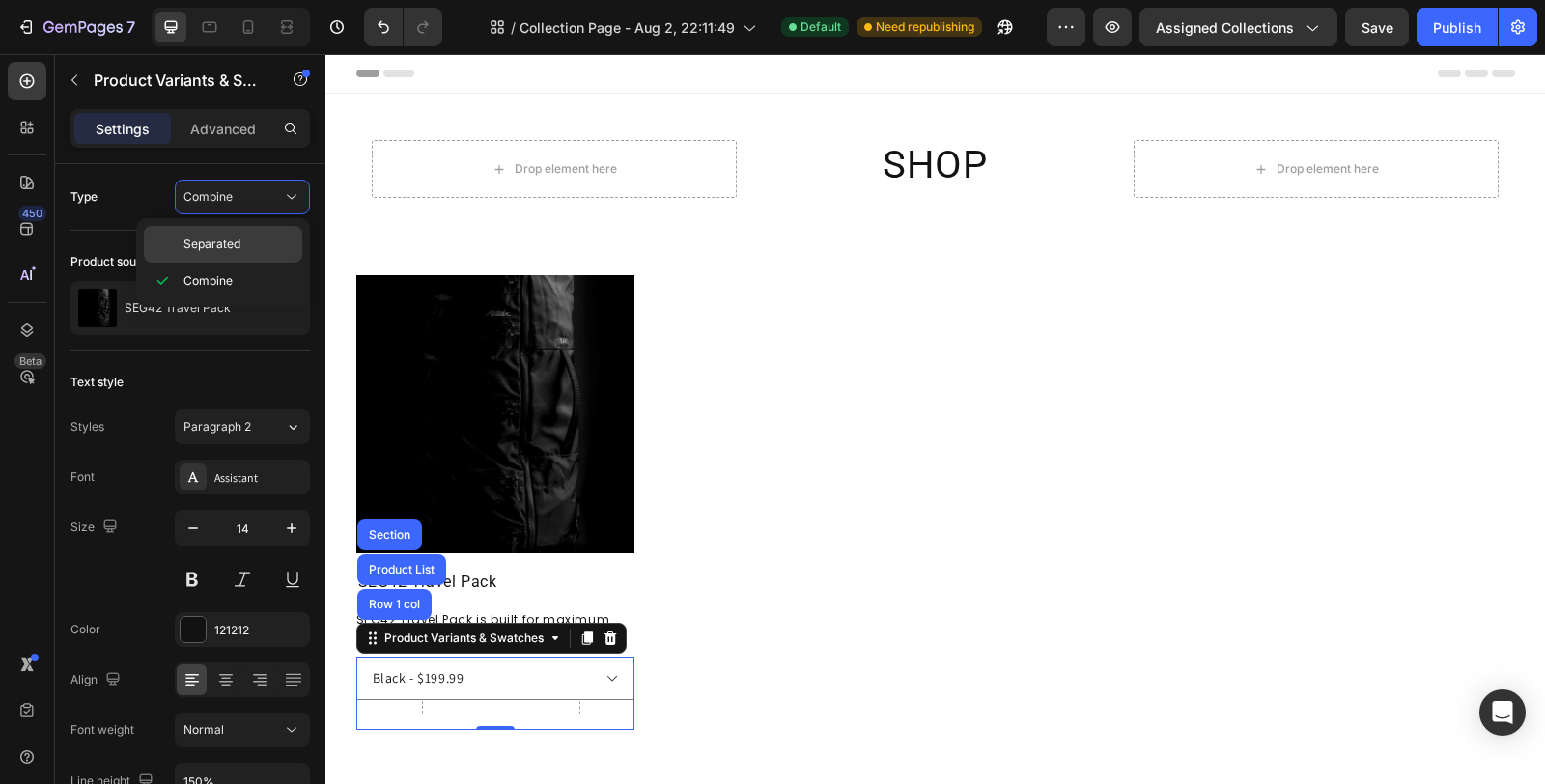 click on "Separated" at bounding box center (239, 244) 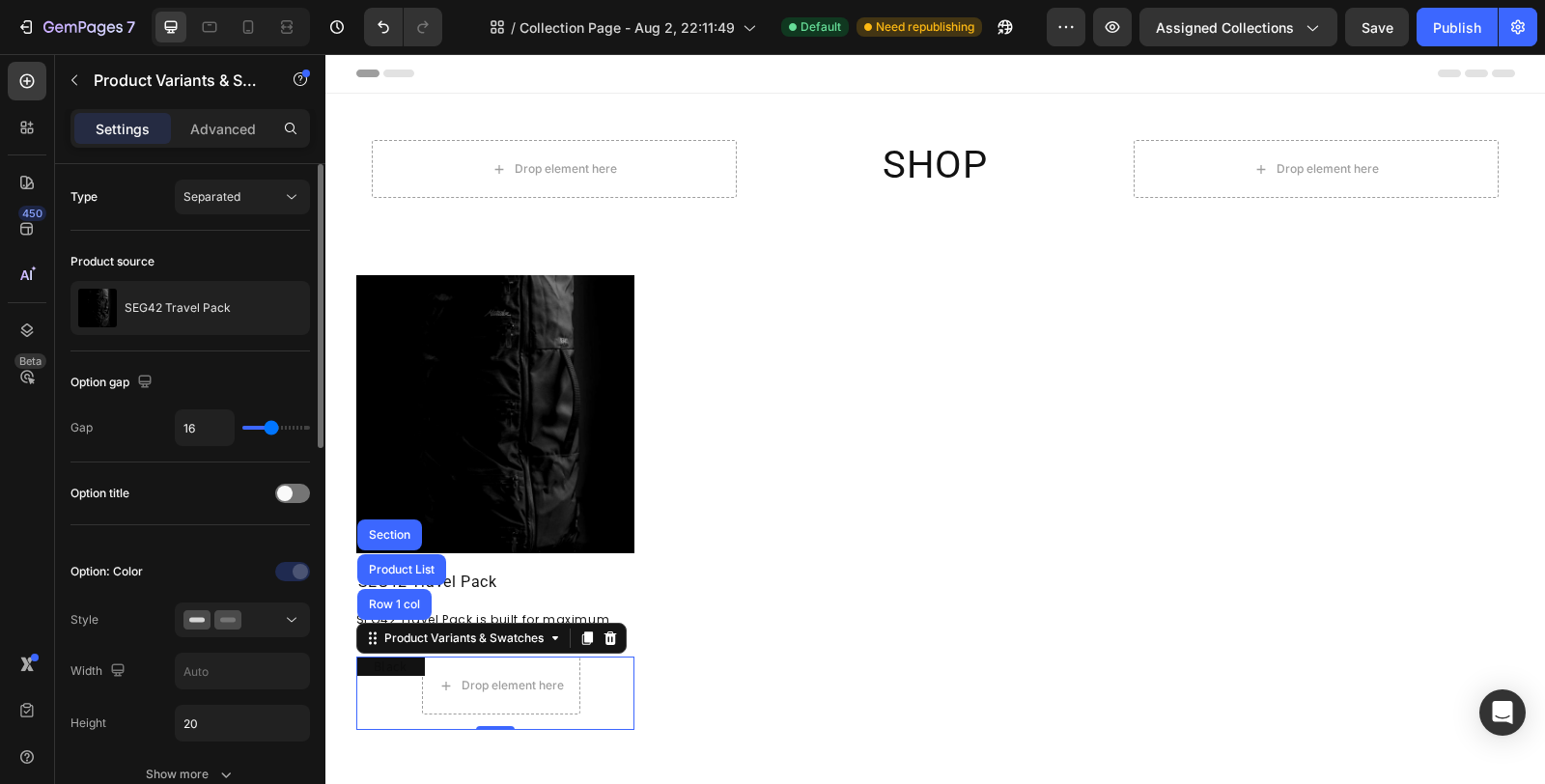 type on "11" 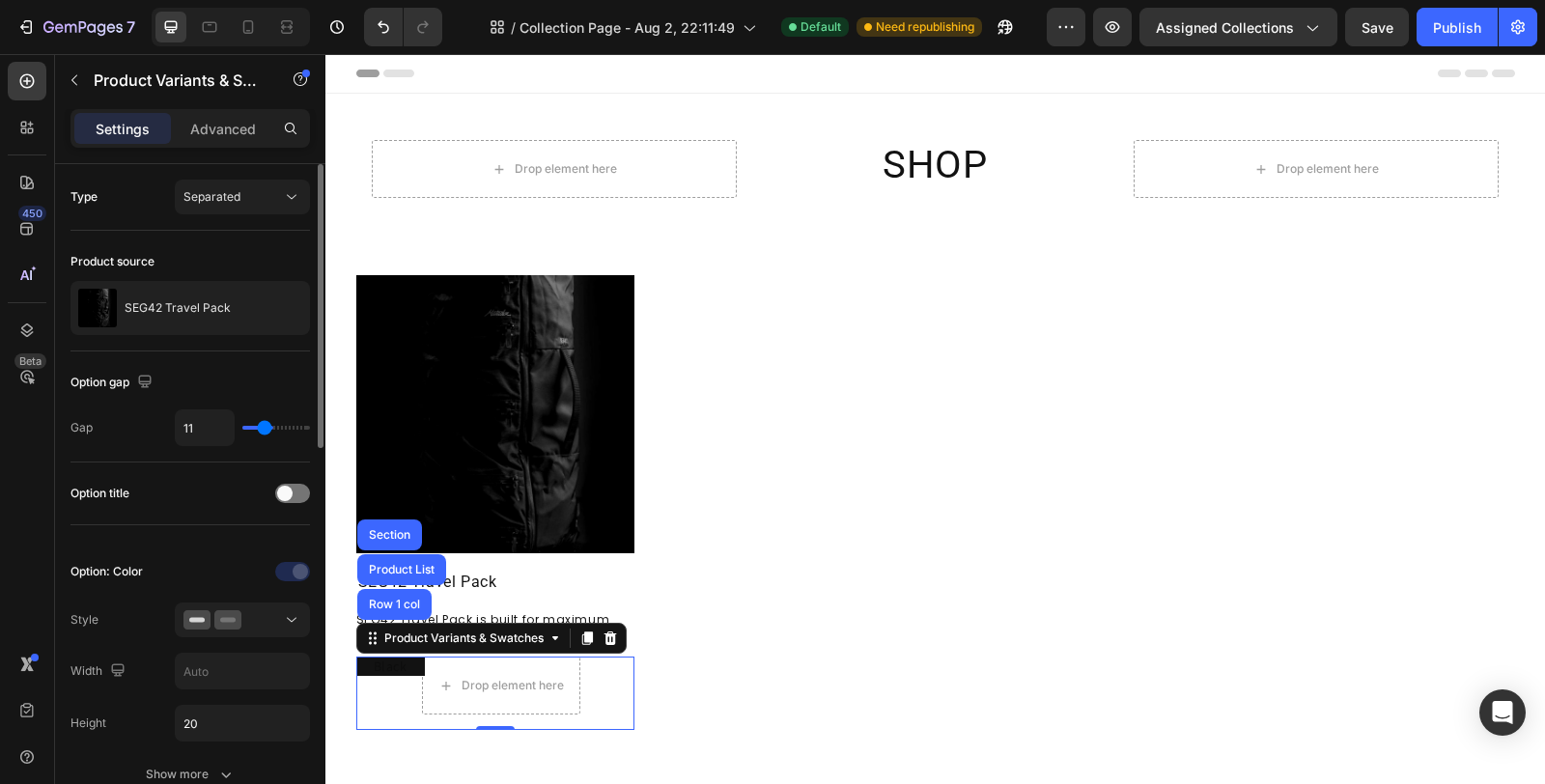 type on "10" 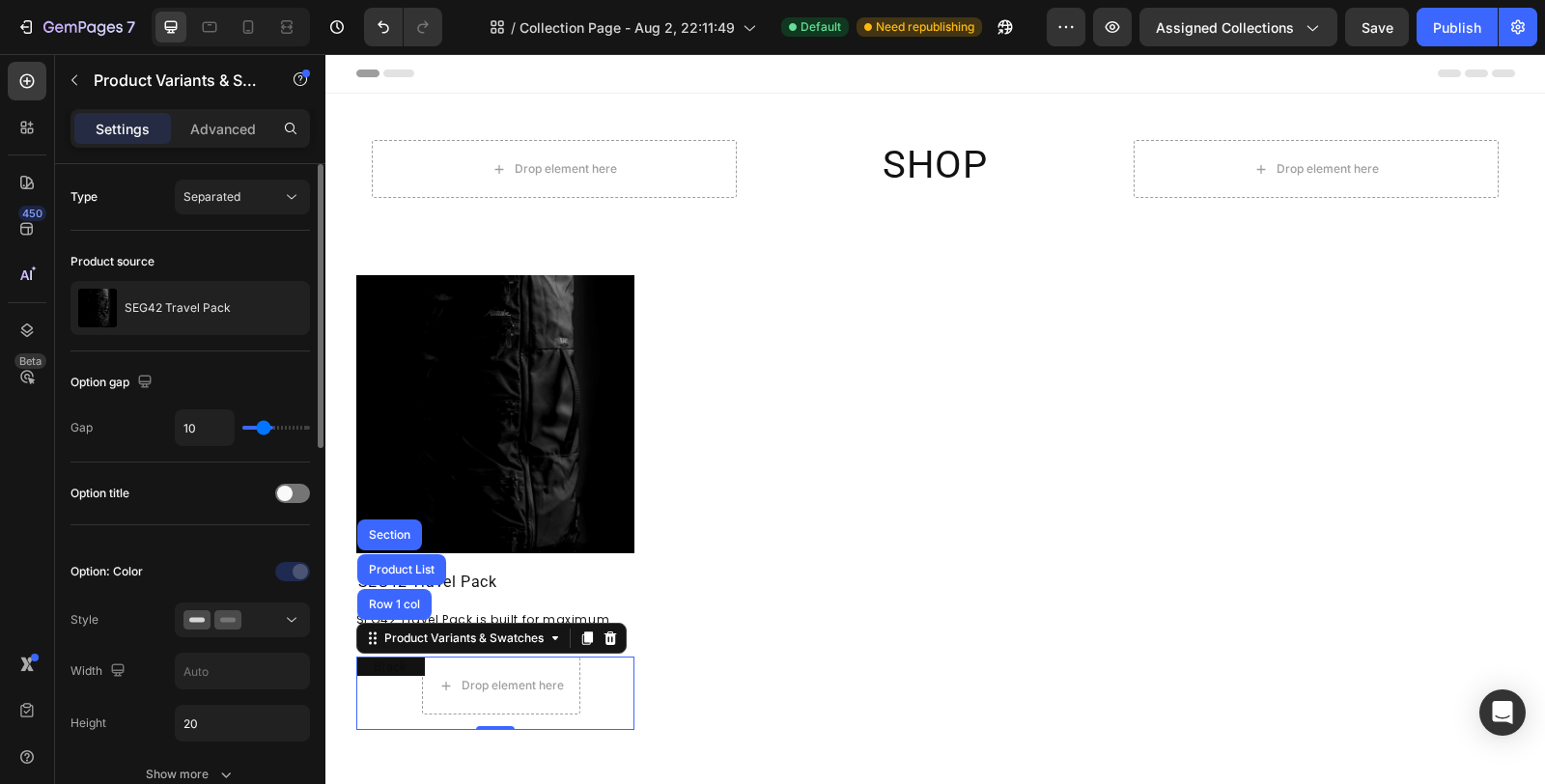 type on "8" 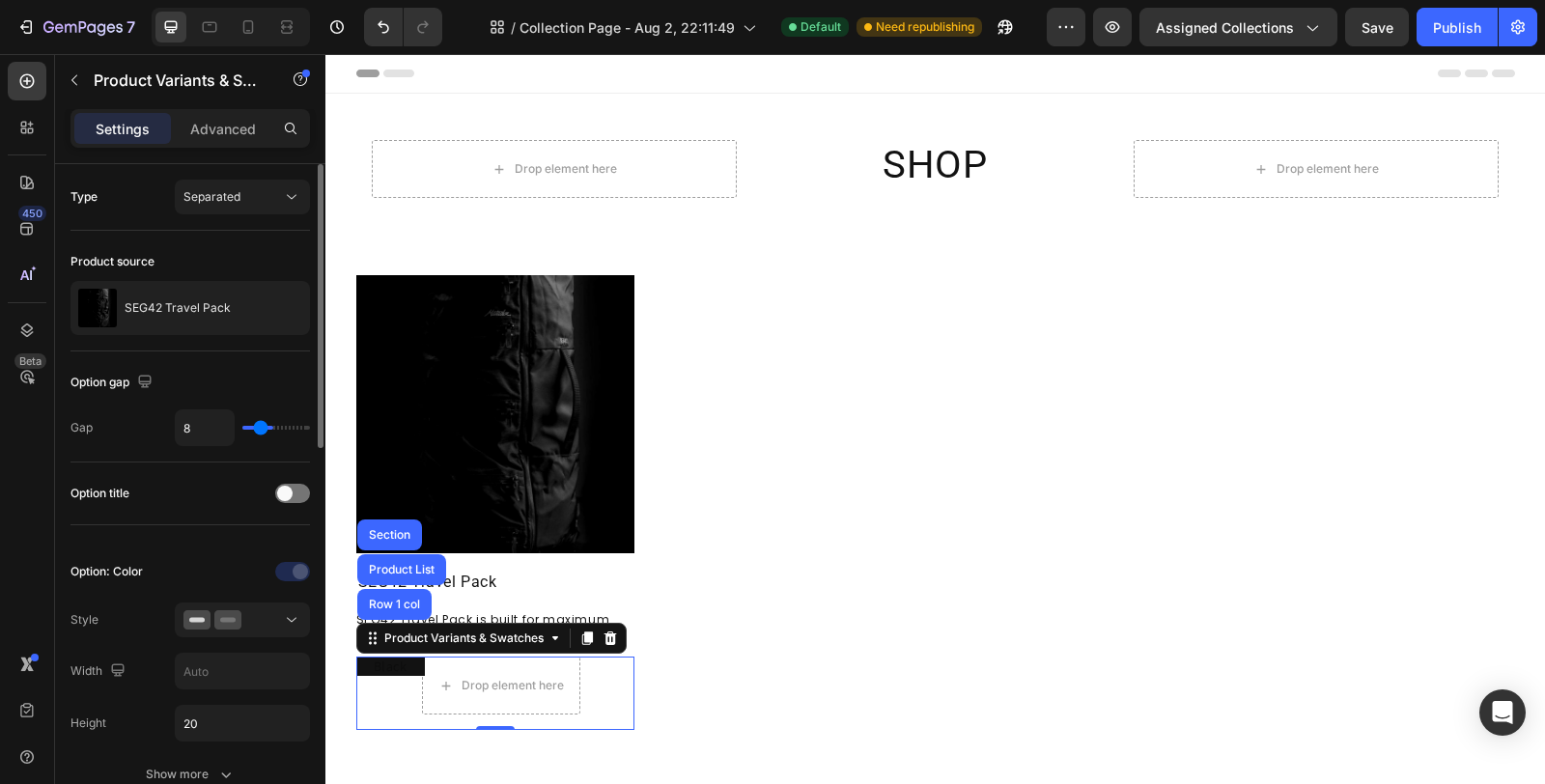 type on "7" 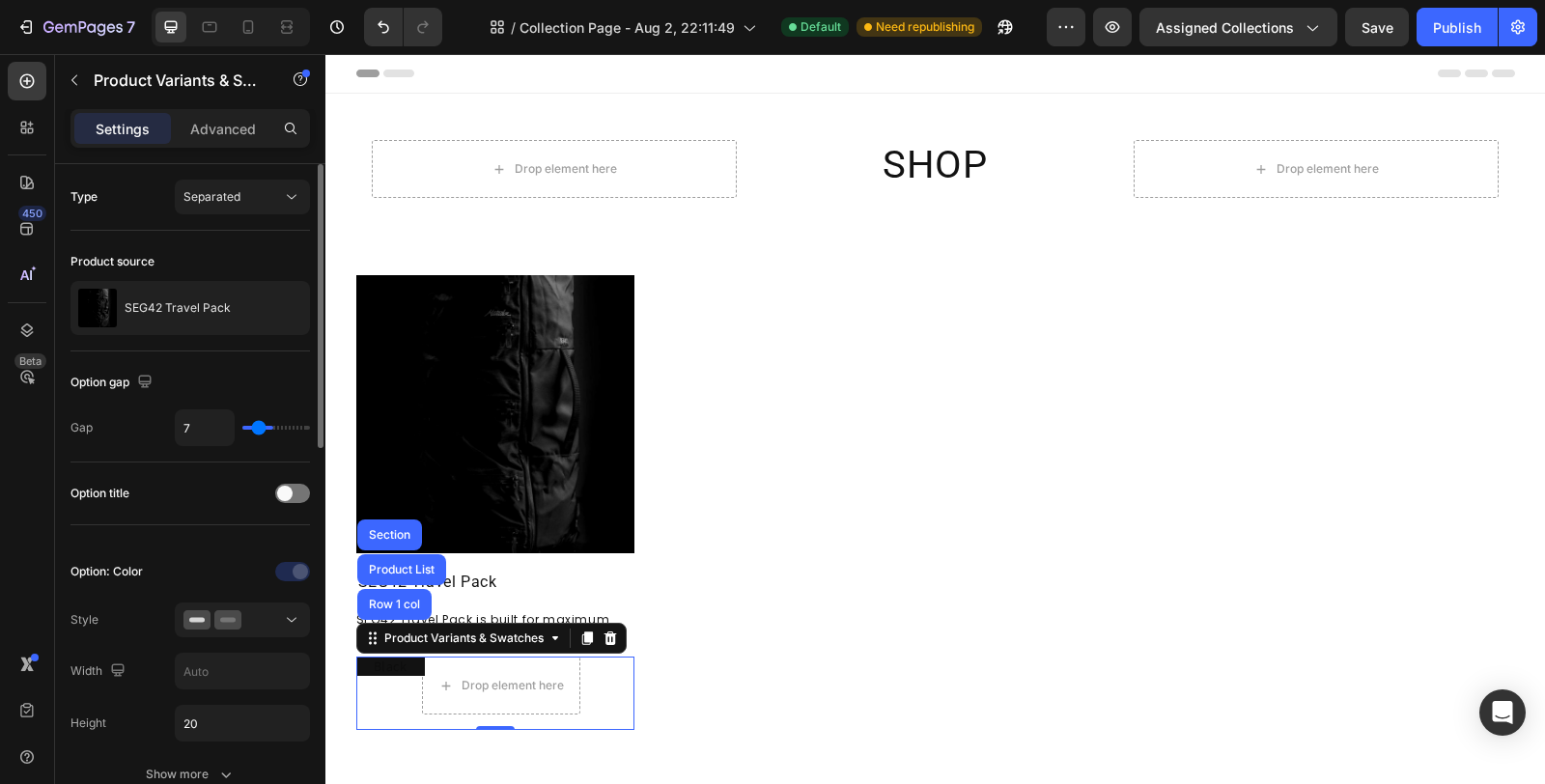 type on "6" 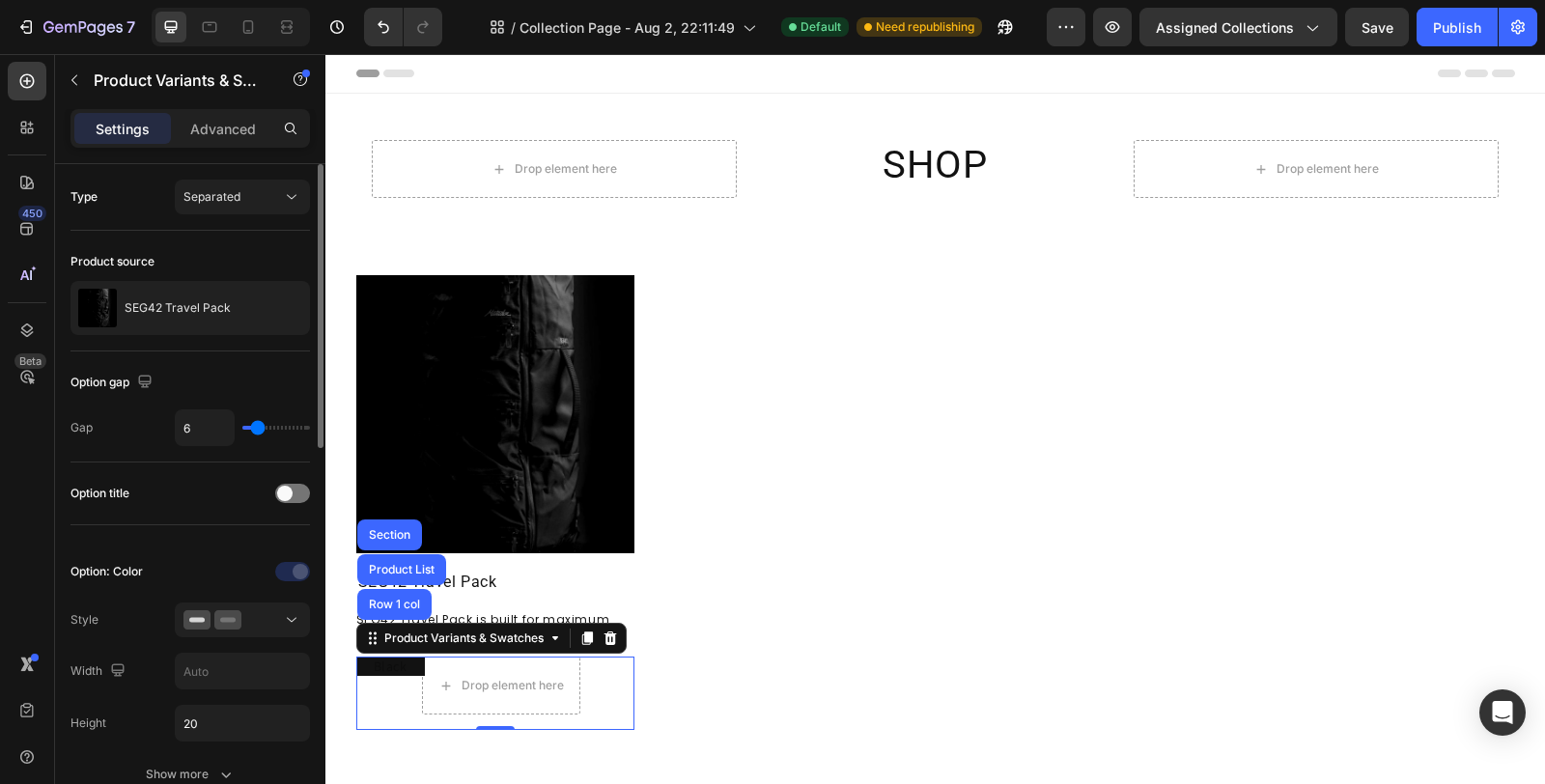 type on "7" 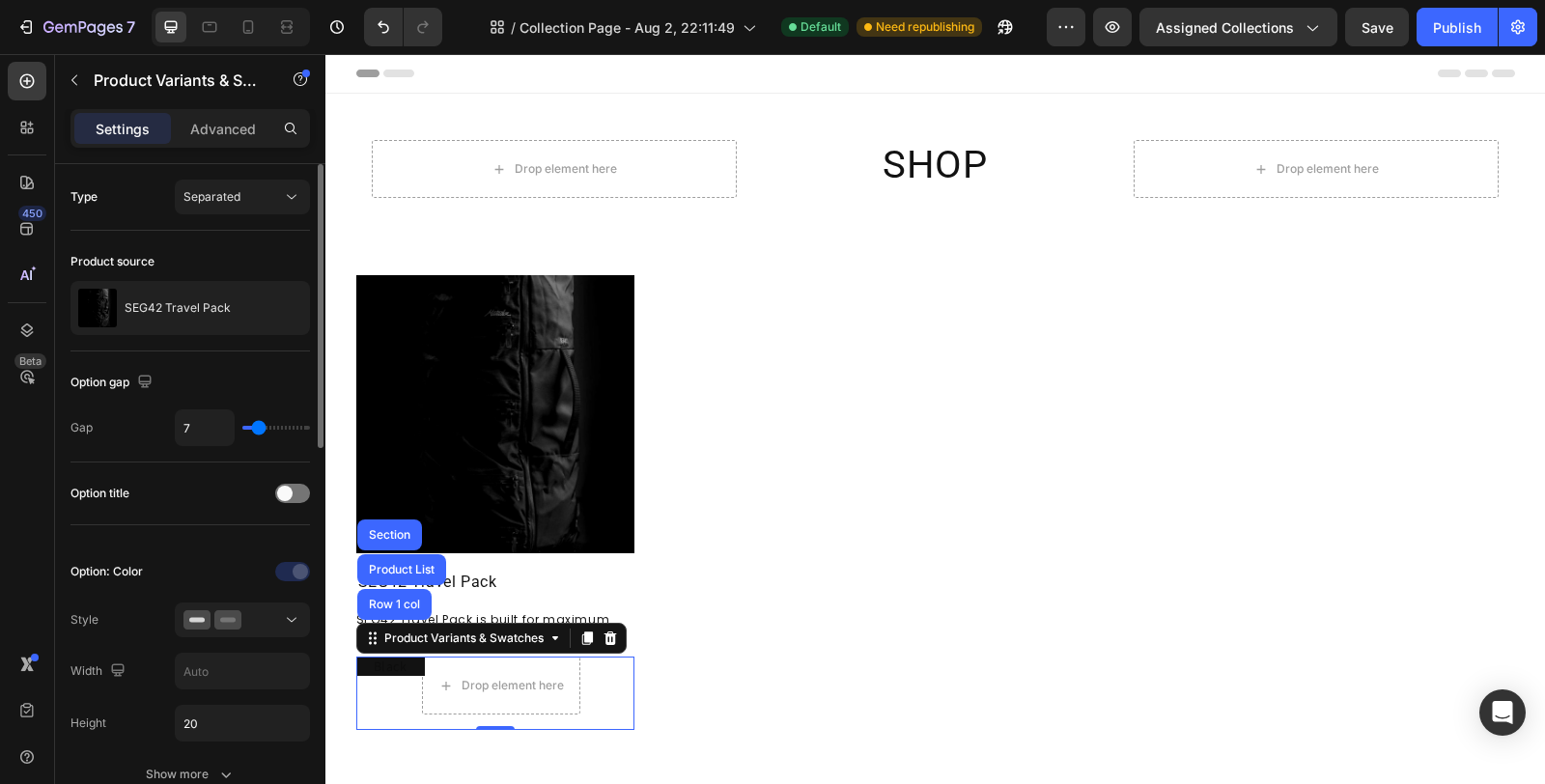 type on "9" 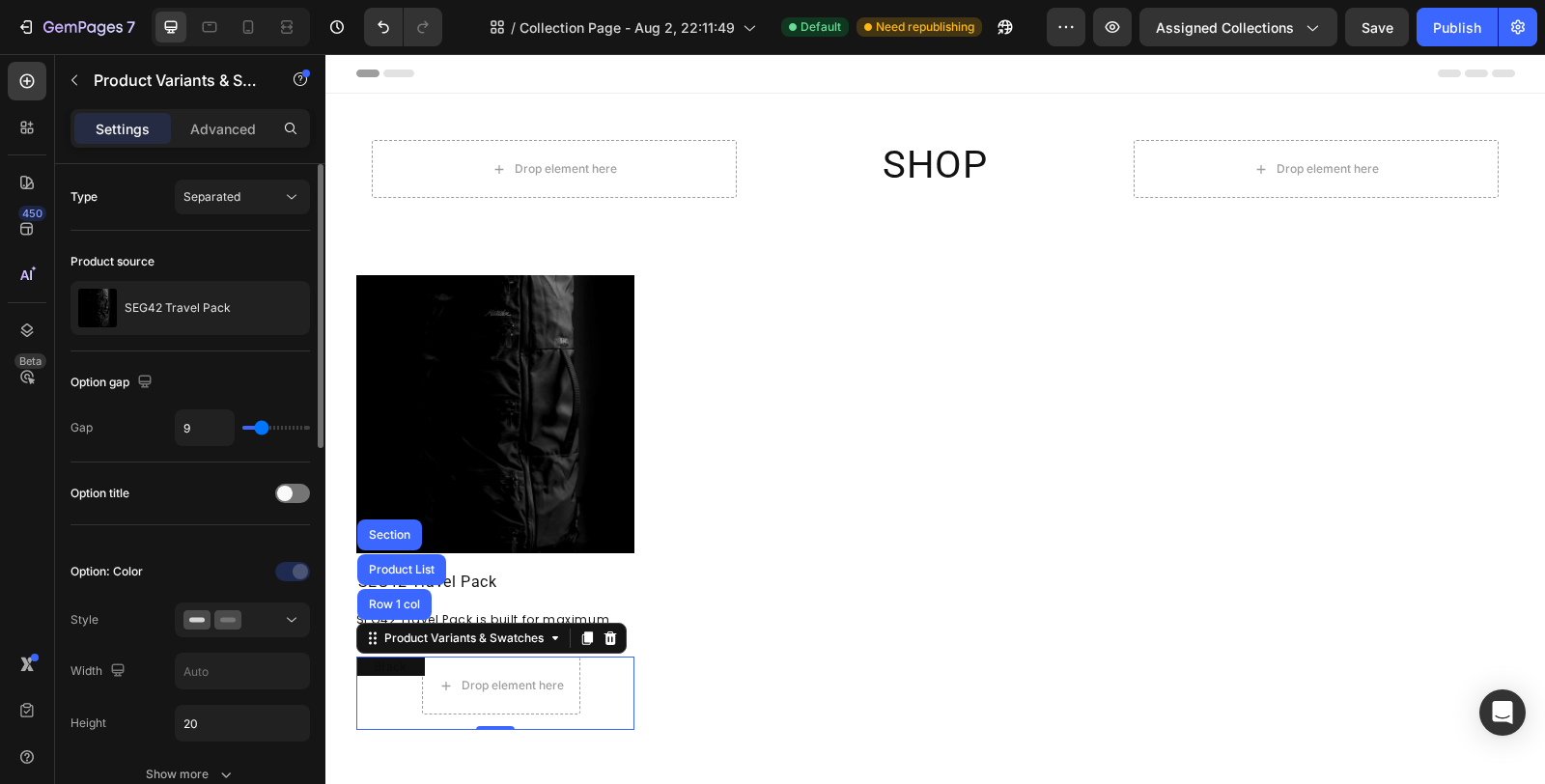 type on "11" 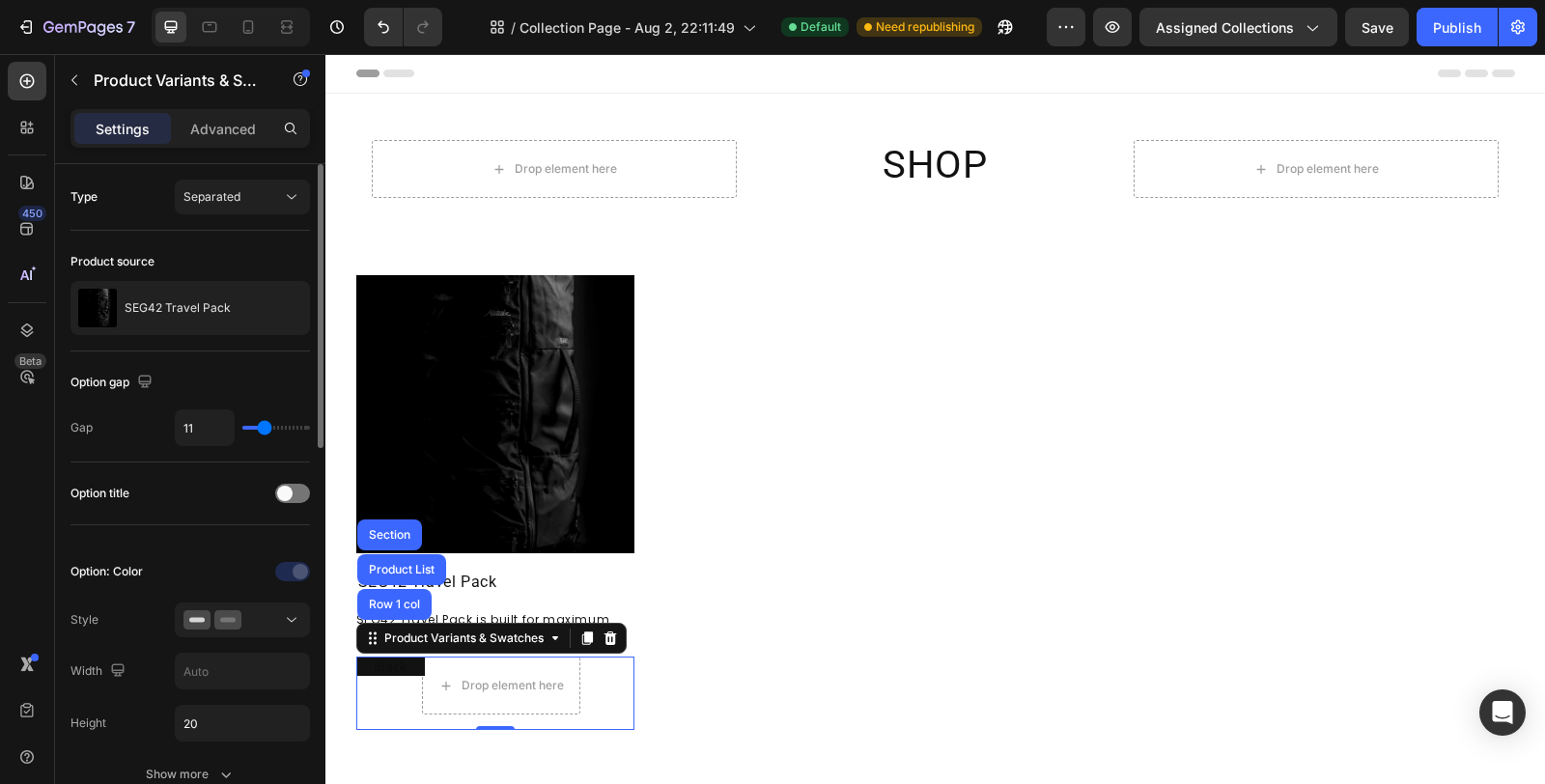 type on "12" 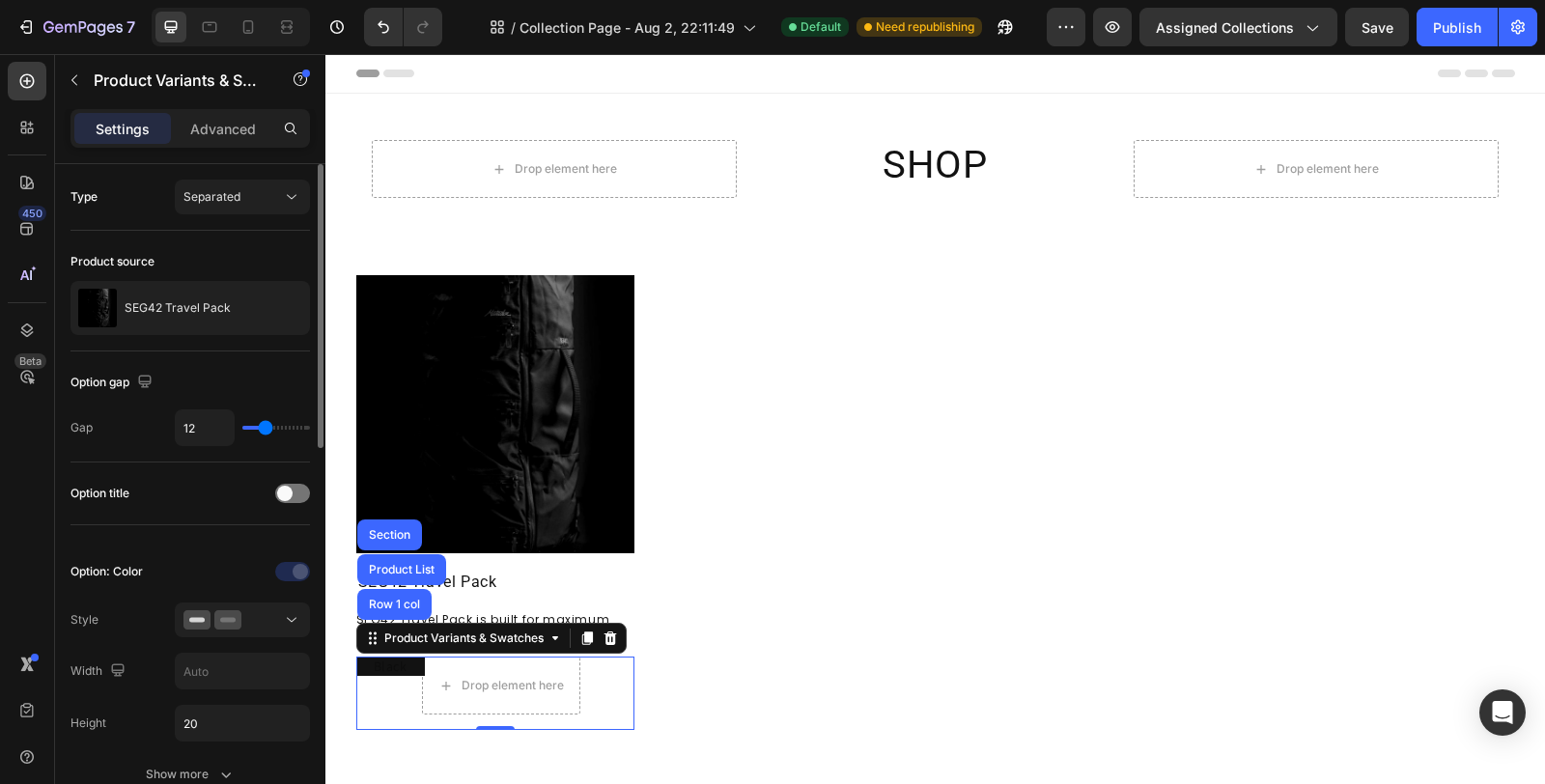 type on "13" 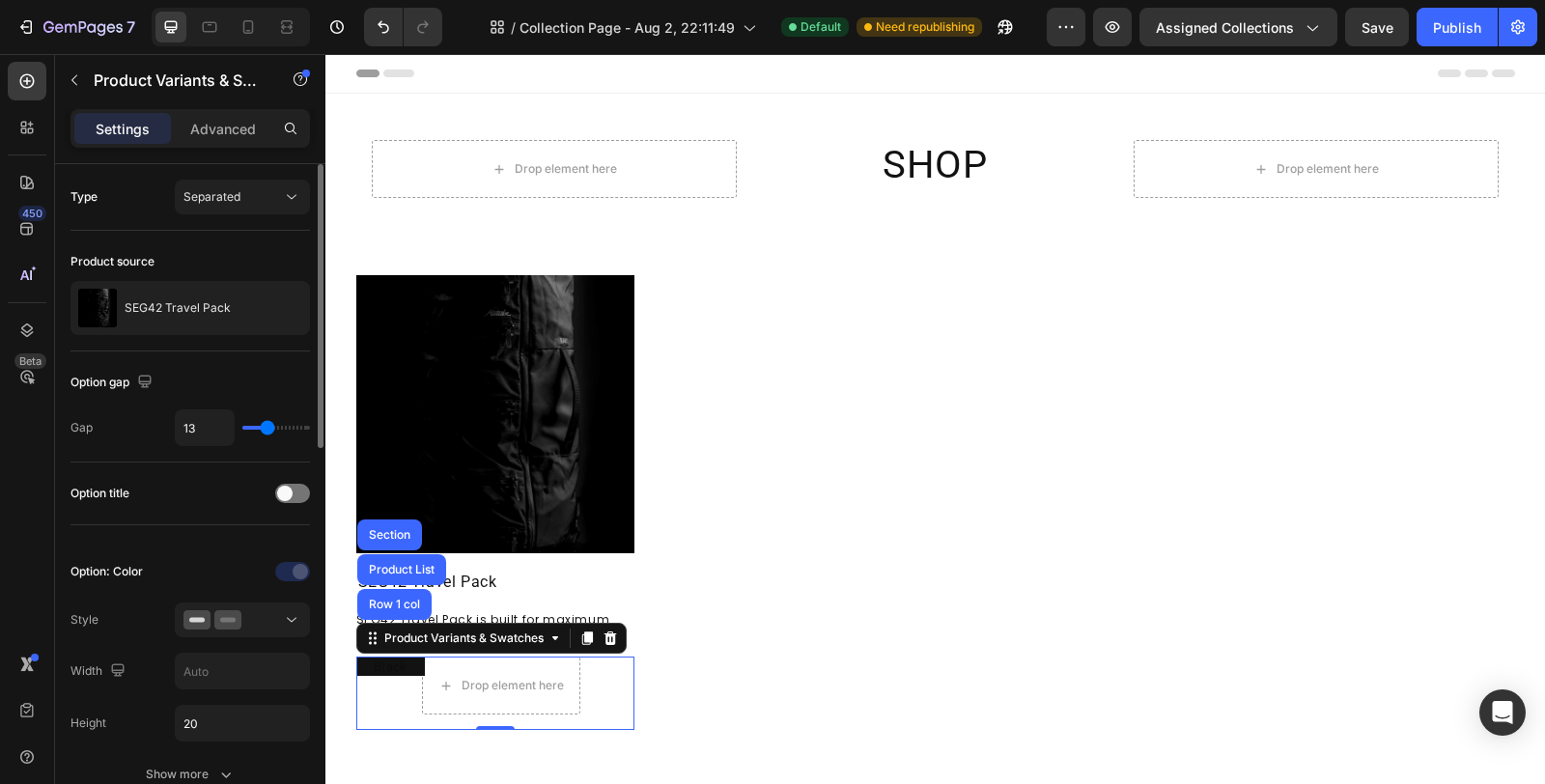 type on "14" 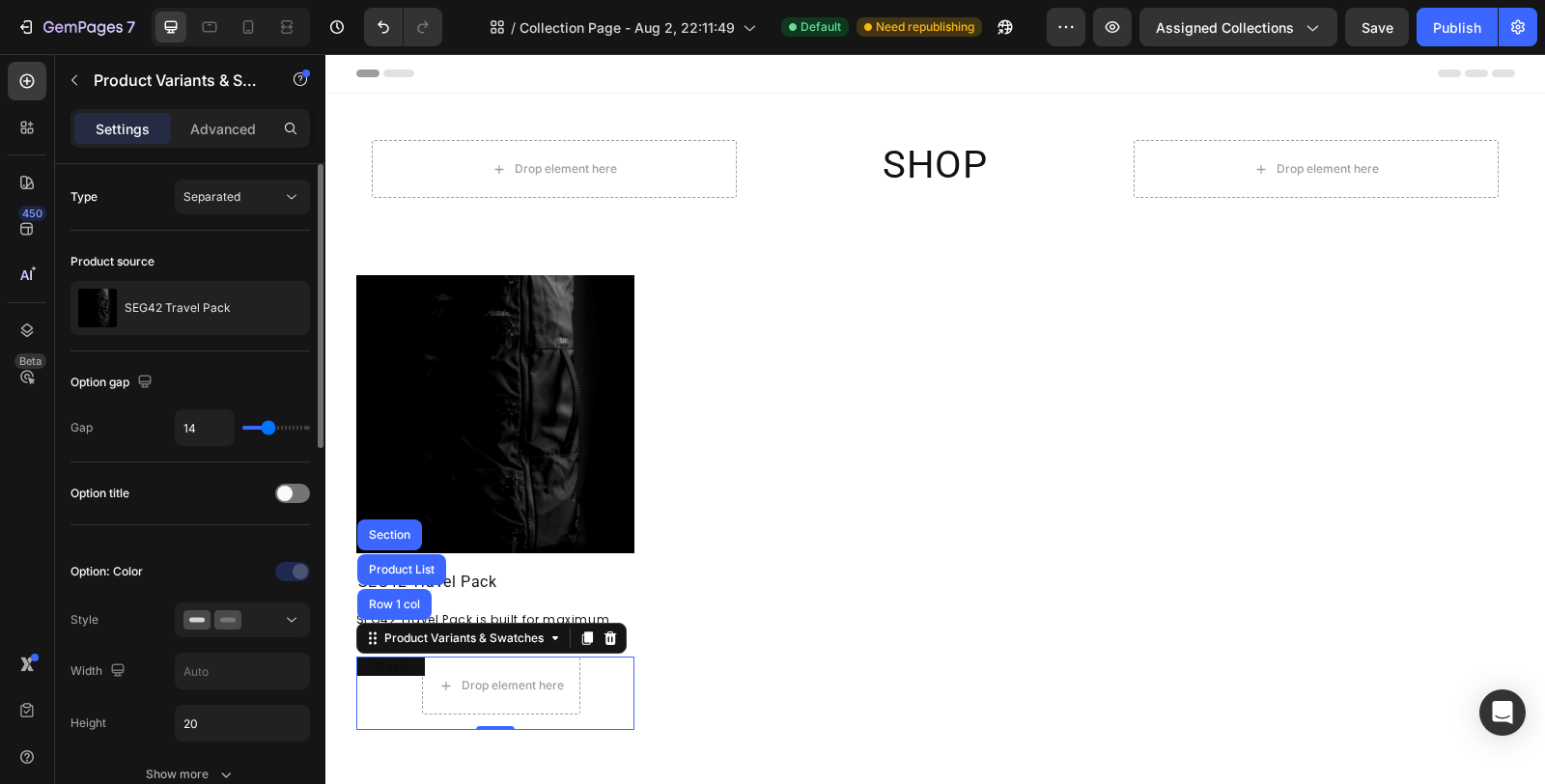 type on "15" 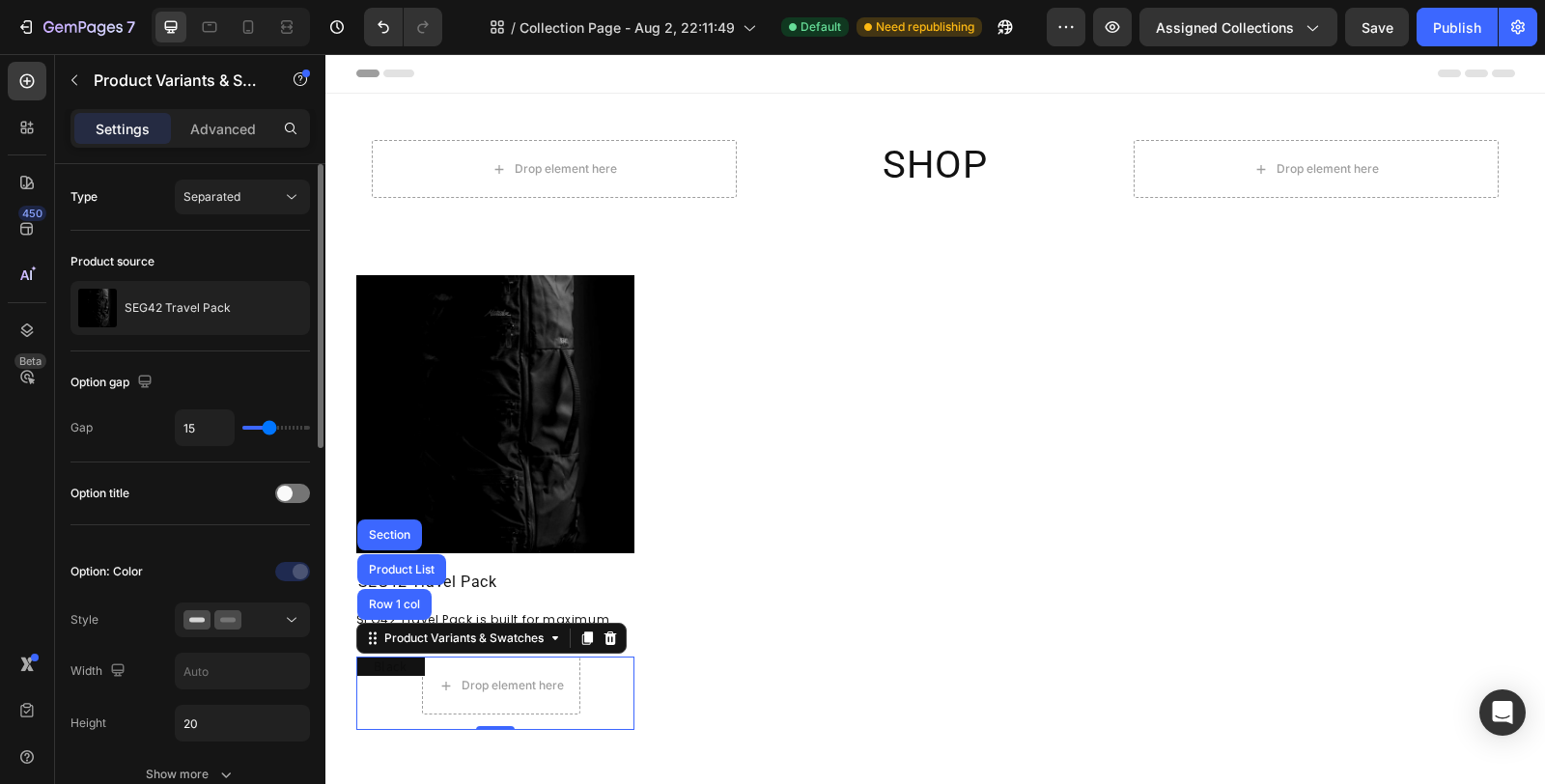 type on "15" 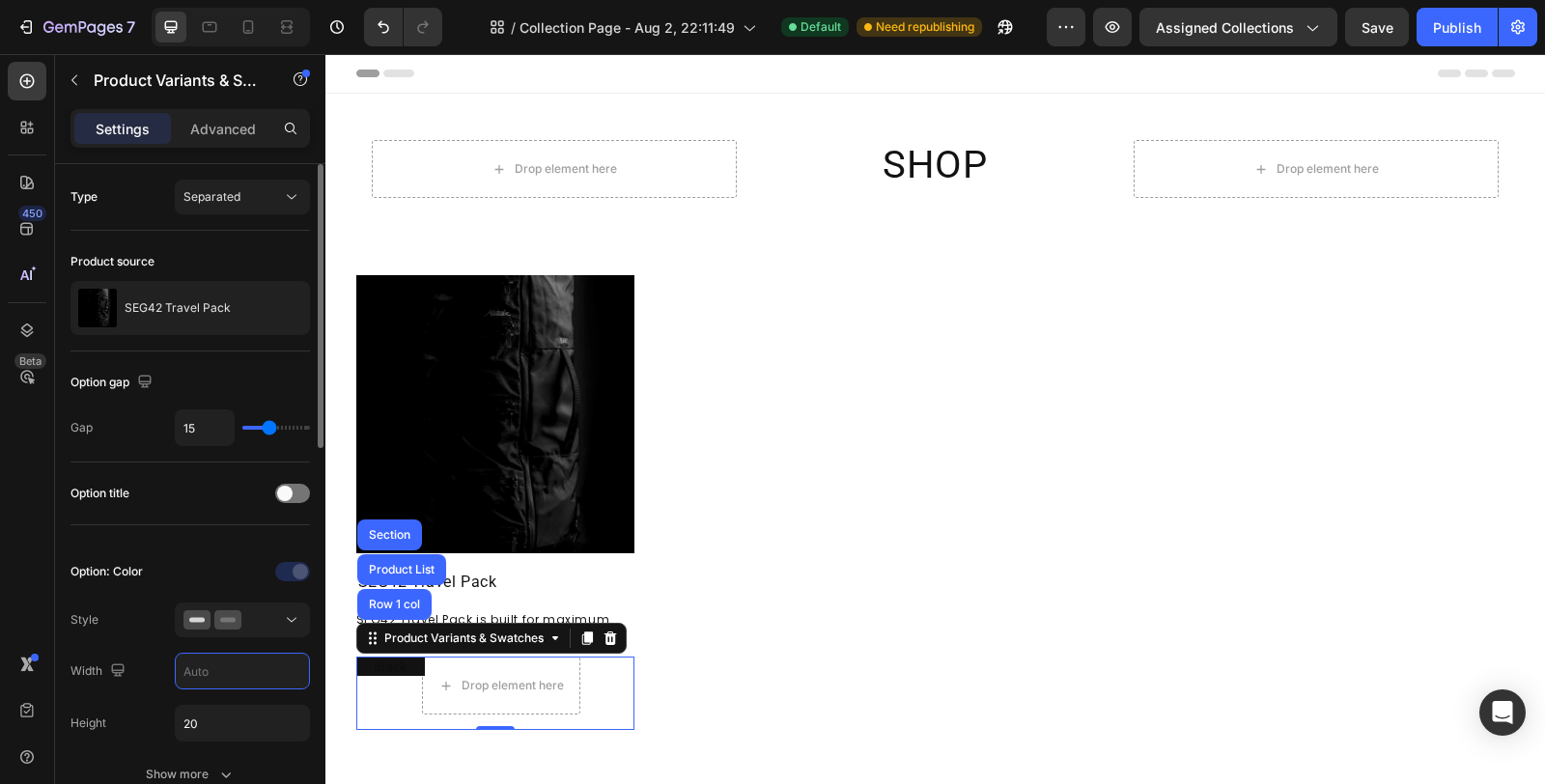 click at bounding box center [242, 671] 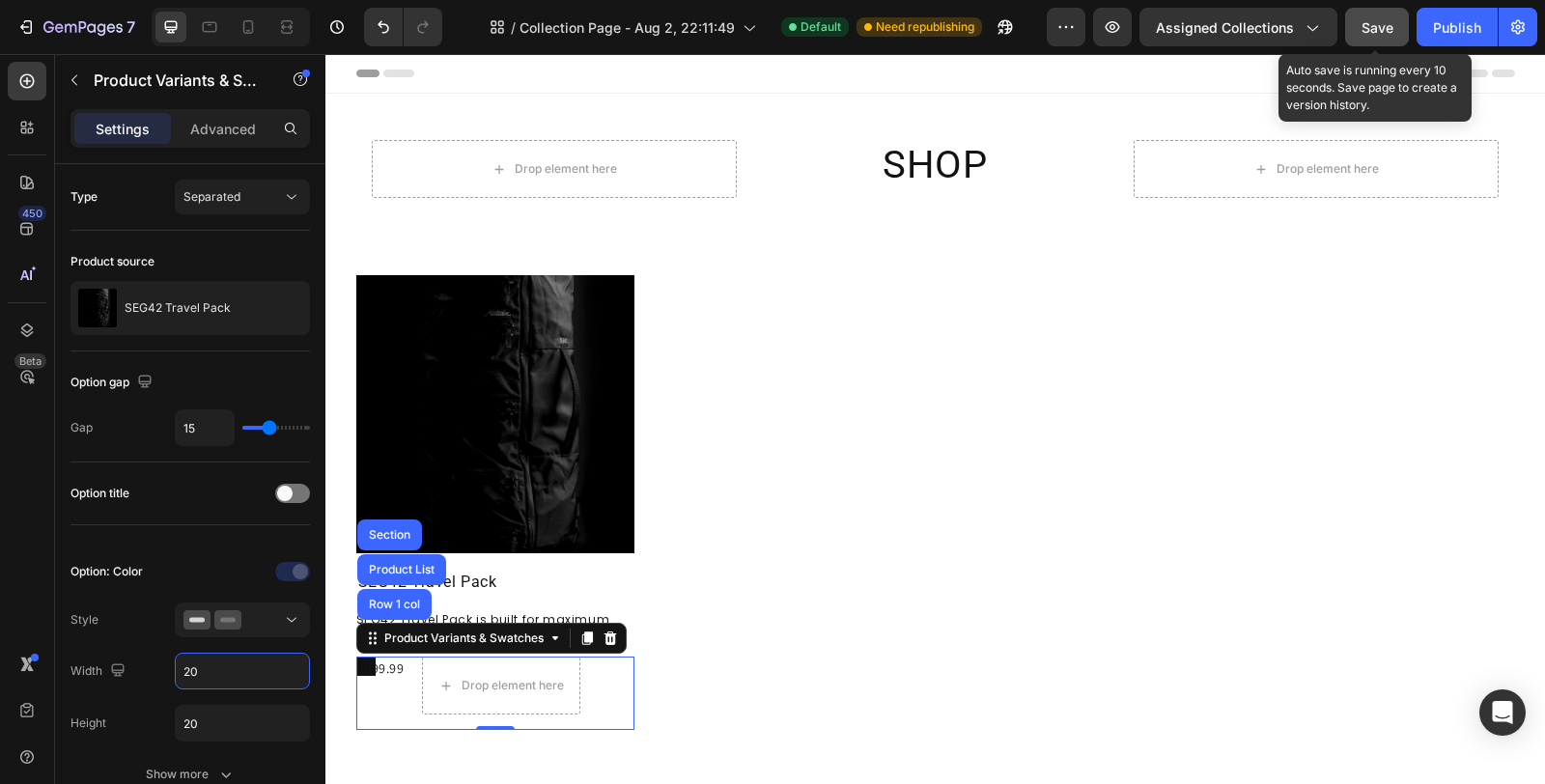 type on "20" 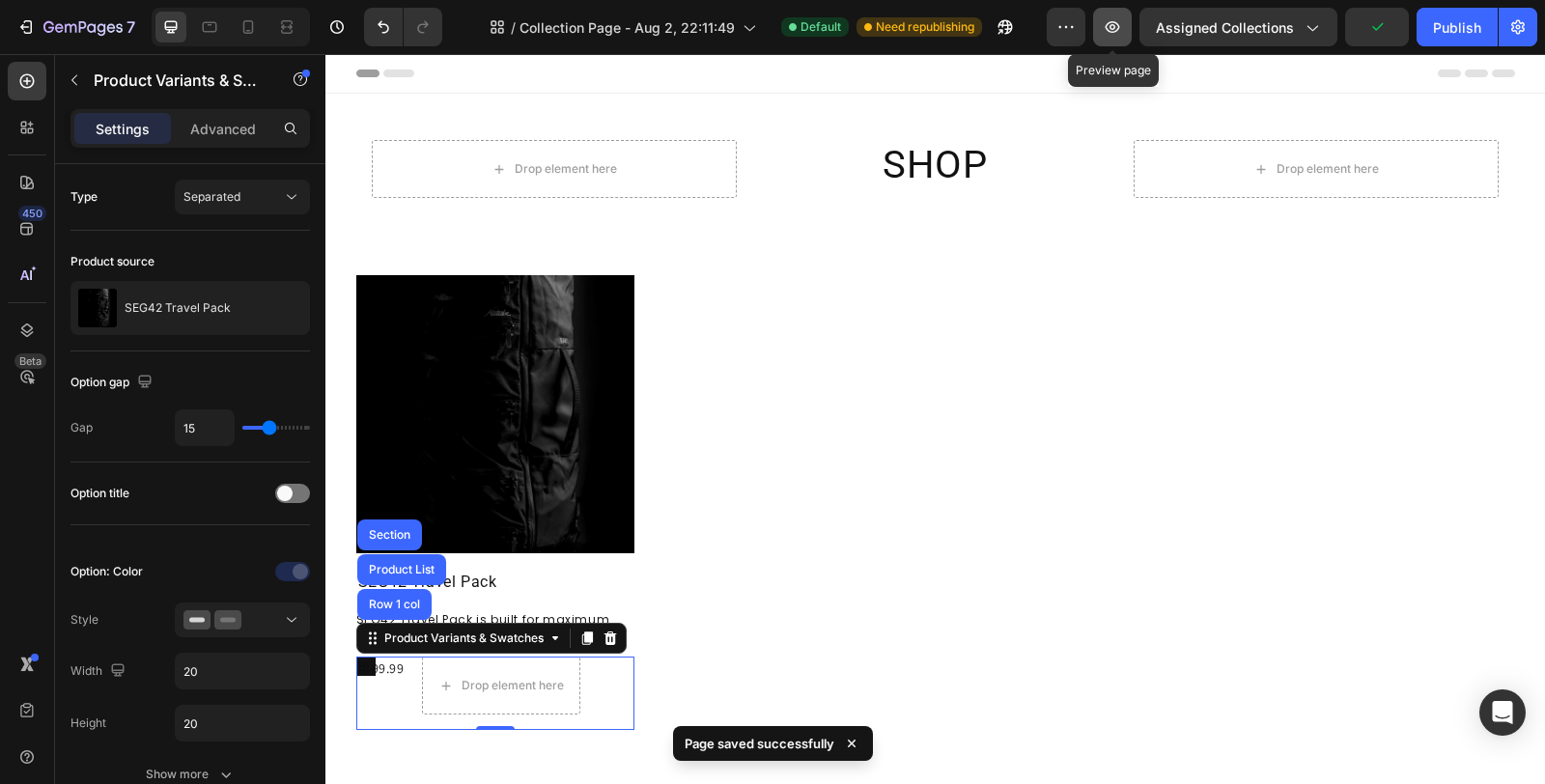 click 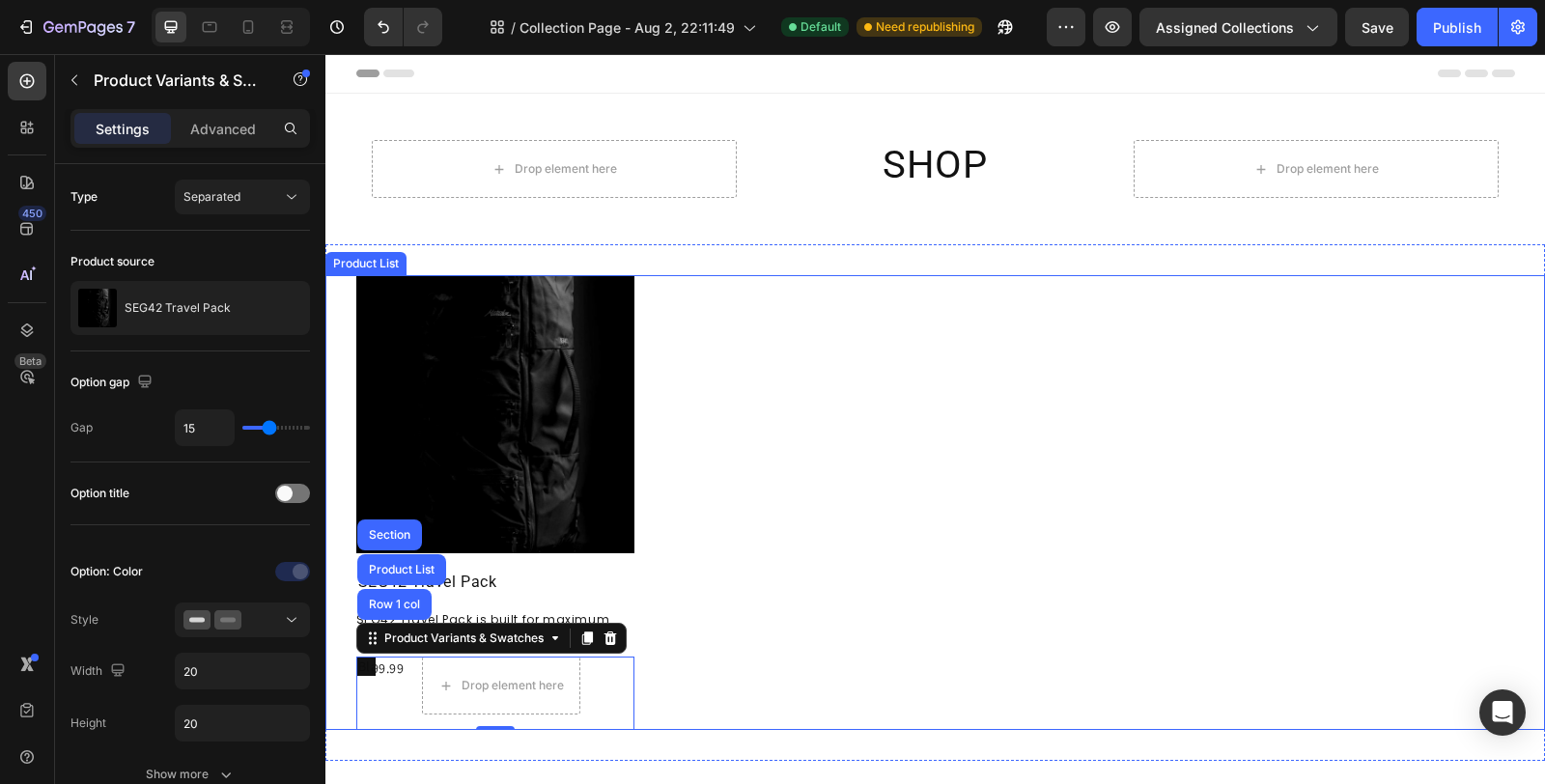 scroll, scrollTop: 107, scrollLeft: 0, axis: vertical 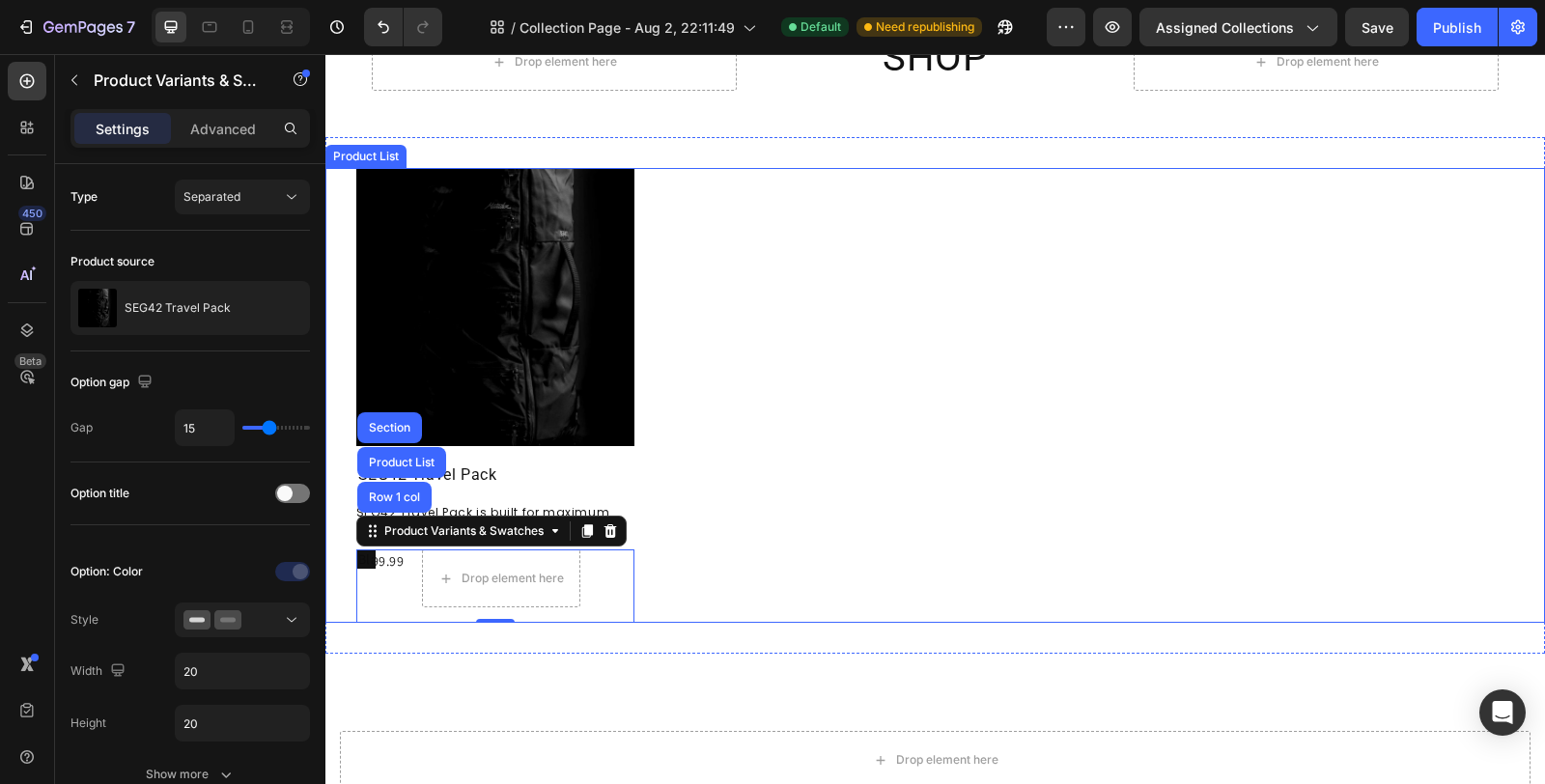 click on "Product Images SEG42 Travel Pack Product Title SEG42 Travel Pack is built for maximum organization in a minimalist design. The segmented architecture offers efficient organization and quick access to your belongings during travel.
Product Description $199.99 Product Price Product Price
Drop element here Row Black Black Black Product Variants & Swatches Row 1 col Product List Section   0 Row Product List" at bounding box center (936, 395) 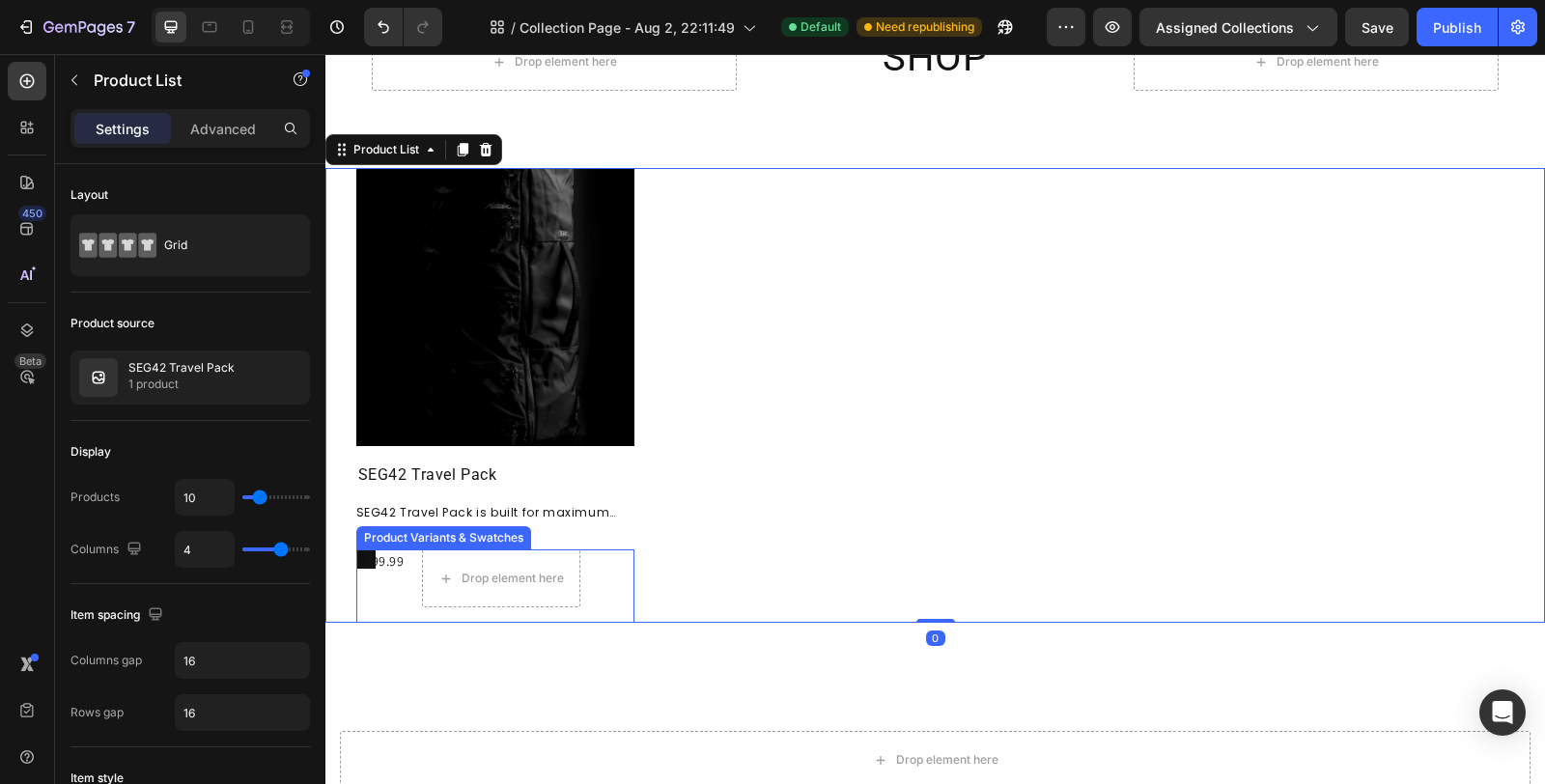 click on "Black Black Black" at bounding box center [495, 559] 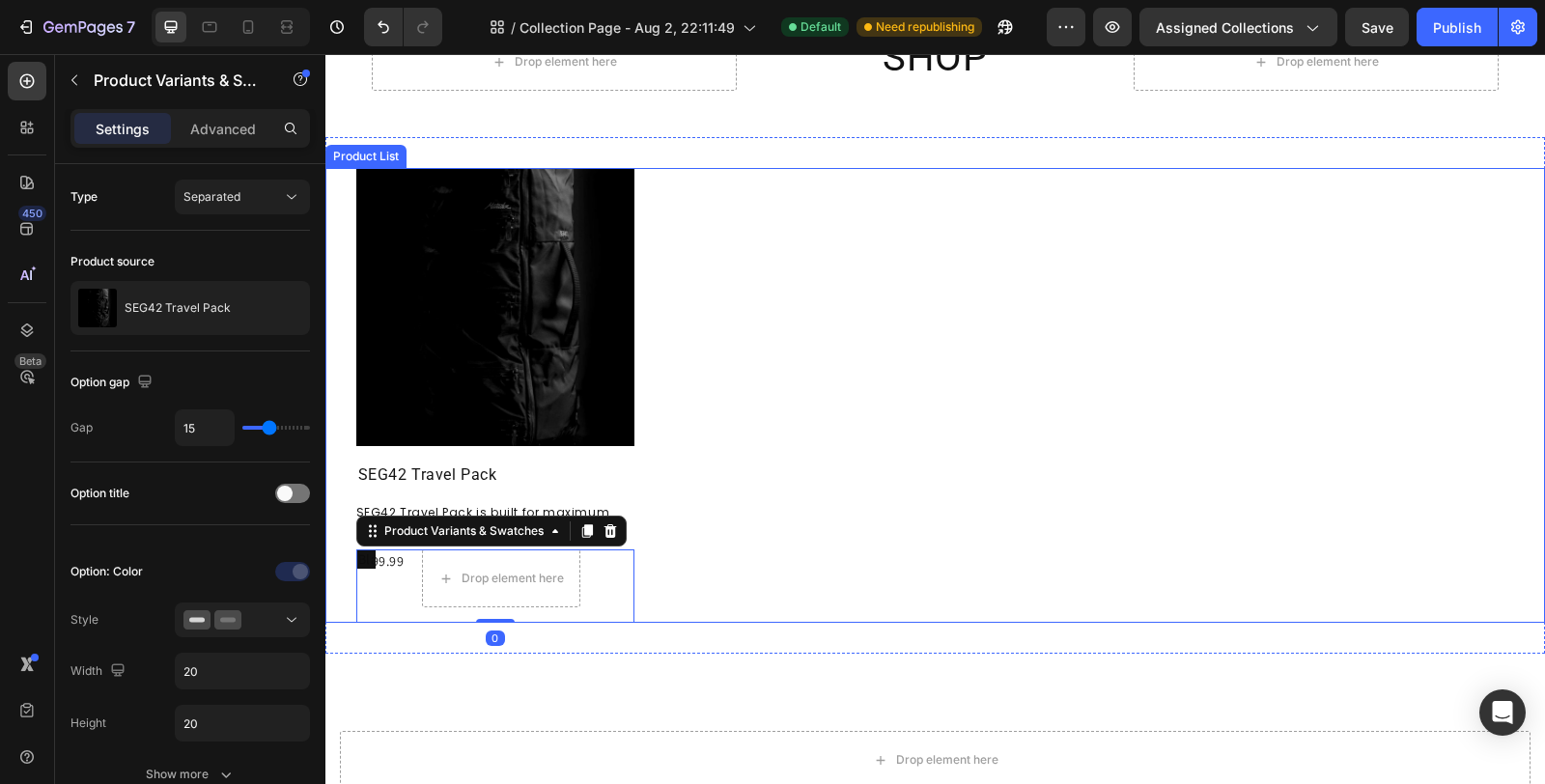 click on "Product Images SEG42 Travel Pack Product Title SEG42 Travel Pack is built for maximum organization in a minimalist design. The segmented architecture offers efficient organization and quick access to your belongings during travel.
Product Description $199.99 Product Price Product Price
Drop element here Row Black Black Black Product Variants & Swatches   0 Row Product List" at bounding box center [936, 395] 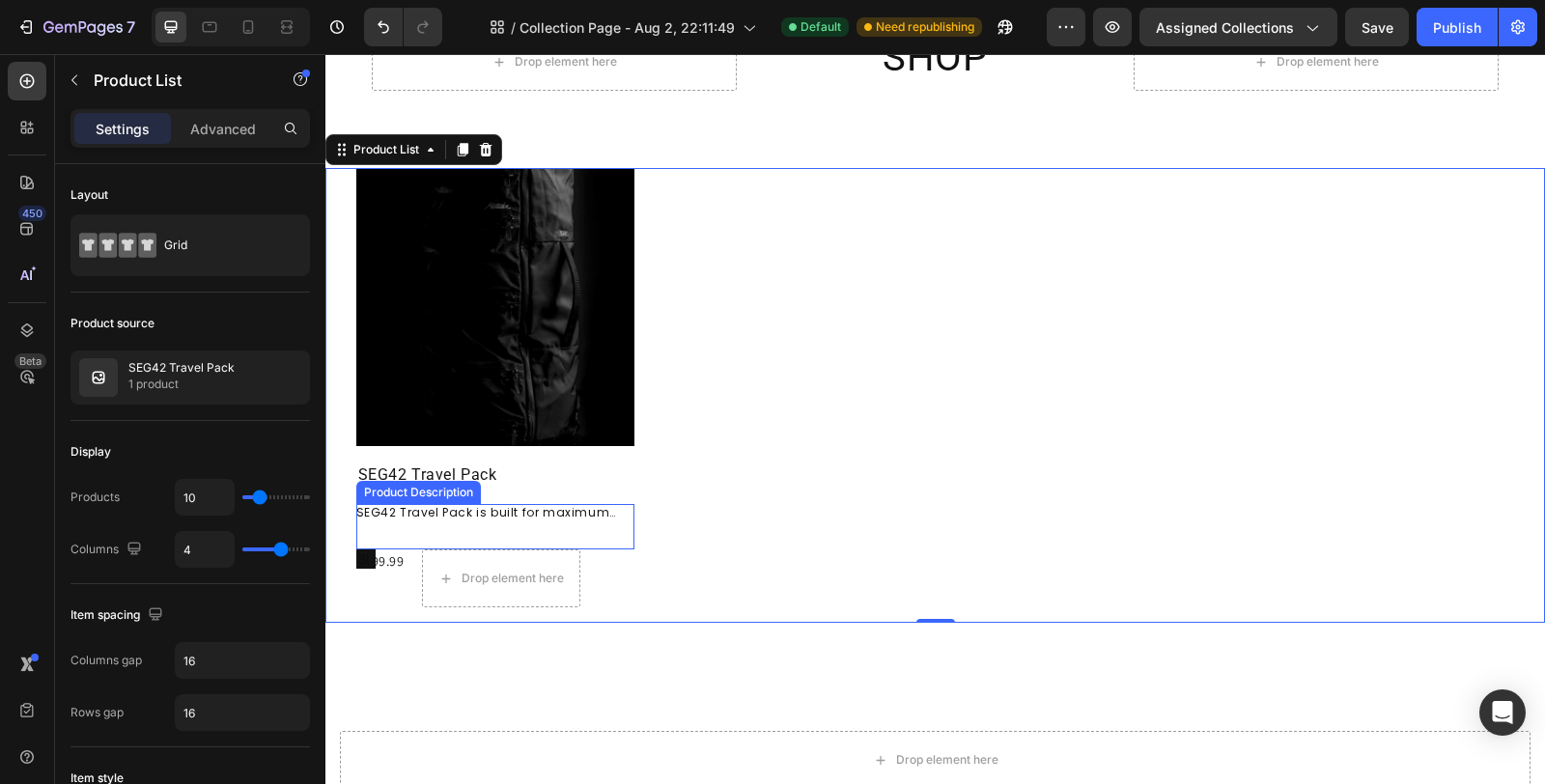 click on "Product Description" at bounding box center (418, 492) 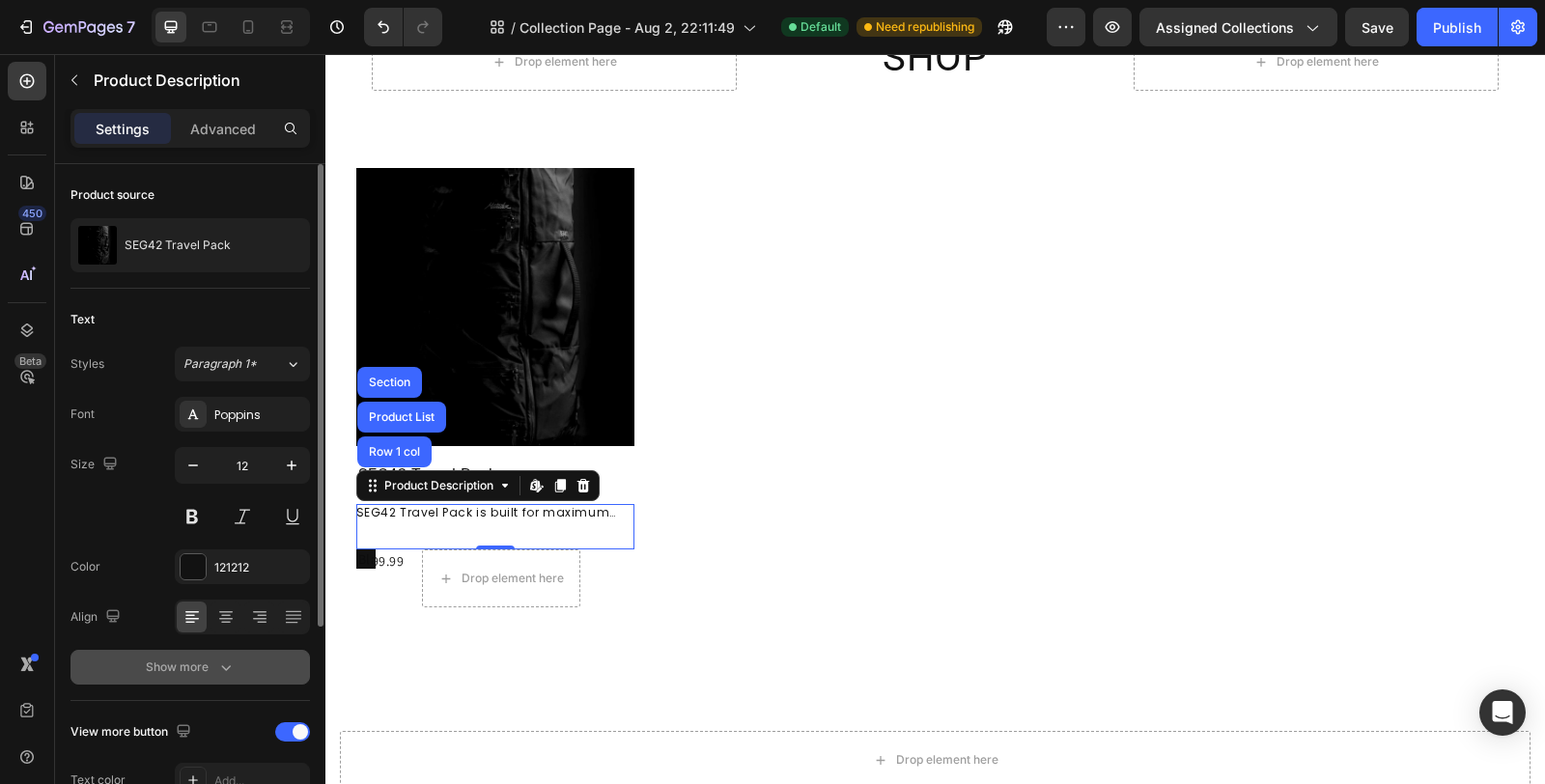 click 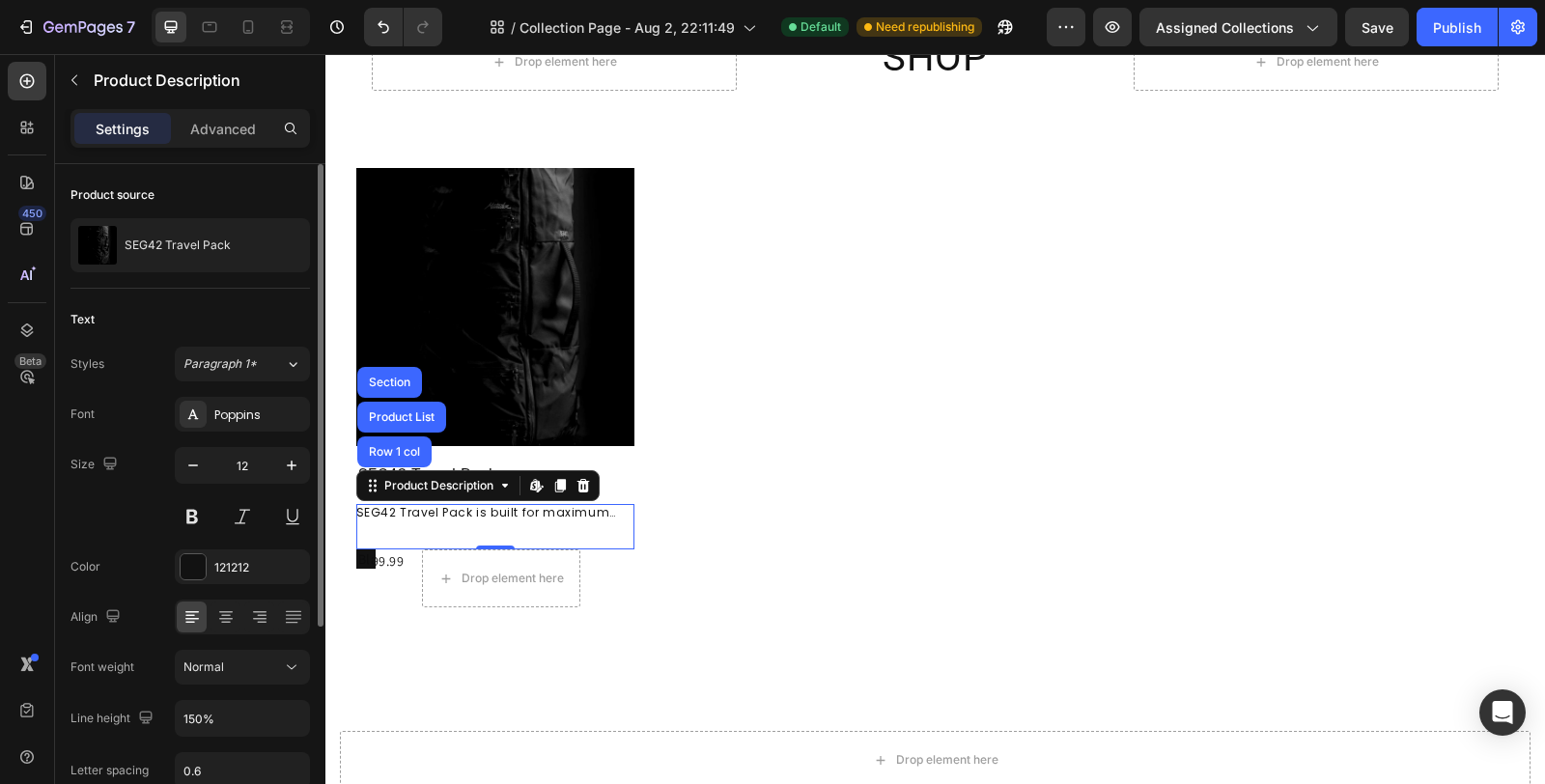 scroll, scrollTop: 107, scrollLeft: 0, axis: vertical 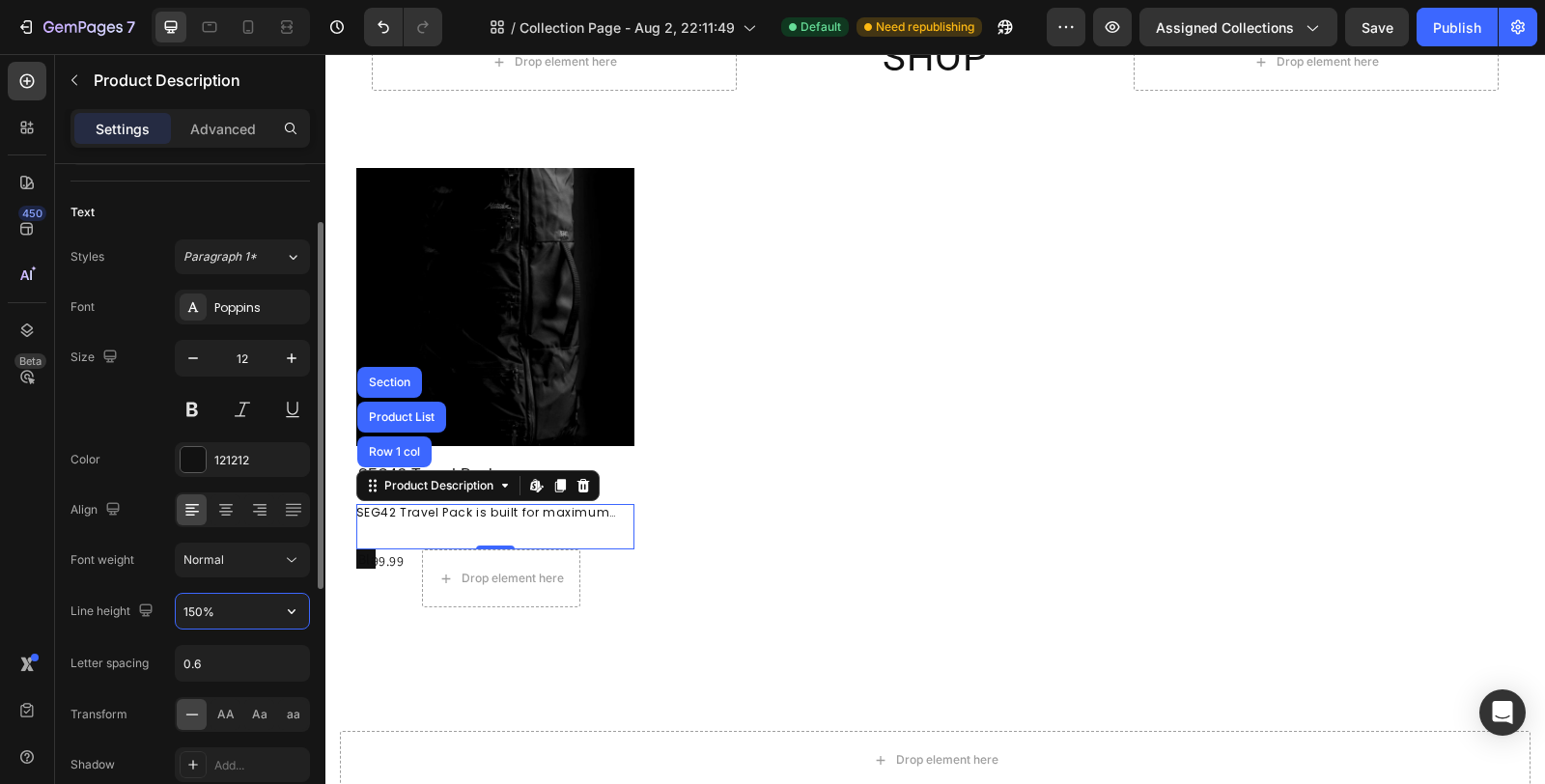 click on "150%" at bounding box center (242, 611) 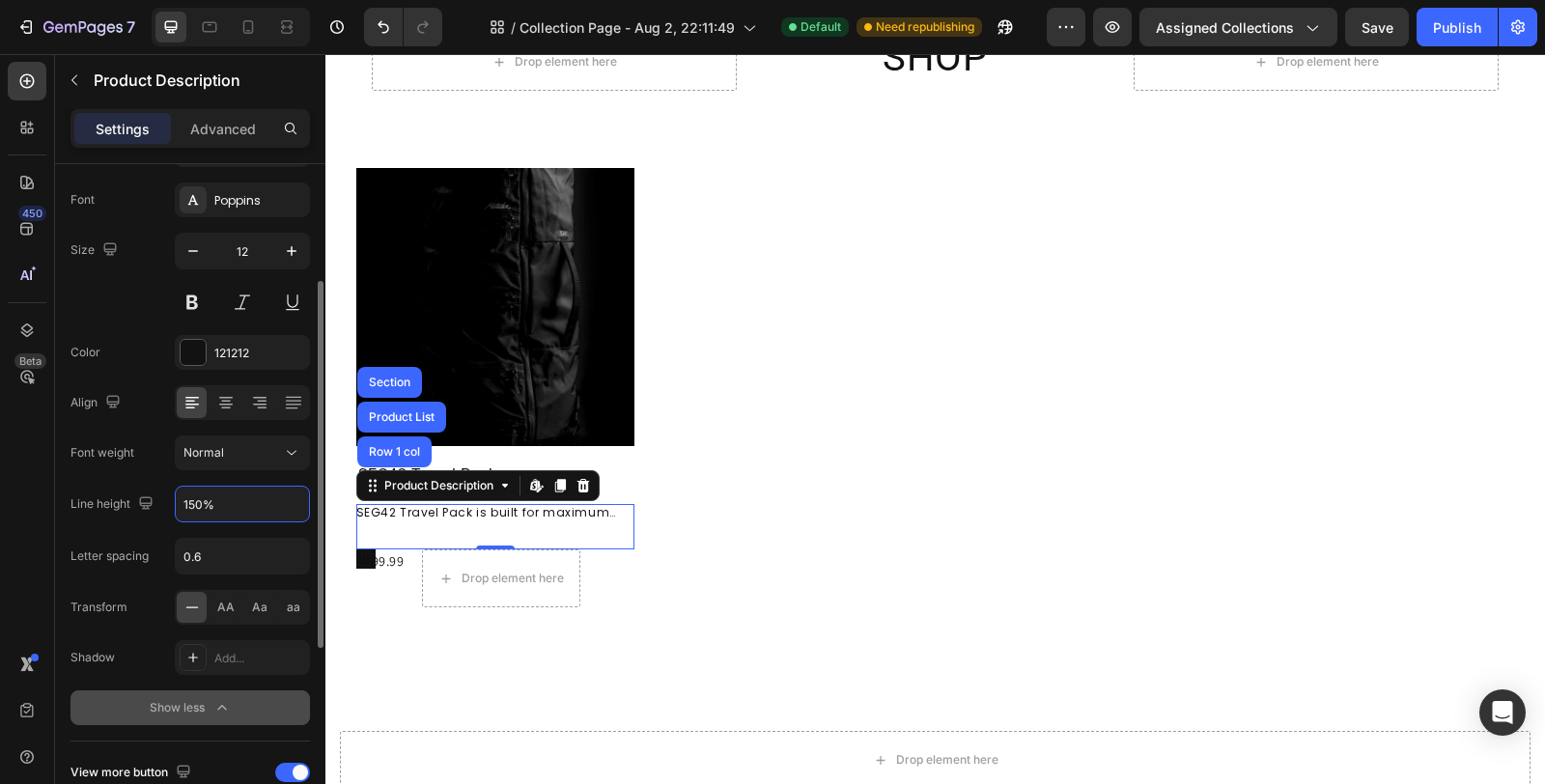 scroll, scrollTop: 107, scrollLeft: 0, axis: vertical 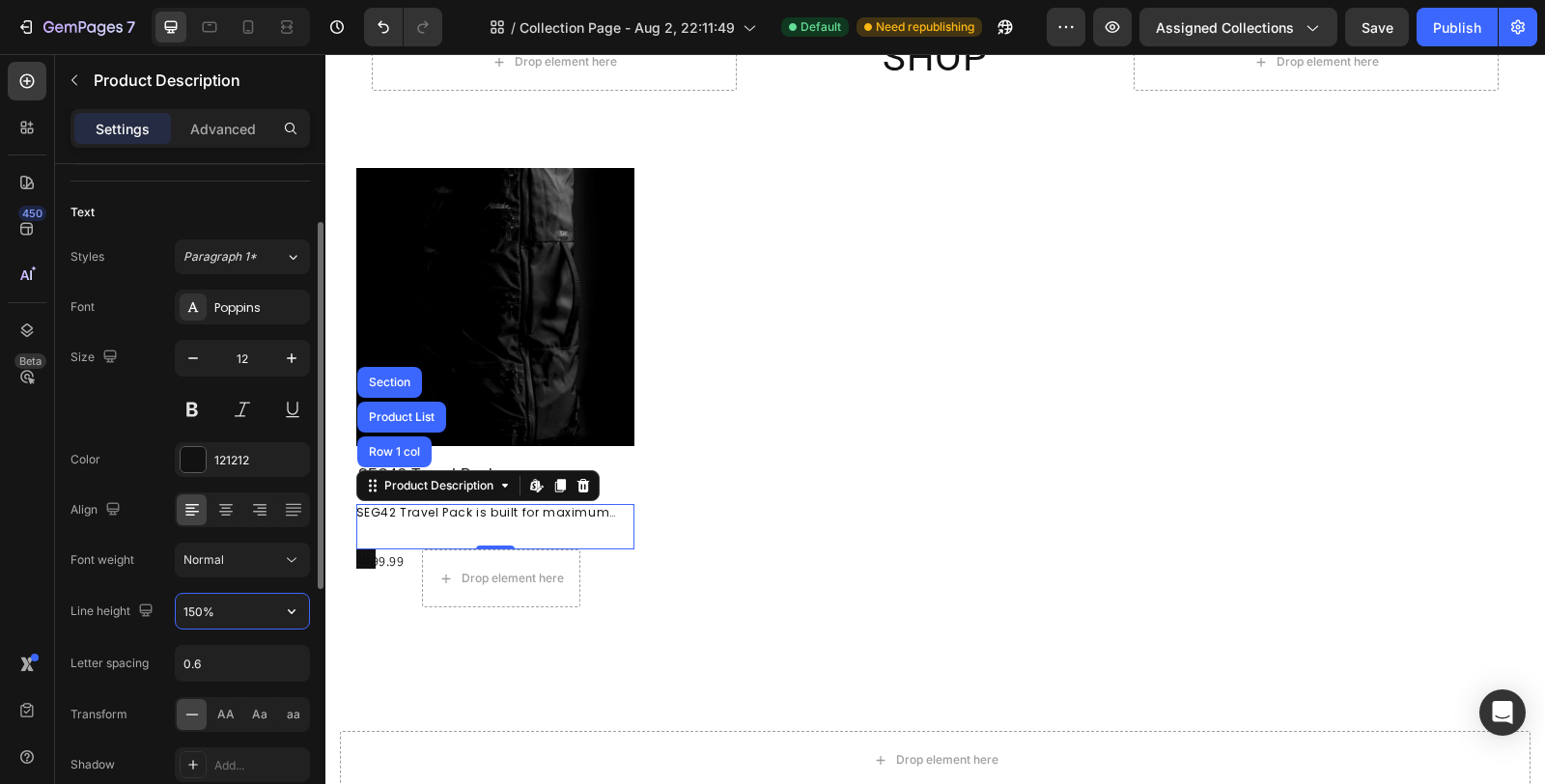 click on "150%" at bounding box center (242, 611) 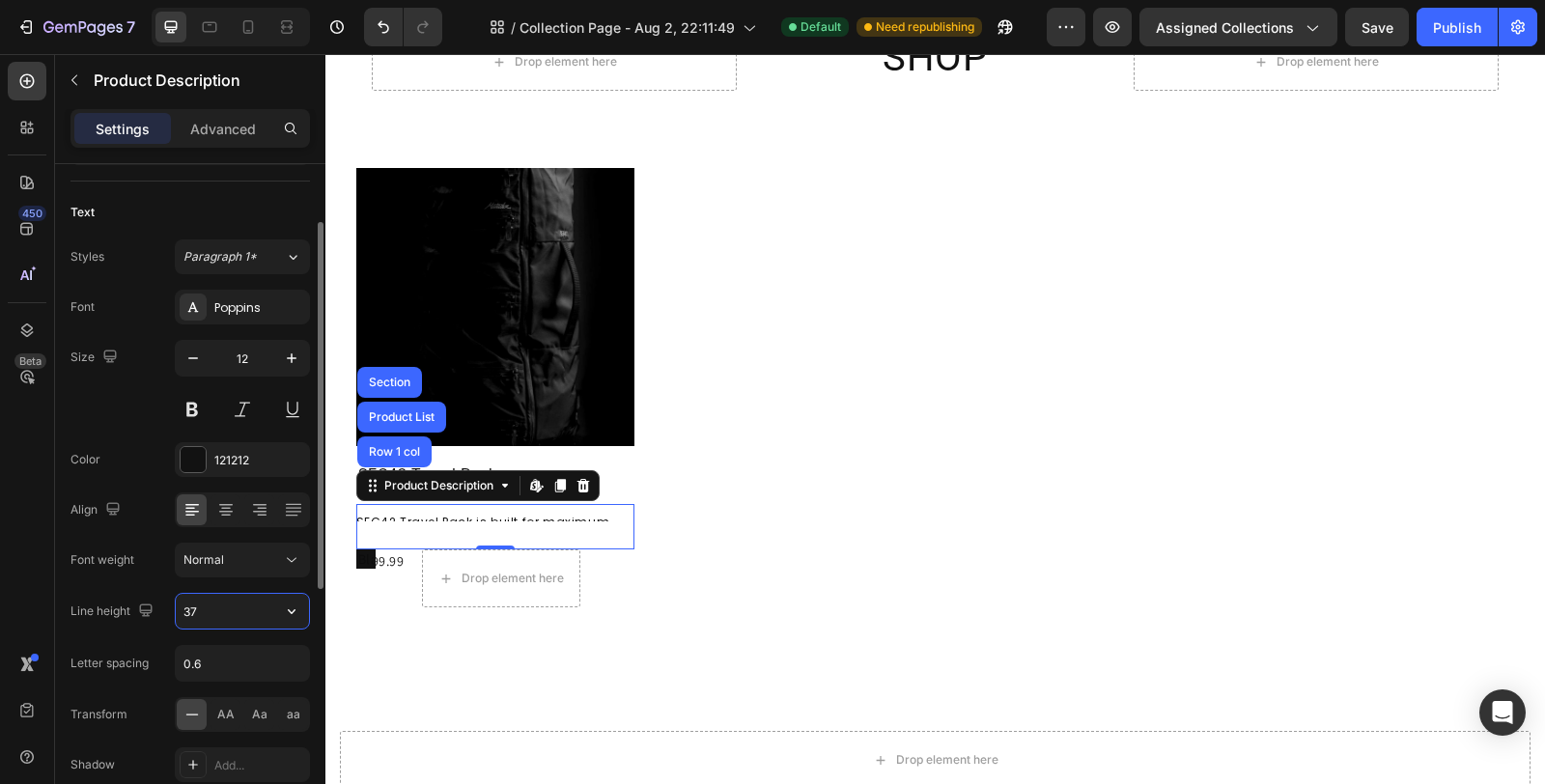 type on "3" 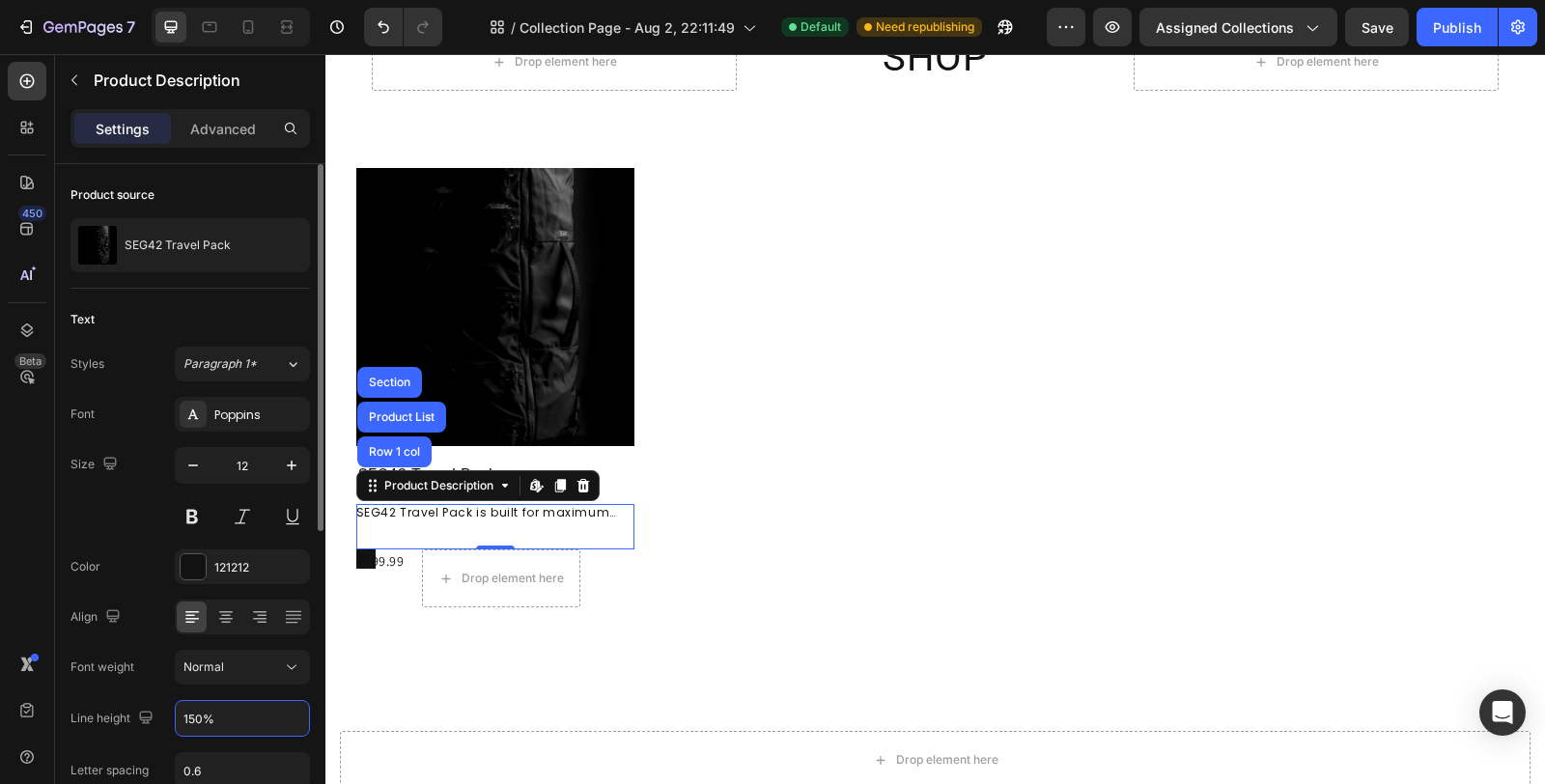 scroll, scrollTop: 0, scrollLeft: 0, axis: both 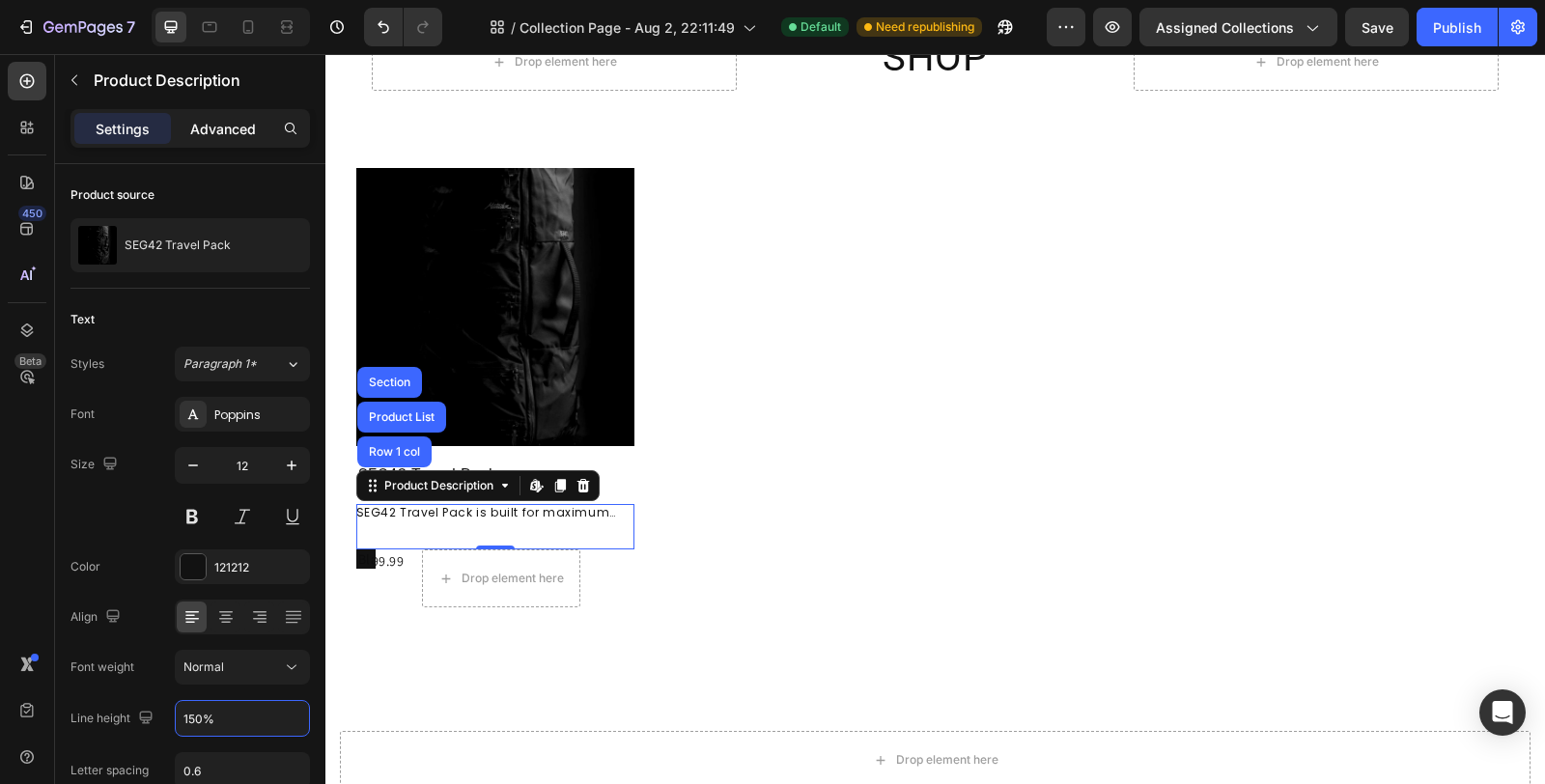 type on "150%" 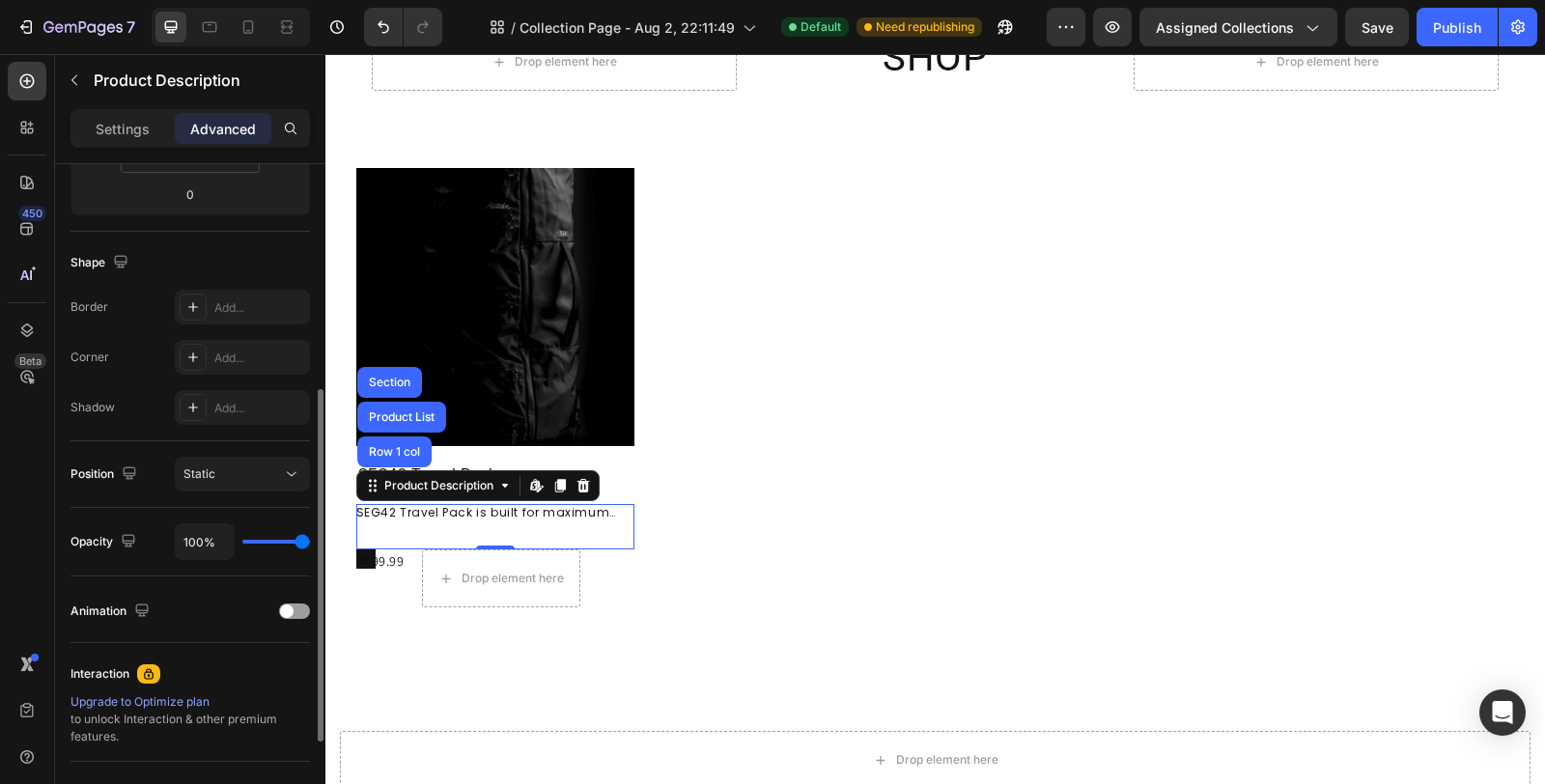 scroll, scrollTop: 613, scrollLeft: 0, axis: vertical 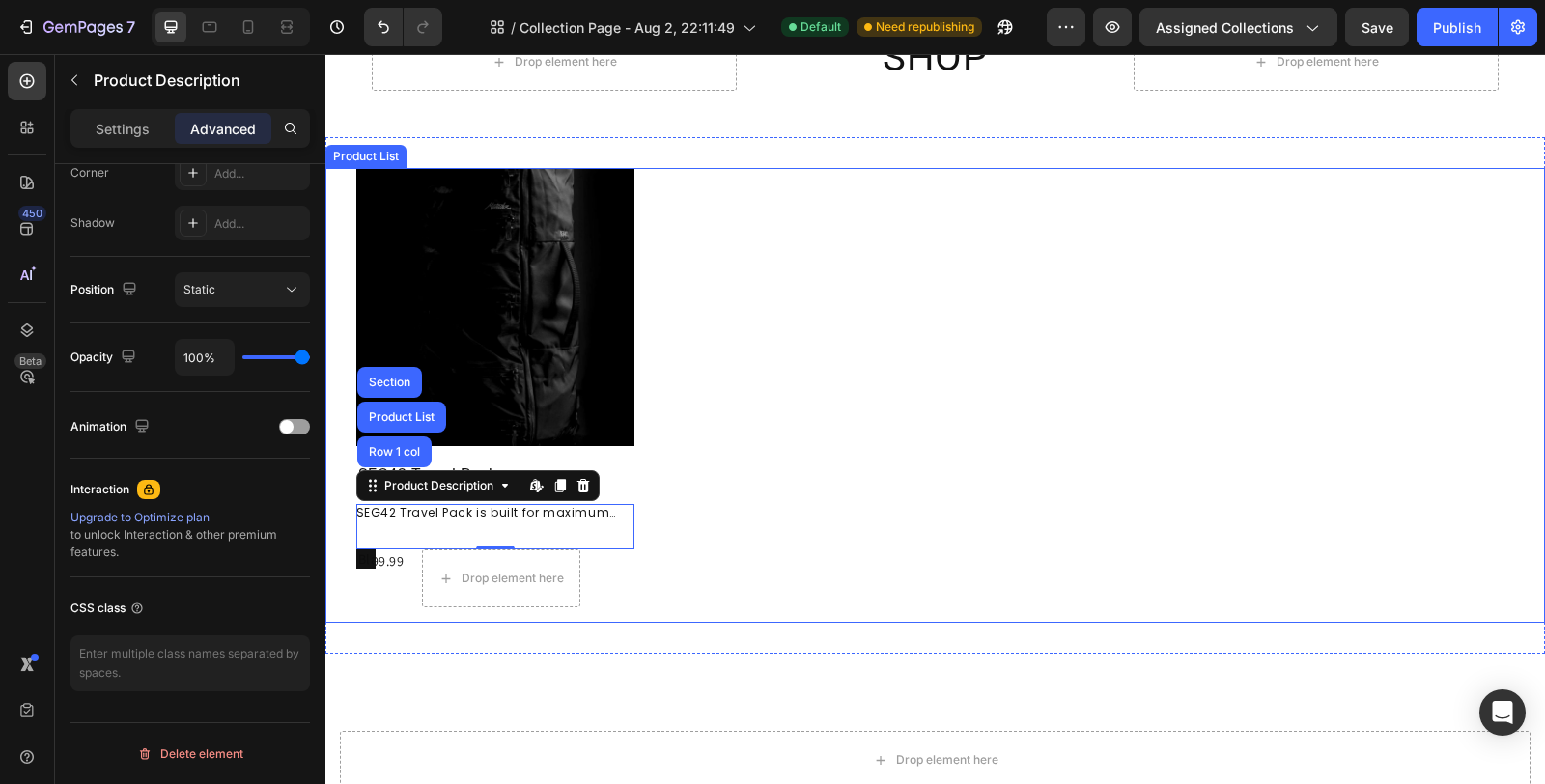 click on "Product Images SEG42 Travel Pack Product Title SEG42 Travel Pack is built for maximum organization in a minimalist design. The segmented architecture offers efficient organization and quick access to your belongings during travel.
Product Description Row 1 col Product List Section   Edit content in Shopify 0 $199.99 Product Price Product Price
Drop element here Row Black Black Black Product Variants & Swatches Row Product List" at bounding box center (936, 395) 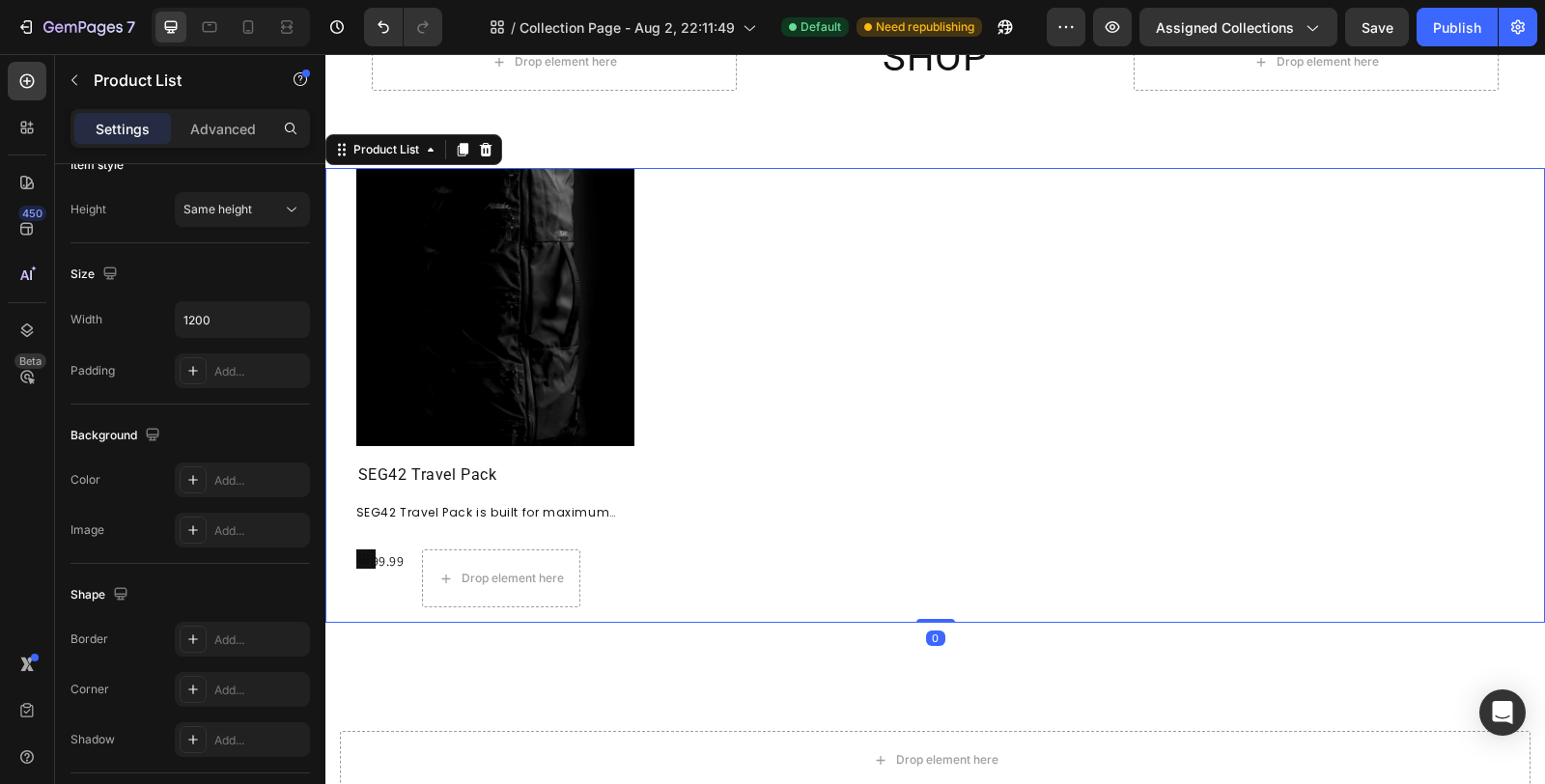 scroll, scrollTop: 0, scrollLeft: 0, axis: both 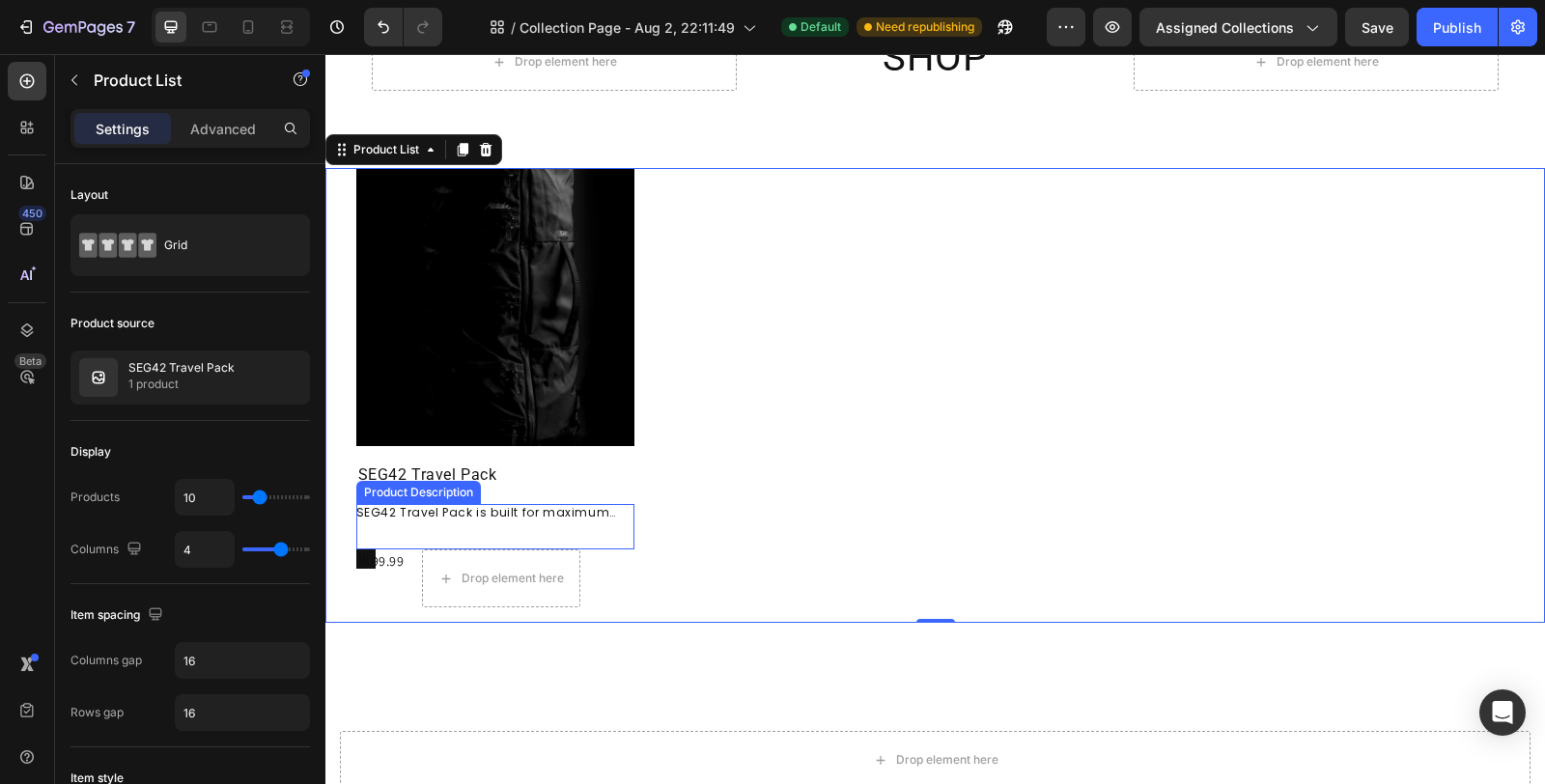 click on "Product Description" at bounding box center [418, 492] 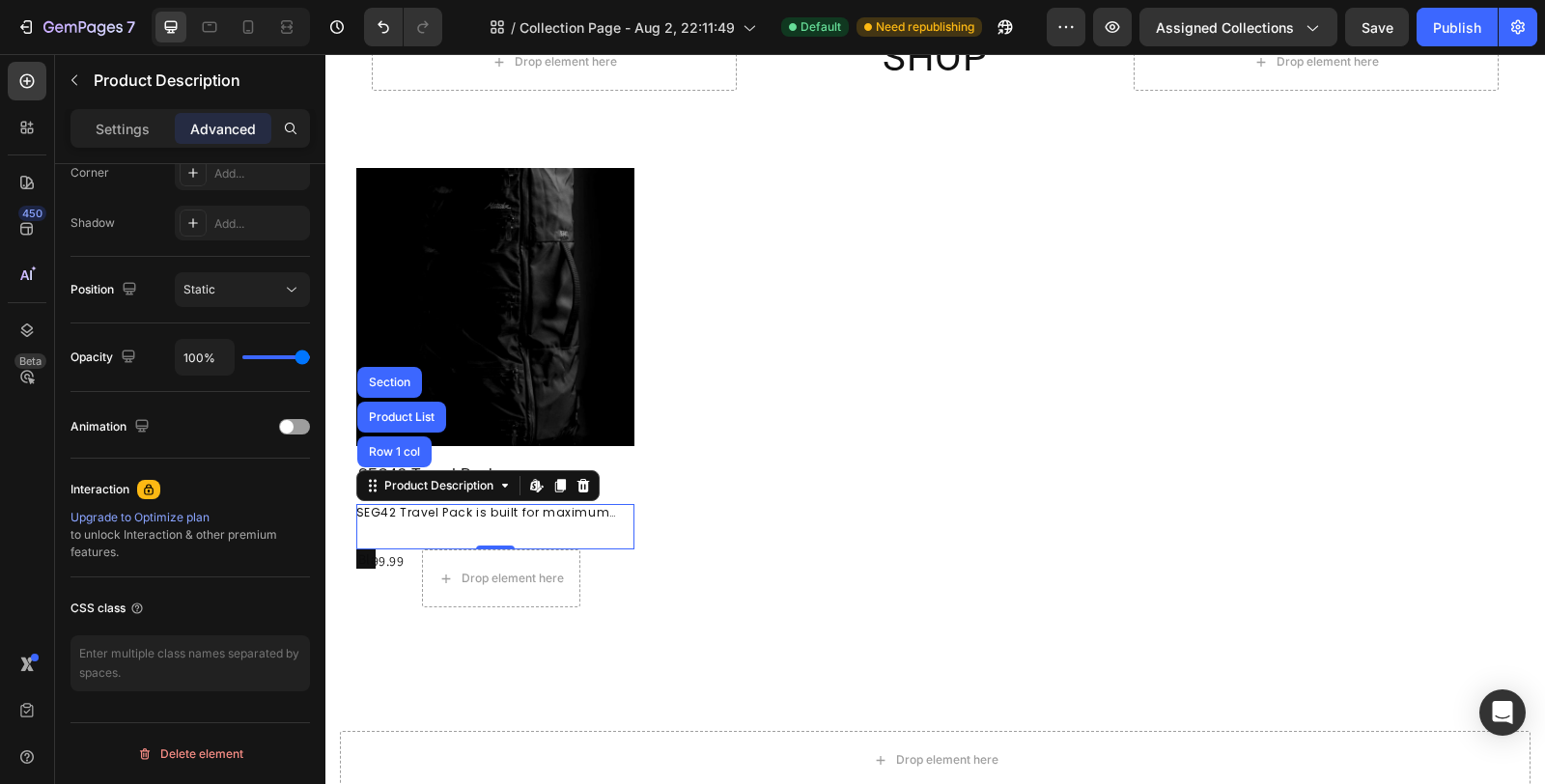 scroll, scrollTop: 0, scrollLeft: 0, axis: both 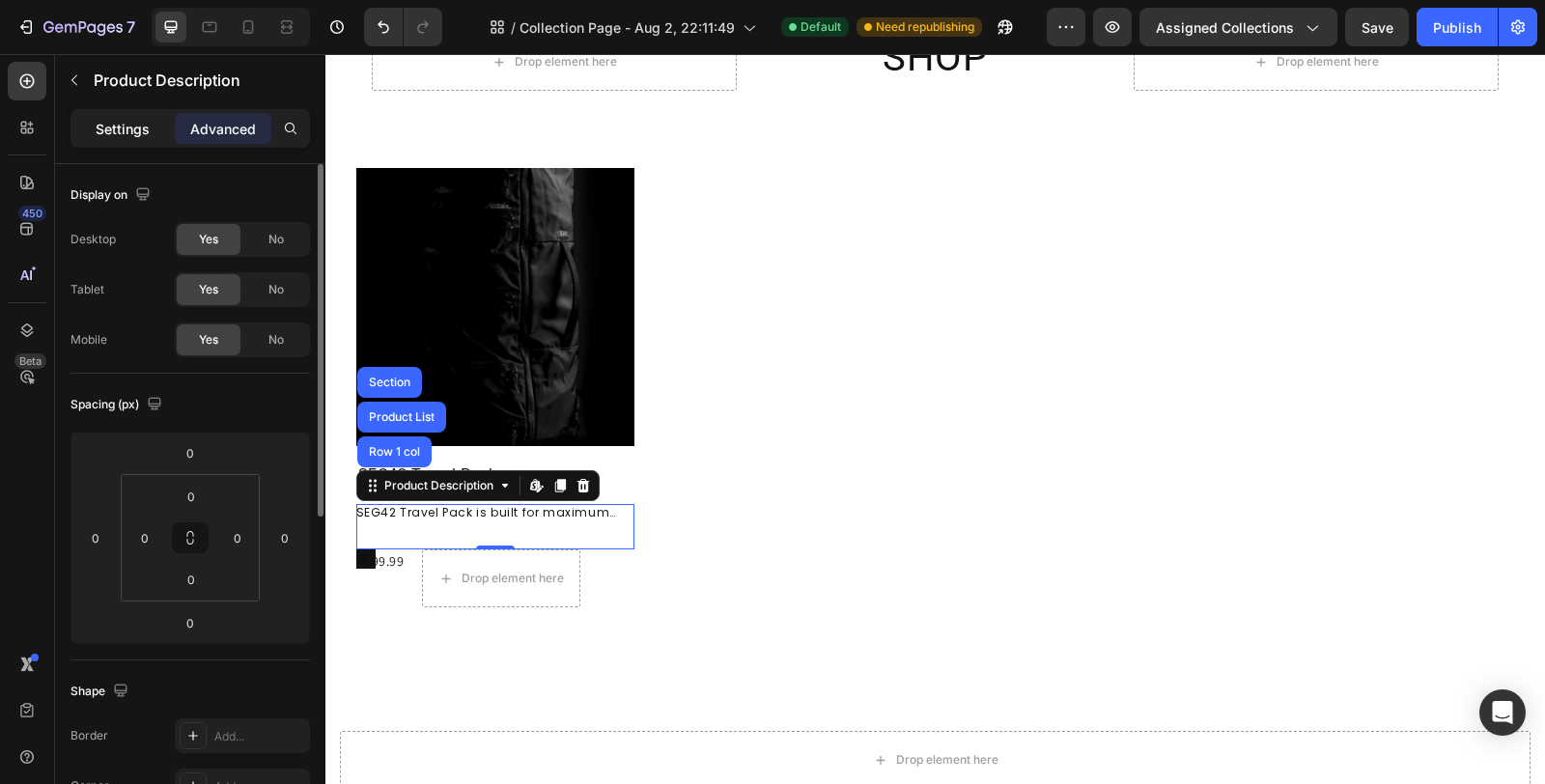 click on "Settings" at bounding box center (123, 128) 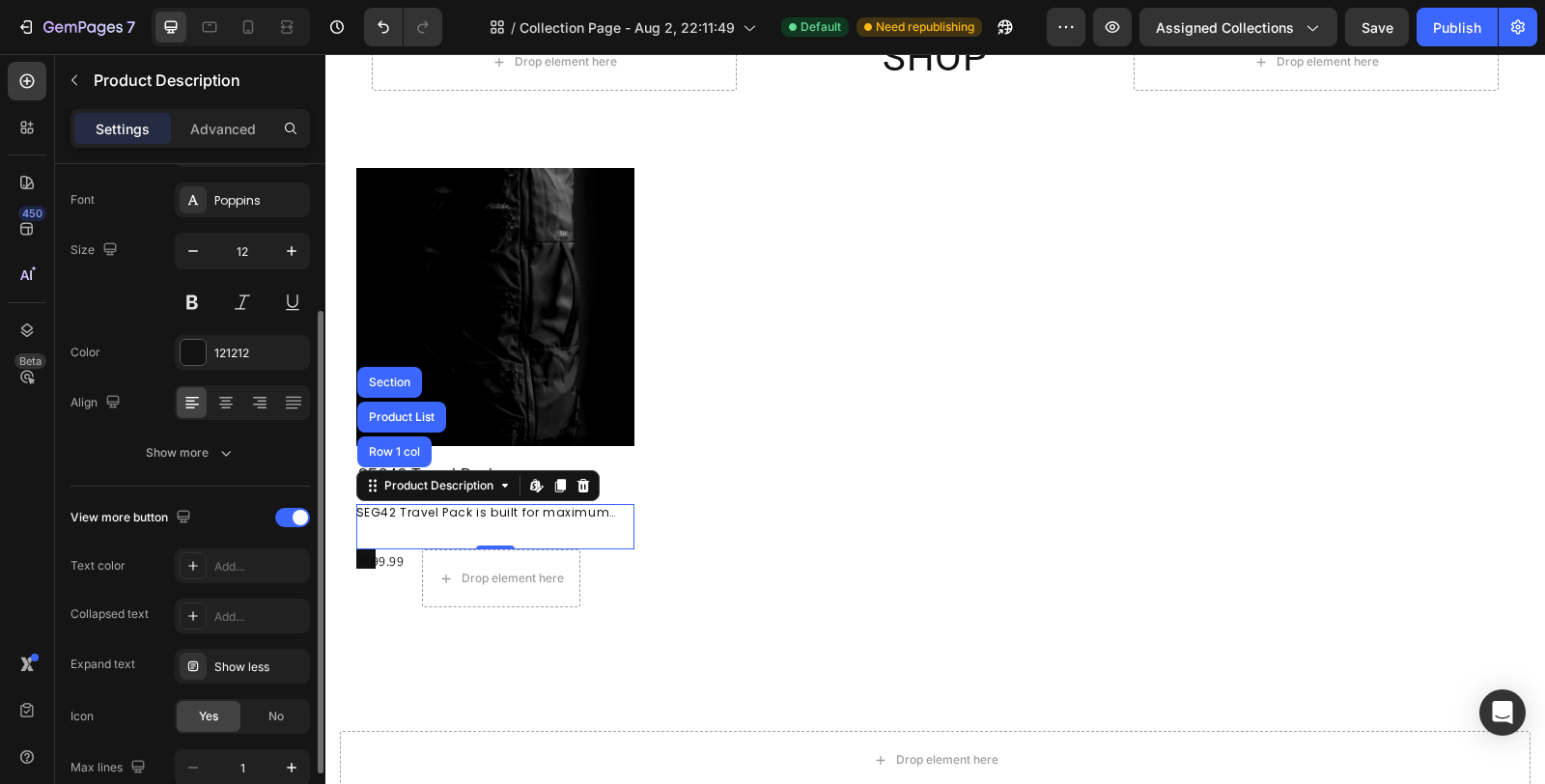 scroll, scrollTop: 309, scrollLeft: 0, axis: vertical 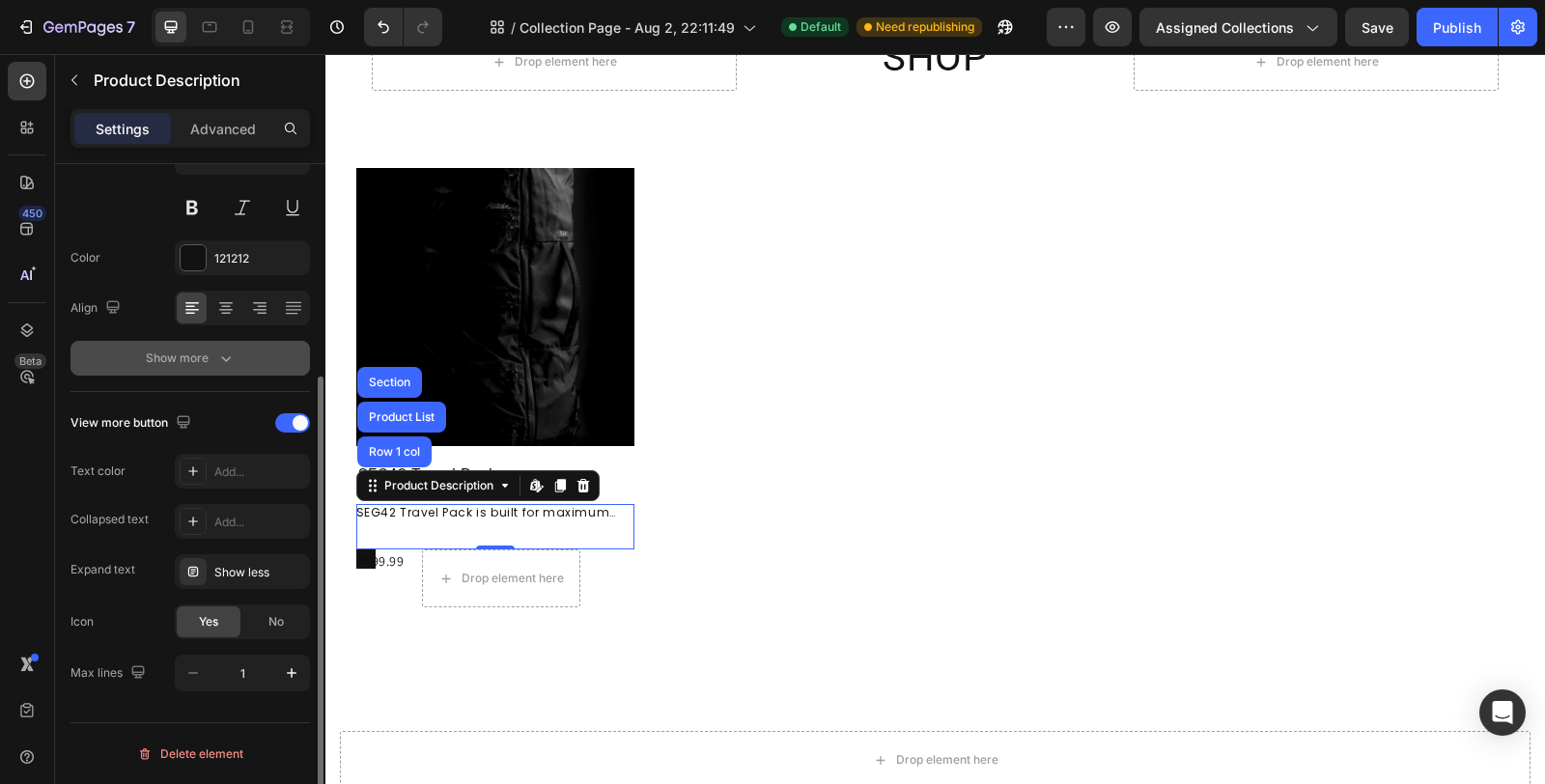 click on "Show more" at bounding box center (190, 358) 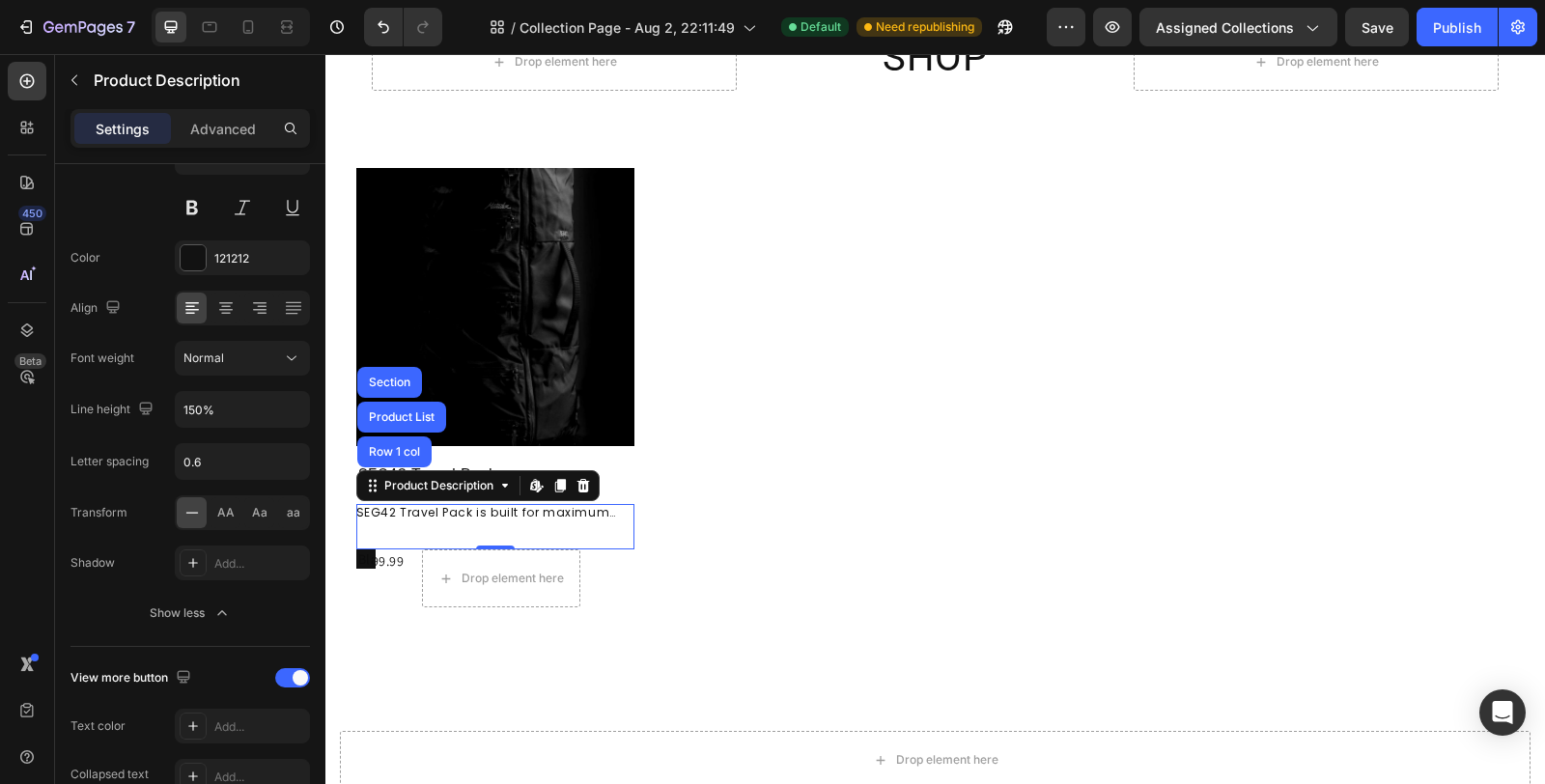 click on "SEG42 Travel Pack is built for maximum organization in a minimalist design. The segmented architecture offers efficient organization and quick access to your belongings during travel." at bounding box center (488, 546) 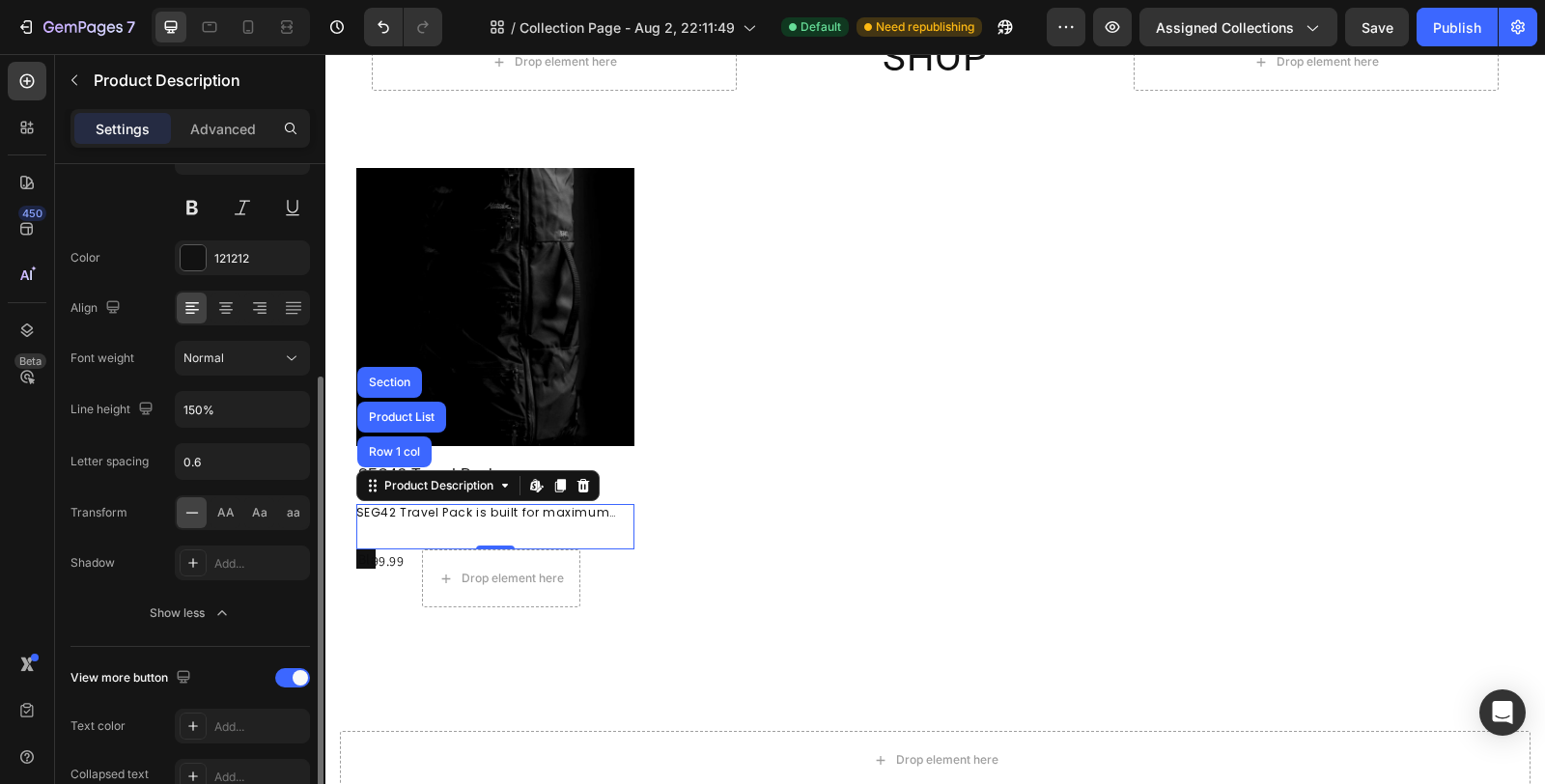scroll, scrollTop: 0, scrollLeft: 0, axis: both 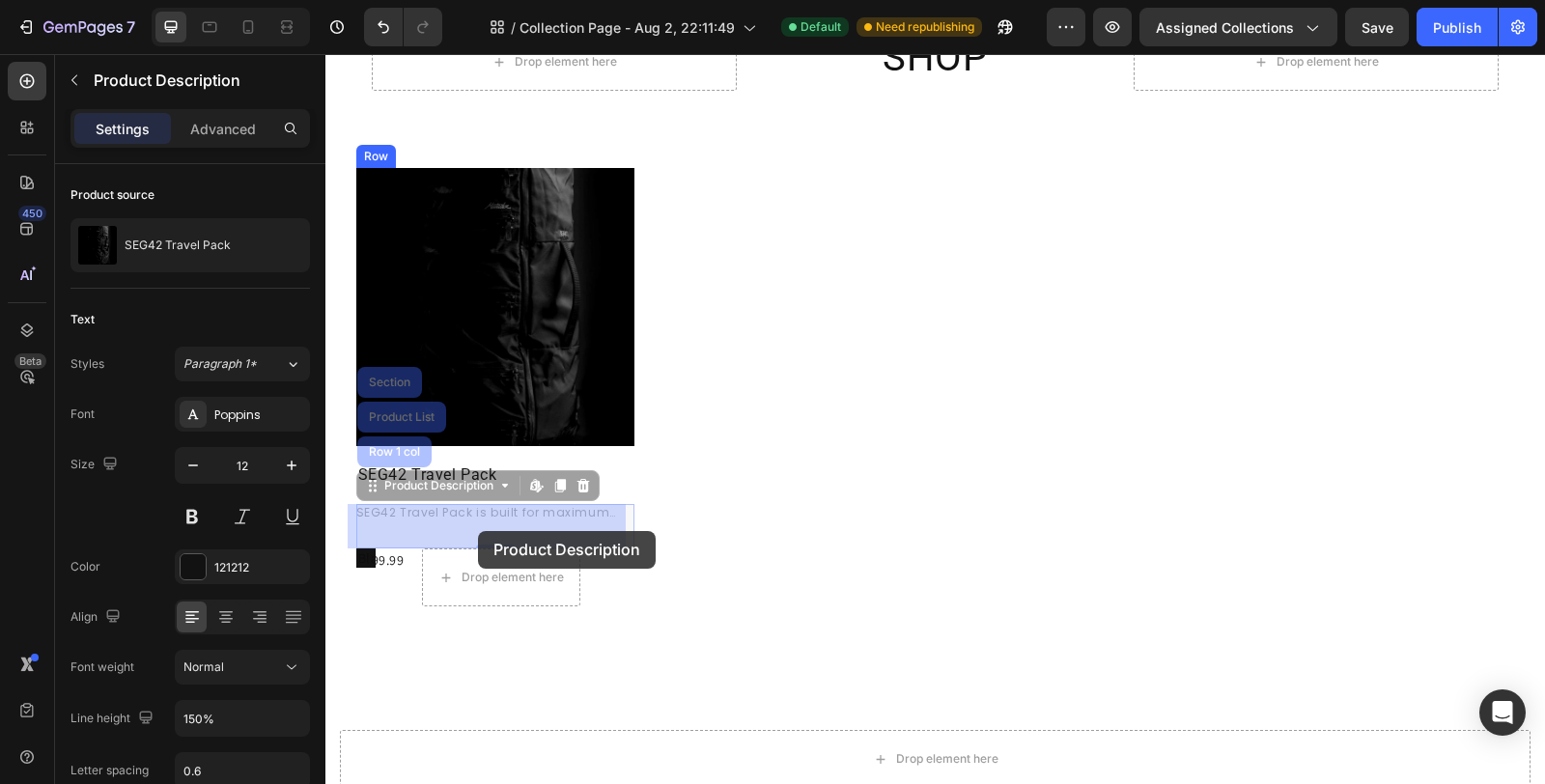 drag, startPoint x: 486, startPoint y: 541, endPoint x: 478, endPoint y: 531, distance: 12.806248 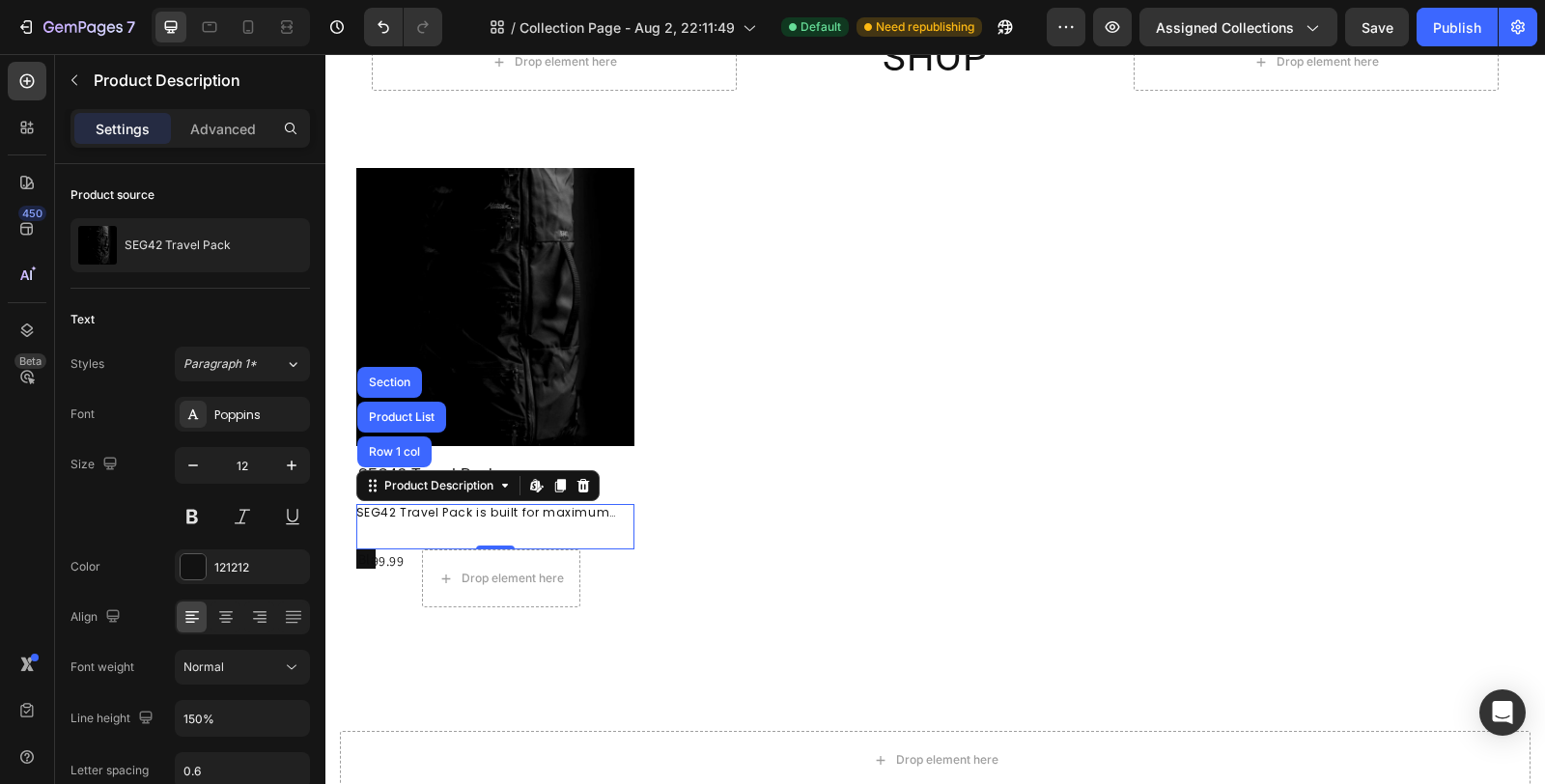 click on "SEG42 Travel Pack is built for maximum organization in a minimalist design. The segmented architecture offers efficient organization and quick access to your belongings during travel." at bounding box center [495, 526] 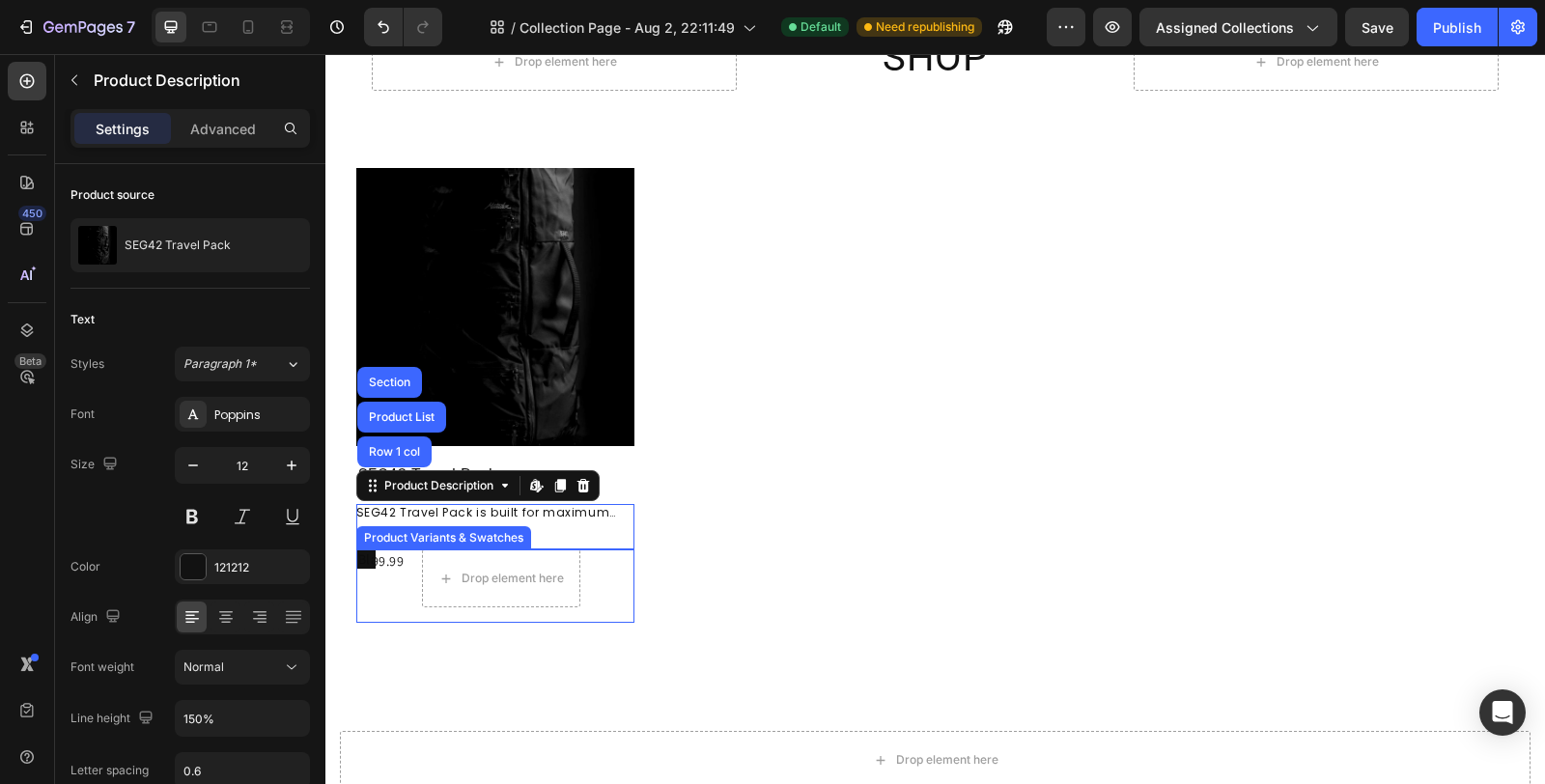 click on "Black Black Black Product Variants & Swatches" at bounding box center (495, 586) 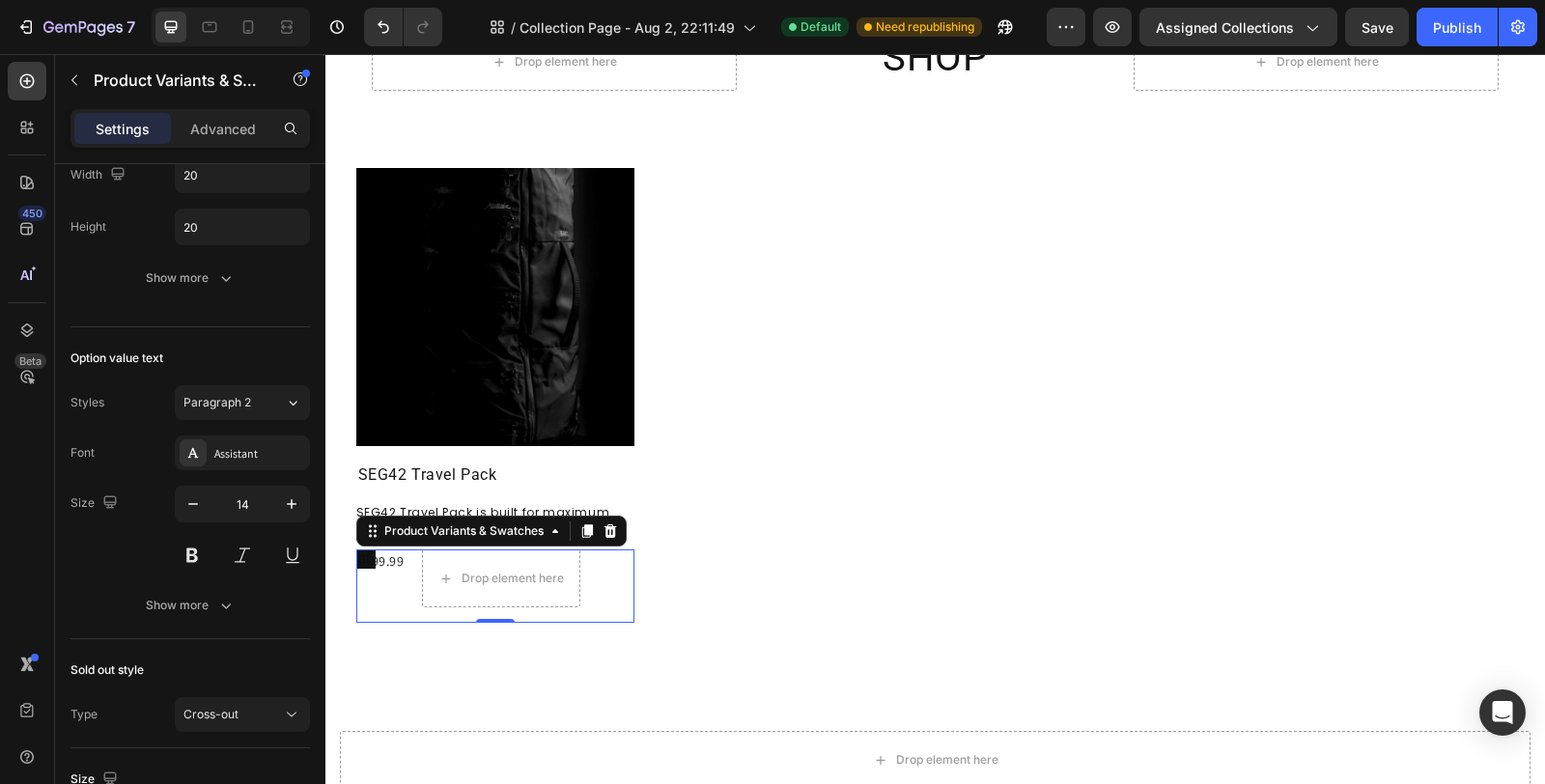 scroll, scrollTop: 0, scrollLeft: 0, axis: both 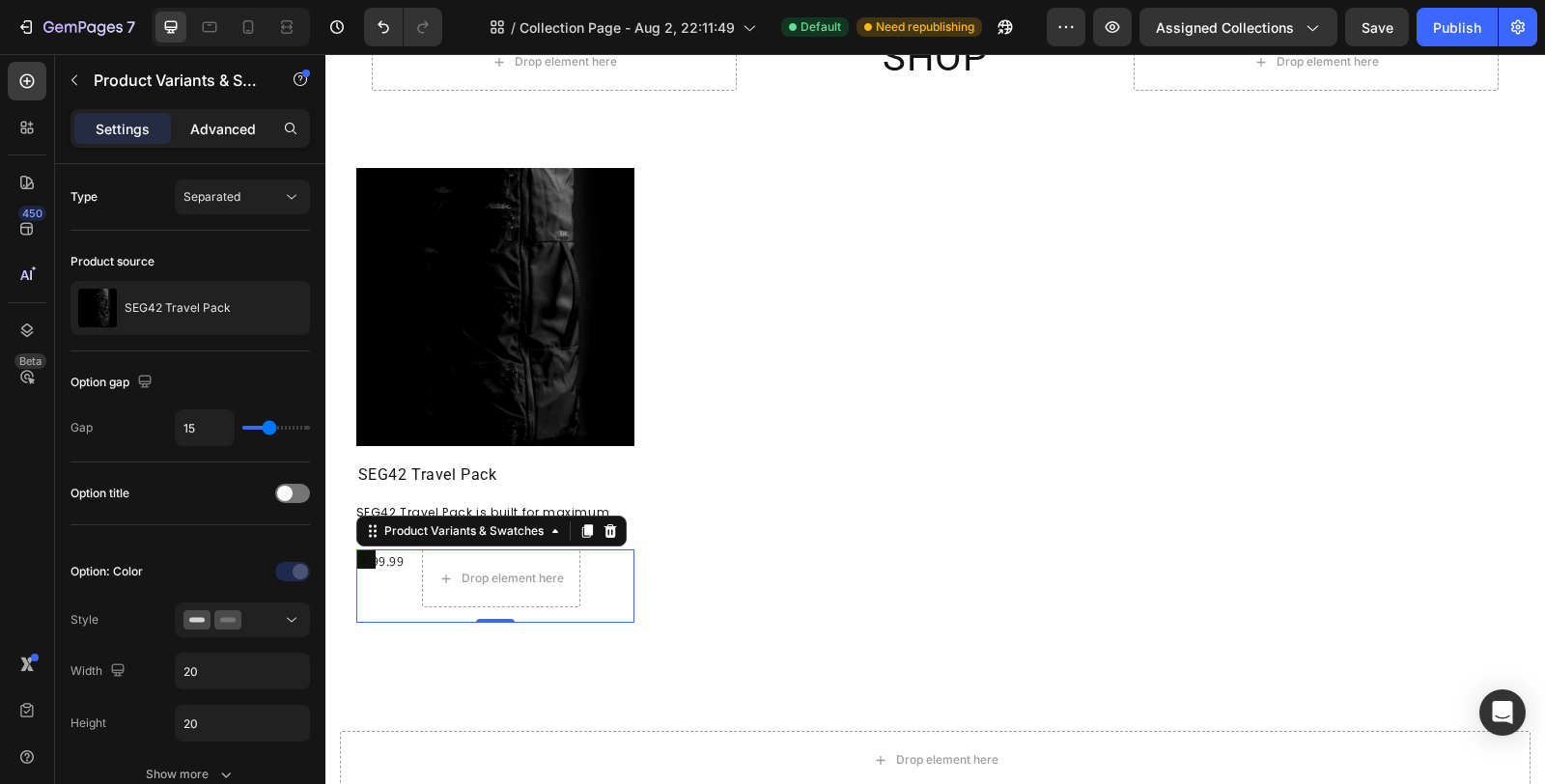 click on "Advanced" at bounding box center (223, 128) 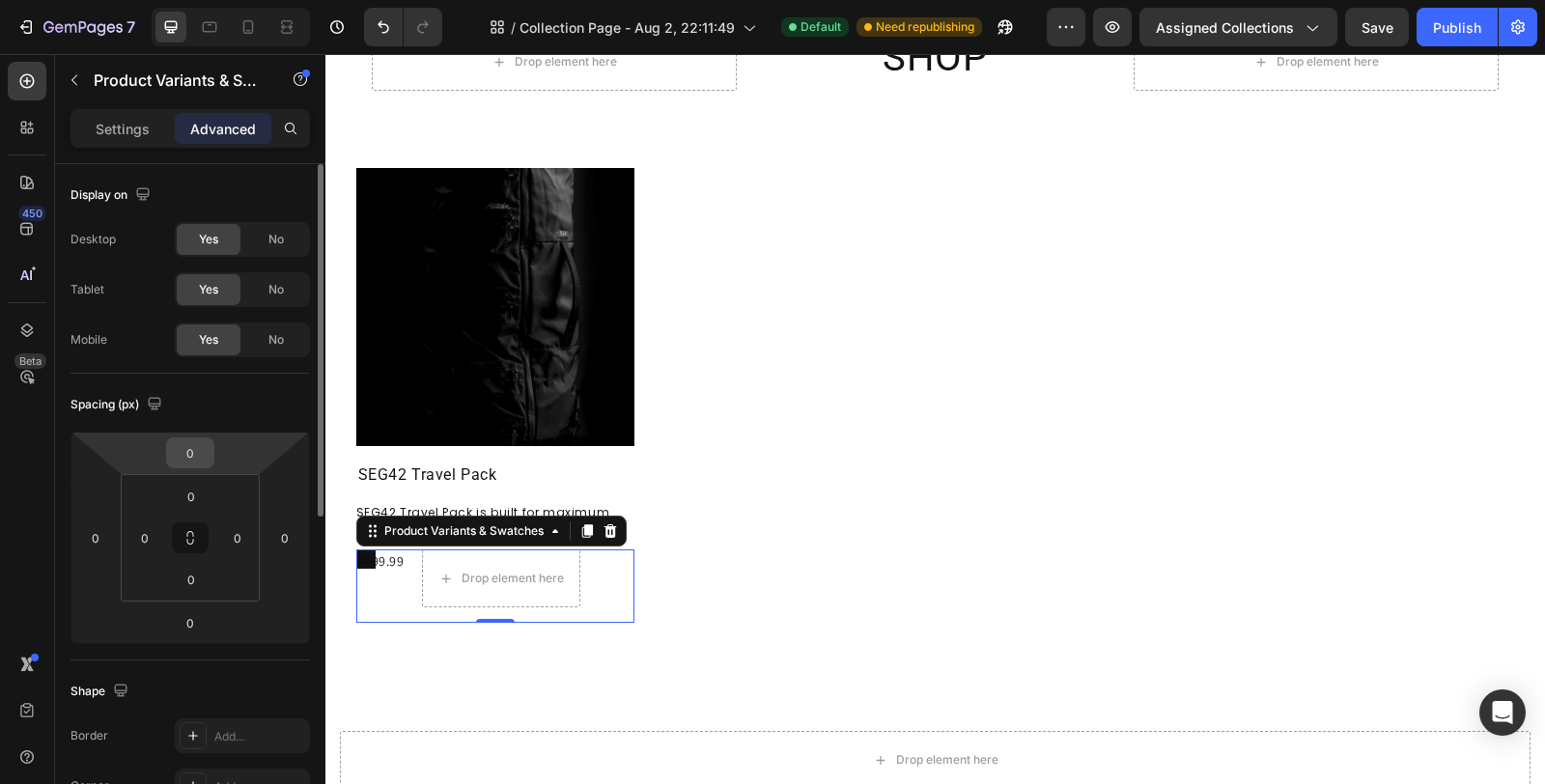 click on "0" at bounding box center [190, 453] 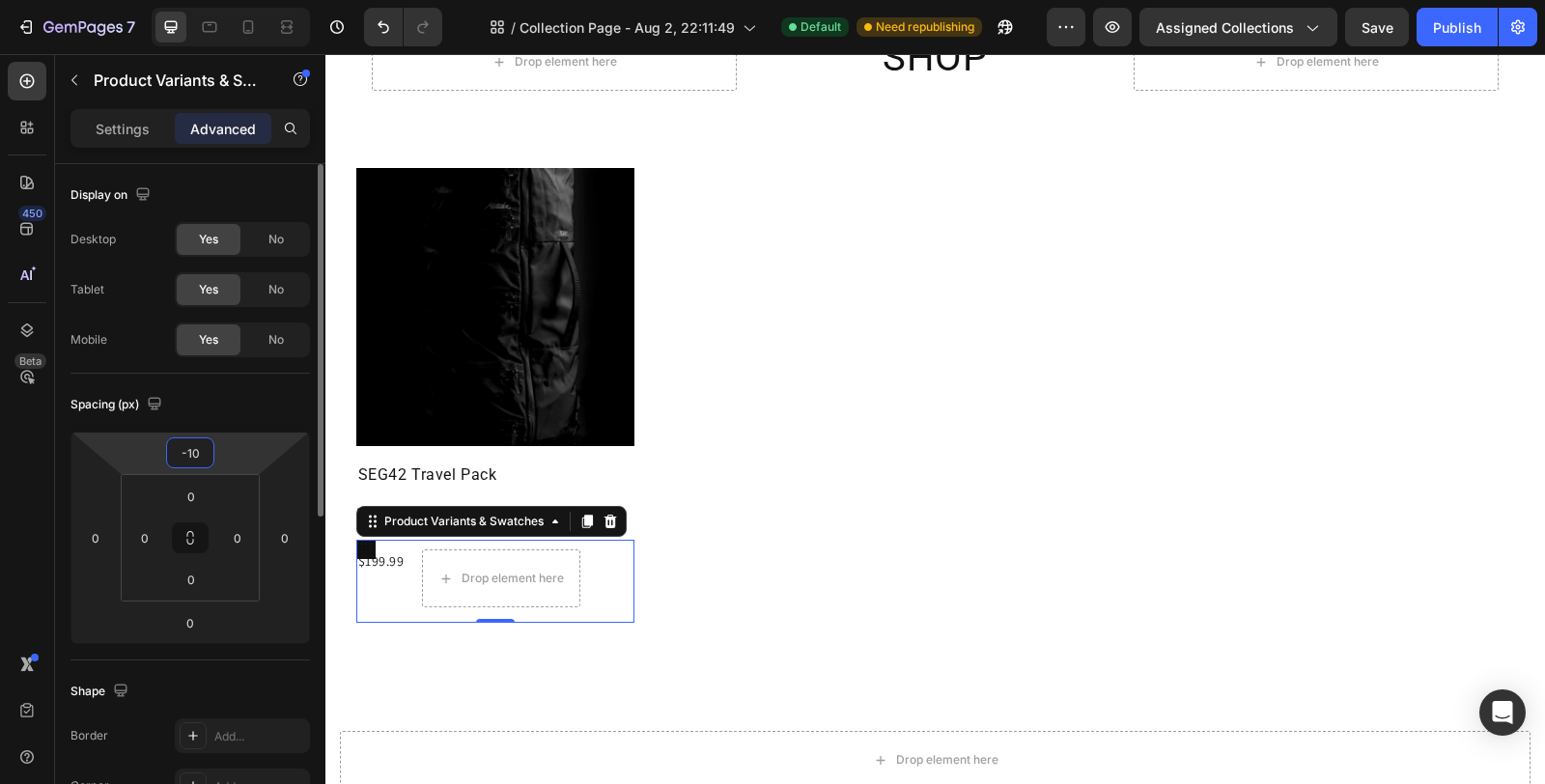 type on "-1" 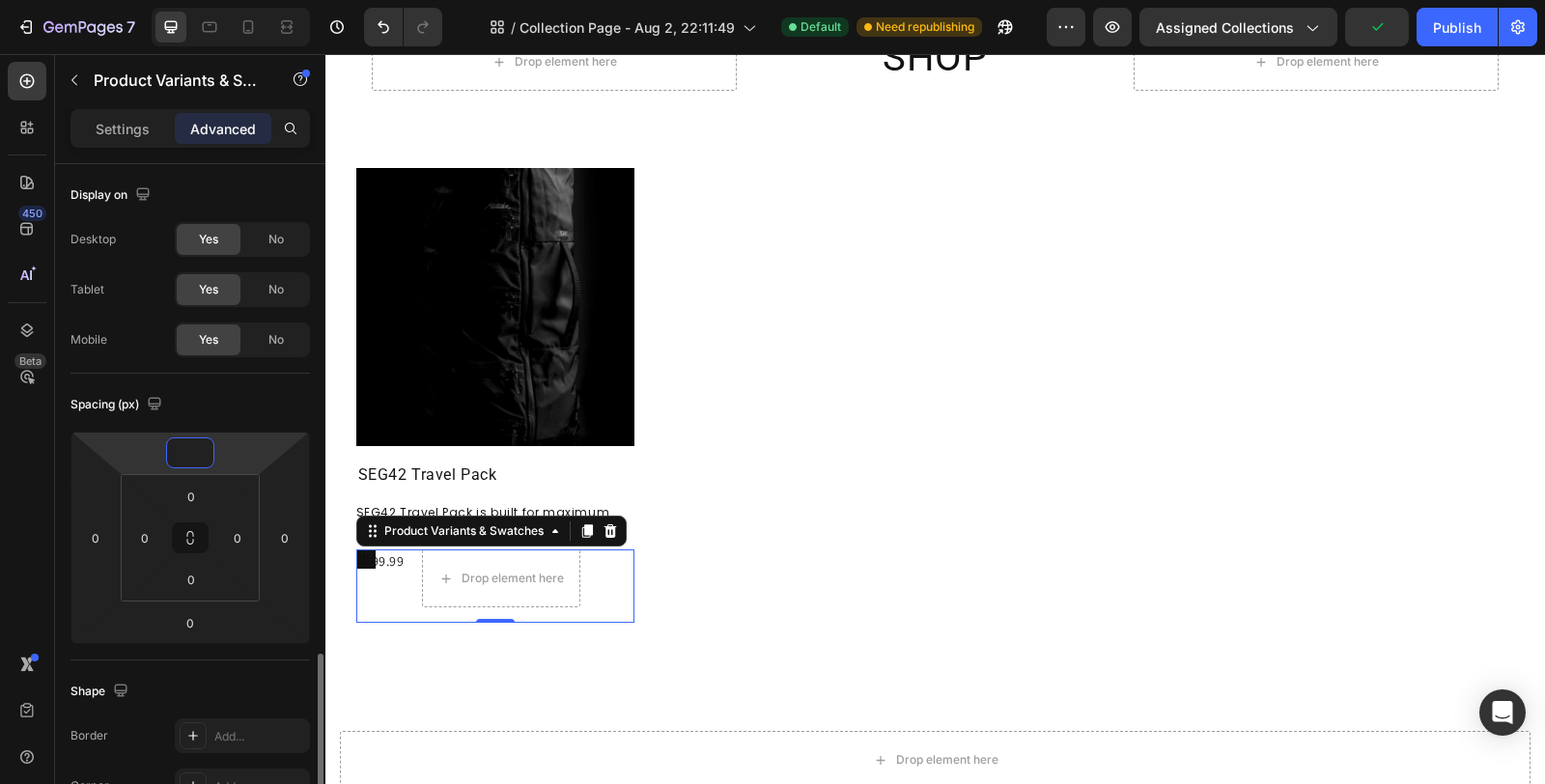 scroll, scrollTop: 429, scrollLeft: 0, axis: vertical 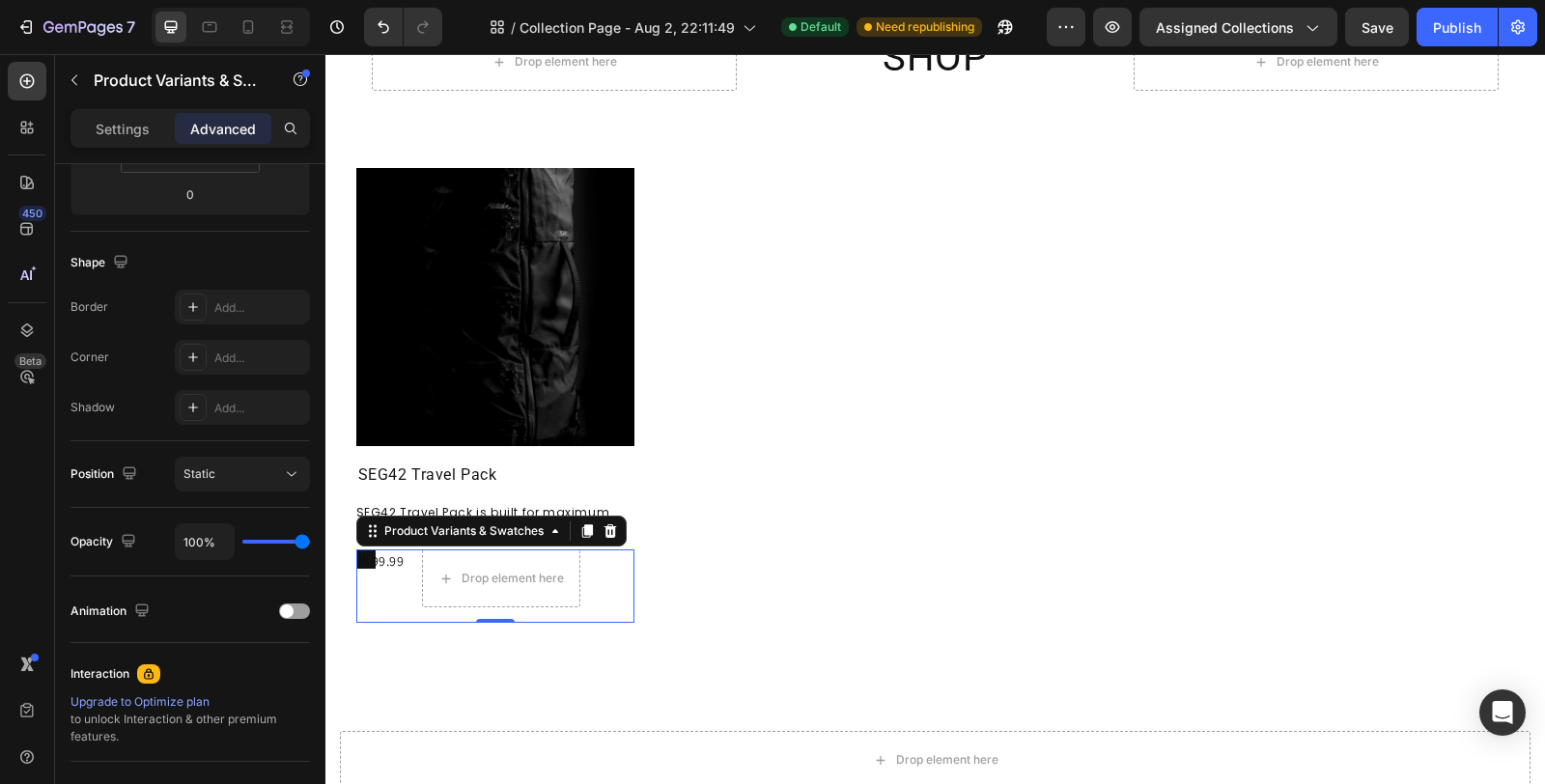 type on "0" 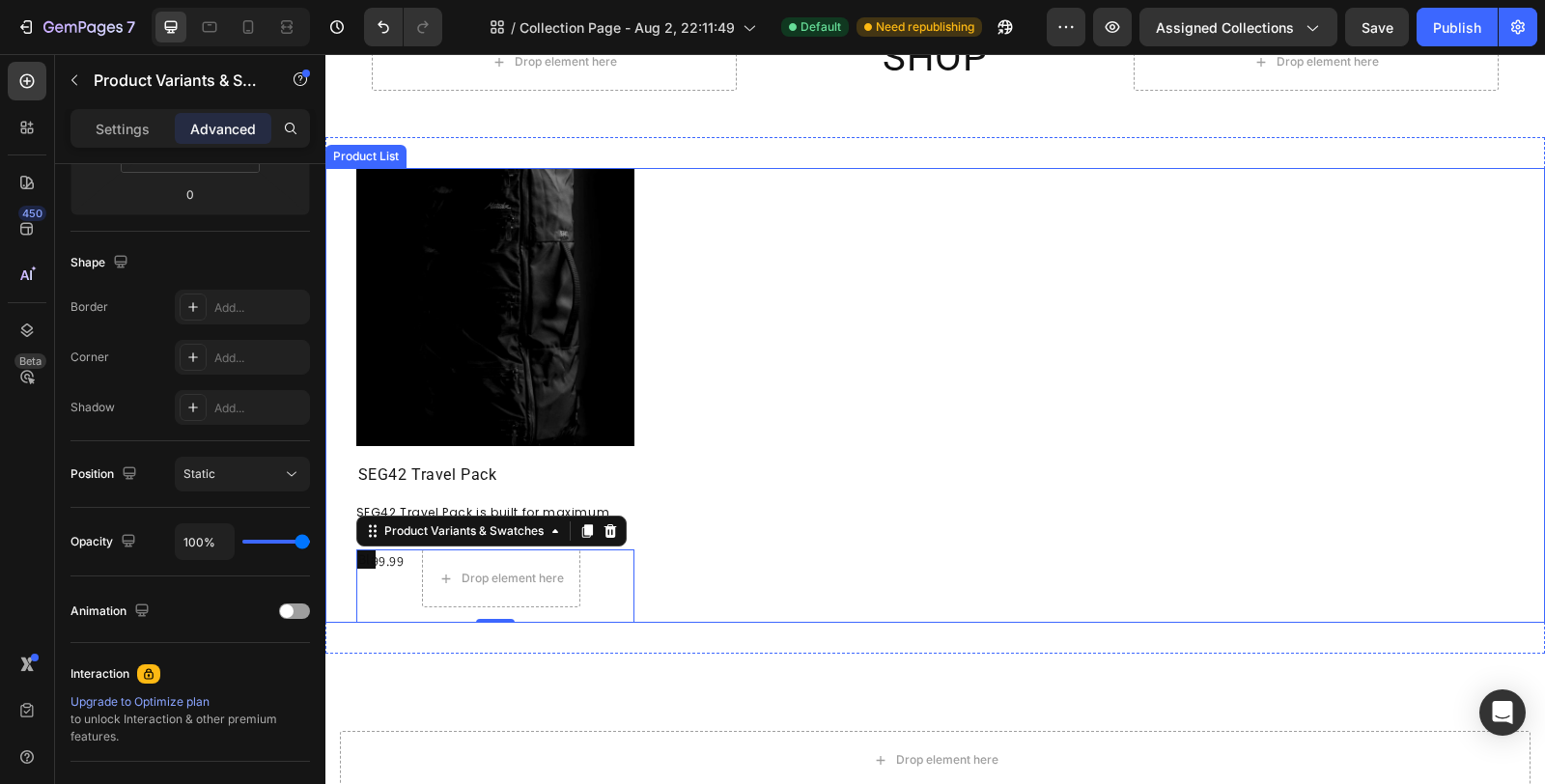 click on "Product Images SEG42 Travel Pack Product Title SEG42 Travel Pack is built for maximum organization in a minimalist design. The segmented architecture offers efficient organization and quick access to your belongings during travel.
Product Description $199.99 Product Price Product Price
Drop element here Row Black Black Black Product Variants & Swatches   0 Row Product List" at bounding box center (936, 395) 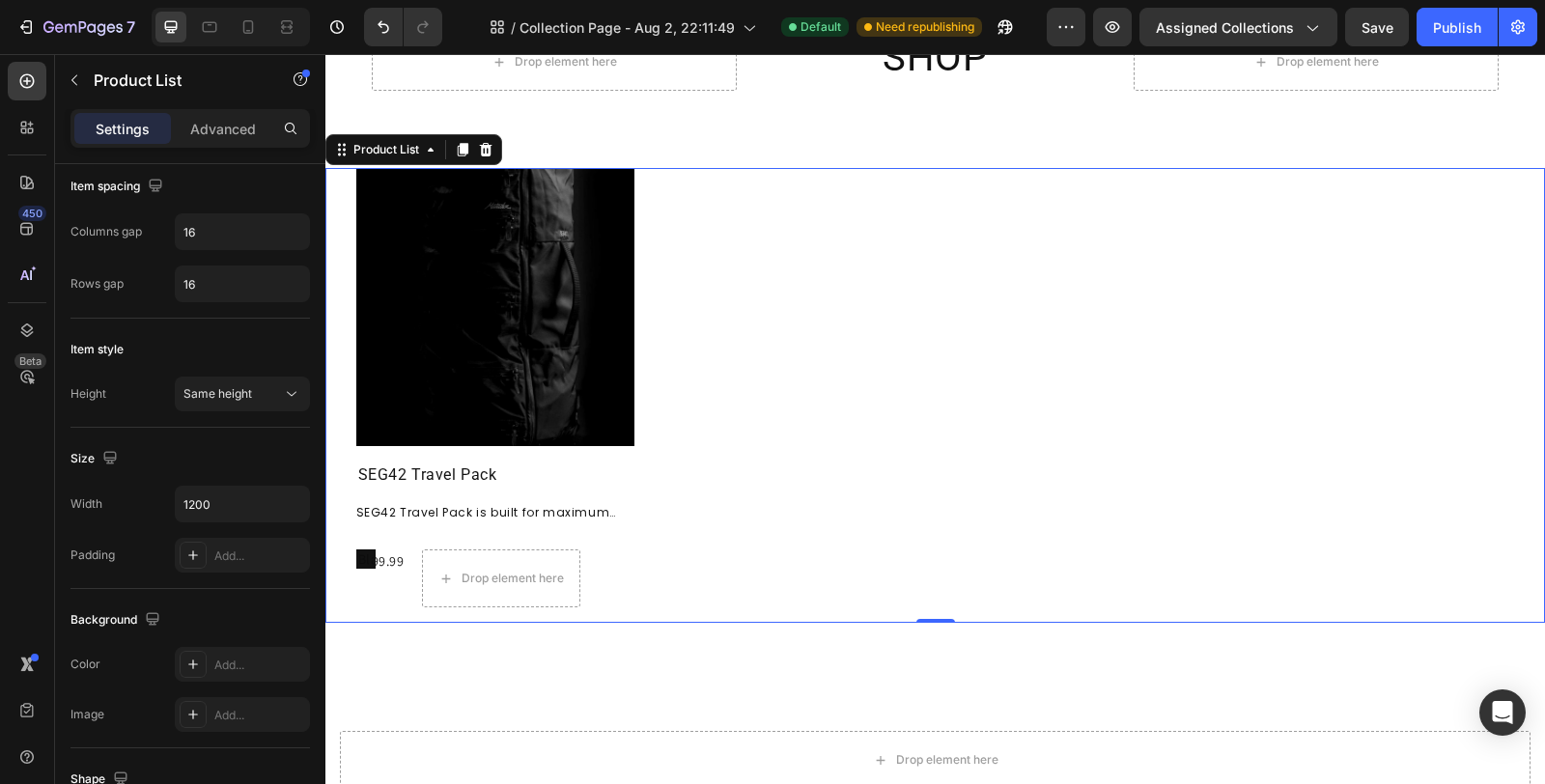 scroll, scrollTop: 0, scrollLeft: 0, axis: both 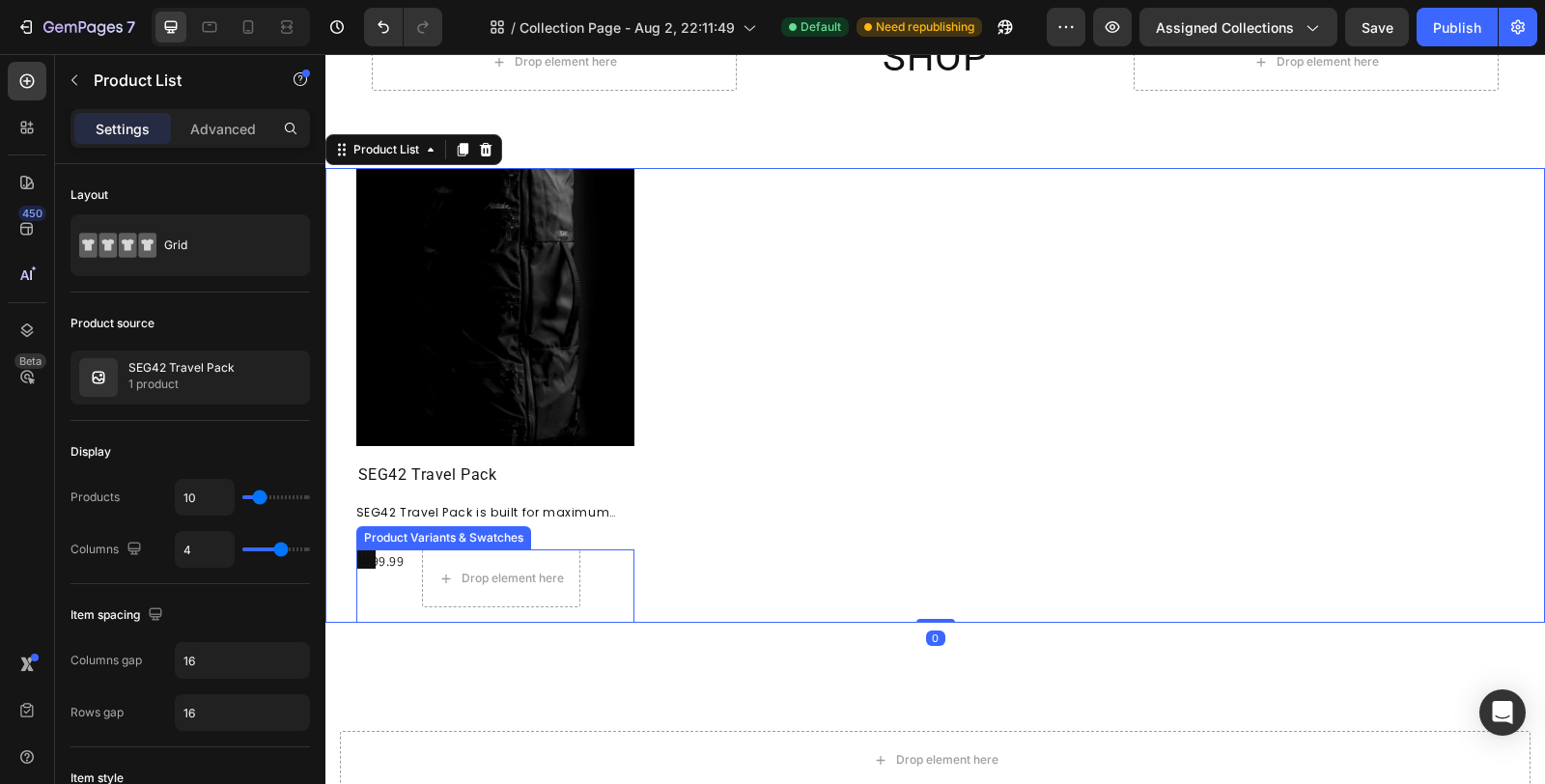 click on "Black Black Black" at bounding box center (495, 559) 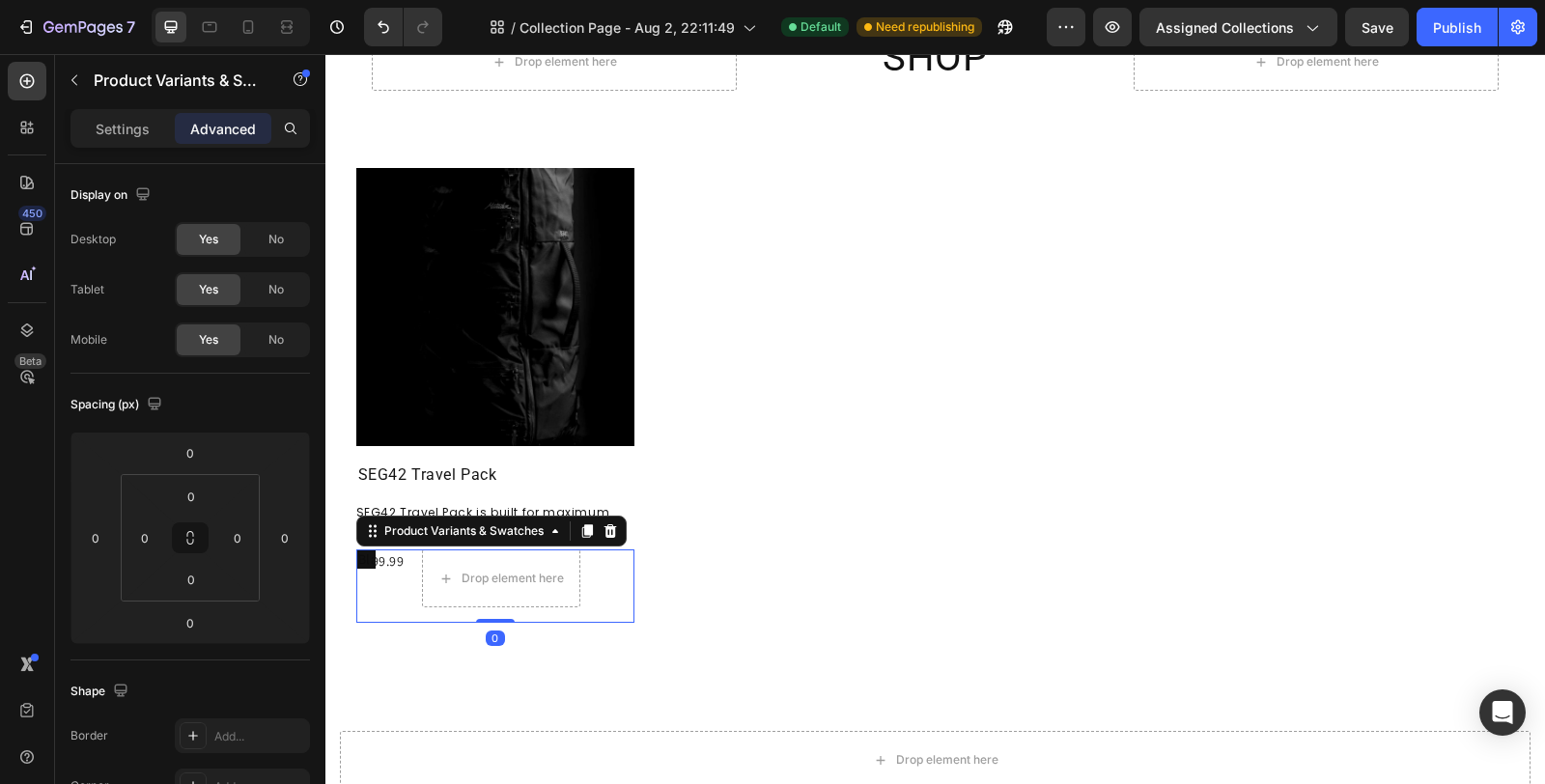 click on "Black Black Black Product Variants & Swatches   0" at bounding box center (495, 586) 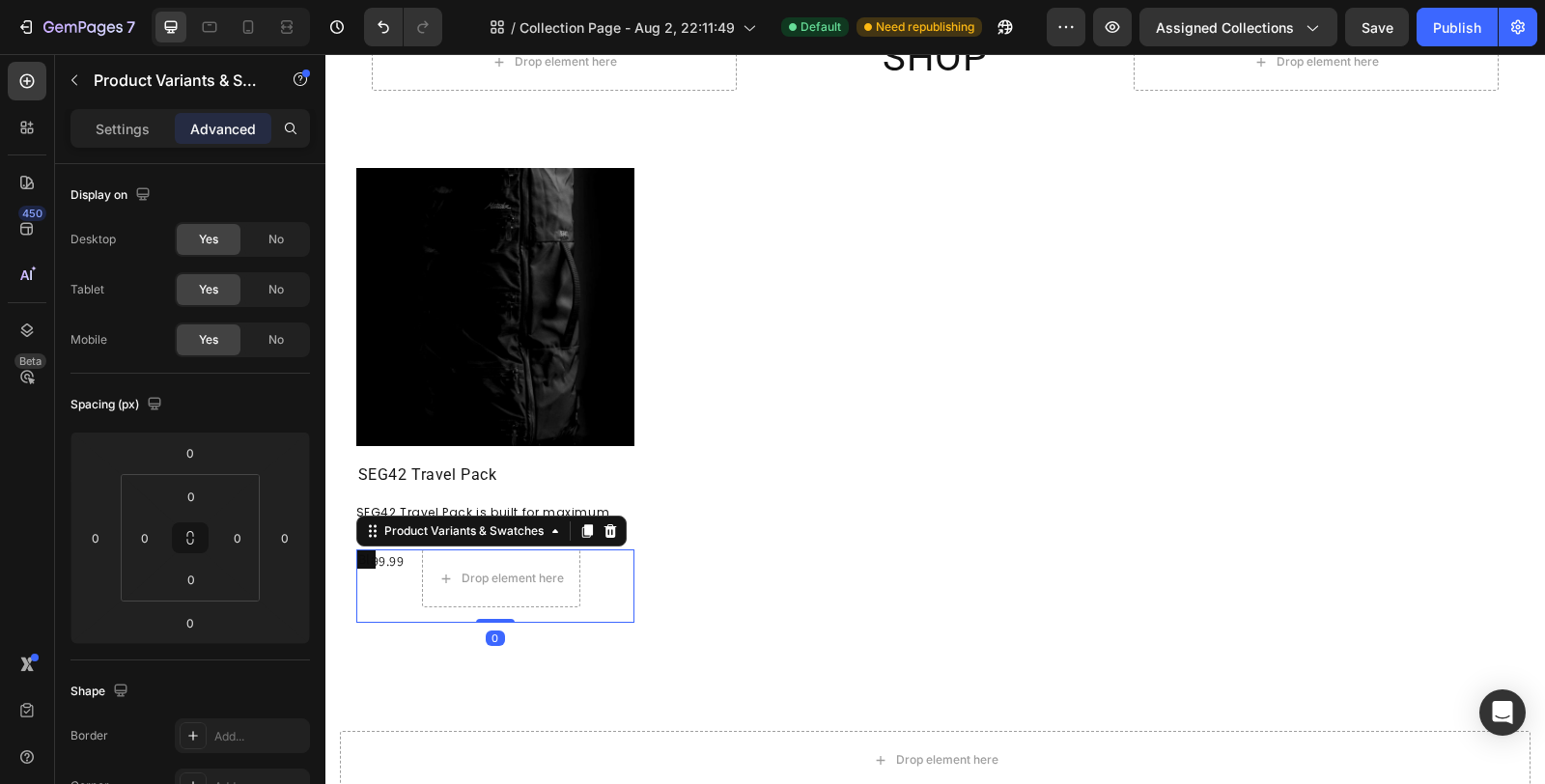 drag, startPoint x: 487, startPoint y: 620, endPoint x: 486, endPoint y: 591, distance: 29.017236 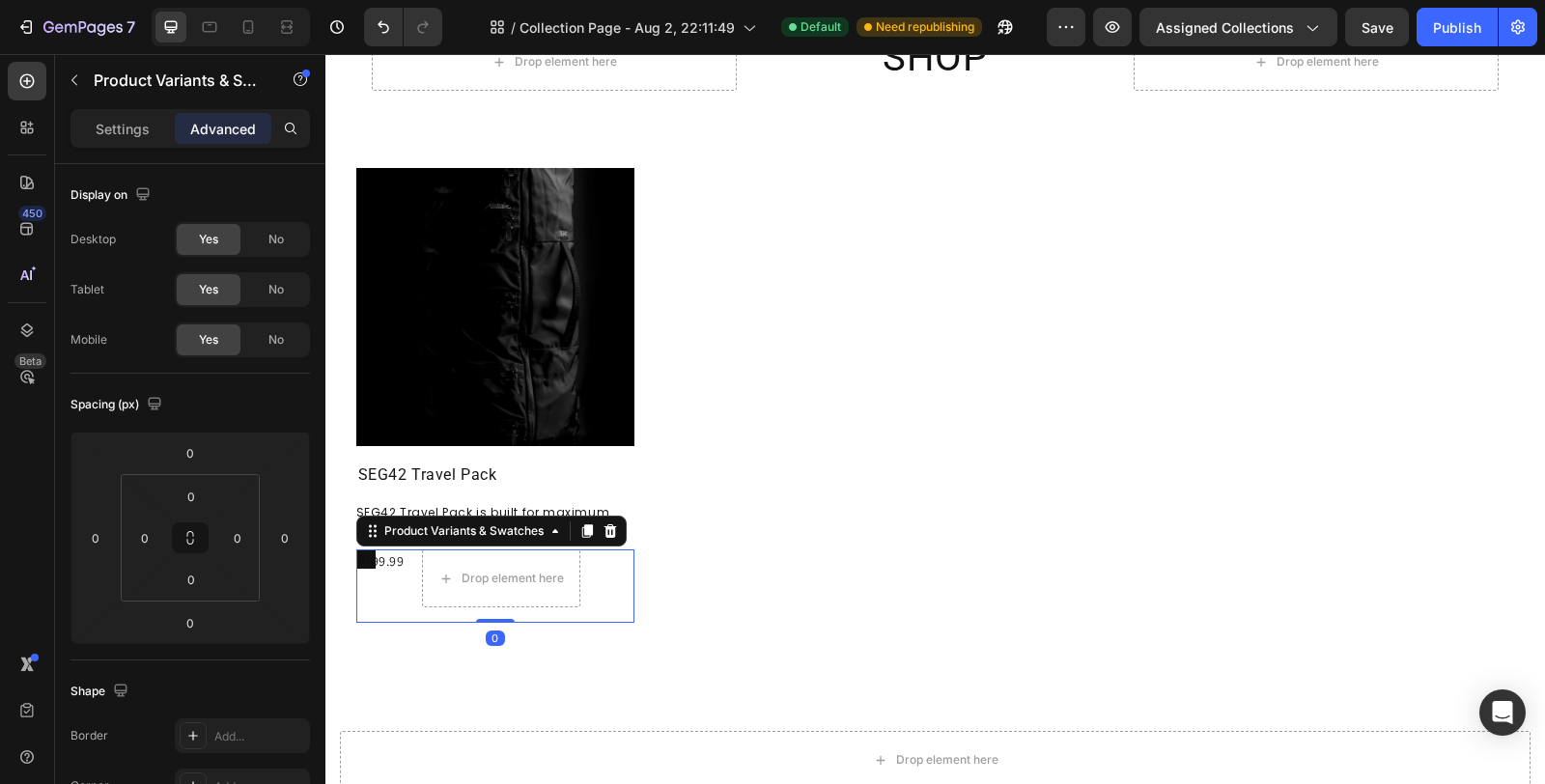 click on "Black Black Black Product Variants & Swatches   0" at bounding box center (495, 586) 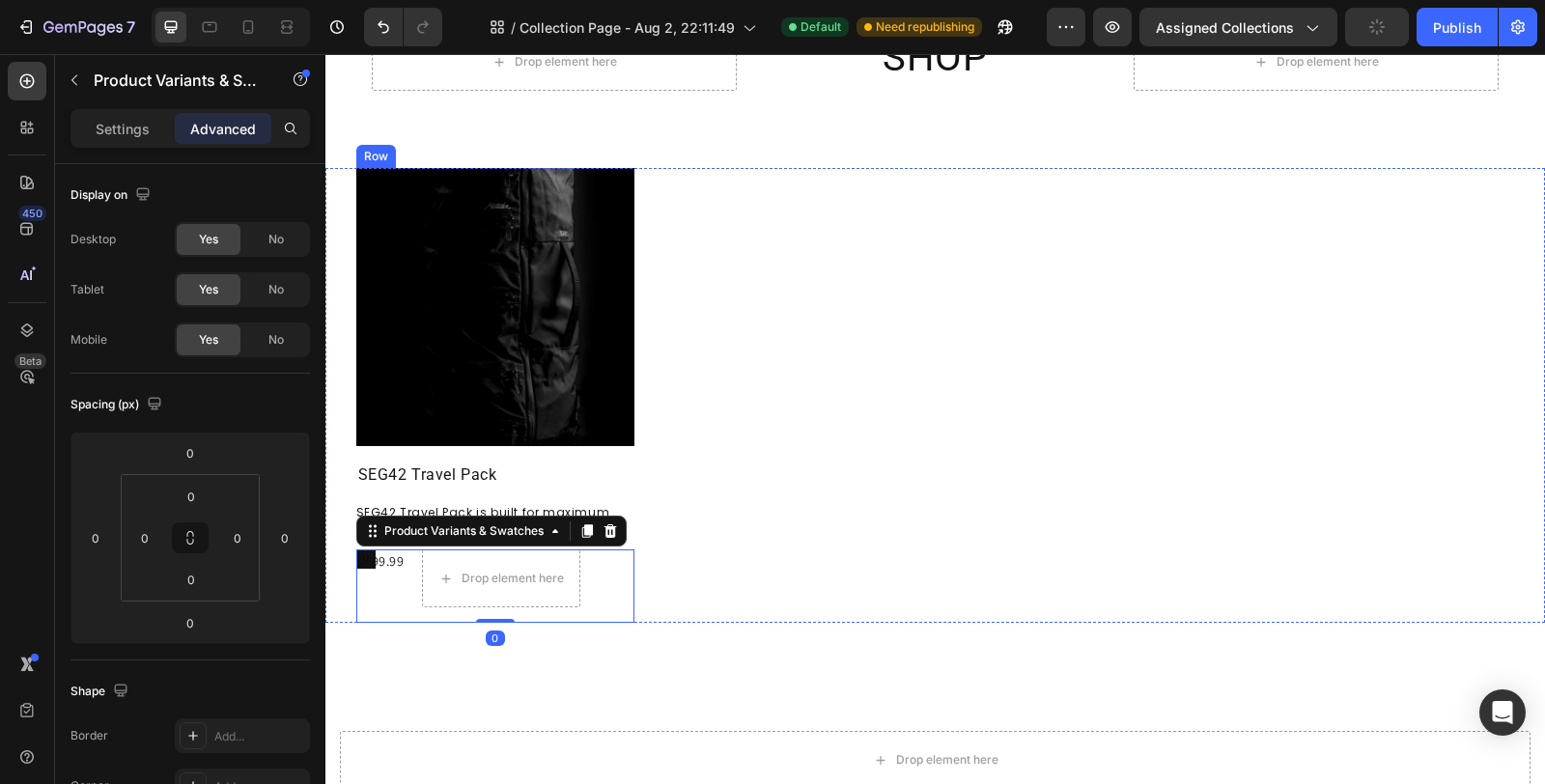 click on "Product Images SEG42 Travel Pack Product Title SEG42 Travel Pack is built for maximum organization in a minimalist design. The segmented architecture offers efficient organization and quick access to your belongings during travel.
Product Description $199.99 Product Price Product Price
Drop element here Row Black Black Black Product Variants & Swatches   0 Row" at bounding box center [495, 395] 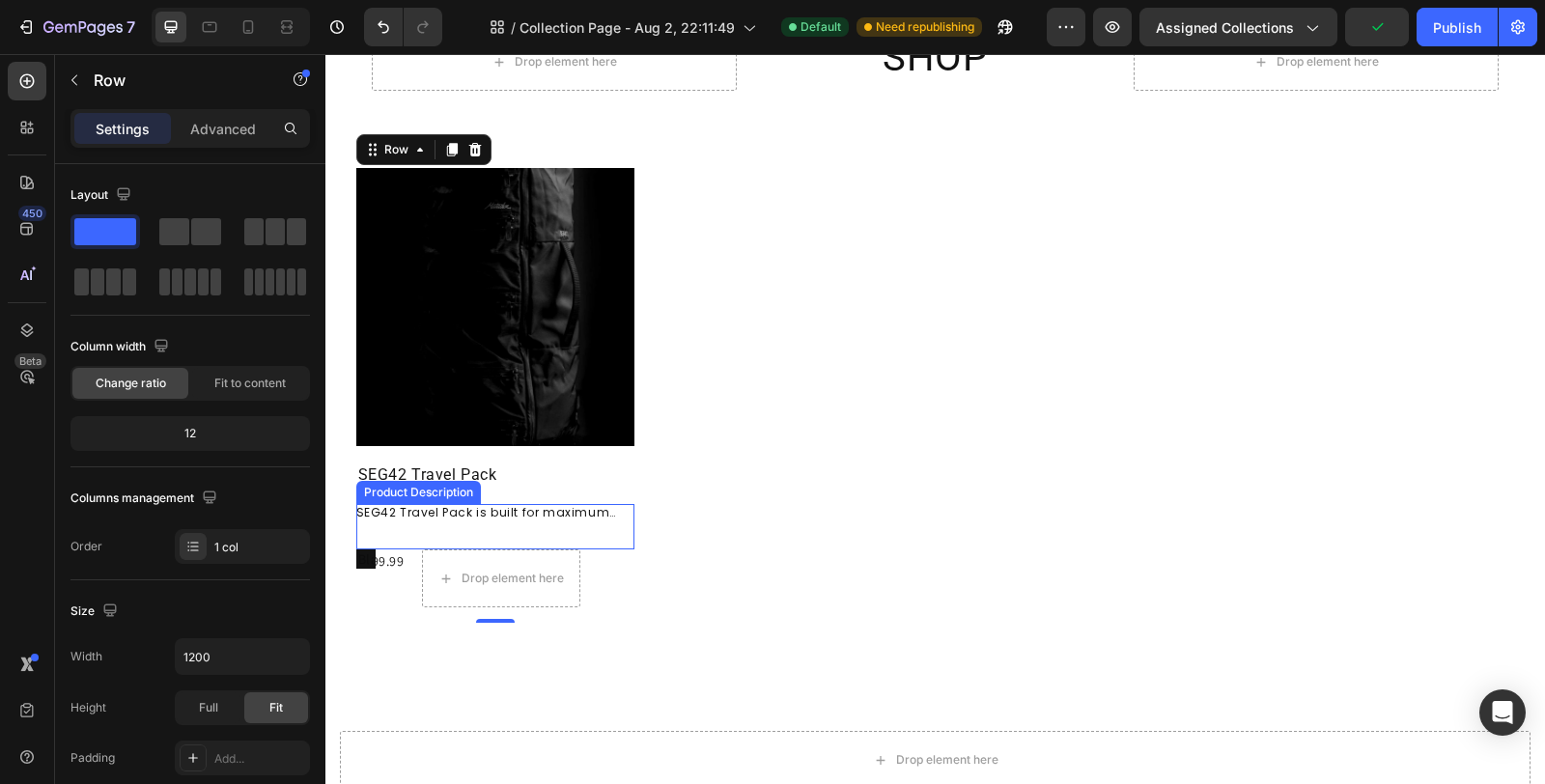 click on "SEG42 Travel Pack is built for maximum organization in a minimalist design. The segmented architecture offers efficient organization and quick access to your belongings during travel." at bounding box center [488, 546] 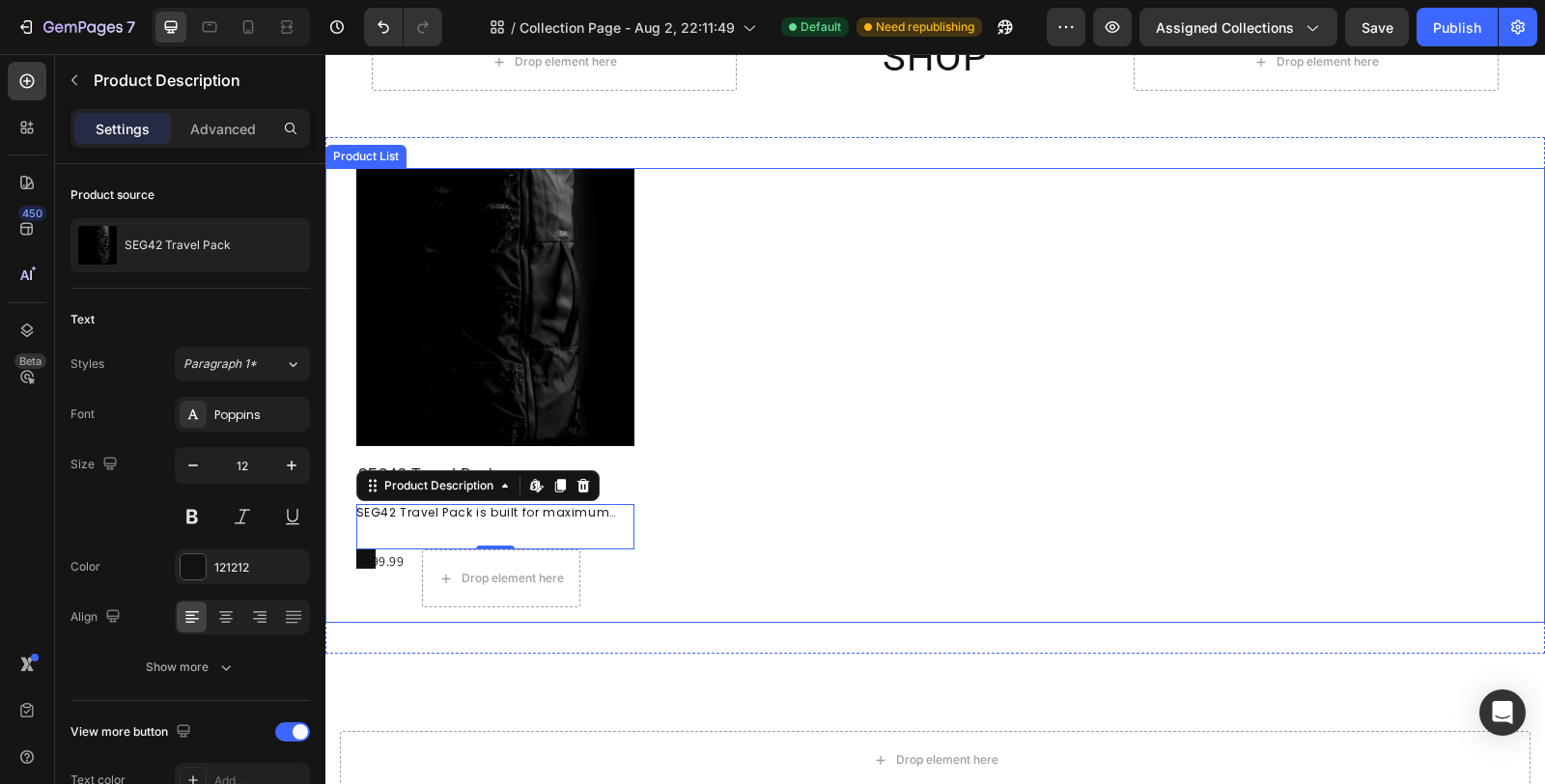 click on "Product Images SEG42 Travel Pack Product Title SEG42 Travel Pack is built for maximum organization in a minimalist design. The segmented architecture offers efficient organization and quick access to your belongings during travel.
Product Description   Edit content in Shopify 0 $199.99 Product Price Product Price
Drop element here Row Black Black Black Product Variants & Swatches Row Product List" at bounding box center (936, 395) 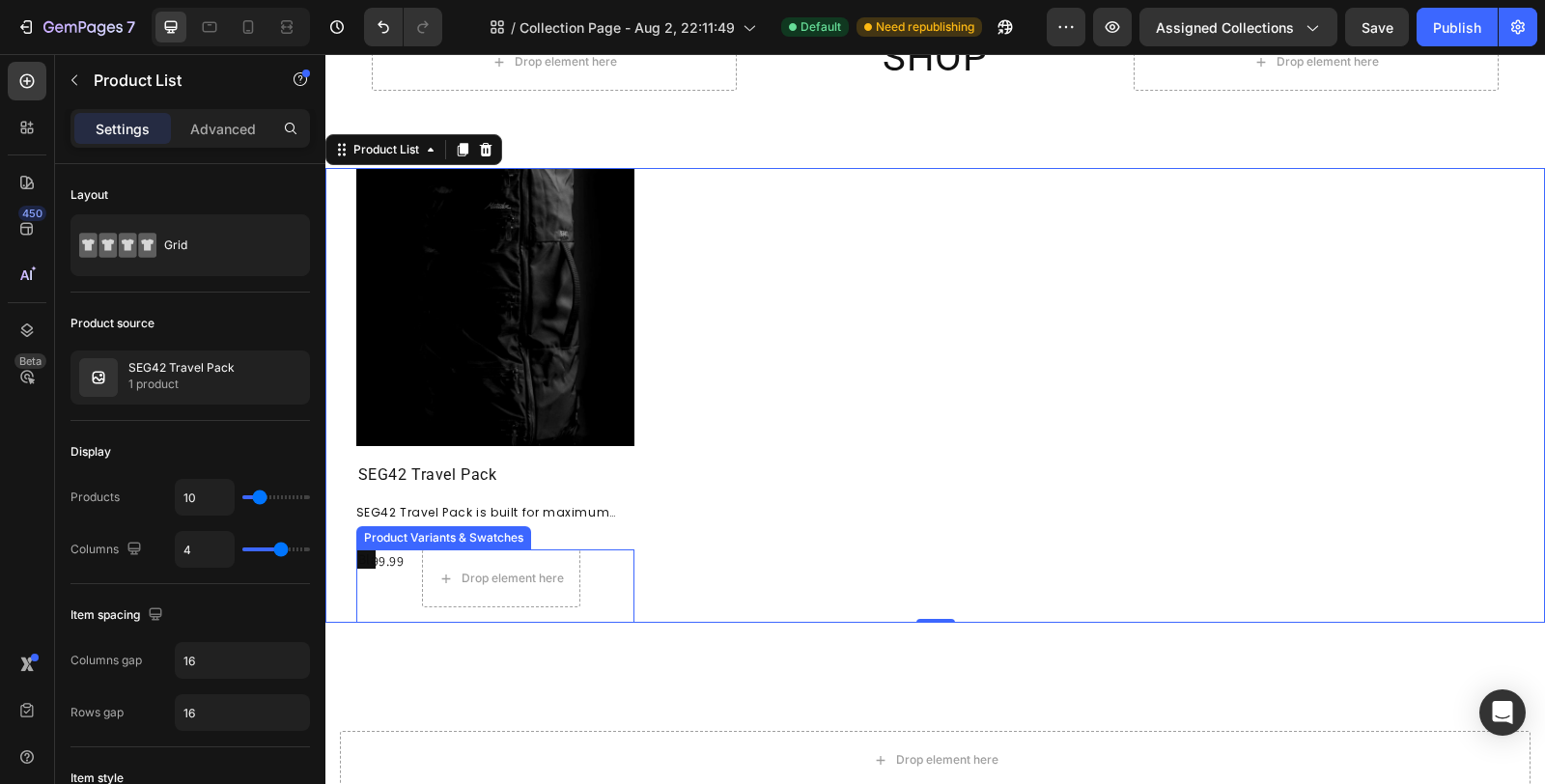 click on "Black Black Black" at bounding box center (495, 559) 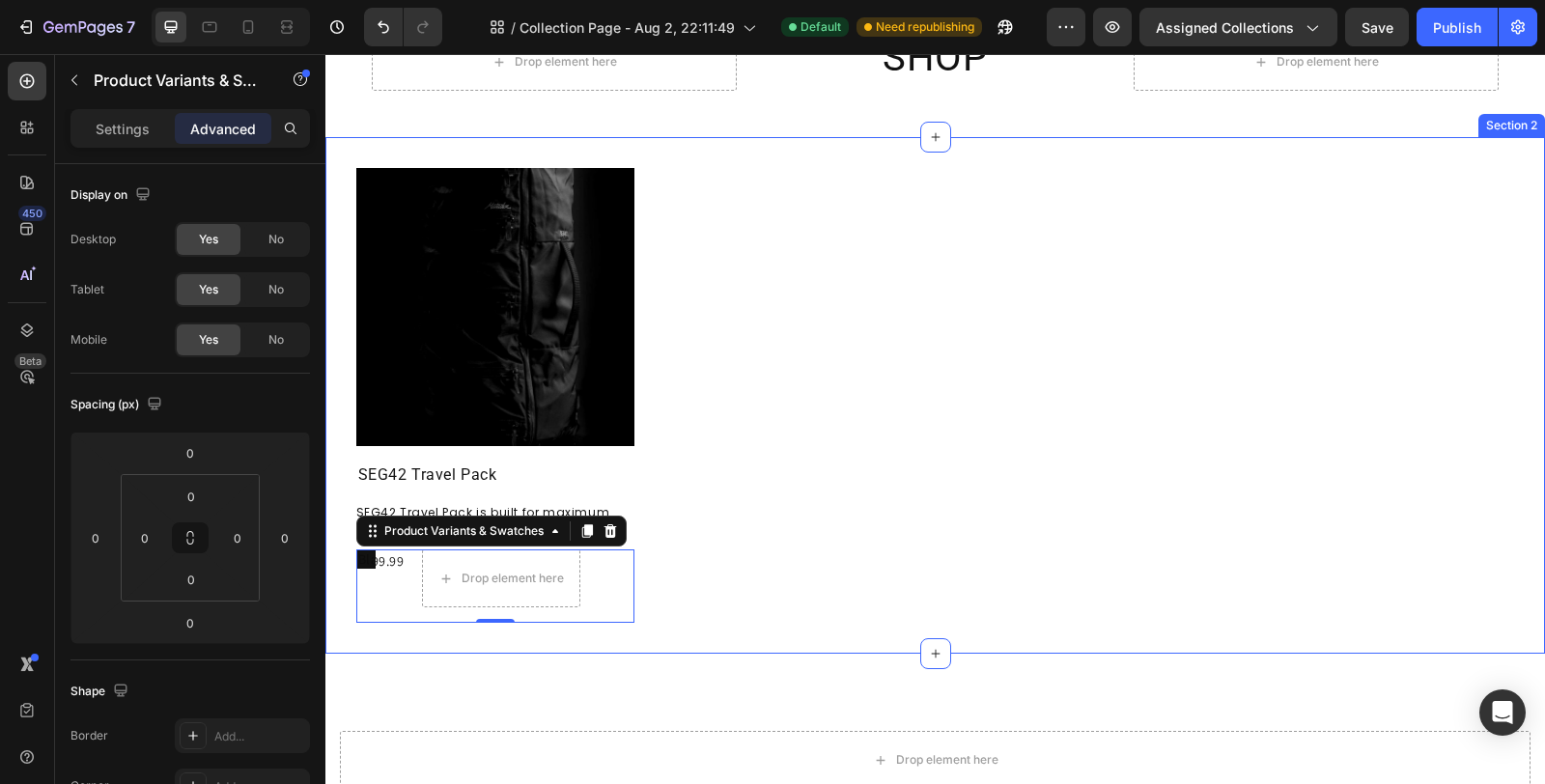 click on "Drop element here Section 3" at bounding box center (935, 760) 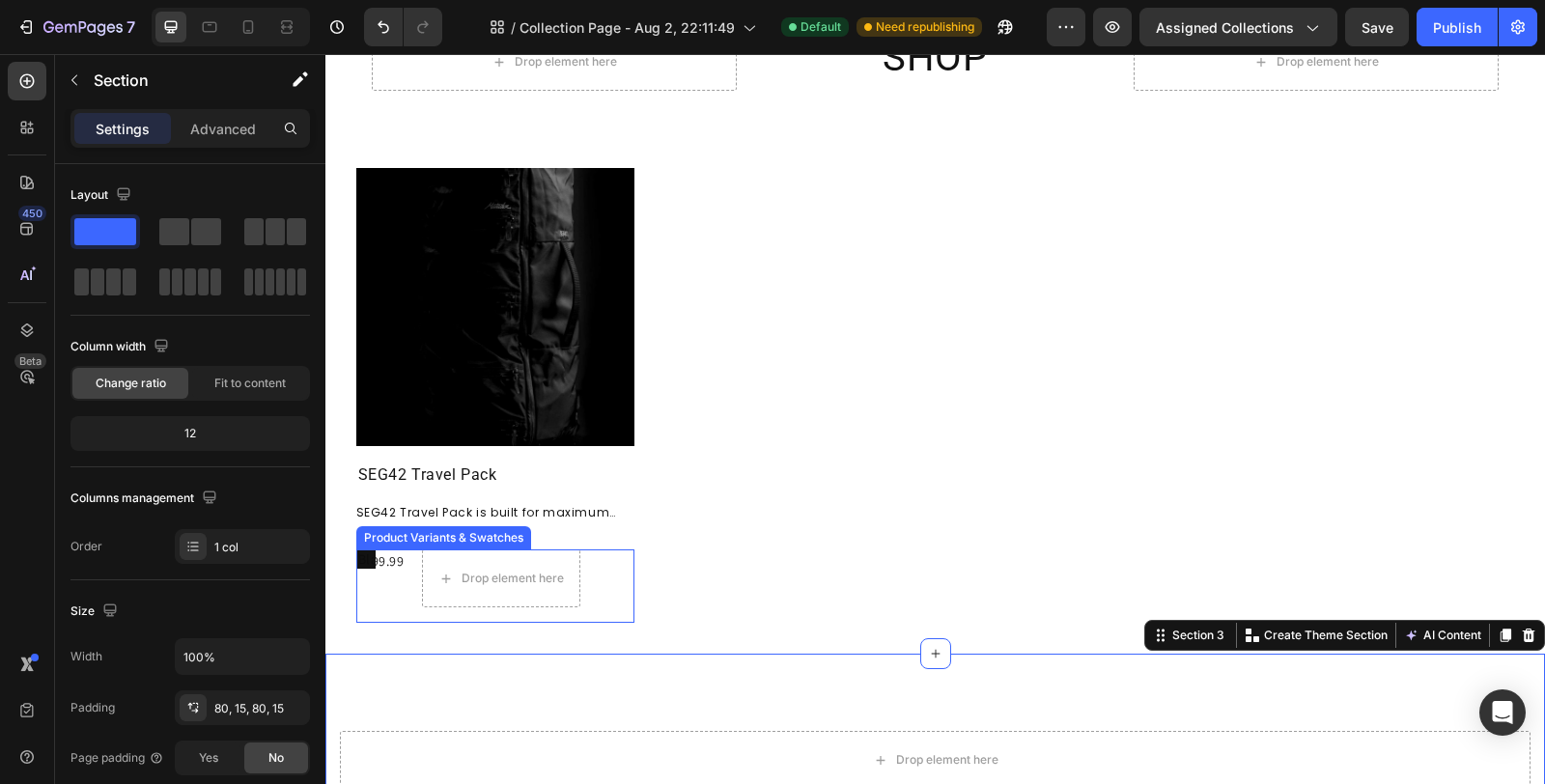 click on "Black Black Black" at bounding box center [495, 559] 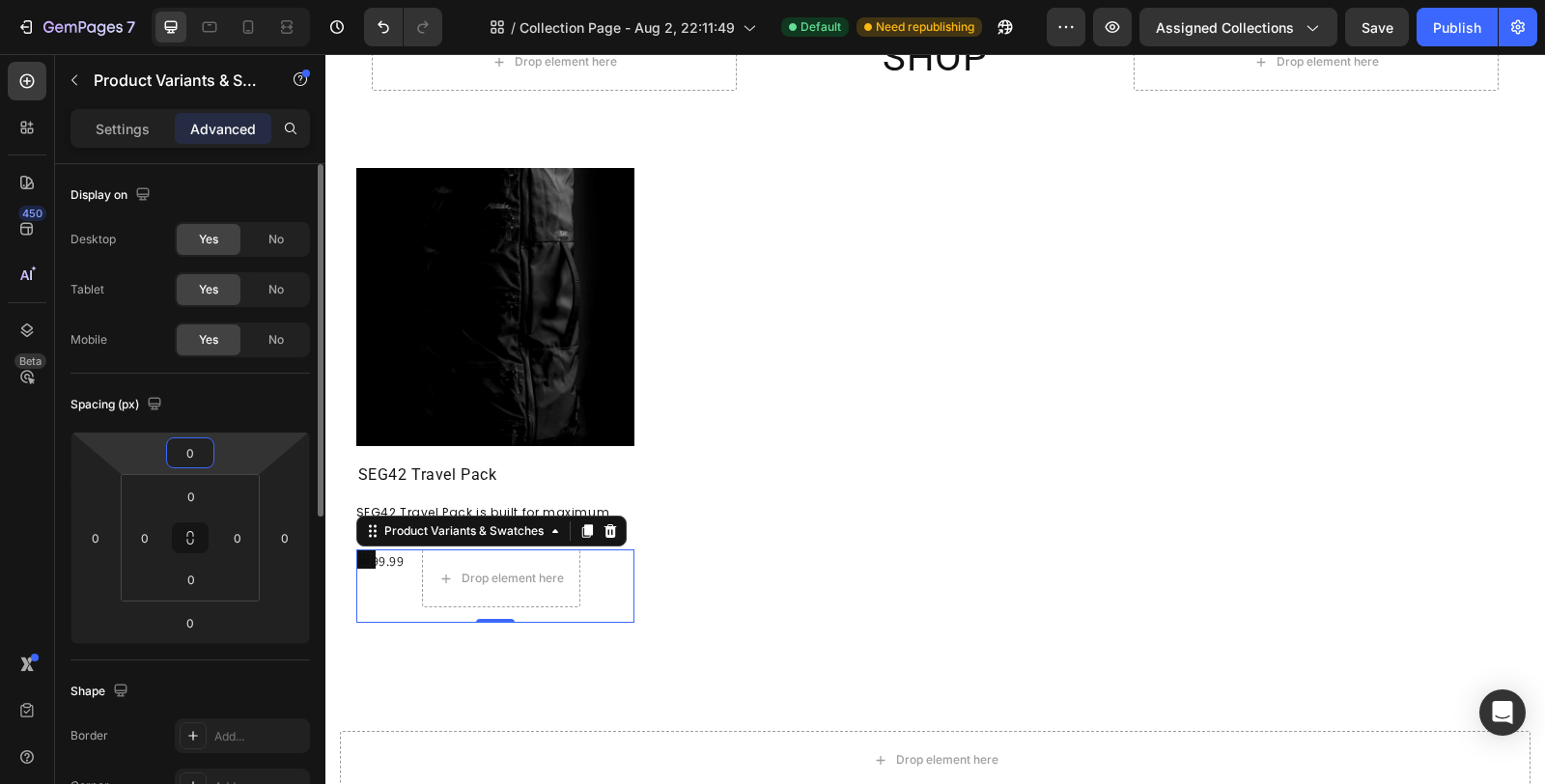 click on "0" at bounding box center (190, 453) 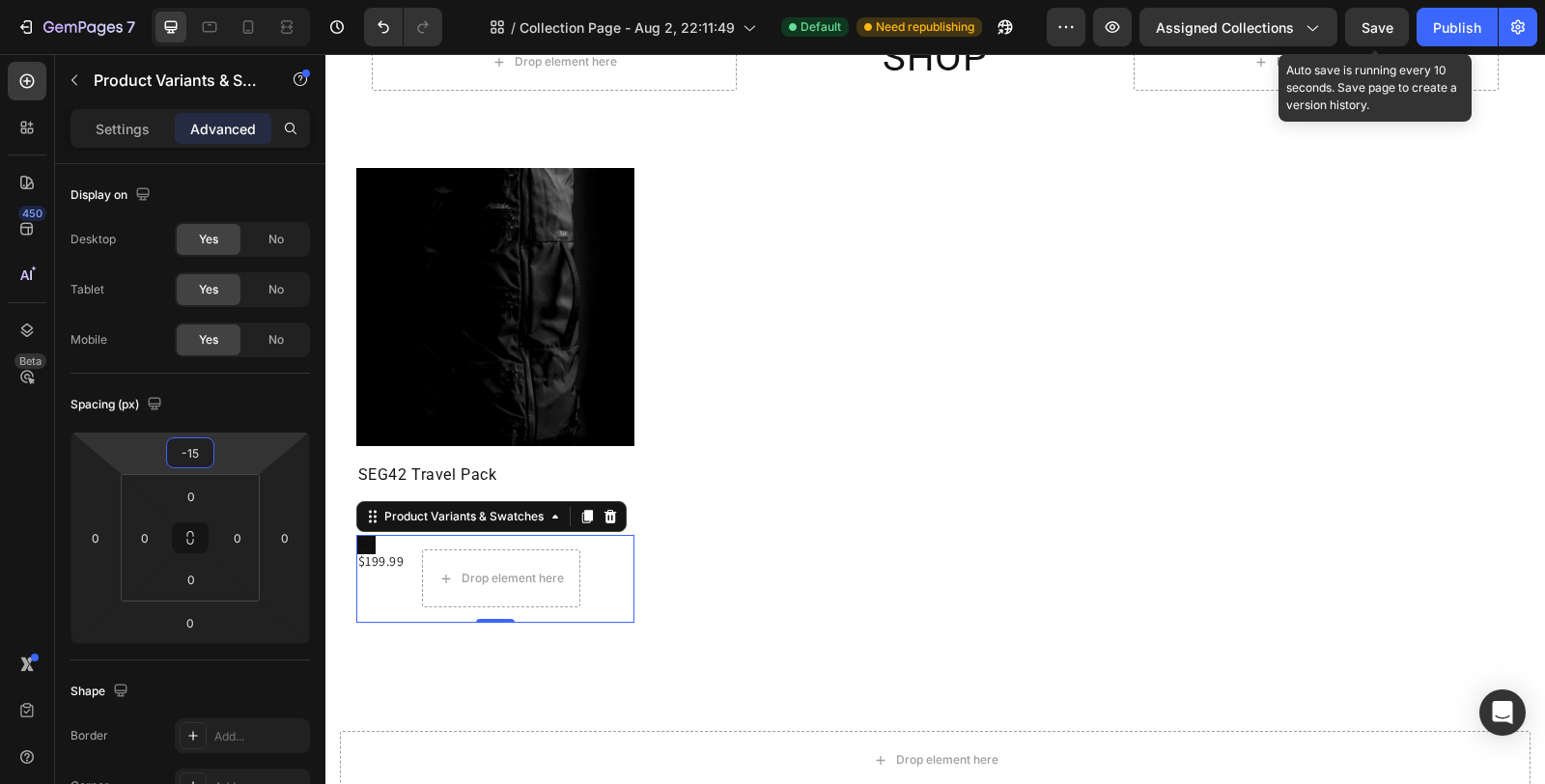 click on "Save" at bounding box center (1377, 27) 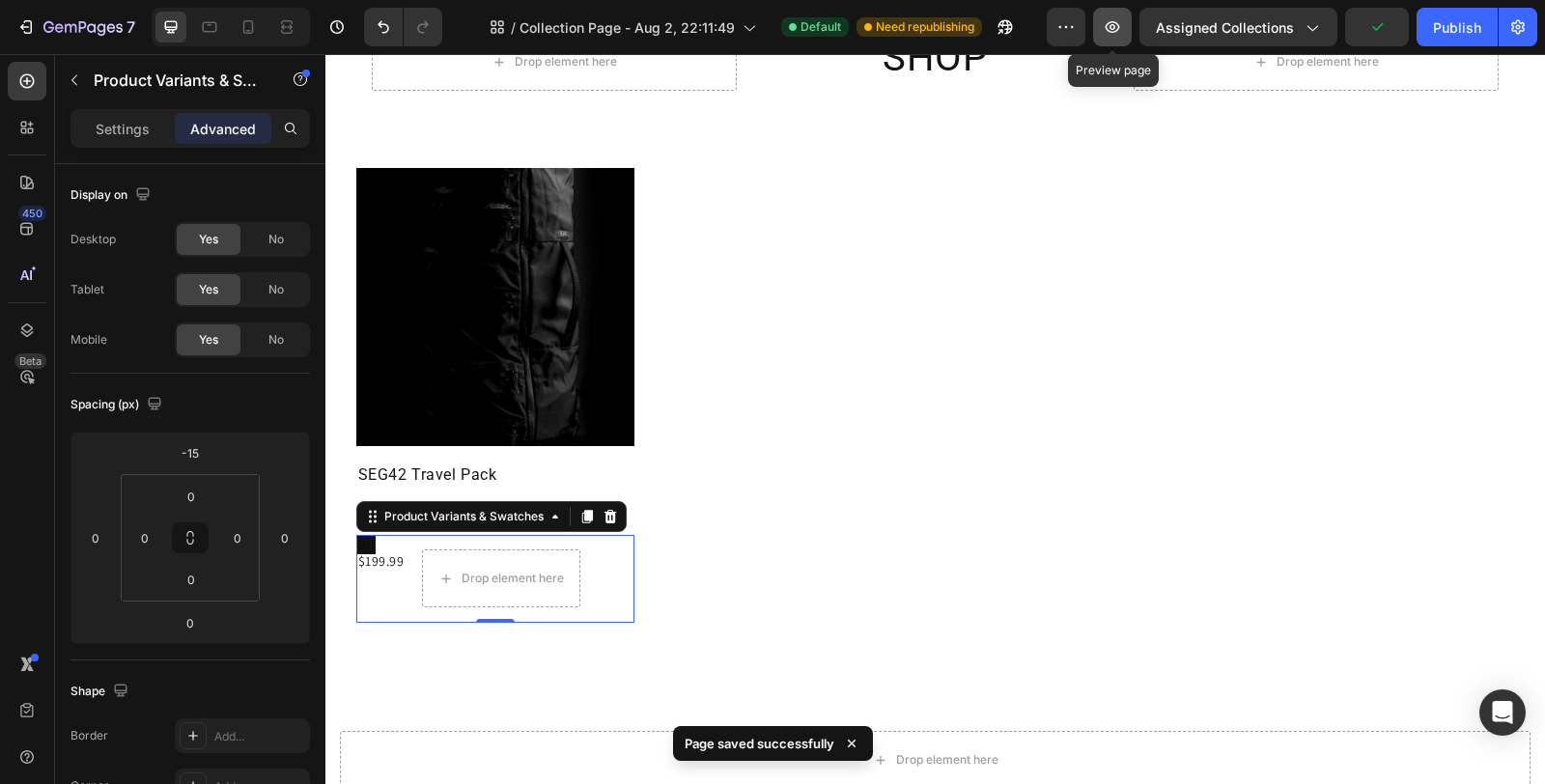 click 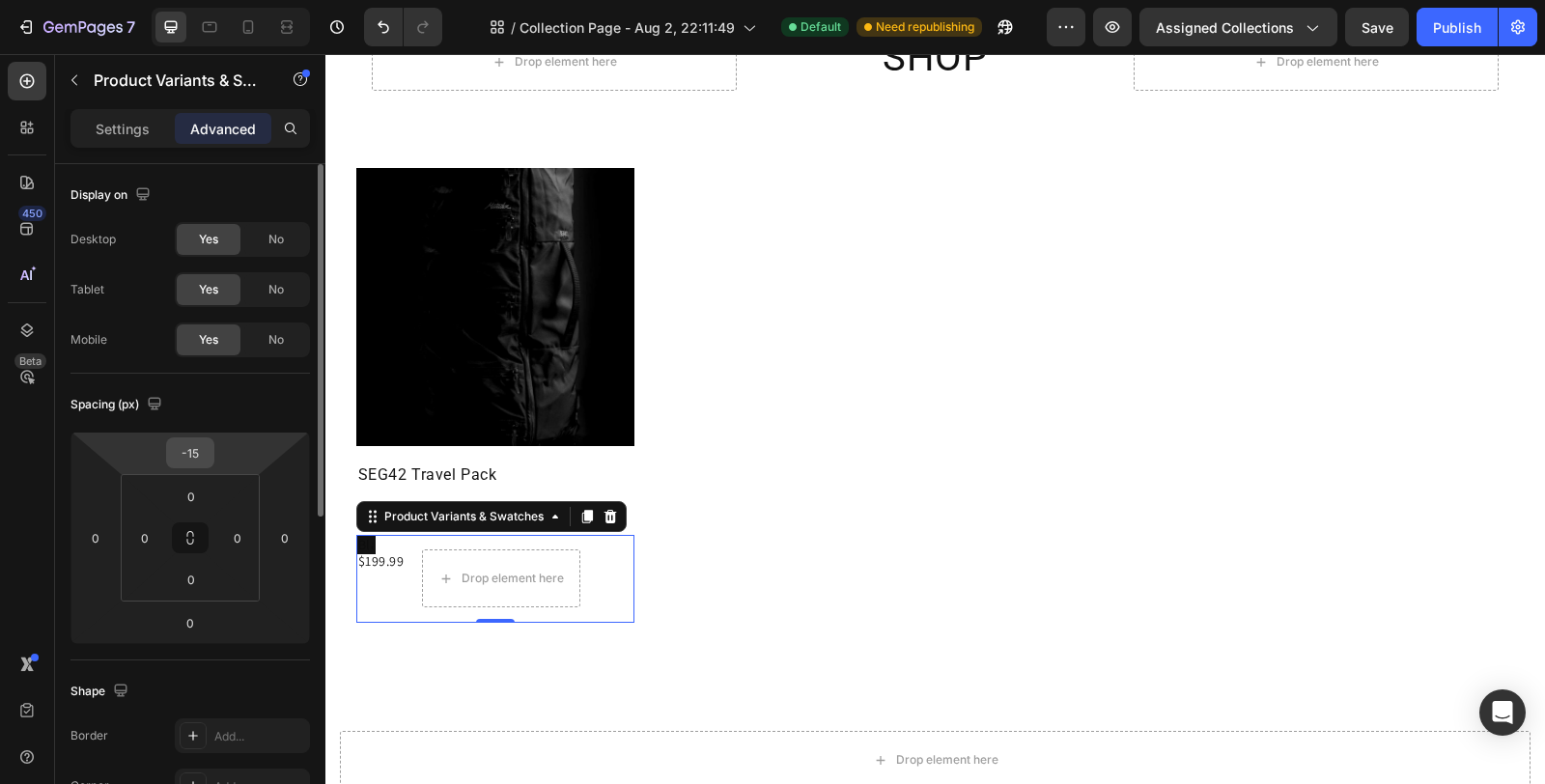 click on "-15" at bounding box center (190, 453) 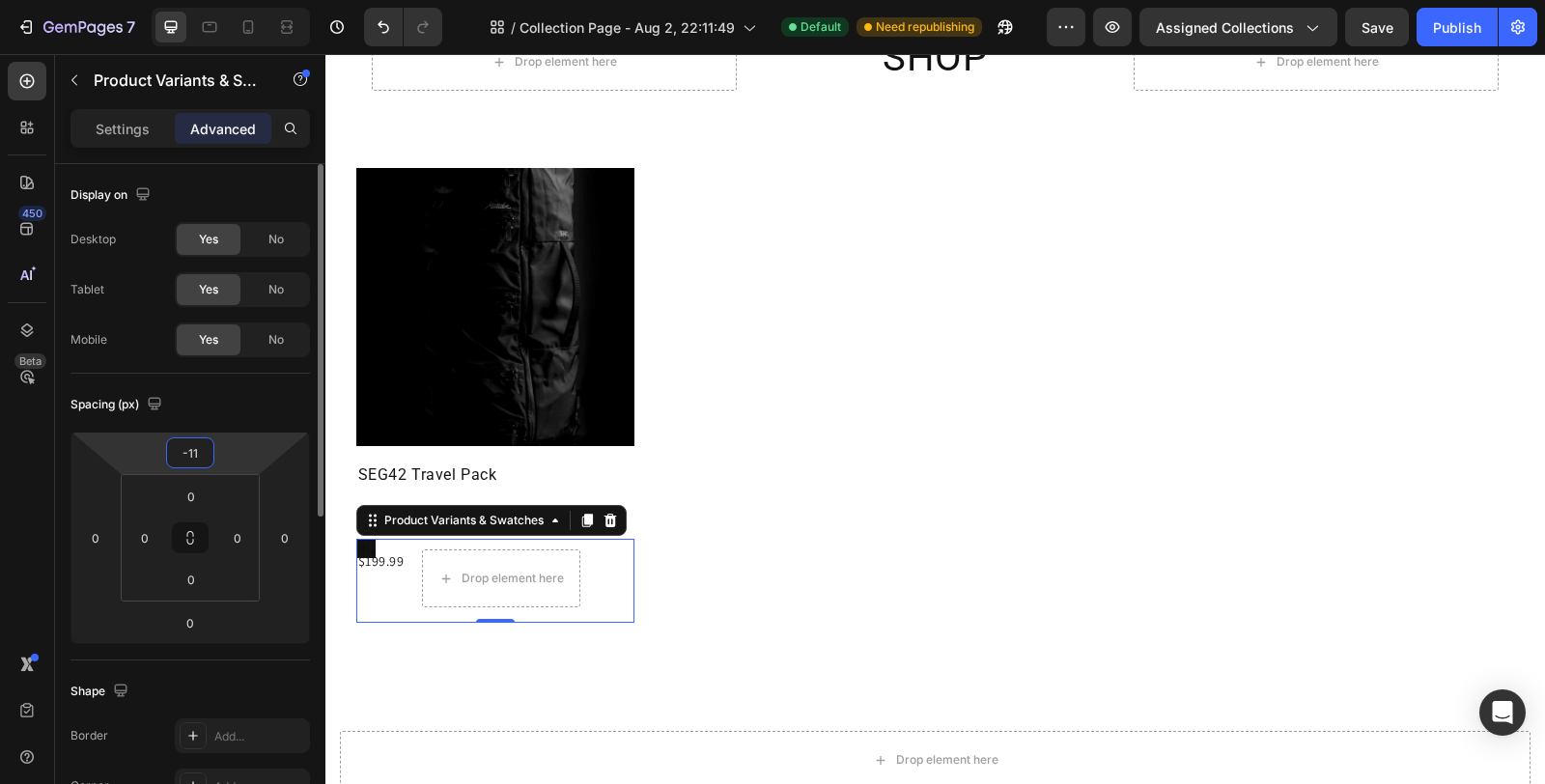 type on "-10" 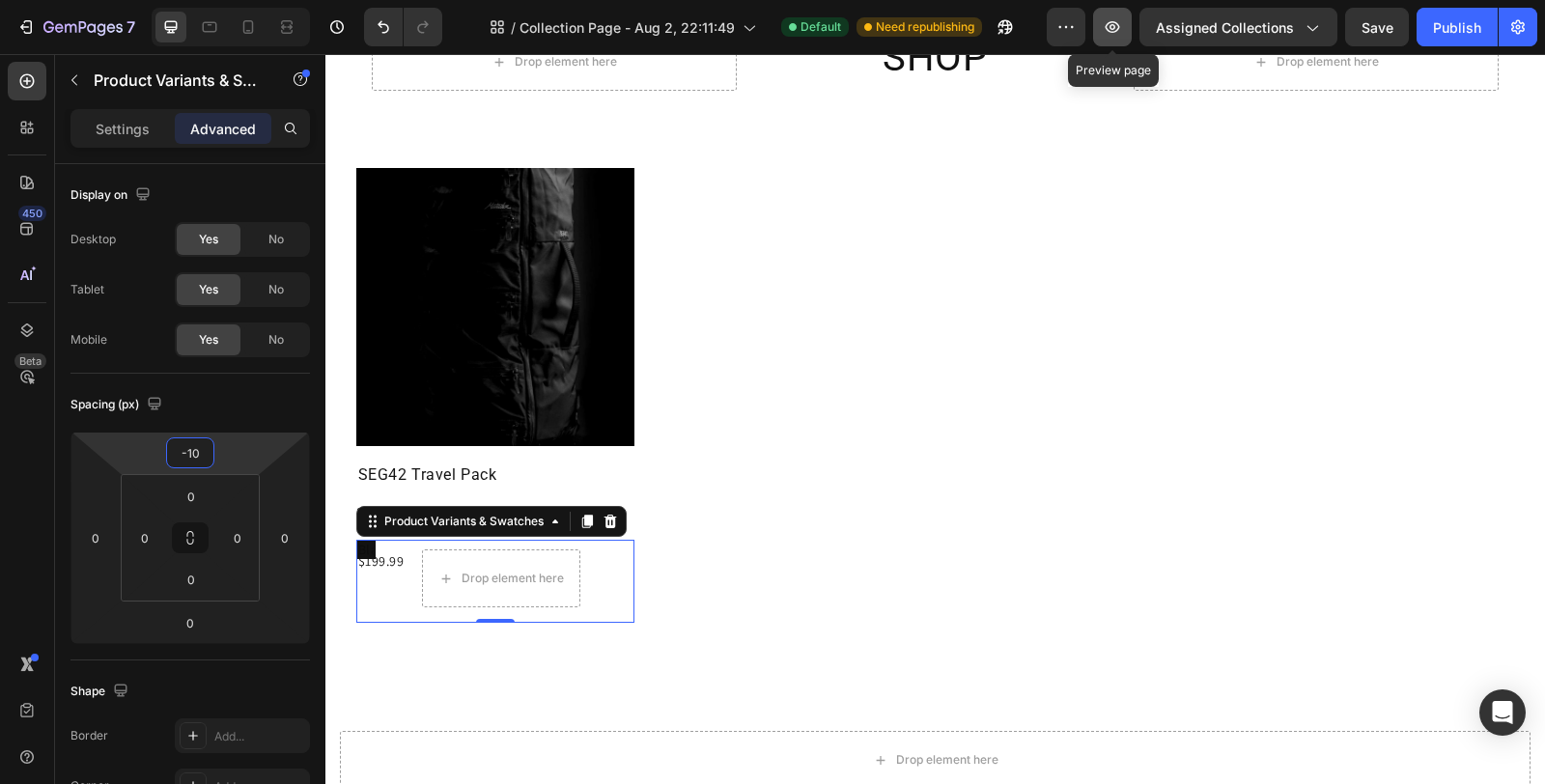 click 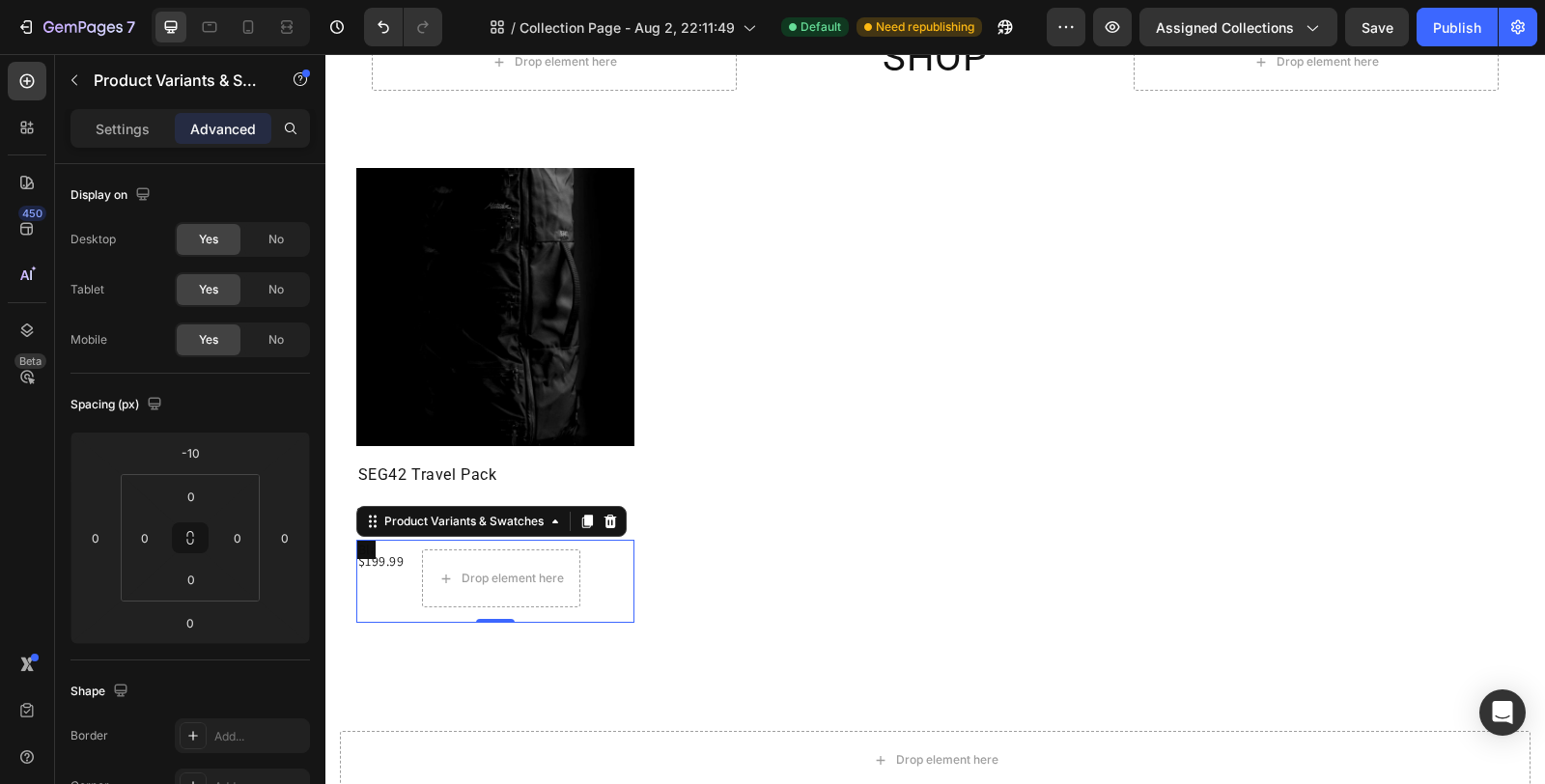 click on "Black Black Black Product Variants & Swatches   0" at bounding box center (495, 581) 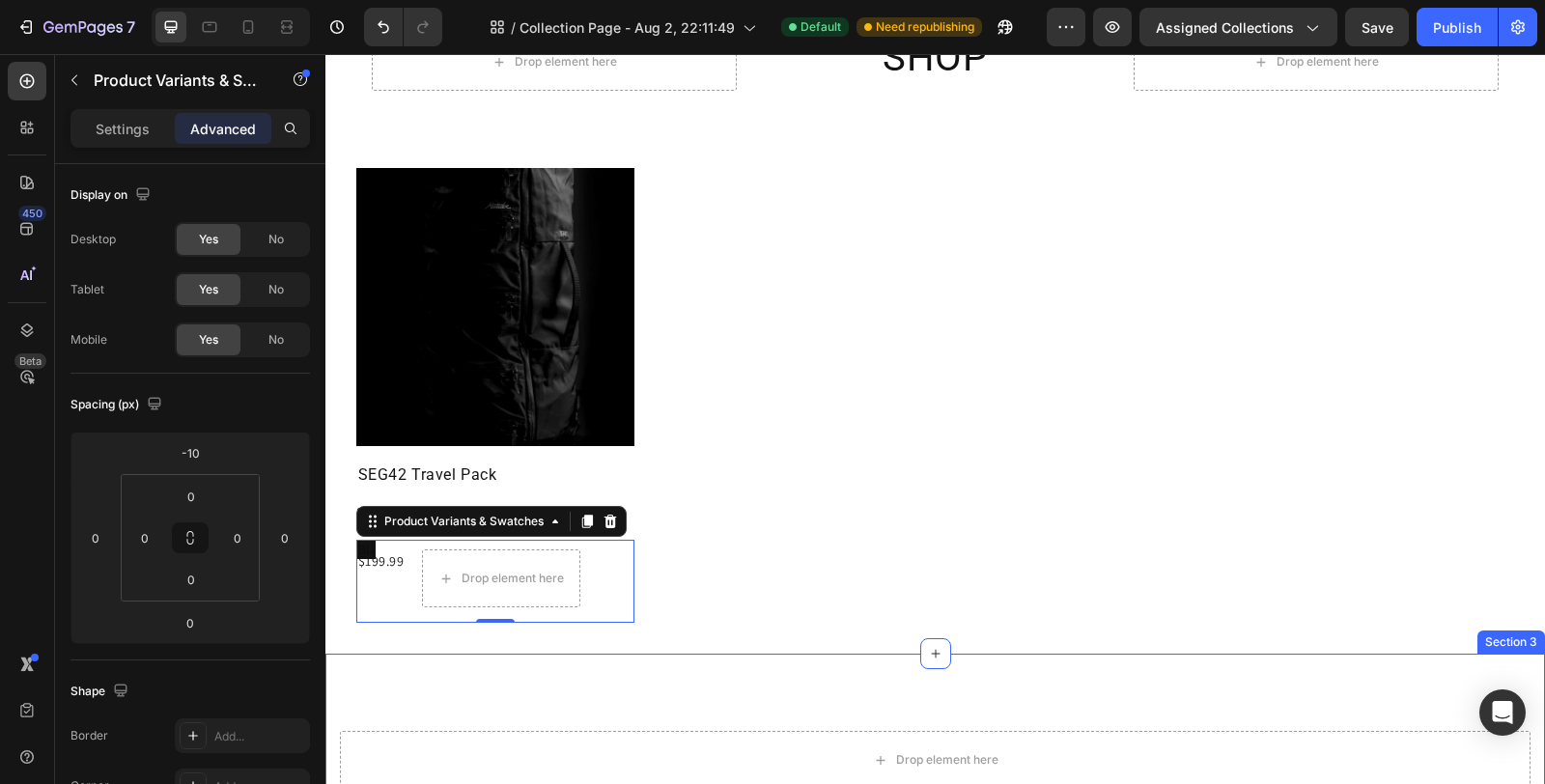 click on "Drop element here Section 3" at bounding box center (935, 760) 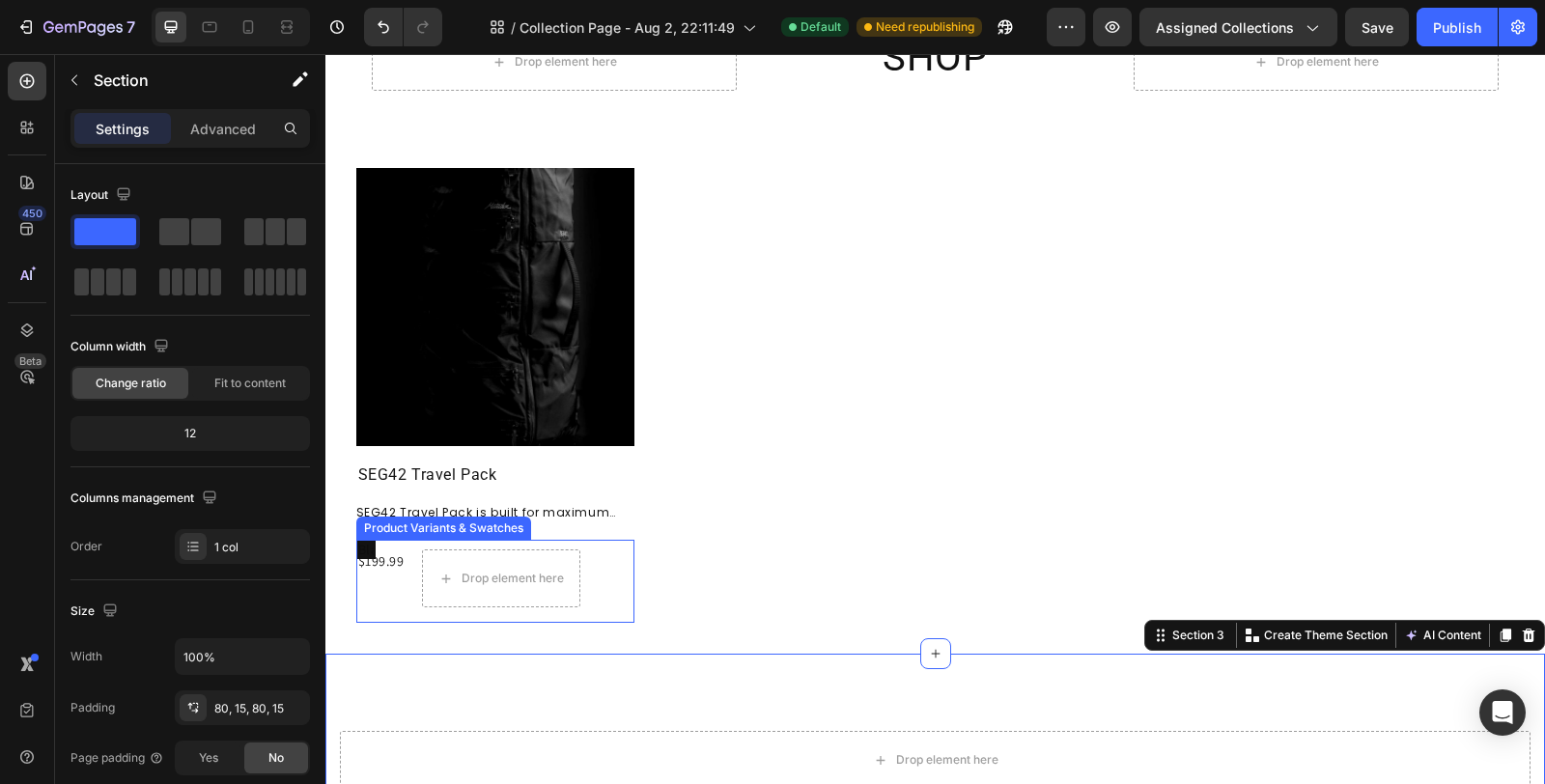 click on "Black Black Black Product Variants & Swatches" at bounding box center [495, 581] 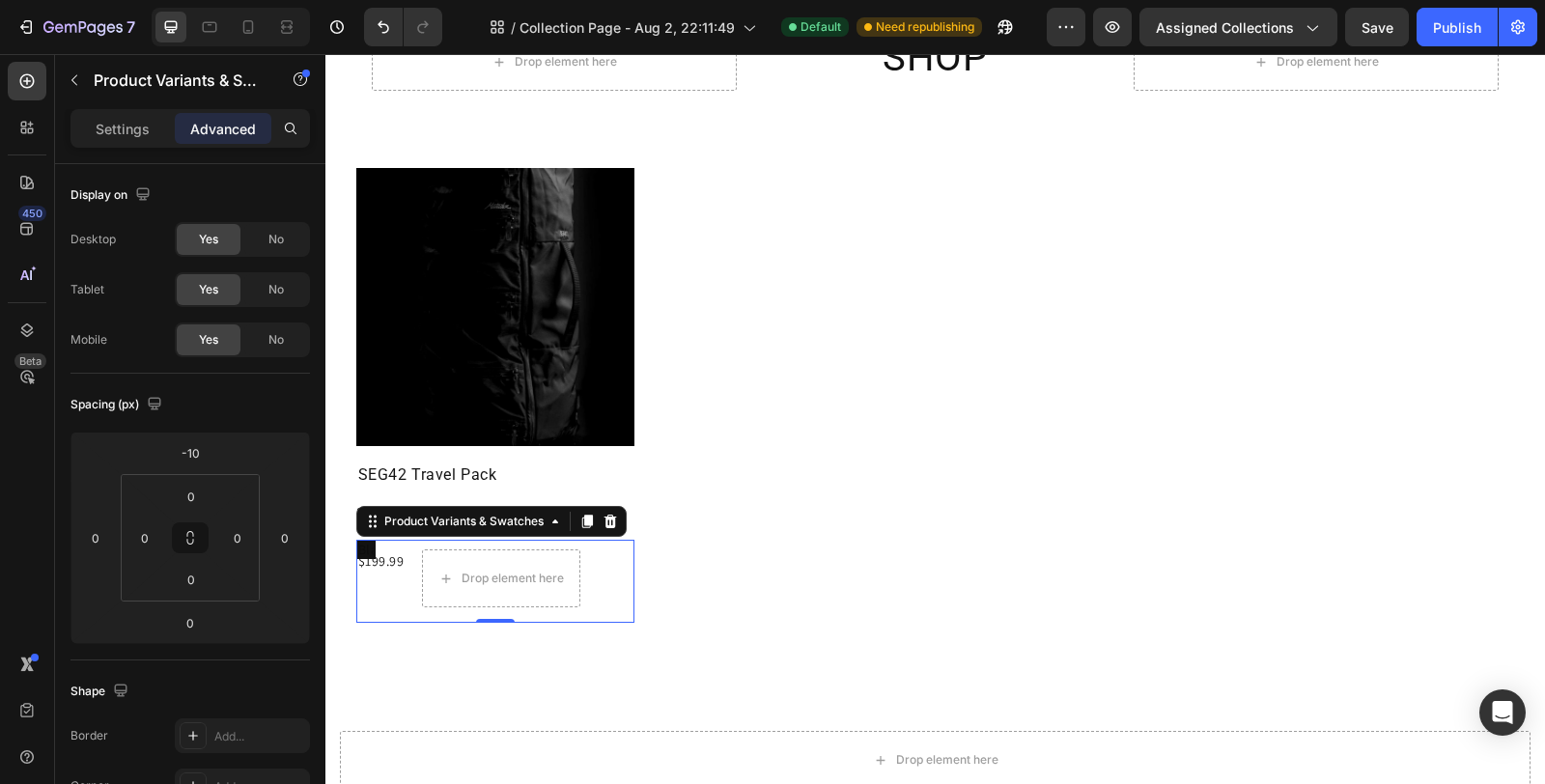 click on "Black Black Black Product Variants & Swatches   0" at bounding box center [495, 581] 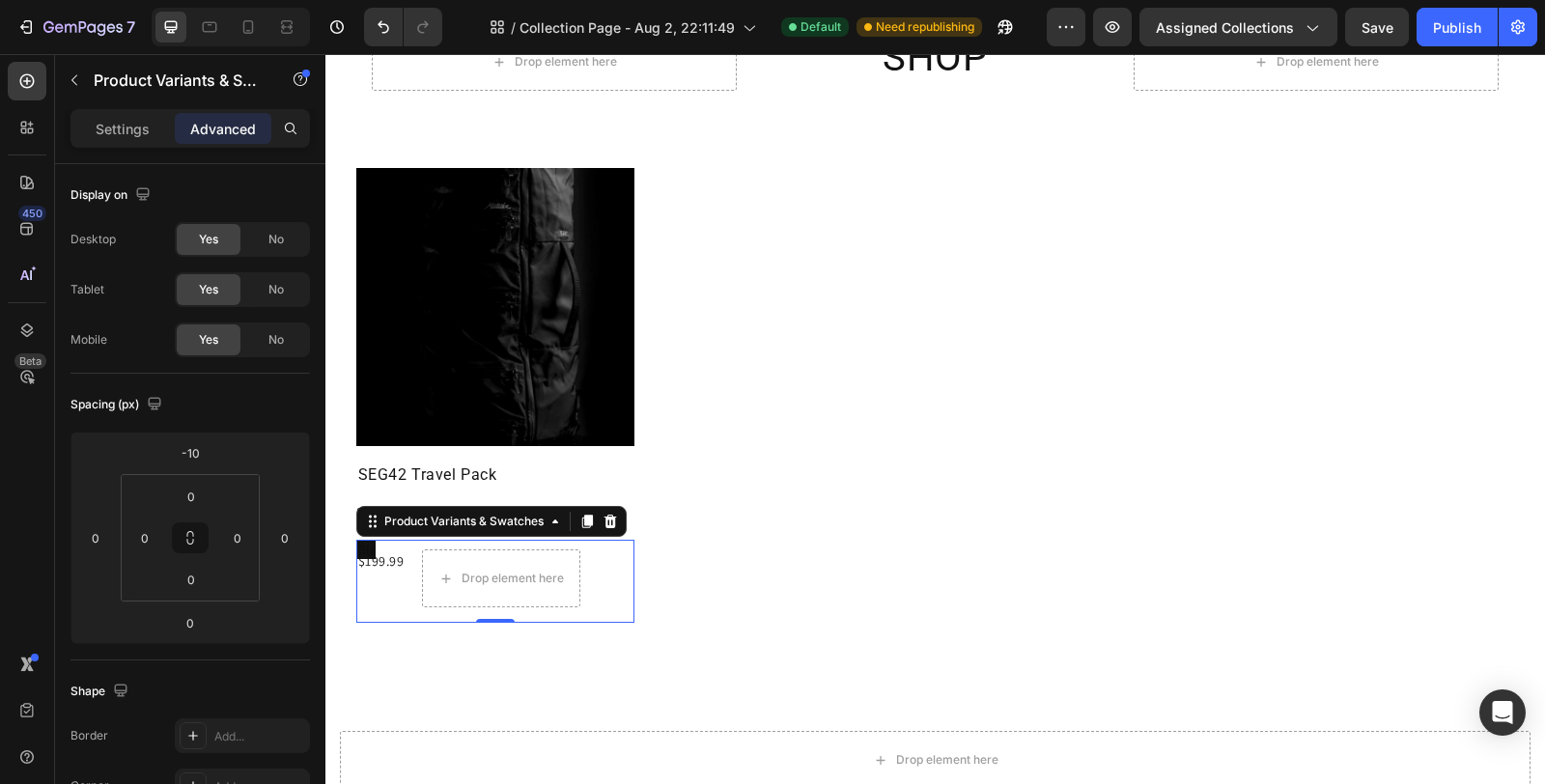 click on "Black Black Black Product Variants & Swatches   0" at bounding box center [495, 581] 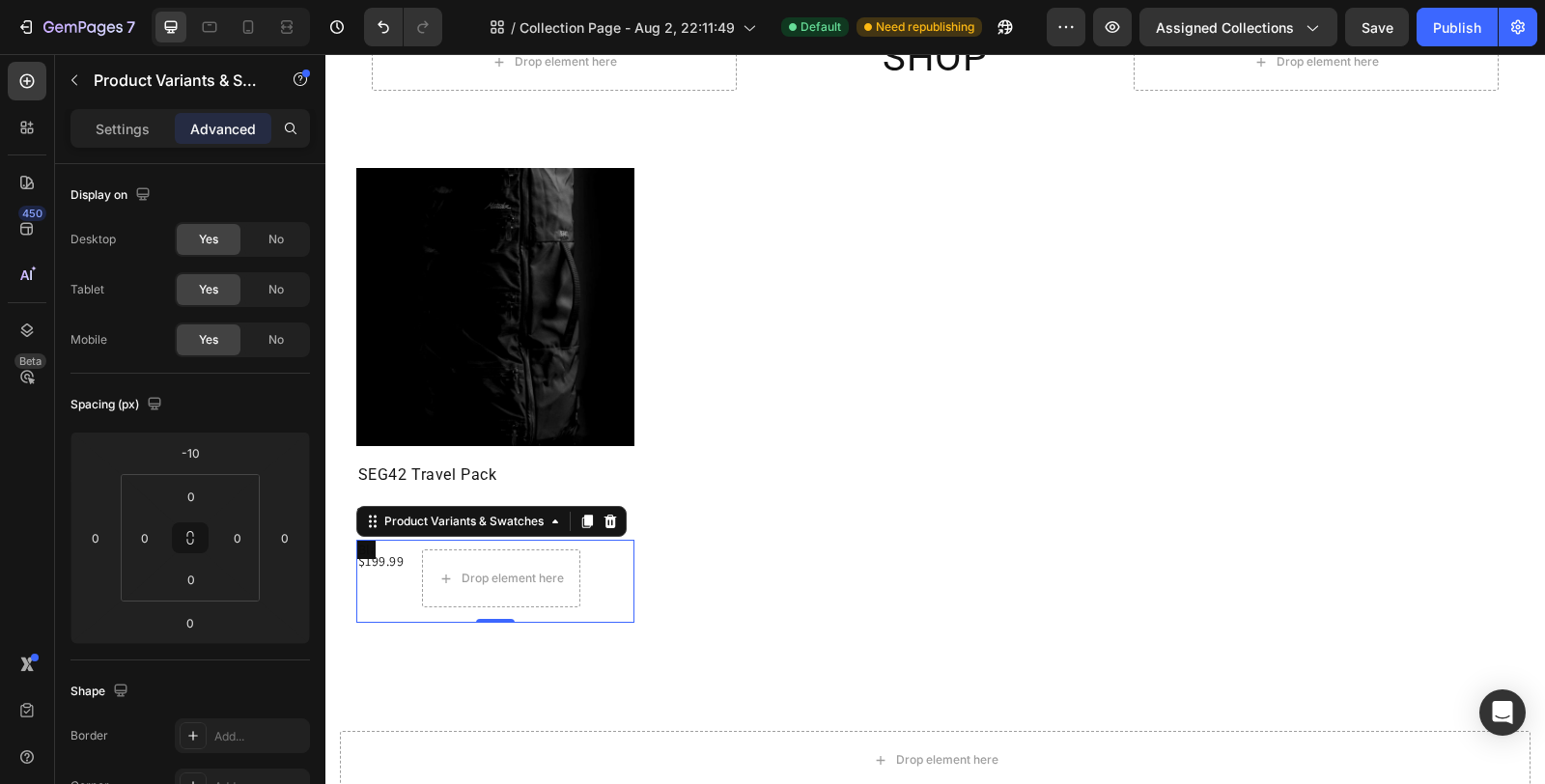 click on "Black Black Black" at bounding box center (495, 549) 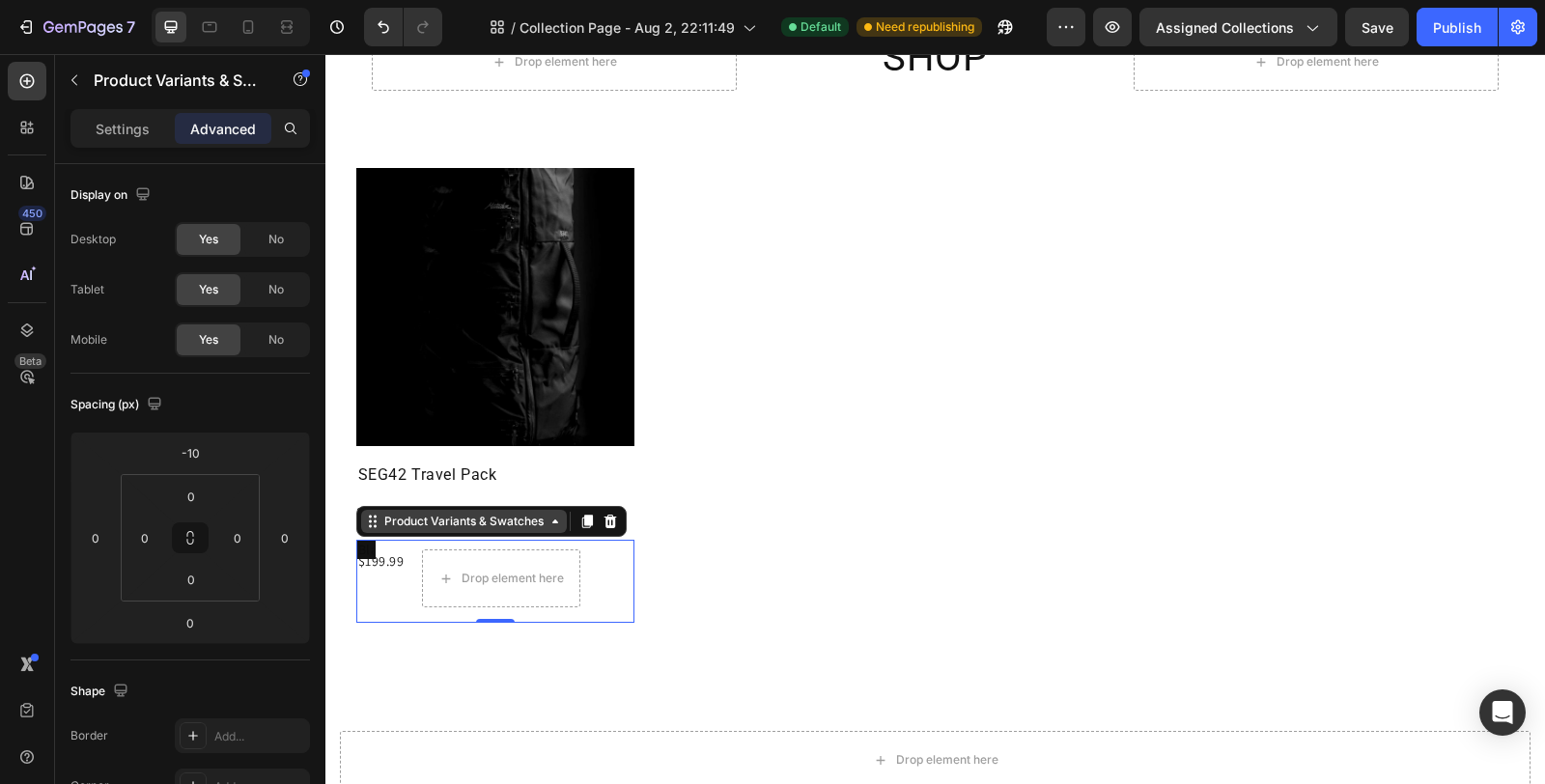 click on "Product Variants & Swatches" at bounding box center [464, 521] 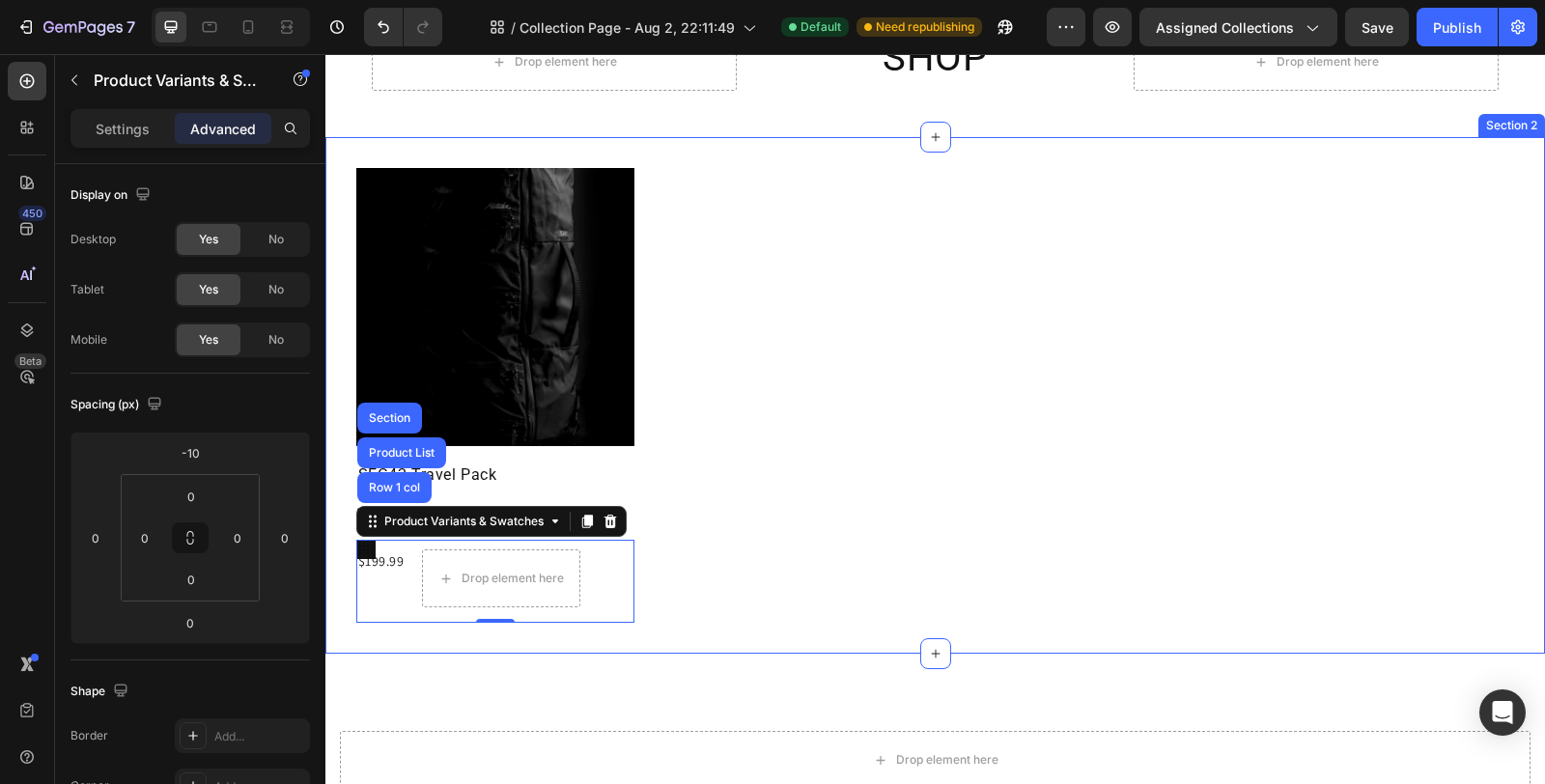 click on "Product Images SEG42 Travel Pack Product Title SEG42 Travel Pack is built for maximum organization in a minimalist design. The segmented architecture offers efficient organization and quick access to your belongings during travel.
Product Description $199.99 Product Price Product Price
Drop element here Row Black Black Black Product Variants & Swatches Row 1 col Product List Section   0 Row Product List Product List Section 2" at bounding box center (935, 395) 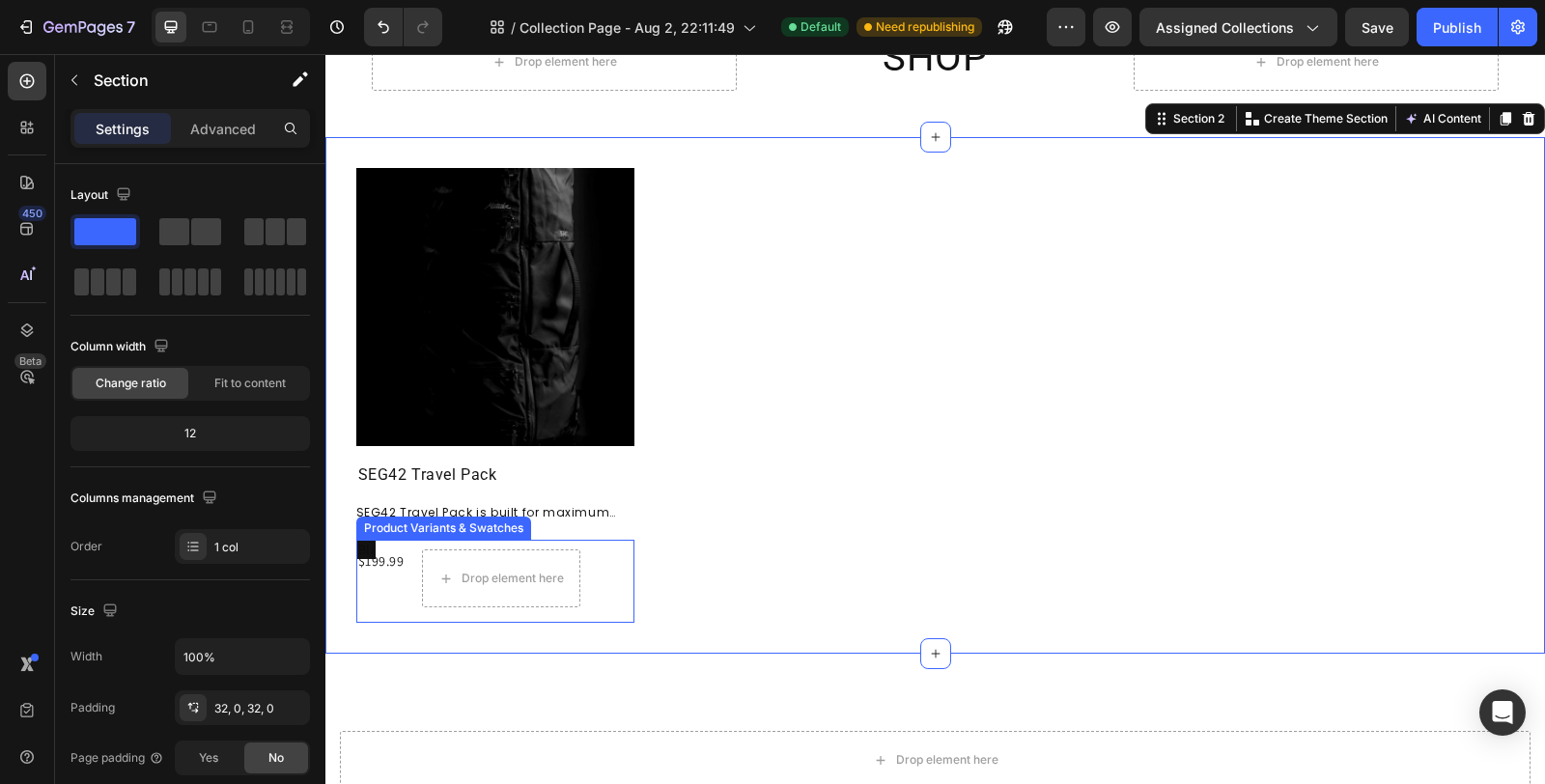 click on "Black Black Black Product Variants & Swatches" at bounding box center [495, 581] 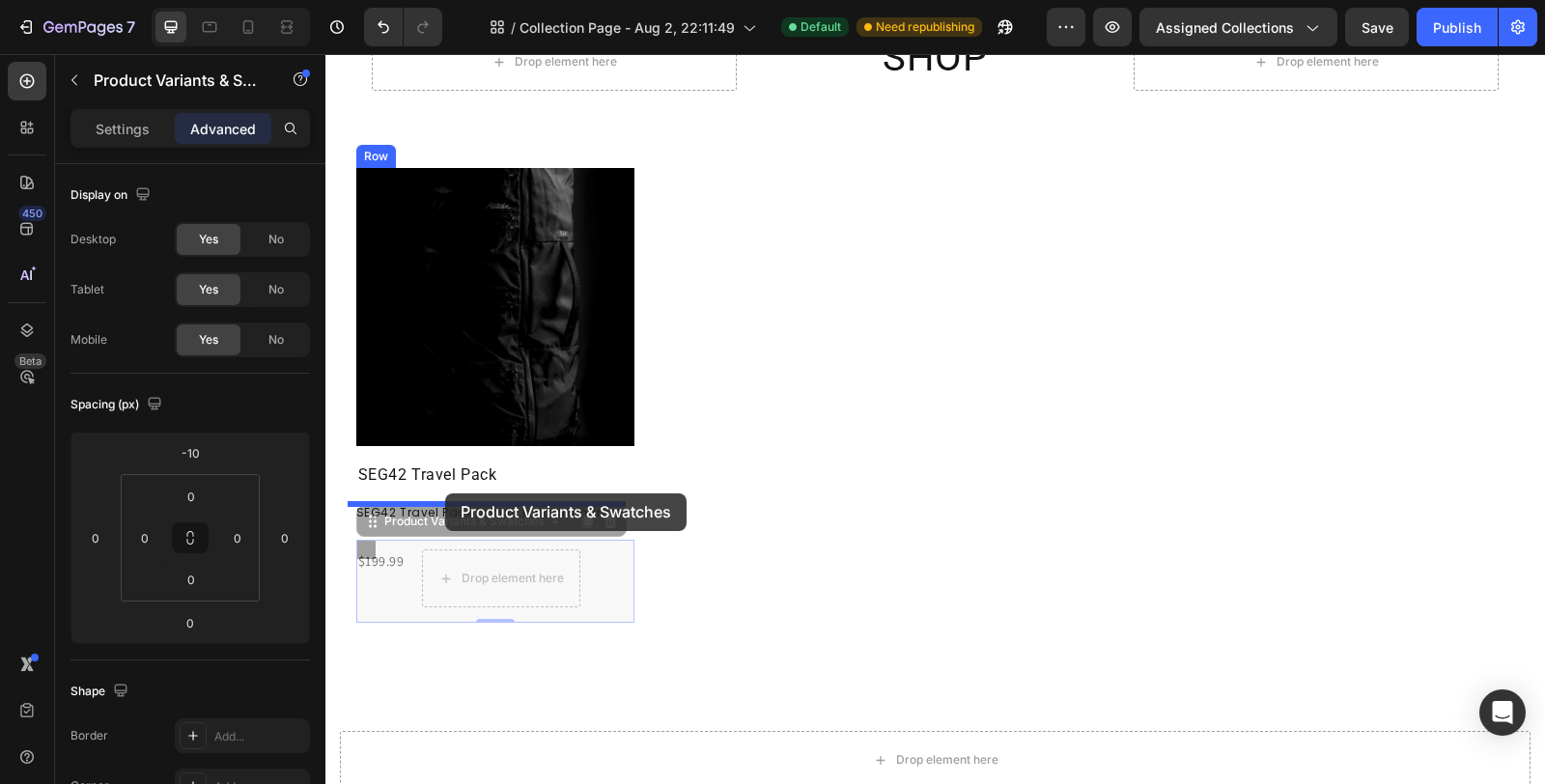drag, startPoint x: 428, startPoint y: 524, endPoint x: 445, endPoint y: 493, distance: 35.35534 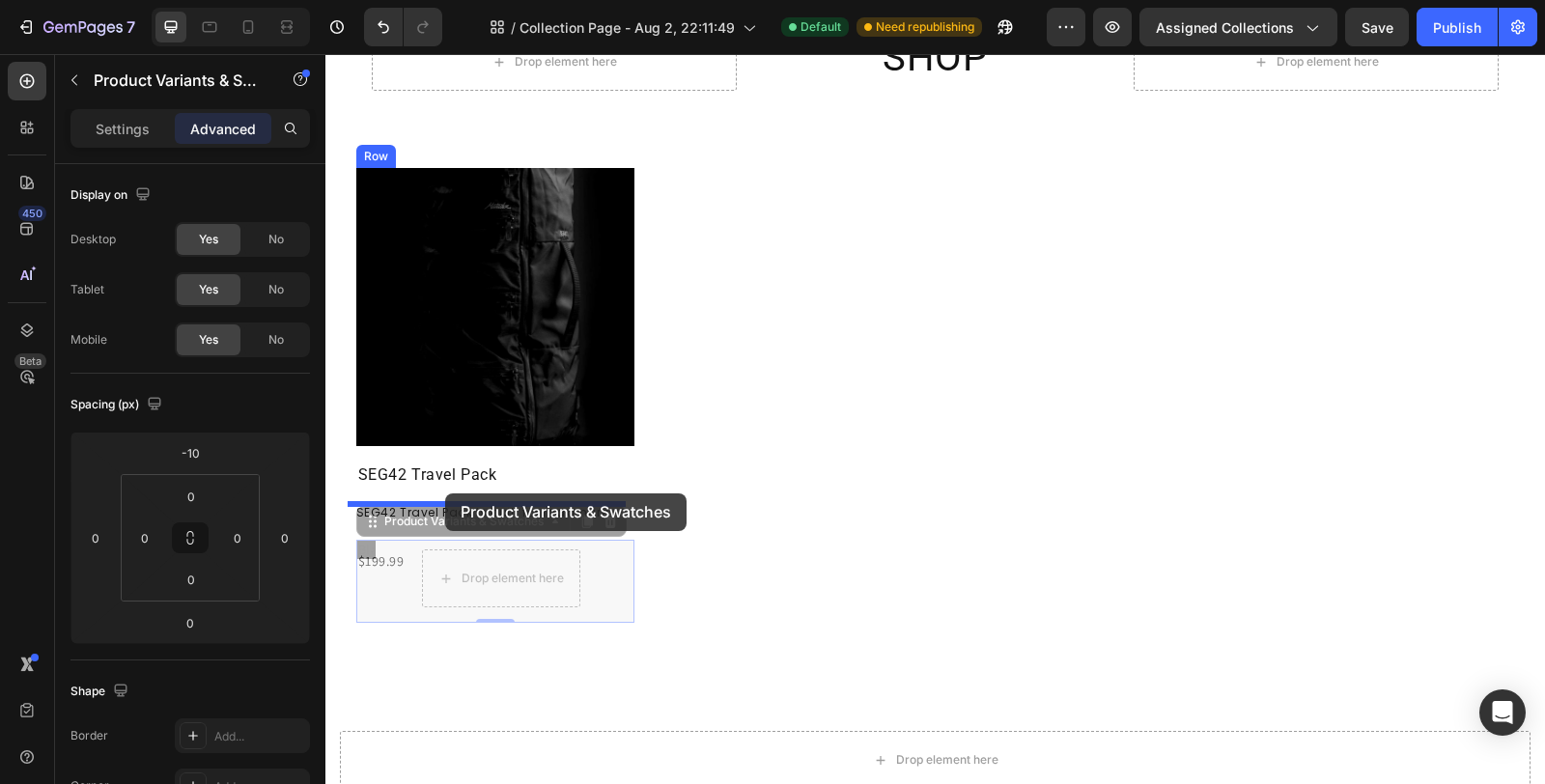 click on "Header
Drop element here SHOP  Heading
Drop element here Row Section 1 Product Images SEG42 Travel Pack Product Title SEG42 Travel Pack is built for maximum organization in a minimalist design. The segmented architecture offers efficient organization and quick access to your belongings during travel.
Product Description $199.99 Product Price Product Price
Drop element here Row Black Black Black Product Variants & Swatches   0 Black Black Black Product Variants & Swatches   0 Row Product List Product List Section 2
Drop element here Section 3 Root Start with Sections from sidebar Add sections Add elements Start with Generating from URL or image Add section Choose templates inspired by CRO experts Generate layout from URL or image Add blank section then drag & drop elements Footer" at bounding box center (935, 546) 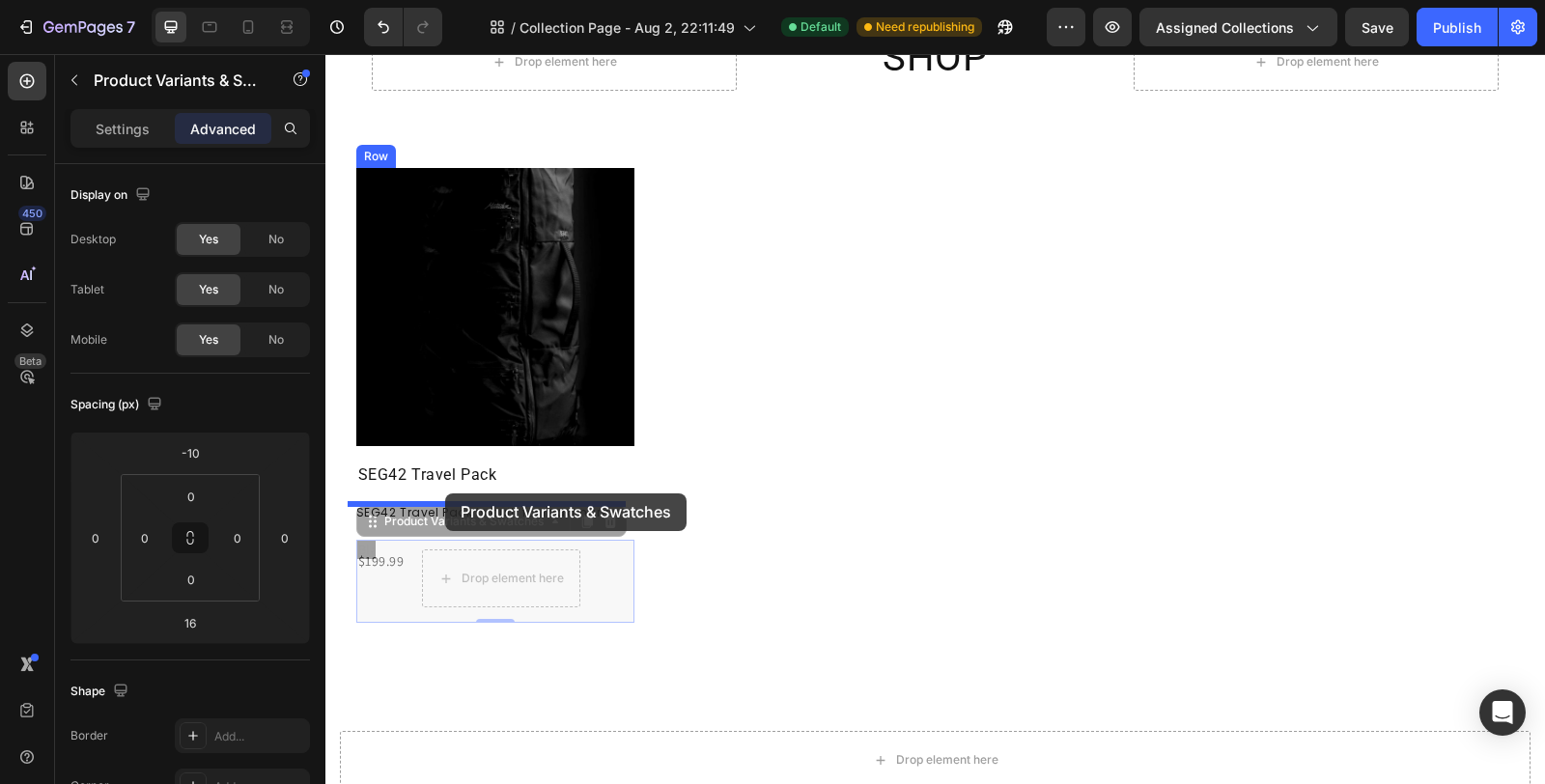 radio on "true" 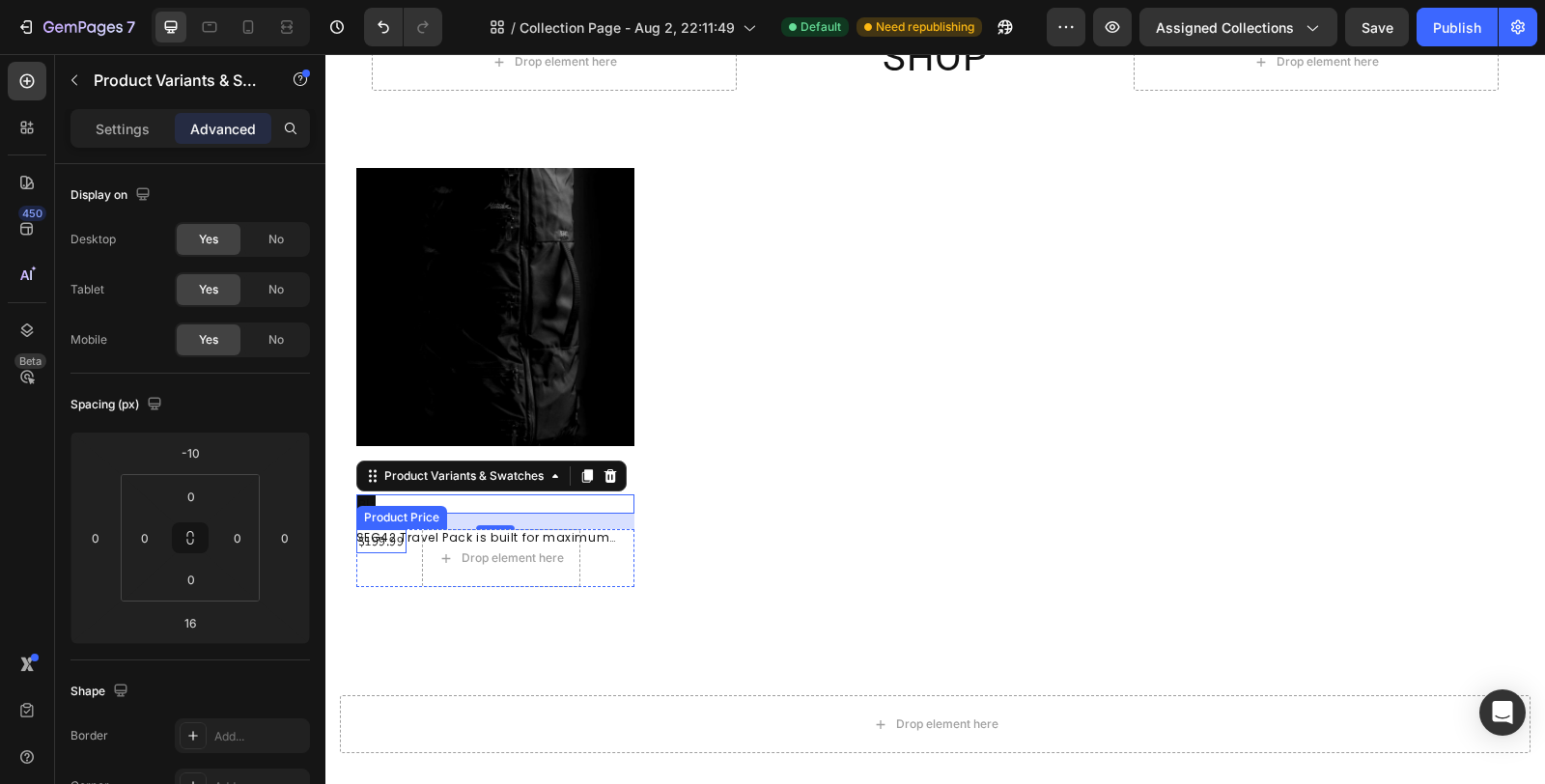 click on "$199.99" at bounding box center [381, 541] 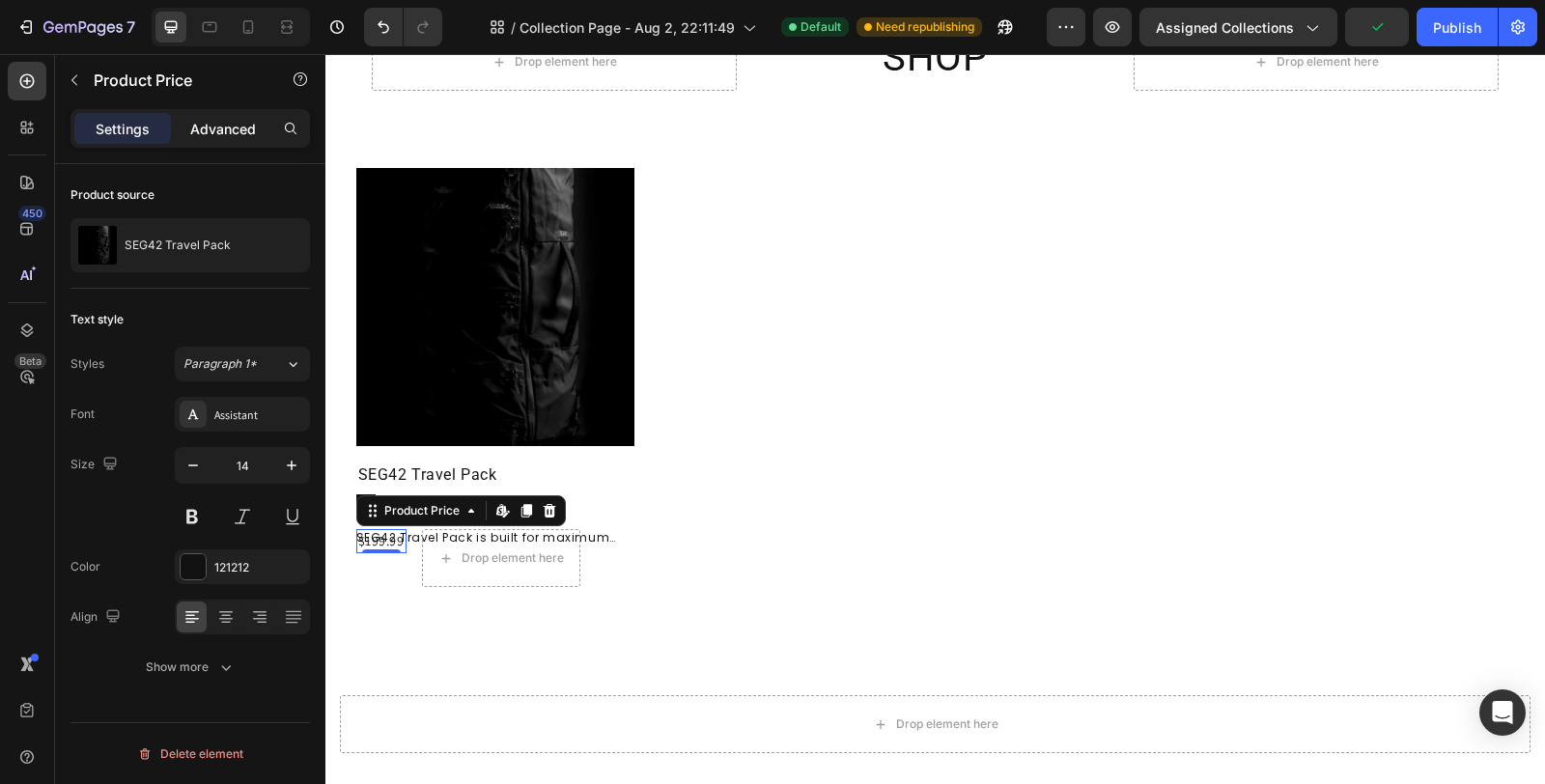 click on "Advanced" at bounding box center (223, 128) 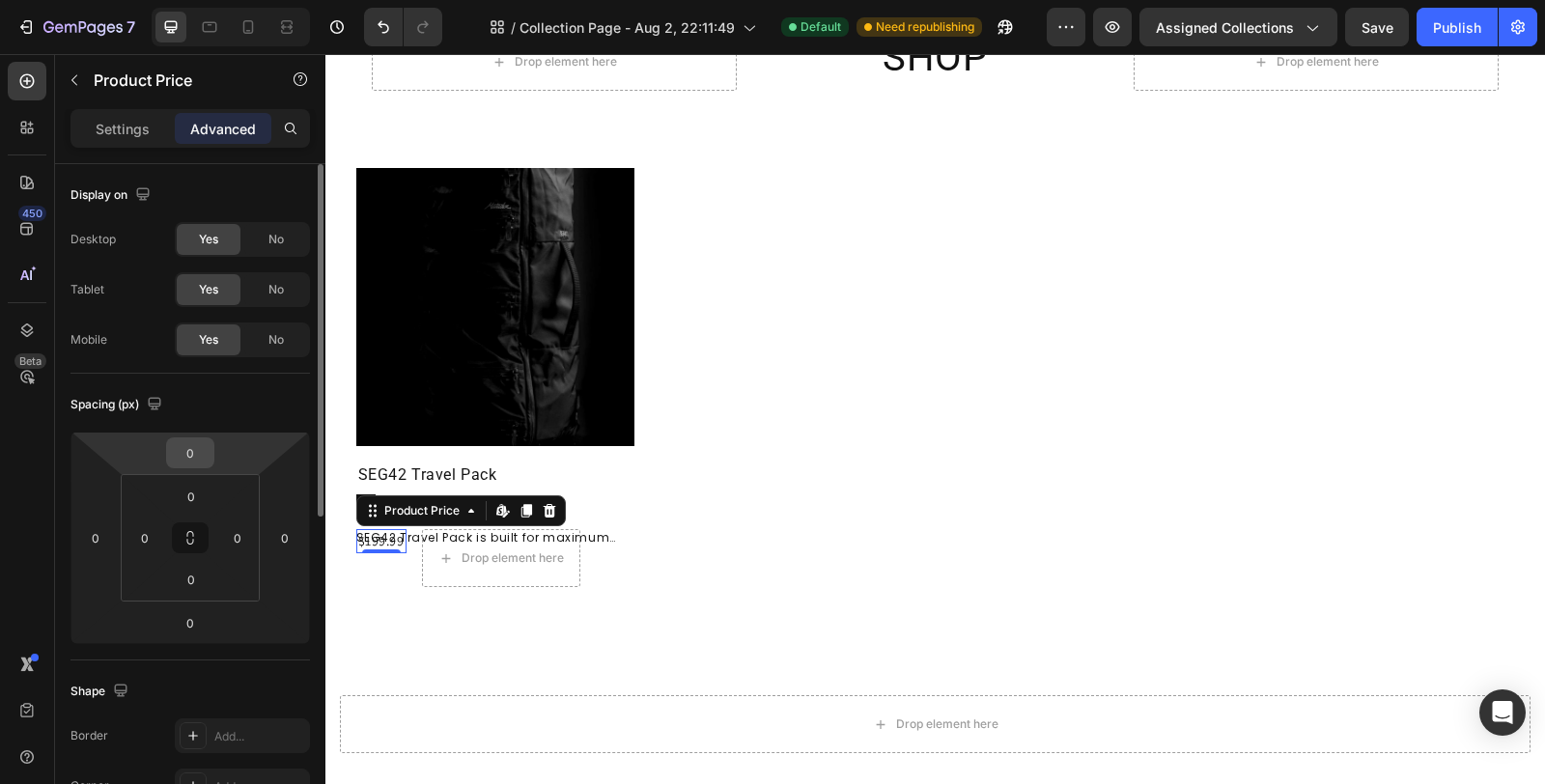 click on "0" at bounding box center [190, 453] 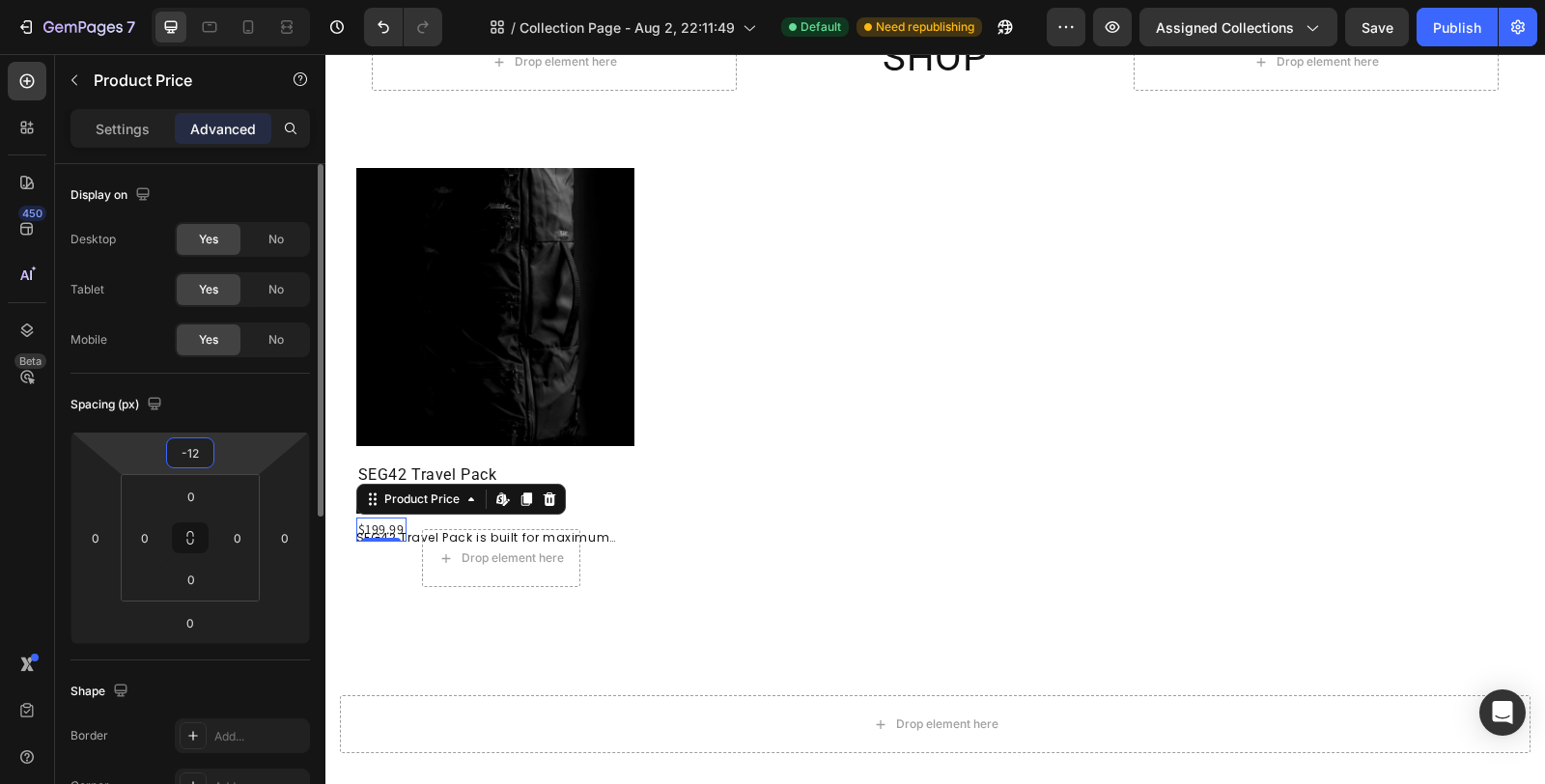 type on "-13" 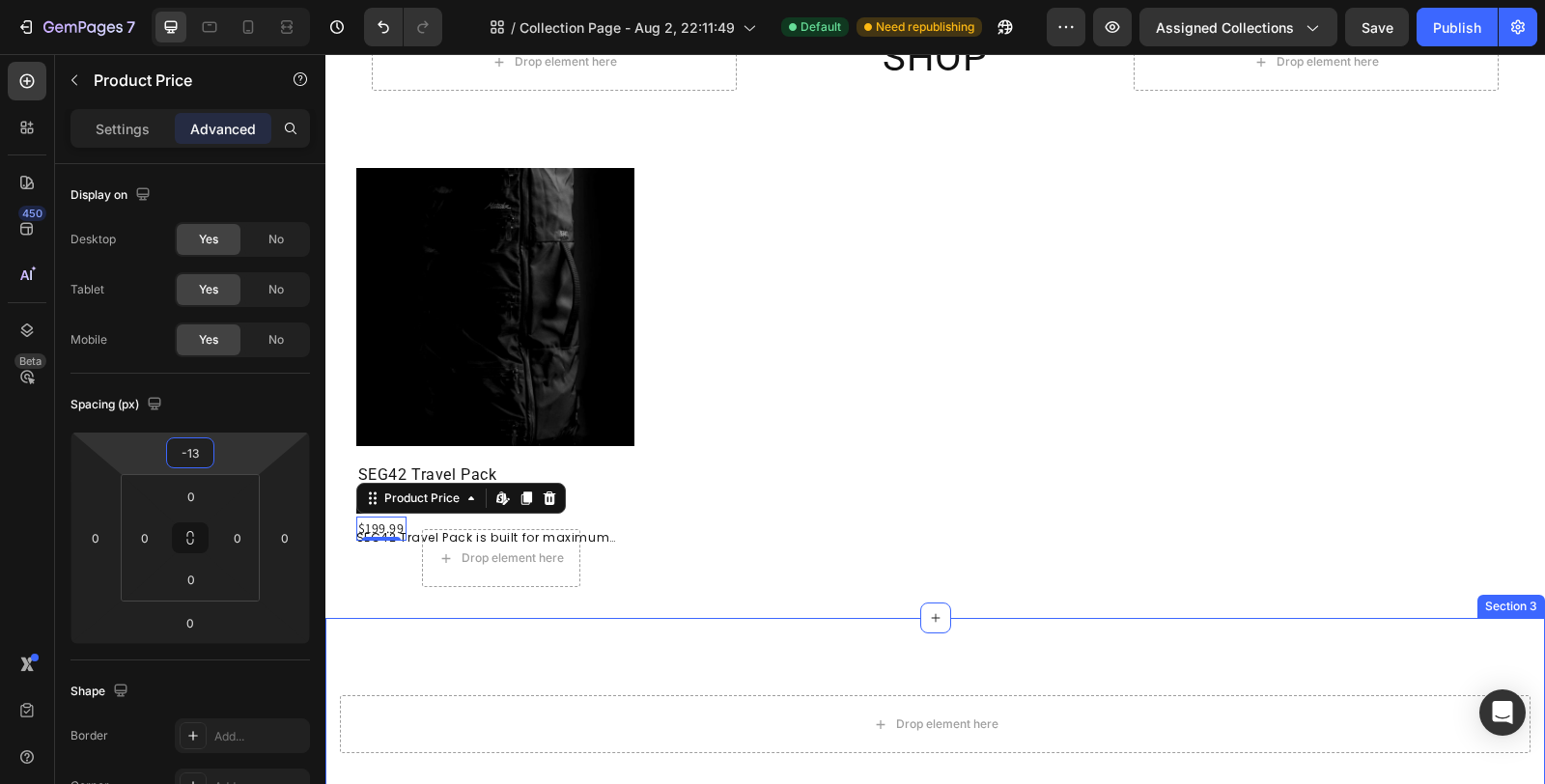 click on "Drop element here Section 3" at bounding box center [935, 724] 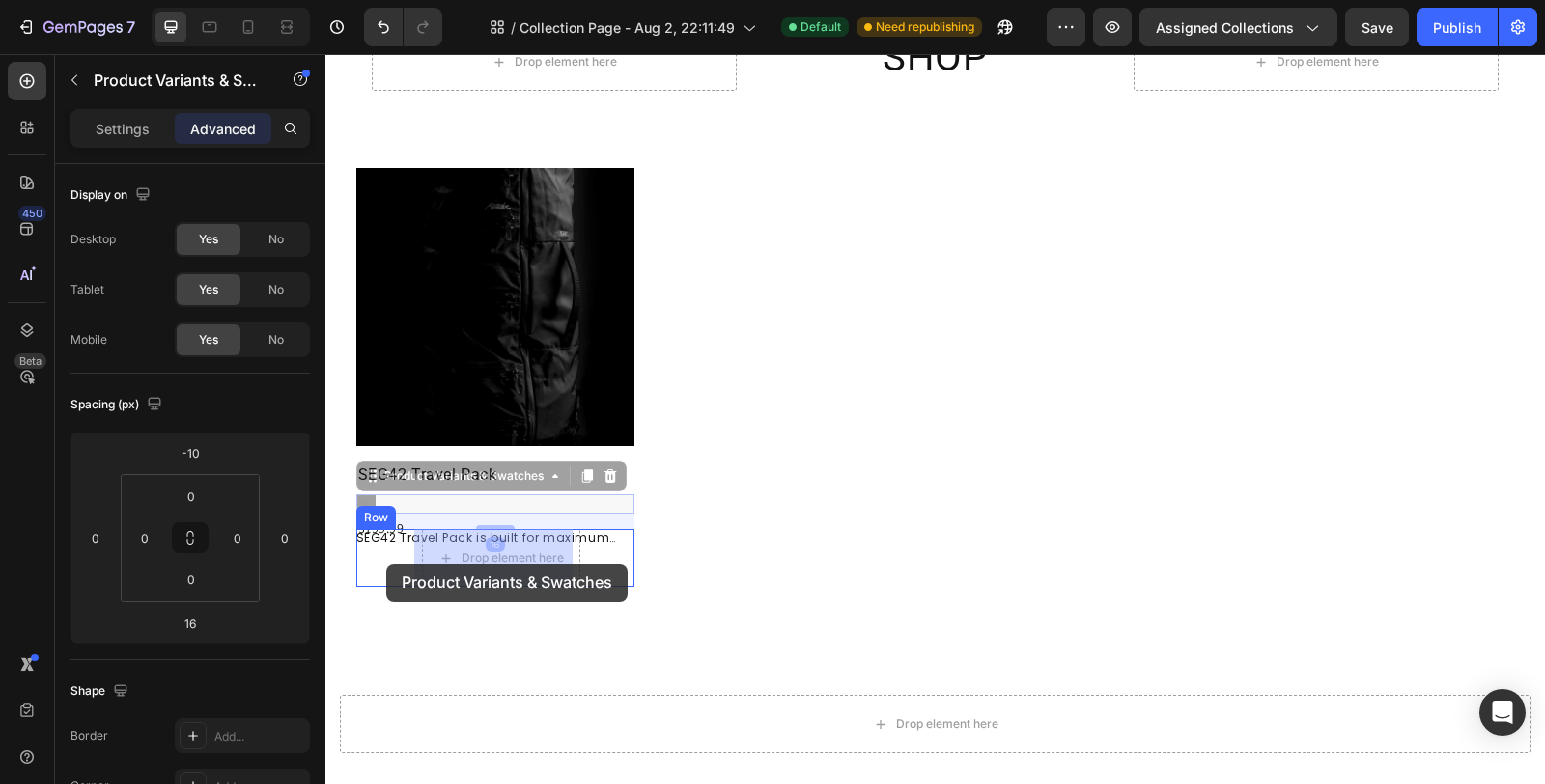 drag, startPoint x: 383, startPoint y: 497, endPoint x: 386, endPoint y: 564, distance: 67.067131 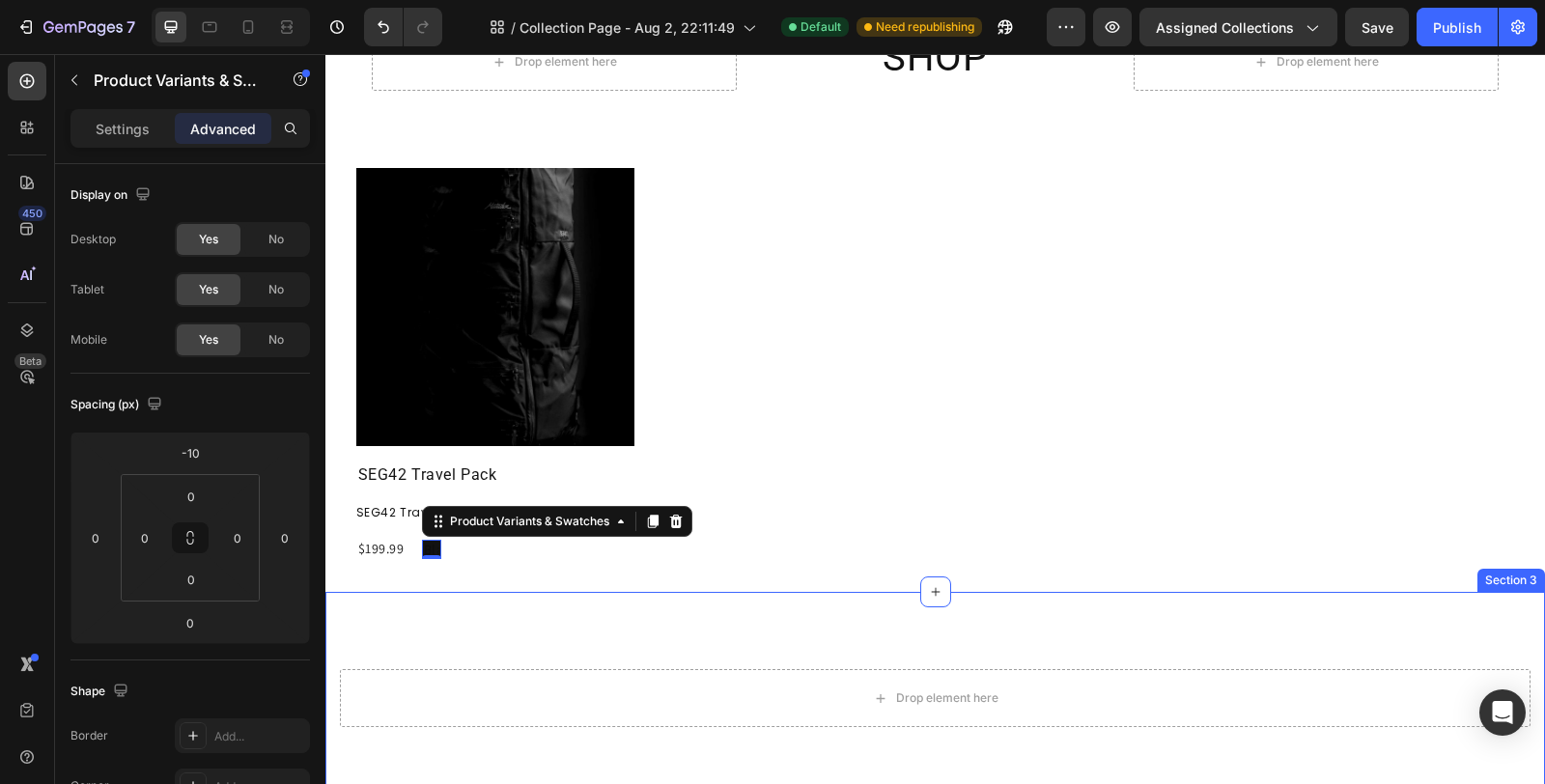 type on "16" 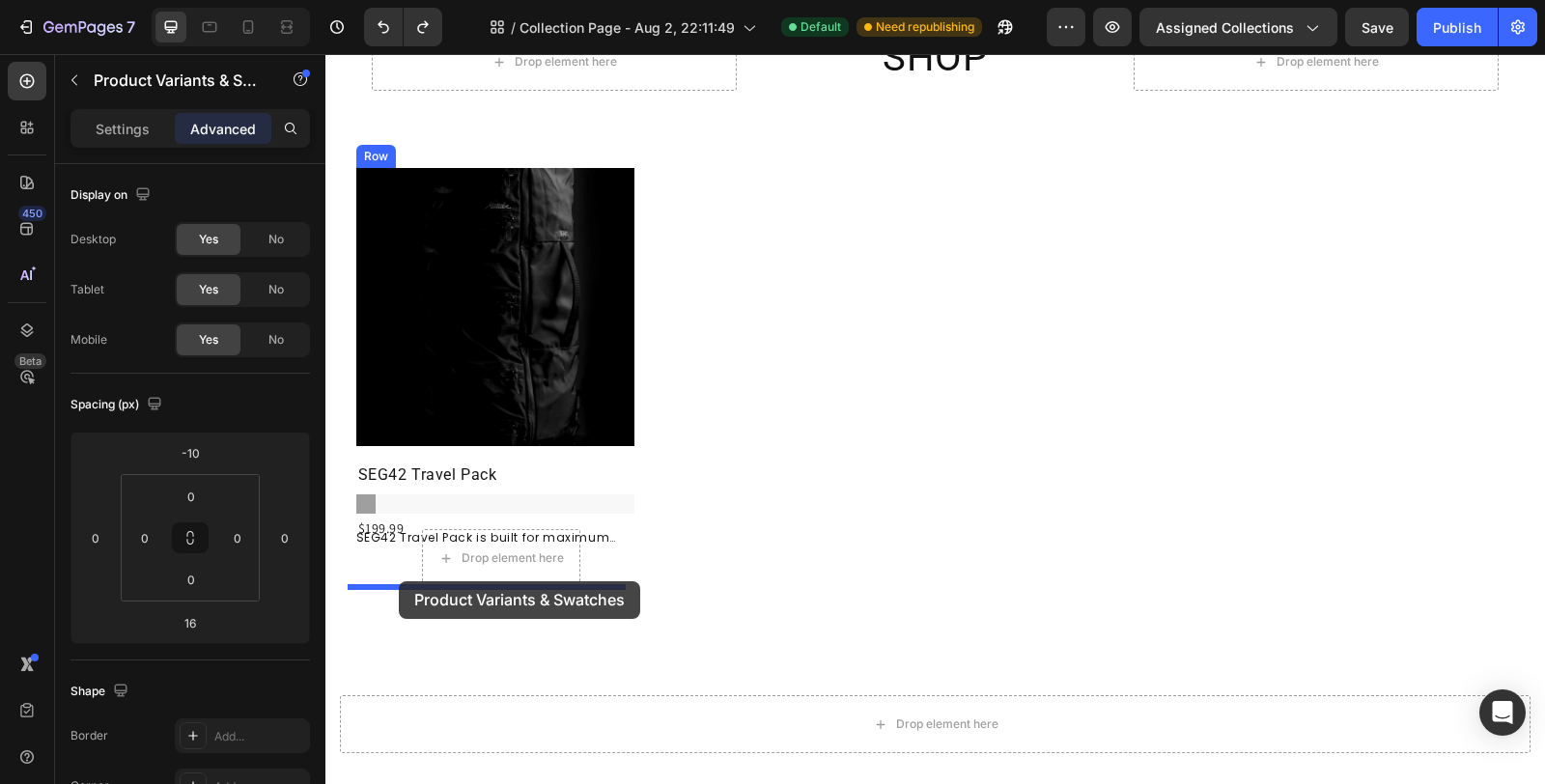 drag, startPoint x: 358, startPoint y: 495, endPoint x: 399, endPoint y: 581, distance: 95.2733 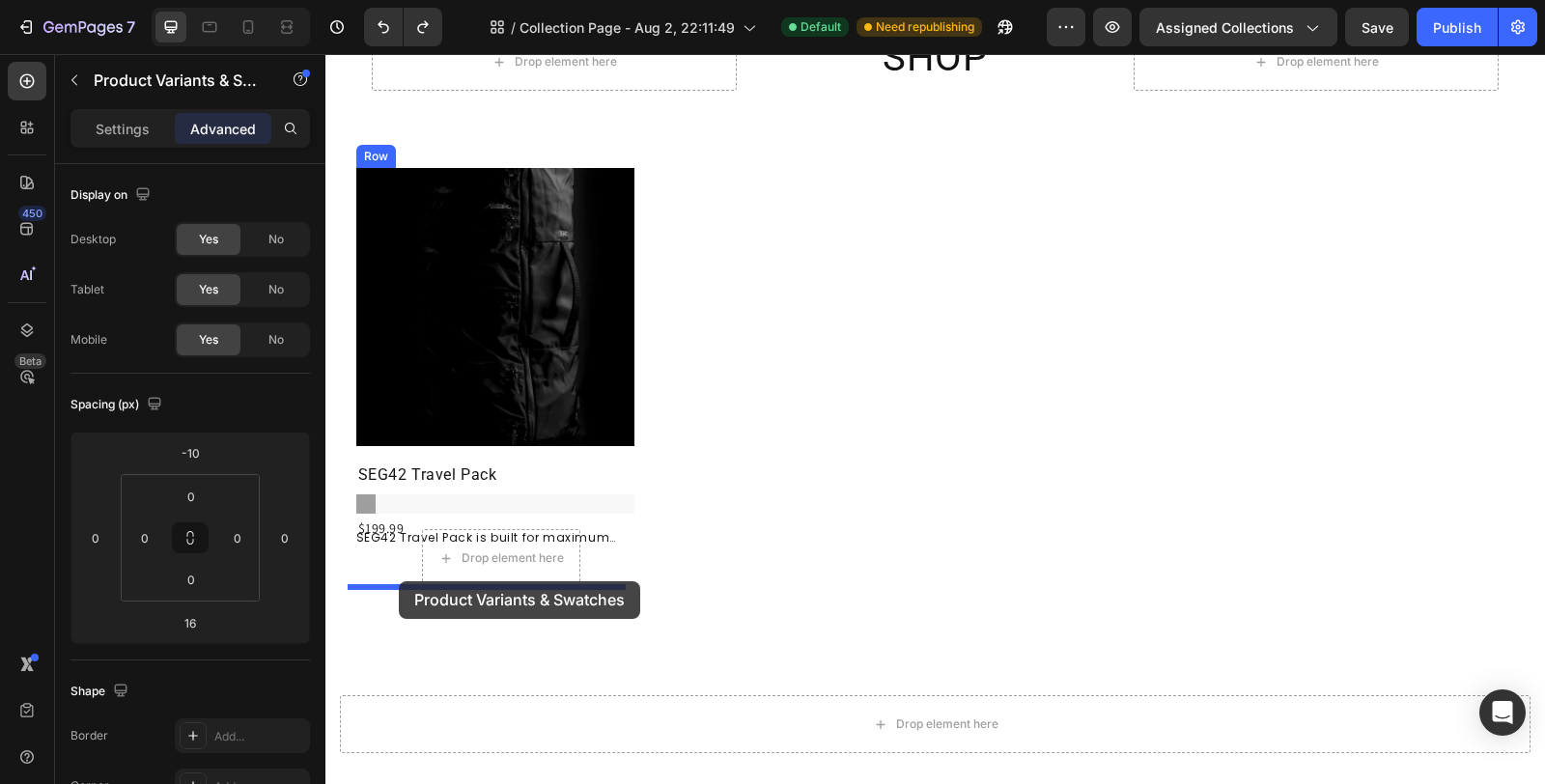 type on "0" 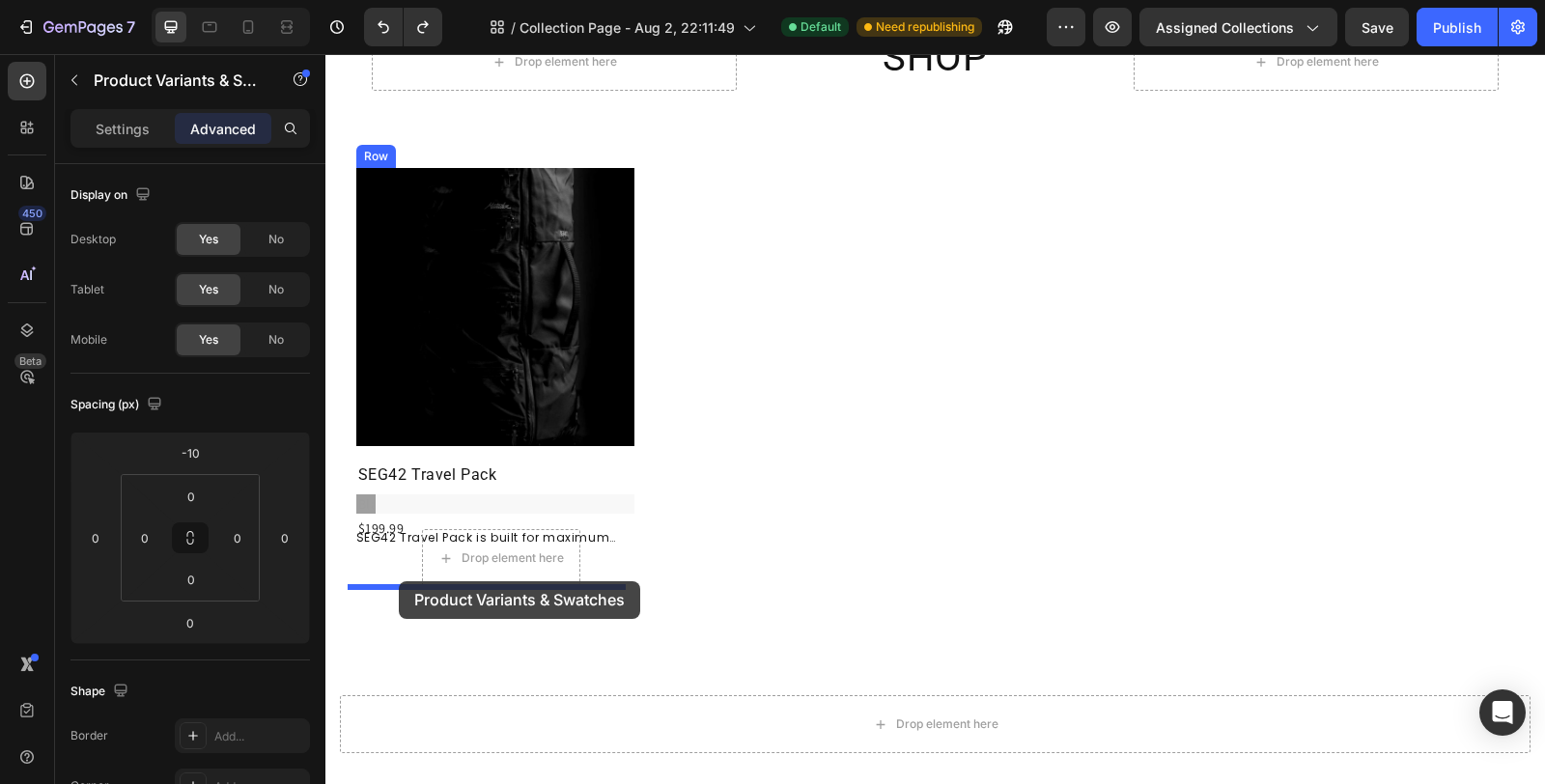 radio on "true" 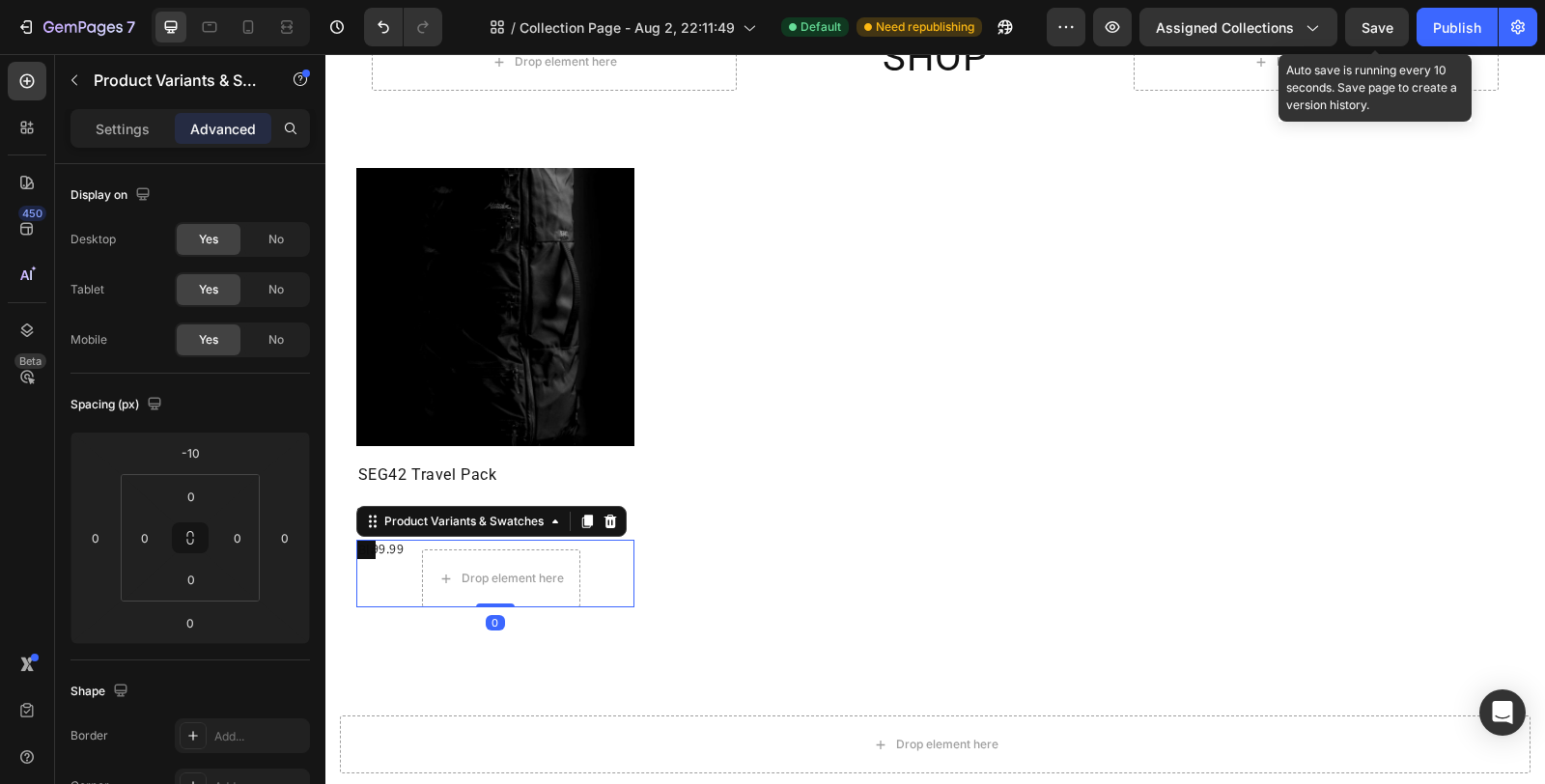 click on "Save" at bounding box center [1377, 27] 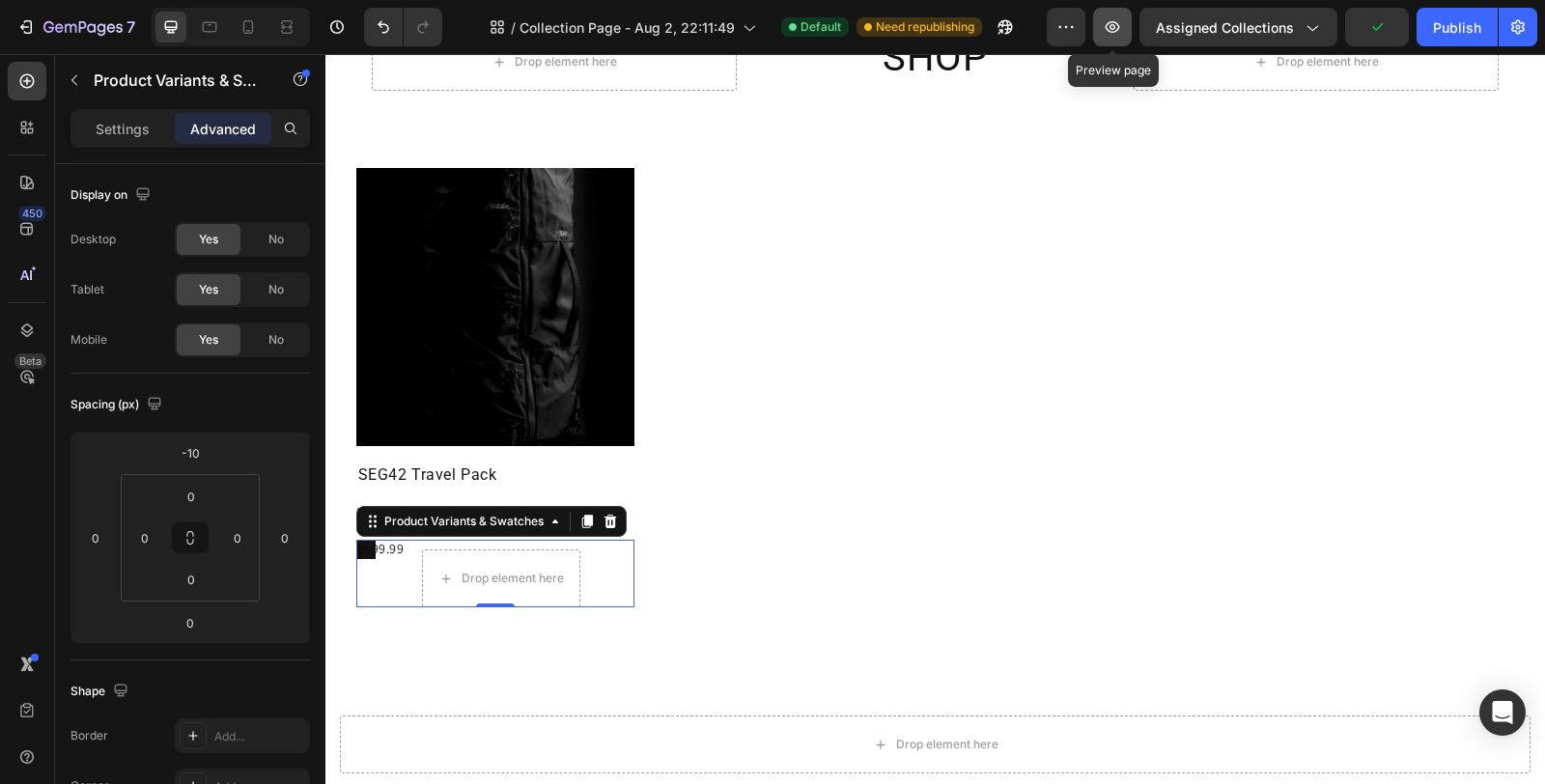 click 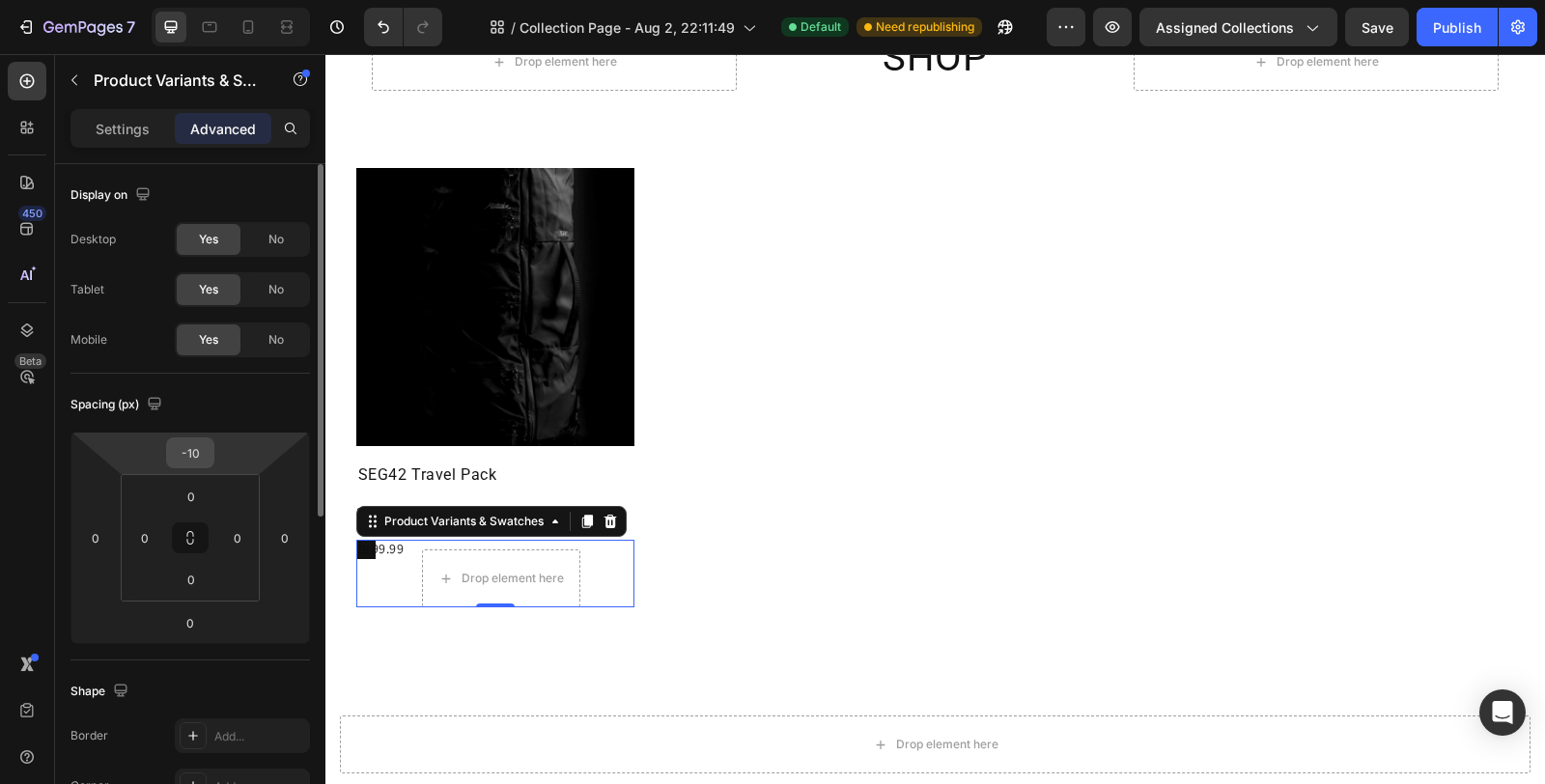 click on "-10" at bounding box center [190, 453] 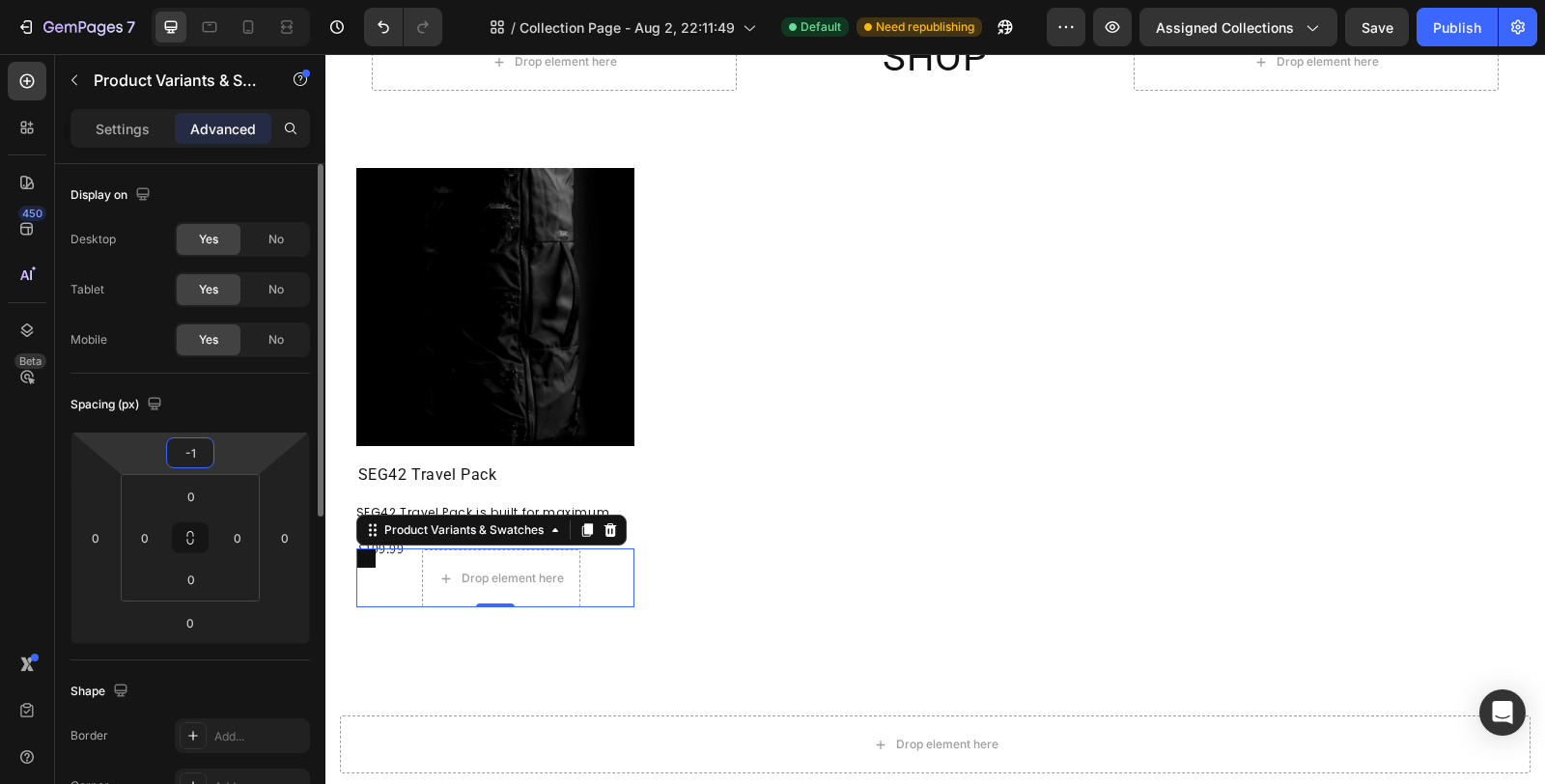 type on "0" 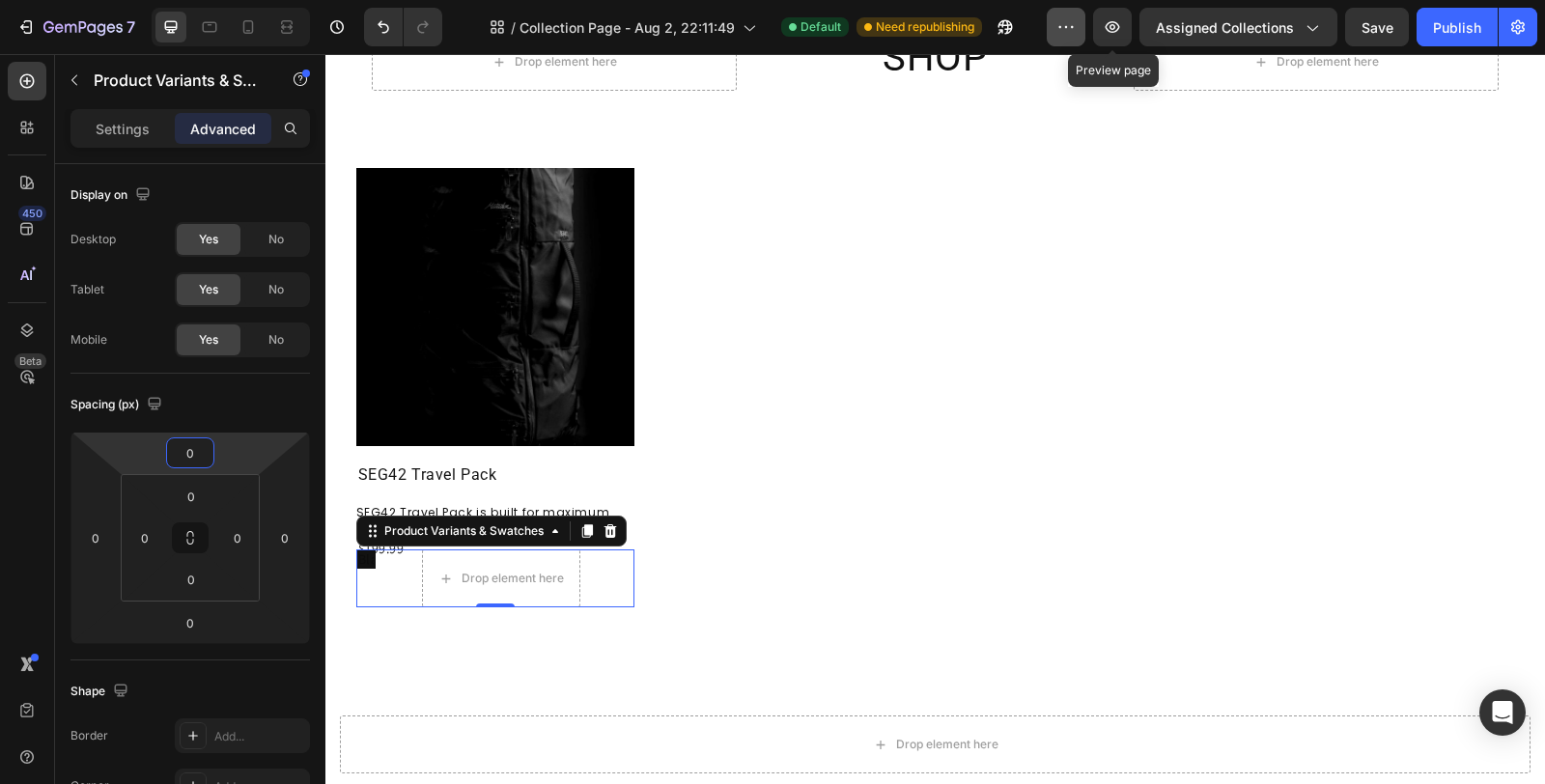 click 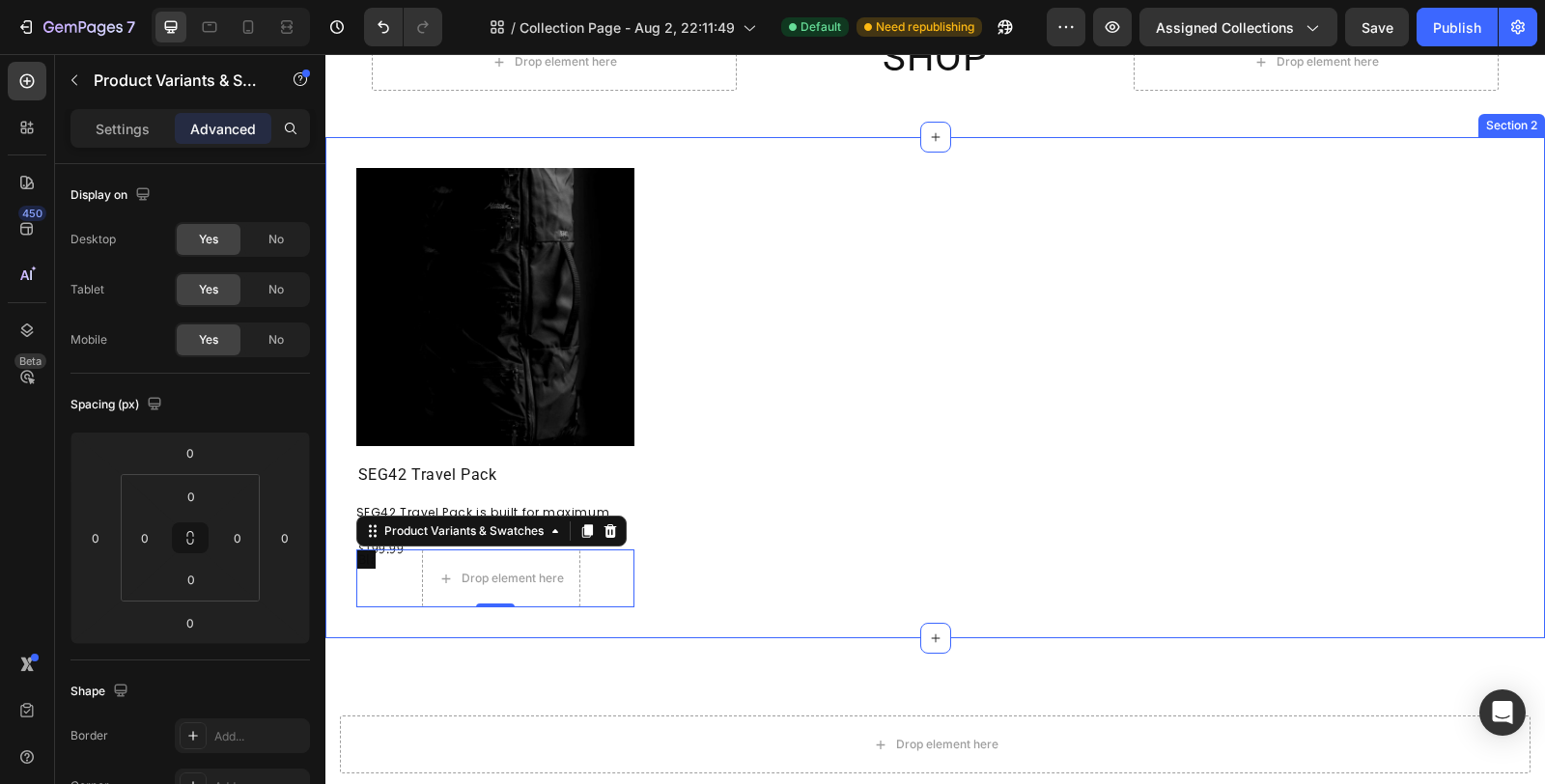 click on "Product Images SEG42 Travel Pack Product Title SEG42 Travel Pack is built for maximum organization in a minimalist design. The segmented architecture offers efficient organization and quick access to your belongings during travel.
Product Description $199.99 Product Price Product Price
Drop element here Row Black Black Black Product Variants & Swatches   0 Row Product List Product List Section 2" at bounding box center (935, 387) 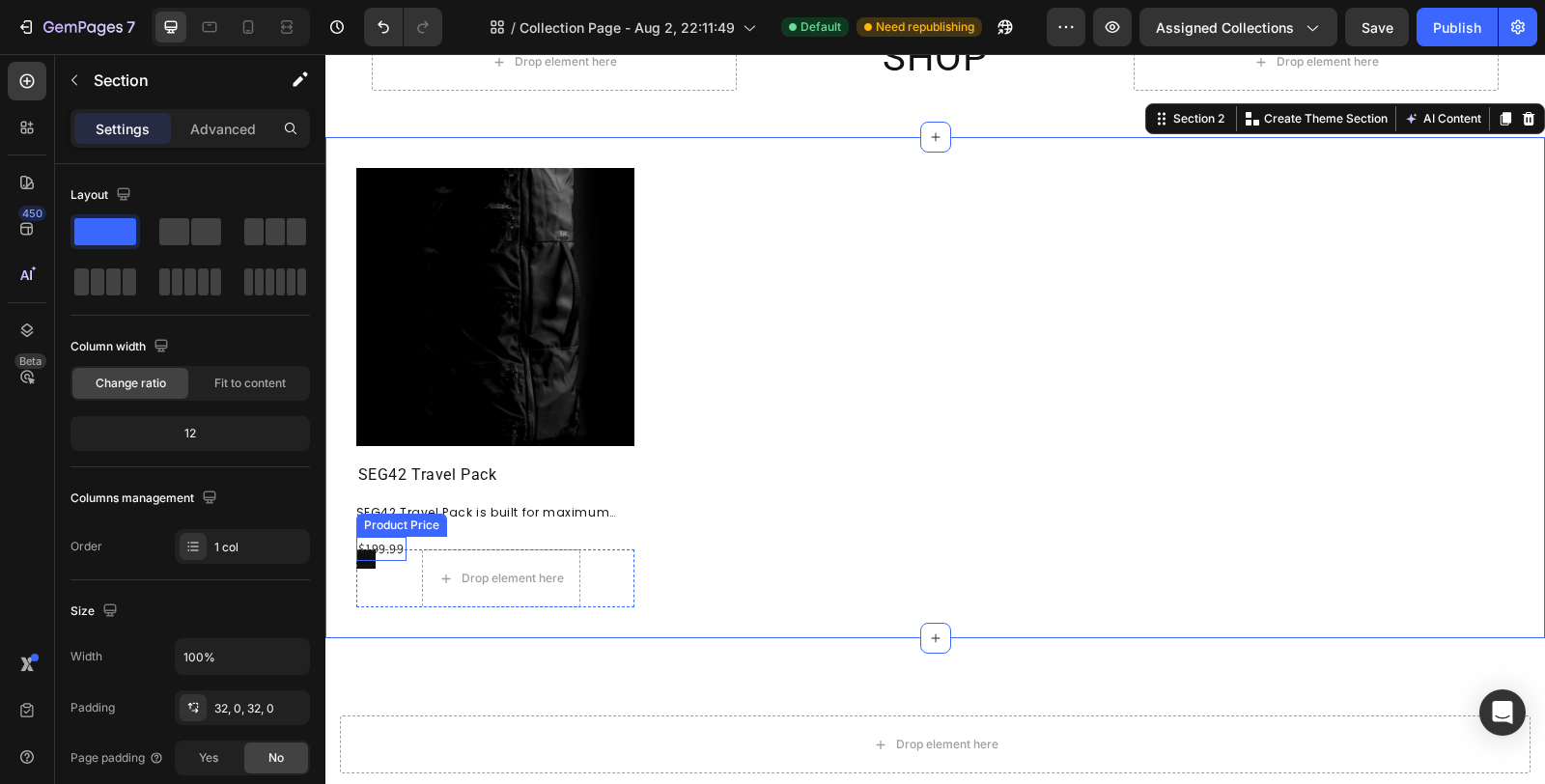 click on "$199.99" at bounding box center [381, 548] 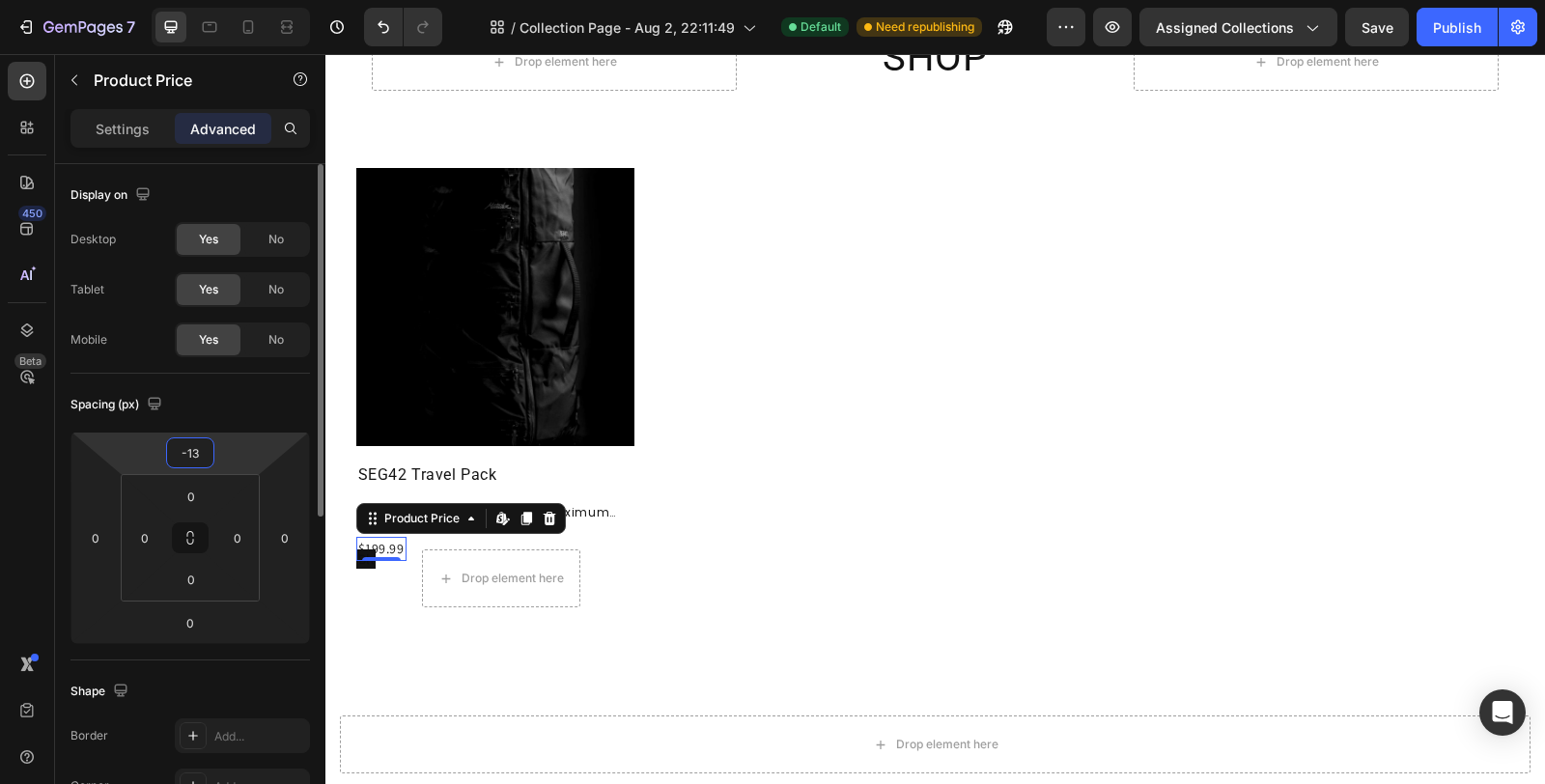click on "-13" at bounding box center [190, 453] 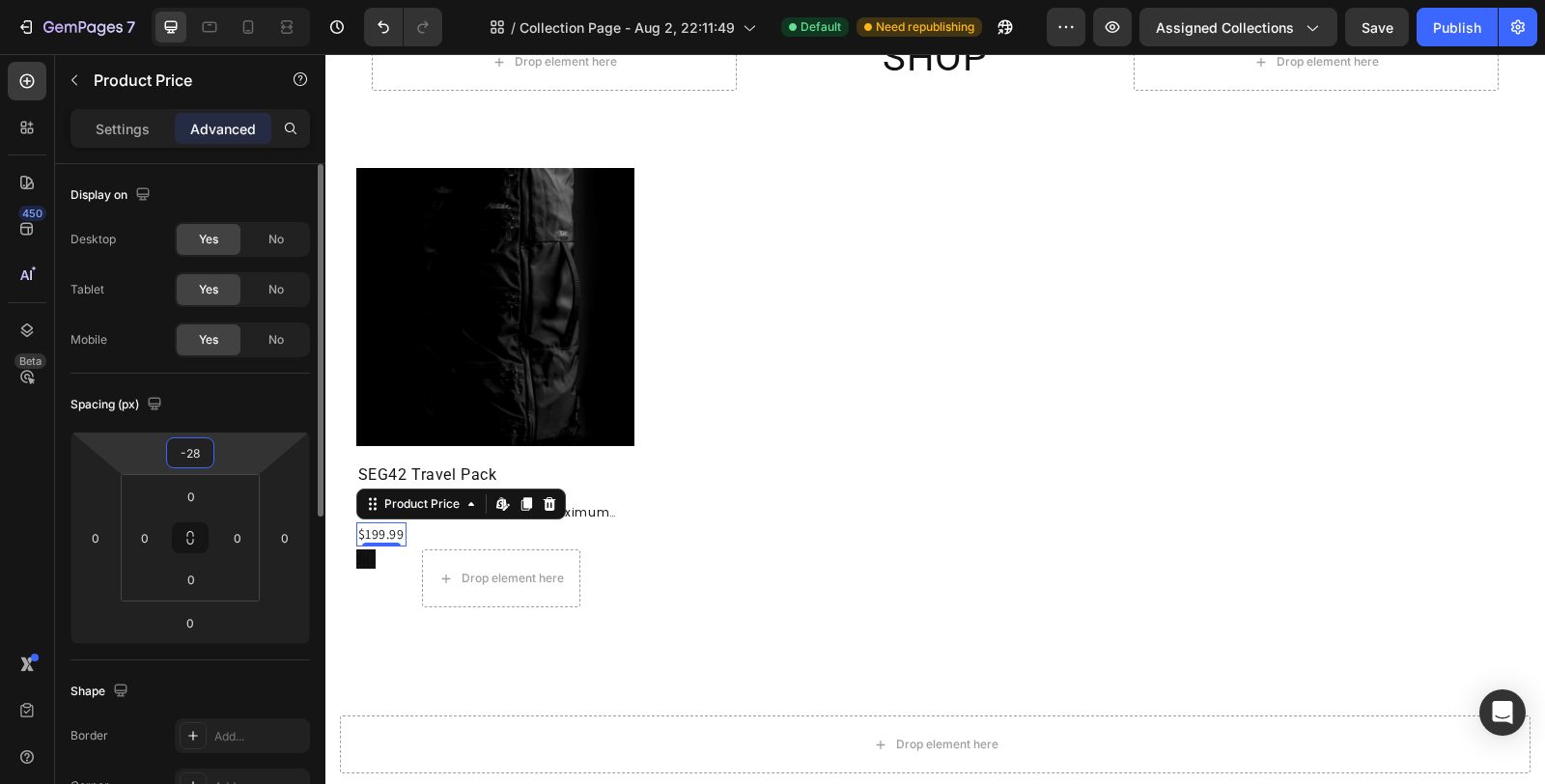 type on "-29" 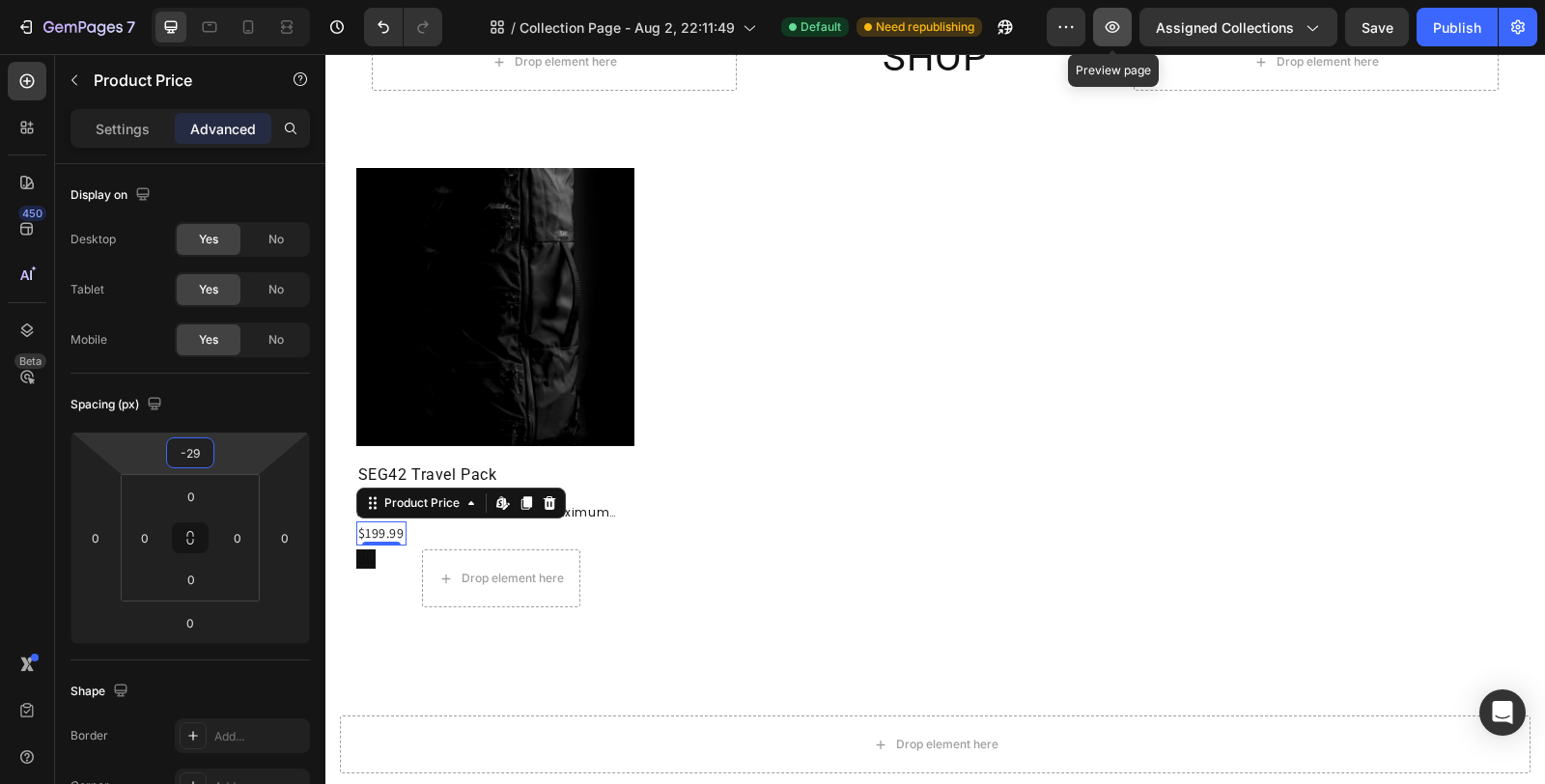 click 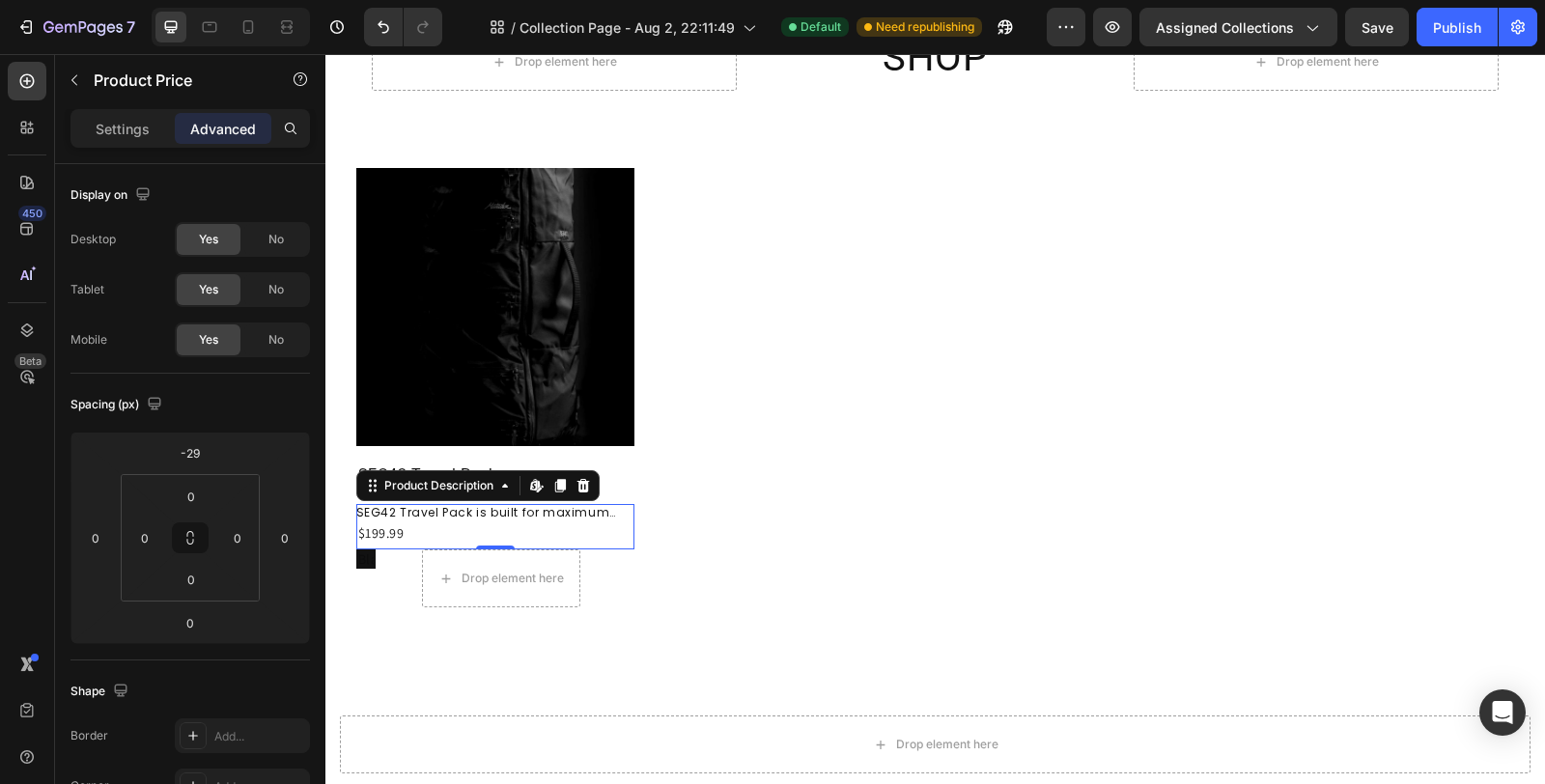 click on "SEG42 Travel Pack is built for maximum organization in a minimalist design. The segmented architecture offers efficient organization and quick access to your belongings during travel." at bounding box center (488, 546) 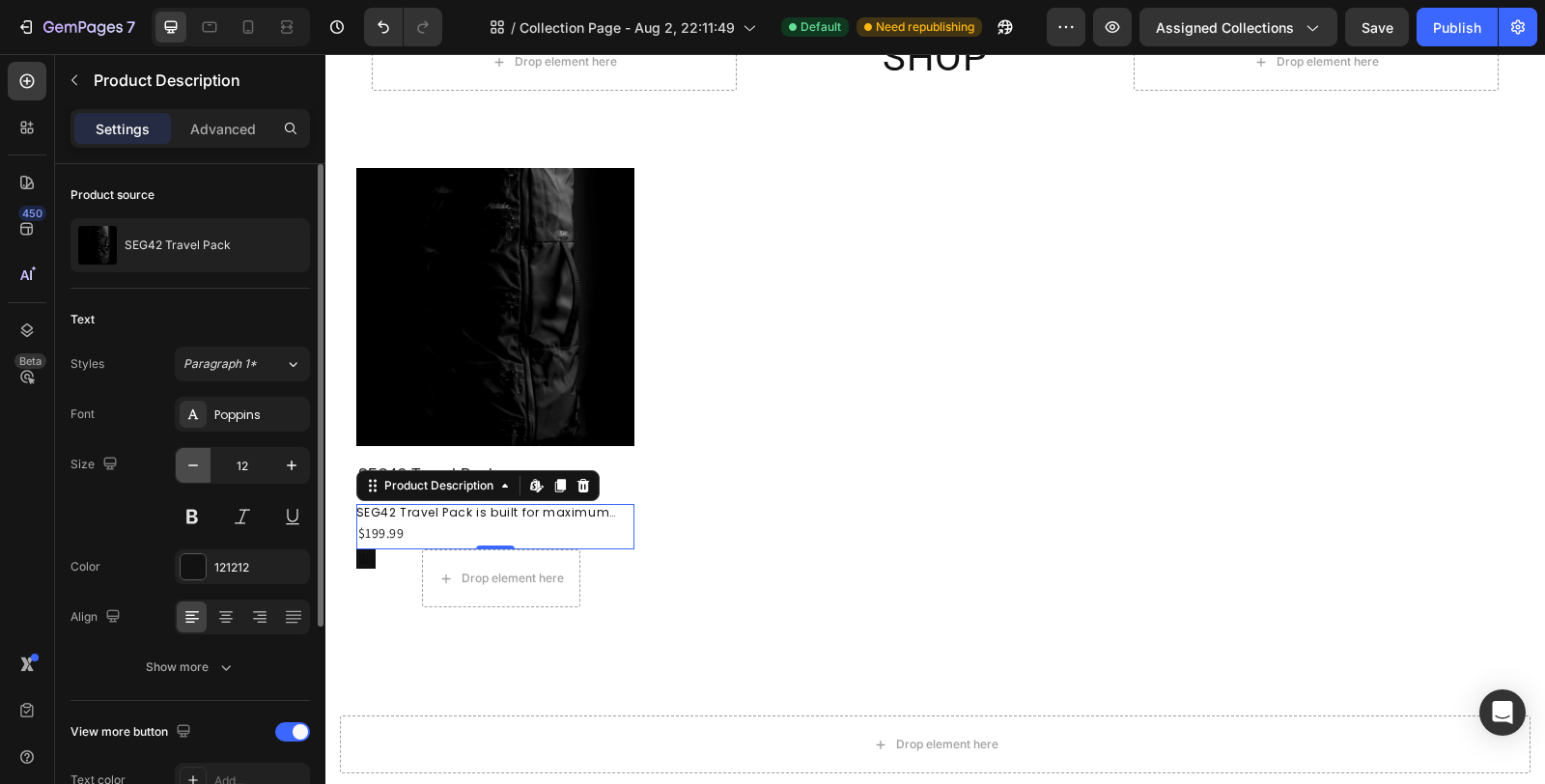 click 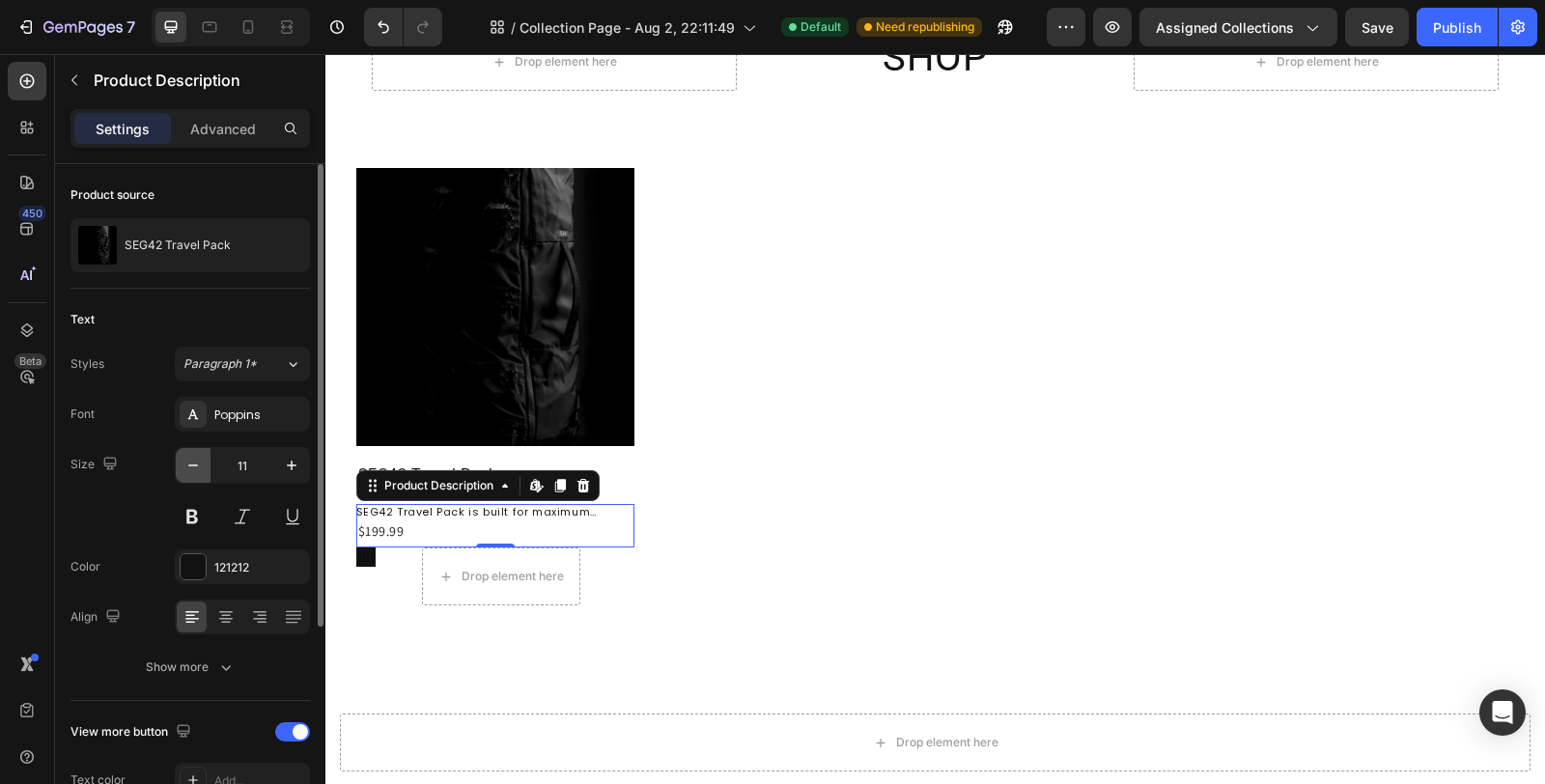 click 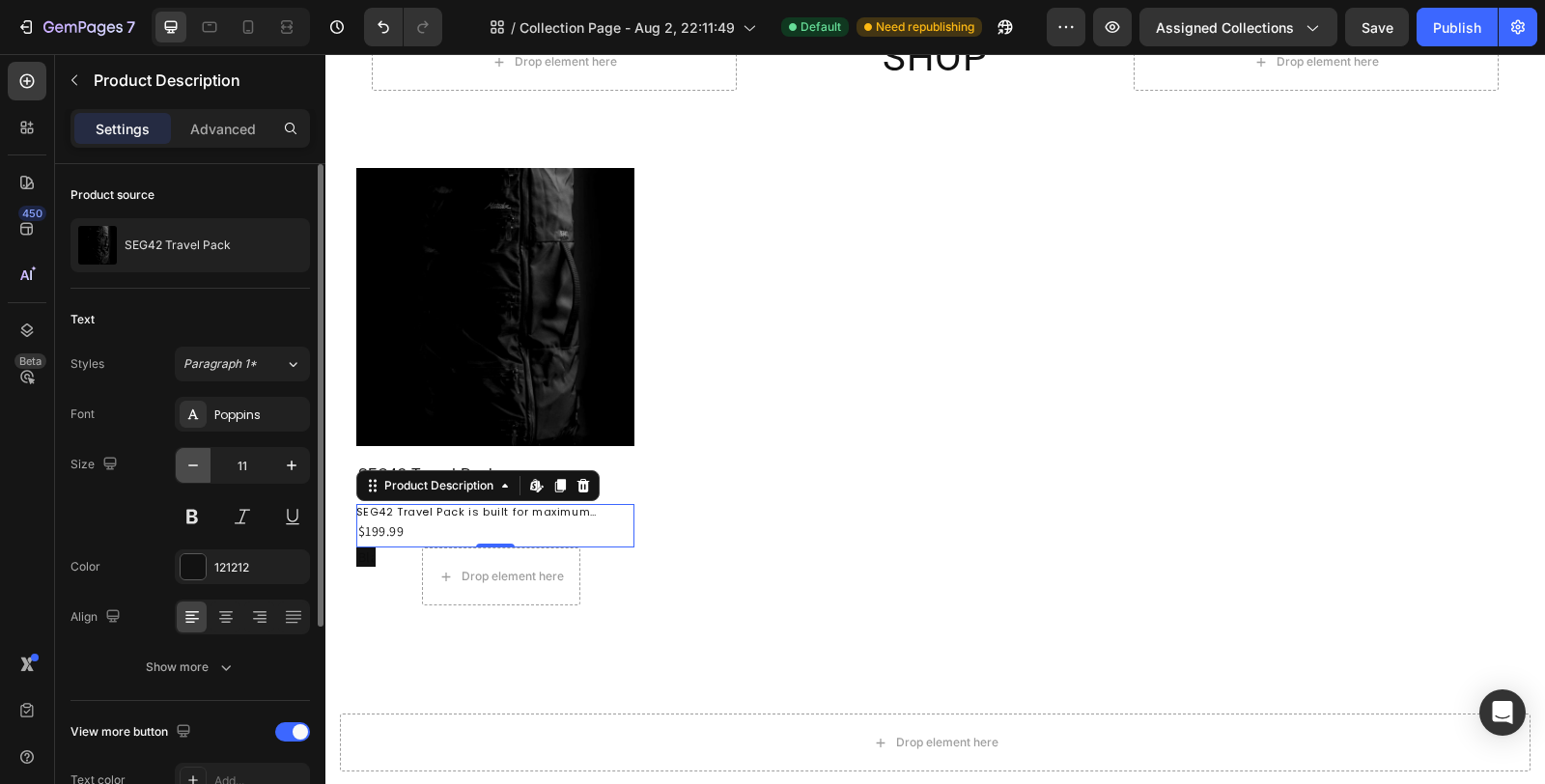 type on "10" 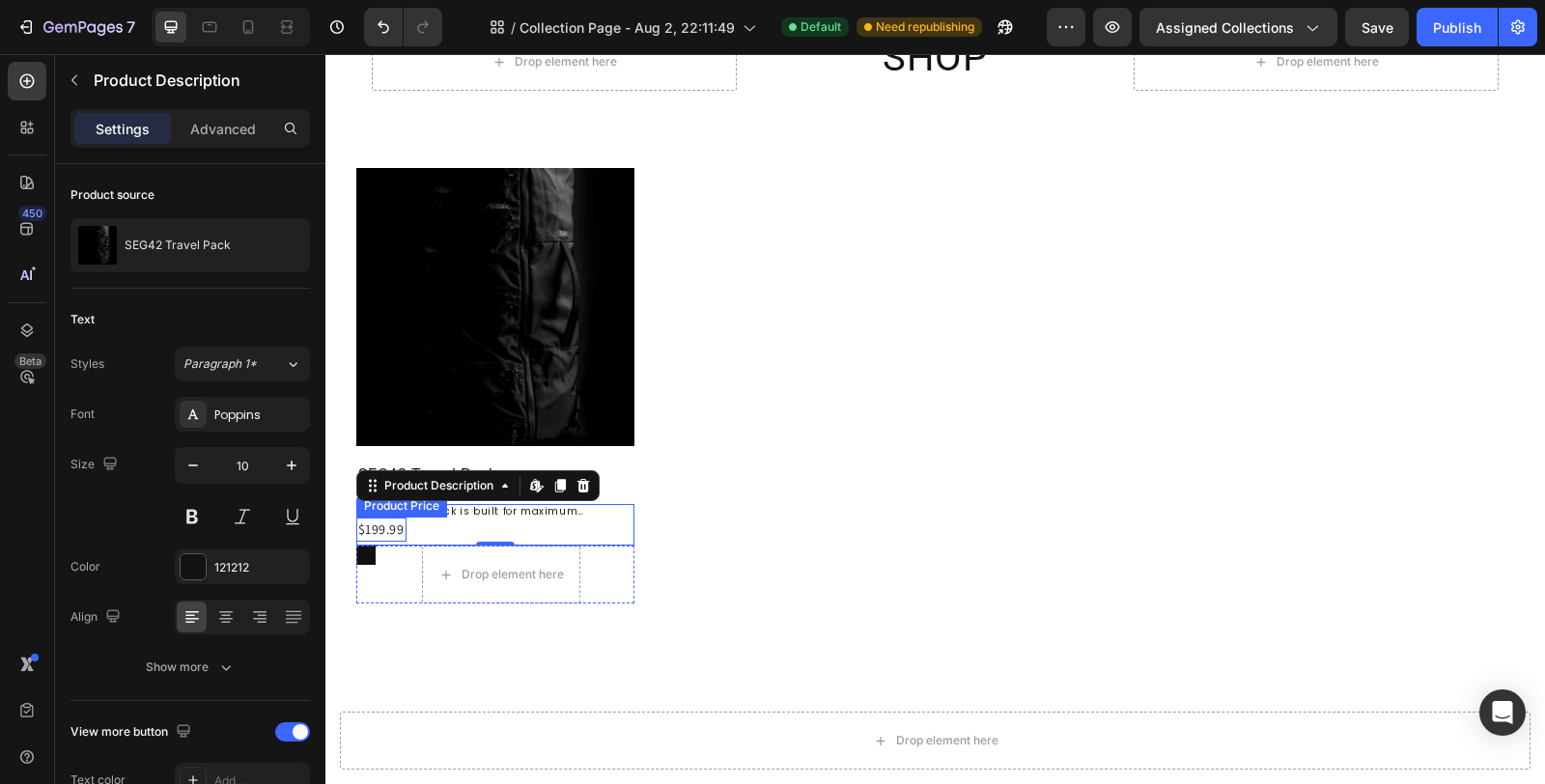 click on "$199.99" at bounding box center (381, 529) 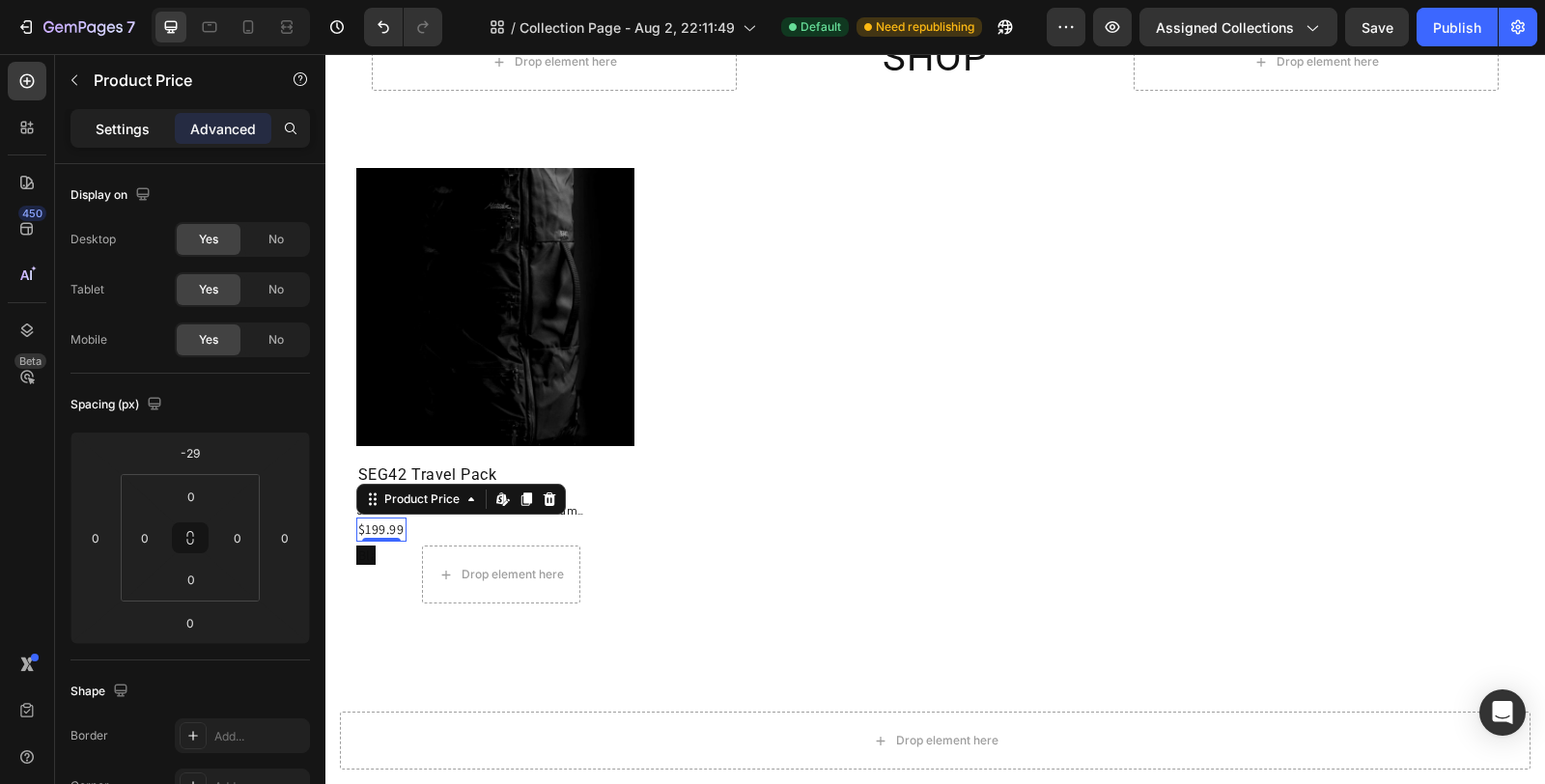 click on "Settings" at bounding box center [123, 128] 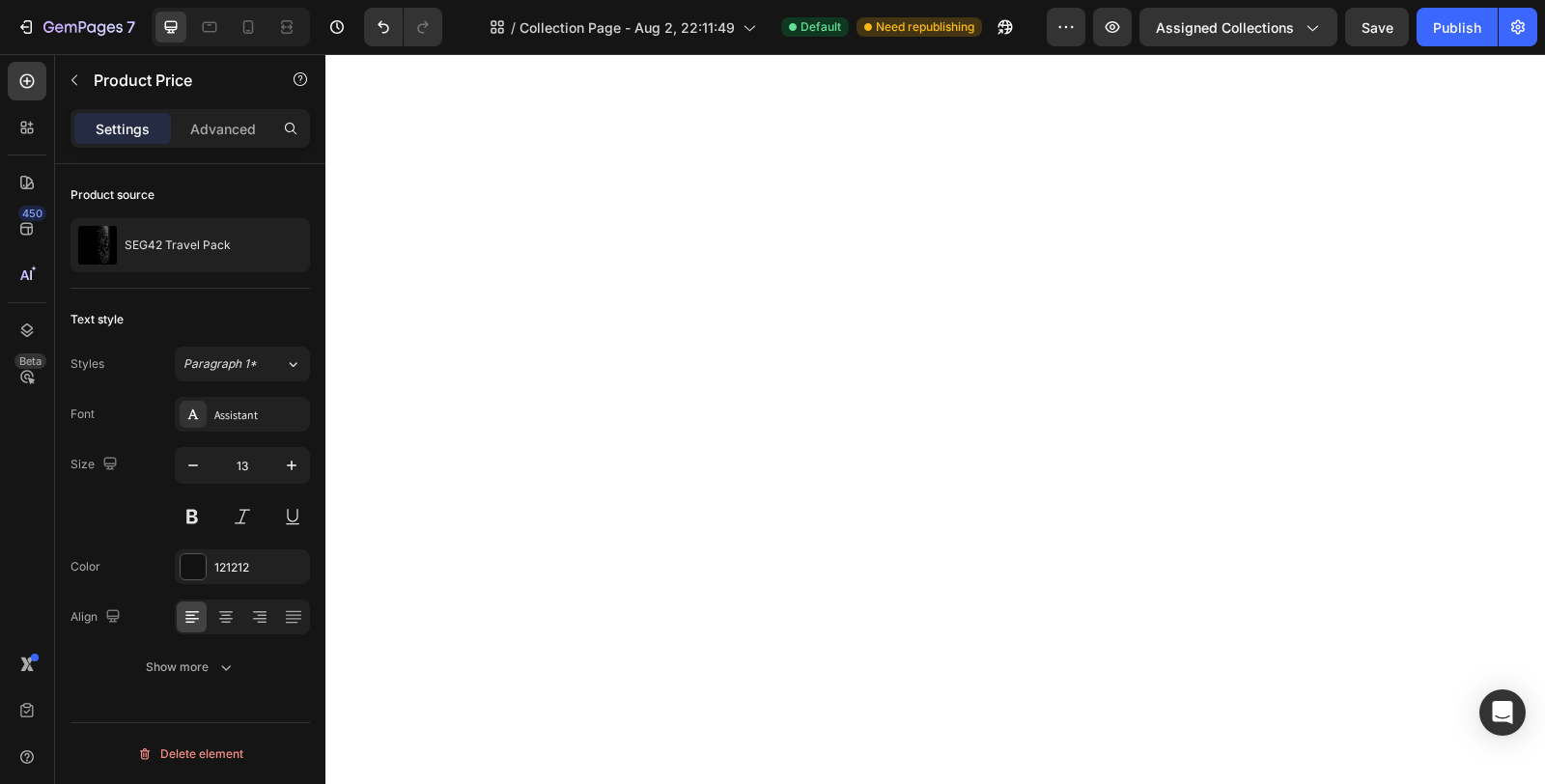 scroll, scrollTop: 0, scrollLeft: 0, axis: both 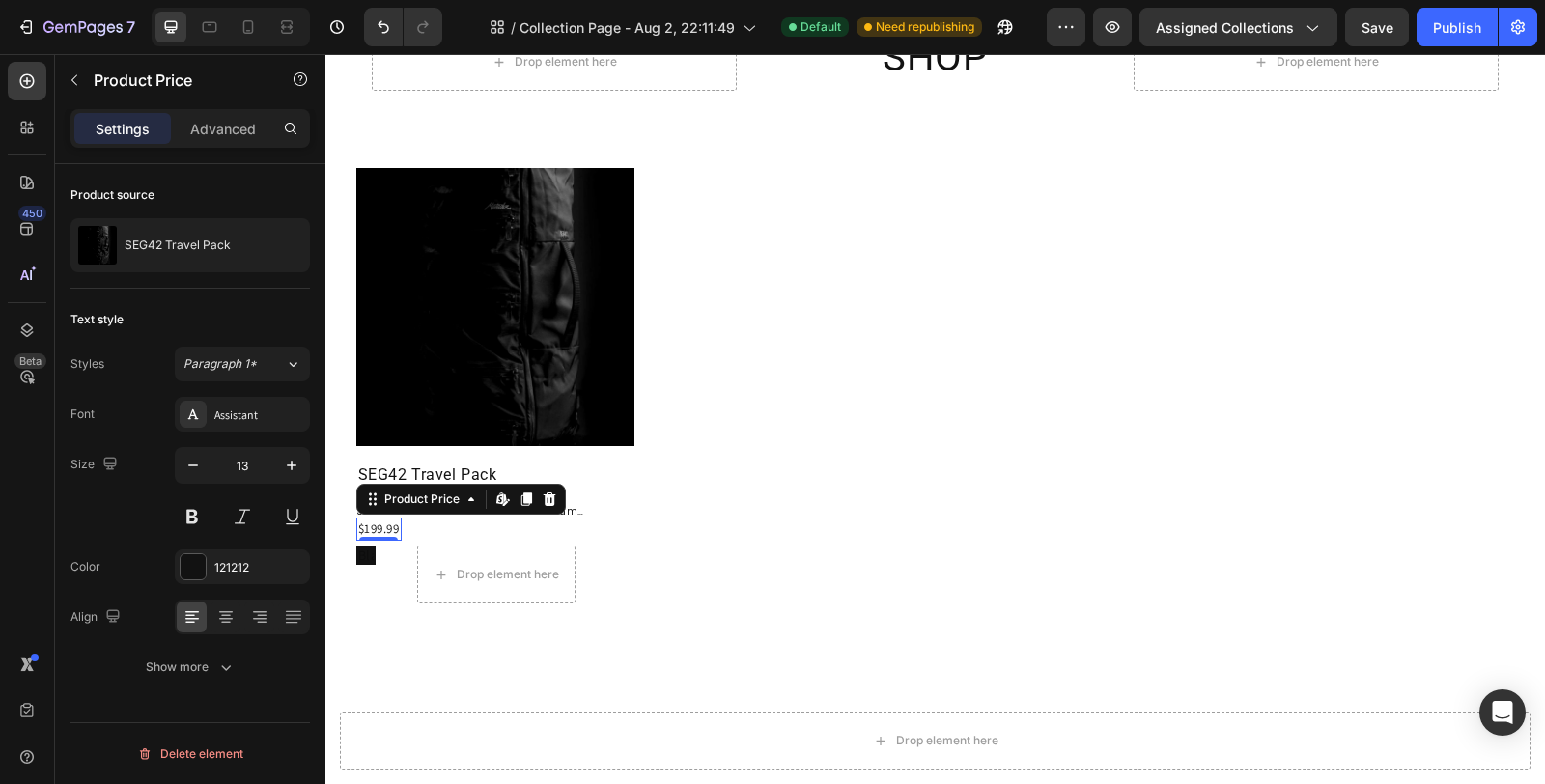 click 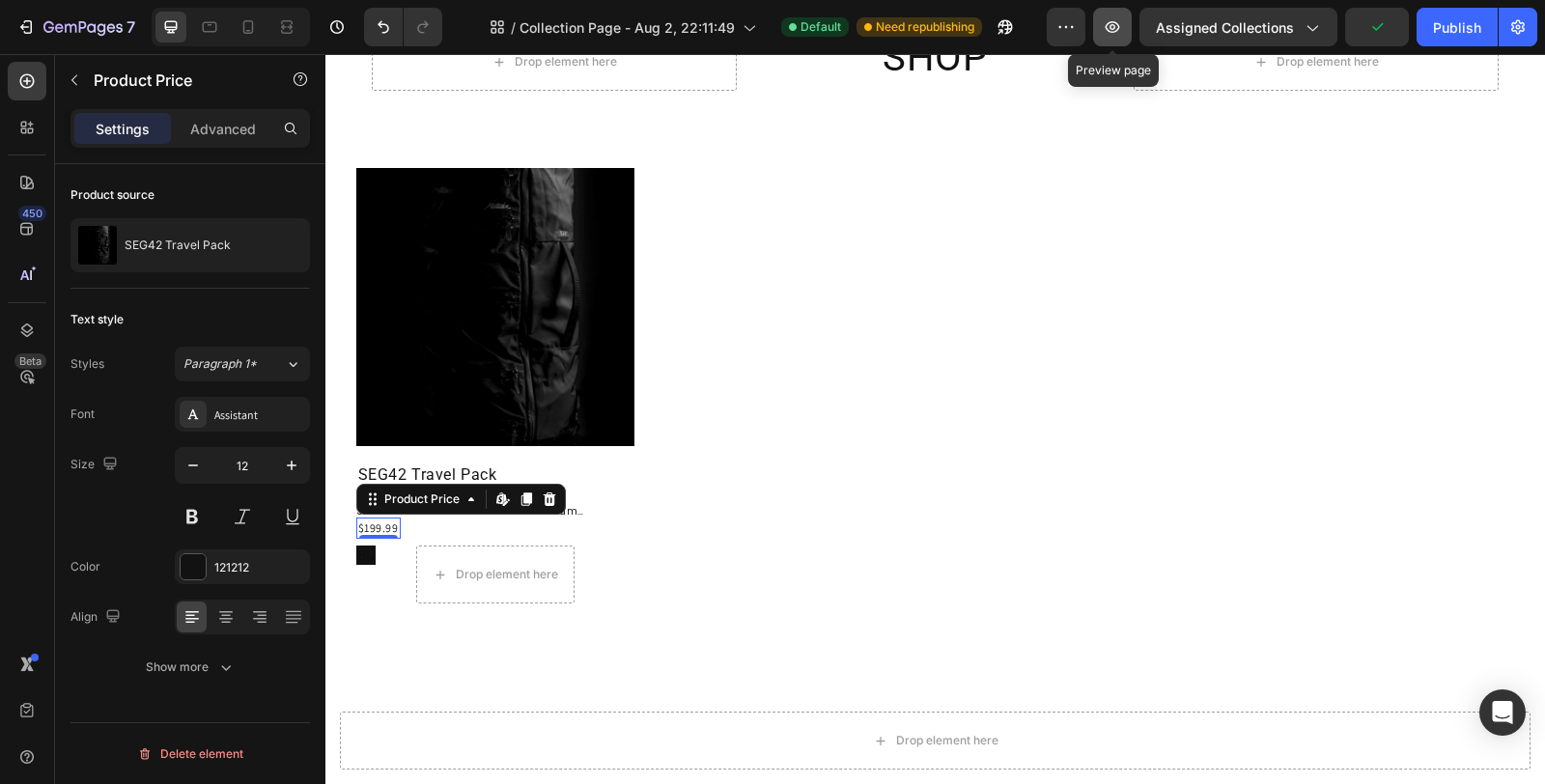 click 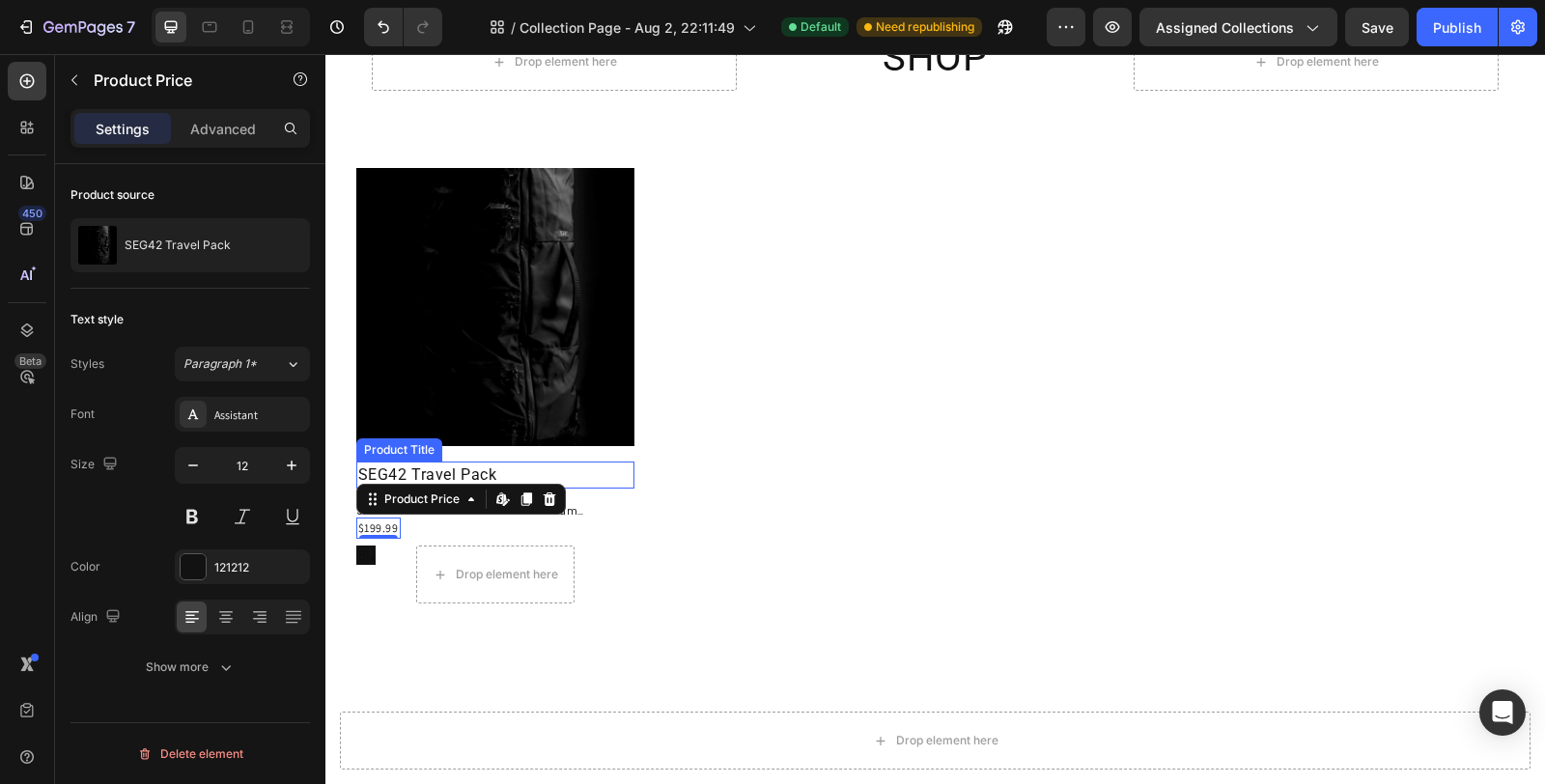 click on "SEG42 Travel Pack" at bounding box center (495, 475) 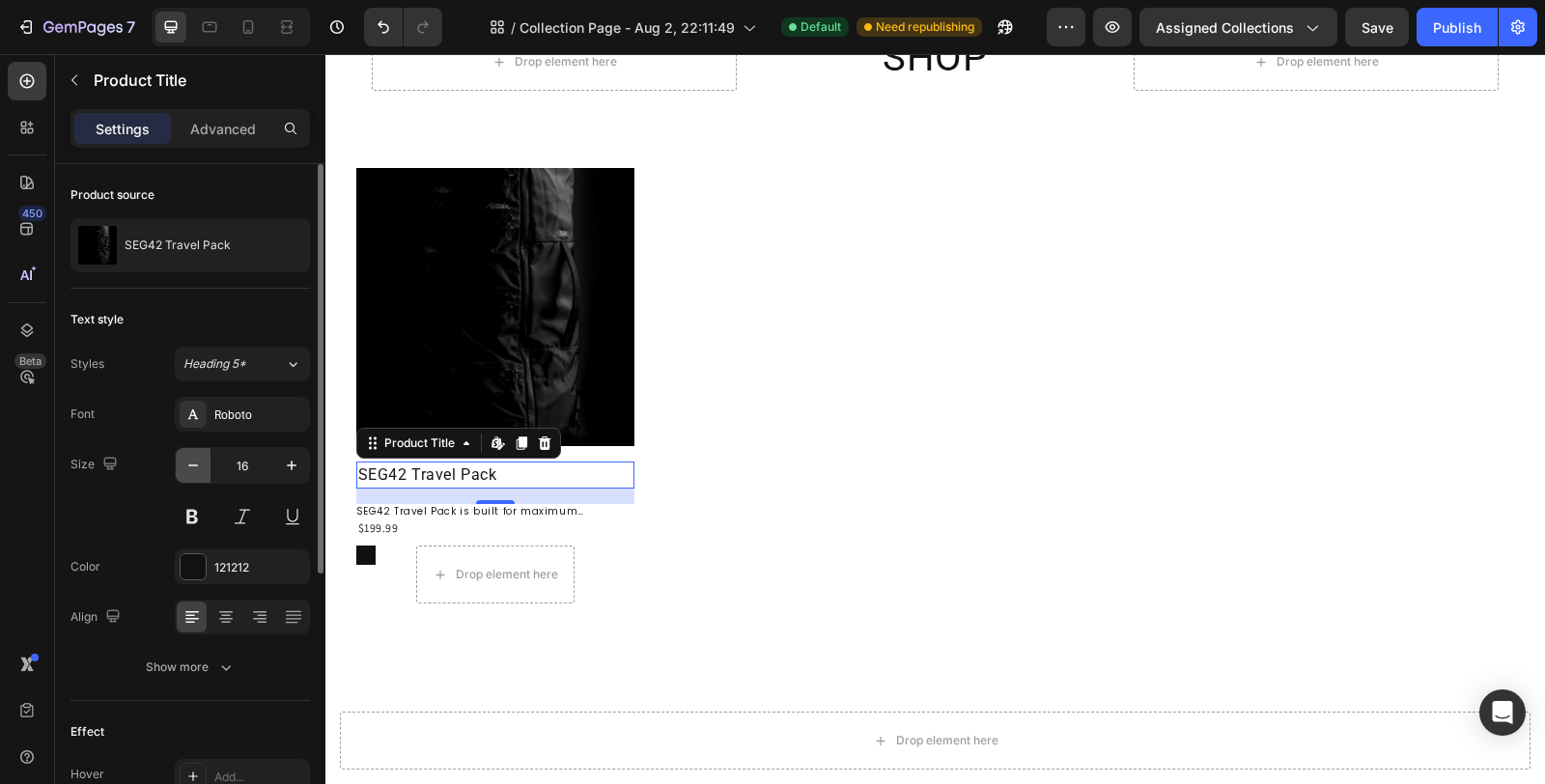 click 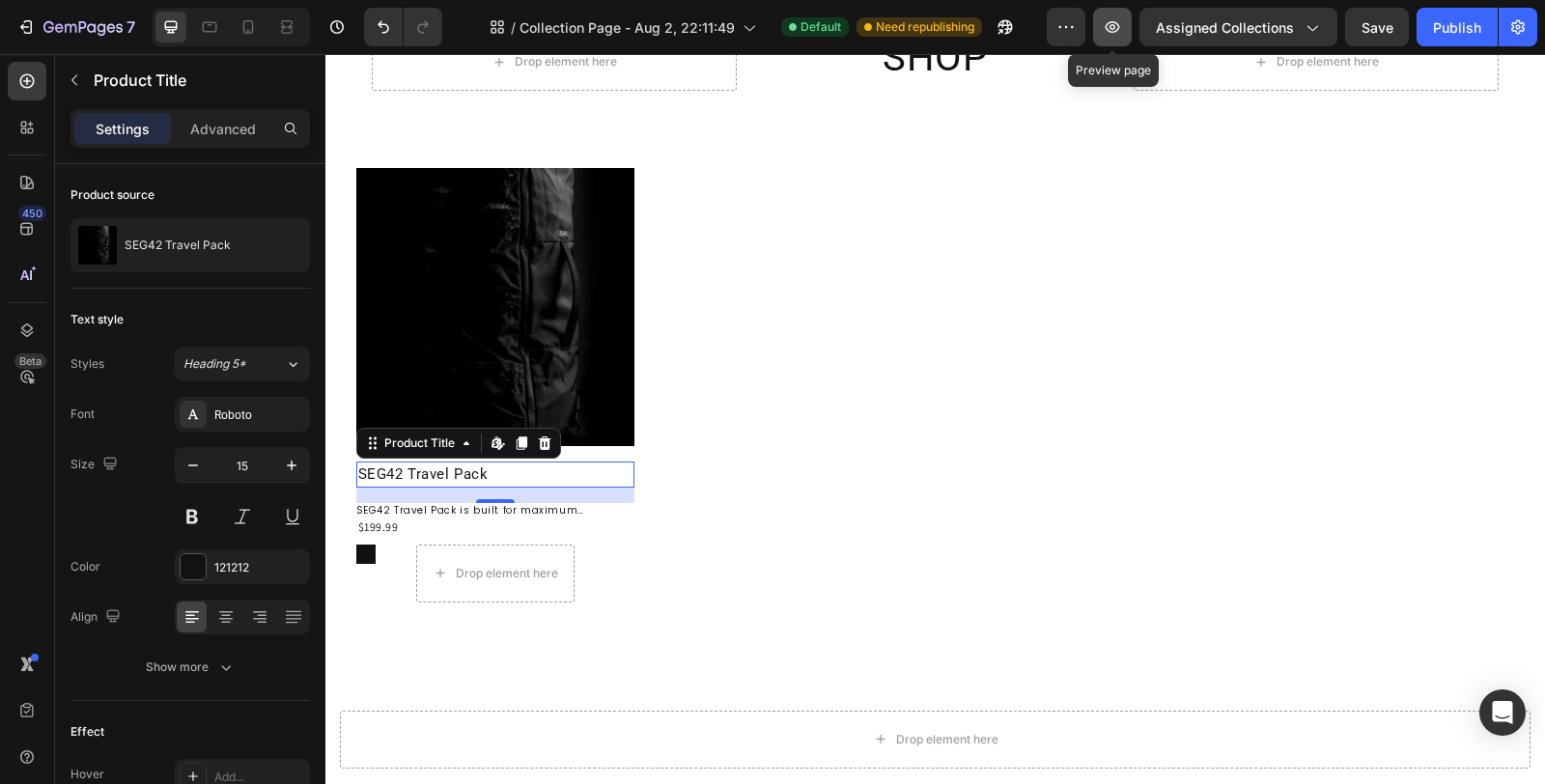 click 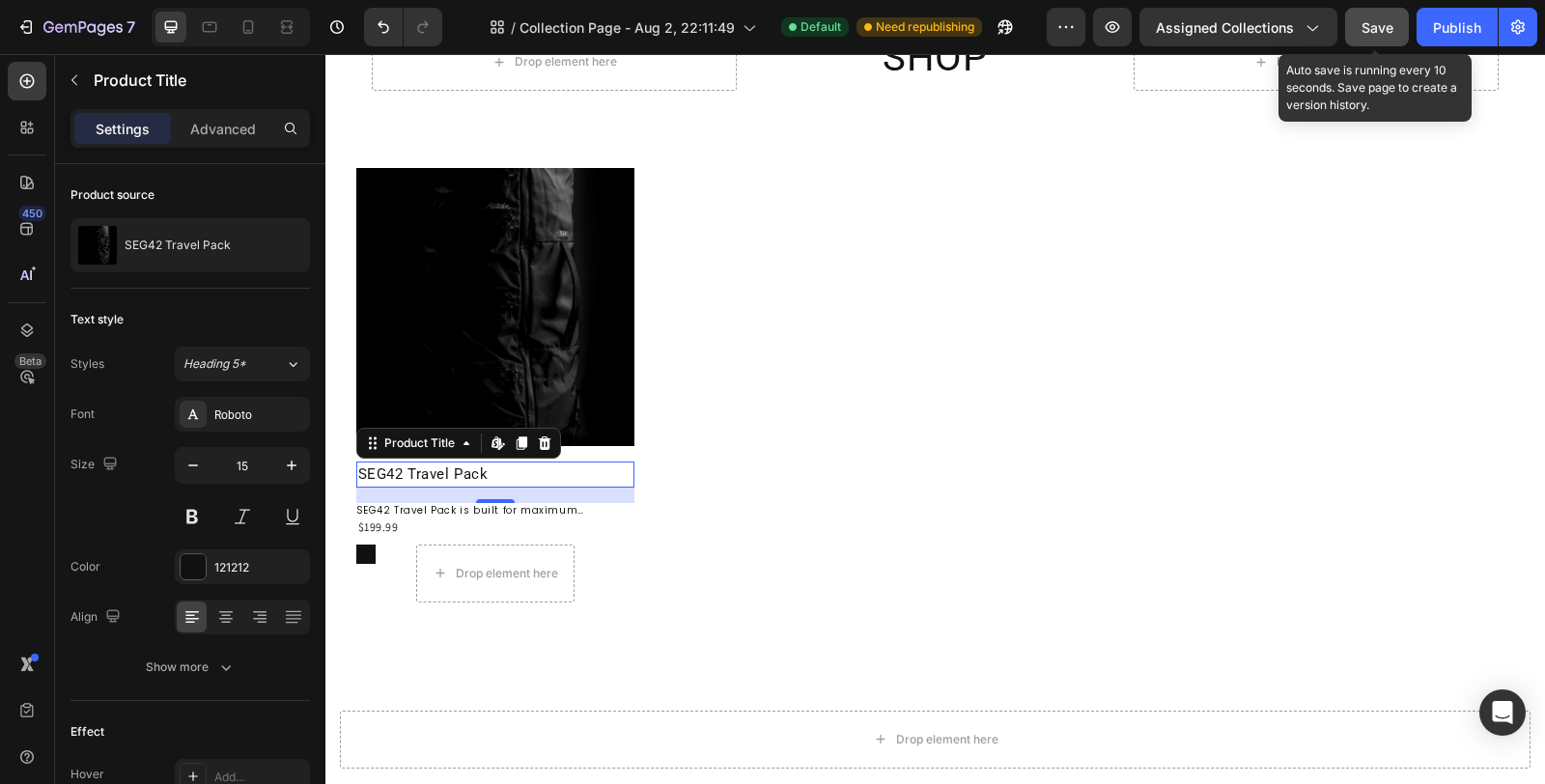 click on "Save" at bounding box center (1377, 27) 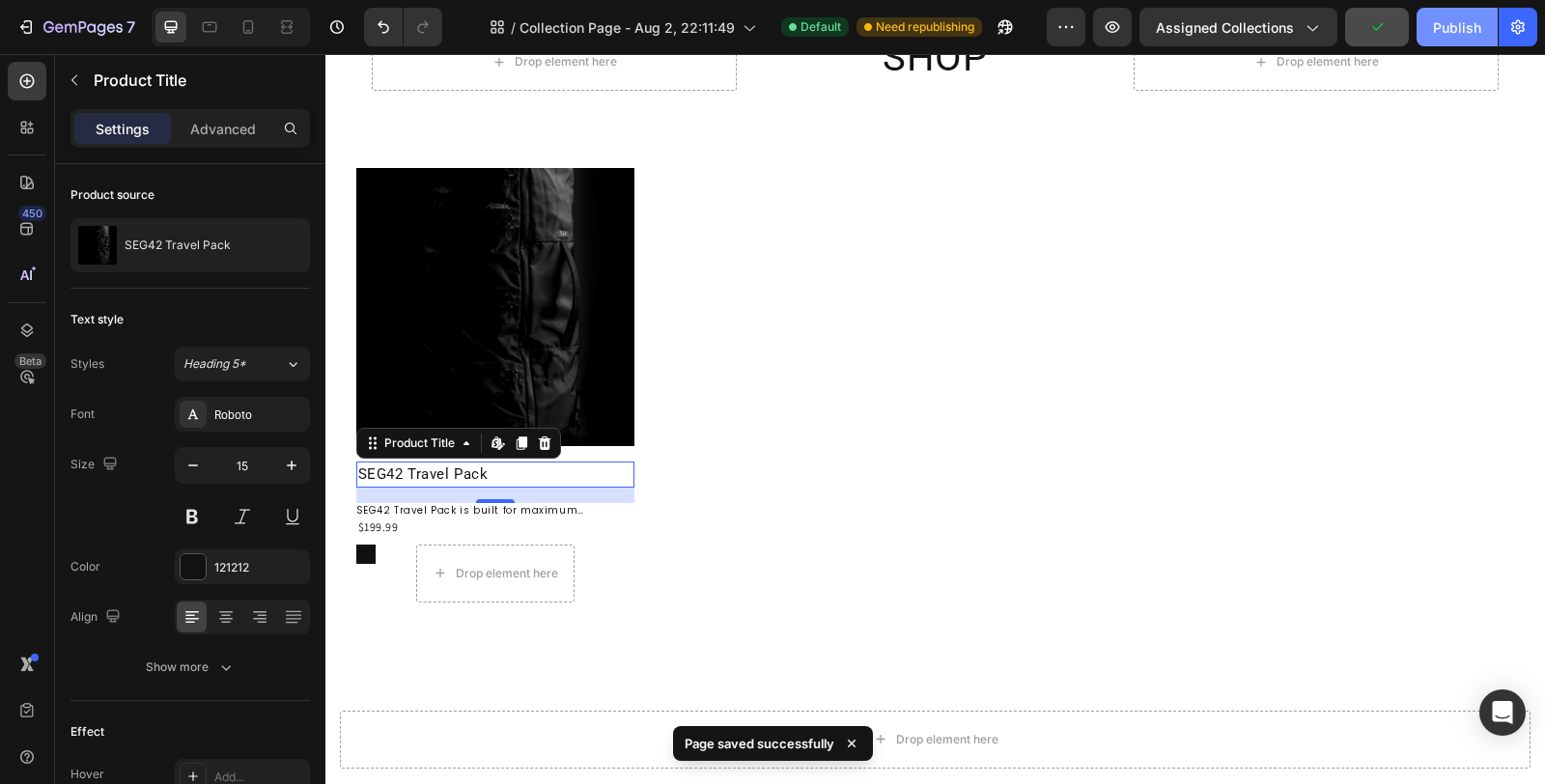 click on "Publish" at bounding box center [1457, 27] 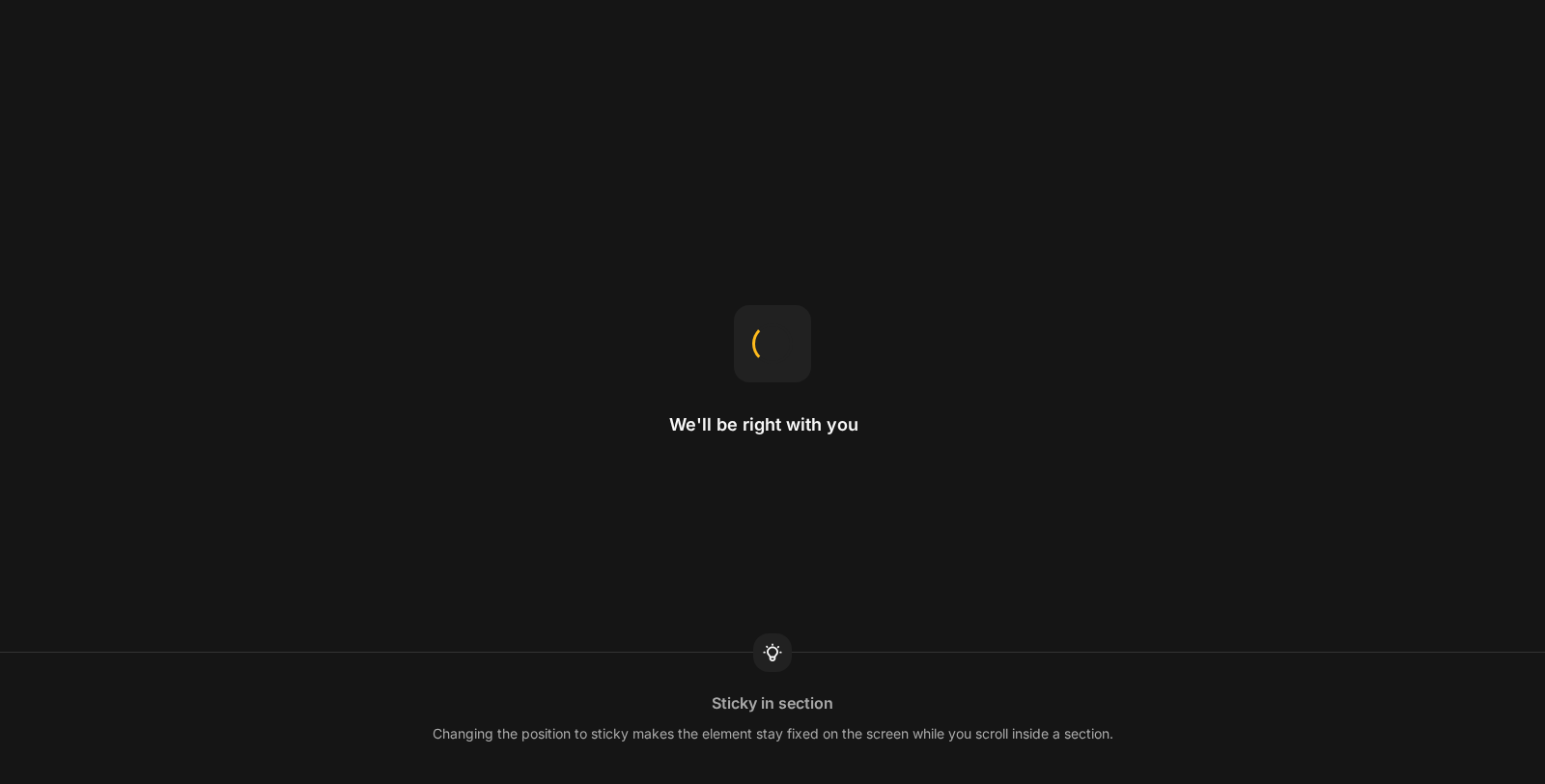 scroll, scrollTop: 0, scrollLeft: 0, axis: both 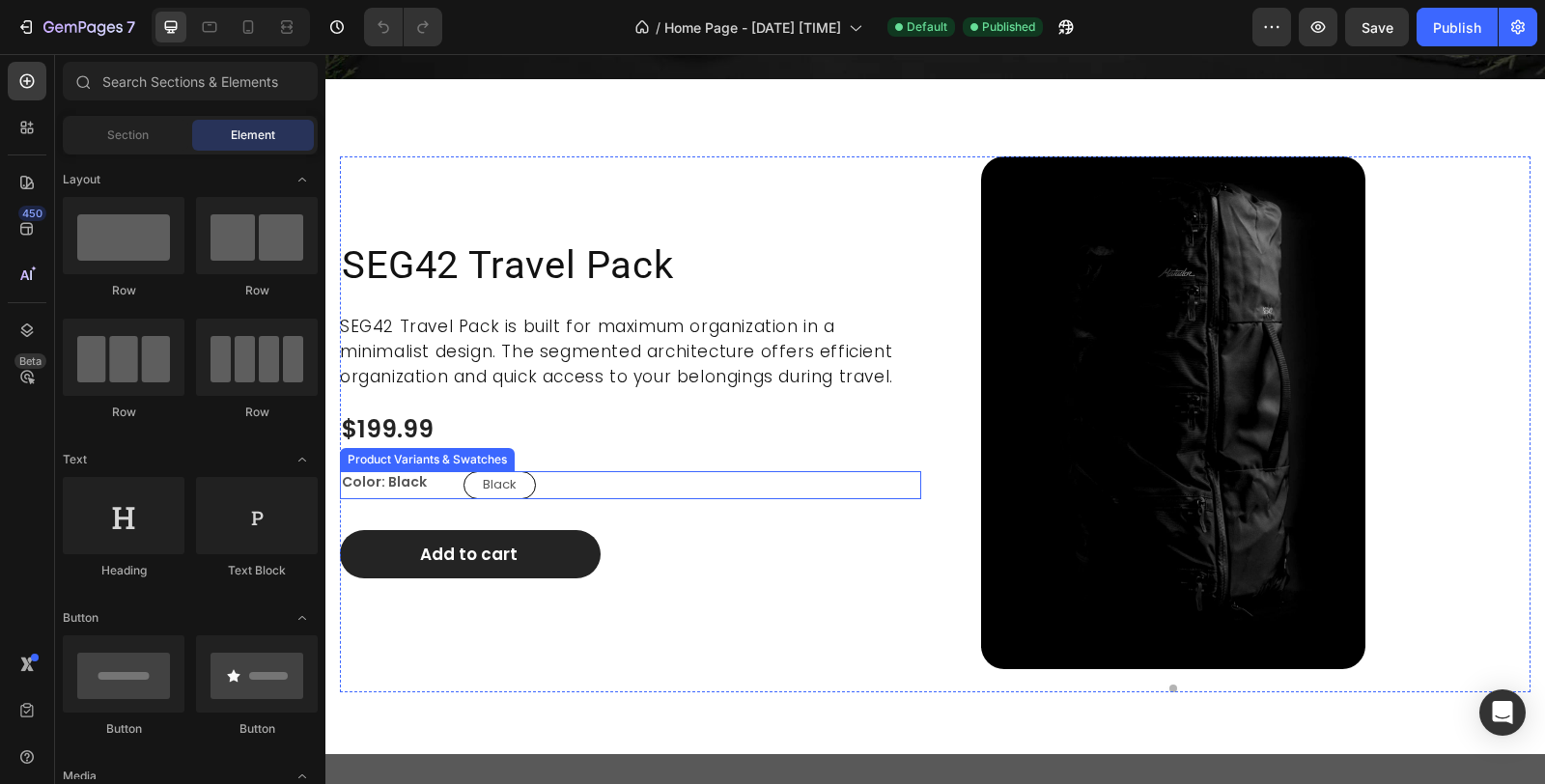 click on "Black Black     Black" at bounding box center (692, 485) 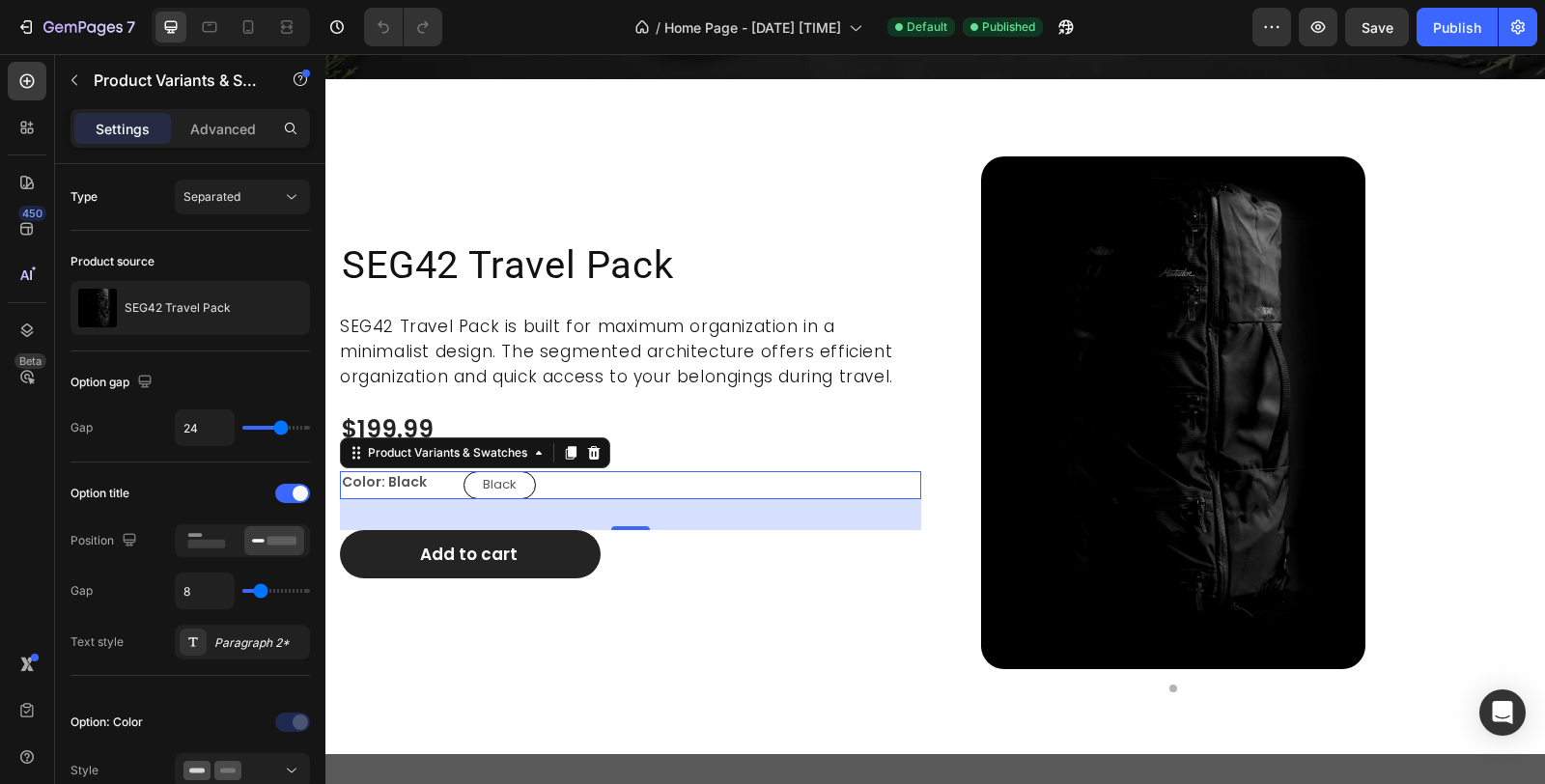 click on "Color: Black" at bounding box center (398, 482) 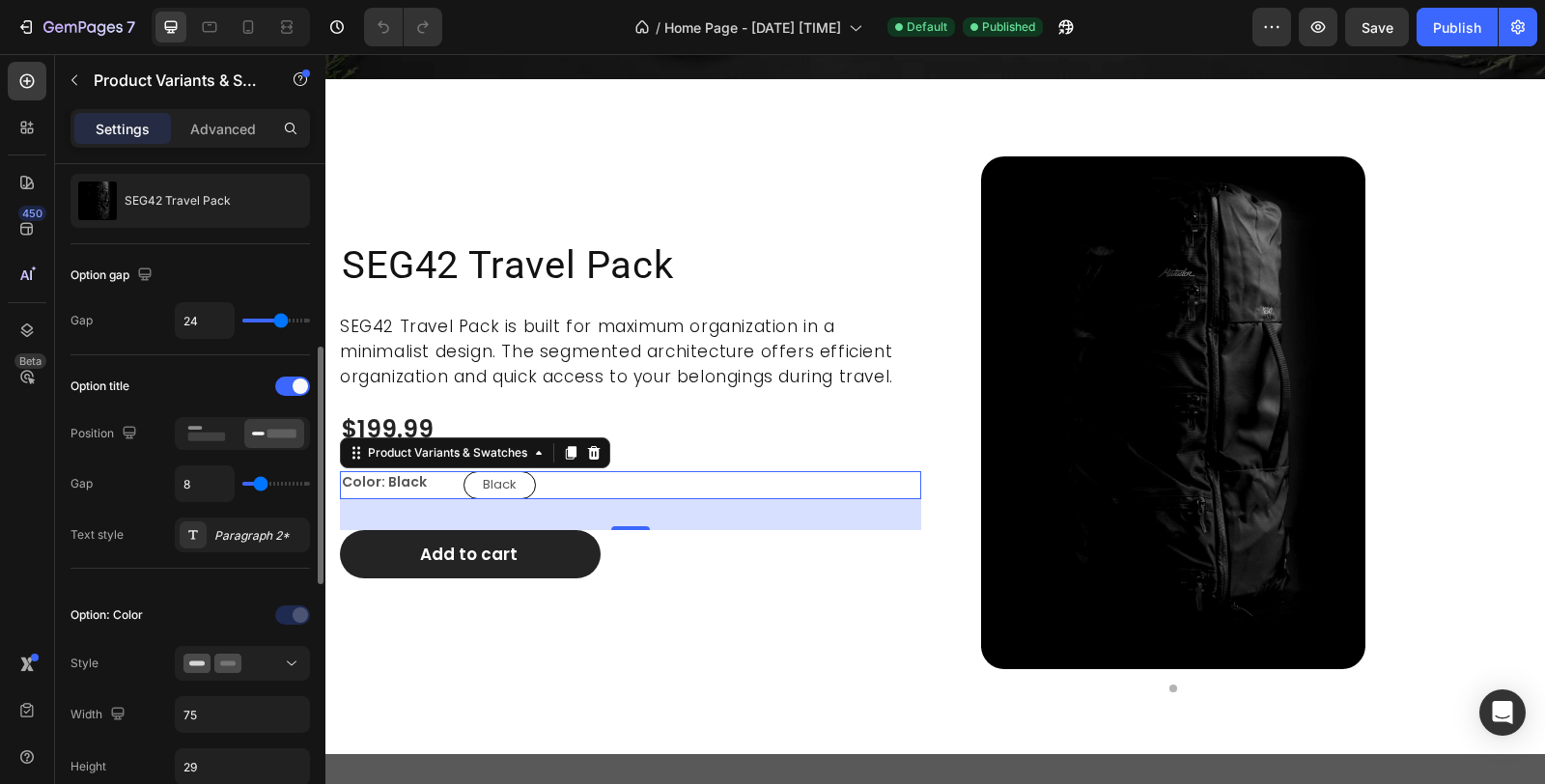 scroll, scrollTop: 214, scrollLeft: 0, axis: vertical 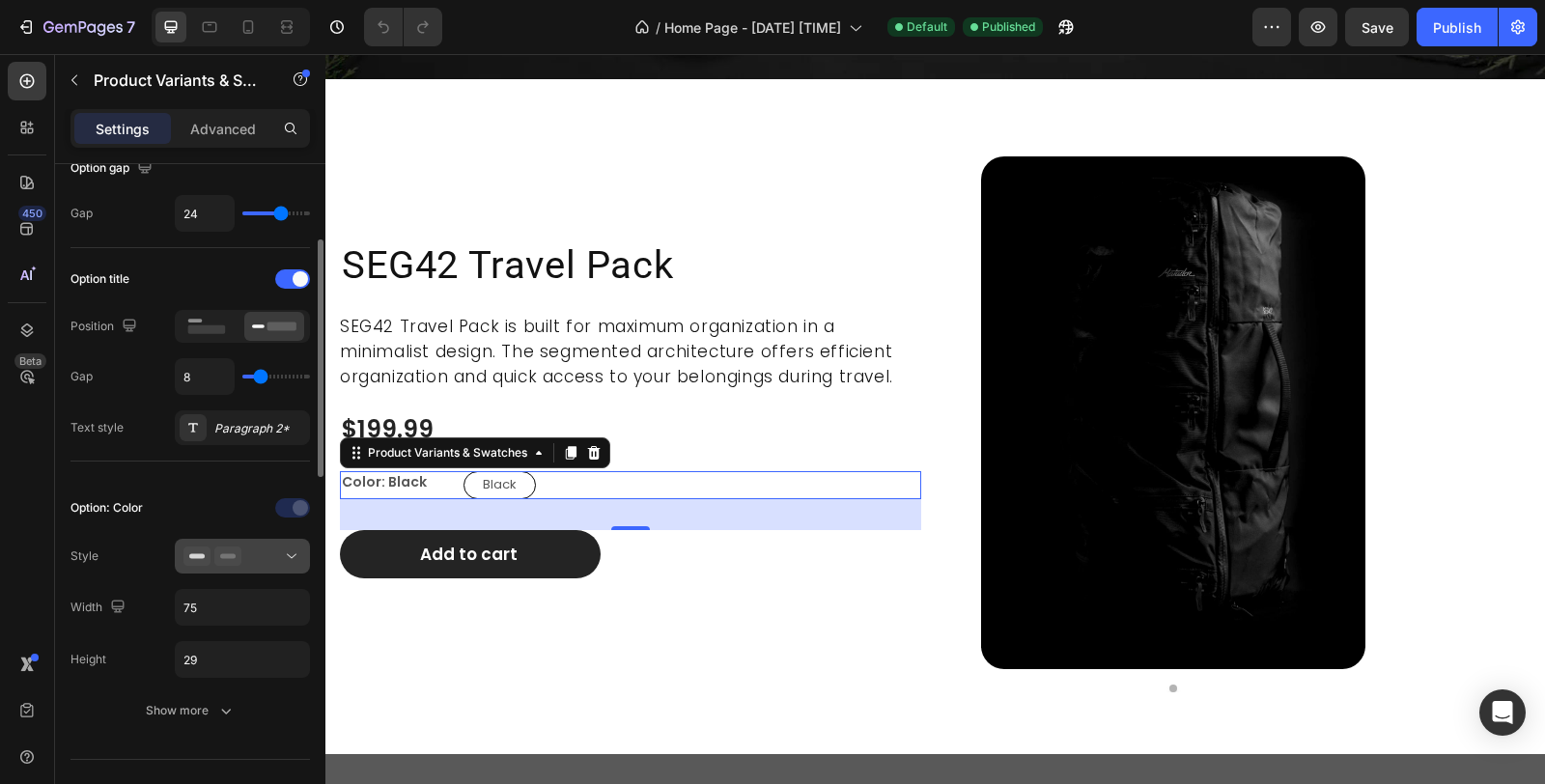 click 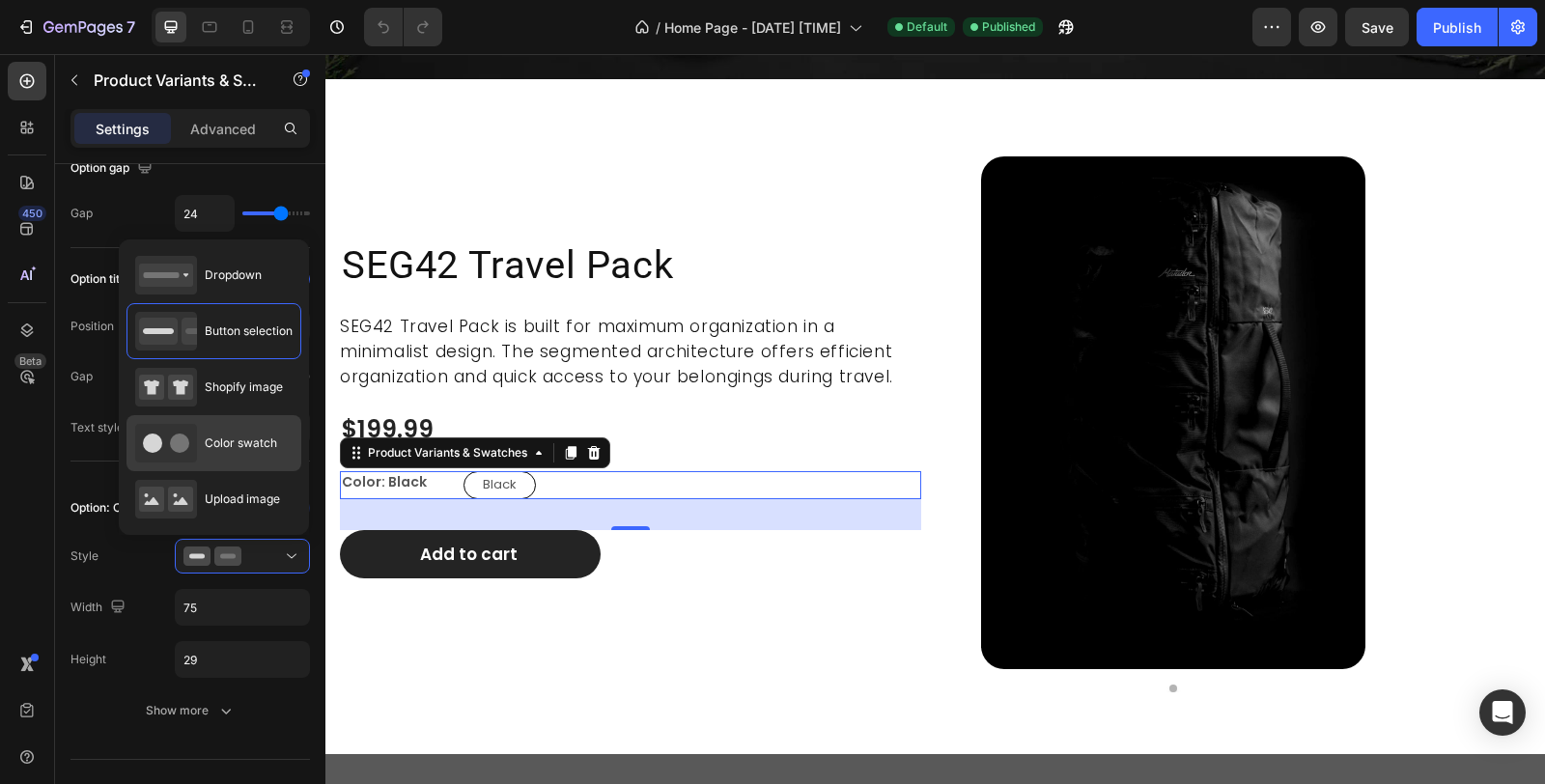 click on "Color swatch" at bounding box center (206, 443) 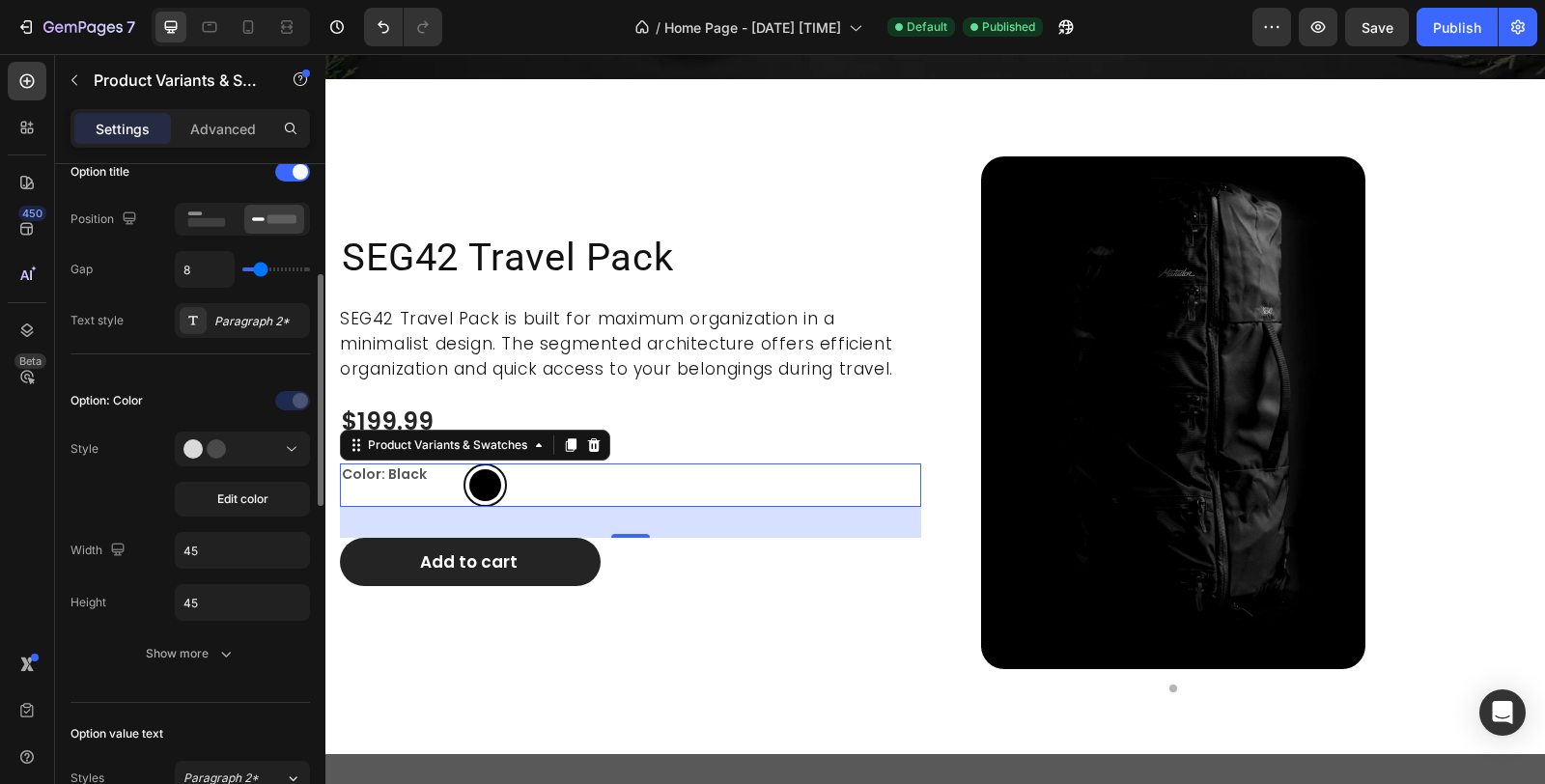 scroll, scrollTop: 429, scrollLeft: 0, axis: vertical 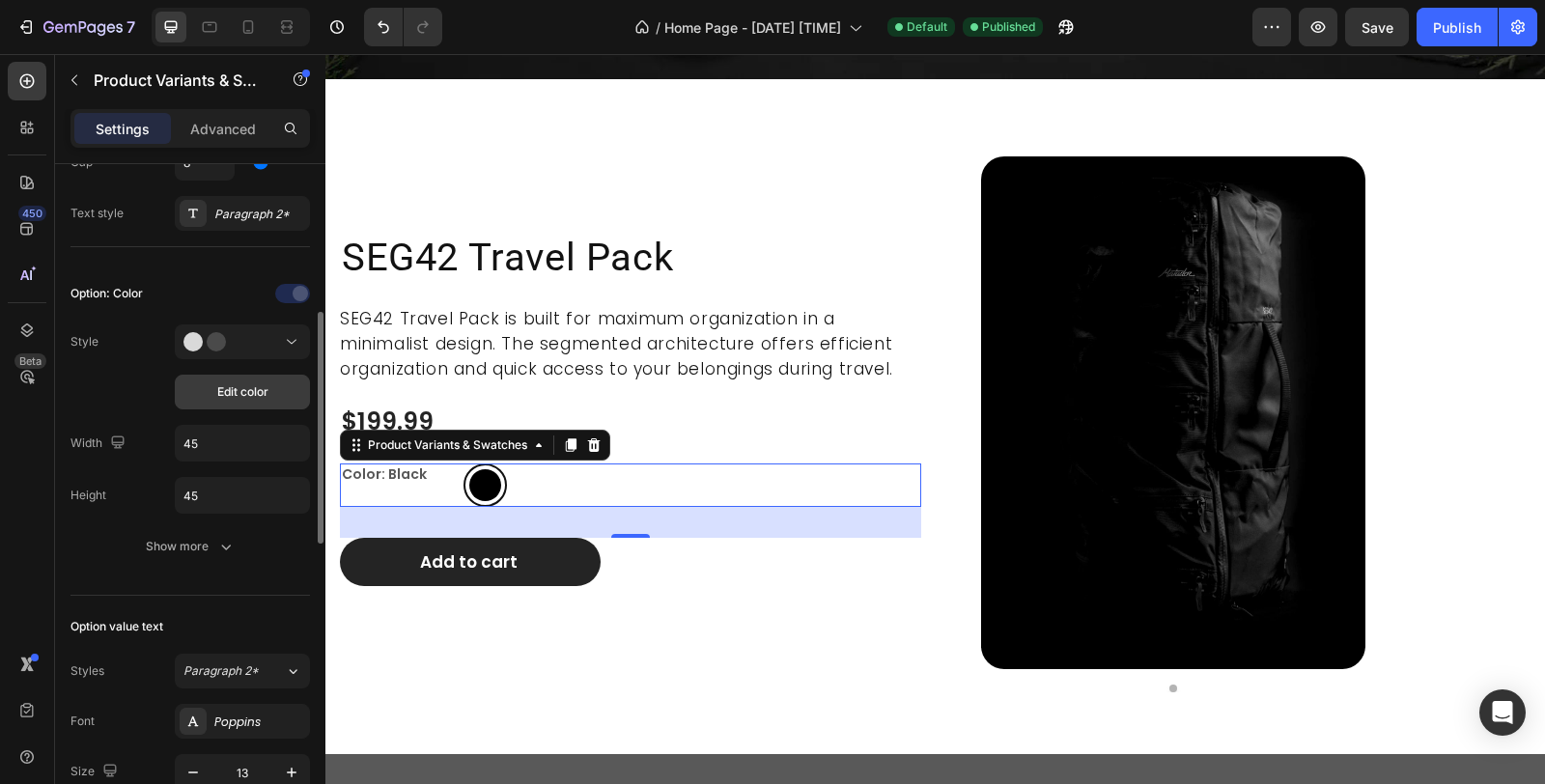 click on "Edit color" 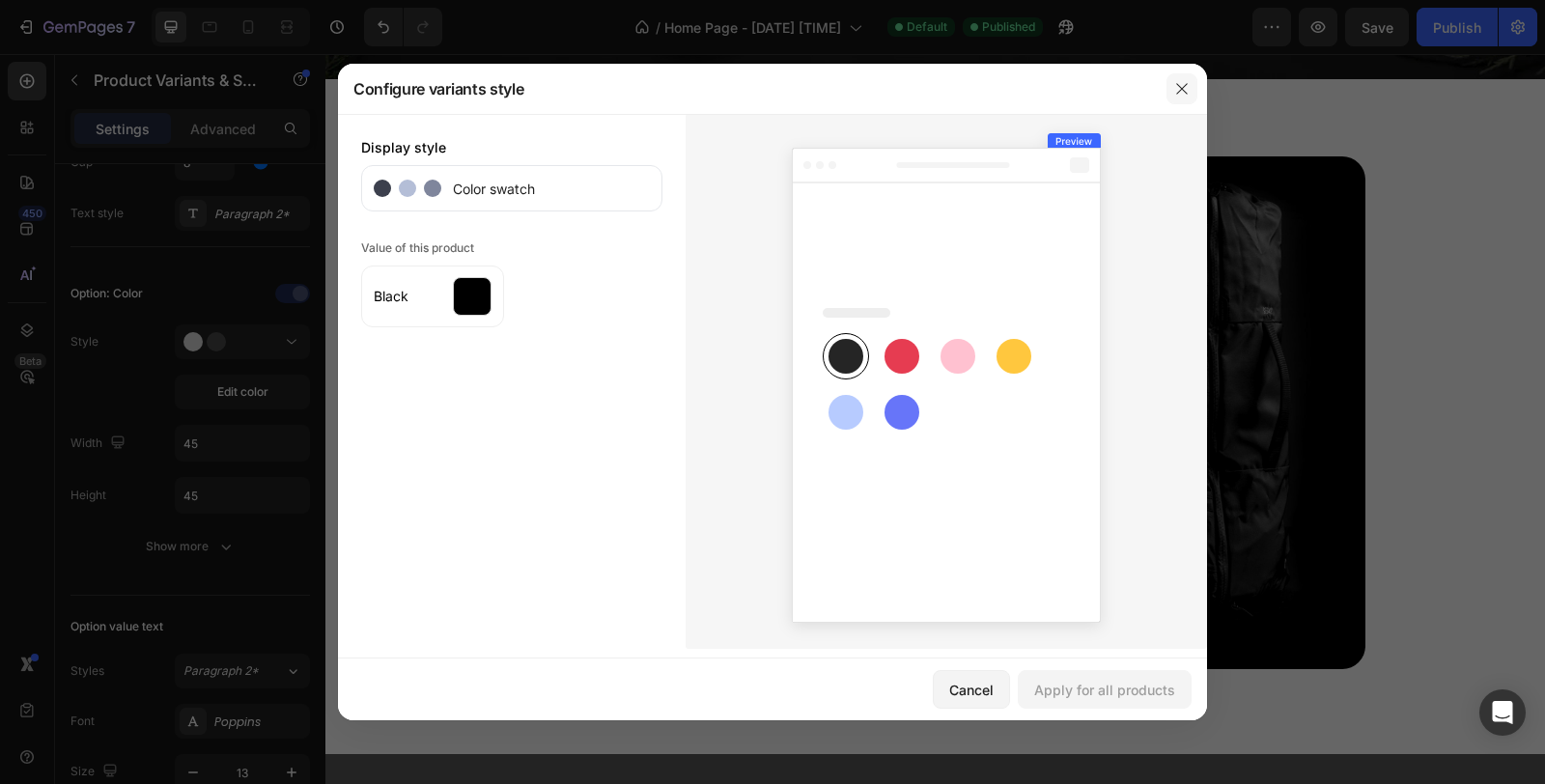 click 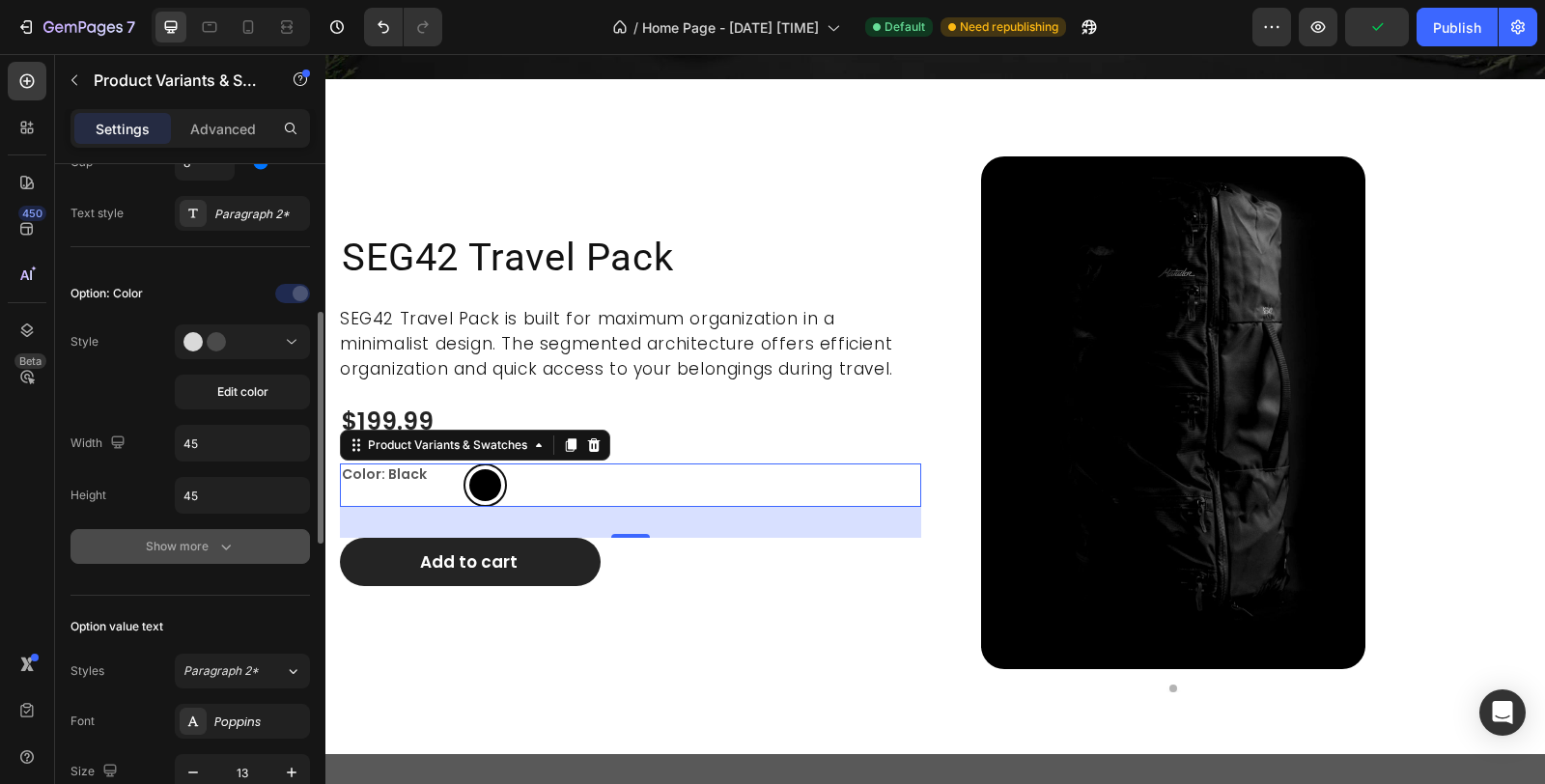 click on "Show more" at bounding box center (190, 546) 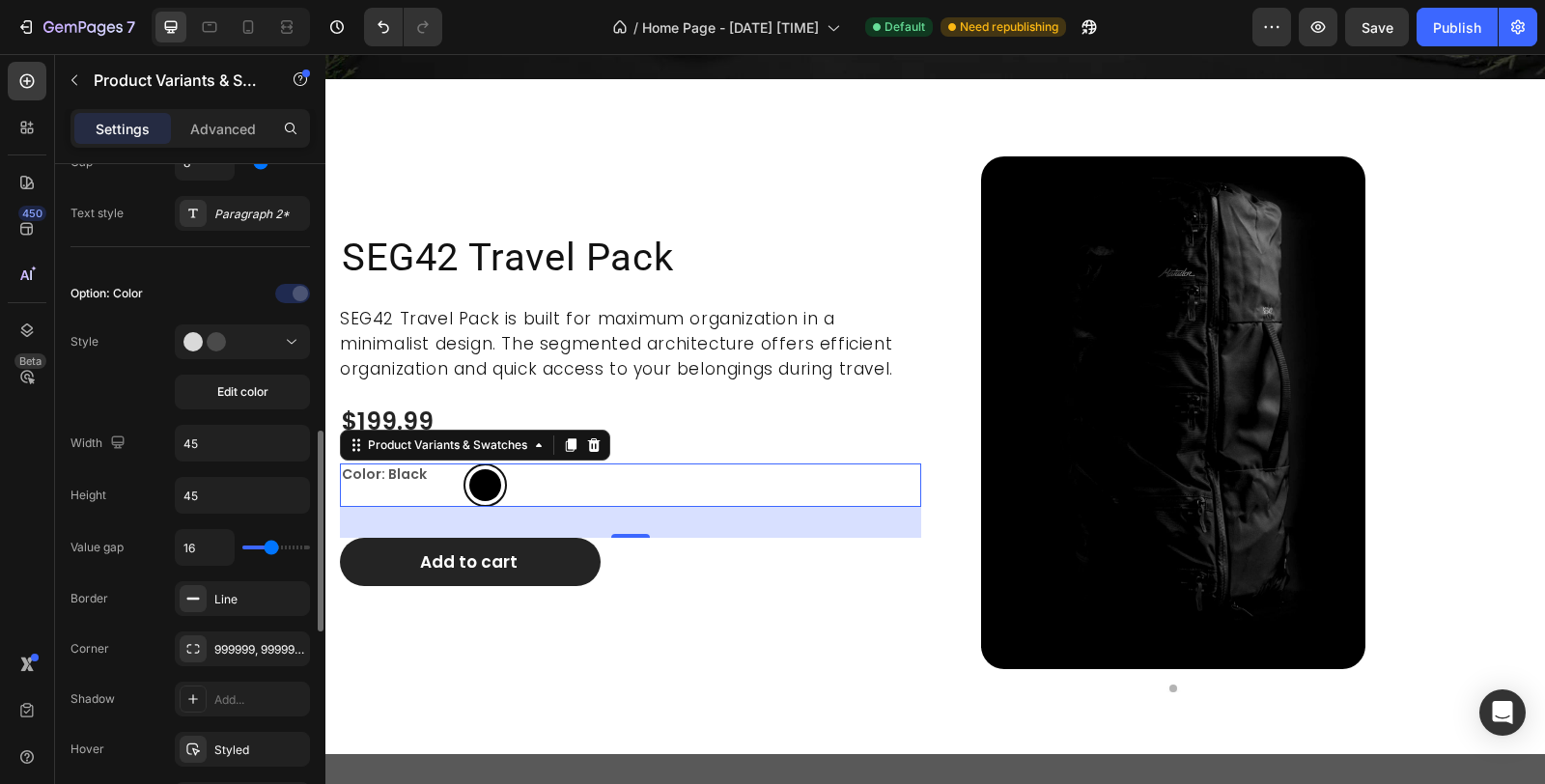 scroll, scrollTop: 643, scrollLeft: 0, axis: vertical 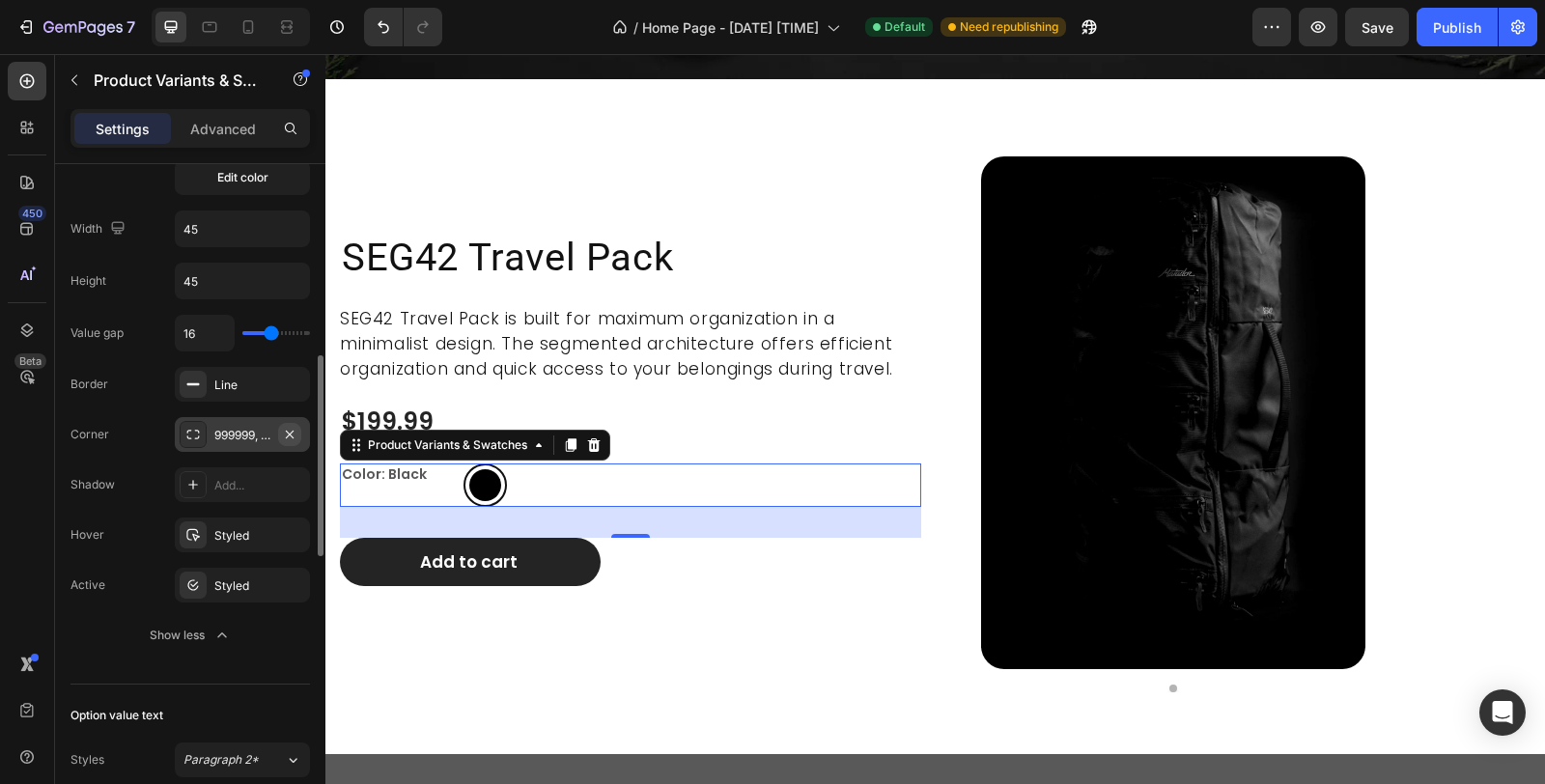 click 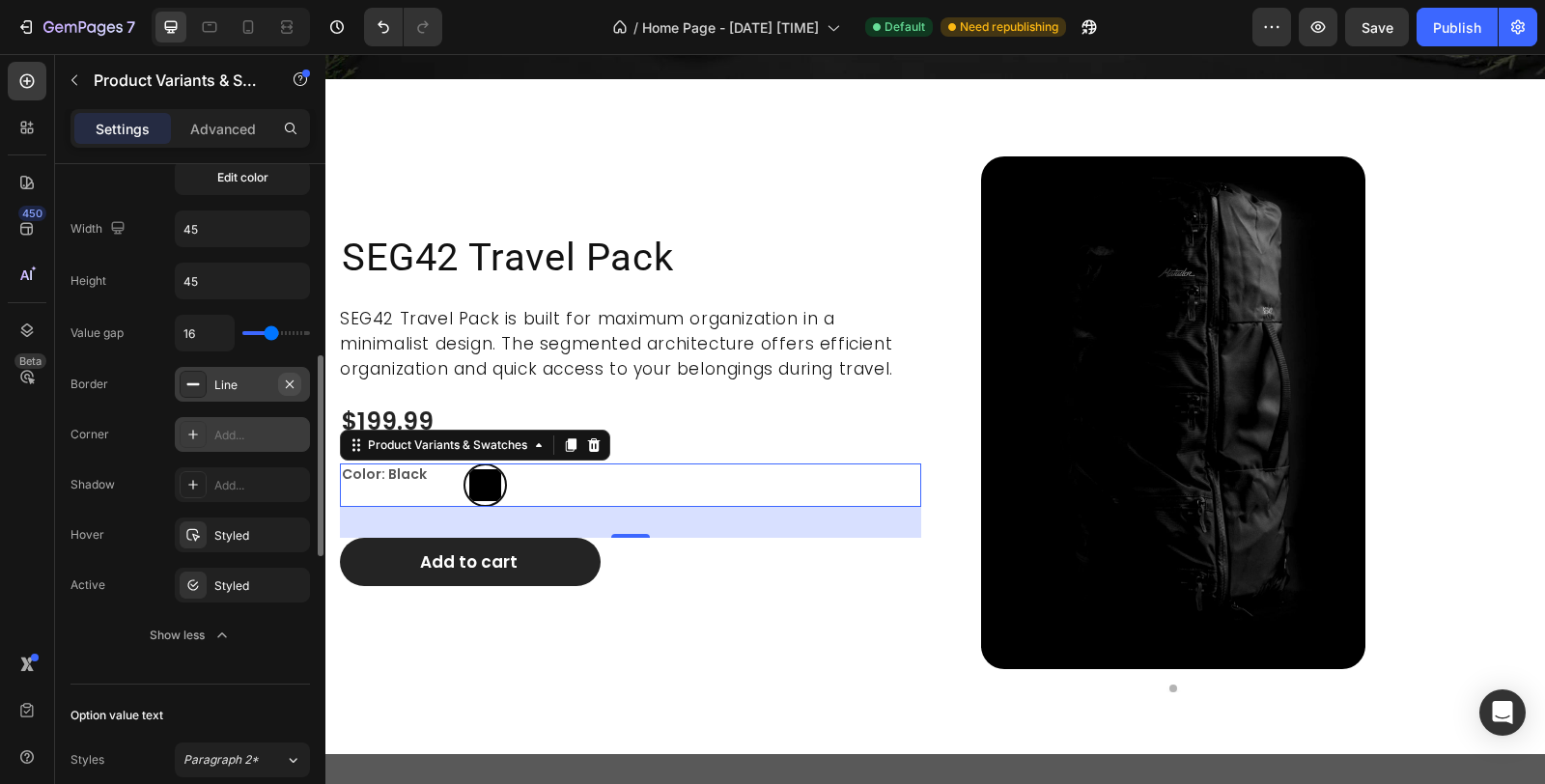 click 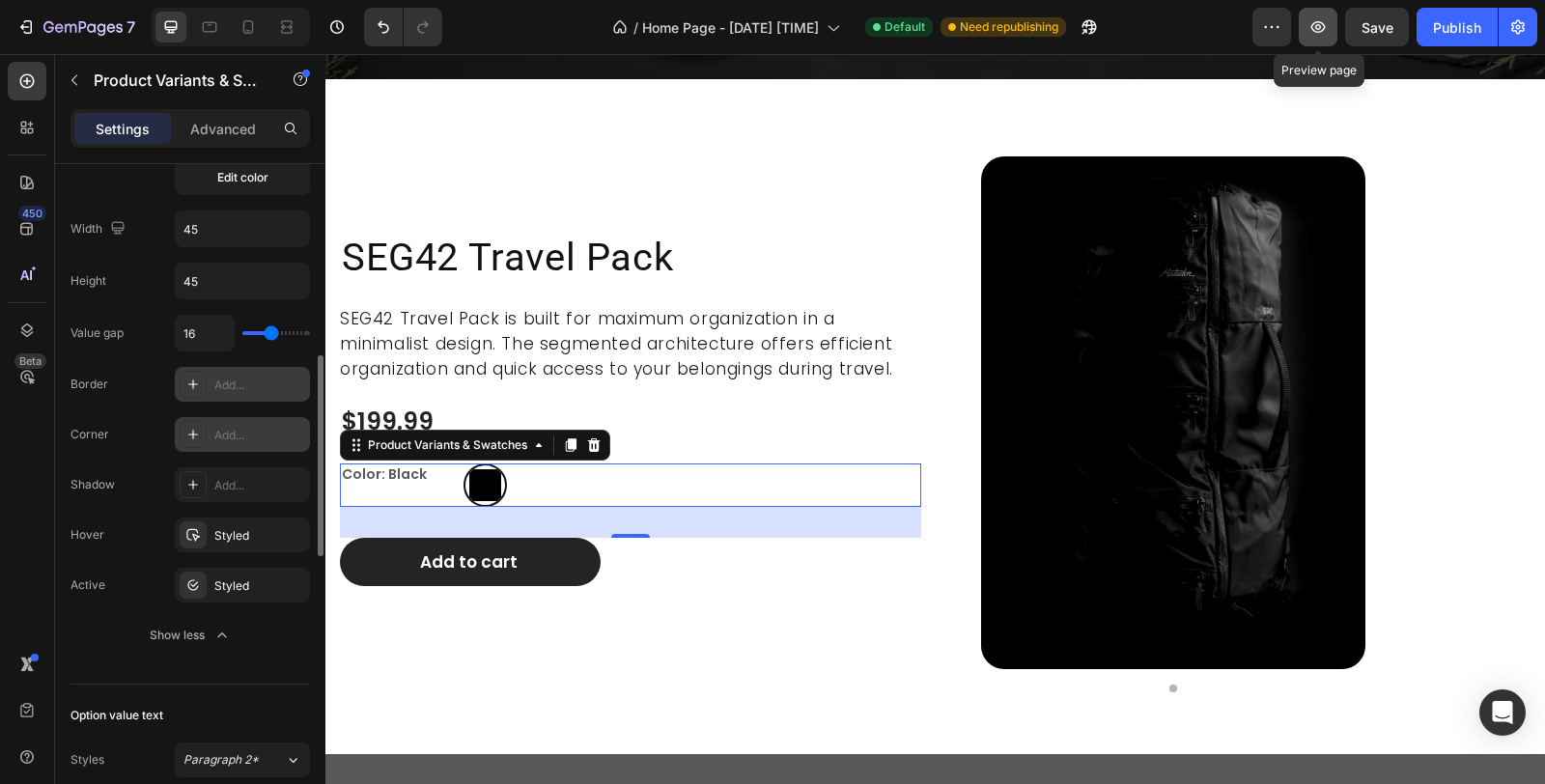 click 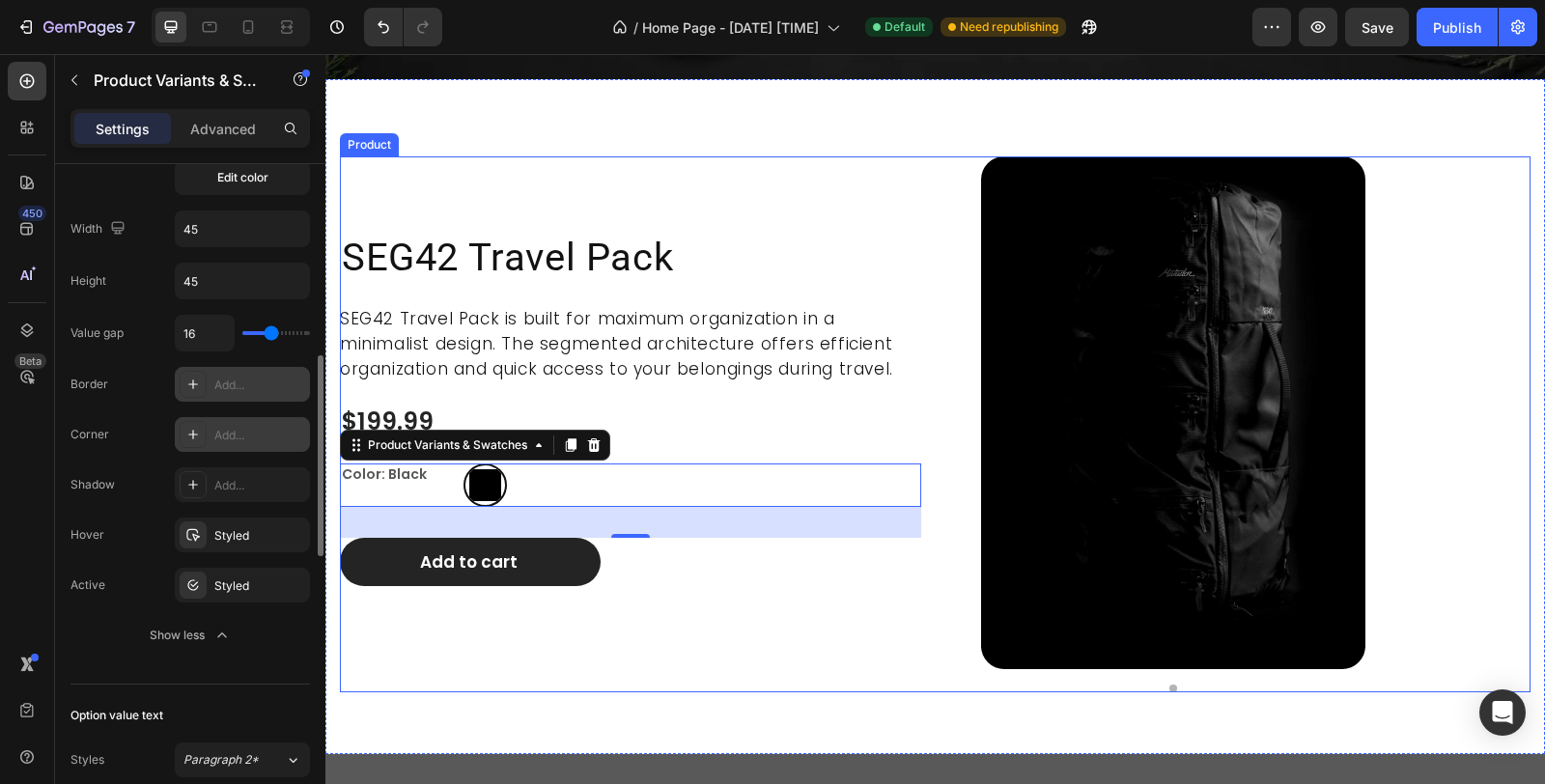 type 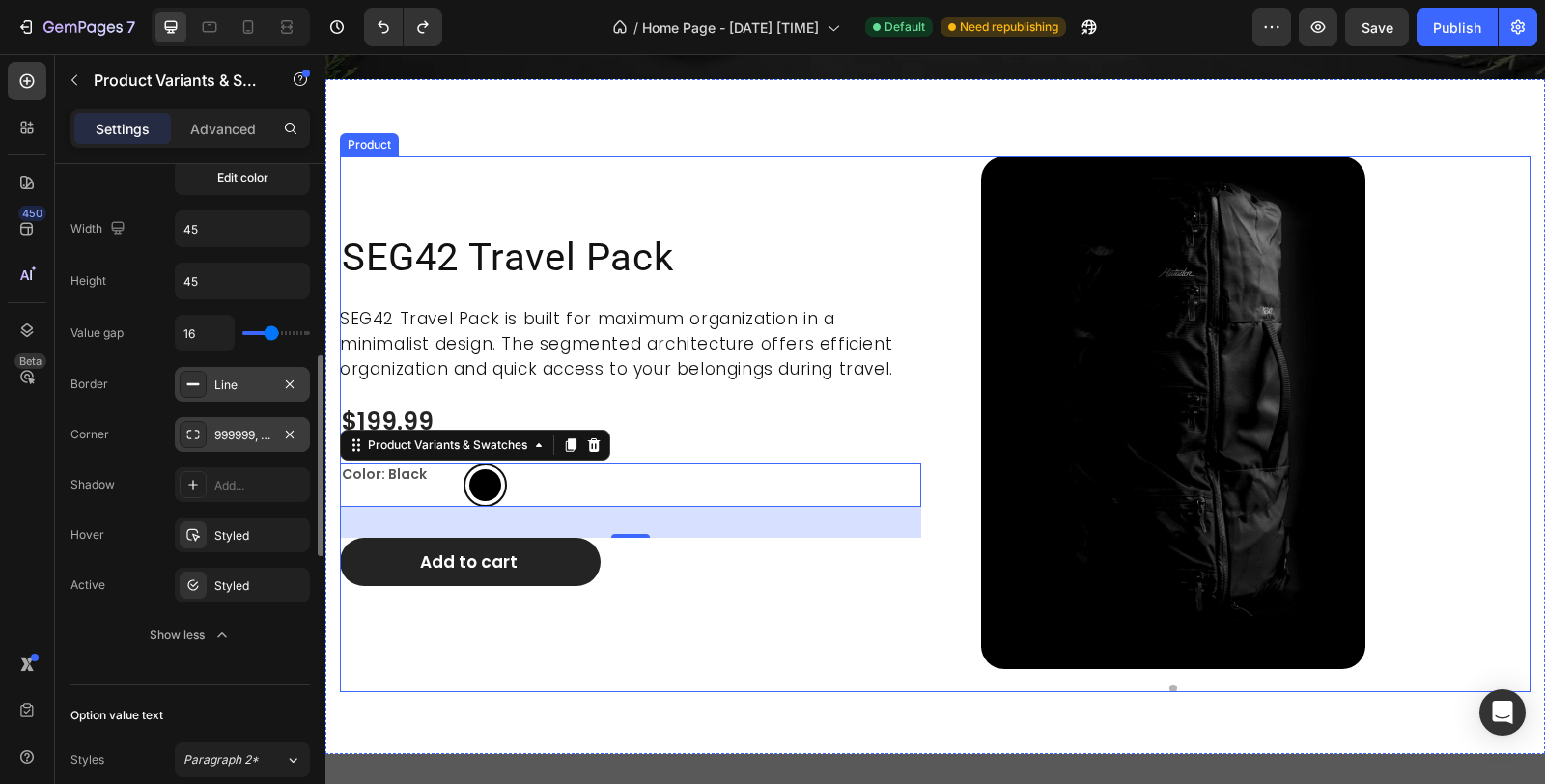 type on "75" 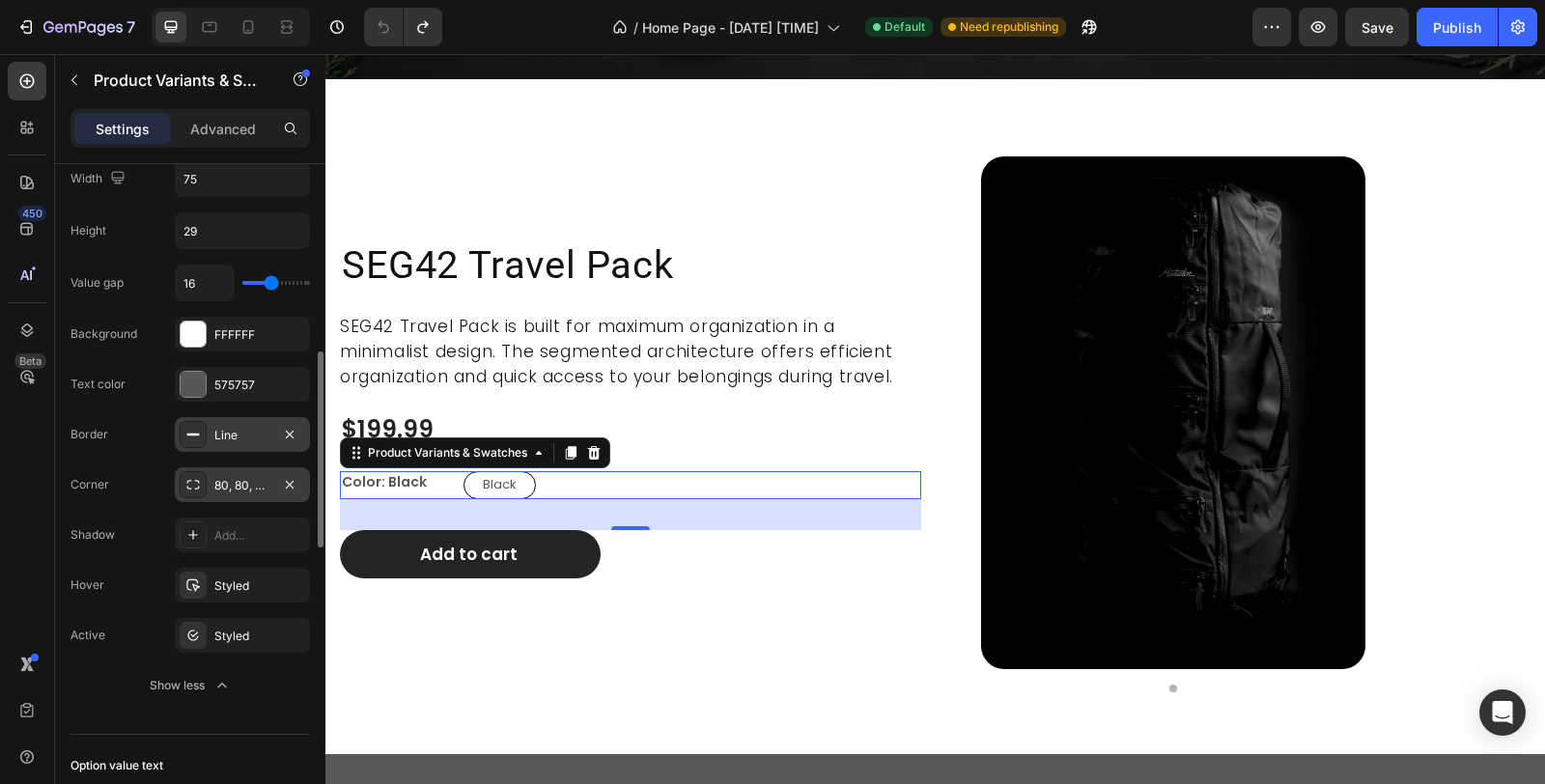 click on "Black Black     Black" at bounding box center [692, 485] 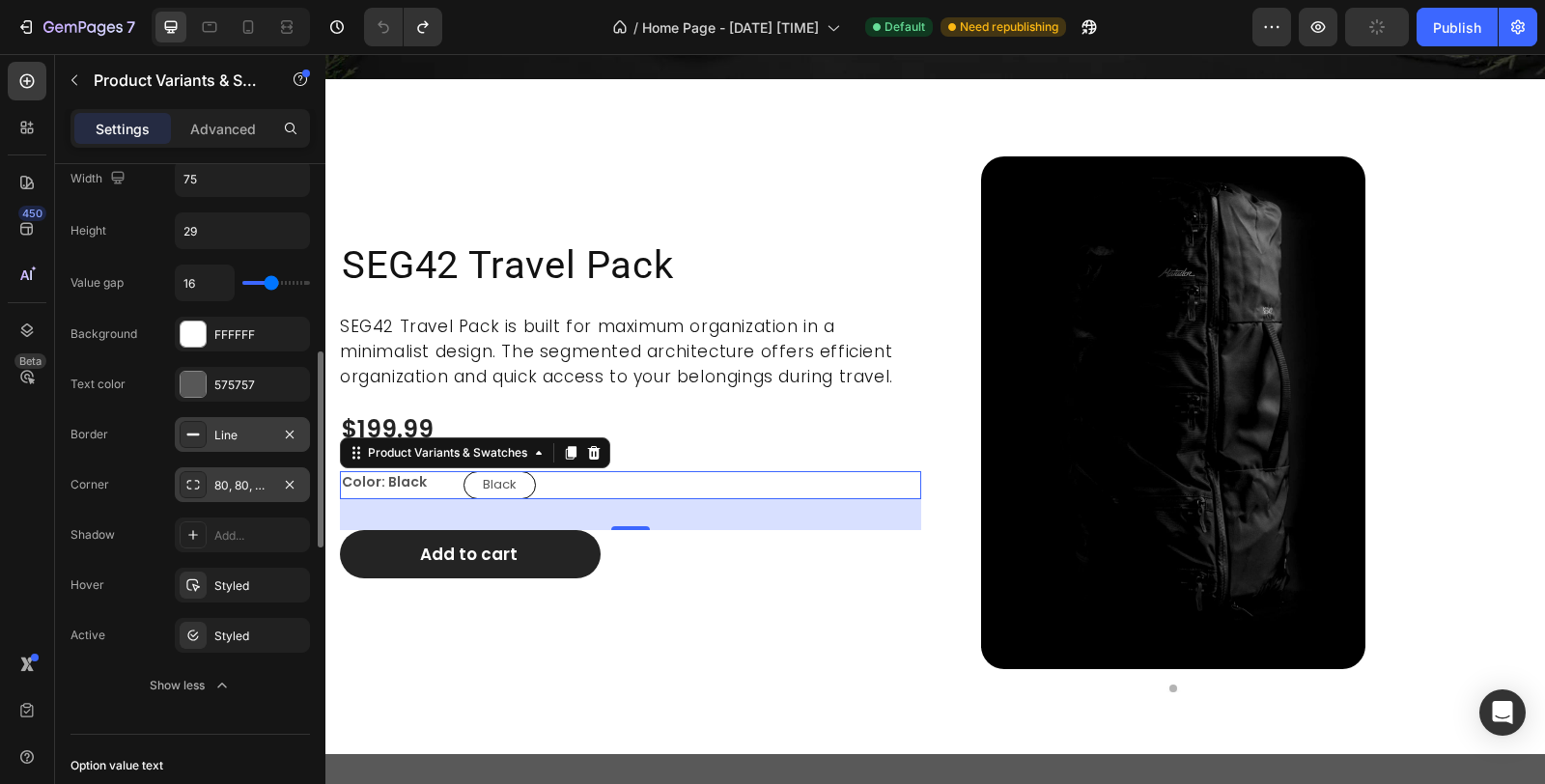 scroll, scrollTop: 429, scrollLeft: 0, axis: vertical 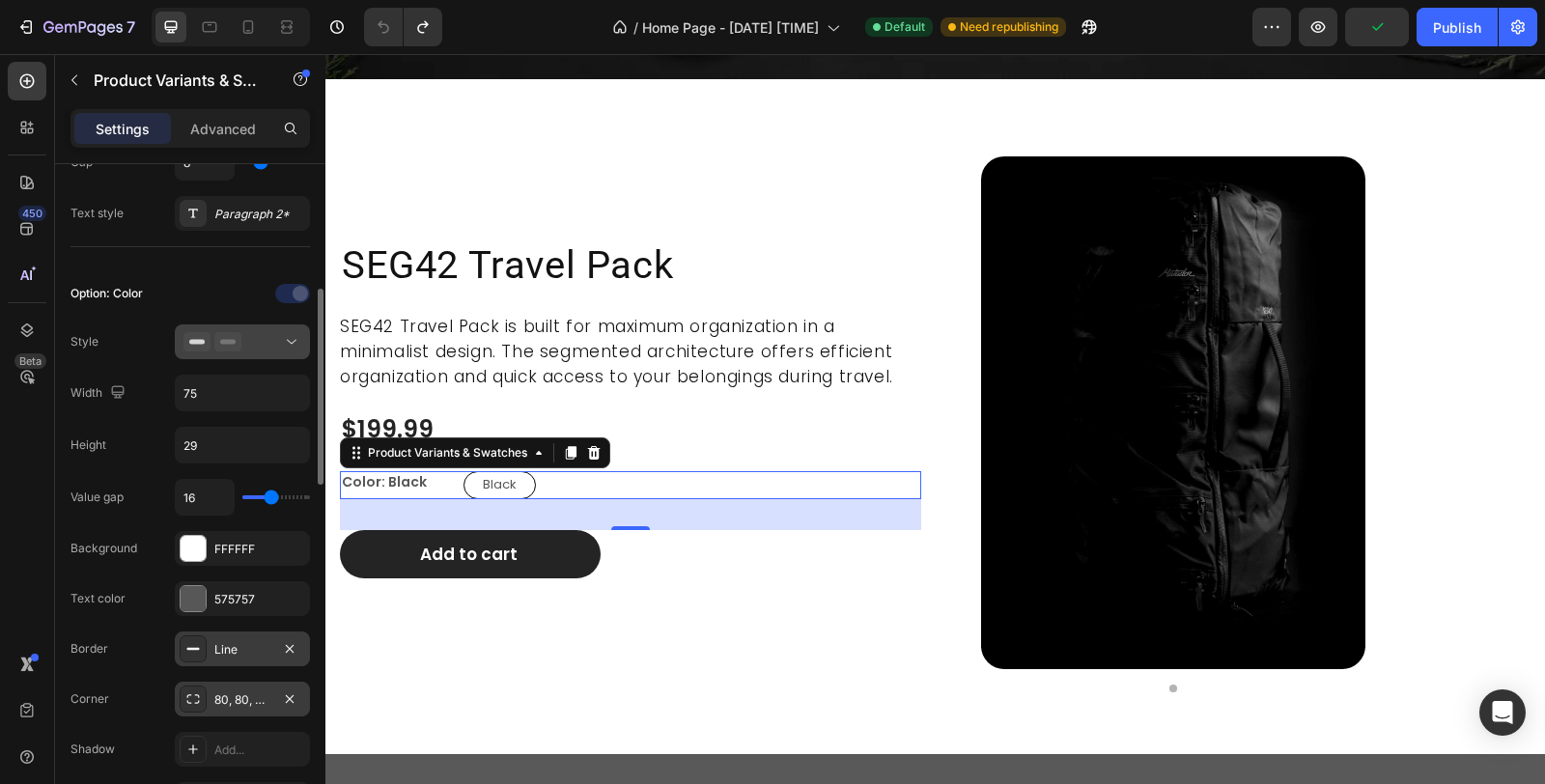 click at bounding box center (242, 342) 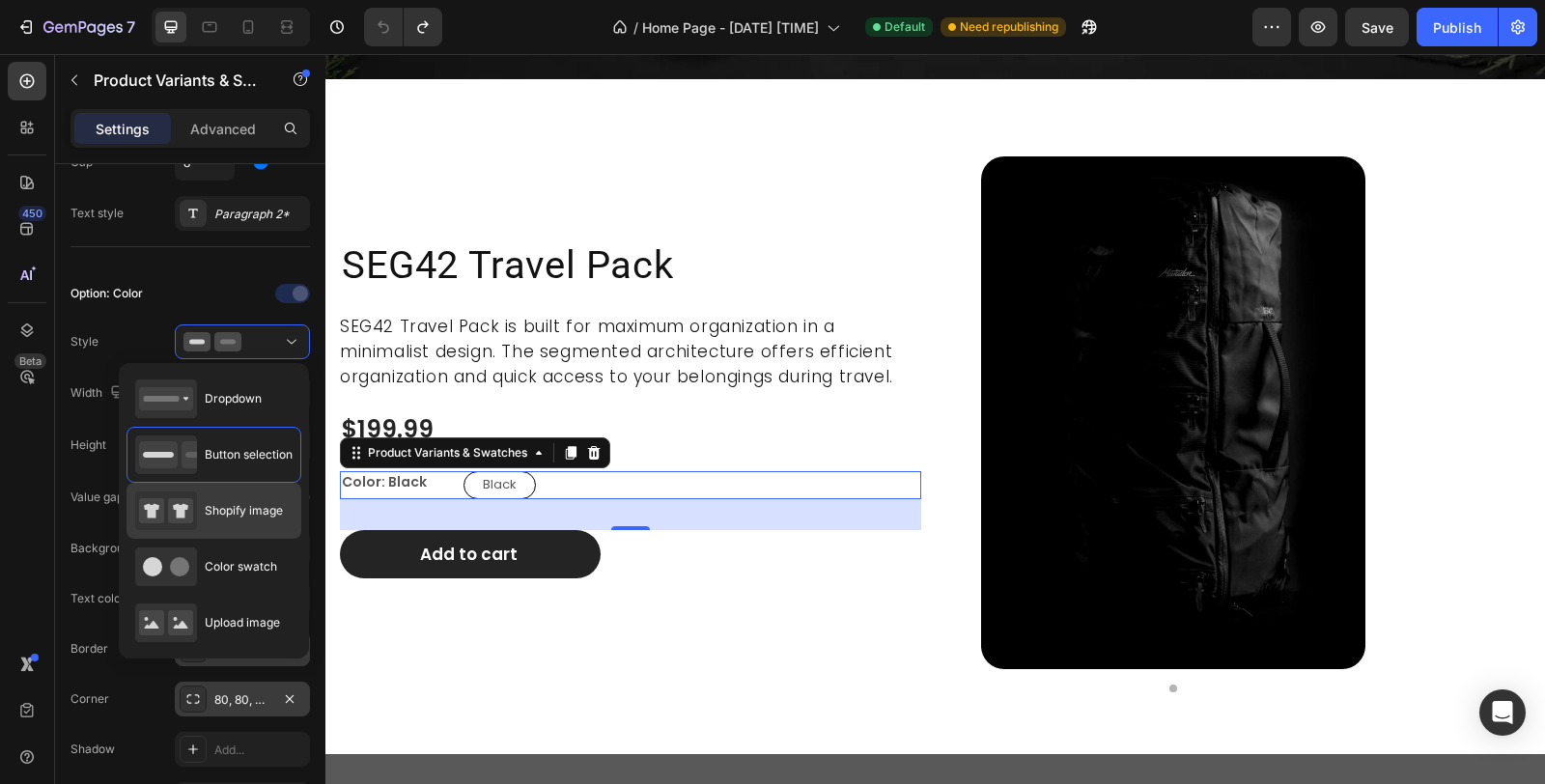 click on "Shopify image" at bounding box center (209, 511) 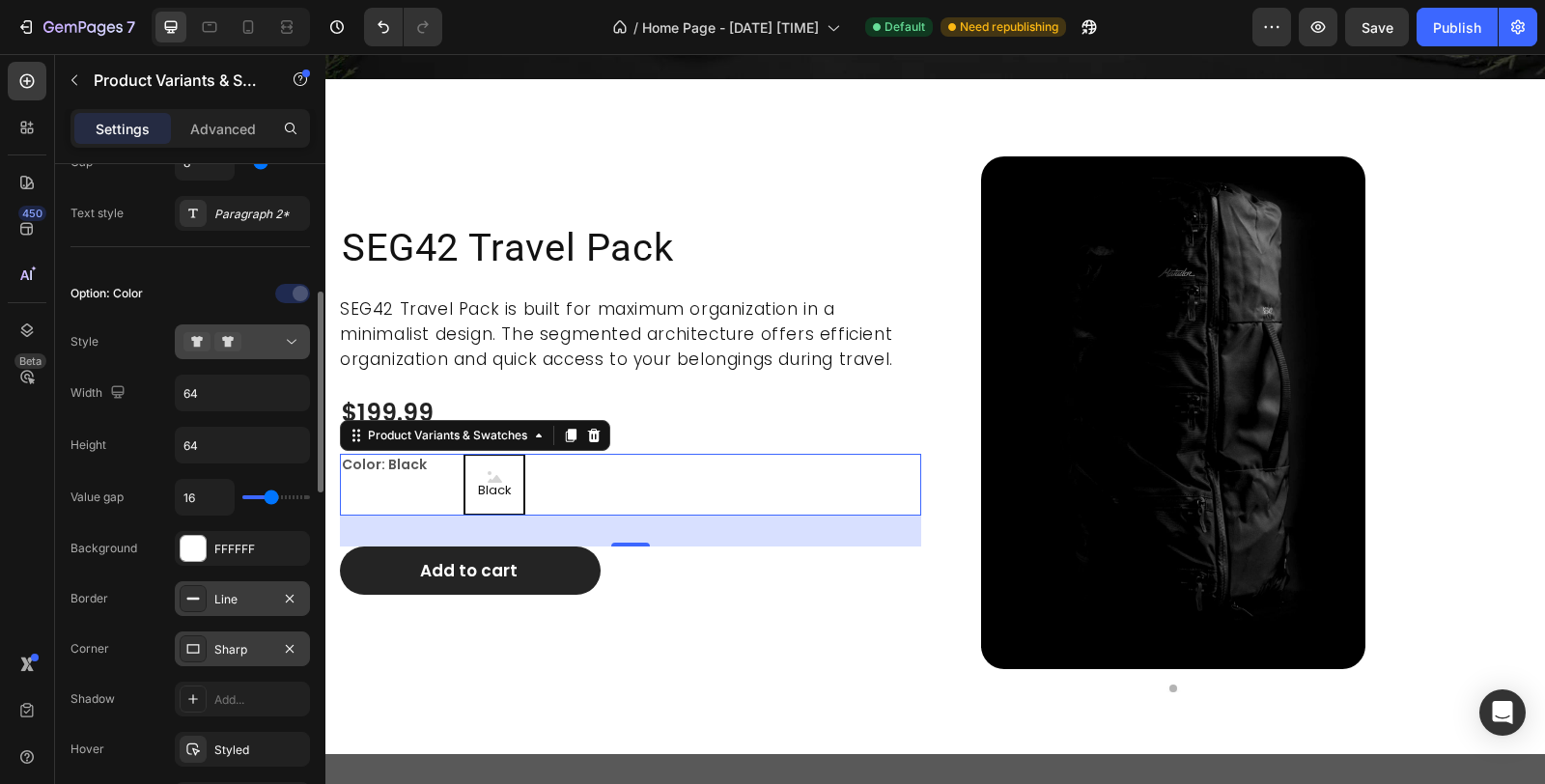 click 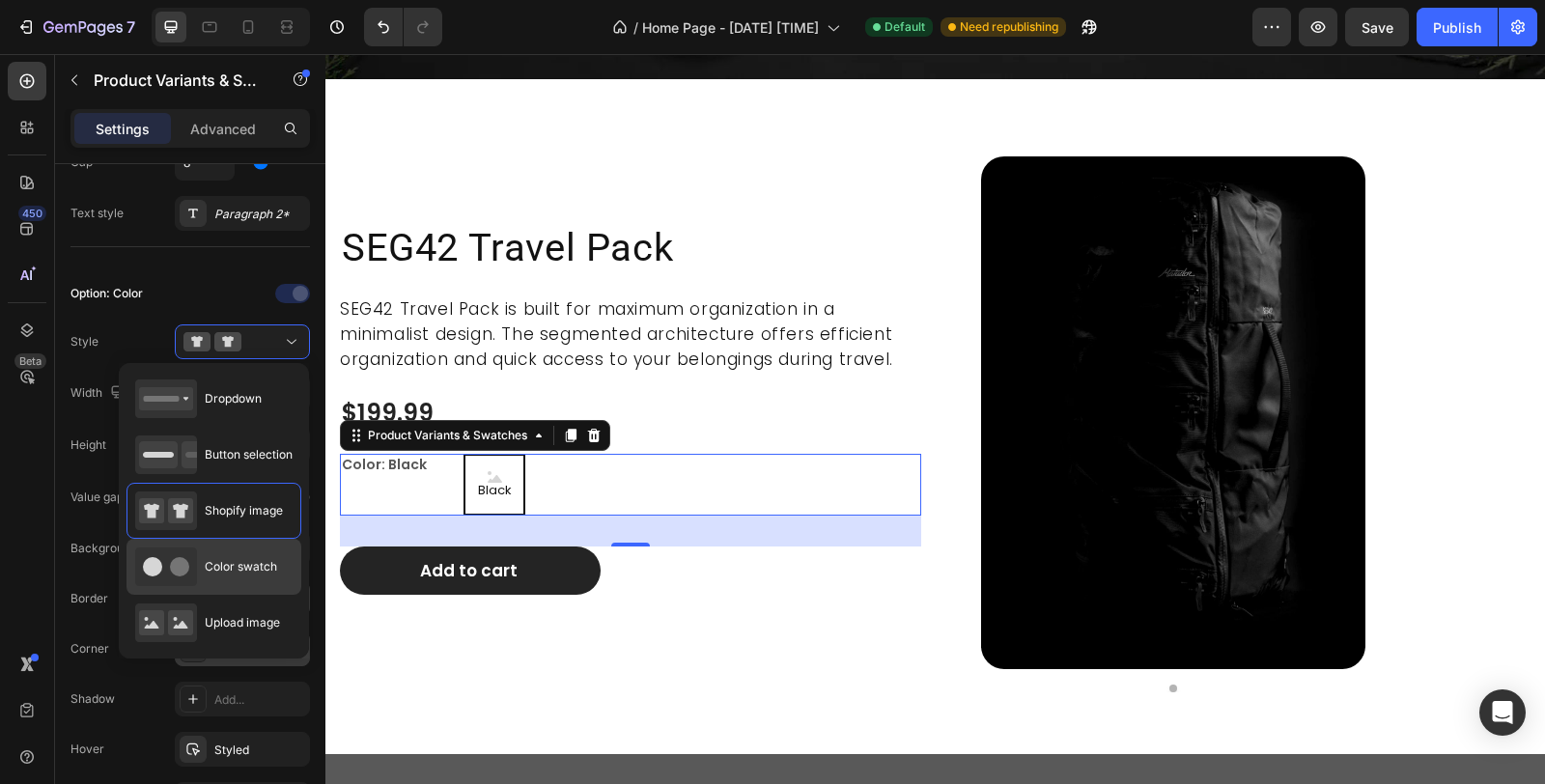 click on "Color swatch" at bounding box center [240, 567] 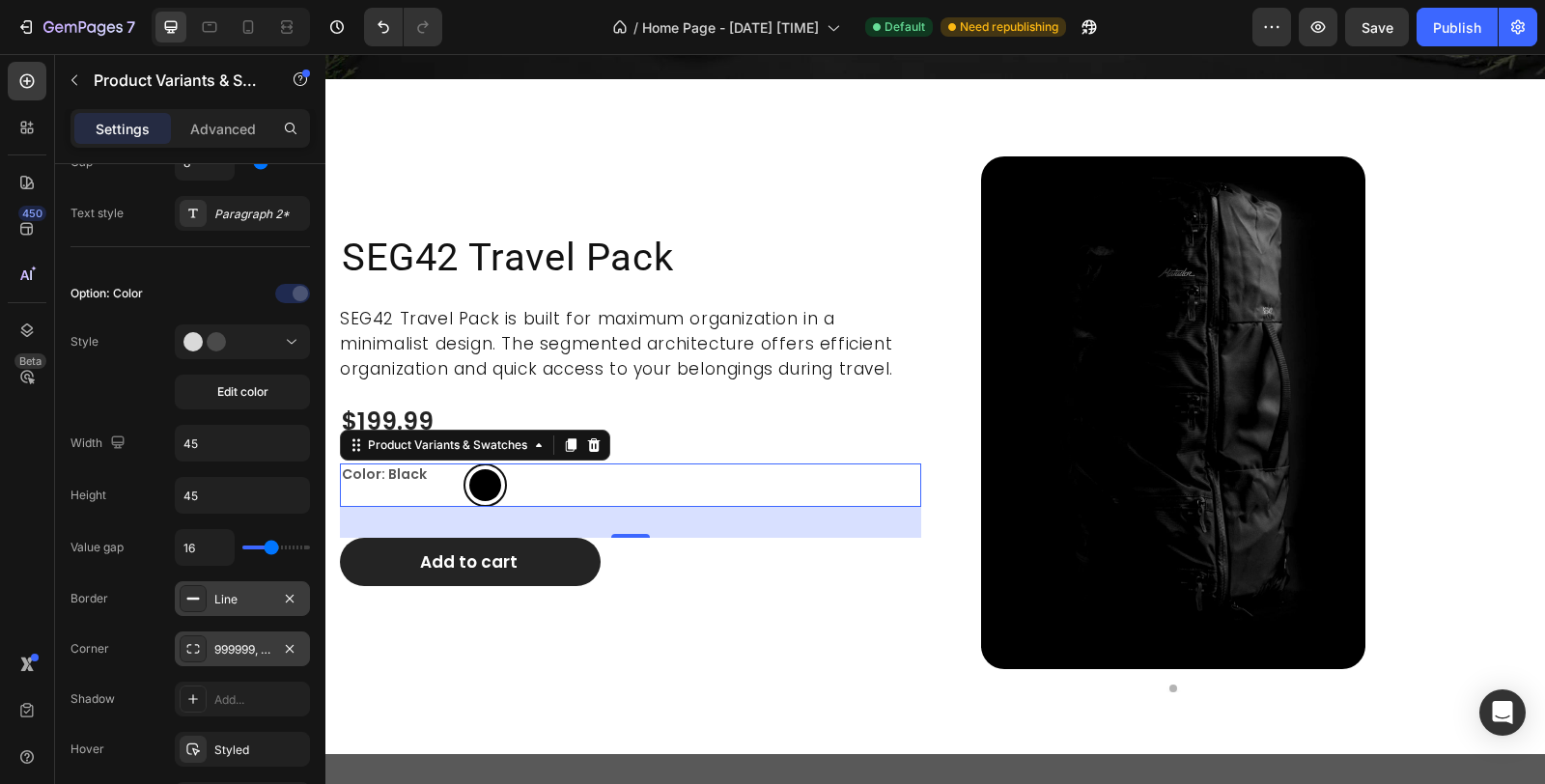 click on "Color: Black" at bounding box center [398, 485] 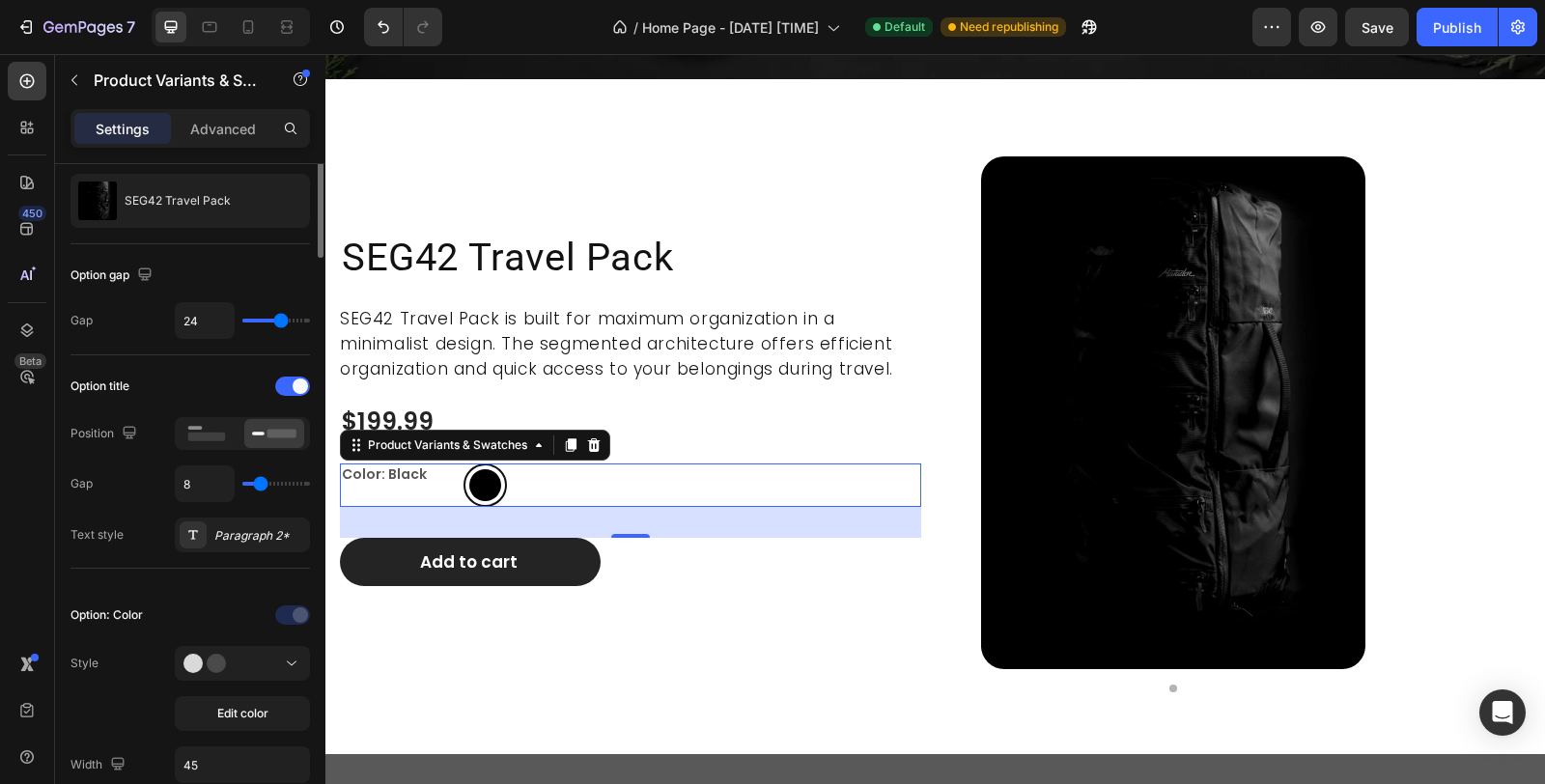 scroll, scrollTop: 0, scrollLeft: 0, axis: both 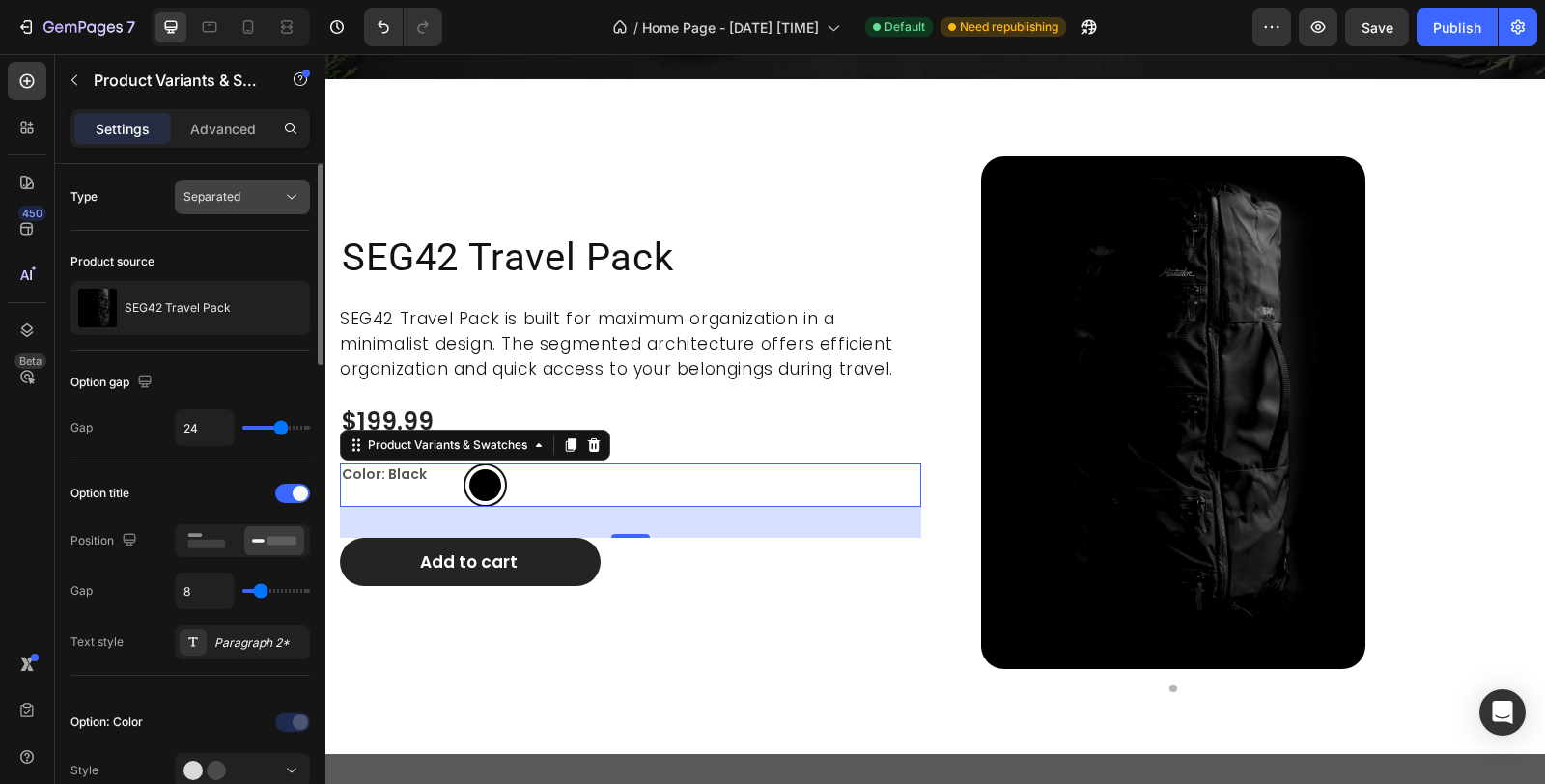 click on "Separated" at bounding box center [233, 197] 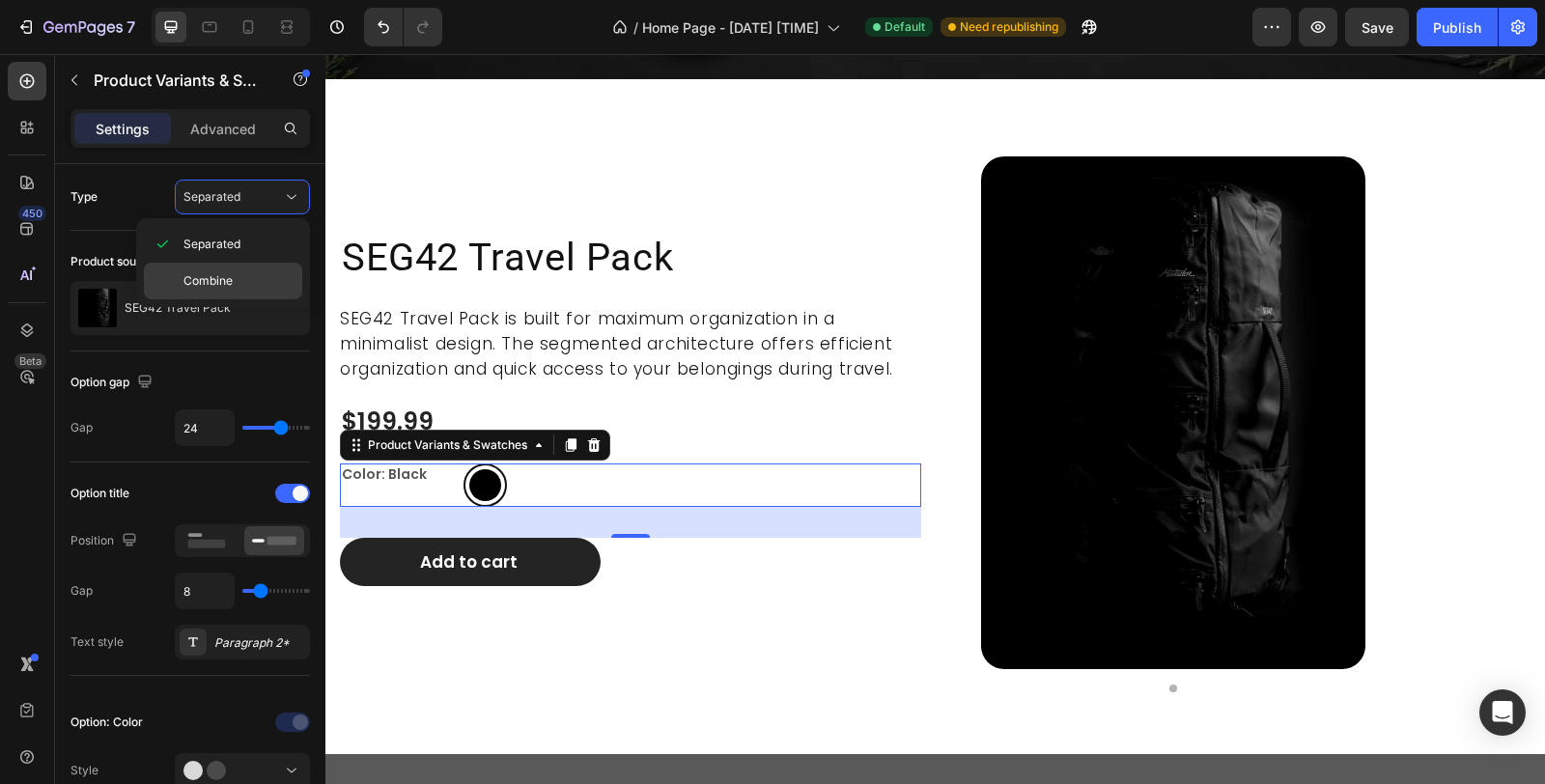 click on "Combine" at bounding box center (208, 281) 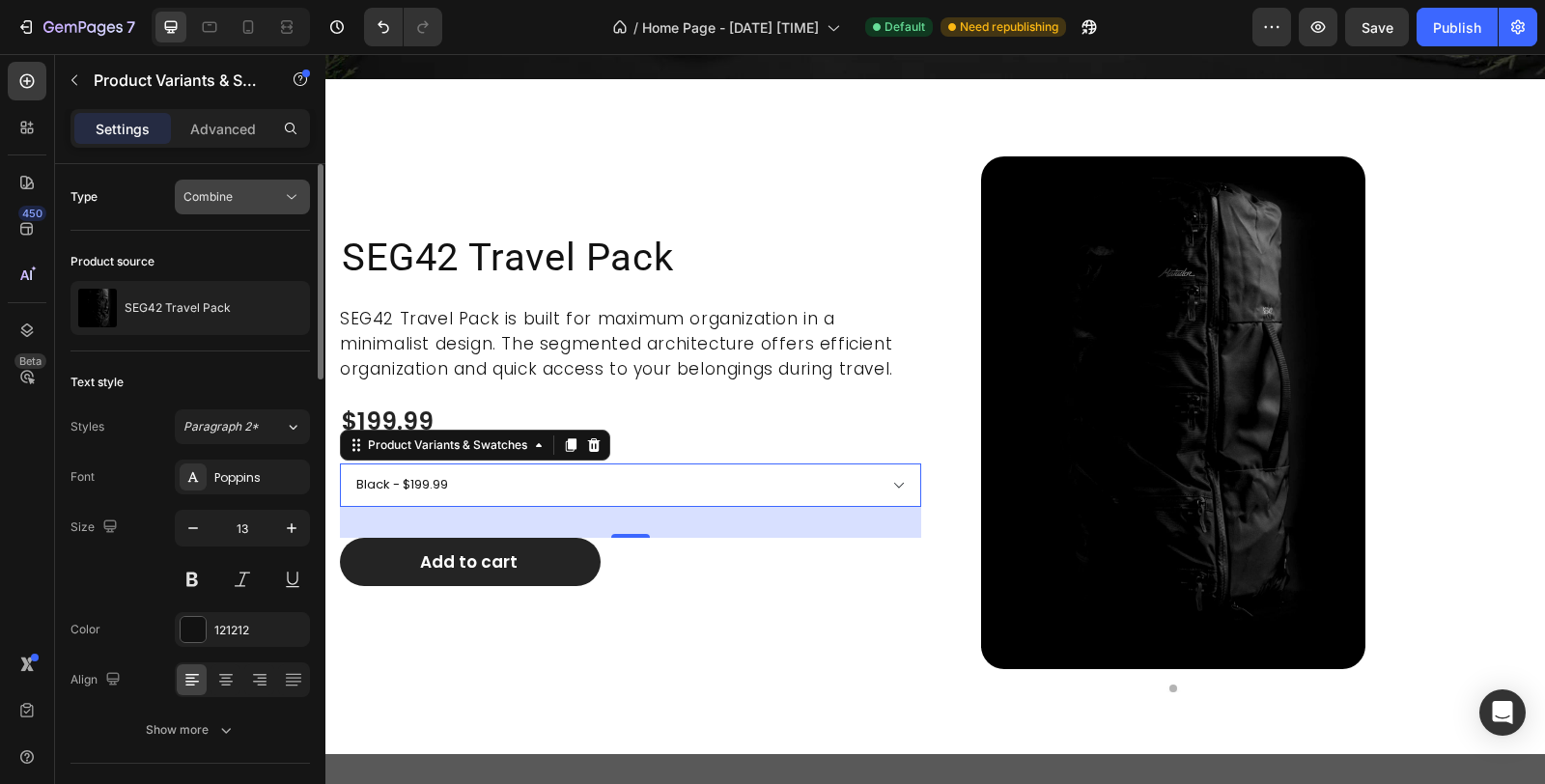 click on "Combine" at bounding box center [233, 197] 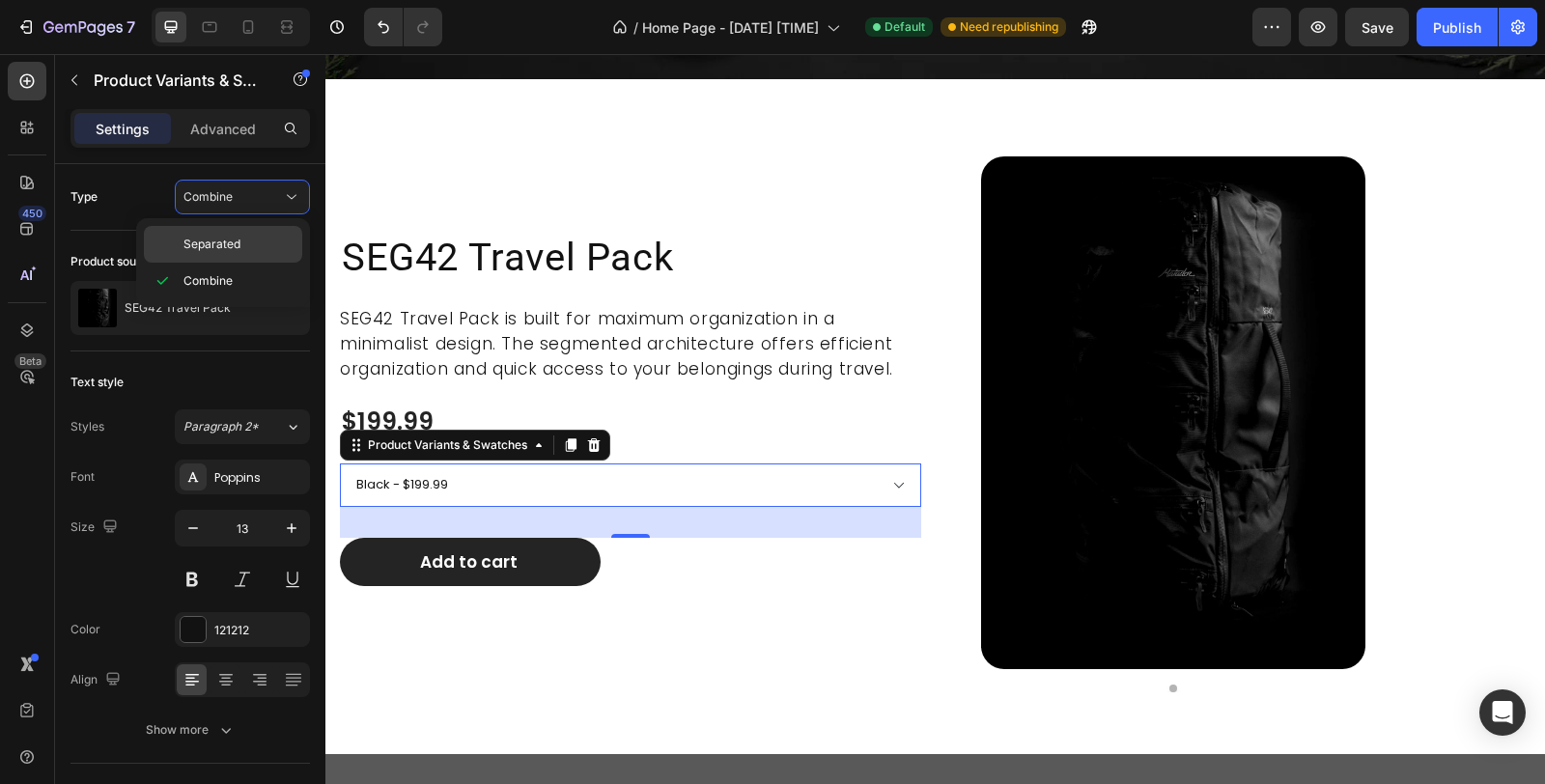 click on "Separated" at bounding box center [211, 244] 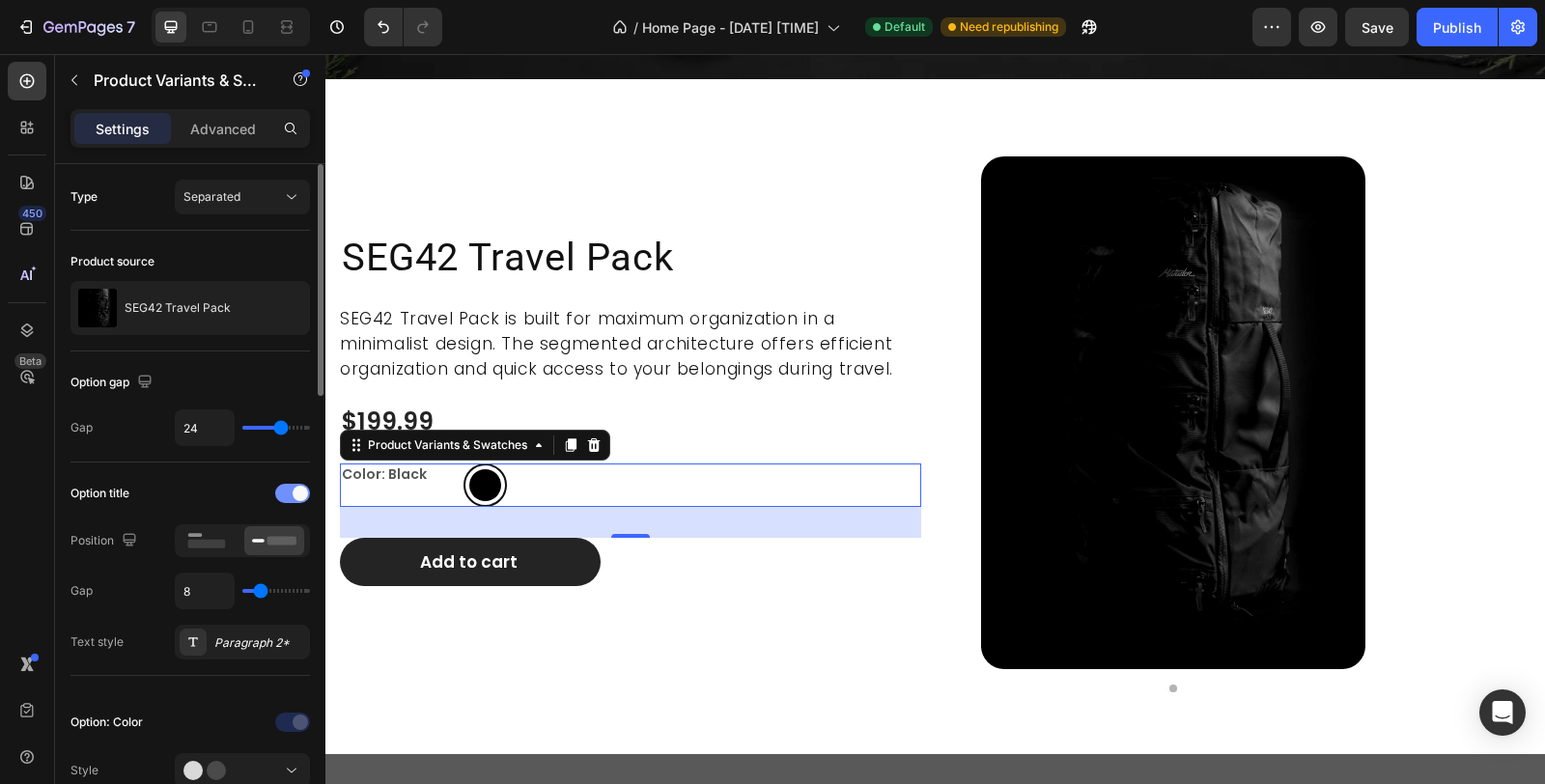 click at bounding box center (300, 493) 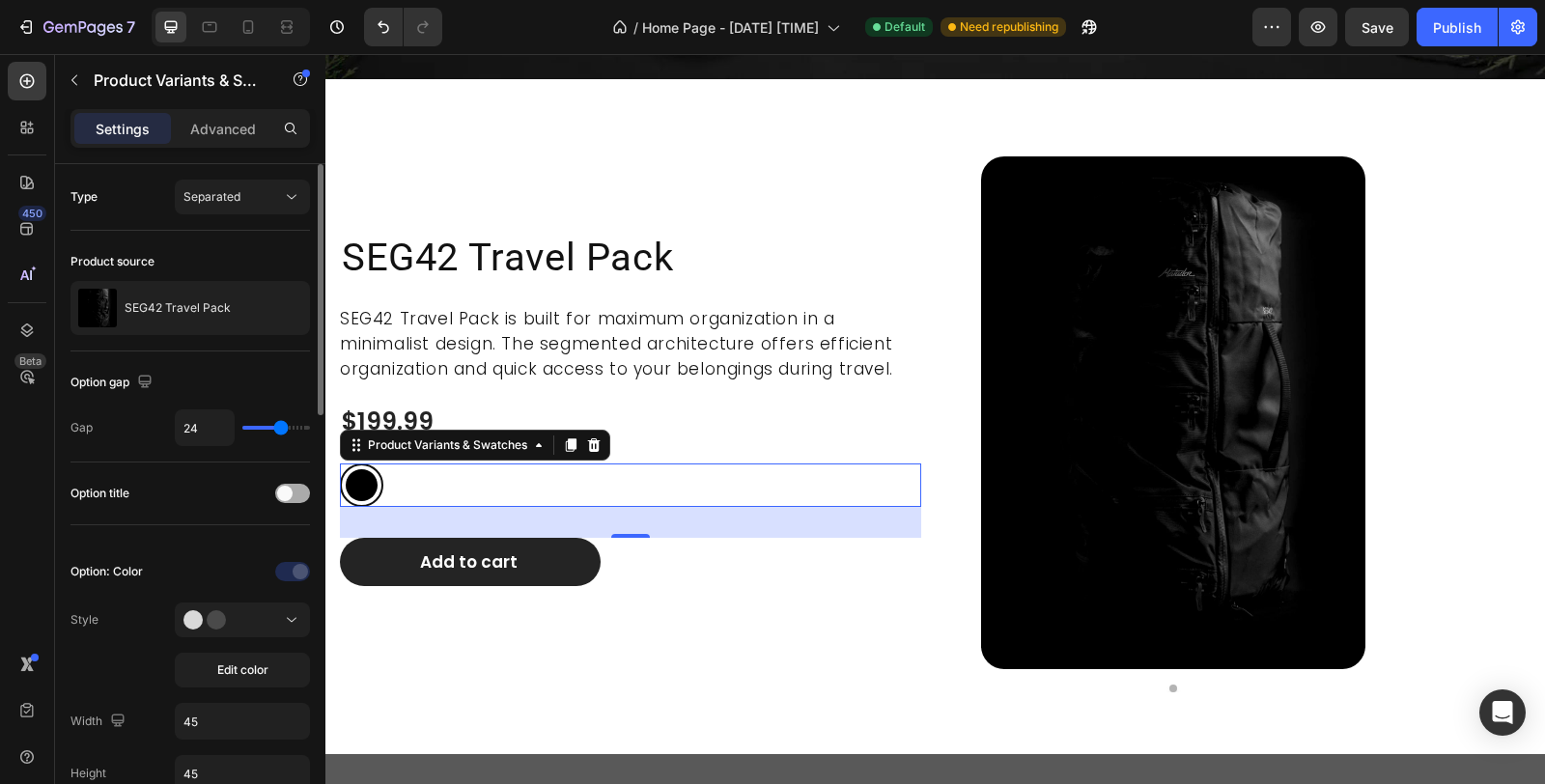 click at bounding box center (285, 493) 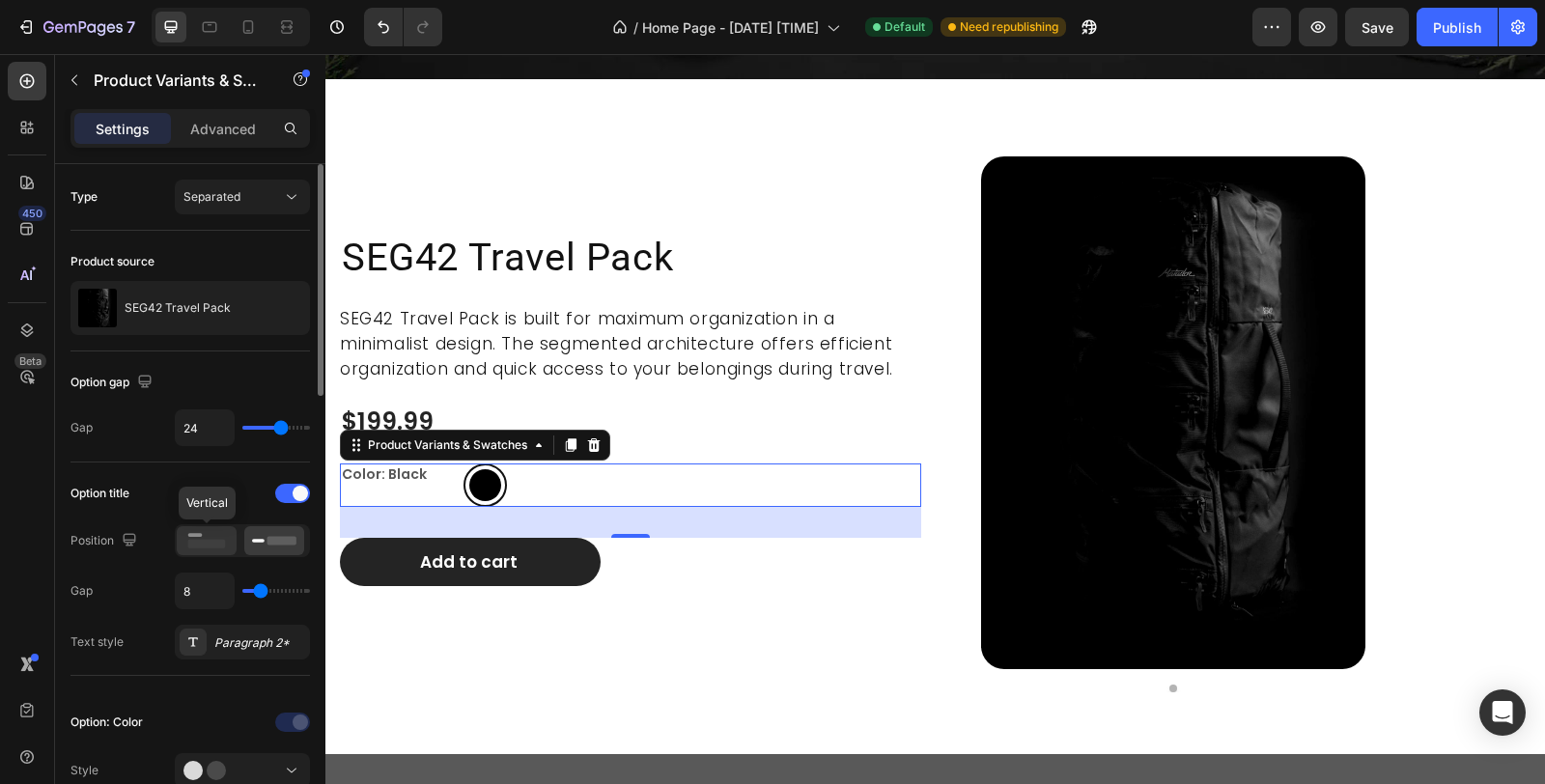 click 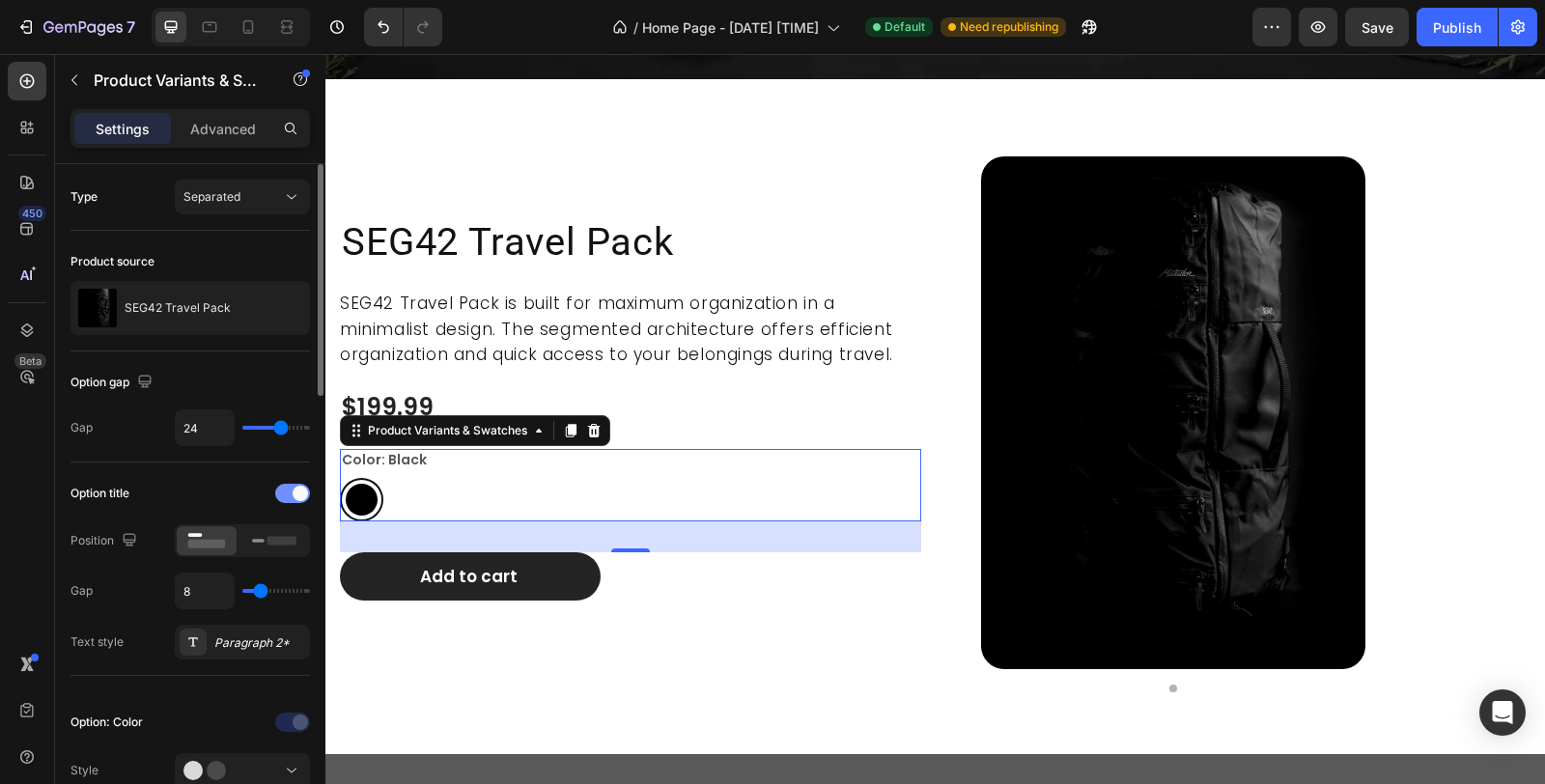 click at bounding box center [293, 493] 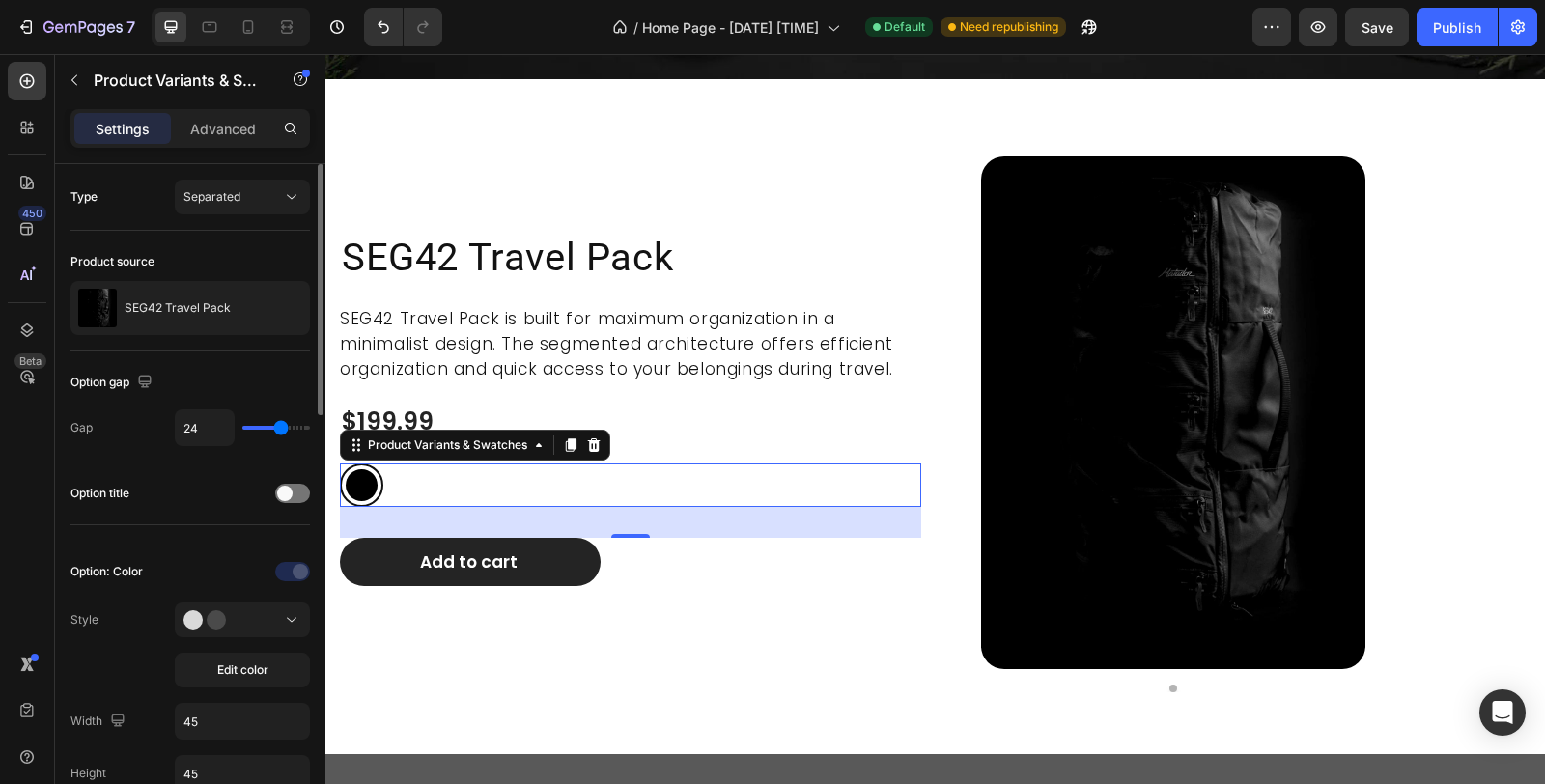 scroll, scrollTop: 214, scrollLeft: 0, axis: vertical 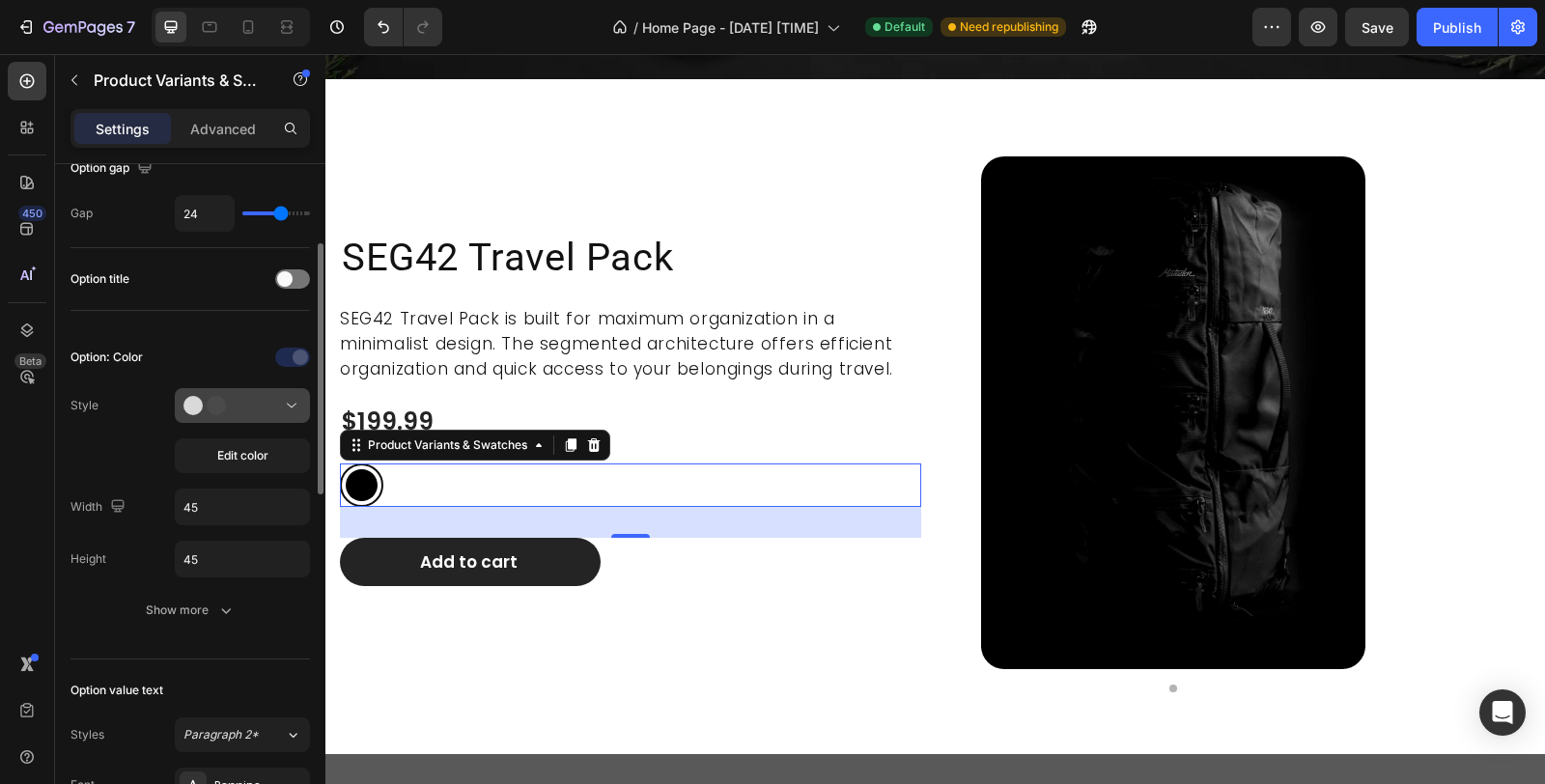 click at bounding box center (242, 406) 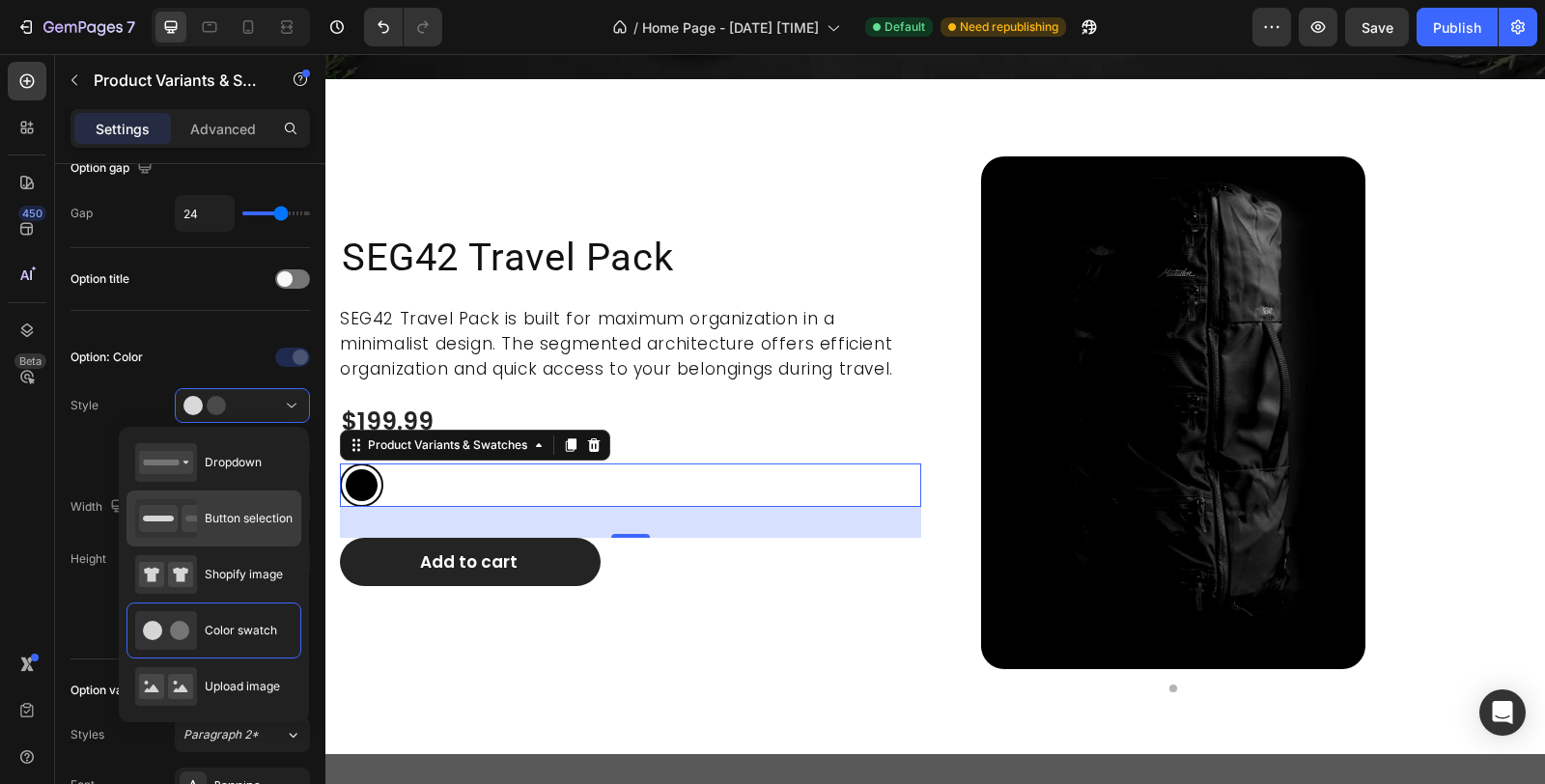 click on "Button selection" at bounding box center [248, 518] 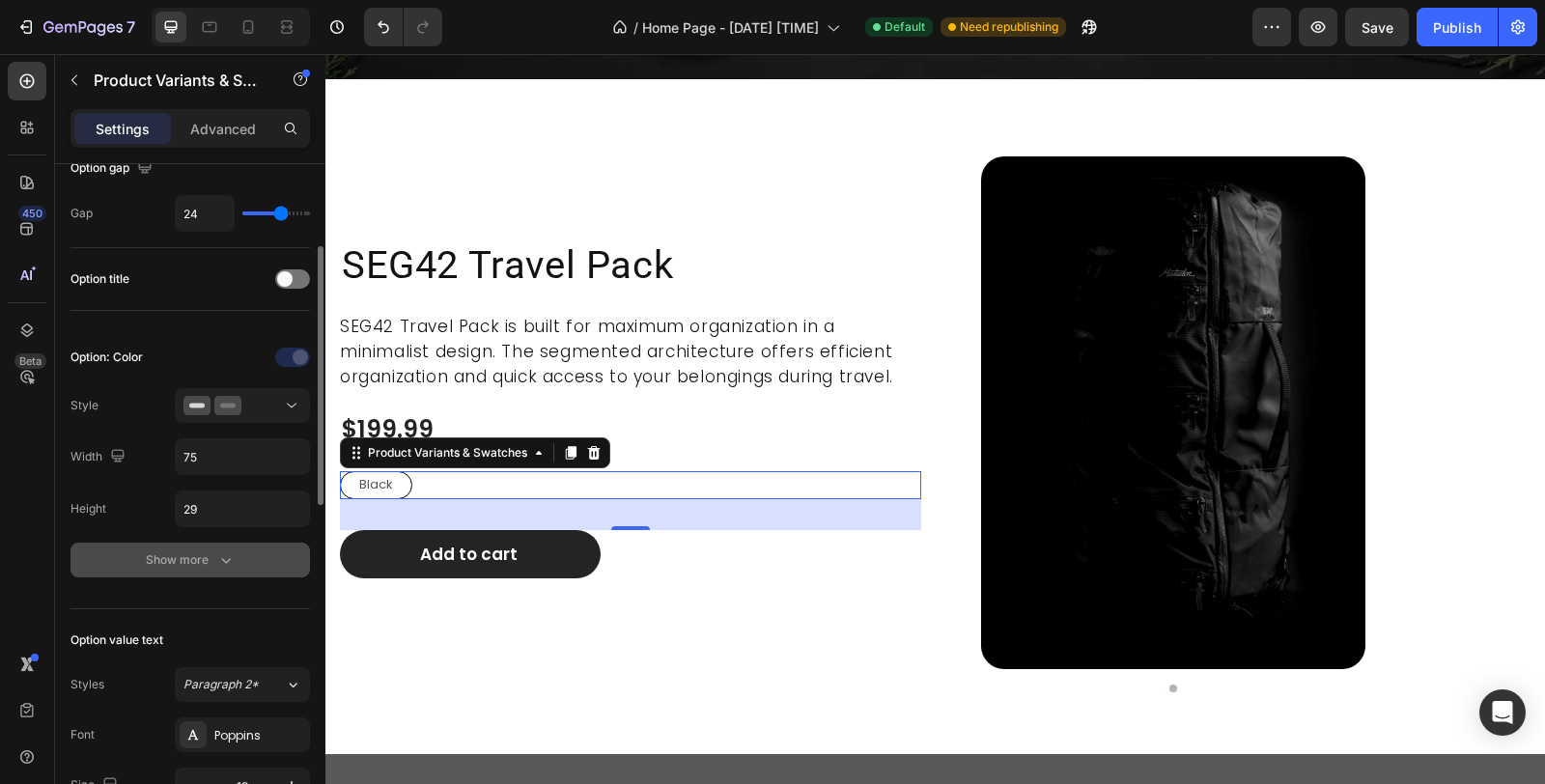 click on "Show more" at bounding box center [190, 560] 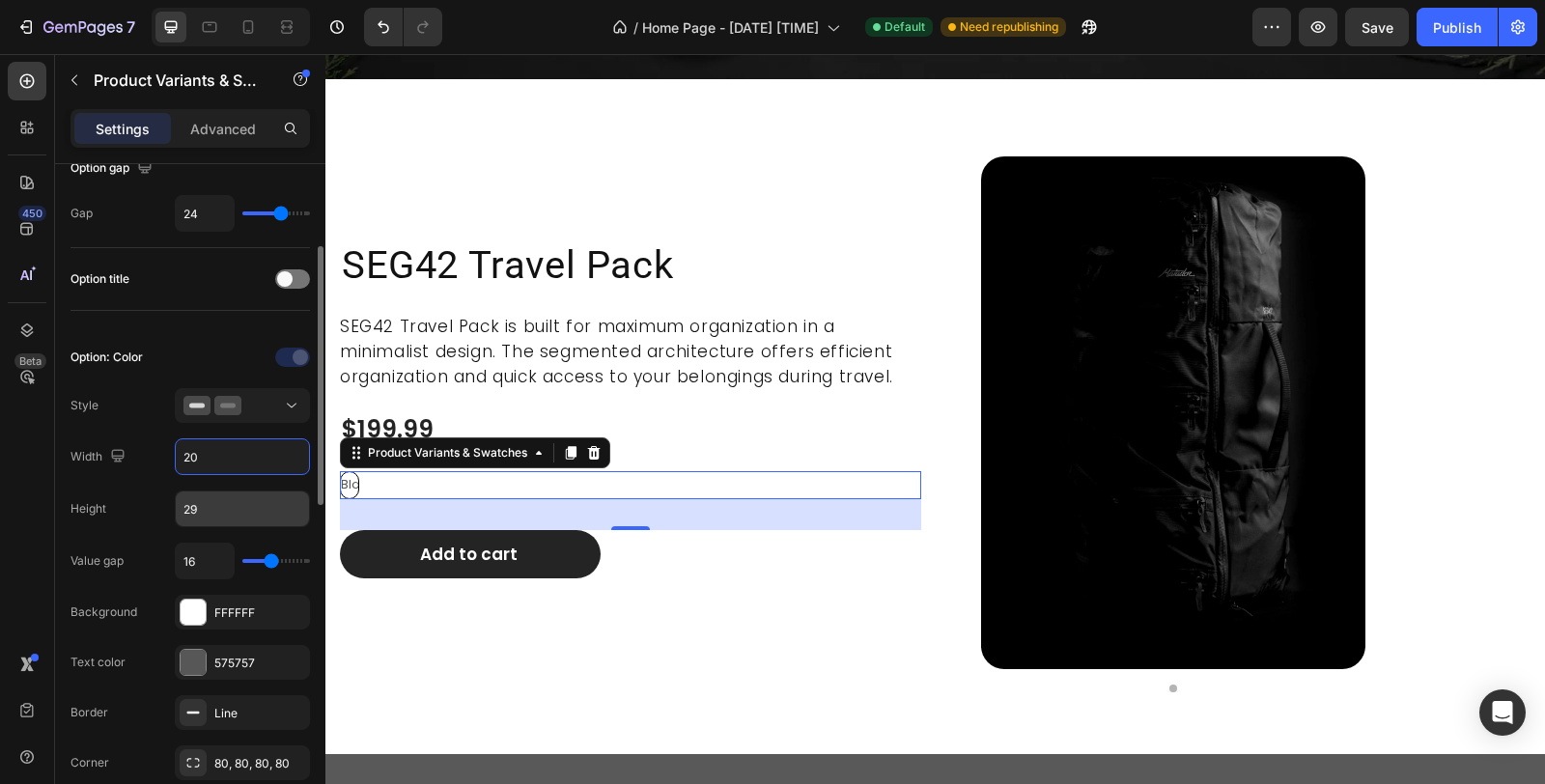 type on "20" 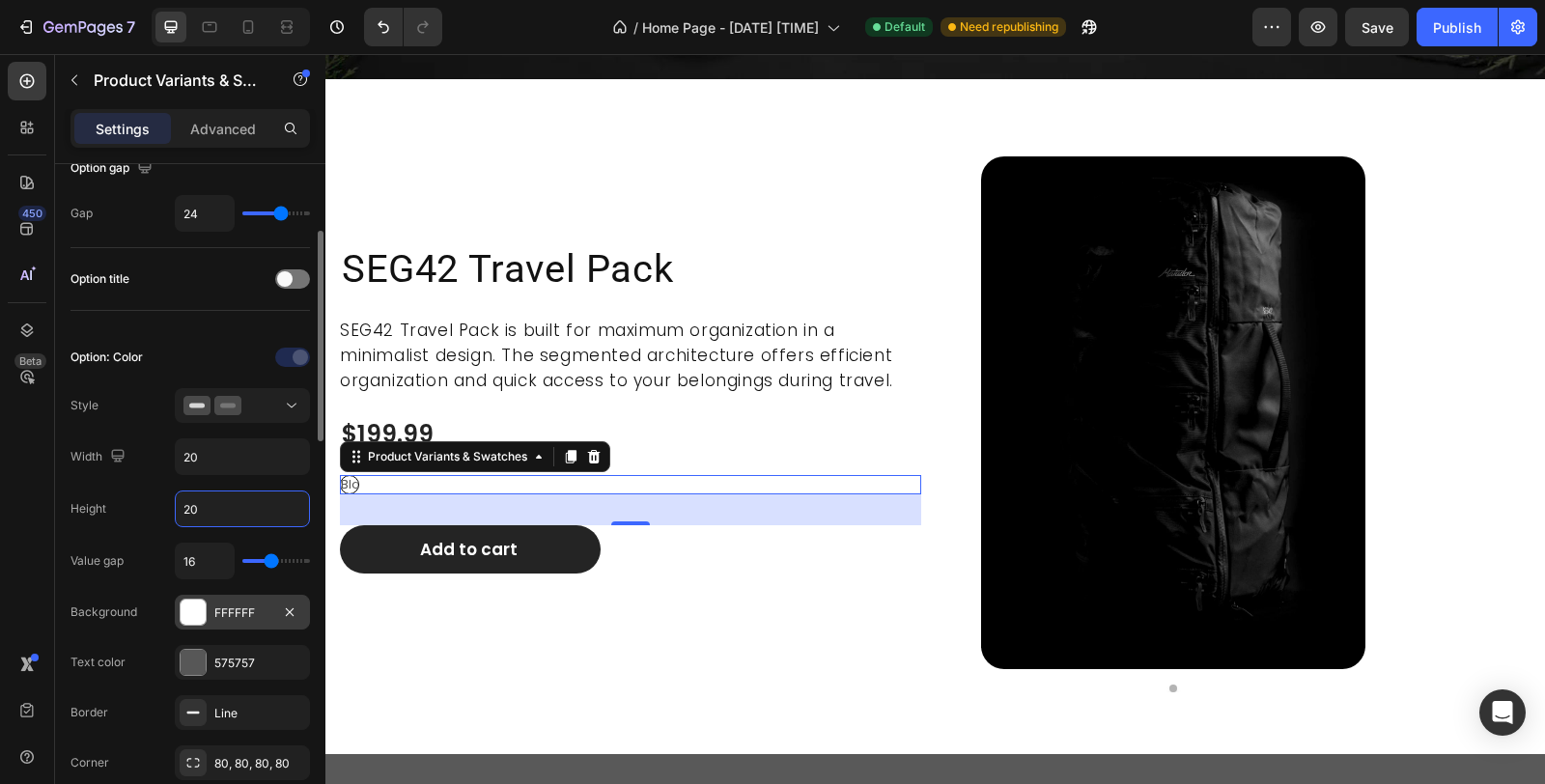 type on "20" 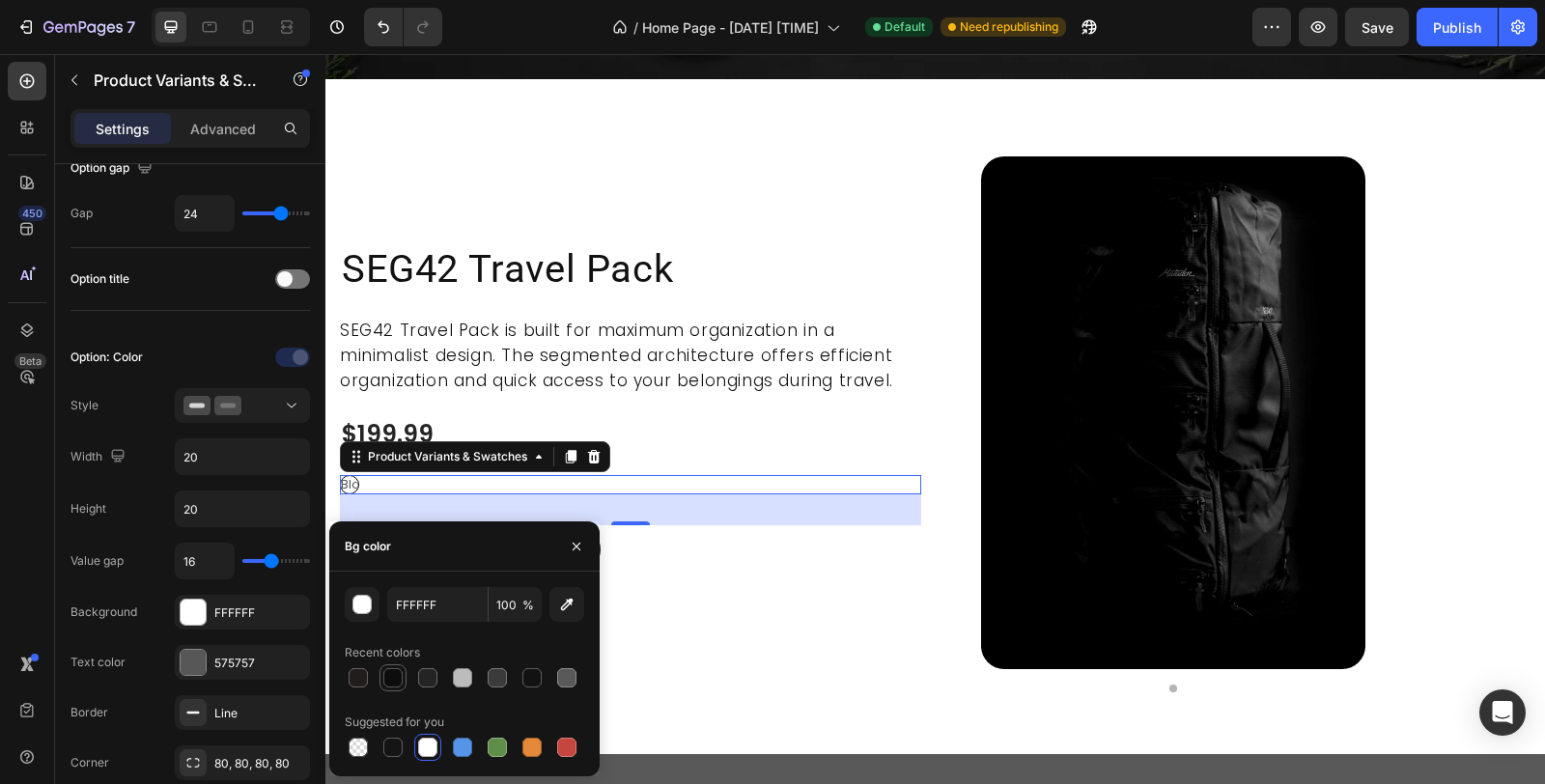 click at bounding box center [393, 678] 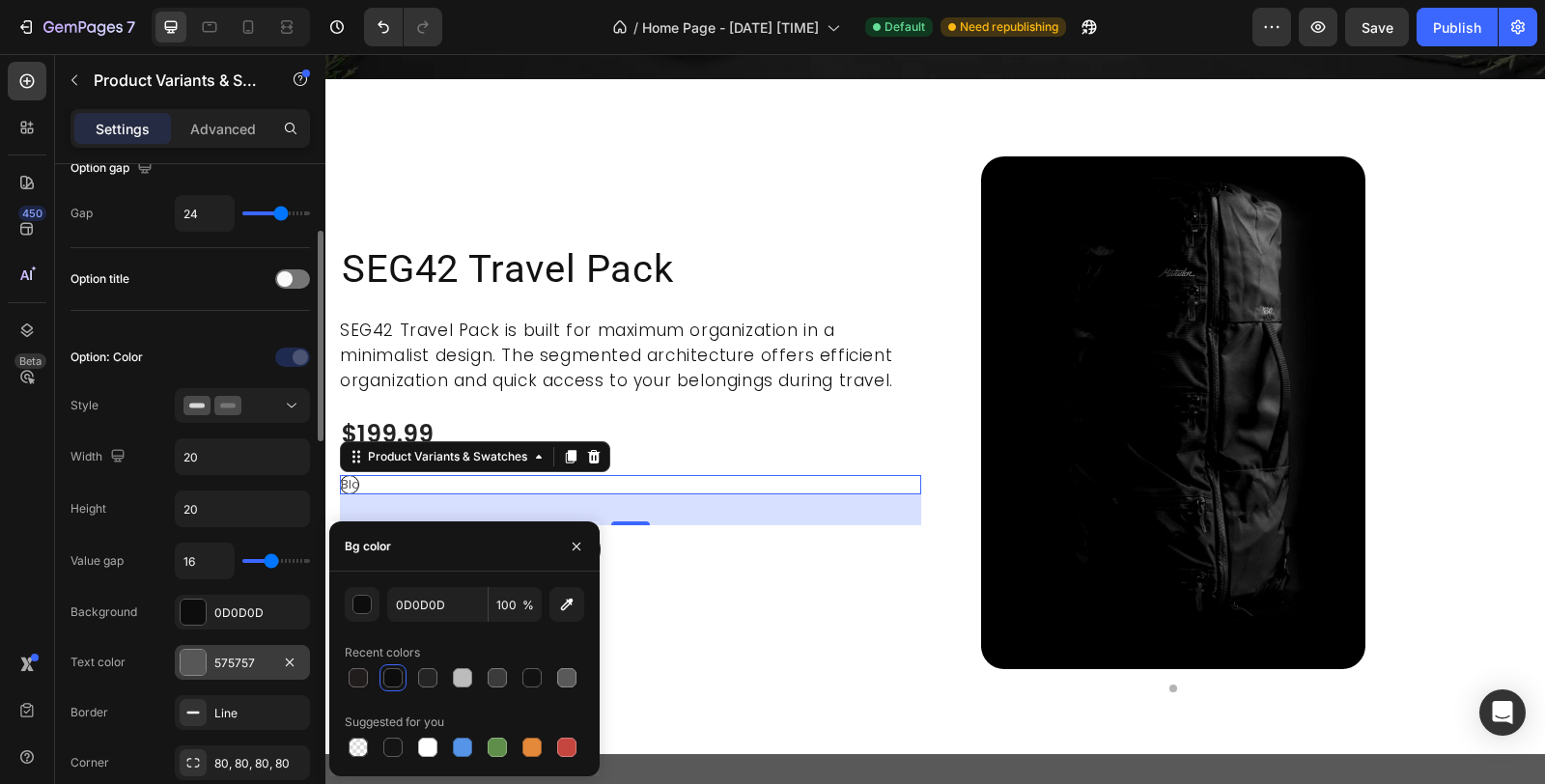 click at bounding box center [193, 662] 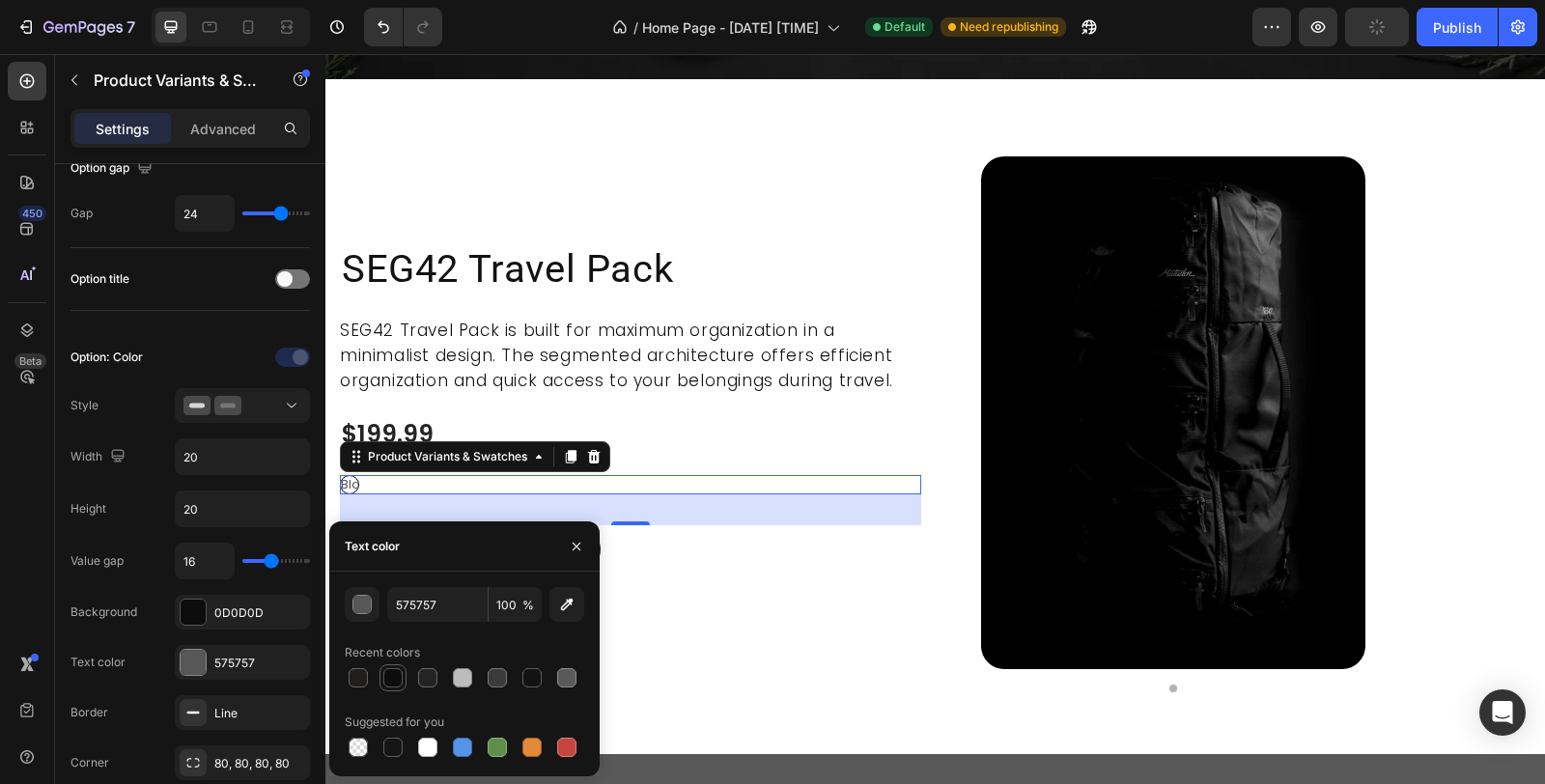 click at bounding box center [393, 678] 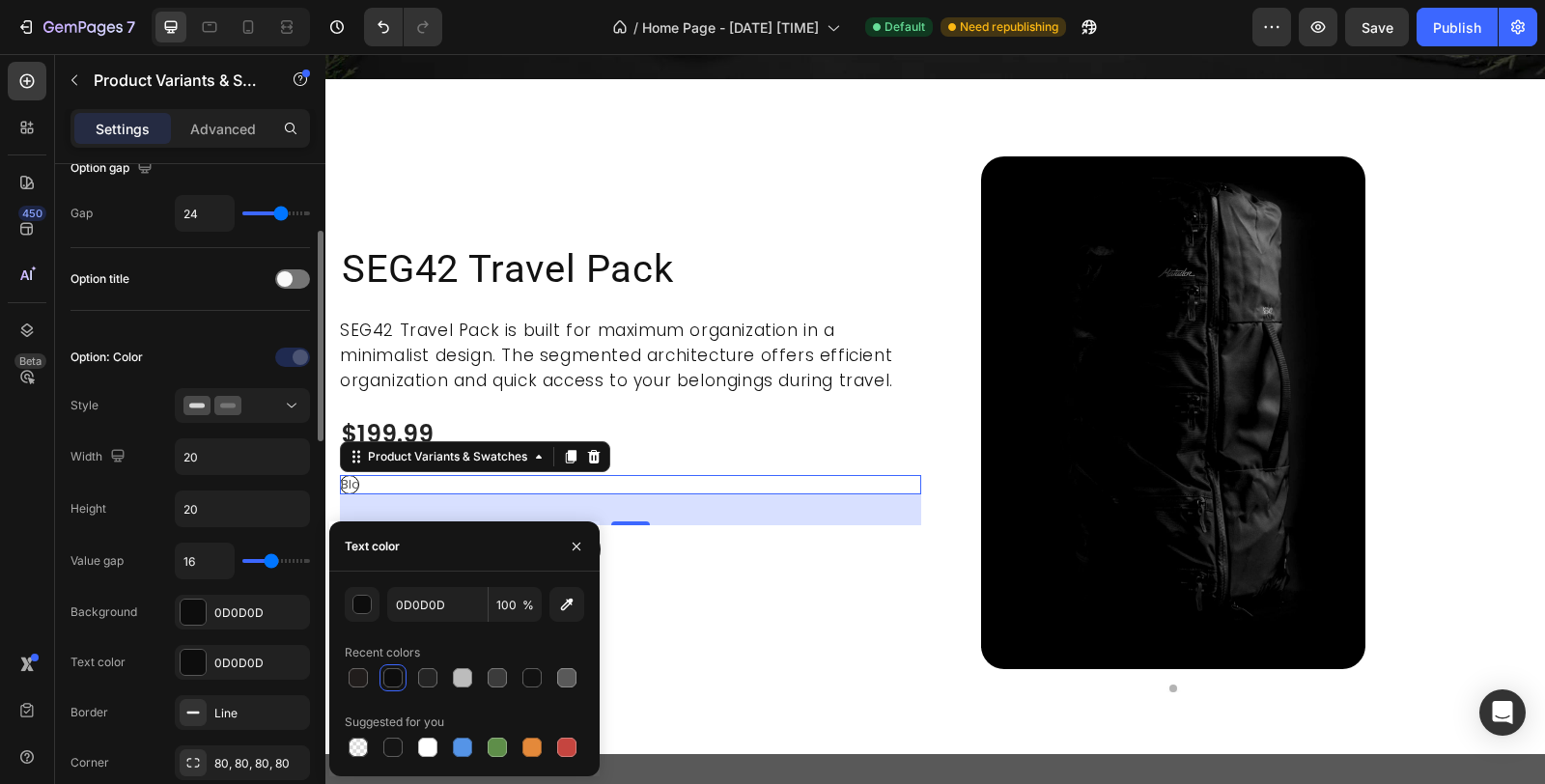 click on "Value gap 16 Background 0D0D0D Text color 0D0D0D Border Line Corner 80, 80, 80, 80 Shadow Add... Hover Styled Active Styled Show less" 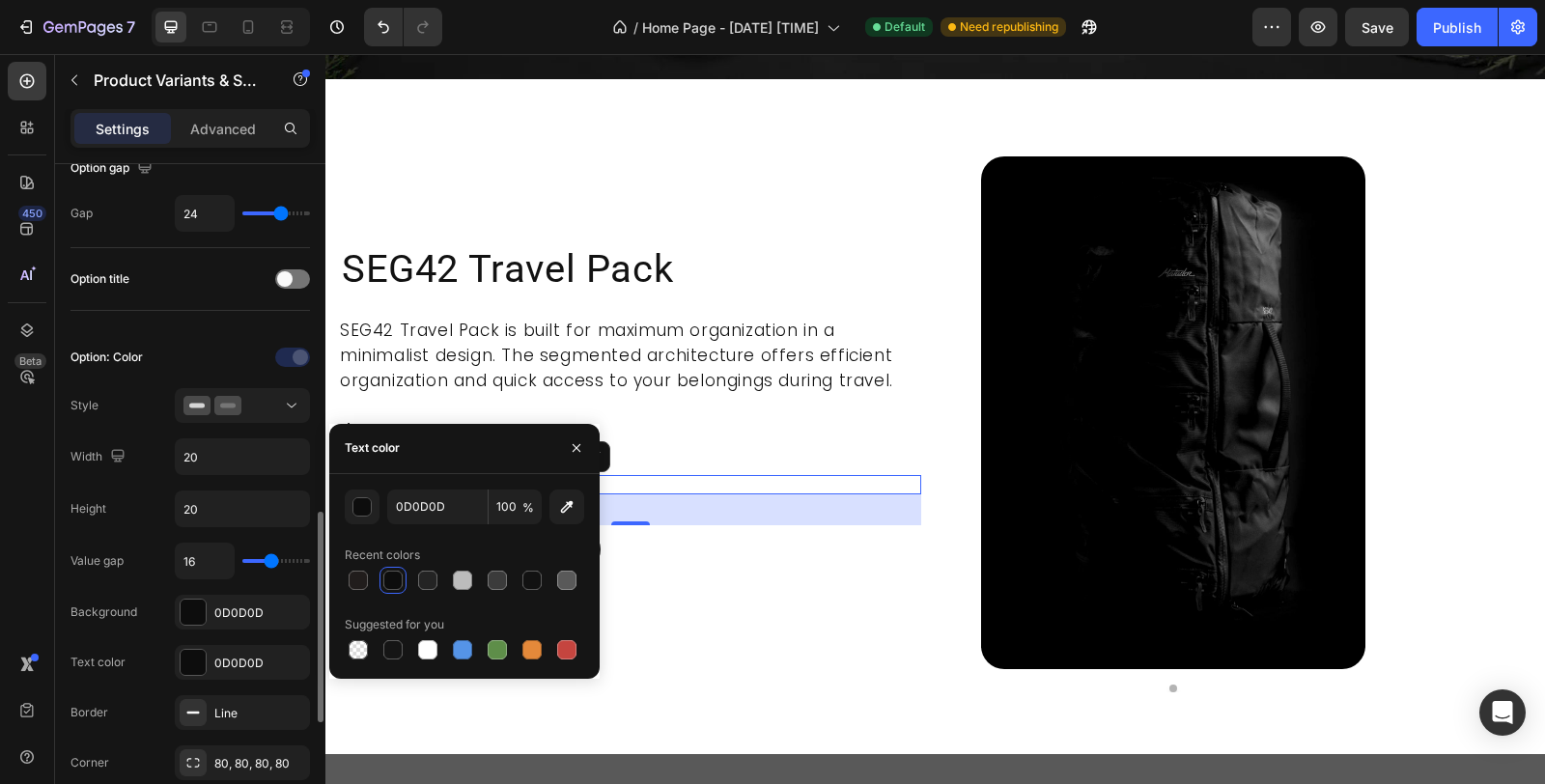 scroll, scrollTop: 429, scrollLeft: 0, axis: vertical 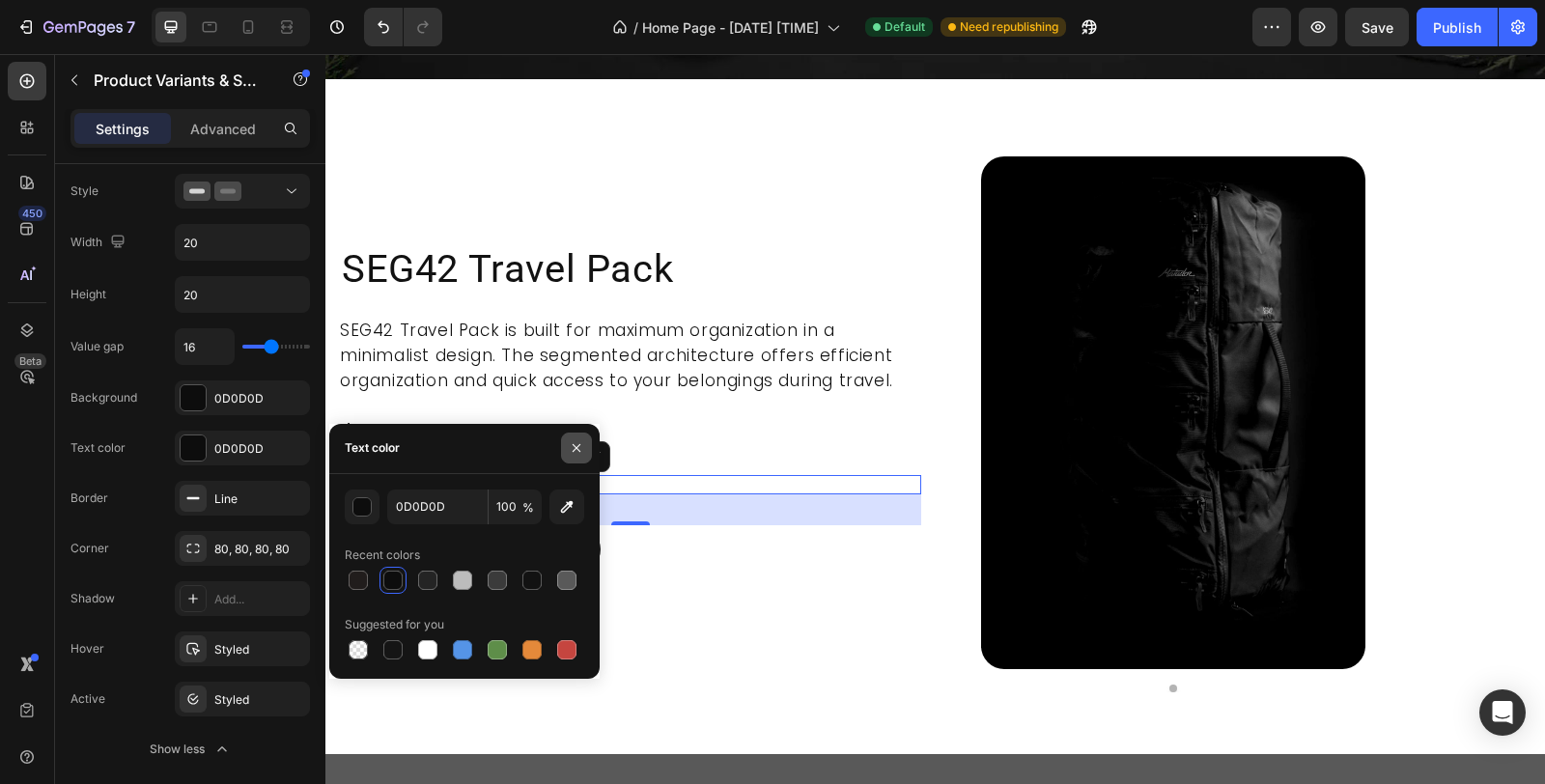 drag, startPoint x: 577, startPoint y: 446, endPoint x: 252, endPoint y: 397, distance: 328.67309 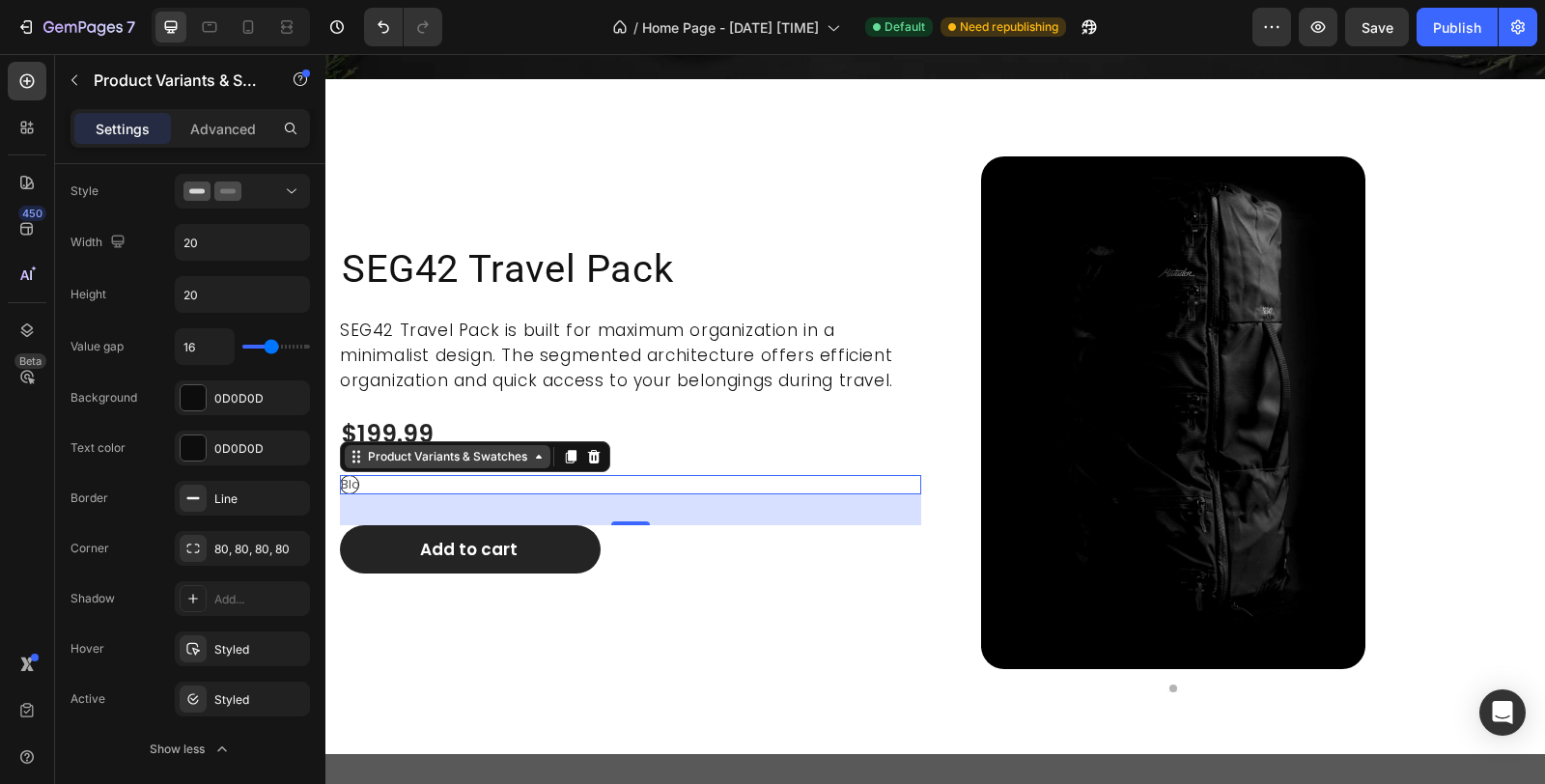 click on "Product Variants & Swatches" at bounding box center [447, 457] 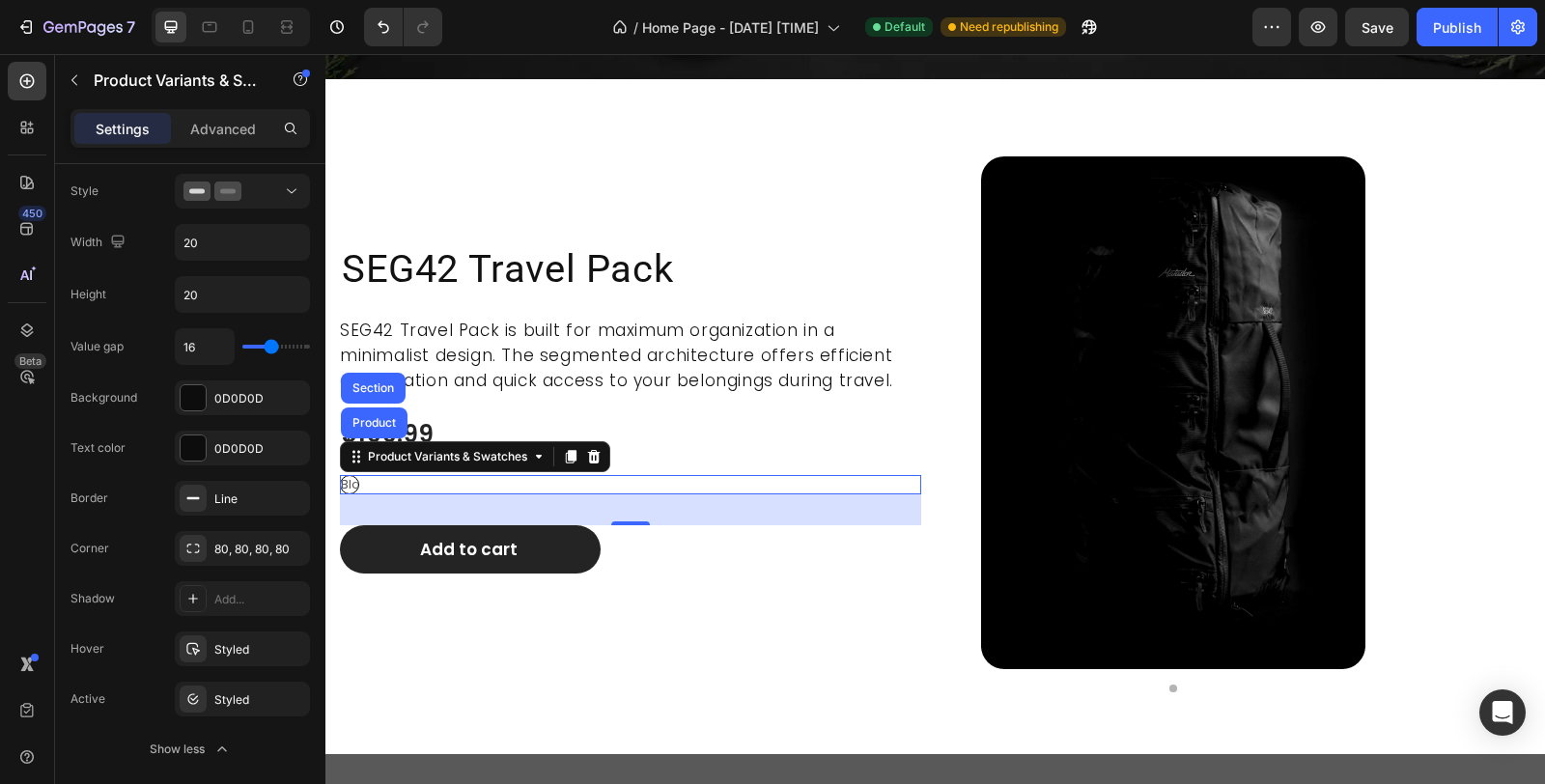 click on "Black Black     Black" at bounding box center (631, 485) 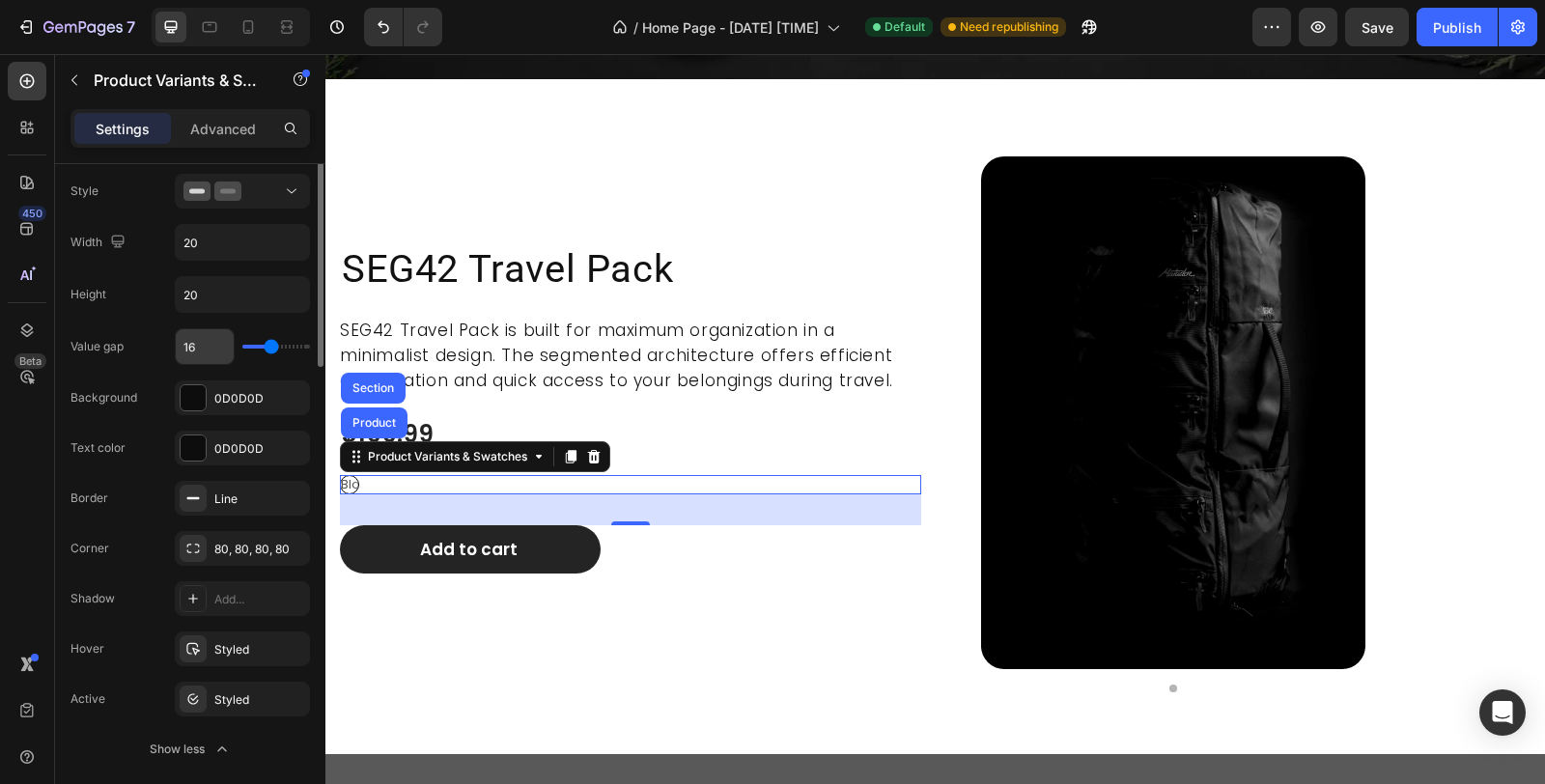 scroll, scrollTop: 322, scrollLeft: 0, axis: vertical 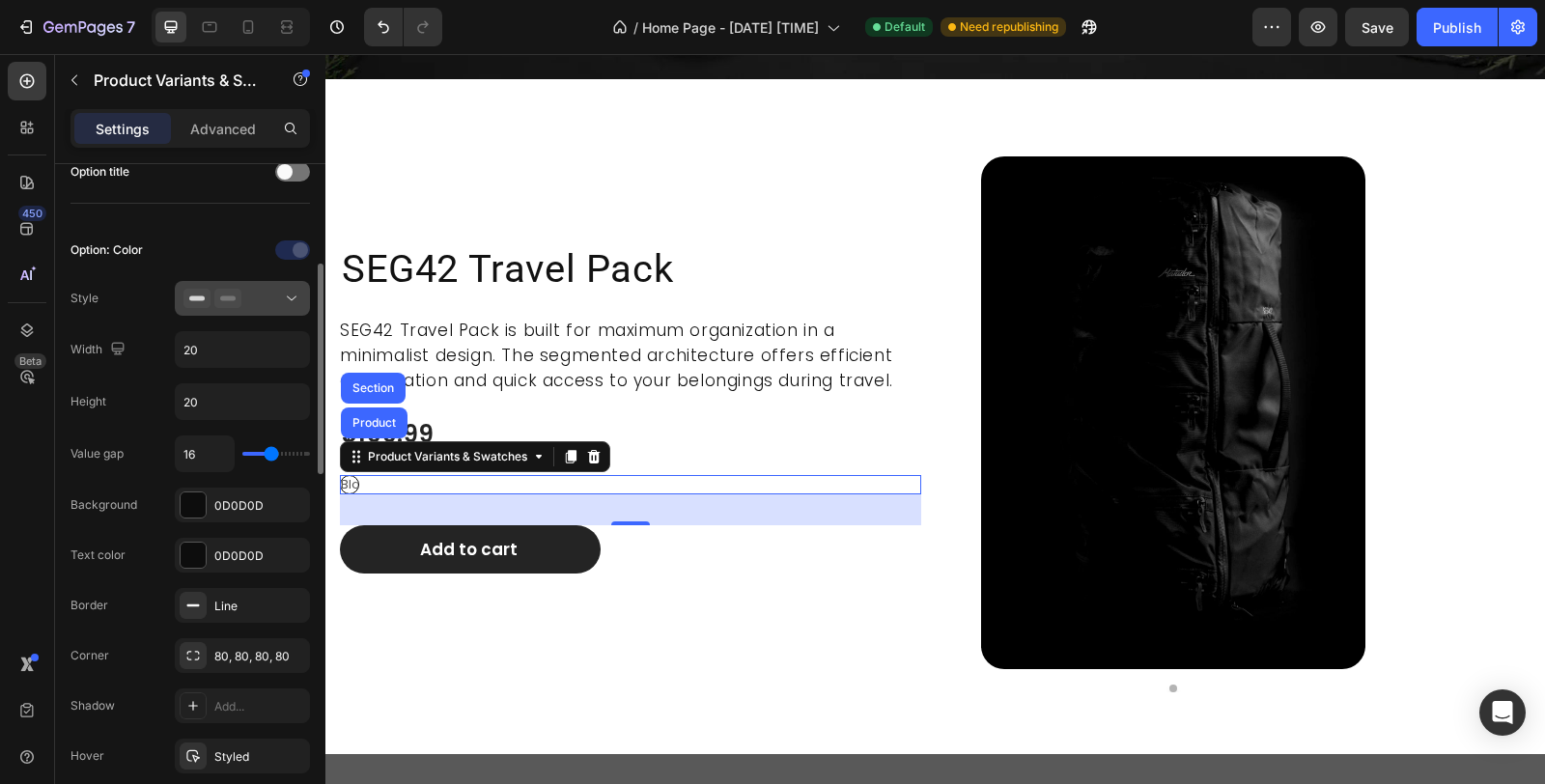 click 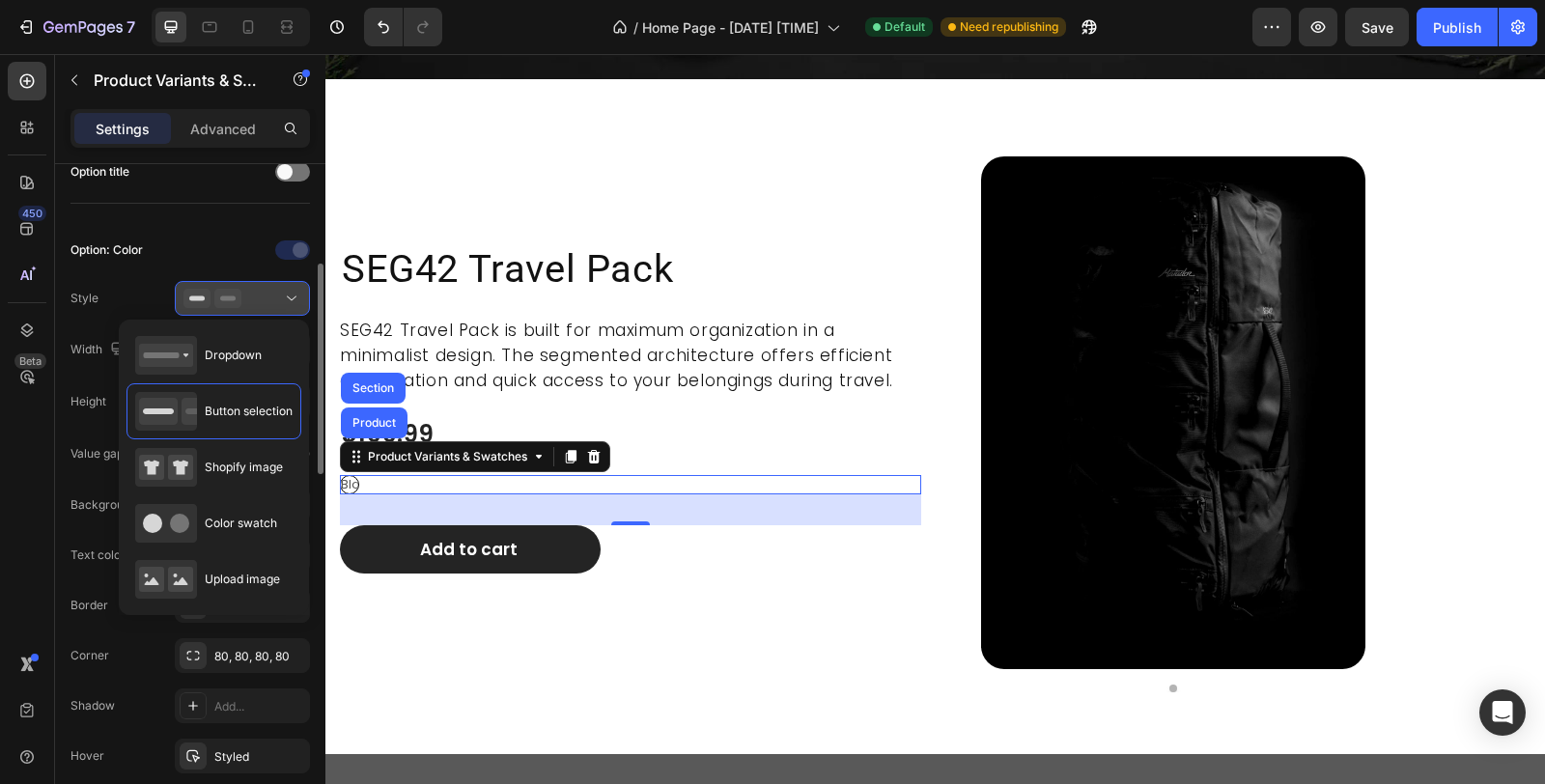 click 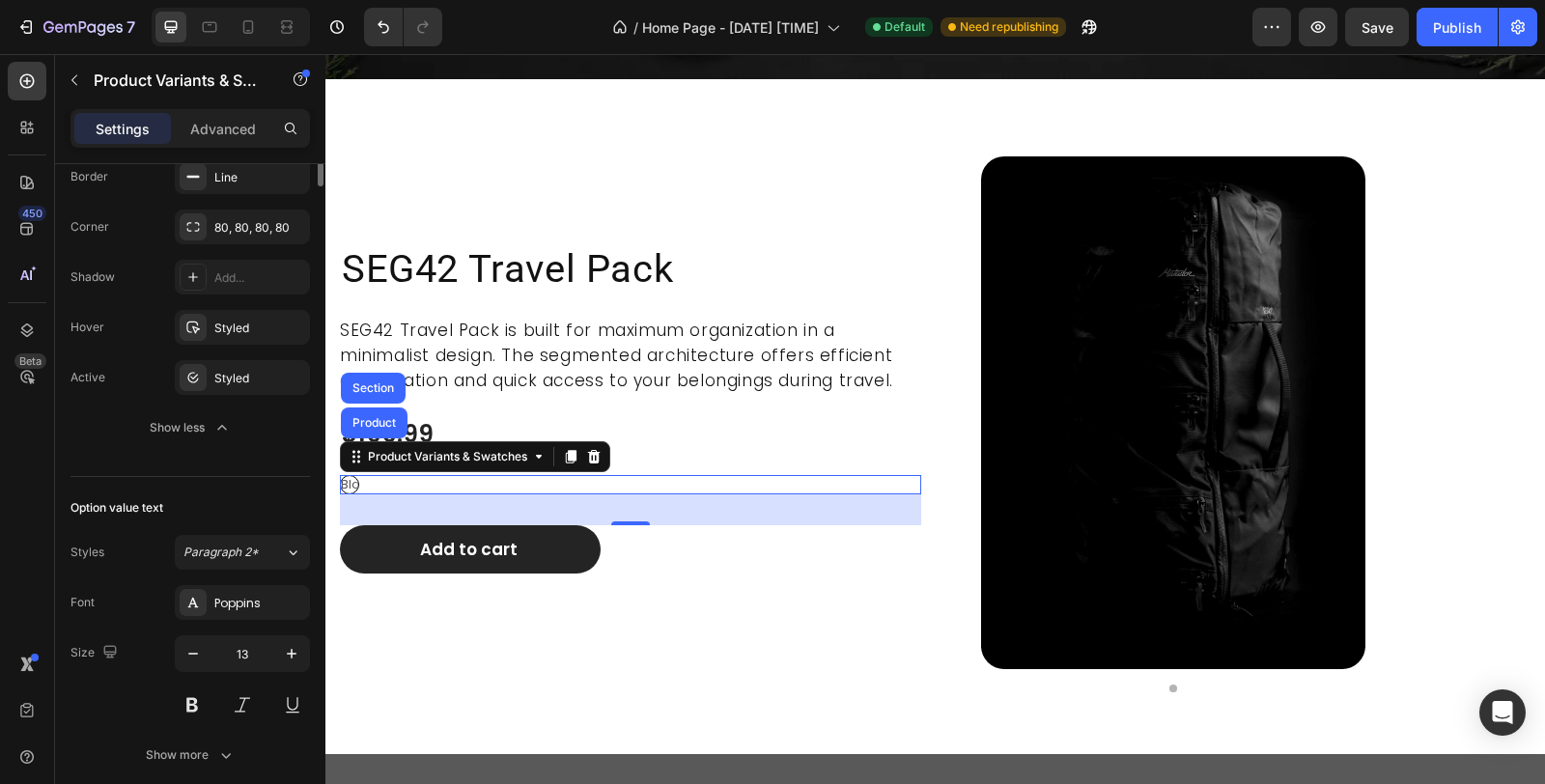 scroll, scrollTop: 107, scrollLeft: 0, axis: vertical 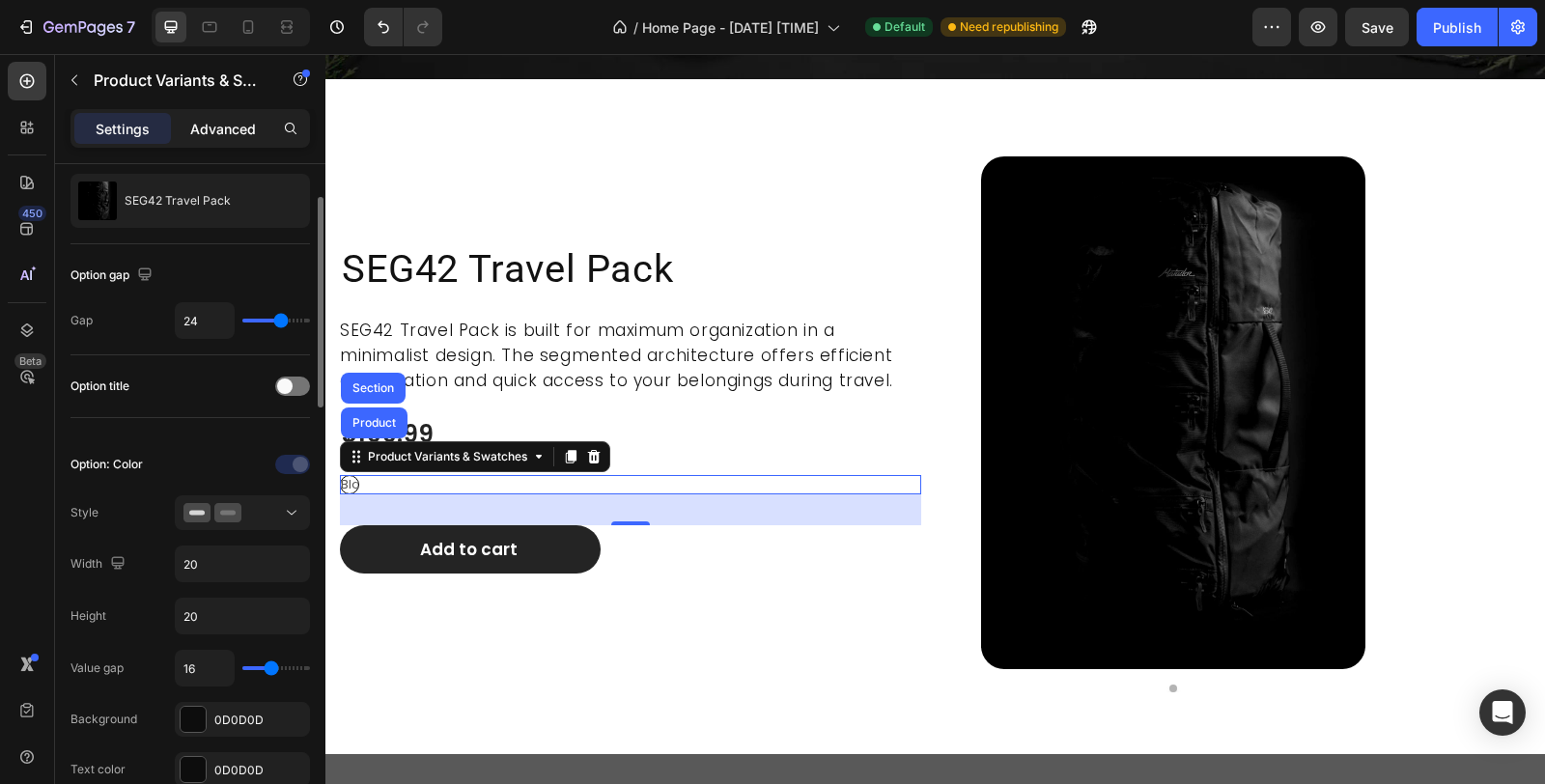 click on "Advanced" at bounding box center (223, 128) 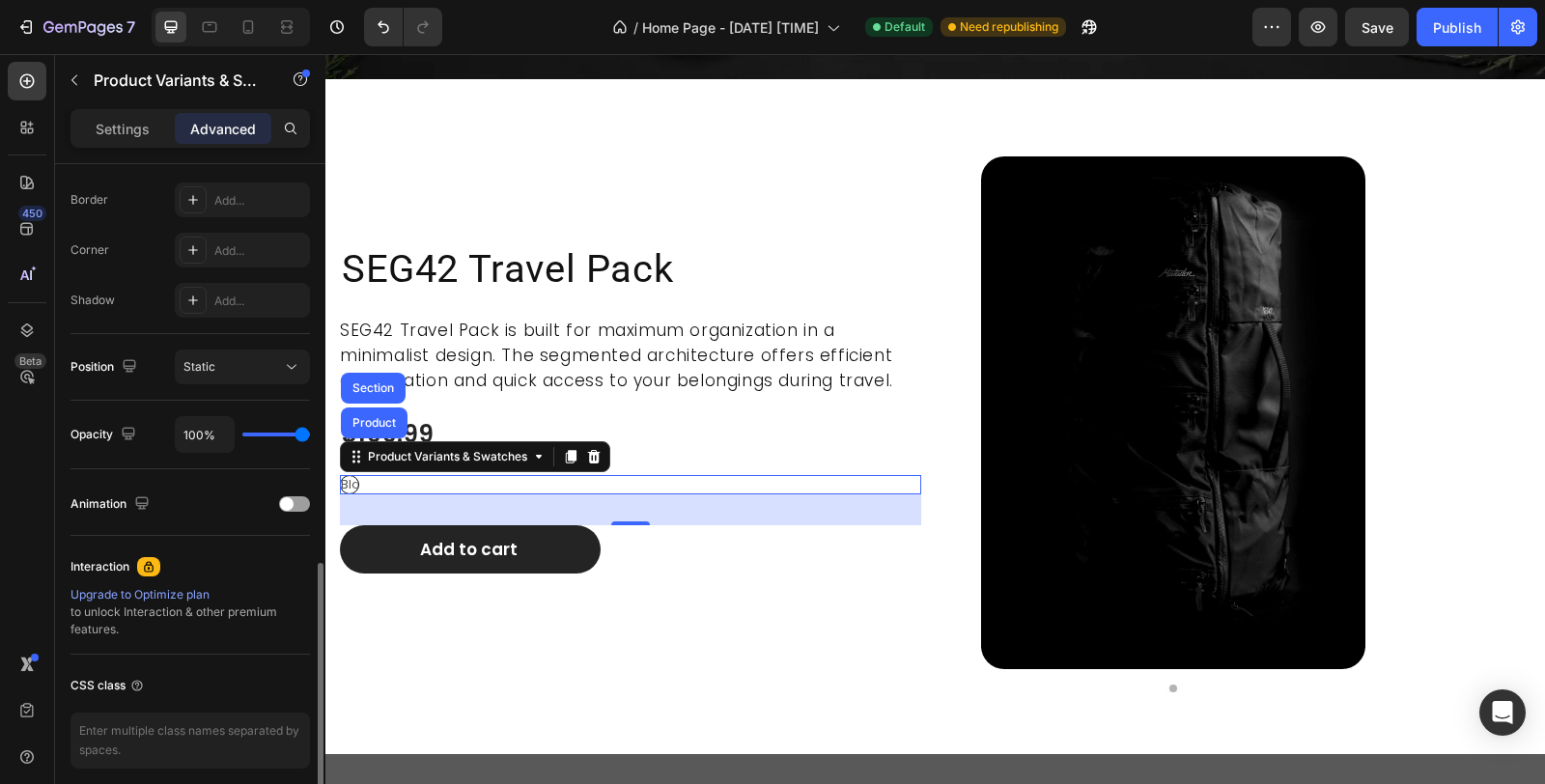scroll, scrollTop: 613, scrollLeft: 0, axis: vertical 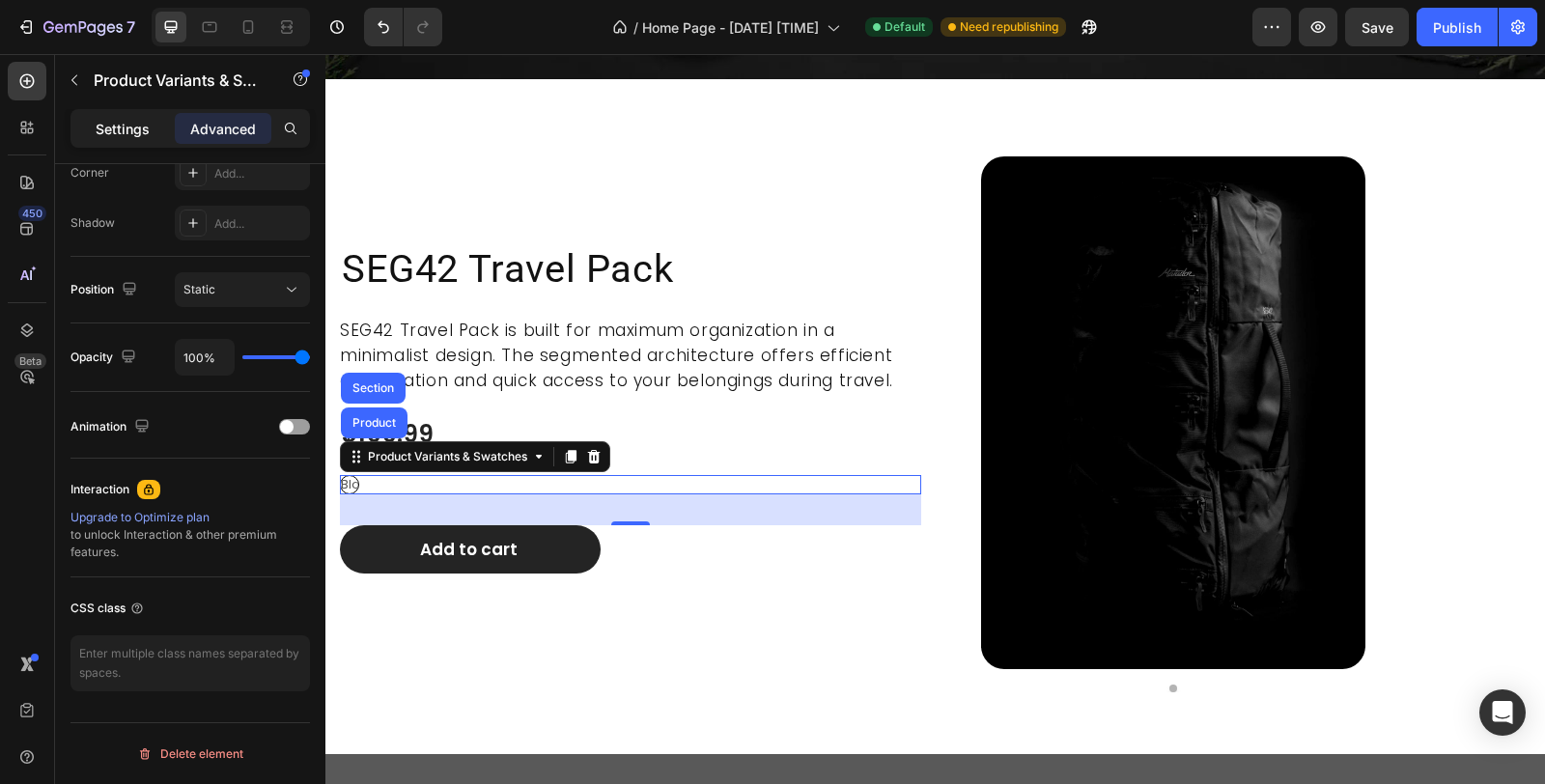 click on "Settings" at bounding box center [123, 128] 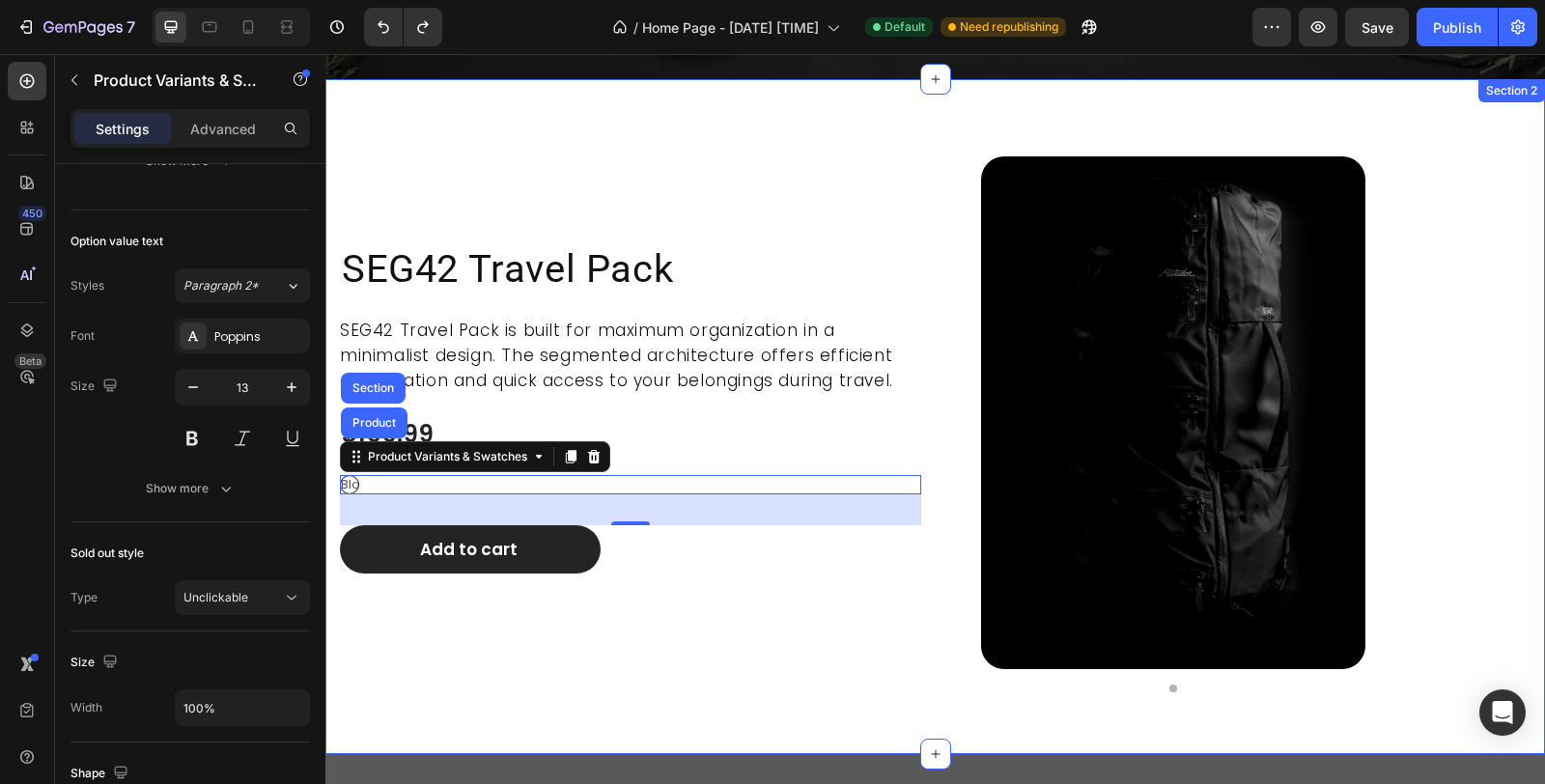 click on "SEG42 Travel Pack Product Title SEG42 Travel Pack is built for maximum organization in a minimalist design. The segmented architecture offers efficient organization and quick access to your belongings during travel.   Product Description $199.99 Product Price Product Price Black Black     Black Product Variants & Swatches Product Section   32 Add to cart Add to Cart" at bounding box center (631, 424) 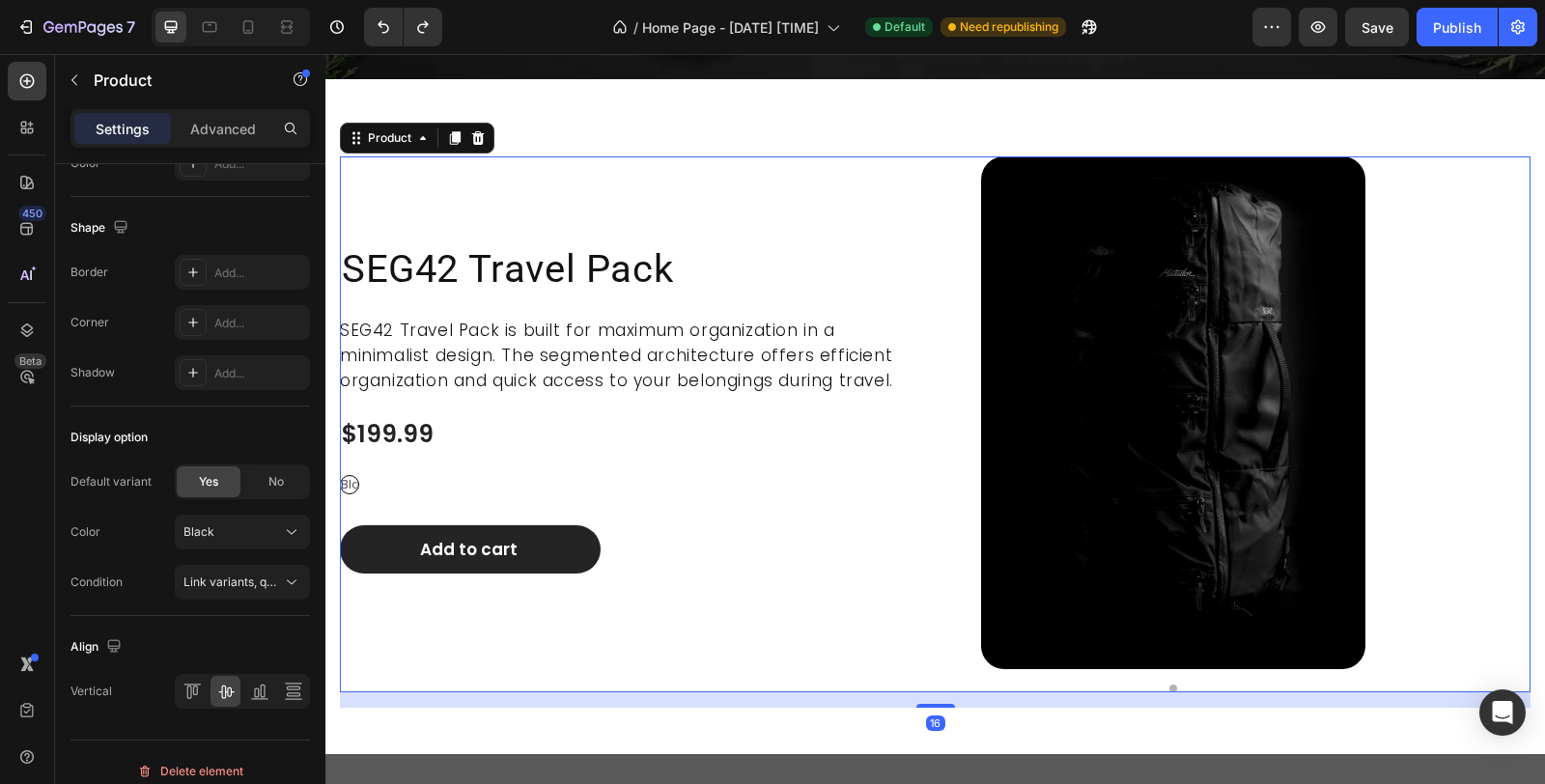 scroll, scrollTop: 0, scrollLeft: 0, axis: both 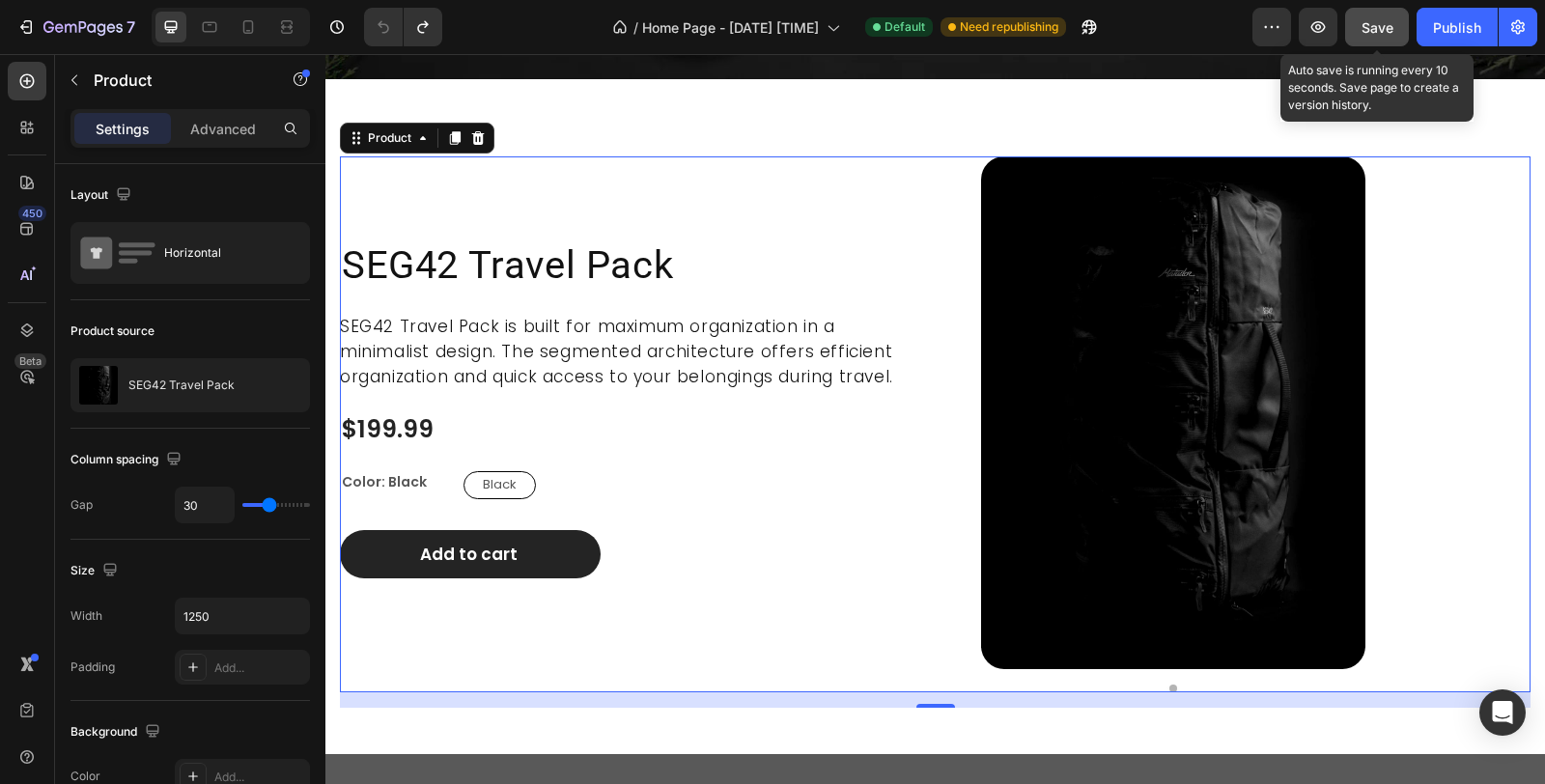 click on "Save" at bounding box center [1377, 27] 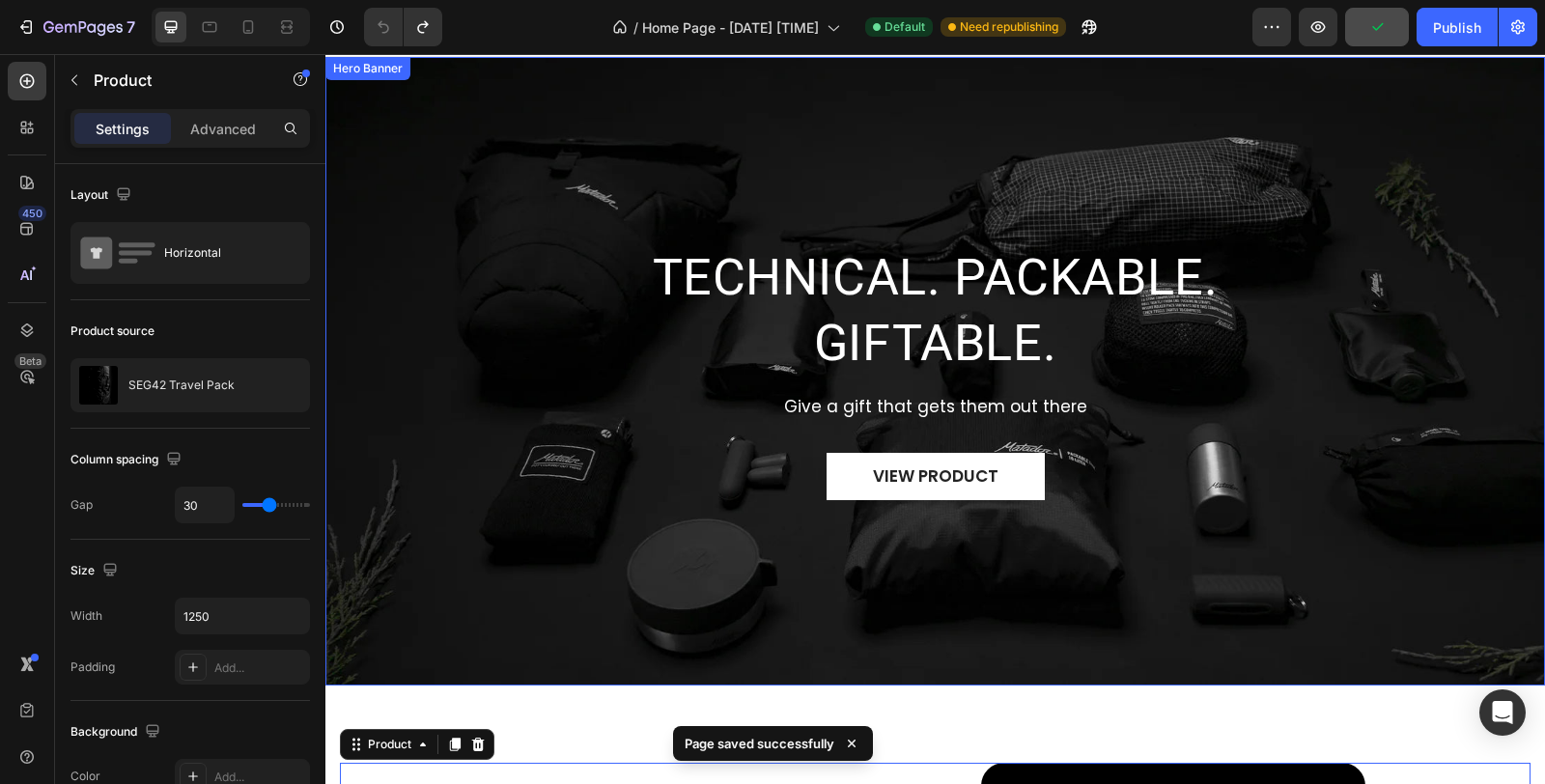 scroll, scrollTop: 0, scrollLeft: 0, axis: both 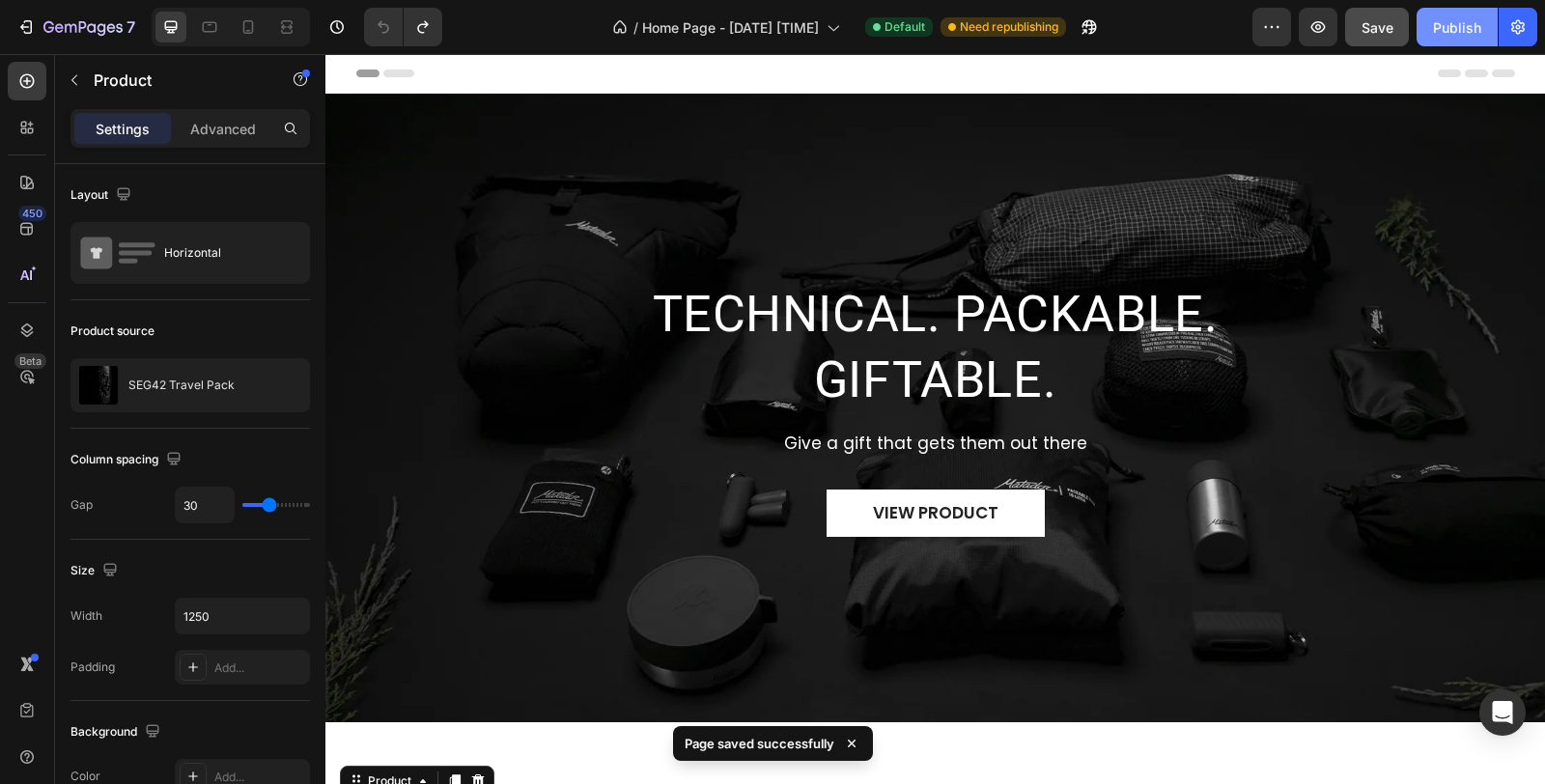 click on "Publish" 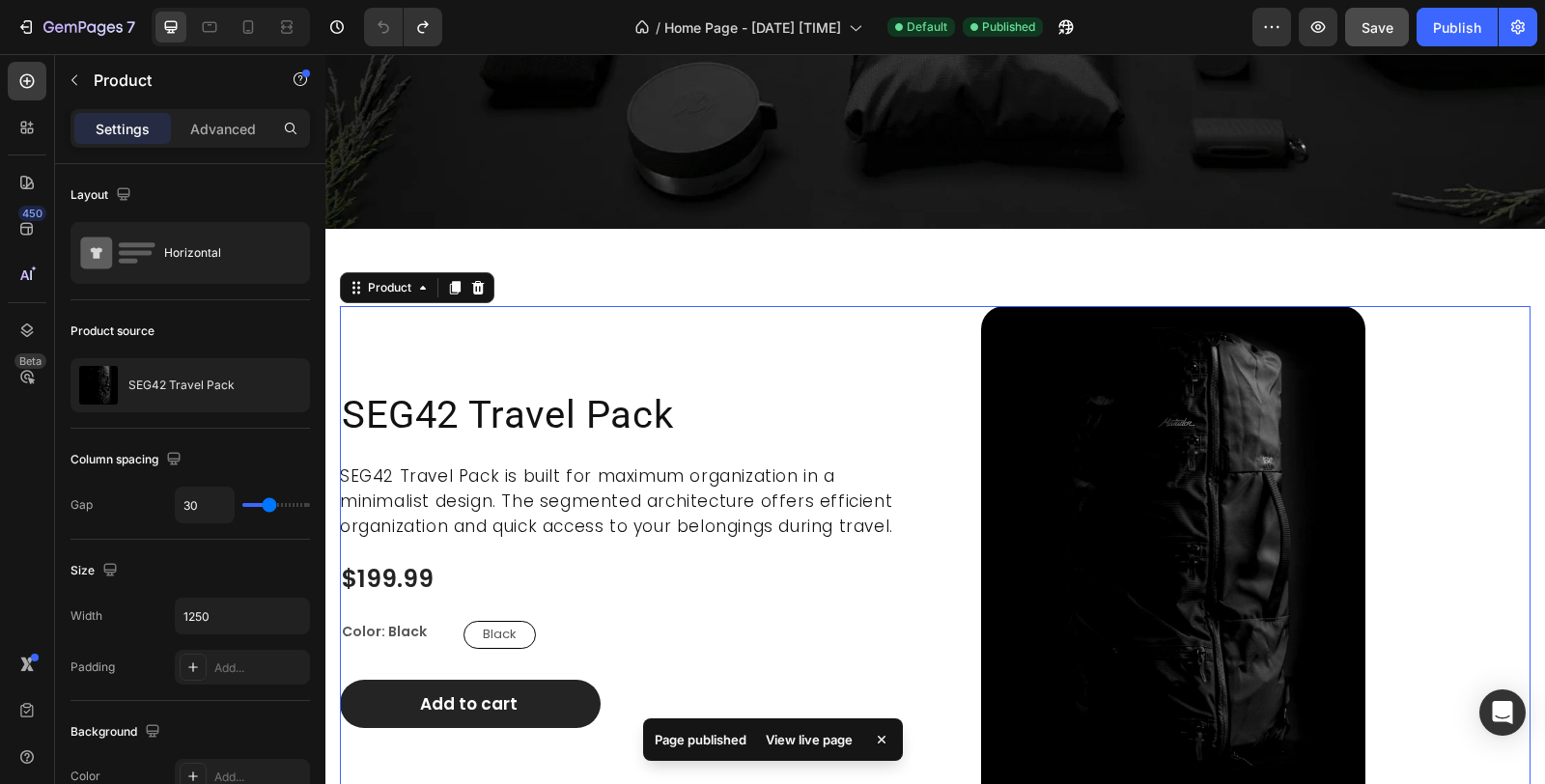 scroll, scrollTop: 536, scrollLeft: 0, axis: vertical 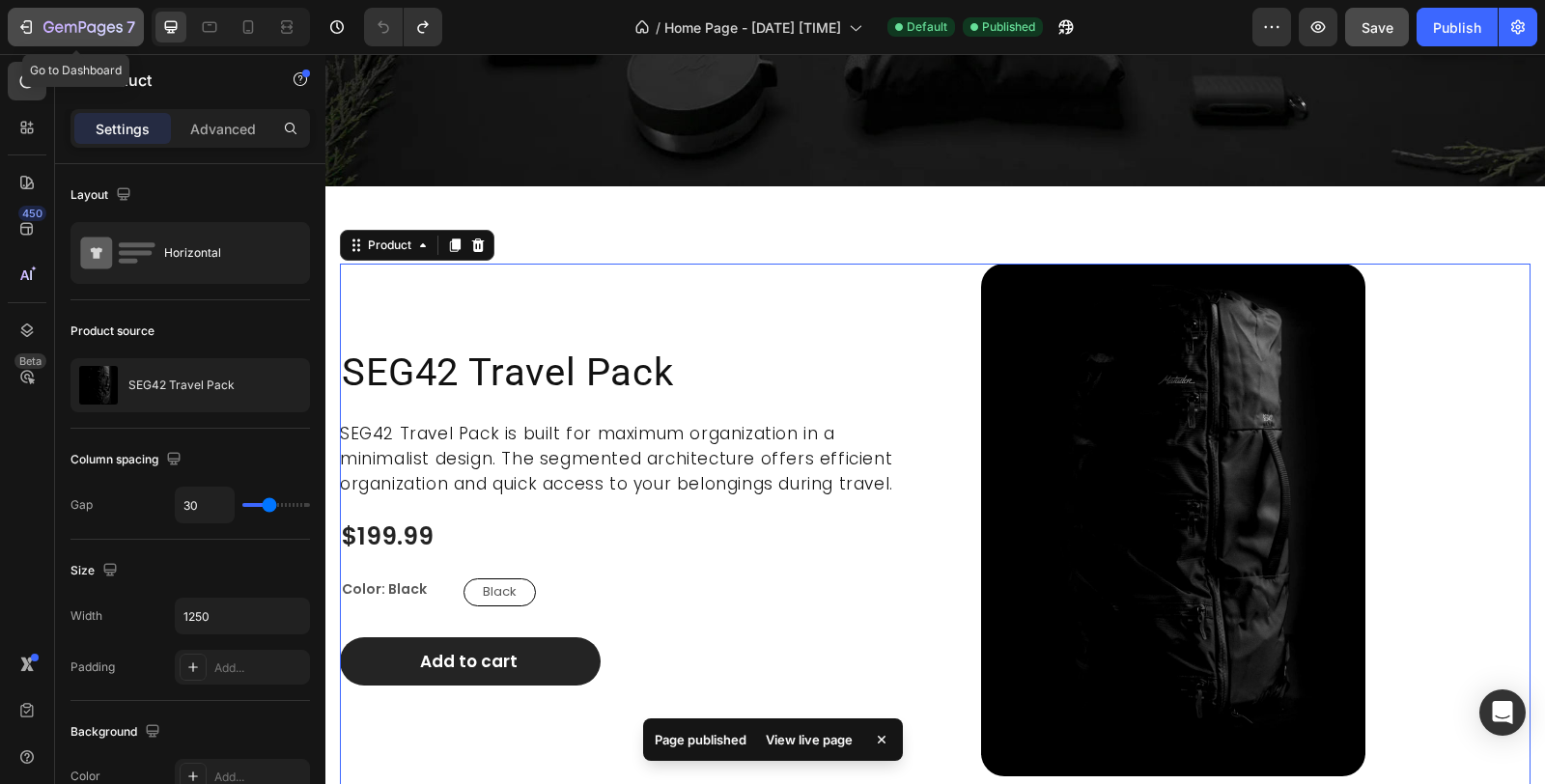 click 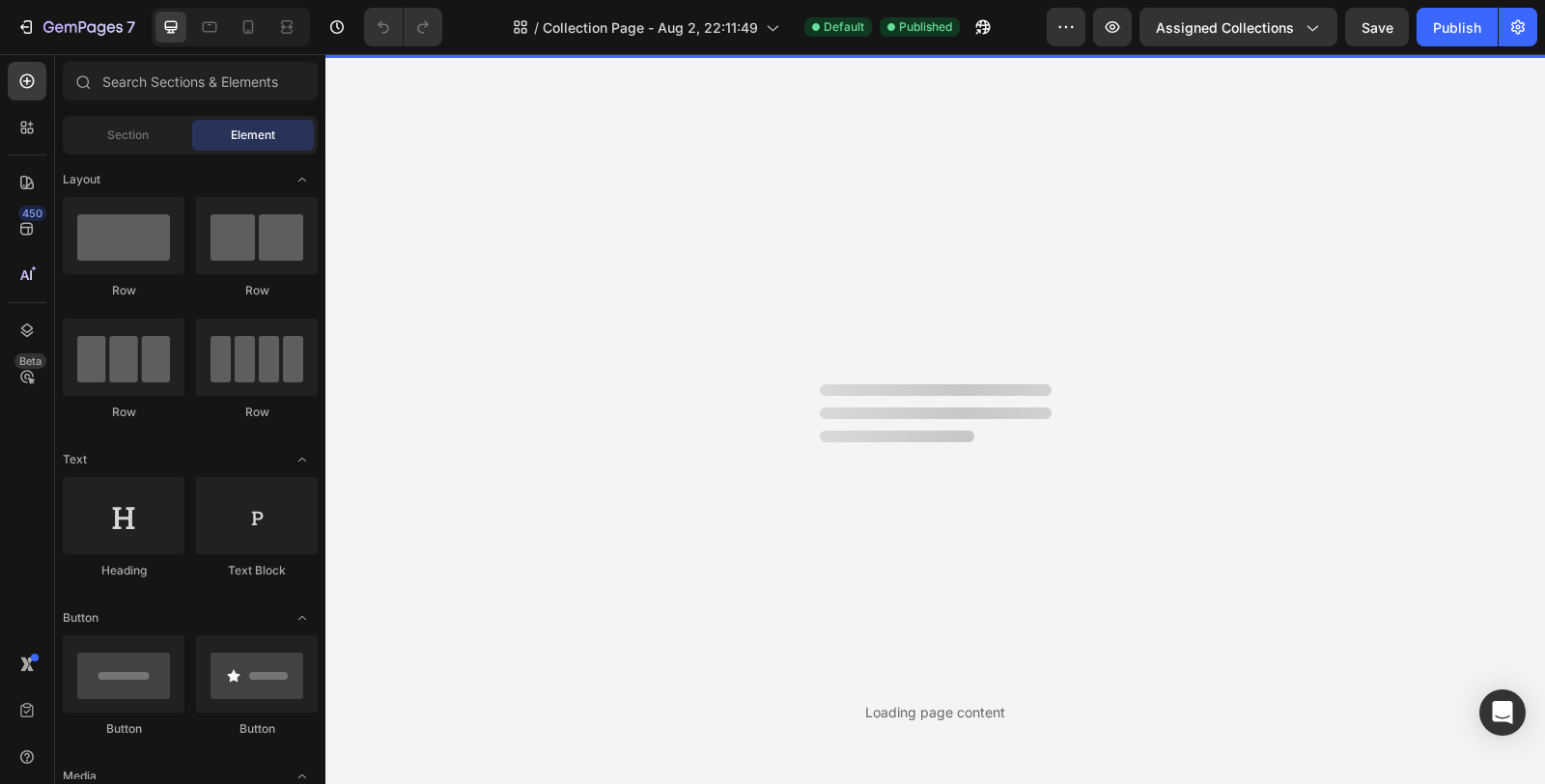 scroll, scrollTop: 0, scrollLeft: 0, axis: both 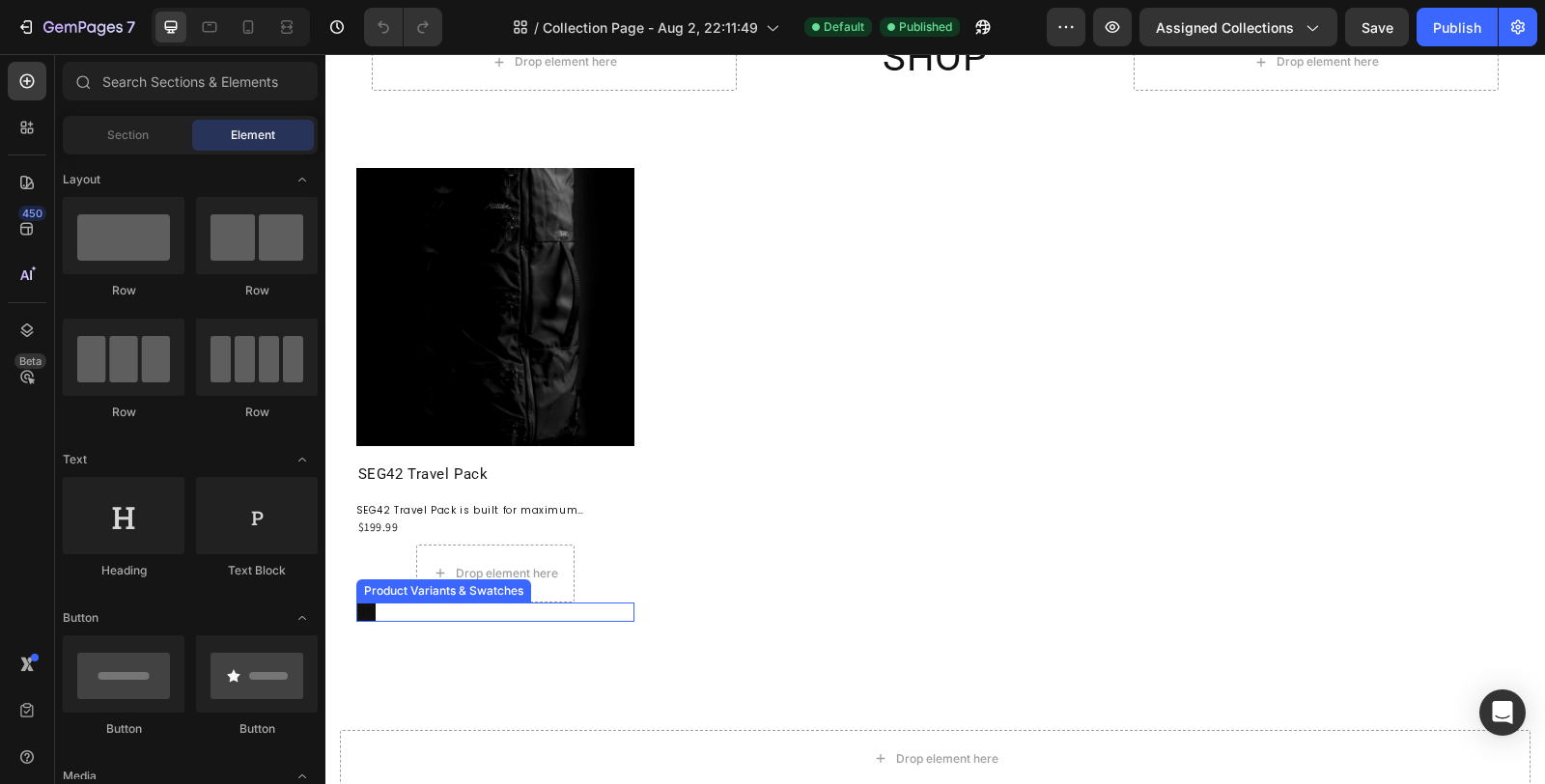 click on "Black Black Black" at bounding box center (495, 612) 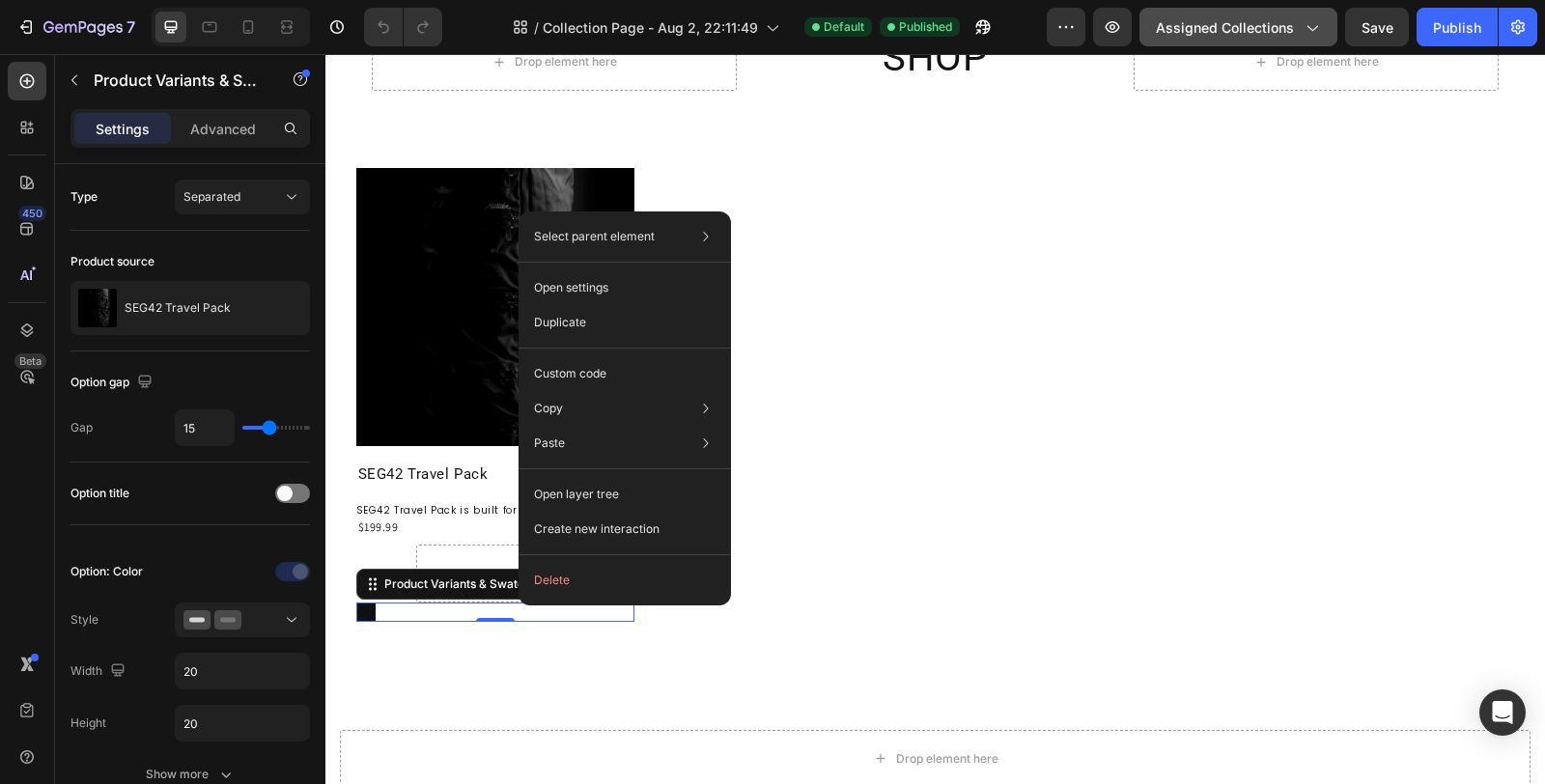 click on "Assigned Collections" 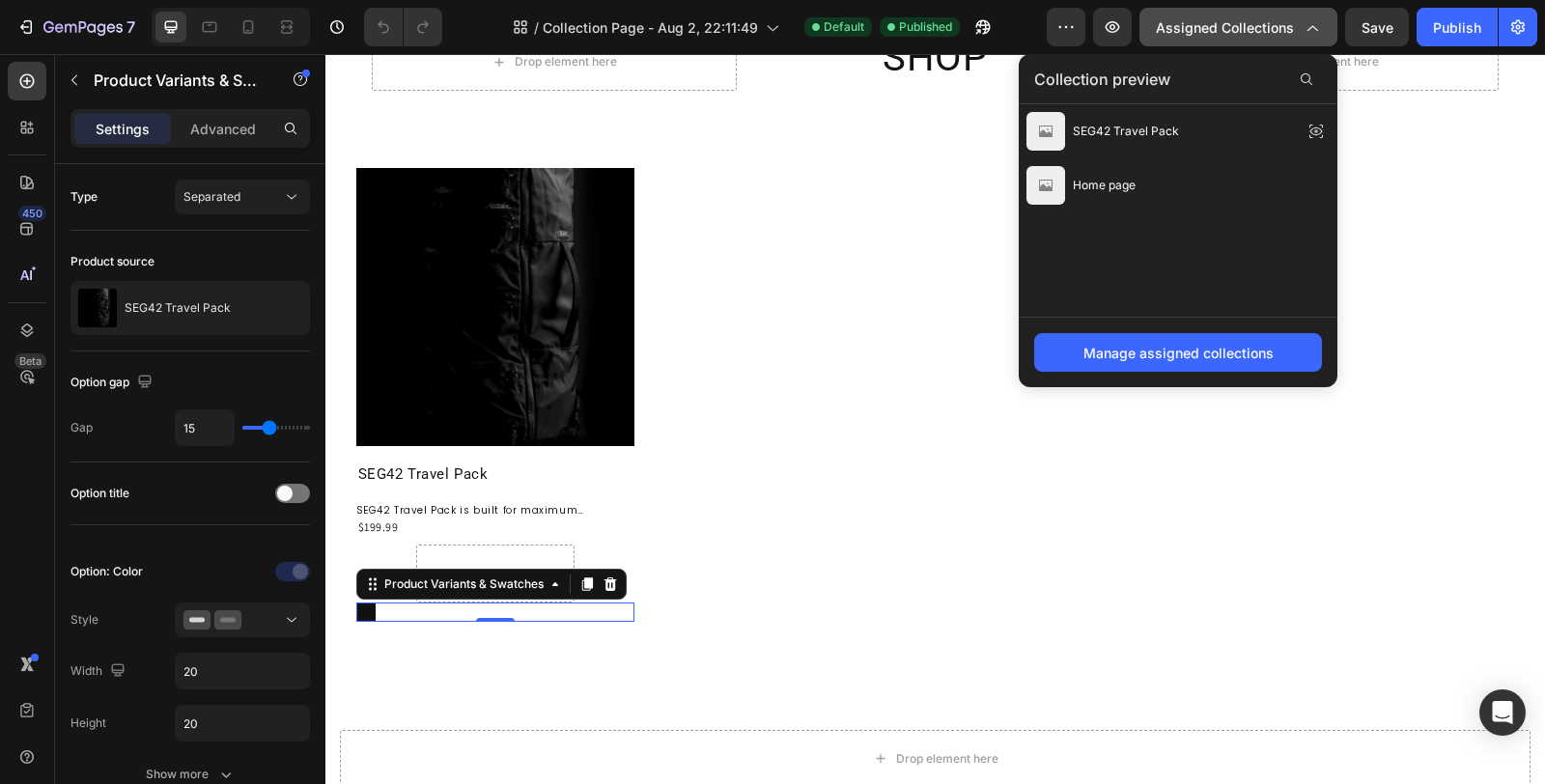 click on "Assigned Collections" at bounding box center (1238, 27) 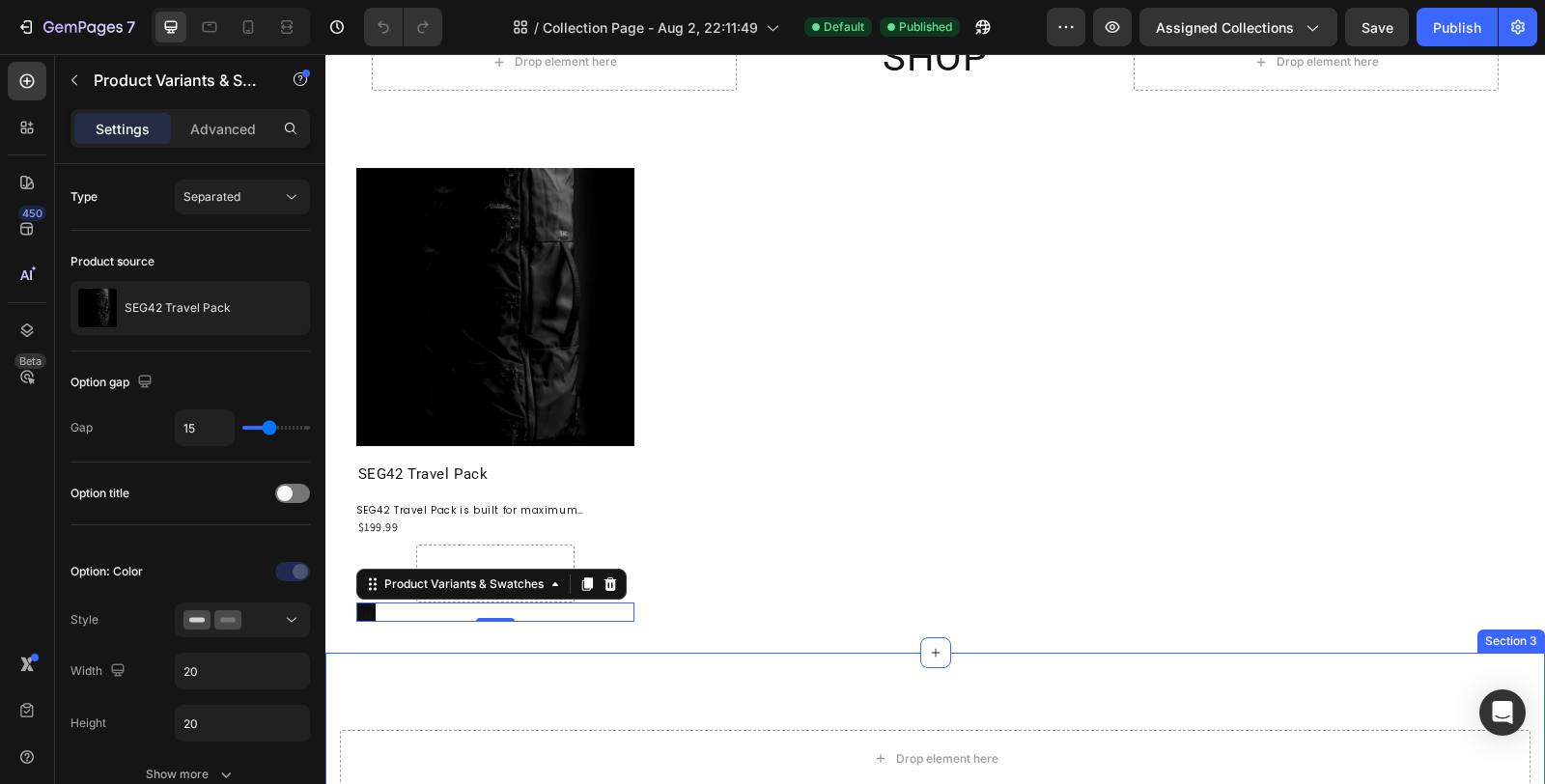 click on "Drop element here Section 3" at bounding box center (935, 759) 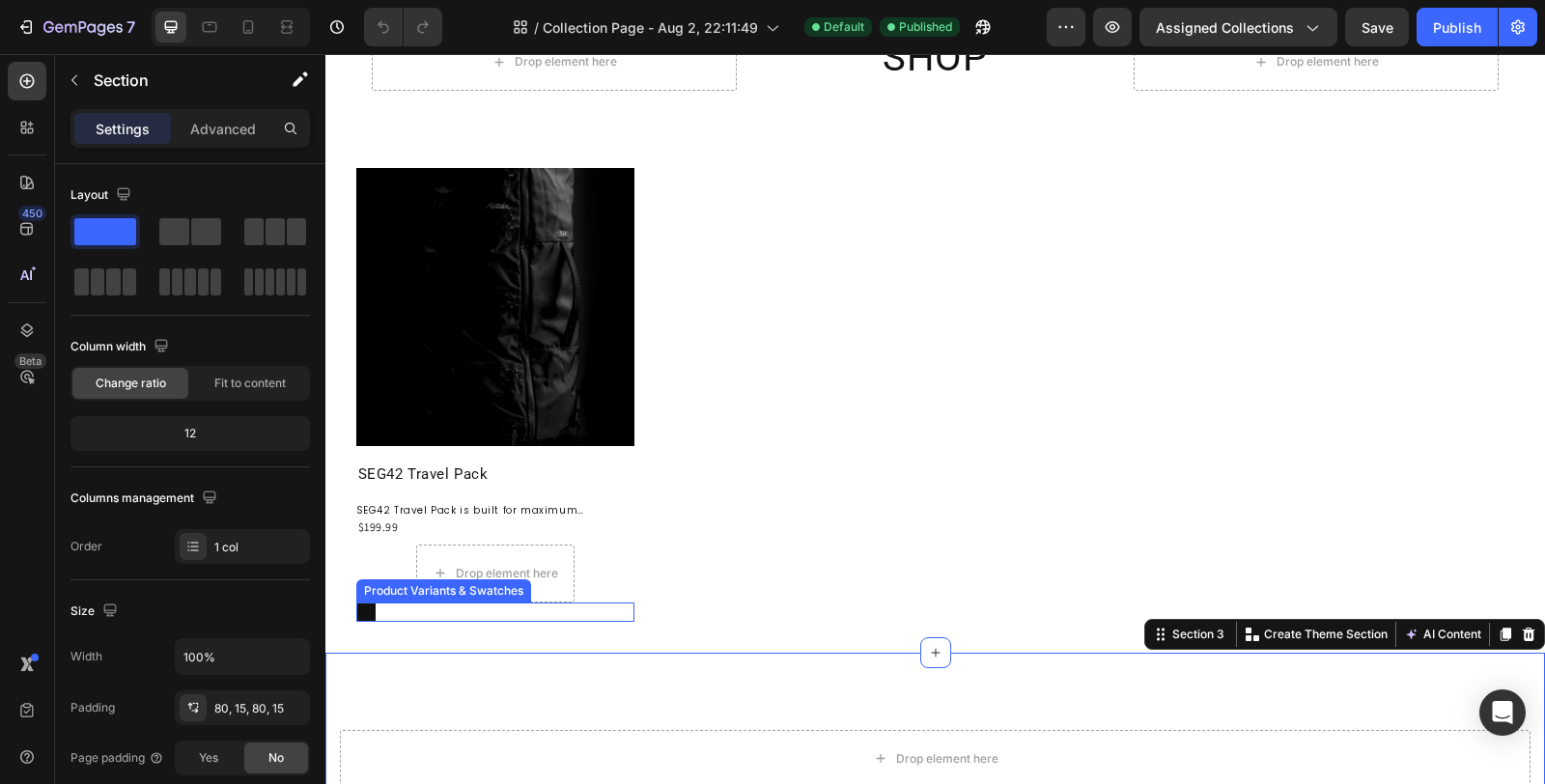 click on "Product Variants & Swatches" at bounding box center (443, 591) 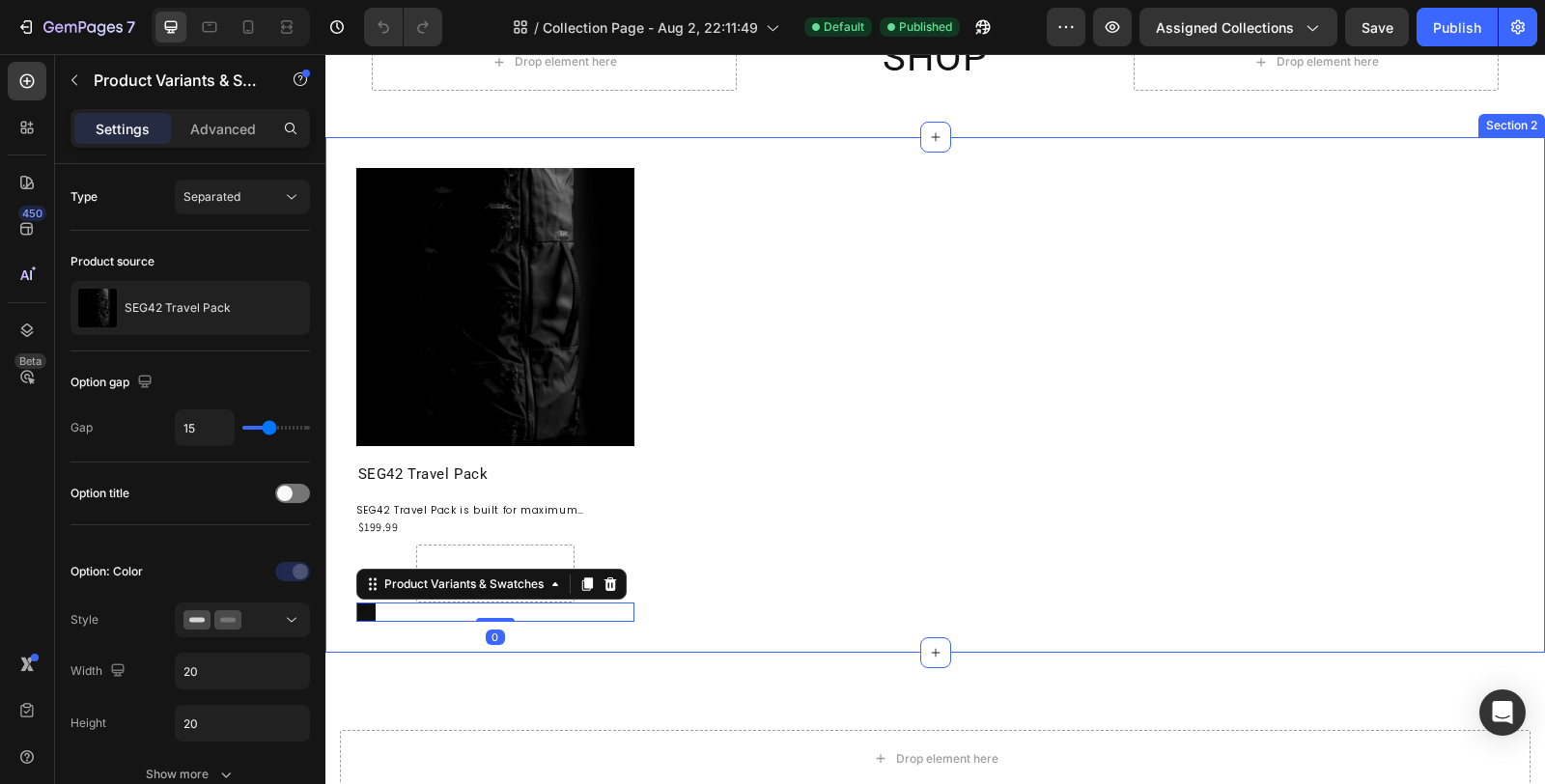 click on "Product Images SEG42 Travel Pack Product Title SEG42 Travel Pack is built for maximum organization in a minimalist design. The segmented architecture offers efficient organization and quick access to your belongings during travel.
Product Description $199.99 Product Price Product Price
Drop element here Row Black Black Black Product Variants & Swatches   0 Row Product List Product List Section 2" at bounding box center [935, 395] 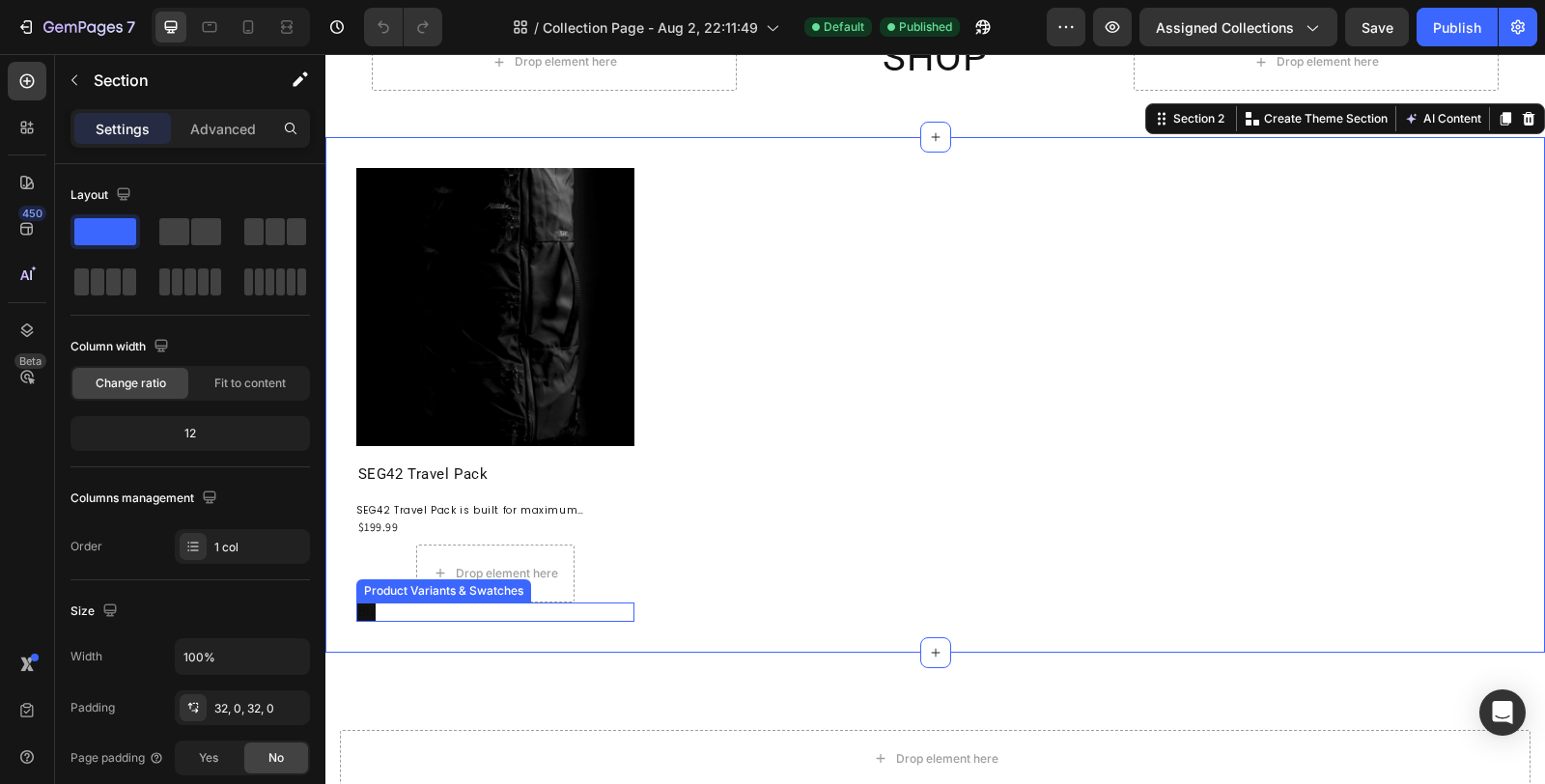 click on "Black Black Black" at bounding box center (495, 612) 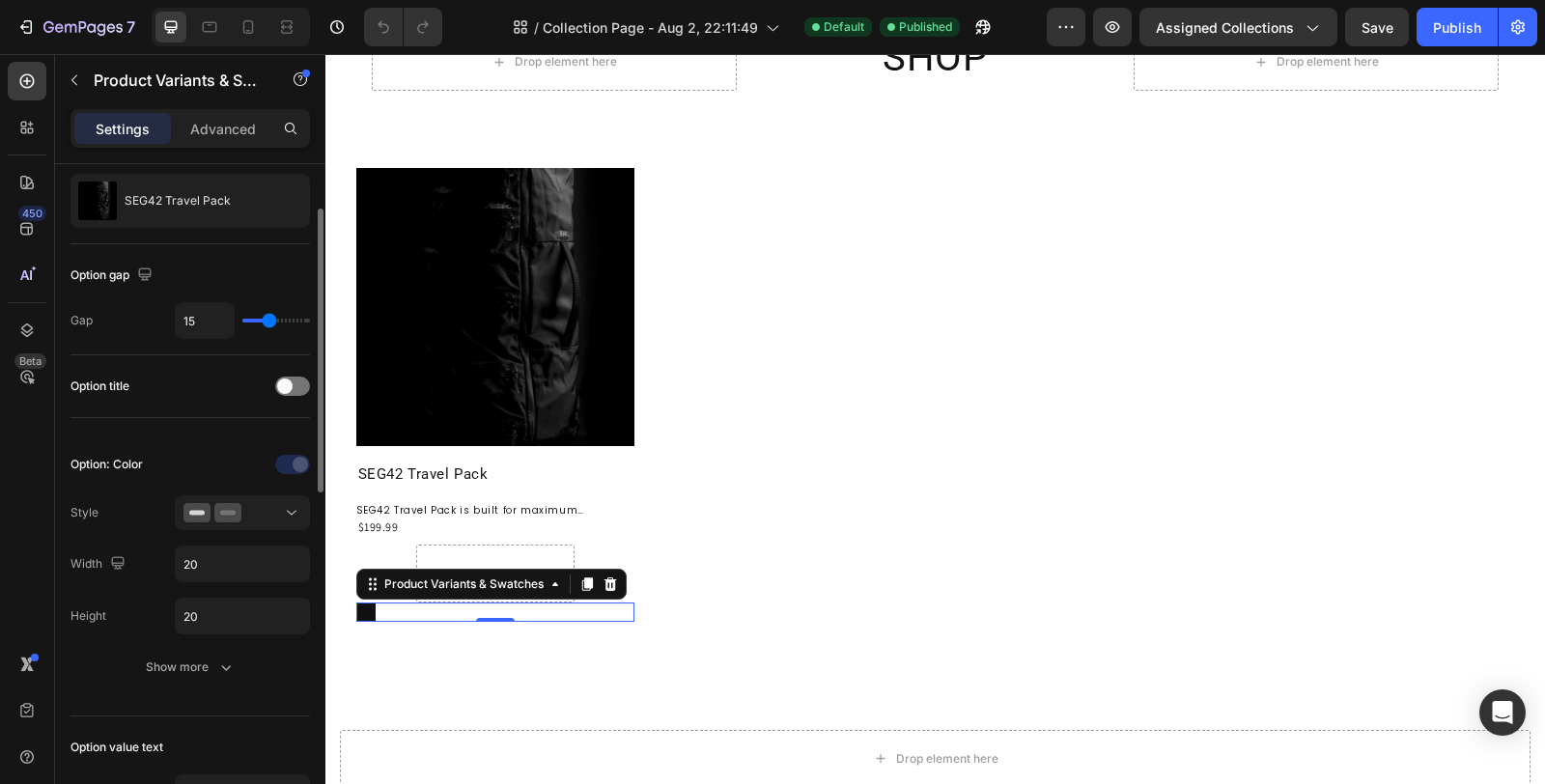 scroll, scrollTop: 214, scrollLeft: 0, axis: vertical 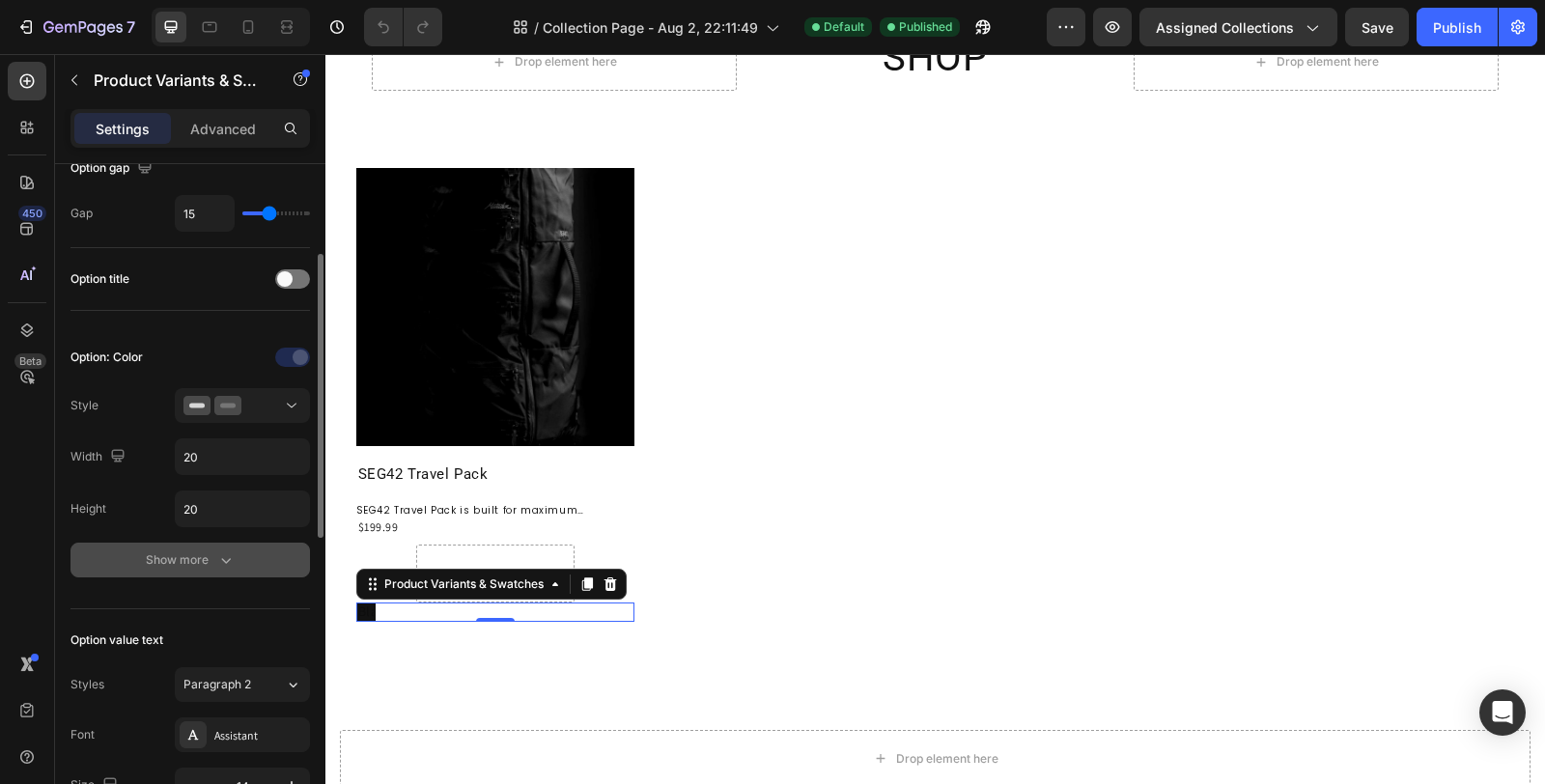 click on "Show more" at bounding box center [190, 560] 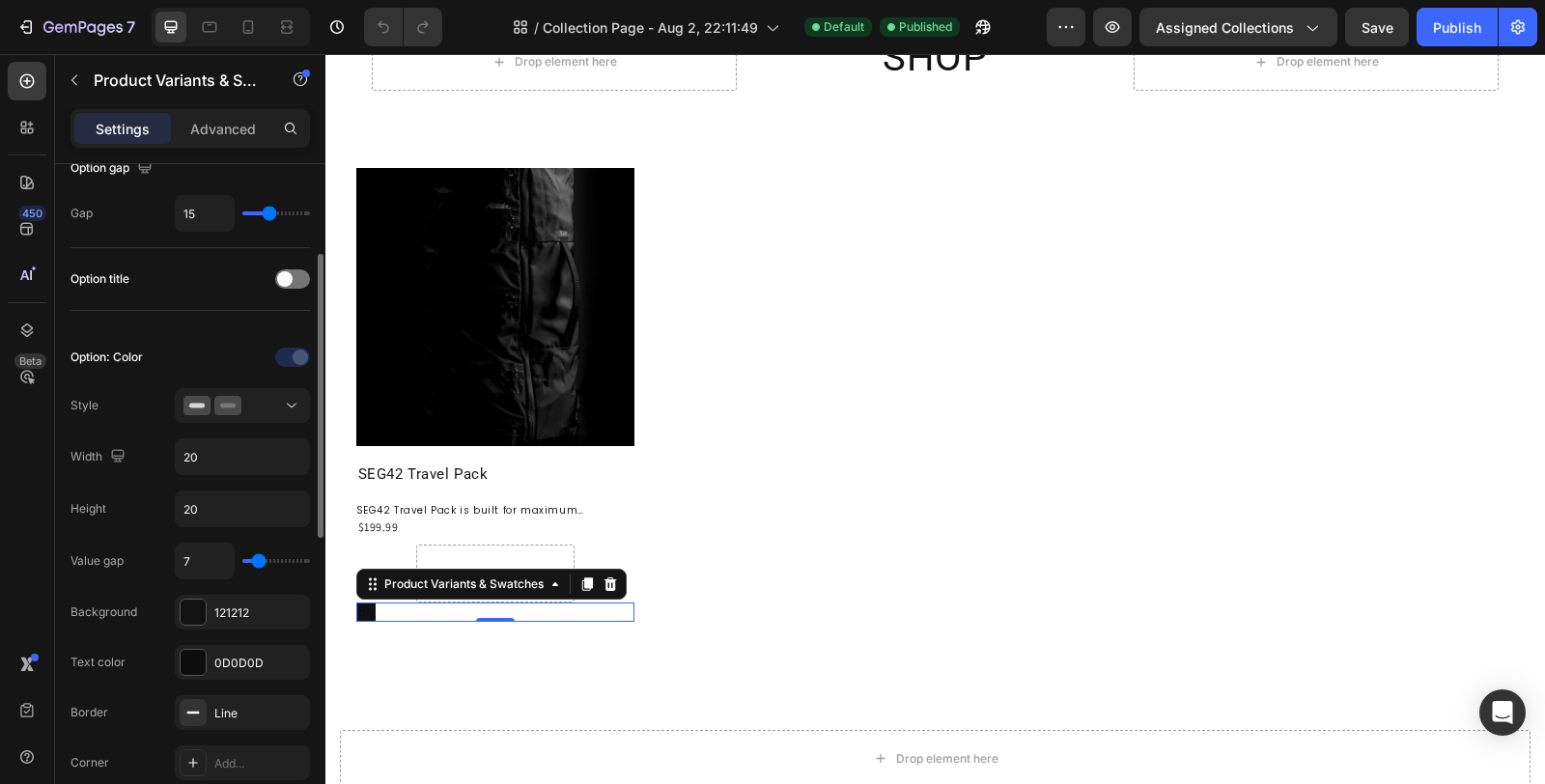 scroll, scrollTop: 322, scrollLeft: 0, axis: vertical 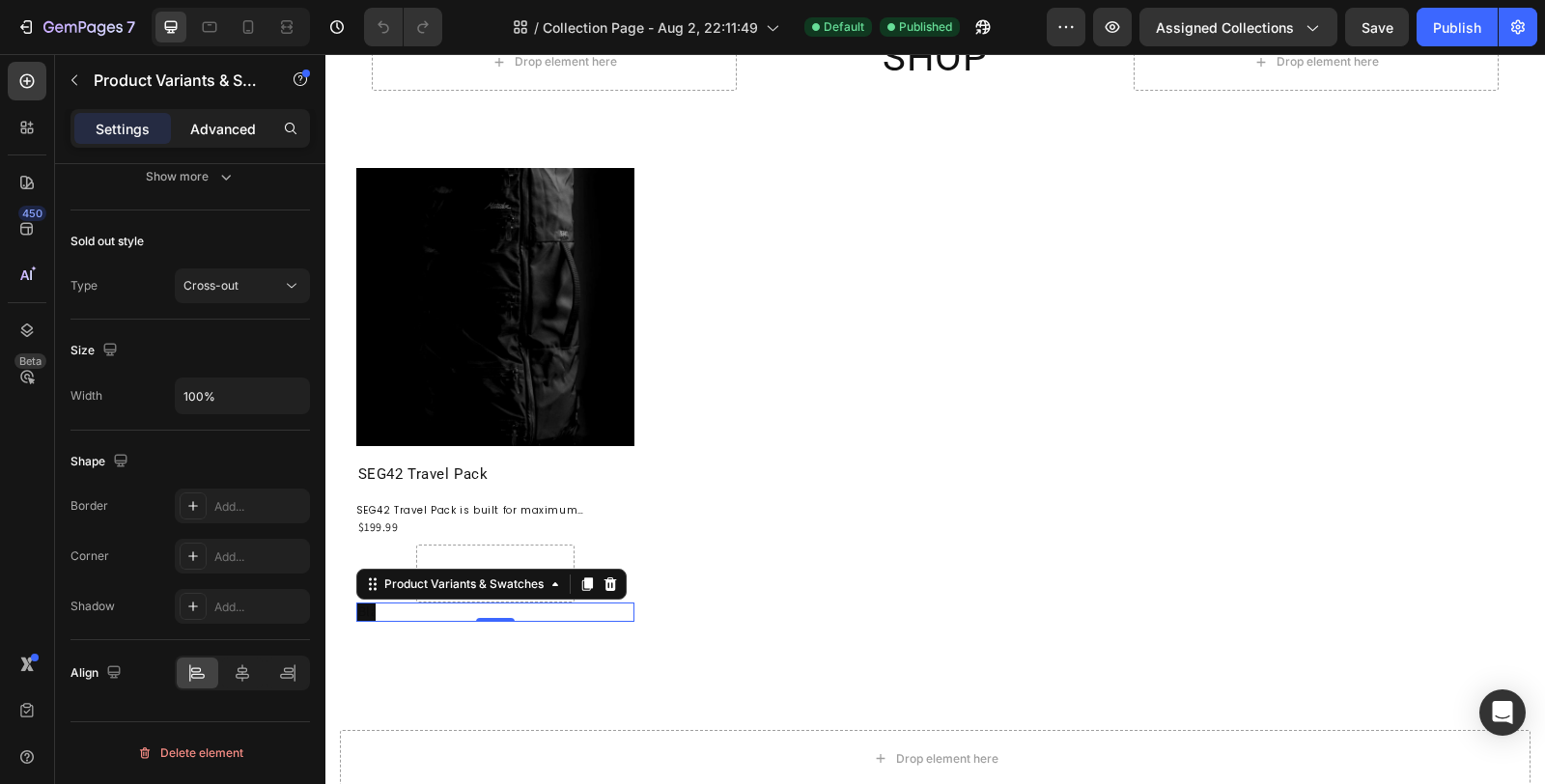 click on "Settings Advanced" at bounding box center (190, 128) 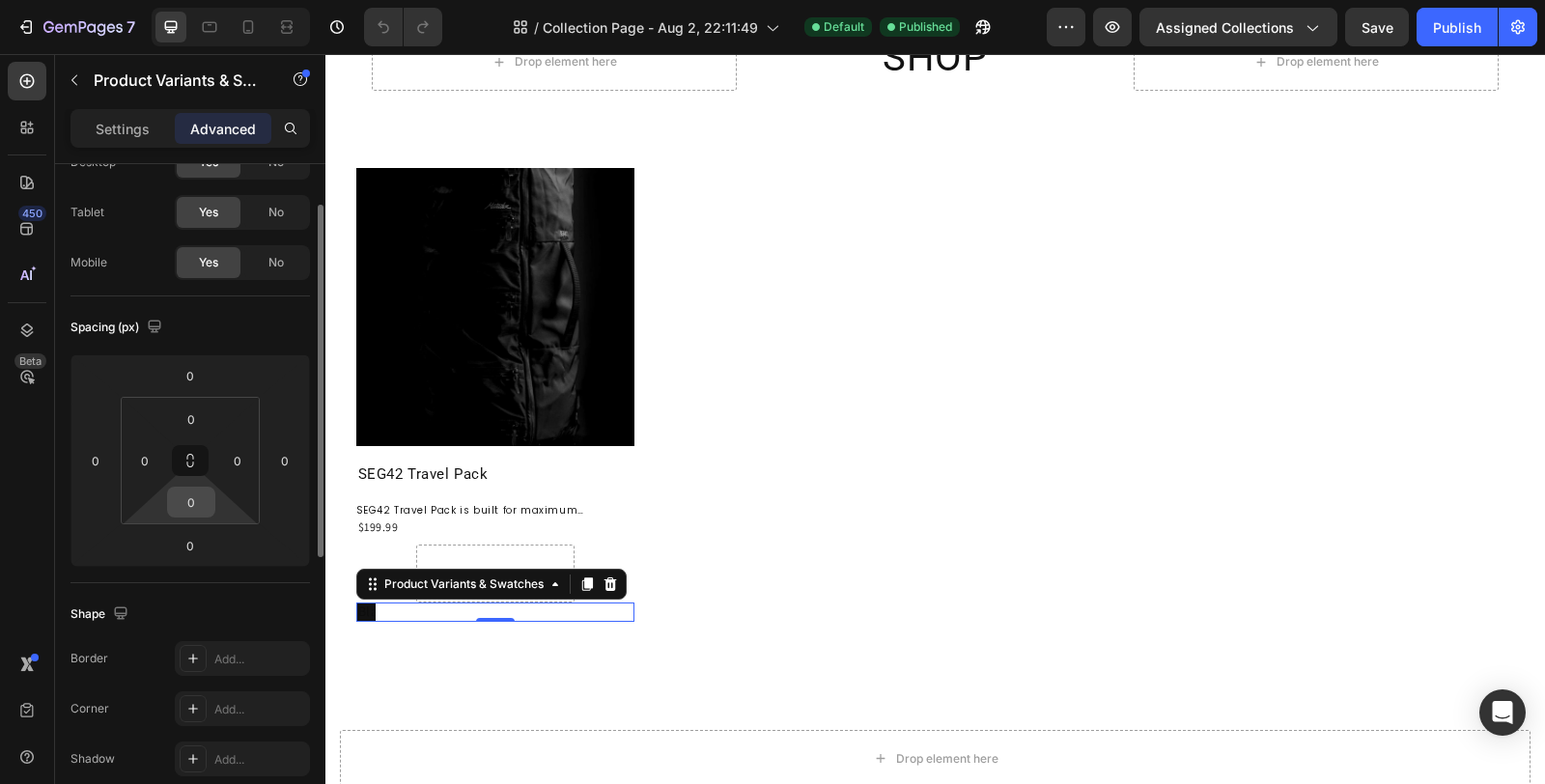 scroll, scrollTop: 0, scrollLeft: 0, axis: both 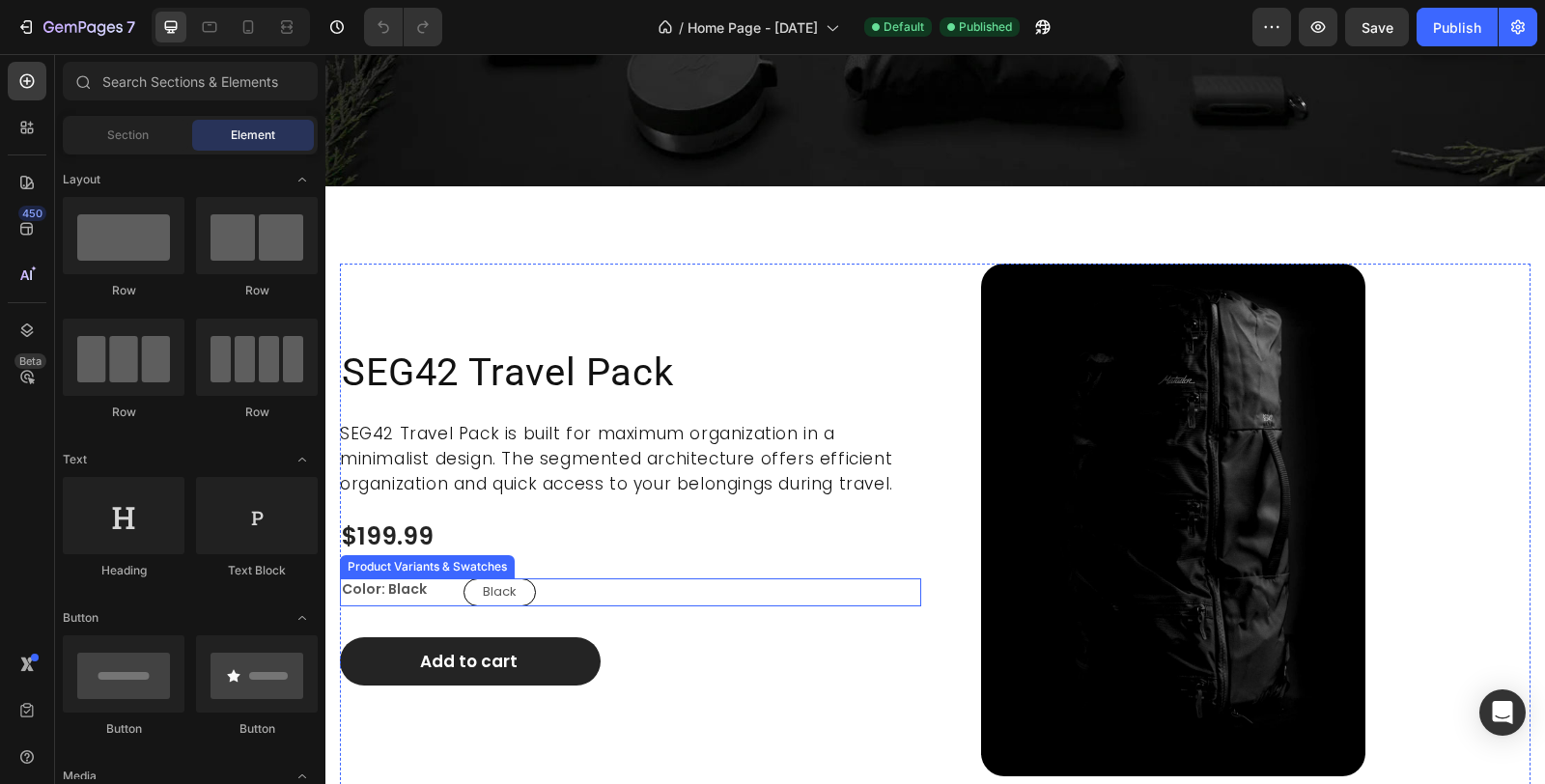 click on "Color: Black" at bounding box center (398, 589) 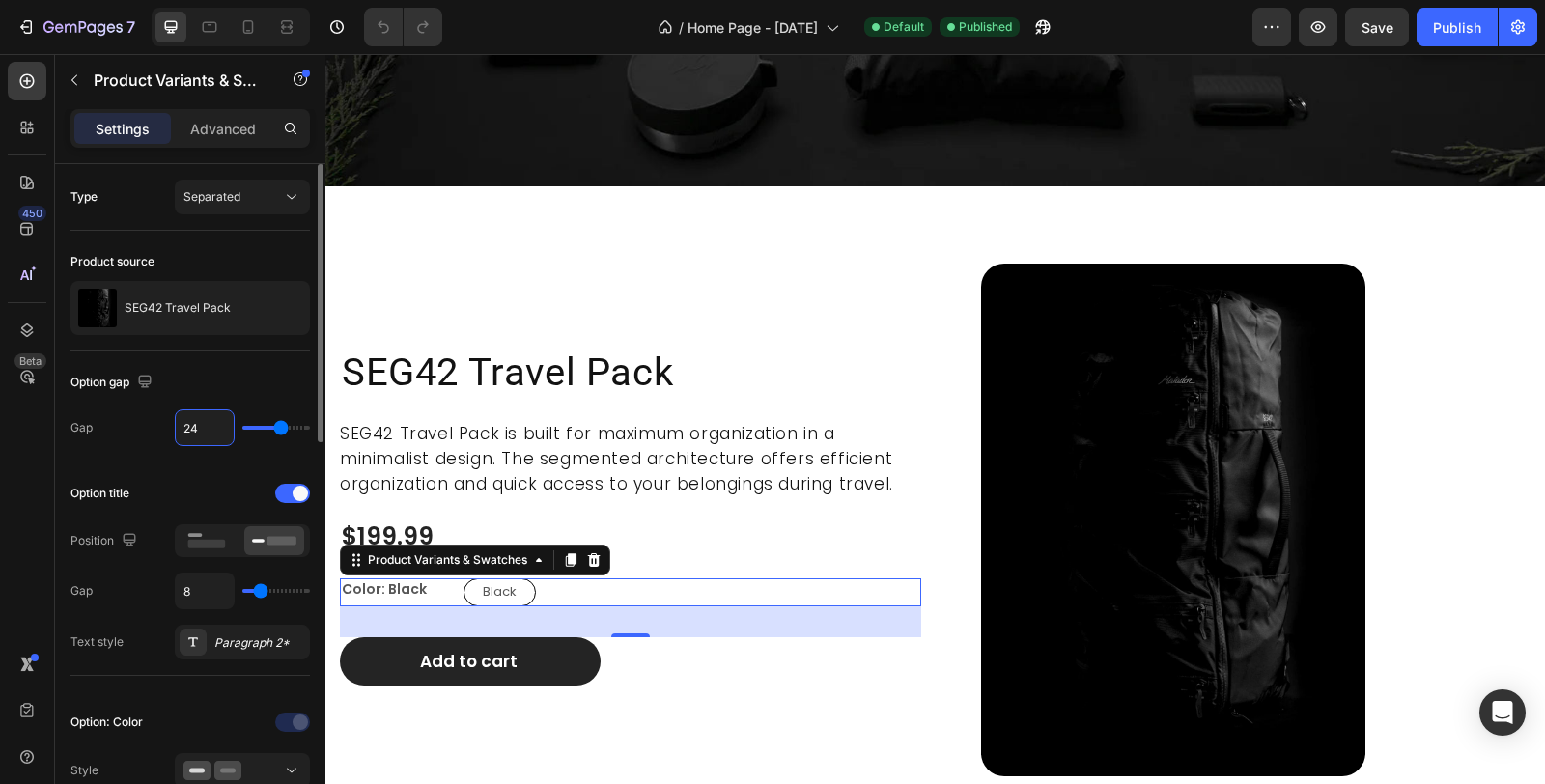 click on "24" at bounding box center (205, 428) 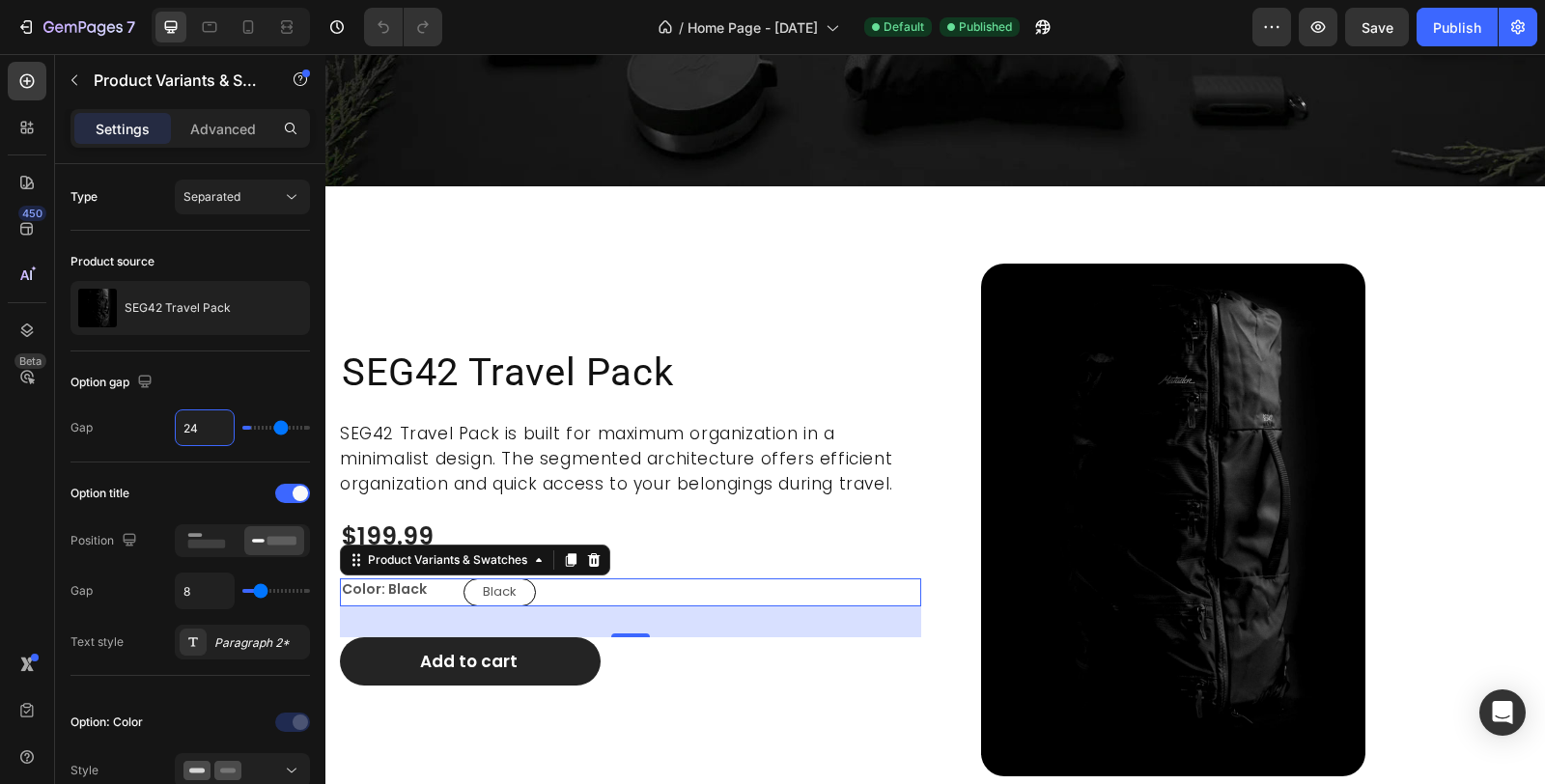 type on "1" 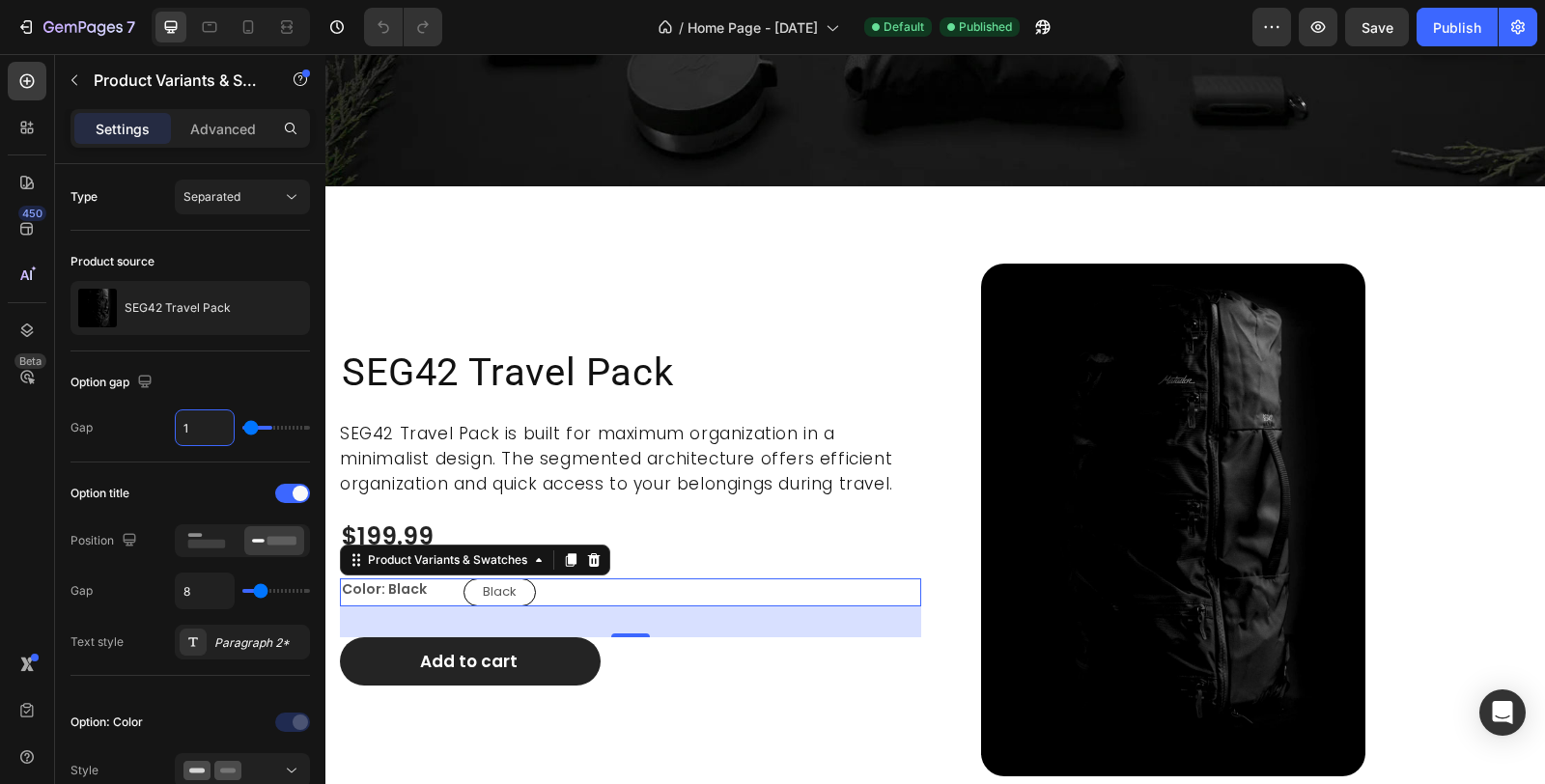type on "15" 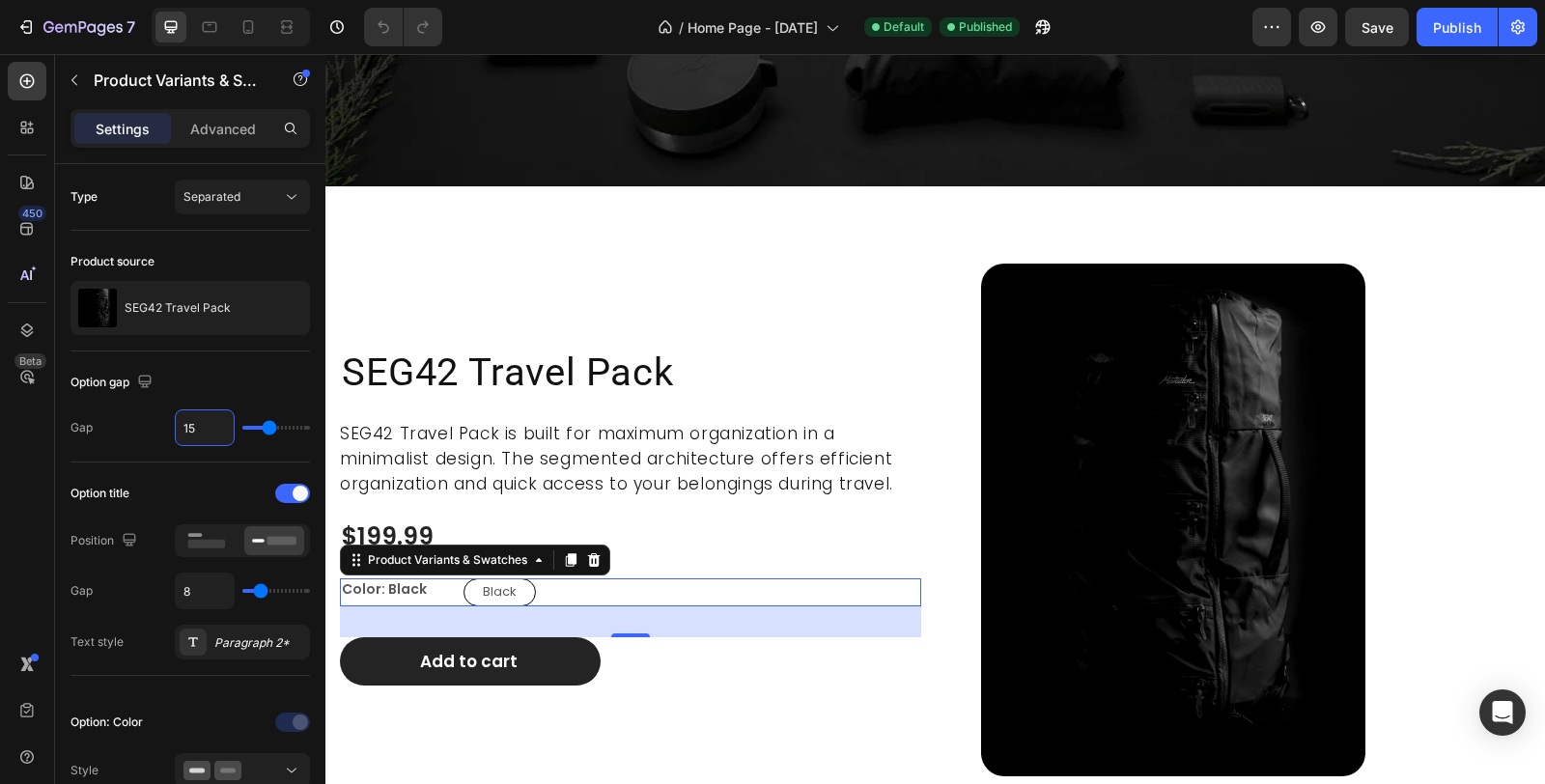 type on "15" 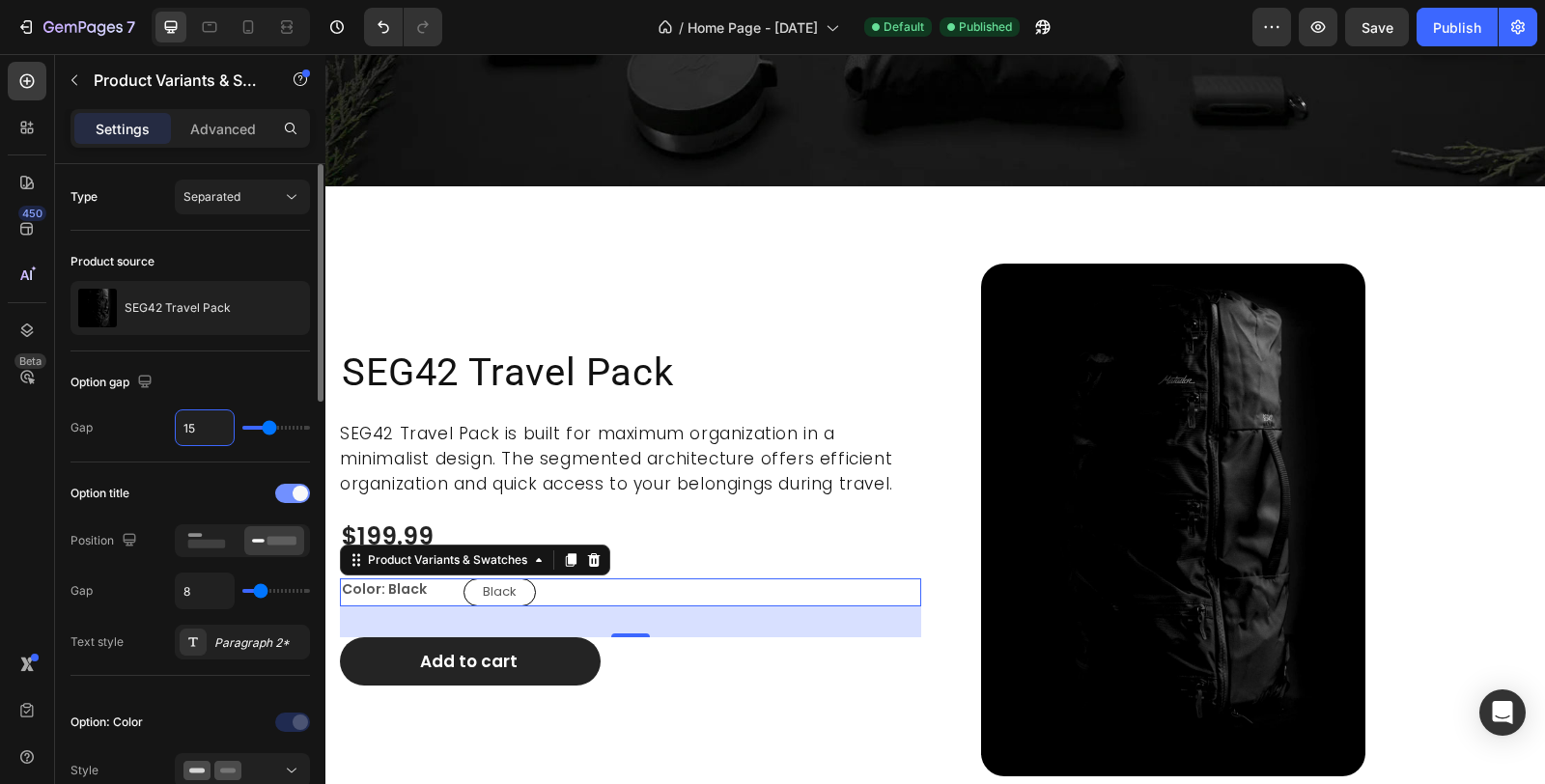 click at bounding box center (293, 493) 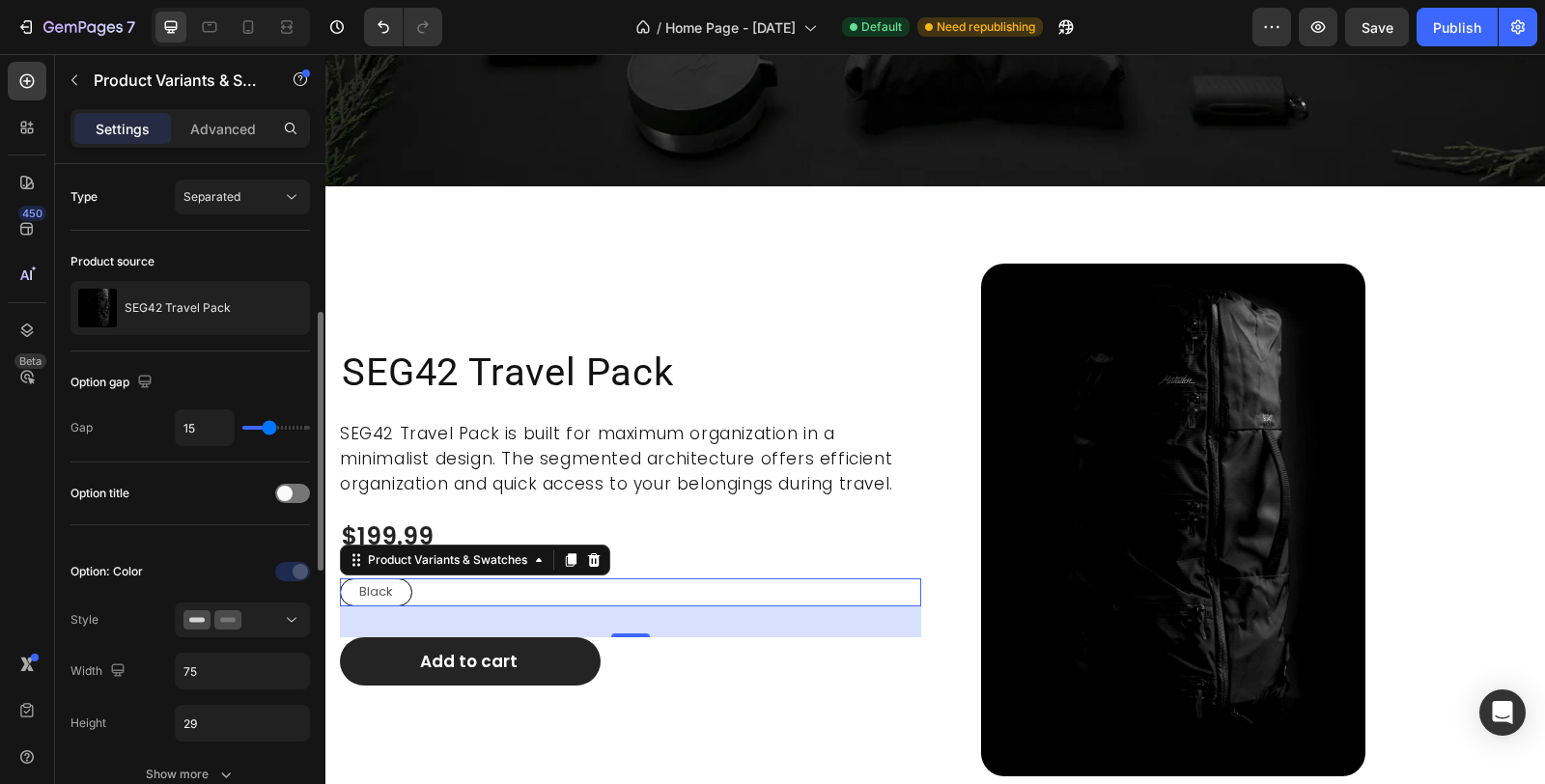 scroll, scrollTop: 214, scrollLeft: 0, axis: vertical 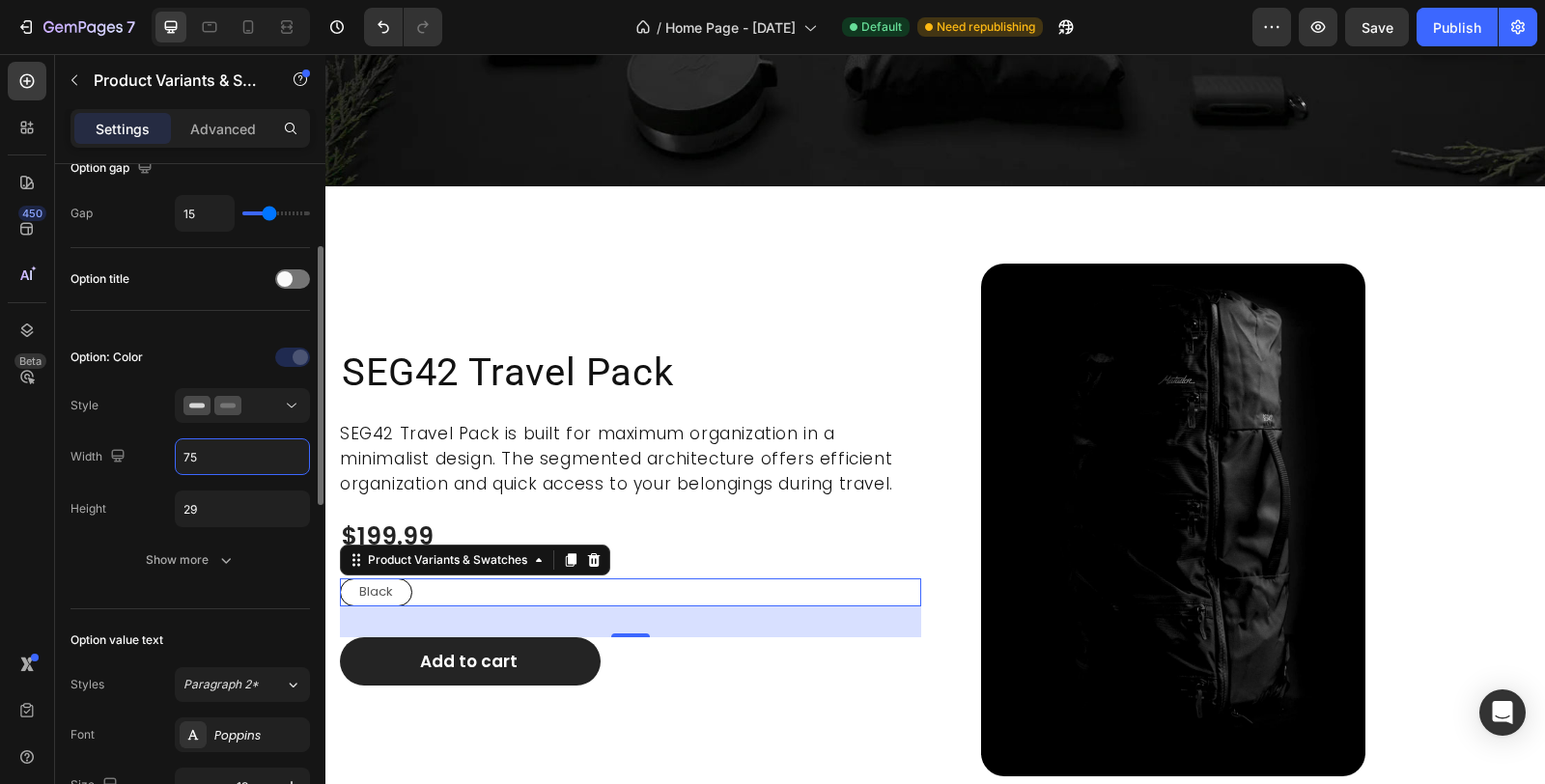 click on "75" at bounding box center (242, 457) 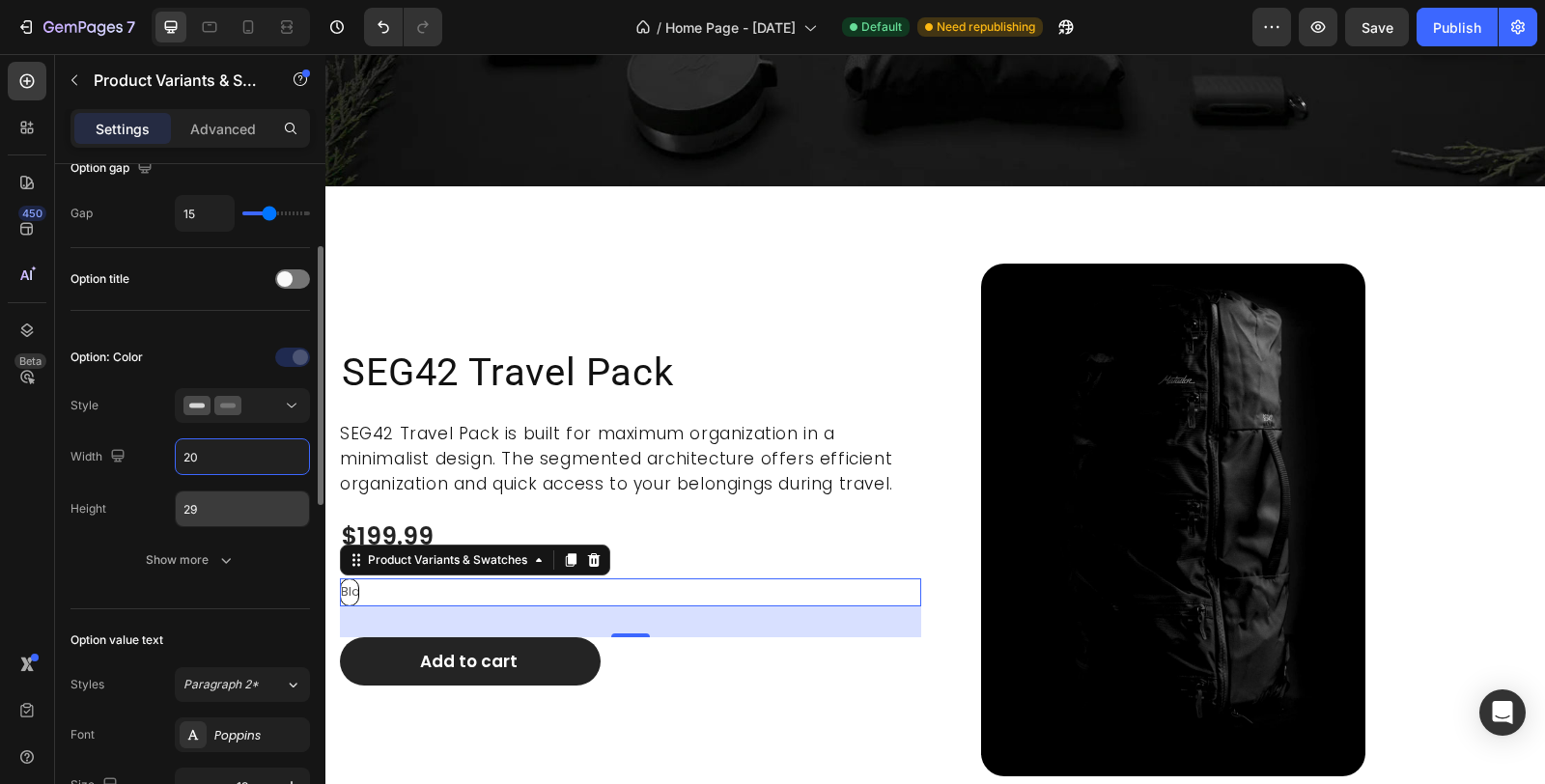 type on "20" 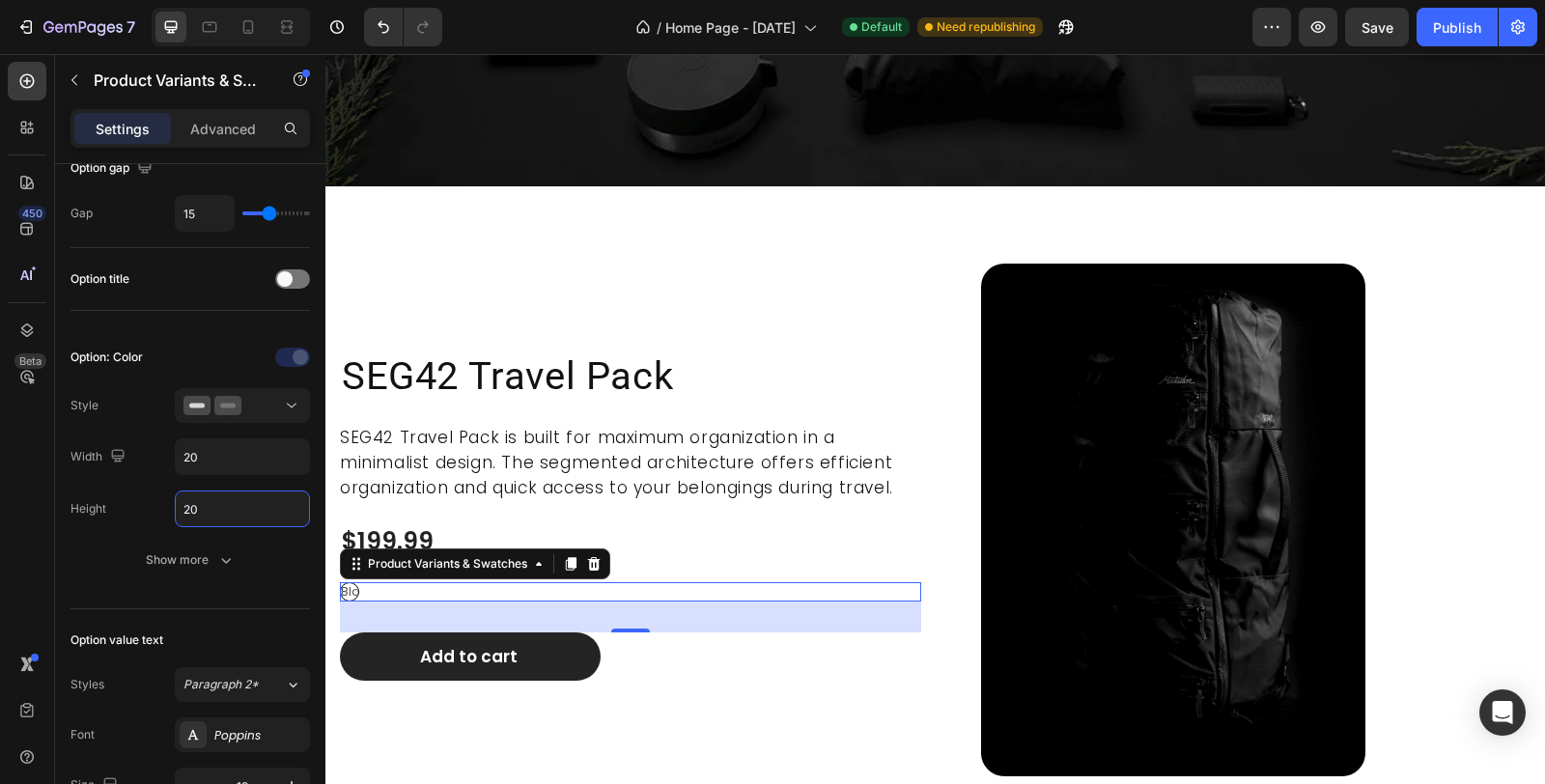 type on "20" 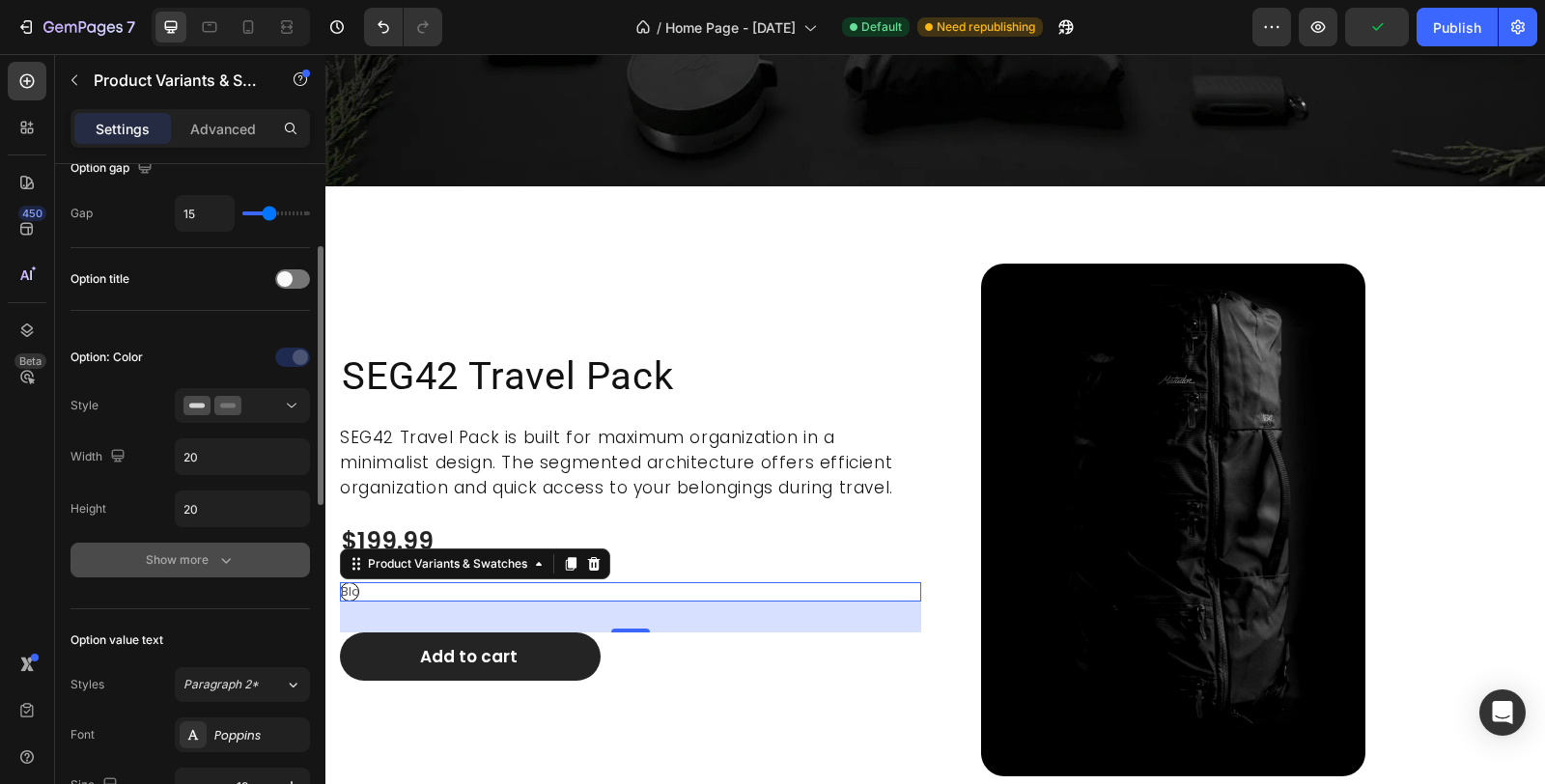 click on "Show more" at bounding box center [190, 560] 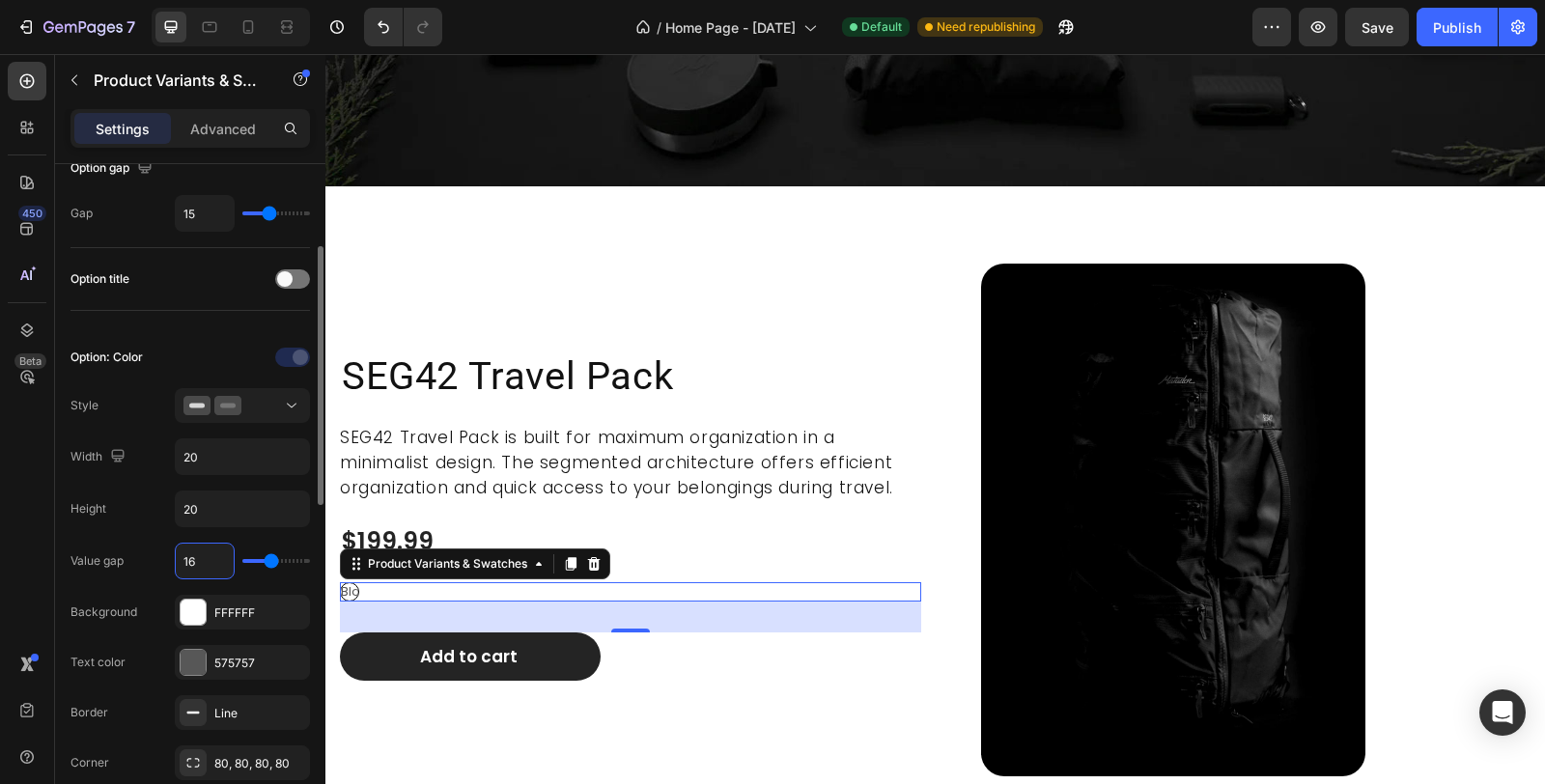 click on "16" at bounding box center [205, 561] 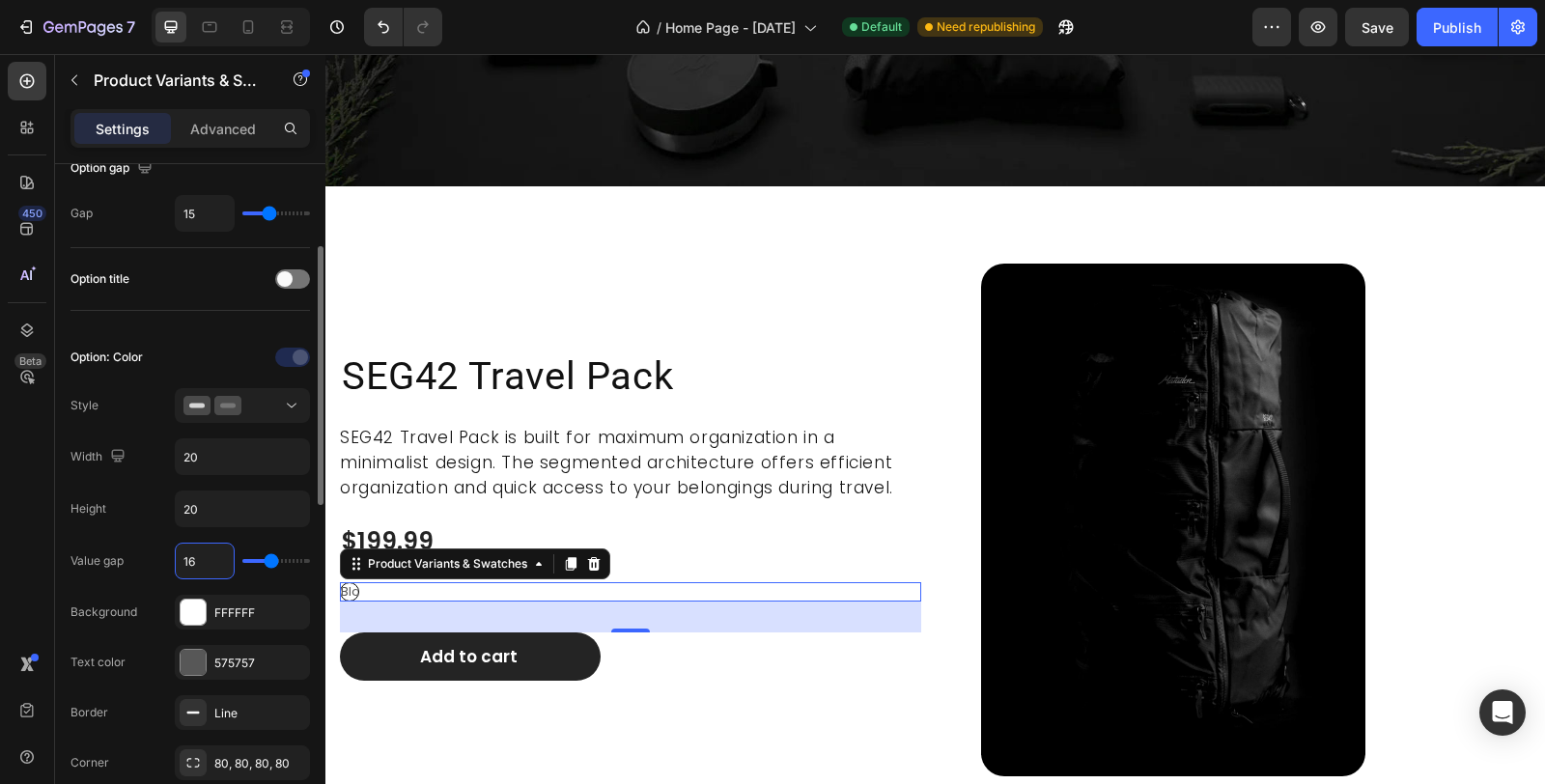 type on "7" 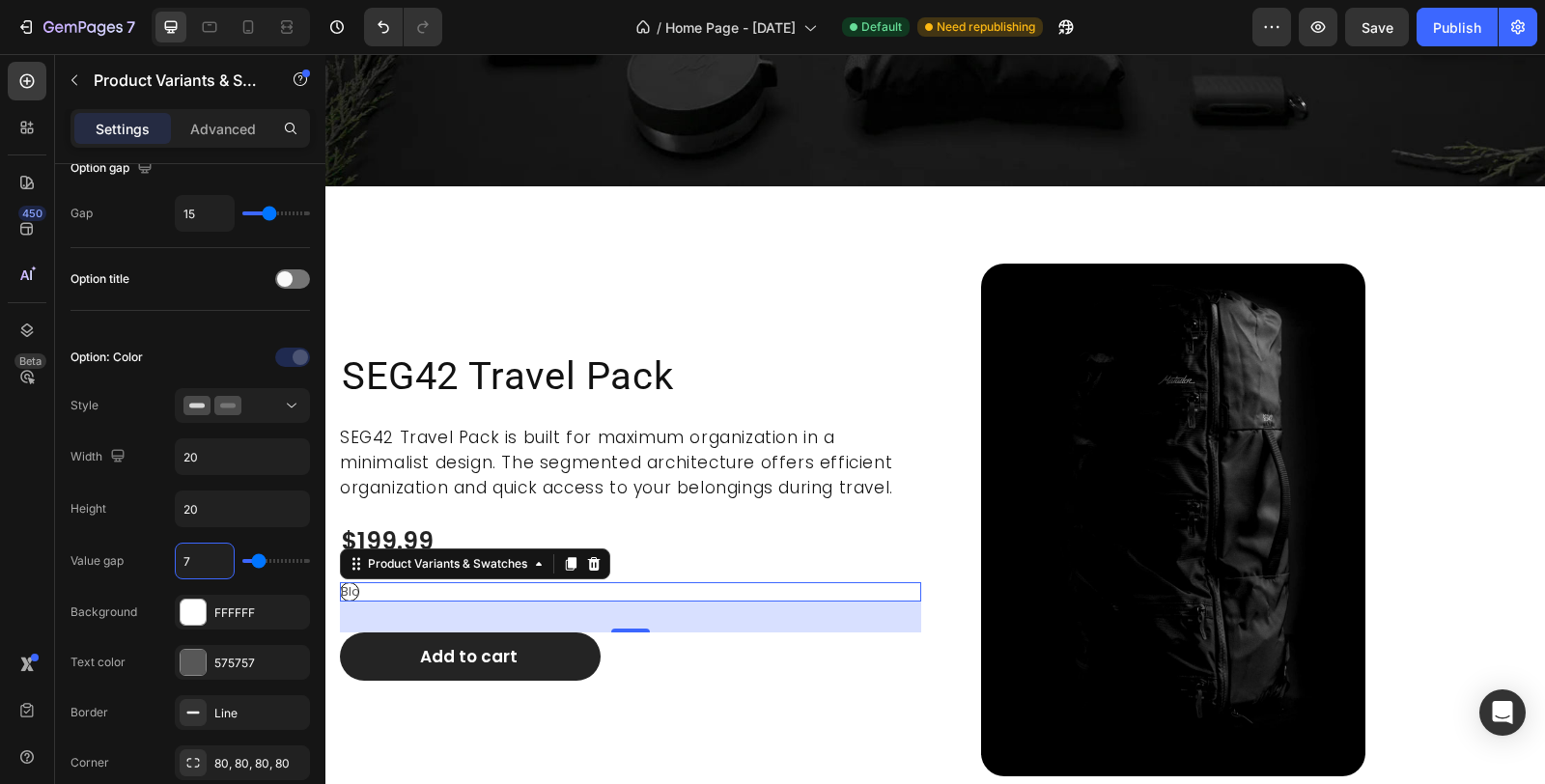 type on "7" 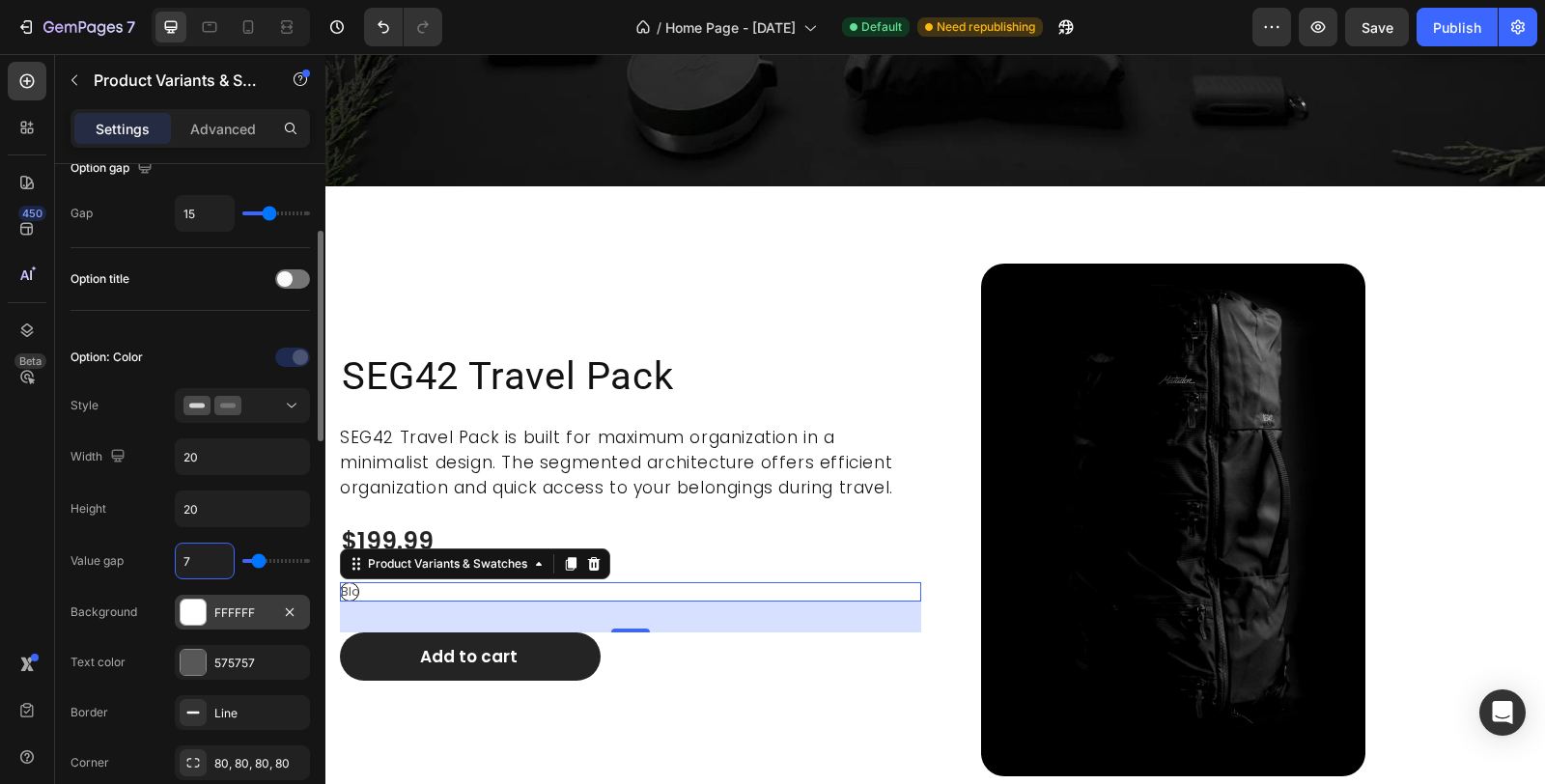 click at bounding box center (193, 612) 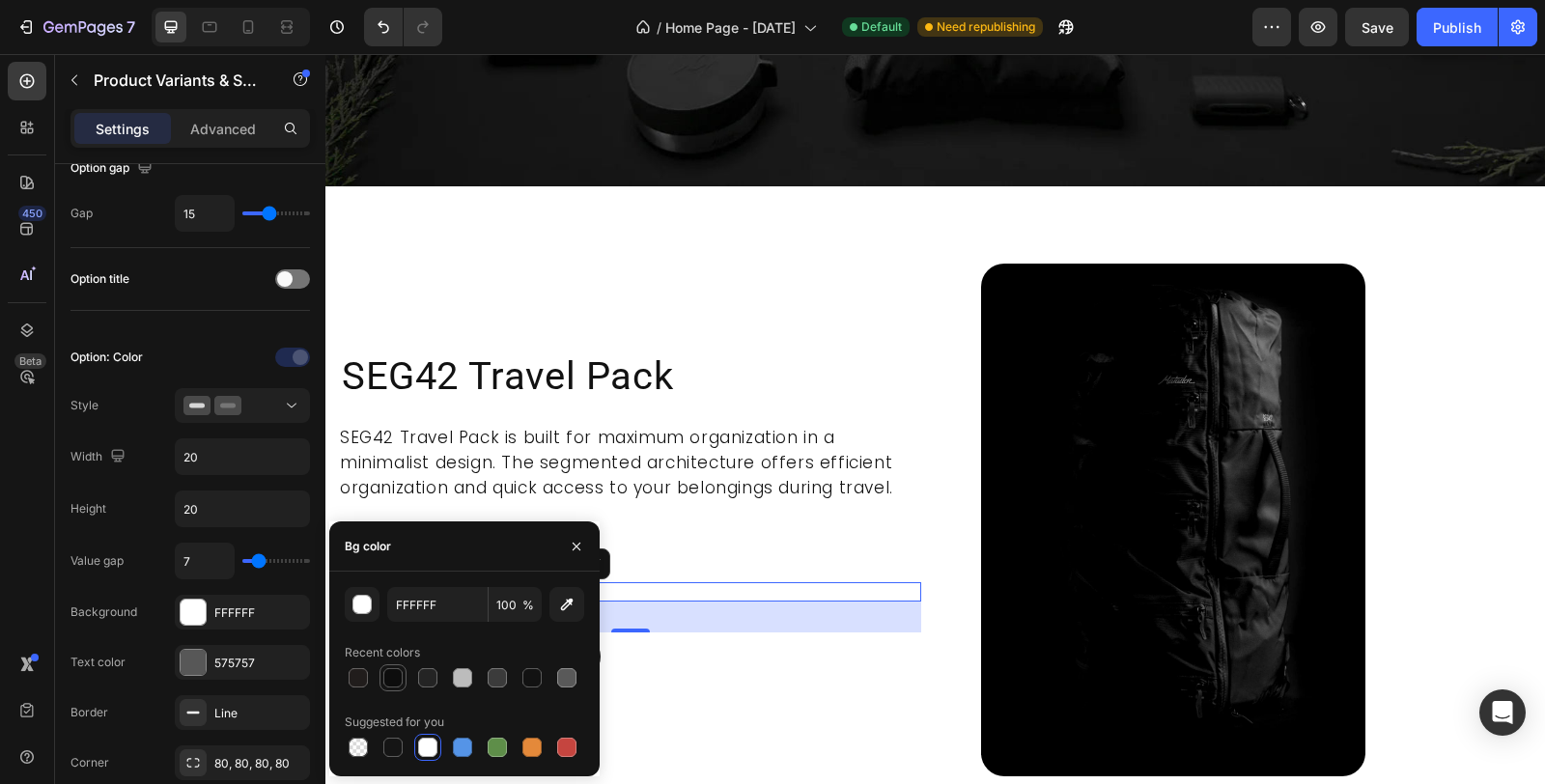 click at bounding box center [393, 678] 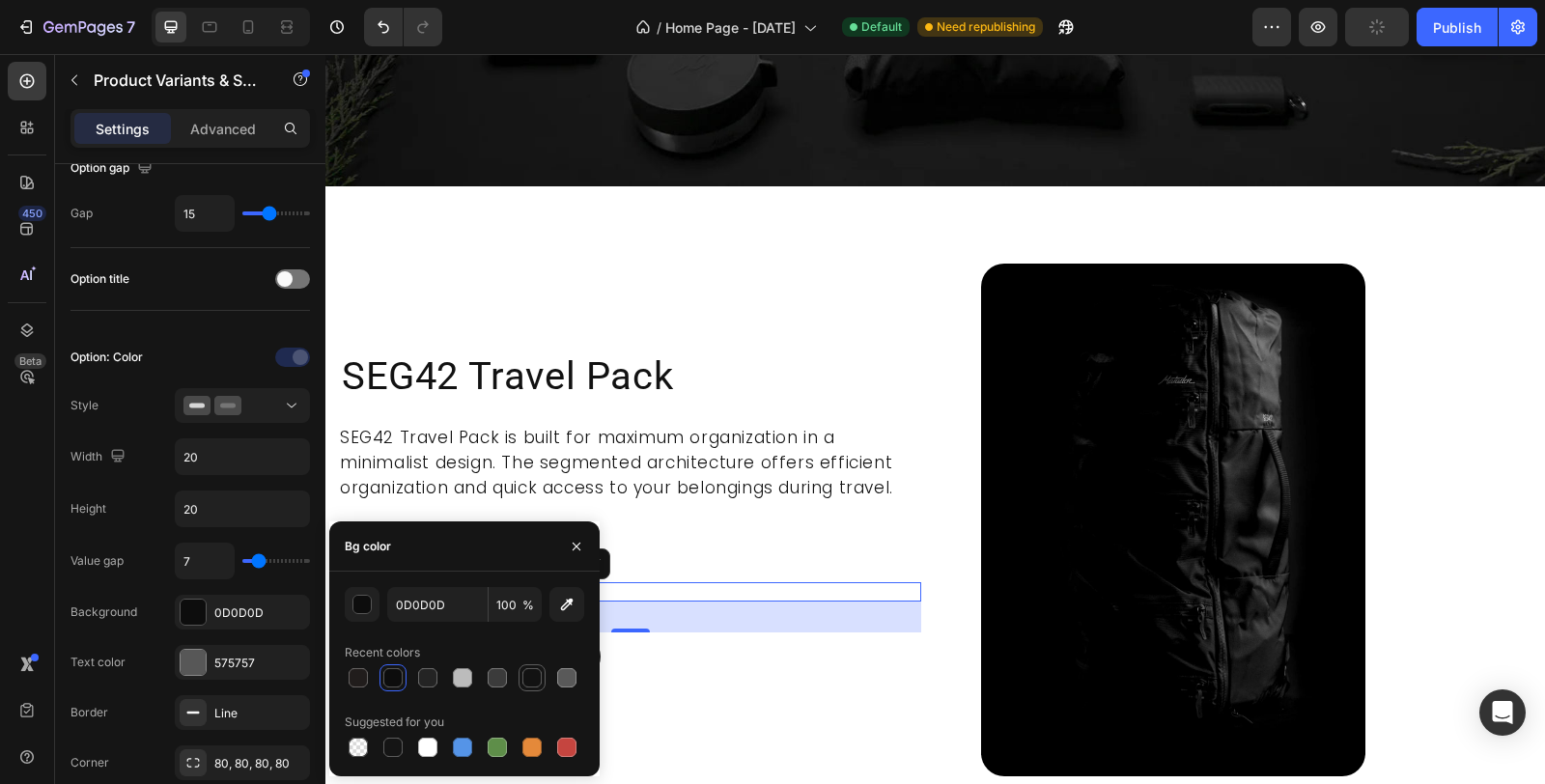 click at bounding box center (532, 678) 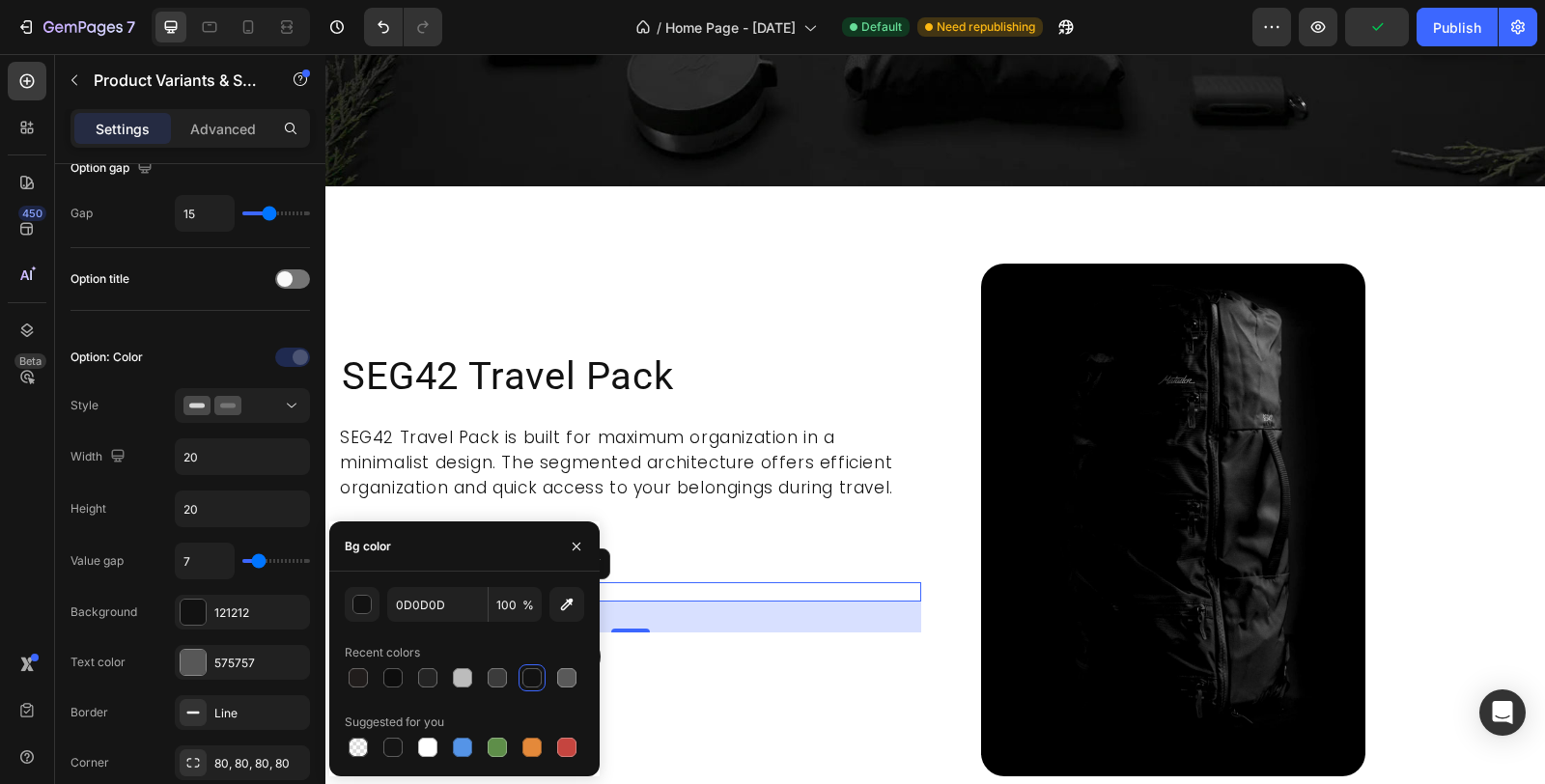 type on "121212" 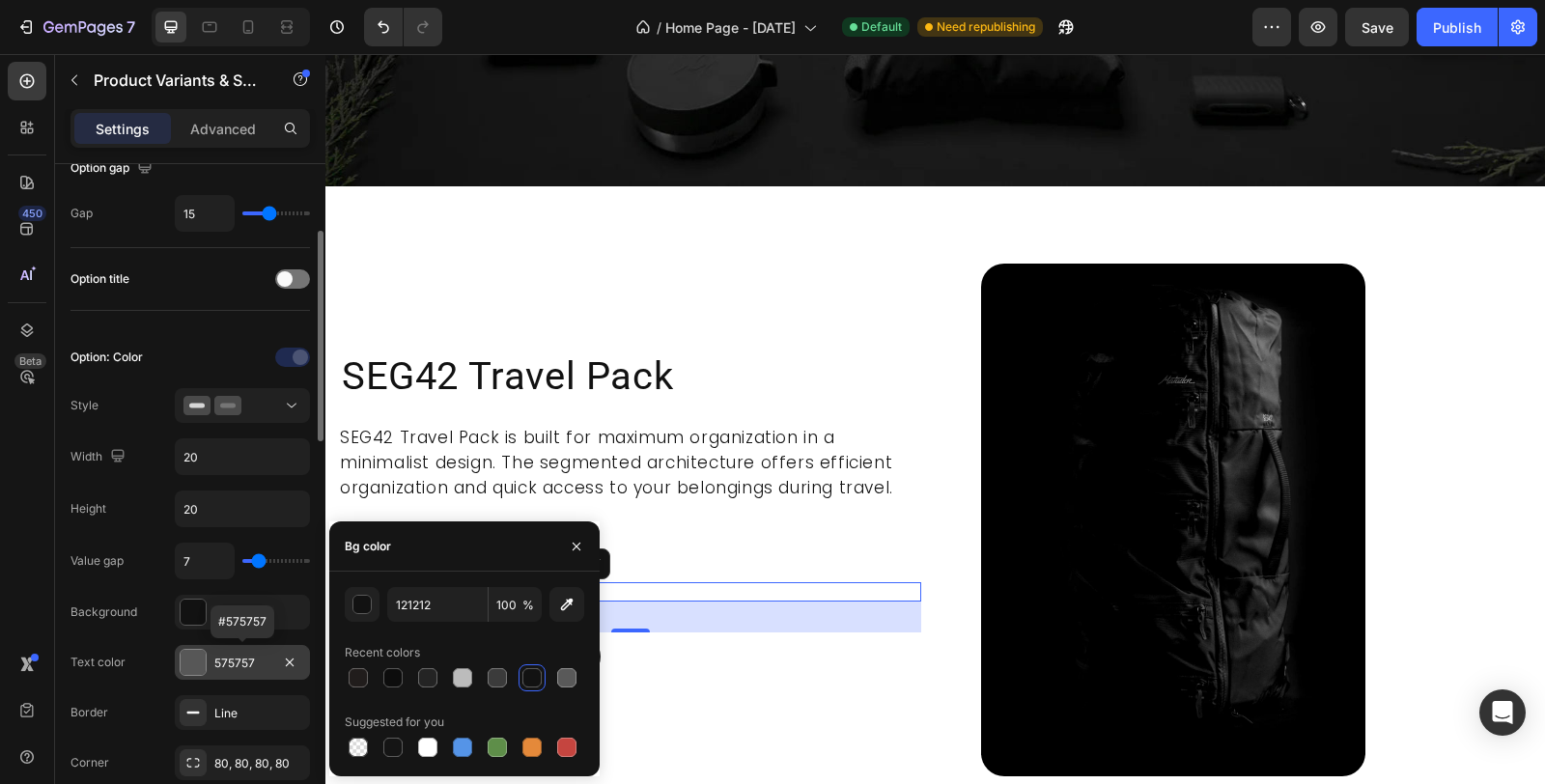 click at bounding box center [193, 662] 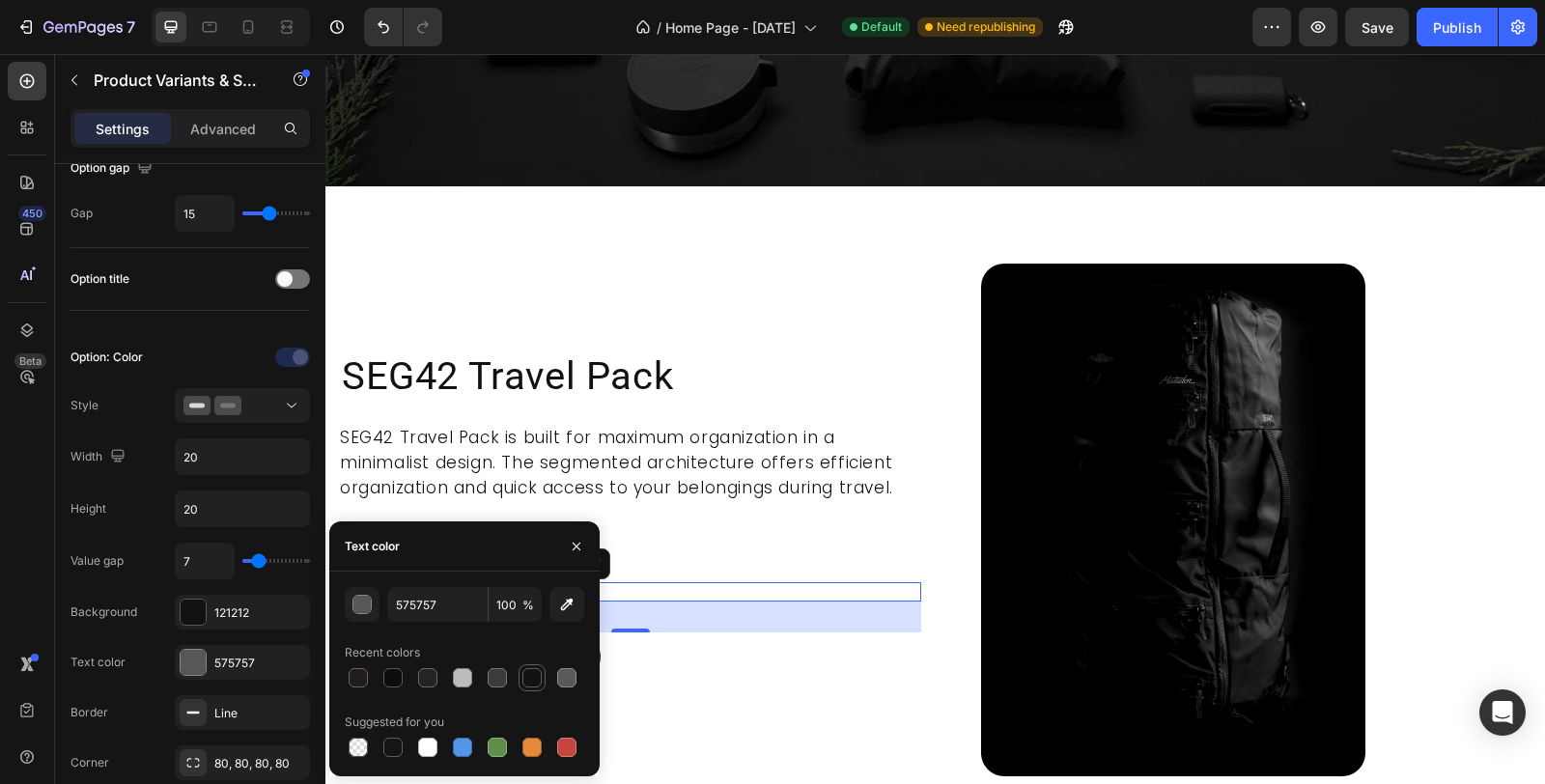 click at bounding box center [532, 678] 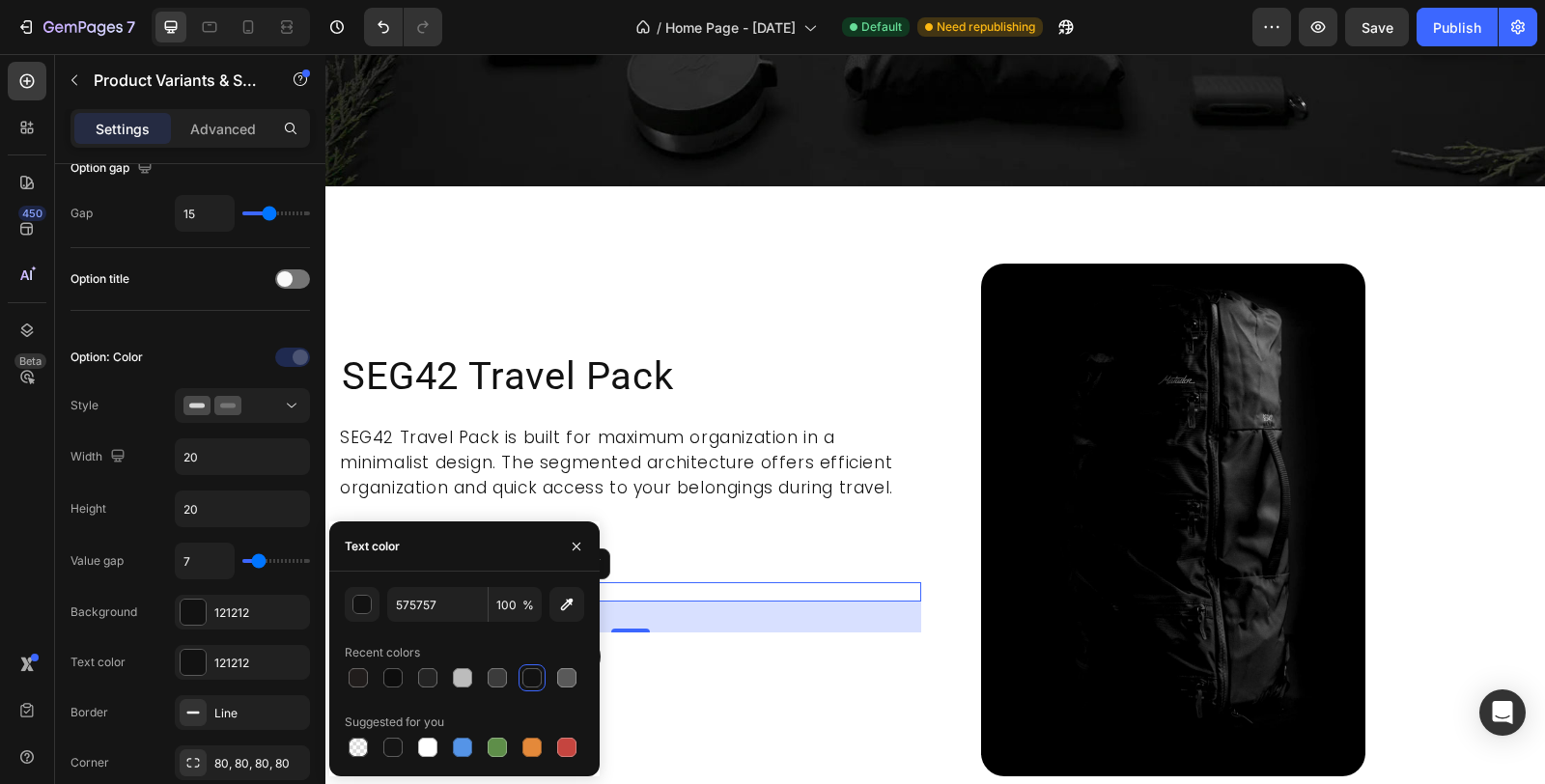 type on "121212" 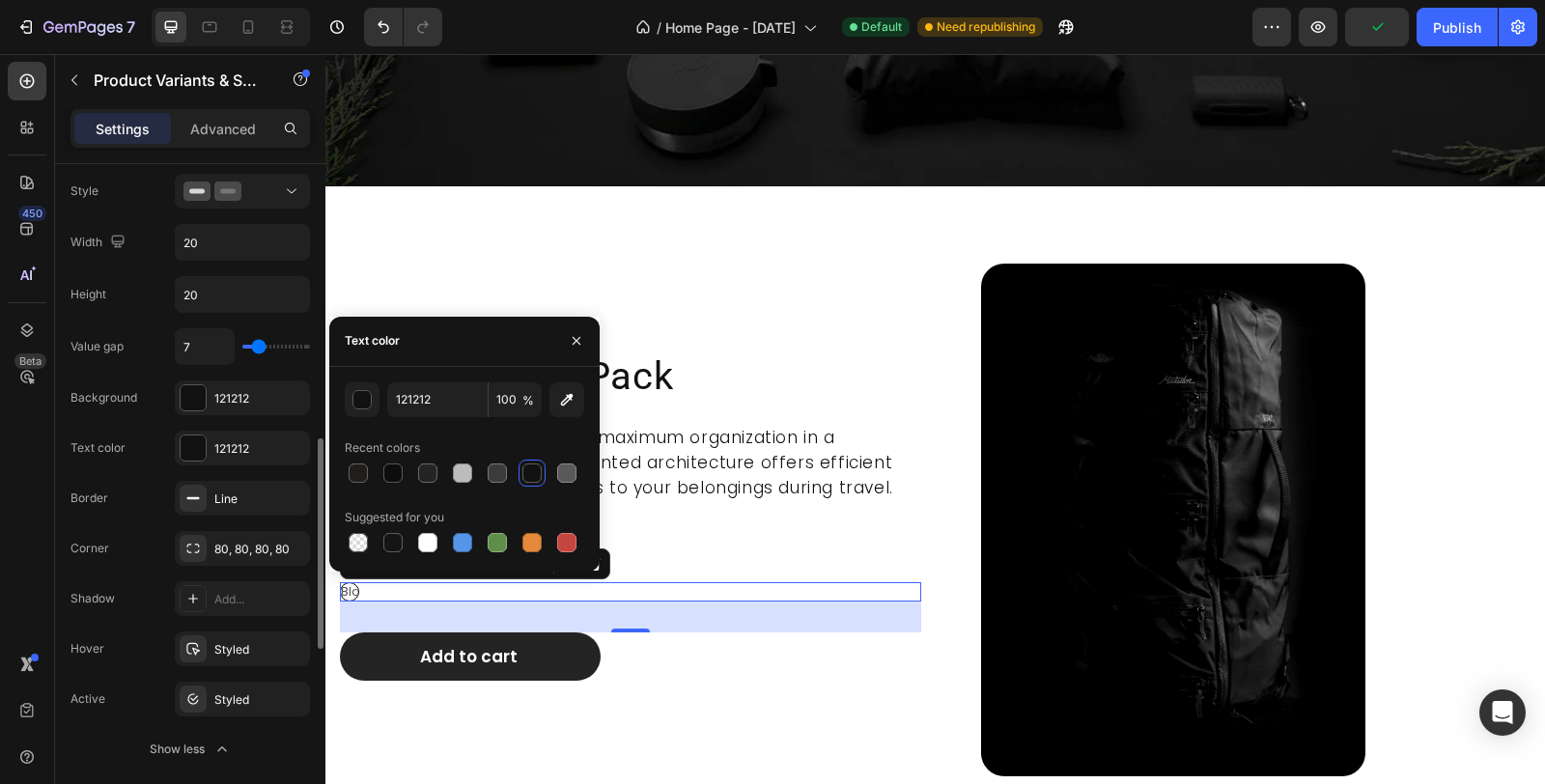 scroll, scrollTop: 536, scrollLeft: 0, axis: vertical 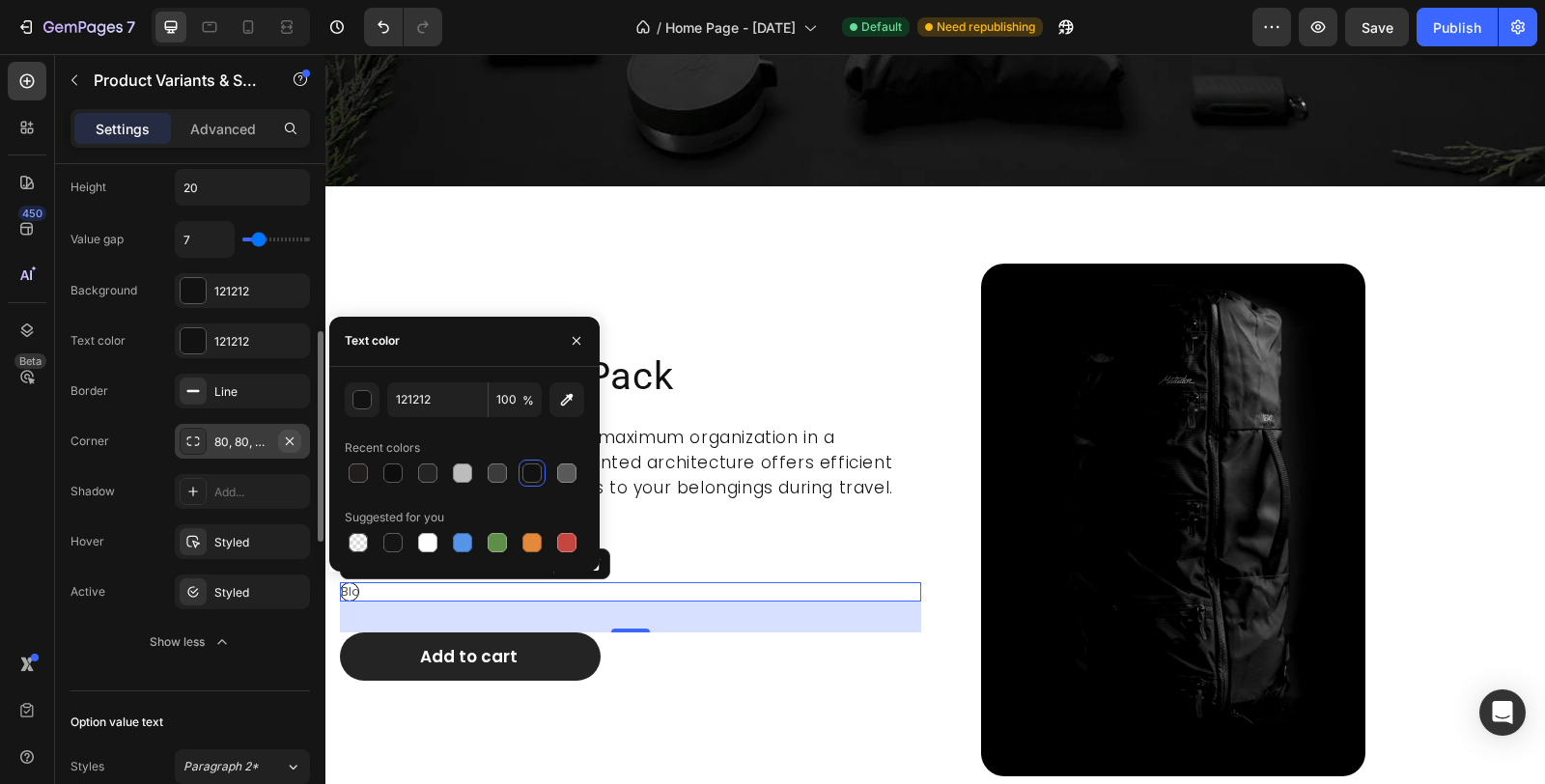 click 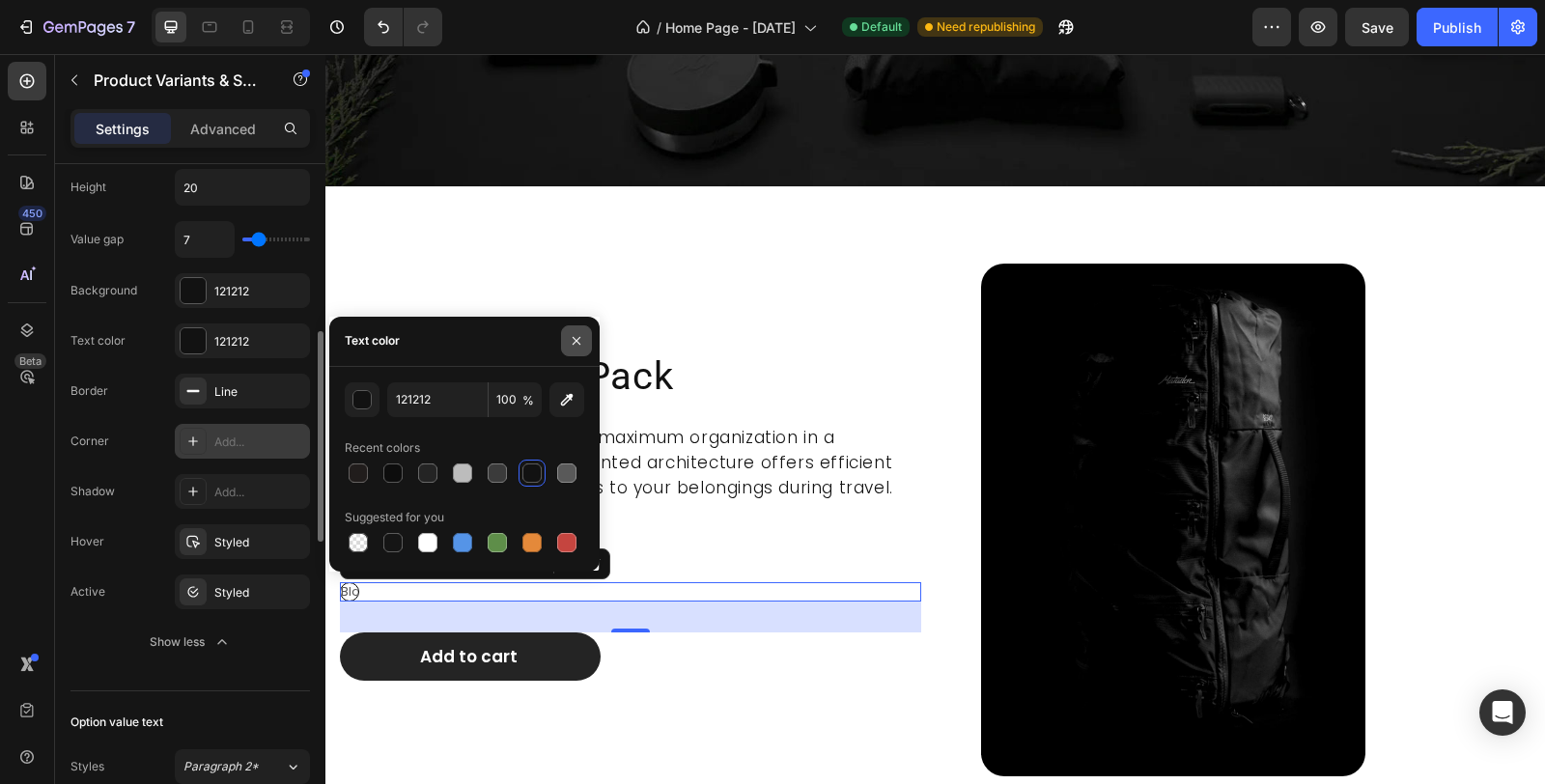 click 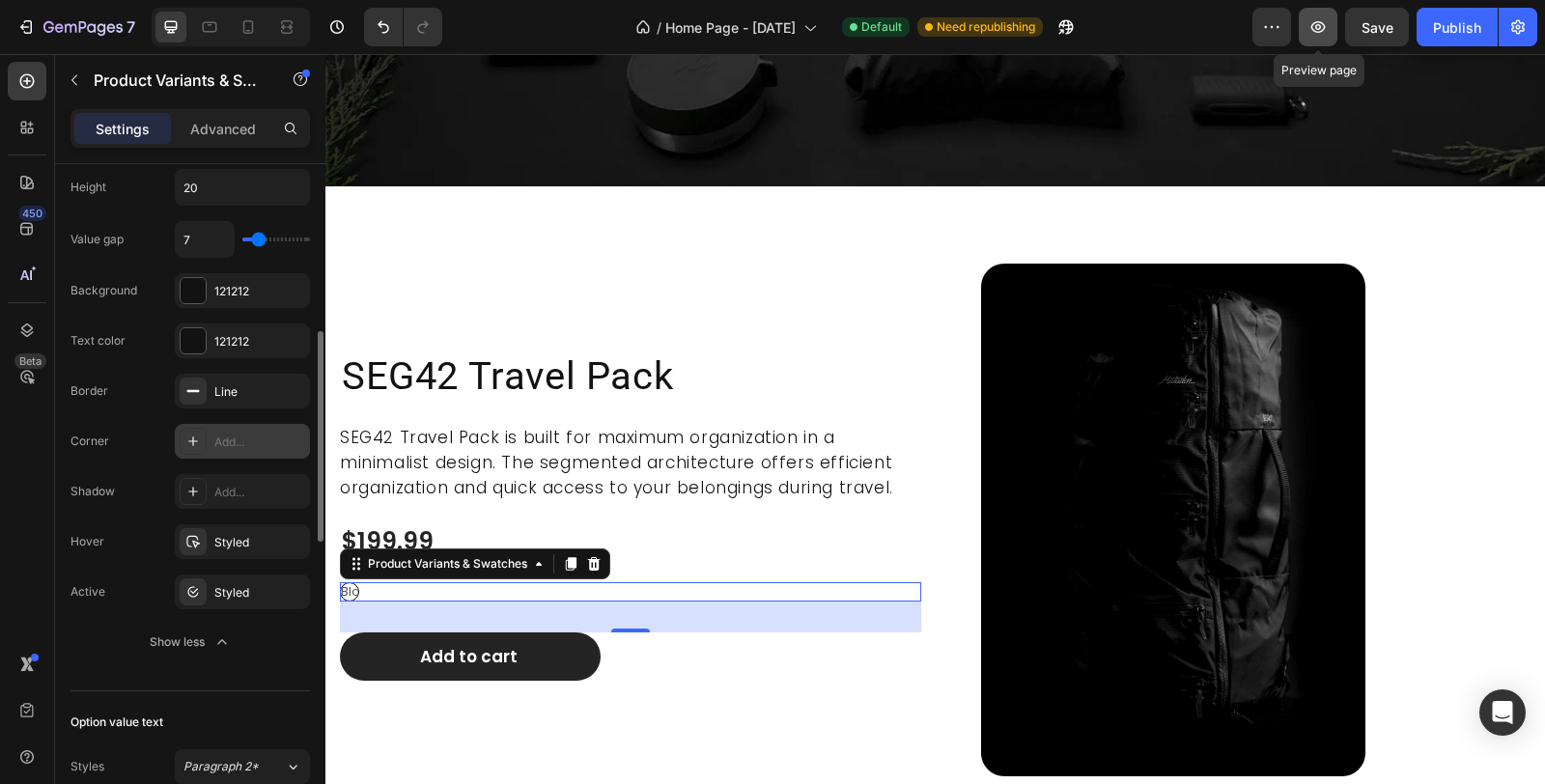 click 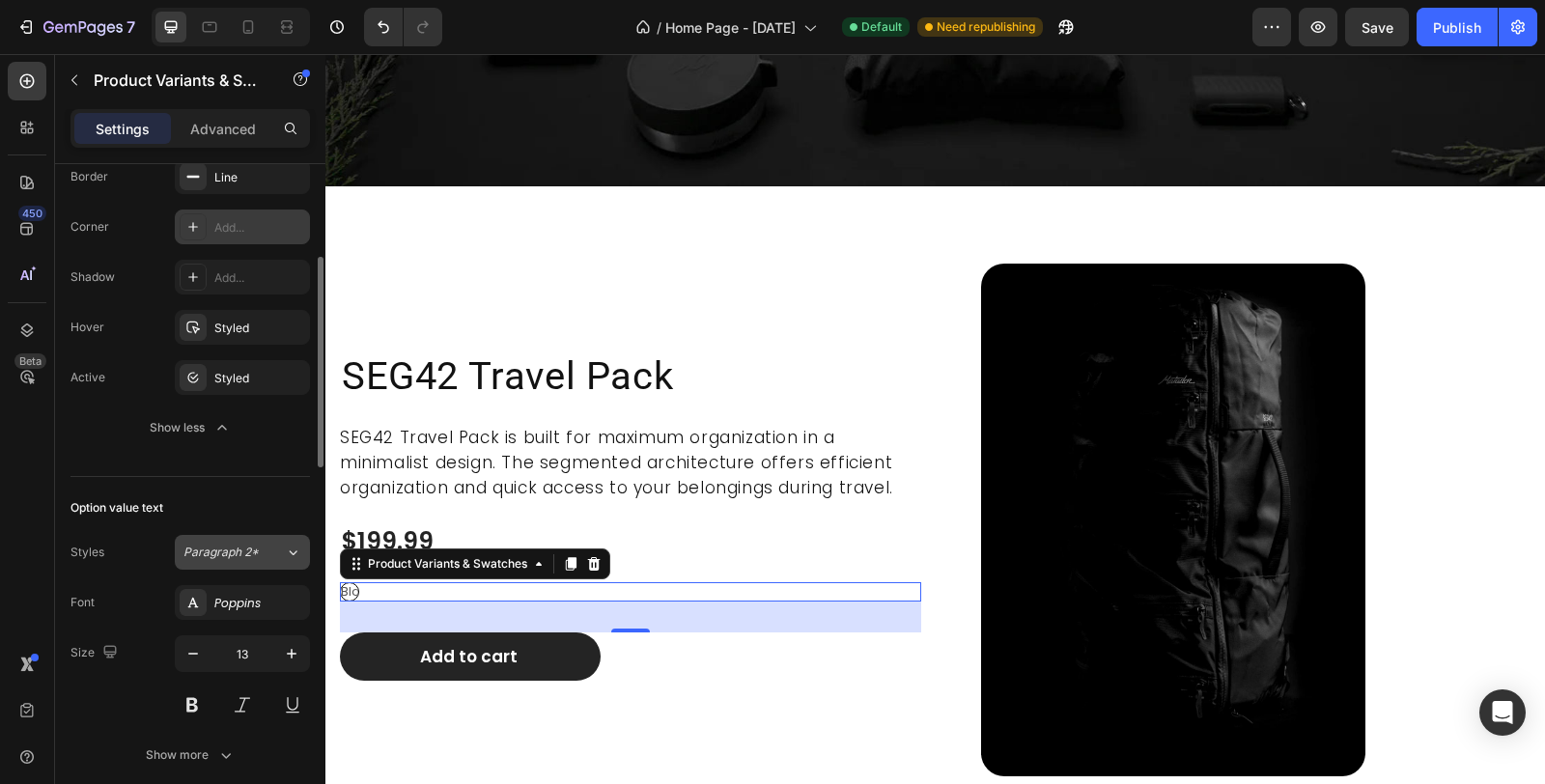 scroll, scrollTop: 966, scrollLeft: 0, axis: vertical 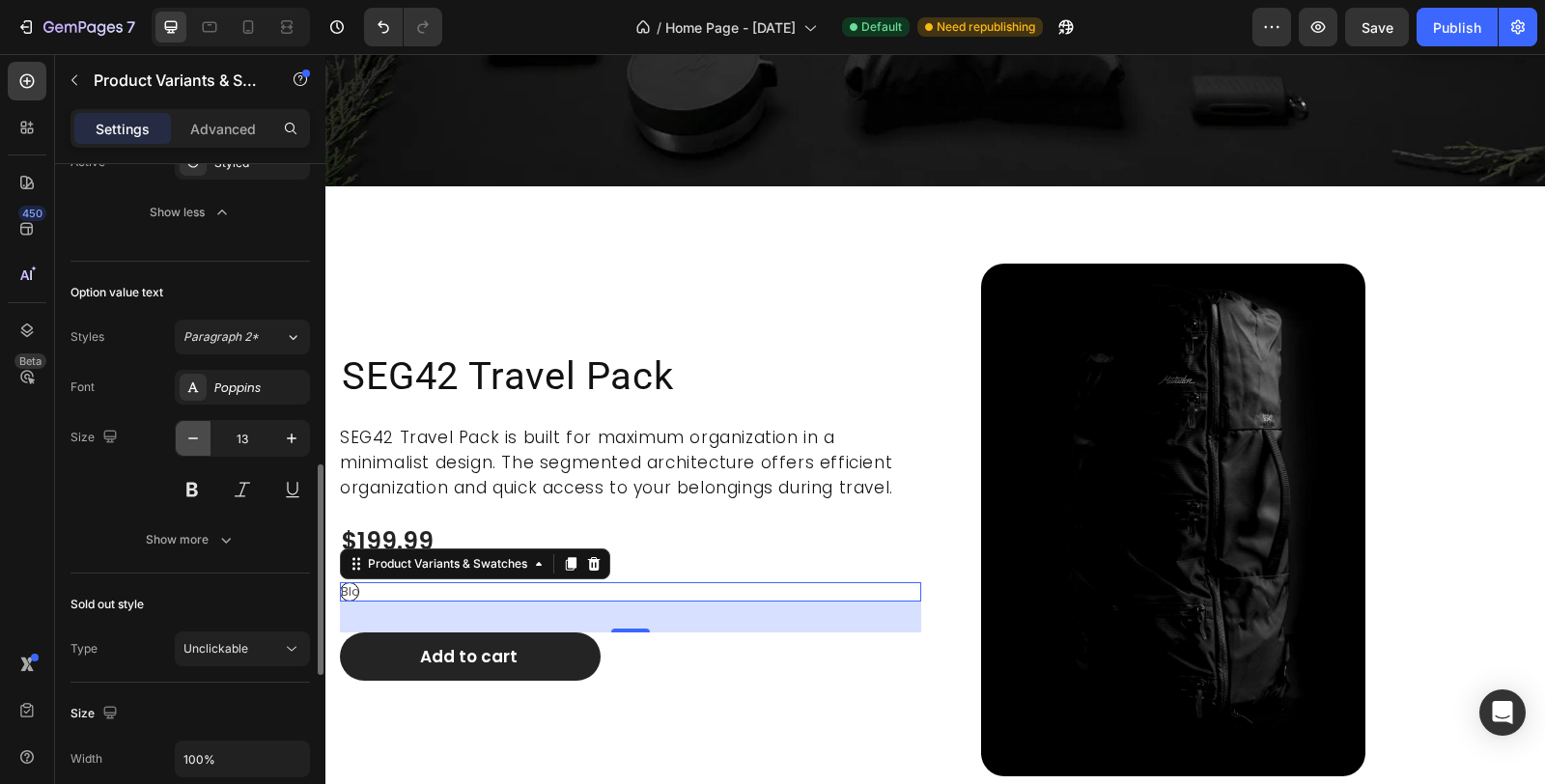 click 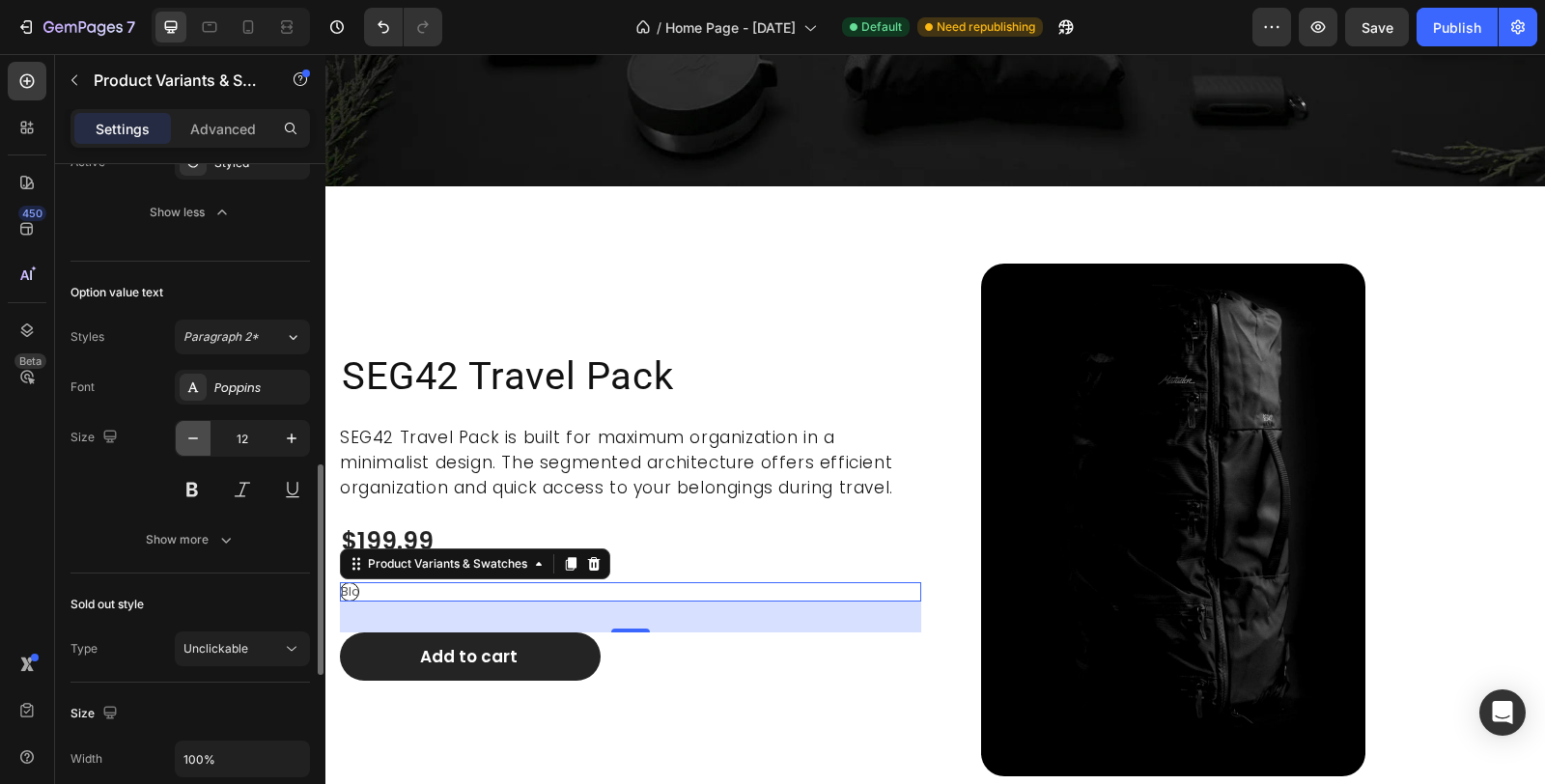 click 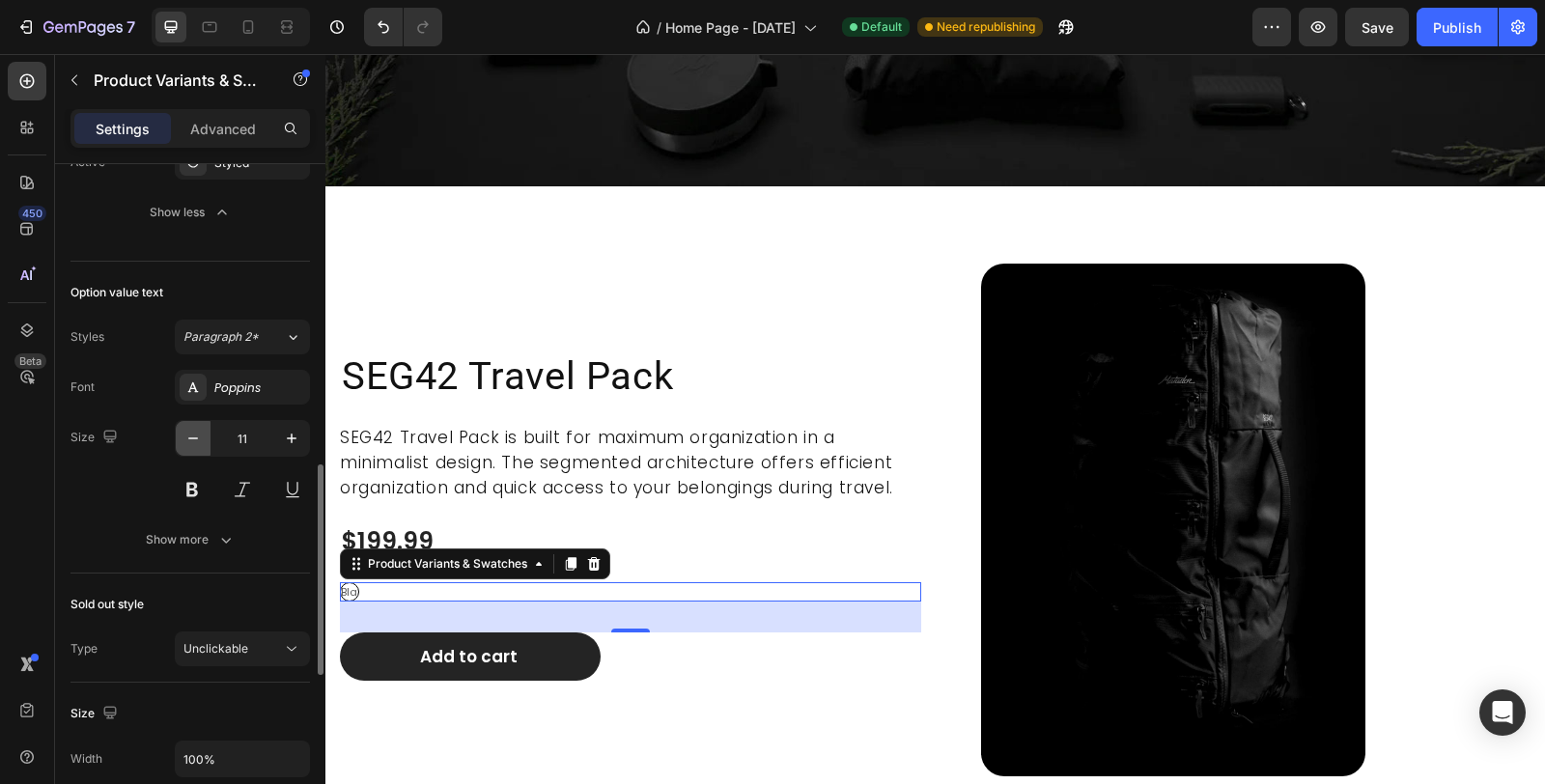 click 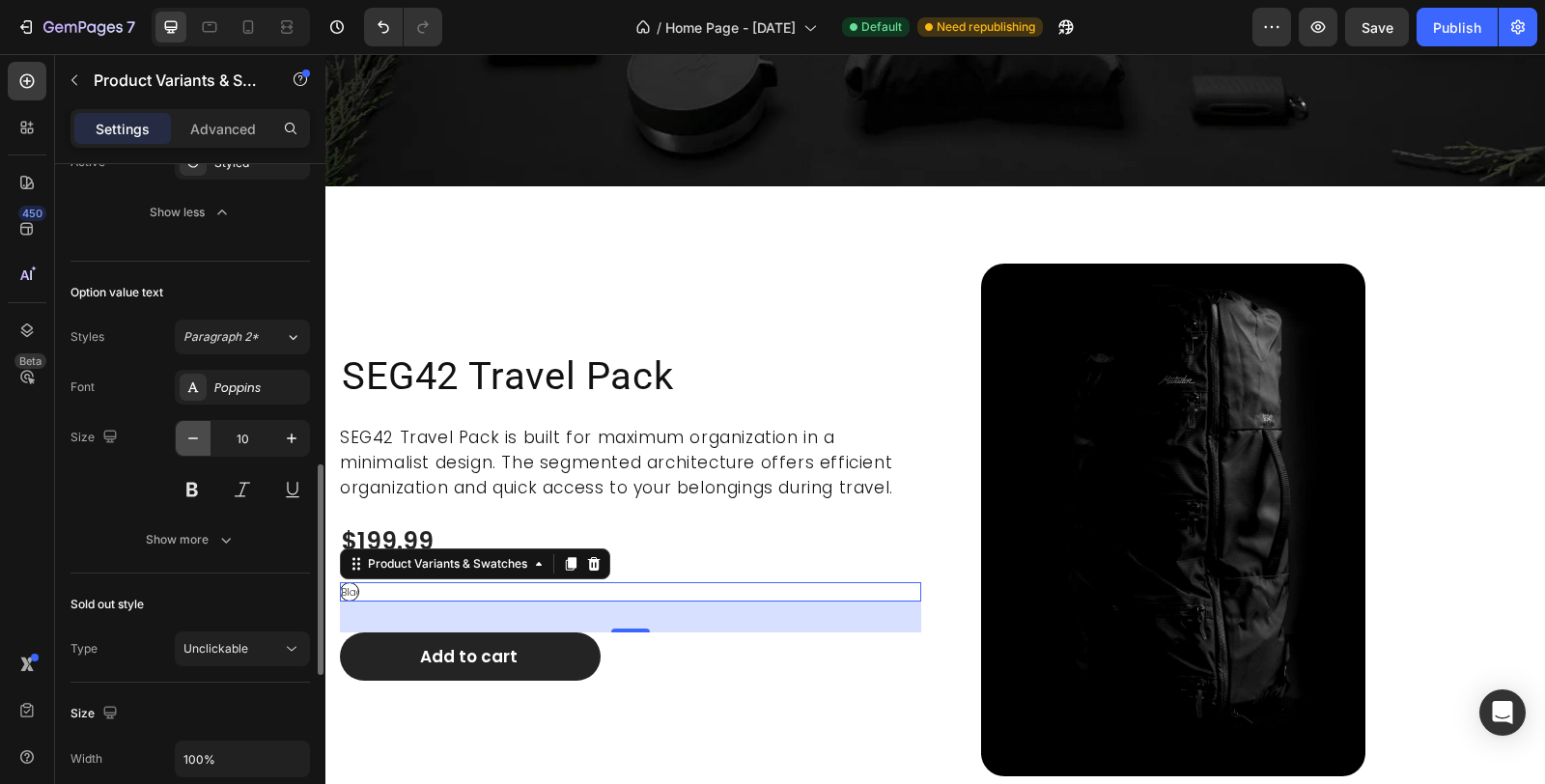 click 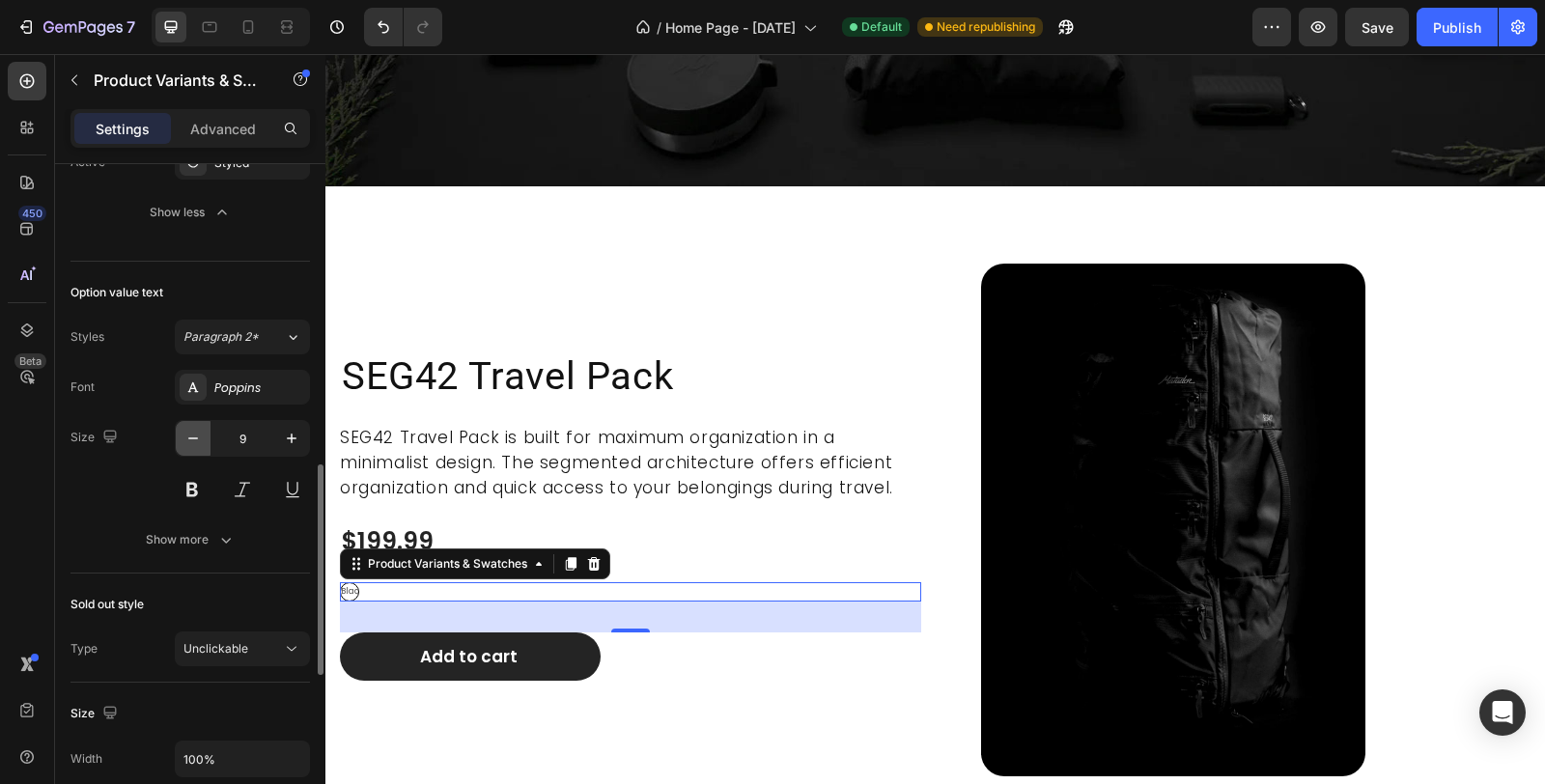 click 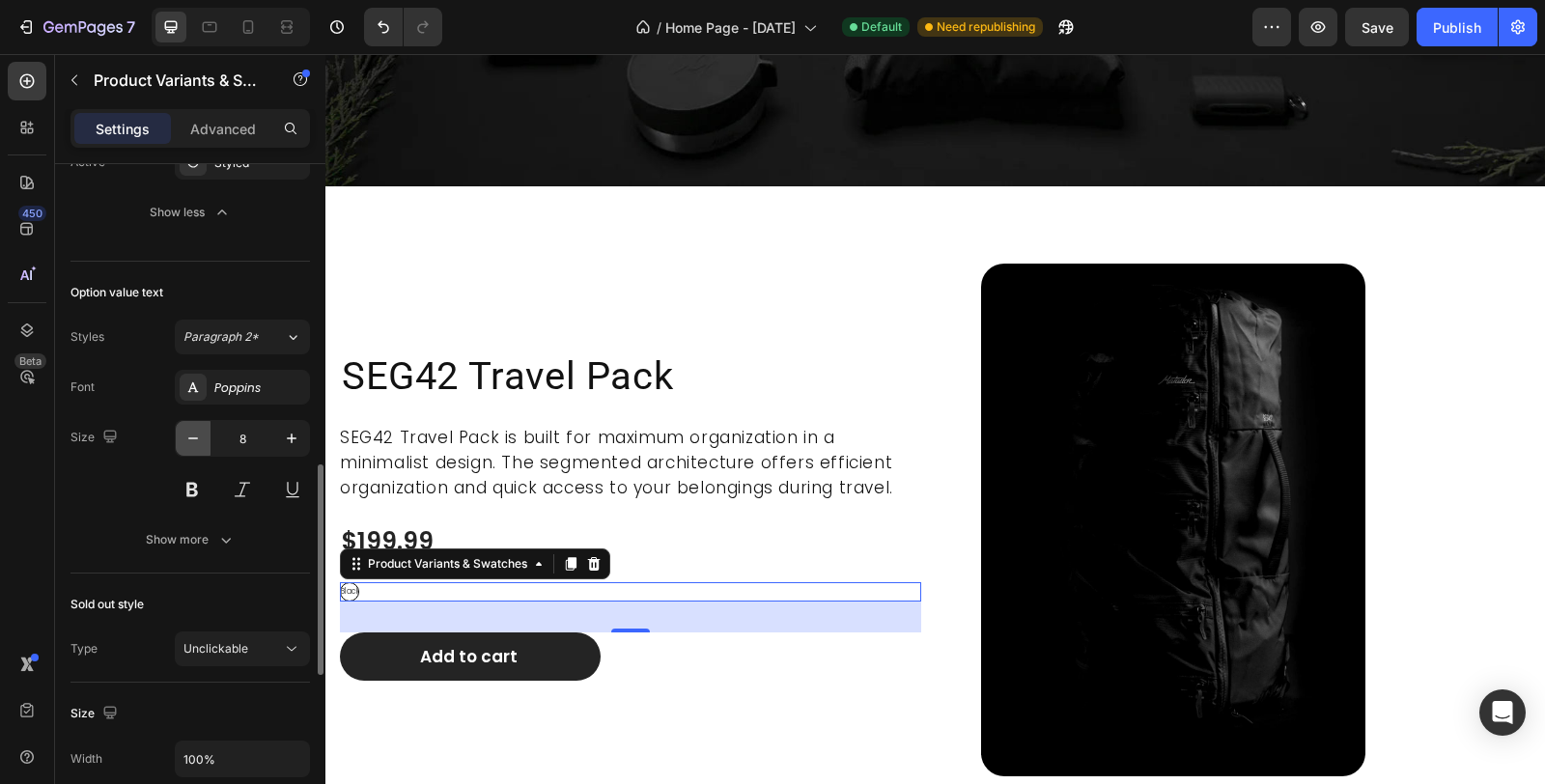 click 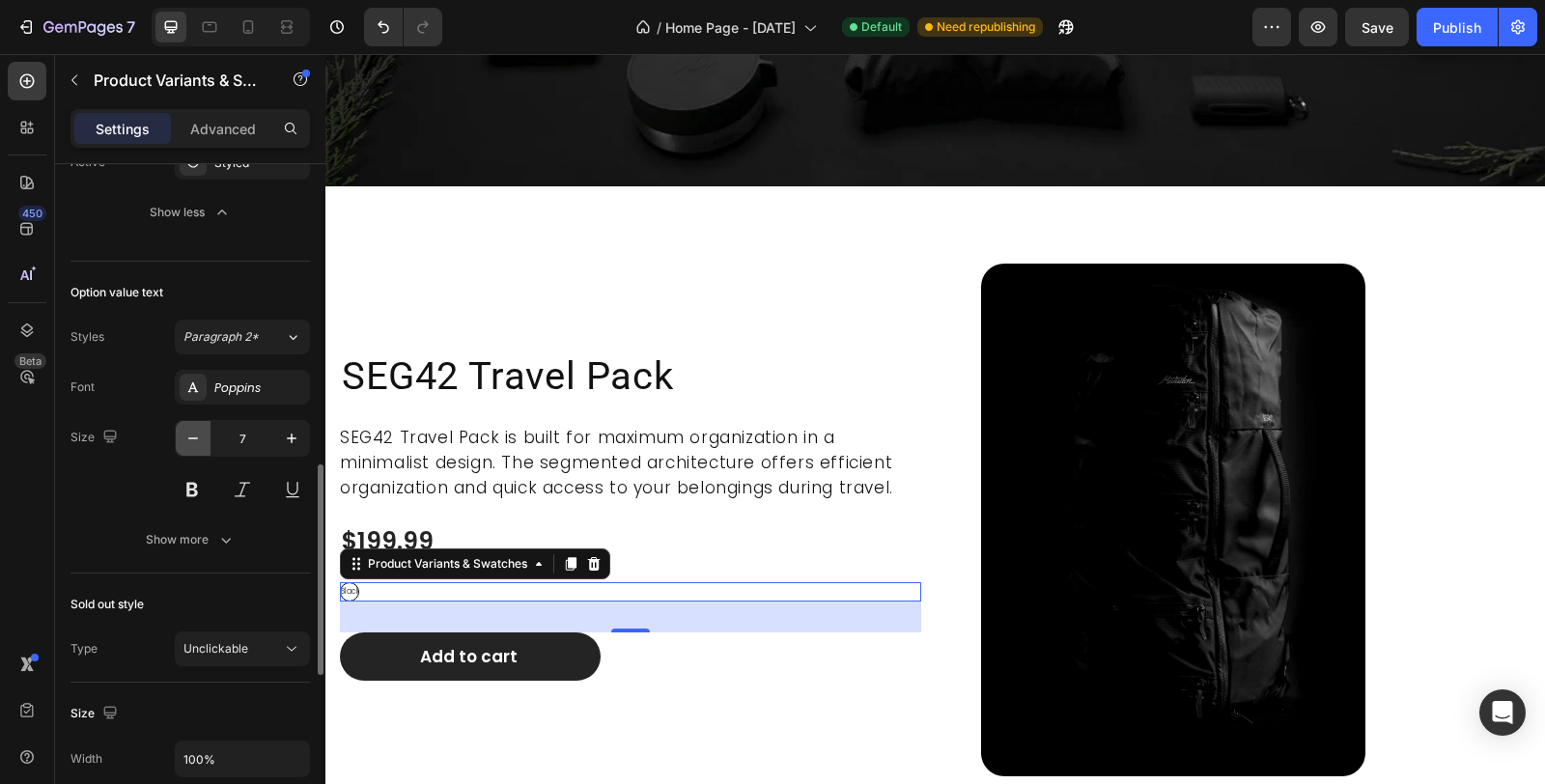 click 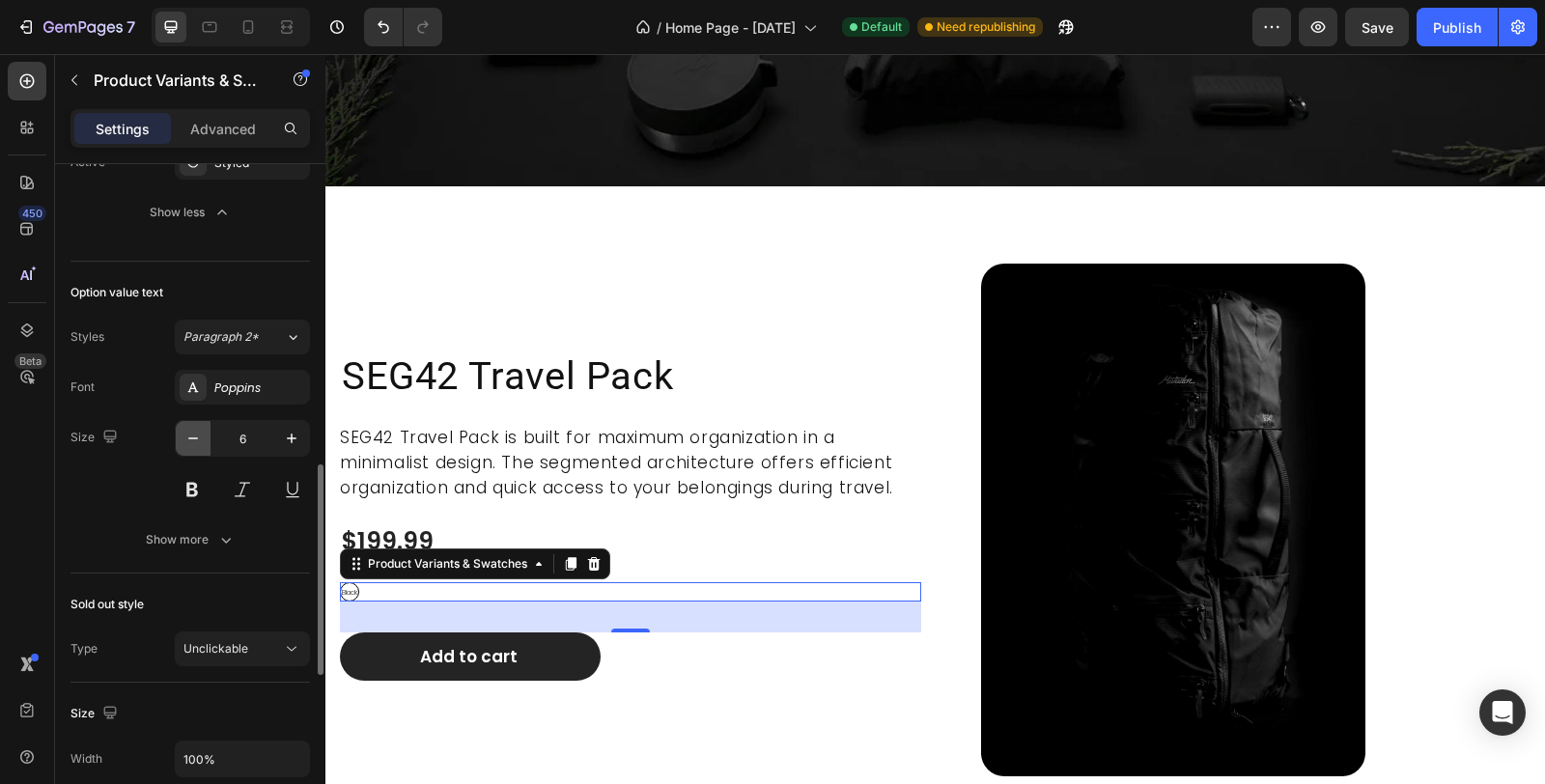 click 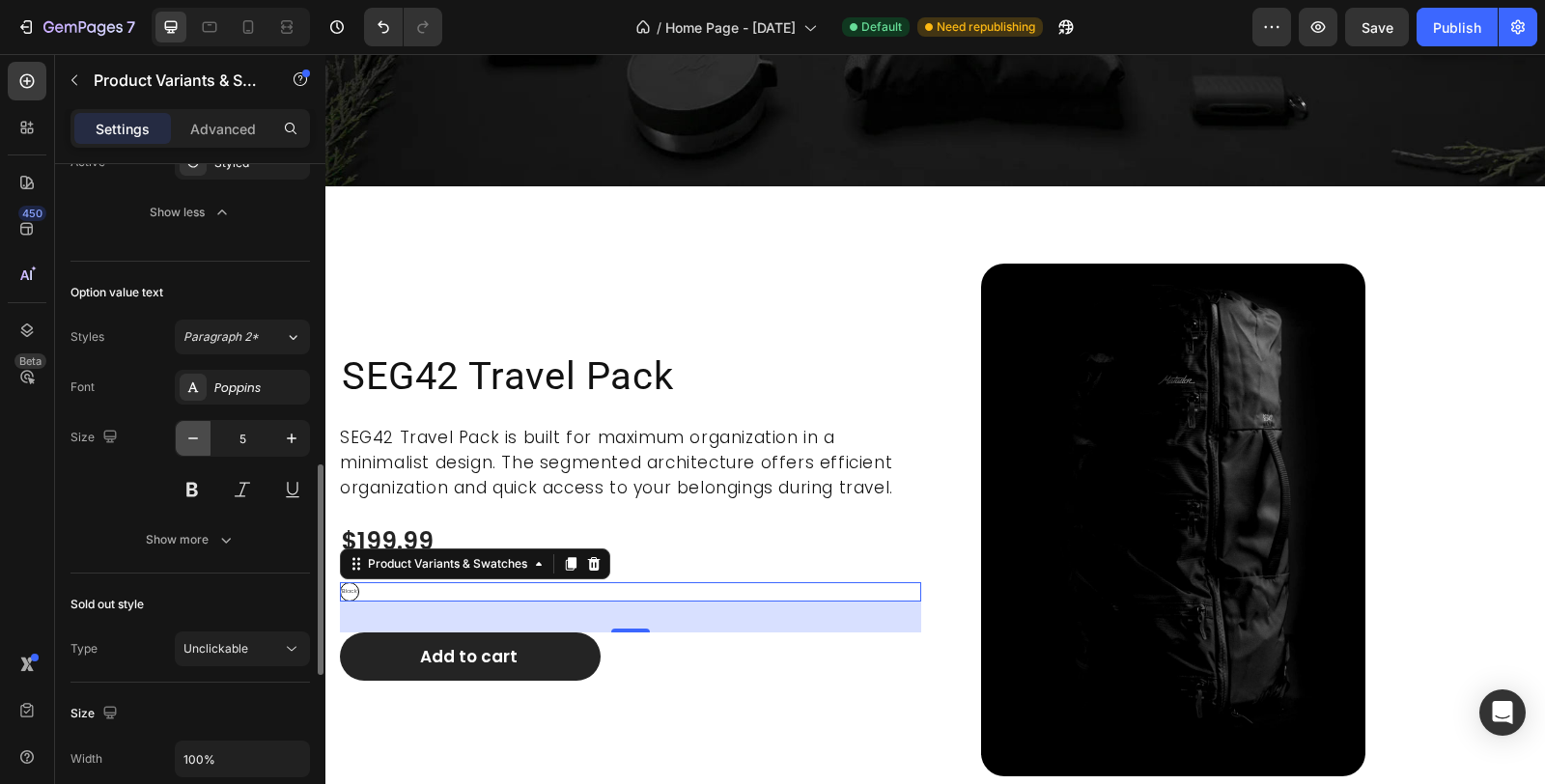click 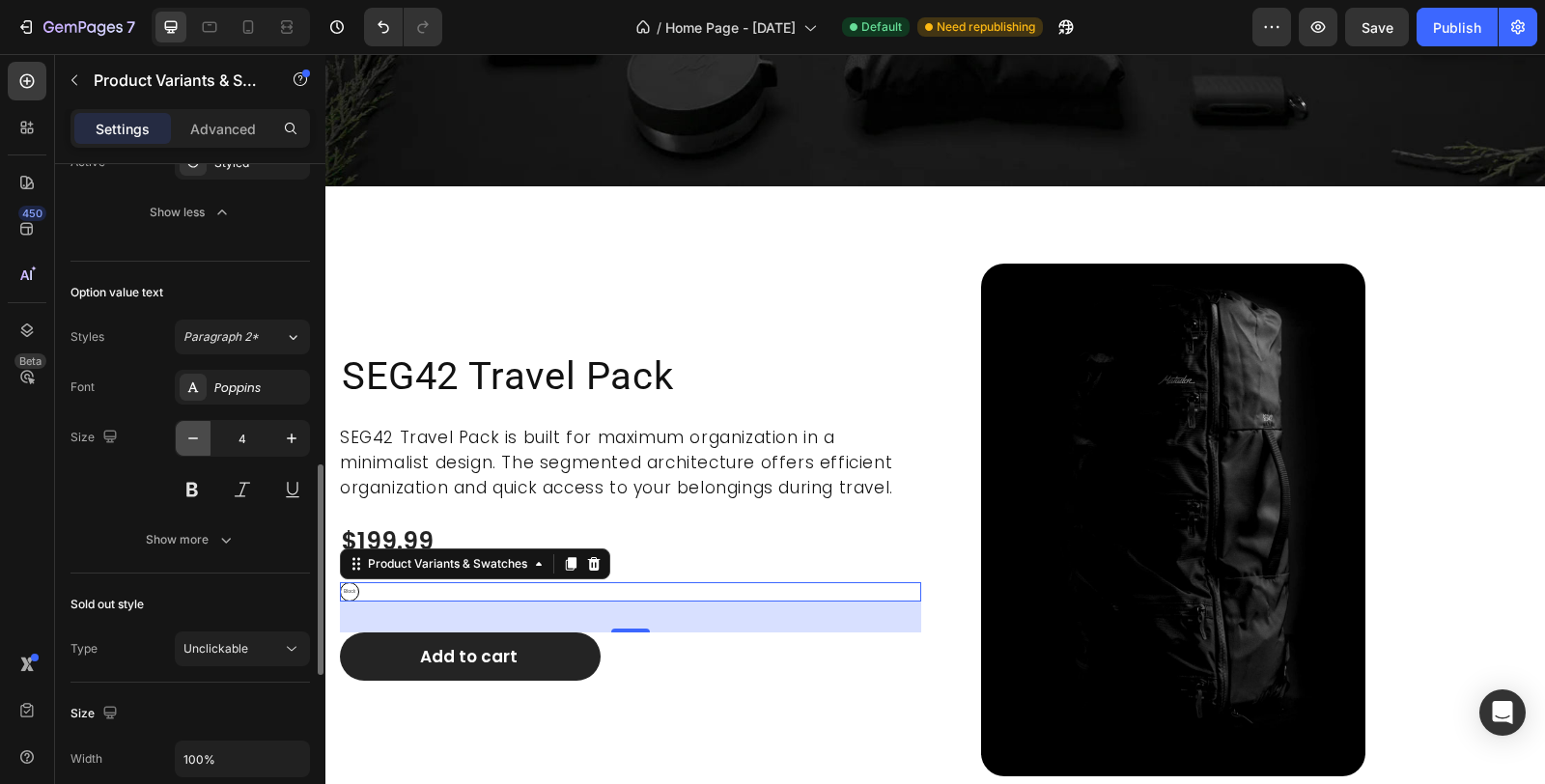 click 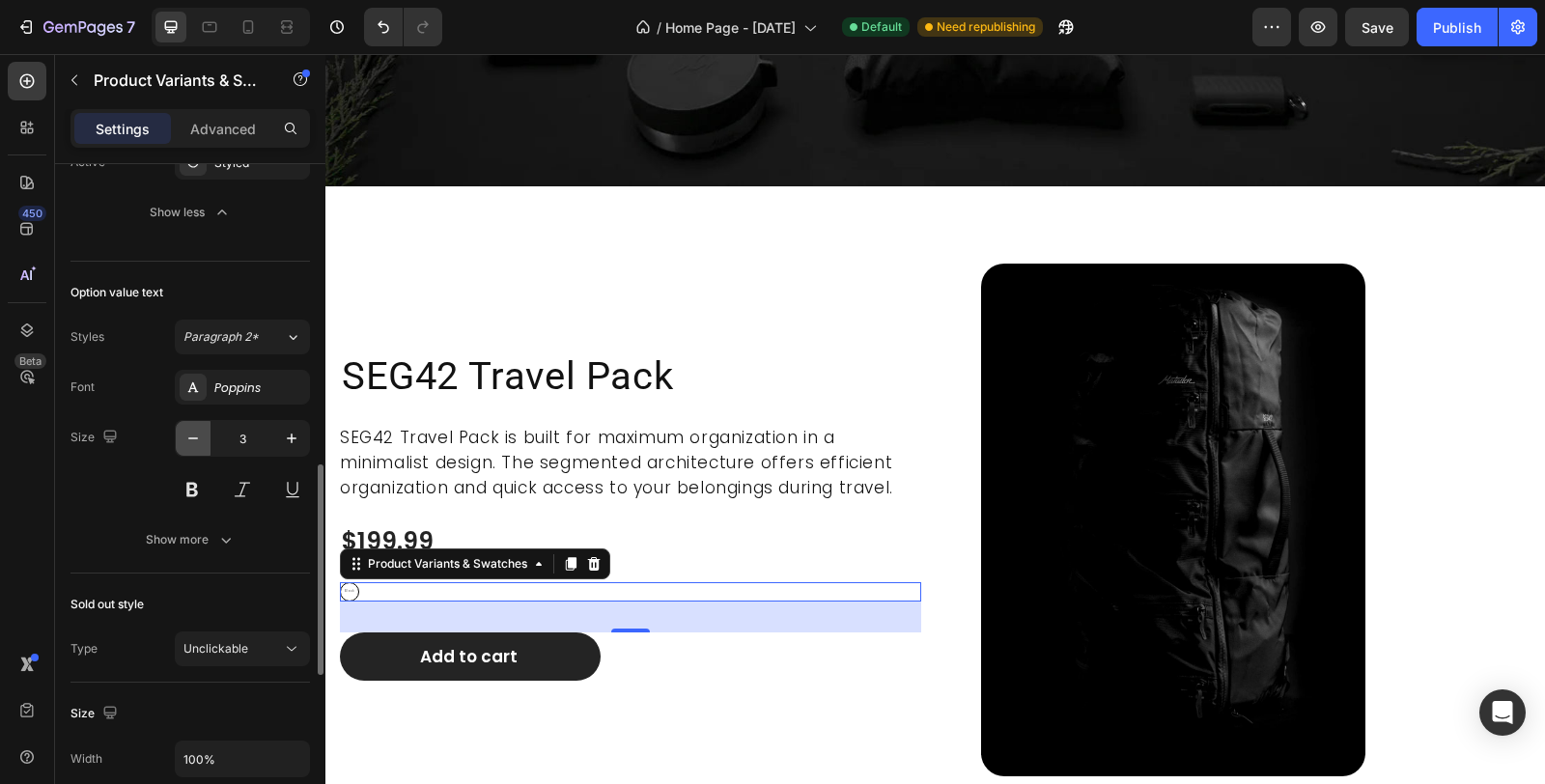 click 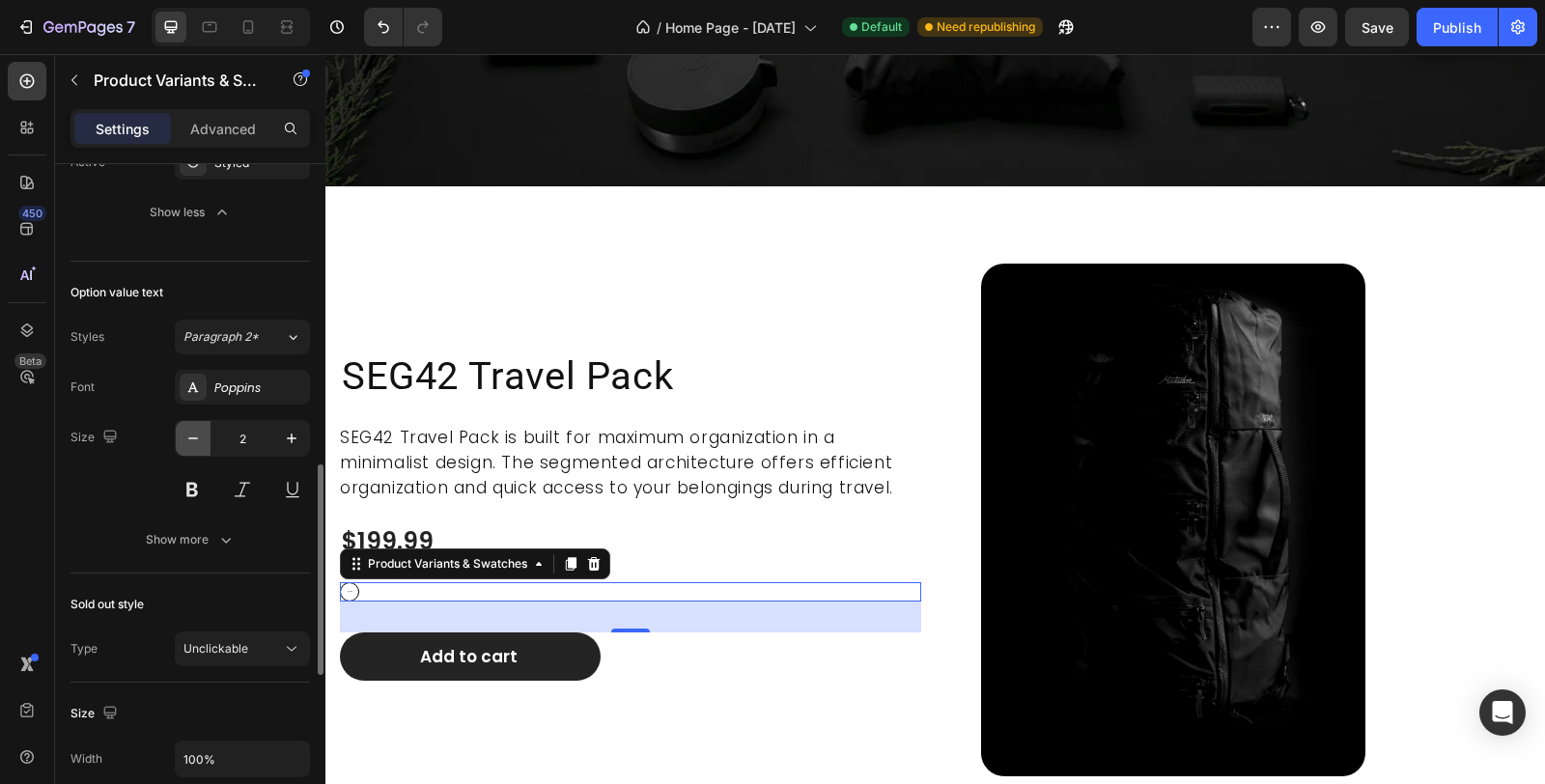 click 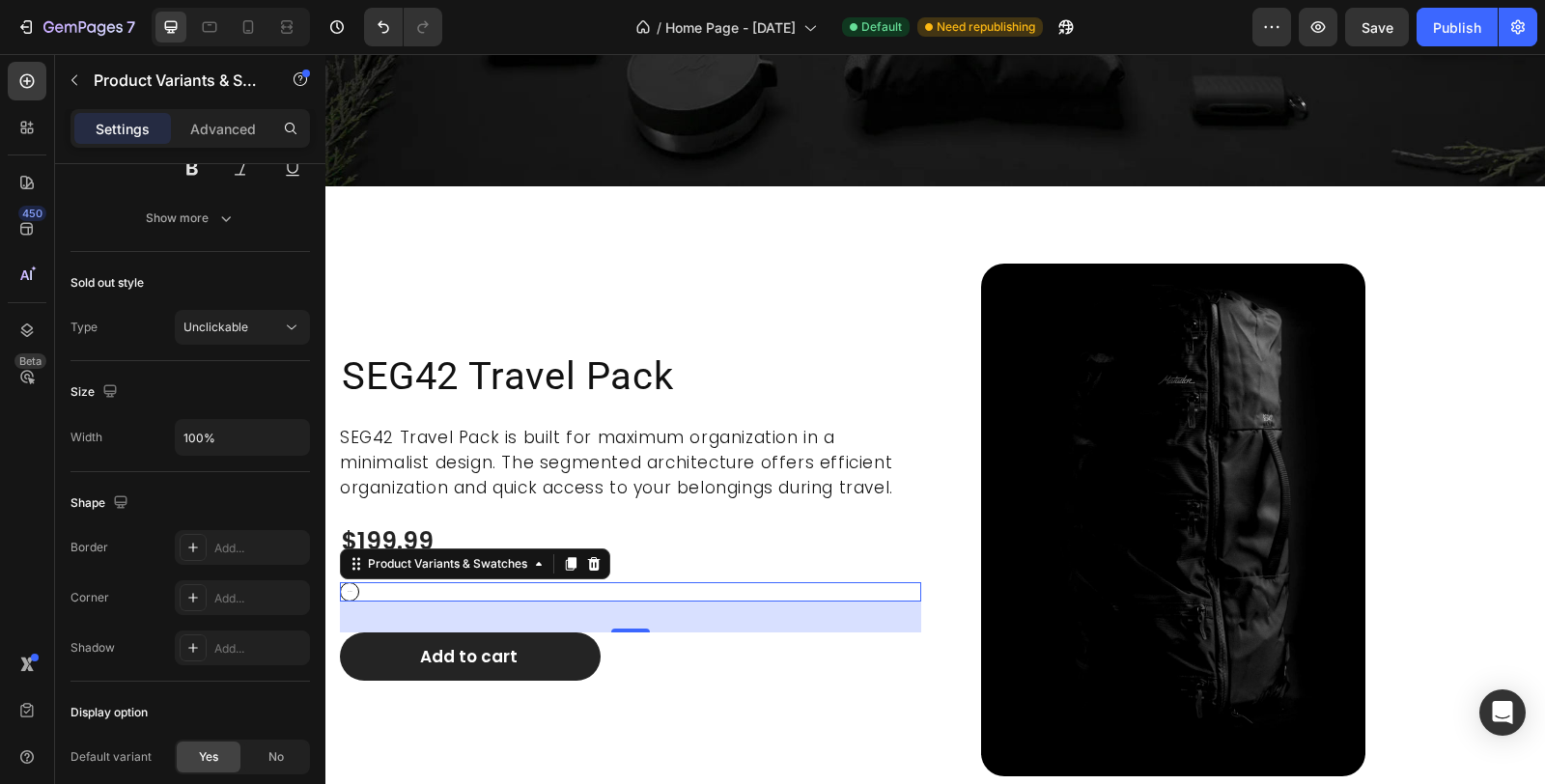 scroll, scrollTop: 1489, scrollLeft: 0, axis: vertical 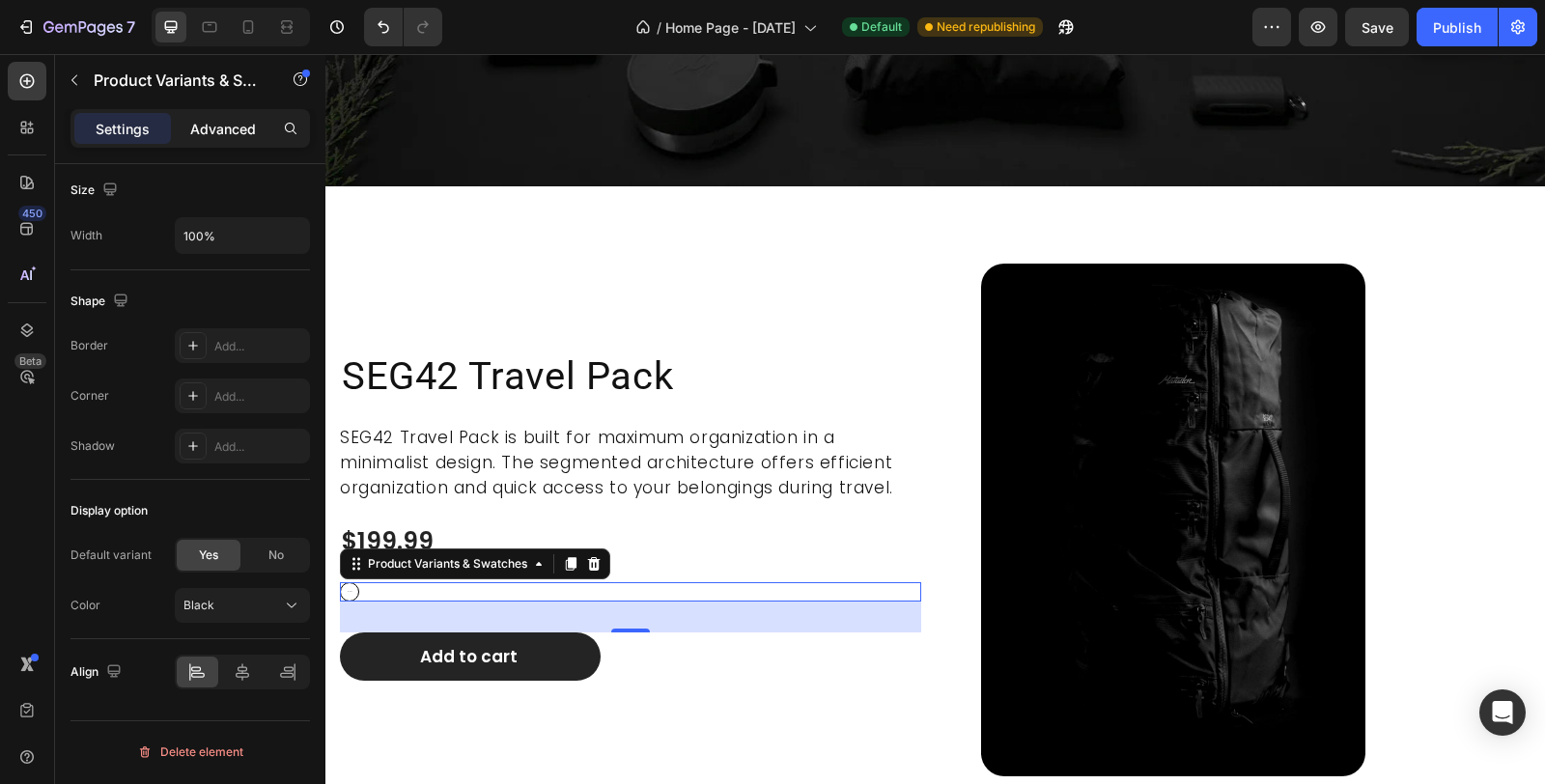 click on "Advanced" 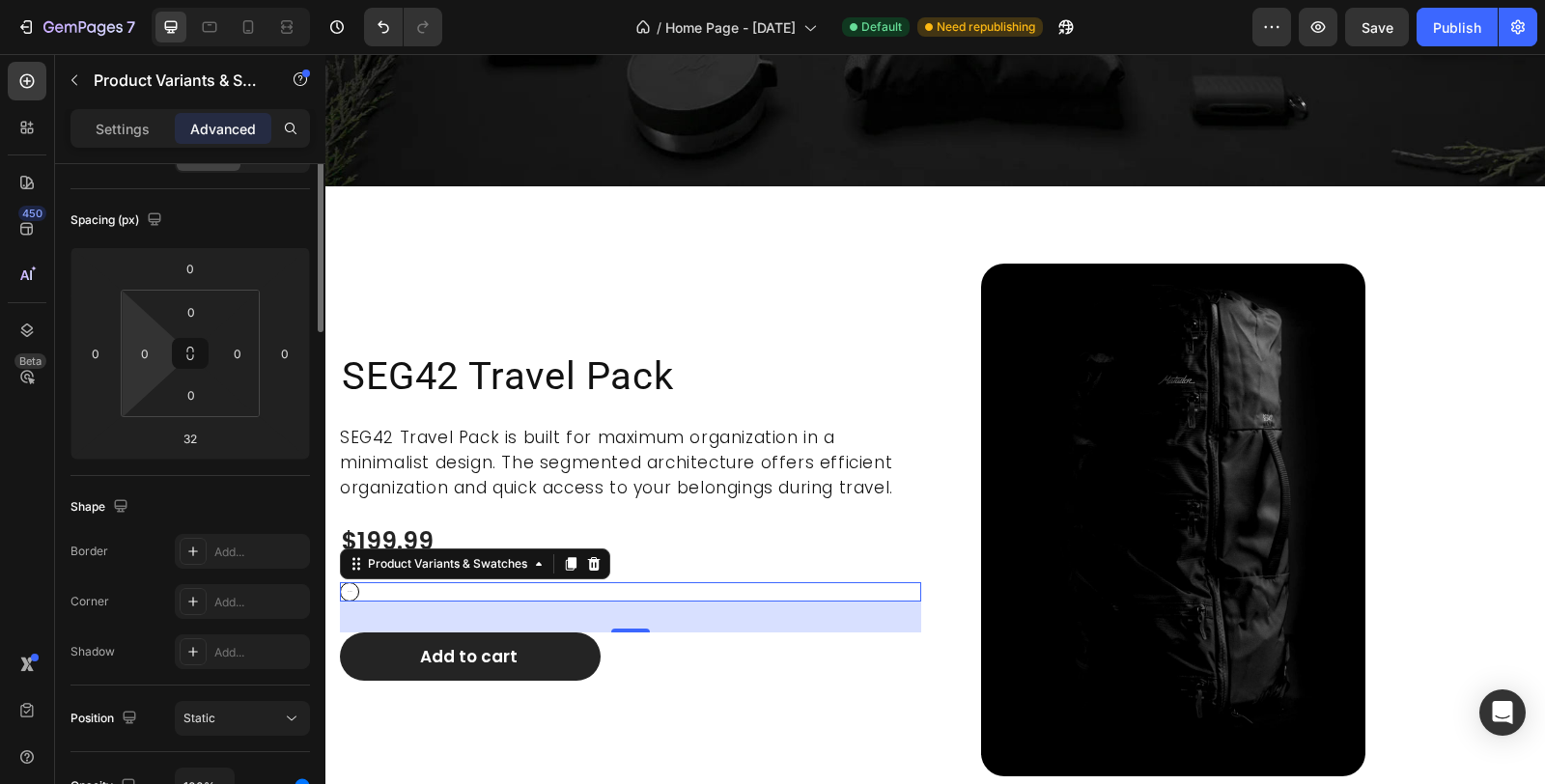 scroll, scrollTop: 0, scrollLeft: 0, axis: both 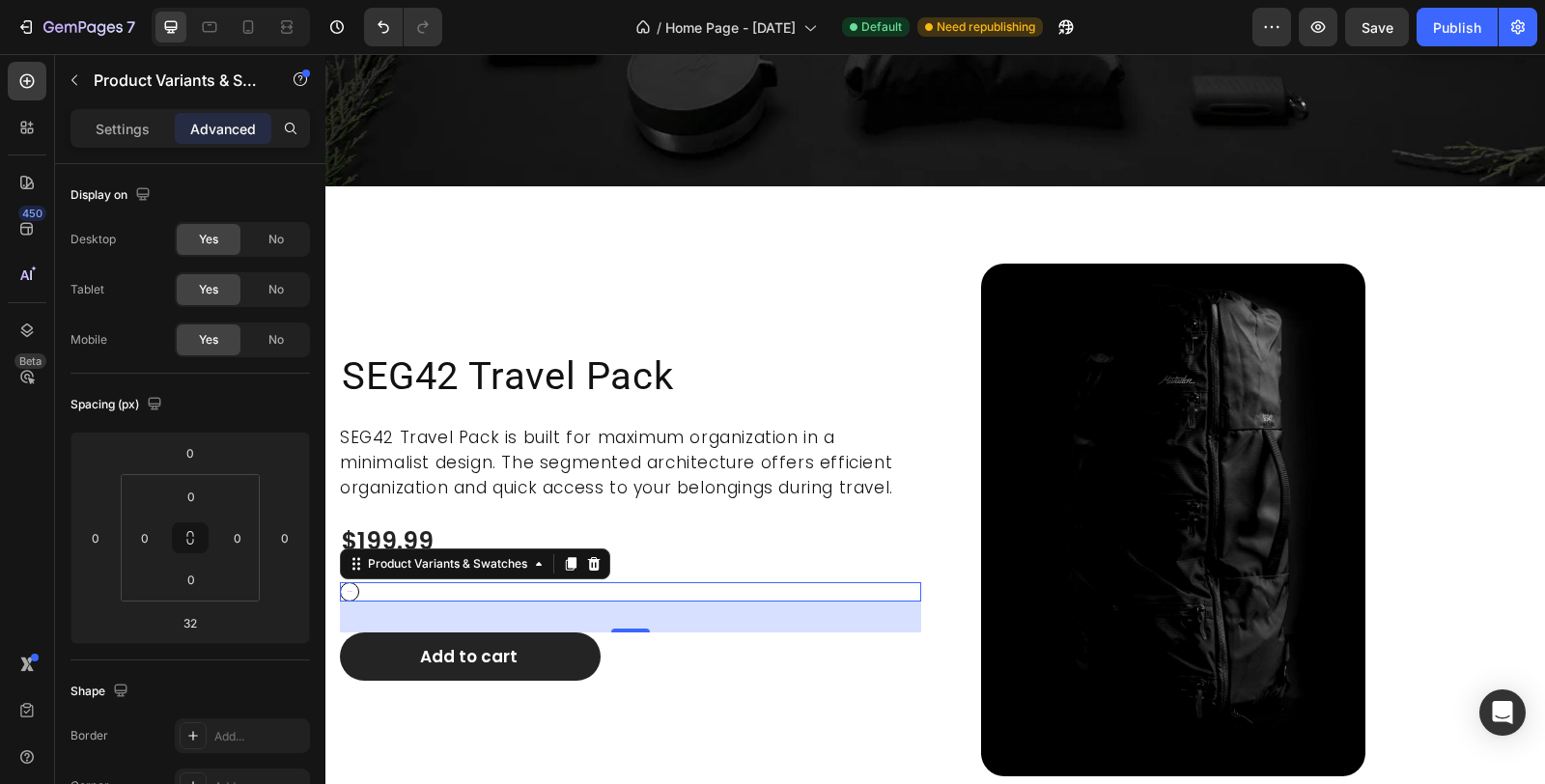 click on "Black Black     Black" at bounding box center [631, 592] 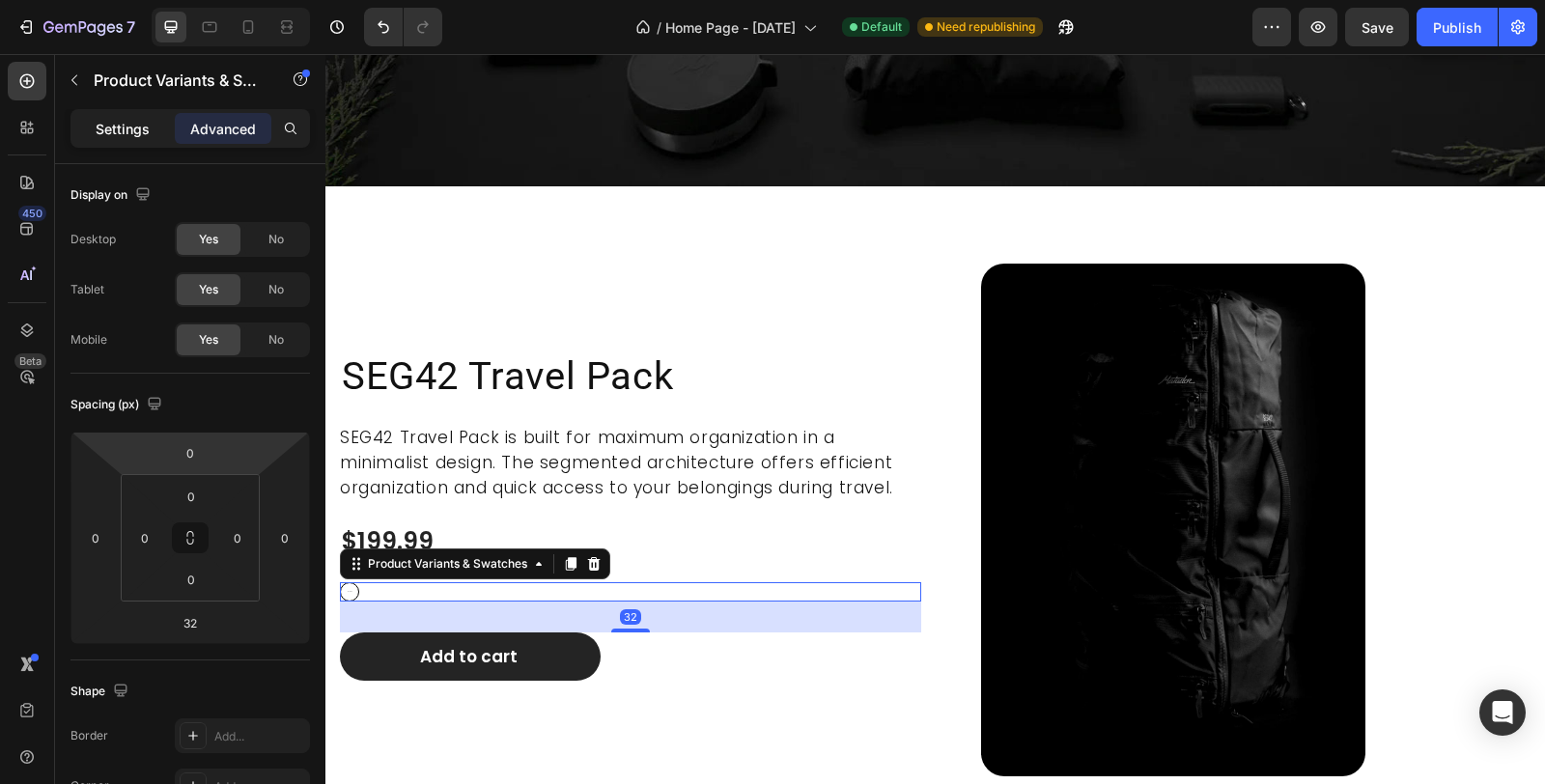 click on "Settings" at bounding box center [123, 128] 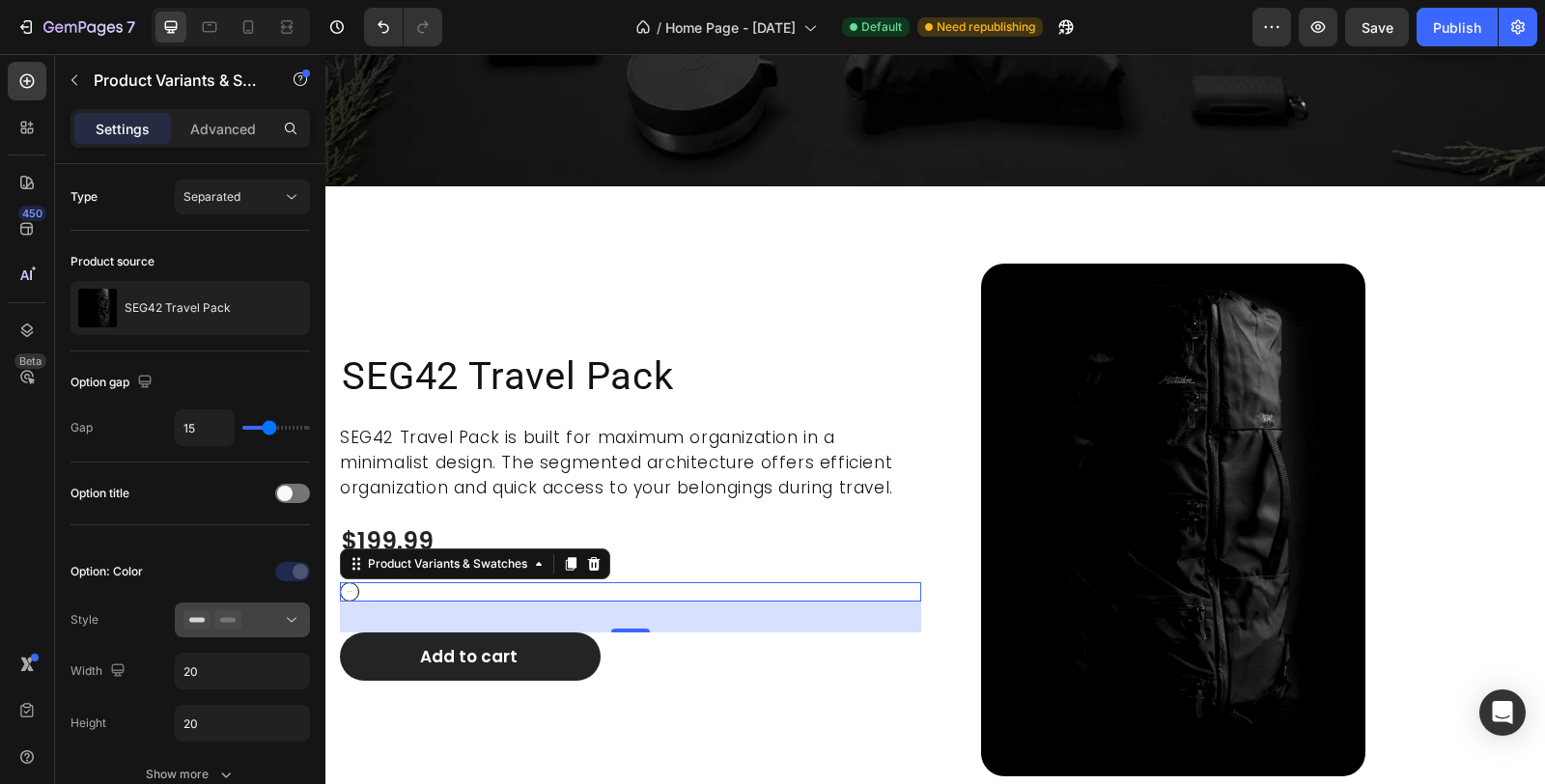 click at bounding box center (242, 620) 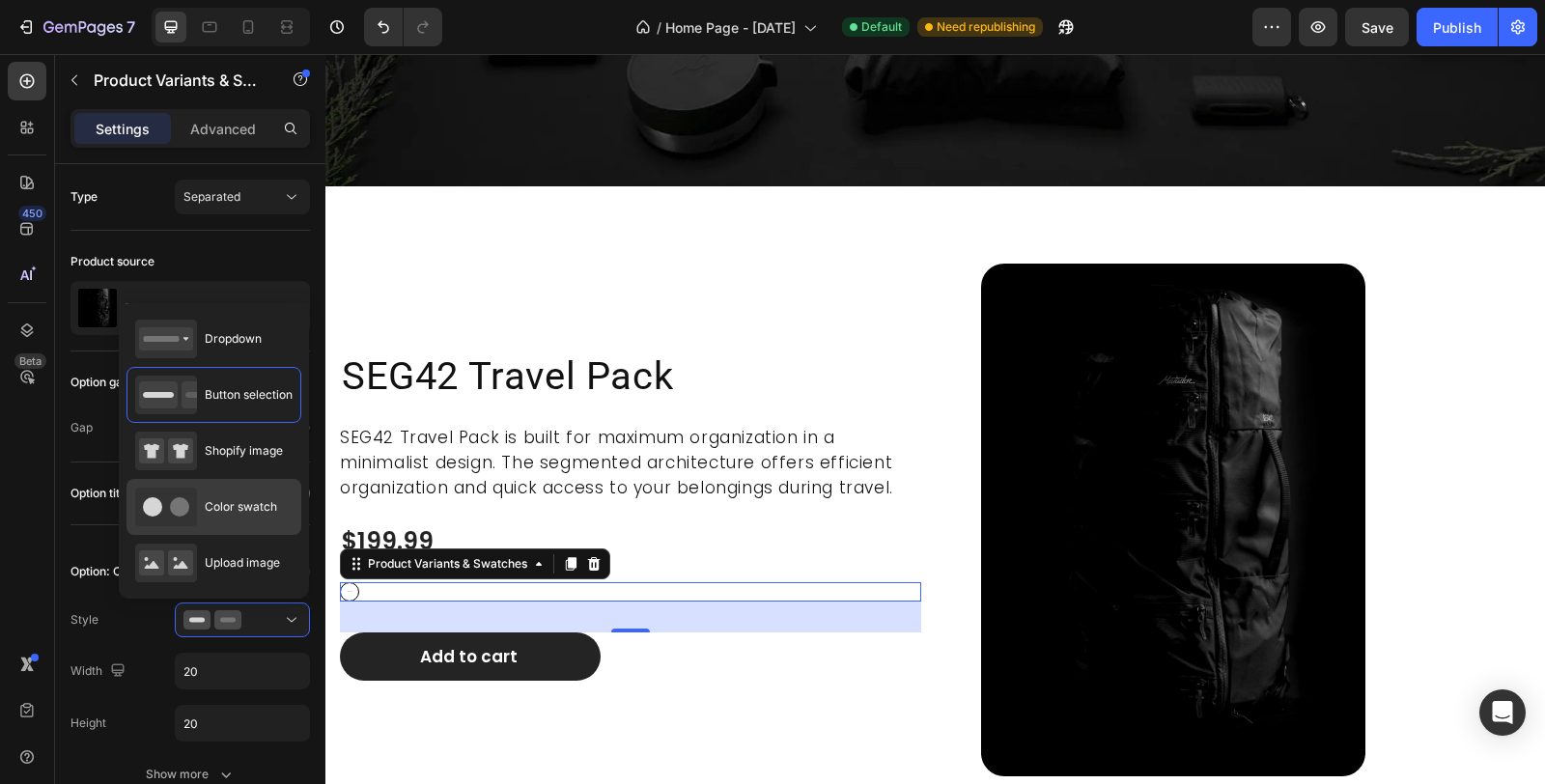click on "Color swatch" at bounding box center [206, 507] 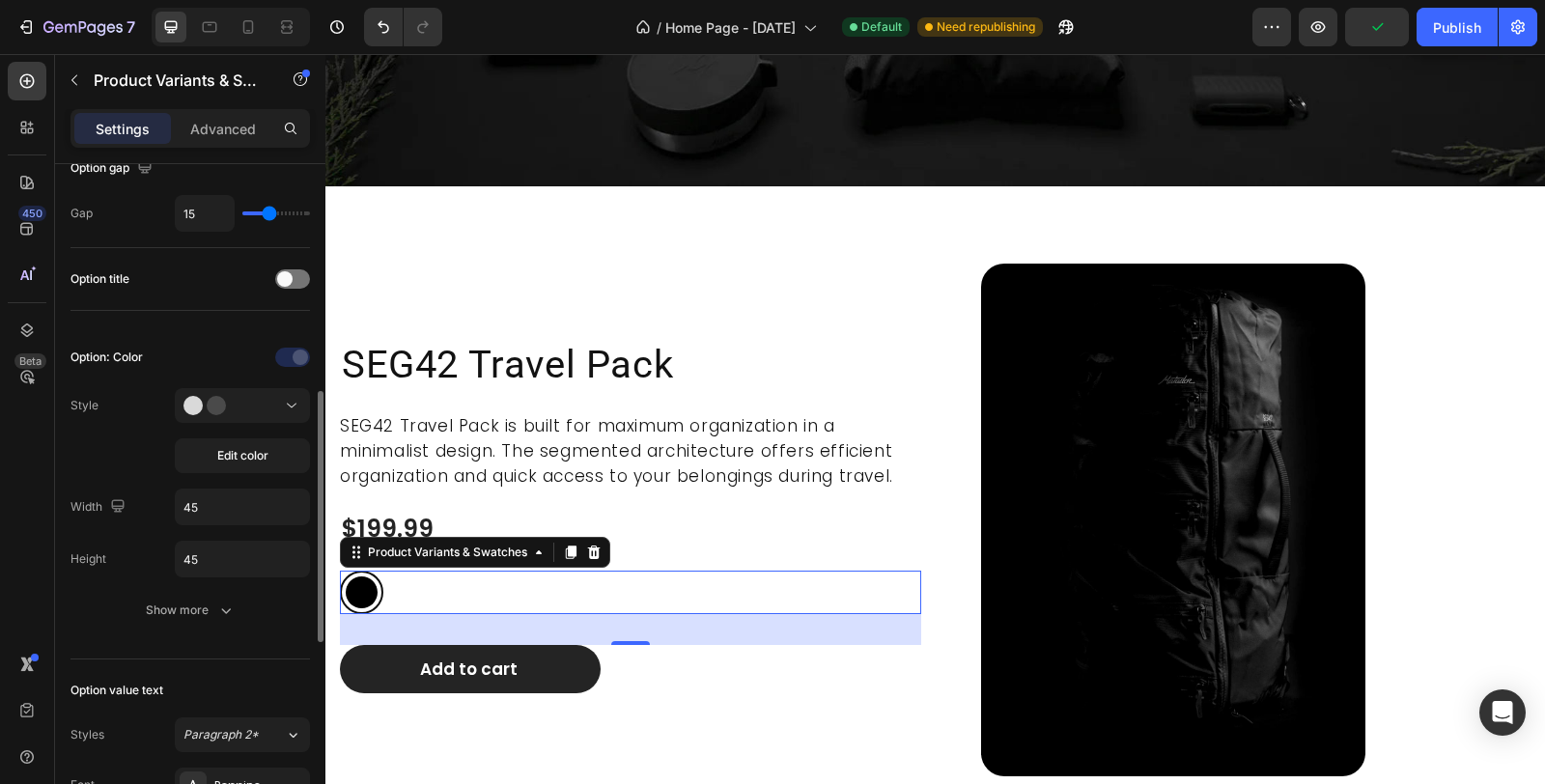 scroll, scrollTop: 322, scrollLeft: 0, axis: vertical 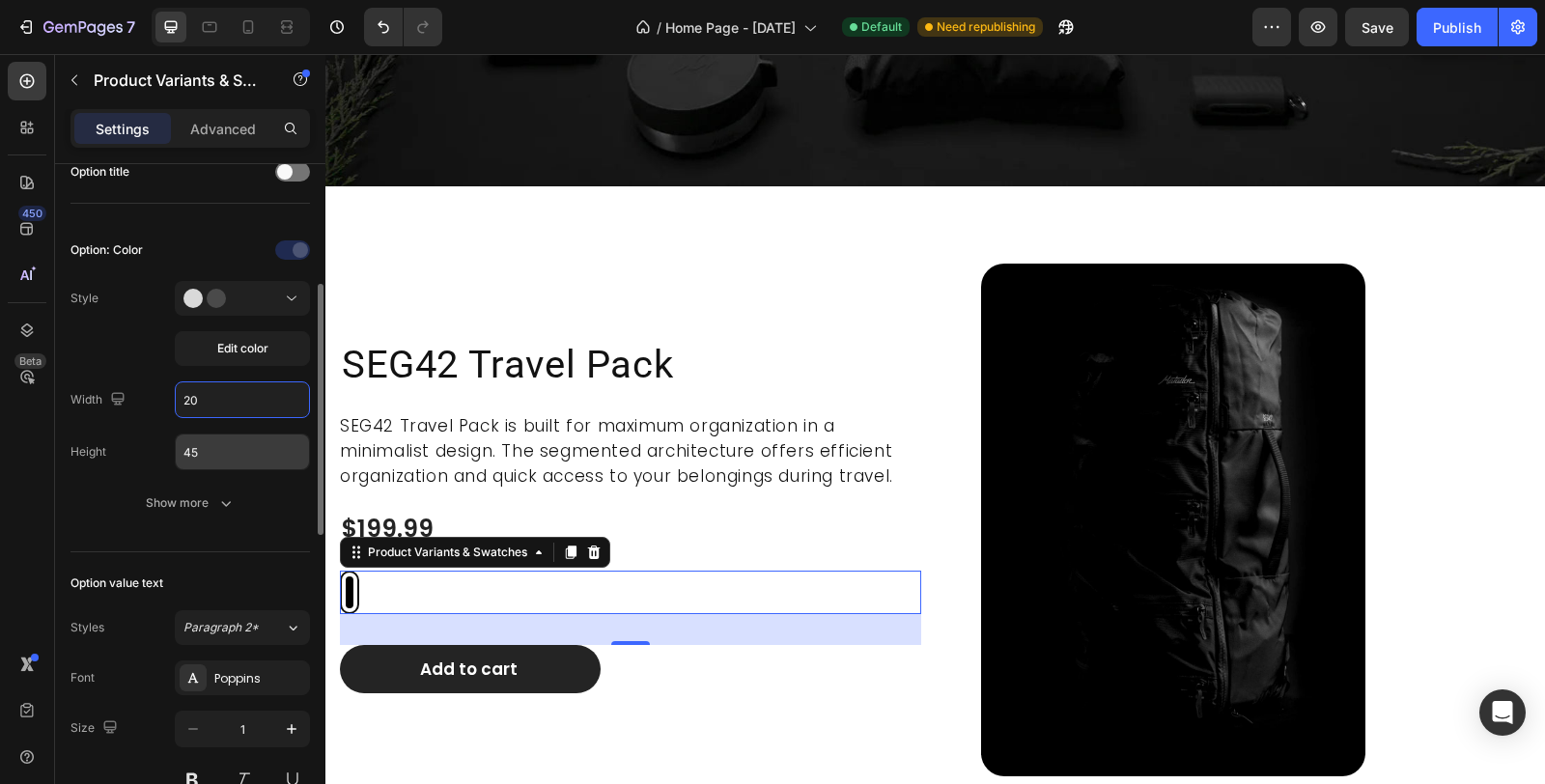 type on "20" 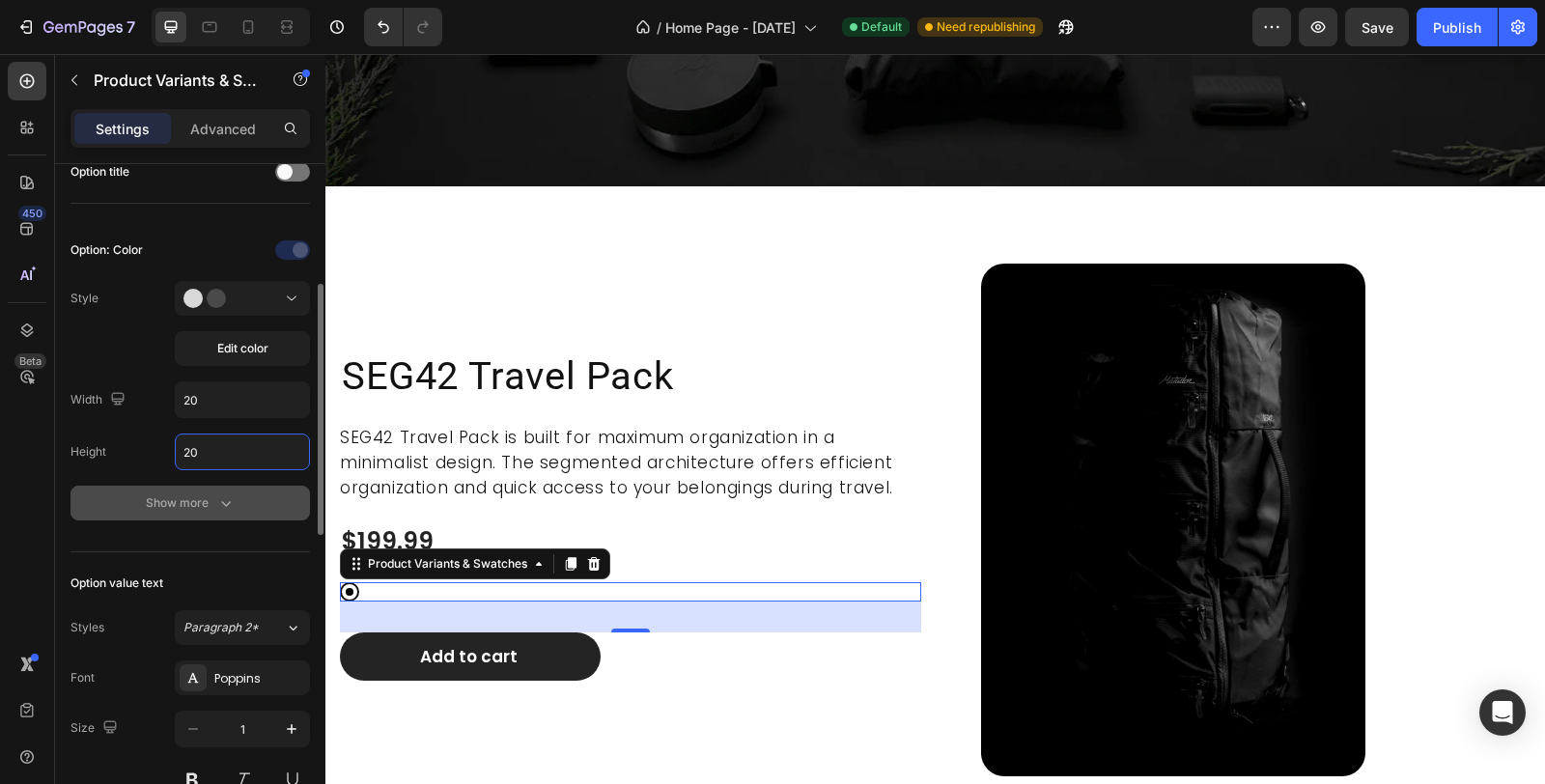 type on "20" 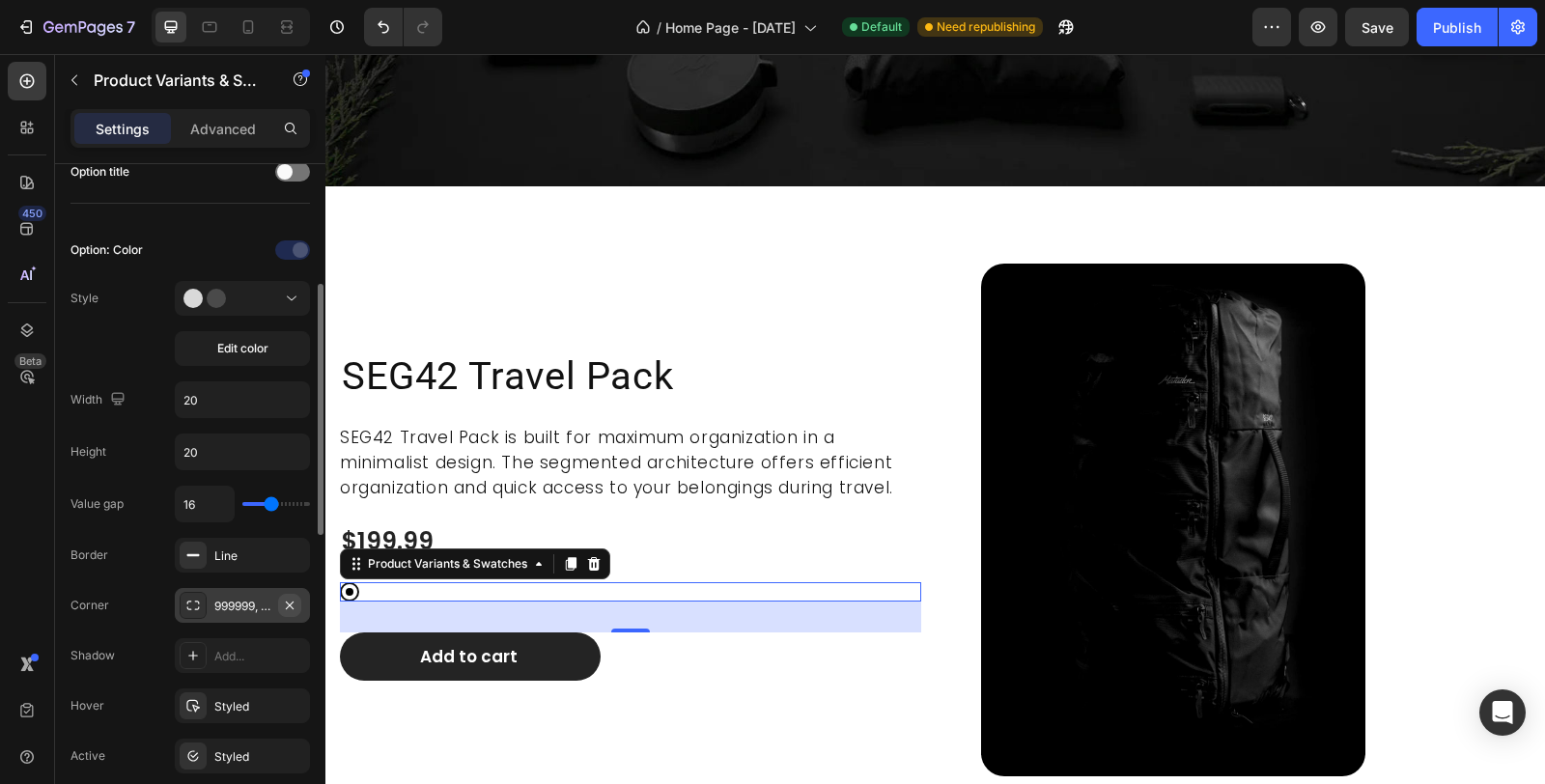 click 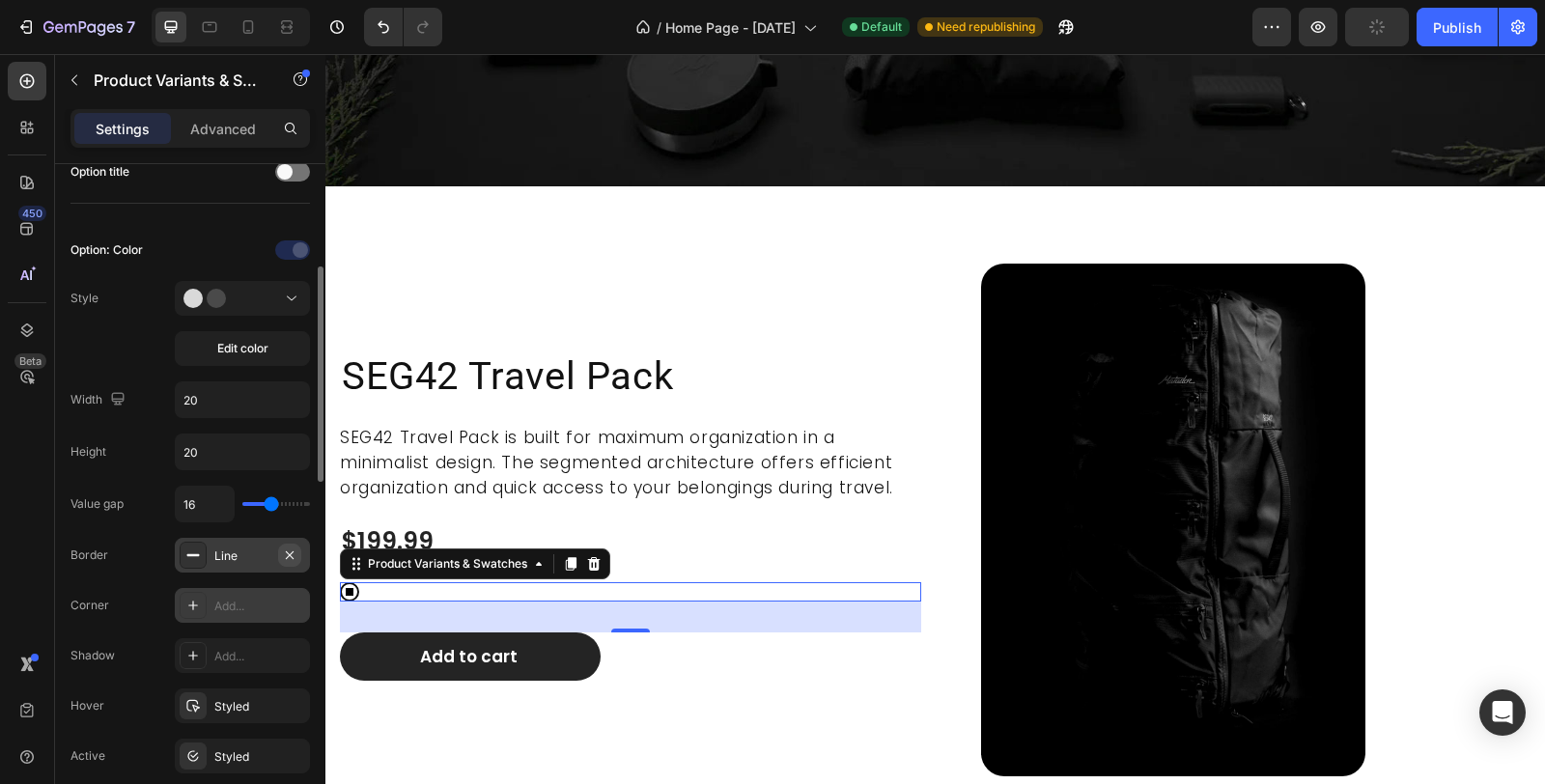 click 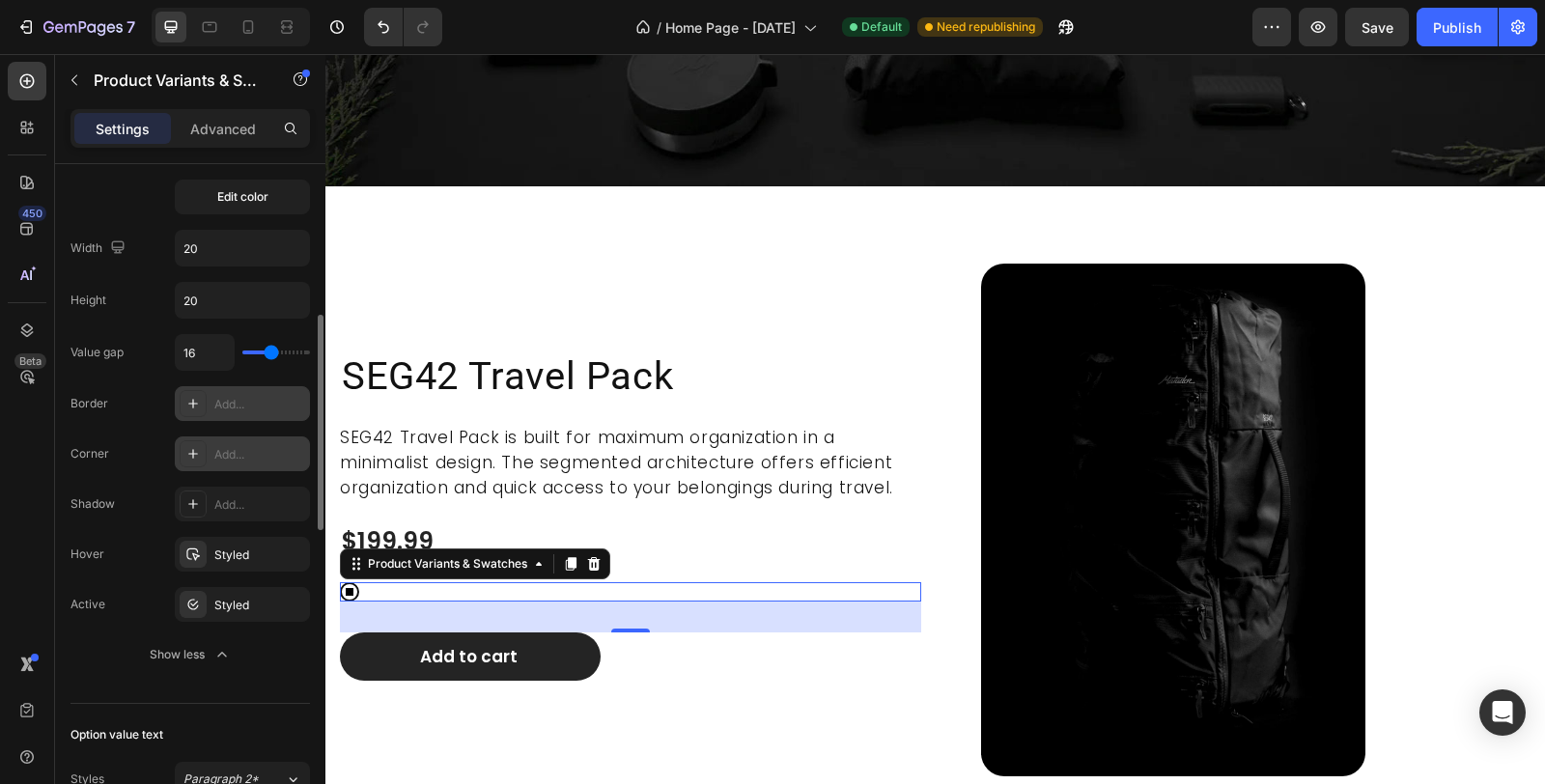 scroll, scrollTop: 365, scrollLeft: 0, axis: vertical 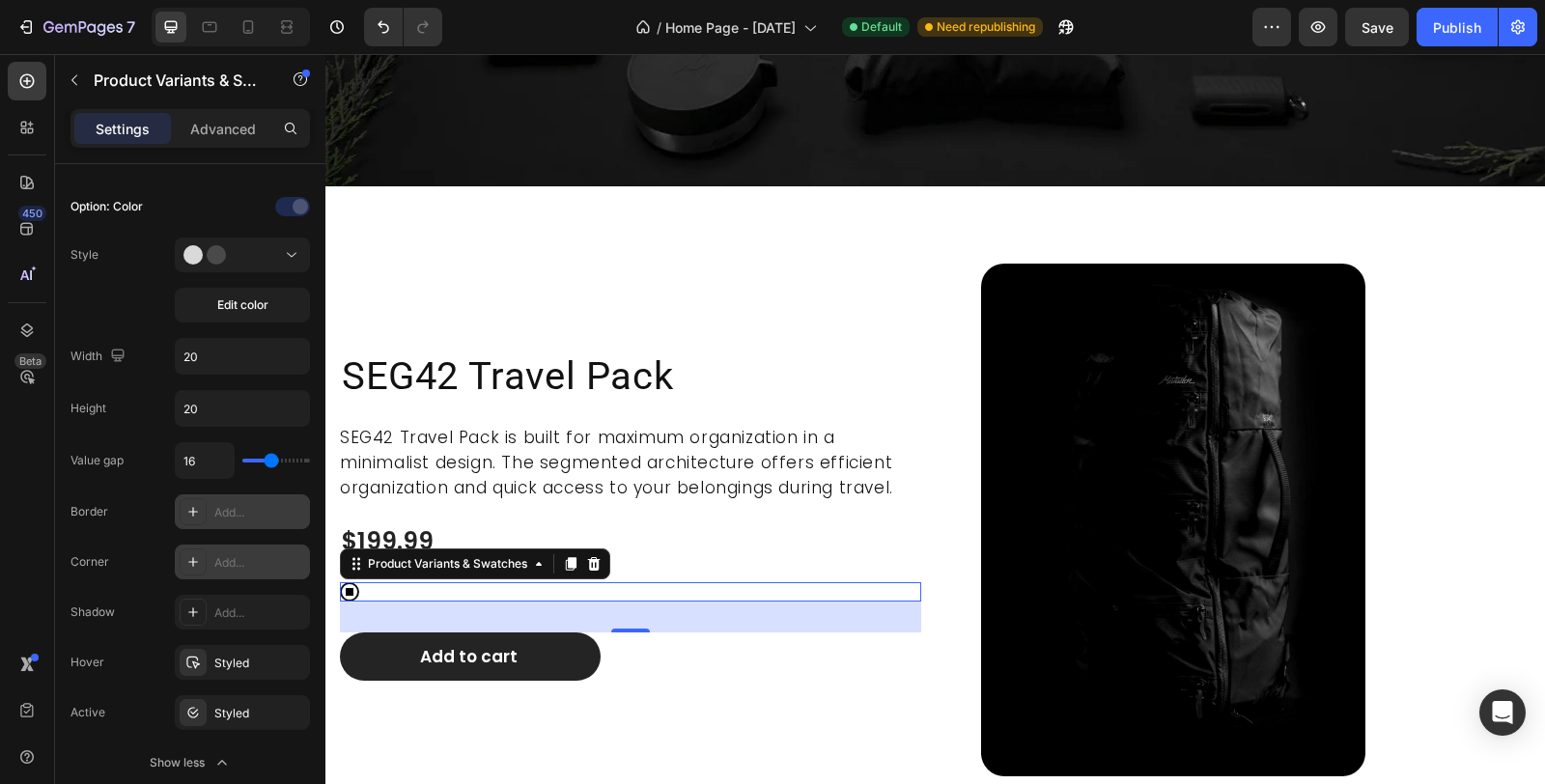 click on "Add..." at bounding box center (260, 513) 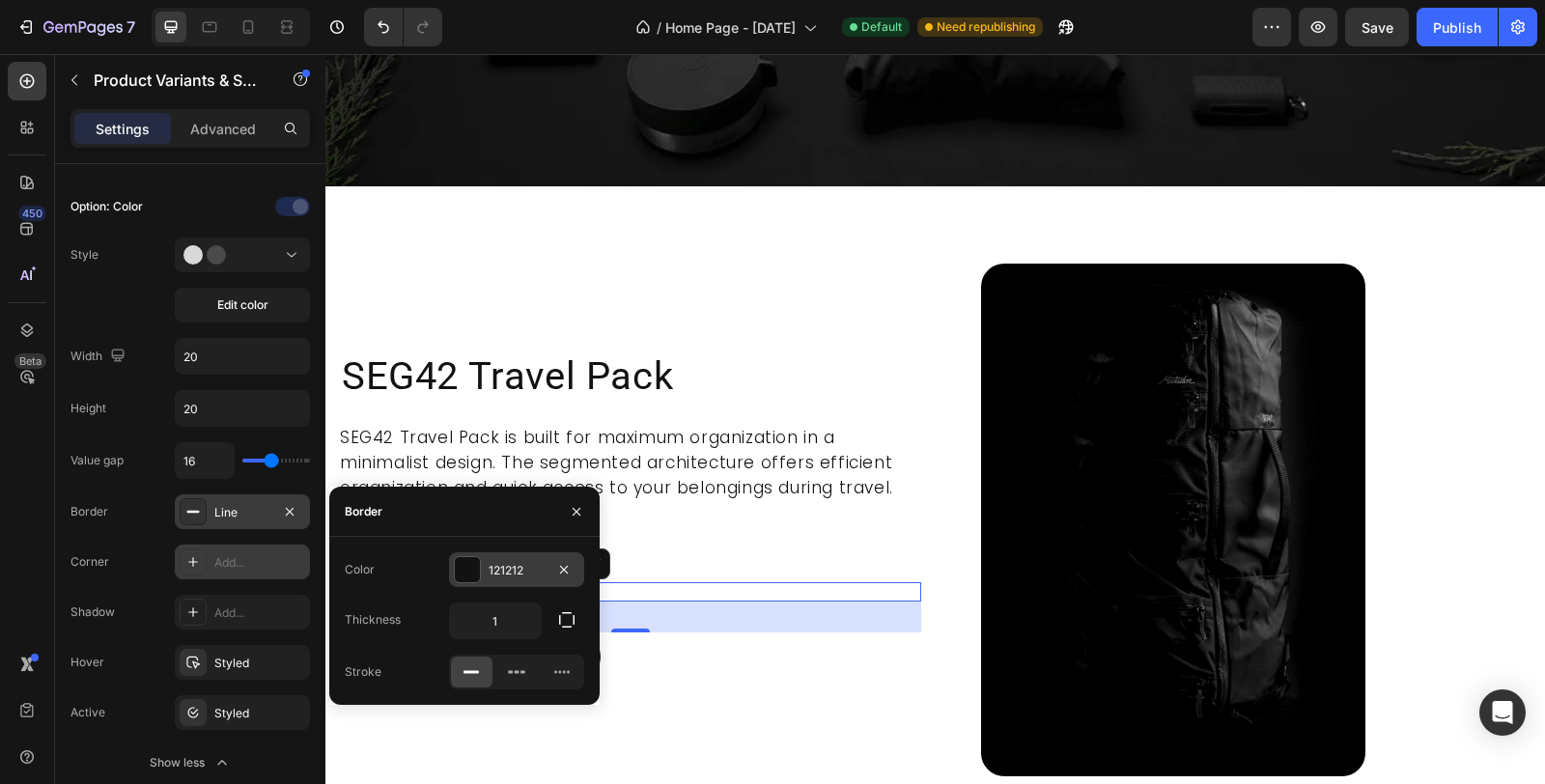 click at bounding box center (467, 570) 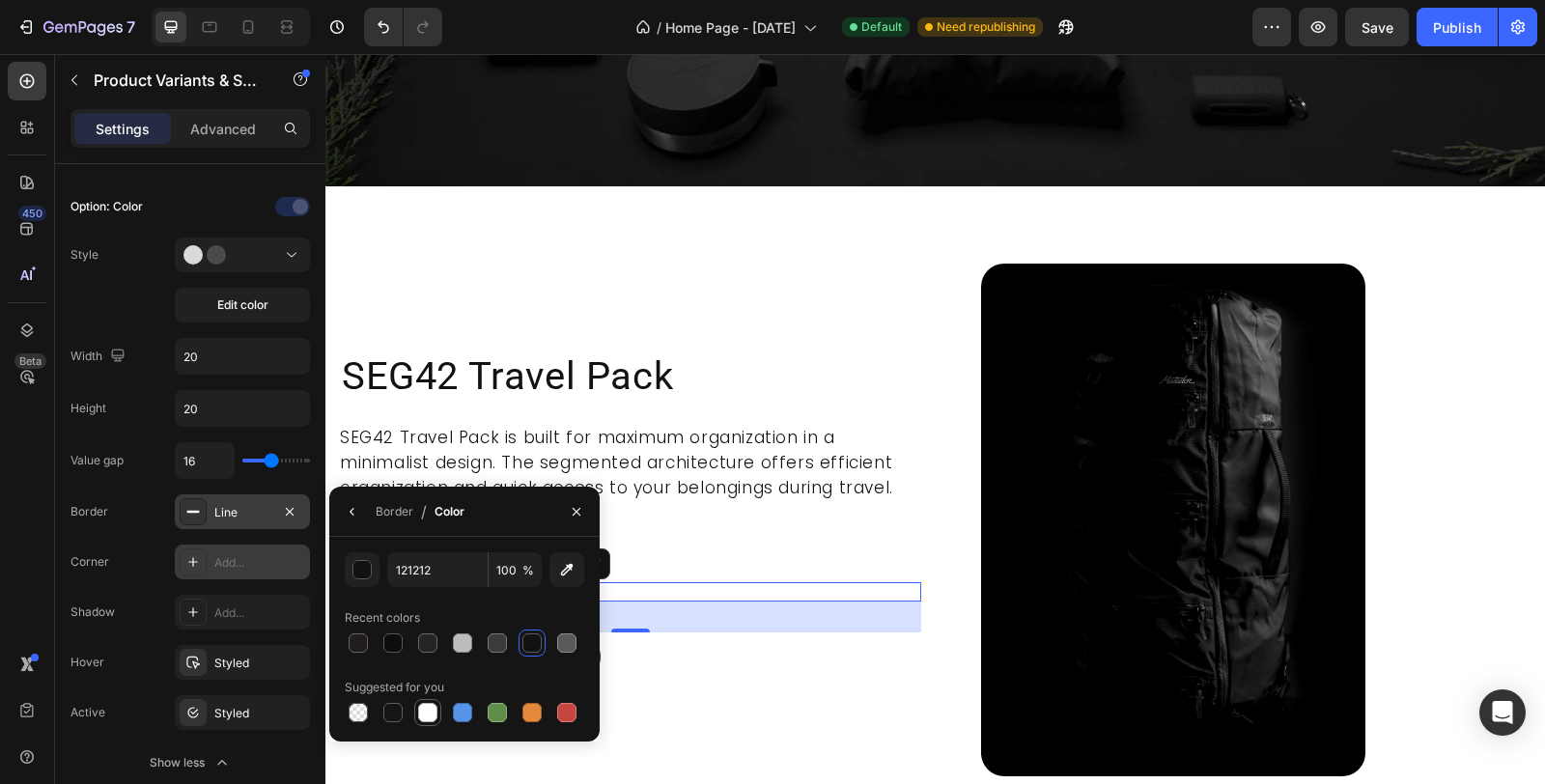 click at bounding box center [428, 713] 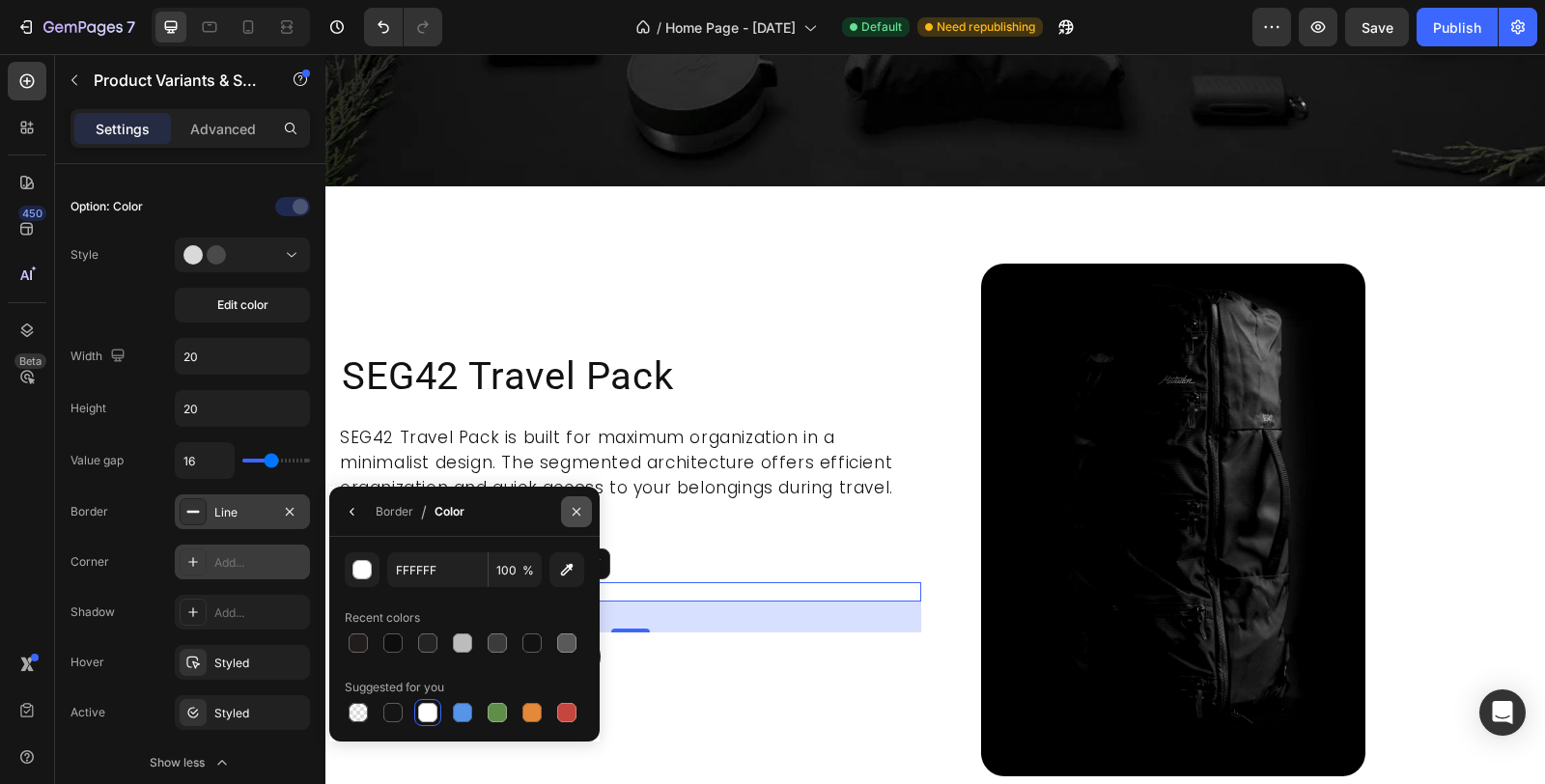click 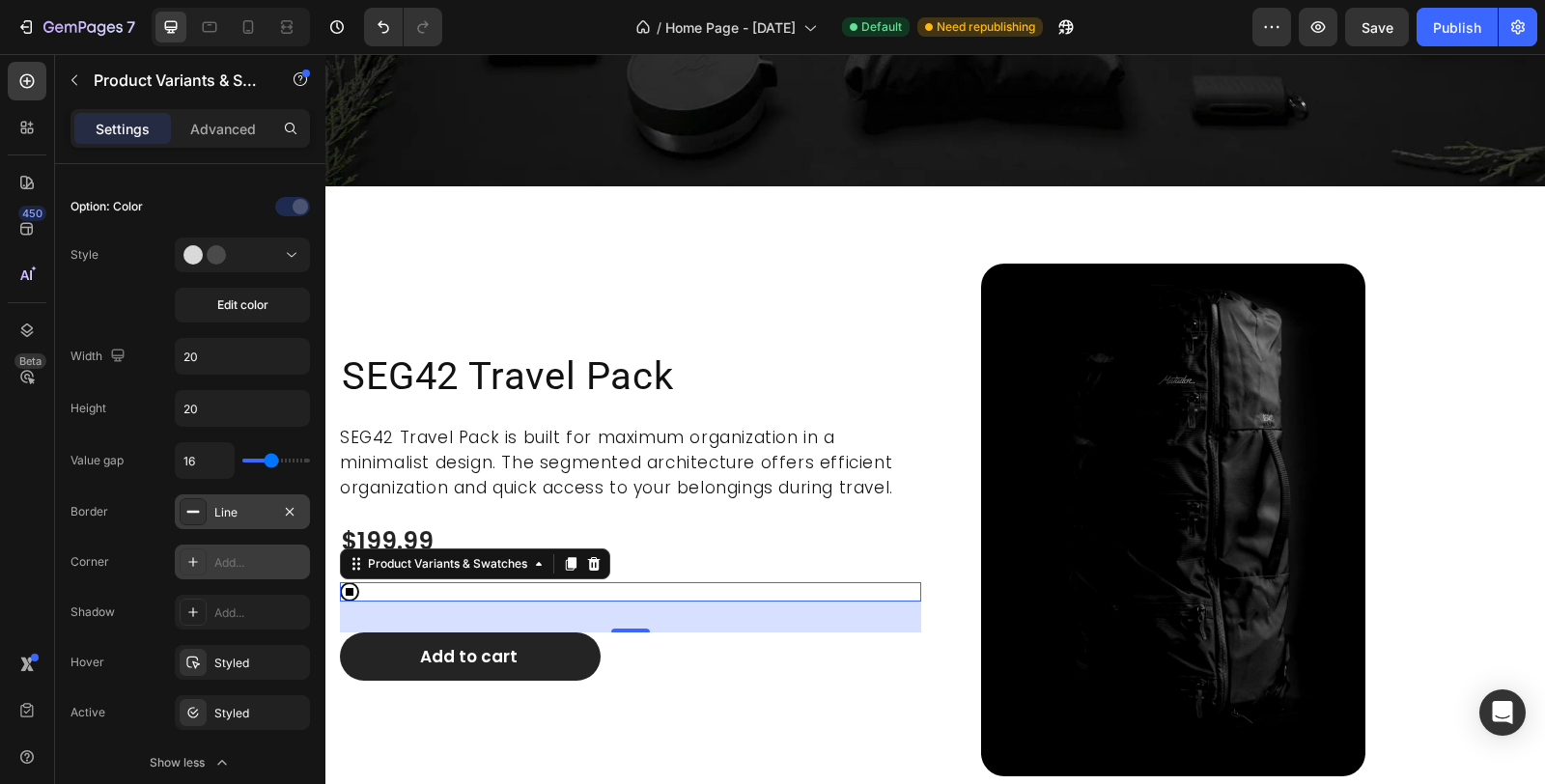 type on "13" 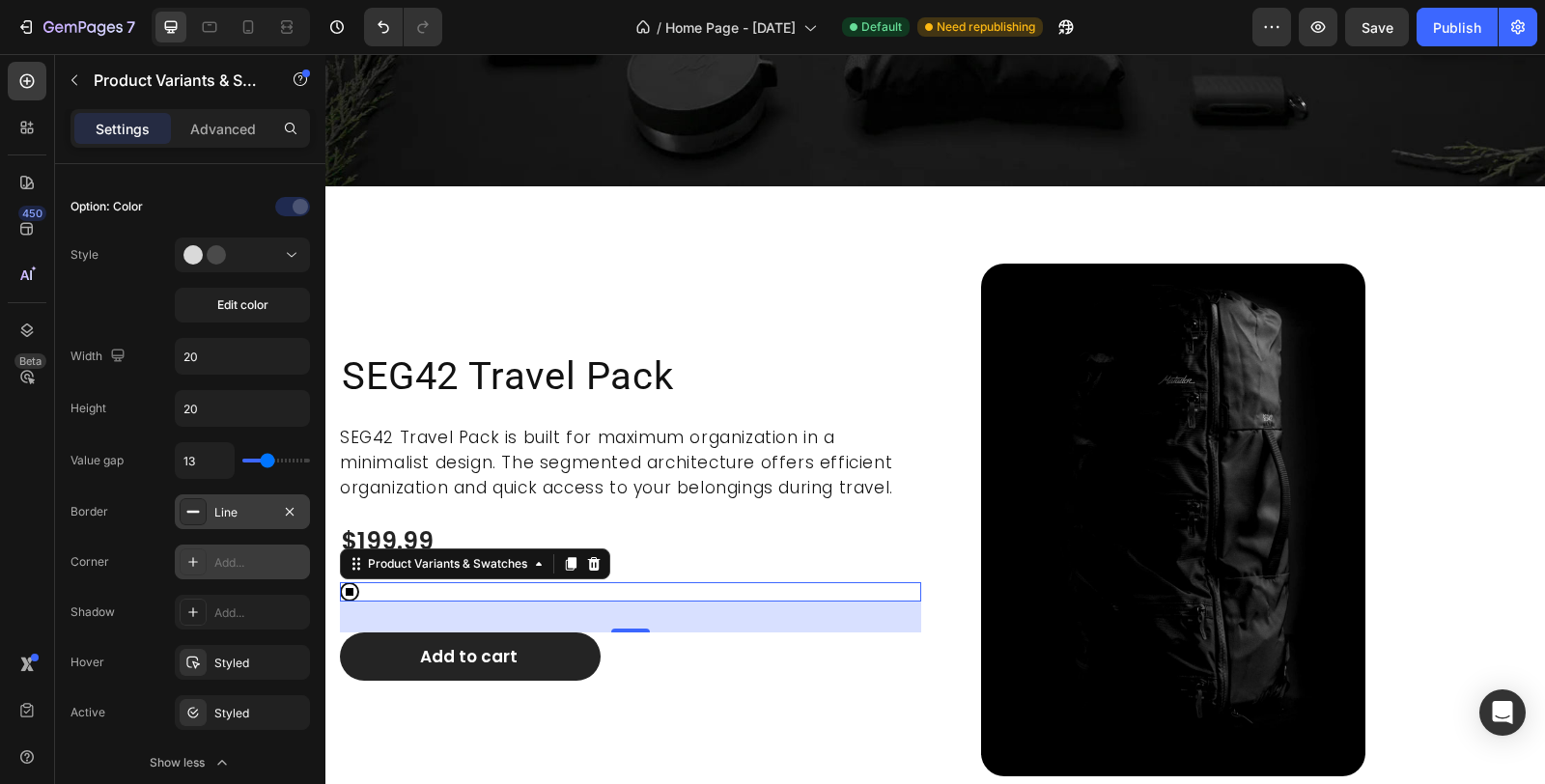 type on "0" 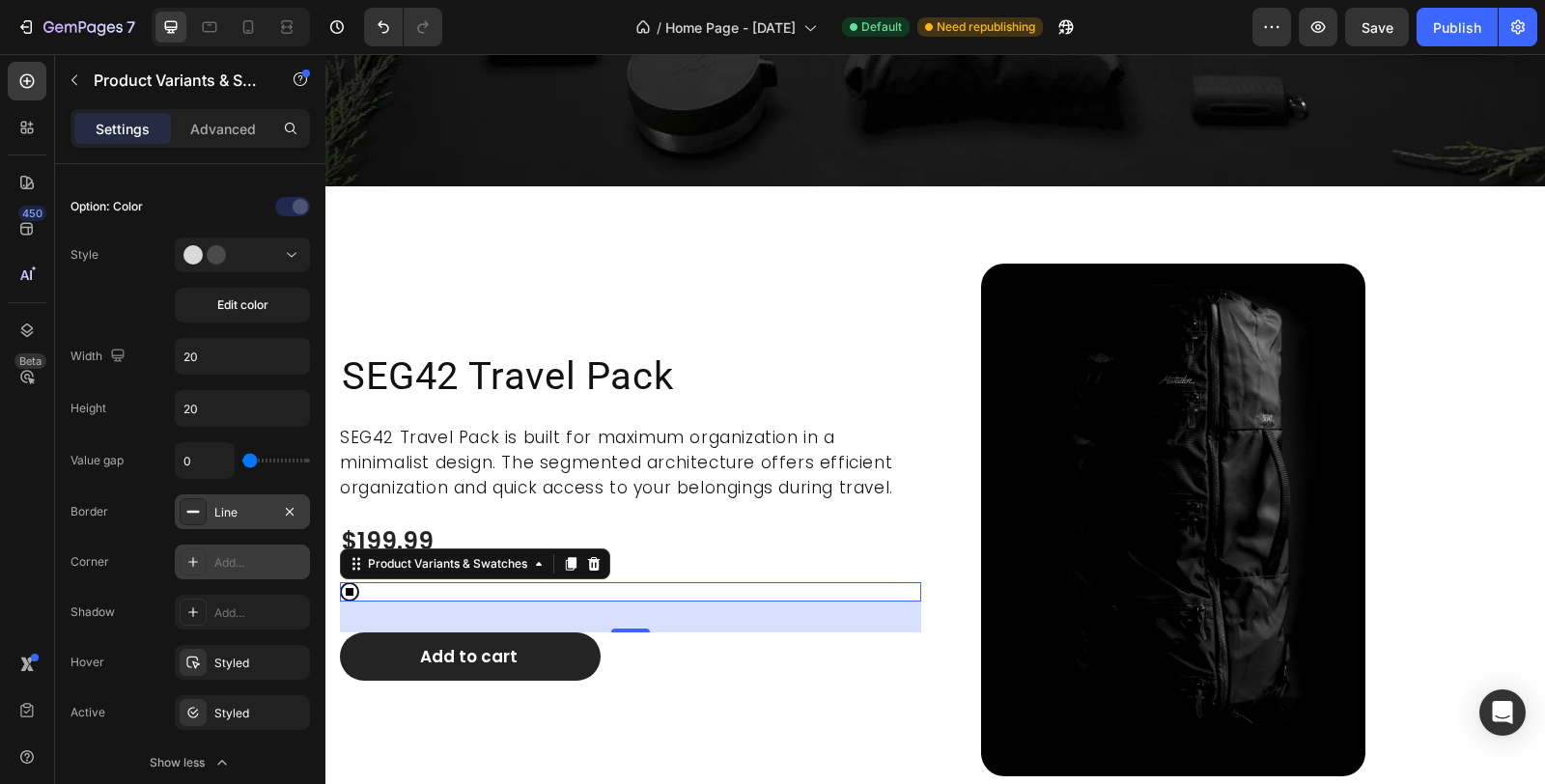 type on "2" 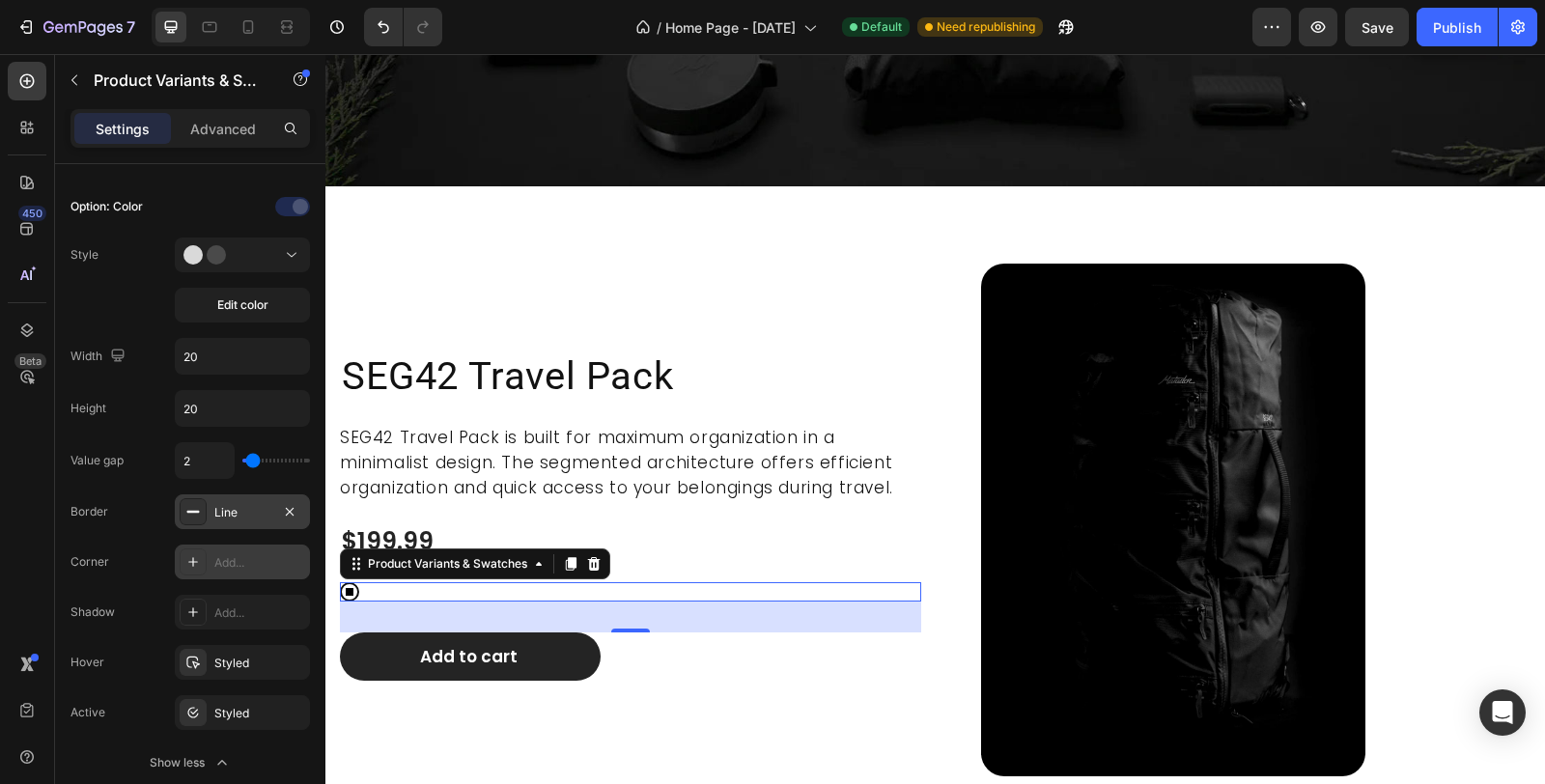 type on "21" 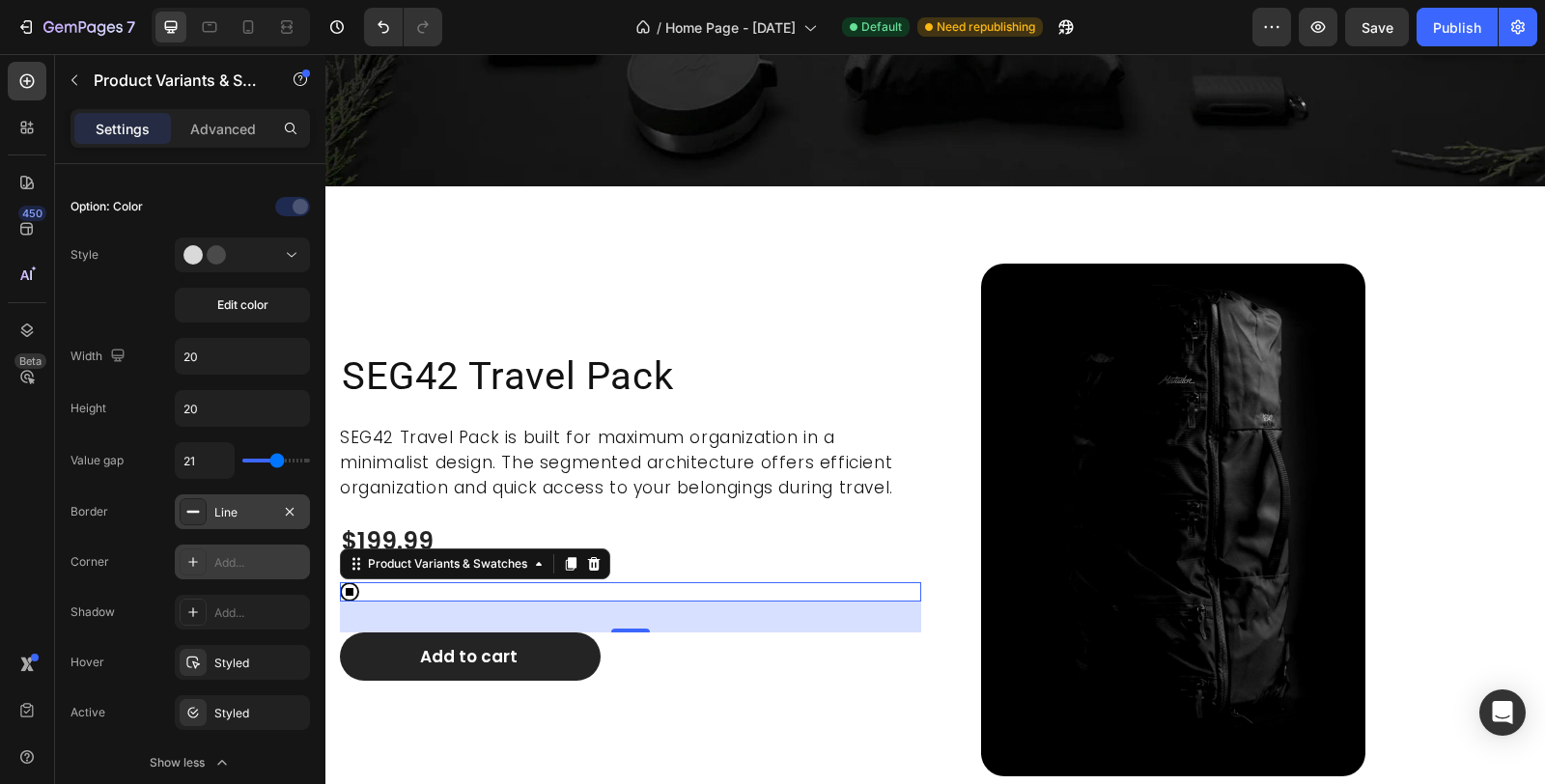 type on "5" 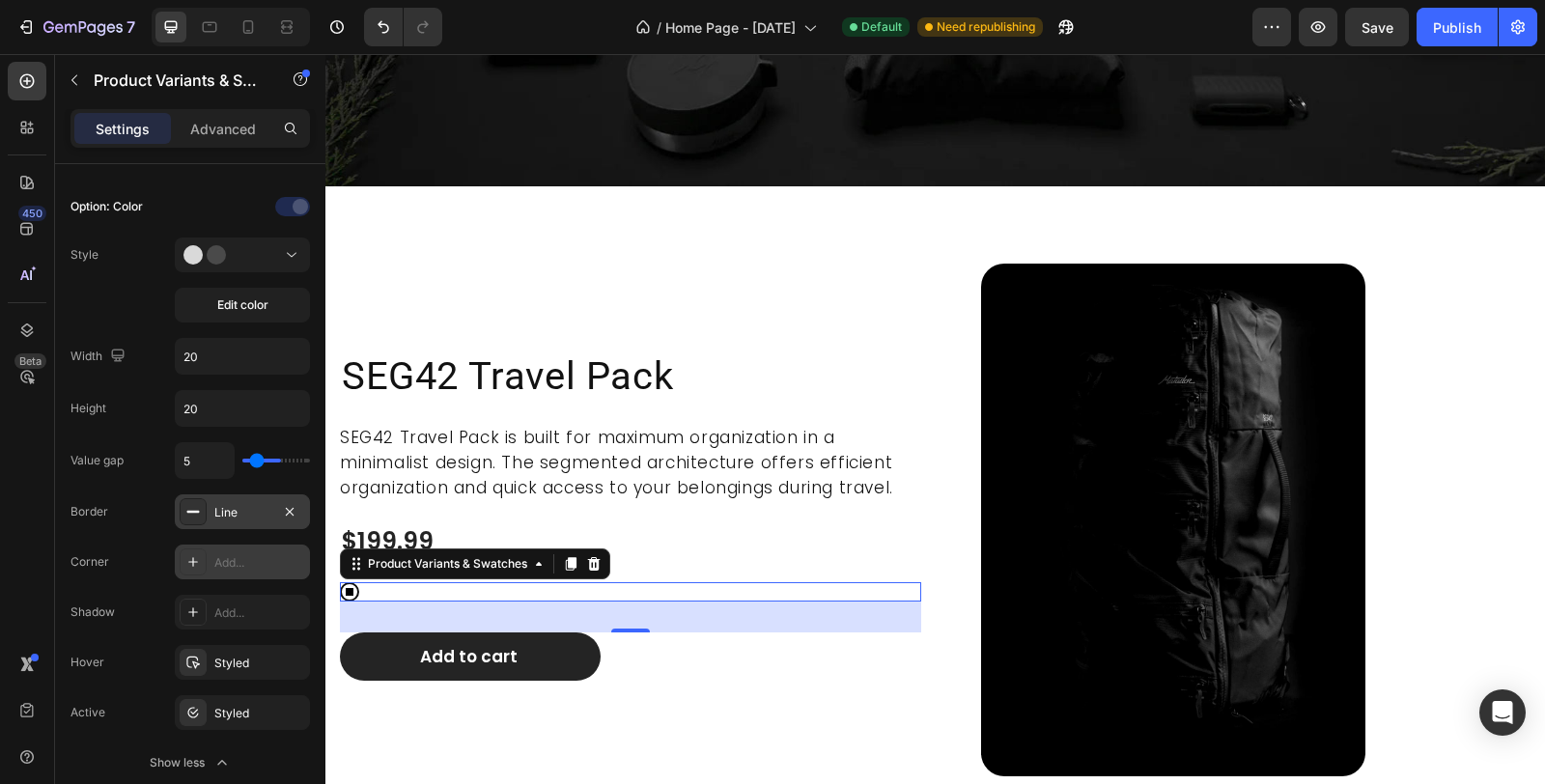 type on "2" 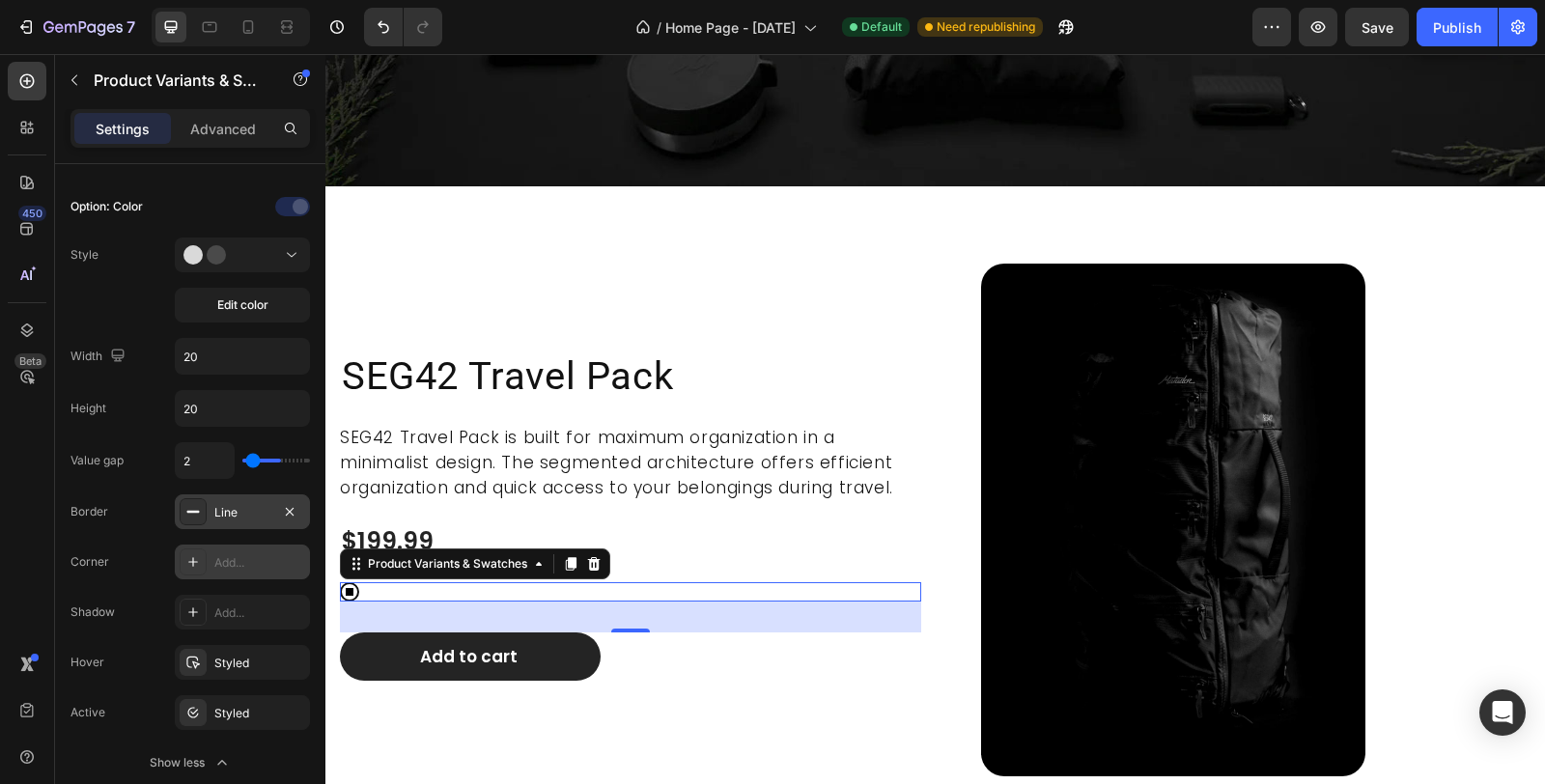 type on "0" 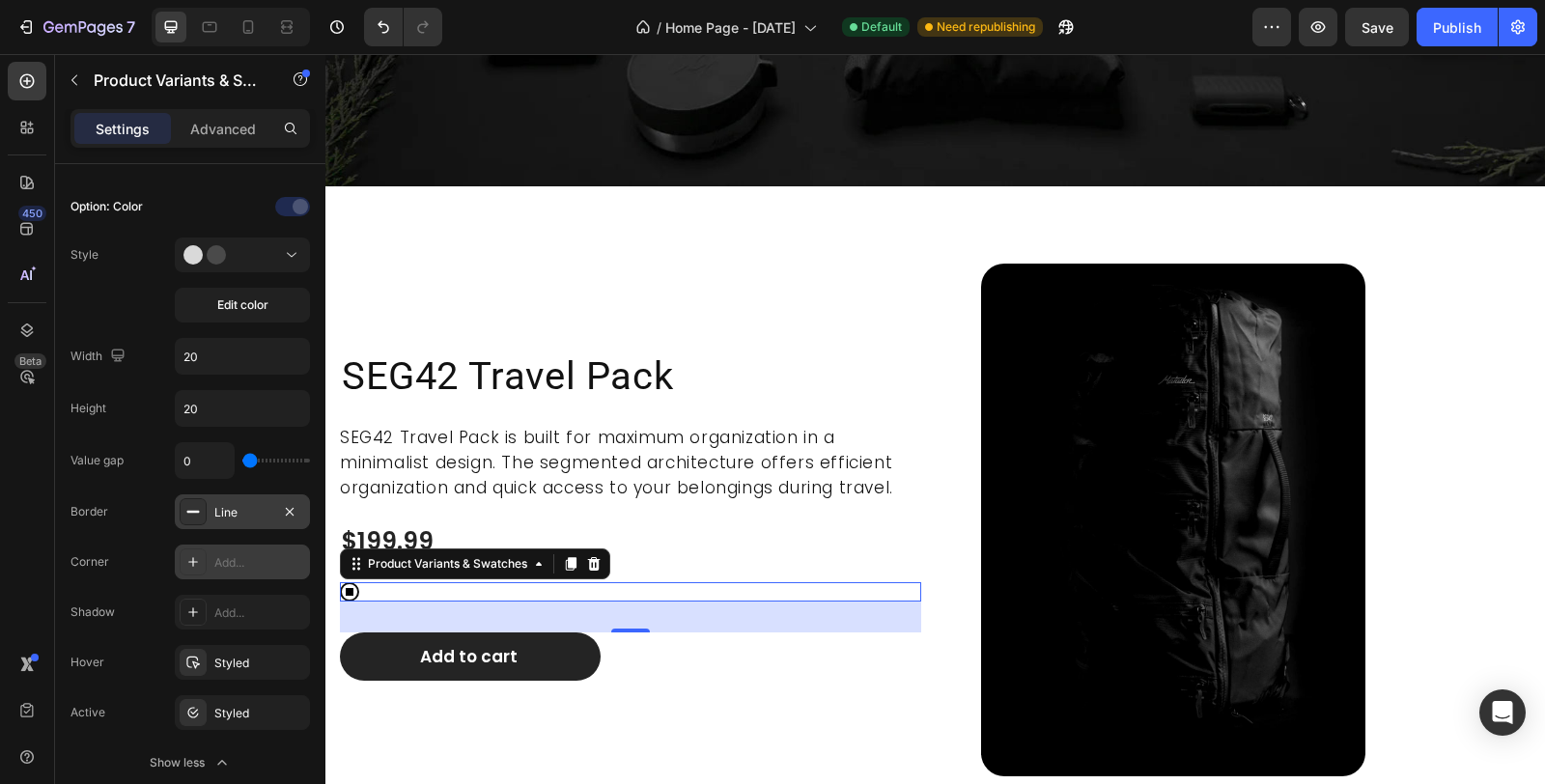 type on "1" 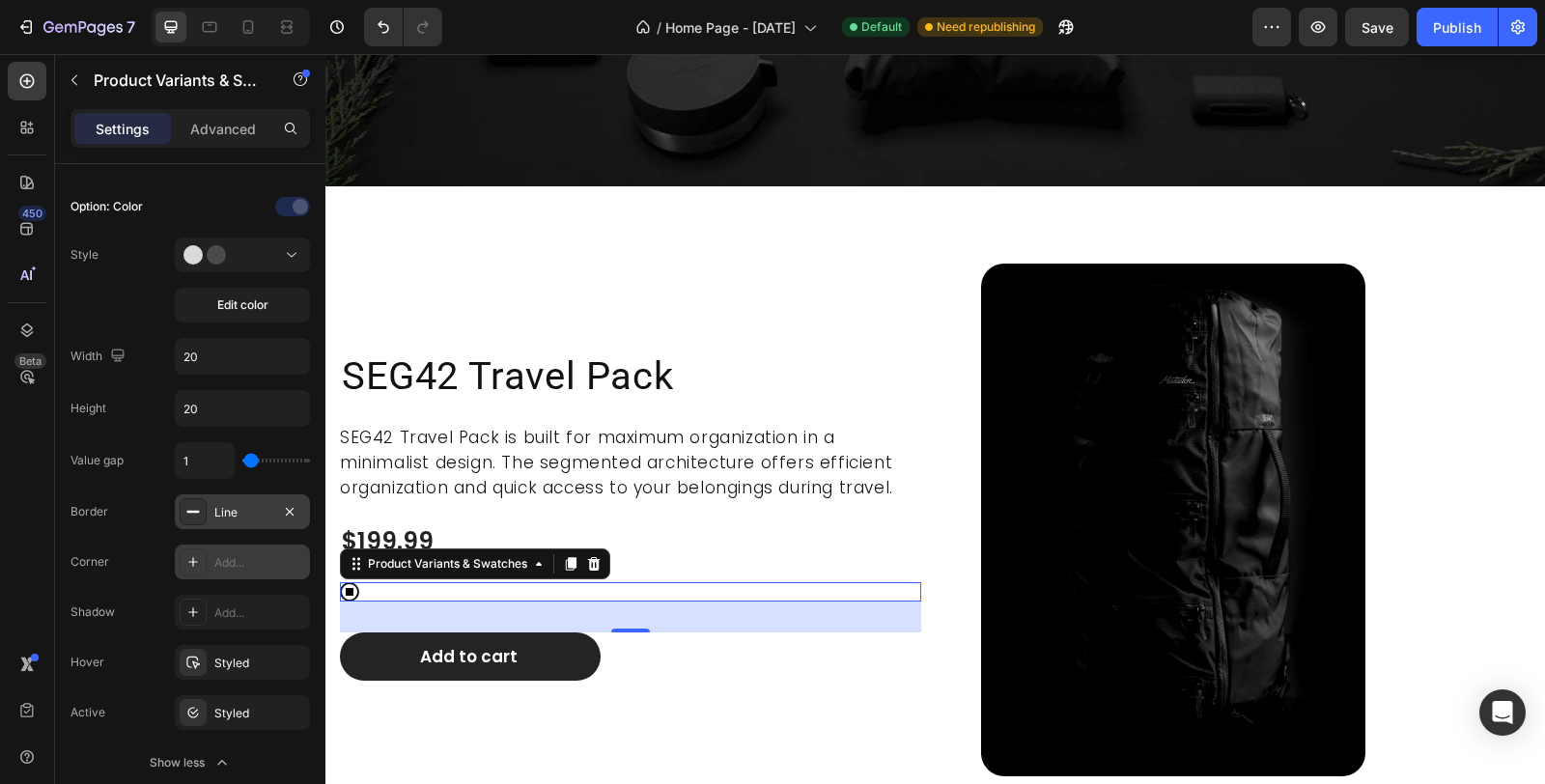 type on "2" 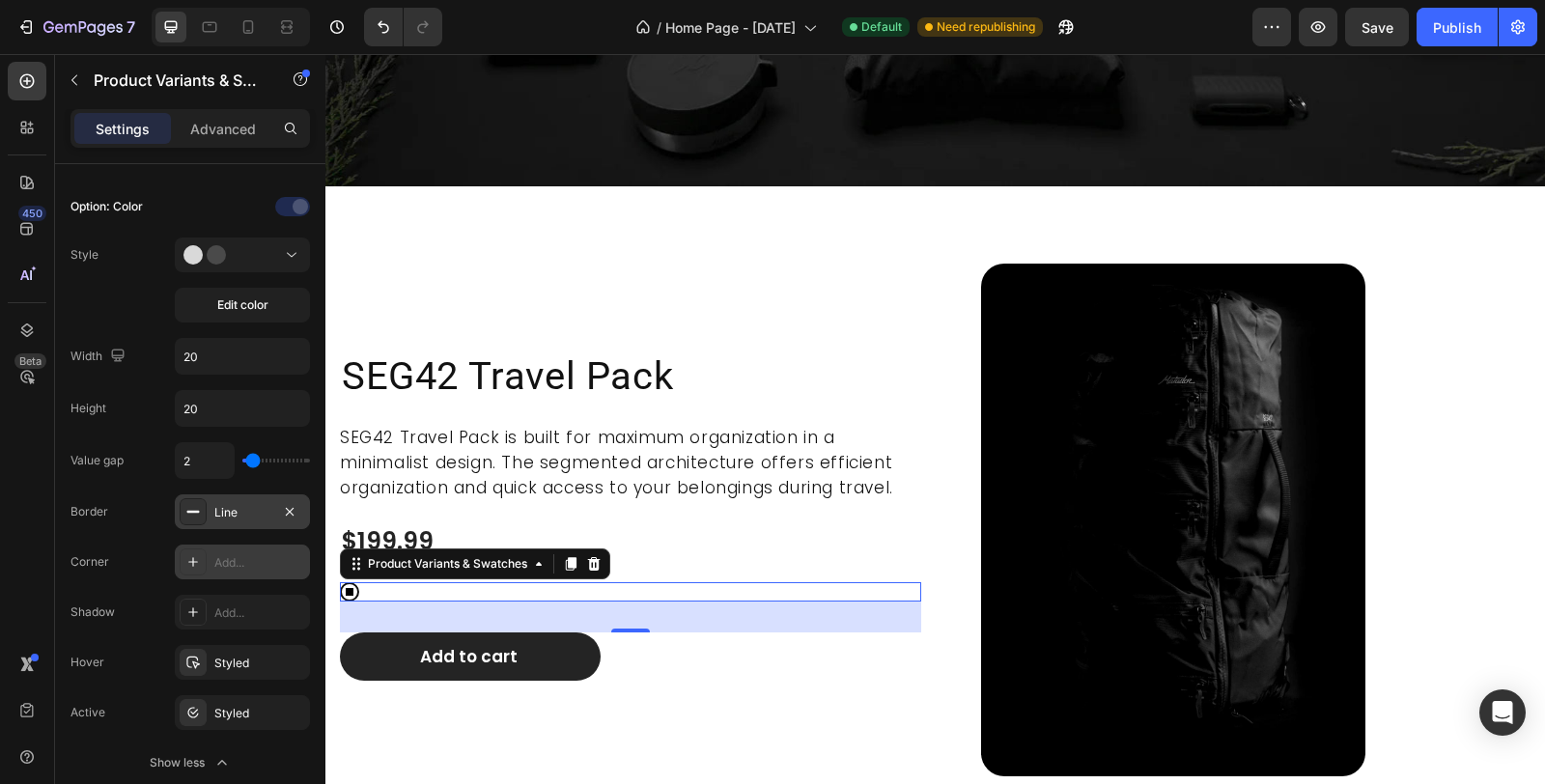 type on "3" 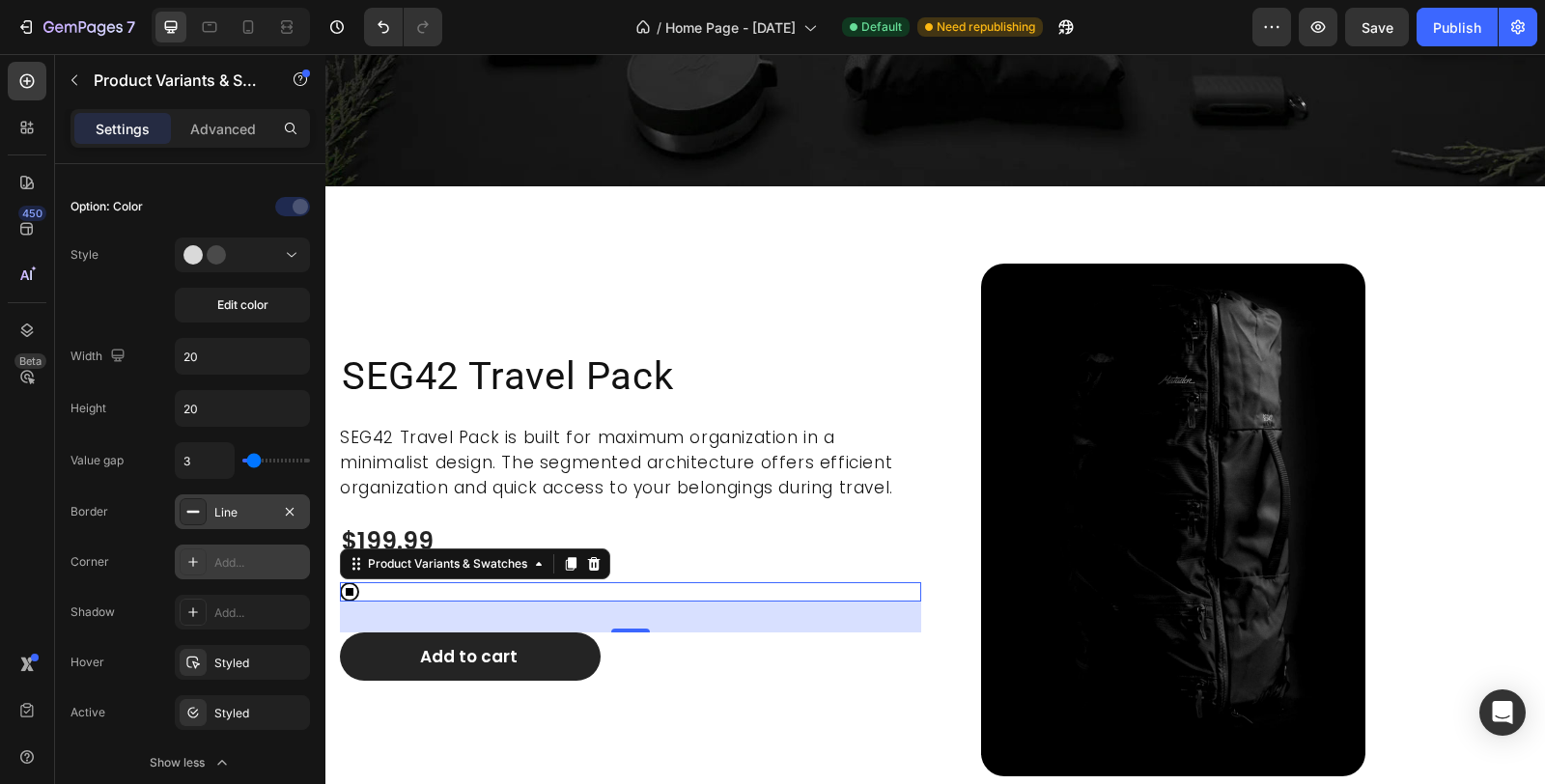 type on "5" 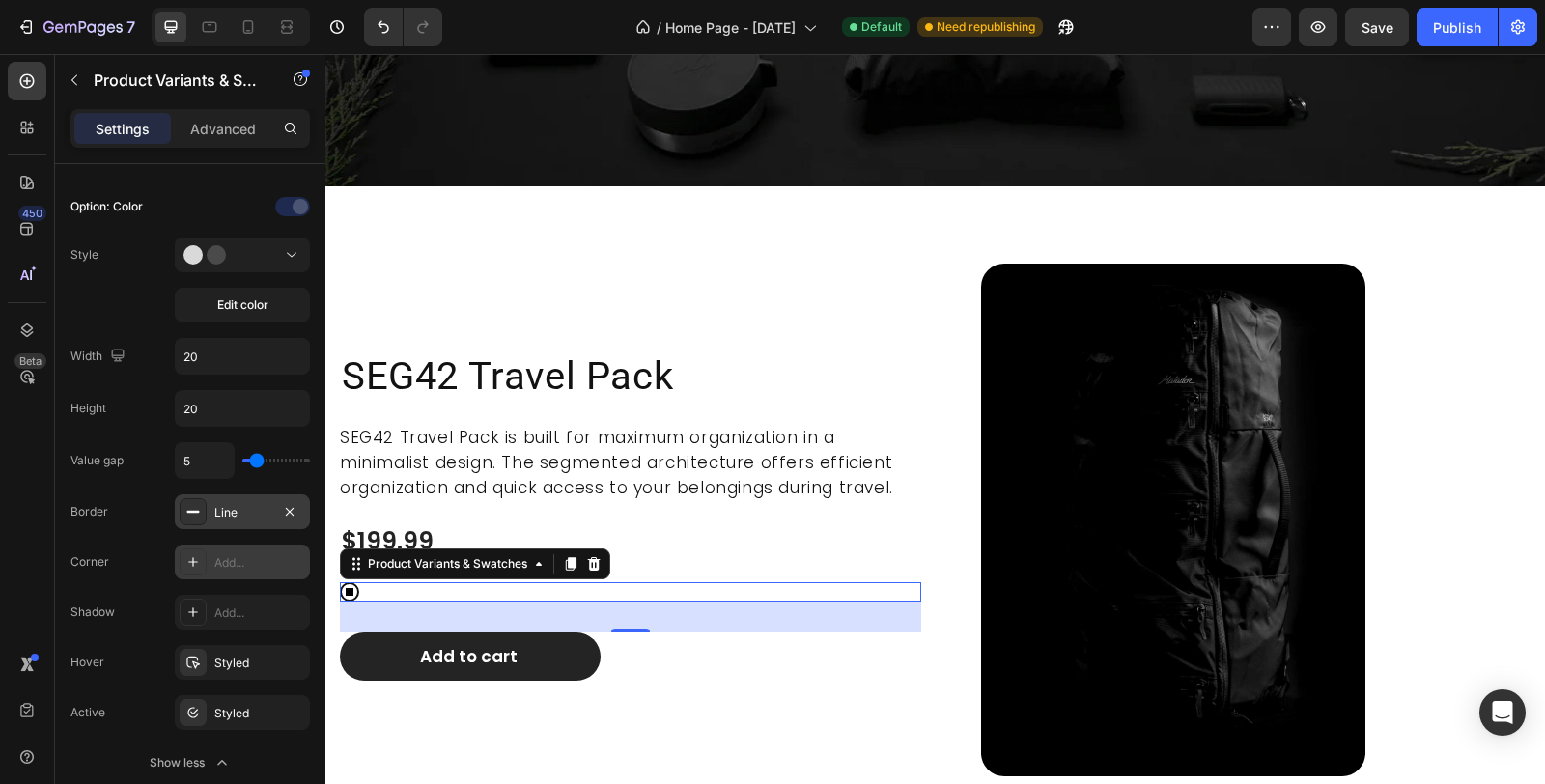 type on "6" 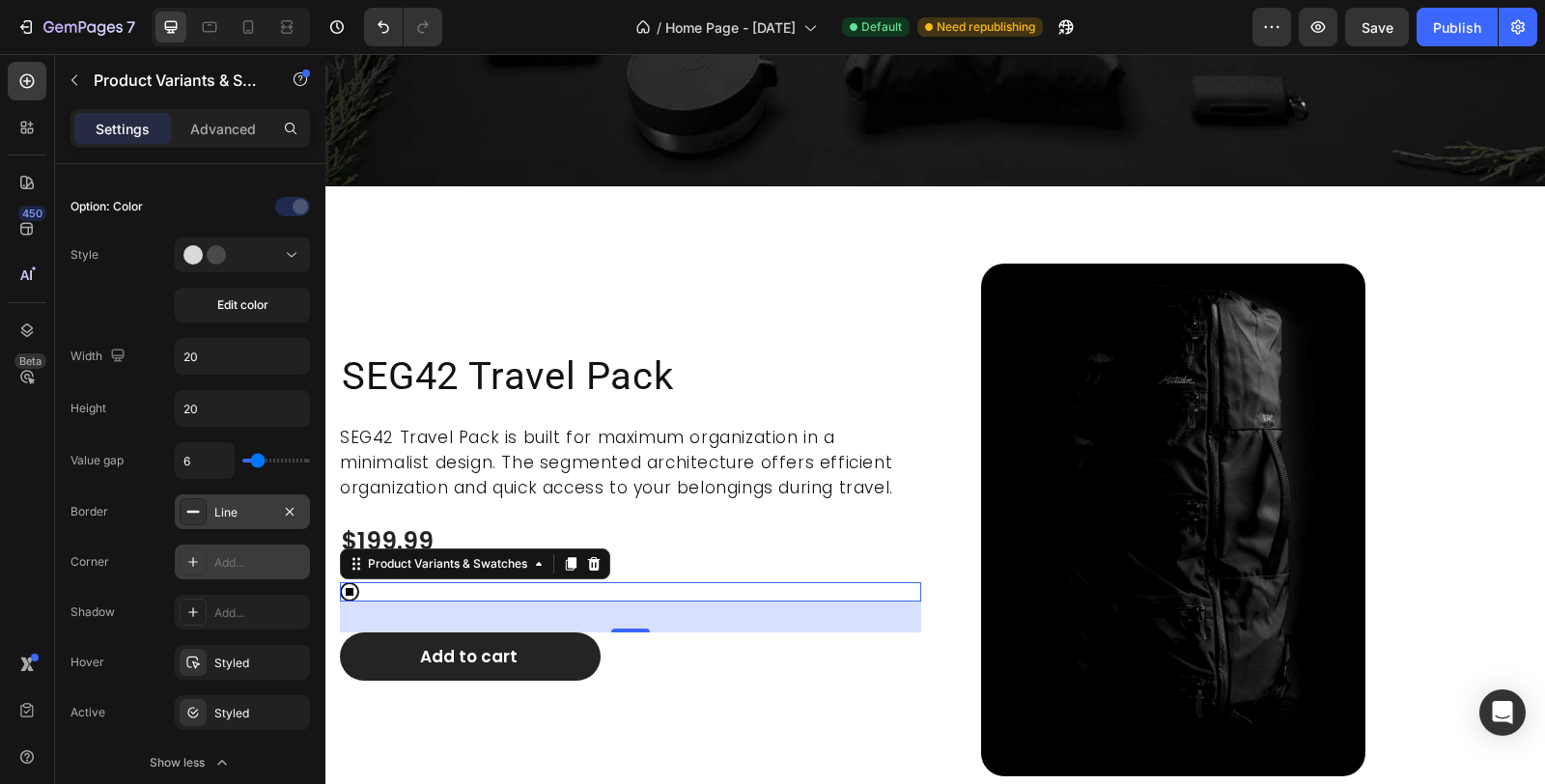 drag, startPoint x: 271, startPoint y: 456, endPoint x: 104, endPoint y: 240, distance: 273.0293 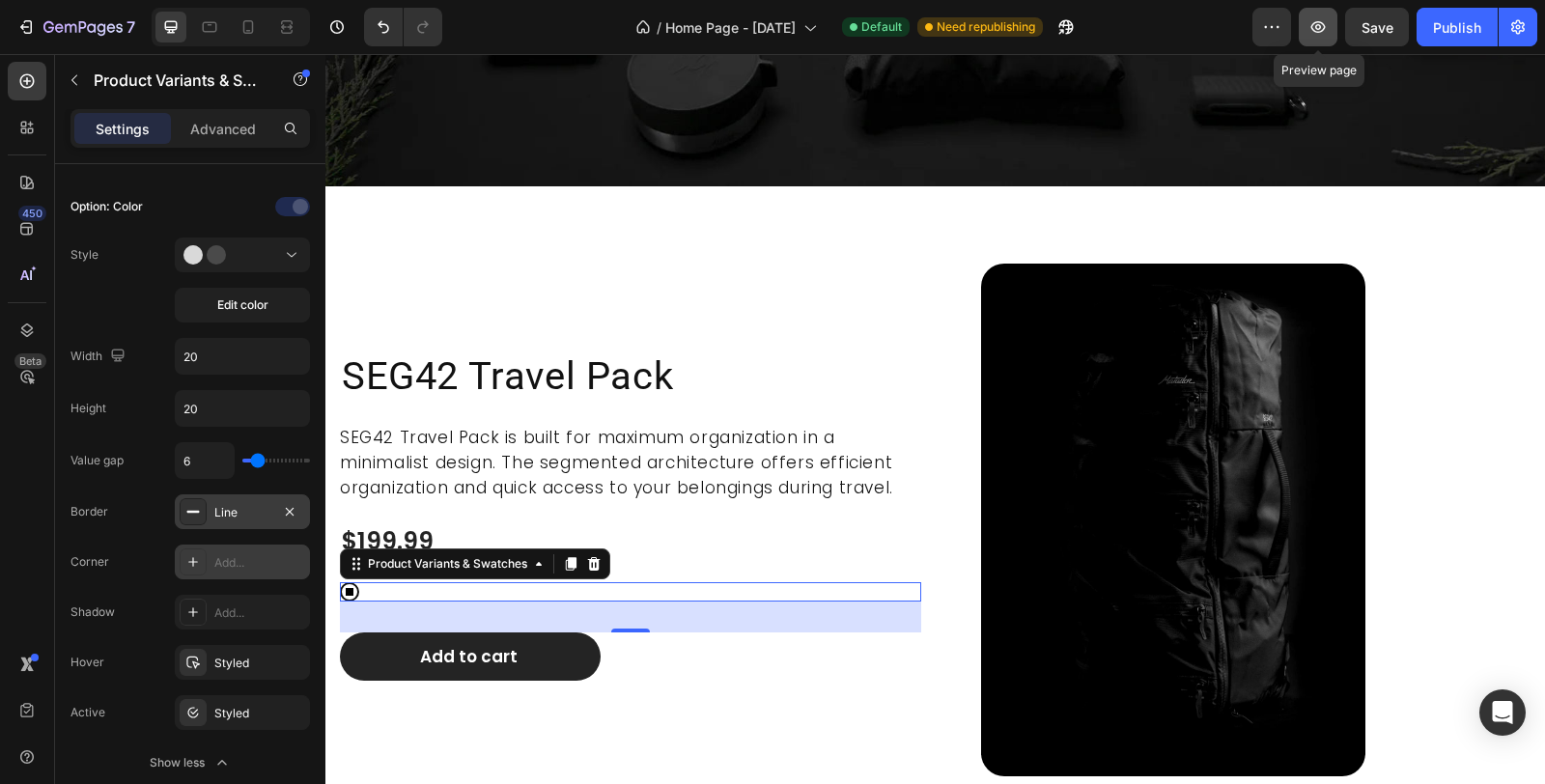 click 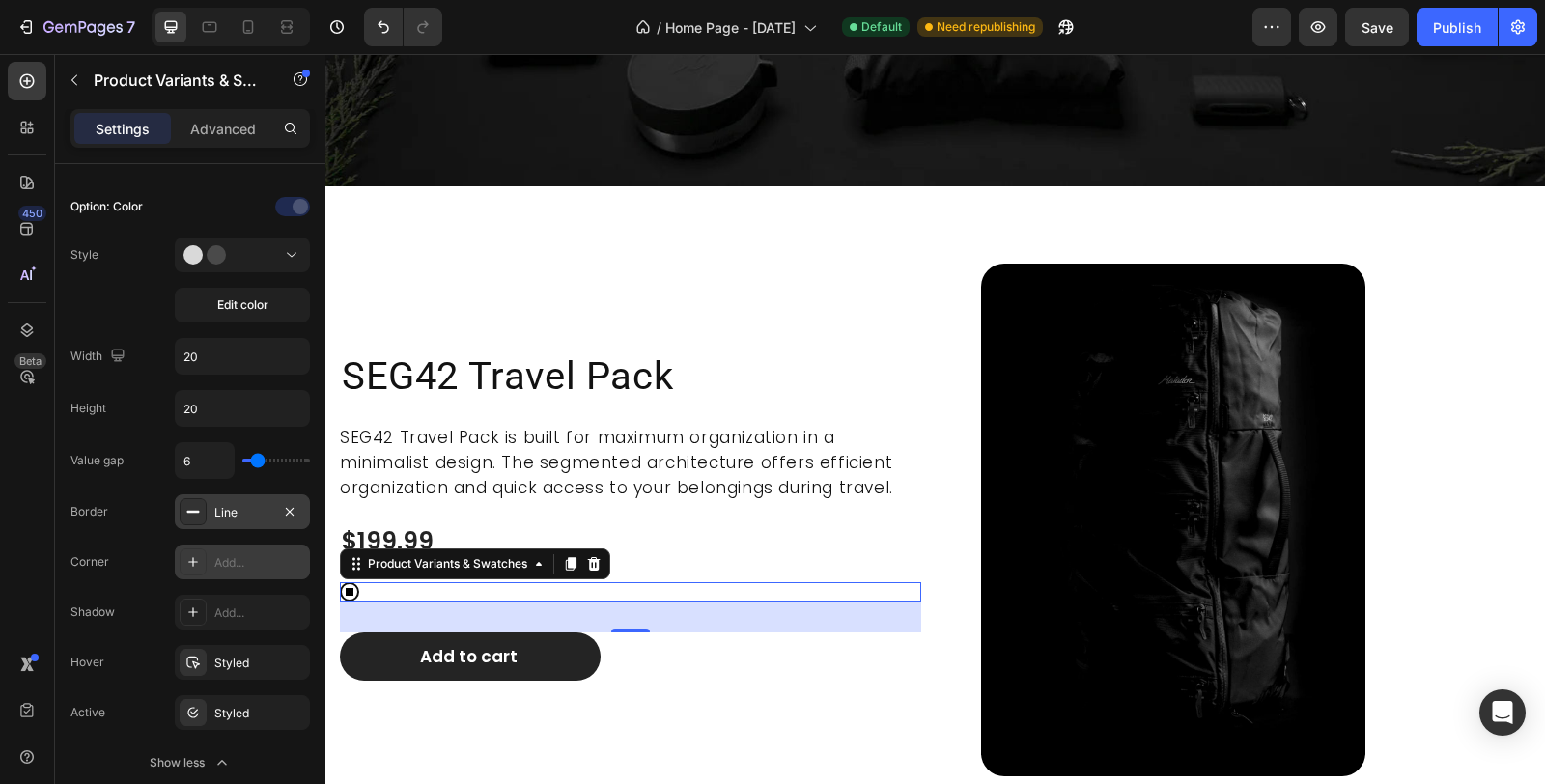 click on "Black Black" at bounding box center [631, 592] 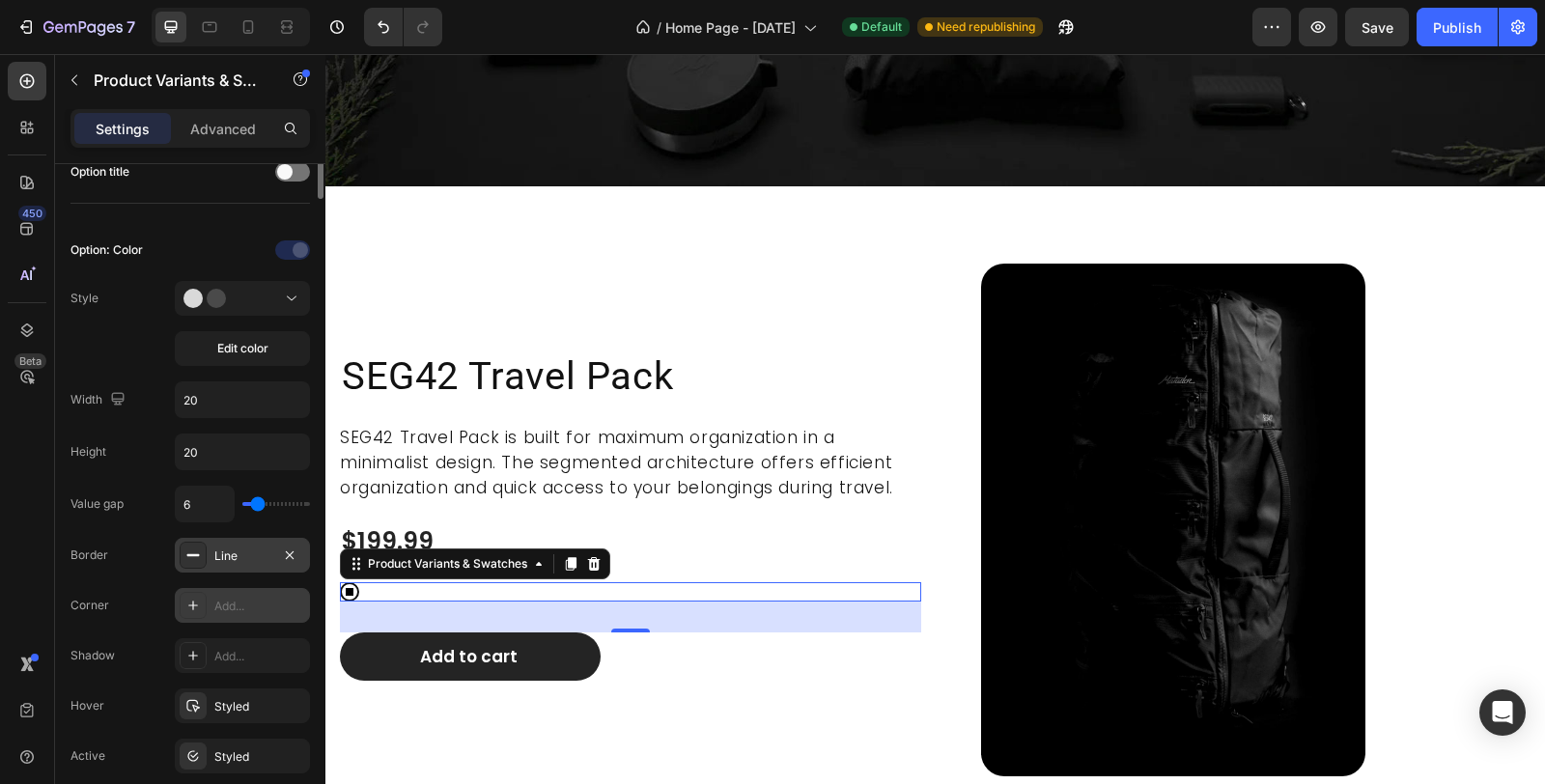 scroll, scrollTop: 429, scrollLeft: 0, axis: vertical 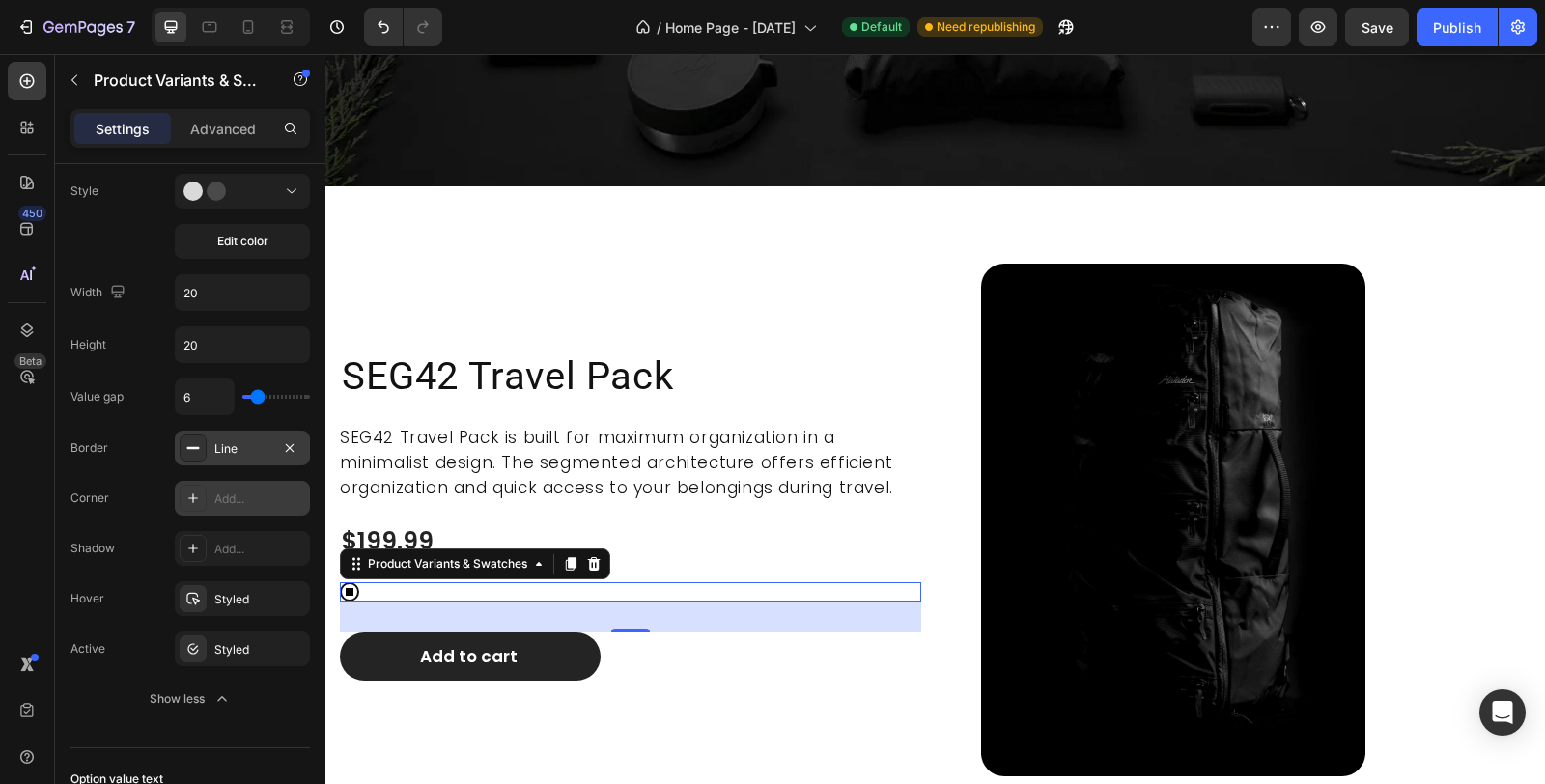 click on "Line" at bounding box center (242, 449) 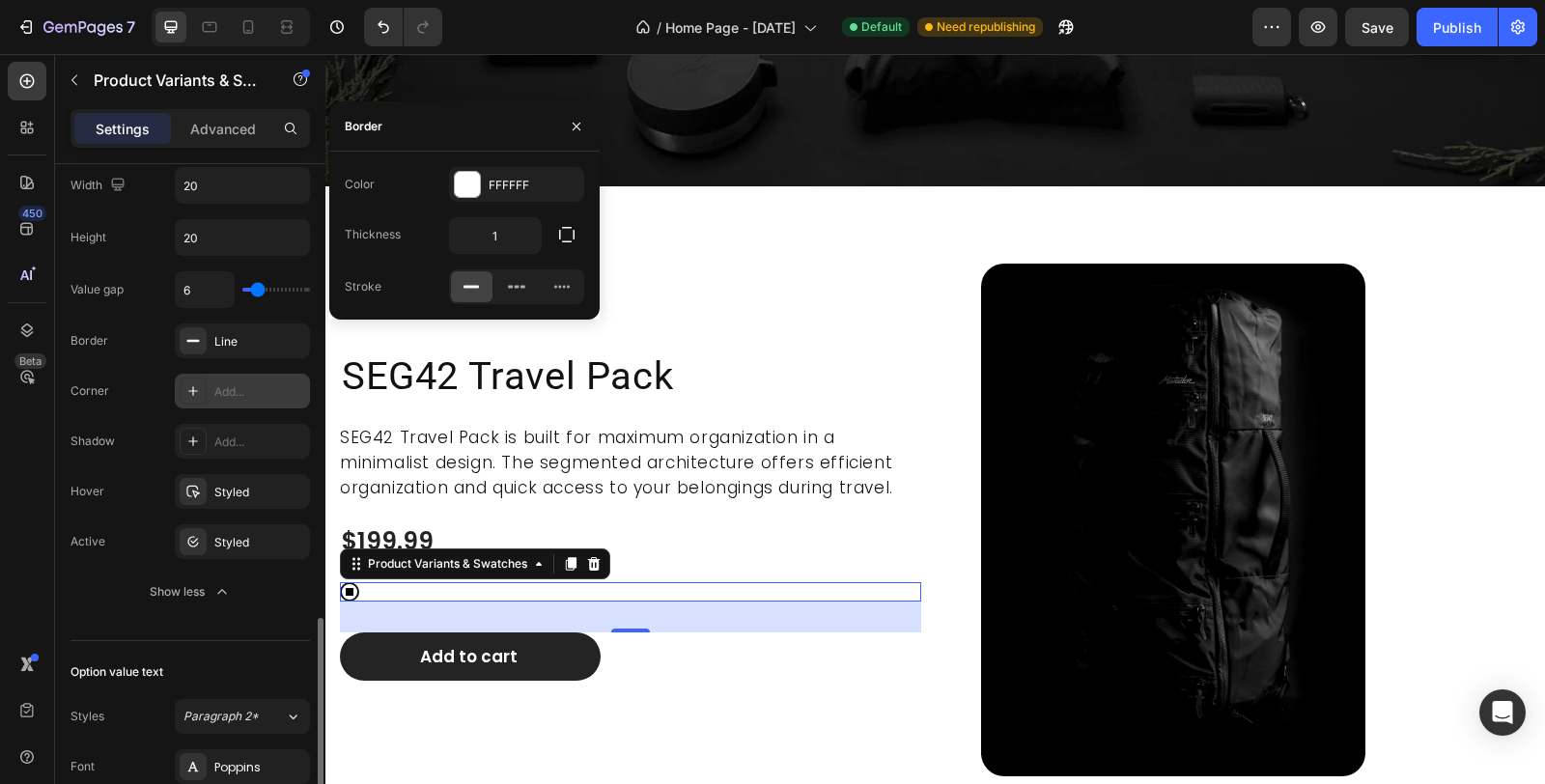 scroll, scrollTop: 857, scrollLeft: 0, axis: vertical 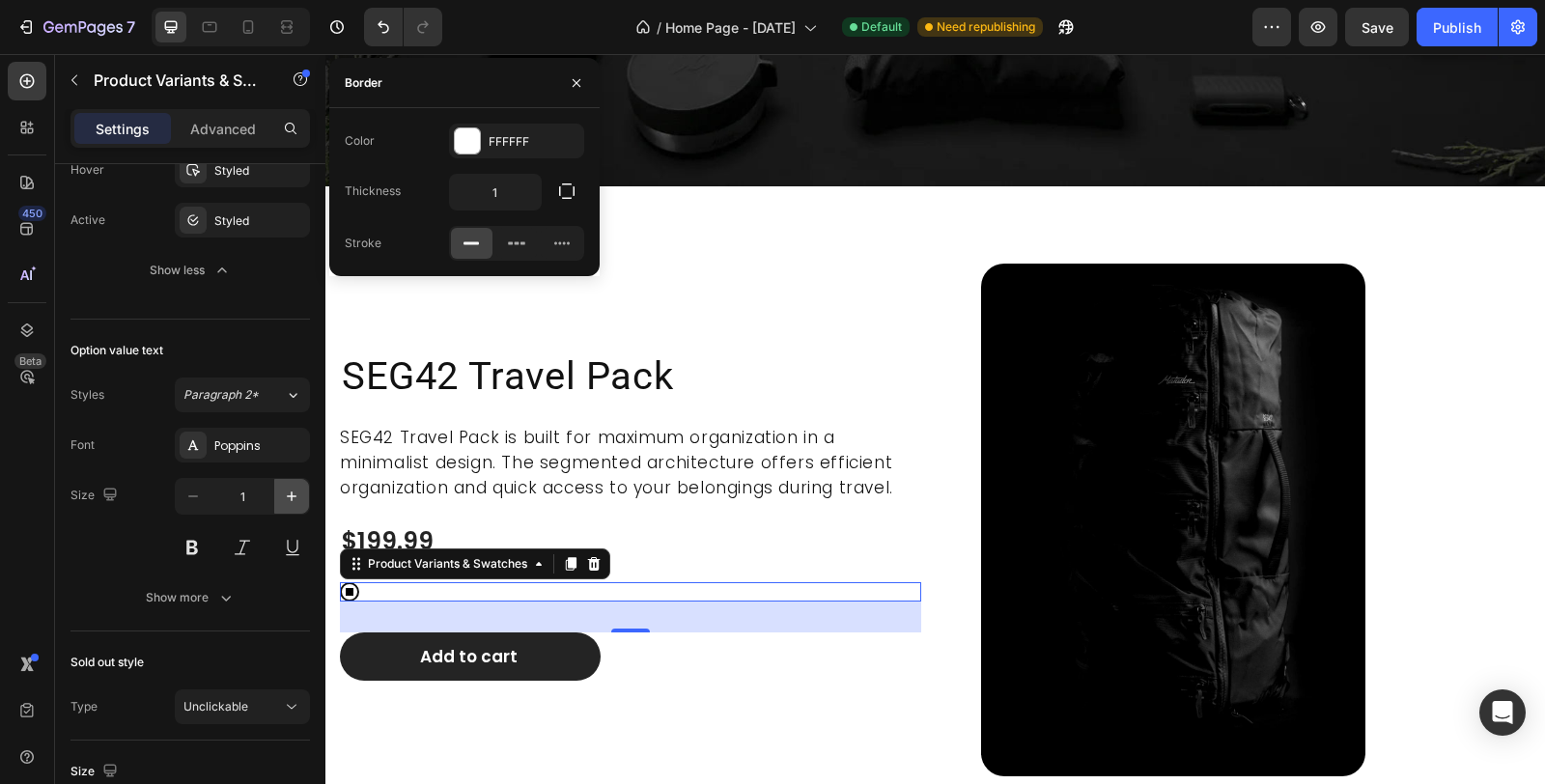 click 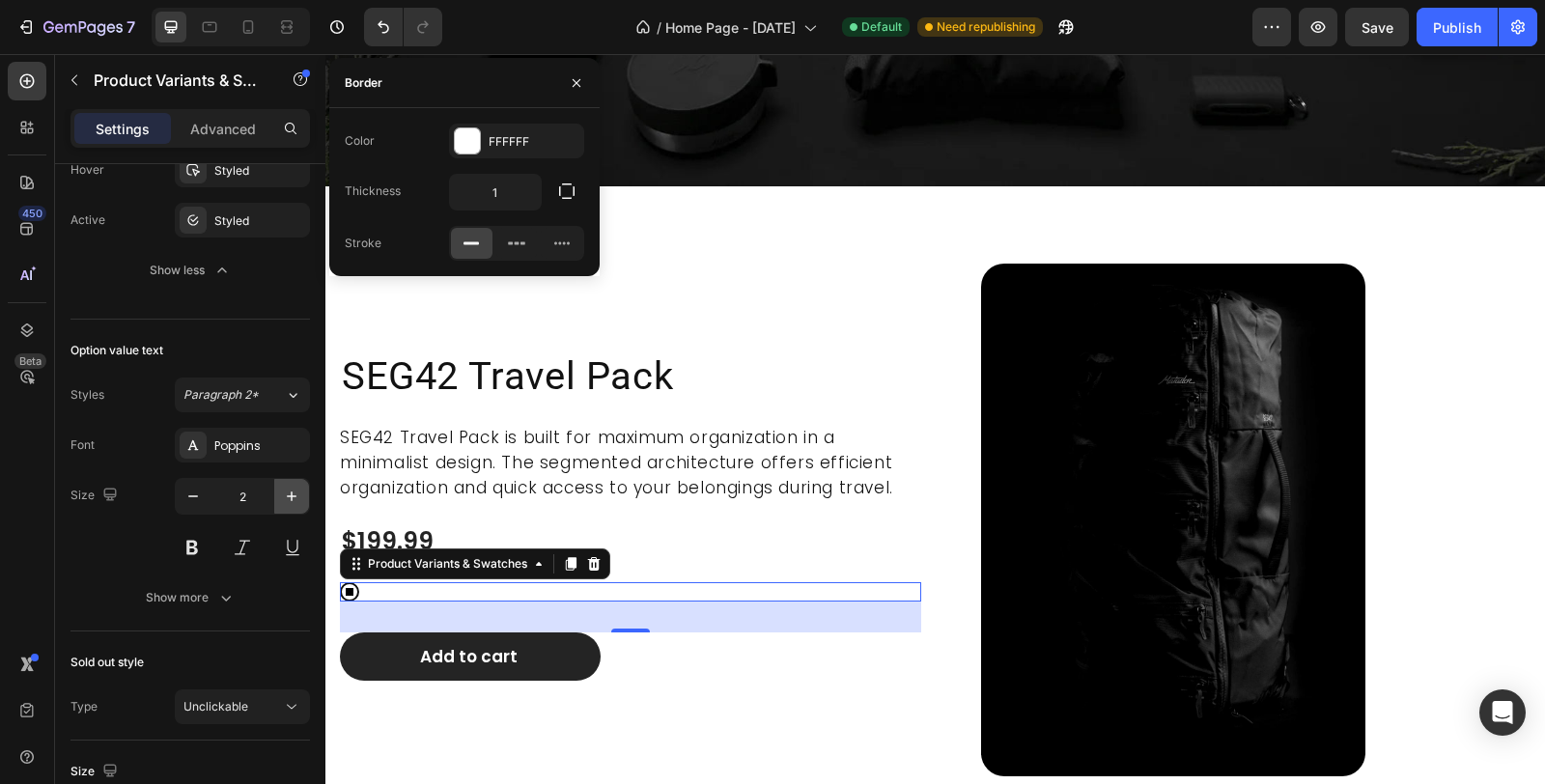 click 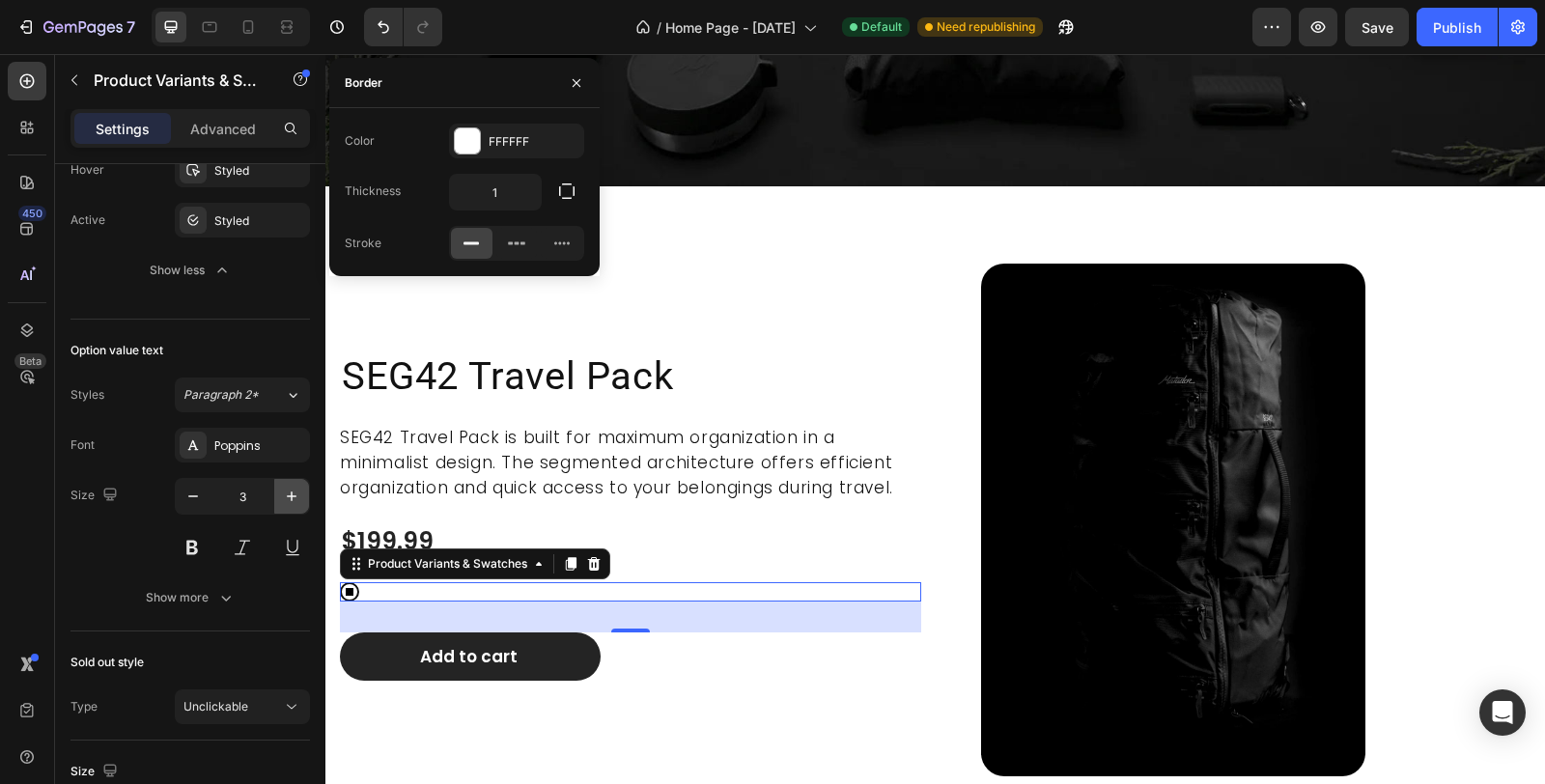 click 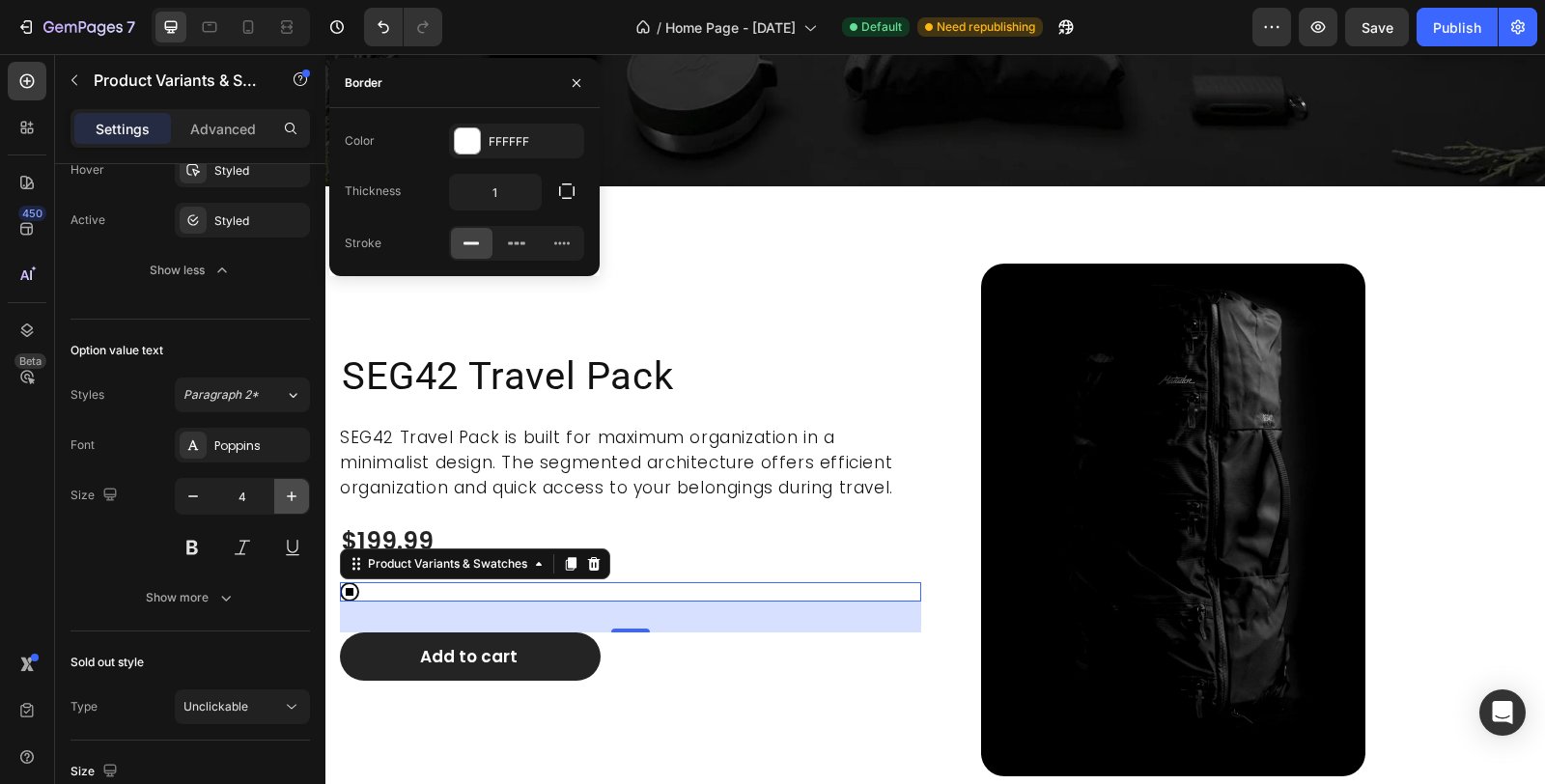 click 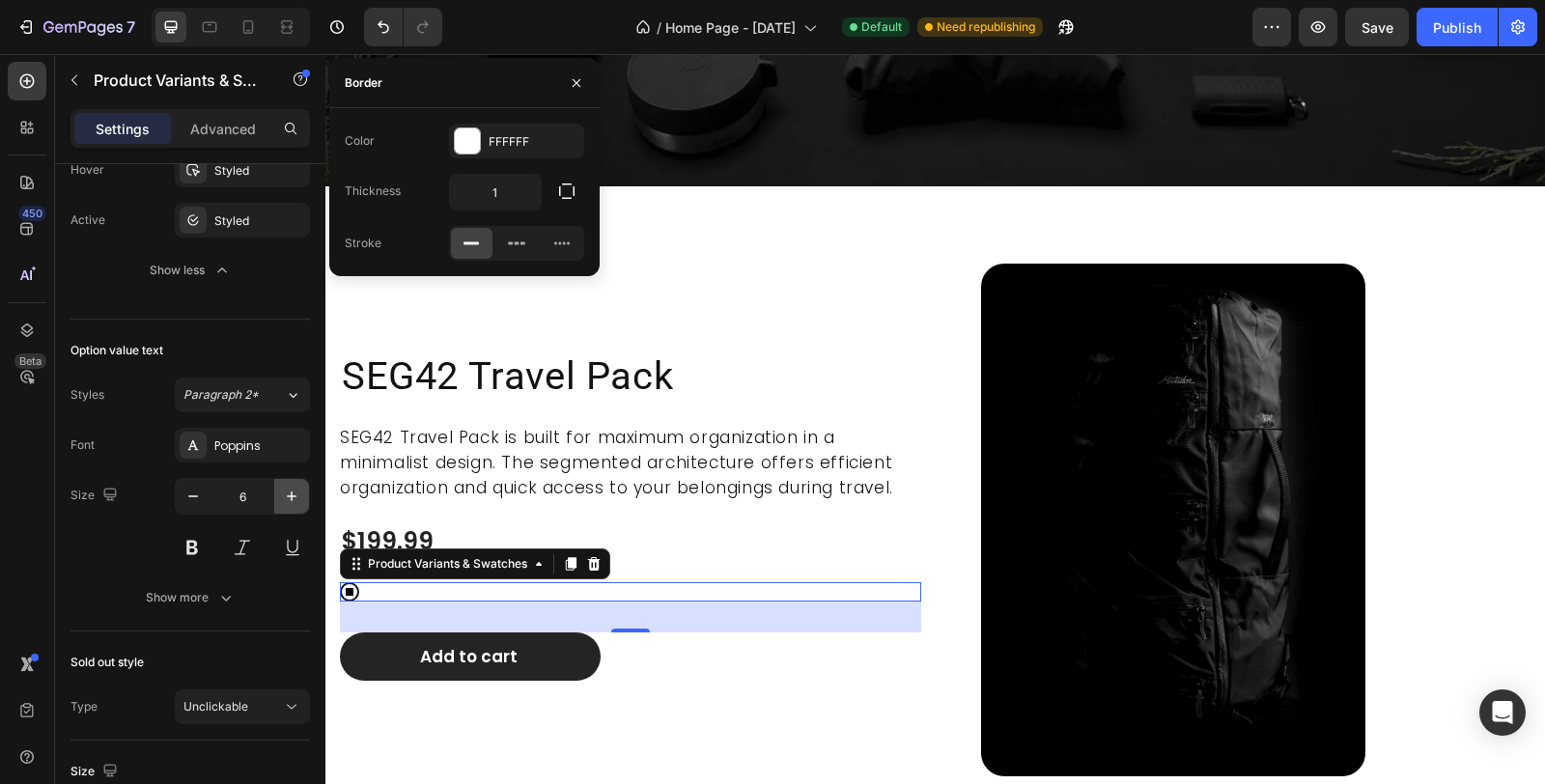 click 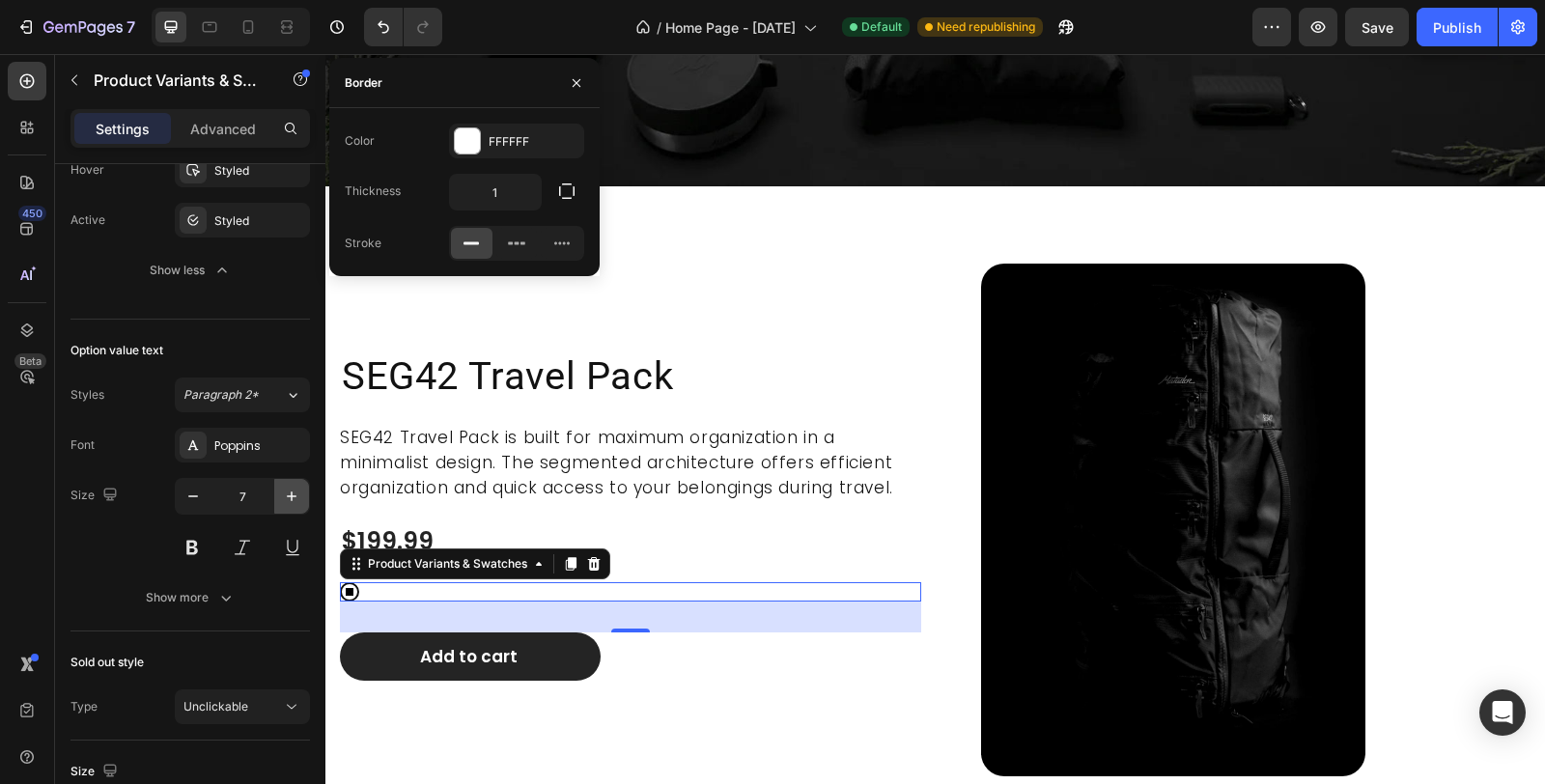 click 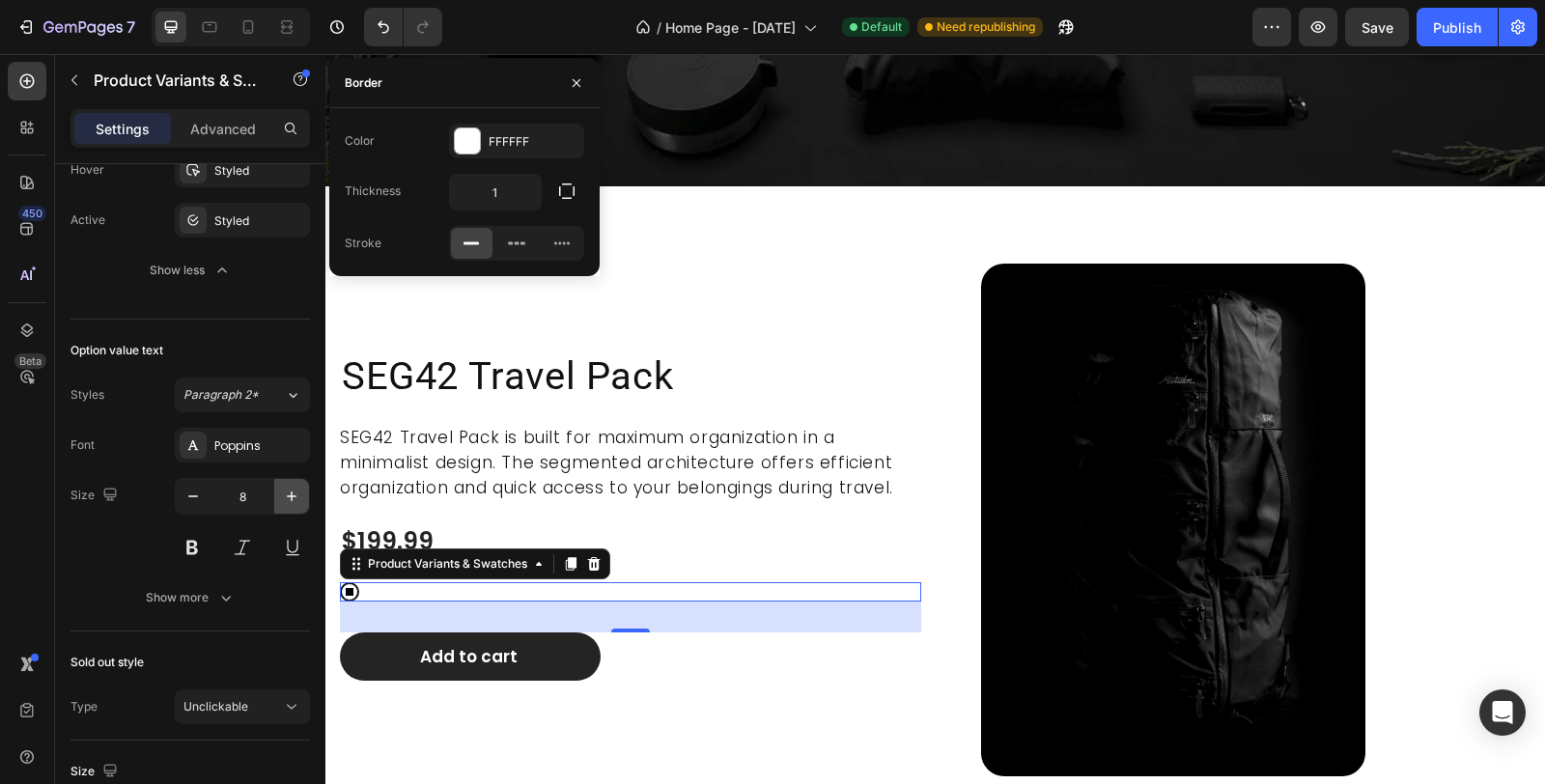 click 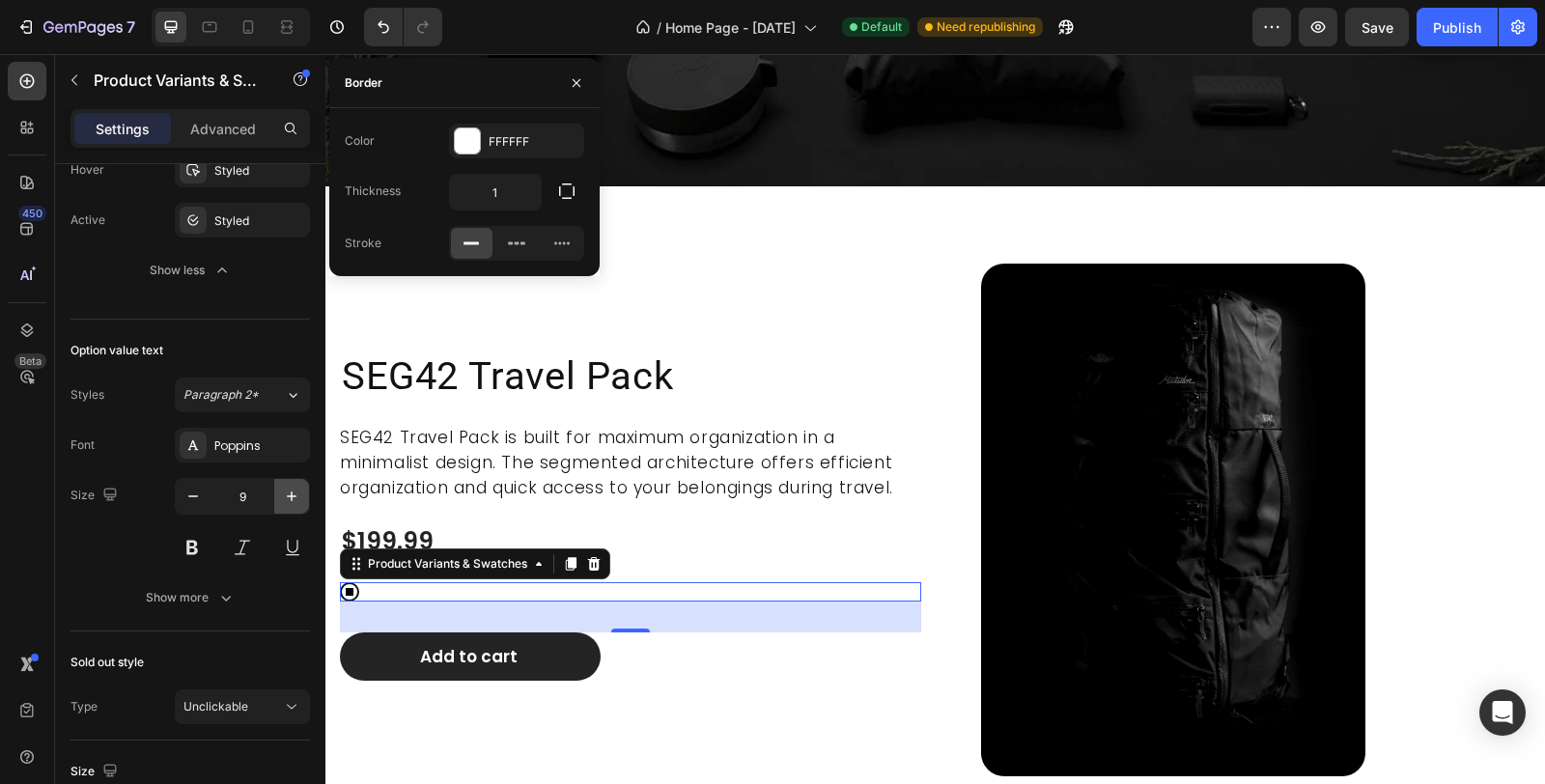 click 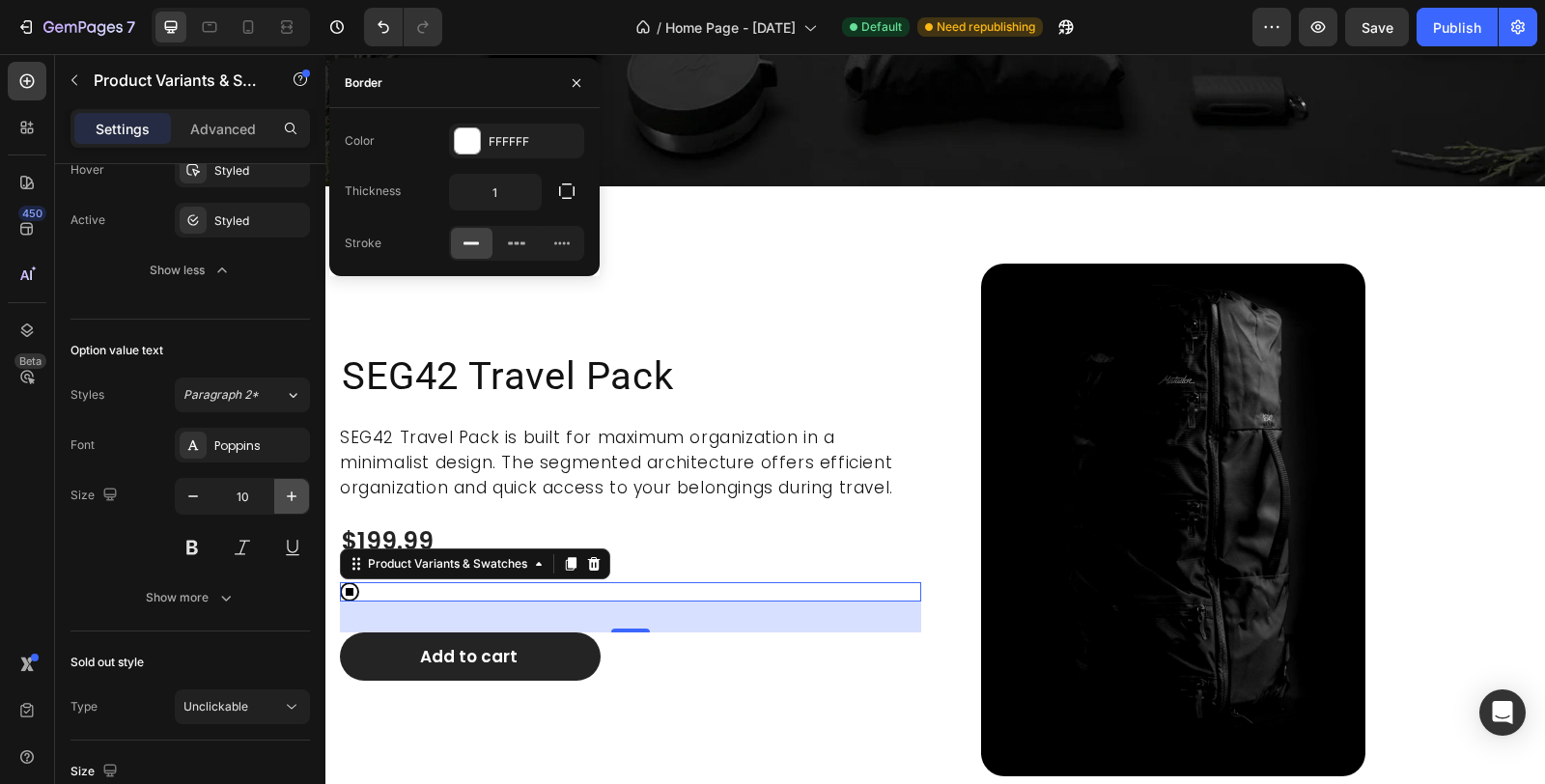 click 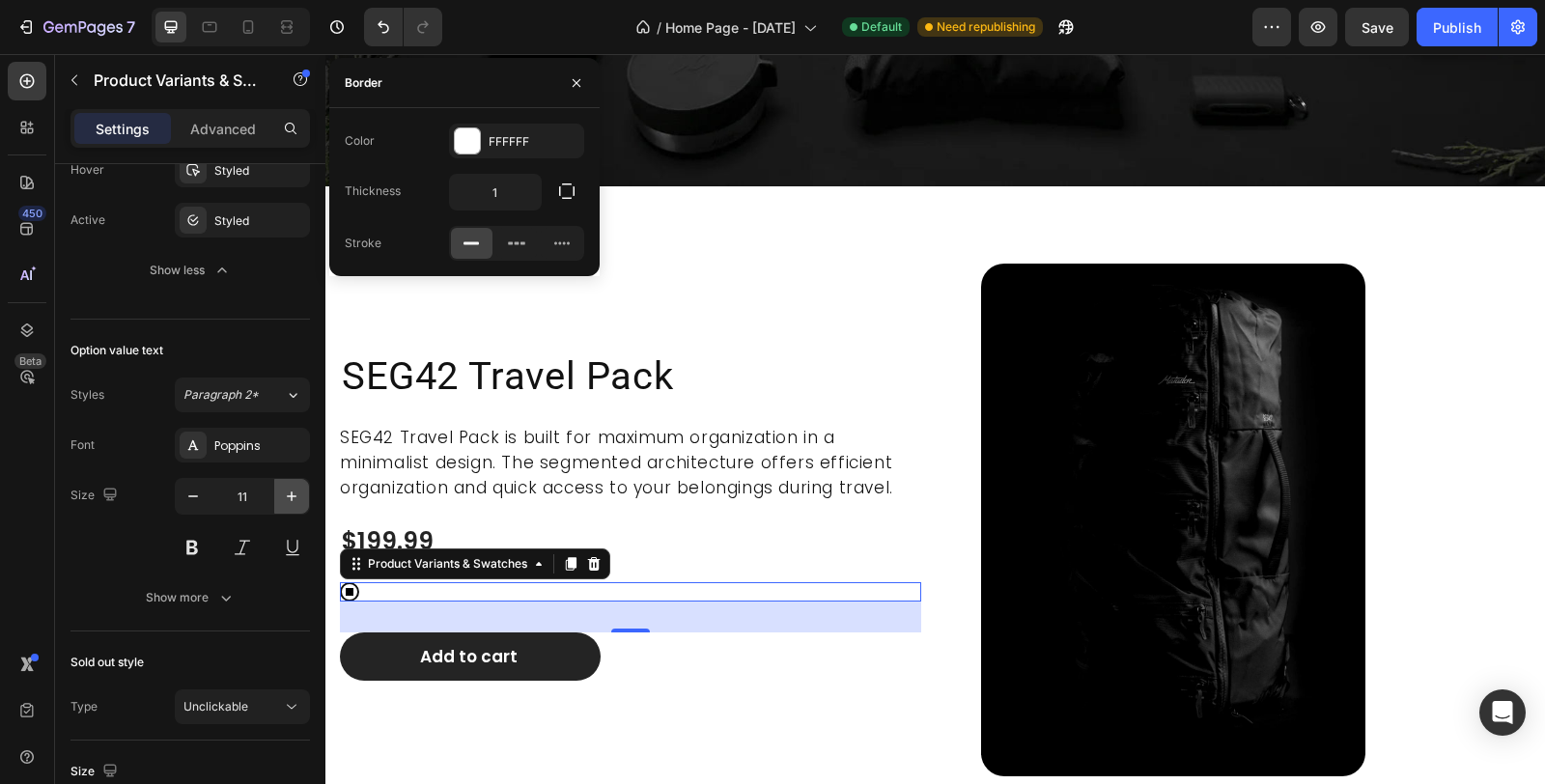 click 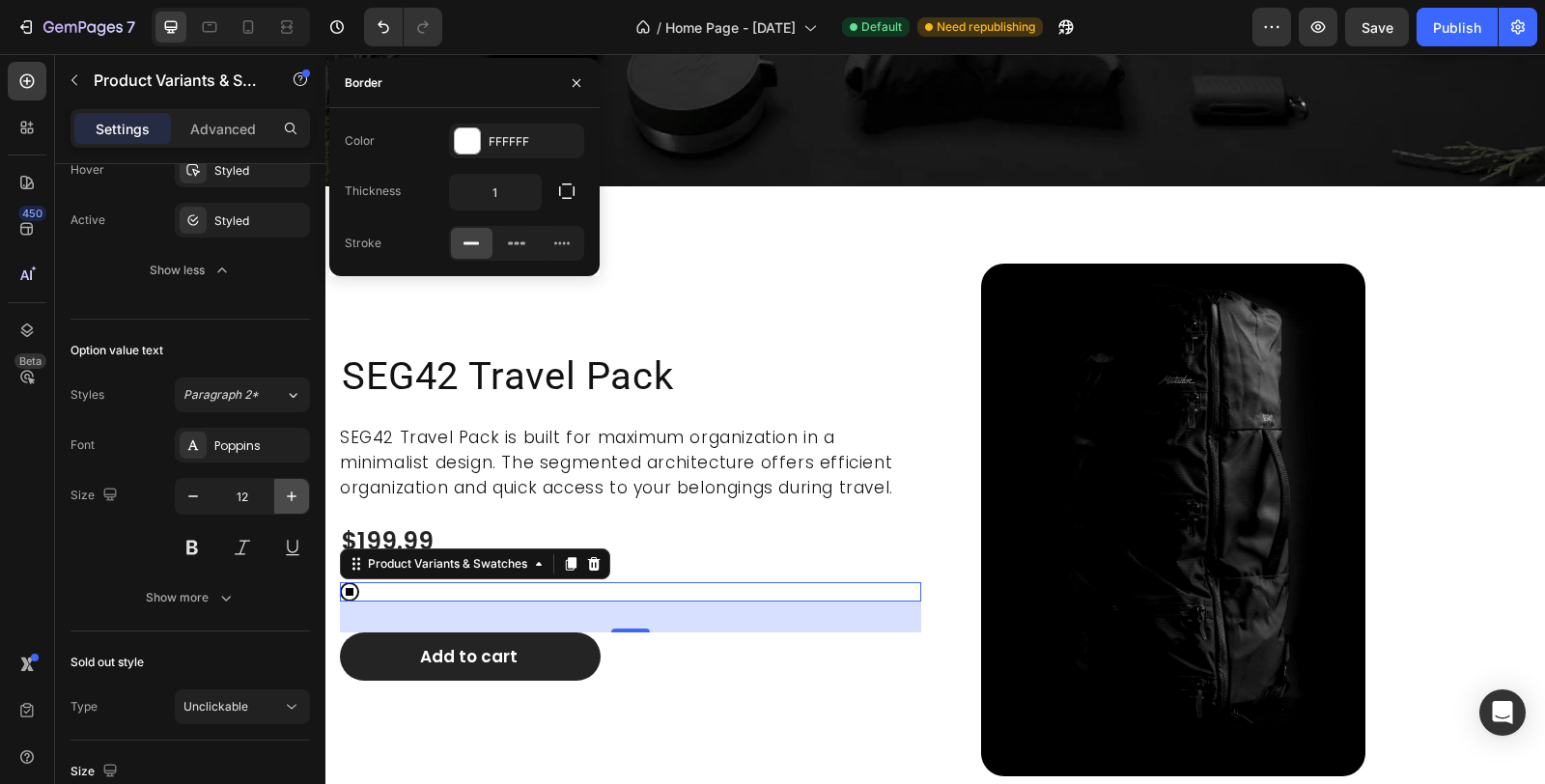 click 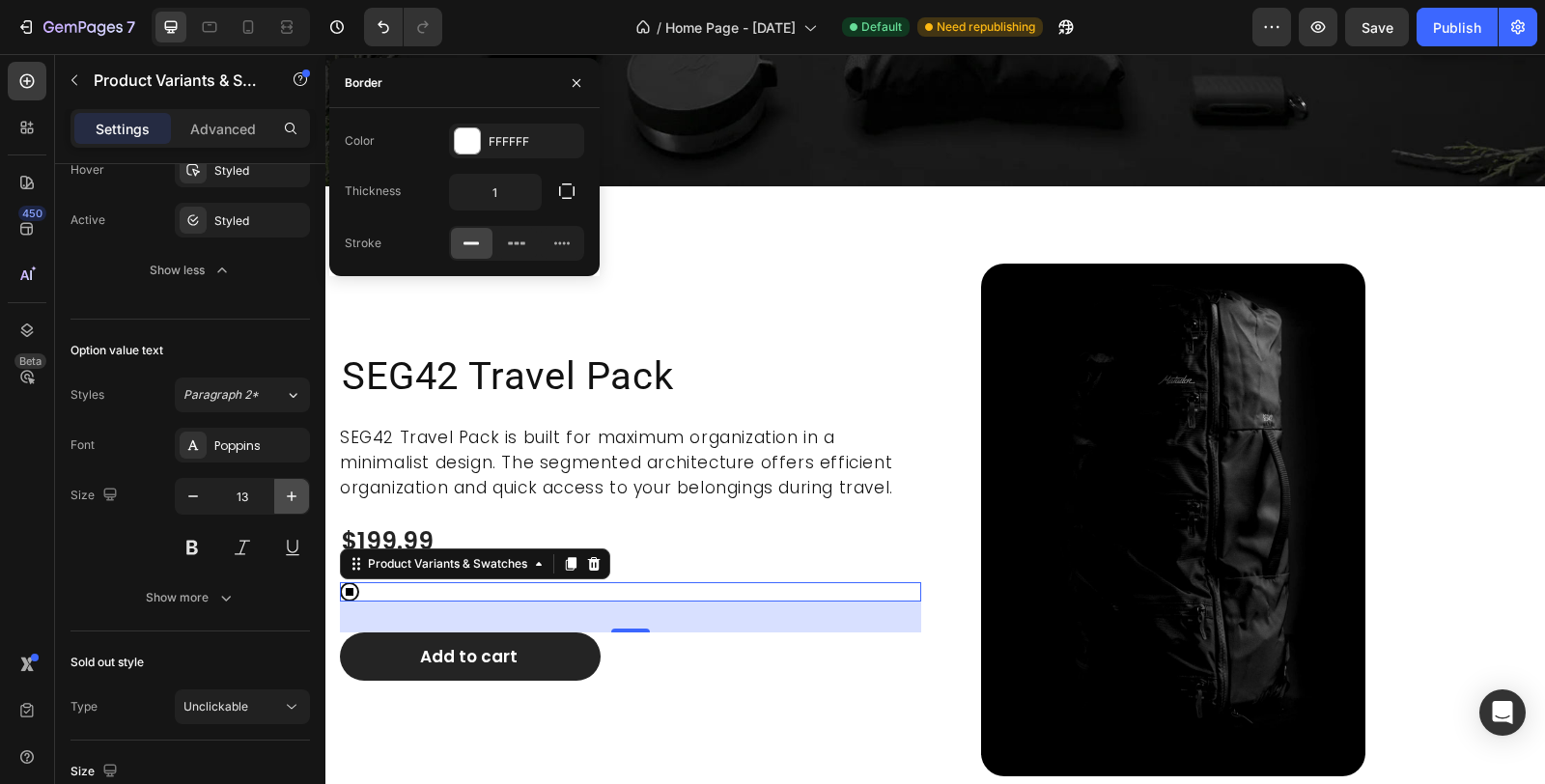click 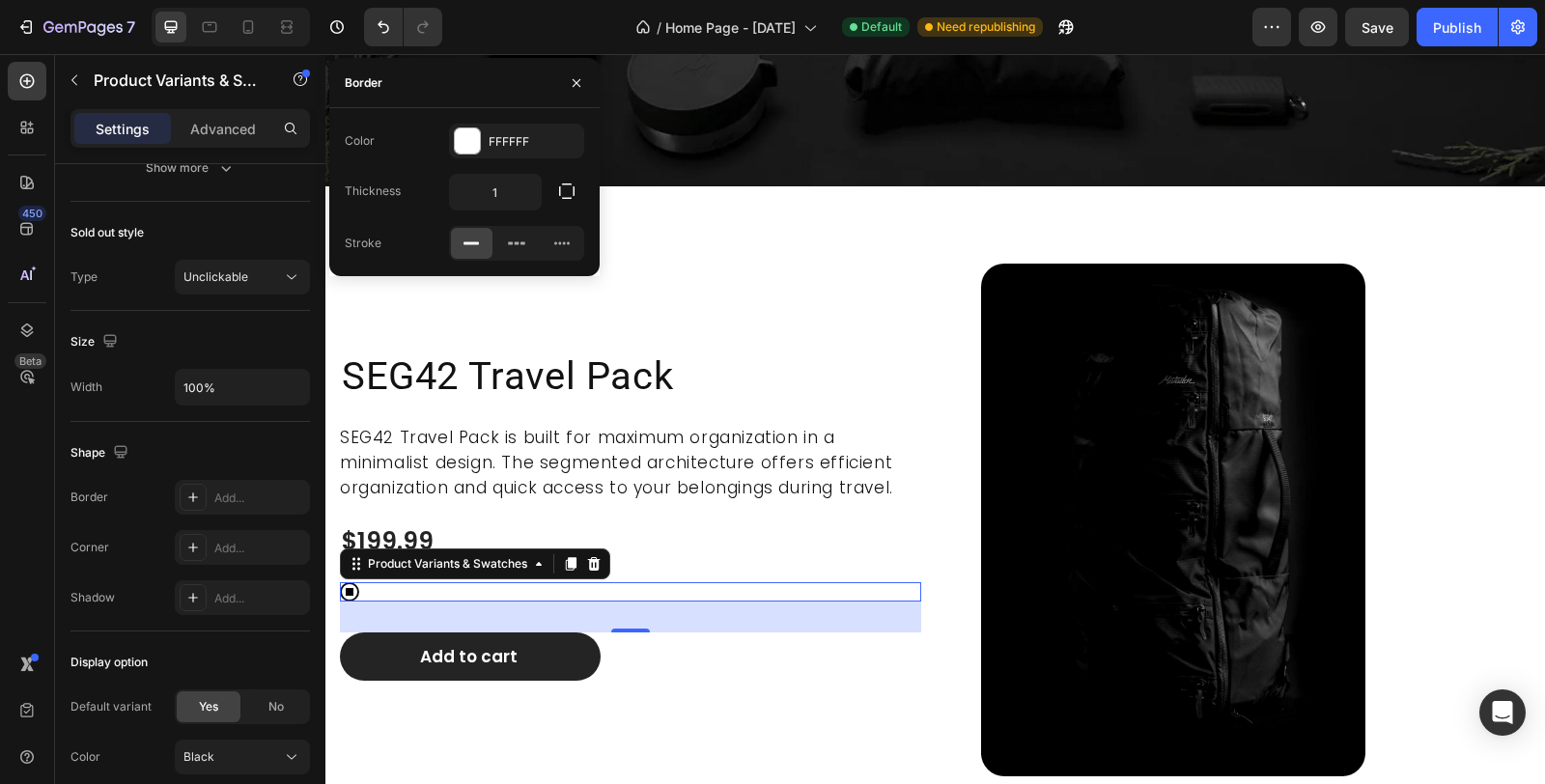 scroll, scrollTop: 1439, scrollLeft: 0, axis: vertical 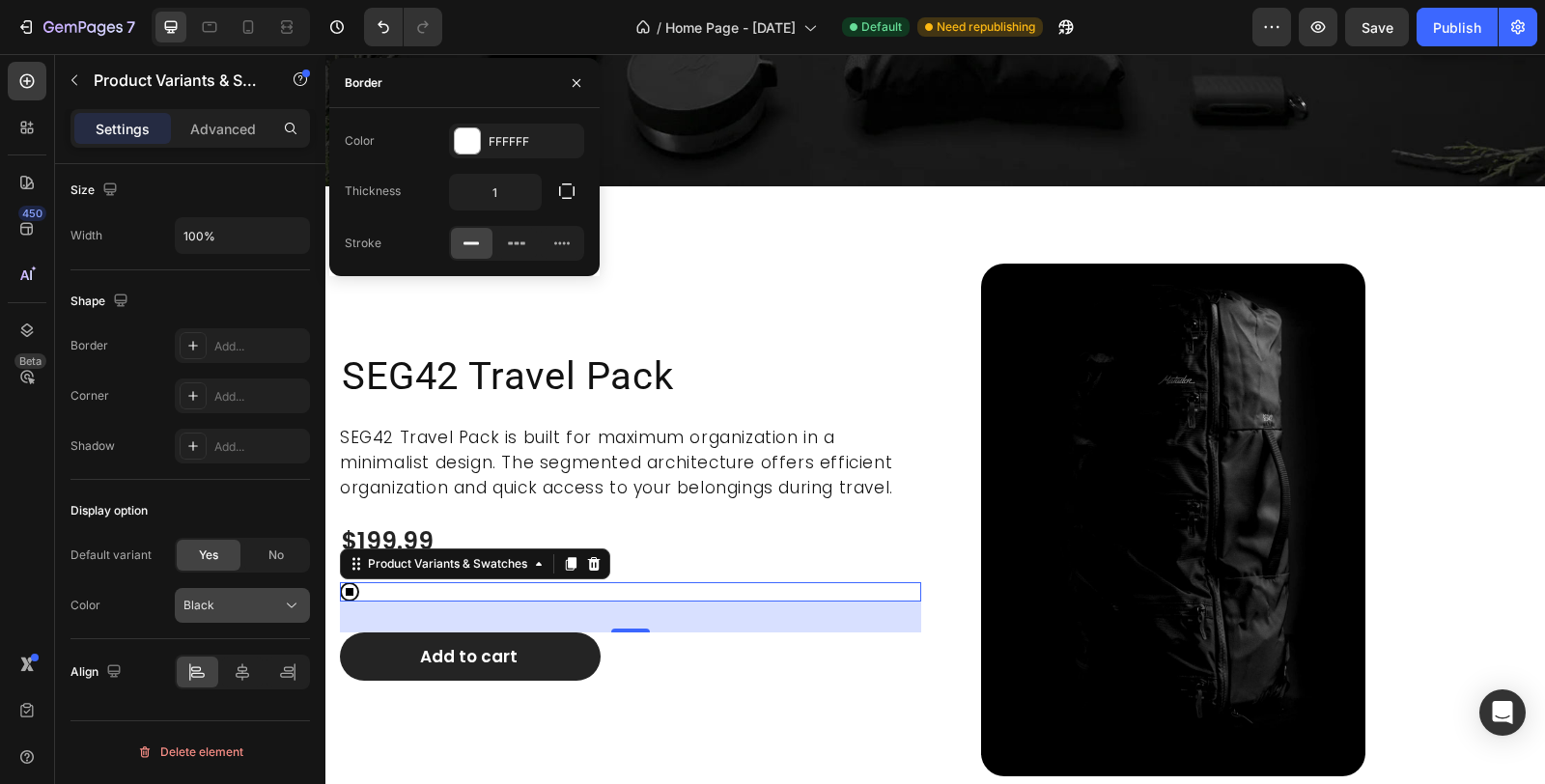 click on "Black" 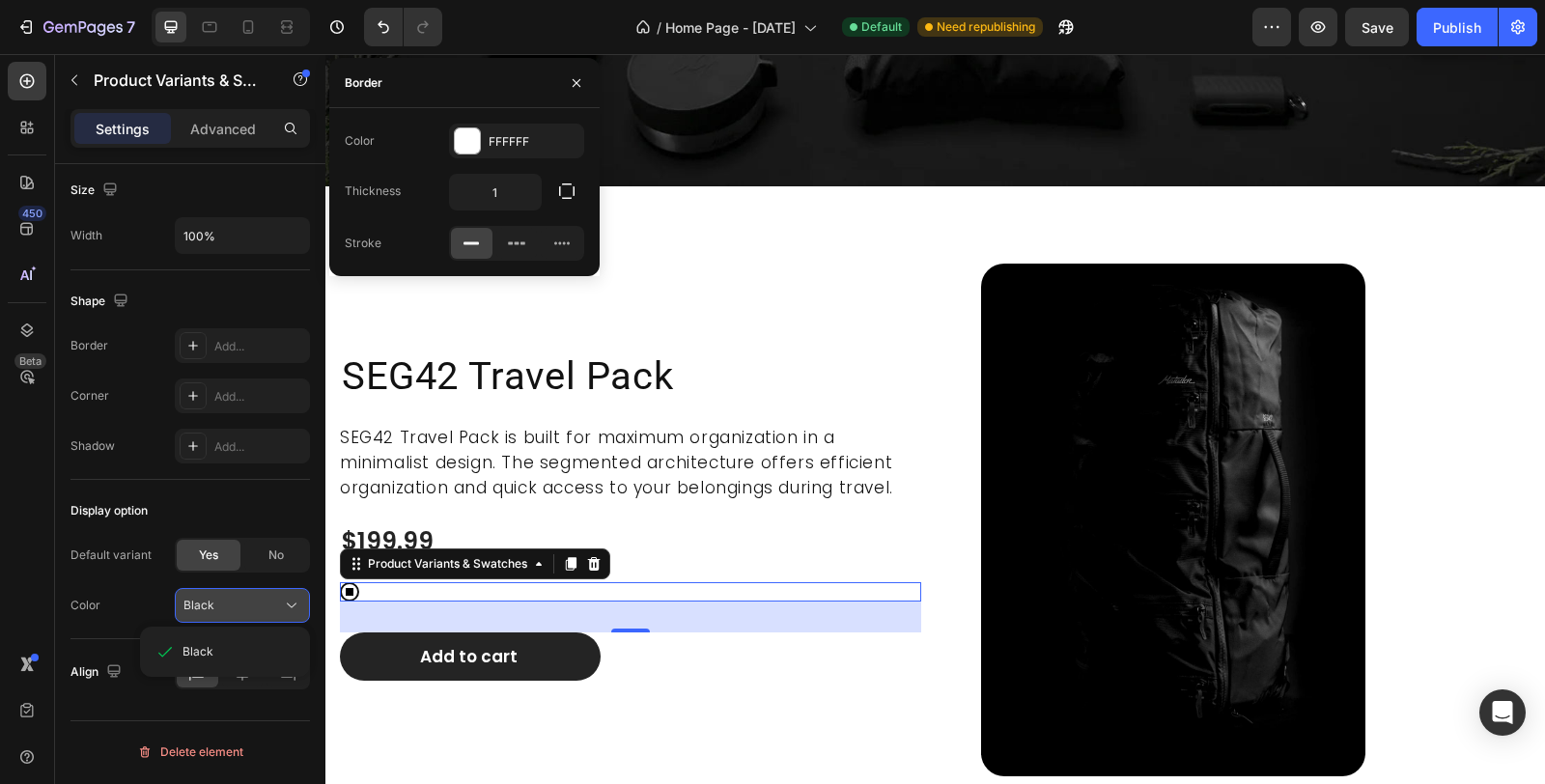 click on "Black" 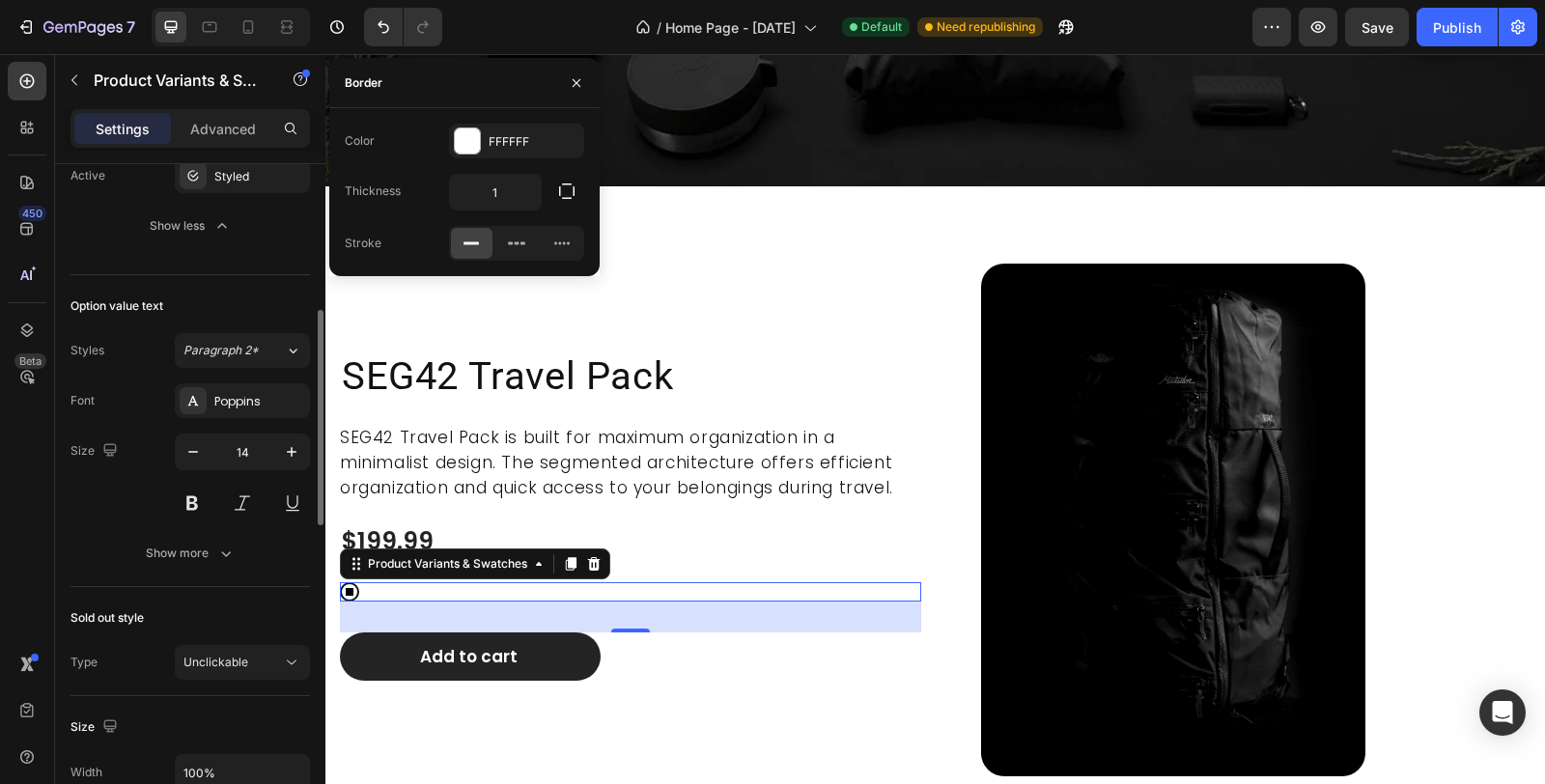 scroll, scrollTop: 473, scrollLeft: 0, axis: vertical 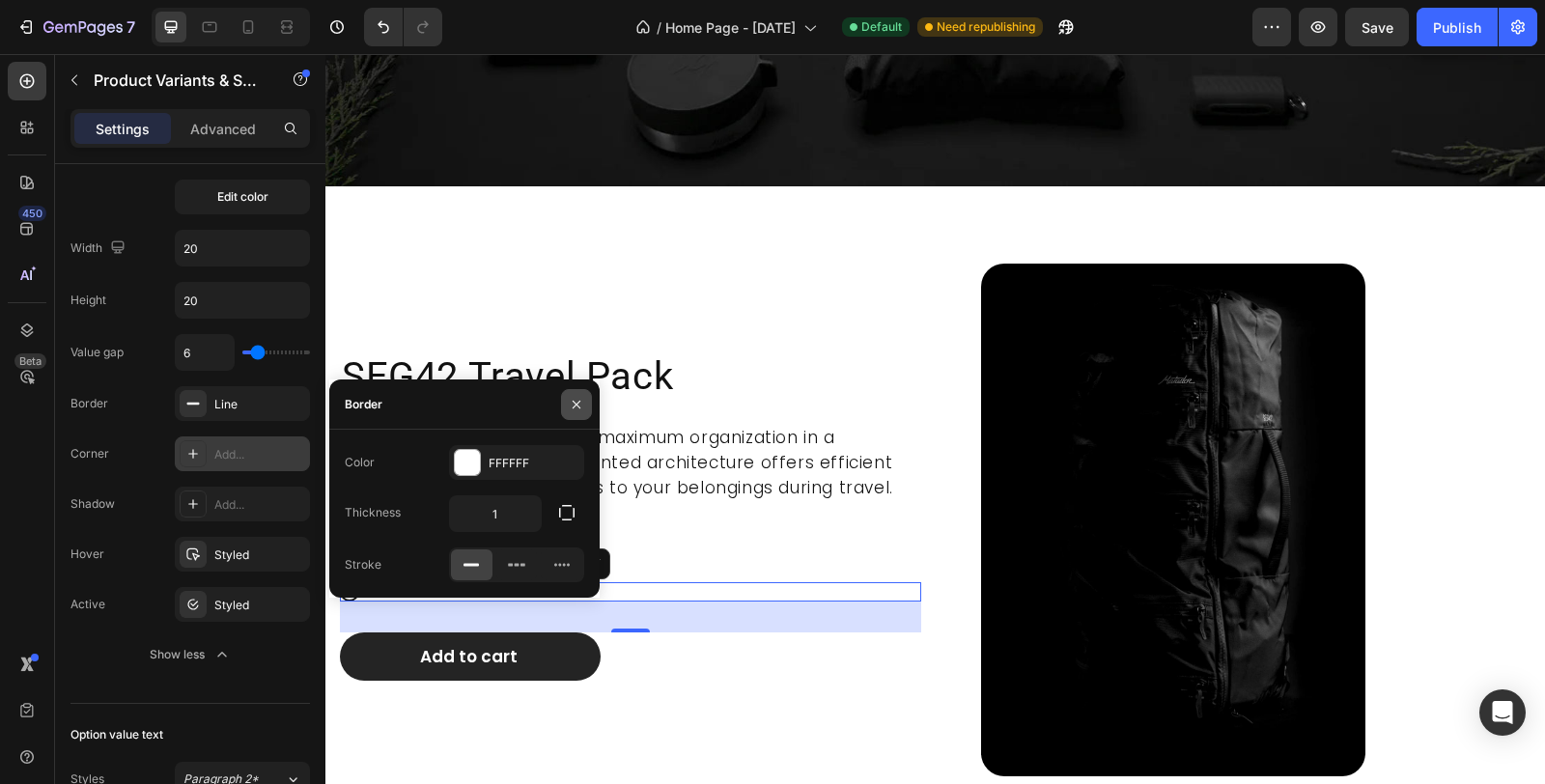 click 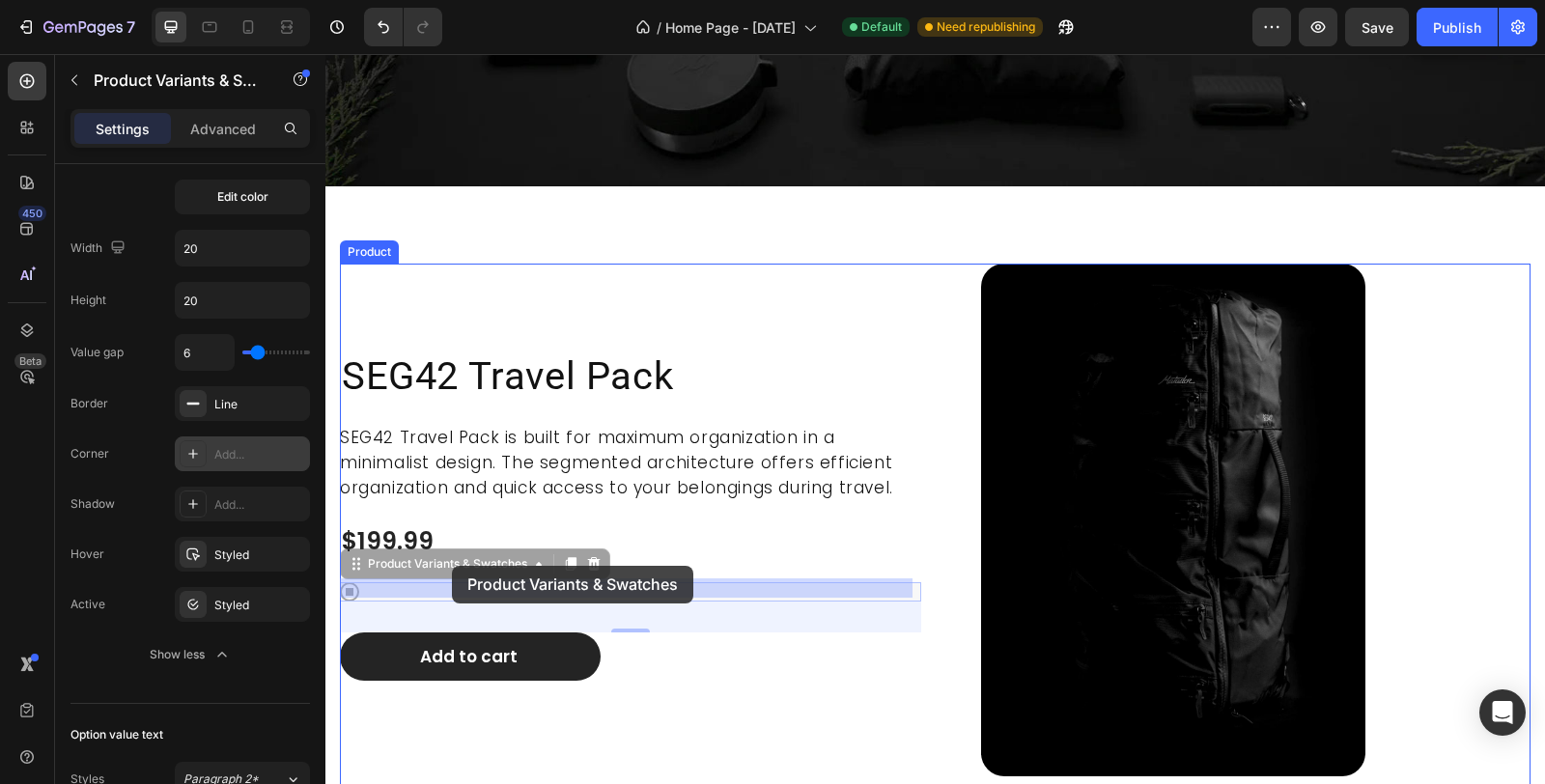 drag, startPoint x: 383, startPoint y: 566, endPoint x: 450, endPoint y: 566, distance: 67 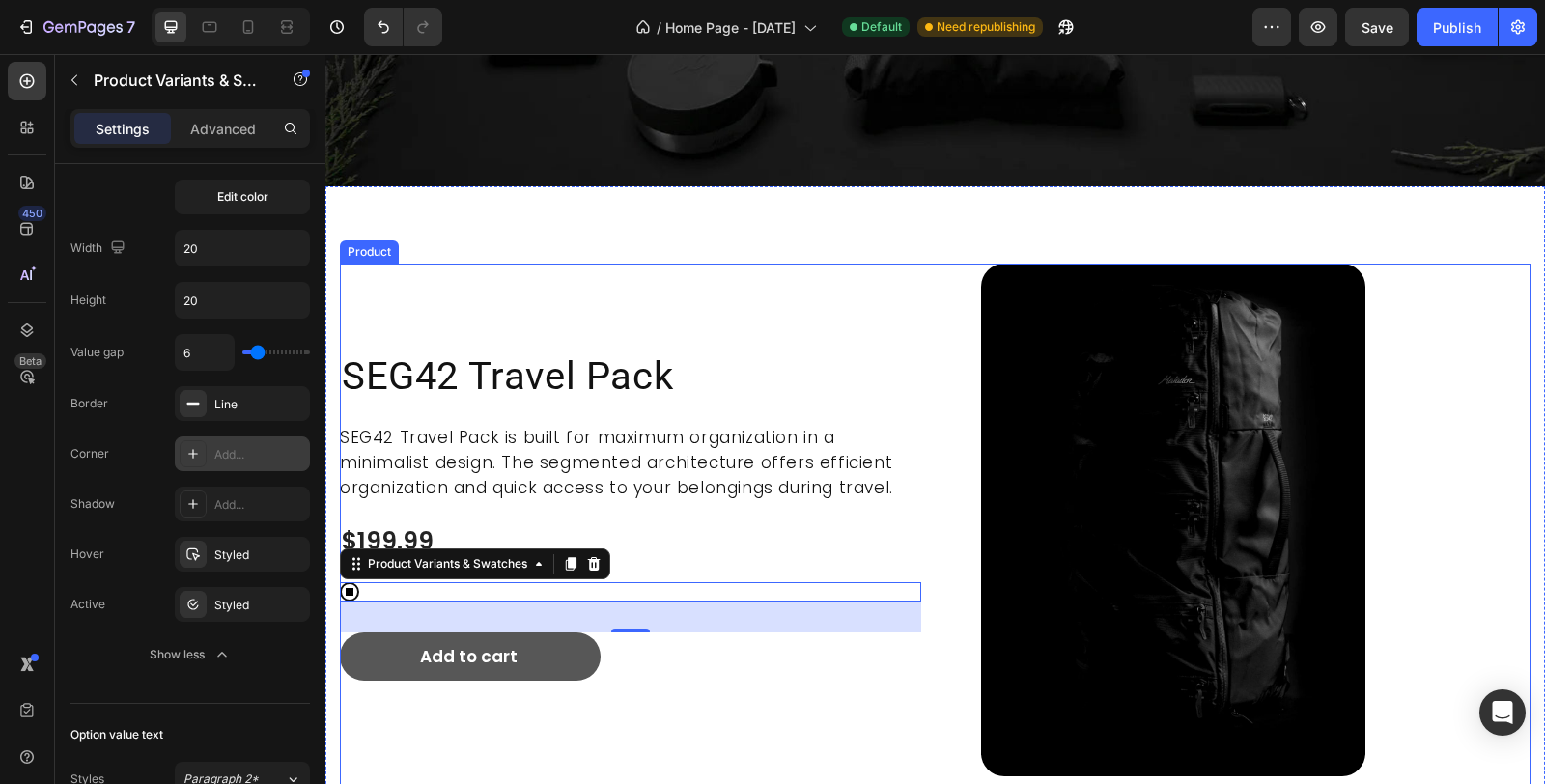 click on "SEG42 Travel Pack Product Title SEG42 Travel Pack is built for maximum organization in a minimalist design. The segmented architecture offers efficient organization and quick access to your belongings during travel.   Product Description $199.99 Product Price Product Price Black Black   Product Variants & Swatches   32 Add to cart Add to Cart" at bounding box center [631, 531] 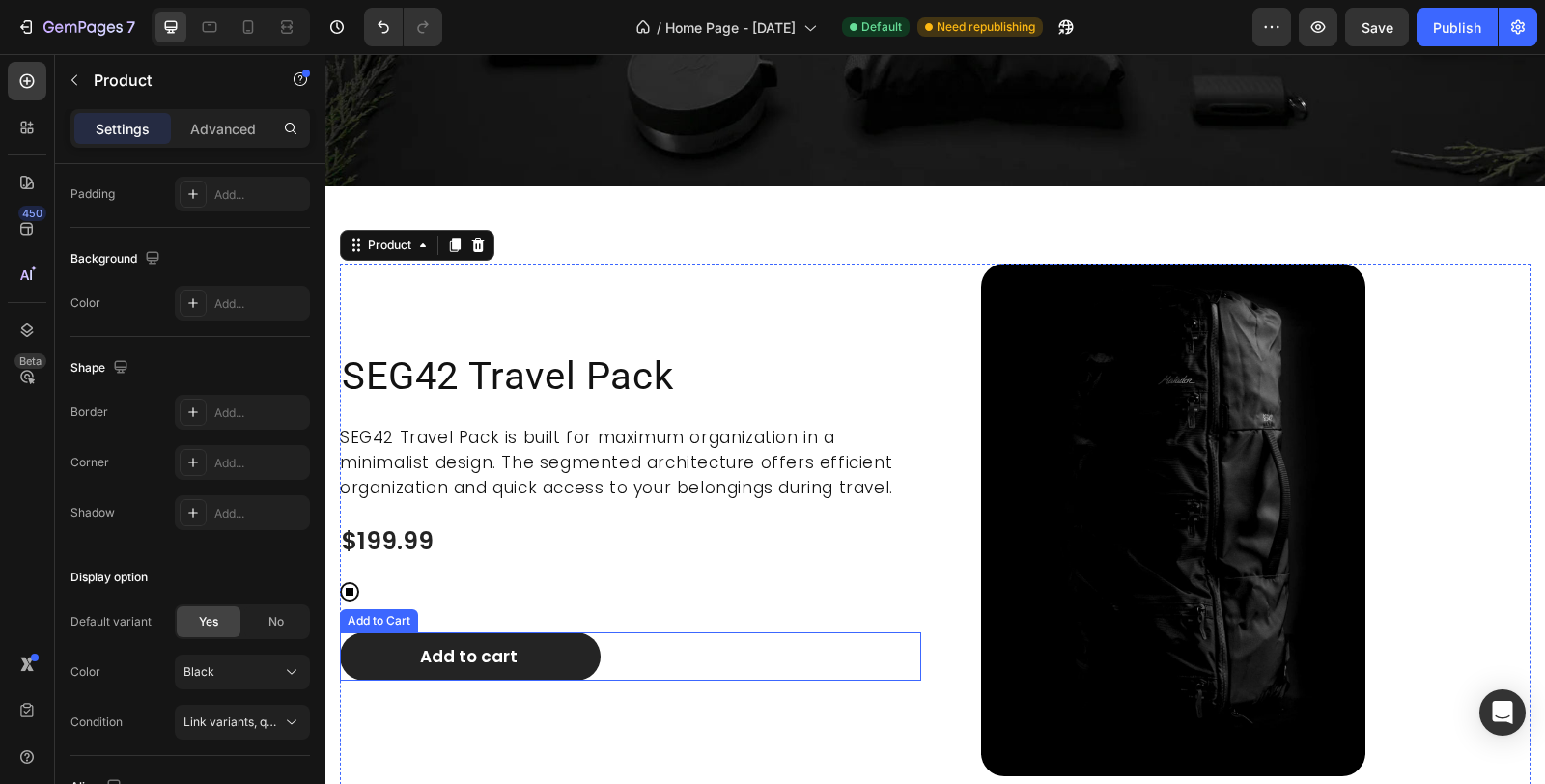 scroll, scrollTop: 0, scrollLeft: 0, axis: both 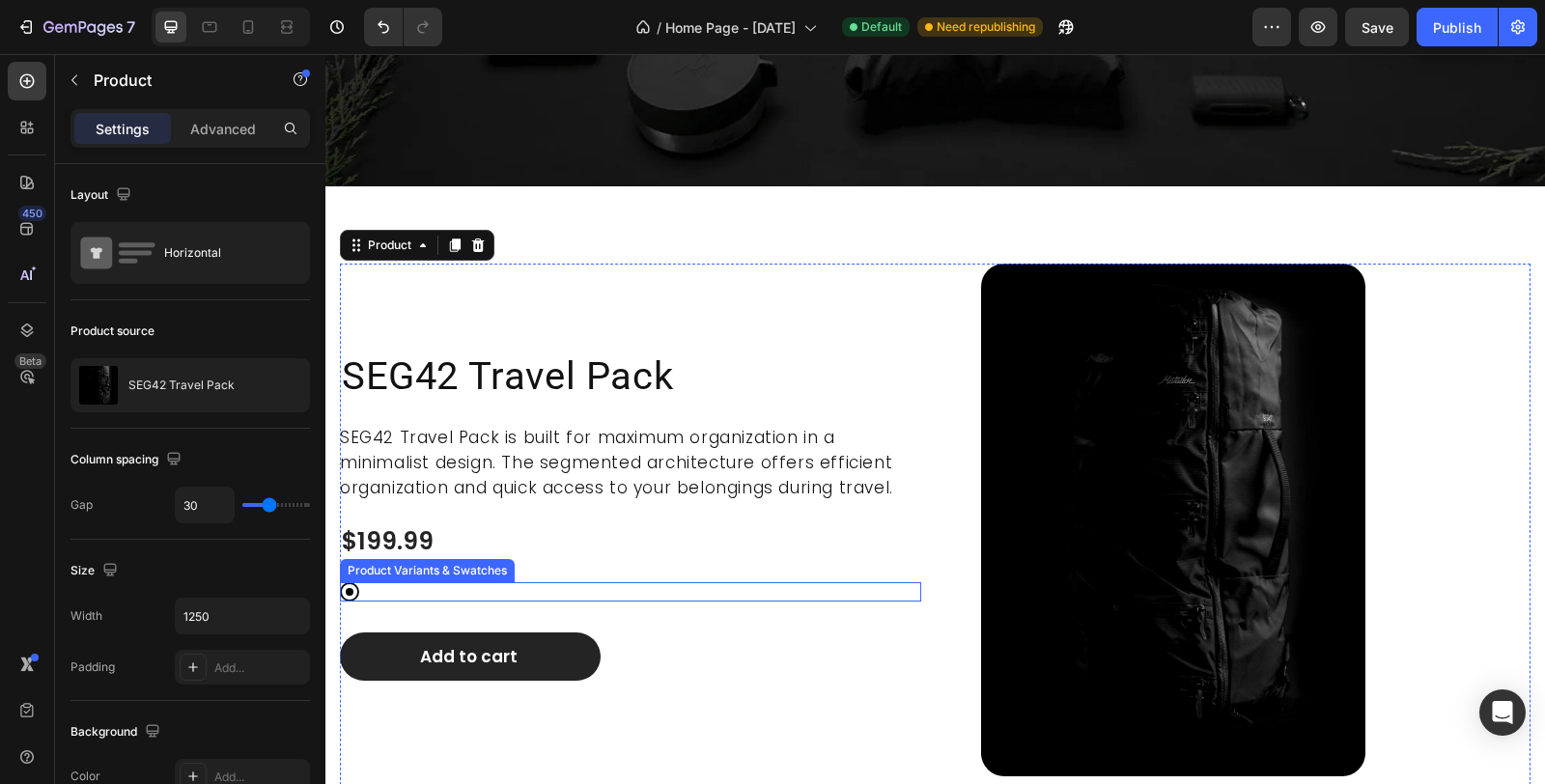 click at bounding box center (350, 592) 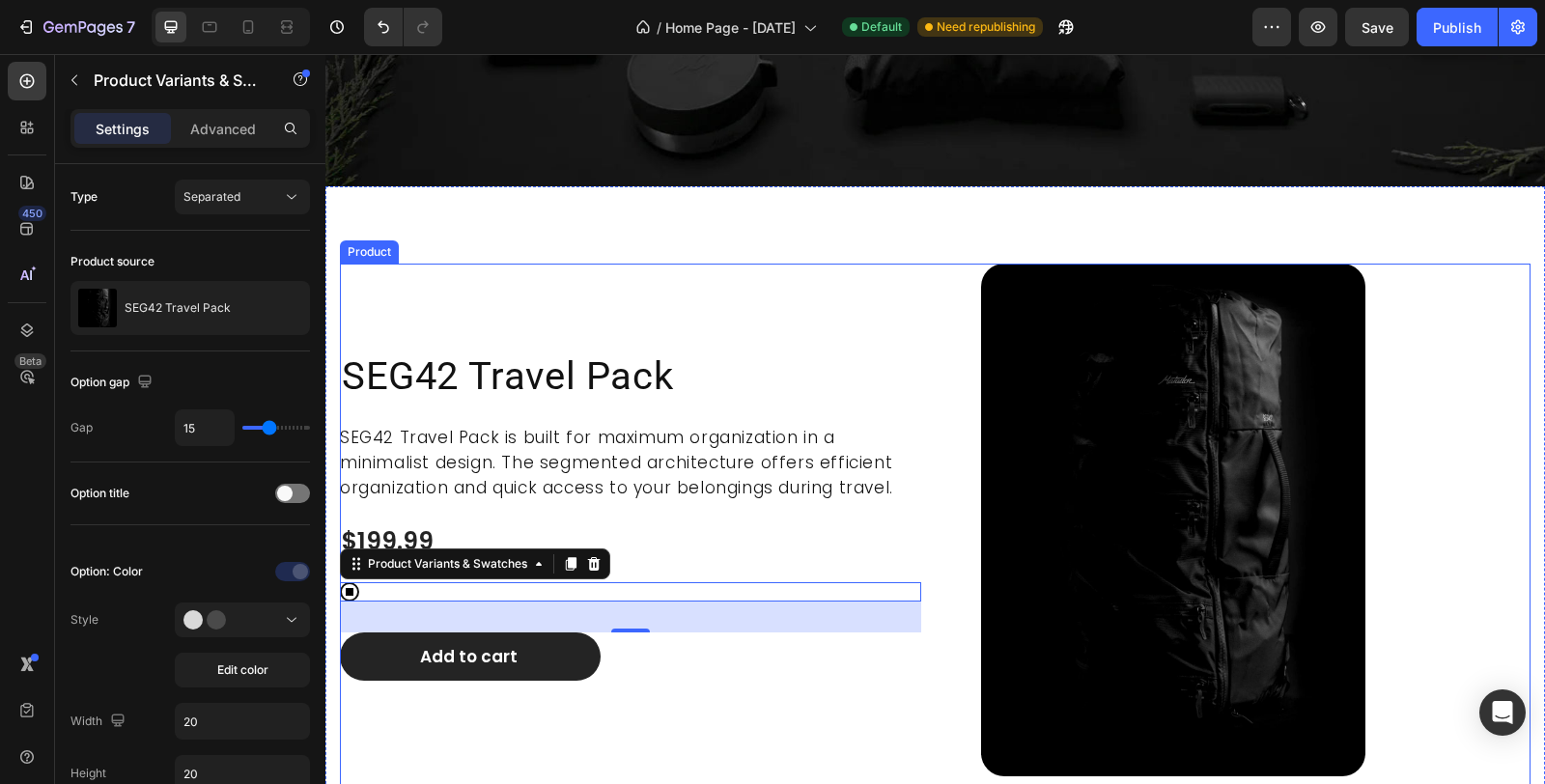 click on "SEG42 Travel Pack Product Title SEG42 Travel Pack is built for maximum organization in a minimalist design. The segmented architecture offers efficient organization and quick access to your belongings during travel.   Product Description $199.99 Product Price Product Price Black Black   Product Variants & Swatches   32 Add to cart Add to Cart" at bounding box center (631, 531) 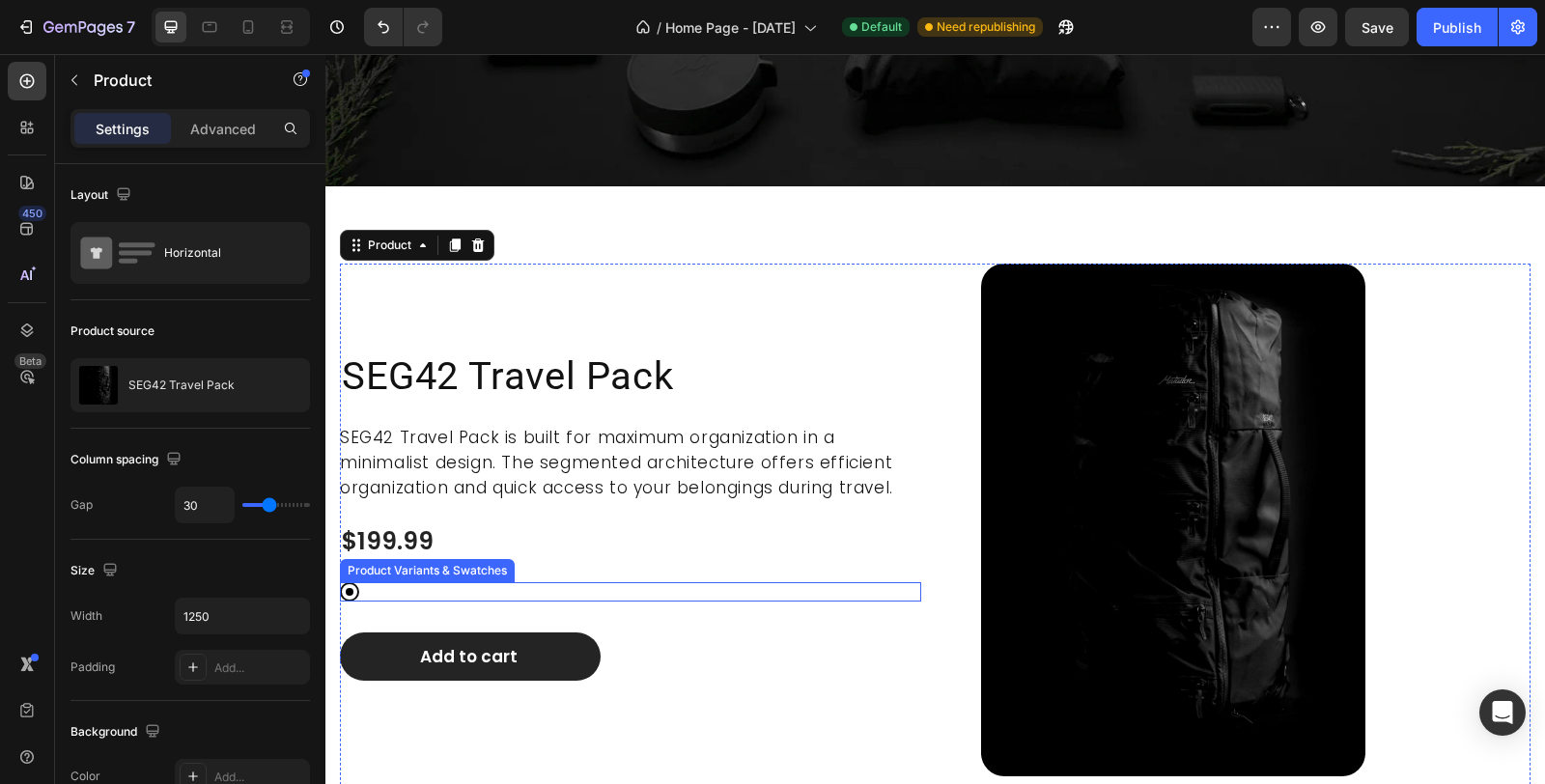 click at bounding box center [350, 592] 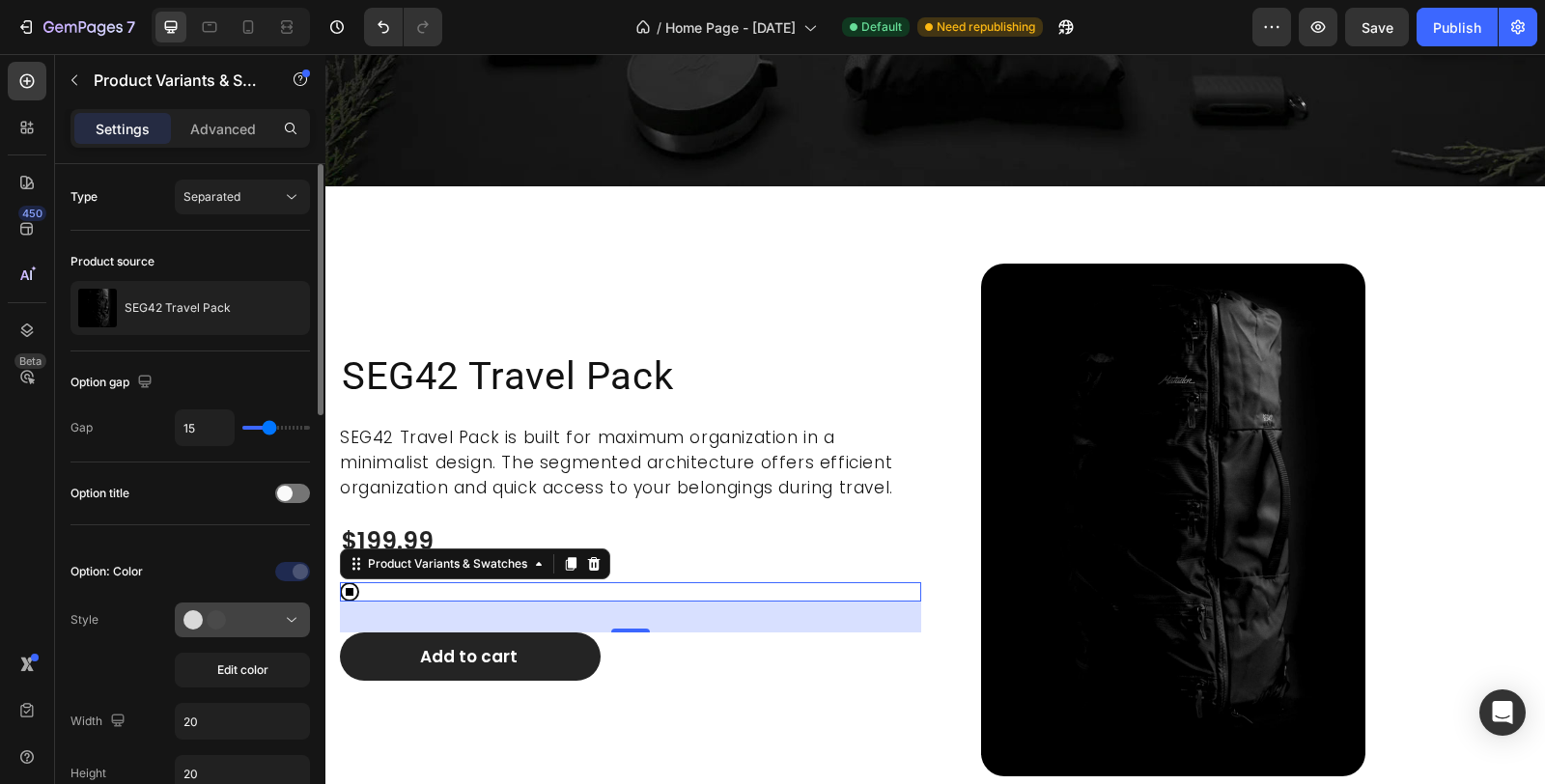 click 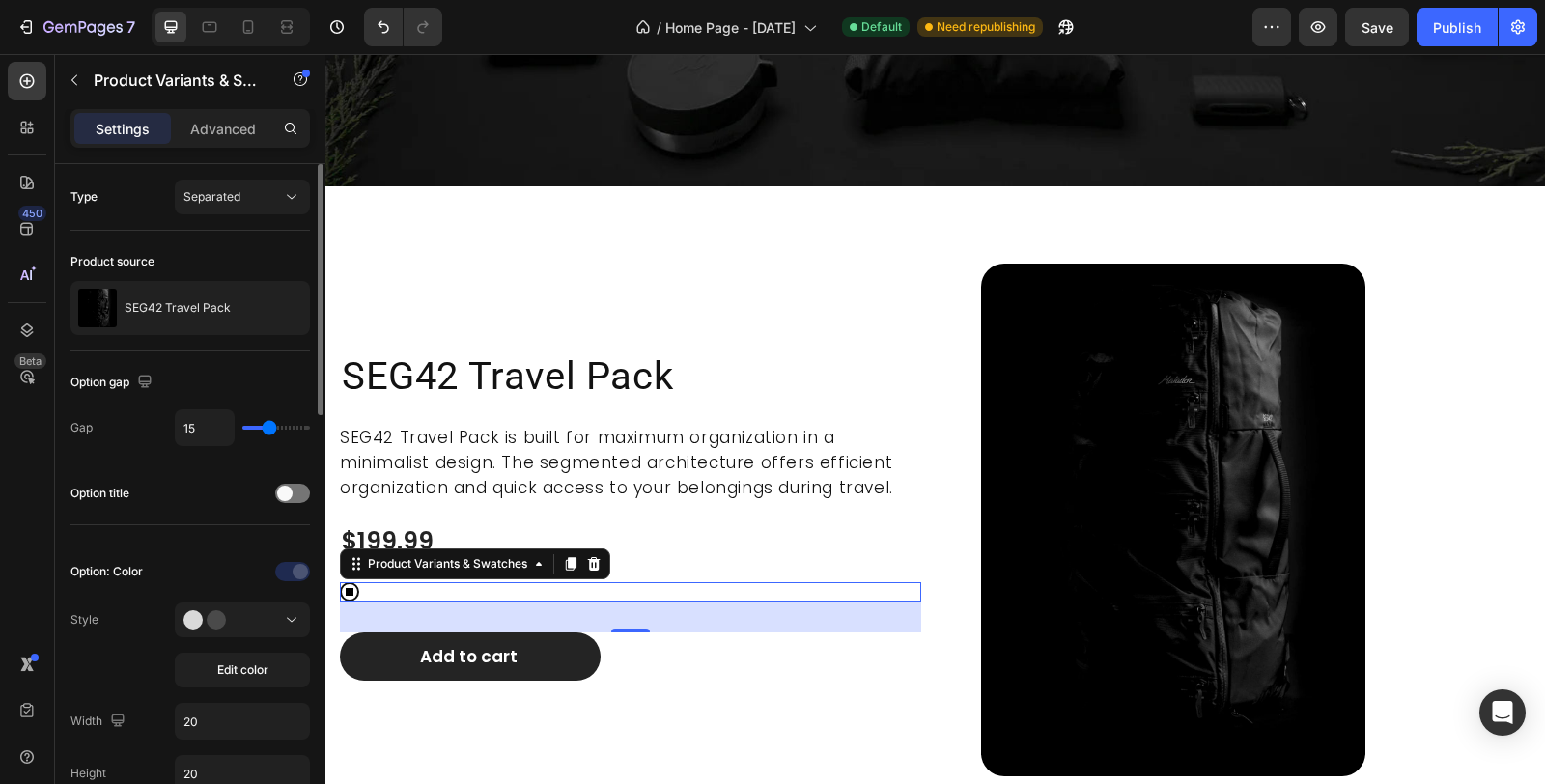 click on "Style Edit color" 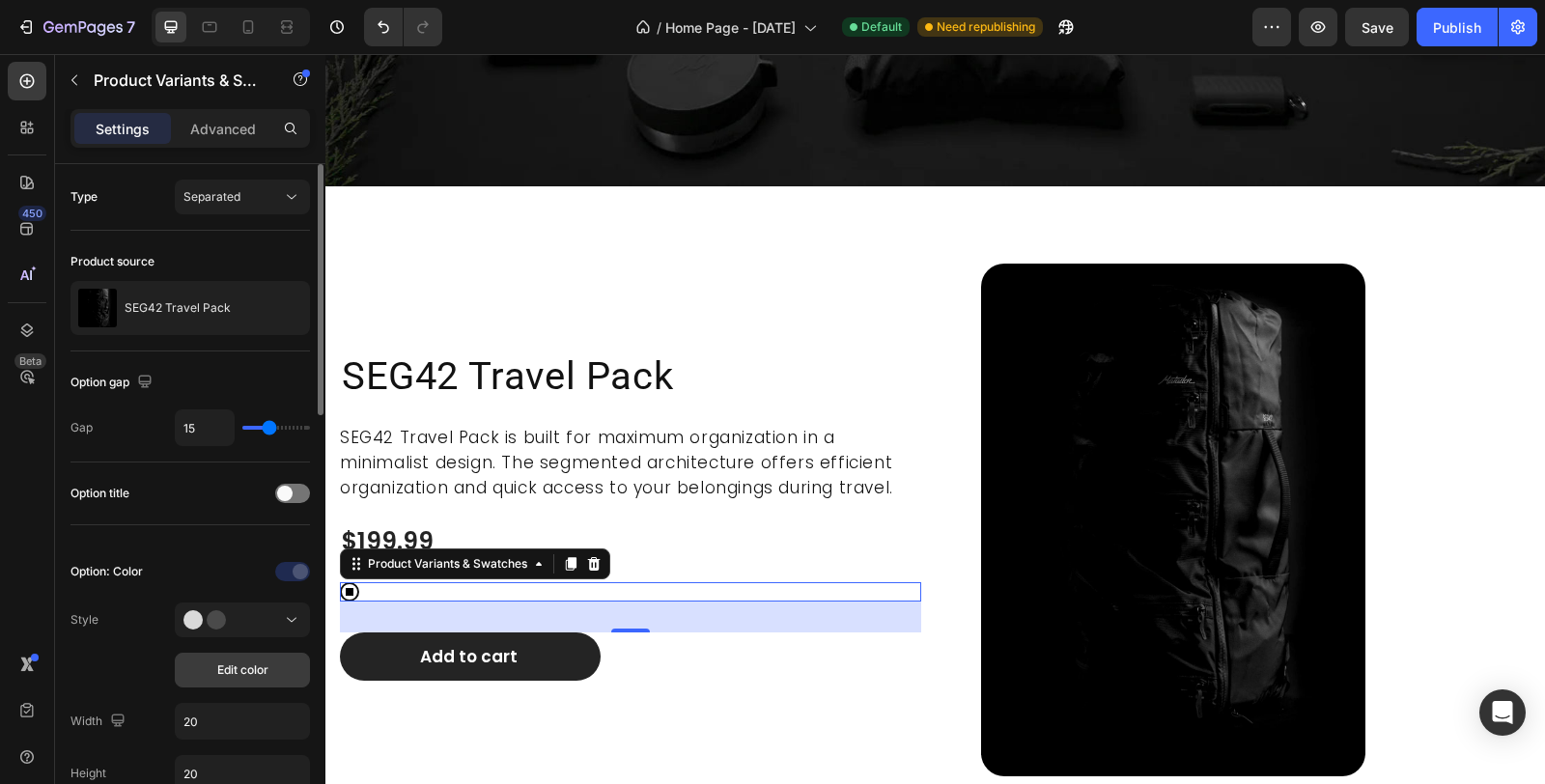 click on "Edit color" 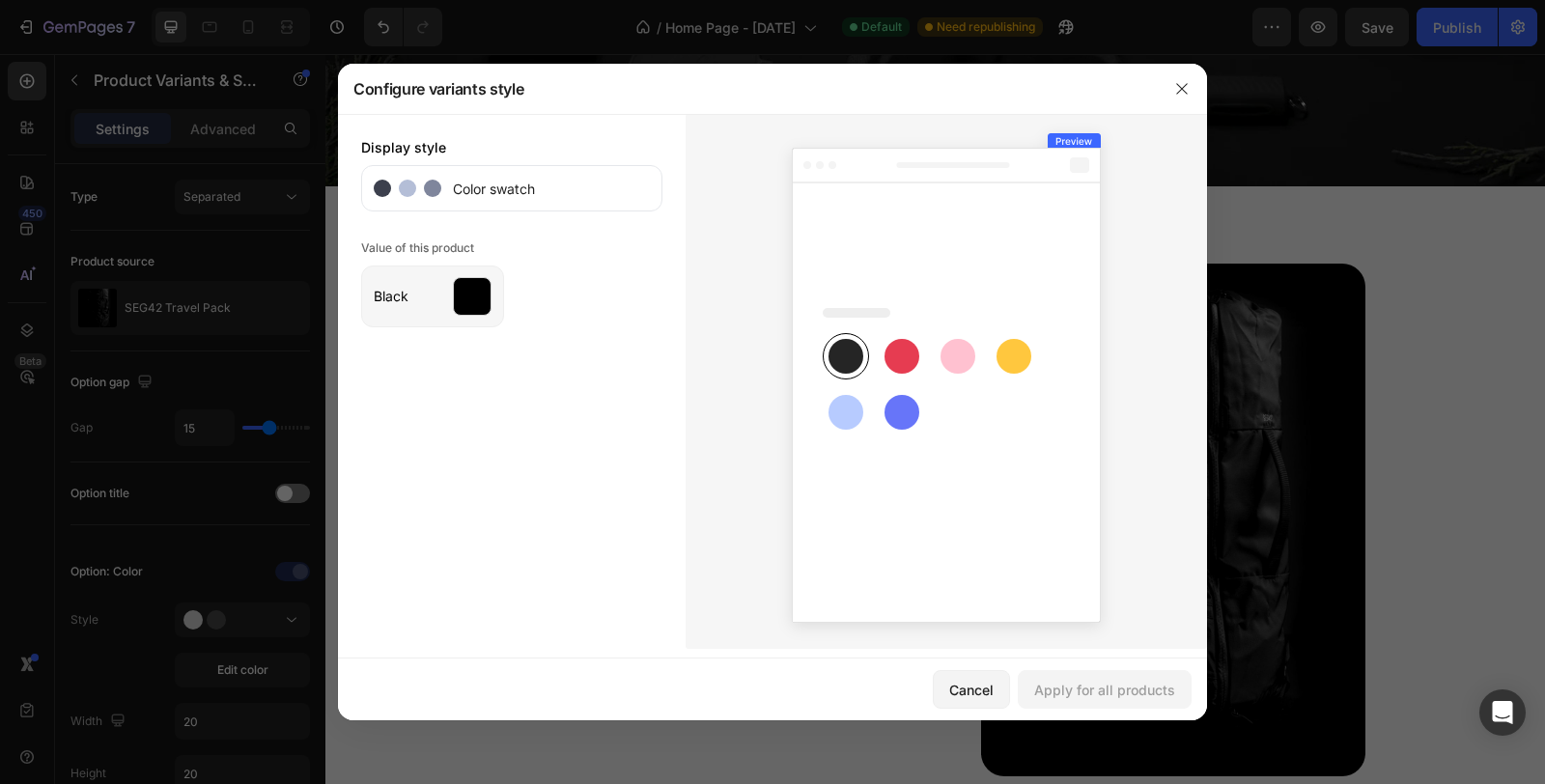 click at bounding box center (472, 296) 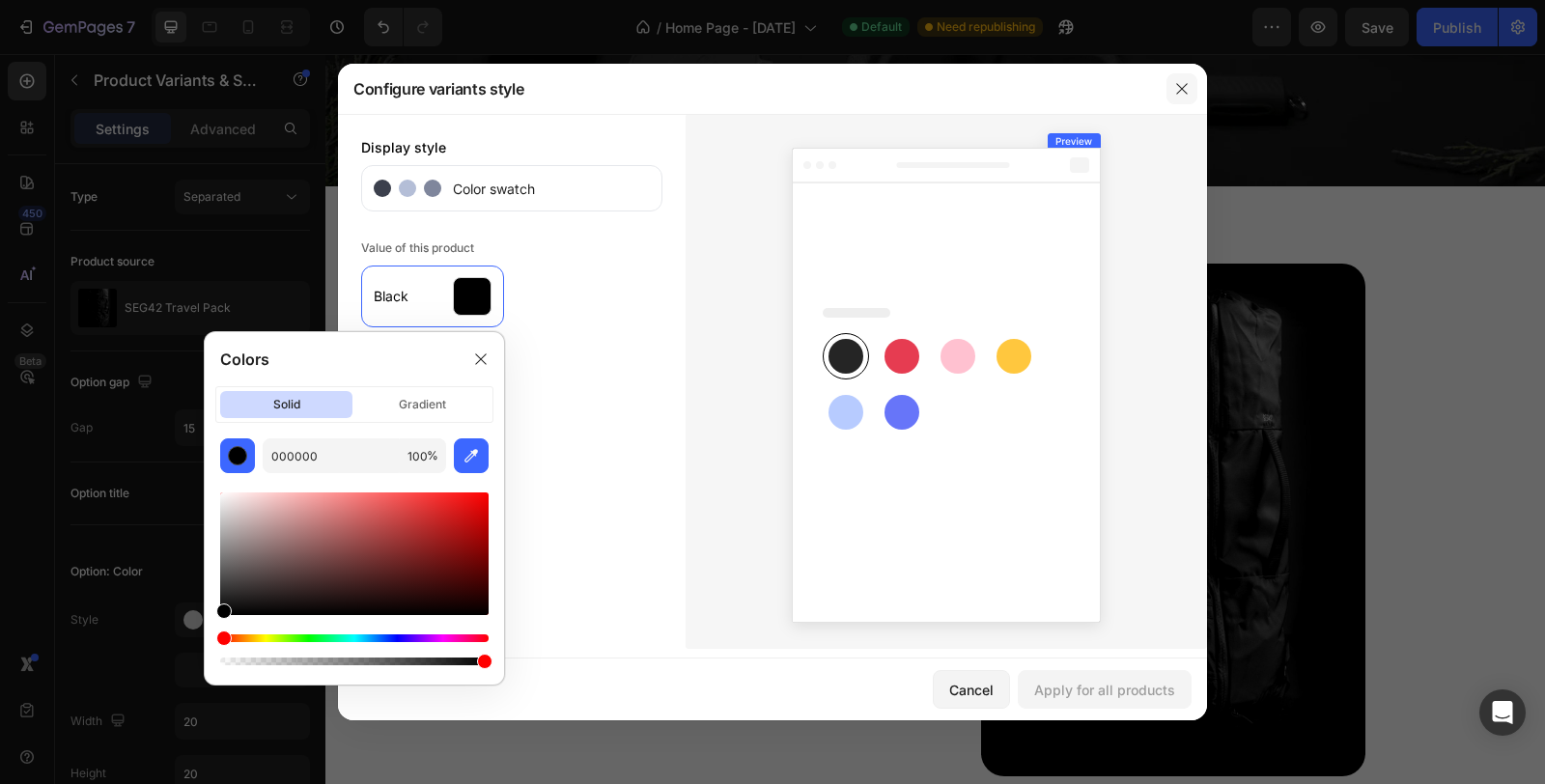 click 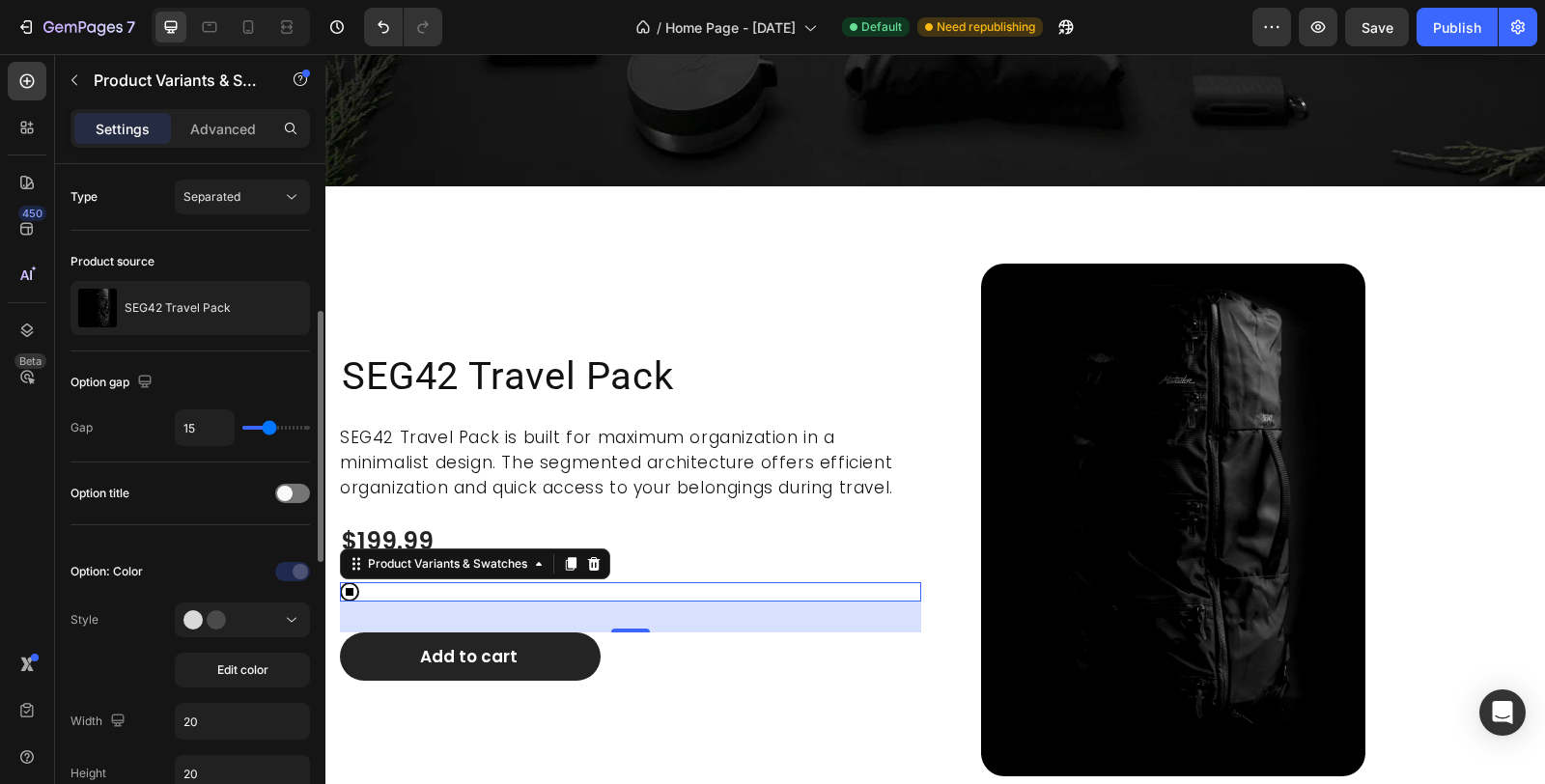 scroll, scrollTop: 214, scrollLeft: 0, axis: vertical 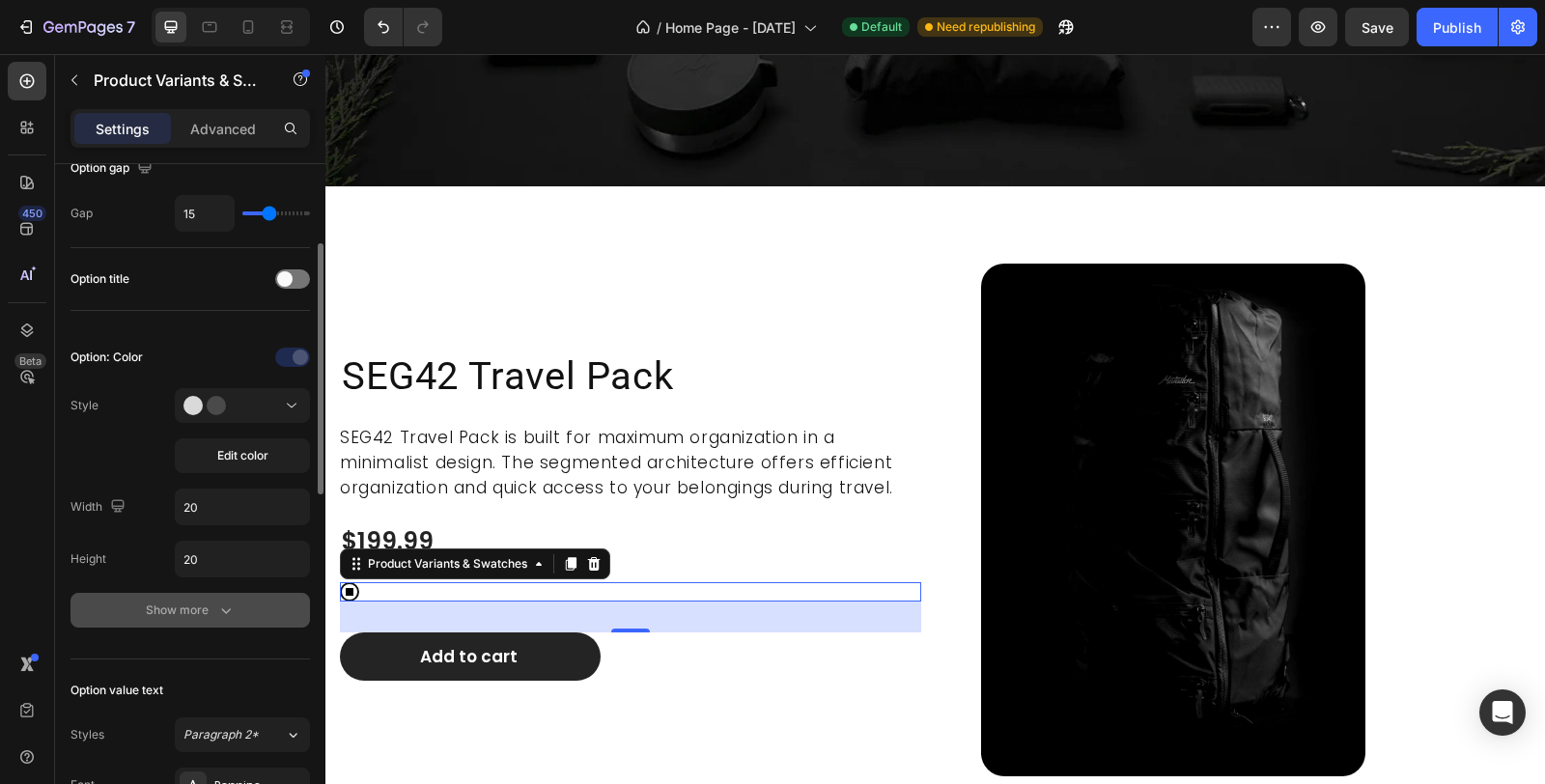 click on "Show more" at bounding box center (190, 610) 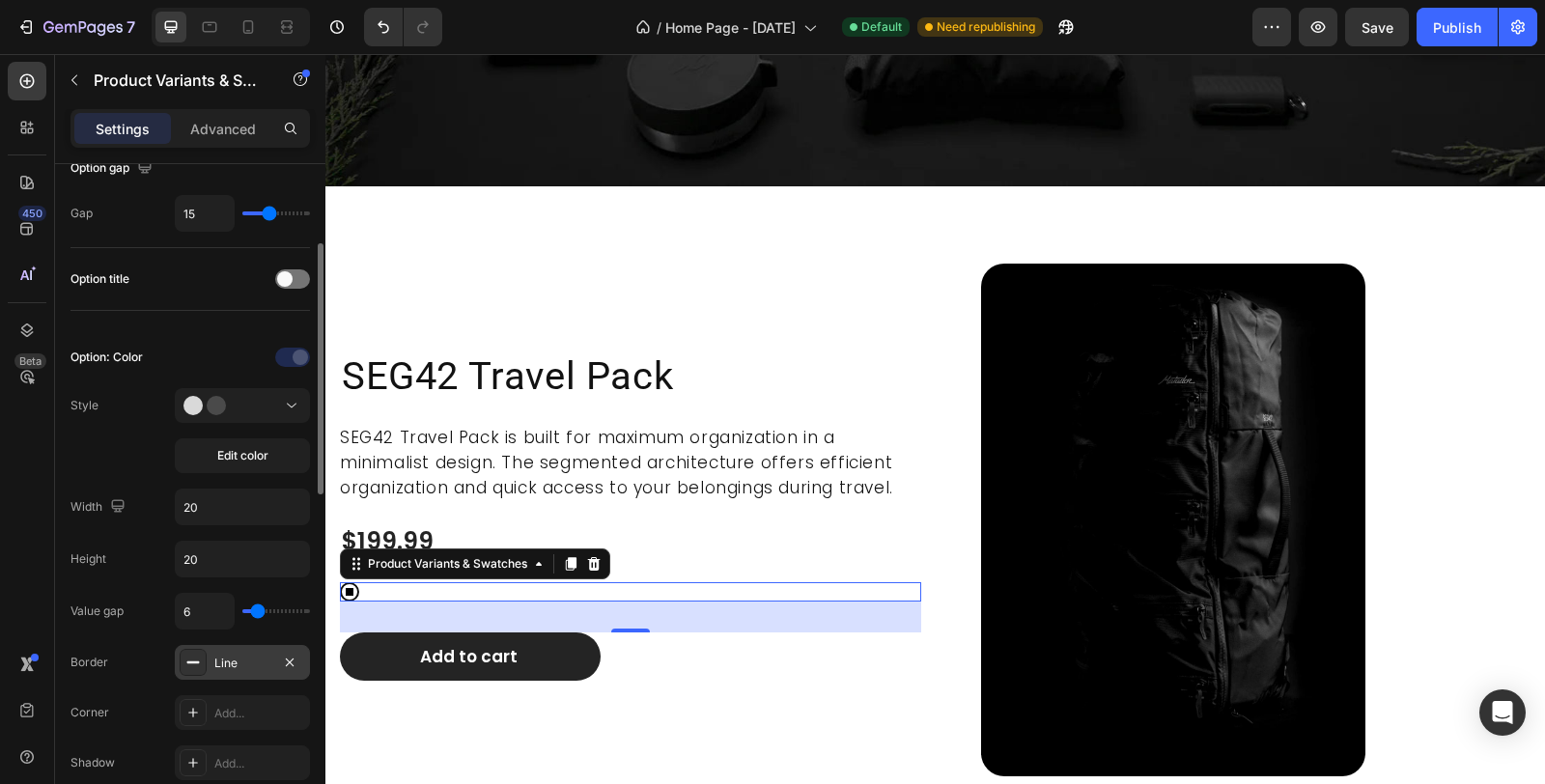 click on "Line" at bounding box center (242, 663) 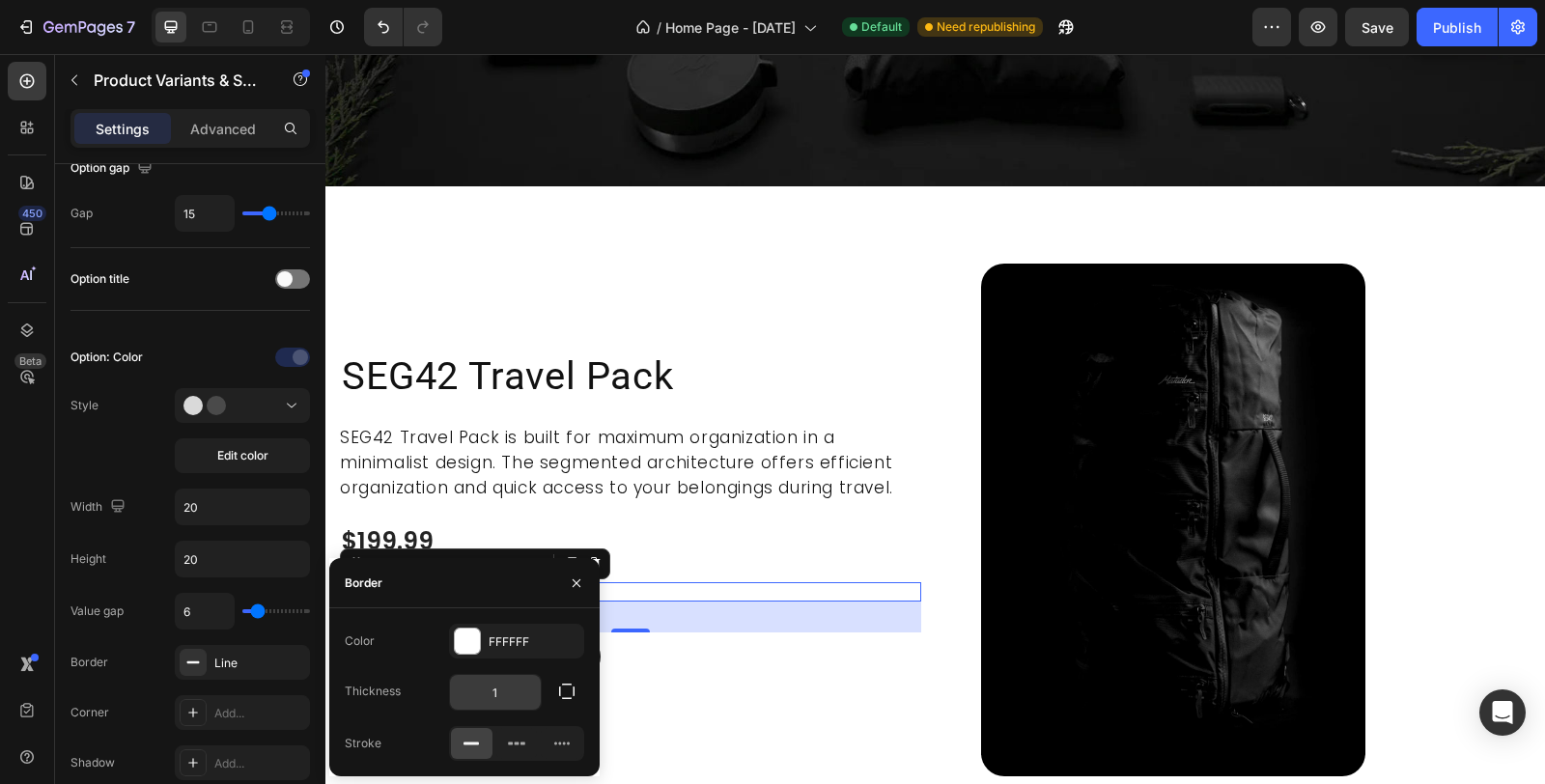 click on "1" at bounding box center (495, 692) 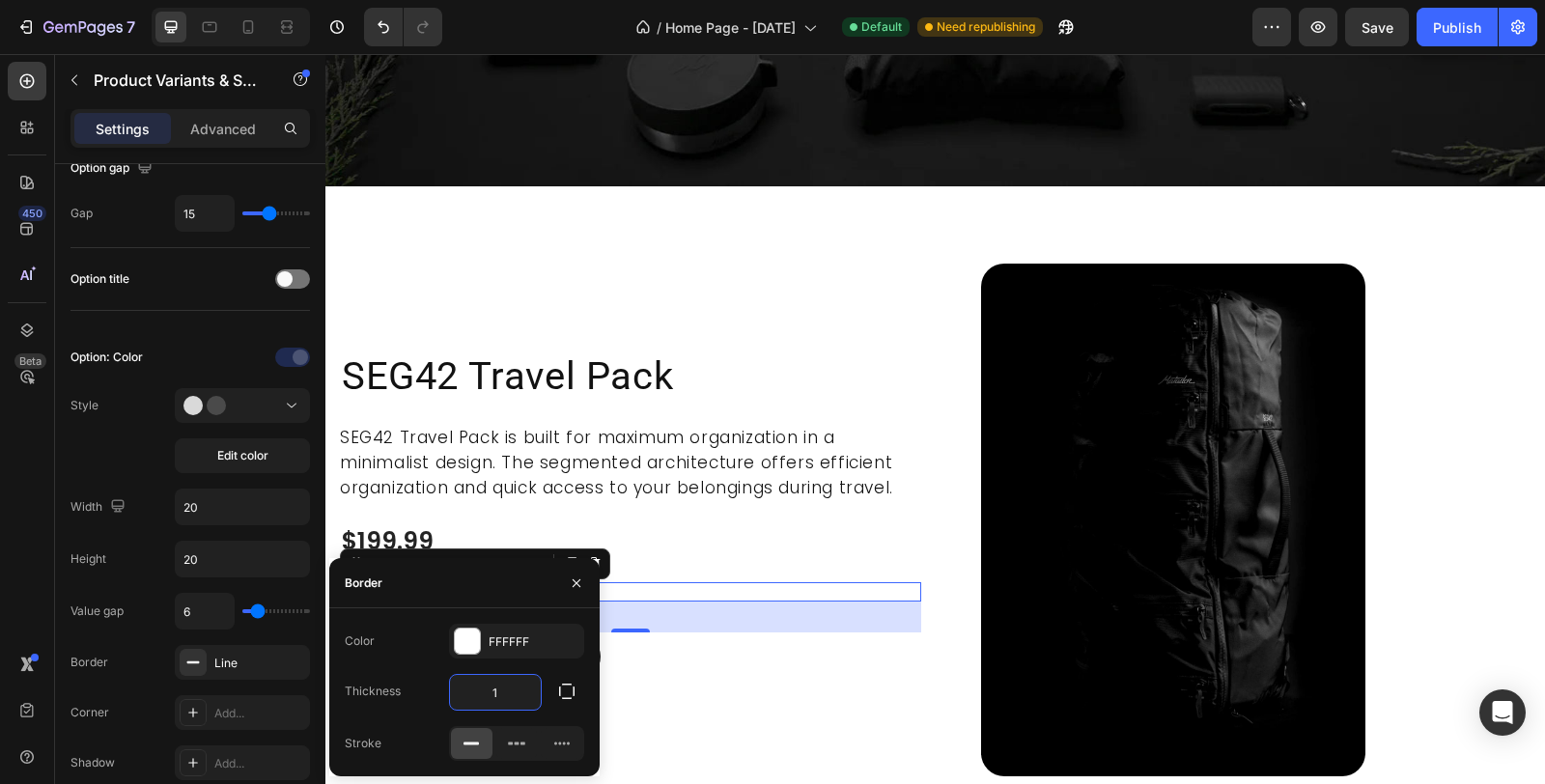 type on "0" 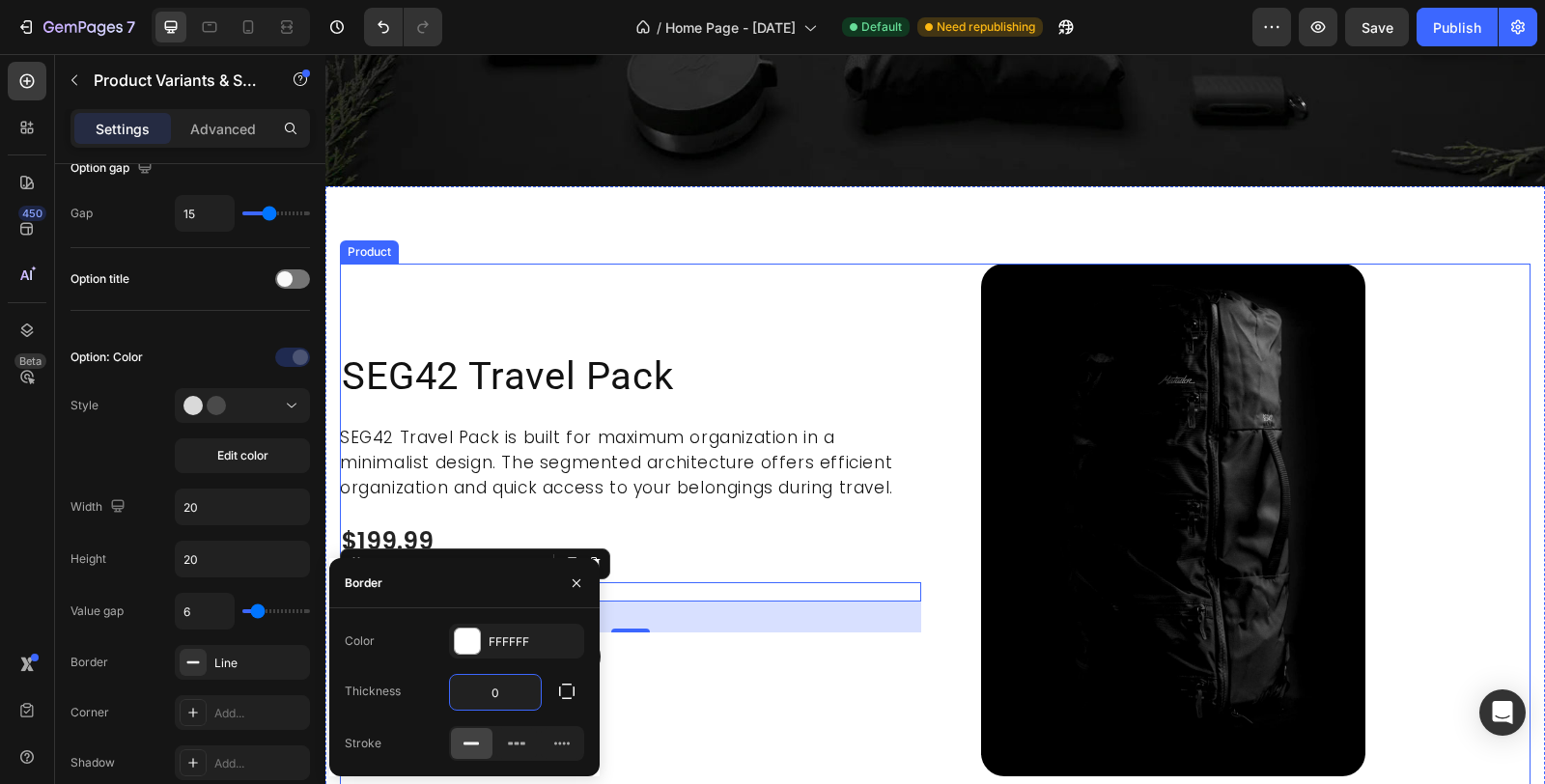 click on "SEG42 Travel Pack Product Title SEG42 Travel Pack is built for maximum organization in a minimalist design. The segmented architecture offers efficient organization and quick access to your belongings during travel.   Product Description $199.99 Product Price Product Price Black Black   Product Variants & Swatches   32 Add to cart Add to Cart" at bounding box center (631, 531) 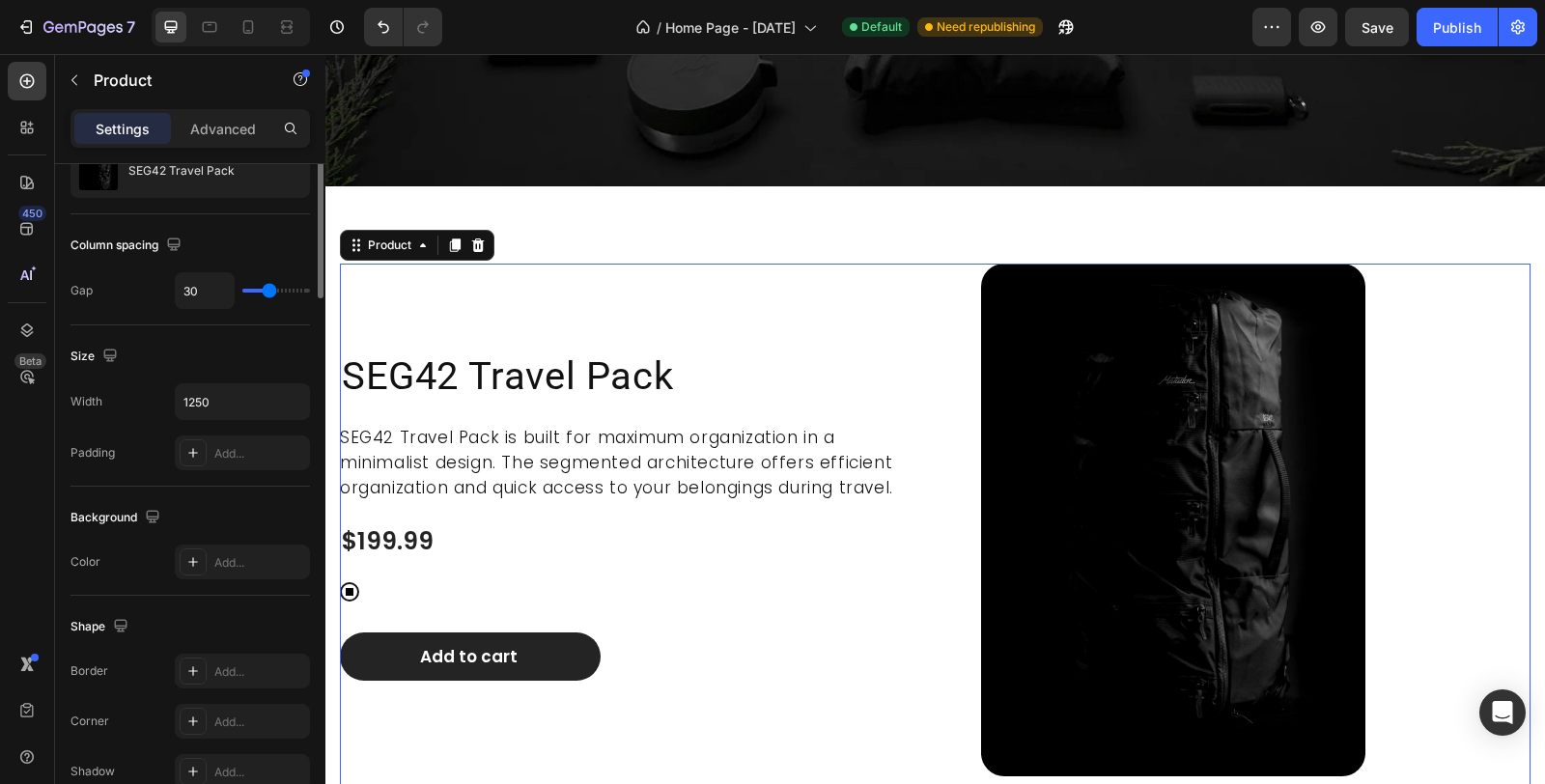 scroll, scrollTop: 0, scrollLeft: 0, axis: both 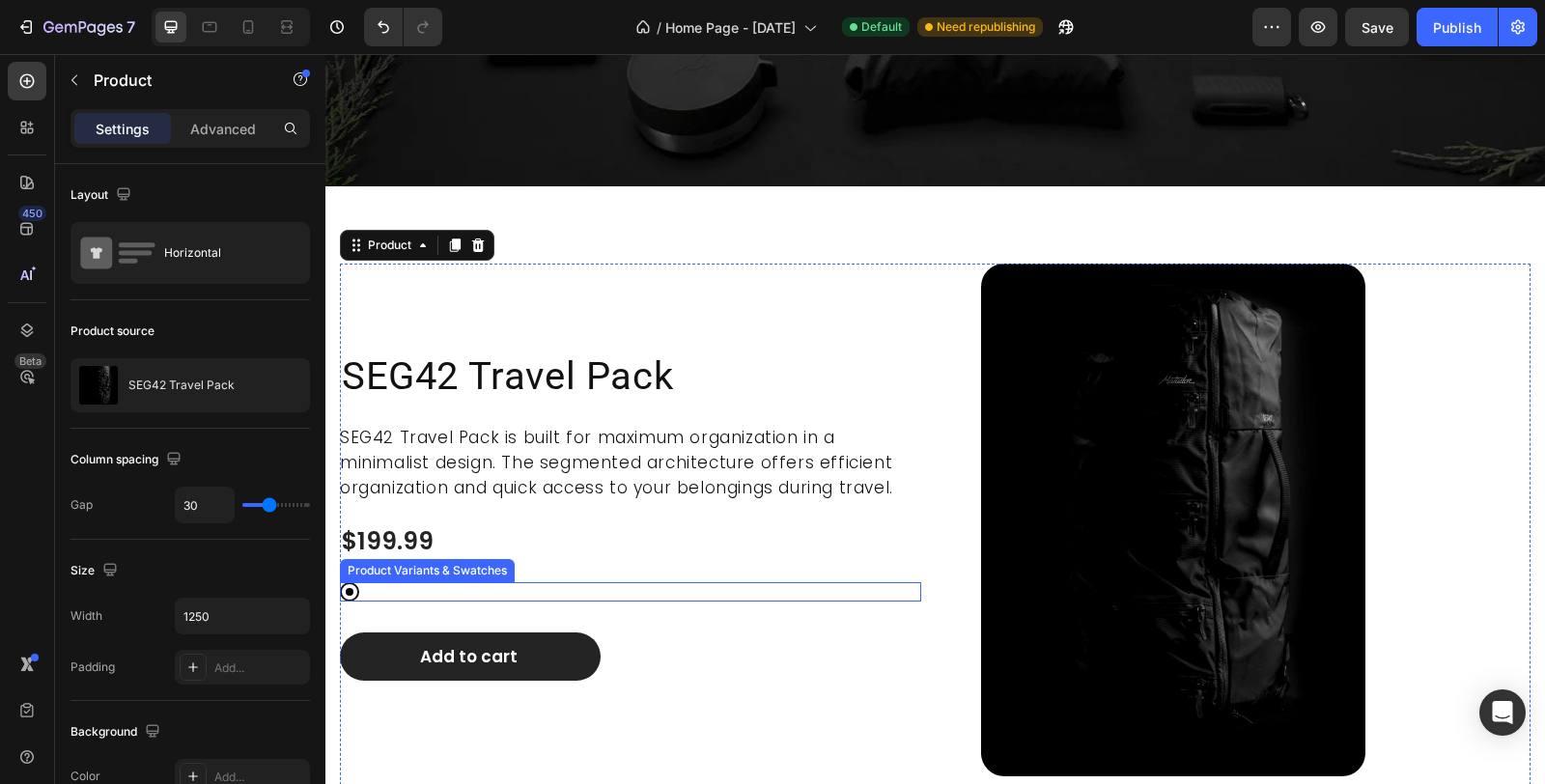 click at bounding box center (350, 592) 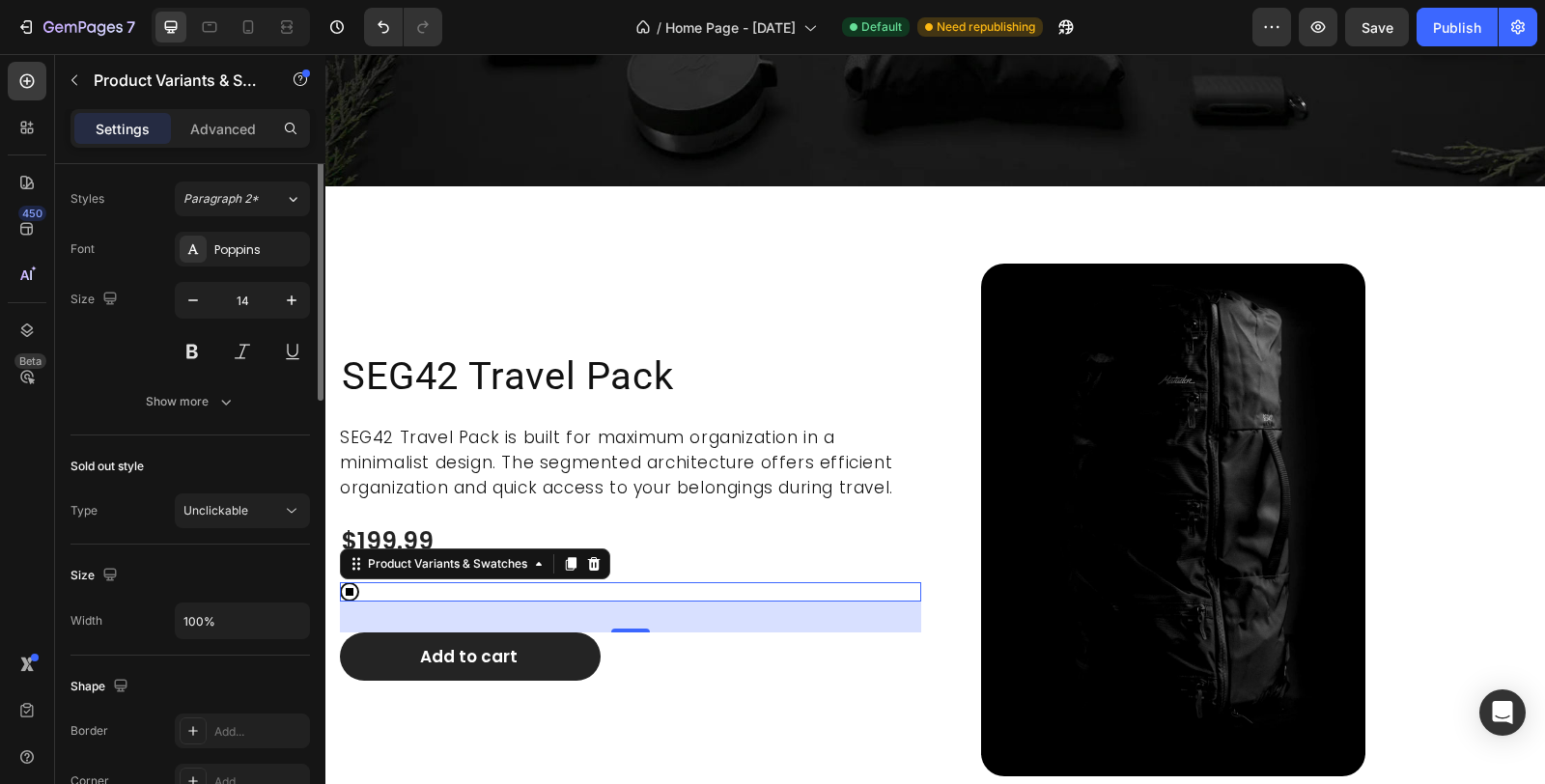 scroll, scrollTop: 214, scrollLeft: 0, axis: vertical 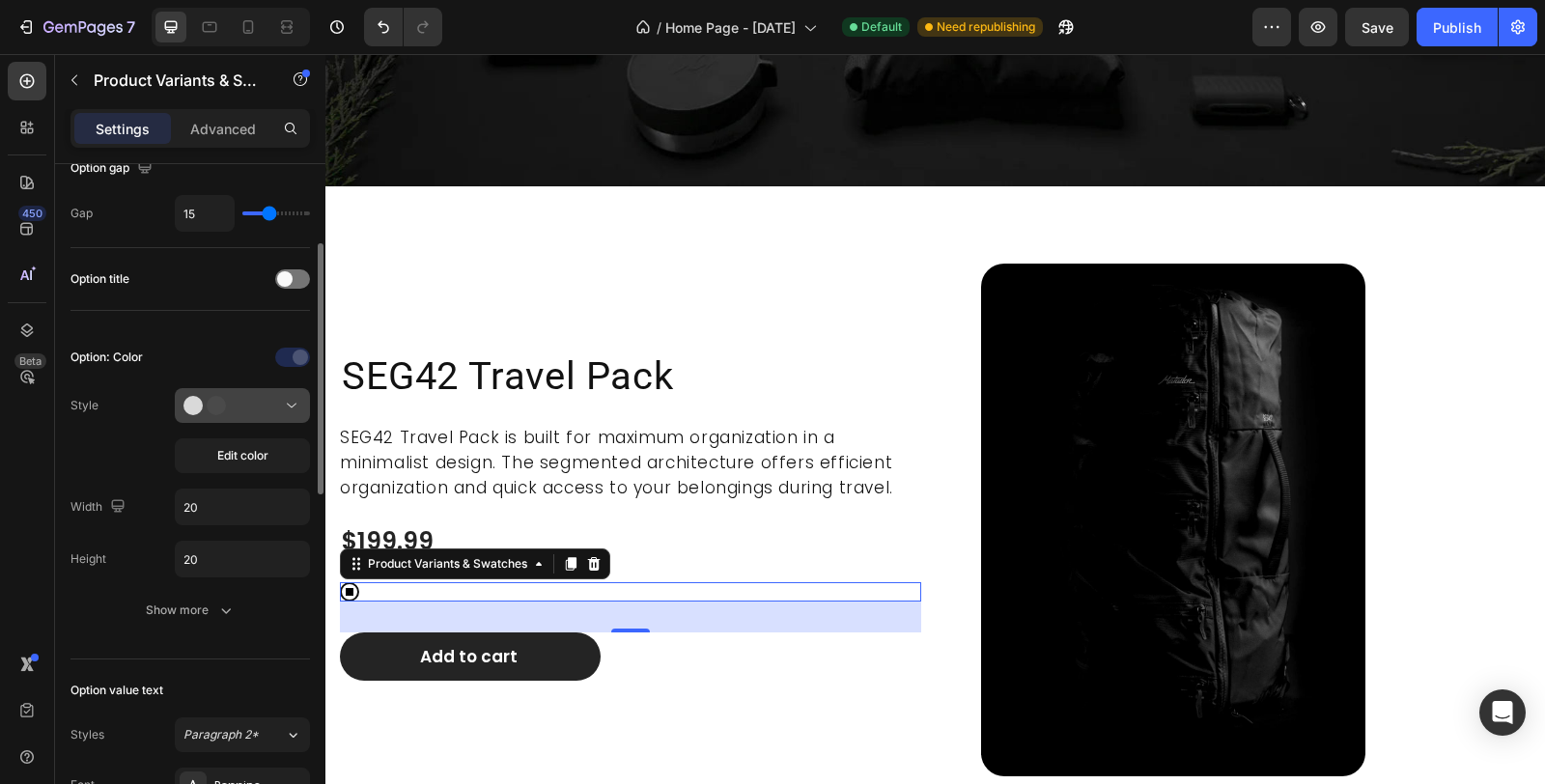 click 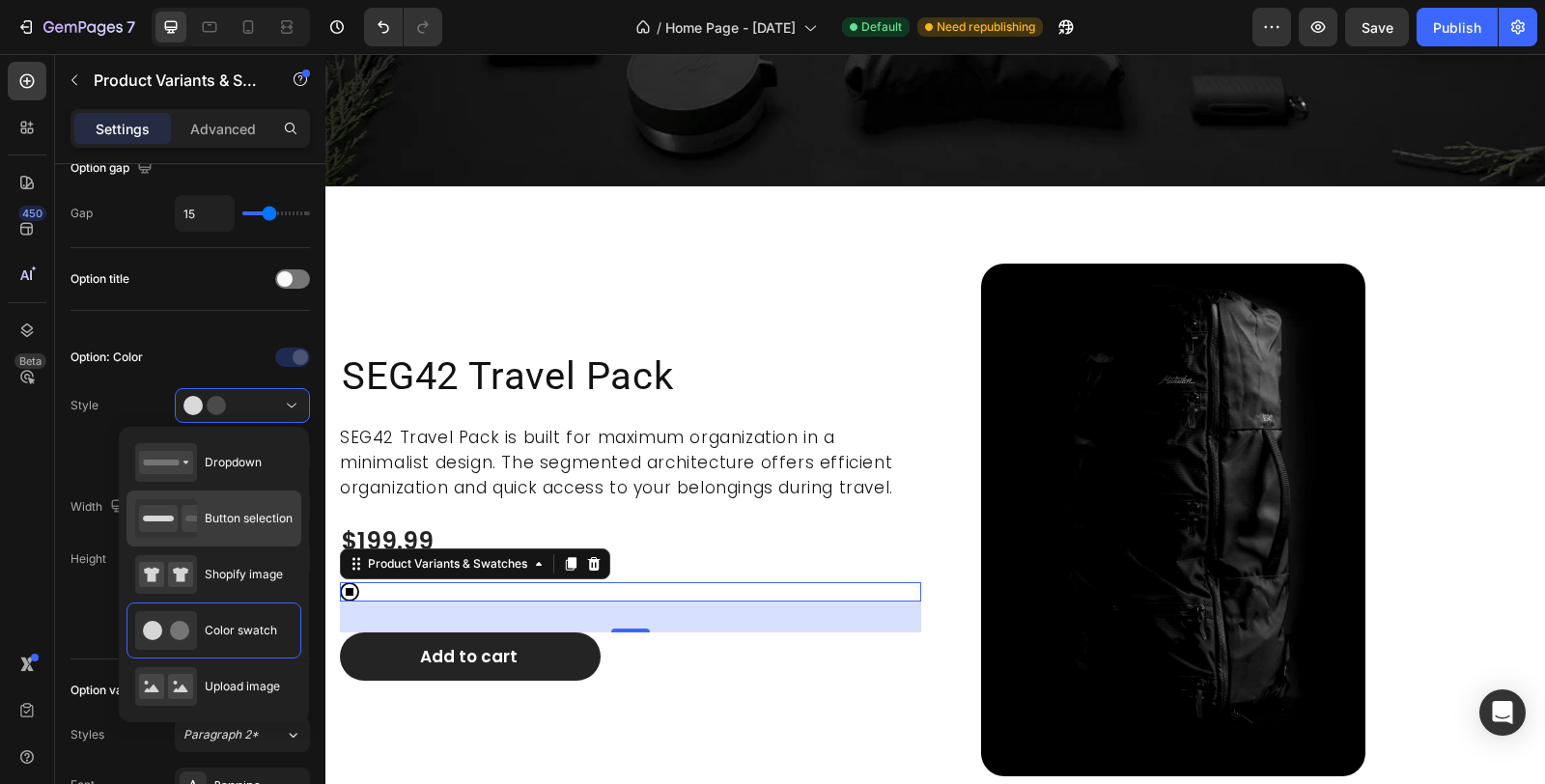 click on "Button selection" at bounding box center [248, 518] 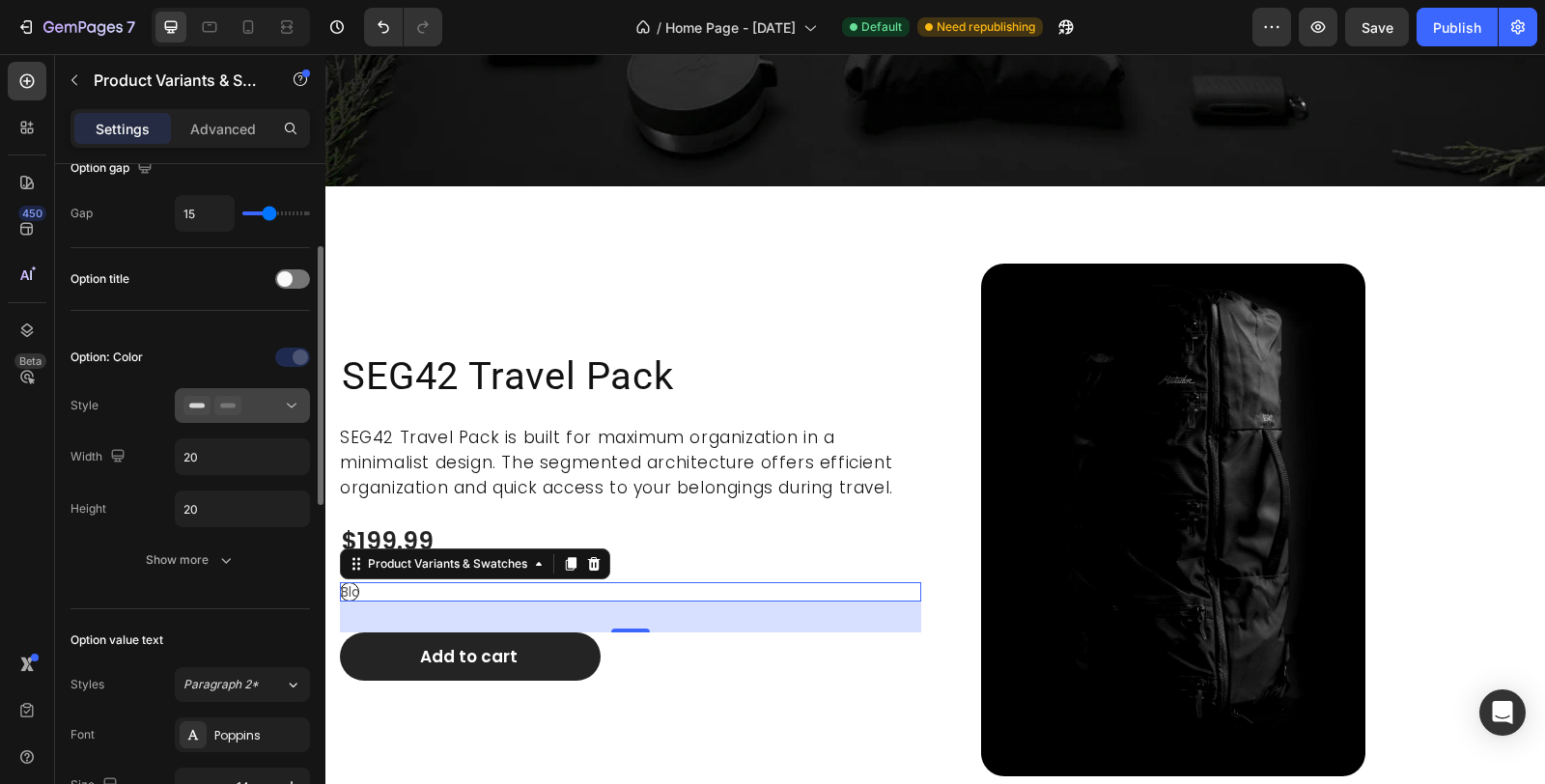 click at bounding box center (242, 406) 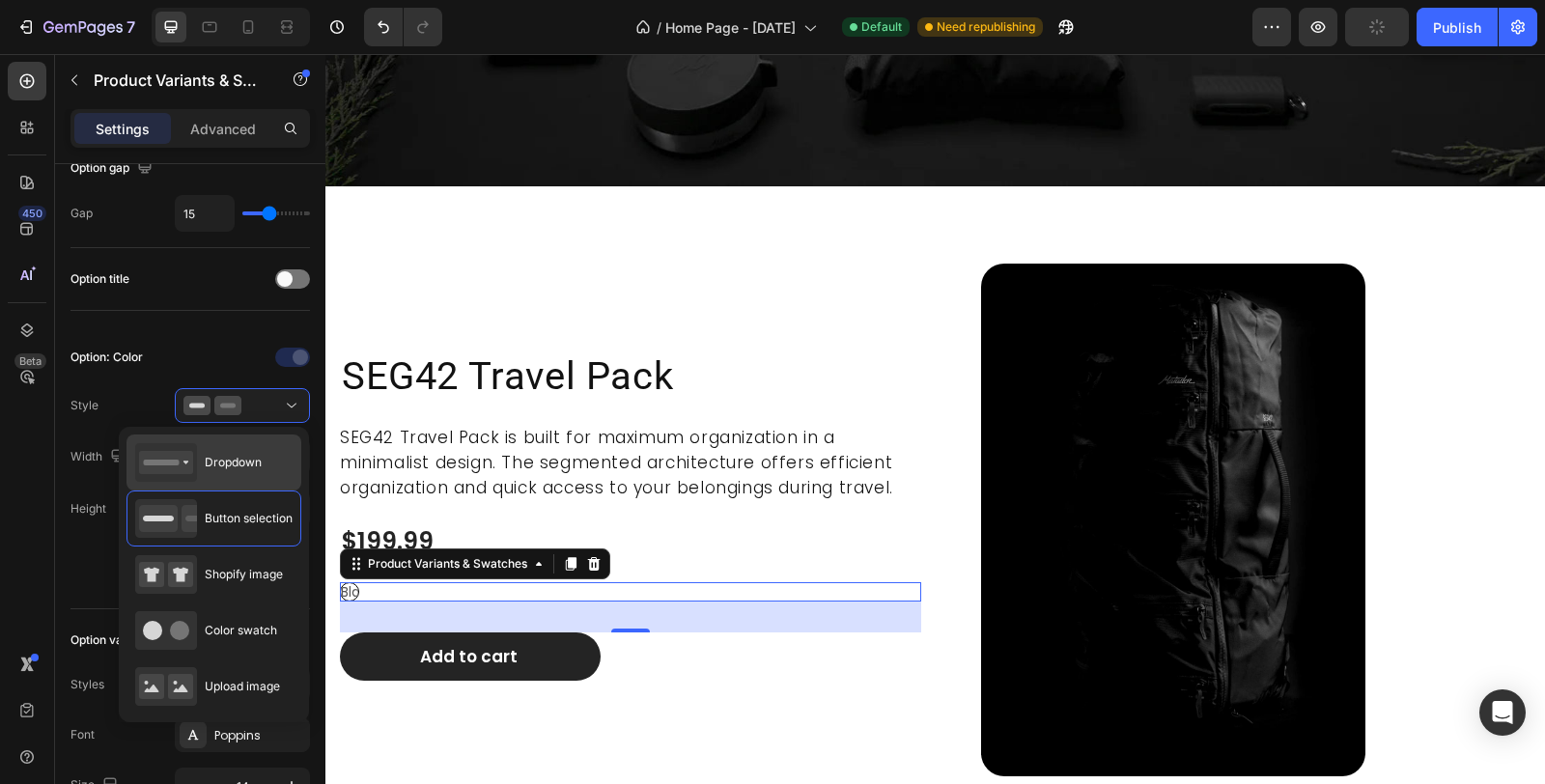 click on "Dropdown" at bounding box center (233, 462) 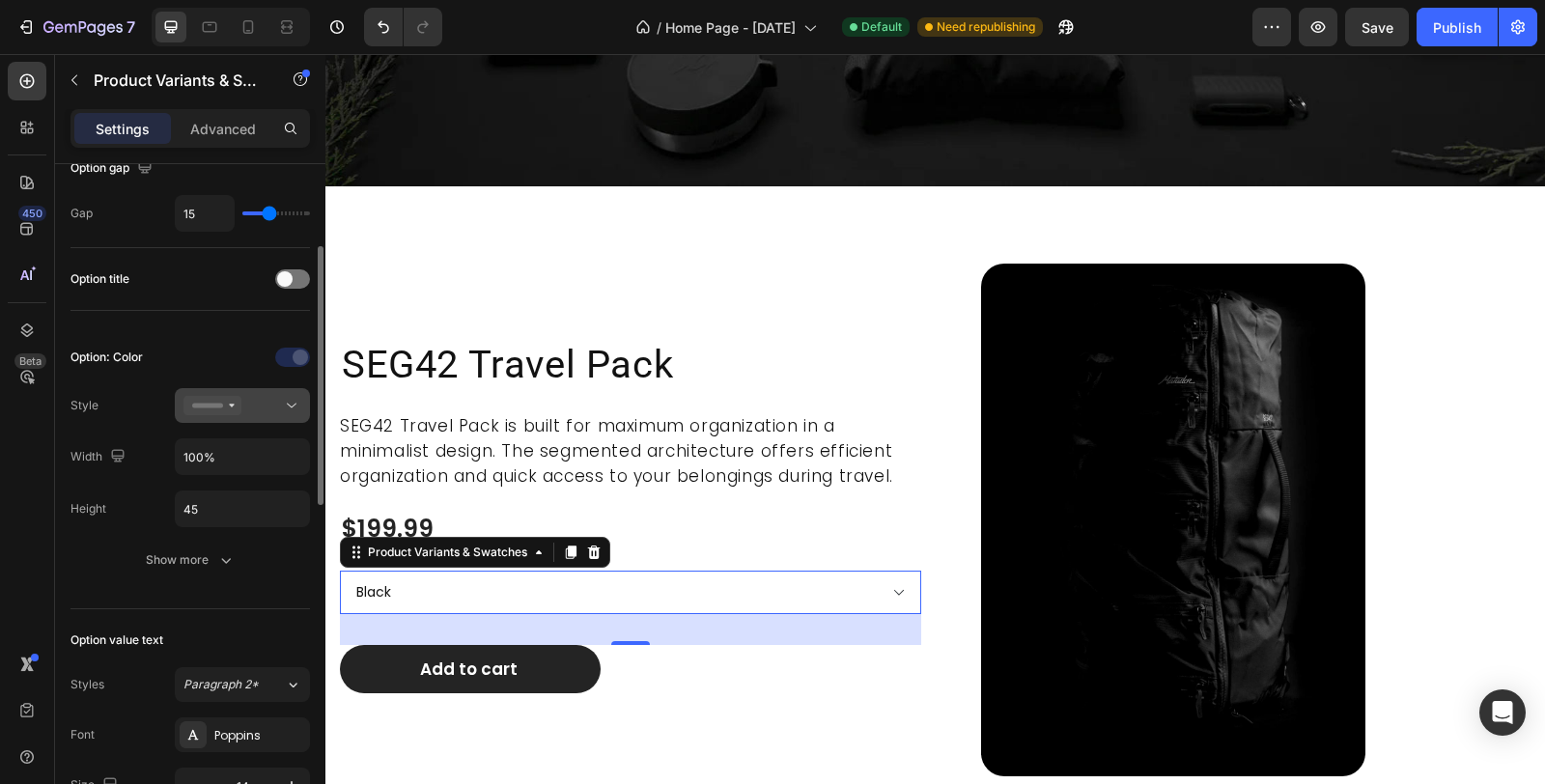 click at bounding box center (242, 406) 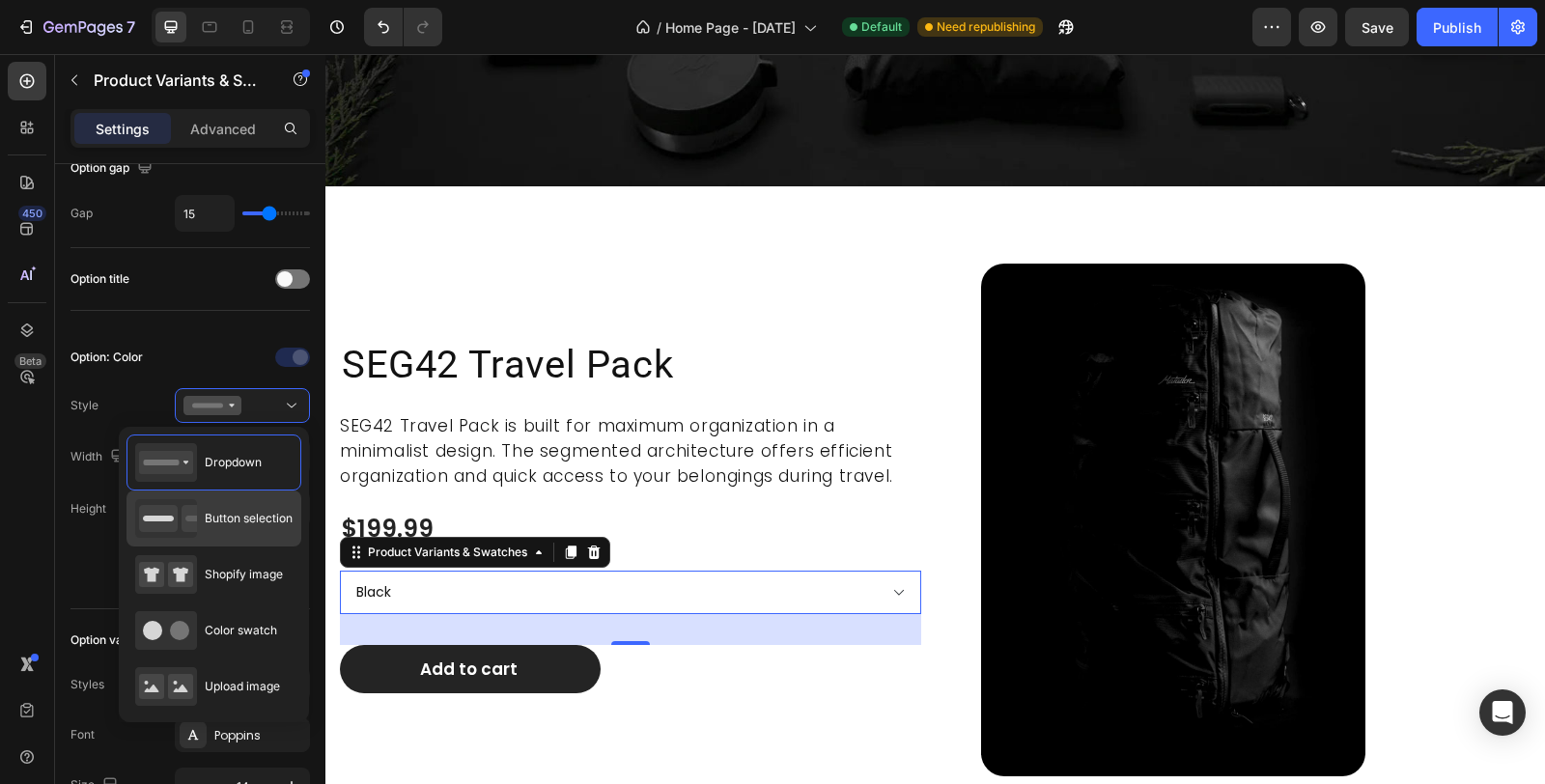 click on "Button selection" at bounding box center [213, 518] 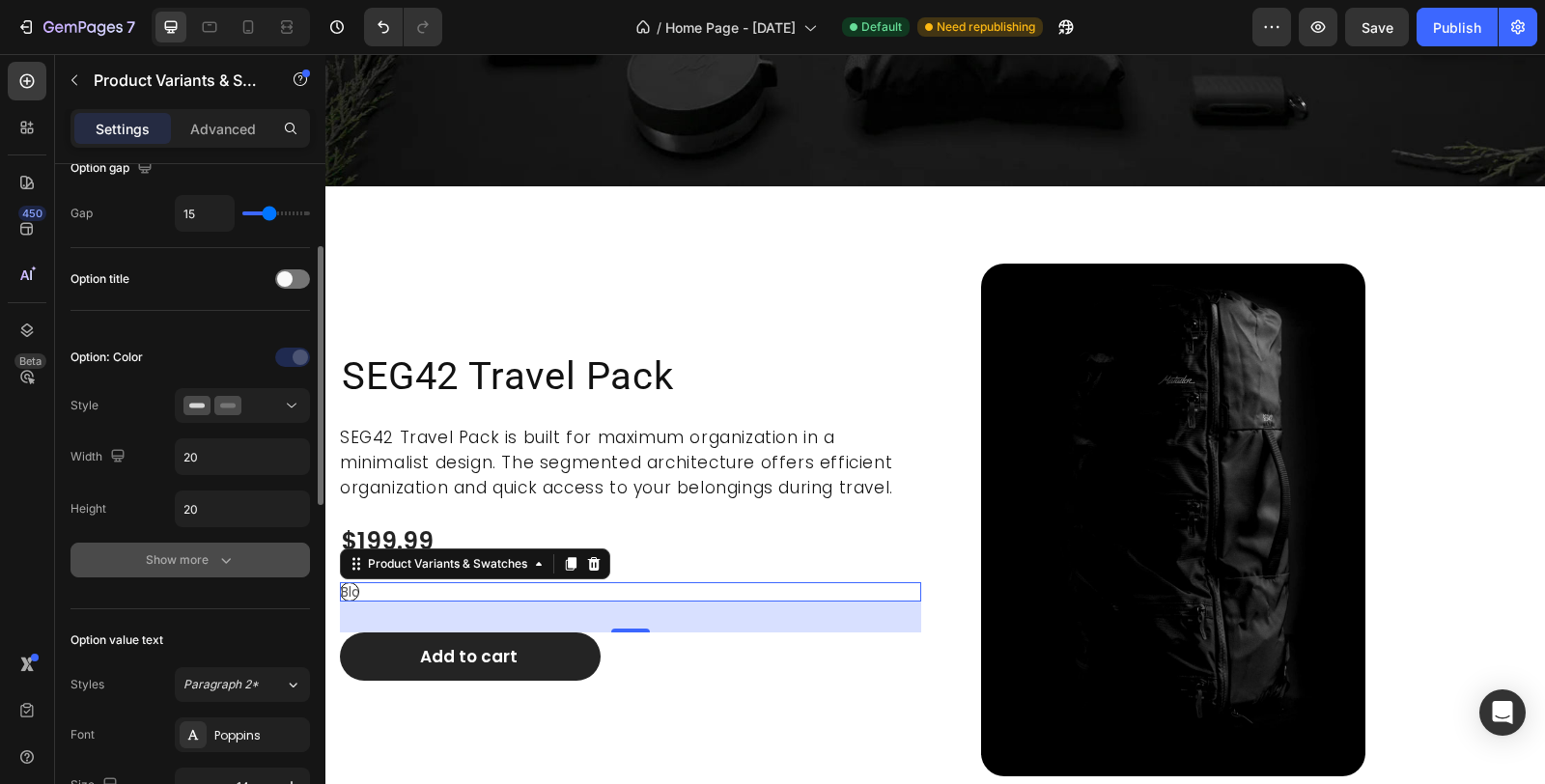 click on "Show more" at bounding box center (190, 560) 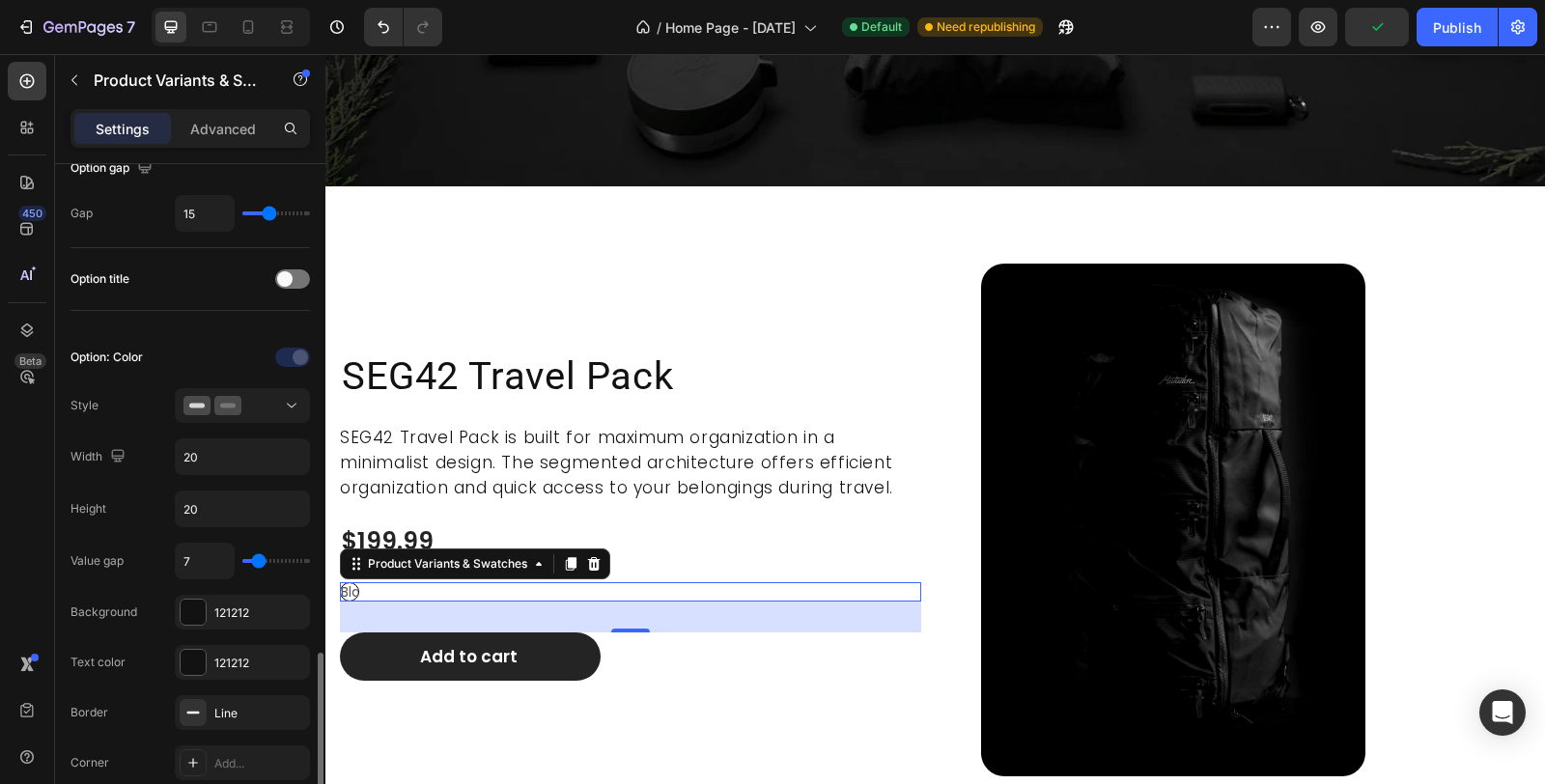 scroll, scrollTop: 536, scrollLeft: 0, axis: vertical 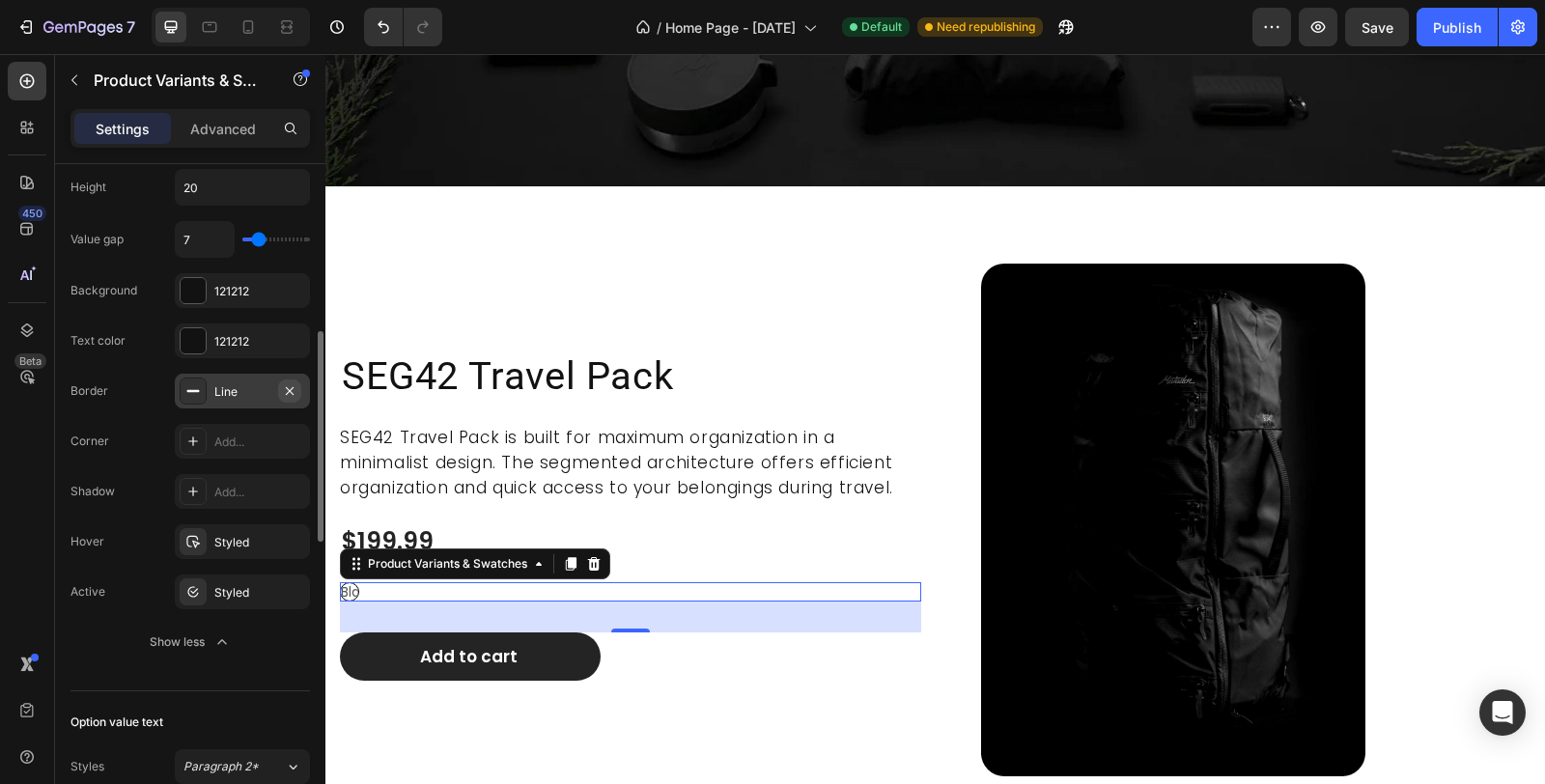 click 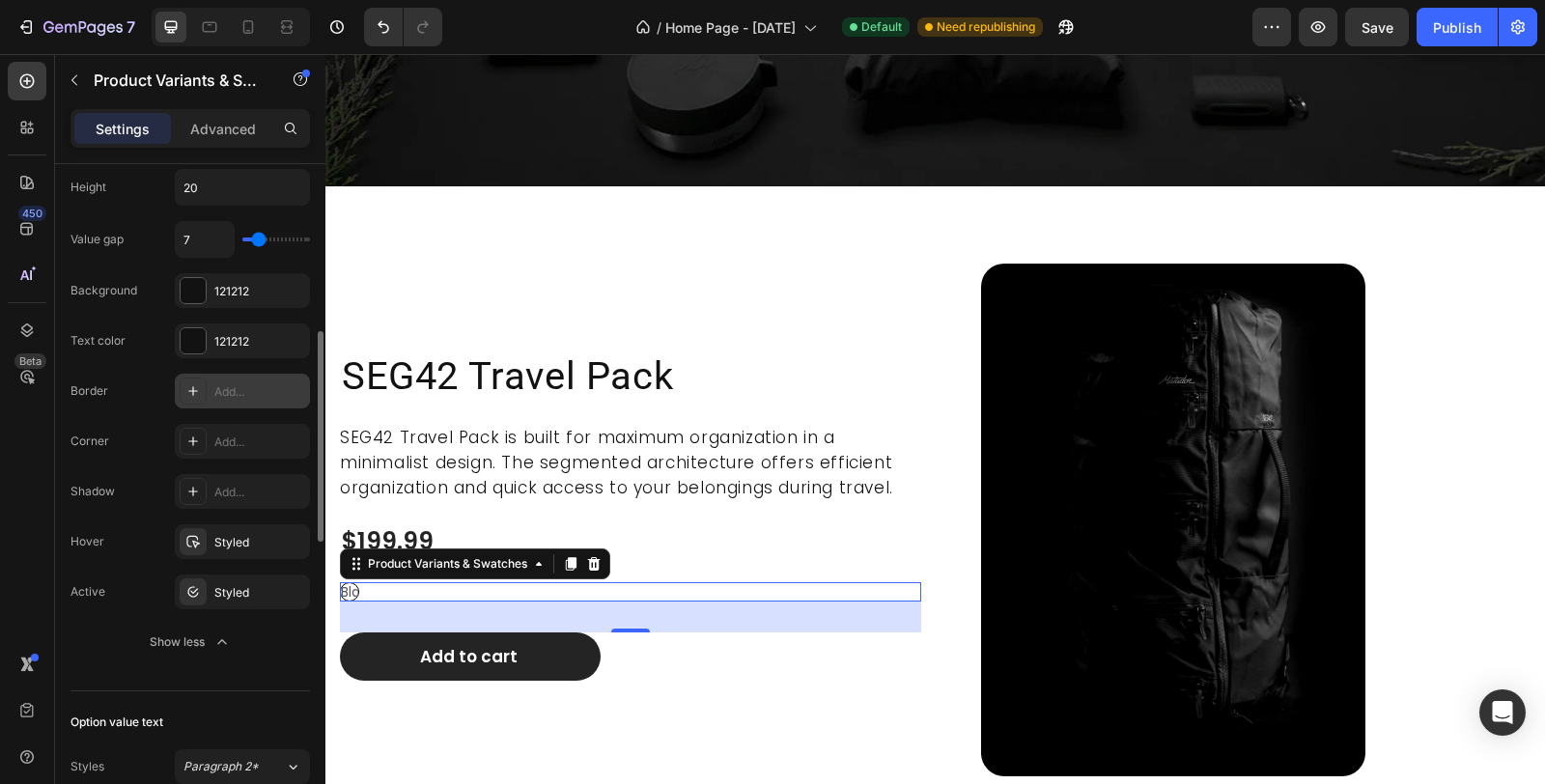 scroll, scrollTop: 214, scrollLeft: 0, axis: vertical 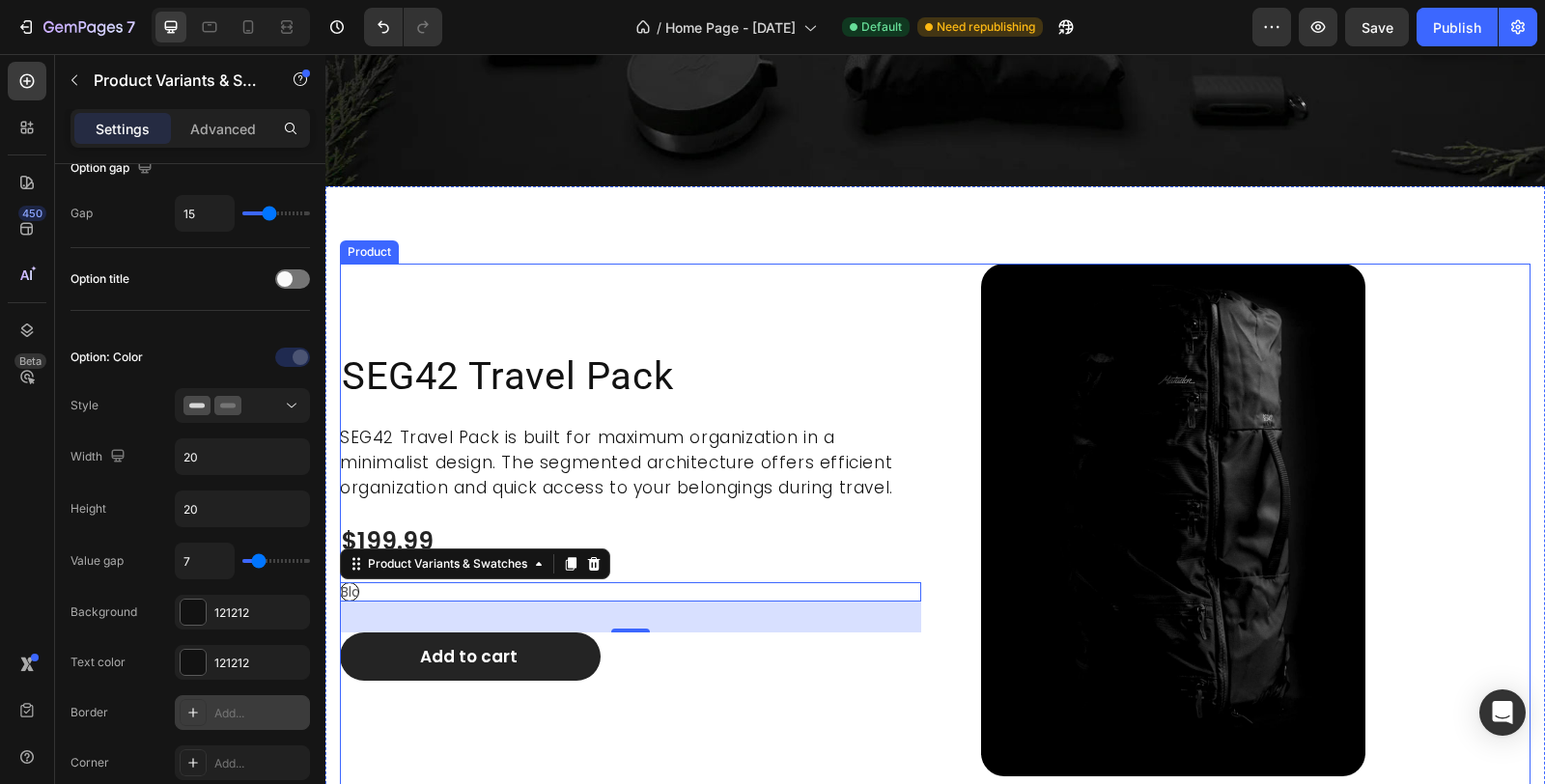 click on "SEG42 Travel Pack Product Title SEG42 Travel Pack is built for maximum organization in a minimalist design. The segmented architecture offers efficient organization and quick access to your belongings during travel.   Product Description $199.99 Product Price Product Price Black Black     Black Product Variants & Swatches   32 Add to cart Add to Cart" at bounding box center (631, 531) 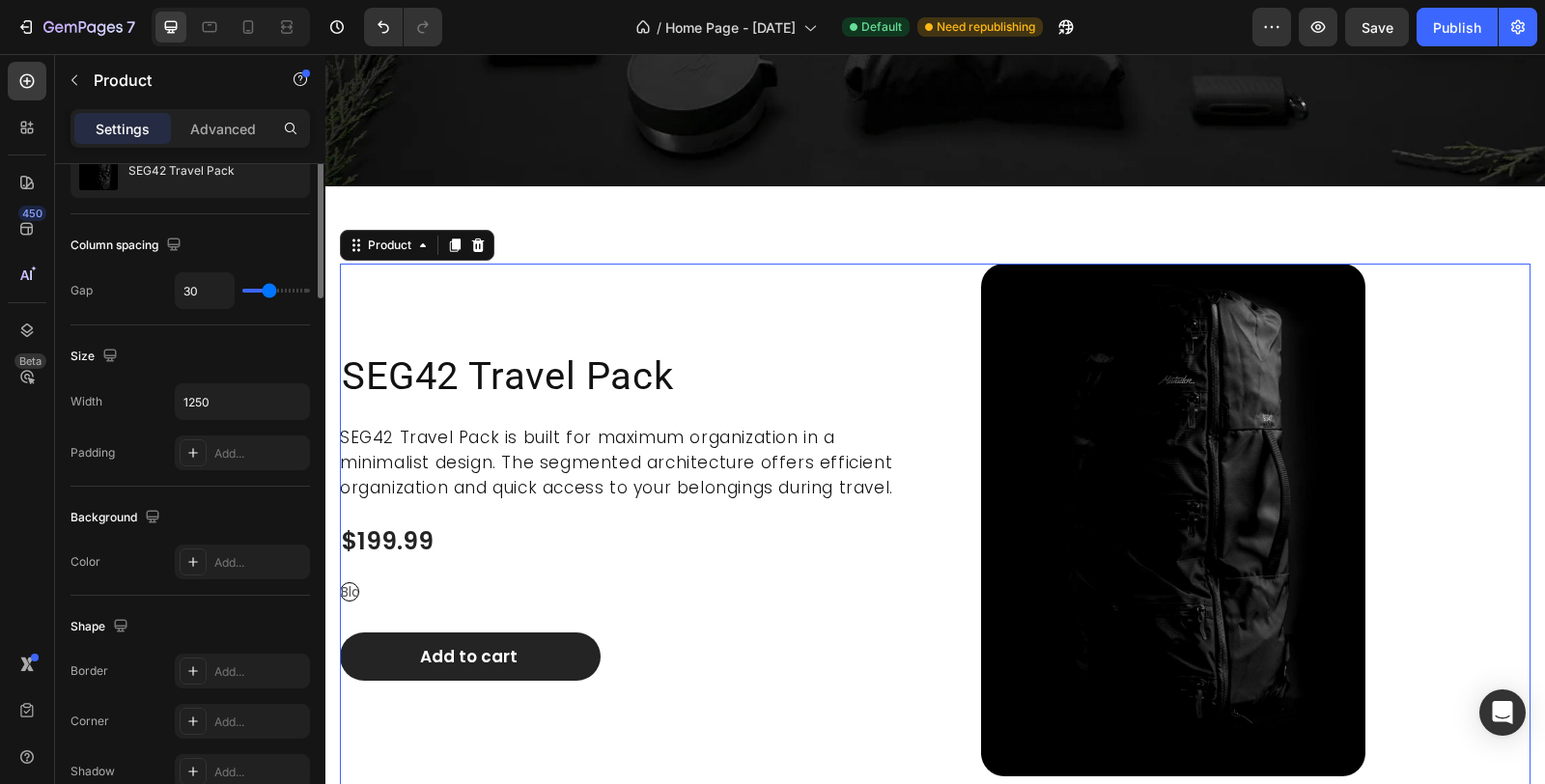 scroll, scrollTop: 0, scrollLeft: 0, axis: both 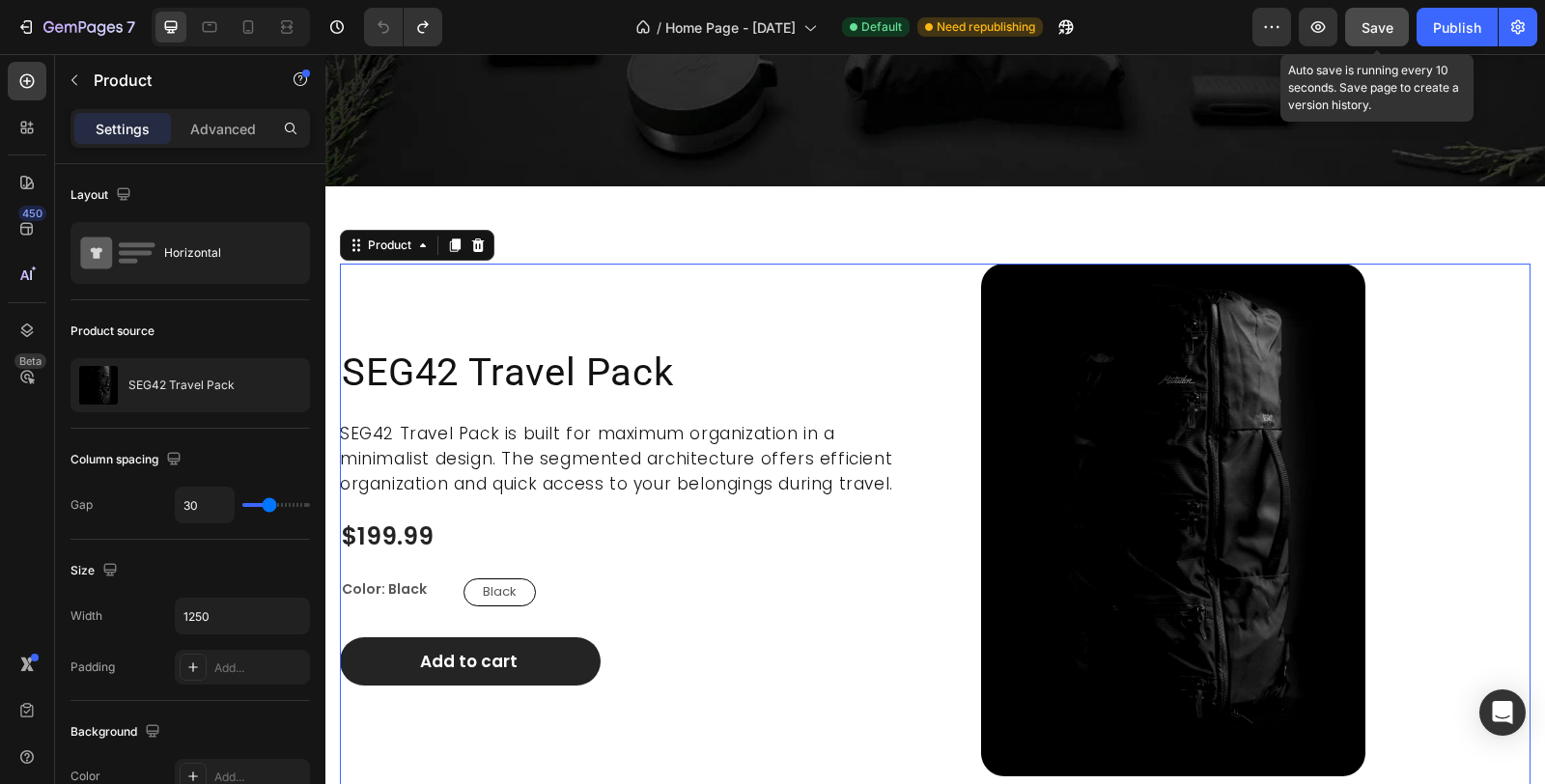 click on "Save" at bounding box center (1377, 27) 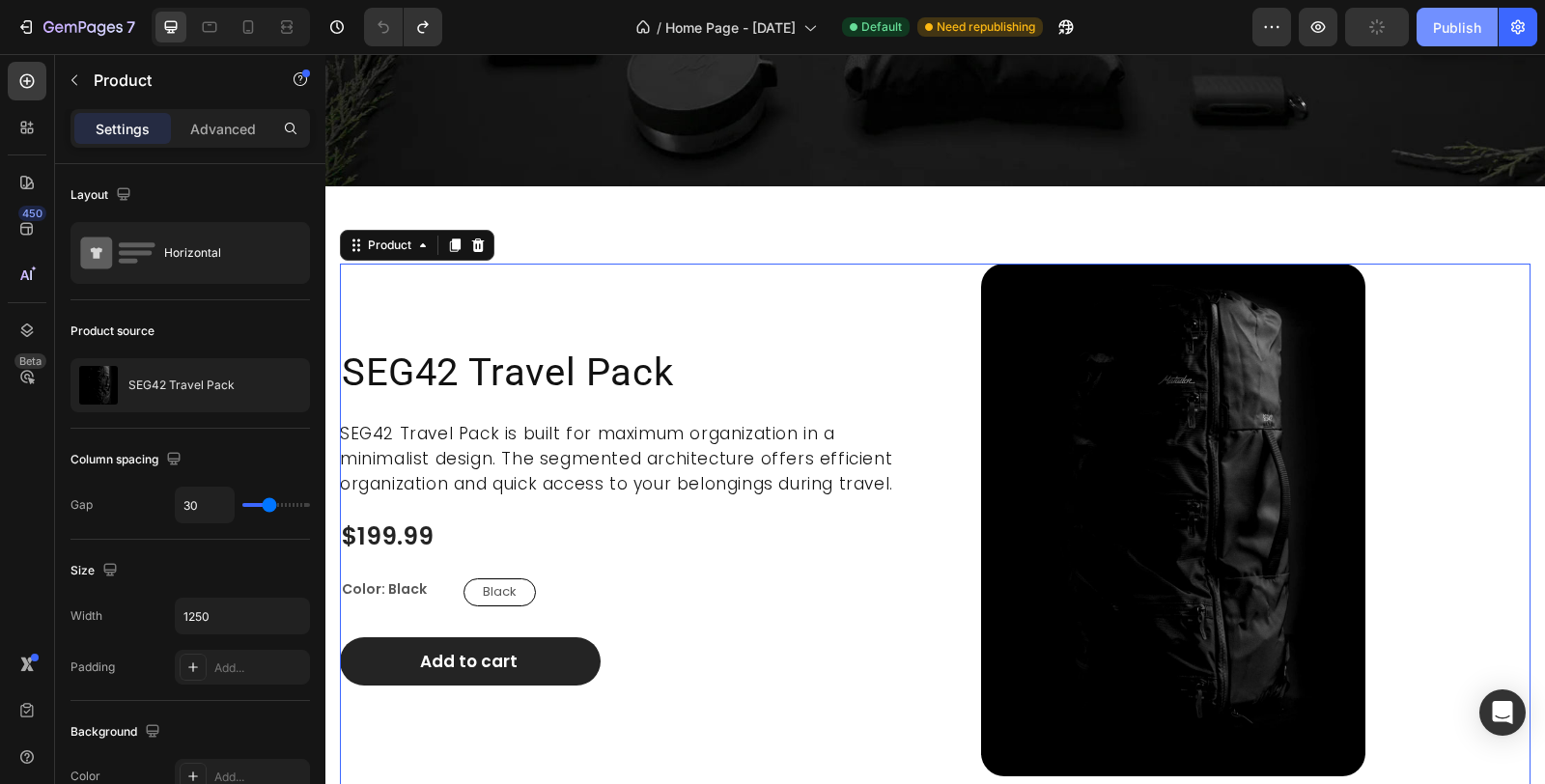 click on "Publish" 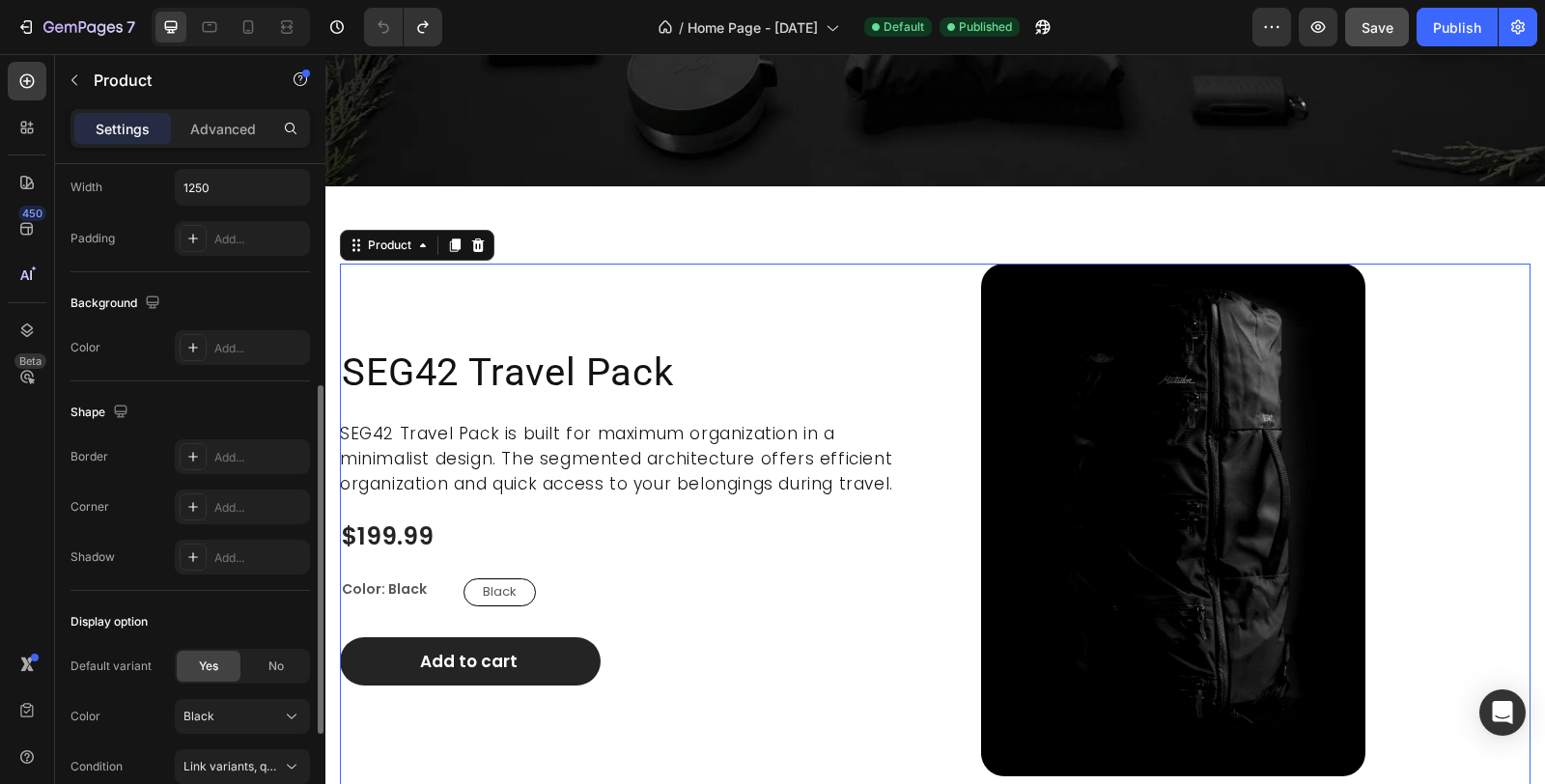 scroll, scrollTop: 0, scrollLeft: 0, axis: both 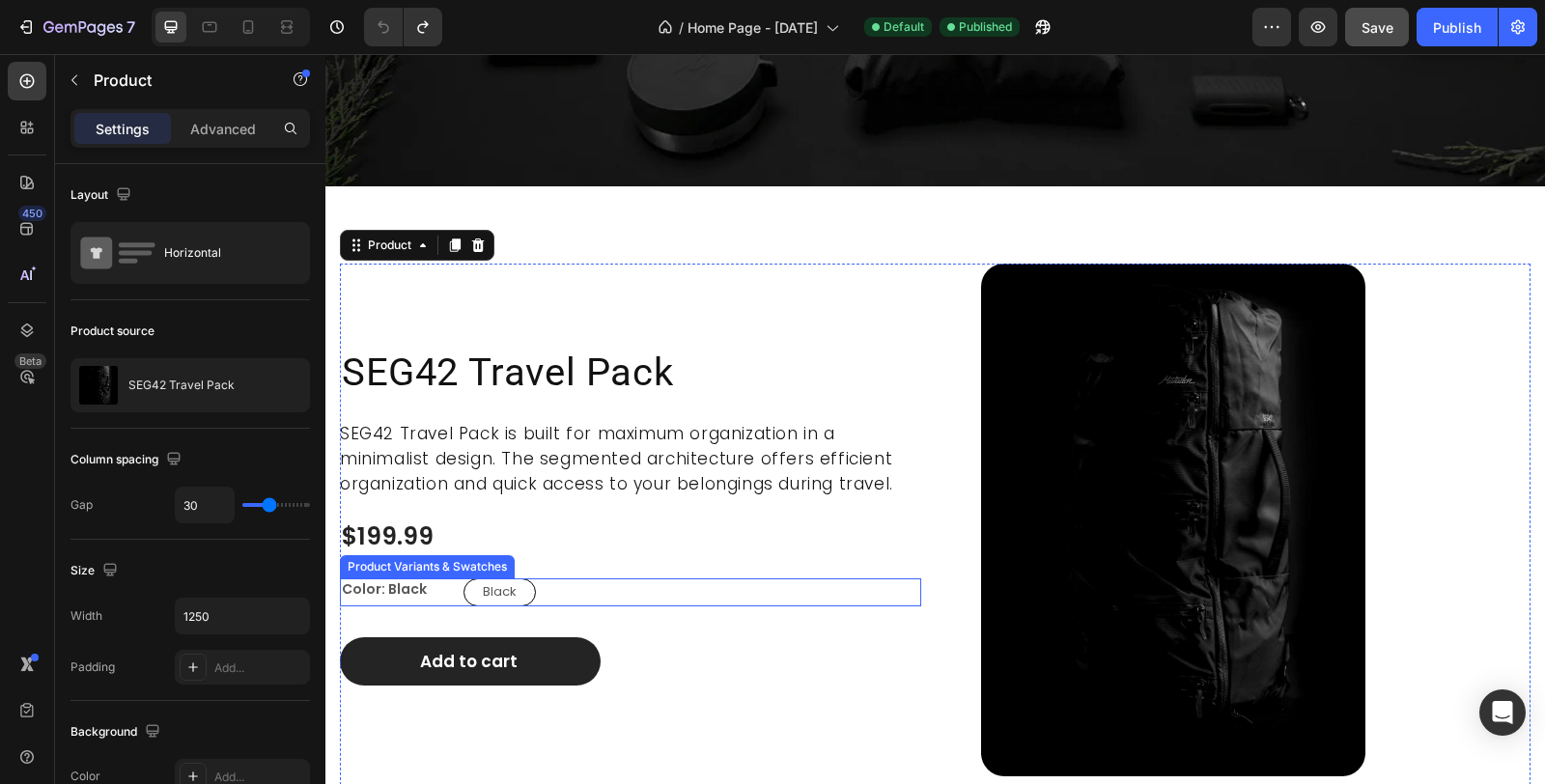 click on "Color: Black" at bounding box center [398, 589] 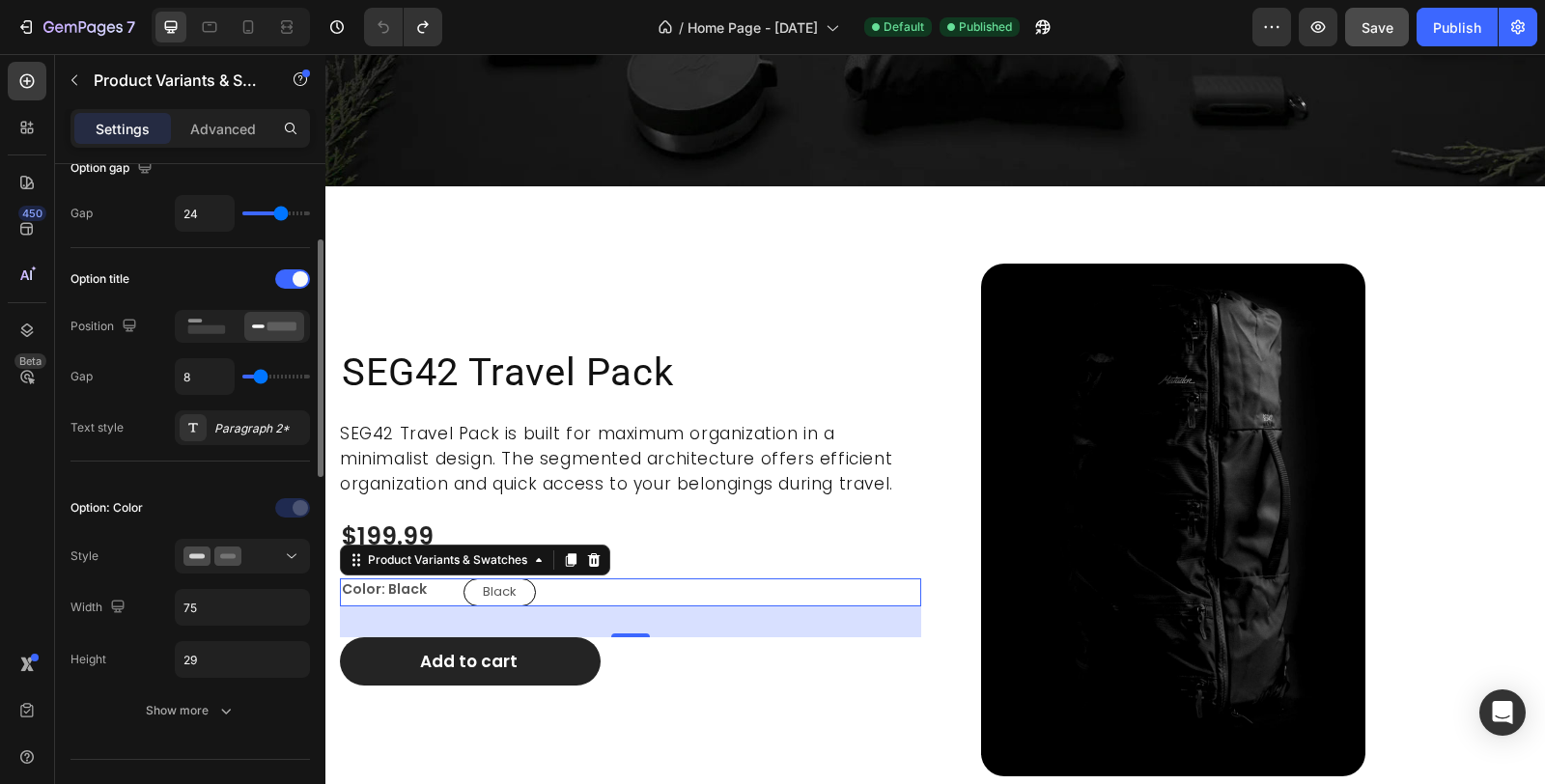 scroll, scrollTop: 0, scrollLeft: 0, axis: both 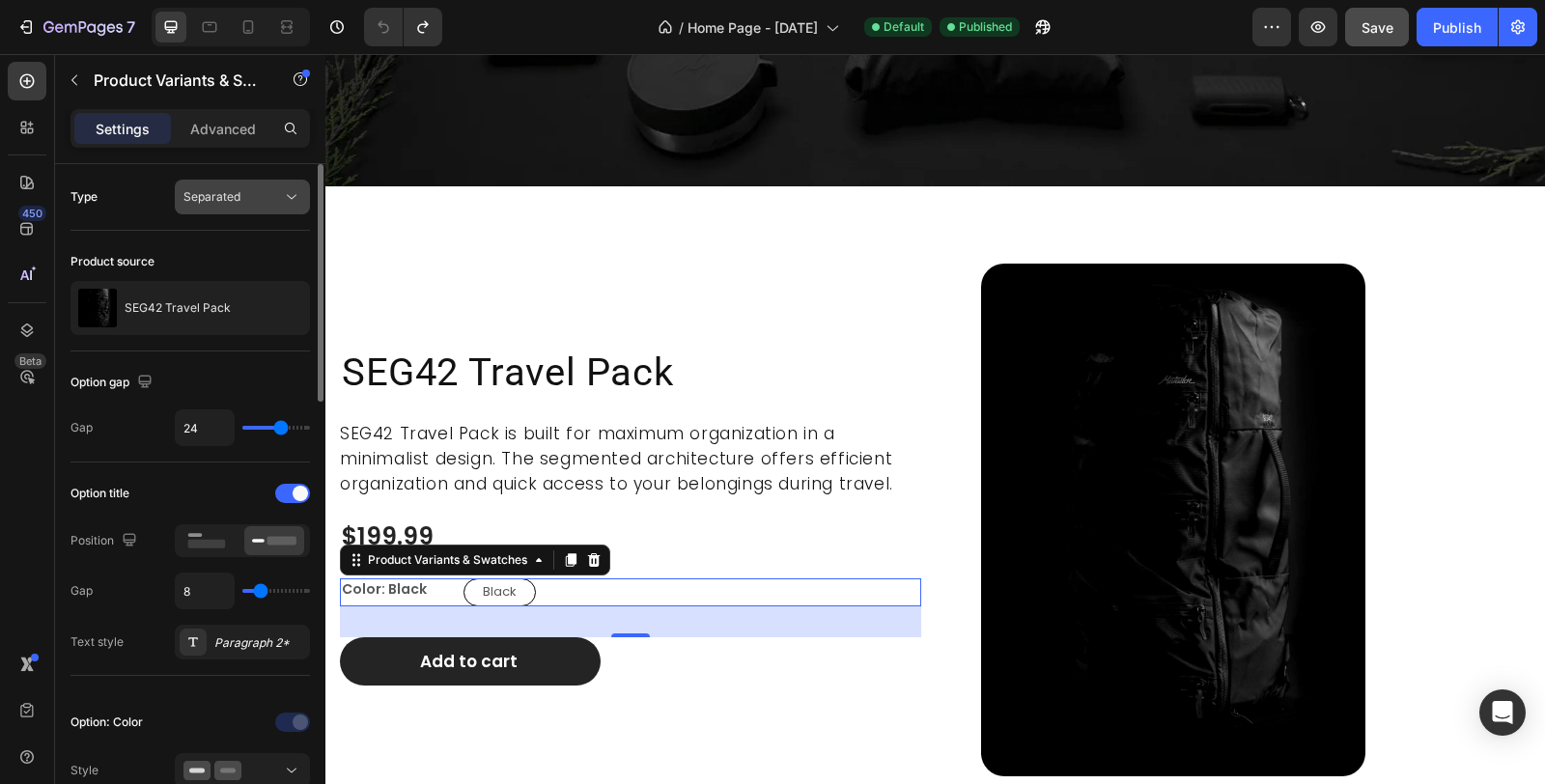 click on "Separated" 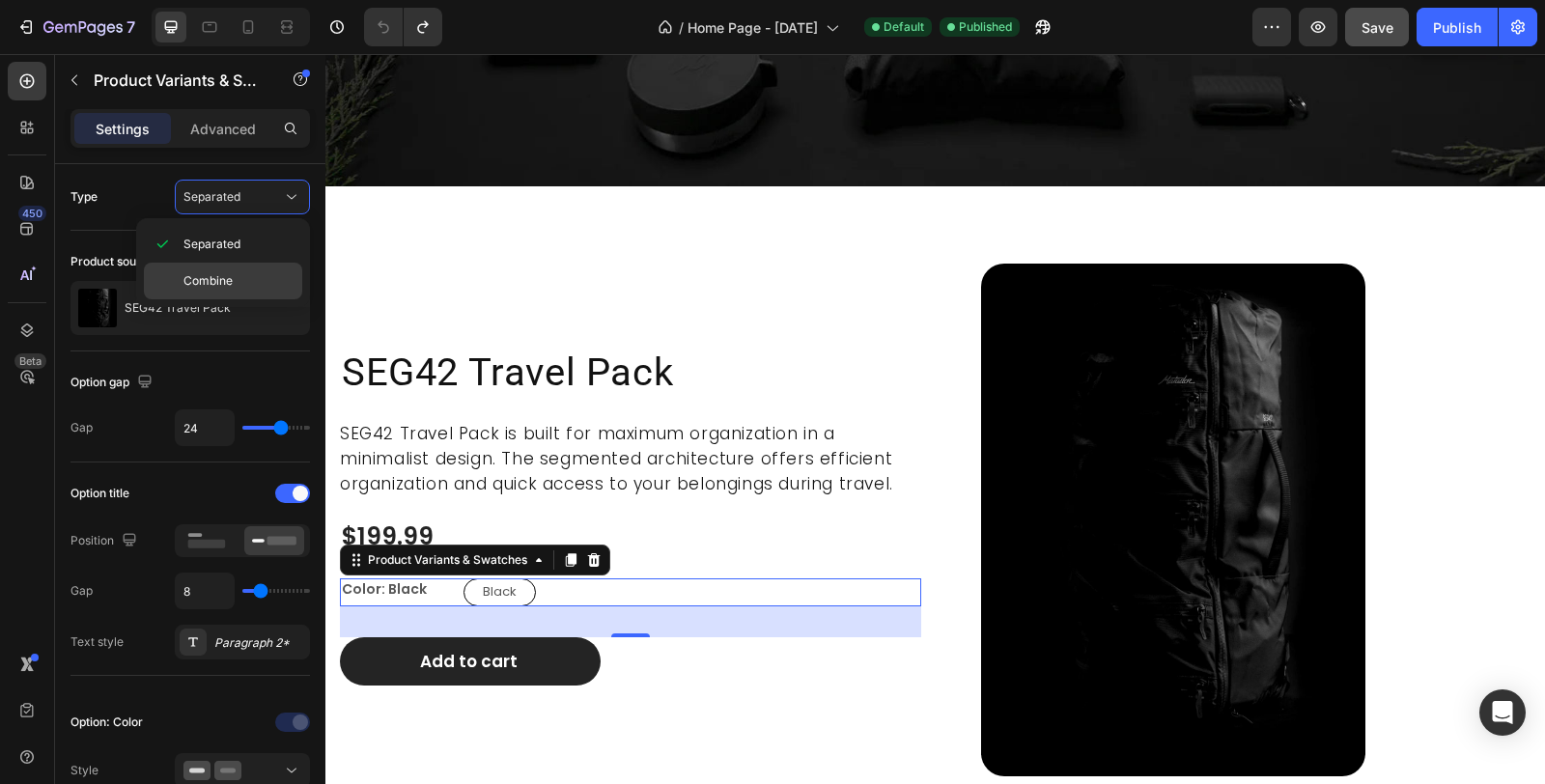 click on "Combine" at bounding box center [208, 281] 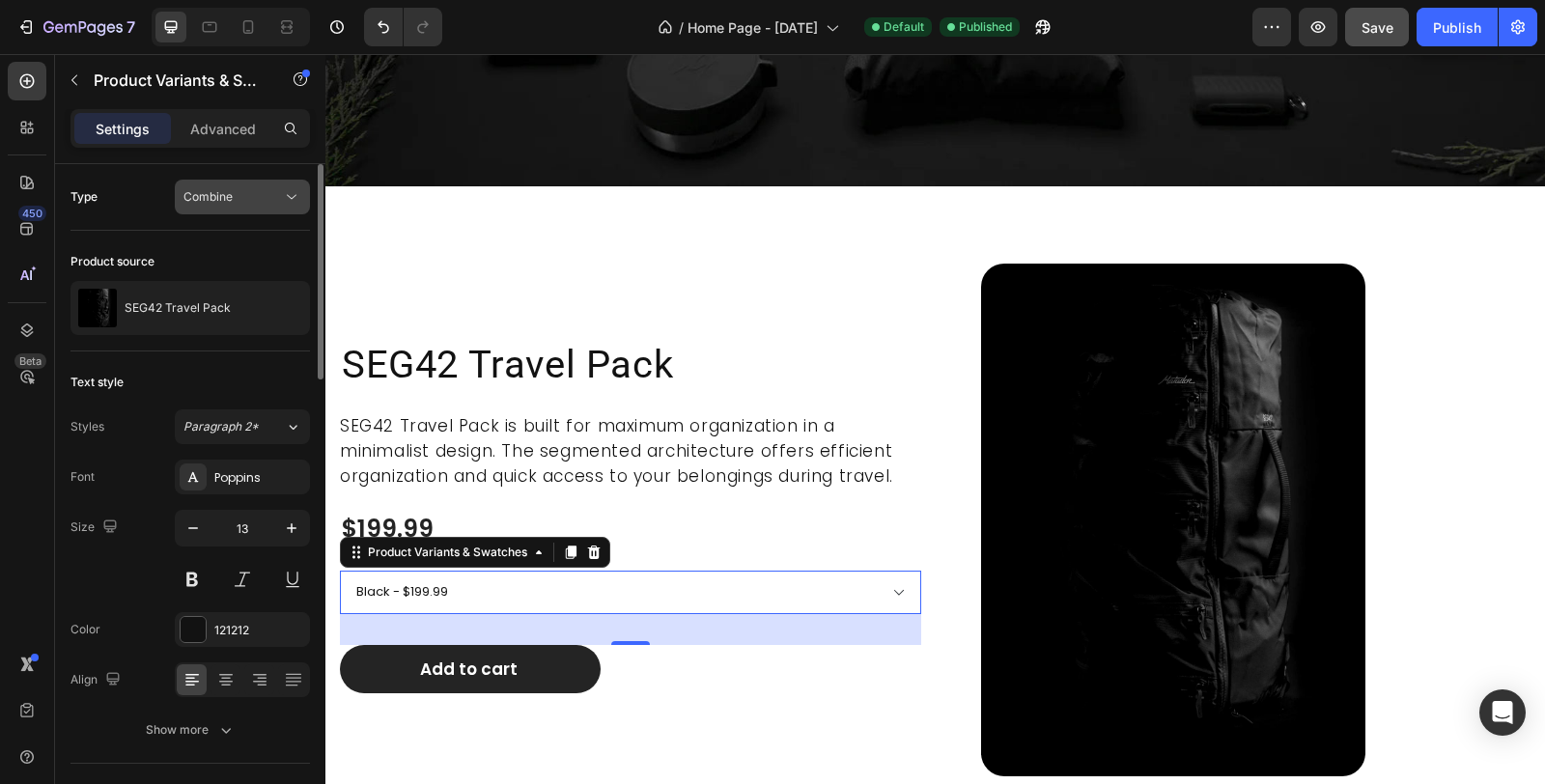 click on "Combine" at bounding box center (233, 197) 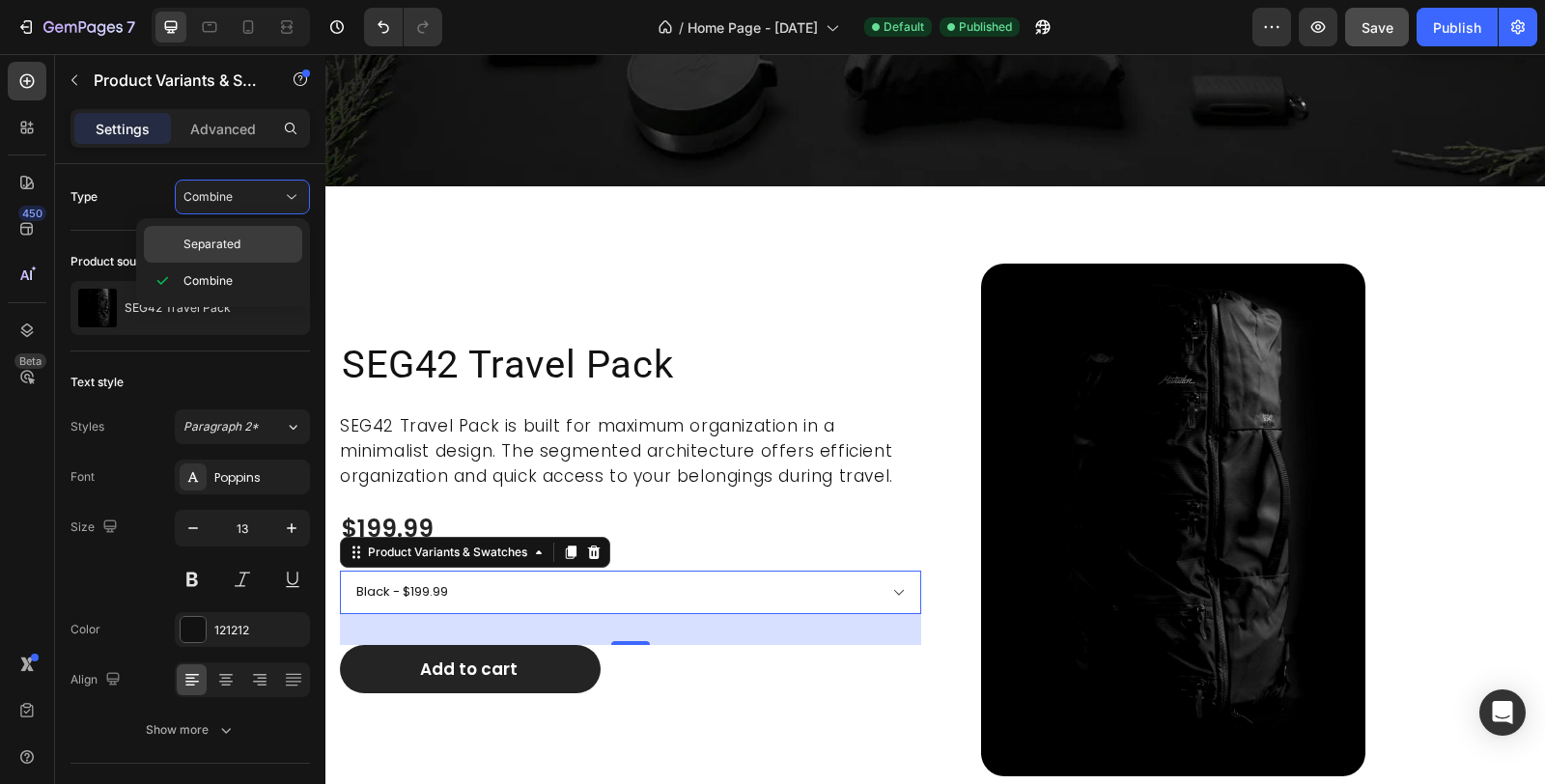 click on "Separated" at bounding box center [211, 244] 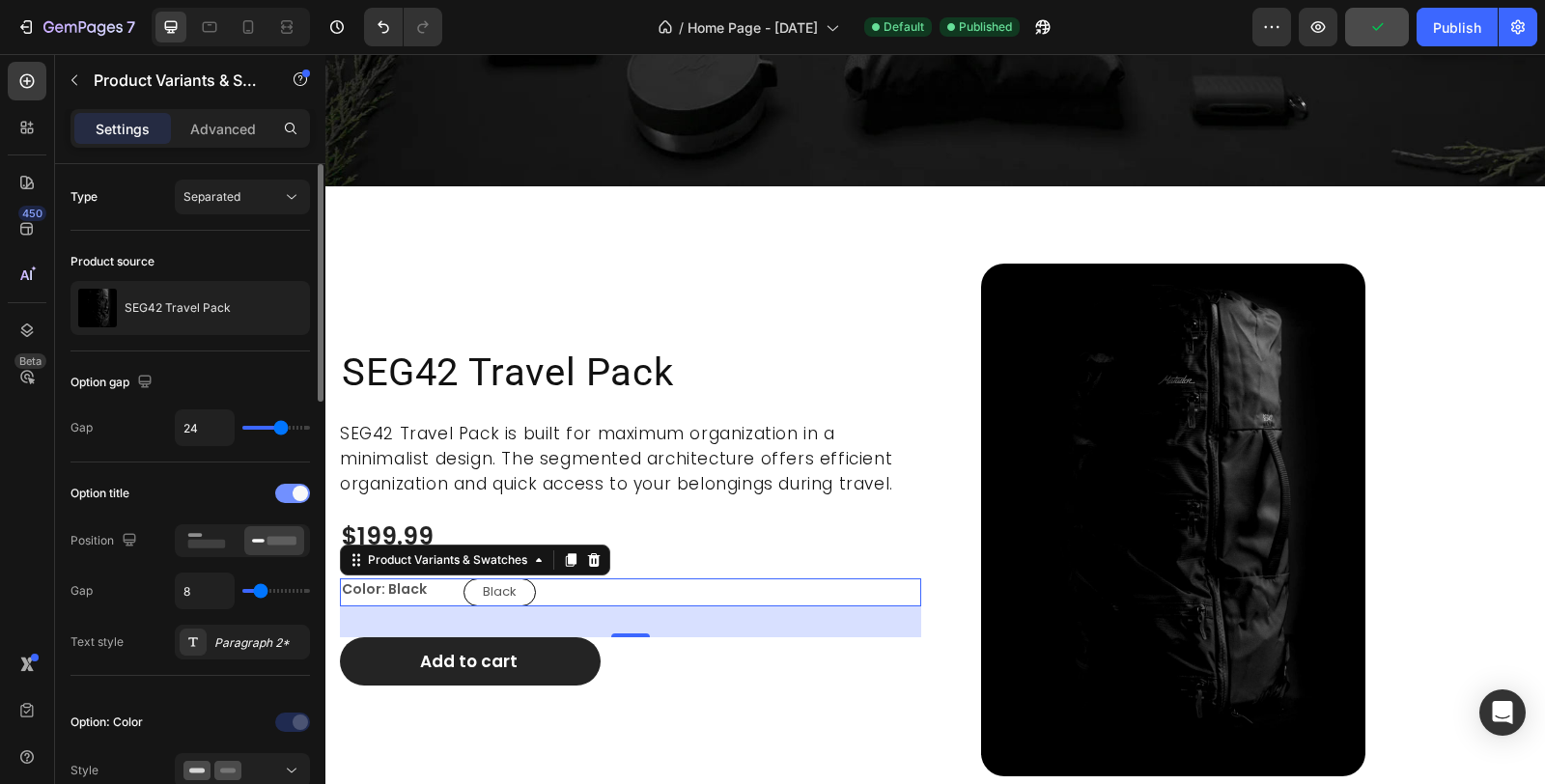 click at bounding box center [300, 493] 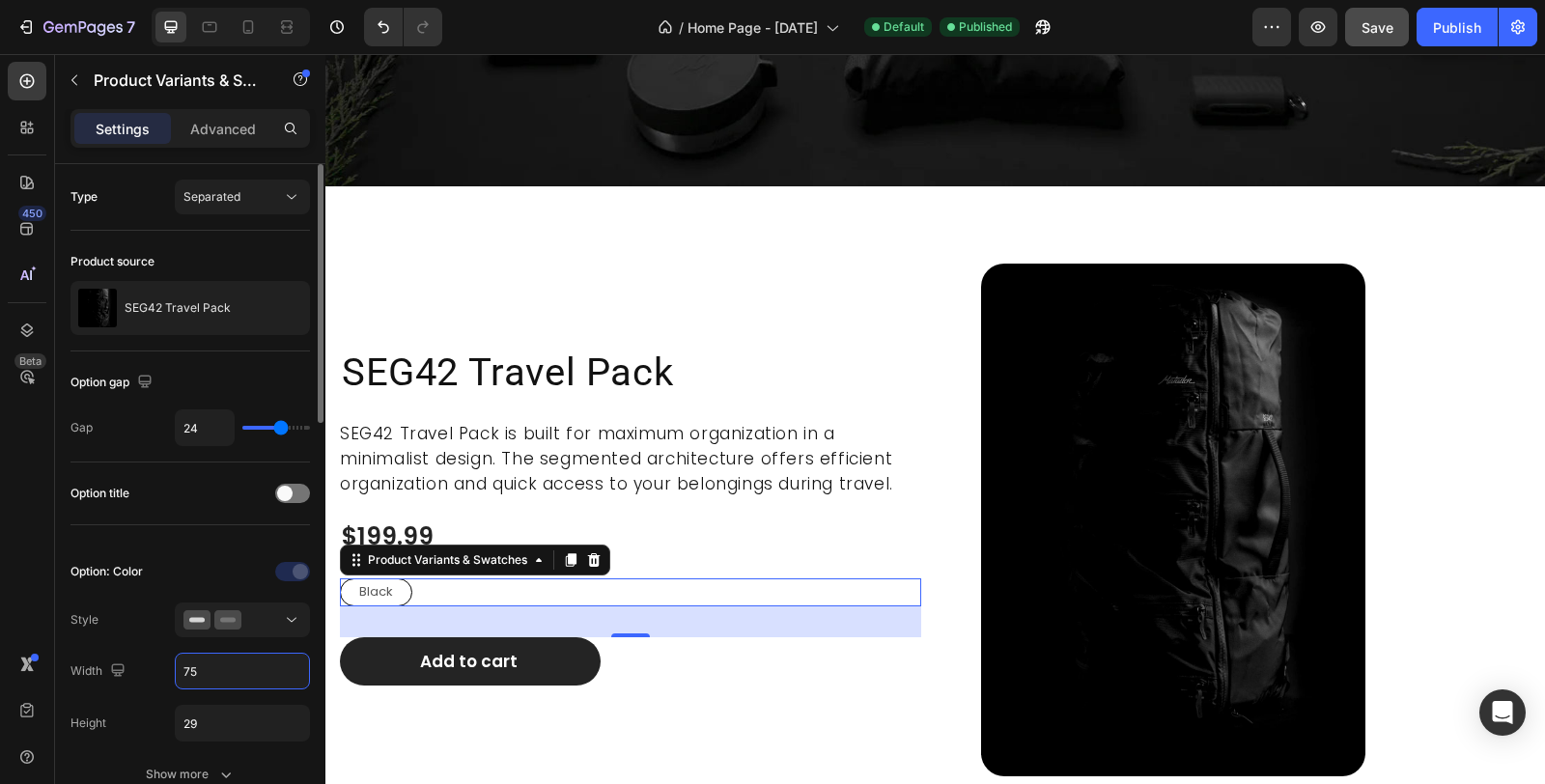 click on "75" at bounding box center [242, 671] 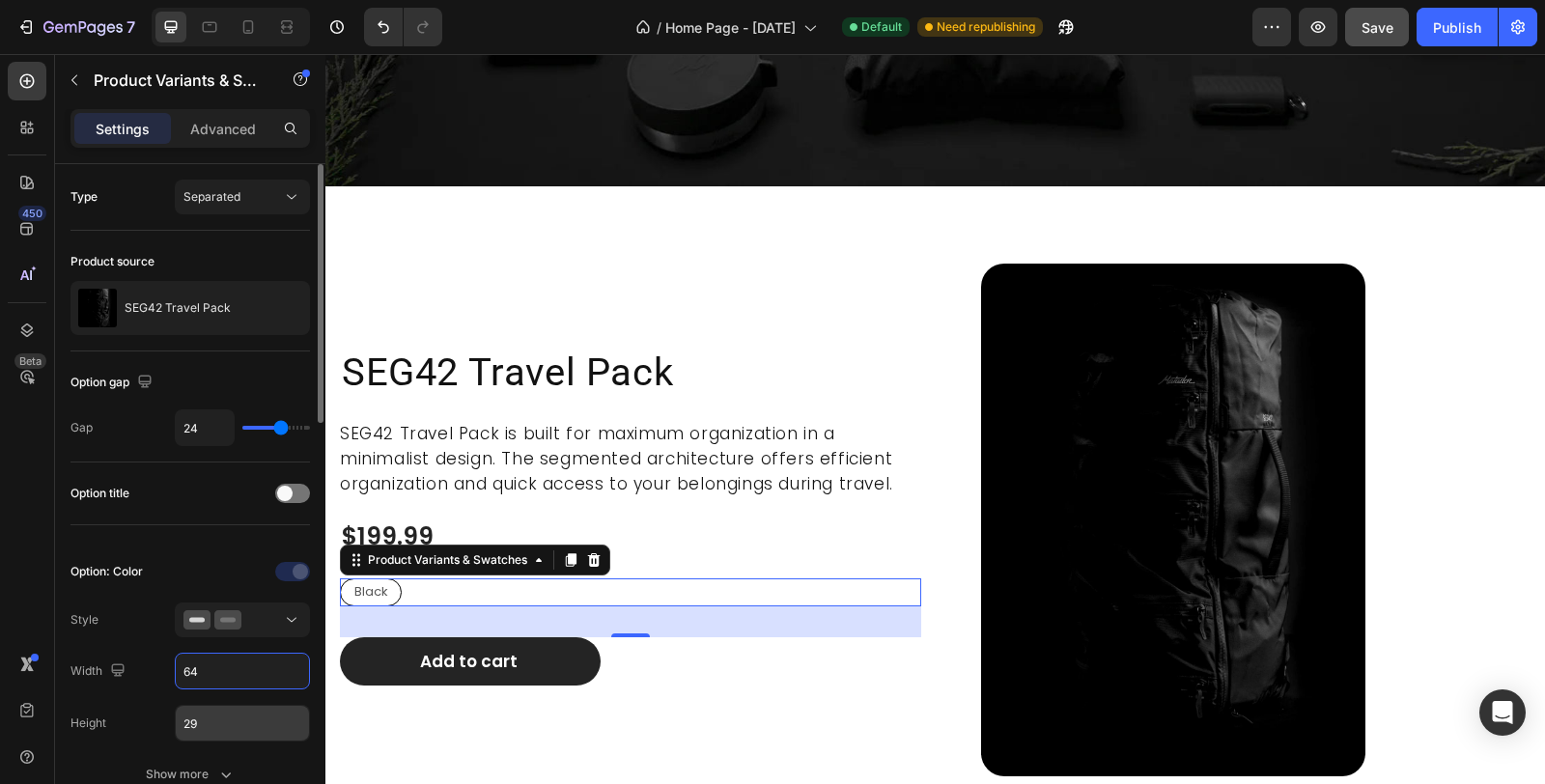 type on "64" 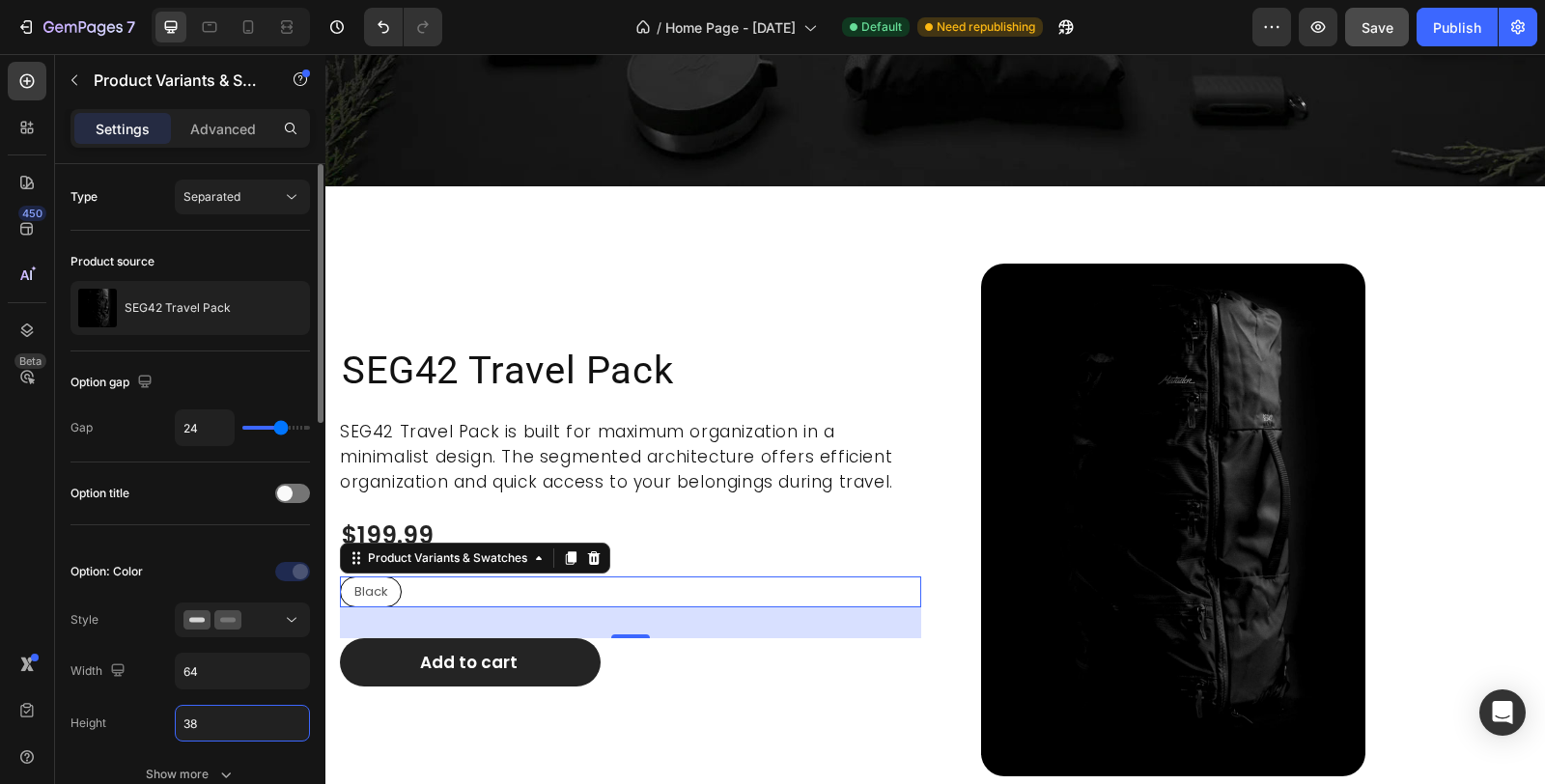 type on "39" 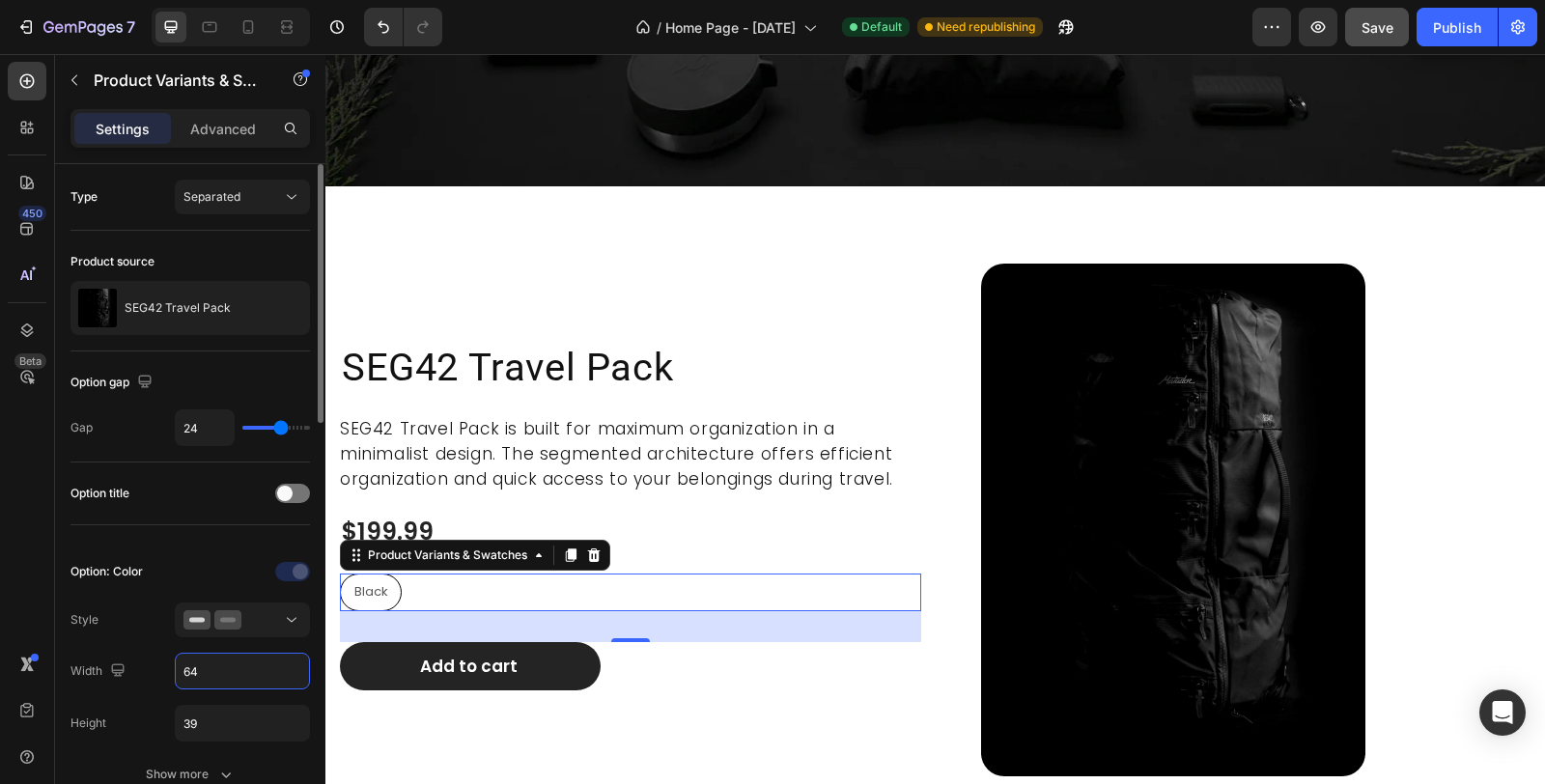 click on "64" at bounding box center [242, 671] 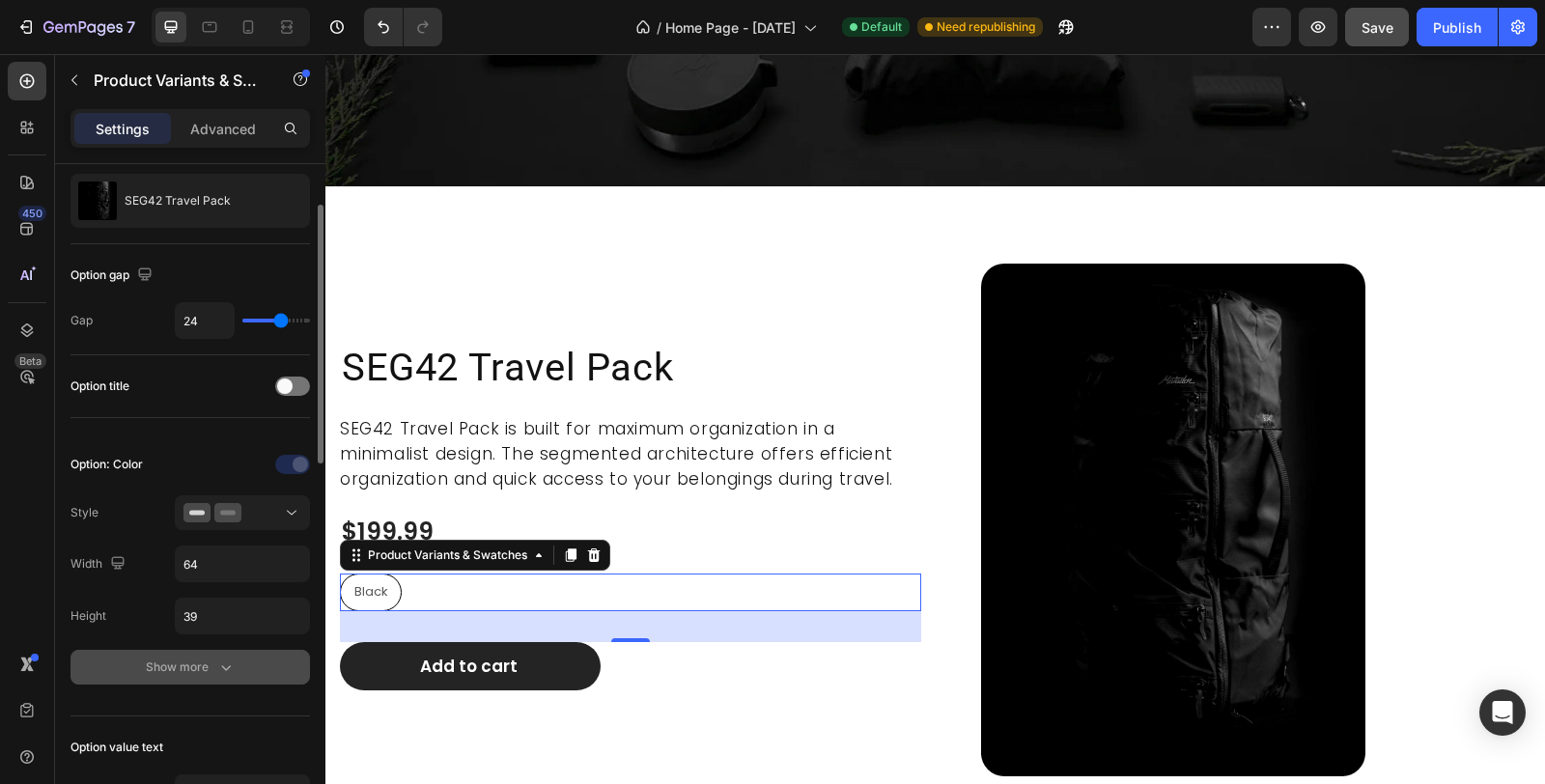 click on "Show more" at bounding box center (190, 667) 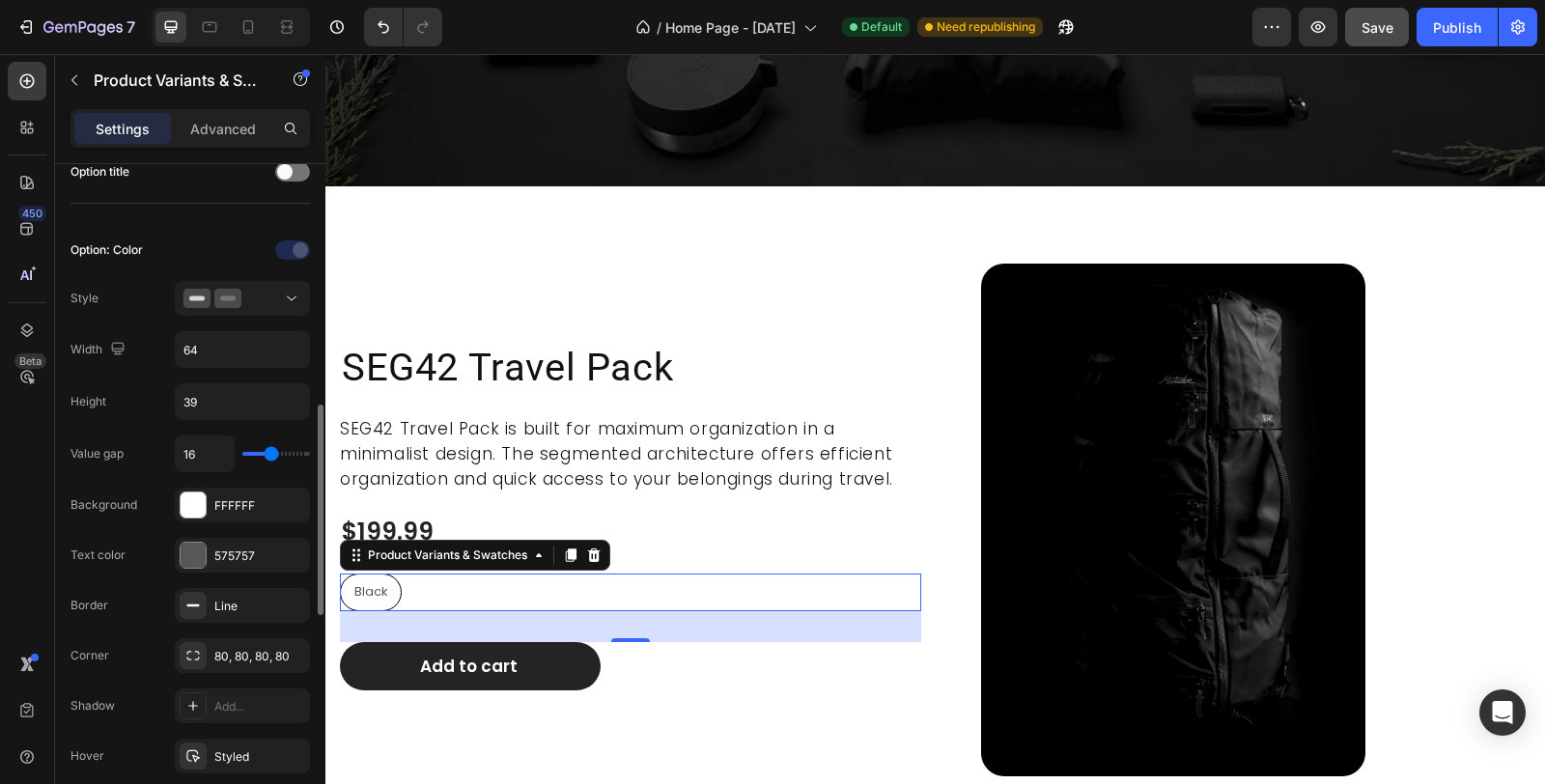 scroll, scrollTop: 429, scrollLeft: 0, axis: vertical 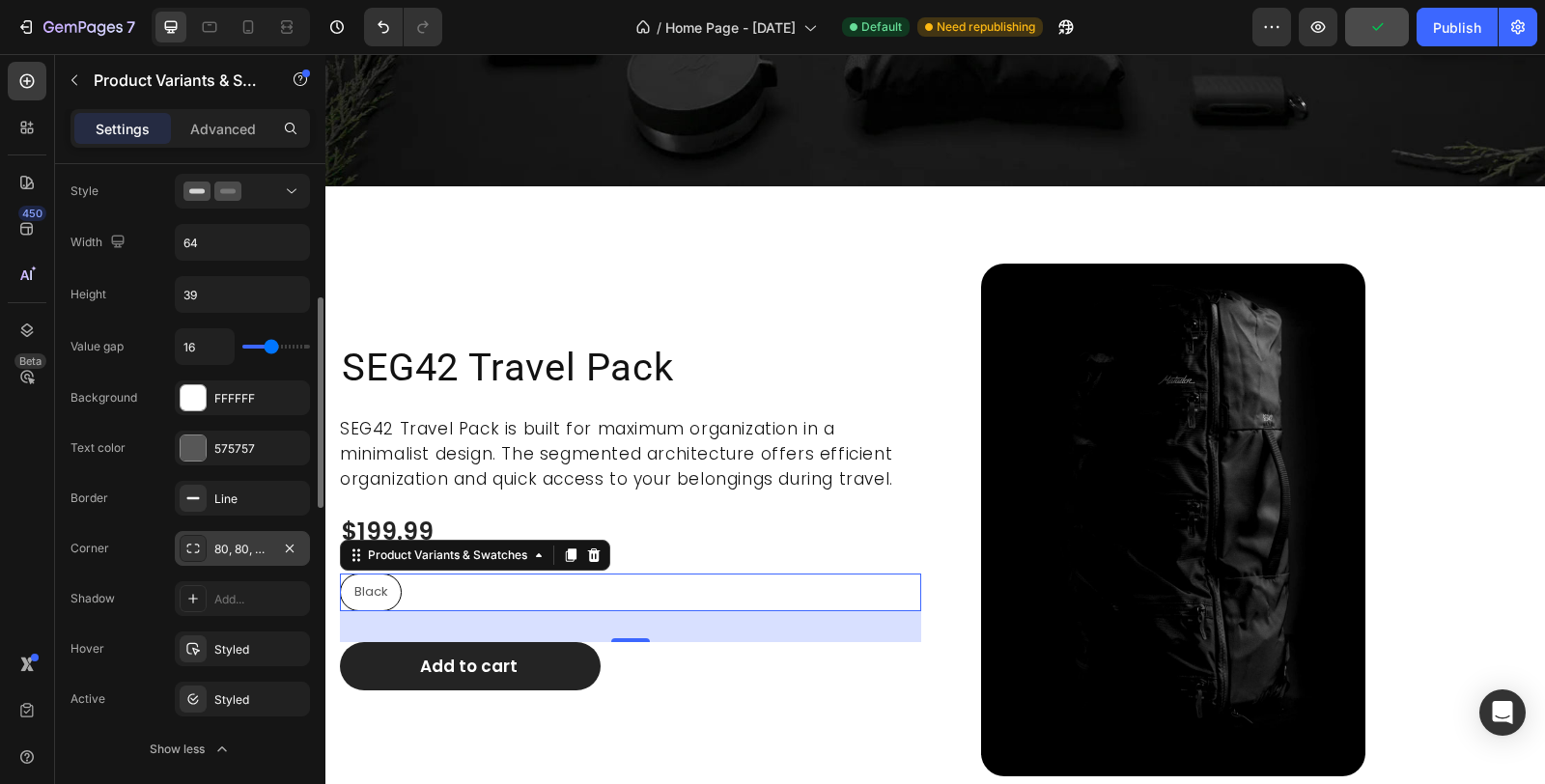 click on "80, 80, 80, 80" at bounding box center [242, 549] 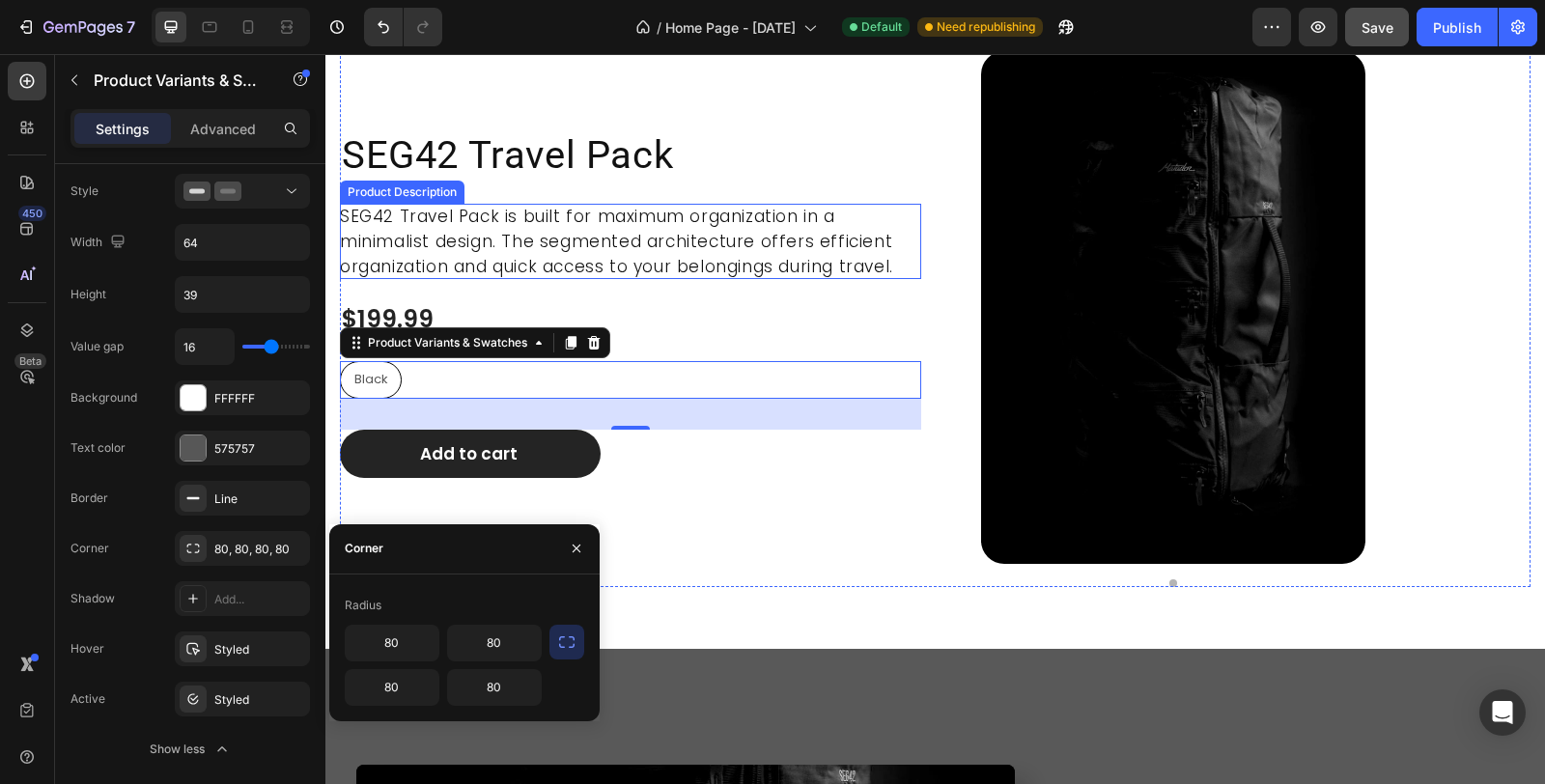 scroll, scrollTop: 750, scrollLeft: 0, axis: vertical 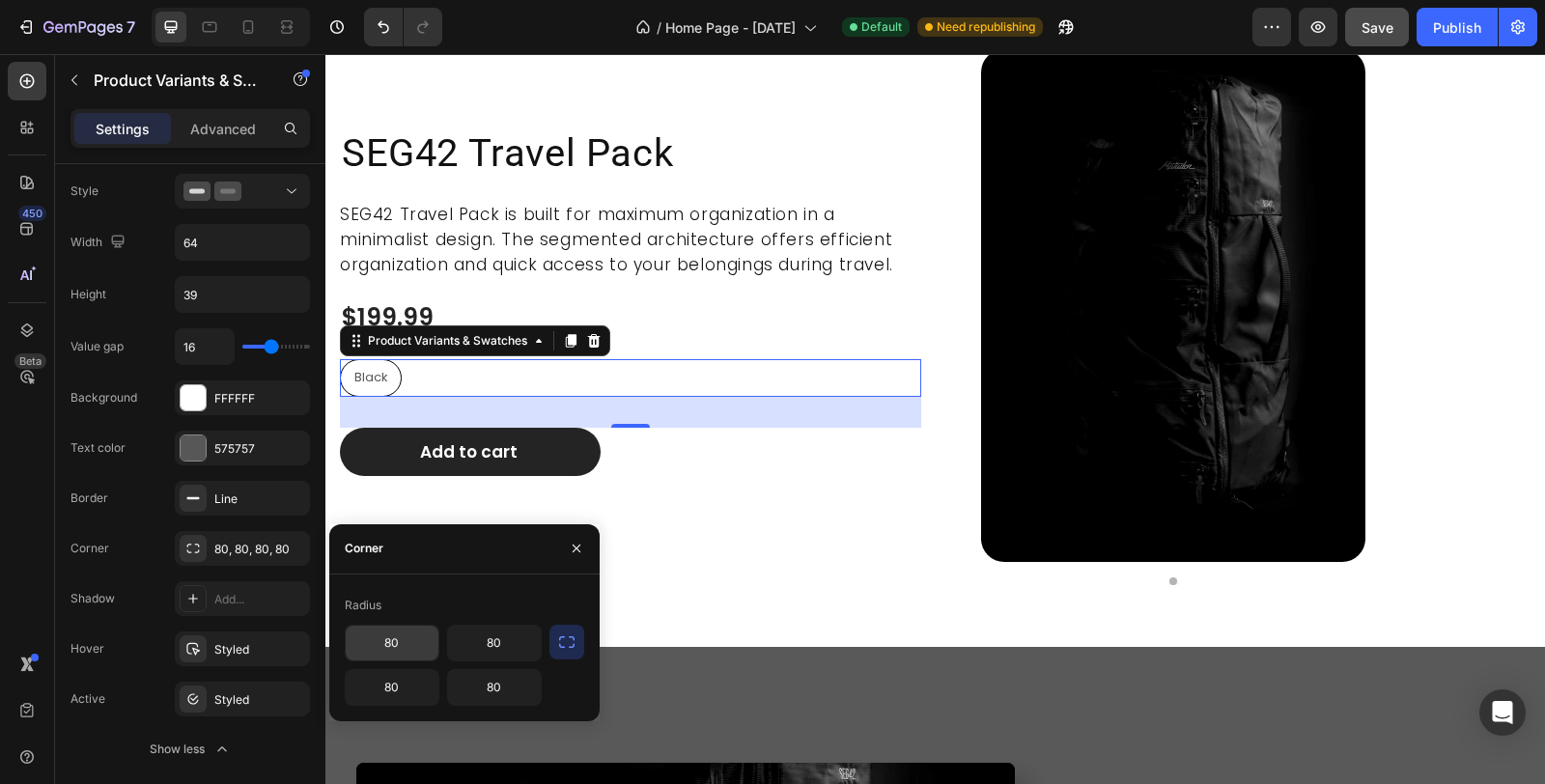 click on "80" at bounding box center (392, 643) 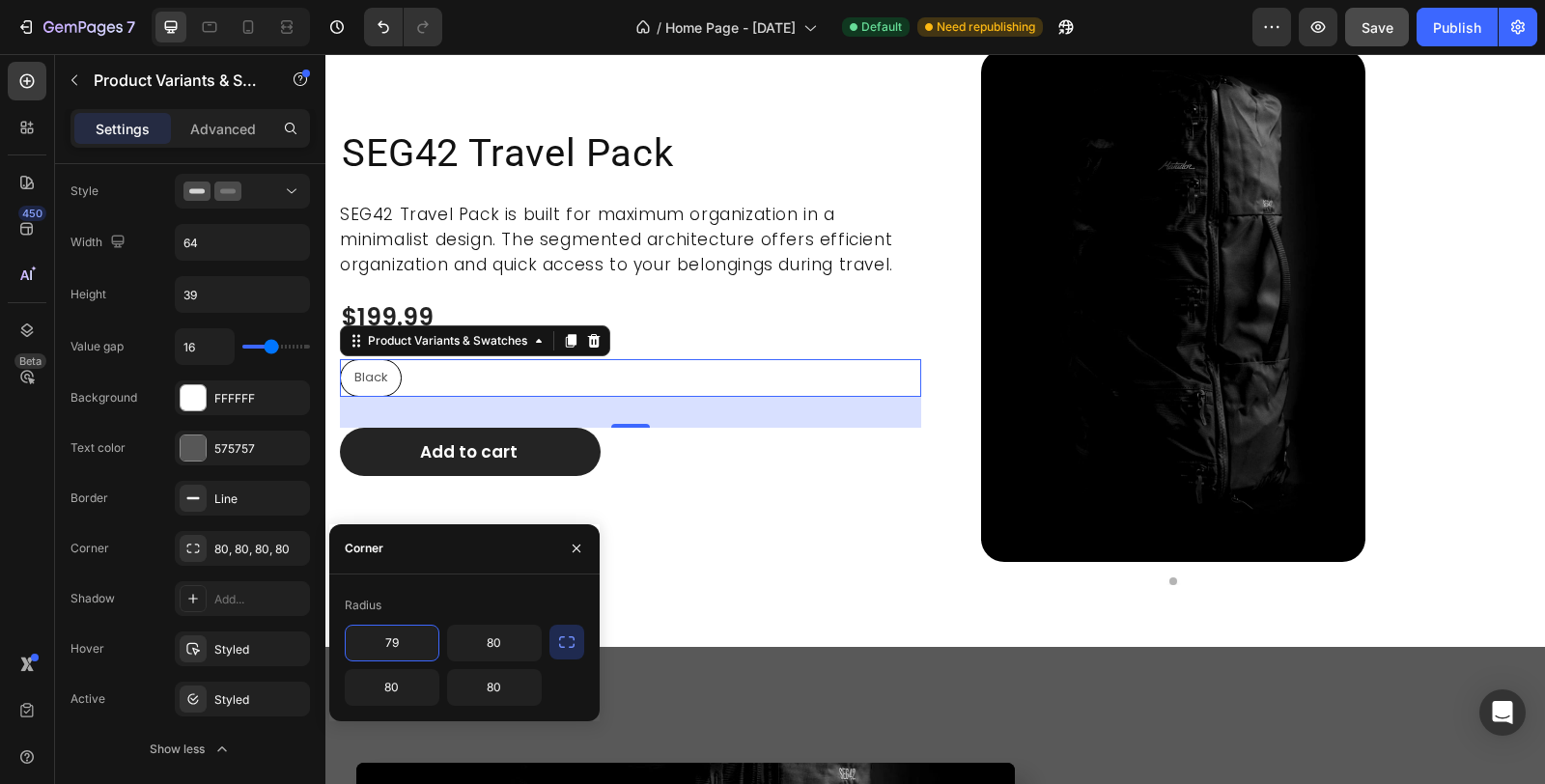 type on "80" 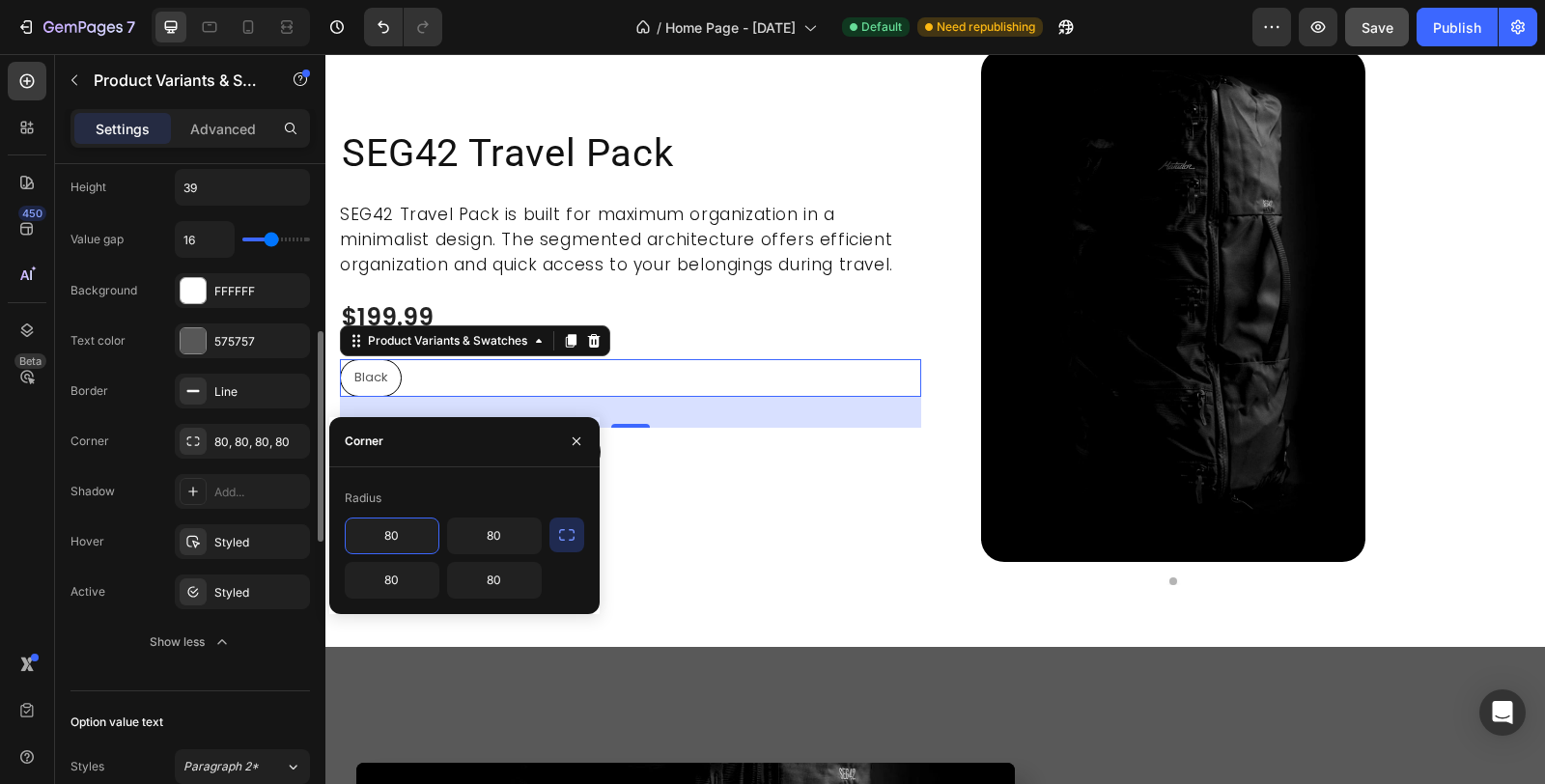 scroll, scrollTop: 322, scrollLeft: 0, axis: vertical 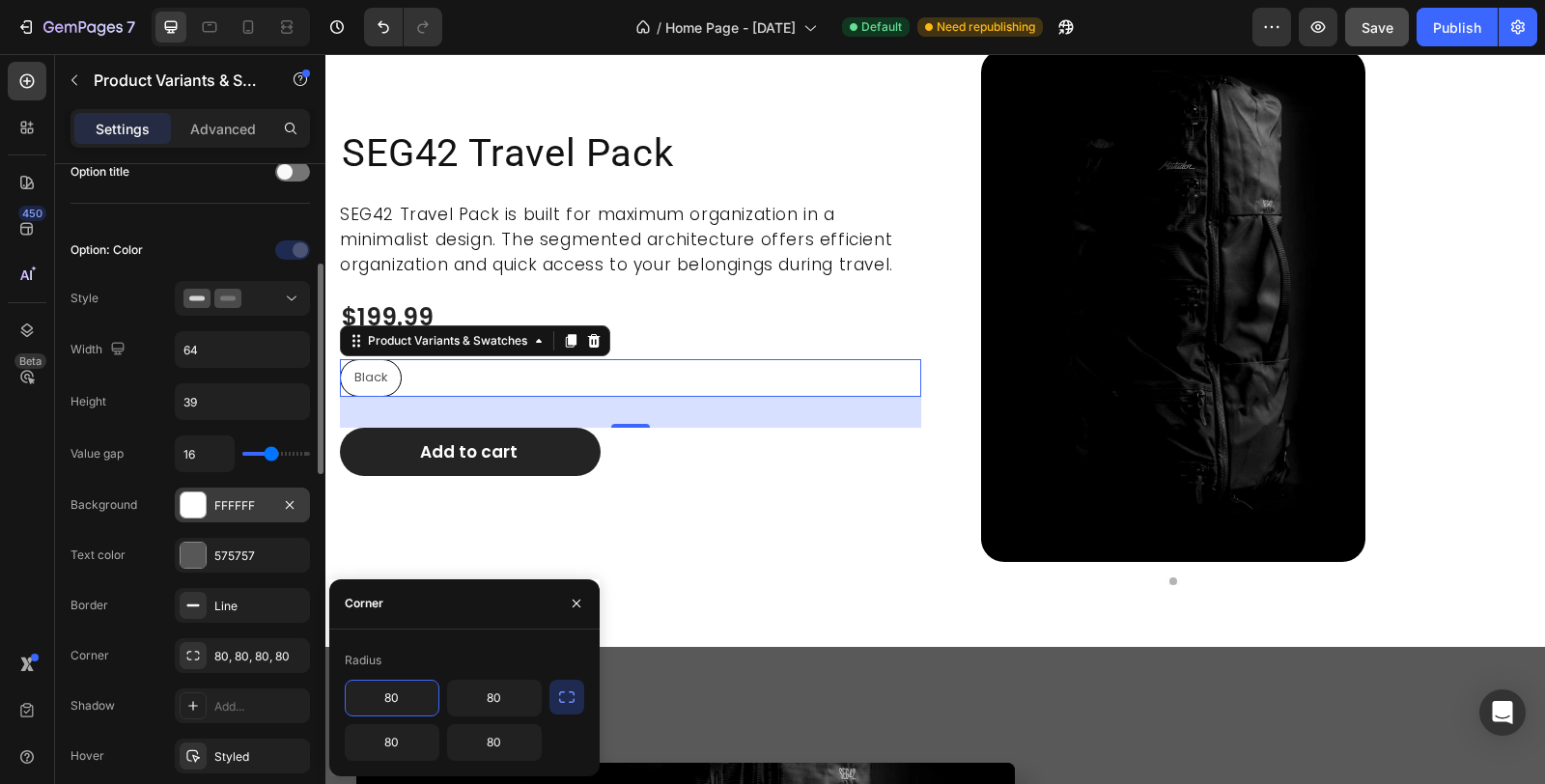 click at bounding box center [193, 505] 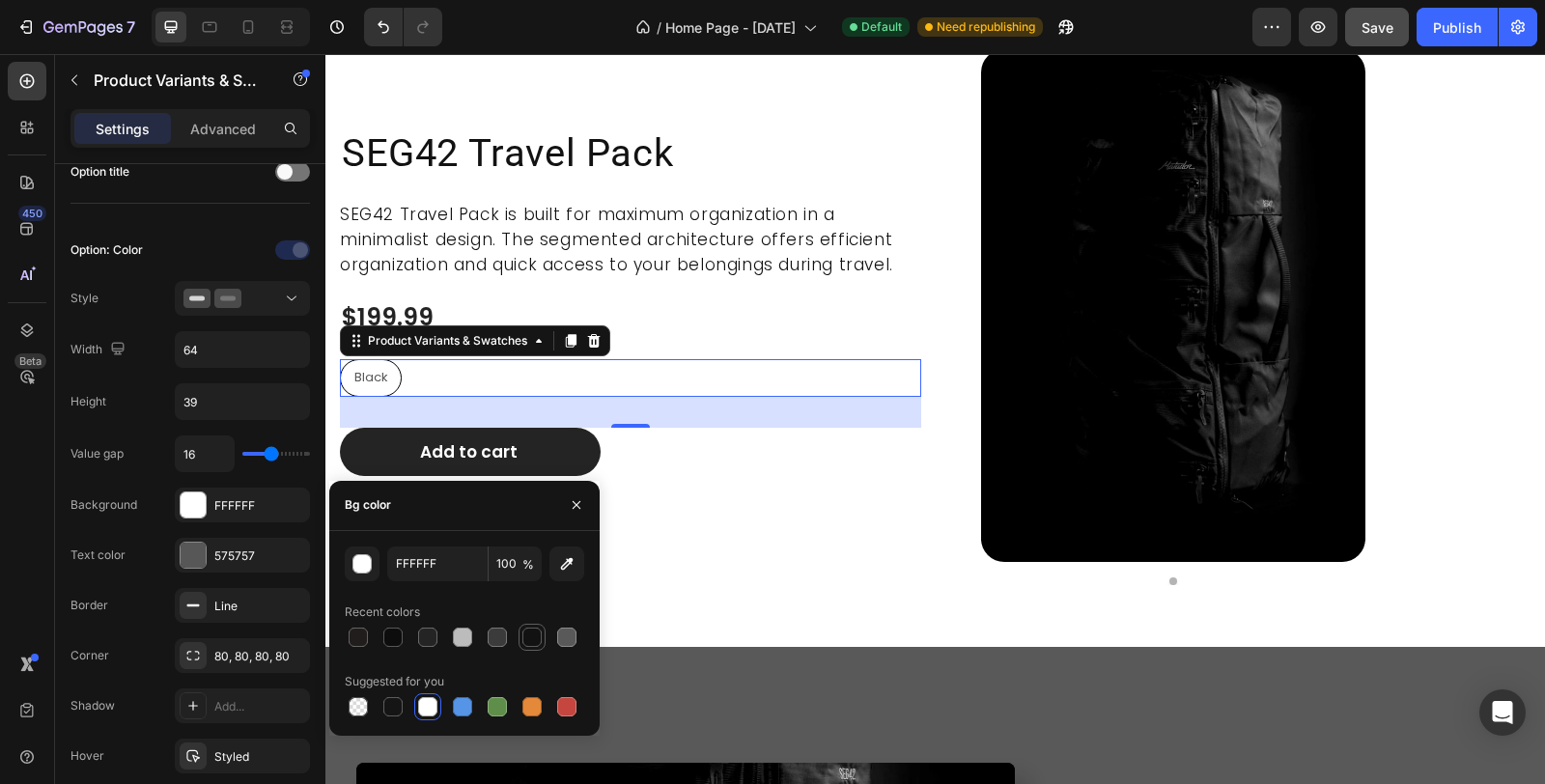 click at bounding box center [532, 637] 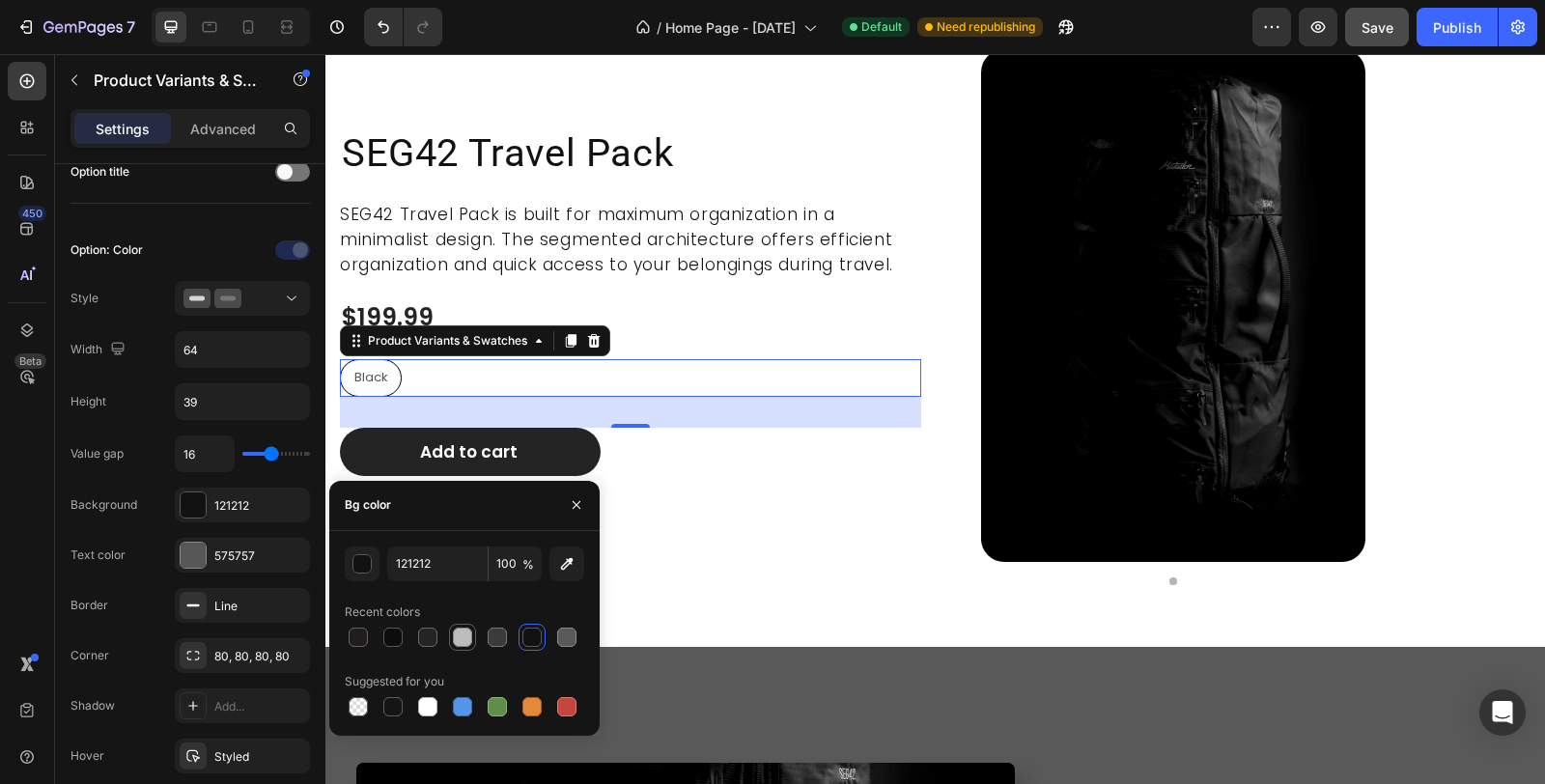 click at bounding box center (463, 637) 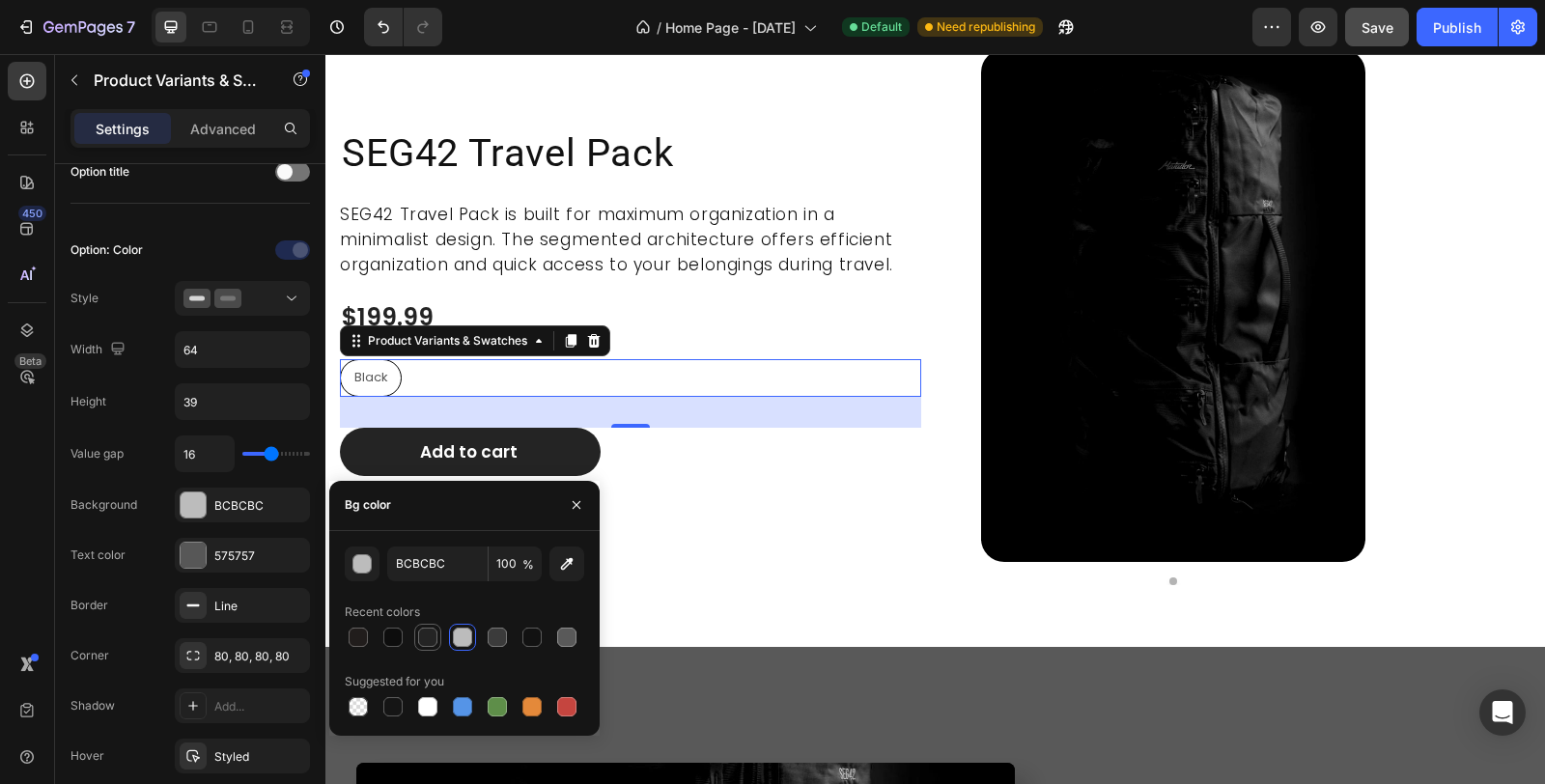 click at bounding box center [428, 637] 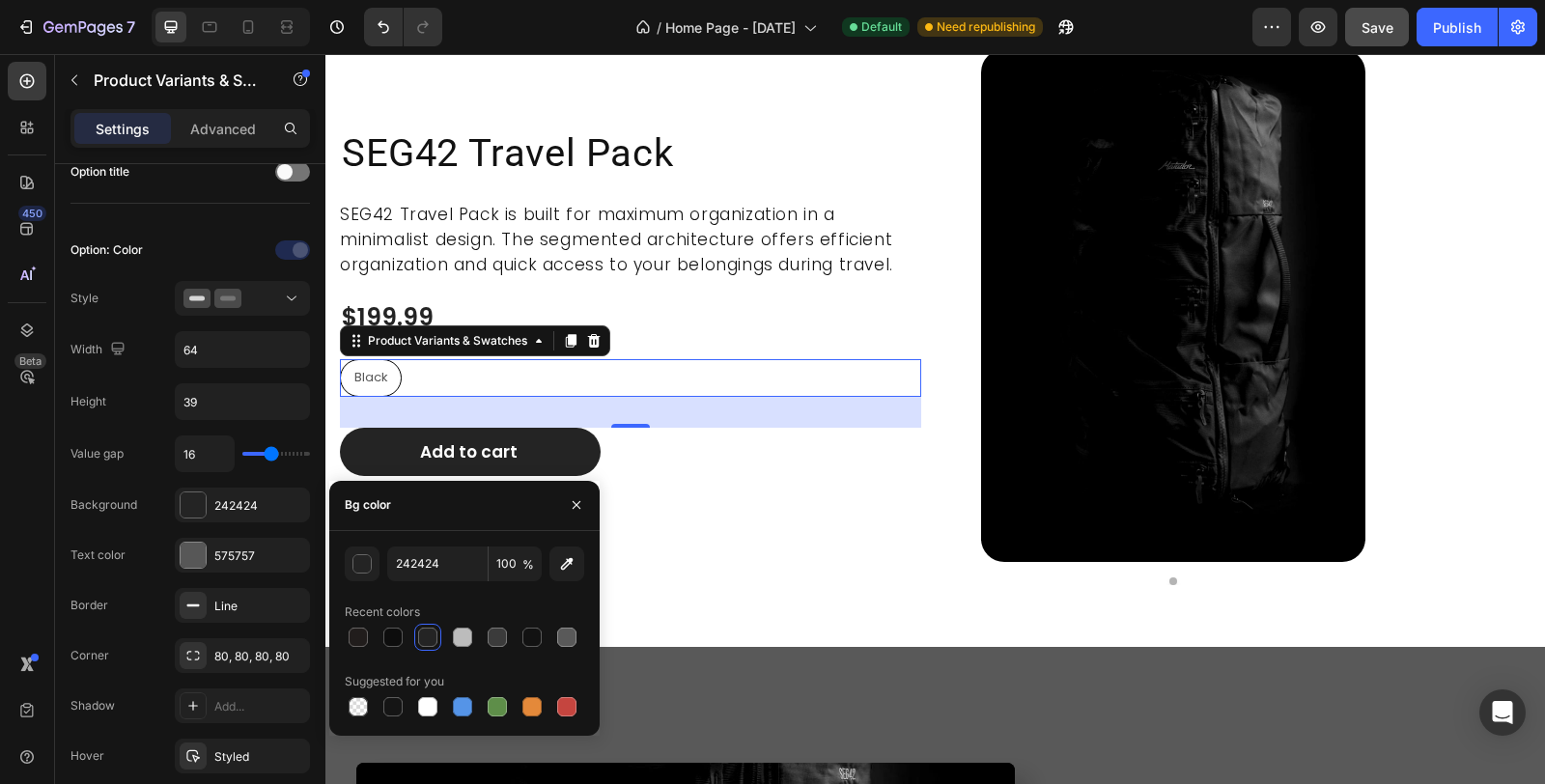 click 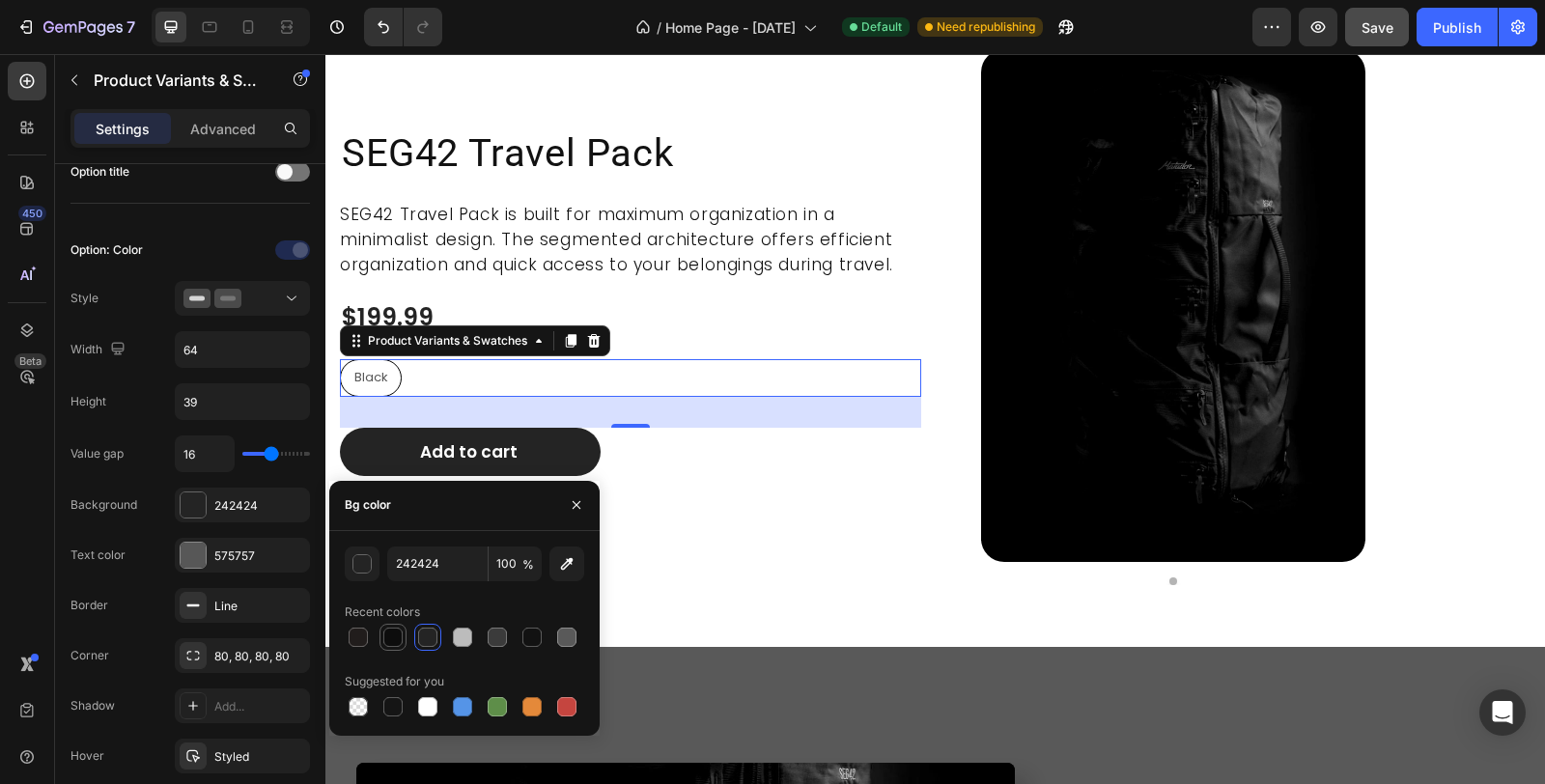 click at bounding box center [393, 637] 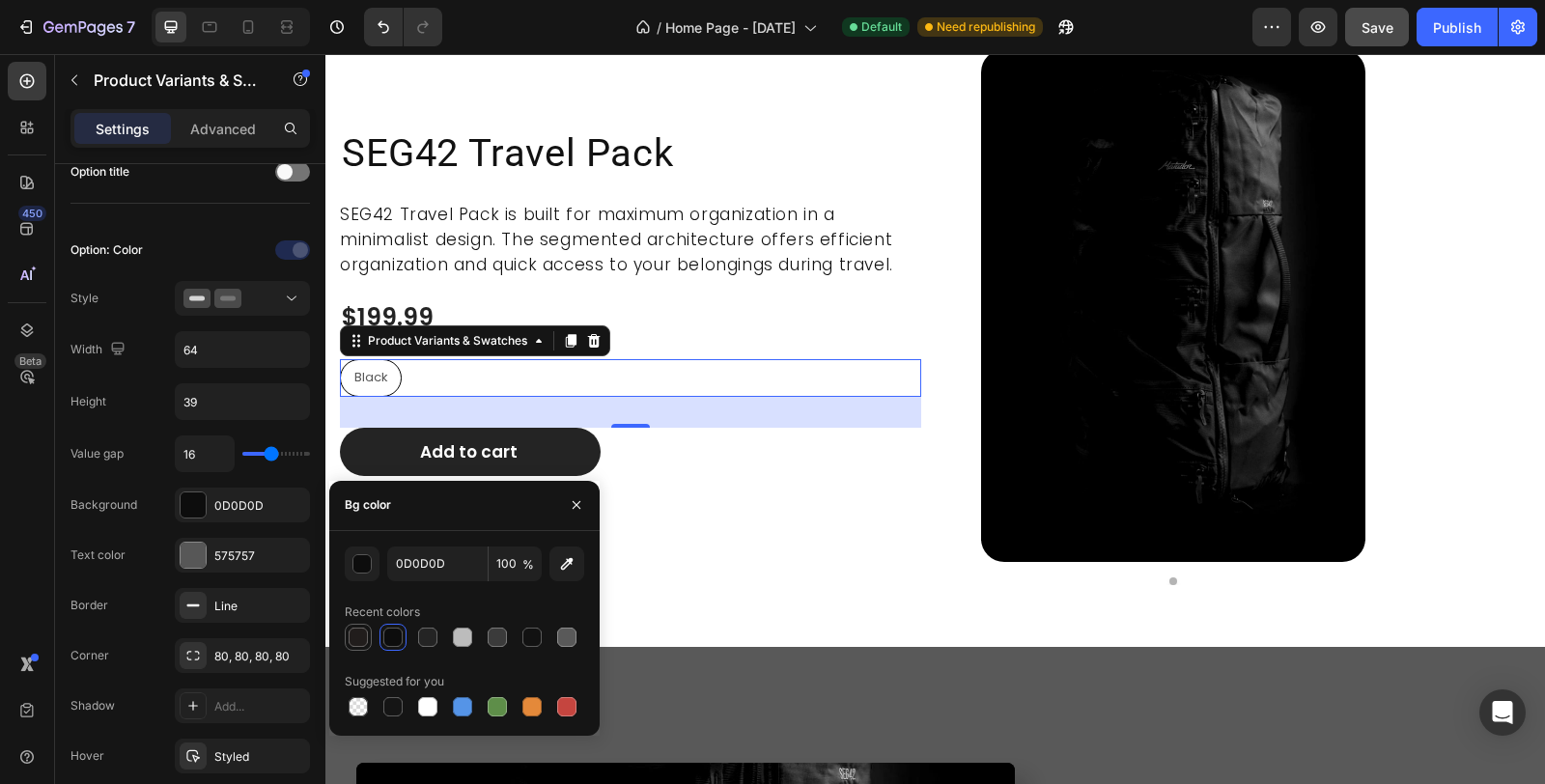 click at bounding box center (358, 637) 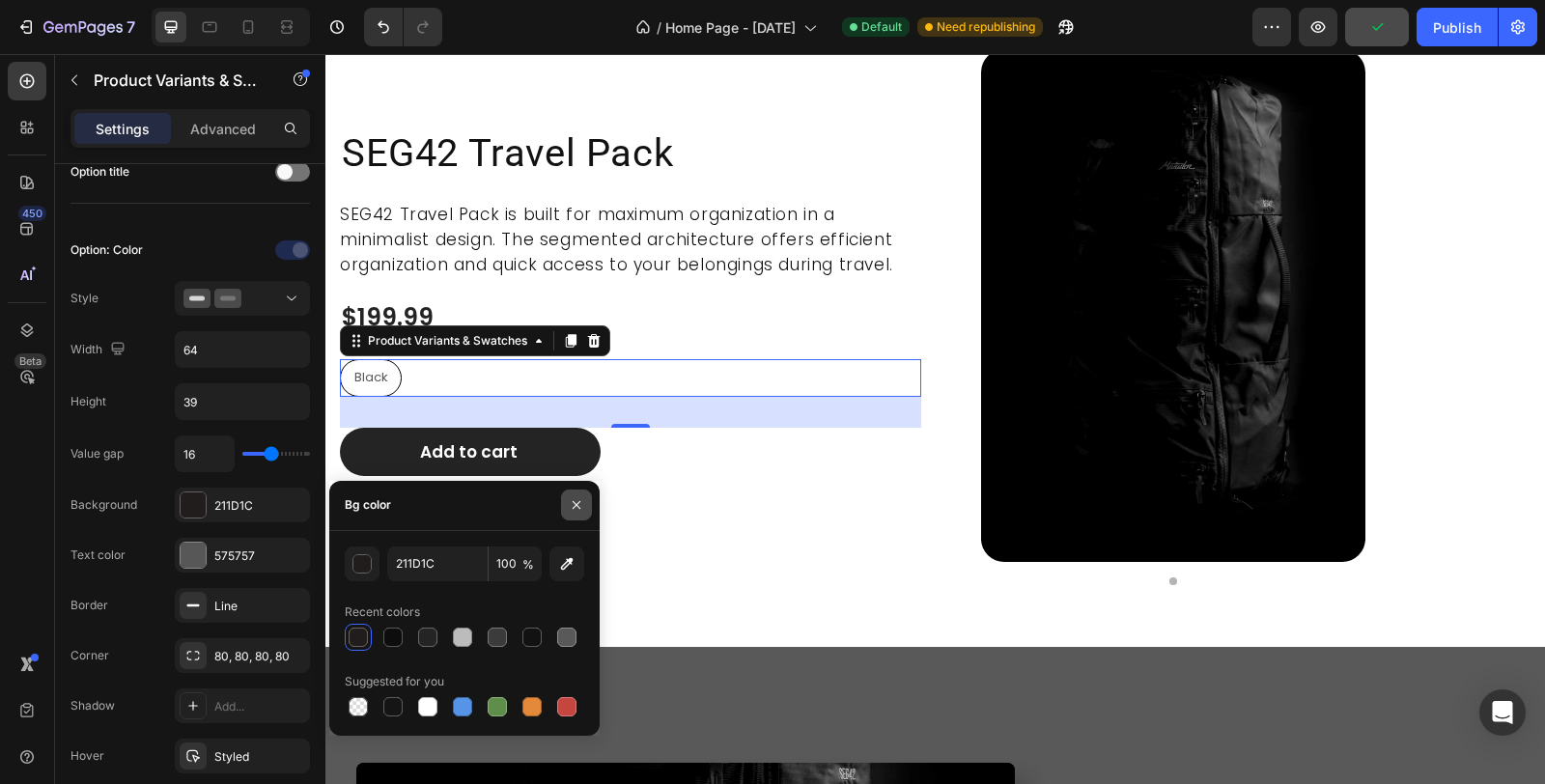 drag, startPoint x: 584, startPoint y: 503, endPoint x: 260, endPoint y: 458, distance: 327.11007 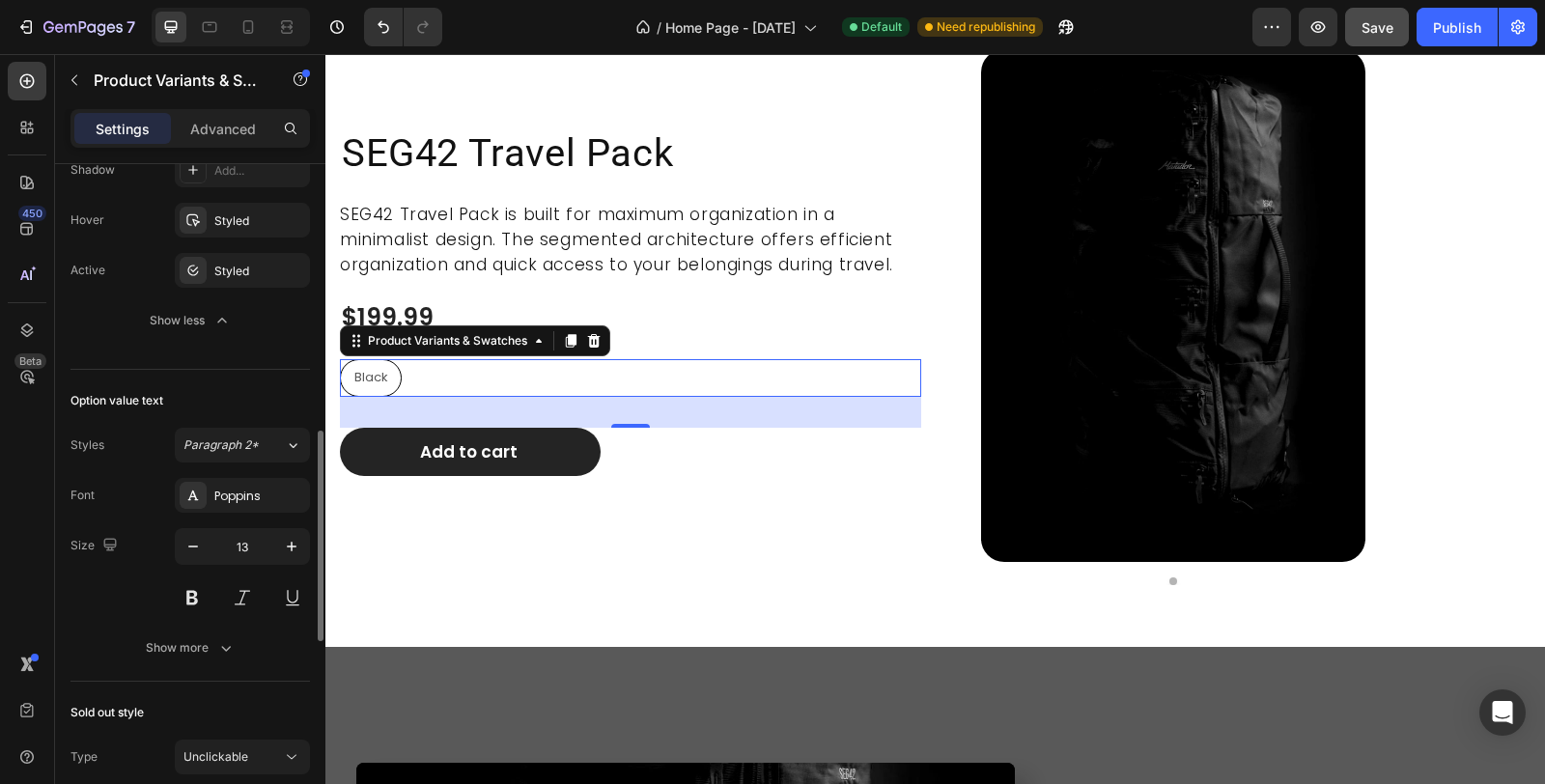 scroll, scrollTop: 1073, scrollLeft: 0, axis: vertical 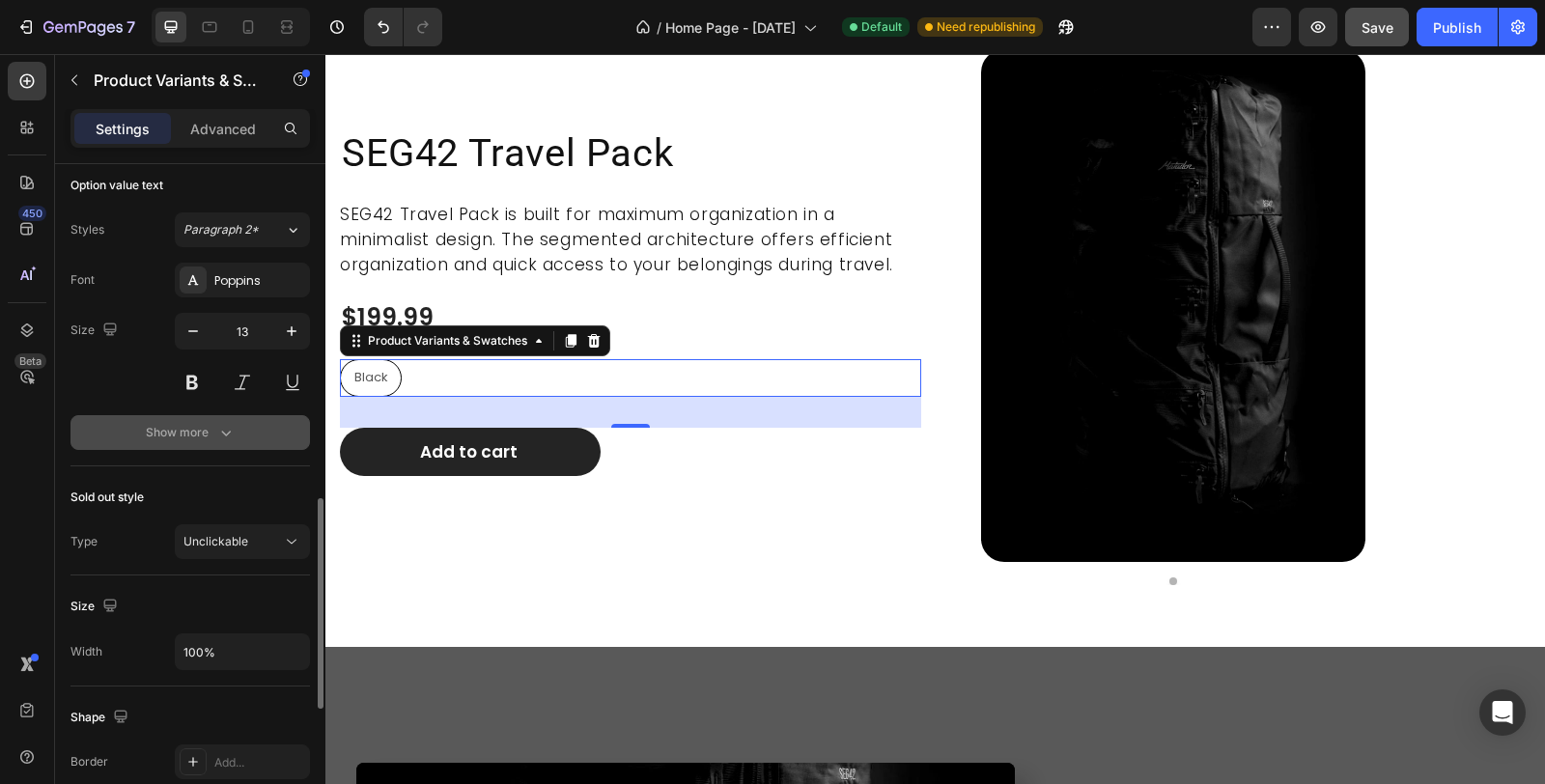 click on "Show more" at bounding box center (190, 433) 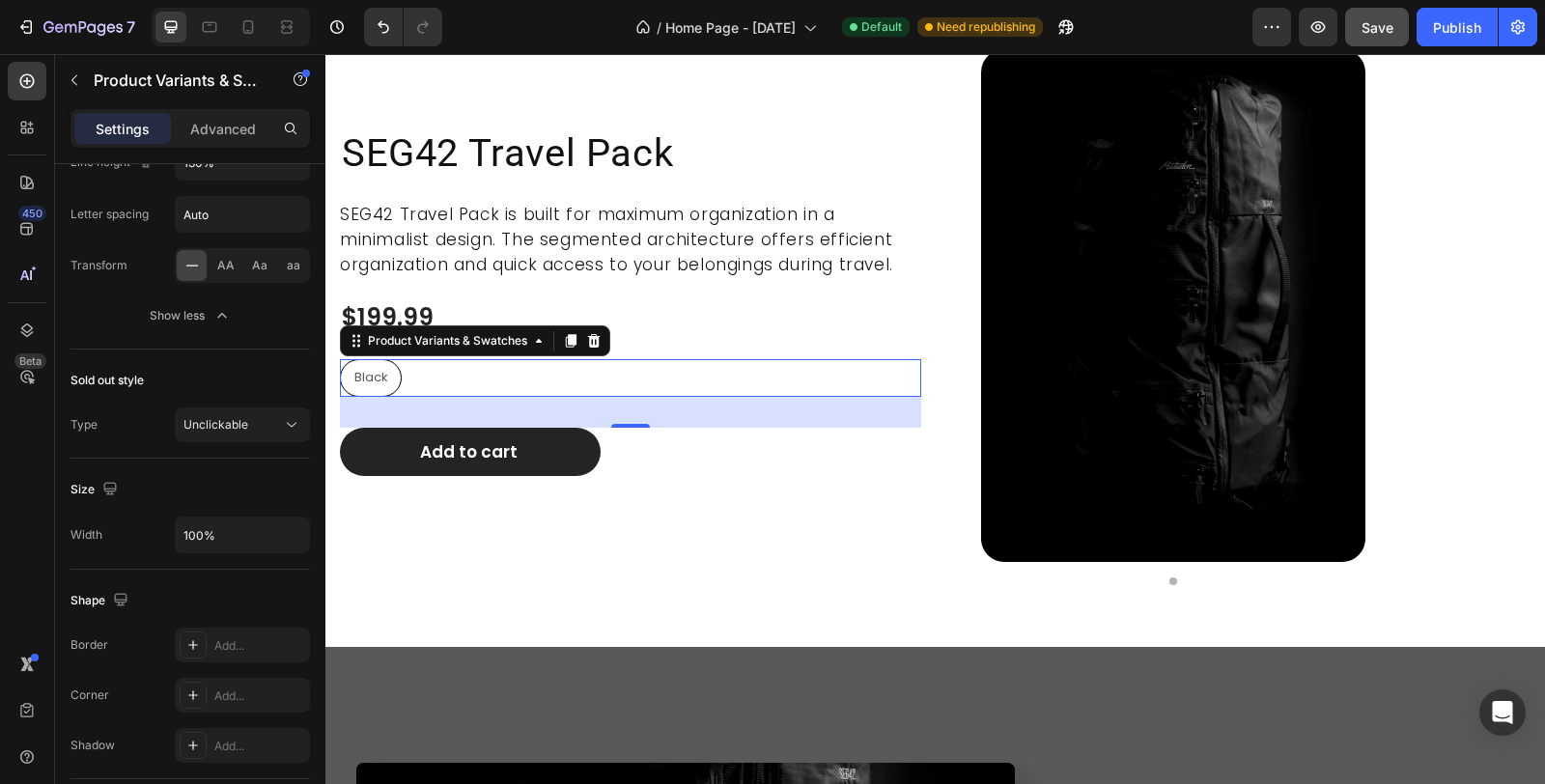 scroll, scrollTop: 1694, scrollLeft: 0, axis: vertical 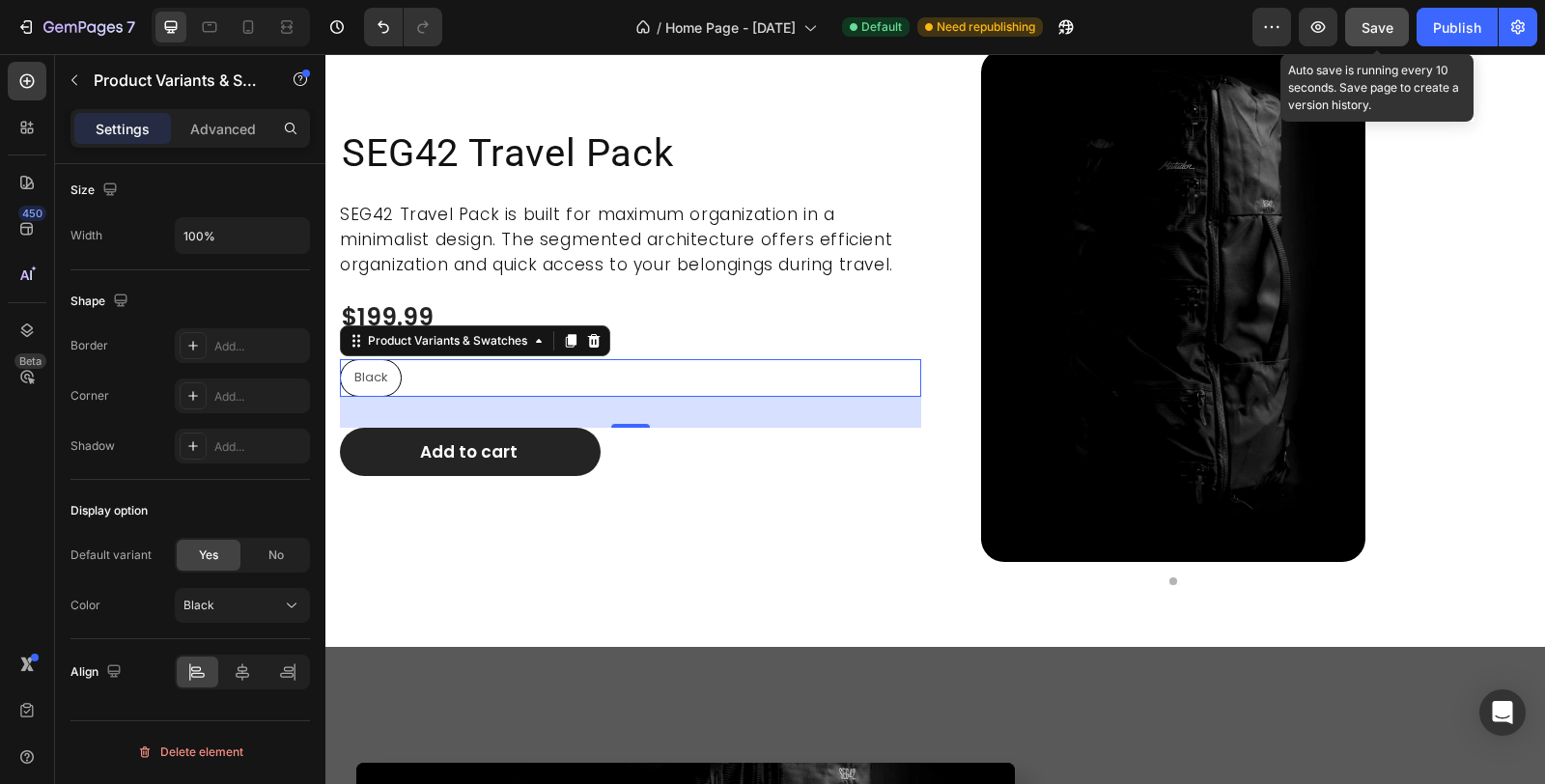 click on "Save" at bounding box center [1377, 27] 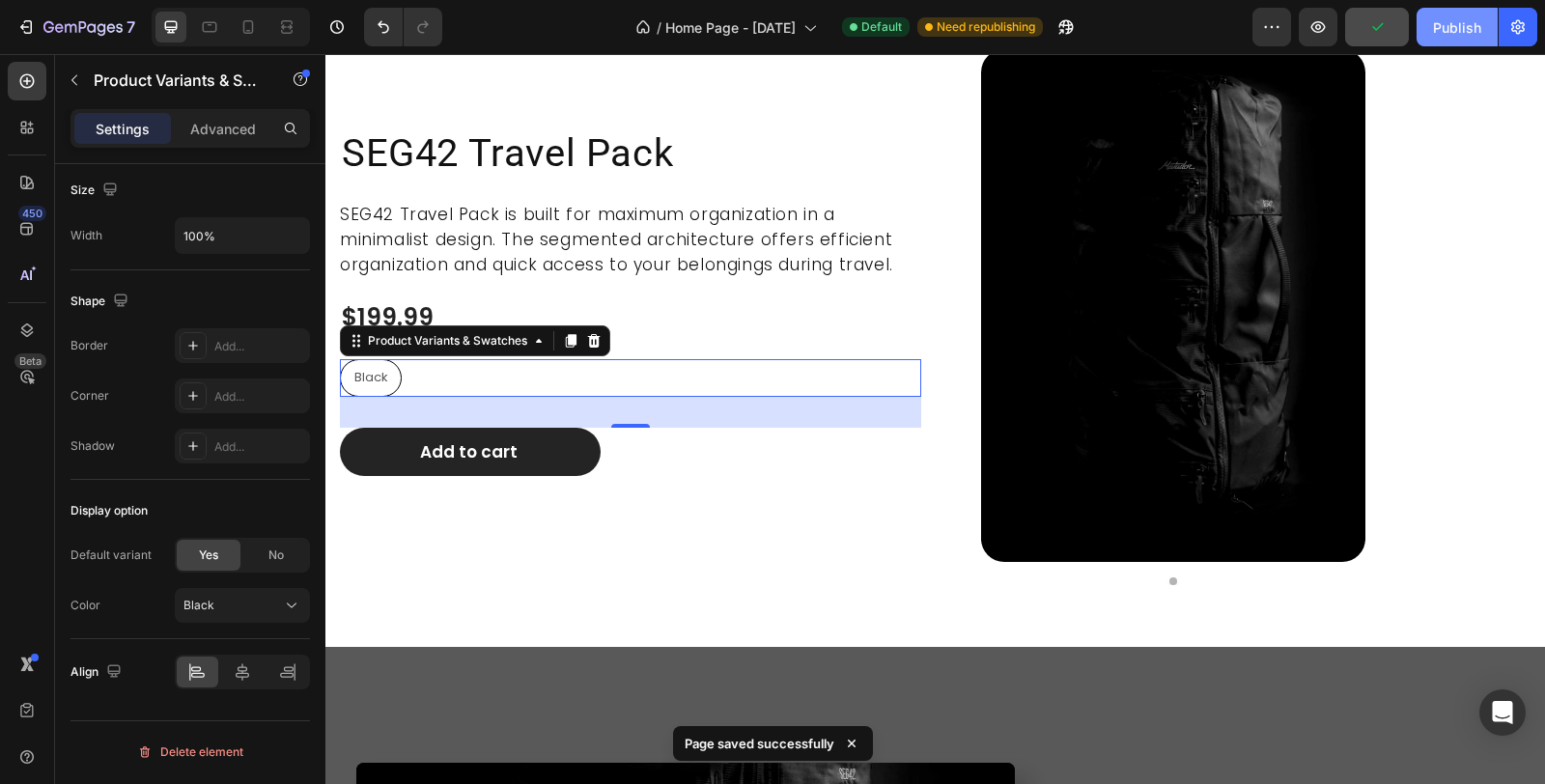 click on "Publish" at bounding box center [1457, 27] 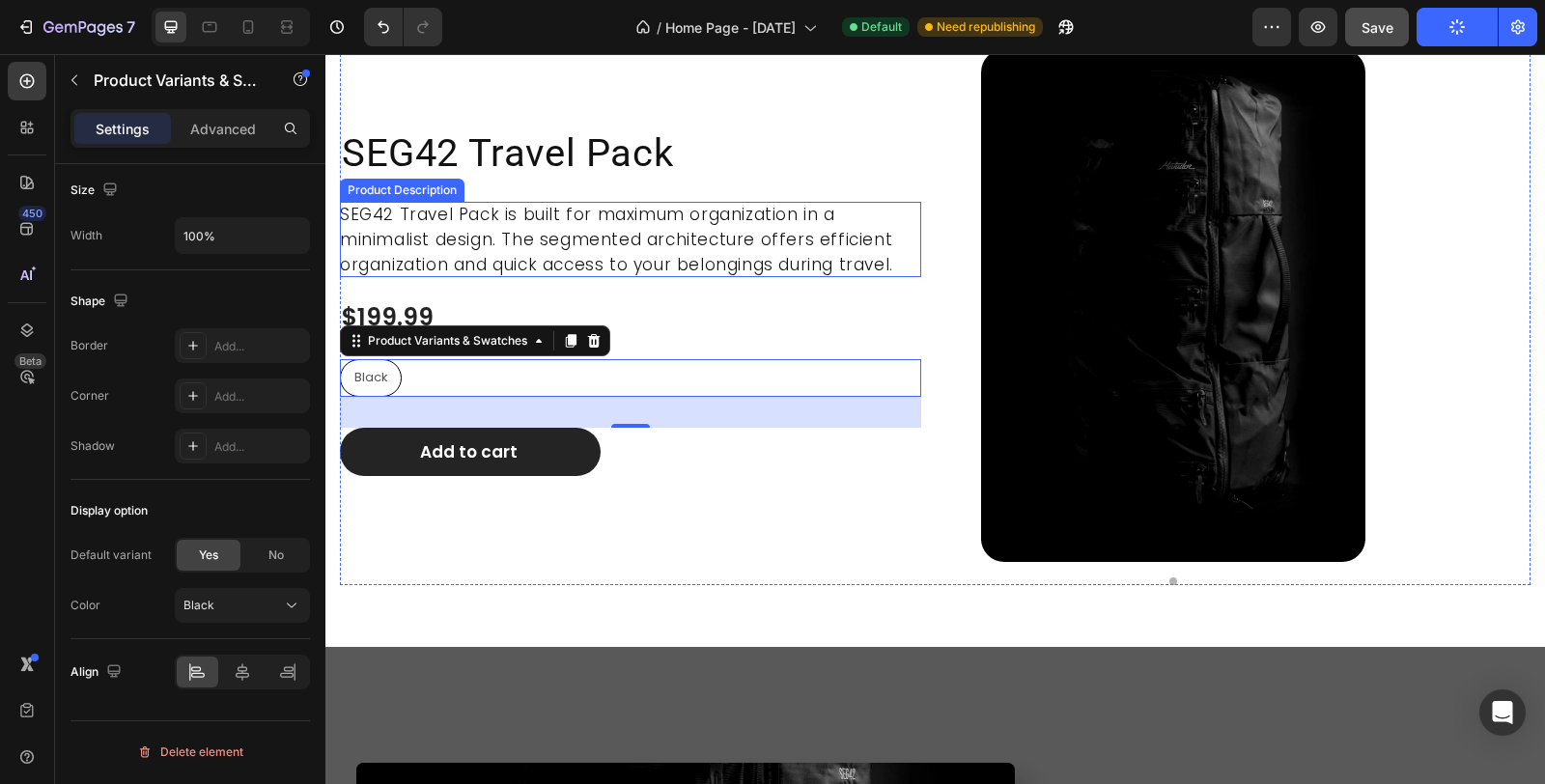 click on "SEG42 Travel Pack is built for maximum organization in a minimalist design. The segmented architecture offers efficient organization and quick access to your belongings during travel." at bounding box center (616, 239) 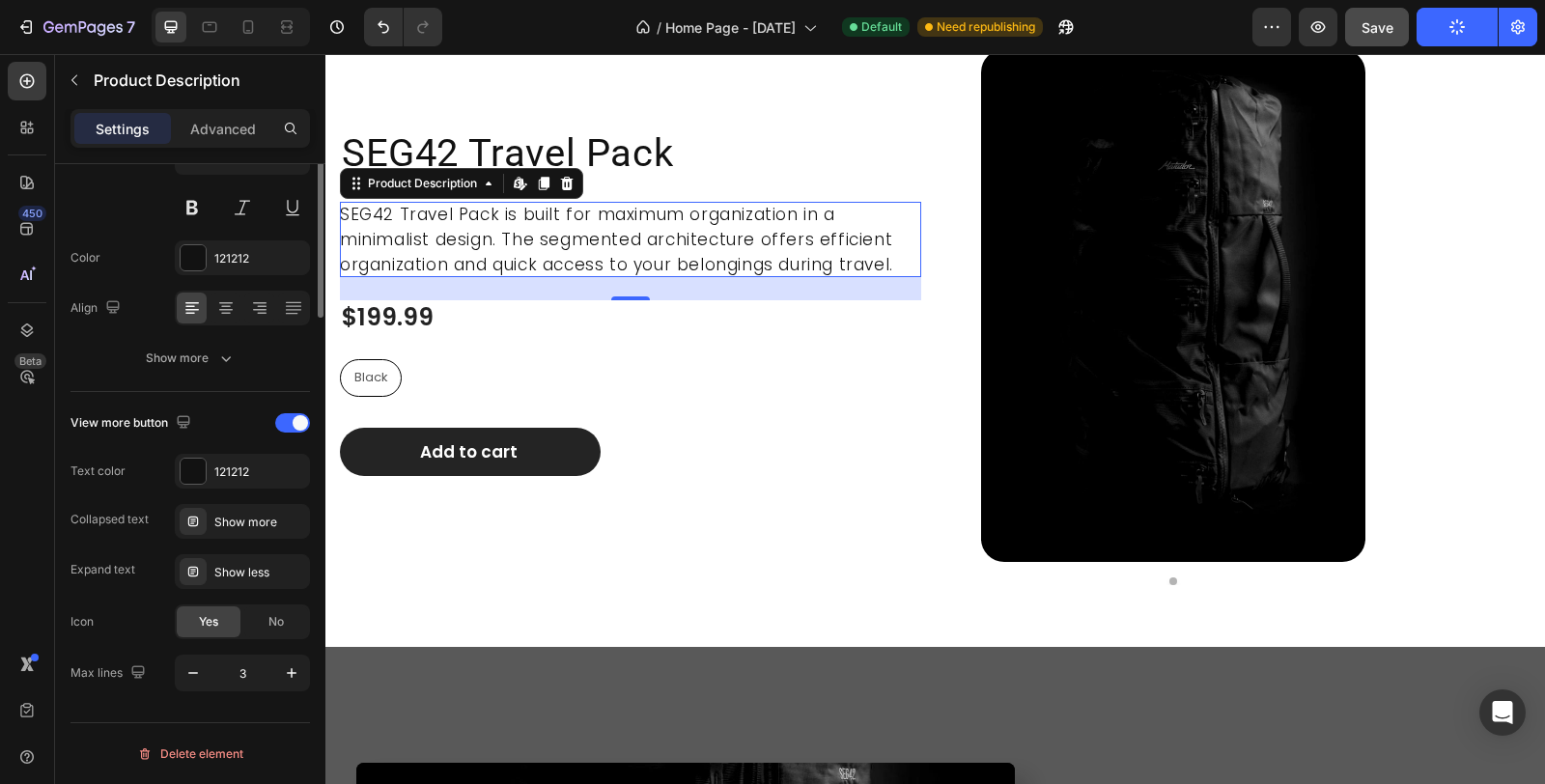 scroll, scrollTop: 0, scrollLeft: 0, axis: both 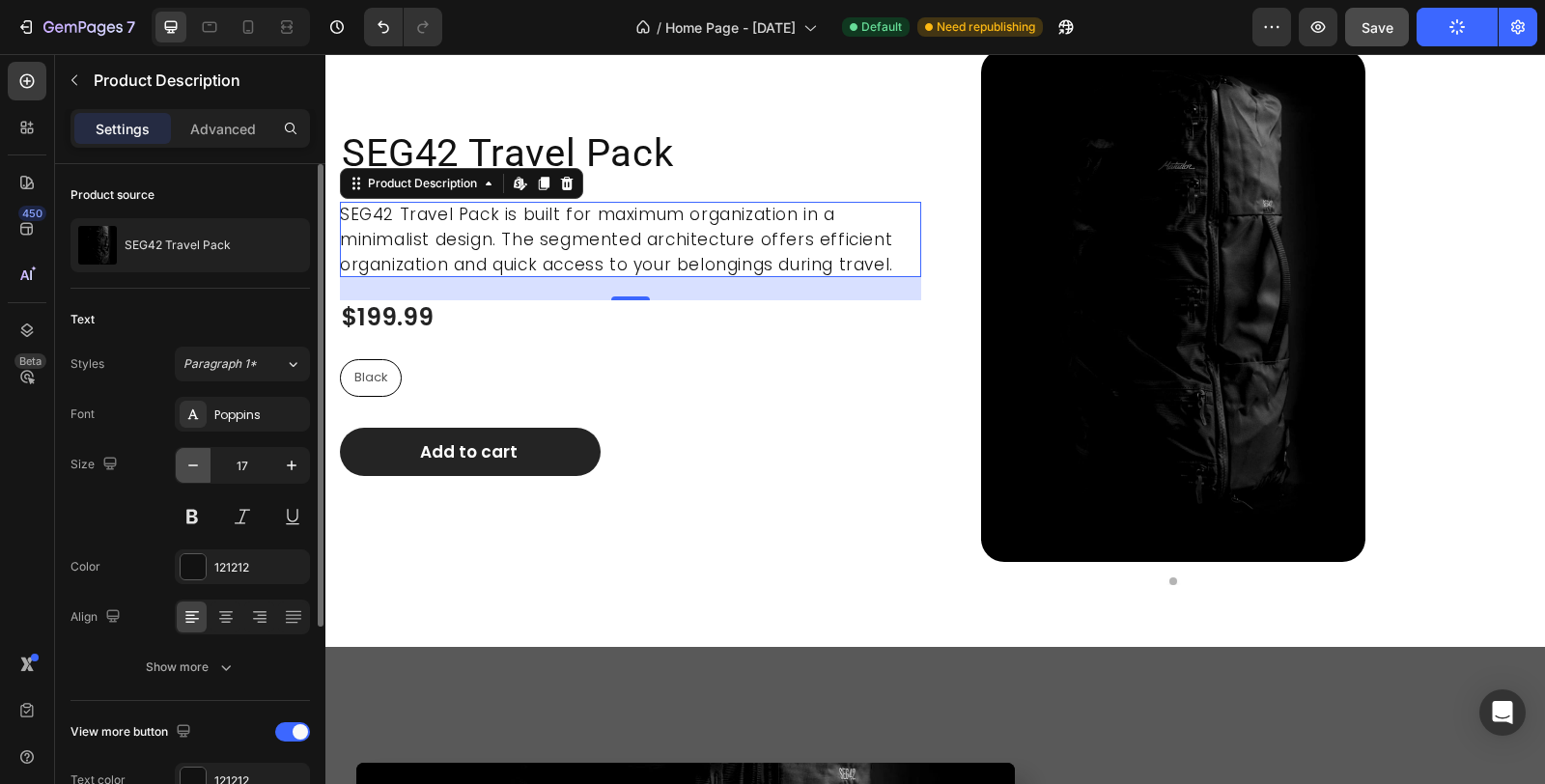 click 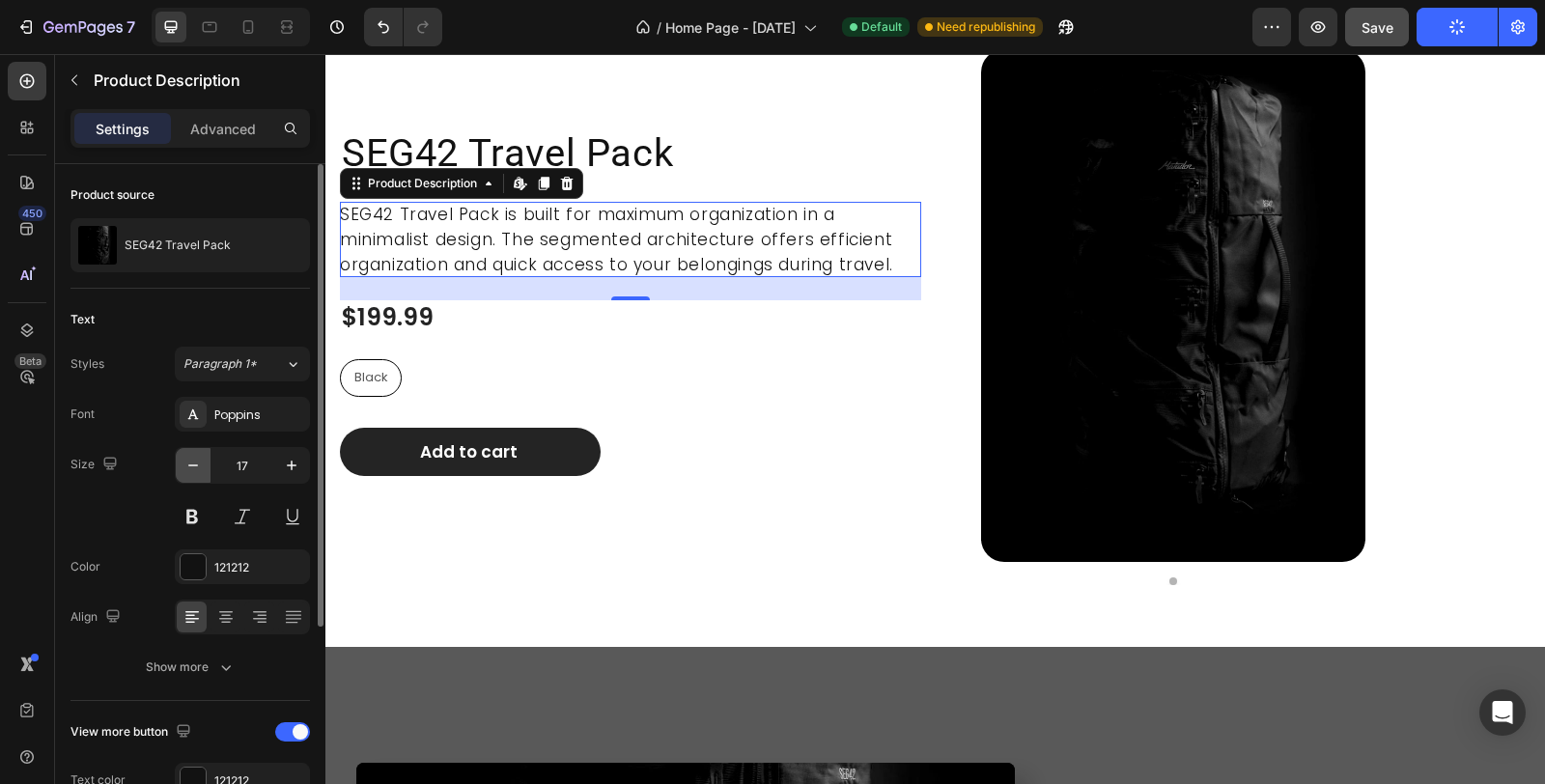 type on "16" 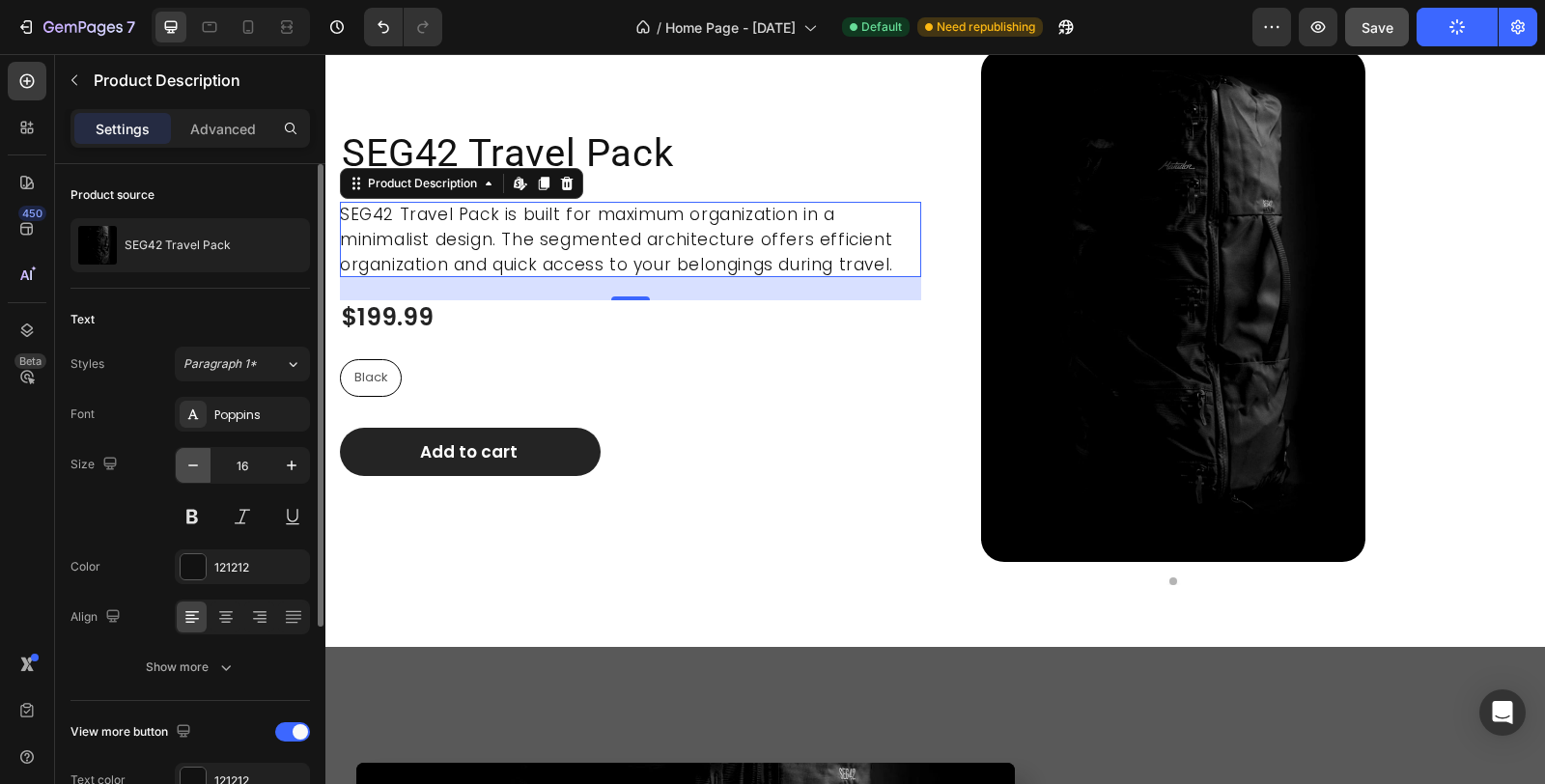scroll, scrollTop: 753, scrollLeft: 0, axis: vertical 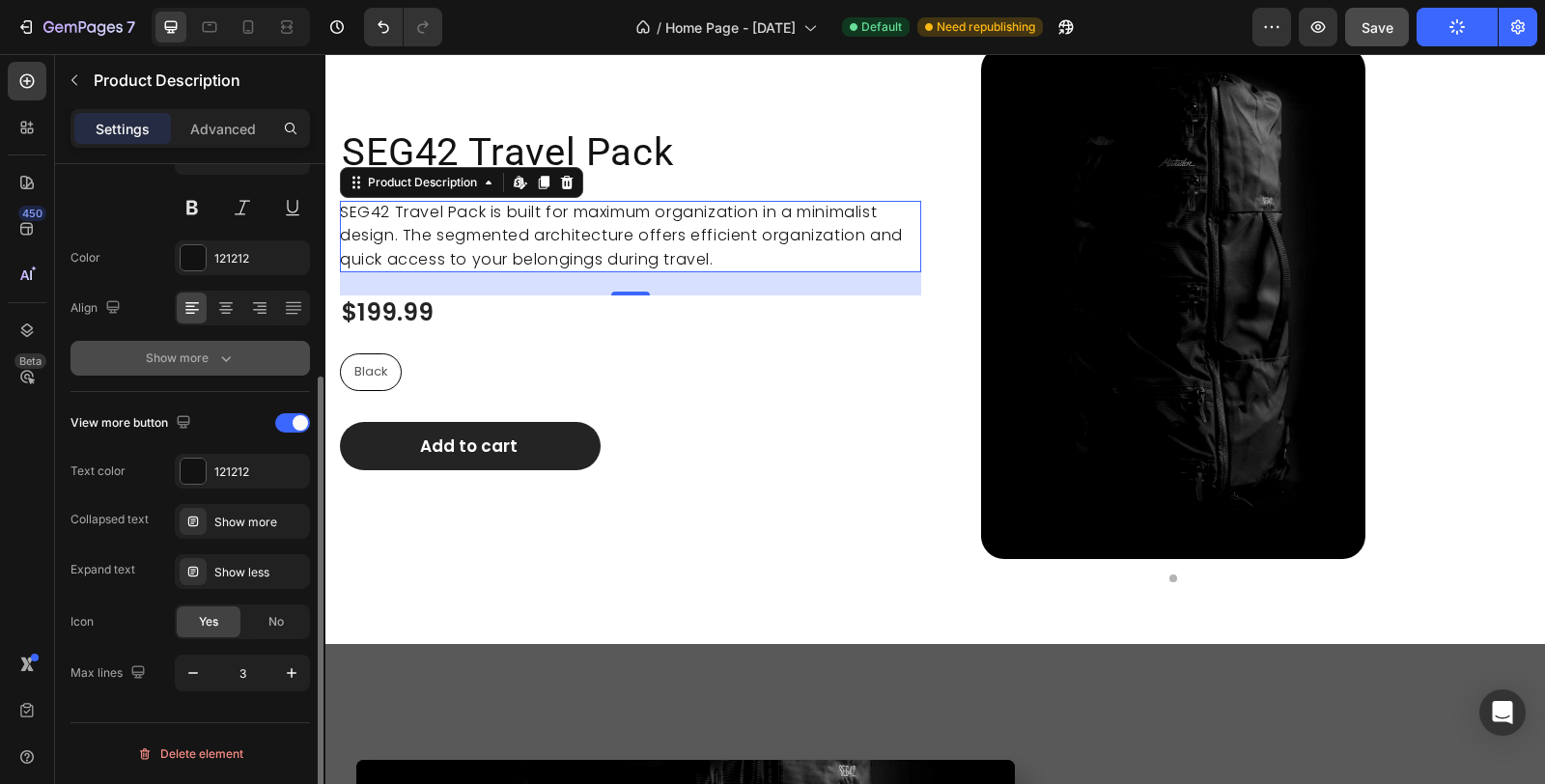 click on "Show more" at bounding box center [190, 358] 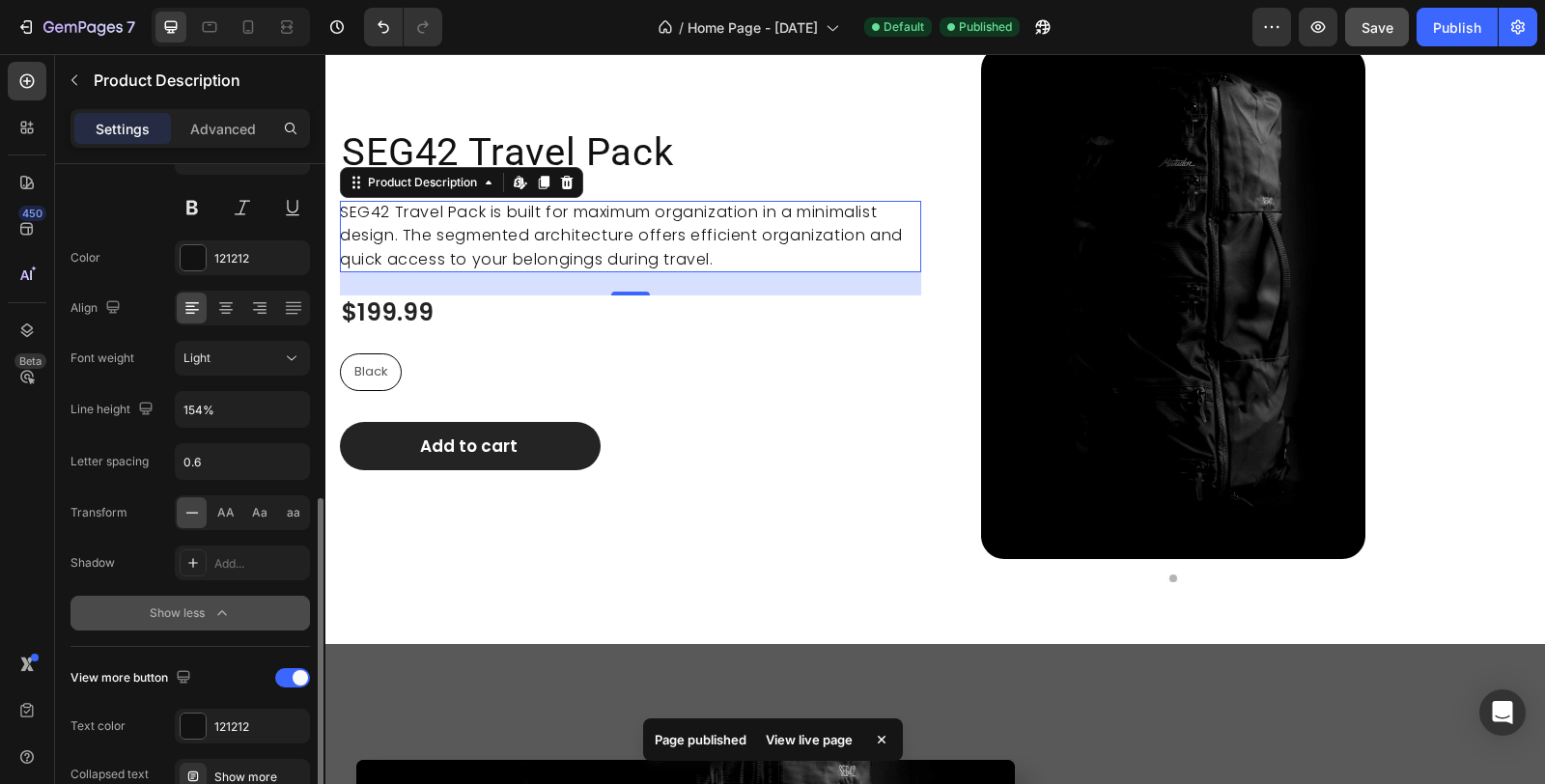 scroll, scrollTop: 564, scrollLeft: 0, axis: vertical 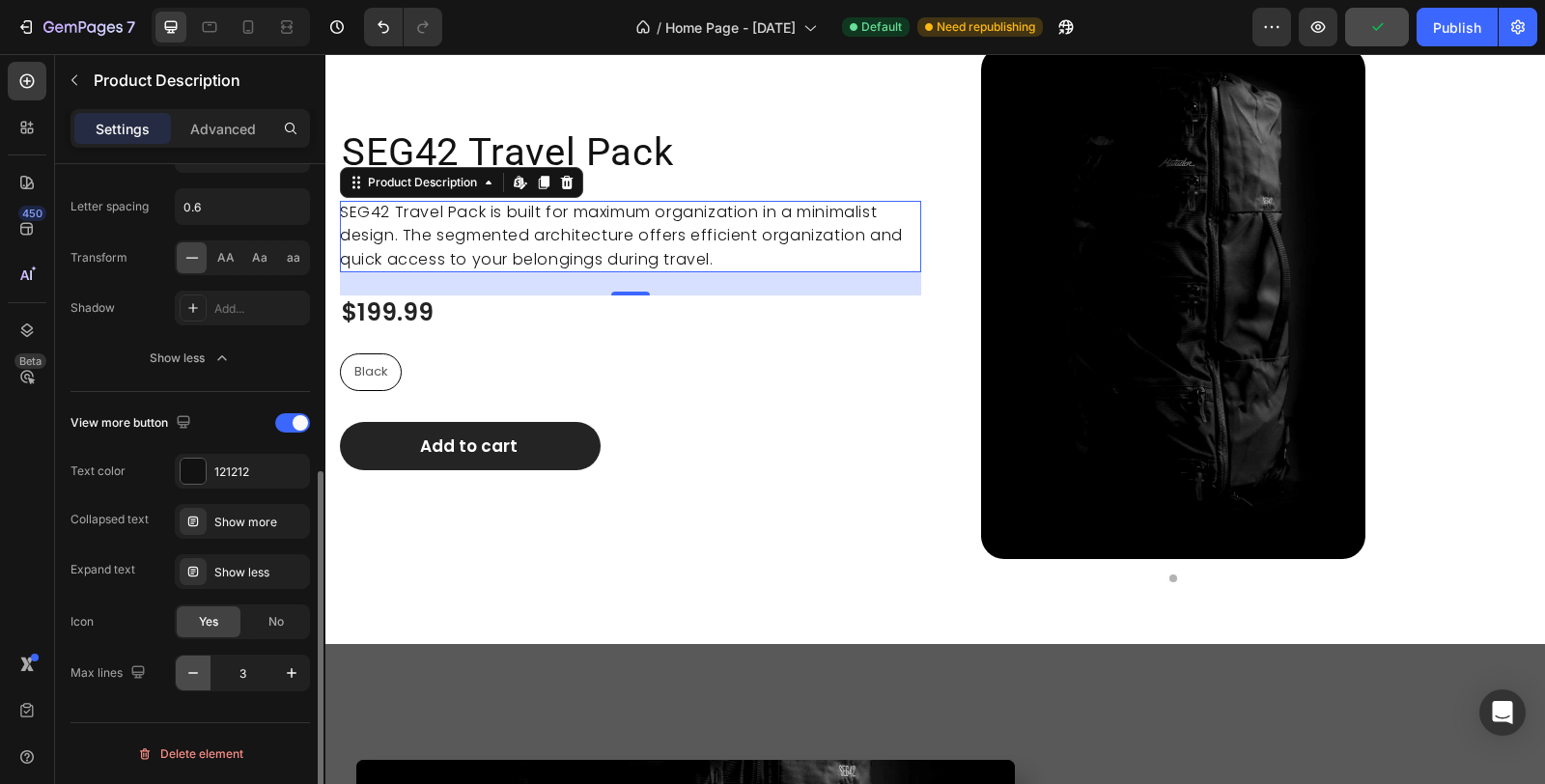 click 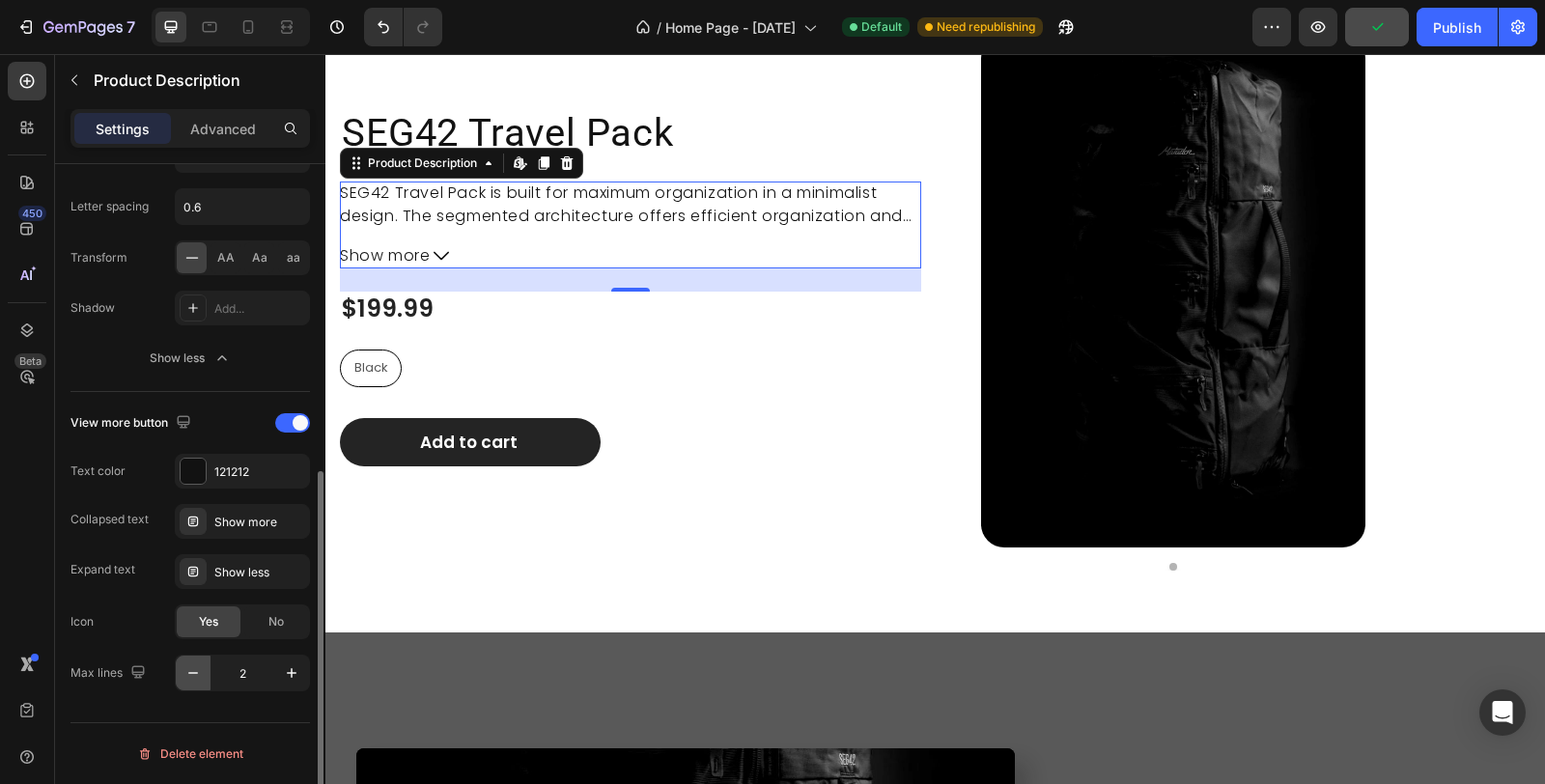 scroll, scrollTop: 745, scrollLeft: 0, axis: vertical 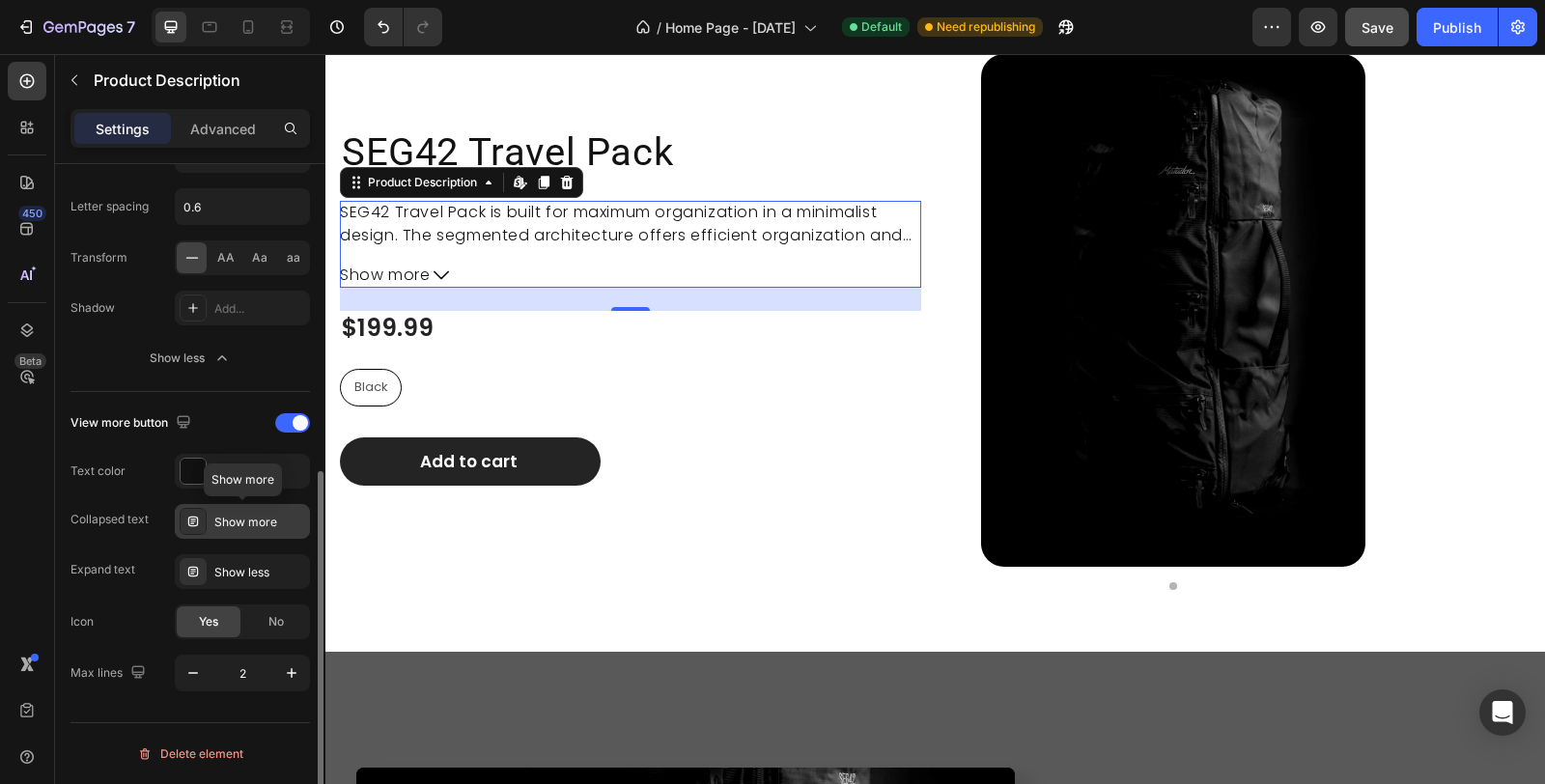click on "Show more" at bounding box center [242, 521] 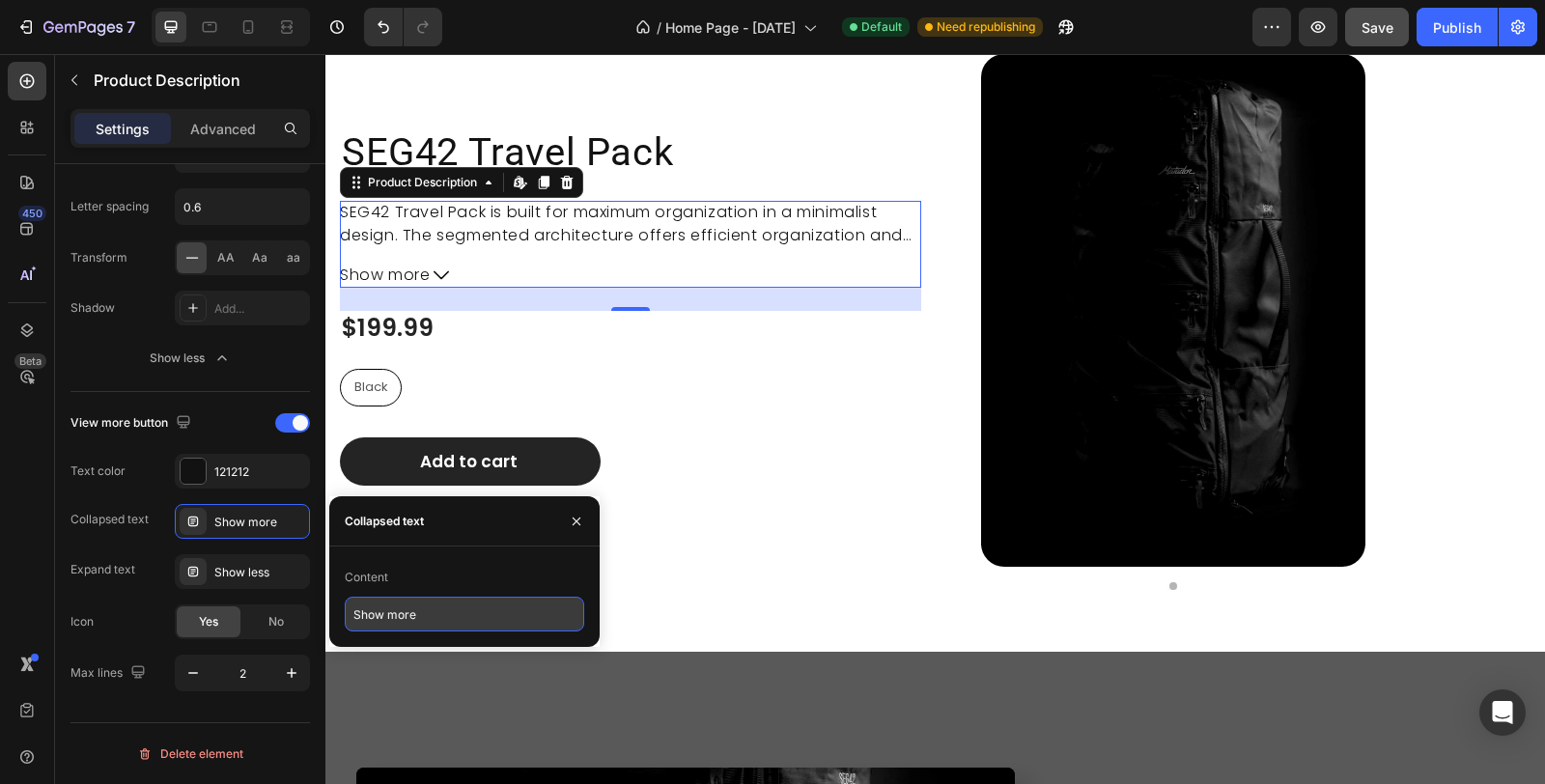 type 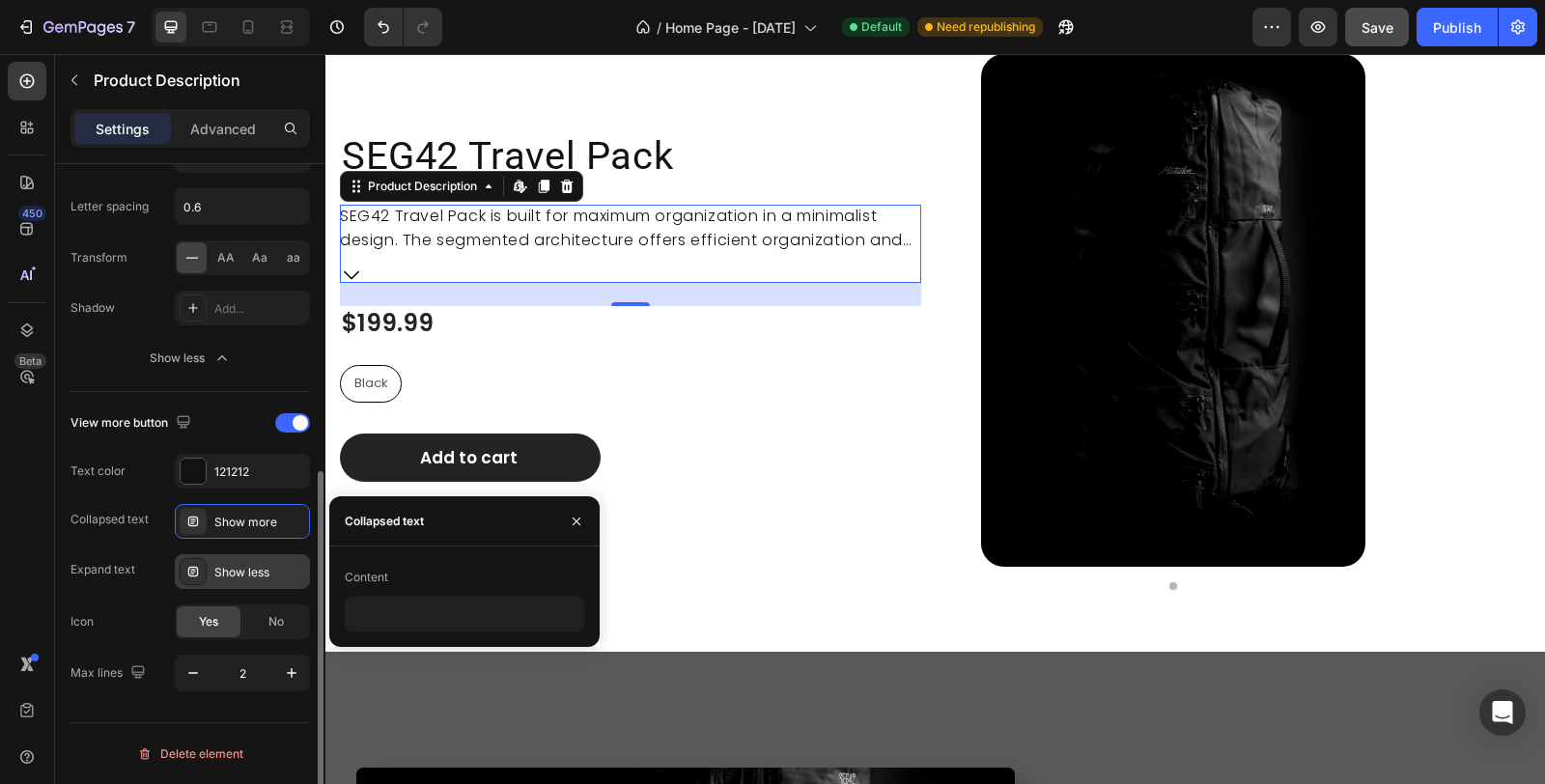click on "Show less" at bounding box center [260, 573] 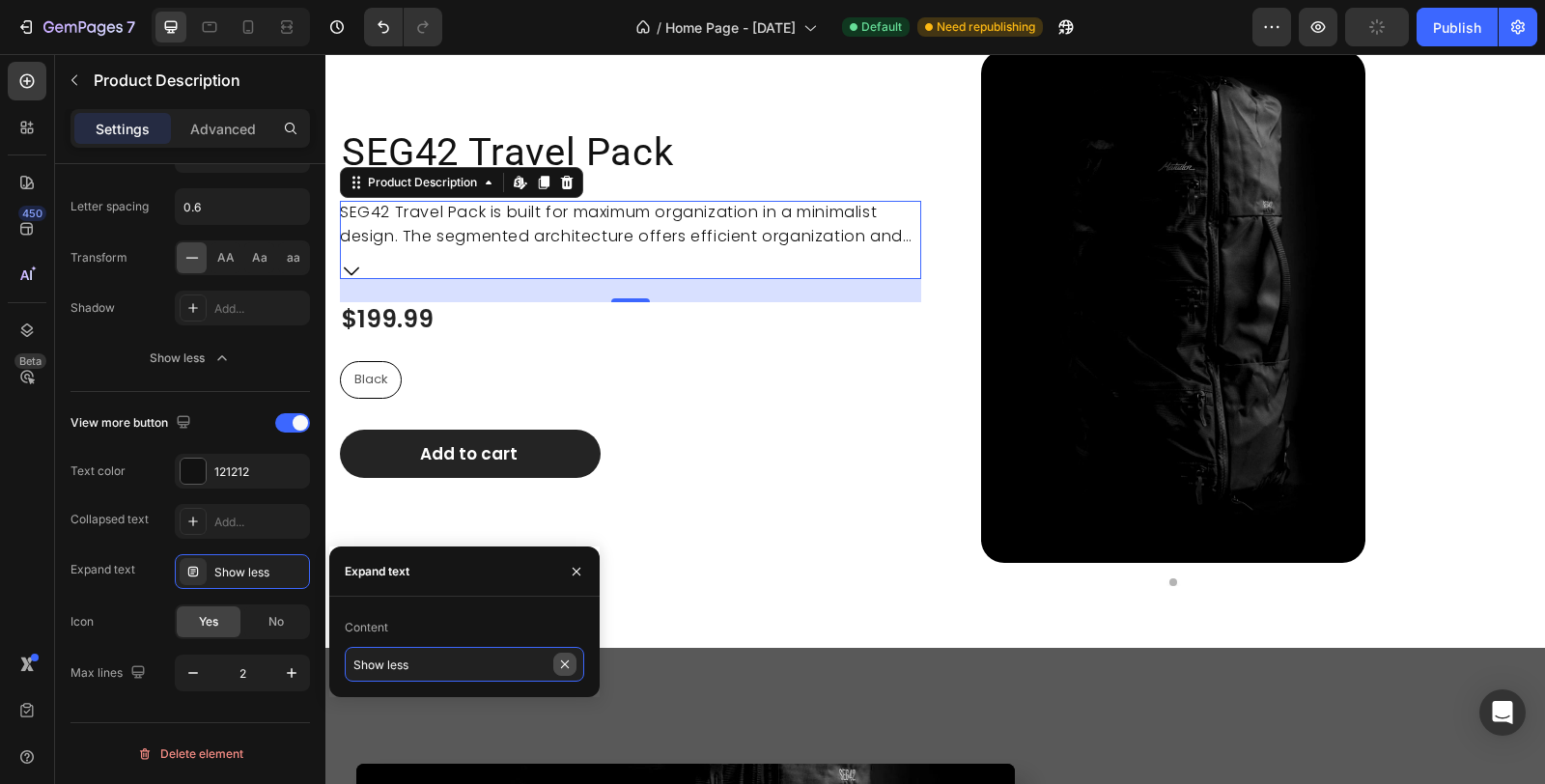 type 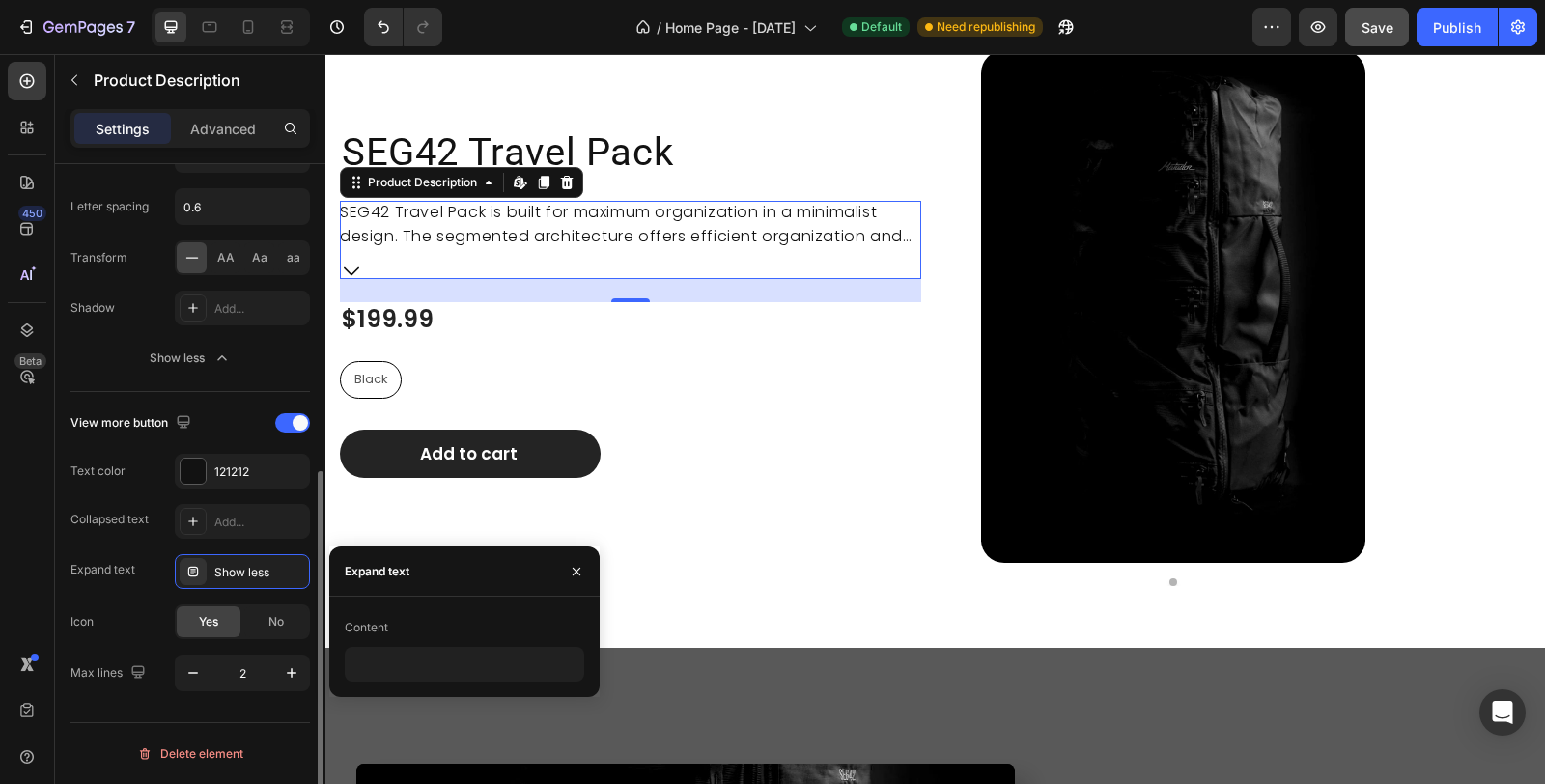 click on "Collapsed text Add..." at bounding box center (190, 521) 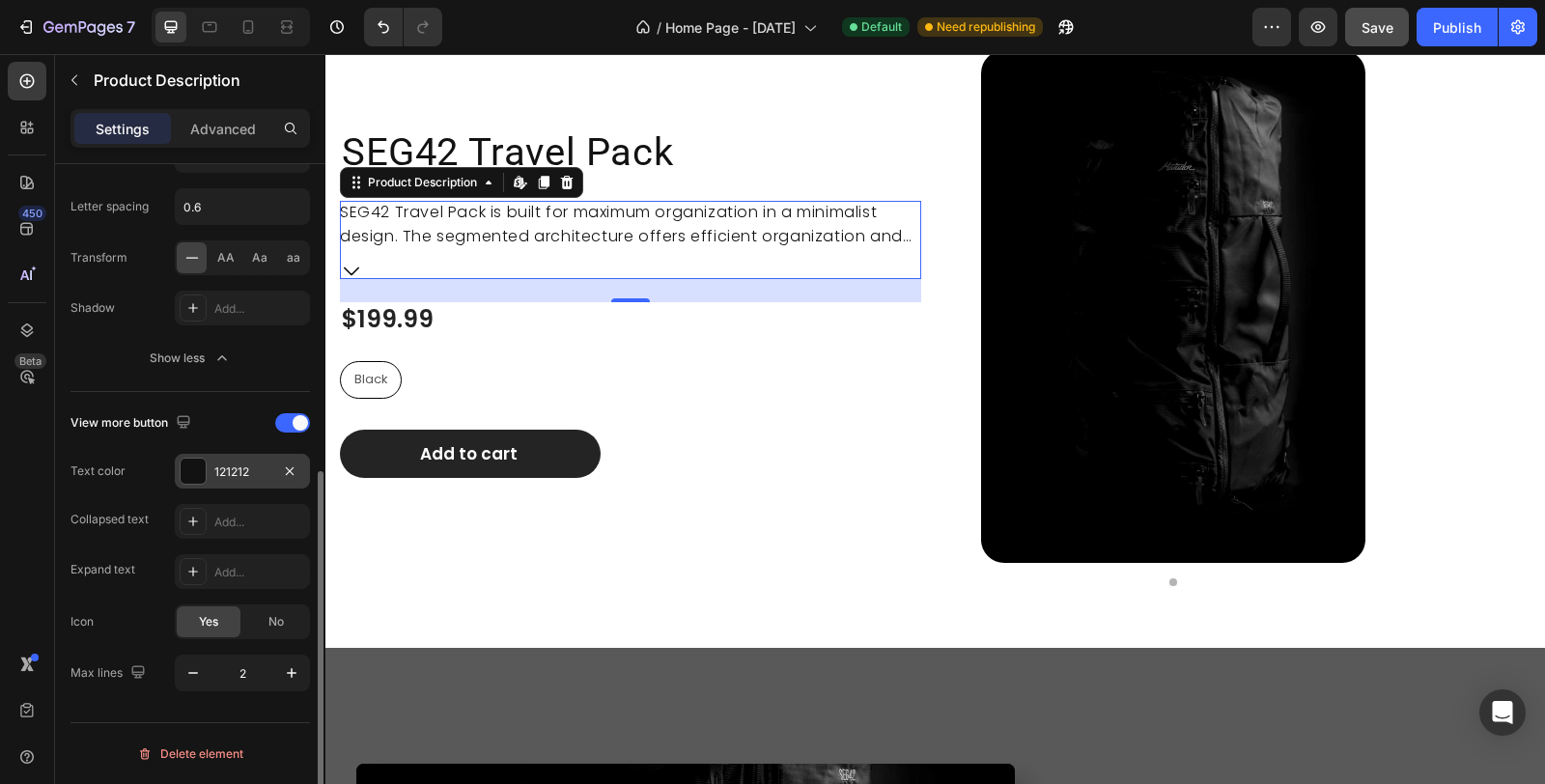click at bounding box center (193, 471) 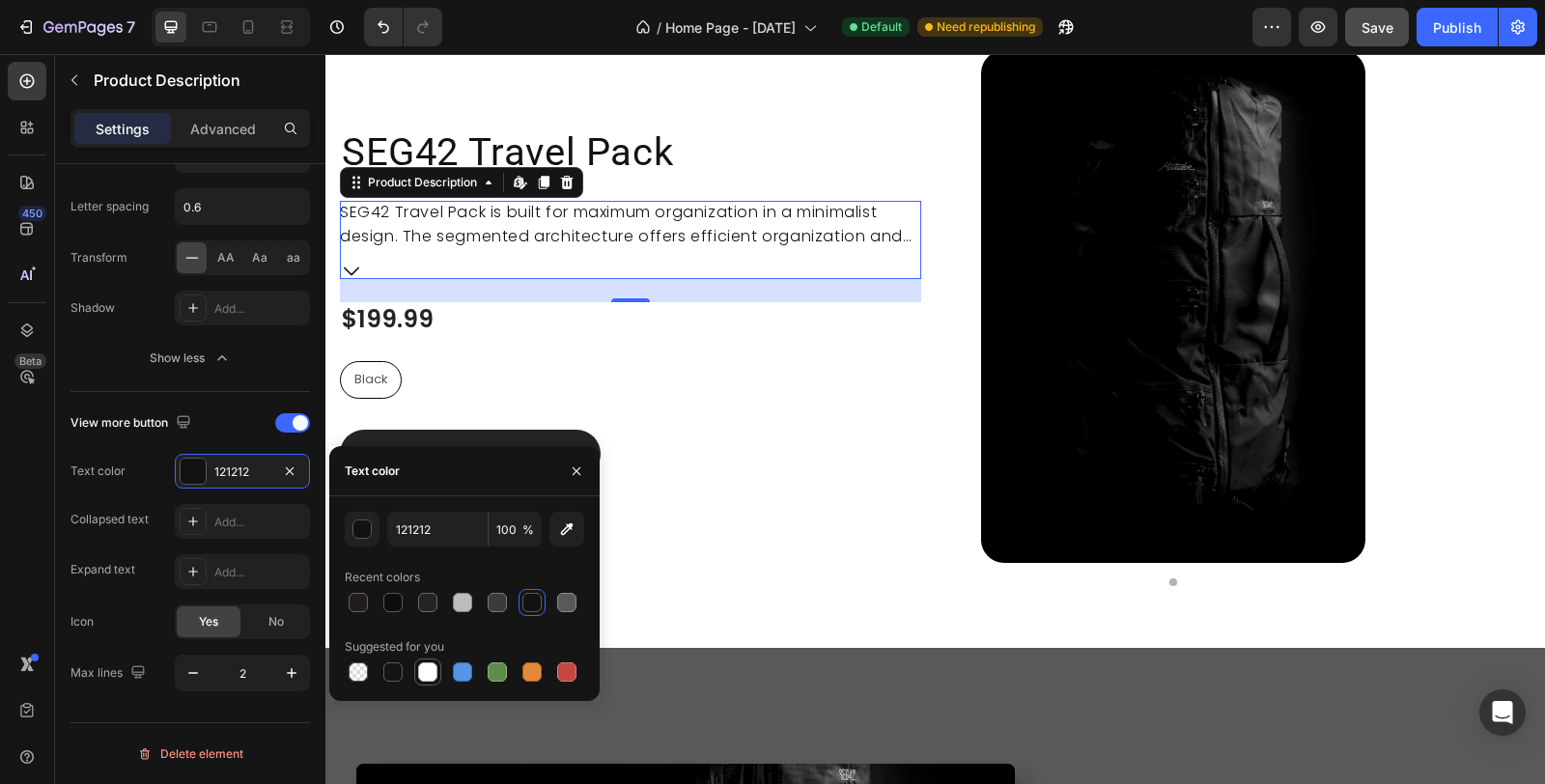 click at bounding box center [428, 672] 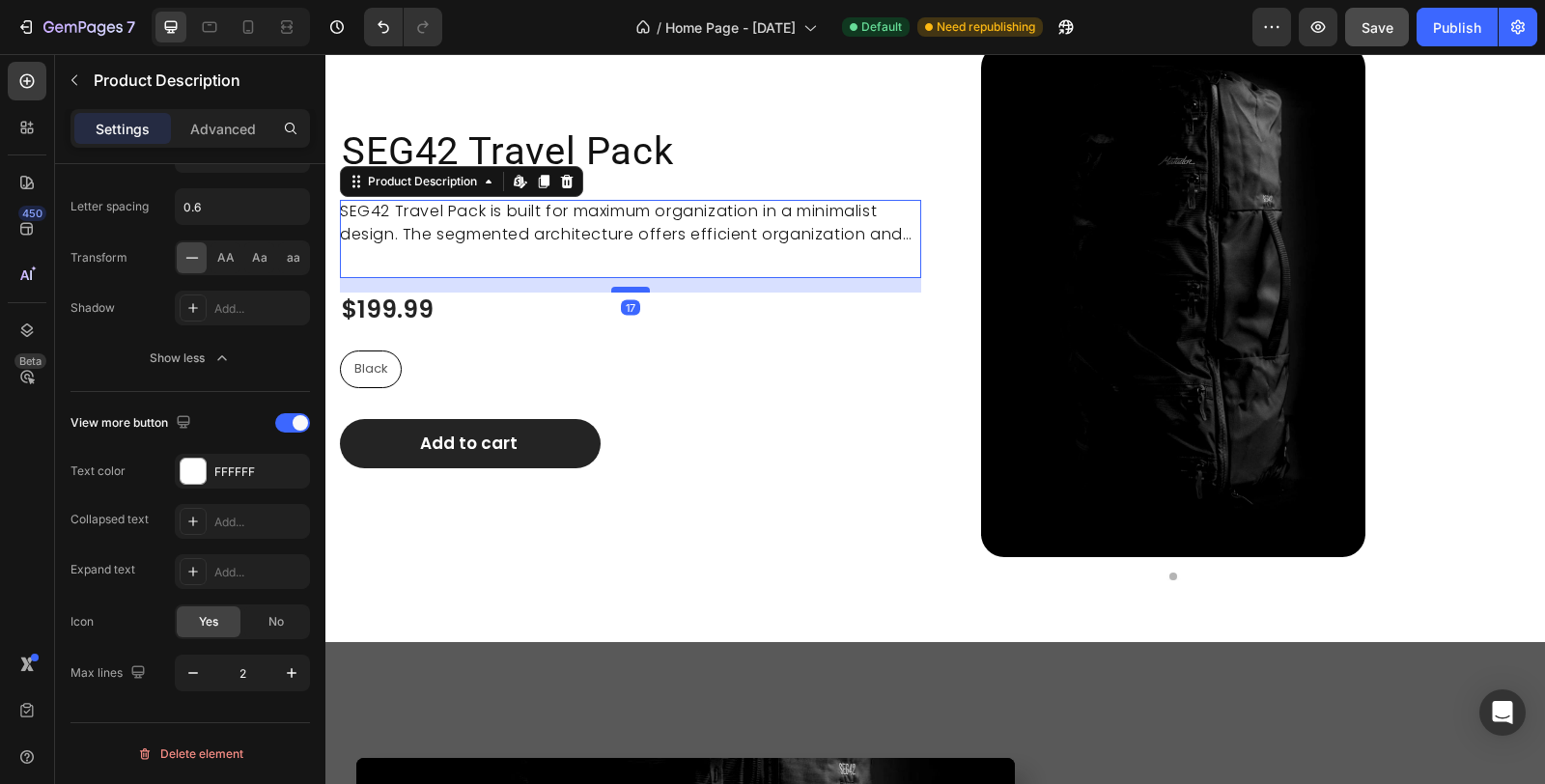 scroll, scrollTop: 757, scrollLeft: 0, axis: vertical 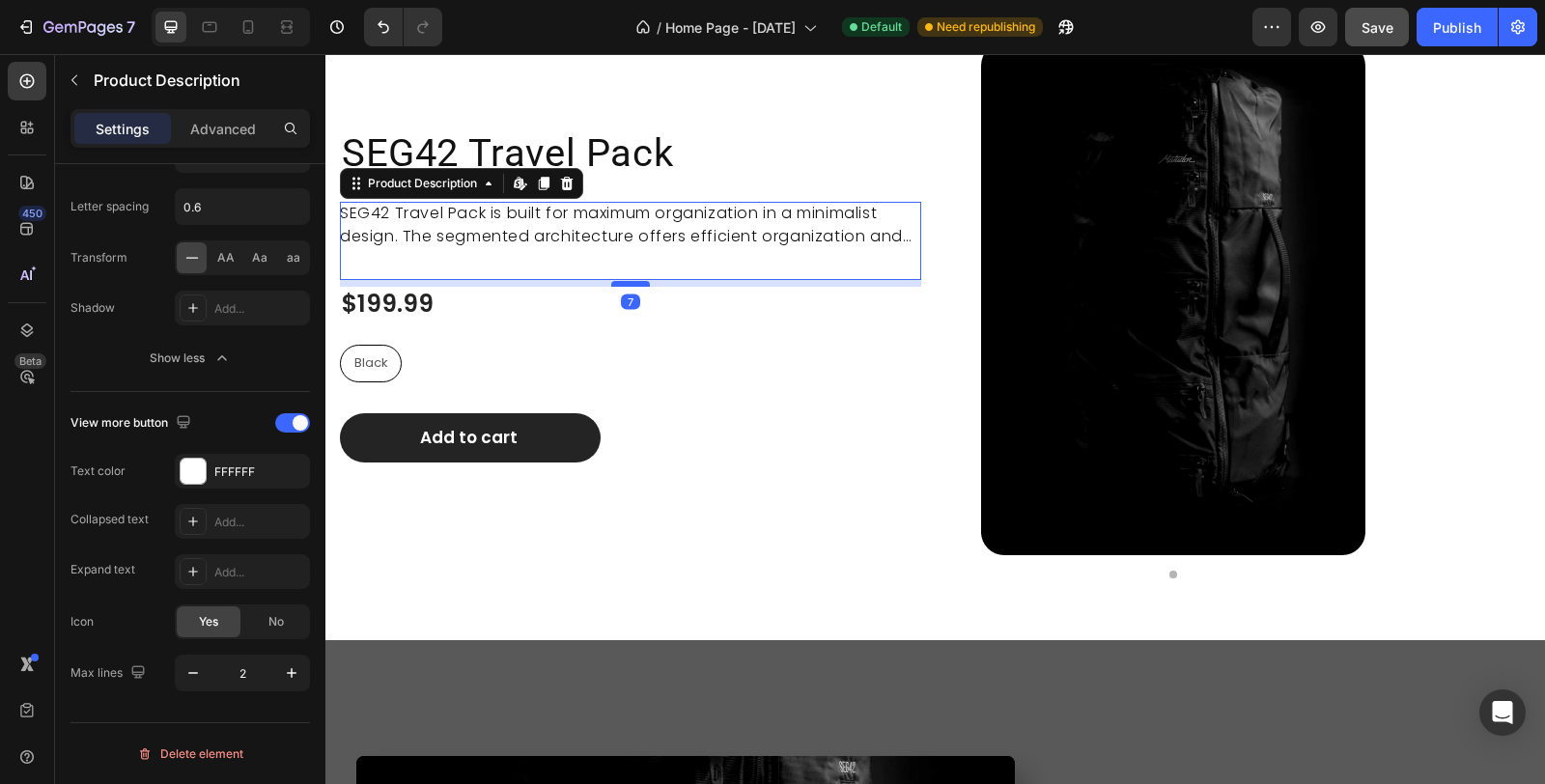 drag, startPoint x: 625, startPoint y: 294, endPoint x: 623, endPoint y: 278, distance: 16.124515 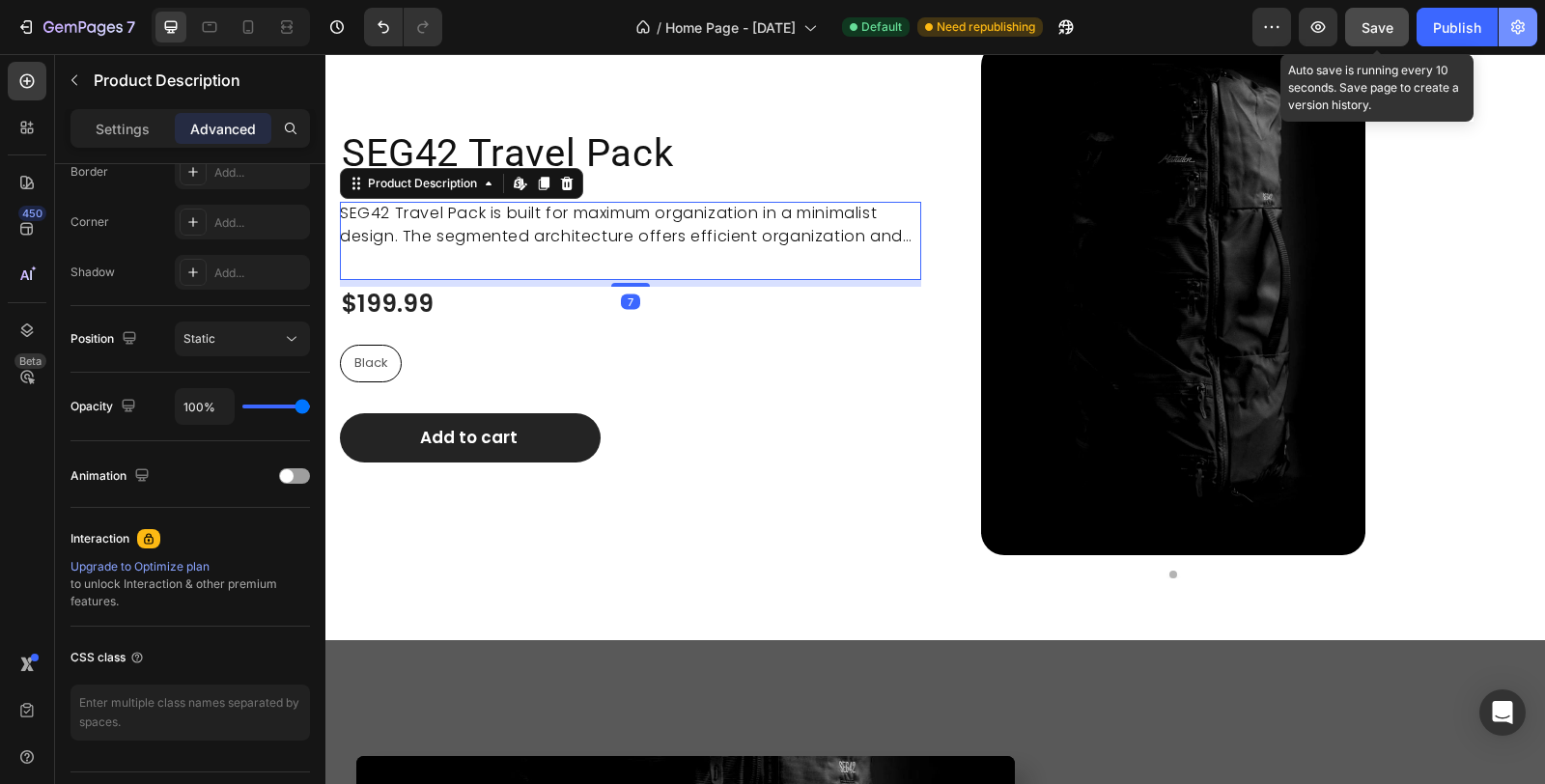 click on "Save" at bounding box center (1377, 27) 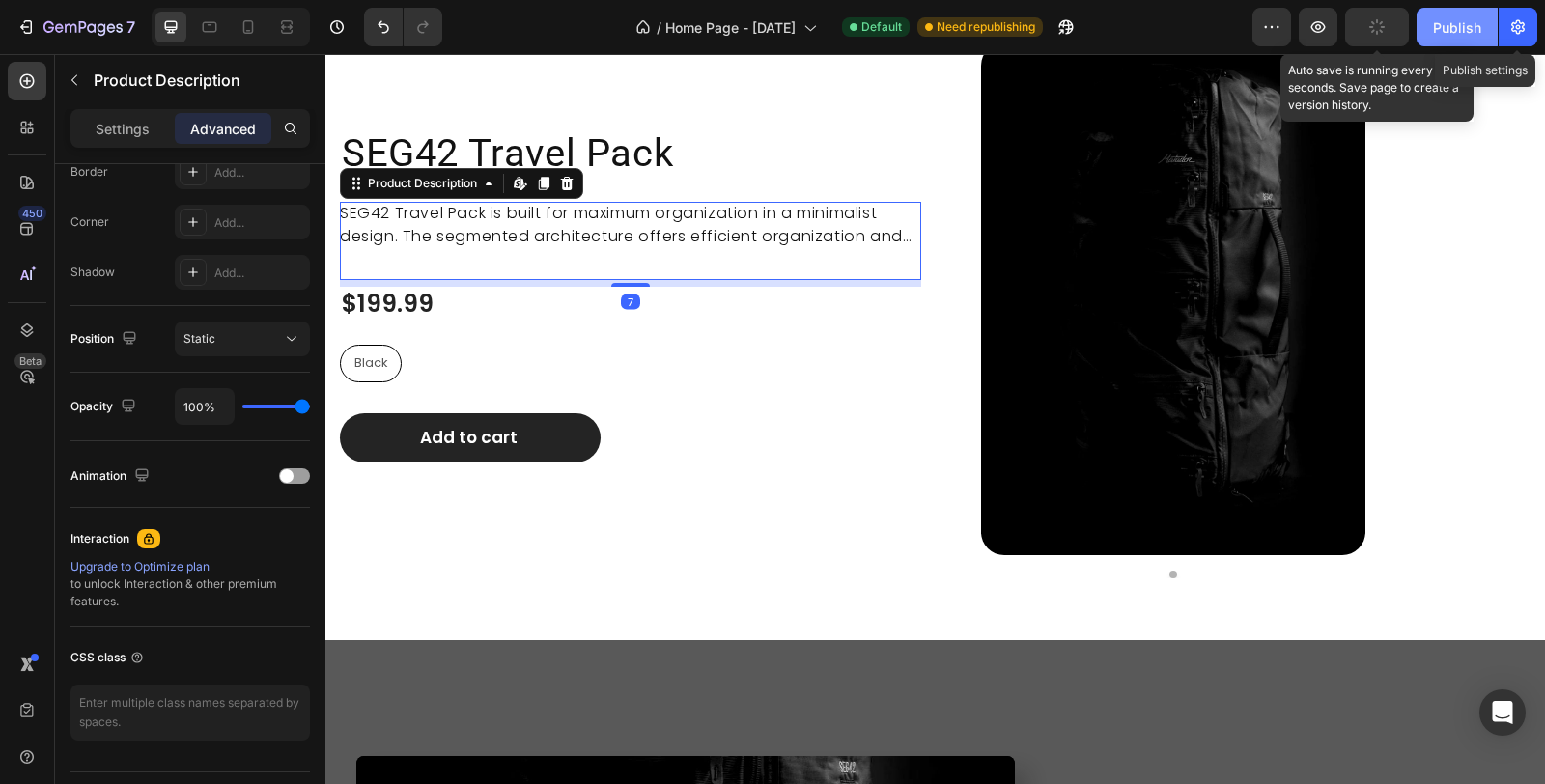 click on "Publish" at bounding box center (1457, 27) 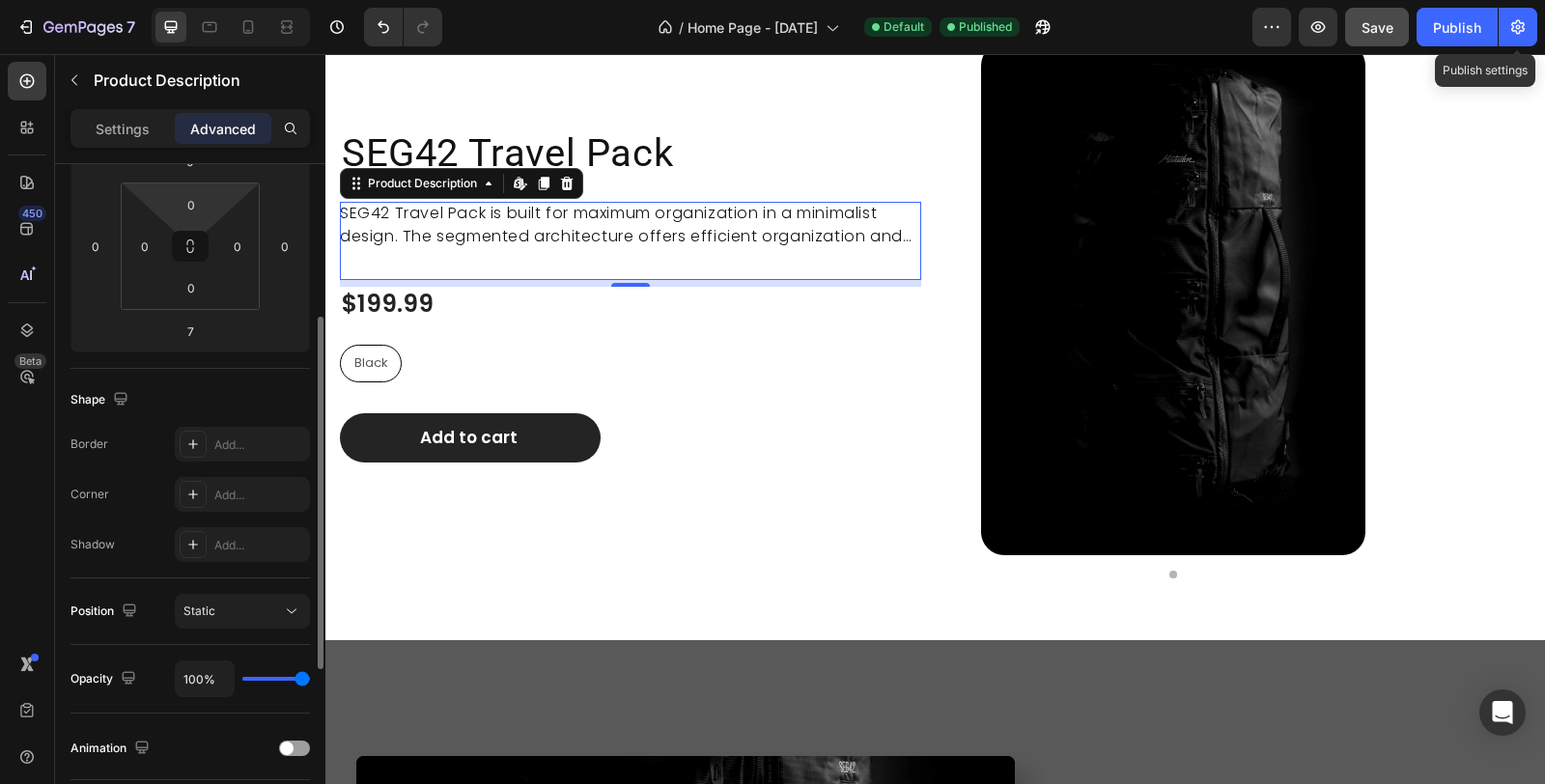 scroll, scrollTop: 0, scrollLeft: 0, axis: both 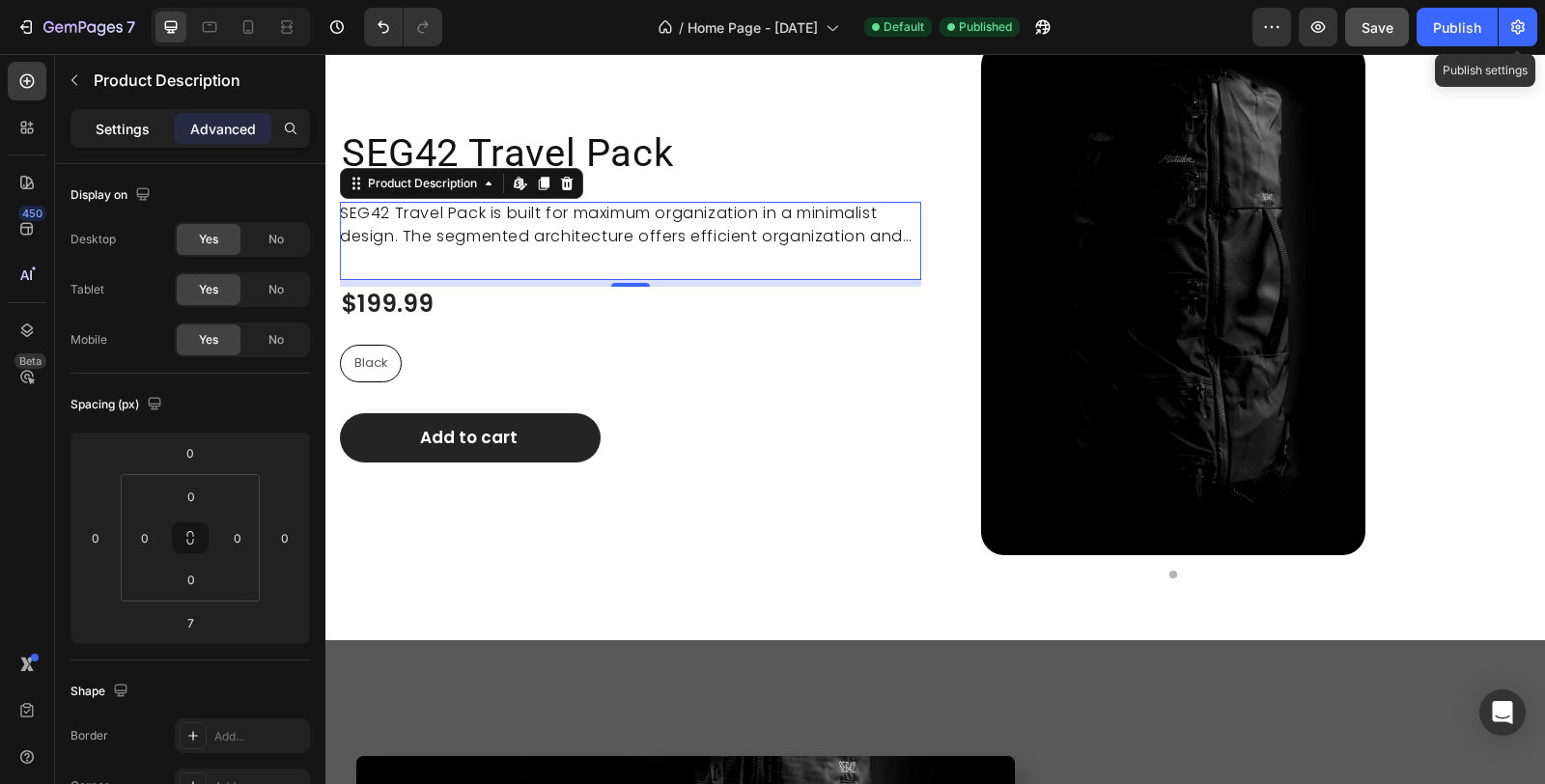 click on "Settings" at bounding box center [123, 128] 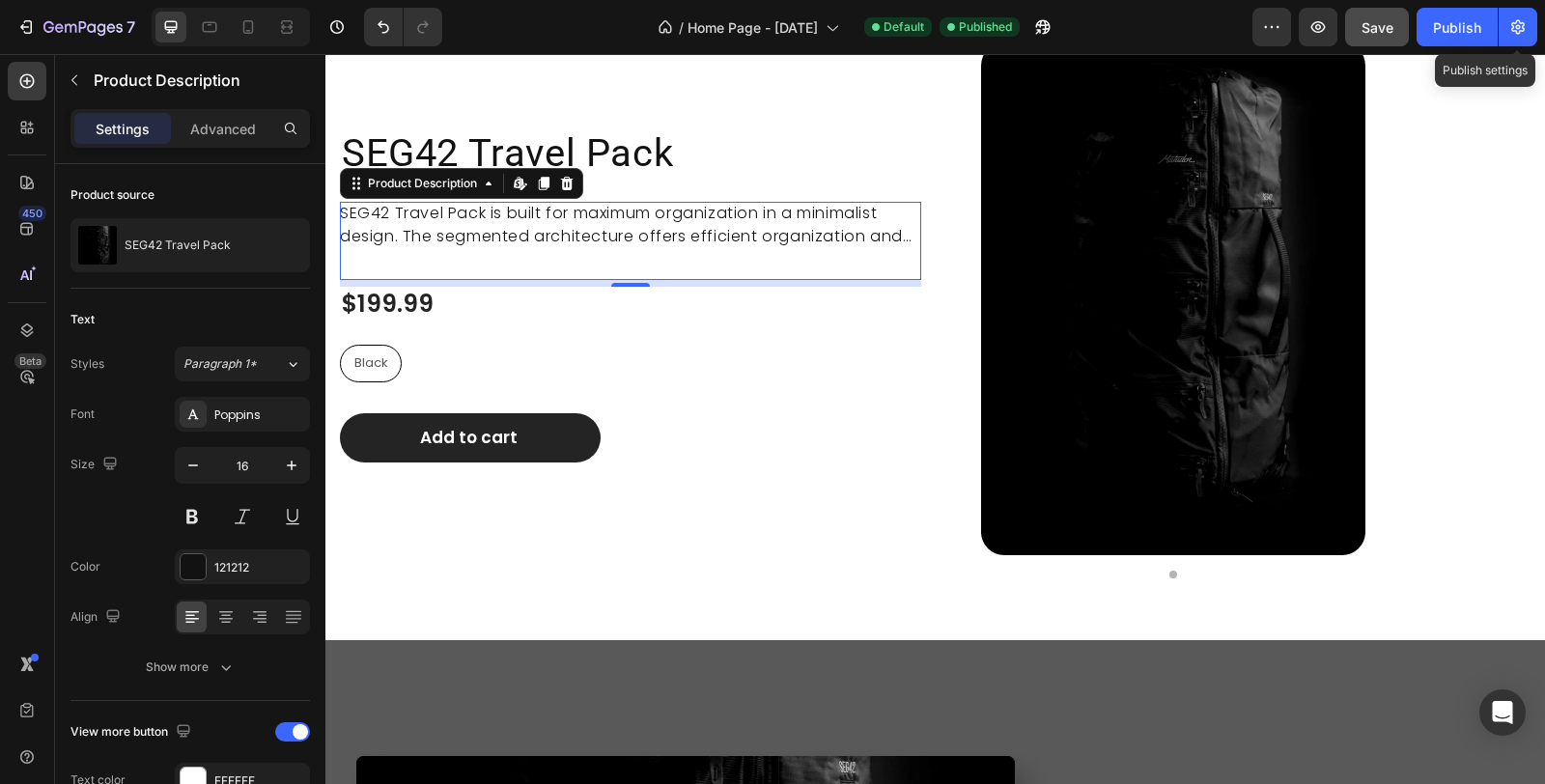 click on "SEG42 Travel Pack is built for maximum organization in a minimalist design. The segmented architecture offers efficient organization and quick access to your belongings during travel." at bounding box center (626, 237) 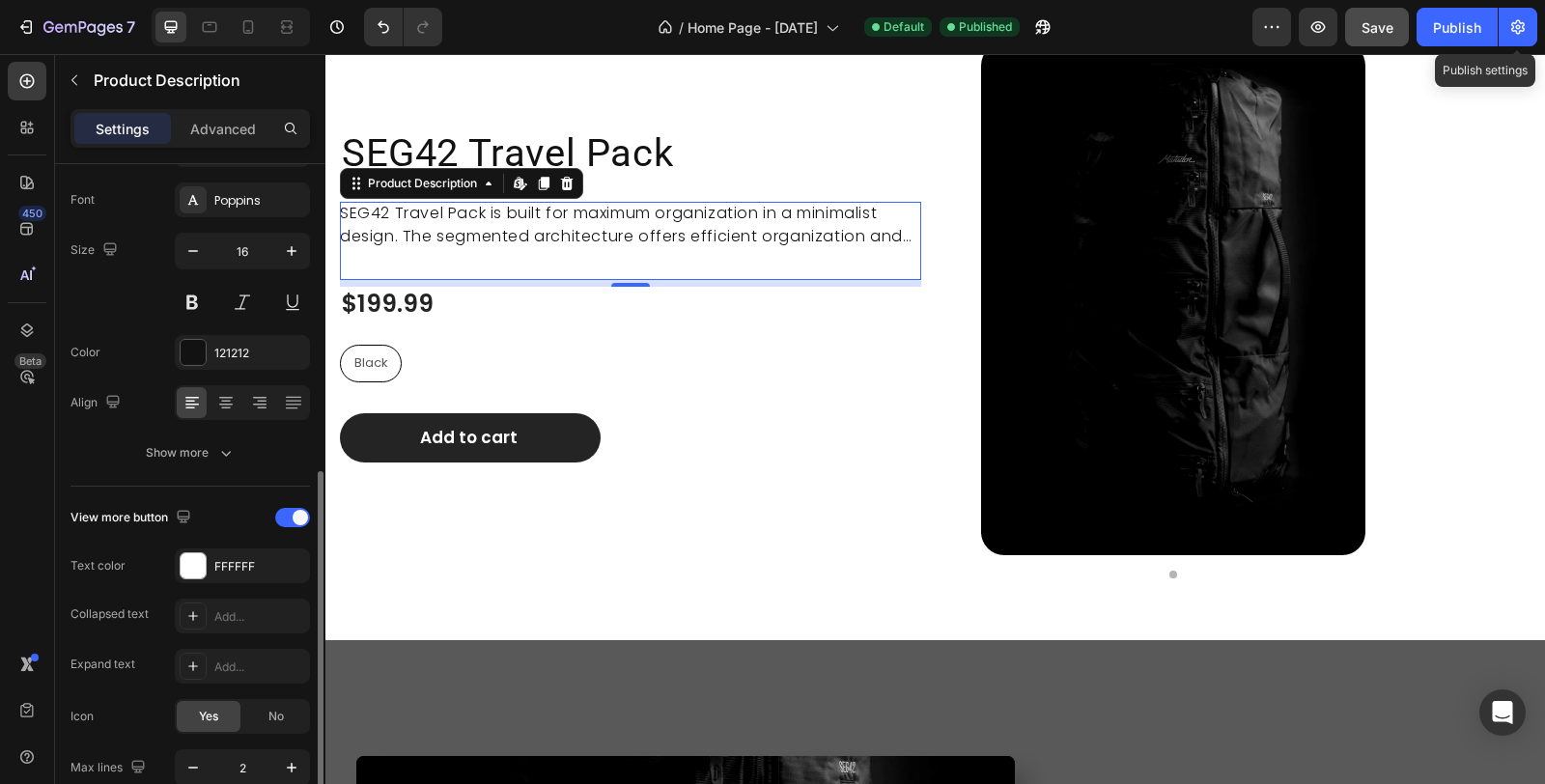 scroll, scrollTop: 309, scrollLeft: 0, axis: vertical 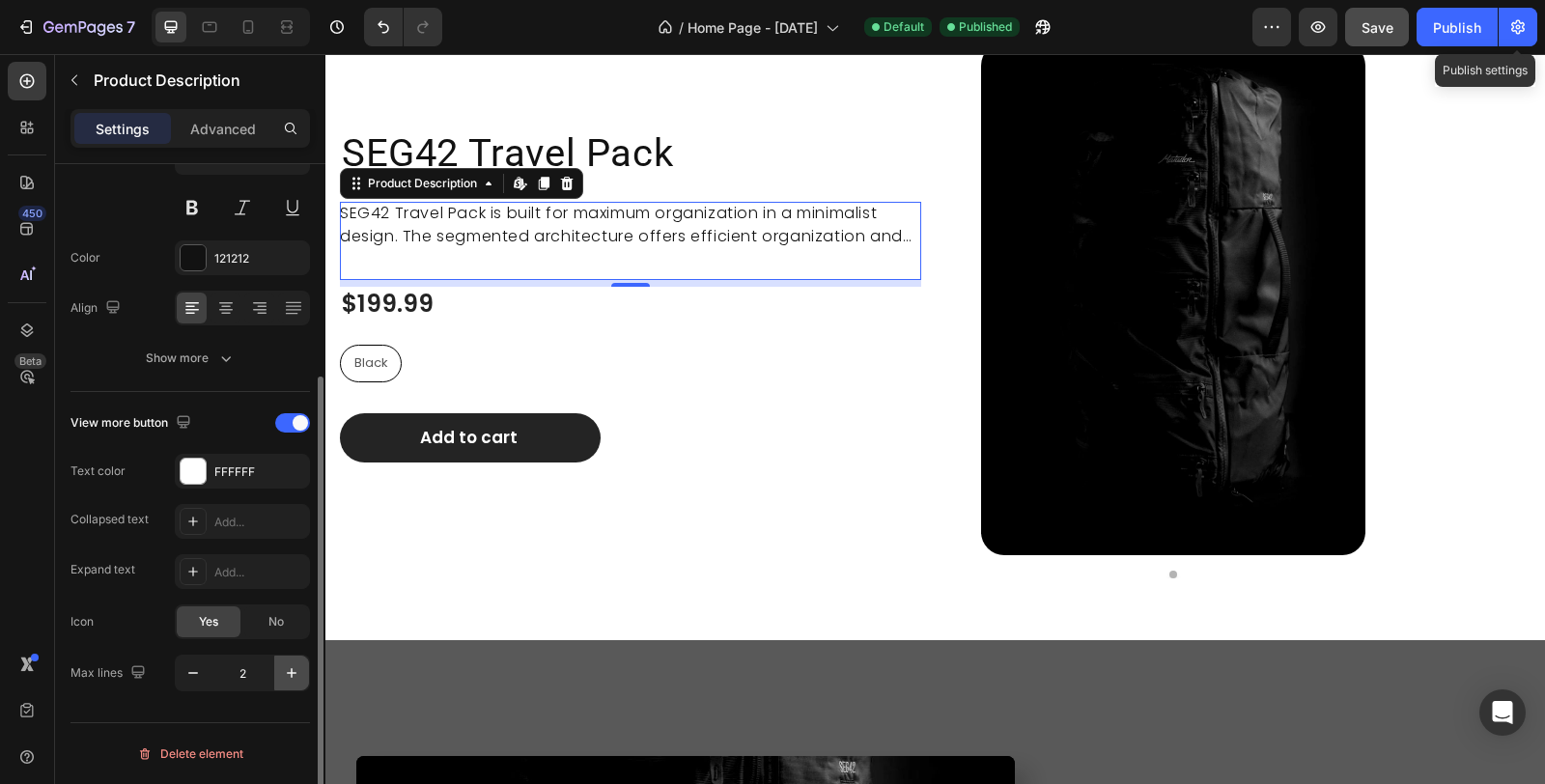 click 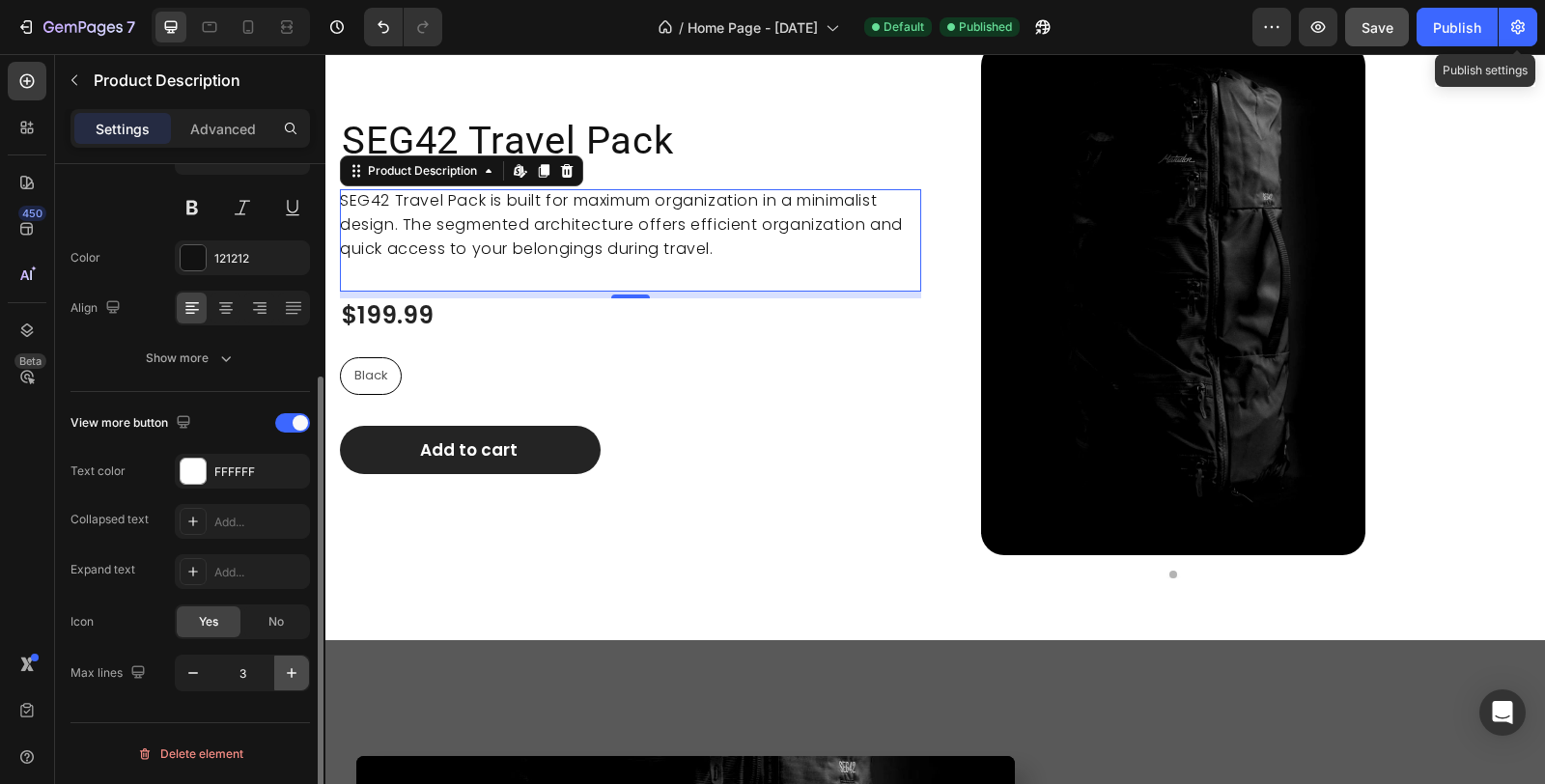 scroll, scrollTop: 745, scrollLeft: 0, axis: vertical 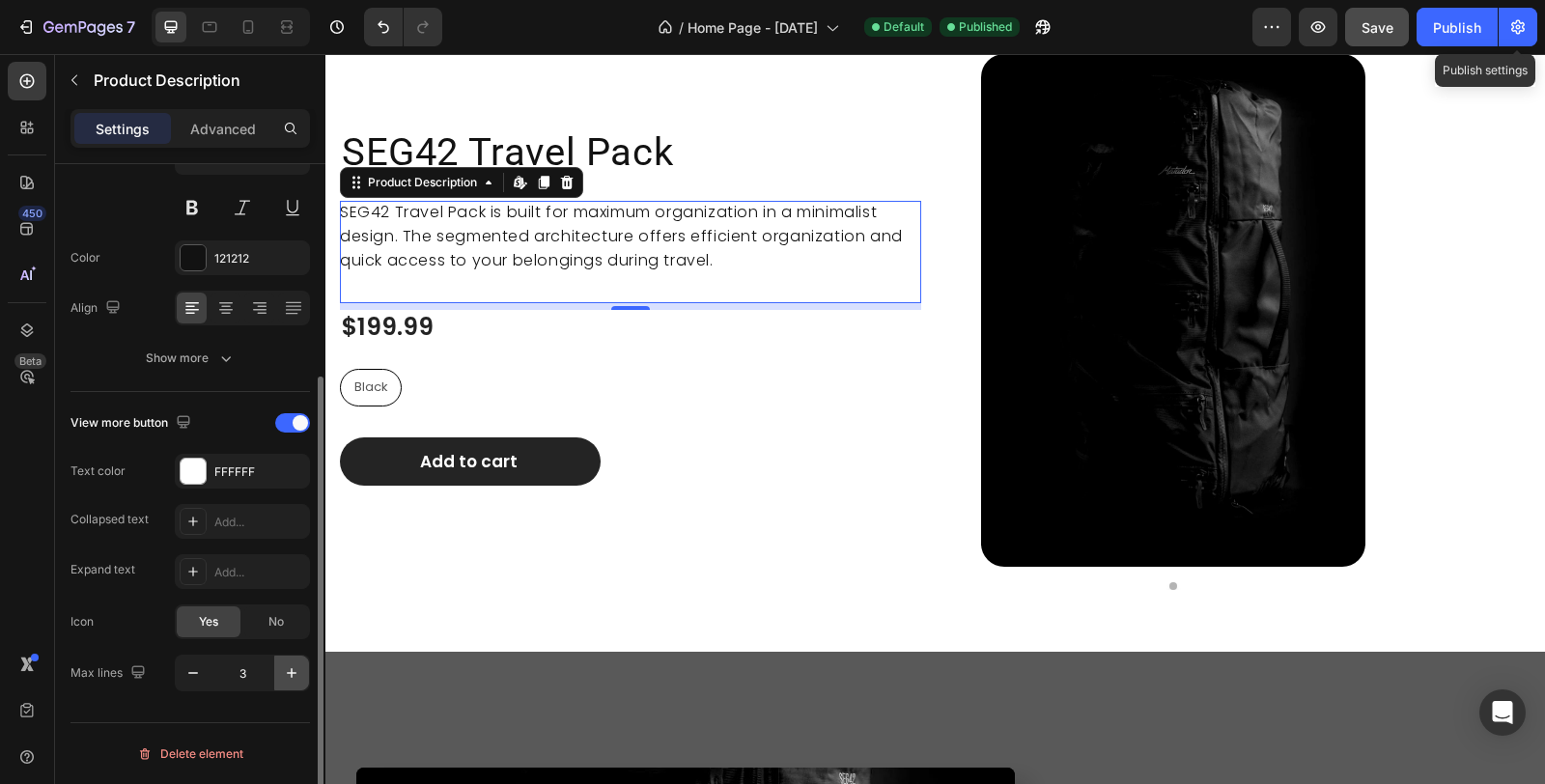 click 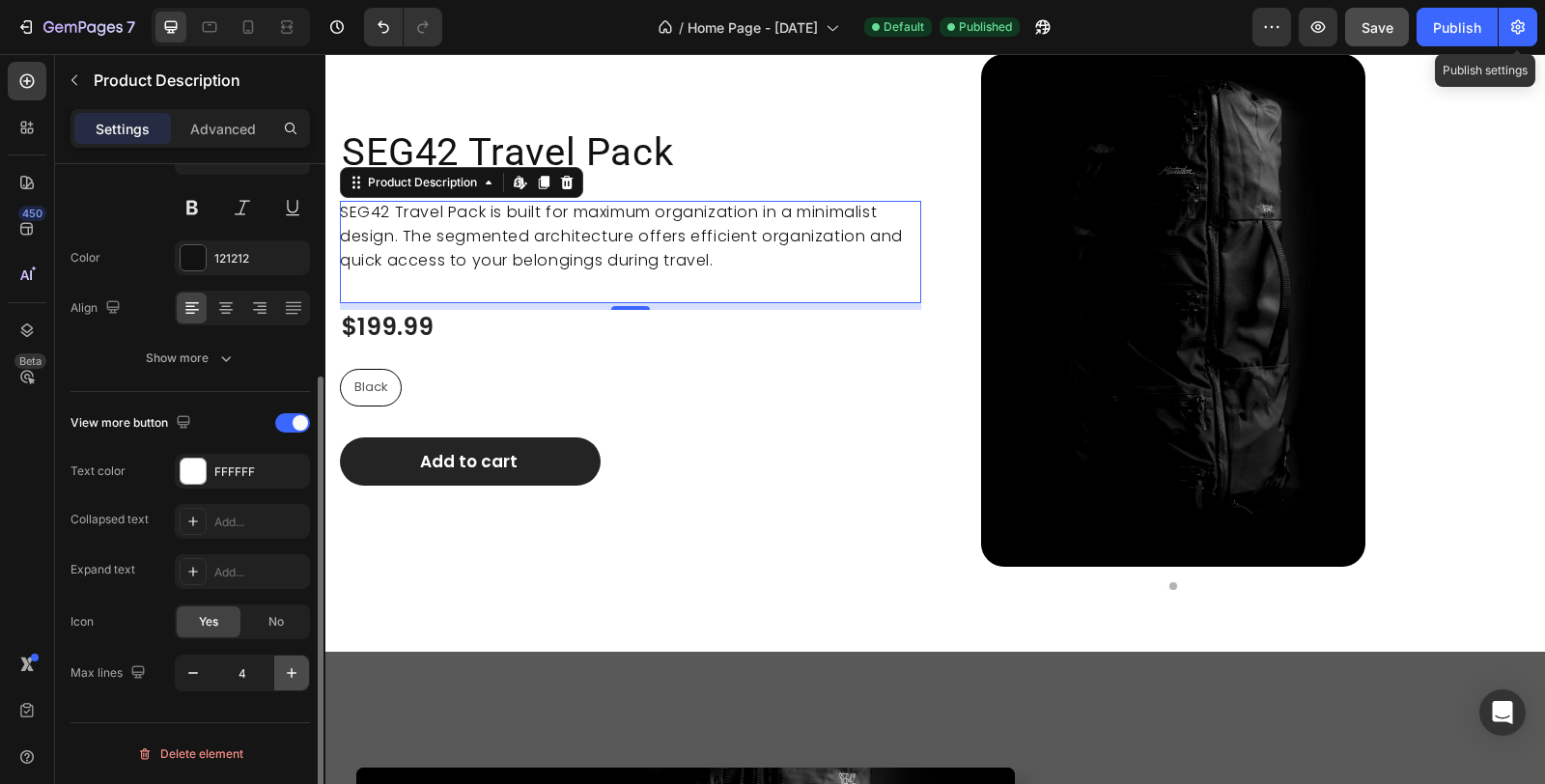 scroll, scrollTop: 761, scrollLeft: 0, axis: vertical 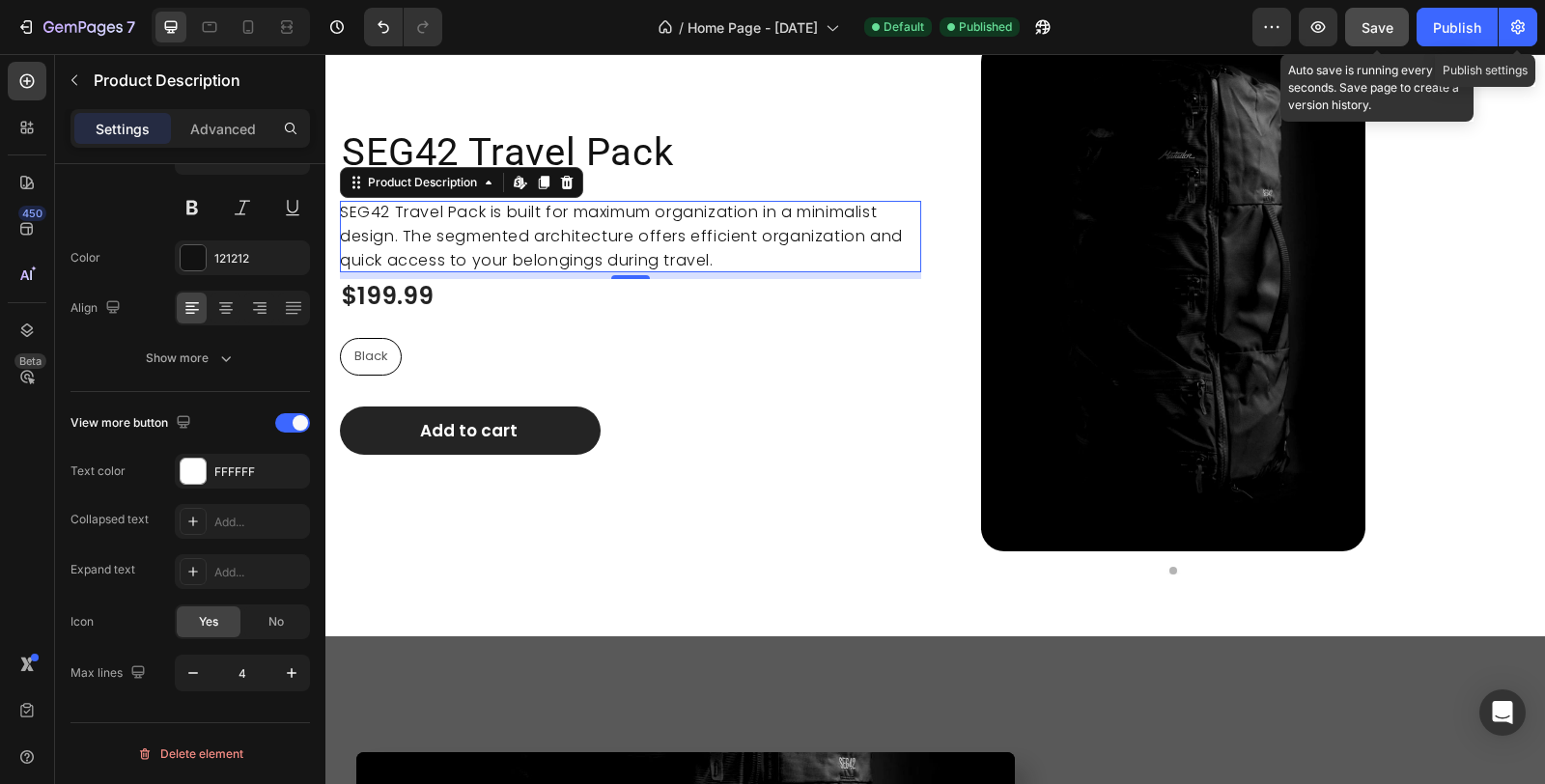click on "Save" at bounding box center [1377, 27] 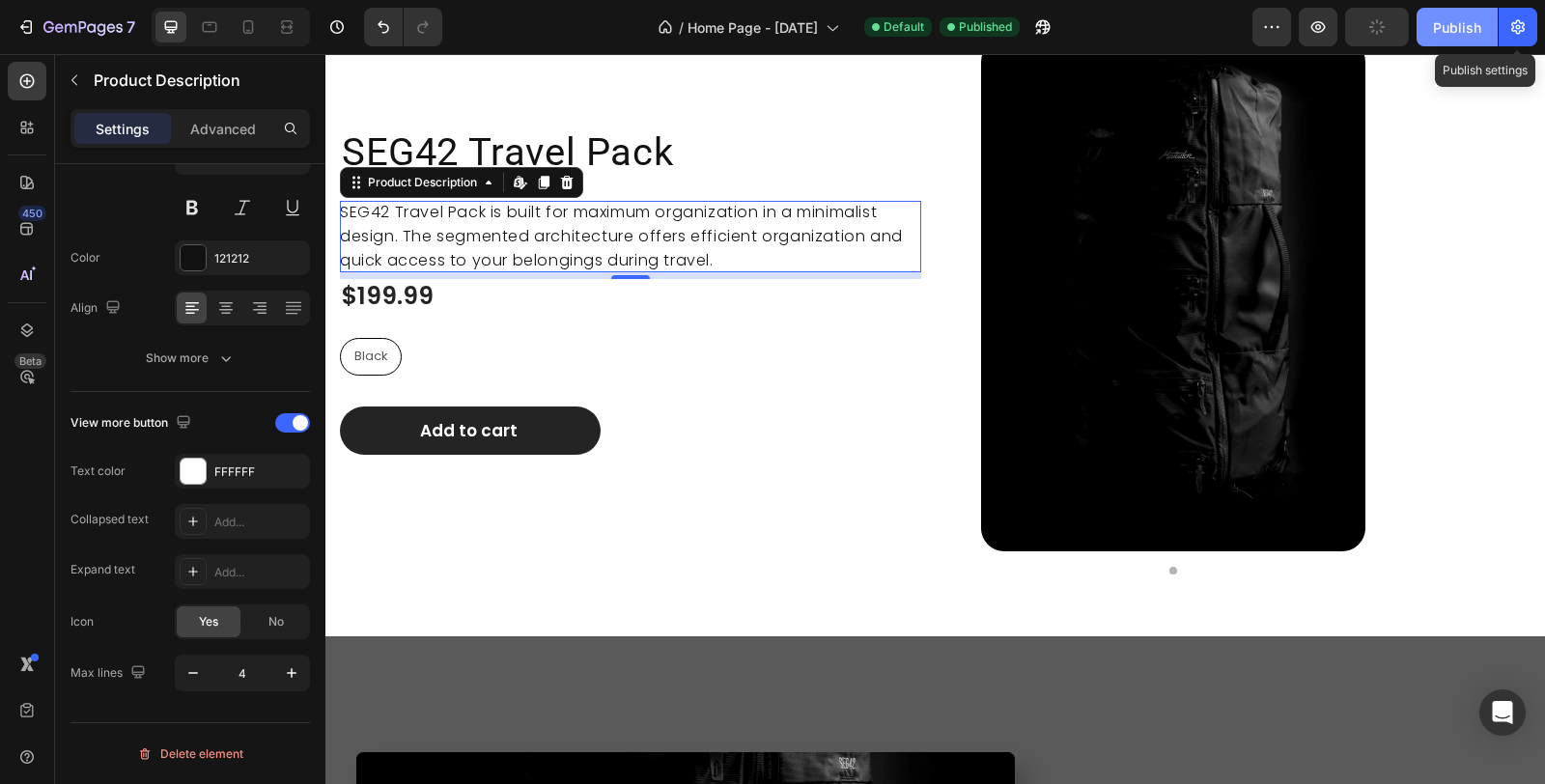 click on "Publish" at bounding box center (1457, 27) 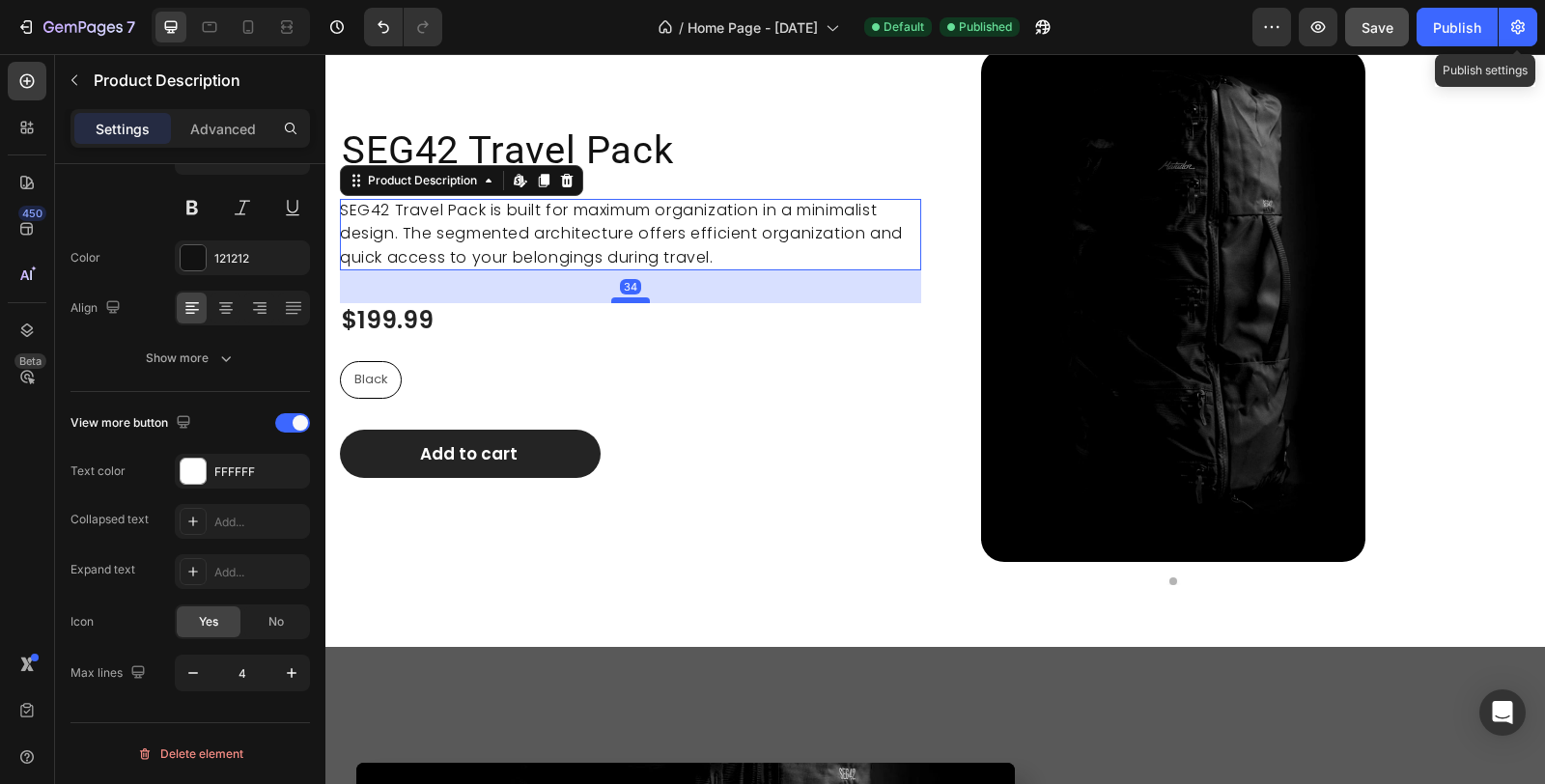scroll, scrollTop: 747, scrollLeft: 0, axis: vertical 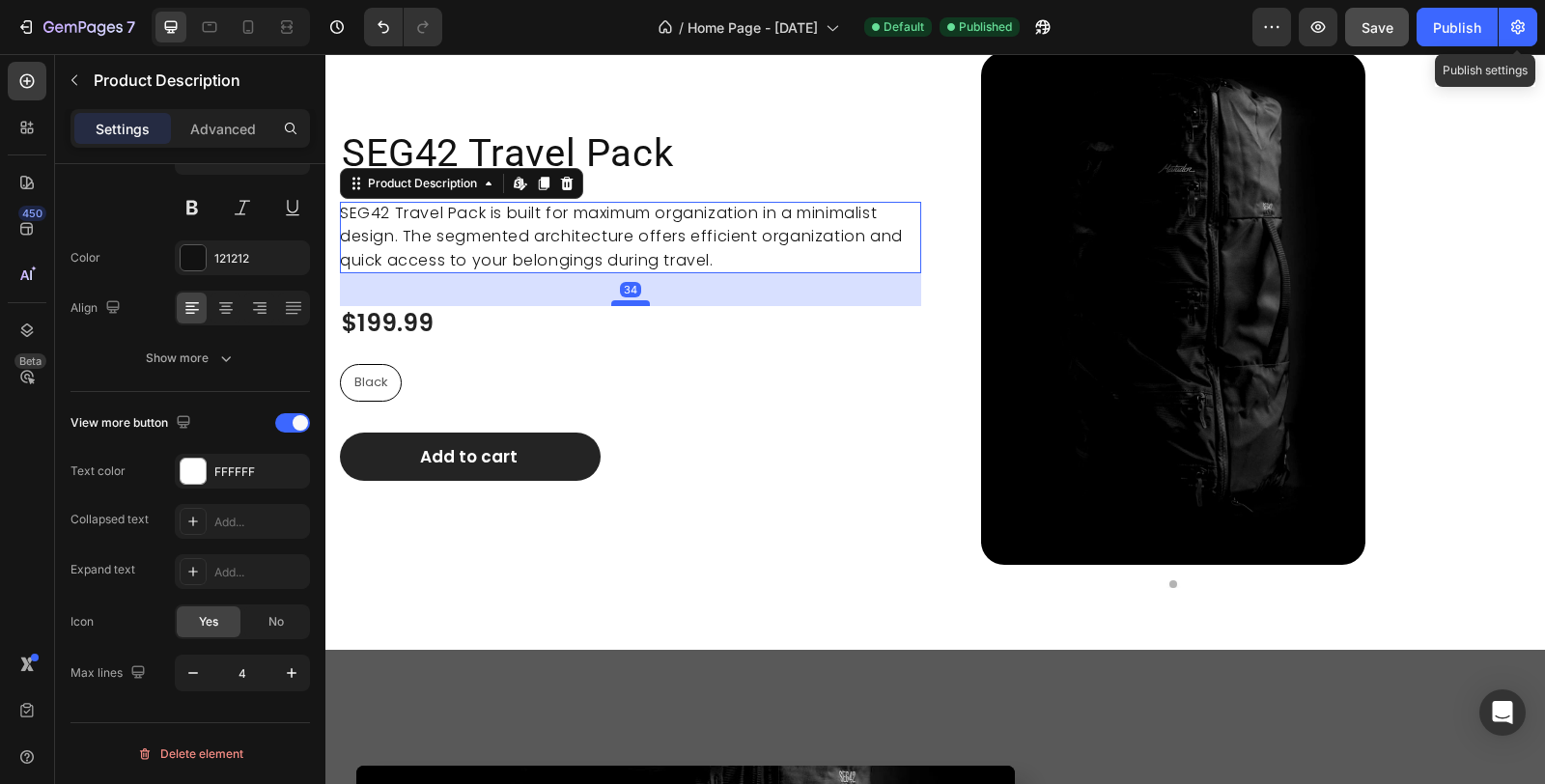 drag, startPoint x: 625, startPoint y: 273, endPoint x: 625, endPoint y: 299, distance: 26 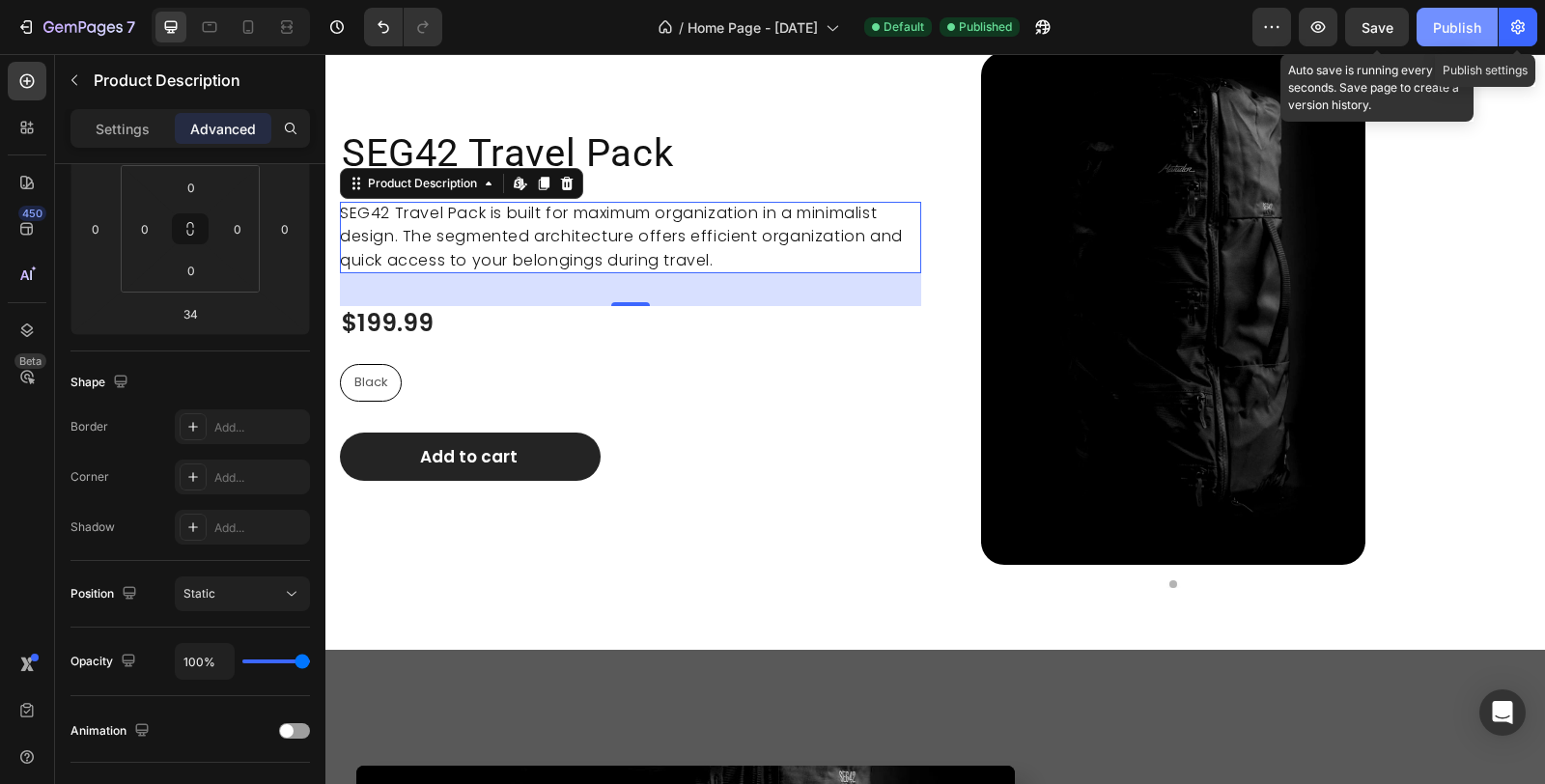 drag, startPoint x: 1377, startPoint y: 26, endPoint x: 1430, endPoint y: 39, distance: 54.571055 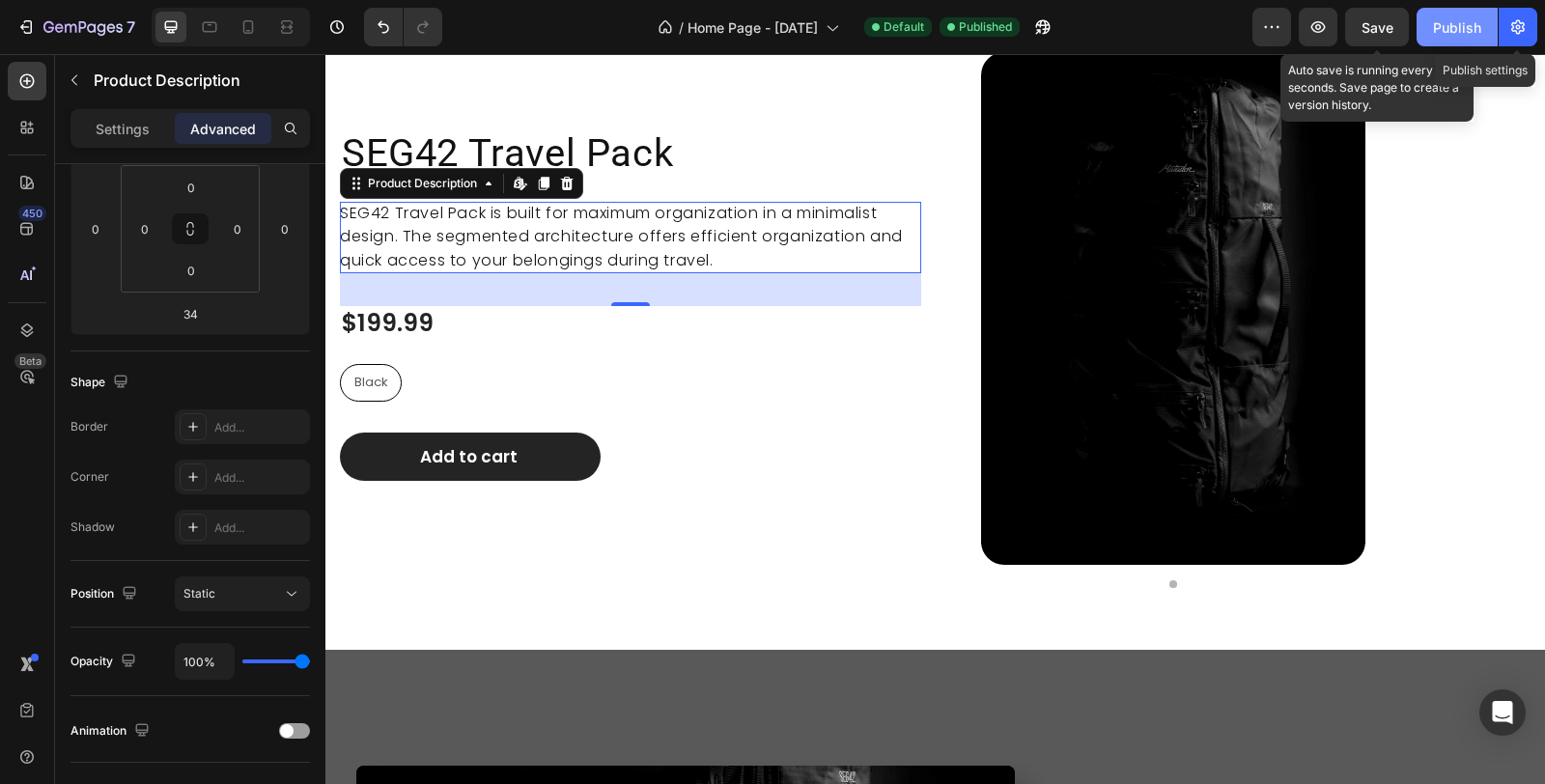 click on "Save" at bounding box center (1377, 27) 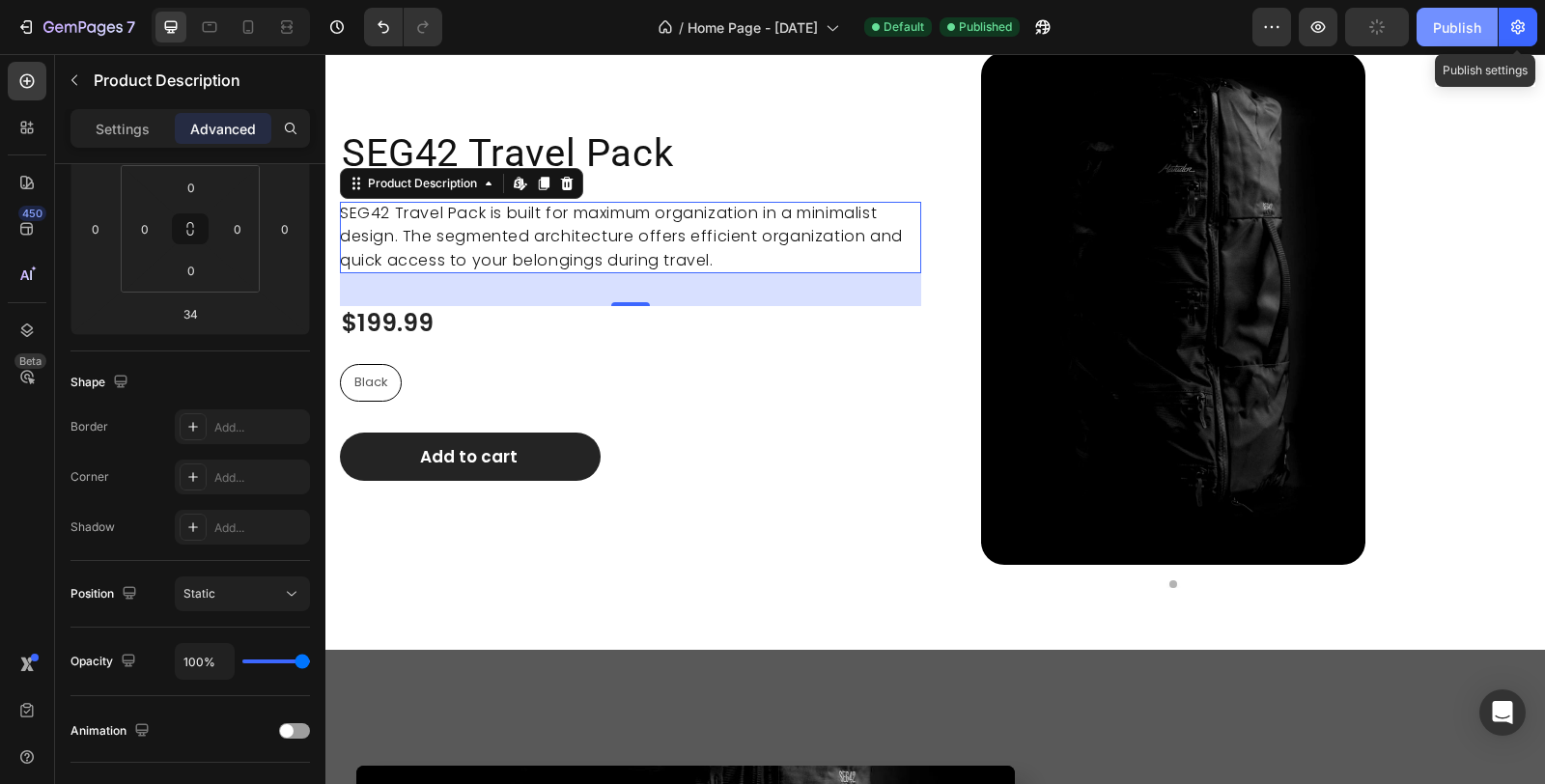 click on "Publish" 